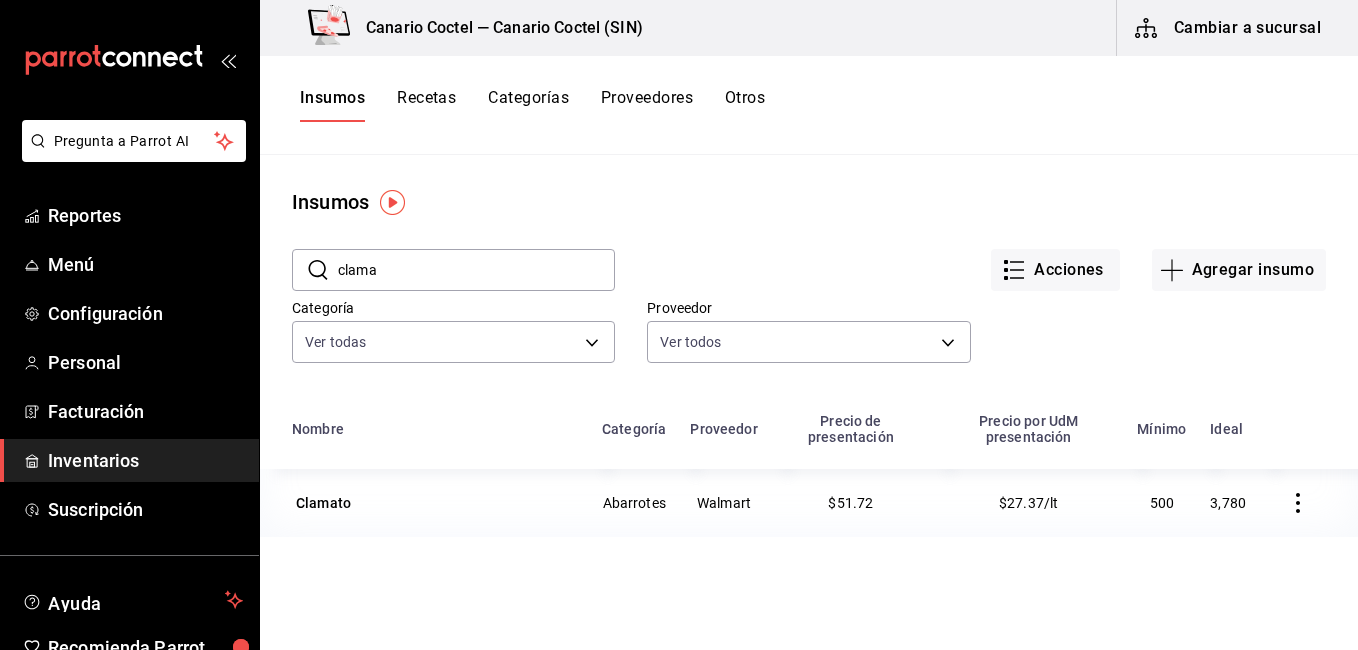 scroll, scrollTop: 0, scrollLeft: 0, axis: both 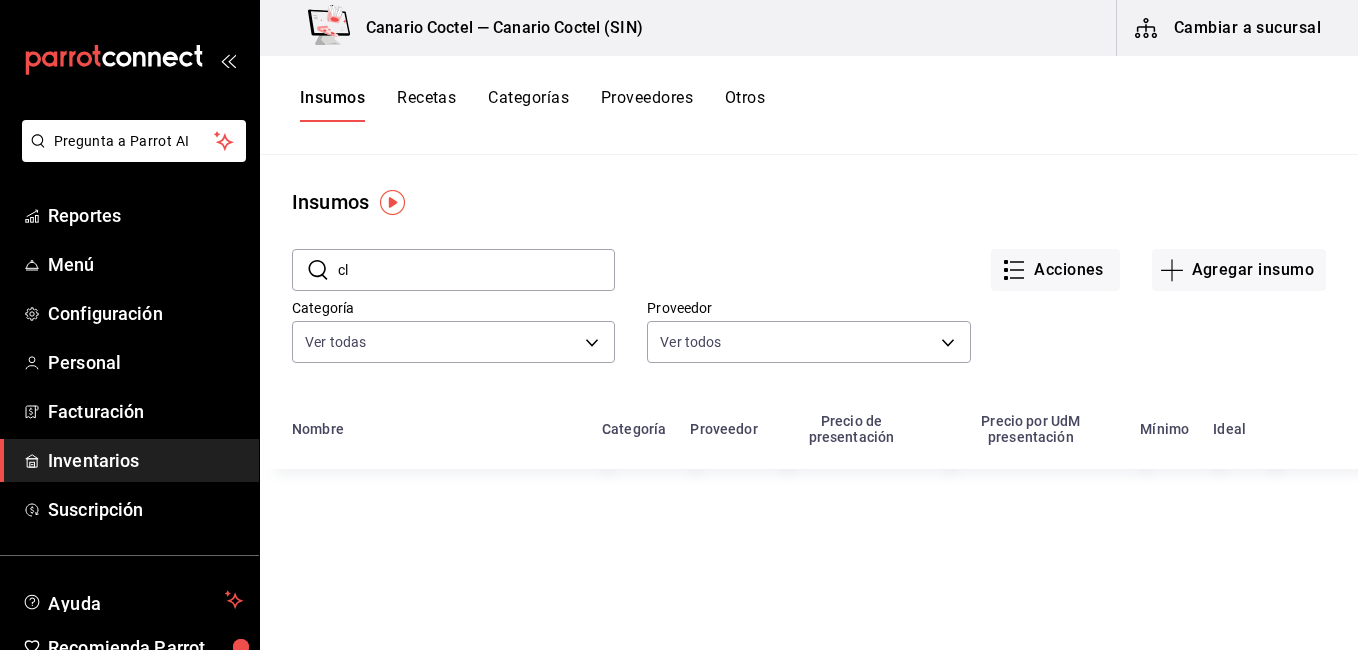type on "c" 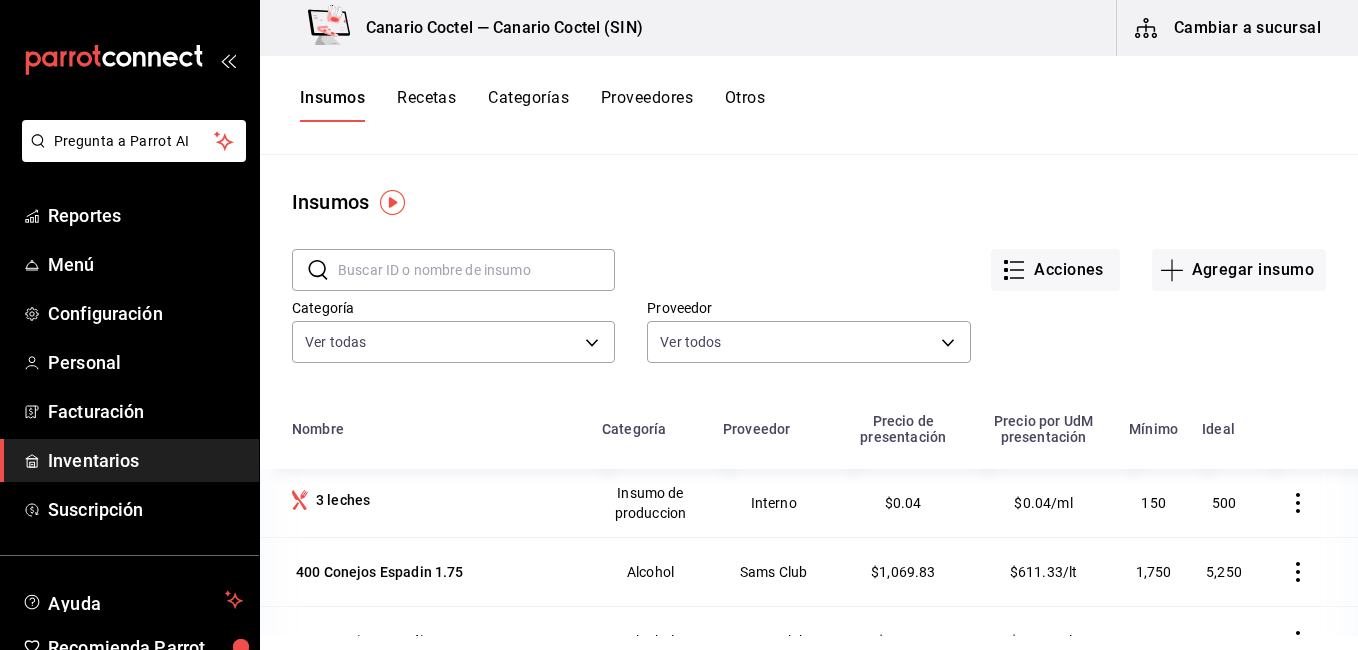 click at bounding box center (476, 270) 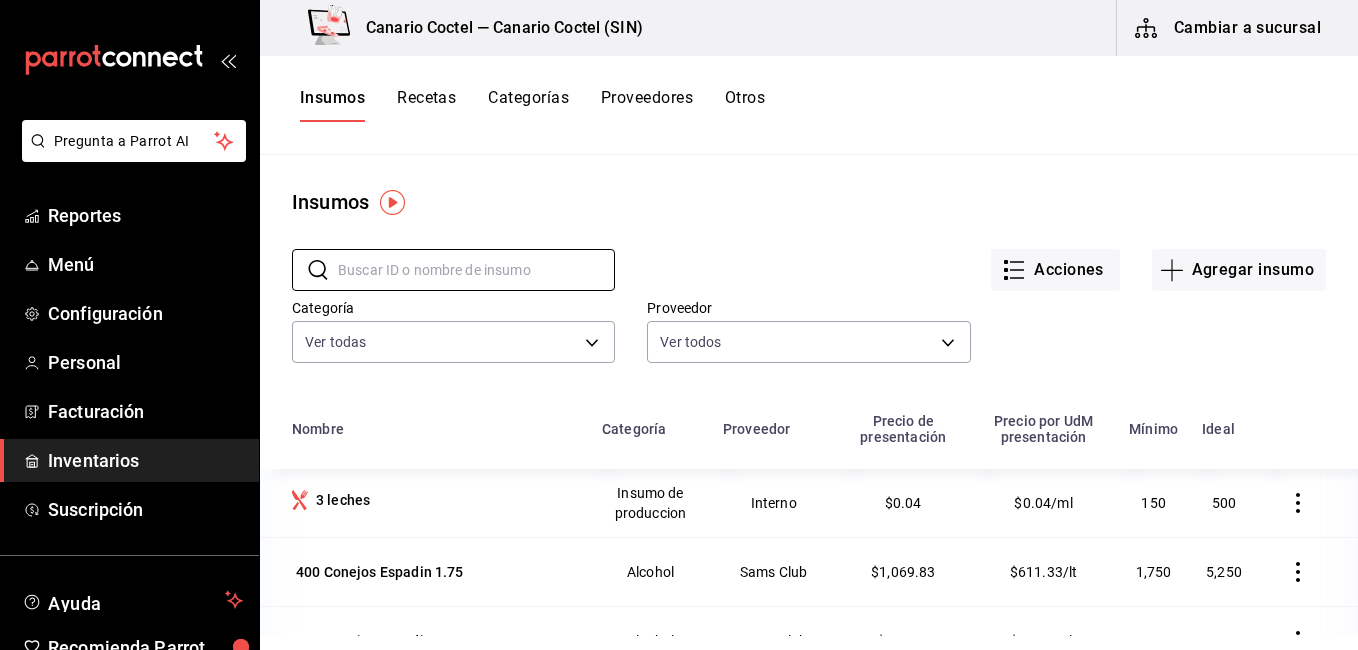 type 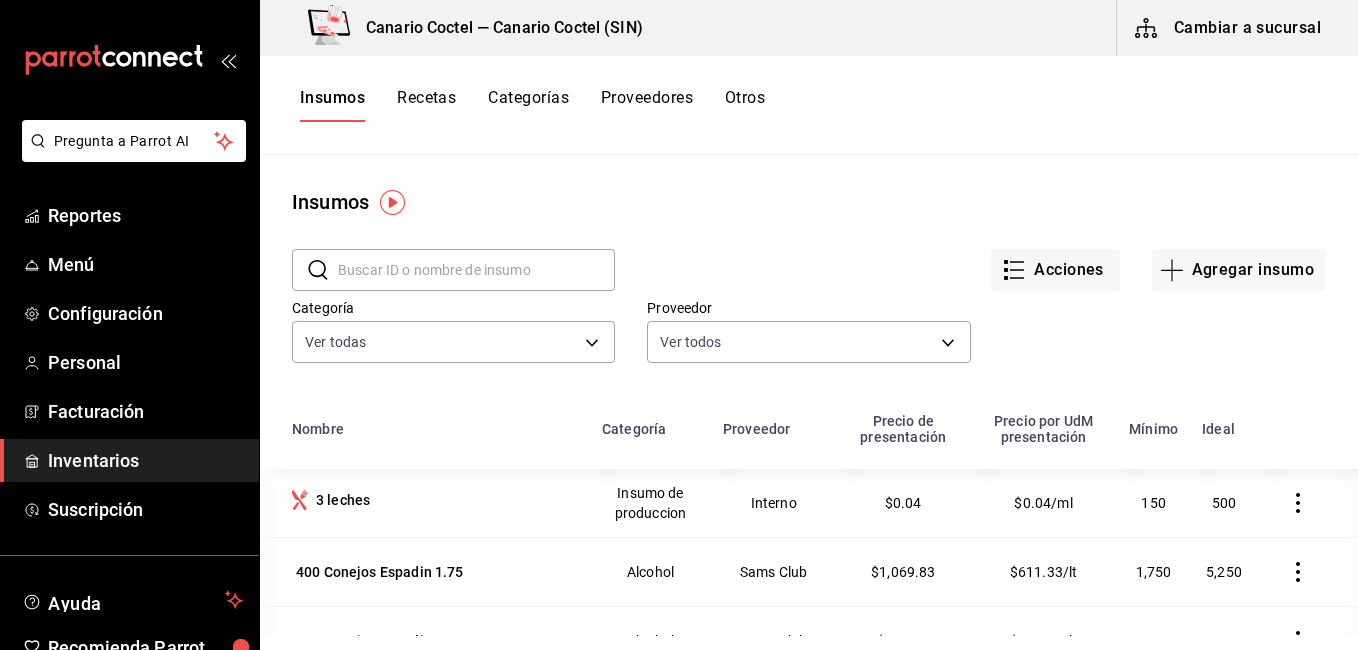 click on "Insumos ​ ​ Acciones Agregar insumo Categoría Ver todas 563f52eb-053c-48b7-ad53-9ee251be5005,9a08ec74-f345-4677-a58d-9a3e64d1dcf5,9ef14f08-03bf-48da-bb2f-0d05a7157771,58469aba-66be-46f7-b40a-efe2811c6de9,c86f08b4-fbe4-4ace-bad4-f4f759b8ed1e,841d8173-2c36-4ba4-a847-5f2802a90774,b5a58c5c-41fa-44ff-9944-16123a003495,eba548e6-8ec0-456f-b6fa-7532e7cdd57e,37489df5-c2cb-4699-97a1-a37390bfe593,2a4bcd96-e219-4597-ae26-9701601aa3bc,b86cb6f5-f8e1-4d45-b4c0-d387a7dedce9,c3ab14c2-19e4-48ba-8e74-60066fcc3f2d,a2d30c78-c92f-40b8-8fae-667577b61770,fa64ba74-09b2-4895-88c1-82c0b5f086f4,0eac2532-69e9-4f6b-8a45-8c24638da910,af8d09bd-2ce6-4530-8a93-726392a487be,112a774d-69c6-474e-9f2c-3b59b2053279,1d3757fb-8056-40f7-8e70-bc4d184a05b1,c4aaef78-3f5f-47fe-bf8e-1332d280b066,230aae87-0283-44bf-bdad-4487c5758648,6be04c7c-c0b4-4bd4-9b13-53a42aad043c,d8b16eff-ec37-4da6-a16a-d1c868993931,650a59f3-9c0a-474a-aa3a-b36cc393f859,c8321547-eb9a-4220-8dc6-e6f6abc5af58,0c434ab6-32ba-4a94-a95e-36259881f866,6f0428c7-a6d8-44fa-8d8b-83b3073fca2d" at bounding box center (809, 395) 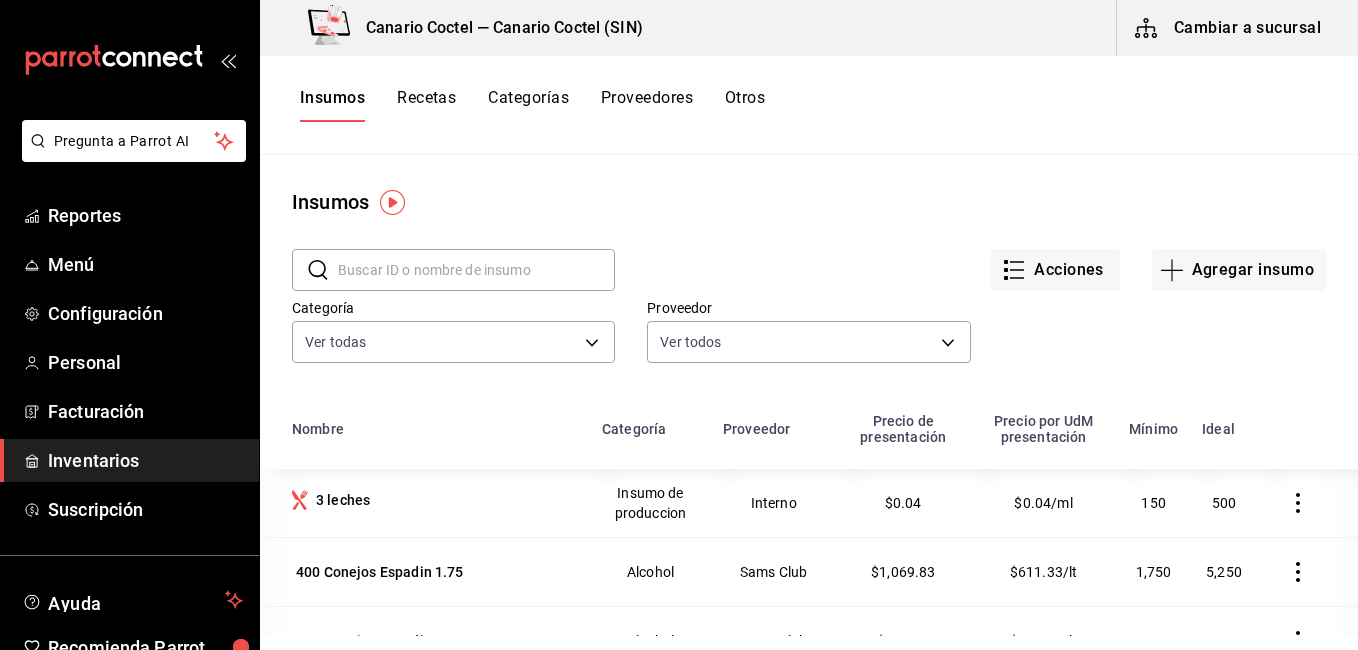 click on "Cambiar a sucursal" at bounding box center [1229, 28] 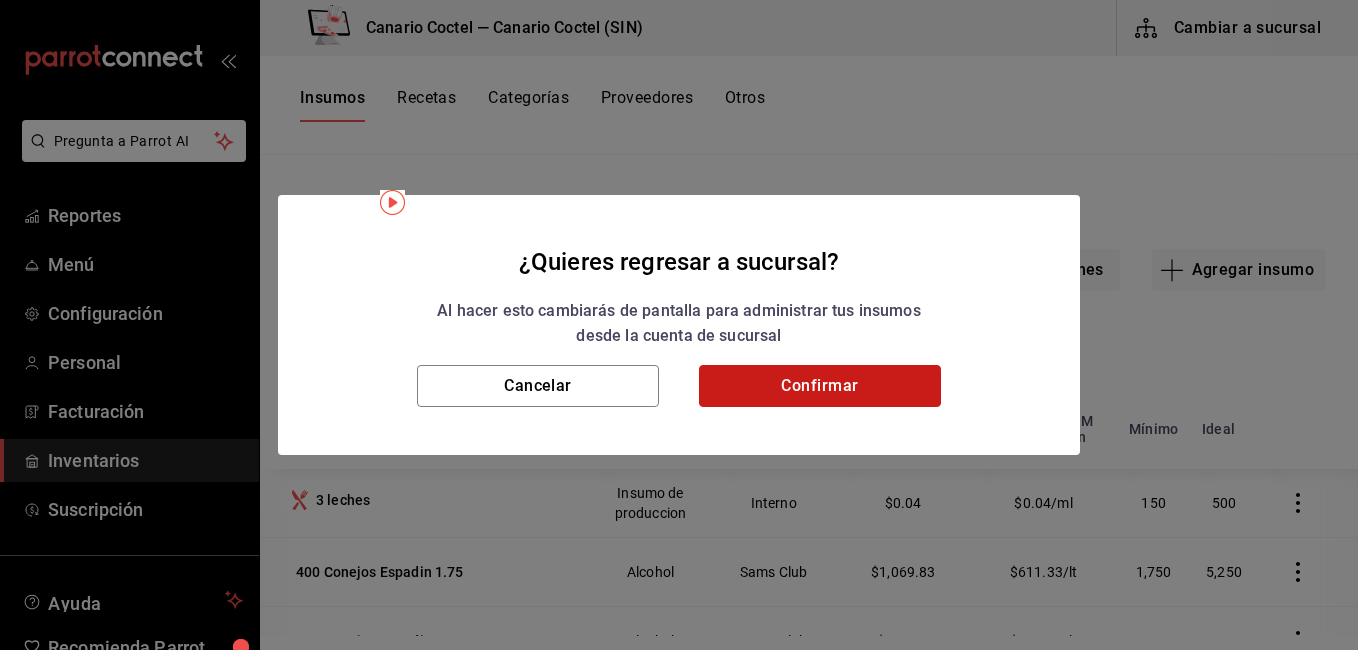 click on "Confirmar" at bounding box center (820, 386) 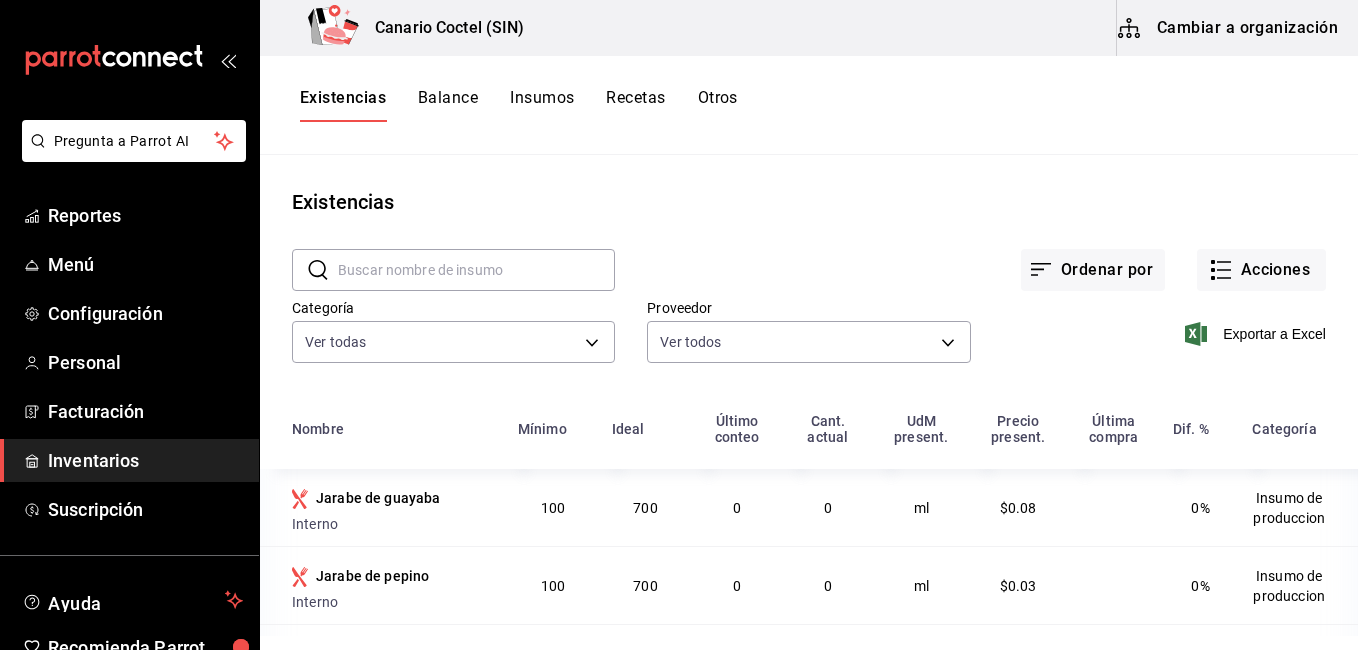scroll, scrollTop: 2, scrollLeft: 0, axis: vertical 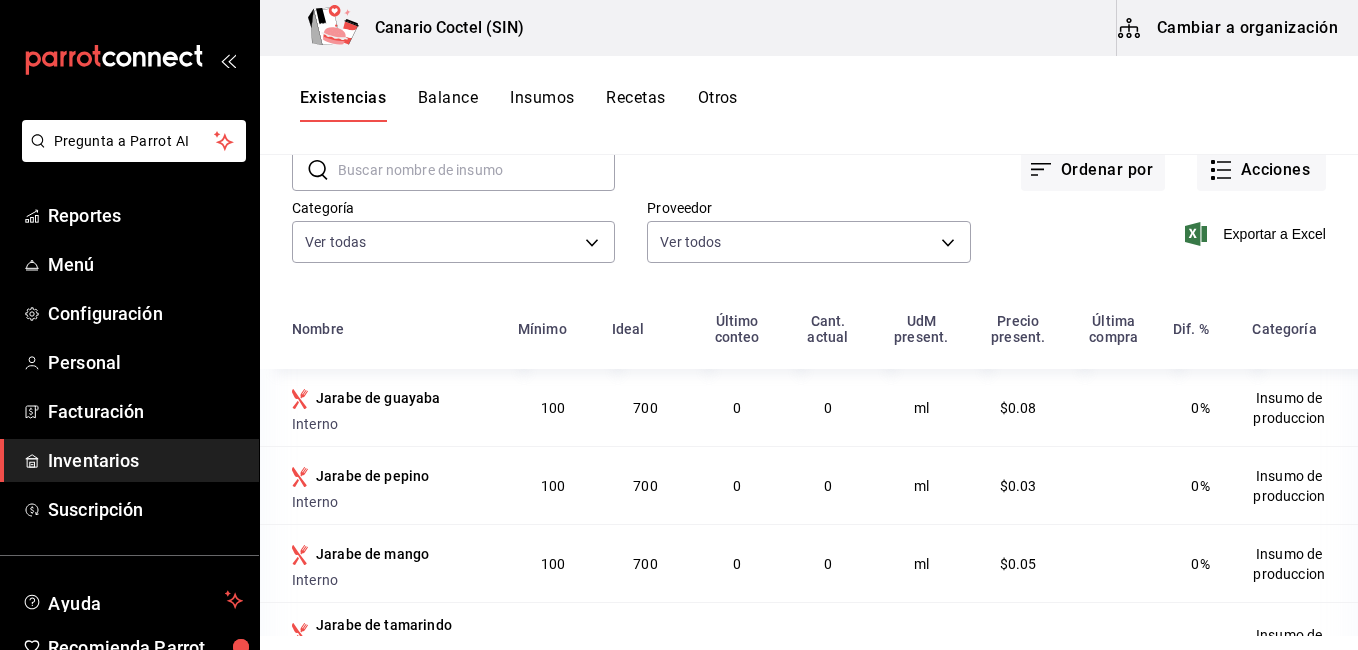 click on "Existencias Balance Insumos Recetas Otros" at bounding box center [519, 105] 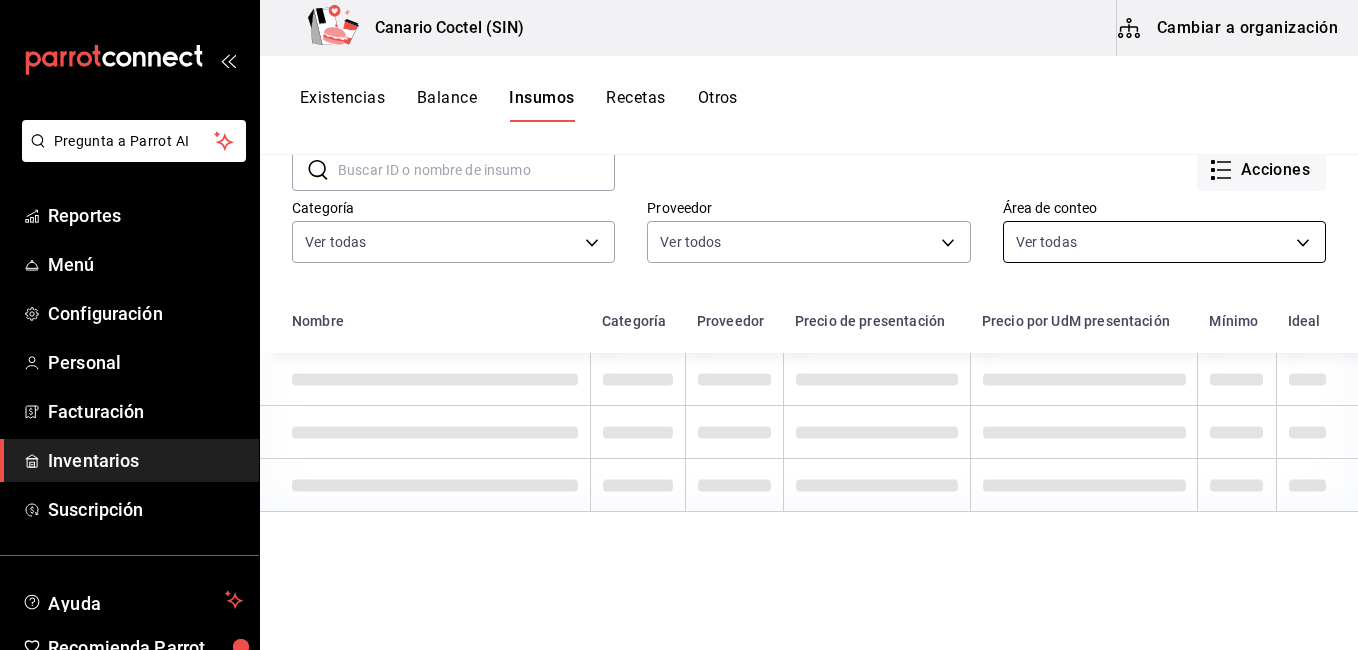 click on "Pregunta a Parrot AI Reportes   Menú   Configuración   Personal   Facturación   Inventarios   Suscripción   Ayuda Recomienda Parrot   [PERSON_NAME]   Sugerir nueva función   Canario Coctel (SIN) Cambiar a organización Existencias Balance Insumos Recetas Otros Insumos ​ ​ Acciones Categoría Ver todas Proveedor Ver todos Área de conteo Ver todas d1c10ddc-d6d5-4324-af69-c4635615c8c4,88cdde19-914d-49cc-8296-5801ba2f59a8,7de5d3b2-9727-4685-8fdb-9fcc44bc89a0 Nombre Categoría Proveedor Precio de presentación Precio por UdM presentación Mínimo Ideal GANA 1 MES GRATIS EN TU SUSCRIPCIÓN AQUÍ ¿Recuerdas cómo empezó tu restaurante?
[DATE] puedes ayudar a un colega a tener el mismo cambio que tú viviste.
Recomienda Parrot directamente desde tu Portal Administrador.
Es fácil y rápido.
🎁 Por cada restaurante que se una, ganas 1 mes gratis. Ver video tutorial Ir a video Pregunta a Parrot AI Reportes   Menú   Configuración   Personal   Facturación   Inventarios   Suscripción   [GEOGRAPHIC_DATA]" at bounding box center [679, 318] 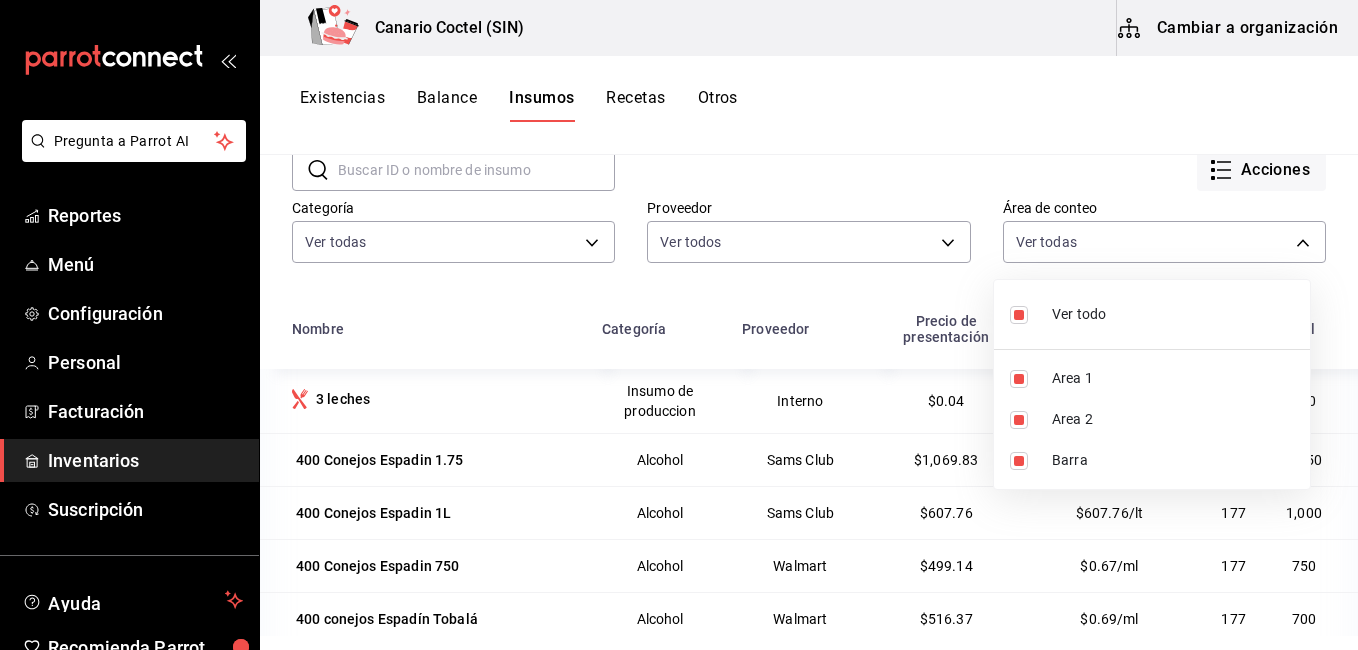 click on "Barra" at bounding box center [1152, 460] 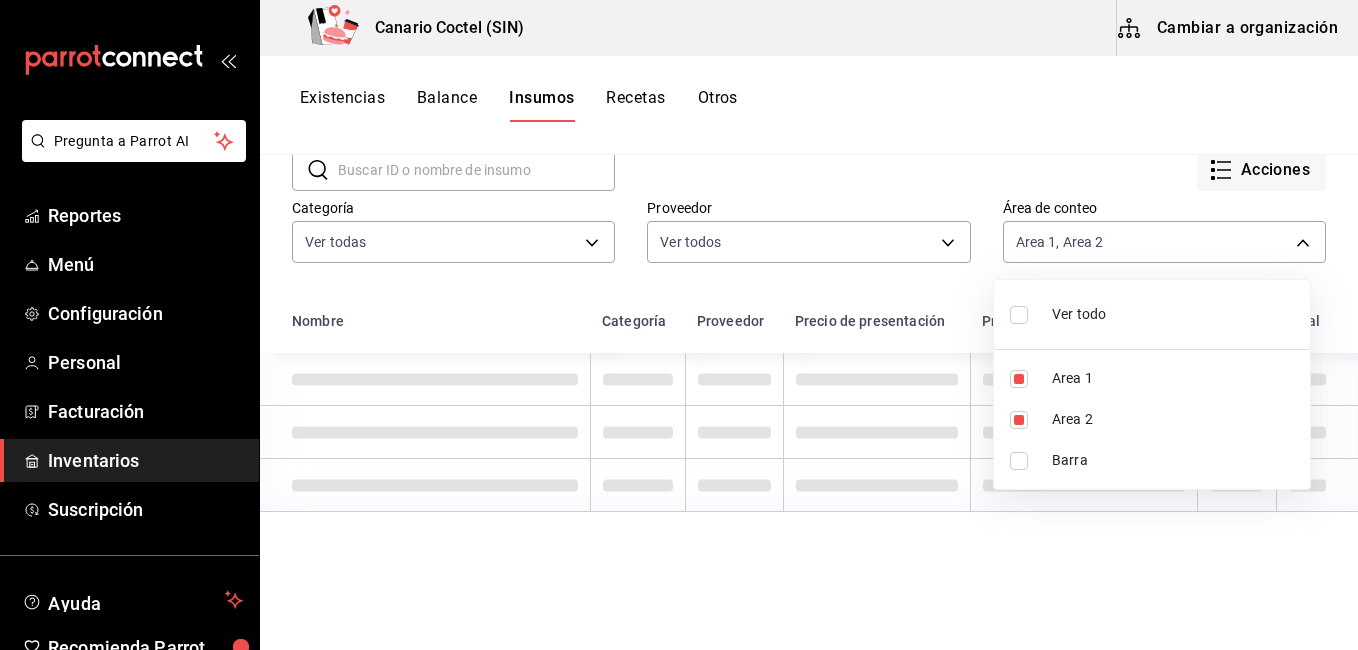 click at bounding box center (1023, 315) 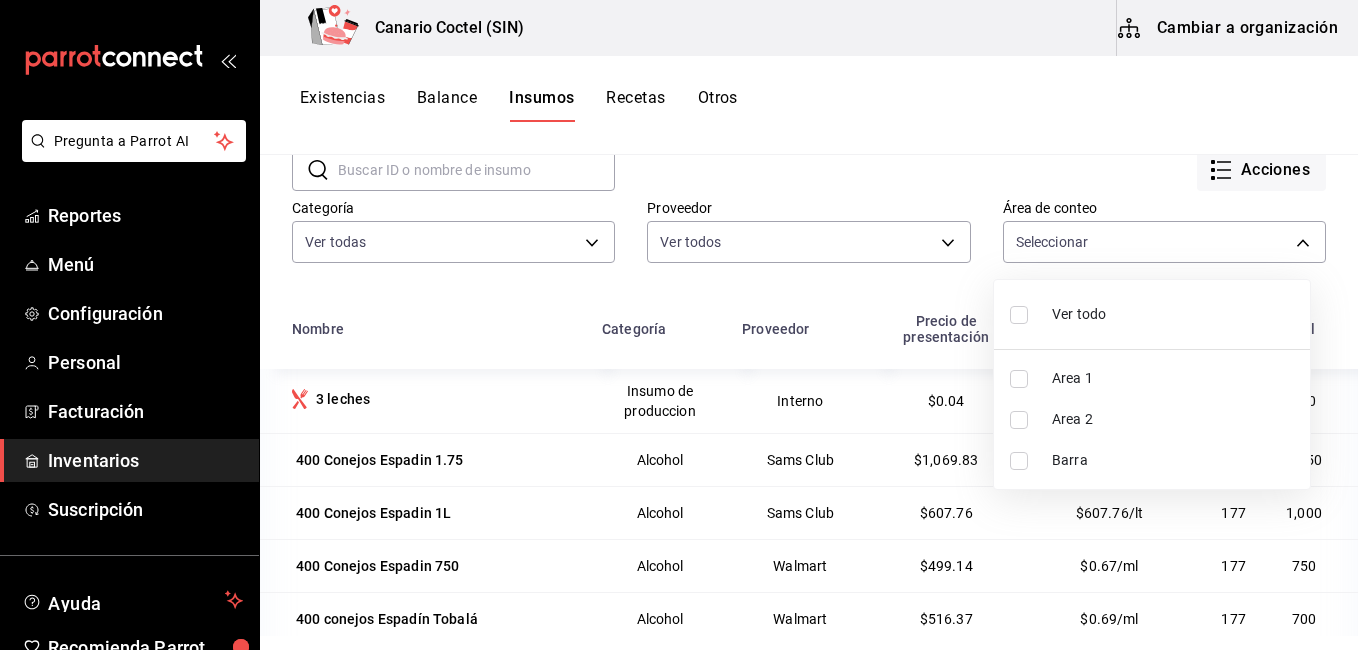 type 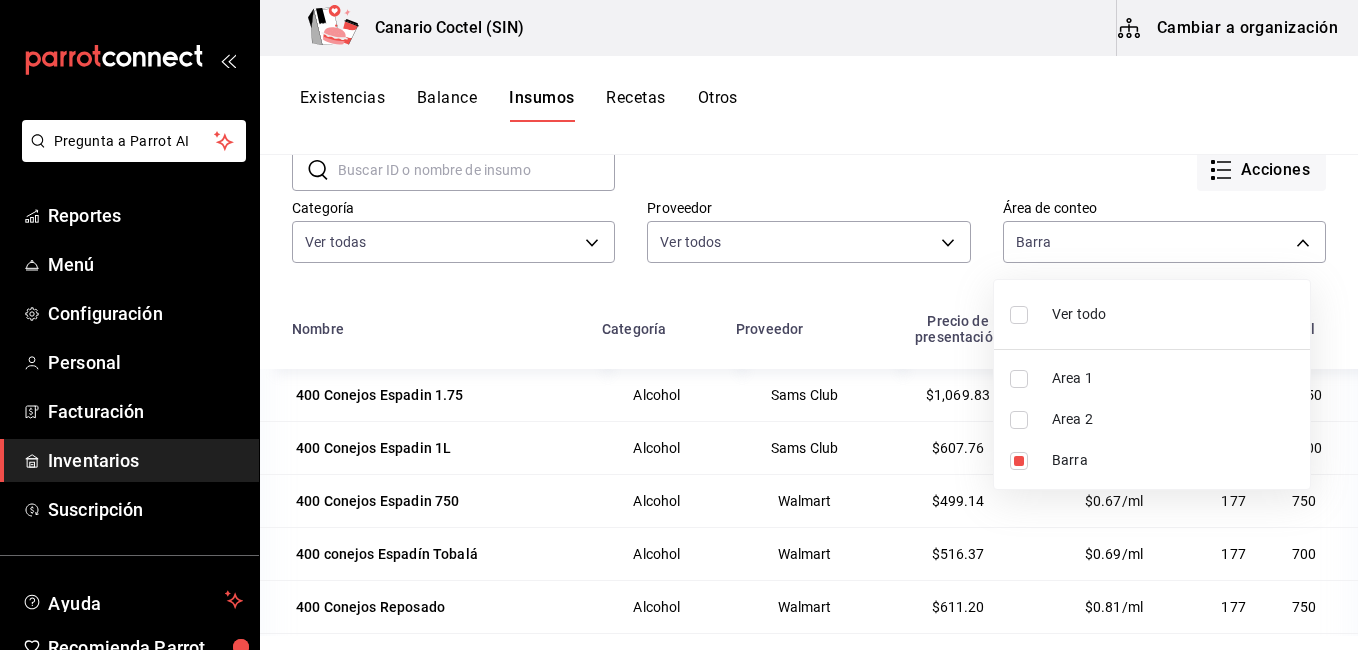 click on "Barra" at bounding box center [1173, 460] 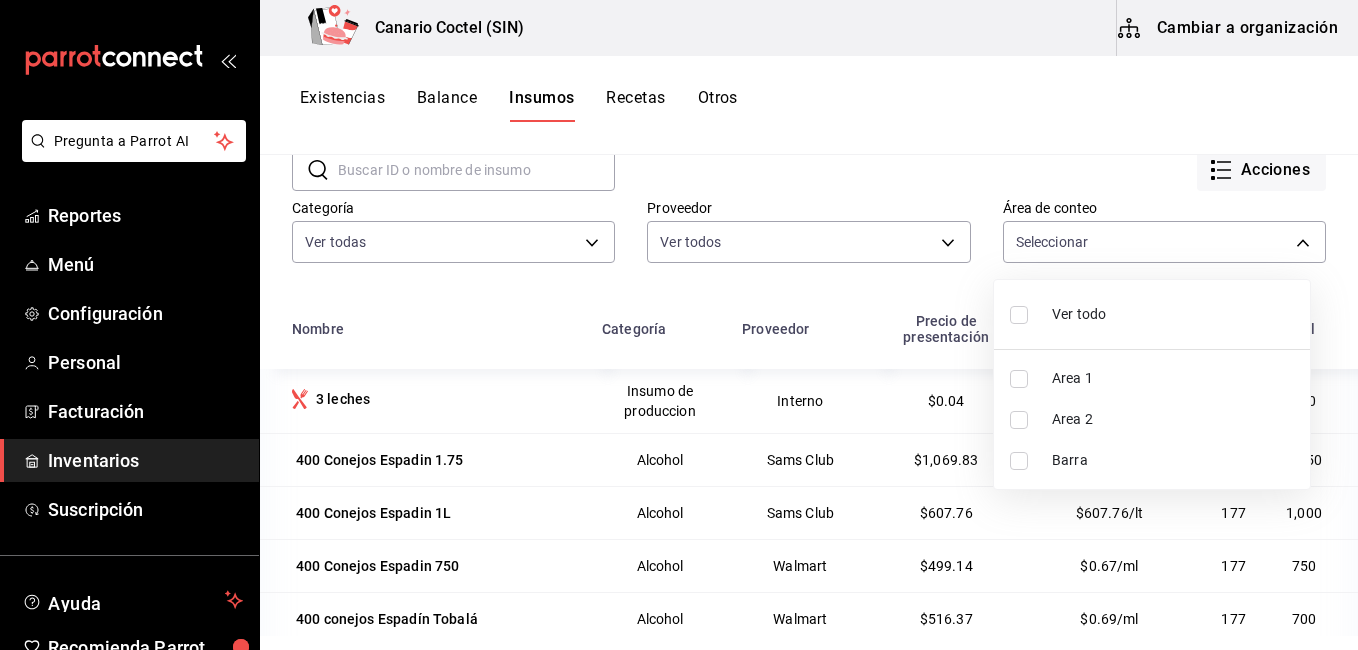 click at bounding box center (679, 325) 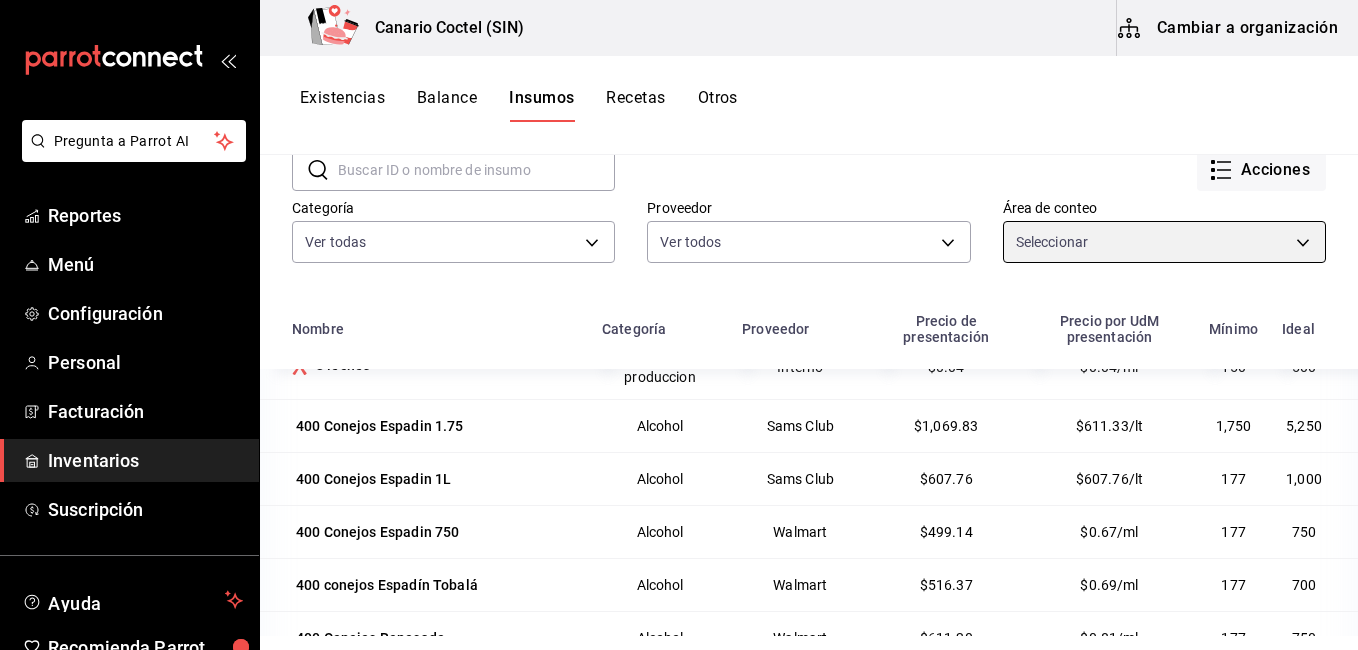 scroll, scrollTop: 0, scrollLeft: 0, axis: both 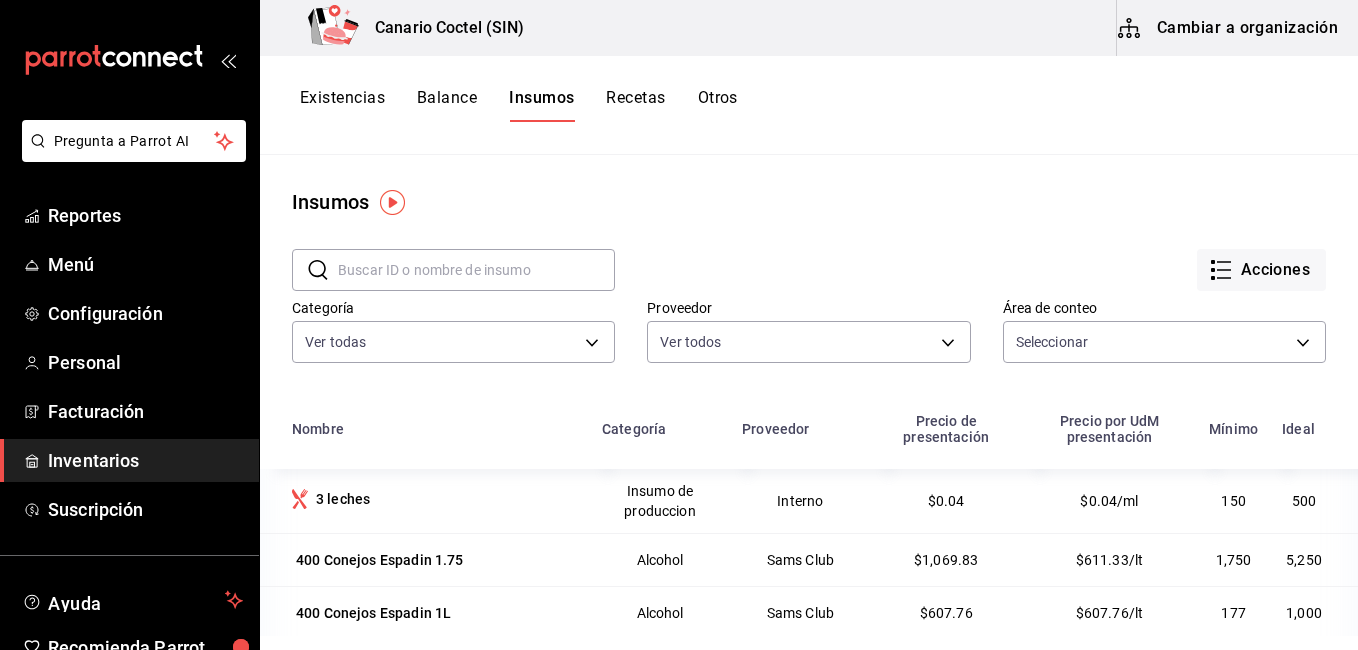 click on "Otros" at bounding box center [718, 105] 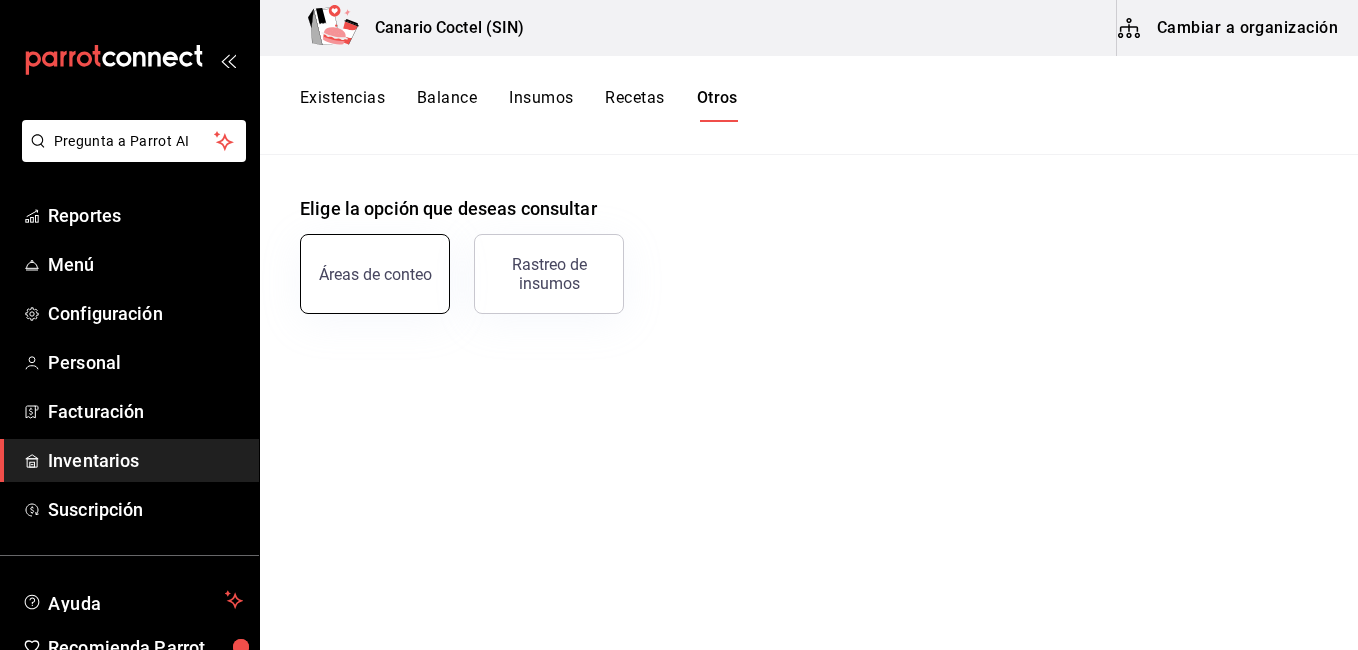 click on "Áreas de conteo" at bounding box center (375, 274) 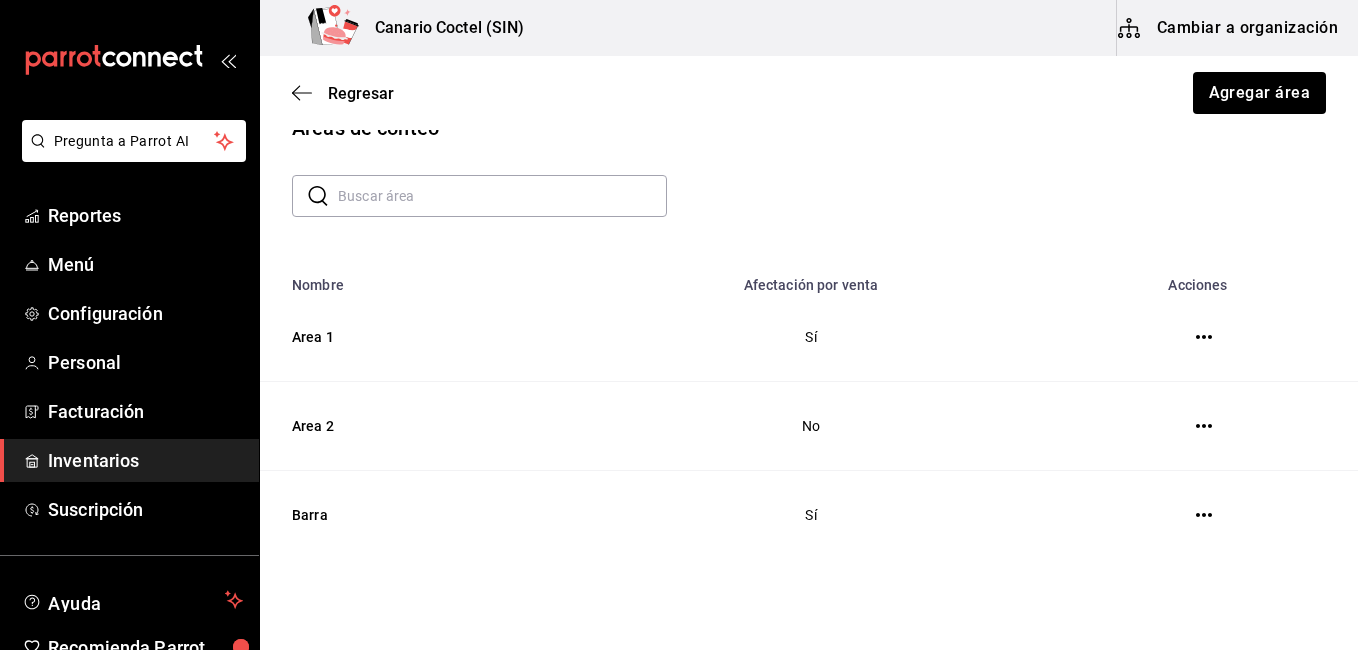 scroll, scrollTop: 120, scrollLeft: 0, axis: vertical 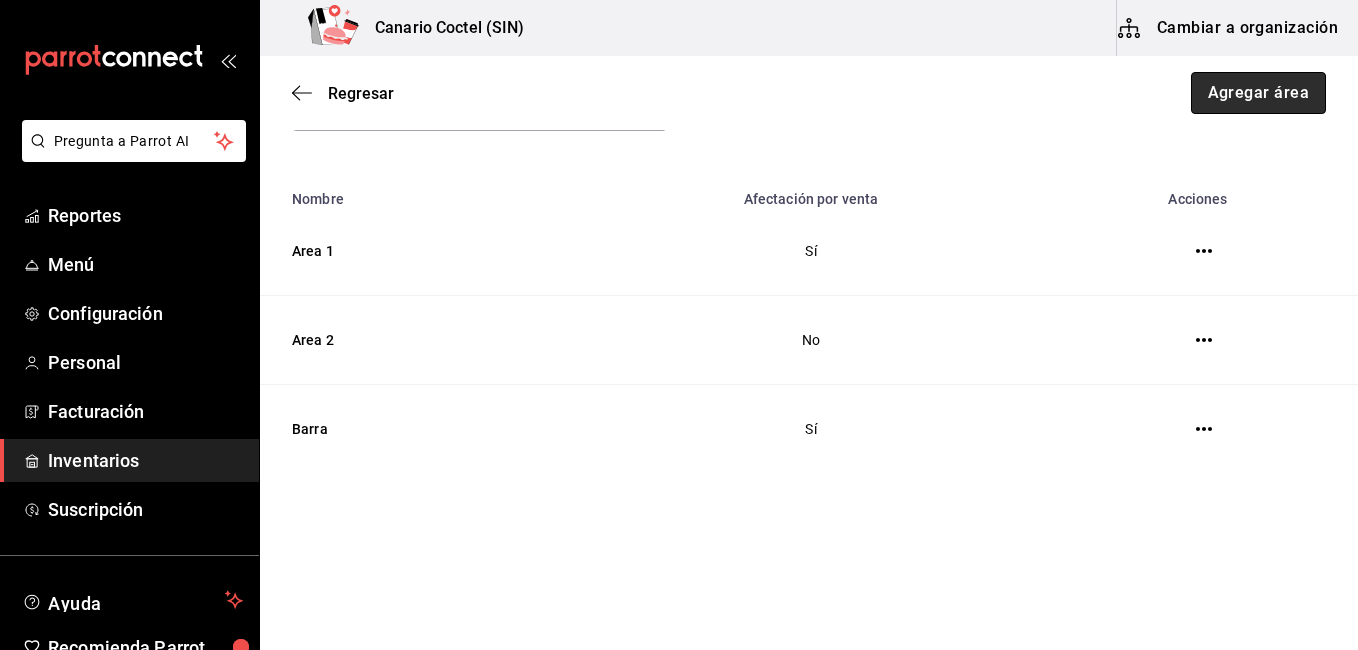 click on "Agregar área" at bounding box center (1259, 93) 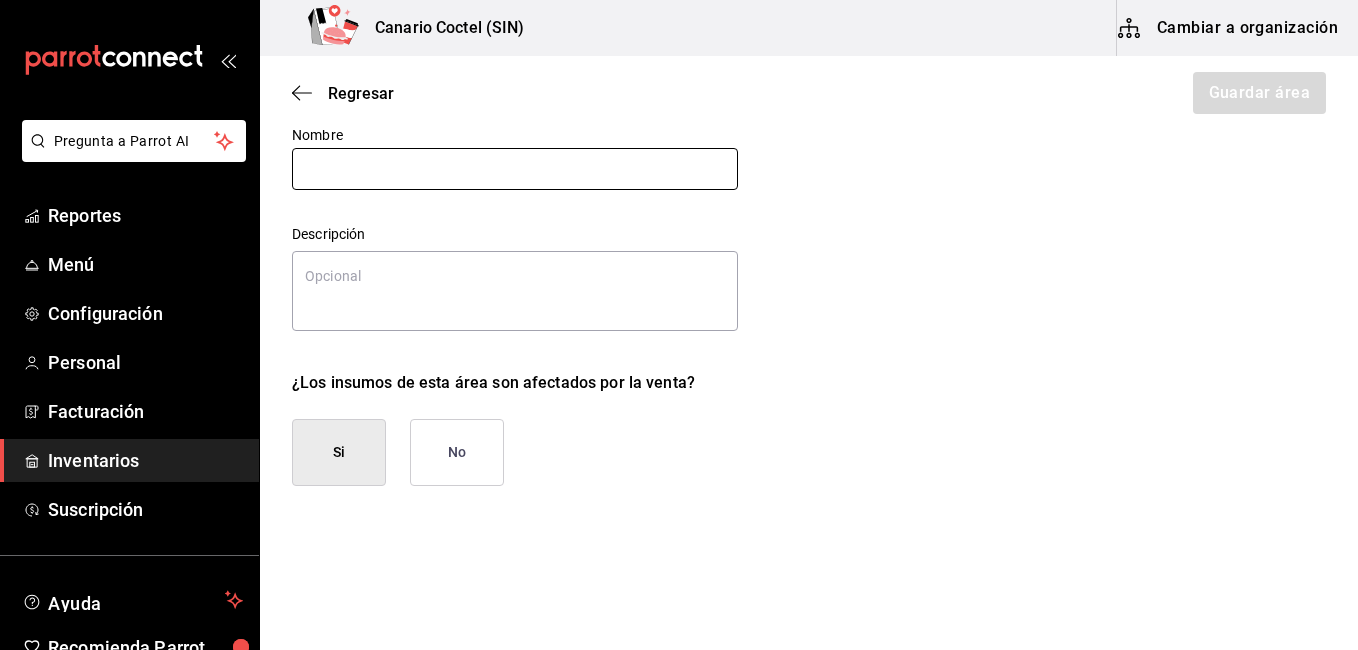type on "x" 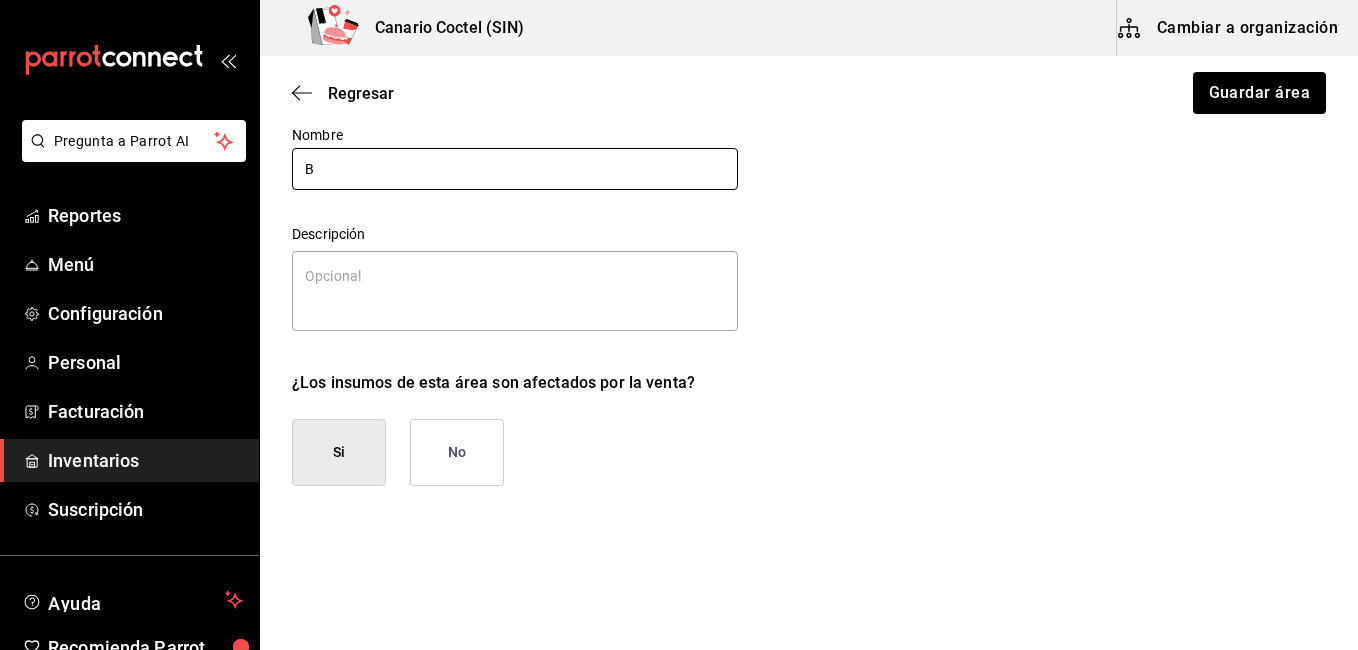 type 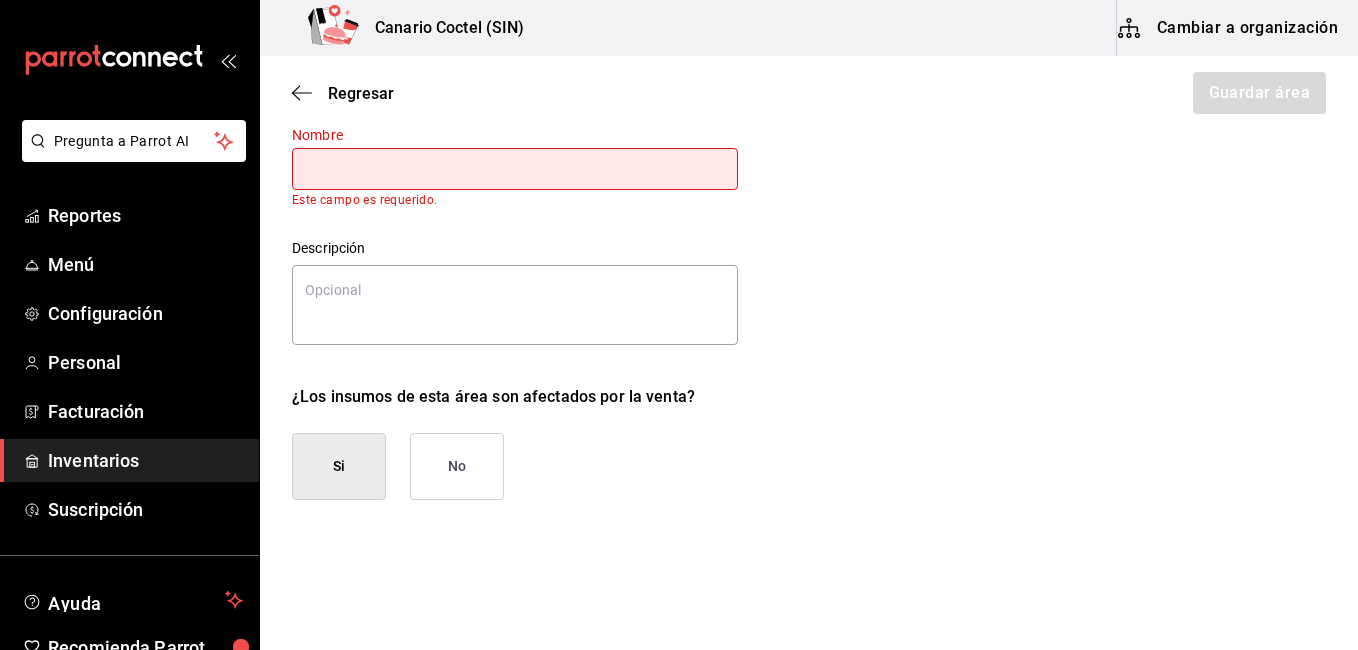 type on "C" 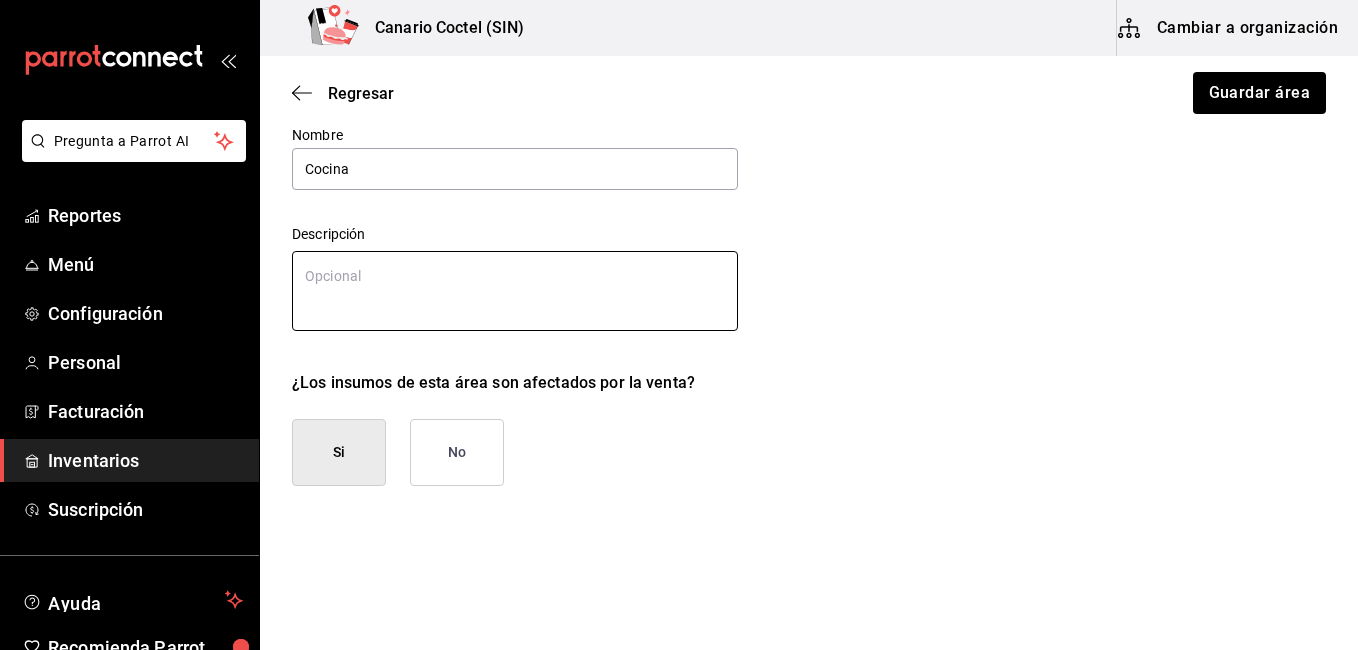 type on "Cocina" 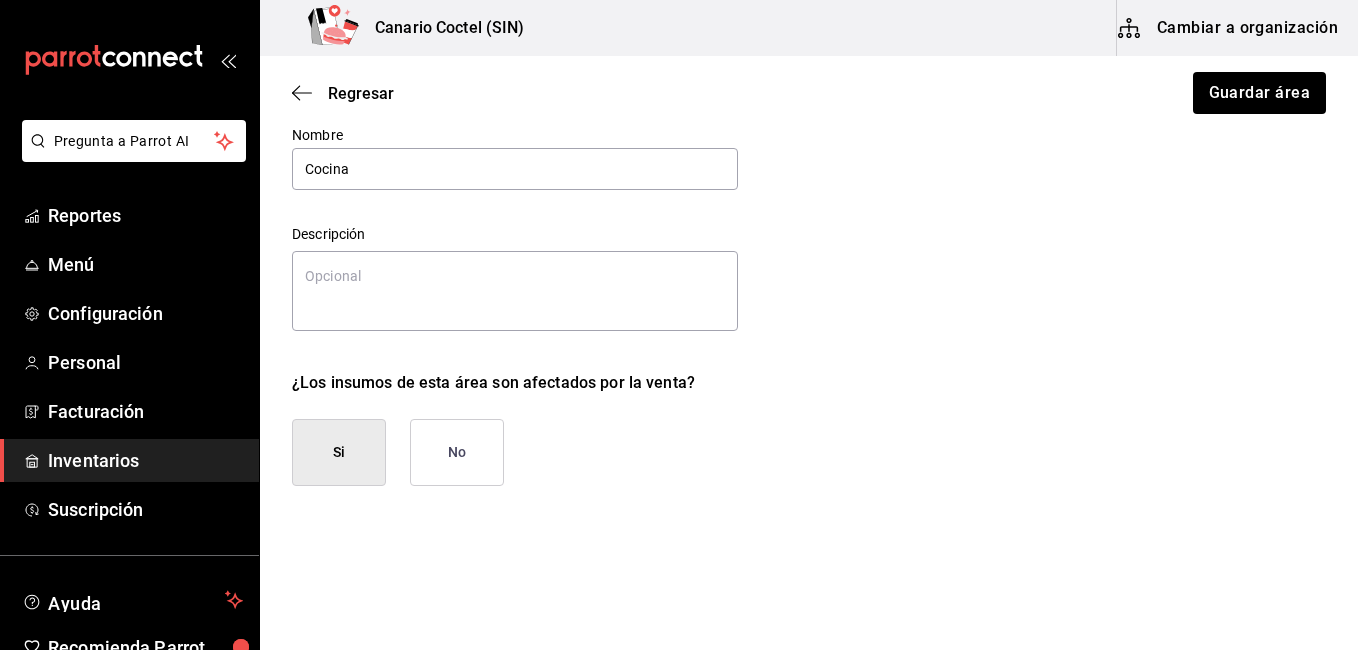 drag, startPoint x: 344, startPoint y: 454, endPoint x: 645, endPoint y: 342, distance: 321.16196 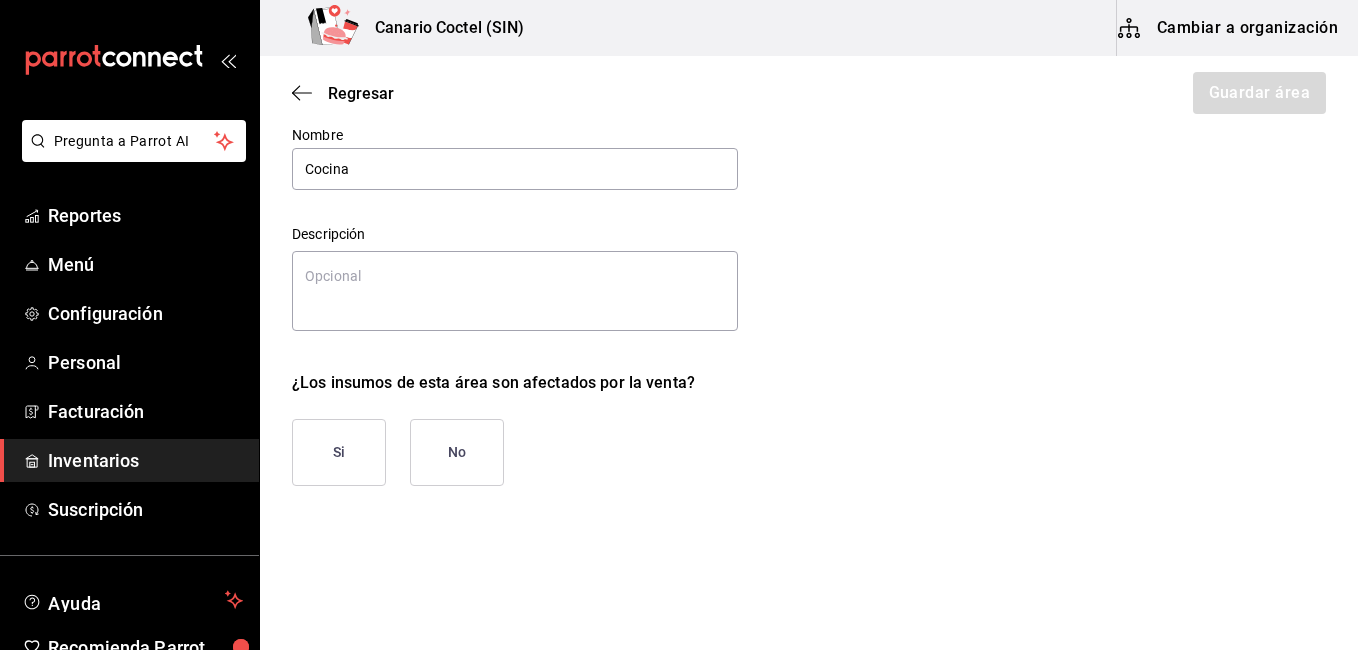 drag, startPoint x: 309, startPoint y: 447, endPoint x: 326, endPoint y: 440, distance: 18.384777 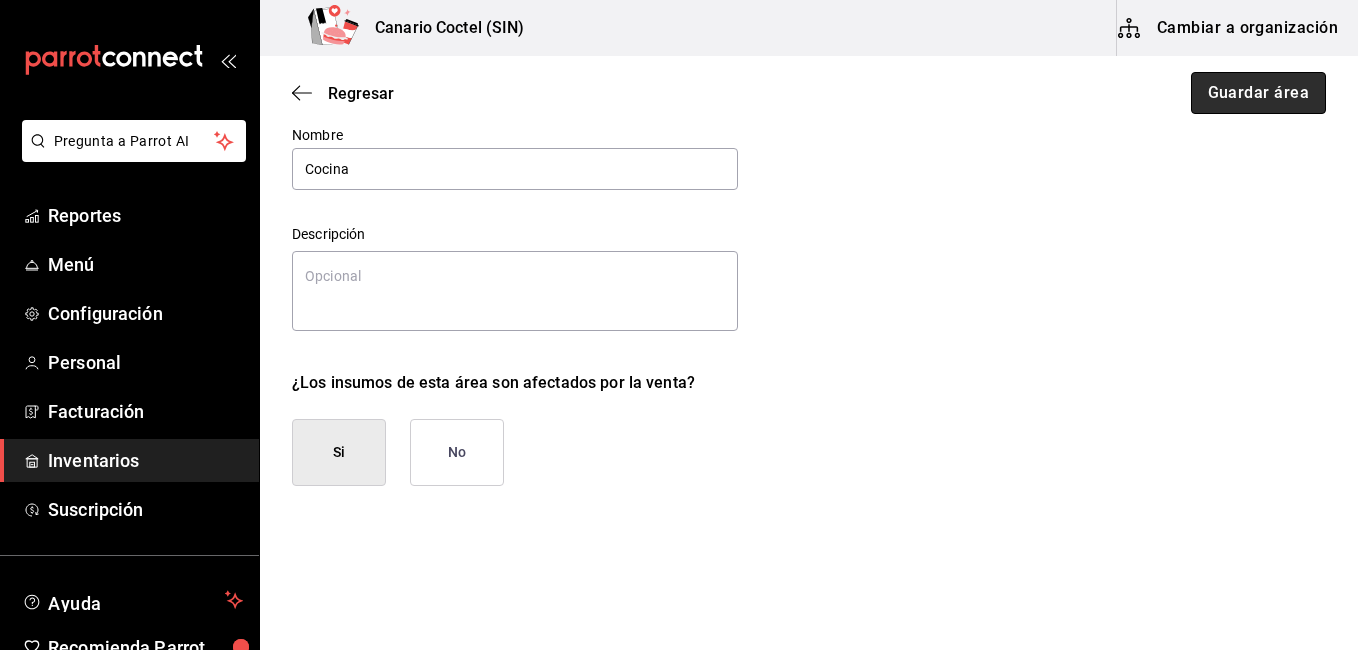 click on "Guardar área" at bounding box center (1259, 93) 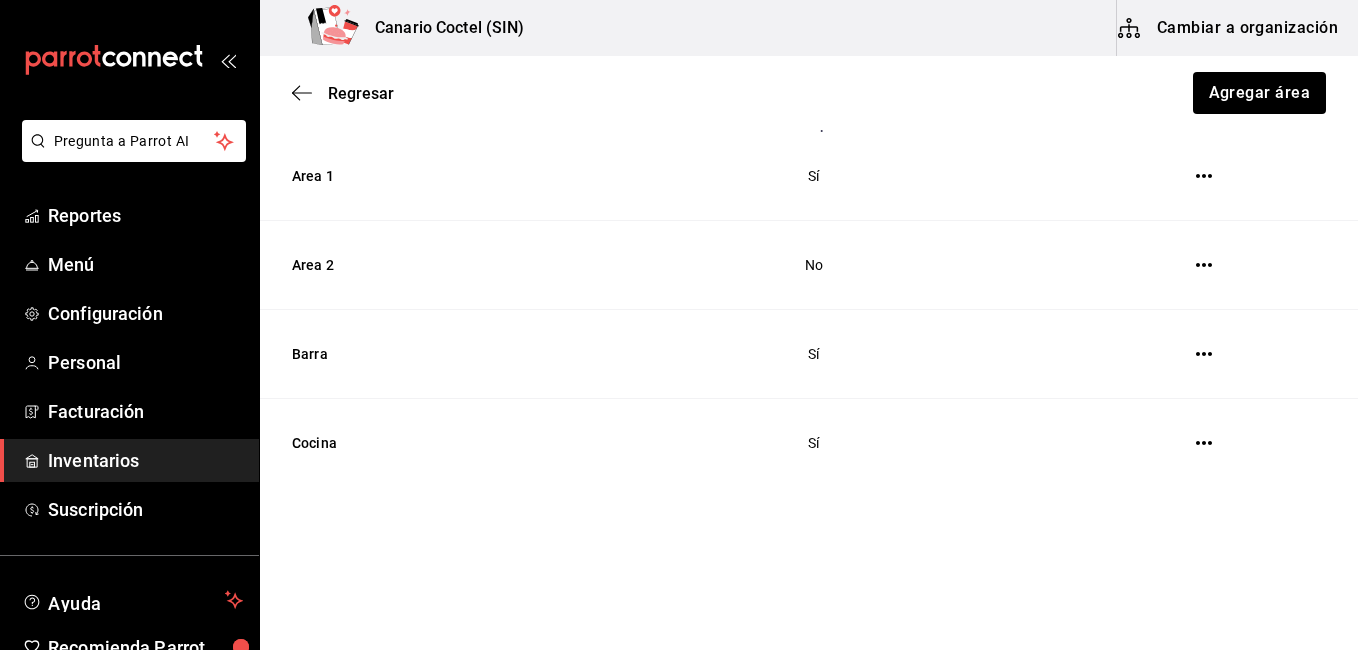 scroll, scrollTop: 209, scrollLeft: 0, axis: vertical 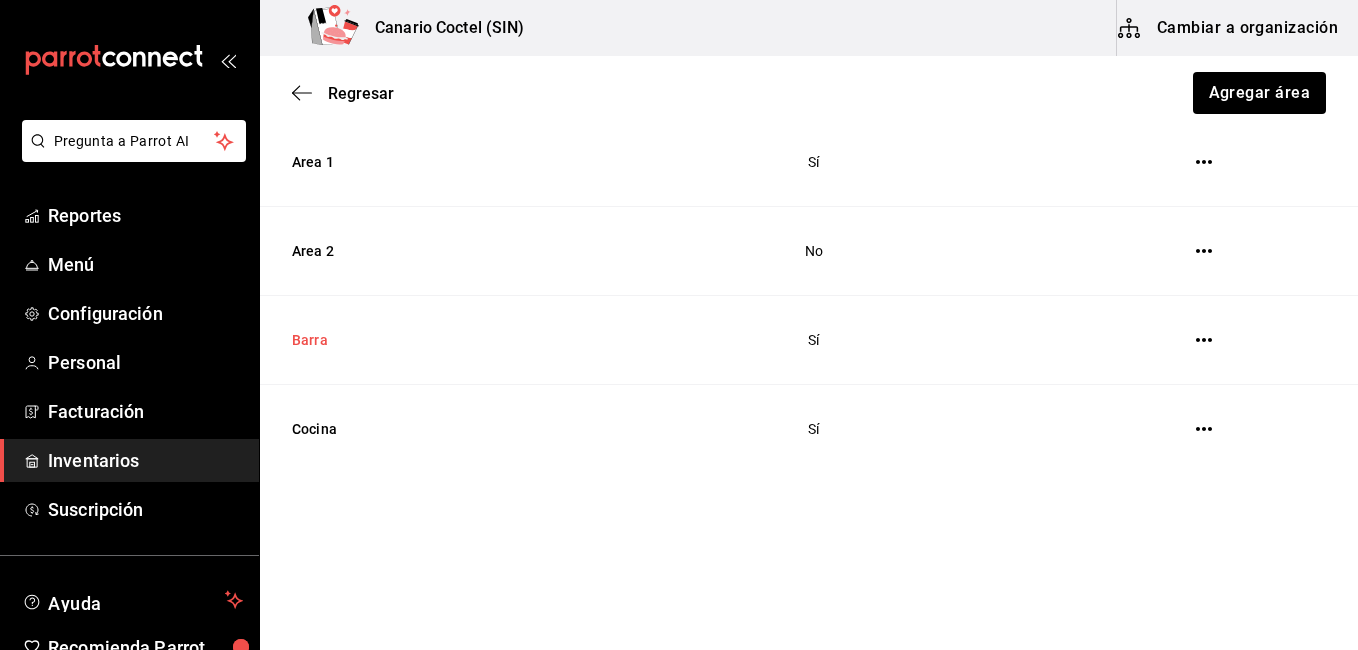 click on "Barra" at bounding box center [415, 340] 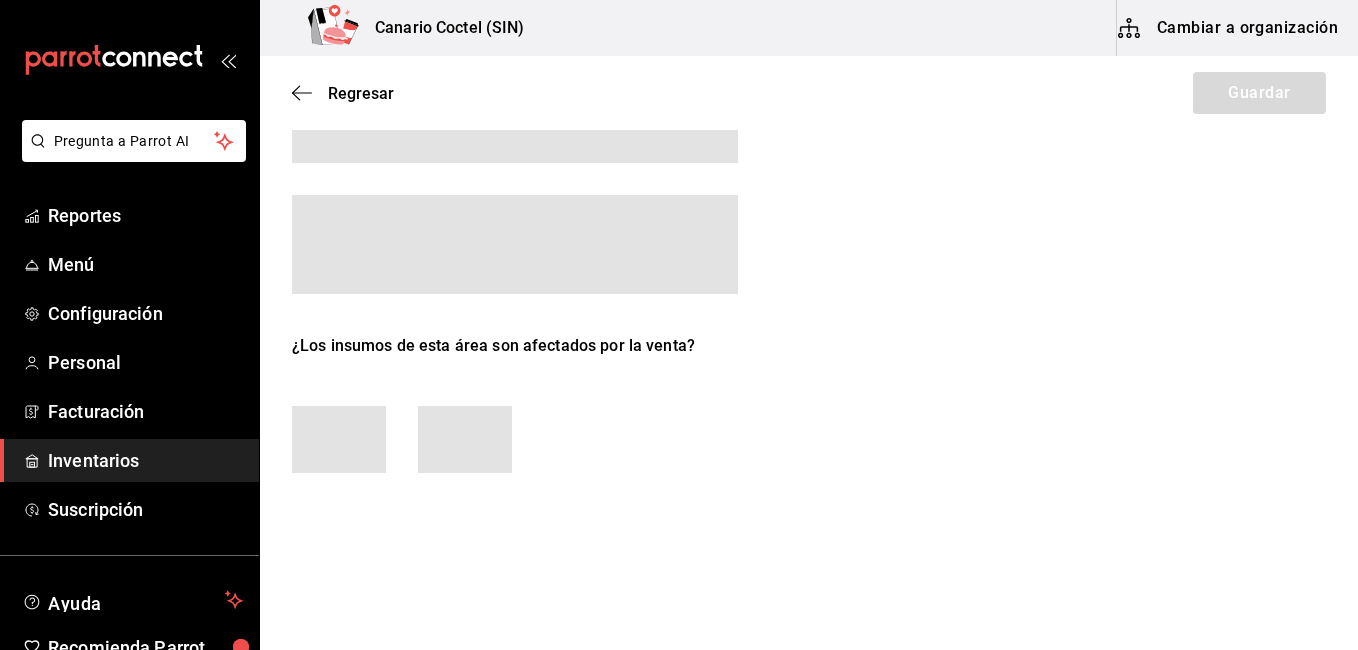 scroll, scrollTop: 133, scrollLeft: 0, axis: vertical 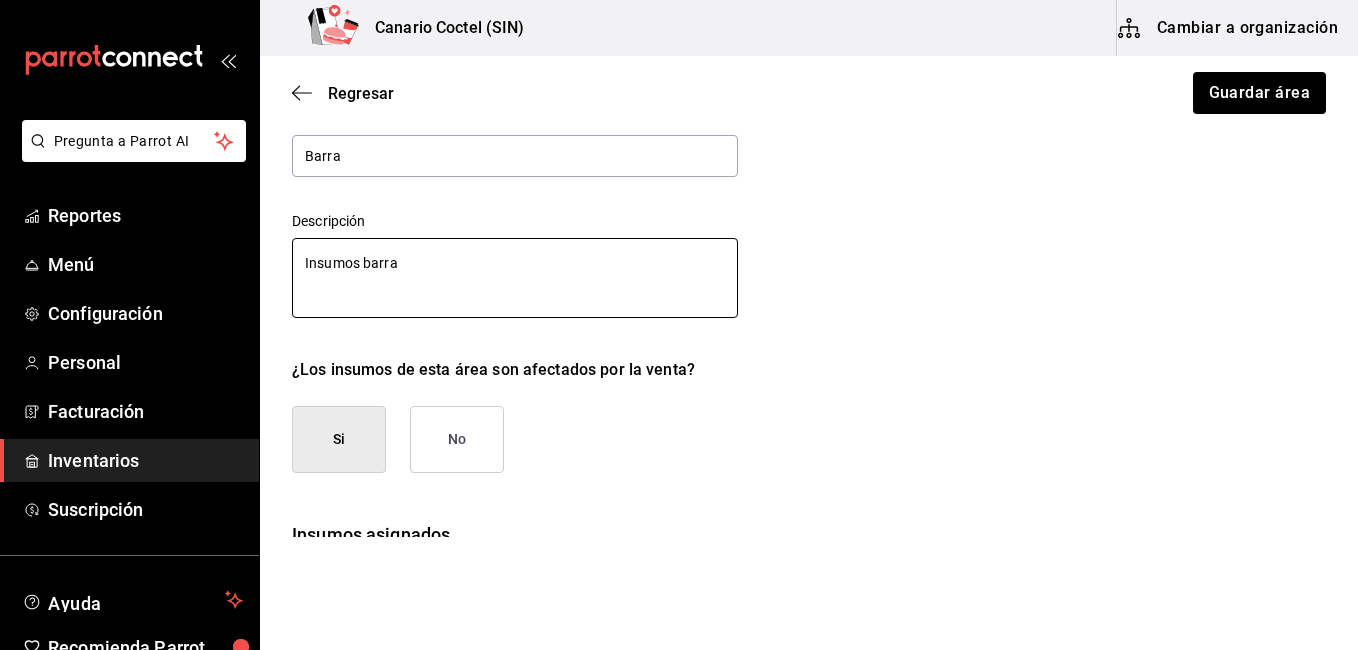 type on "x" 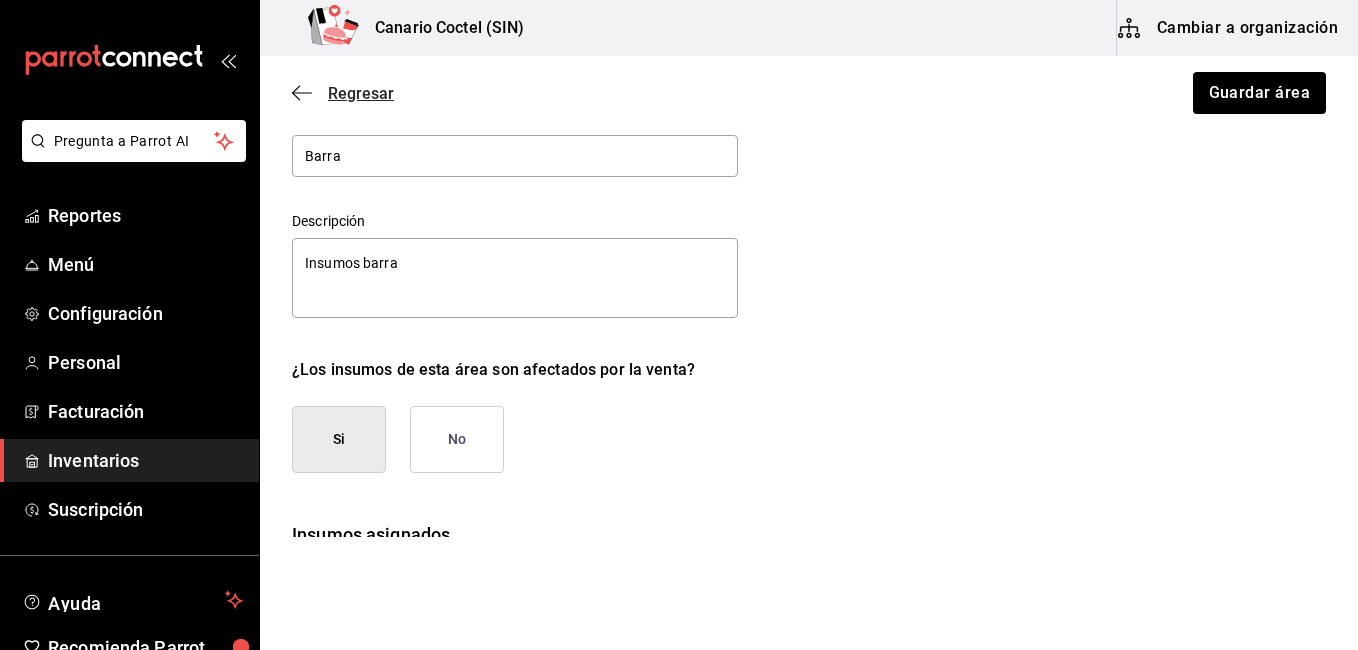 click 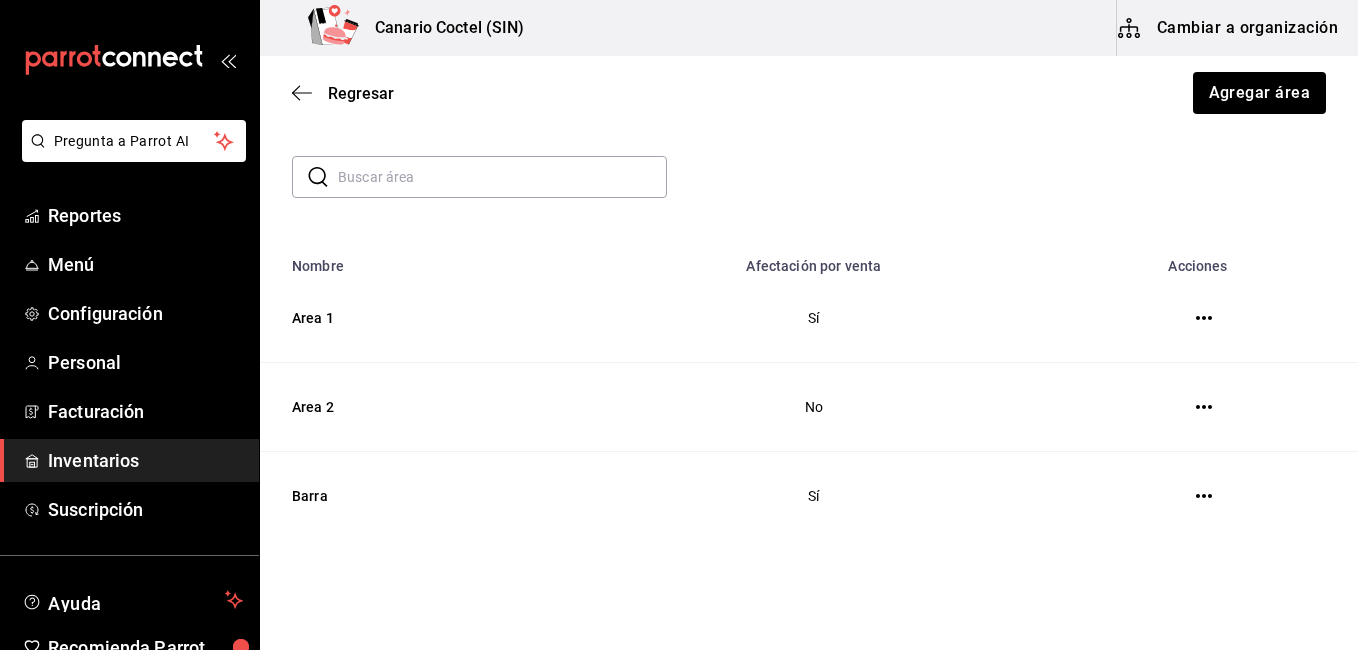 scroll, scrollTop: 0, scrollLeft: 0, axis: both 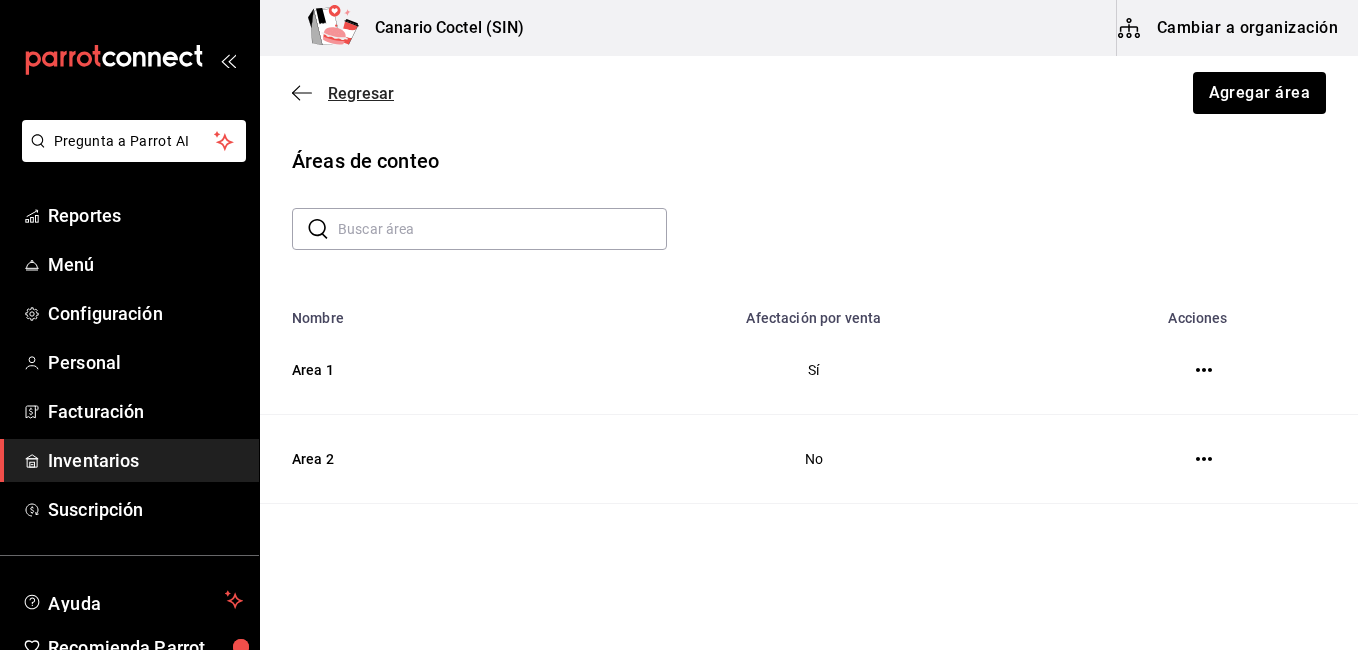 click 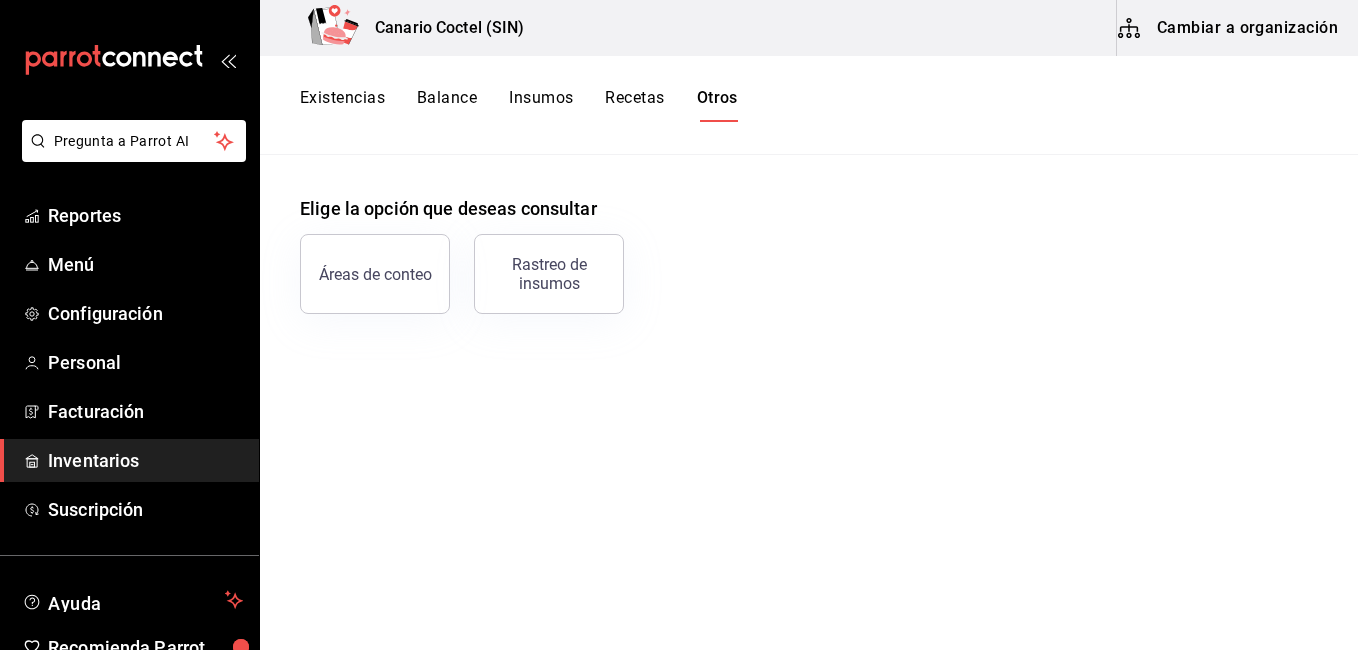 click on "Insumos" at bounding box center [541, 105] 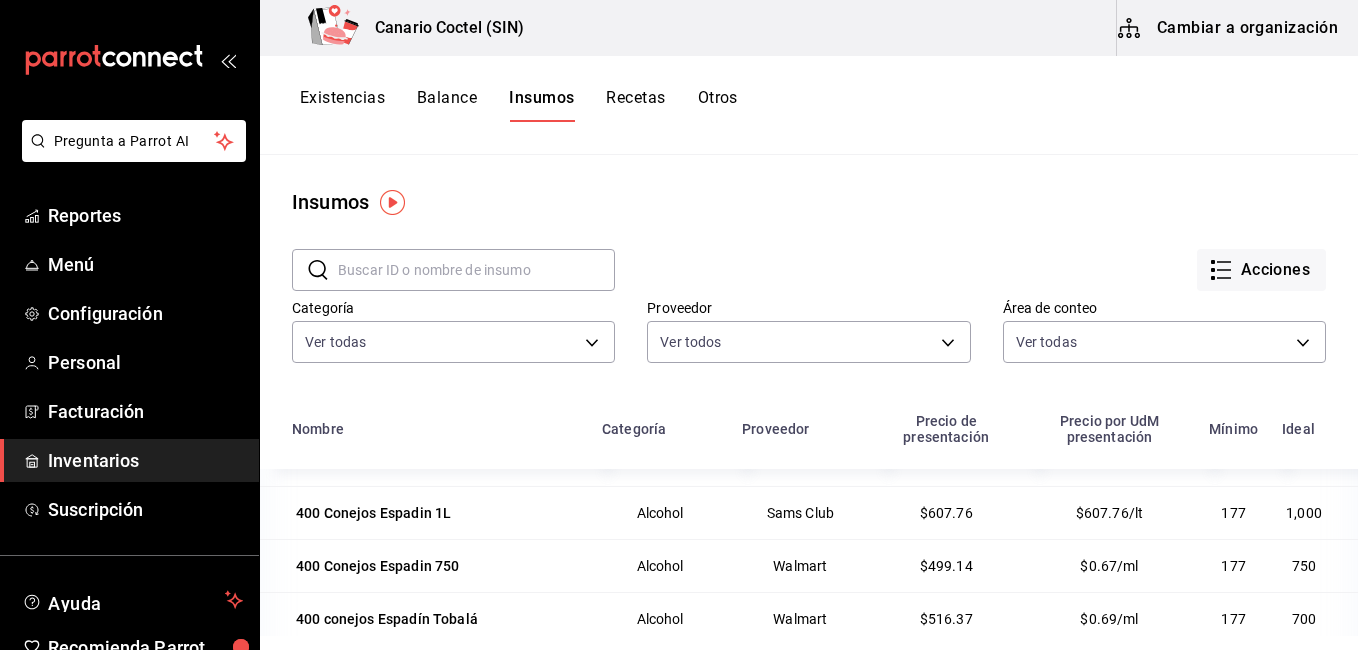 scroll, scrollTop: 0, scrollLeft: 0, axis: both 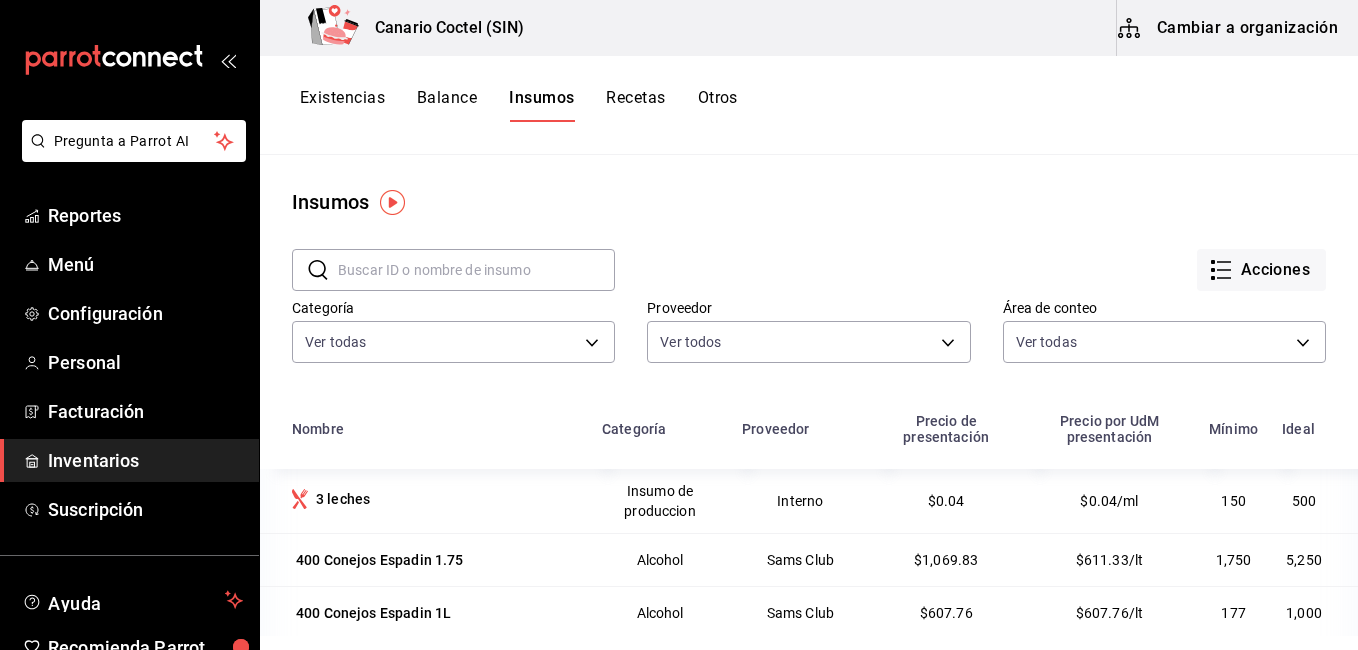 click on "Existencias" at bounding box center [342, 105] 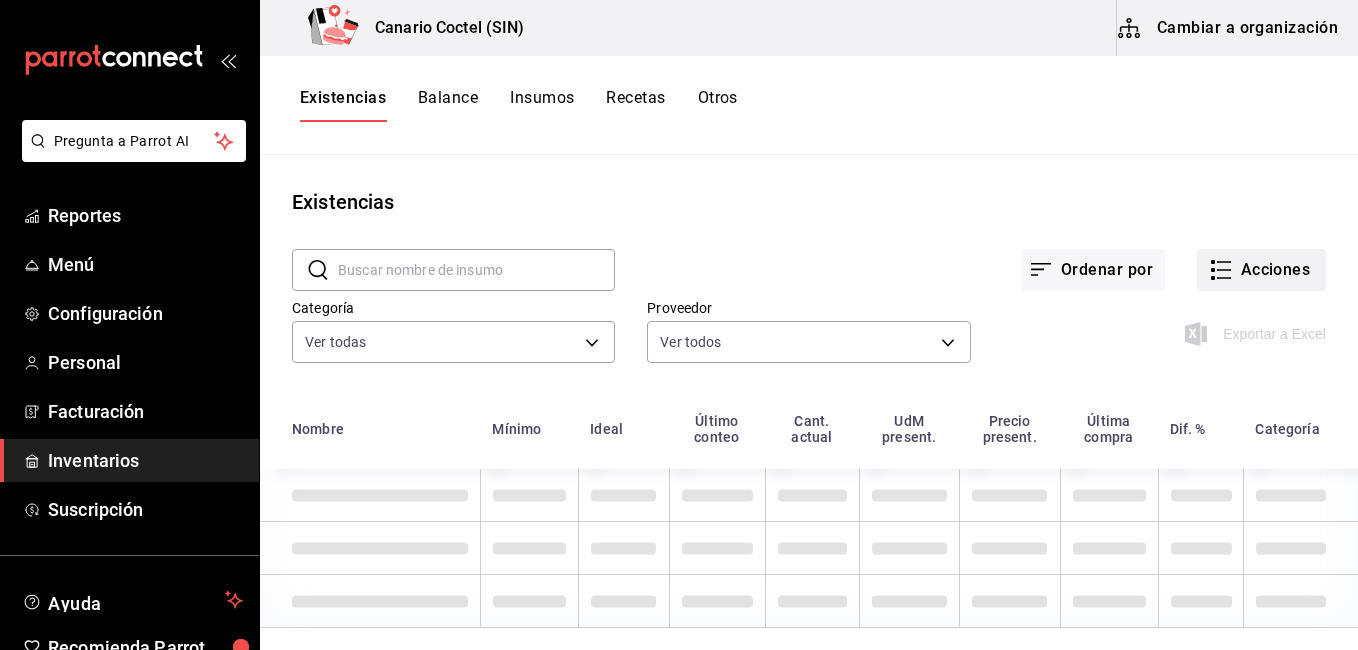 click on "Acciones" at bounding box center [1261, 270] 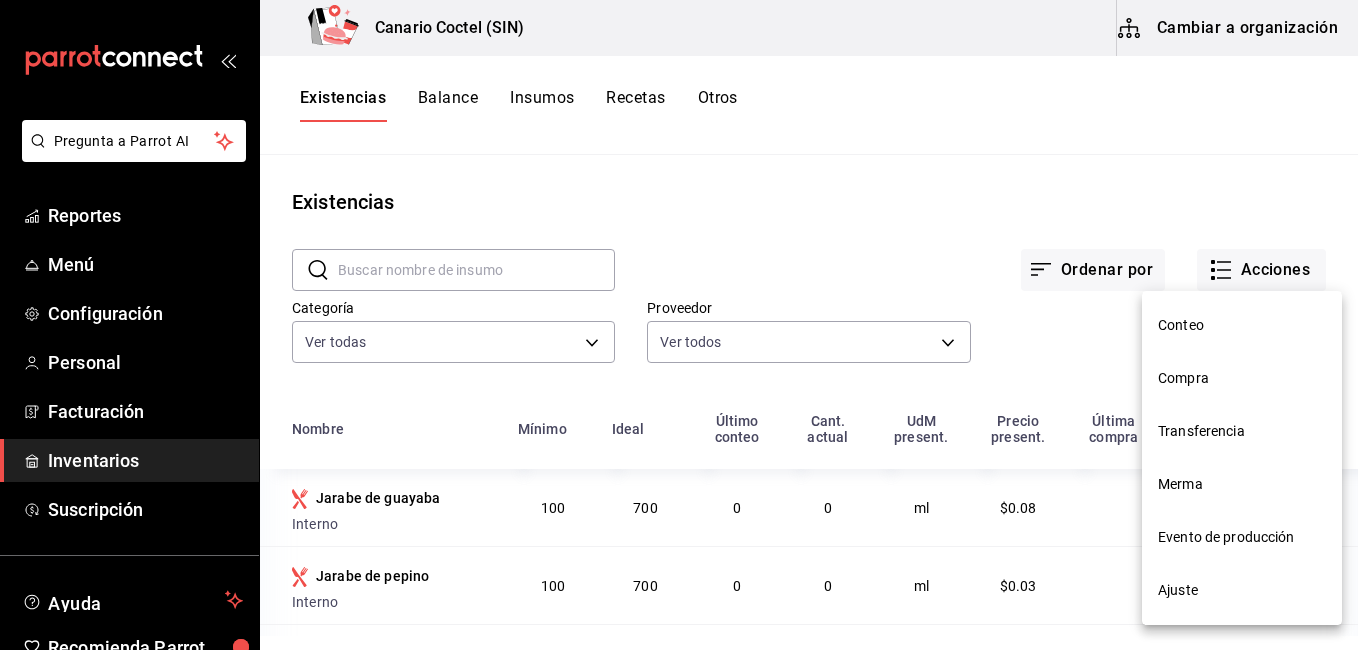 drag, startPoint x: 1214, startPoint y: 319, endPoint x: 1235, endPoint y: 321, distance: 21.095022 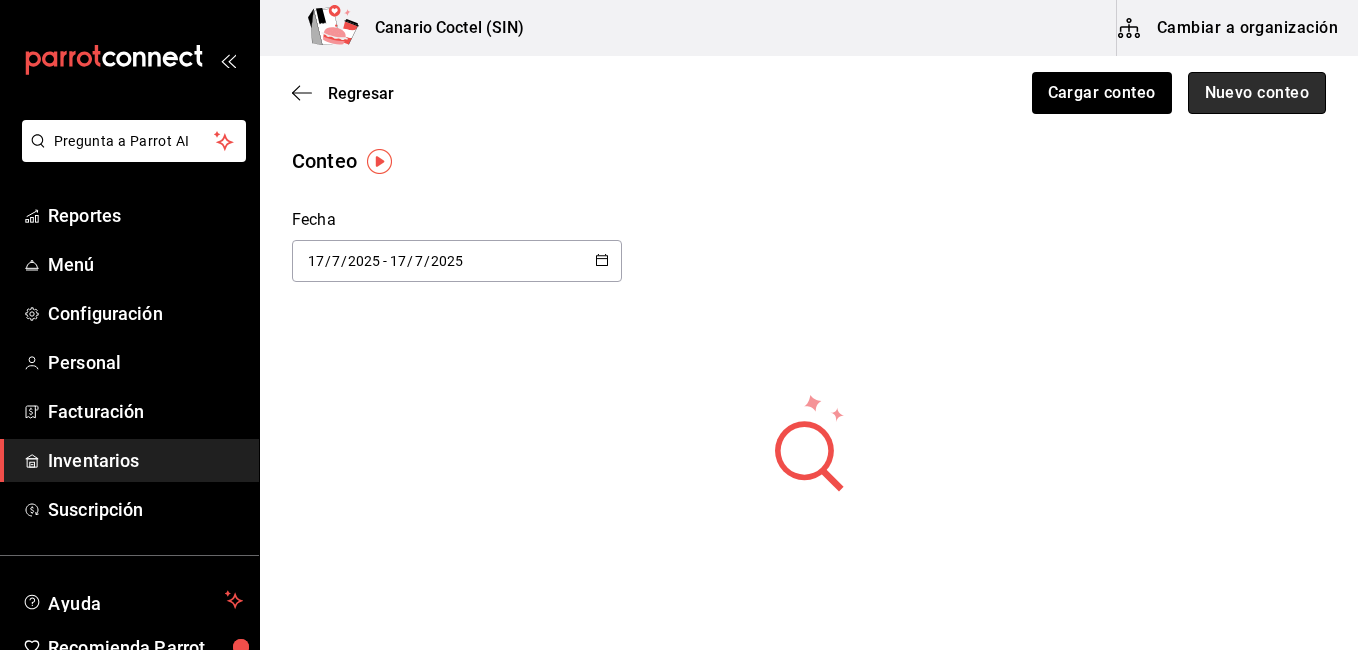 click on "Nuevo conteo" at bounding box center (1257, 93) 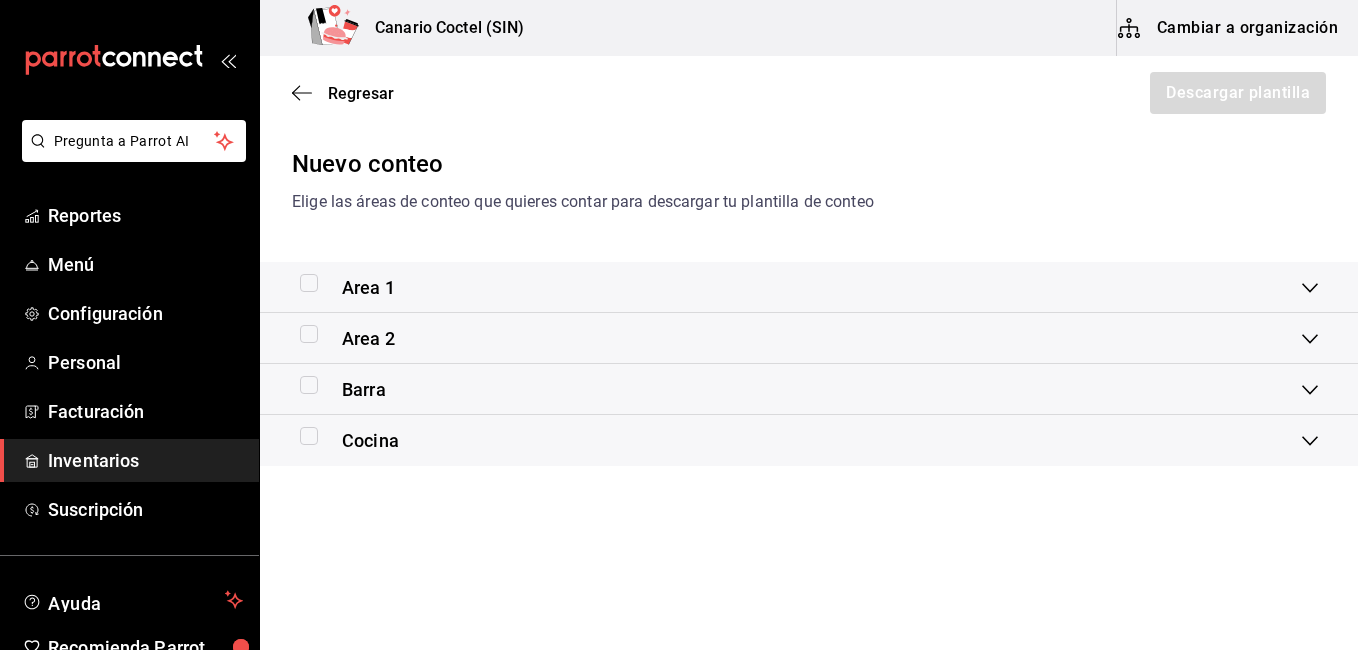 click at bounding box center (309, 385) 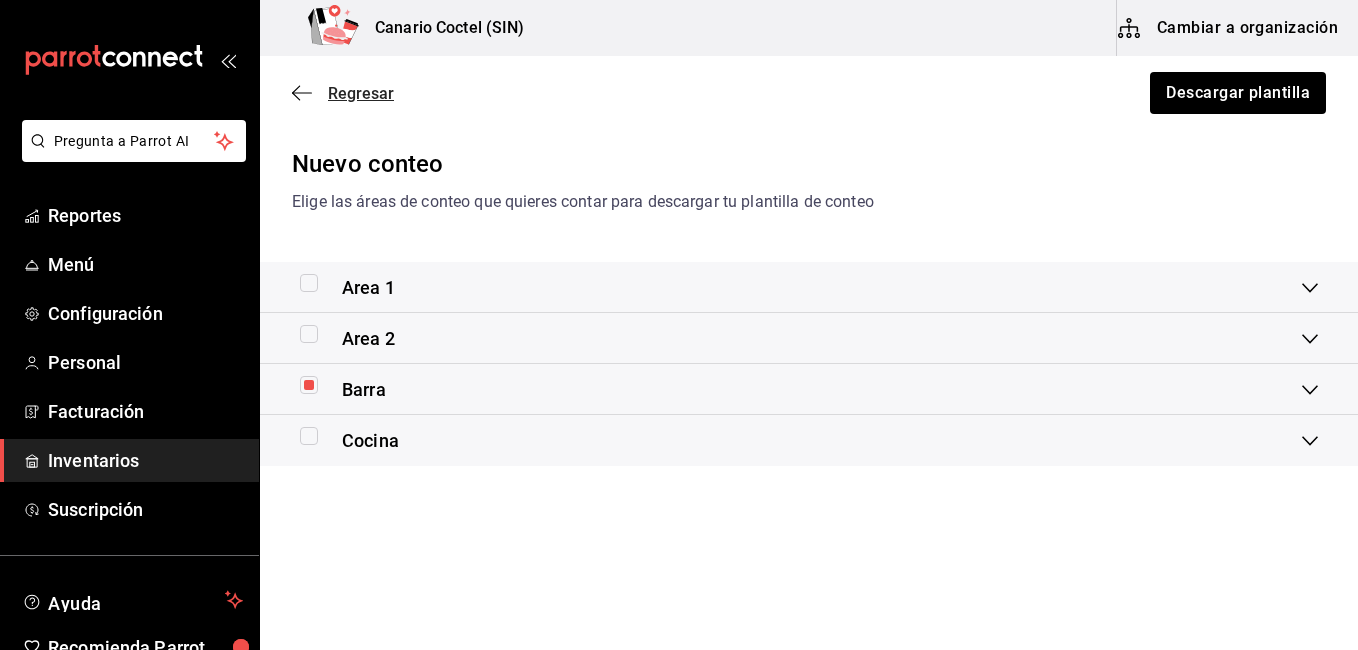 click on "Regresar" at bounding box center (343, 93) 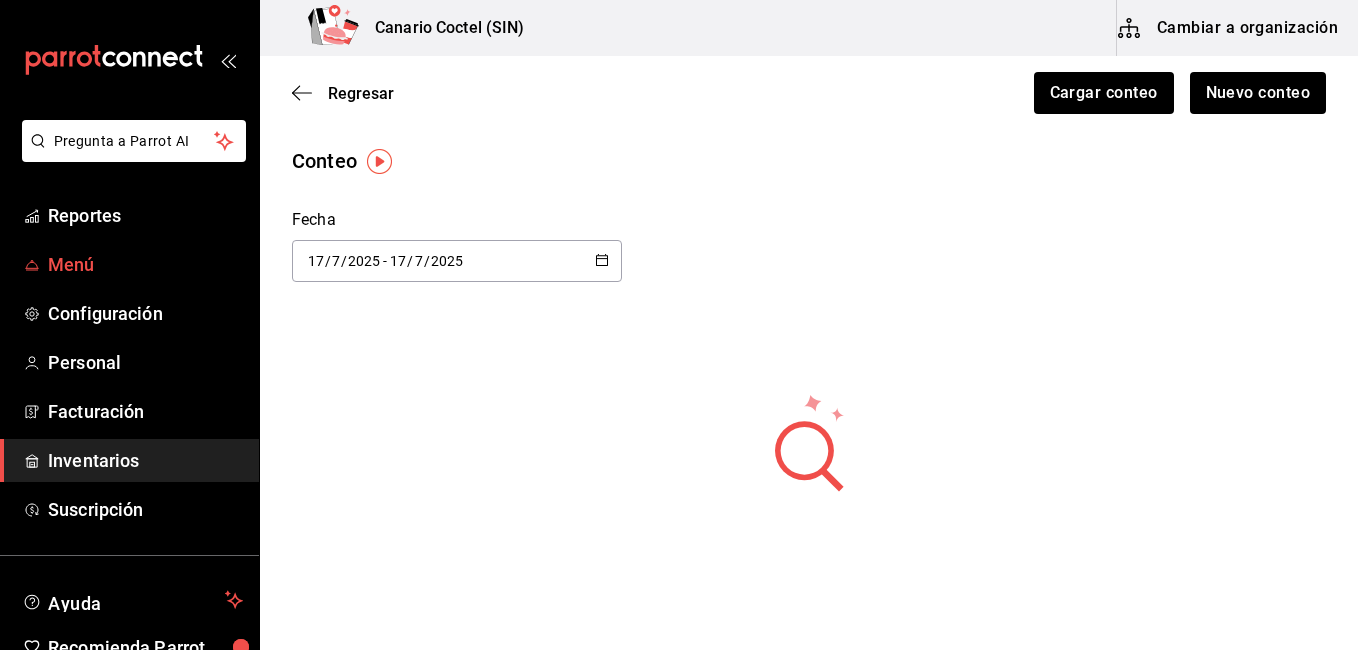 click on "Menú" at bounding box center [145, 264] 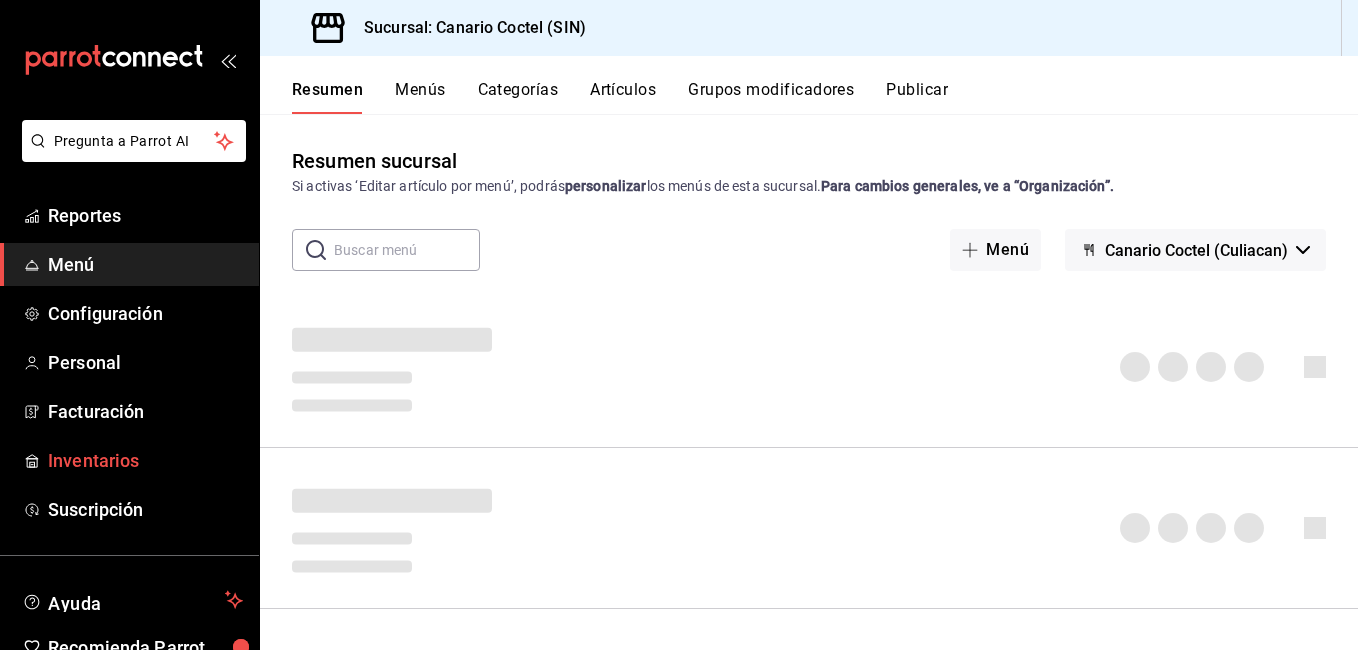 click on "Inventarios" at bounding box center [145, 460] 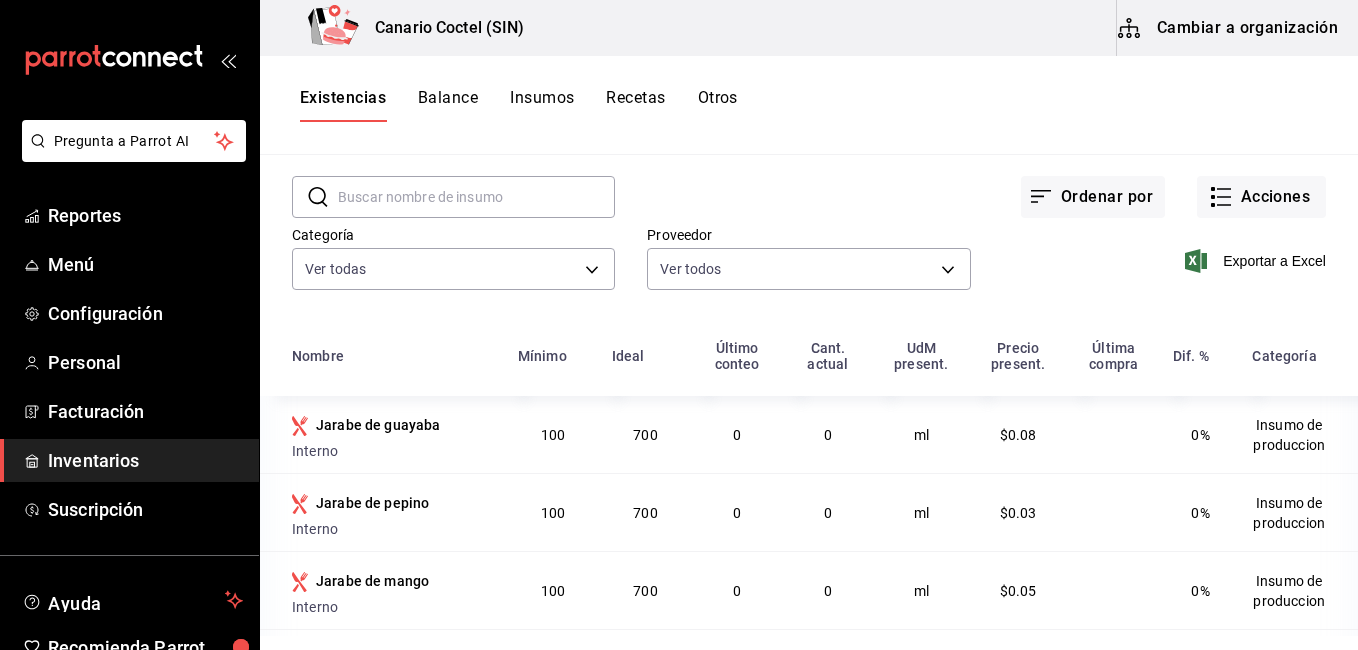scroll, scrollTop: 100, scrollLeft: 0, axis: vertical 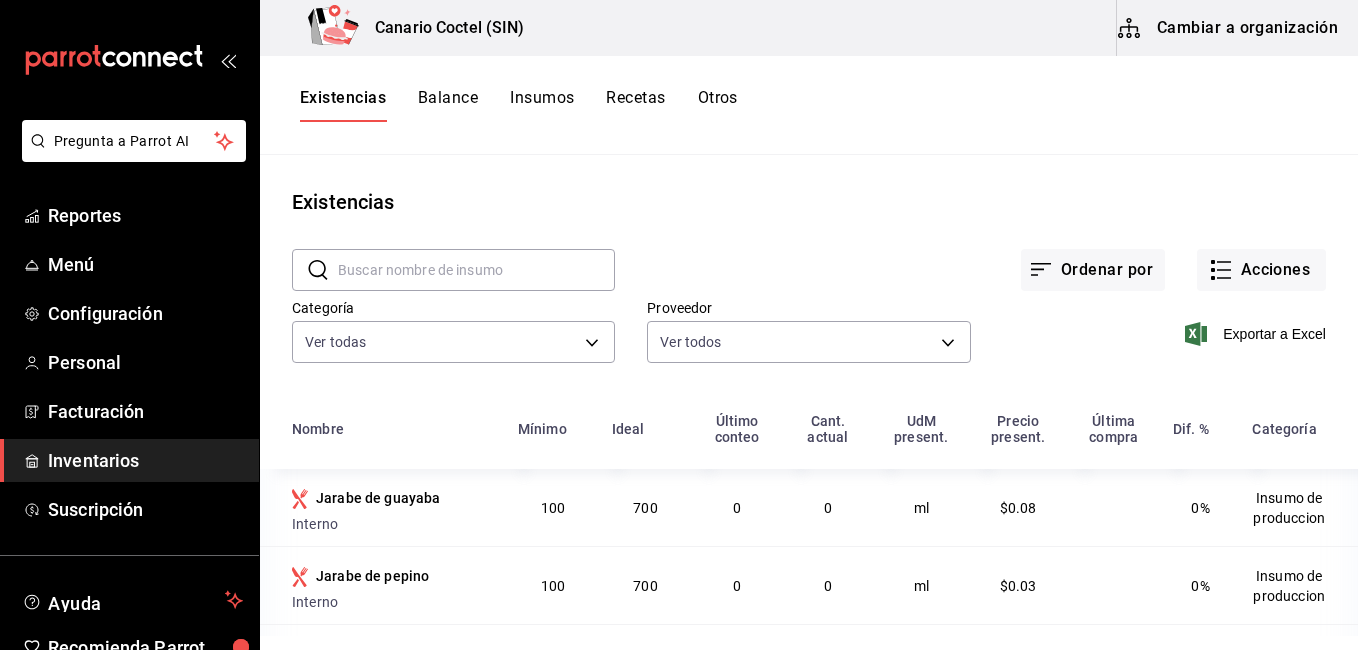 click on "Otros" at bounding box center [718, 105] 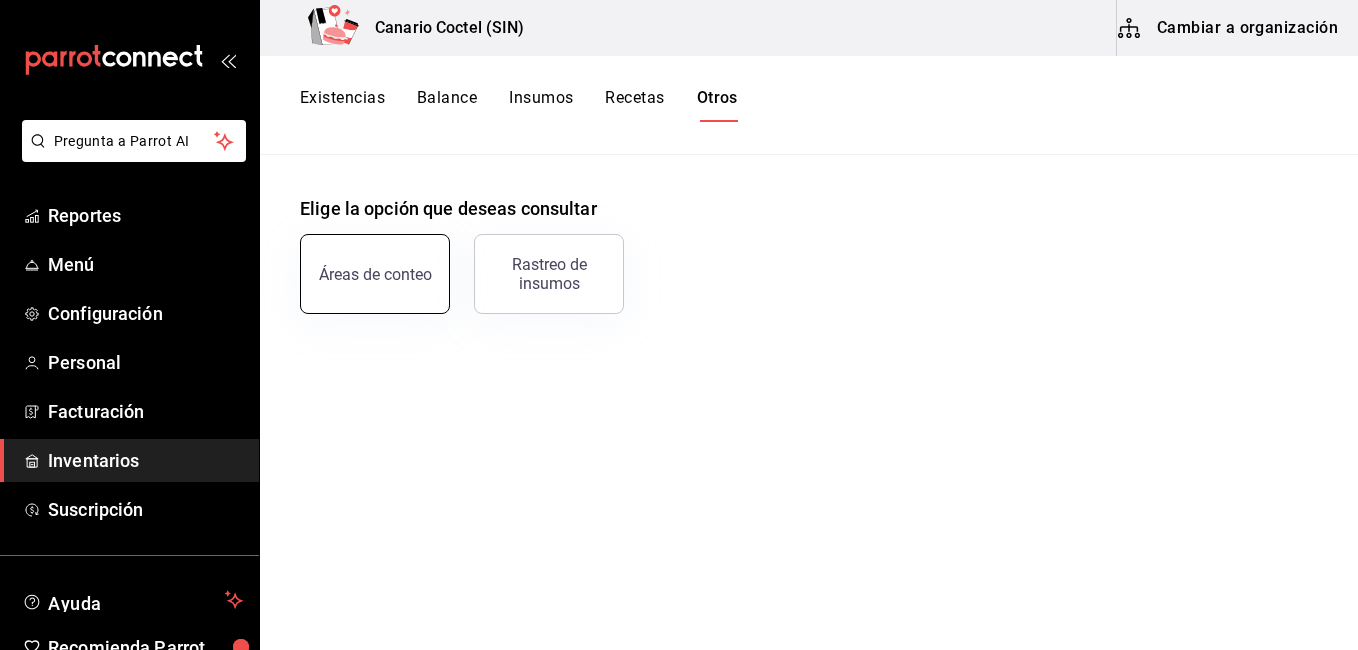 click on "Áreas de conteo" at bounding box center (375, 274) 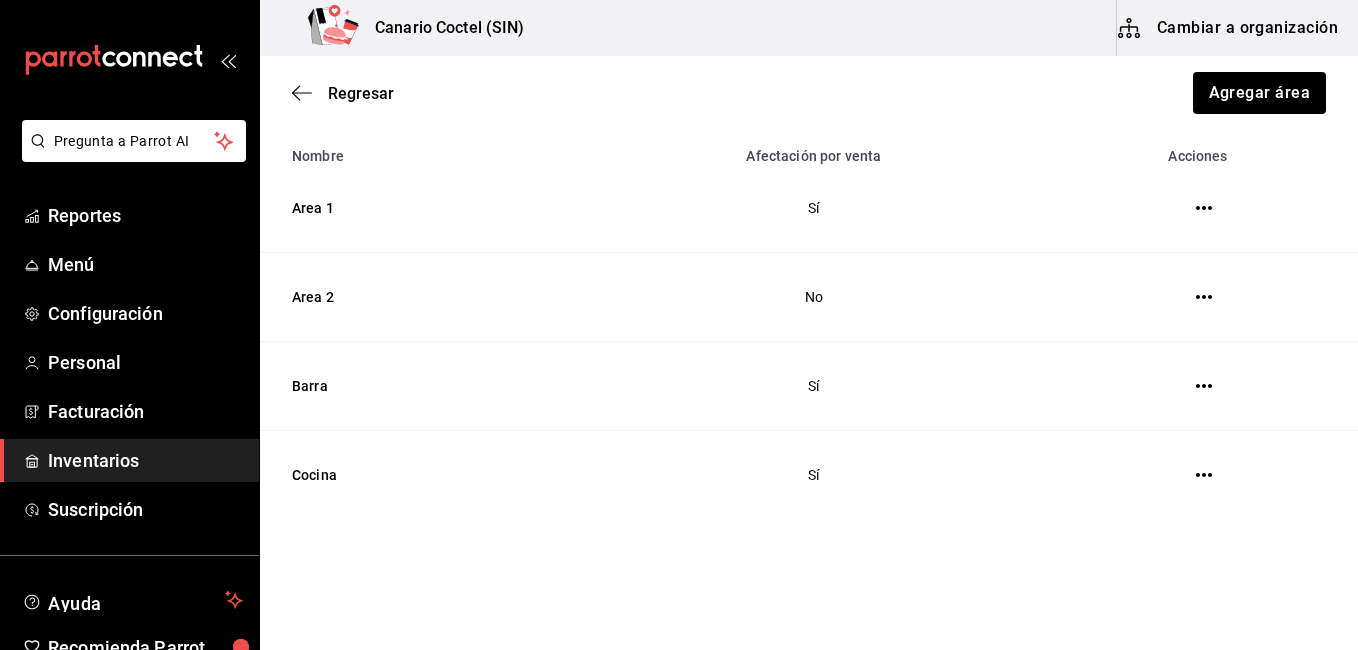scroll, scrollTop: 209, scrollLeft: 0, axis: vertical 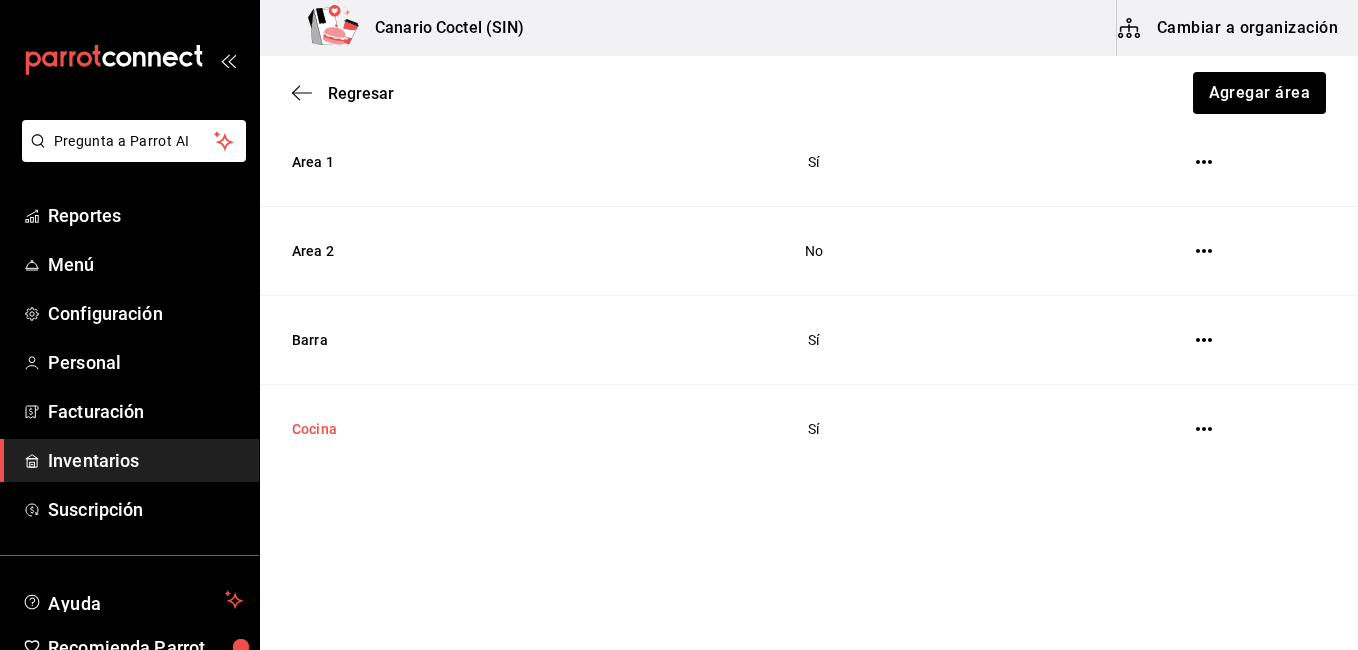 click on "Cocina" at bounding box center [415, 429] 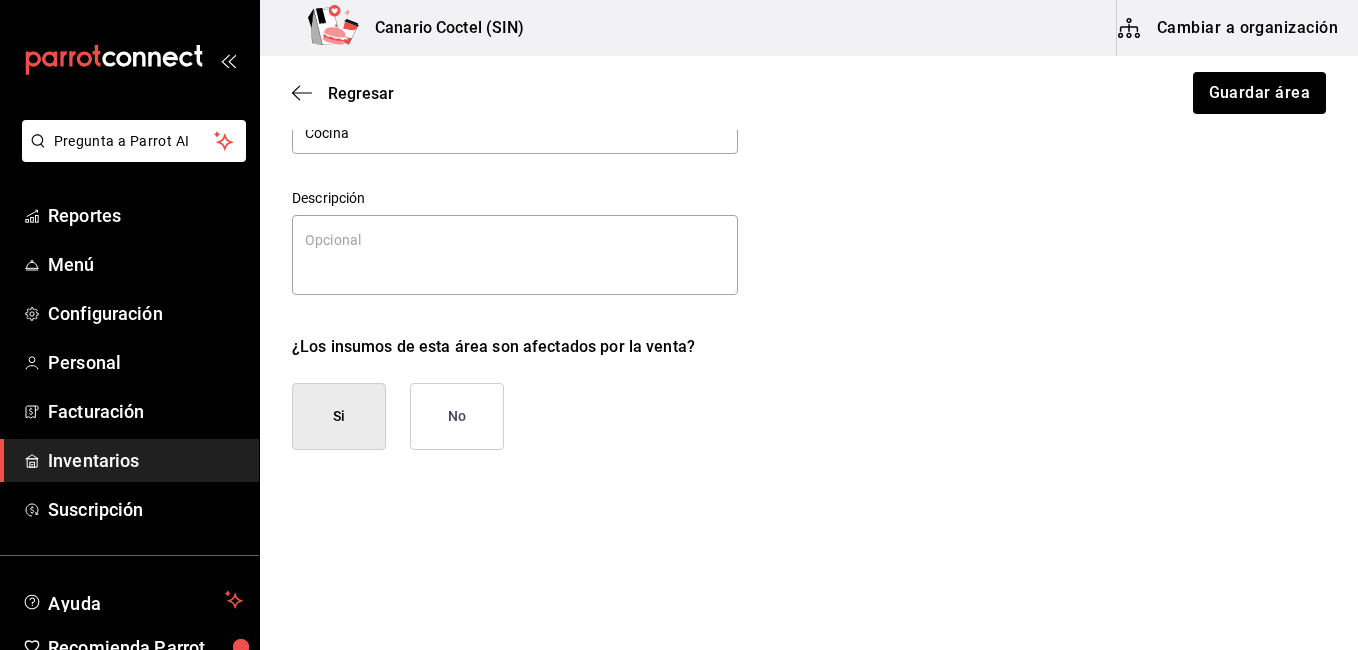 scroll, scrollTop: 165, scrollLeft: 0, axis: vertical 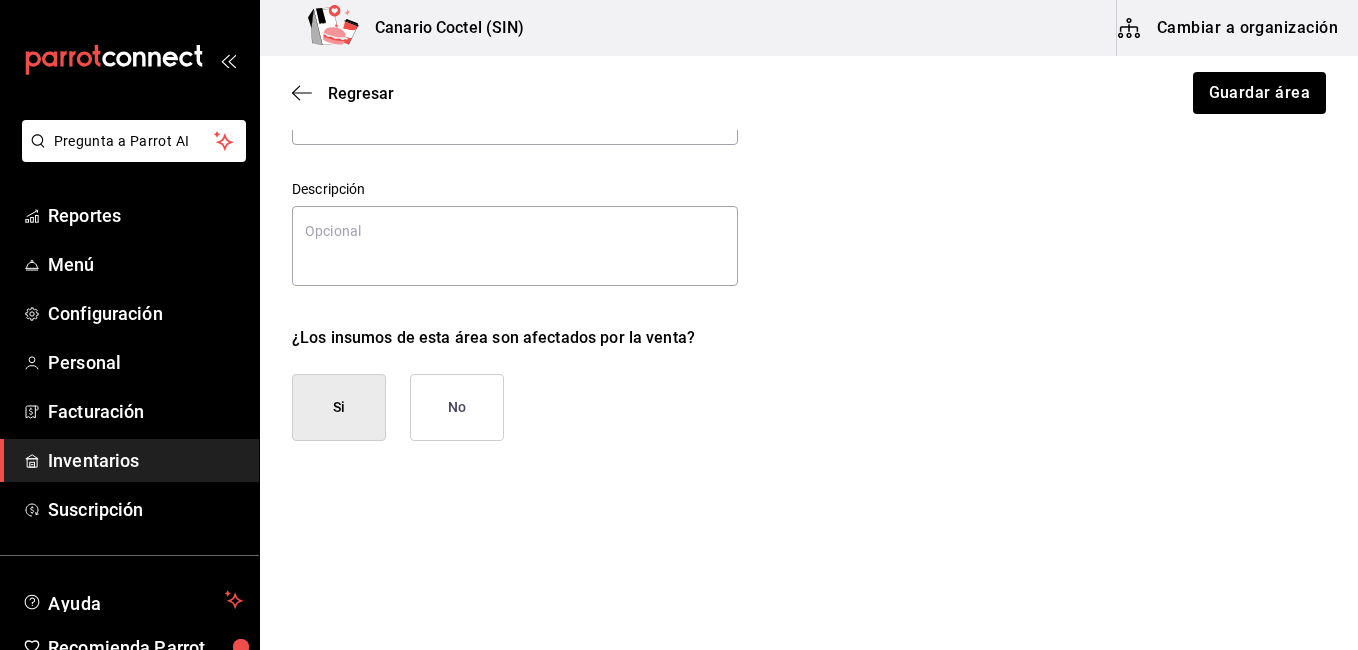 type on "x" 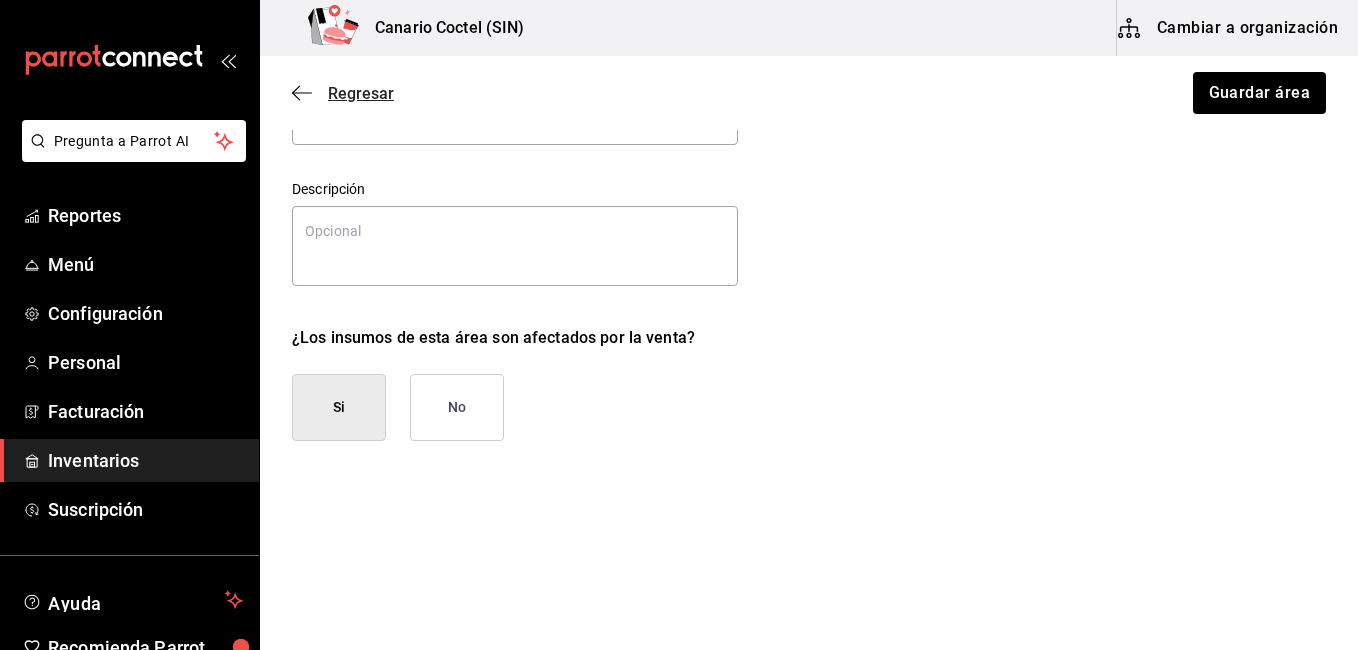 click 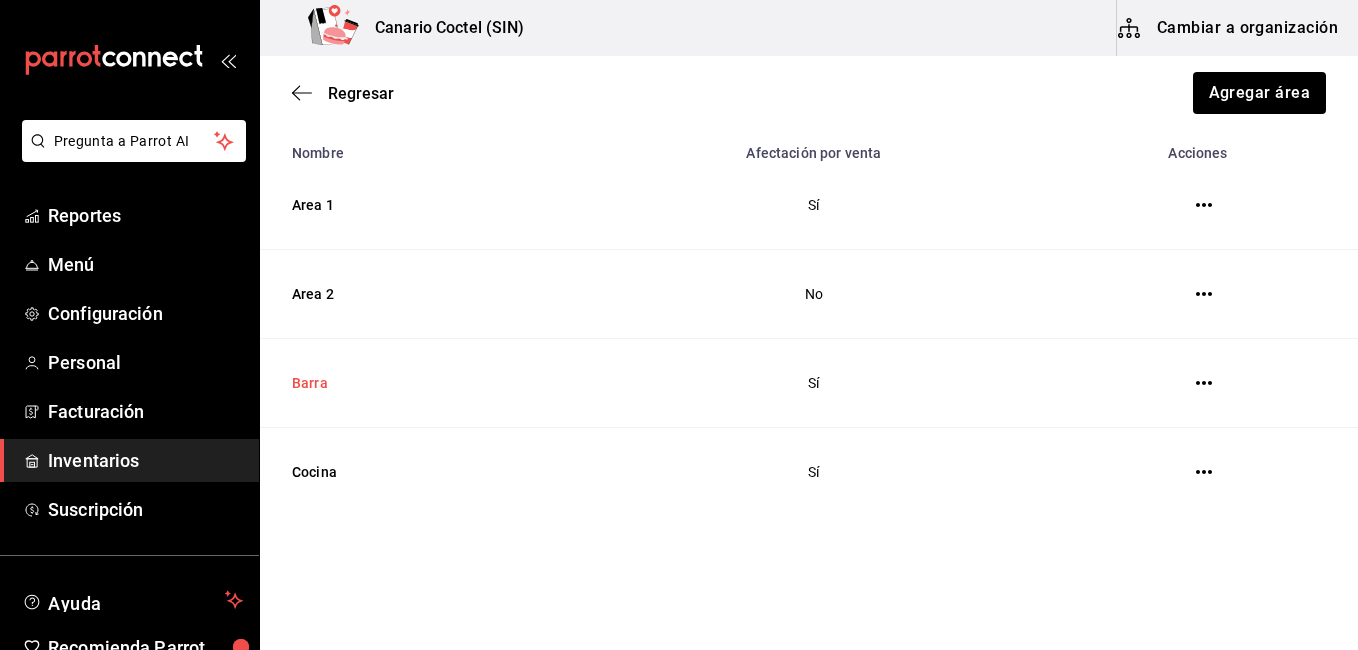 click on "Barra" at bounding box center [415, 383] 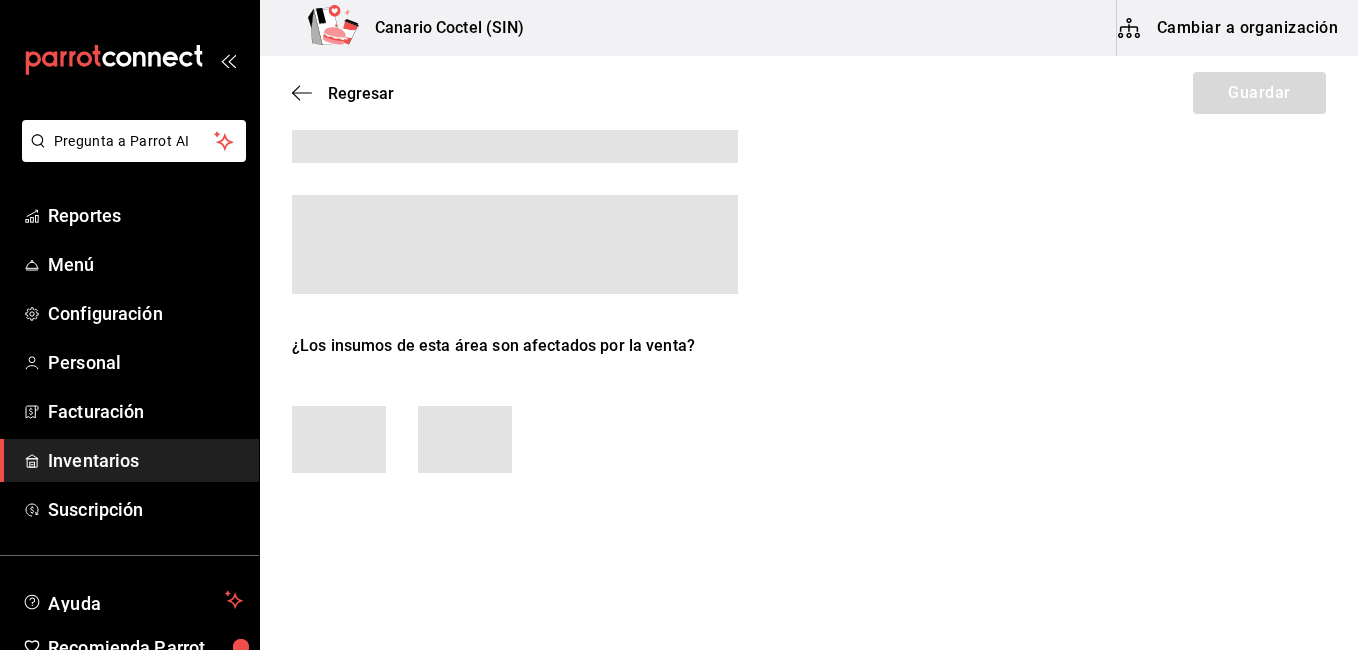 scroll, scrollTop: 133, scrollLeft: 0, axis: vertical 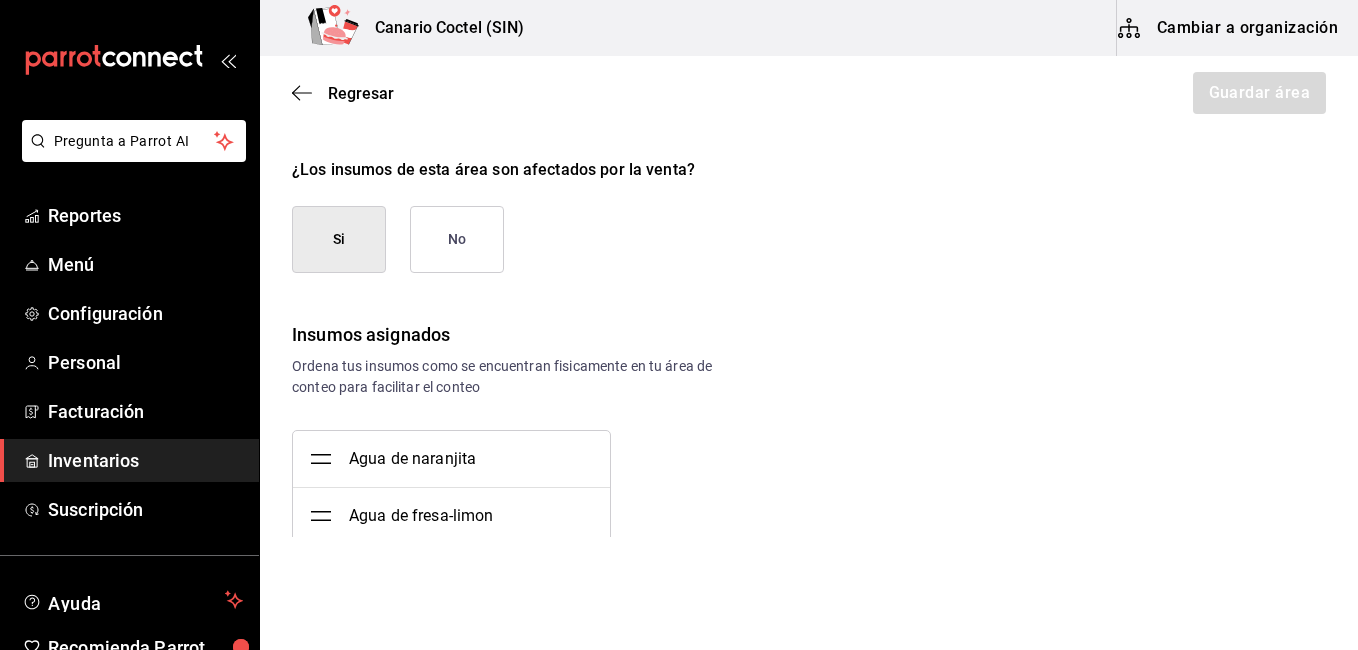 type on "x" 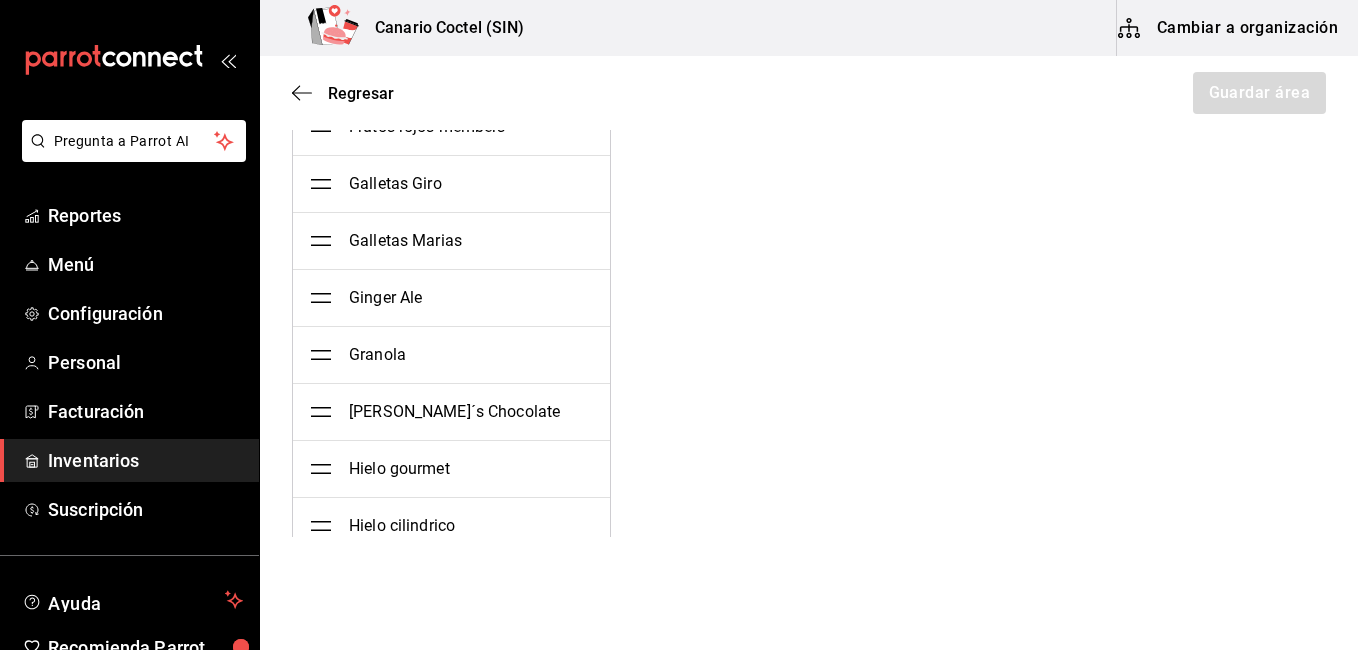 scroll, scrollTop: 2333, scrollLeft: 0, axis: vertical 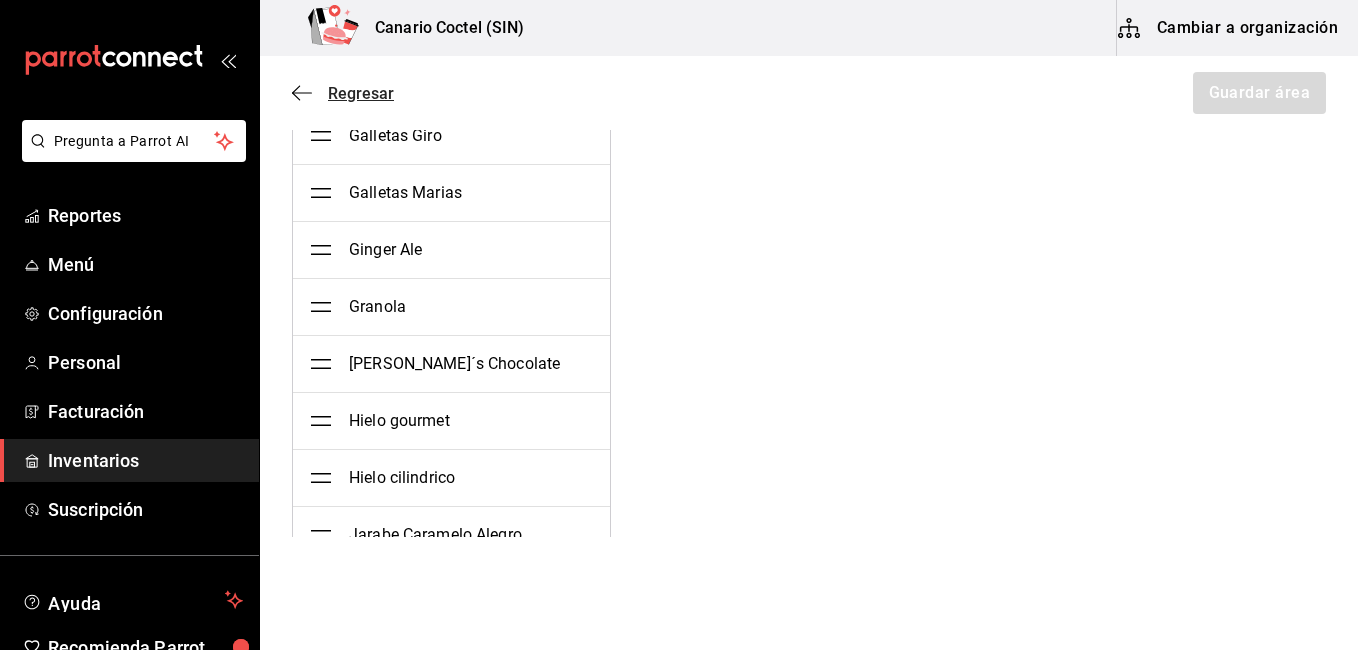 click 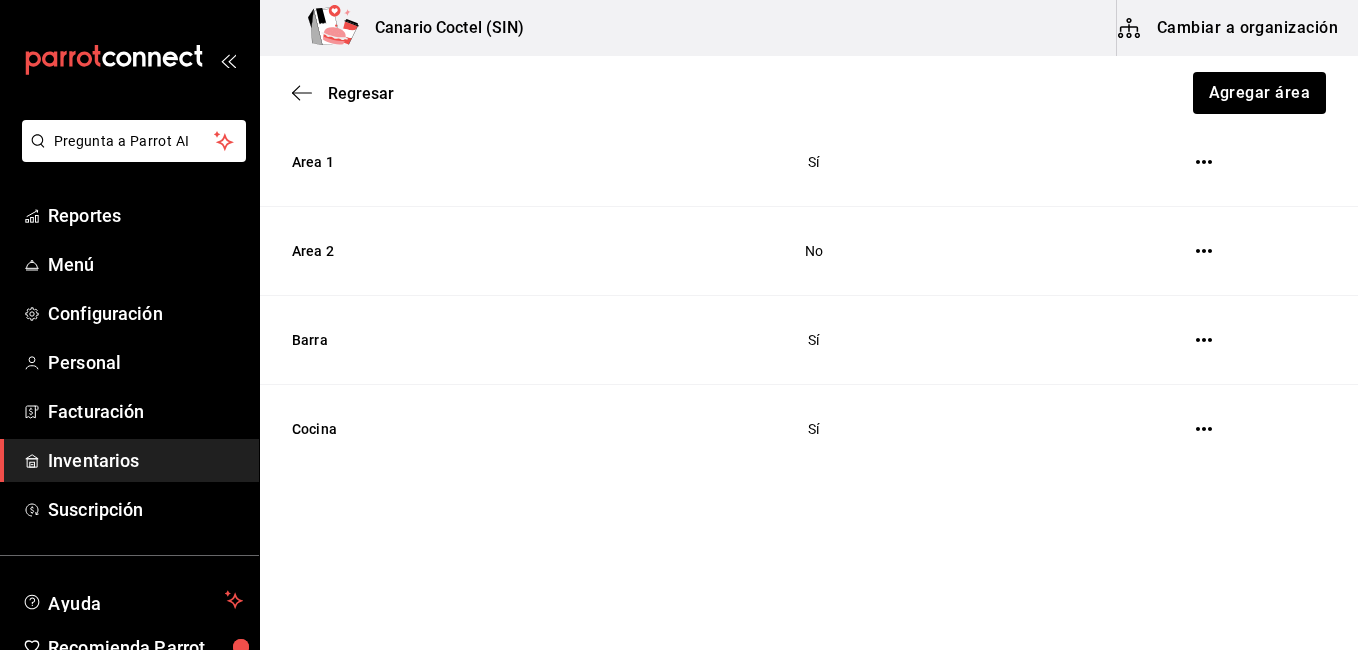 scroll, scrollTop: 209, scrollLeft: 0, axis: vertical 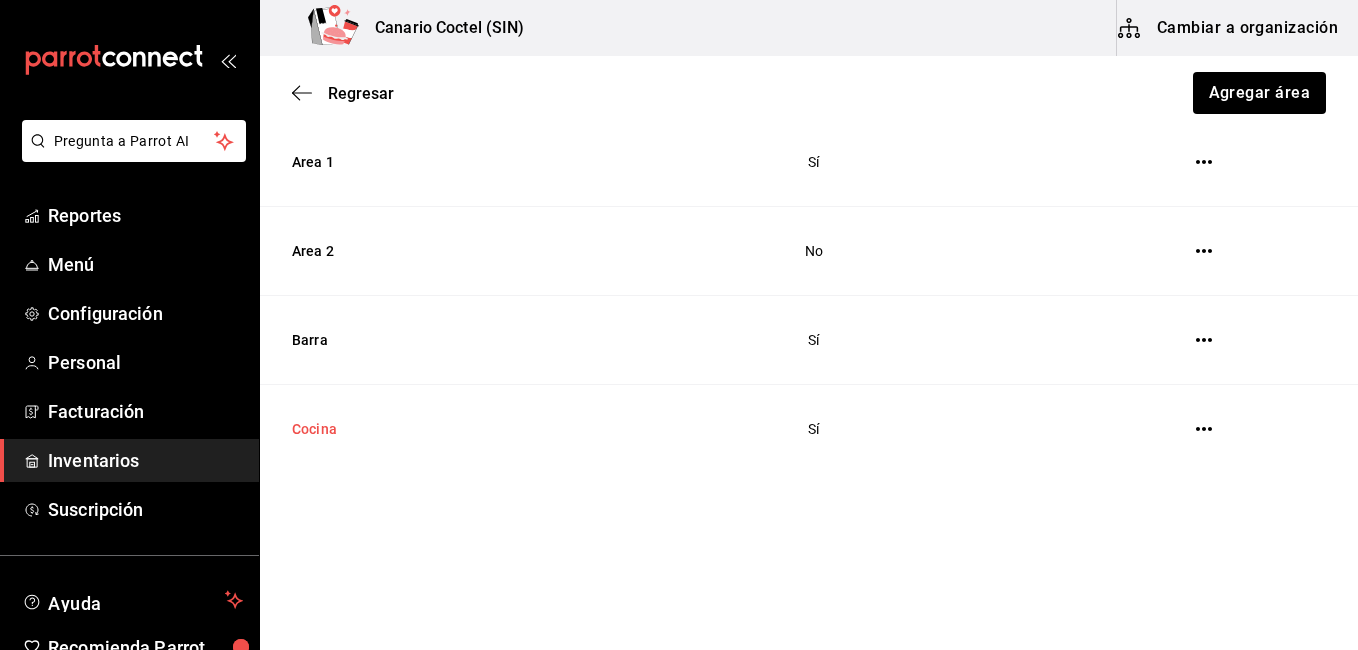 click on "Cocina" at bounding box center [415, 429] 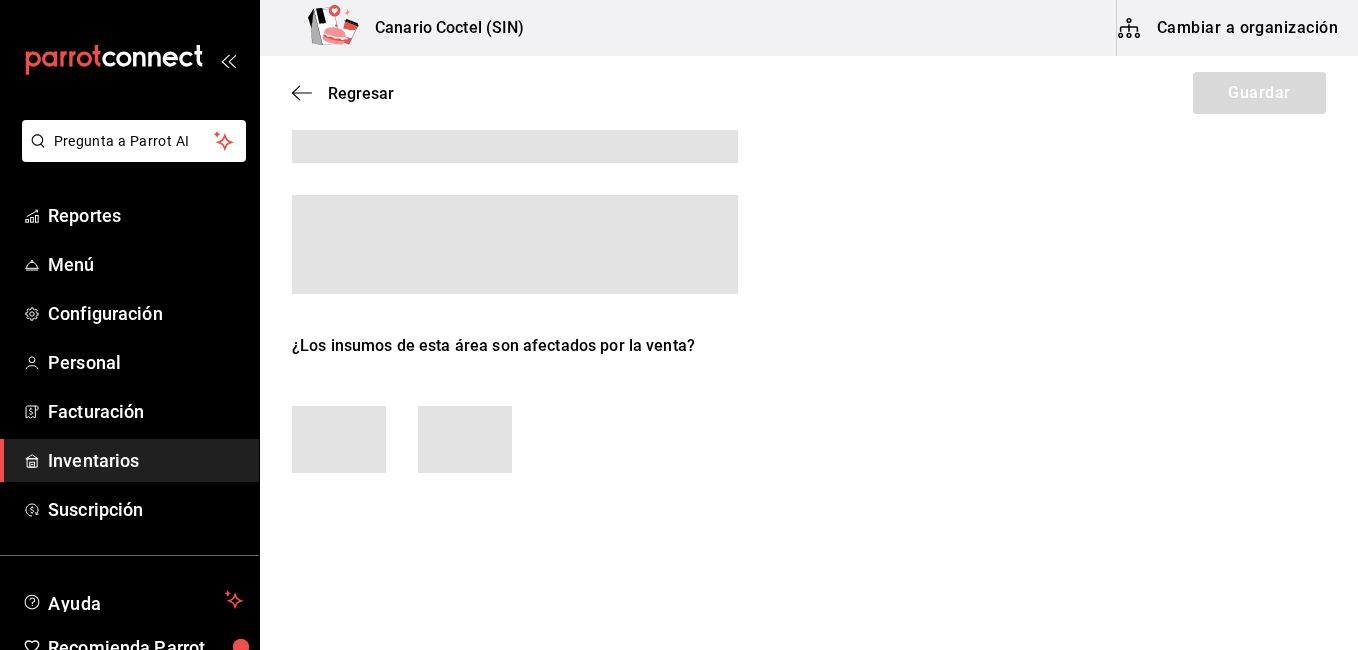 scroll, scrollTop: 133, scrollLeft: 0, axis: vertical 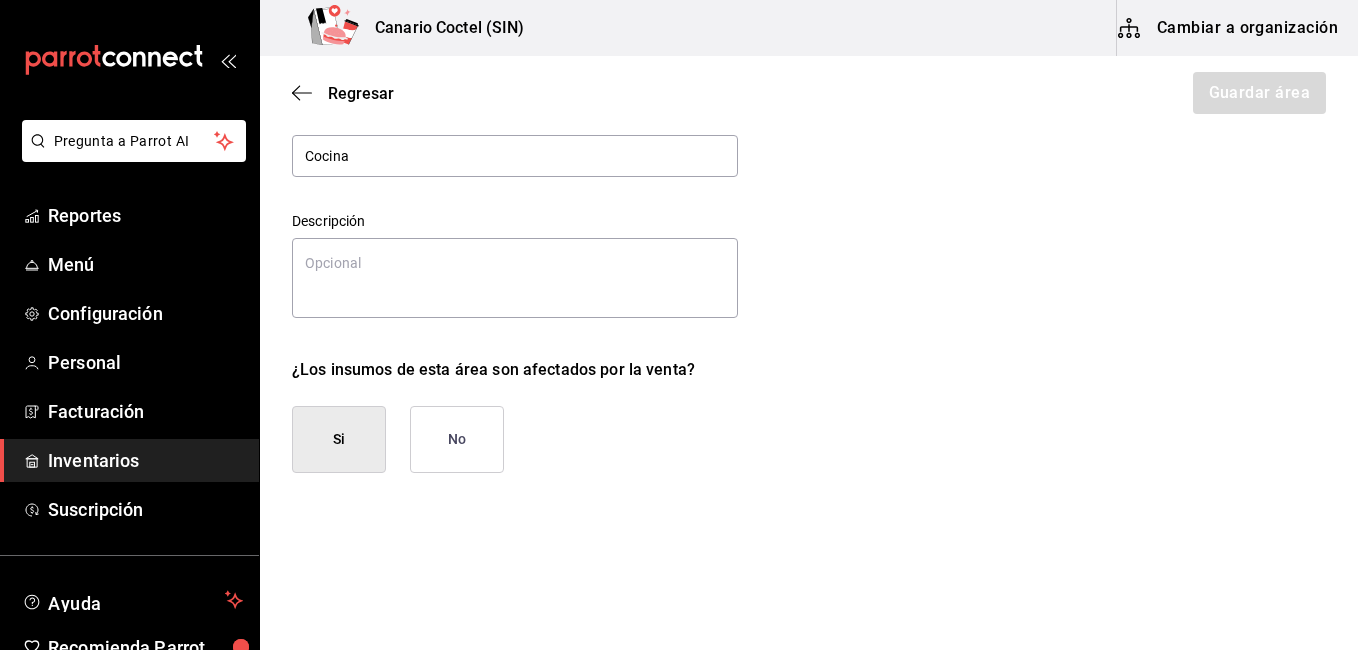 type on "x" 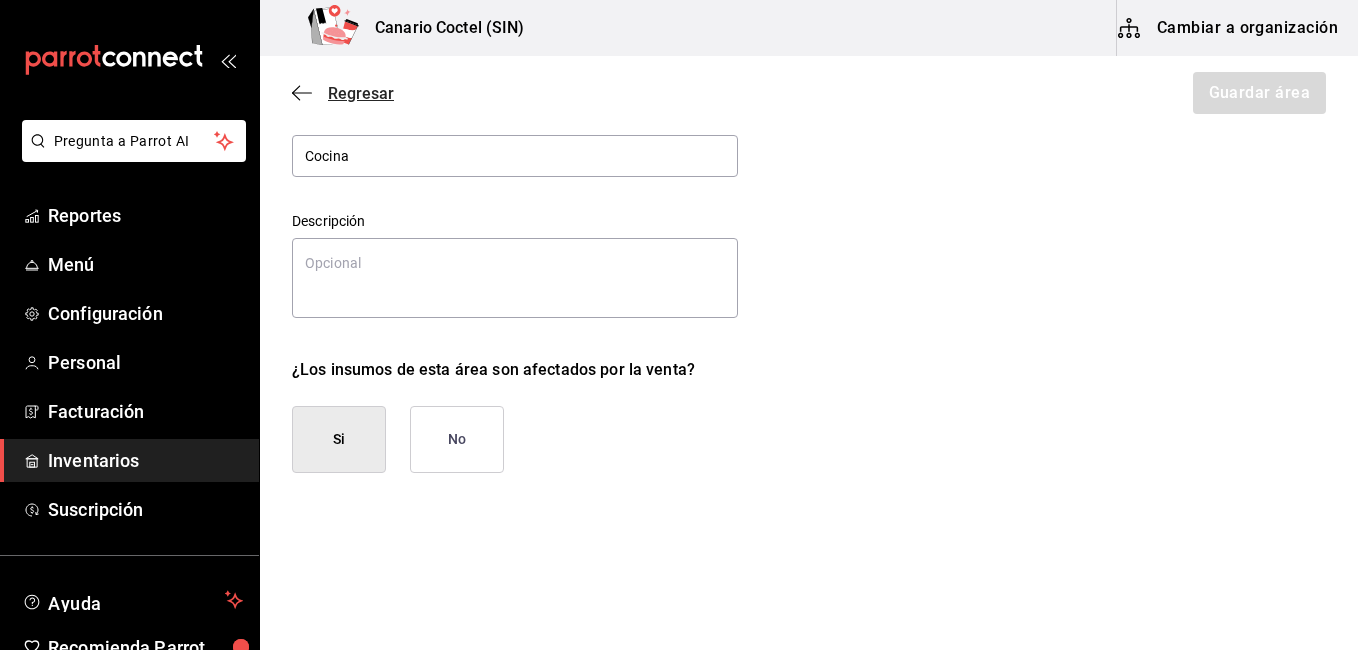 click on "Regresar" at bounding box center (361, 93) 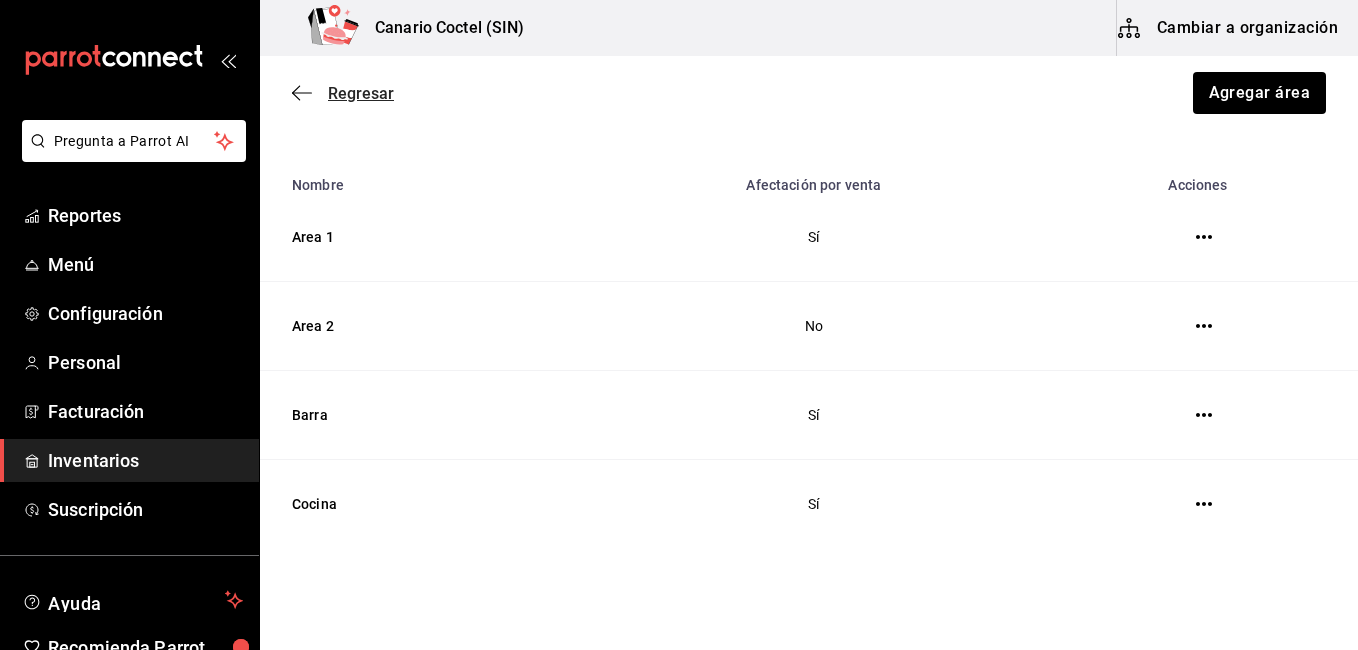 click 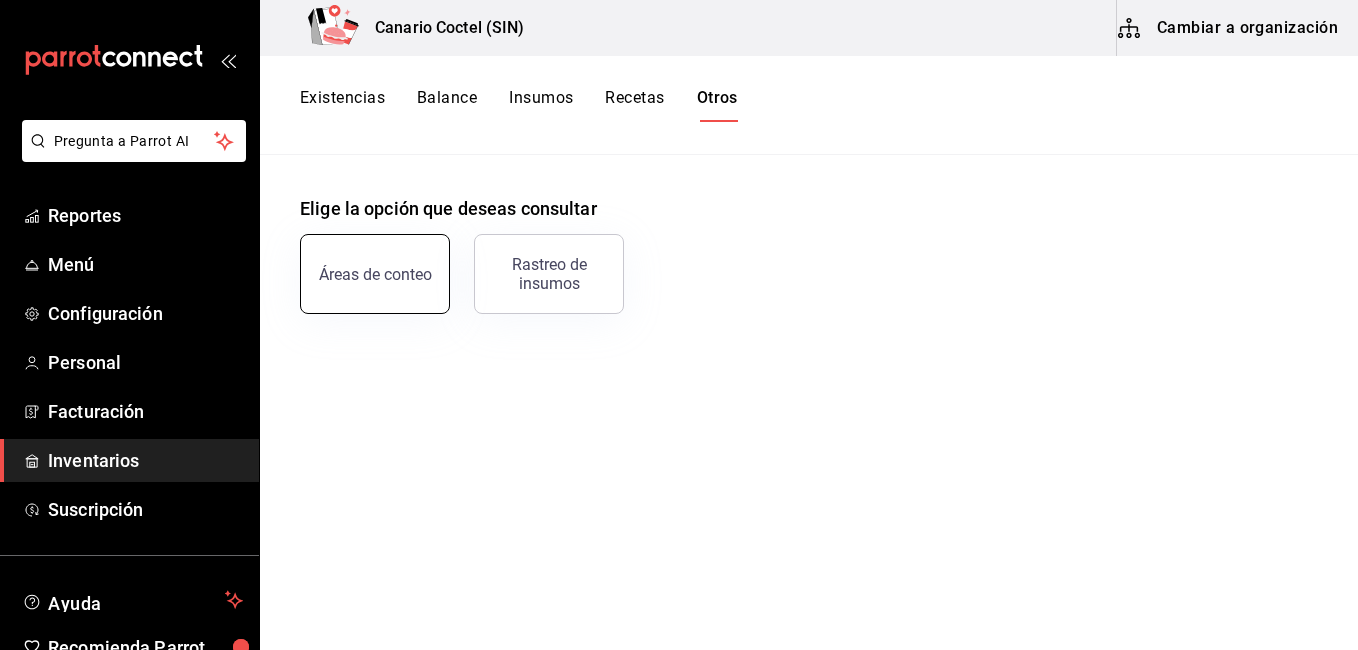 click on "Áreas de conteo" at bounding box center (363, 262) 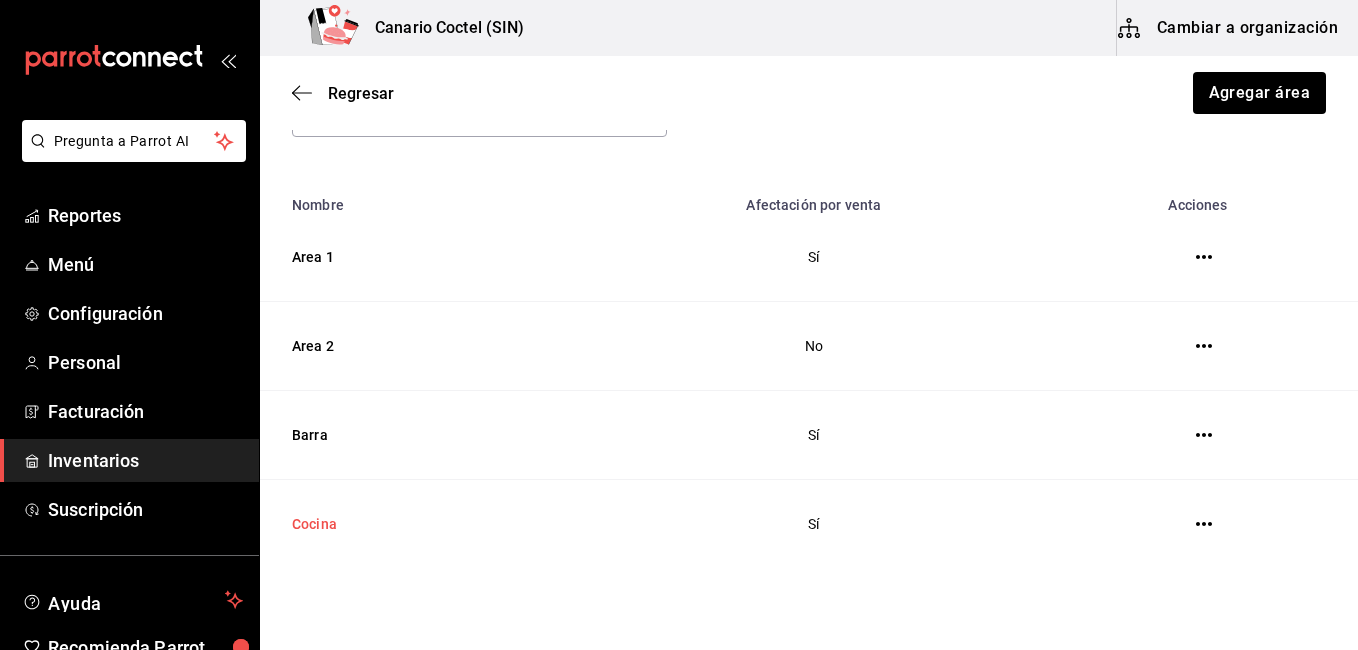 scroll, scrollTop: 209, scrollLeft: 0, axis: vertical 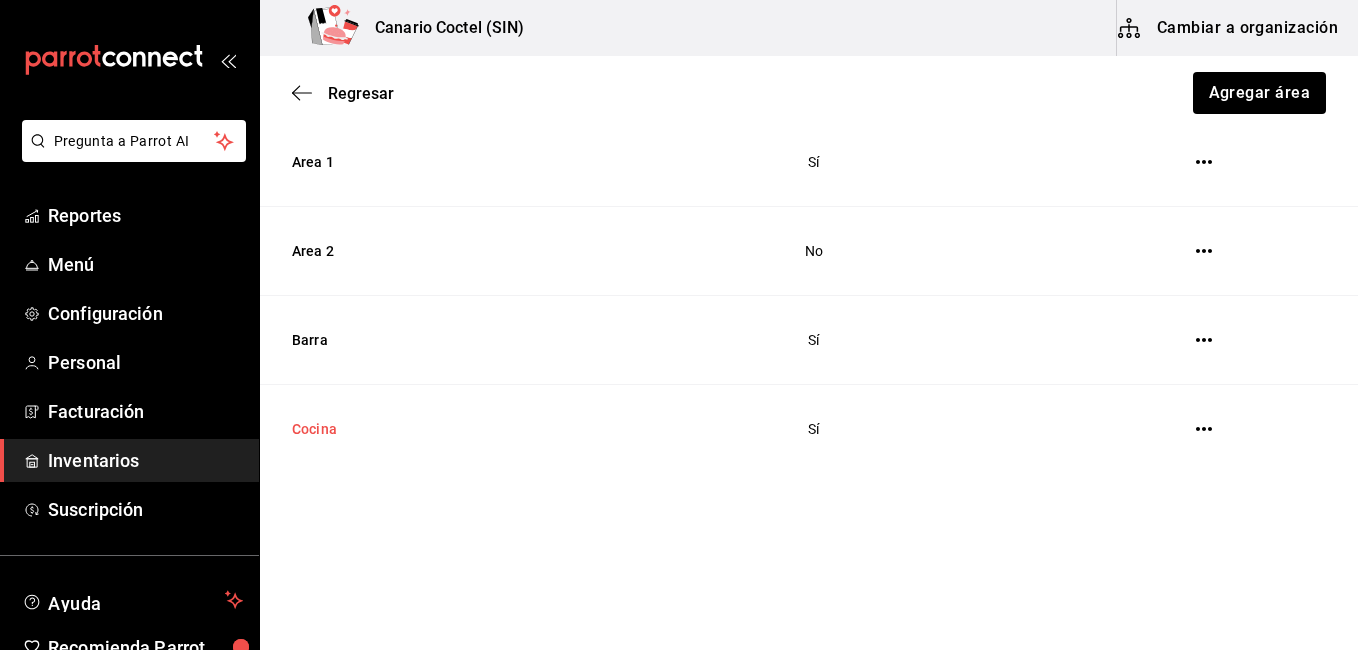 click on "Cocina" at bounding box center (415, 429) 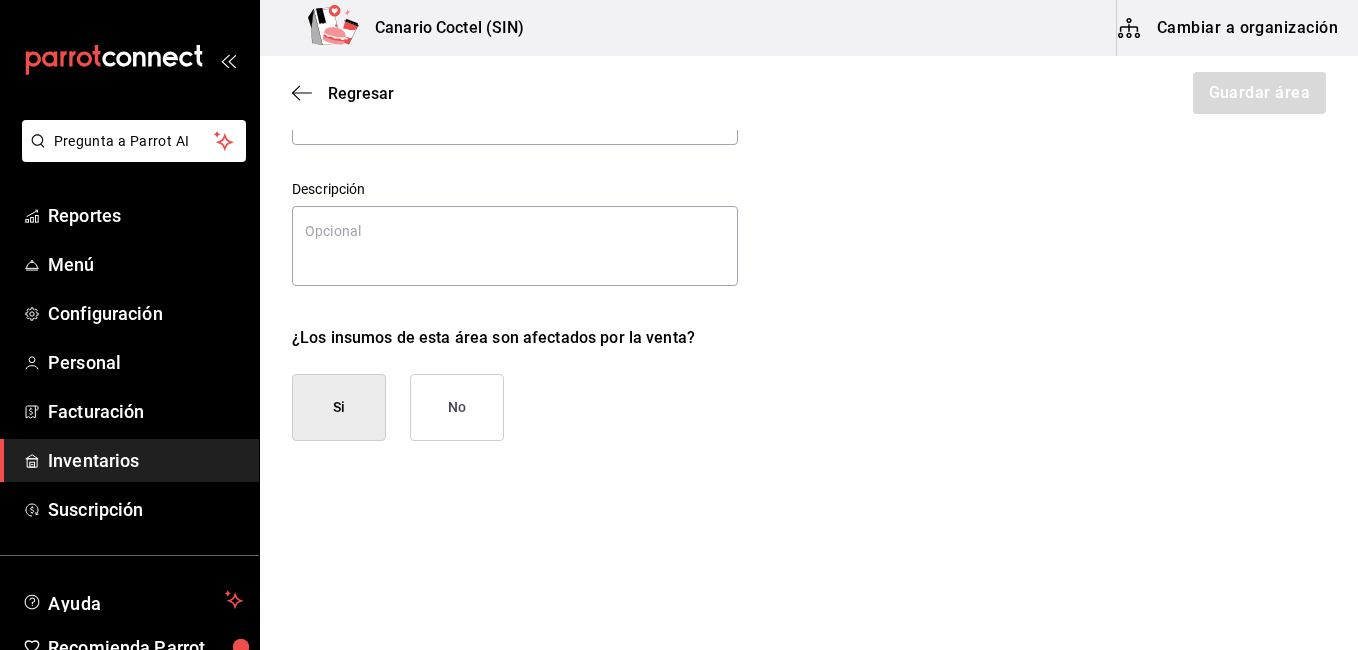 scroll, scrollTop: 133, scrollLeft: 0, axis: vertical 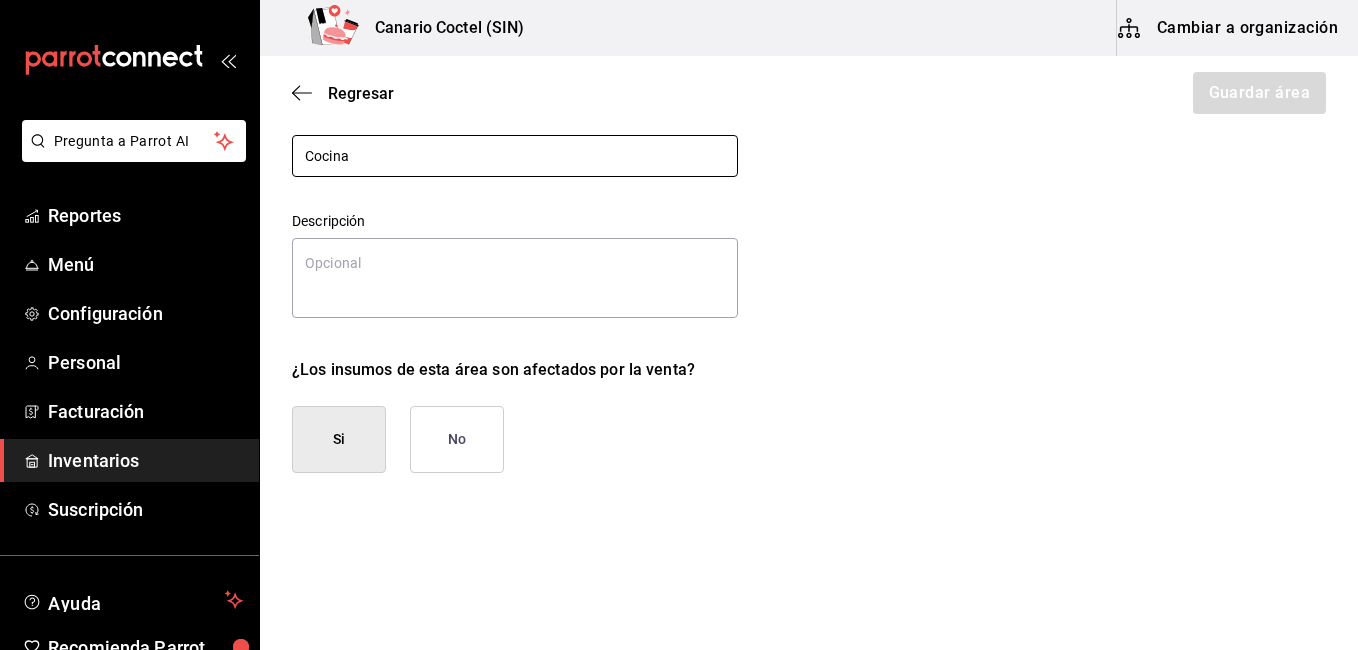type on "Cocin" 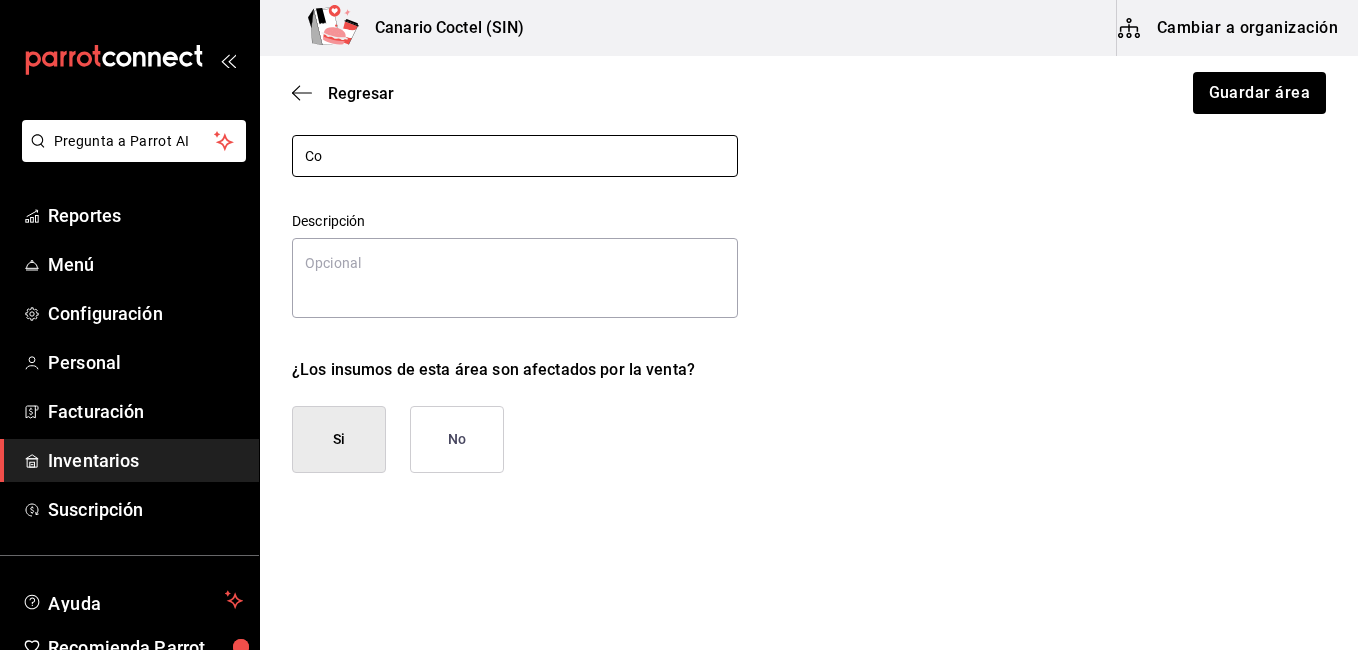type on "C" 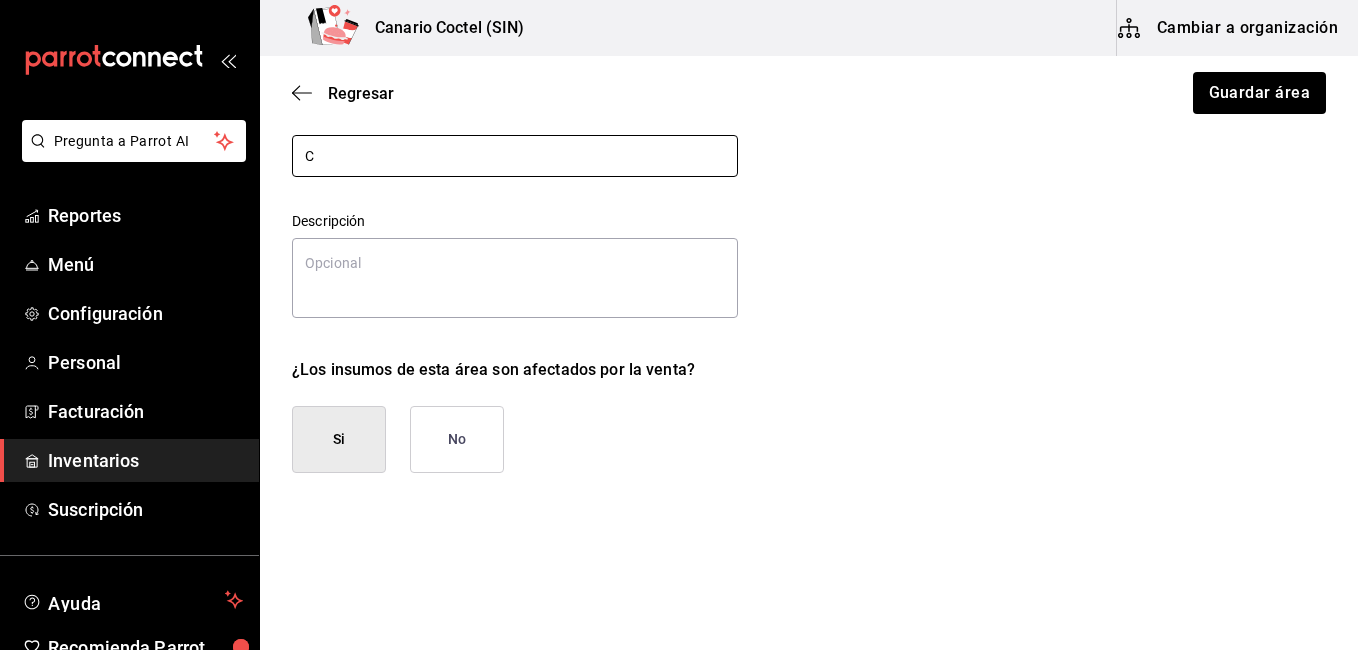 type 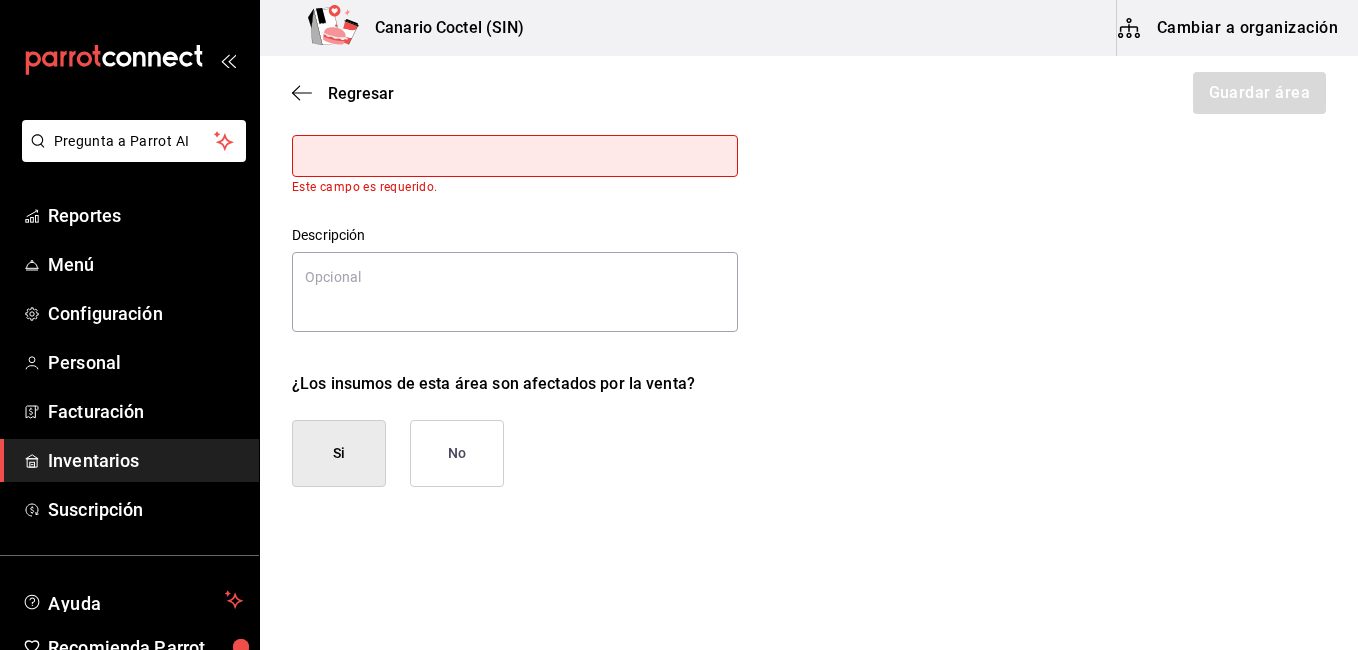 type on "V" 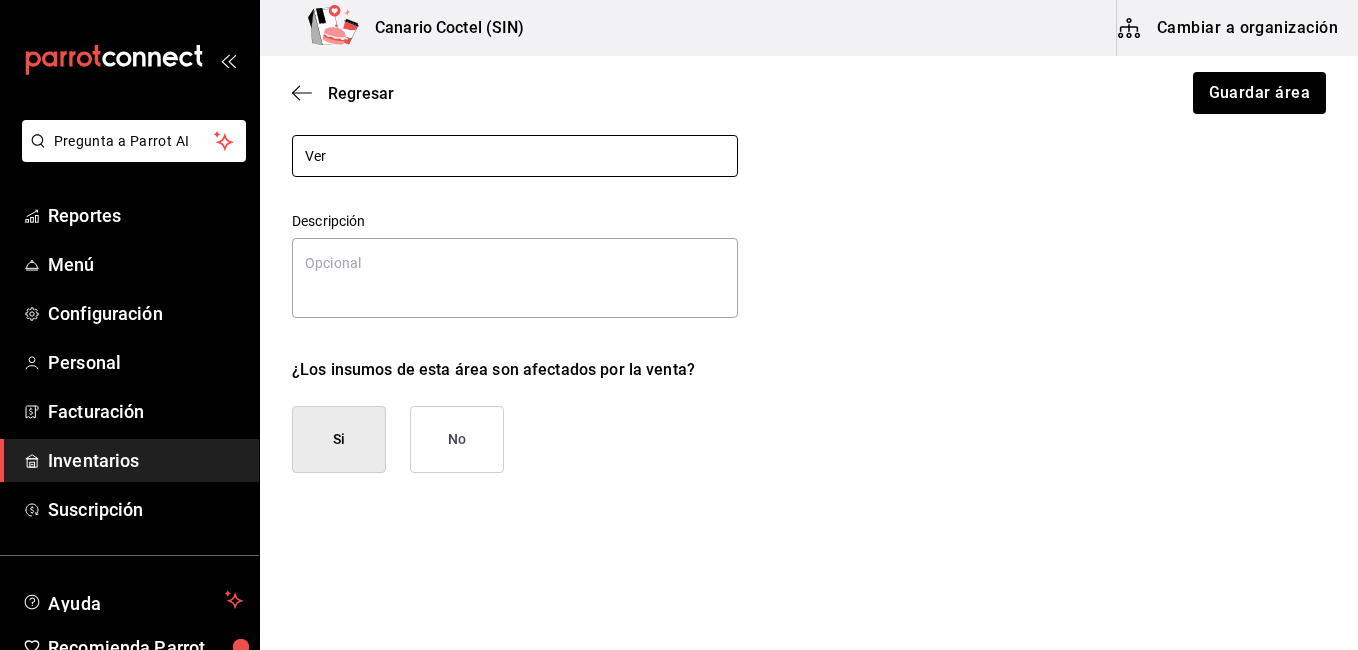 type on "Verd" 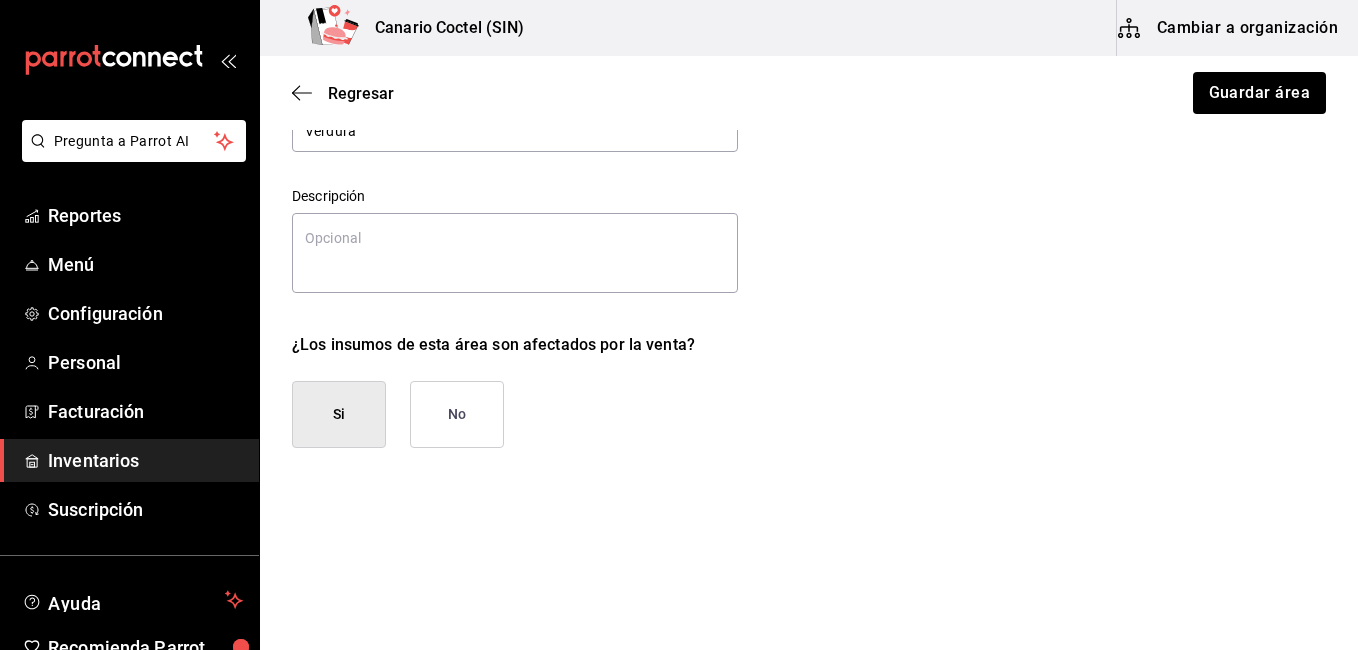scroll, scrollTop: 165, scrollLeft: 0, axis: vertical 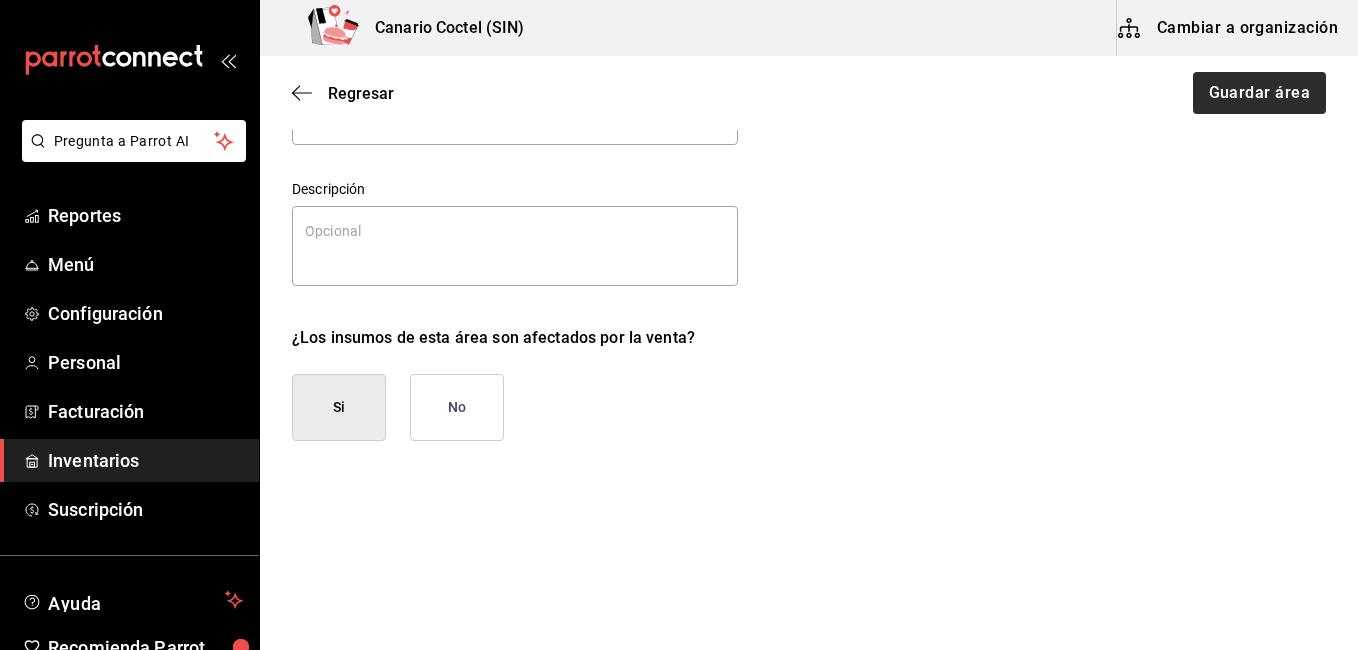 type on "Verdura" 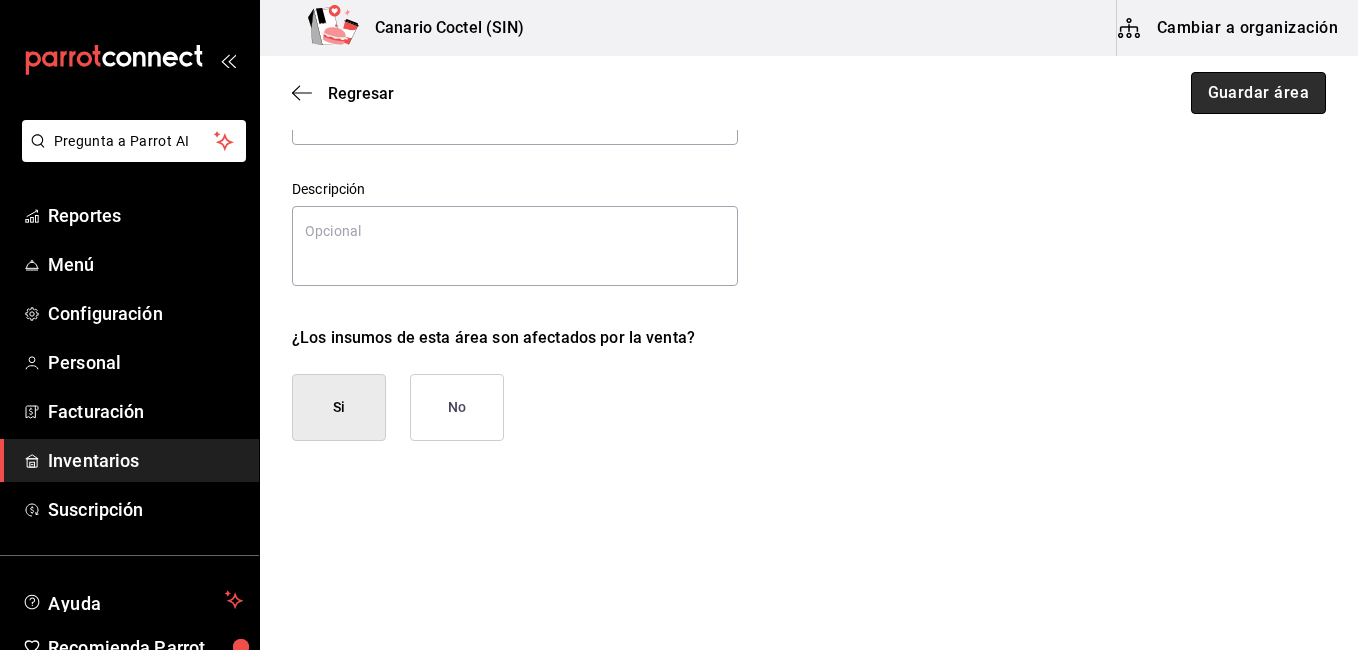 click on "Guardar área" at bounding box center [1259, 93] 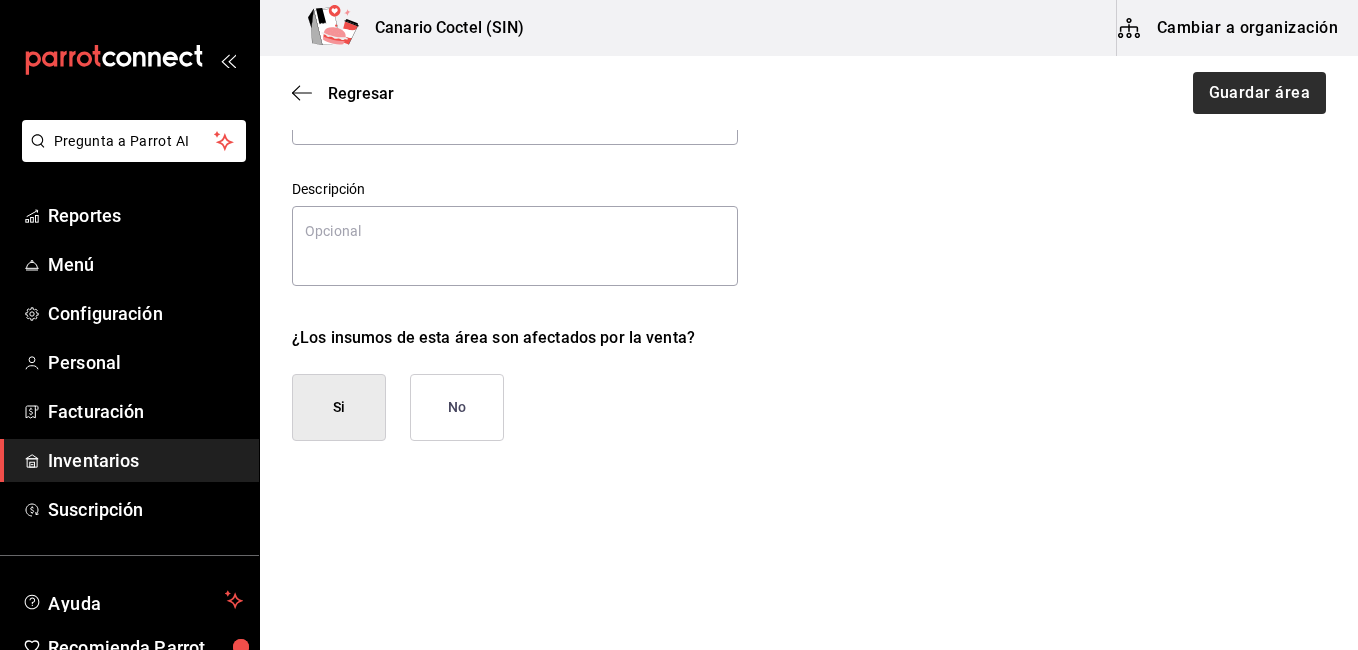 type on "x" 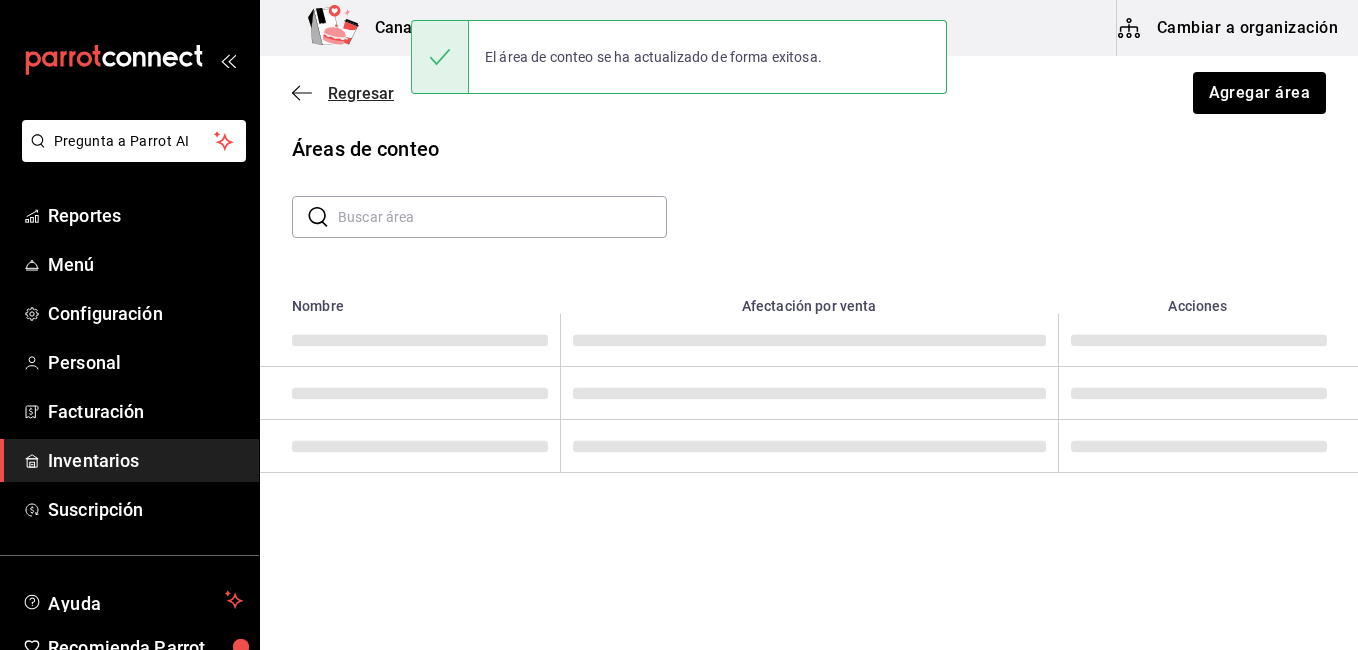 scroll, scrollTop: 13, scrollLeft: 0, axis: vertical 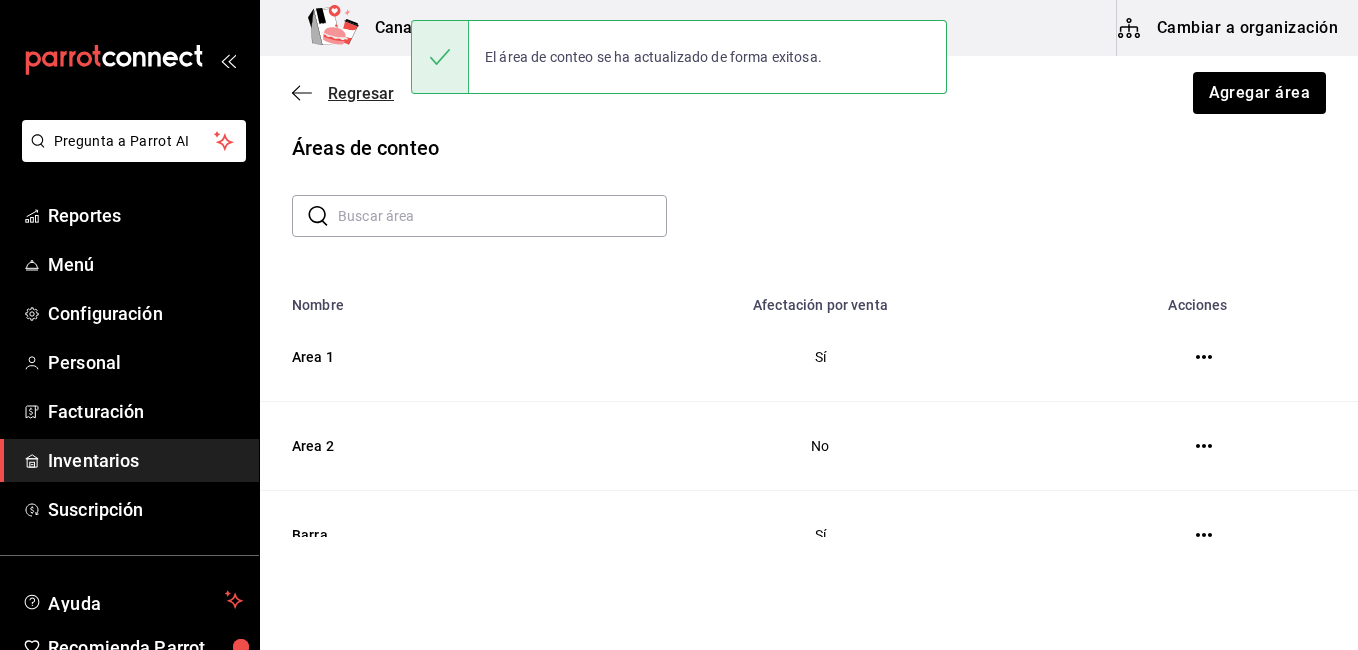 click on "Regresar" at bounding box center [361, 93] 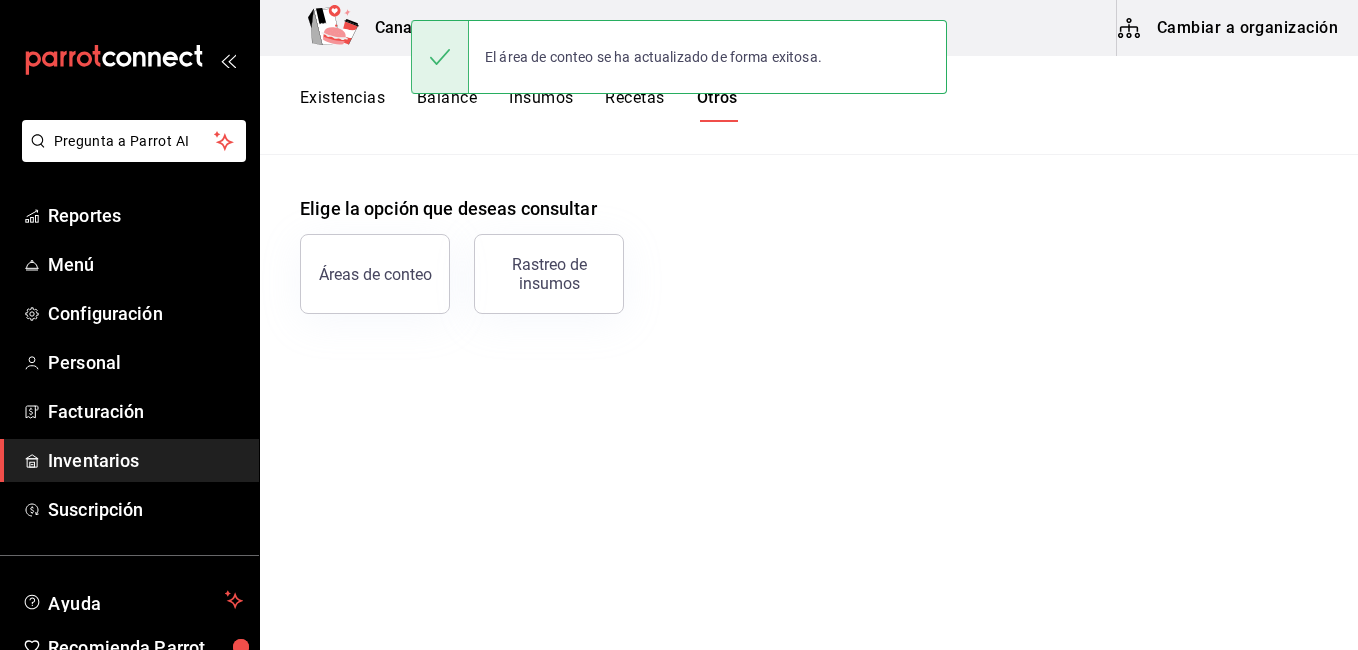 click on "Existencias" at bounding box center (342, 105) 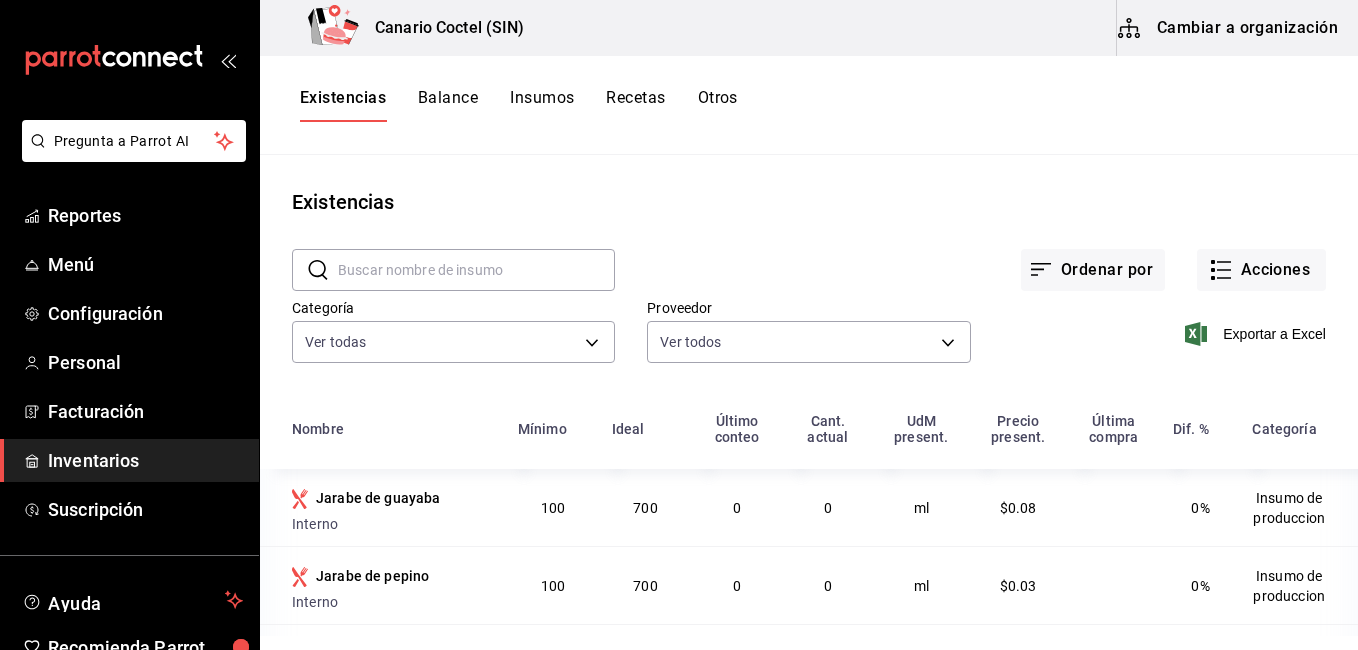 click on "Insumos" at bounding box center (542, 105) 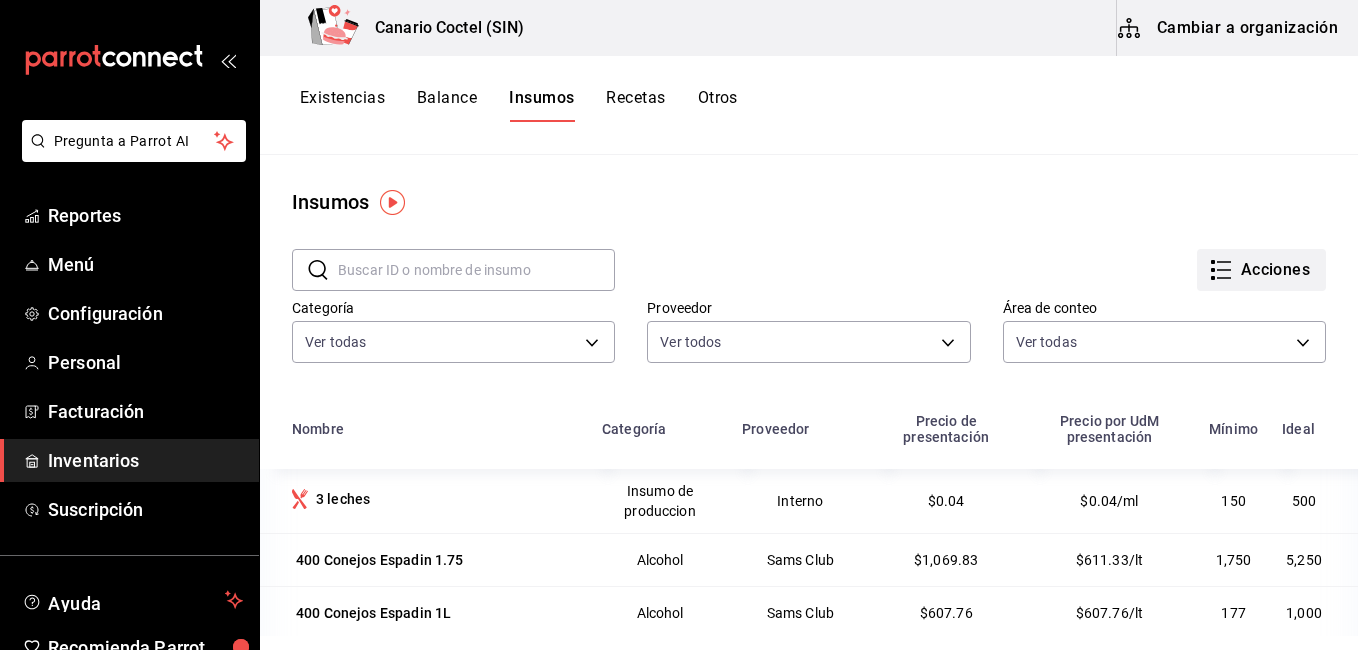 click on "Acciones" at bounding box center [1261, 270] 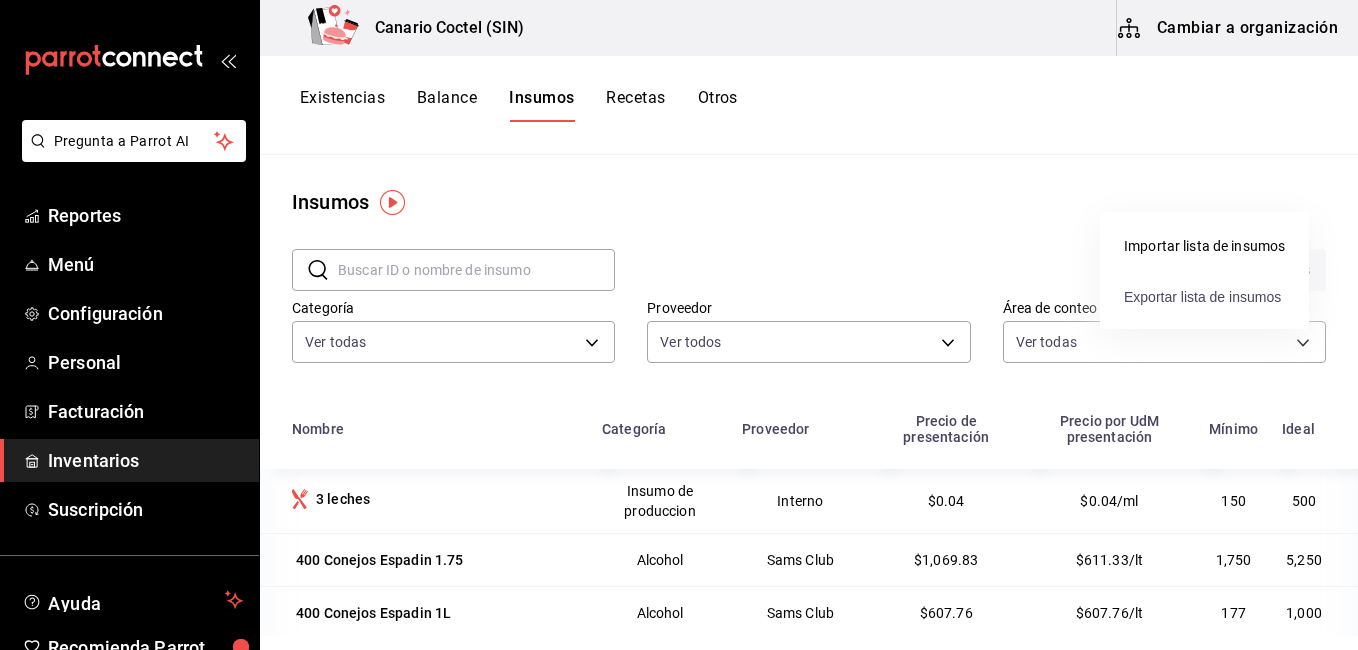 click on "Exportar lista de insumos" at bounding box center (1202, 297) 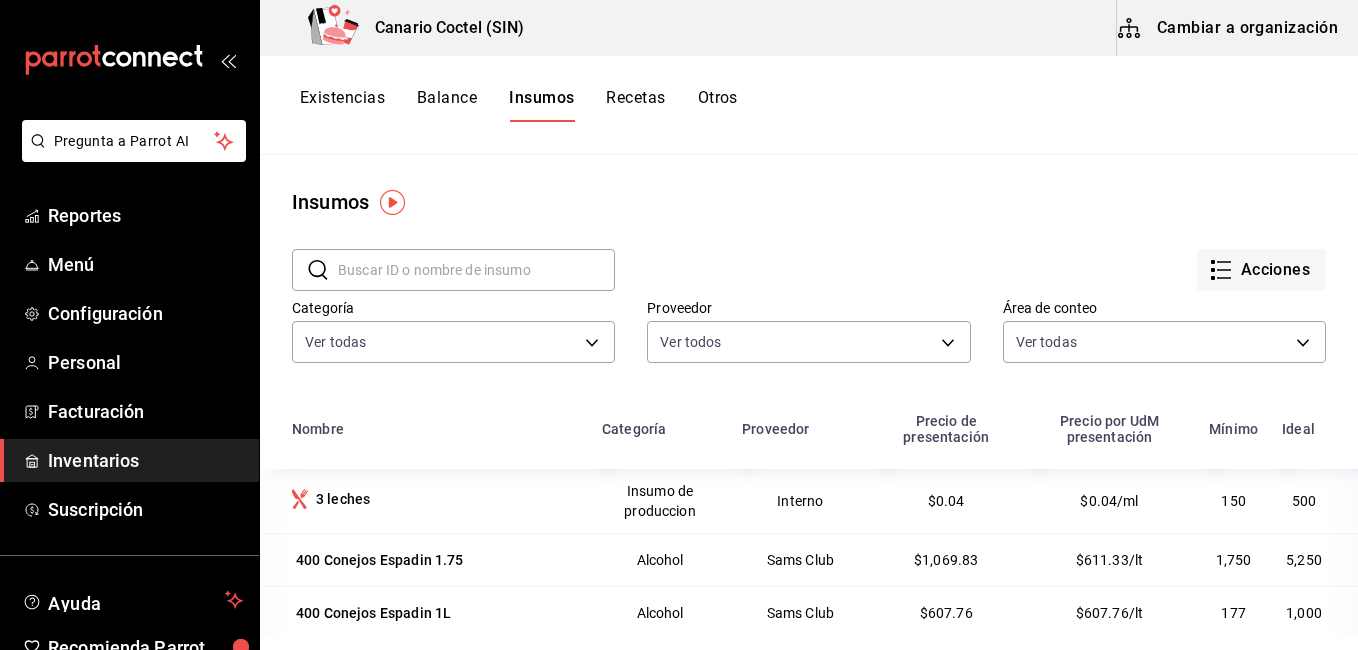 click on "Existencias Balance Insumos Recetas Otros" at bounding box center [809, 105] 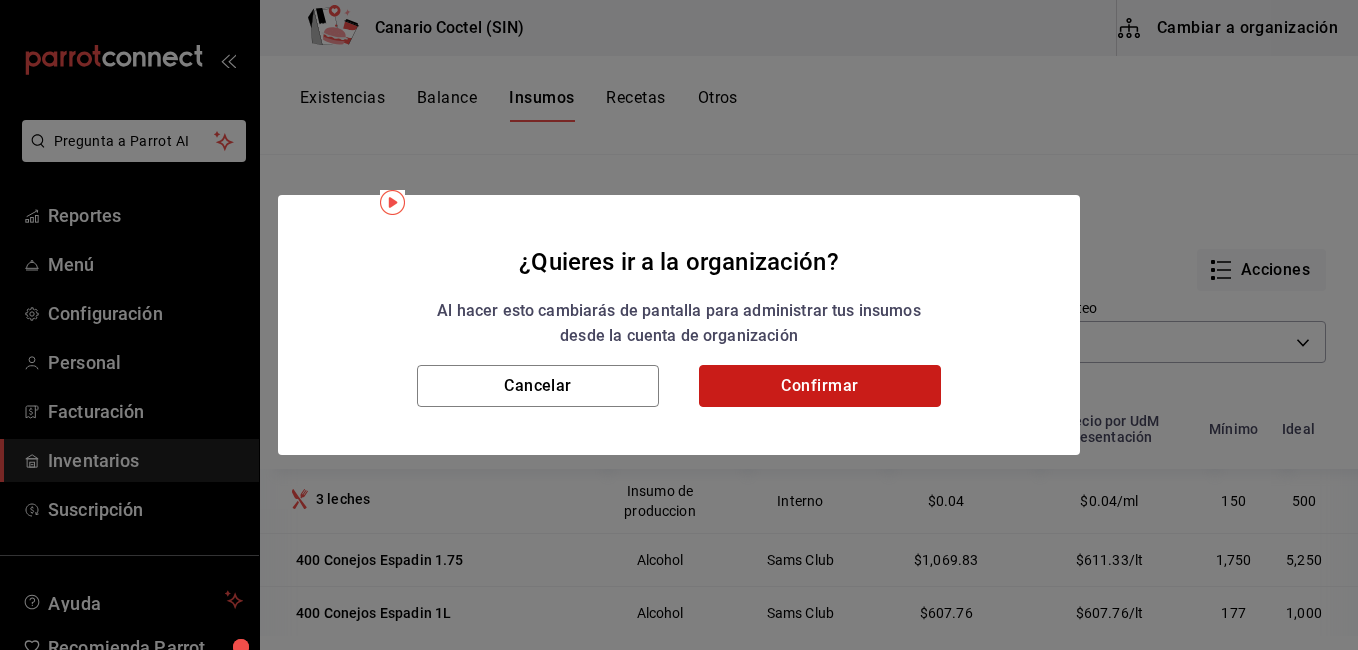 click on "Confirmar" at bounding box center [820, 386] 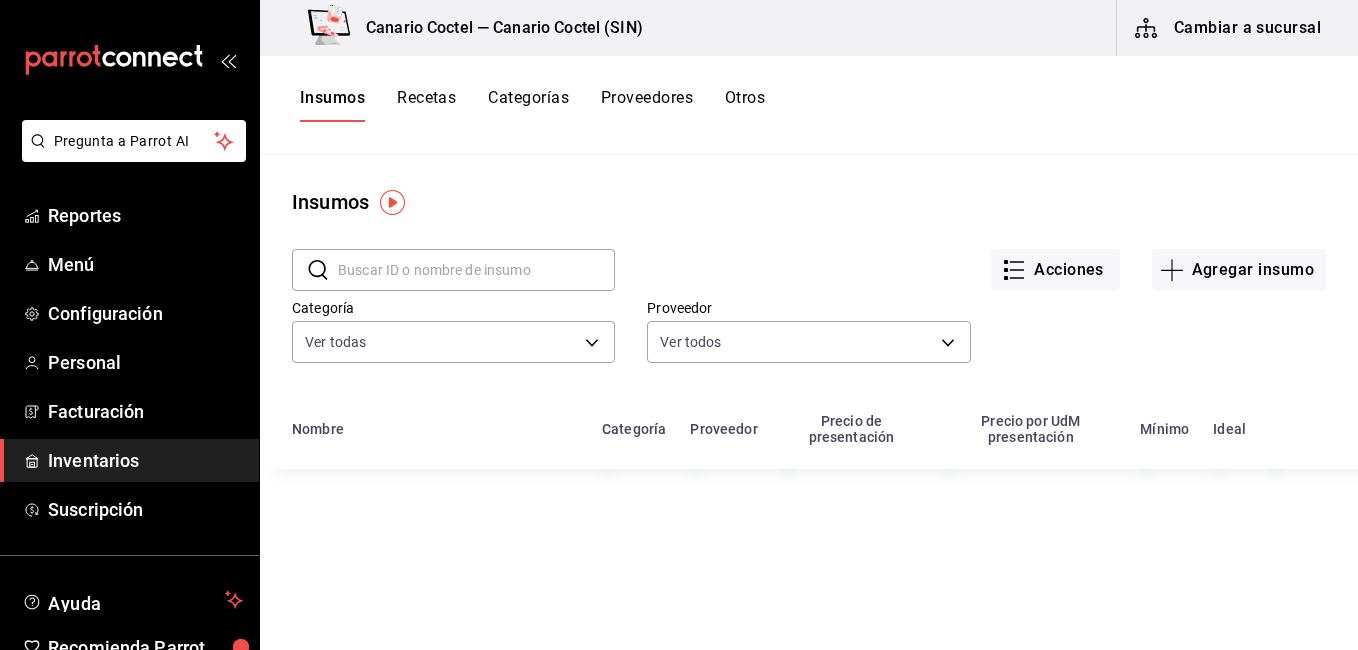 click at bounding box center [476, 270] 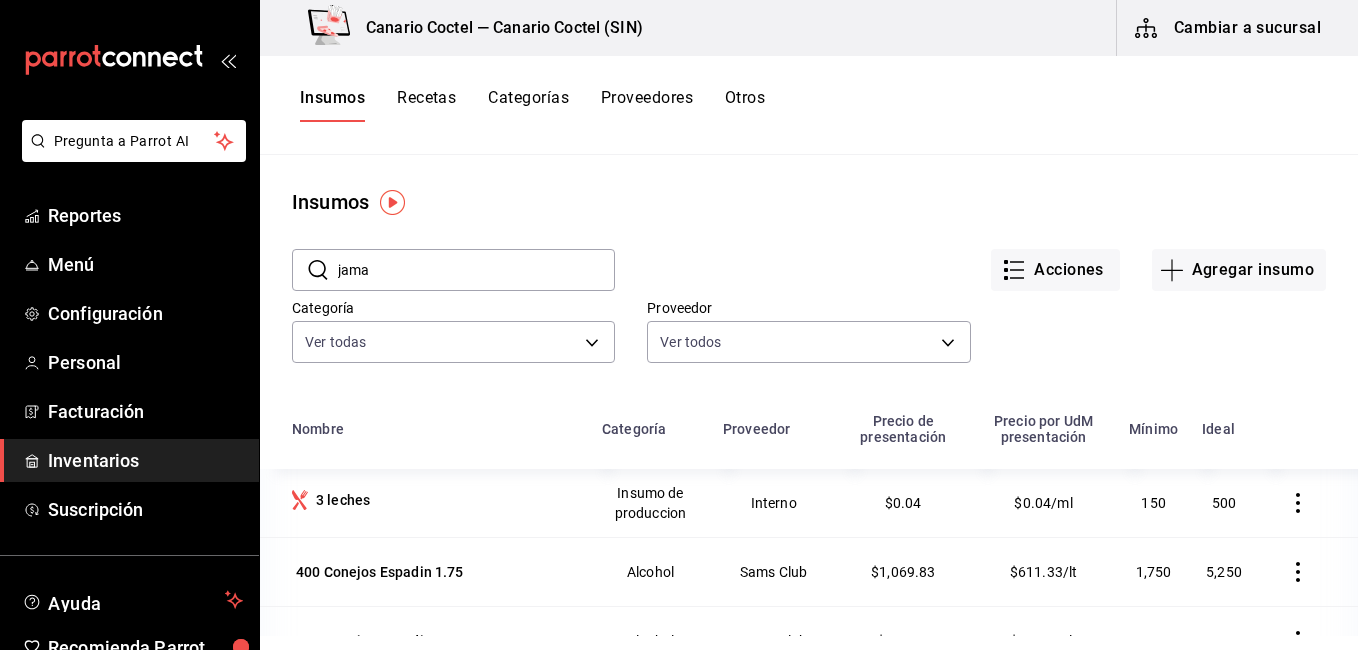 type on "jama" 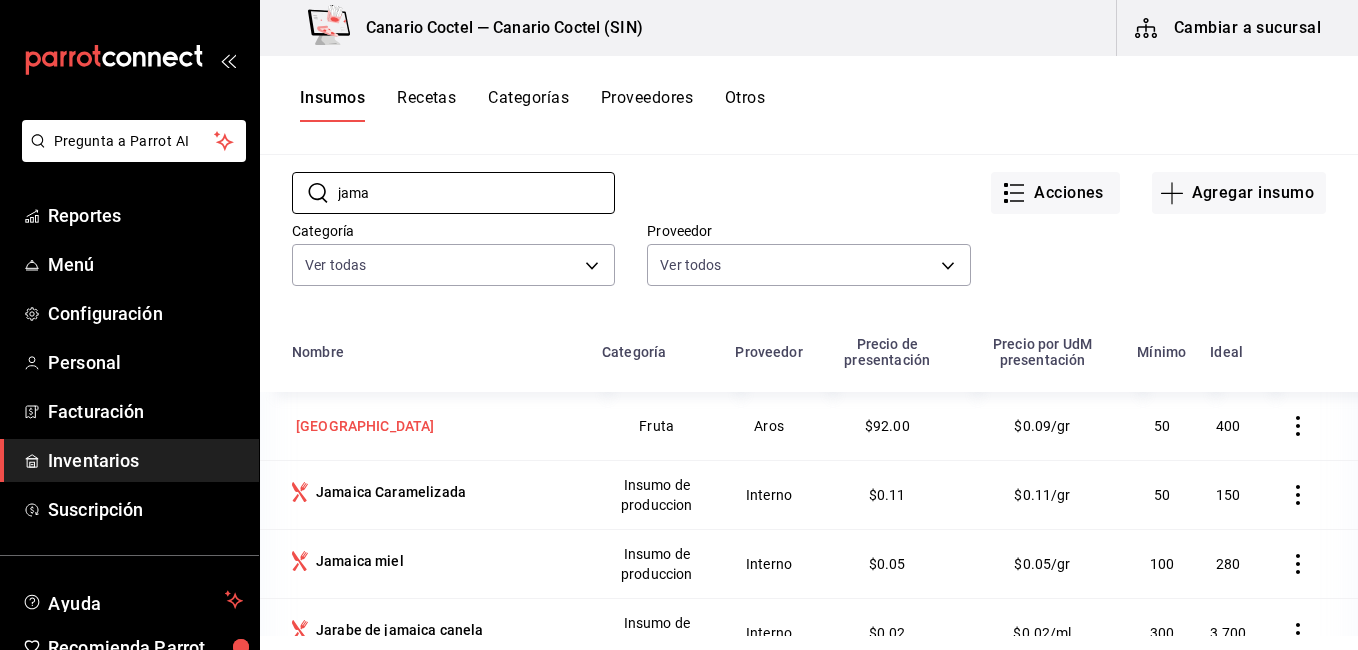 scroll, scrollTop: 100, scrollLeft: 0, axis: vertical 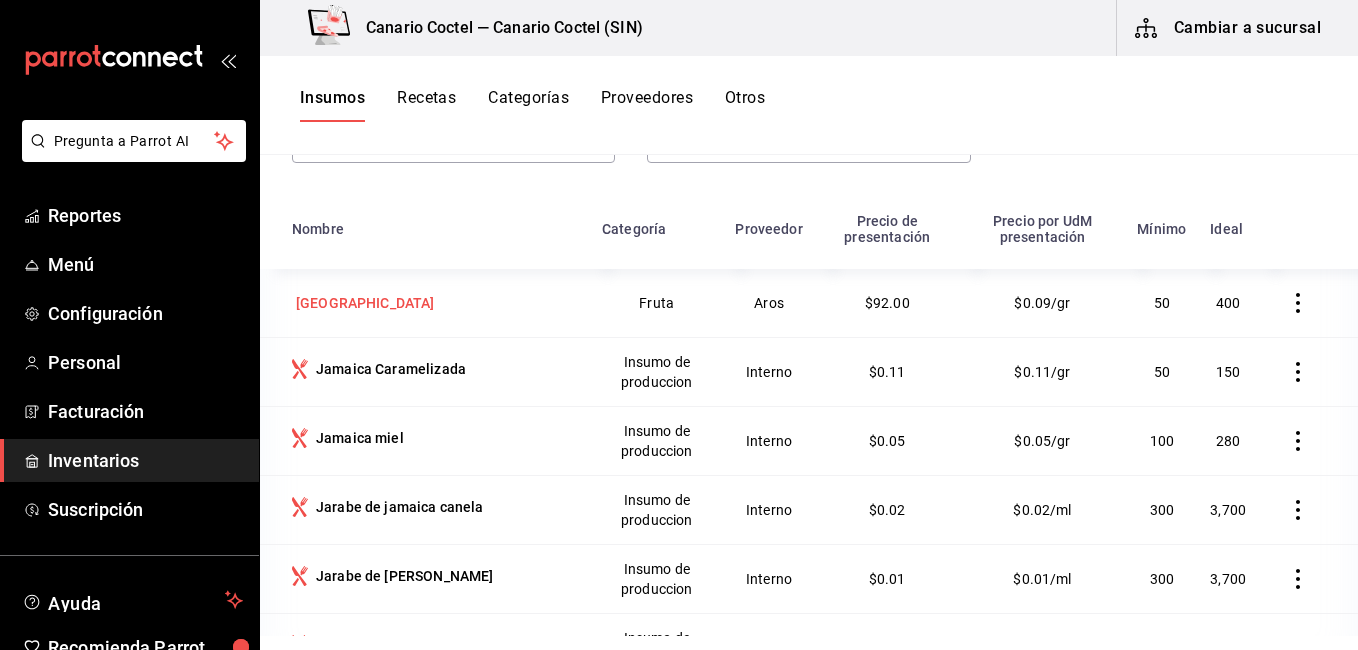 click on "Jamaica" at bounding box center [365, 303] 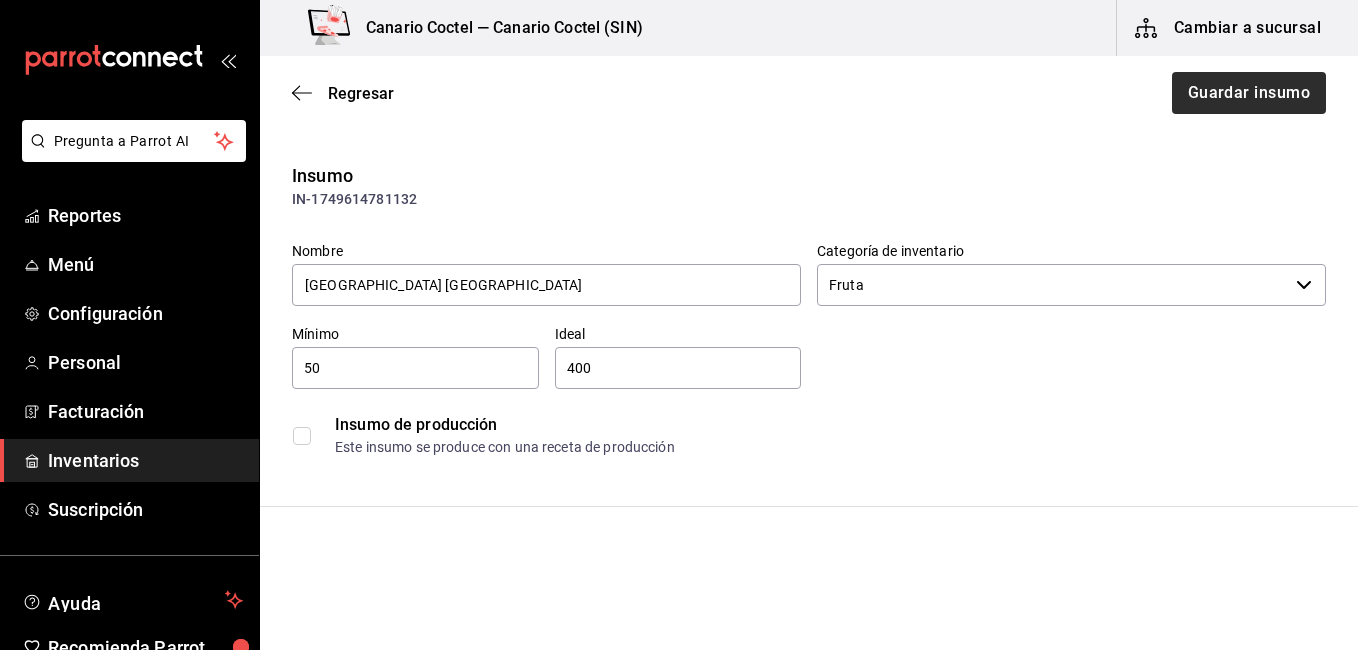 type on "[GEOGRAPHIC_DATA] [GEOGRAPHIC_DATA]" 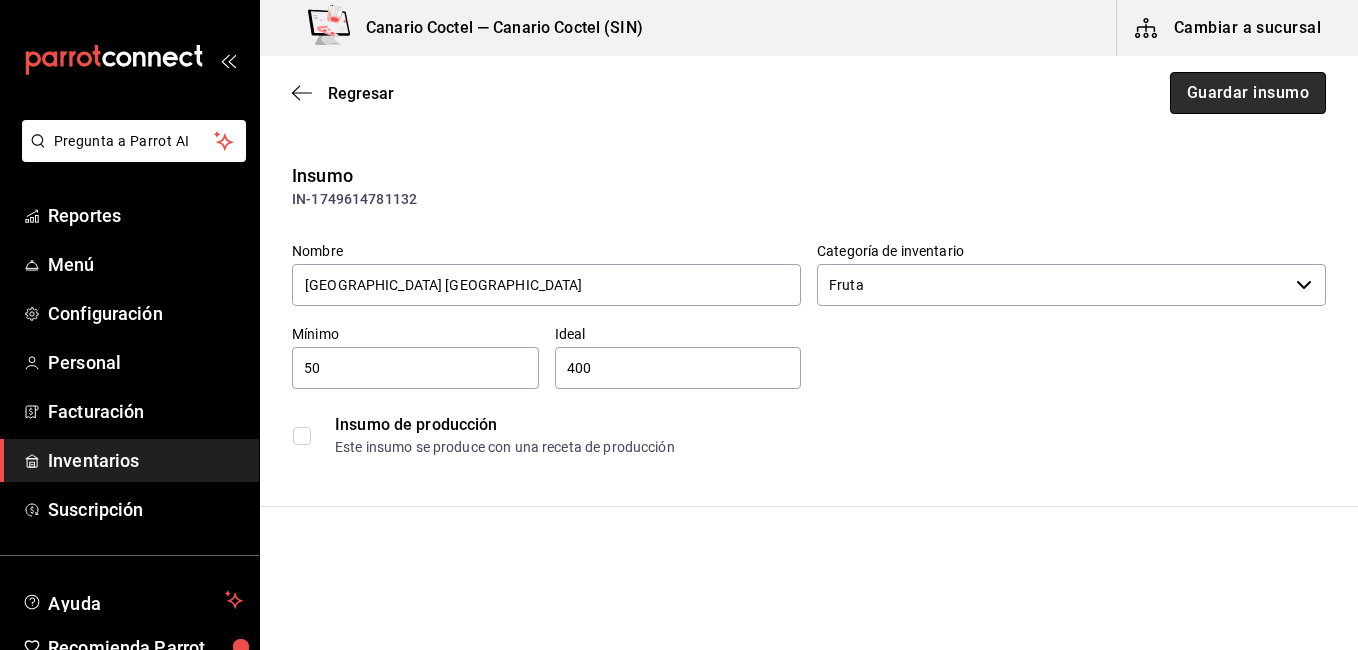 click on "Guardar insumo" at bounding box center [1248, 93] 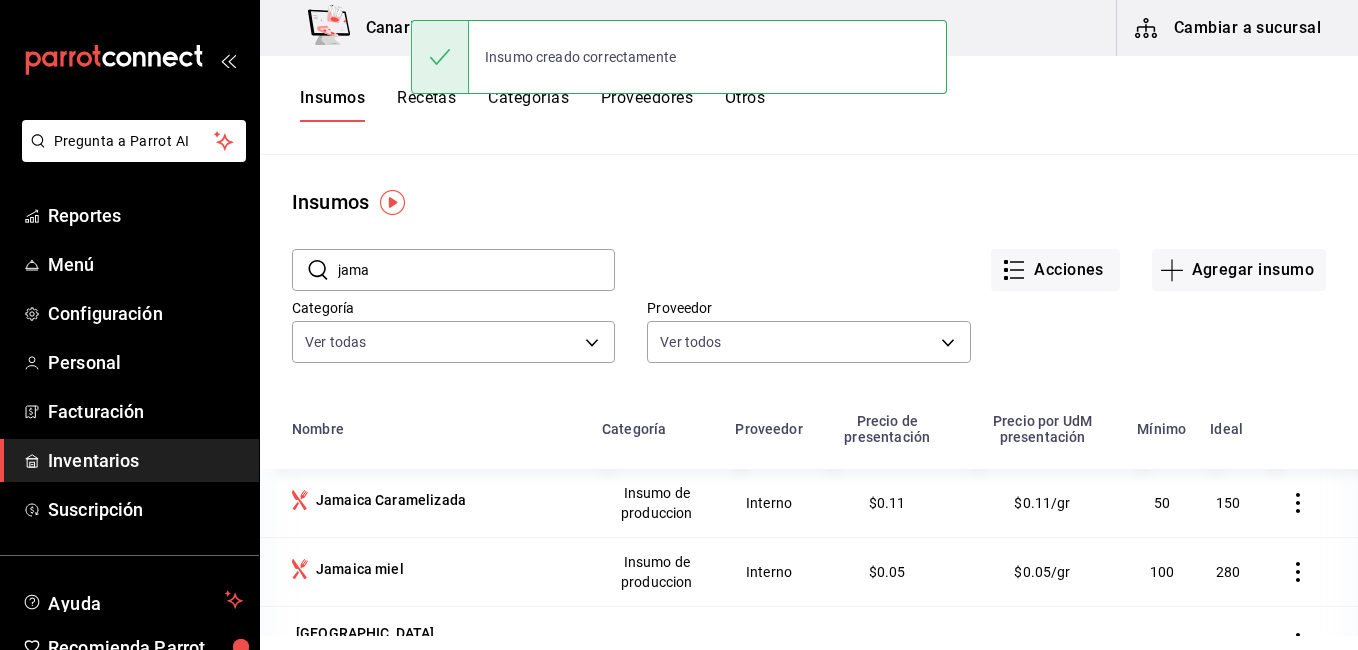 click on "jama" at bounding box center (476, 270) 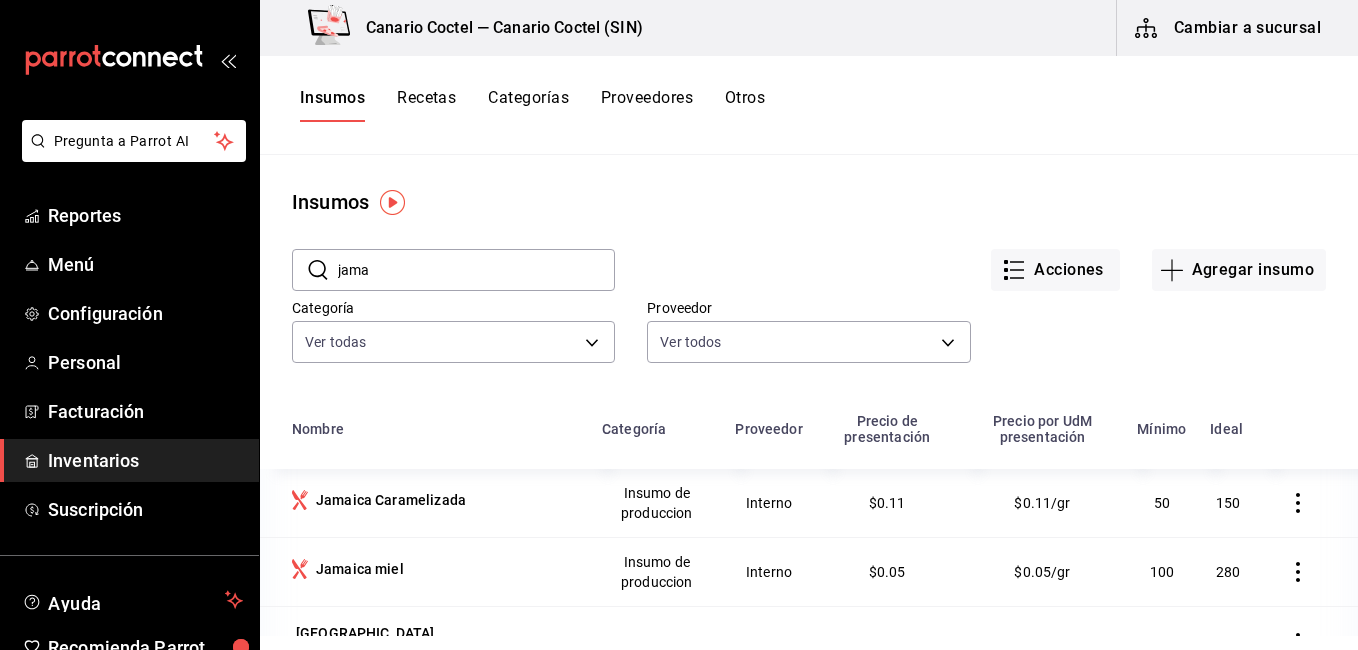 click on "jama" at bounding box center (476, 270) 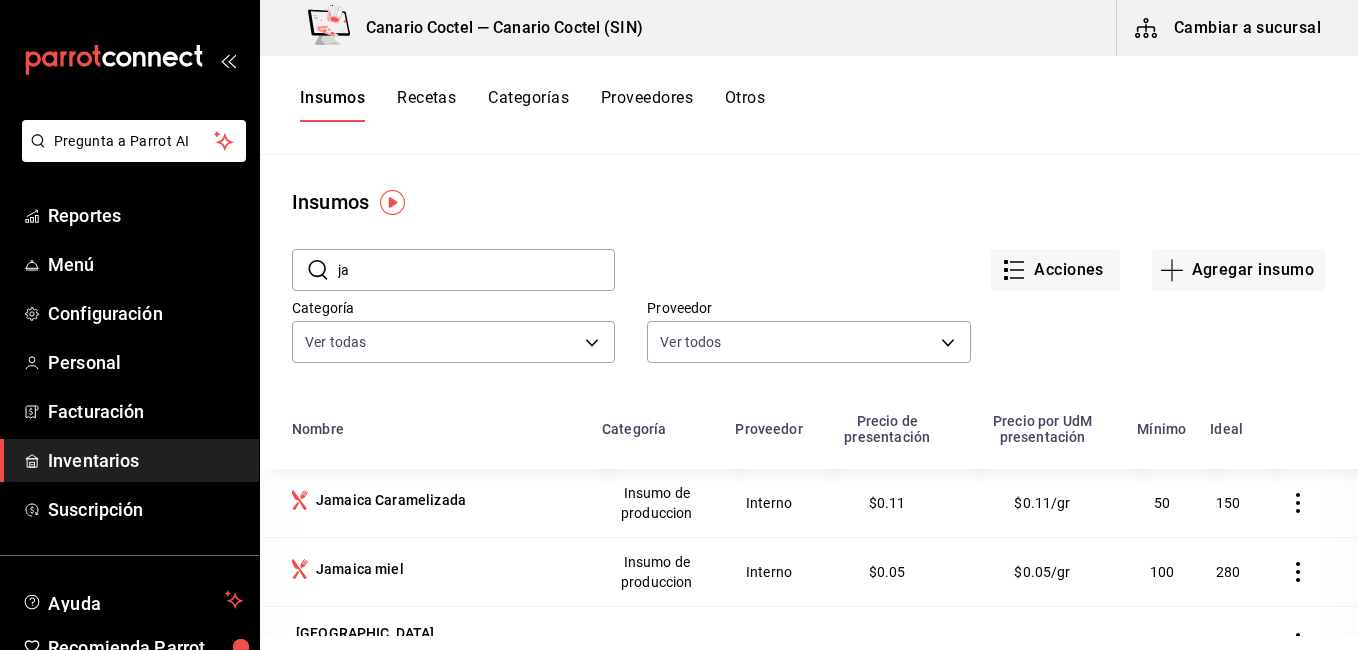 type on "j" 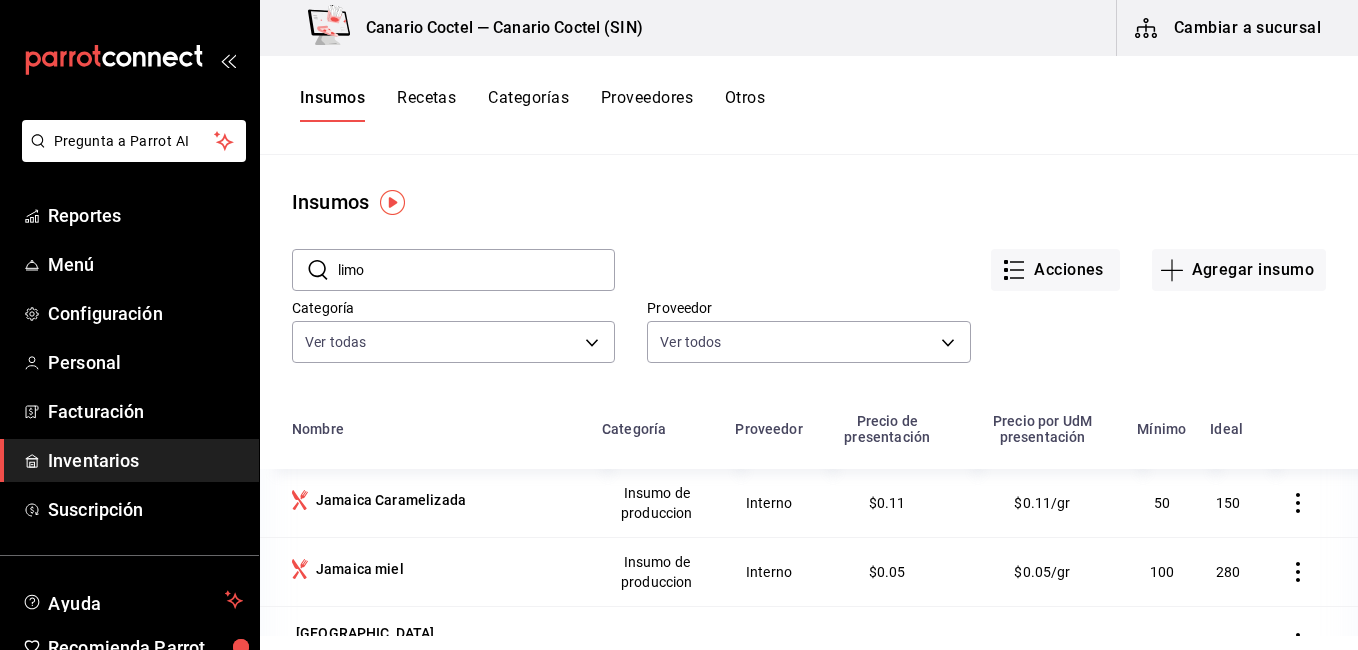 type on "limo" 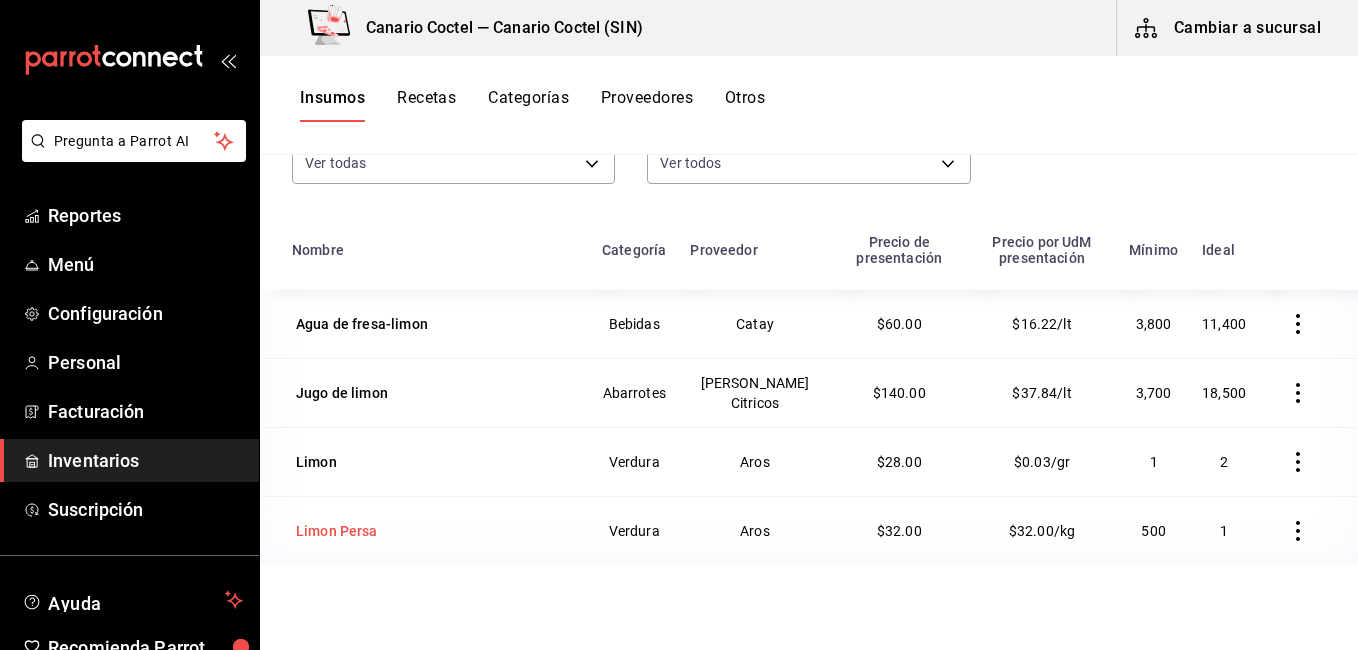 scroll, scrollTop: 246, scrollLeft: 0, axis: vertical 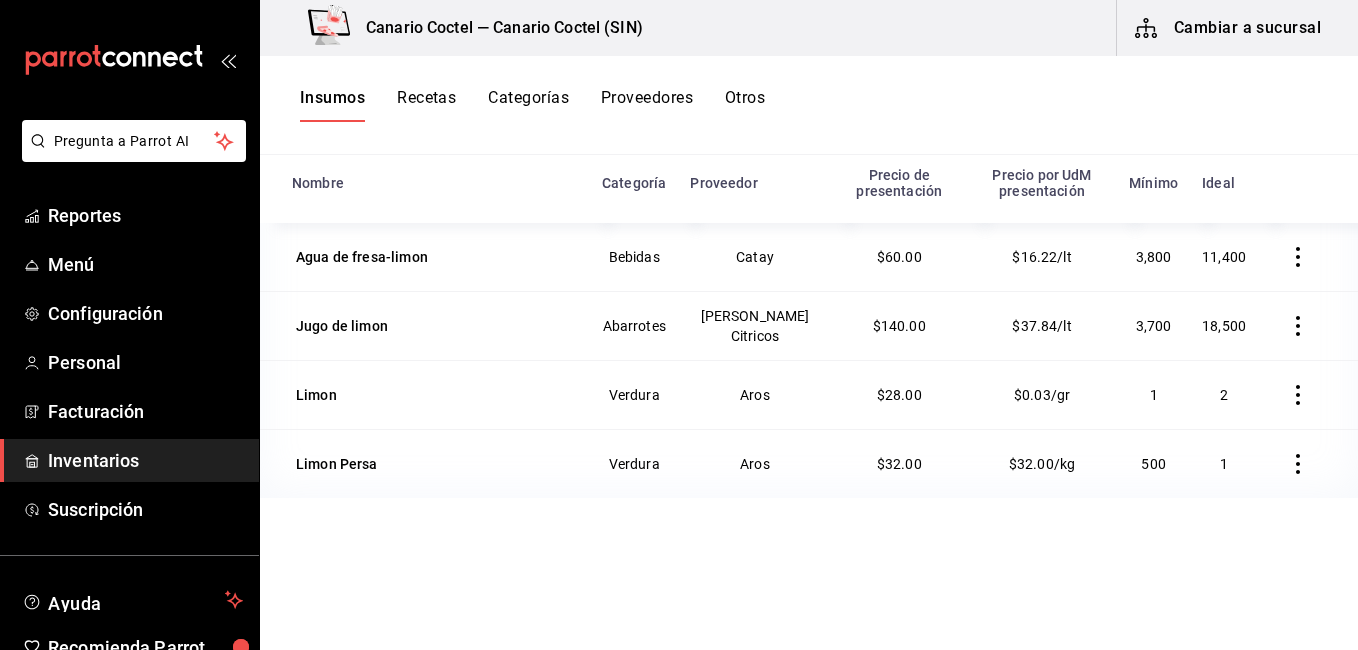 drag, startPoint x: 344, startPoint y: 404, endPoint x: 364, endPoint y: 397, distance: 21.189621 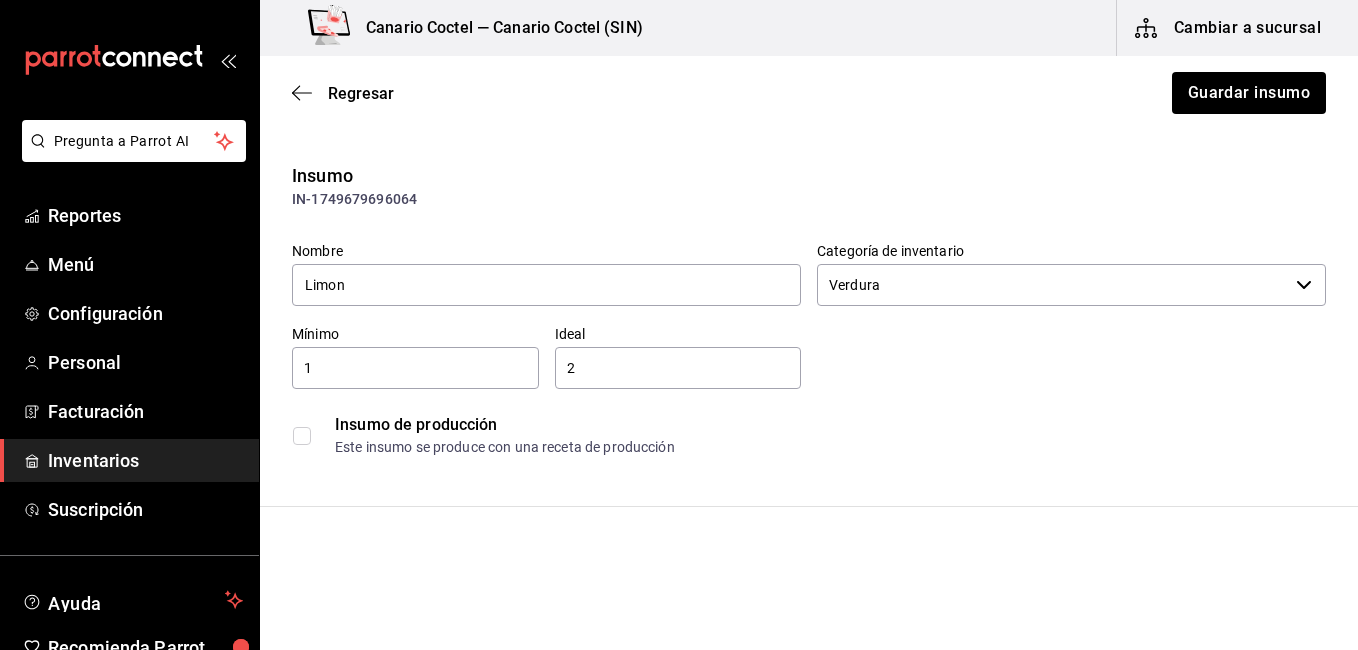 click on "Nombre Limon" at bounding box center (546, 275) 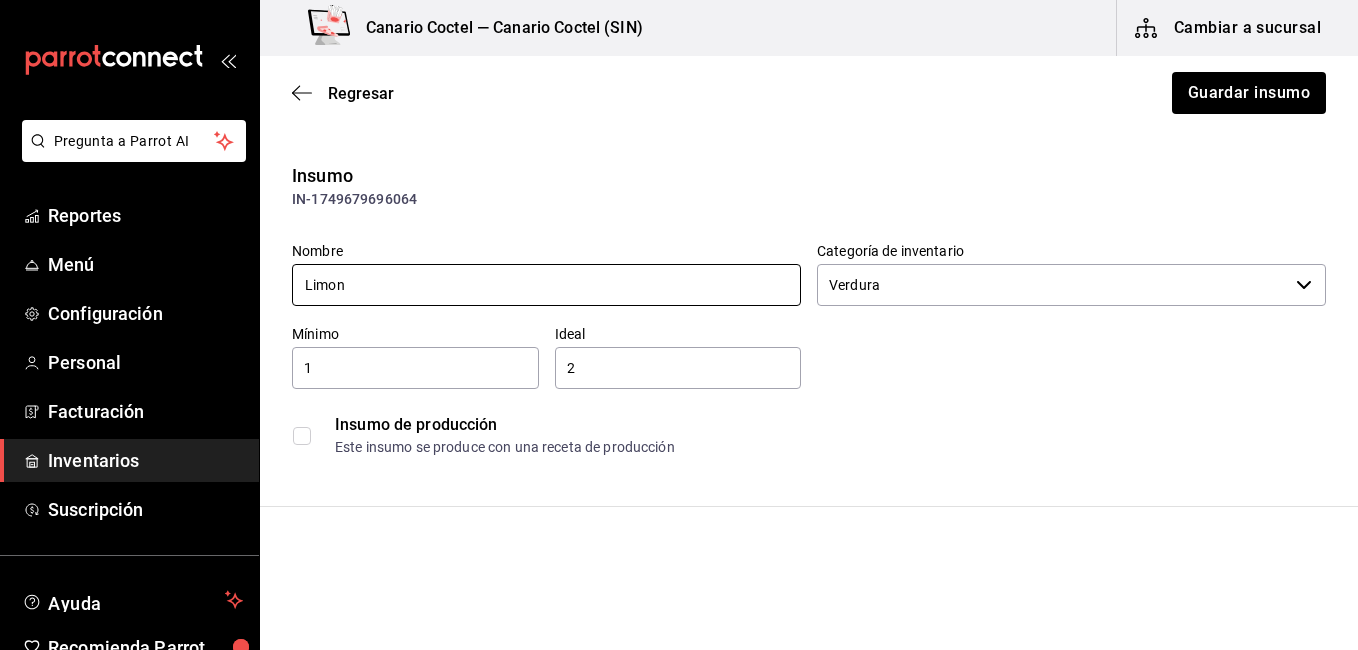 click on "Limon" at bounding box center [546, 285] 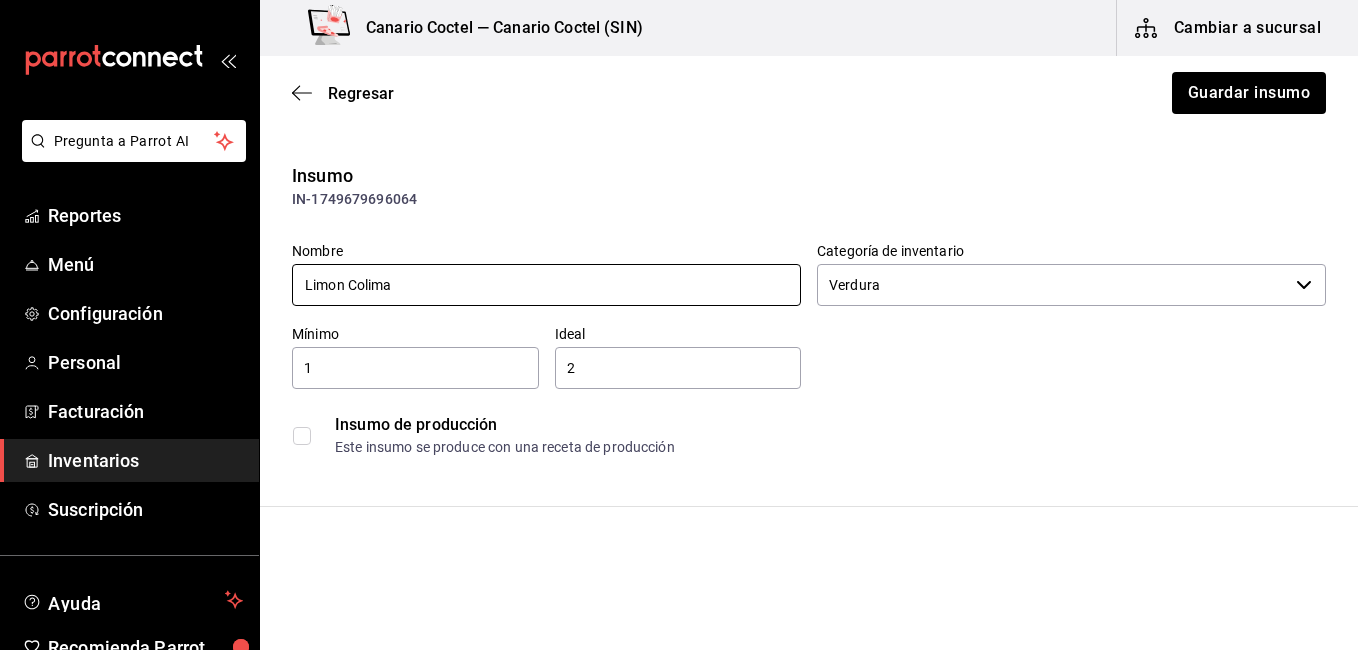 type on "Limon Colima" 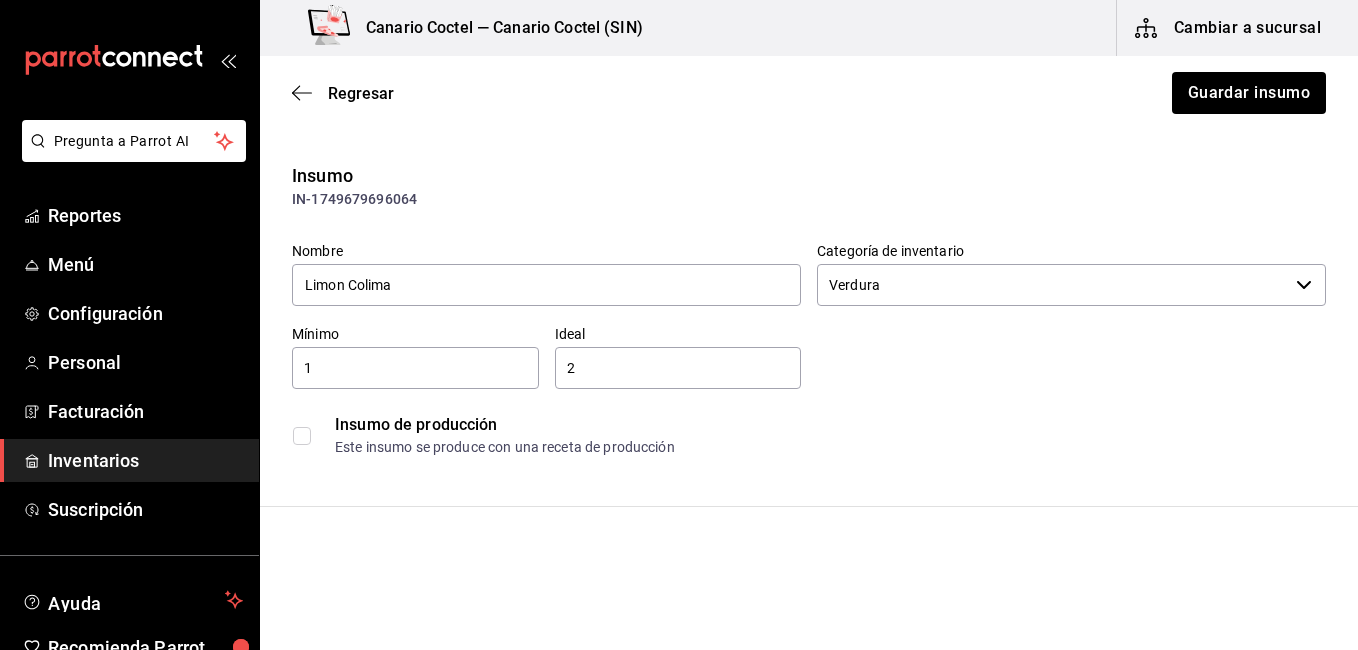 drag, startPoint x: 1182, startPoint y: 122, endPoint x: 1191, endPoint y: 117, distance: 10.29563 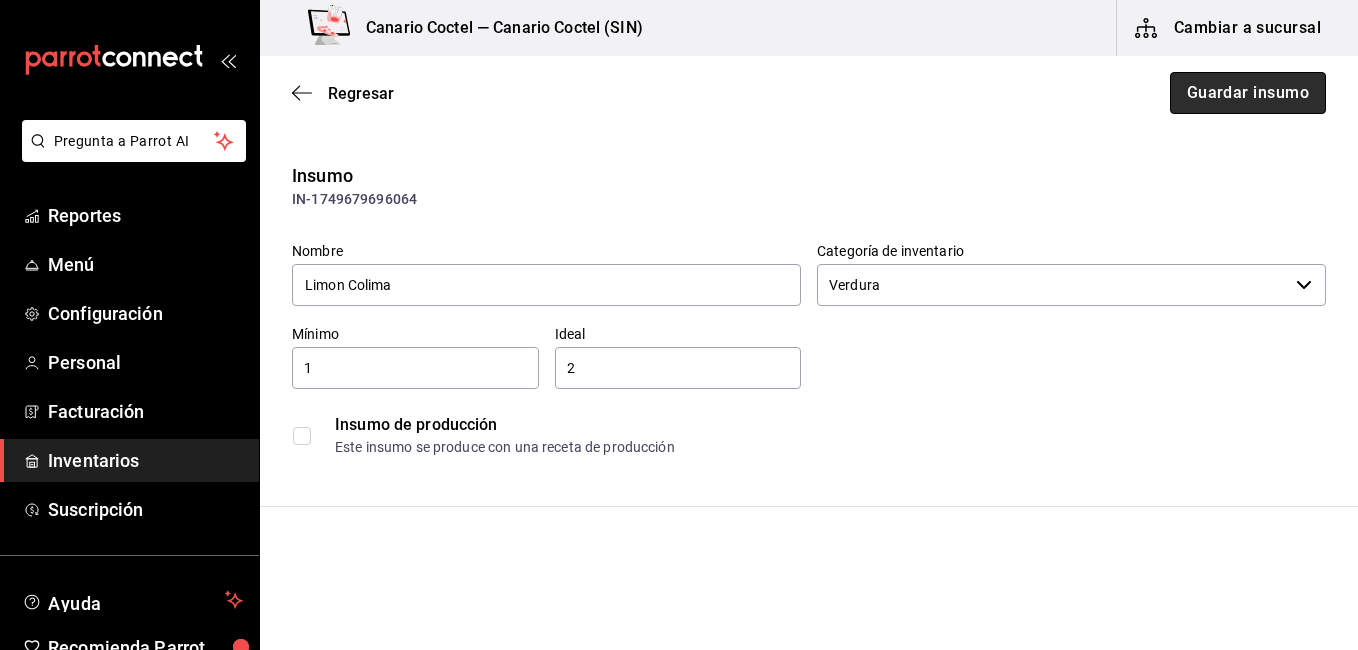 click on "Guardar insumo" at bounding box center (1248, 93) 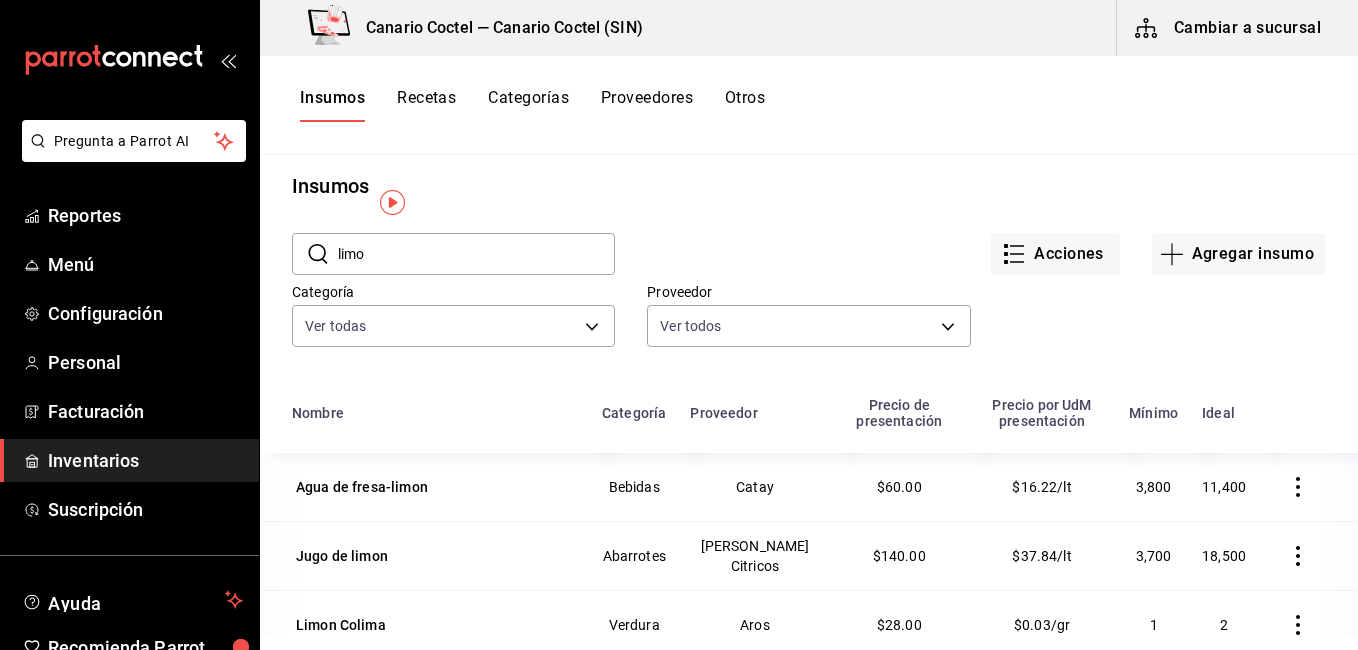 scroll, scrollTop: 0, scrollLeft: 0, axis: both 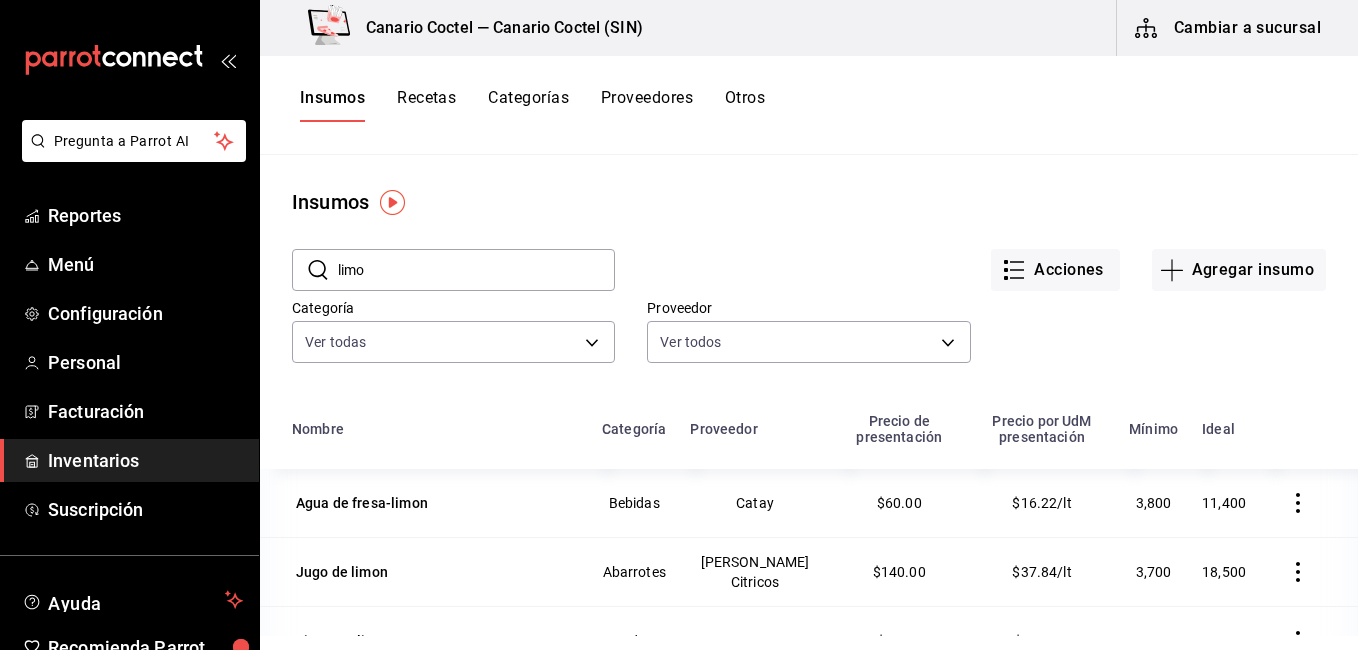 click on "limo" at bounding box center (476, 270) 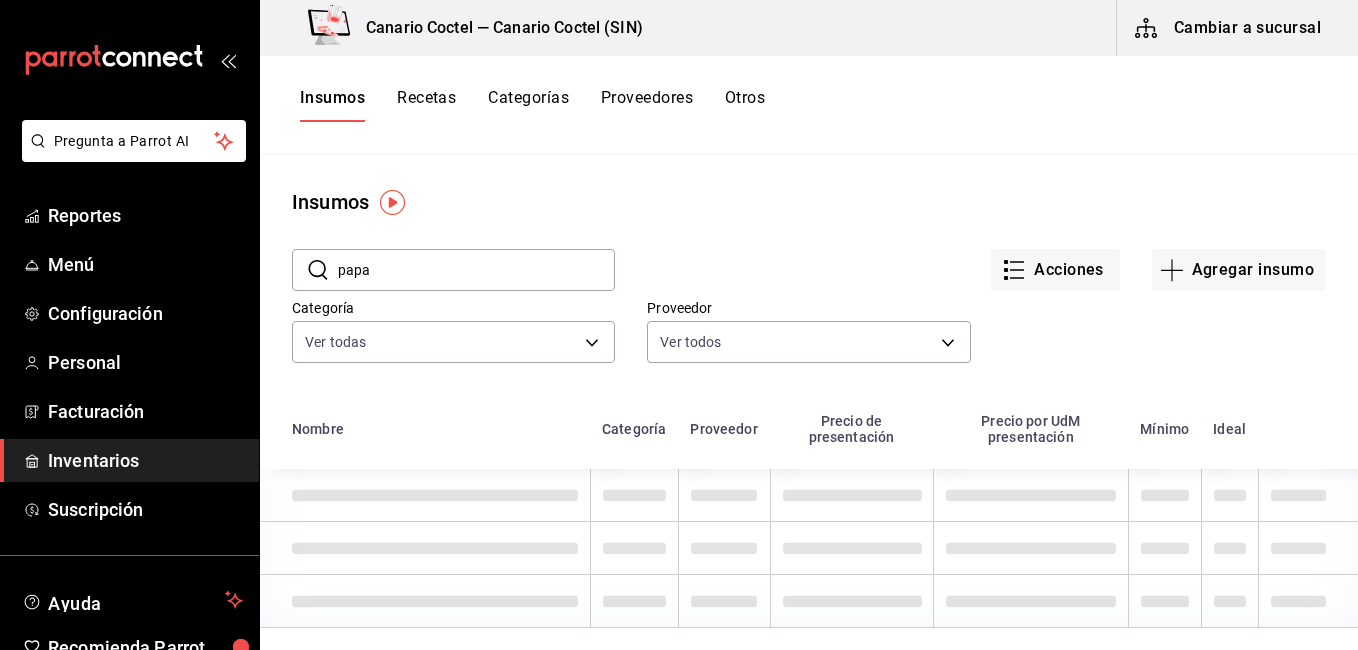type on "papa" 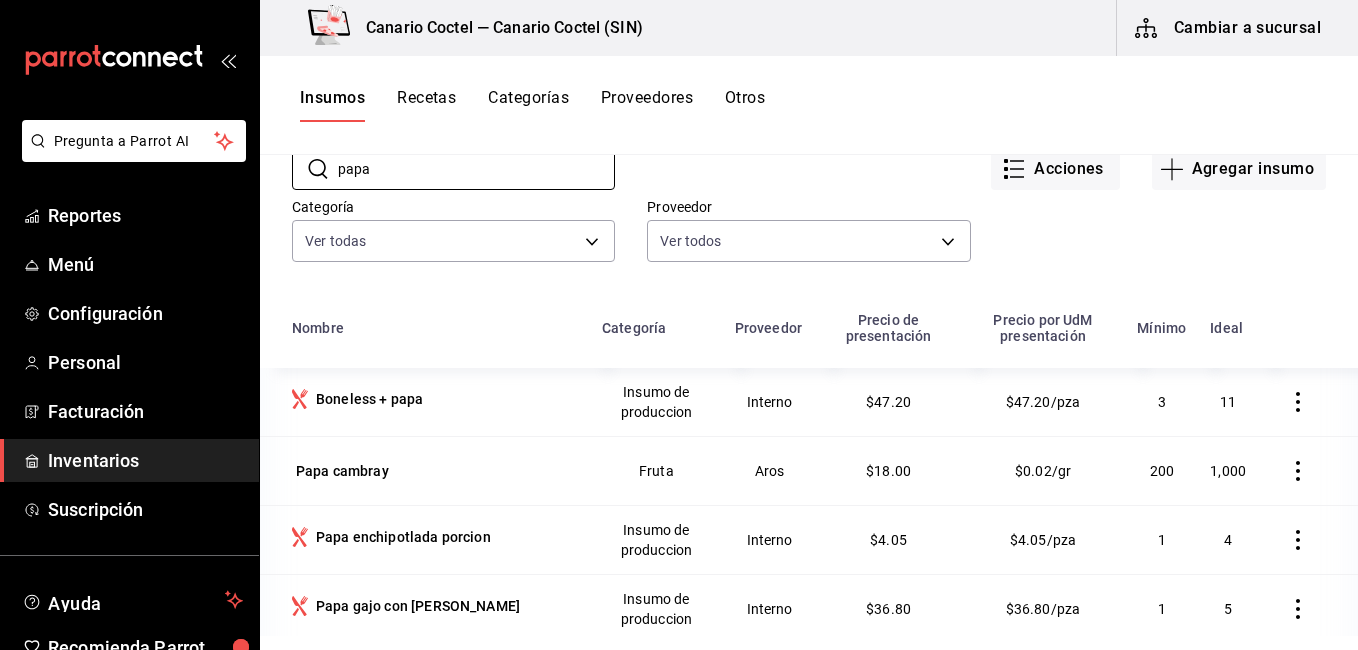 scroll, scrollTop: 0, scrollLeft: 0, axis: both 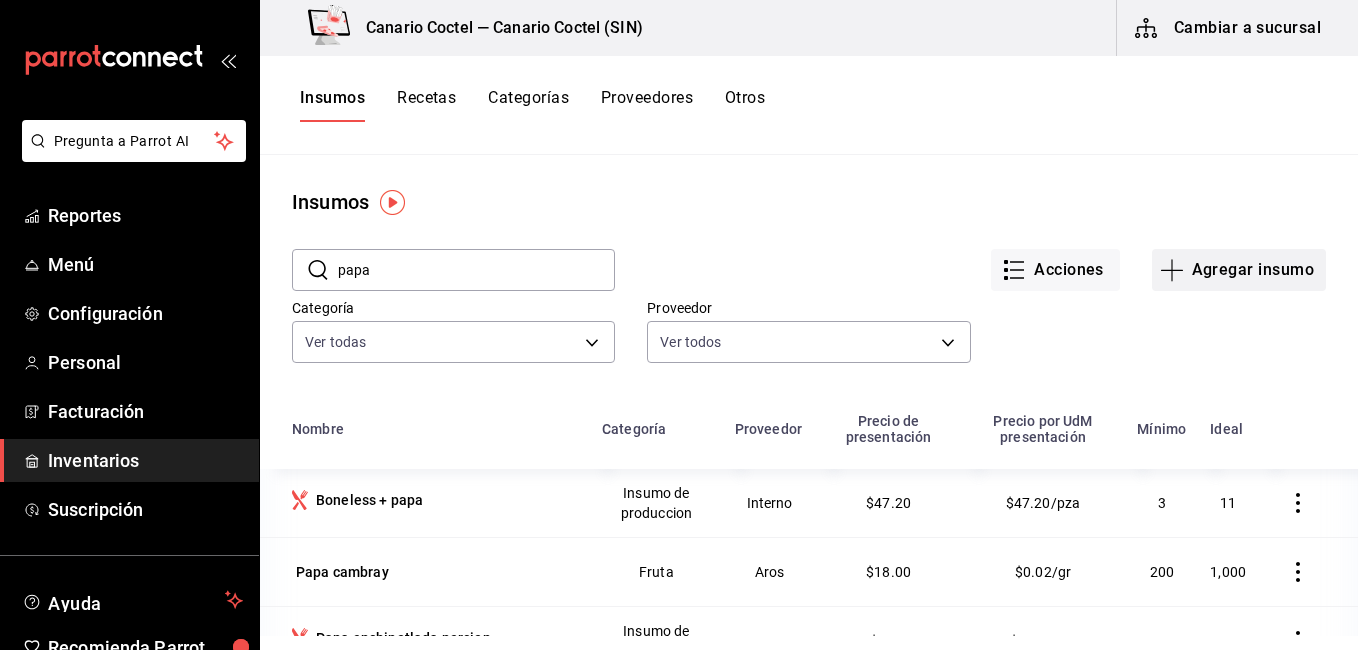 click on "Agregar insumo" at bounding box center [1239, 270] 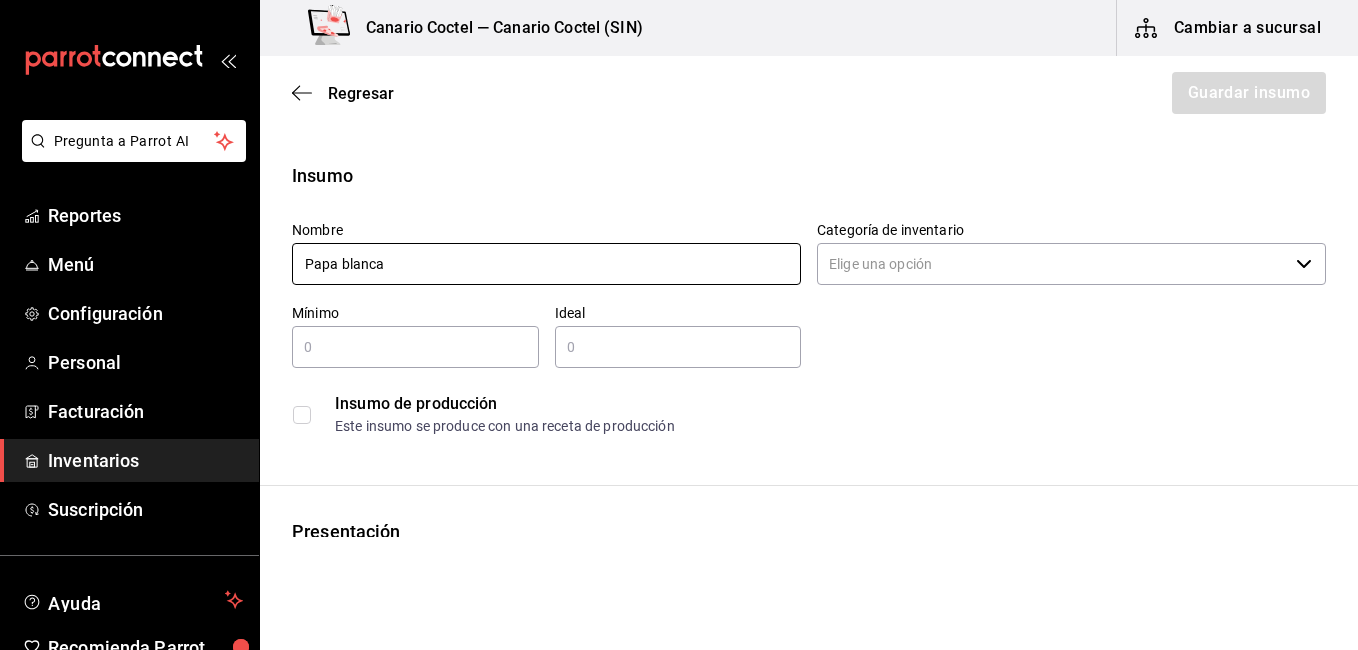 type on "Papa blanca" 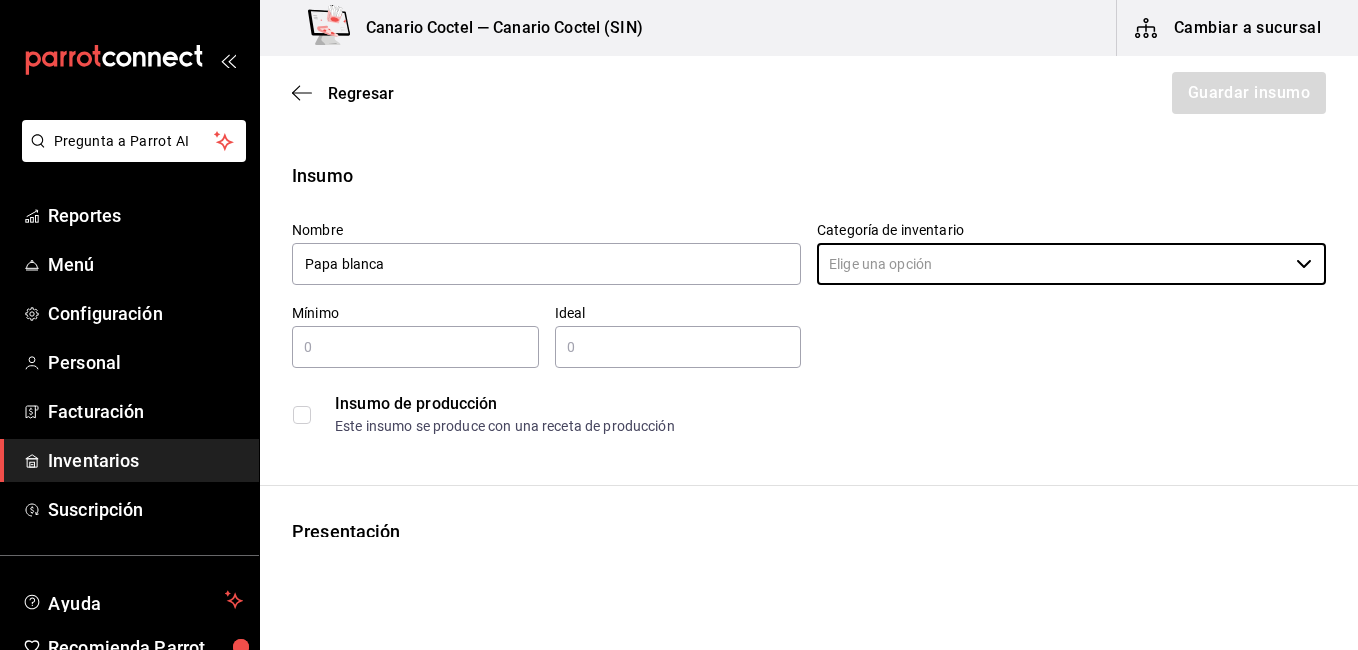 click on "Categoría de inventario" at bounding box center [1071, 230] 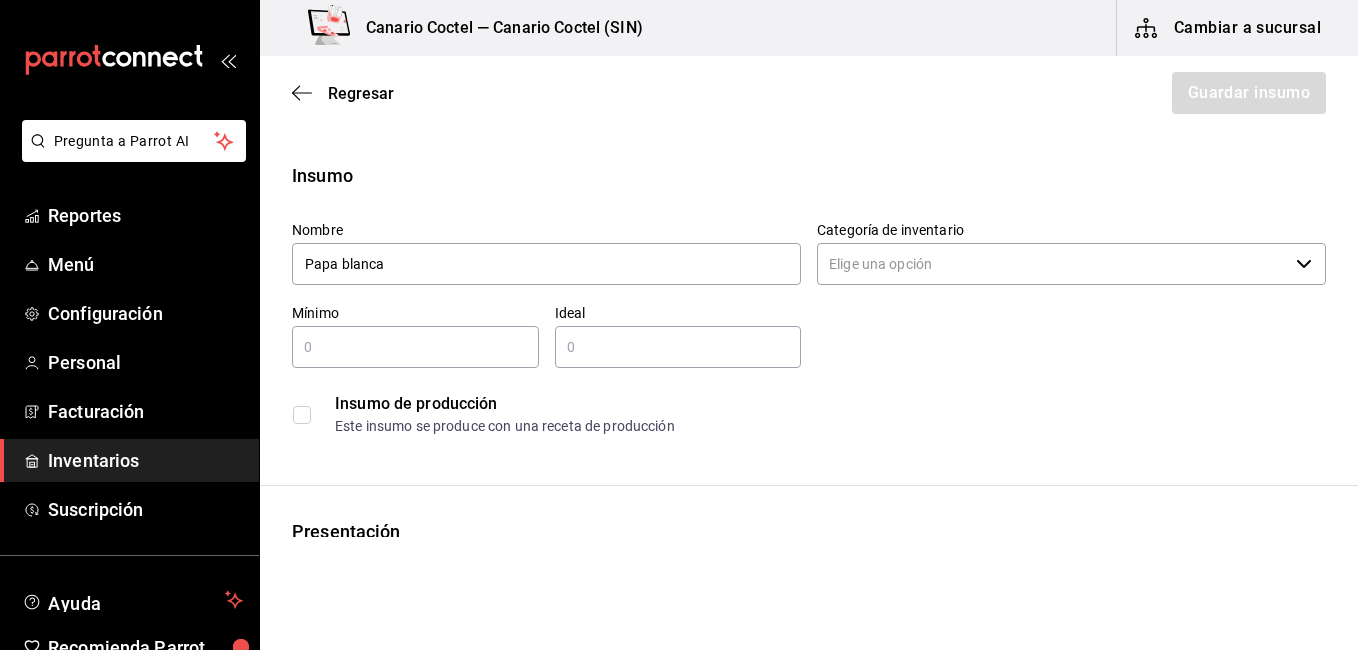 click on "Categoría de inventario" at bounding box center [1052, 264] 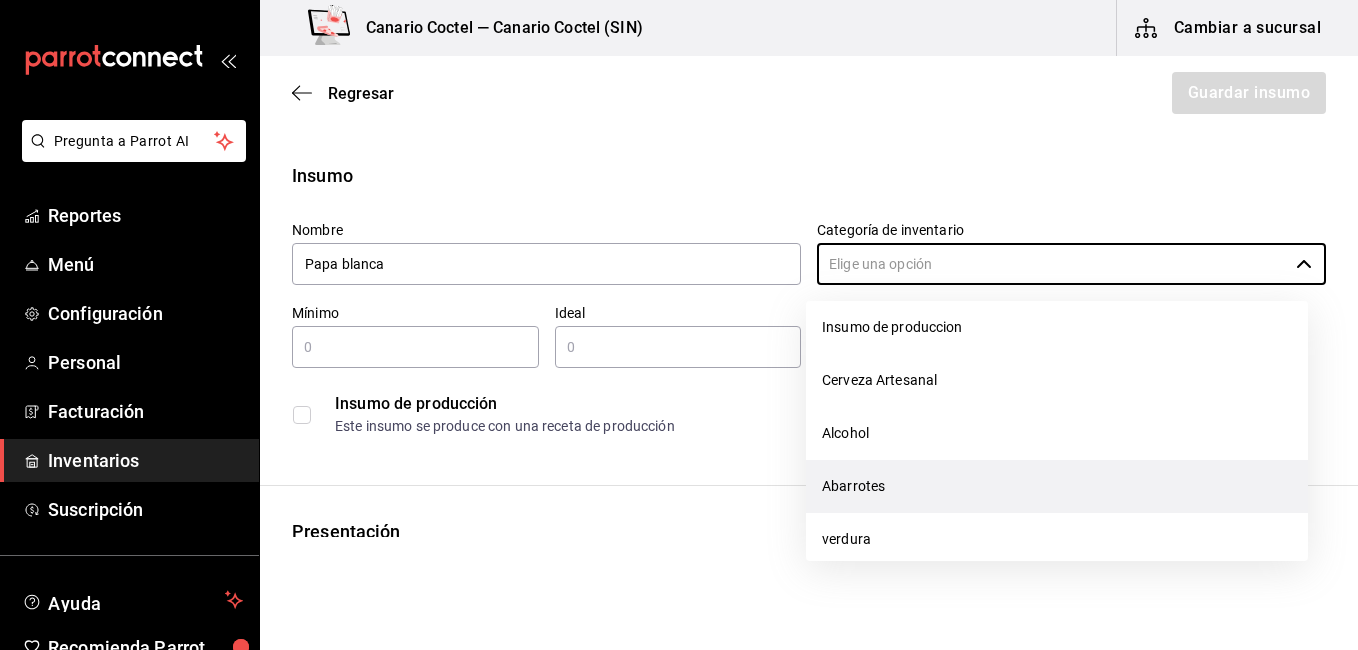 scroll, scrollTop: 100, scrollLeft: 0, axis: vertical 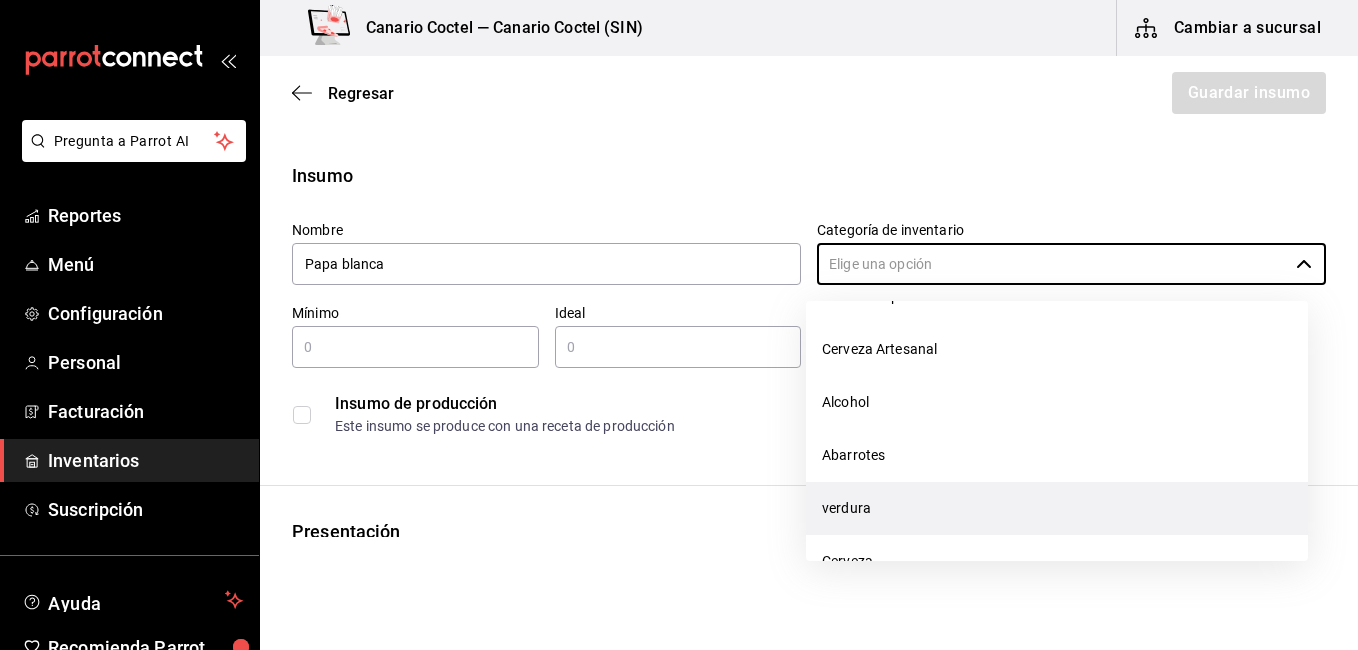 click on "verdura" at bounding box center (1057, 508) 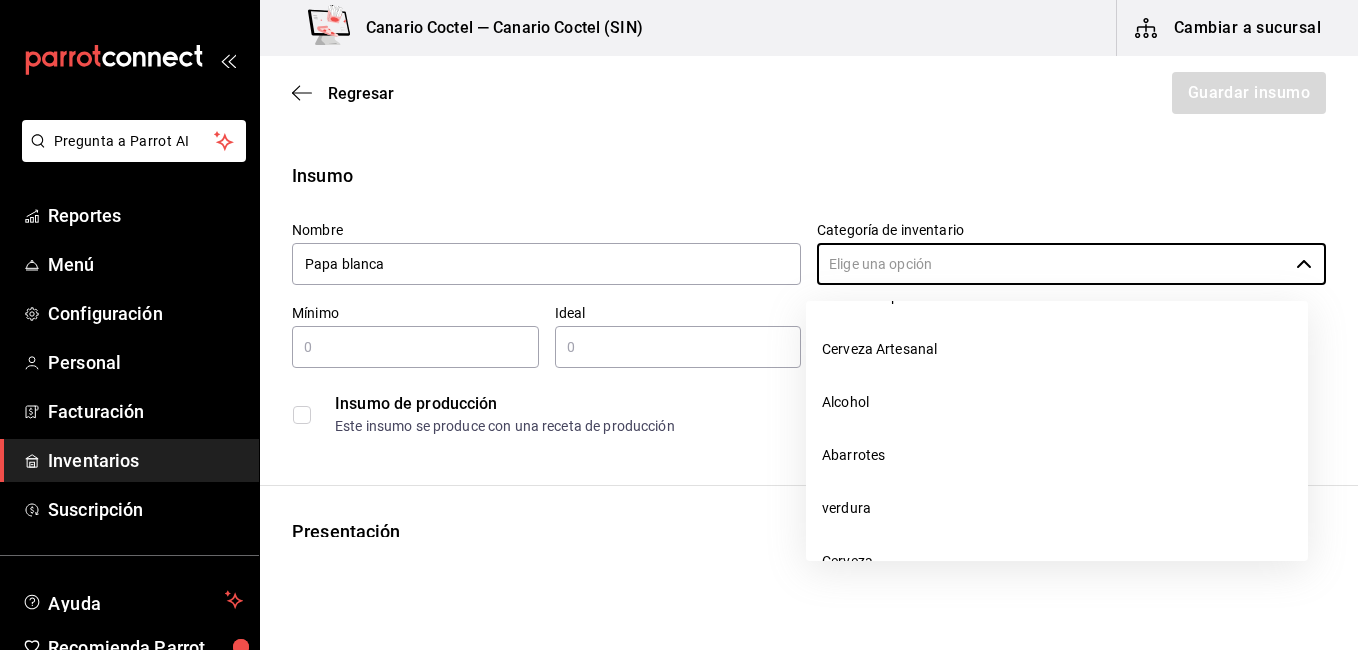 type on "verdura" 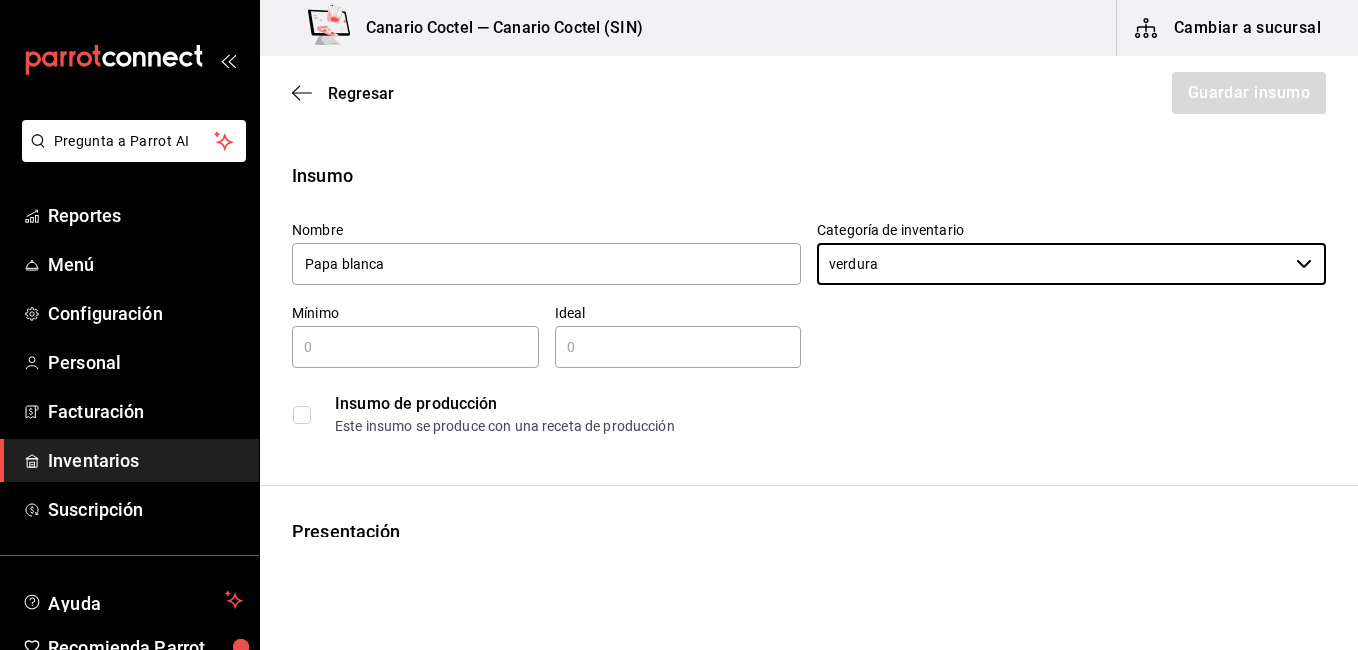 click at bounding box center [415, 347] 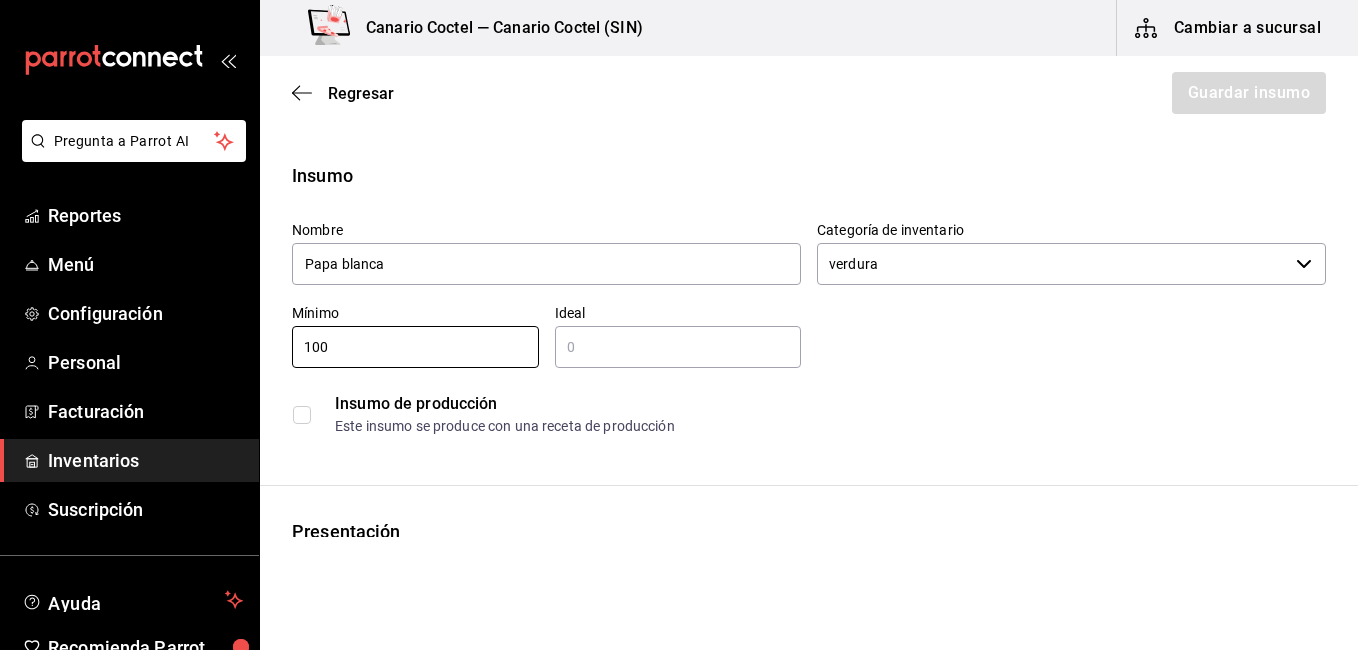 type on "100" 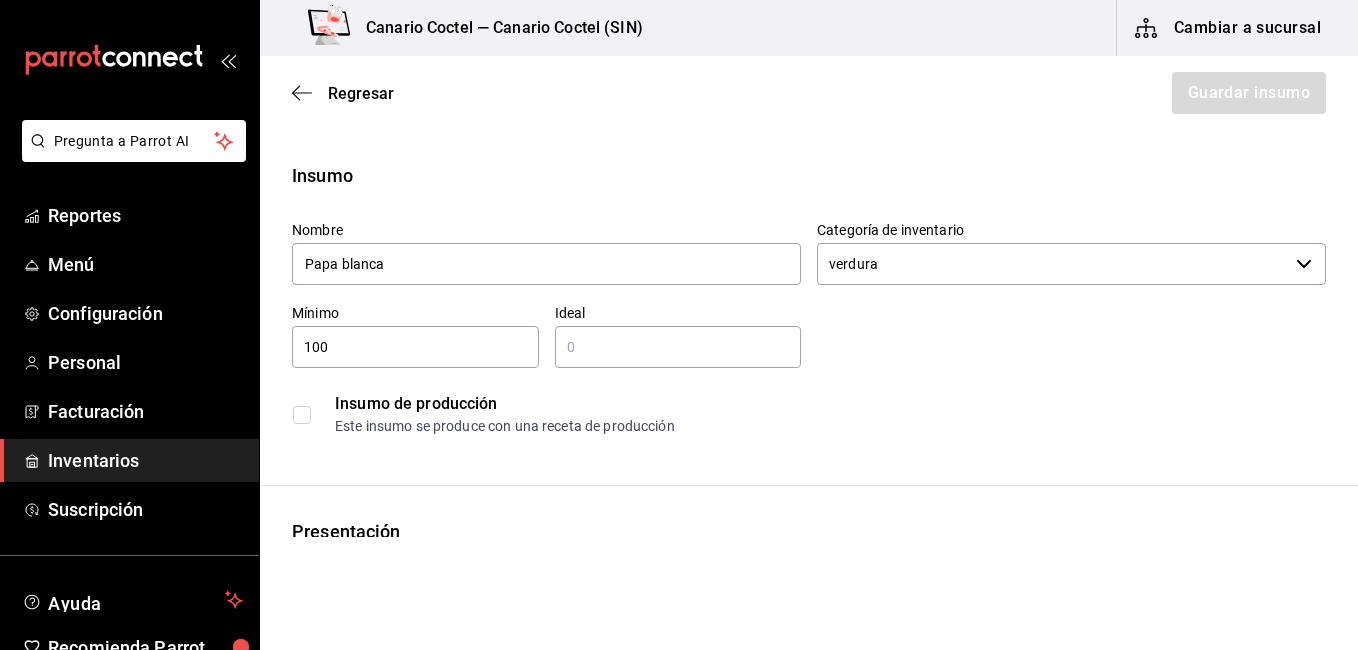 click at bounding box center (678, 347) 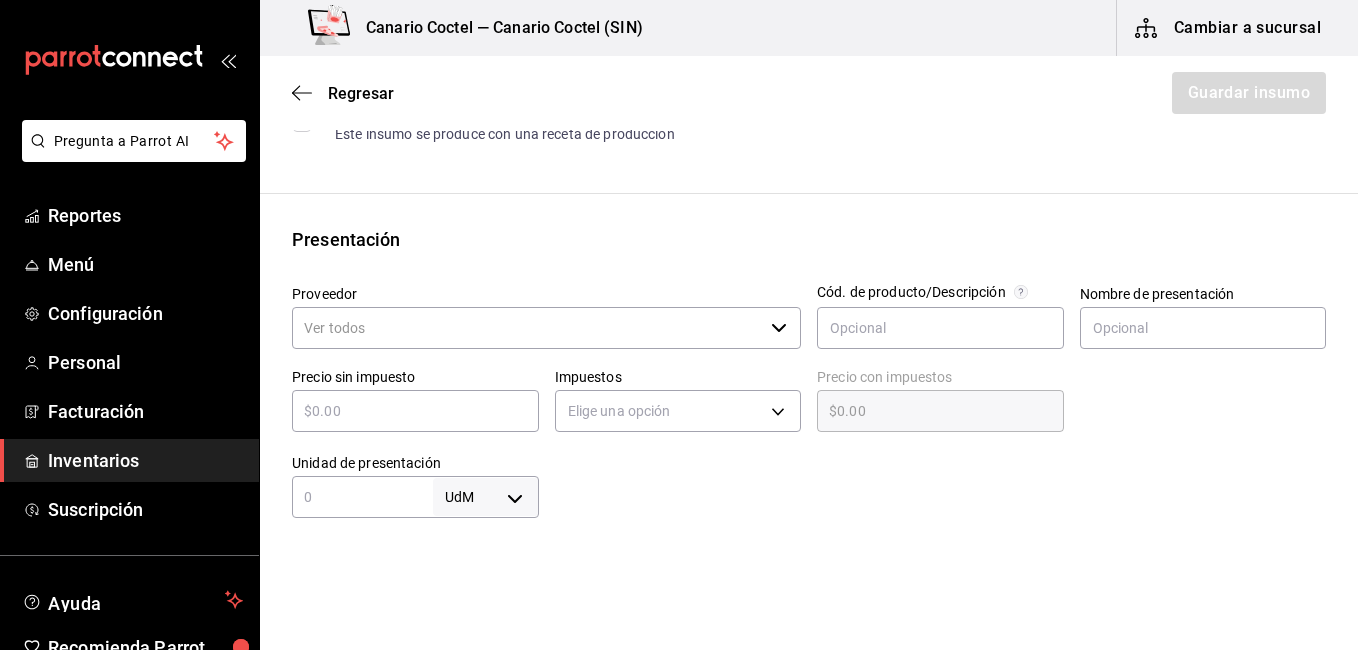 scroll, scrollTop: 300, scrollLeft: 0, axis: vertical 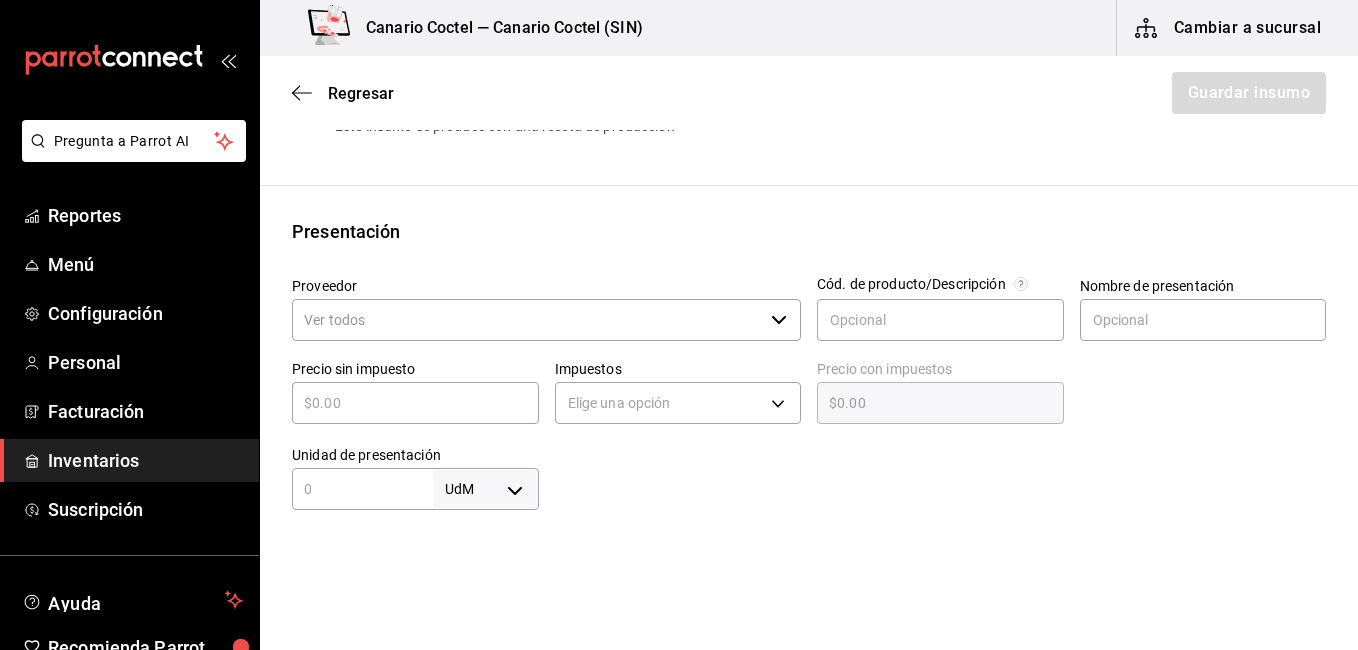 type on "500" 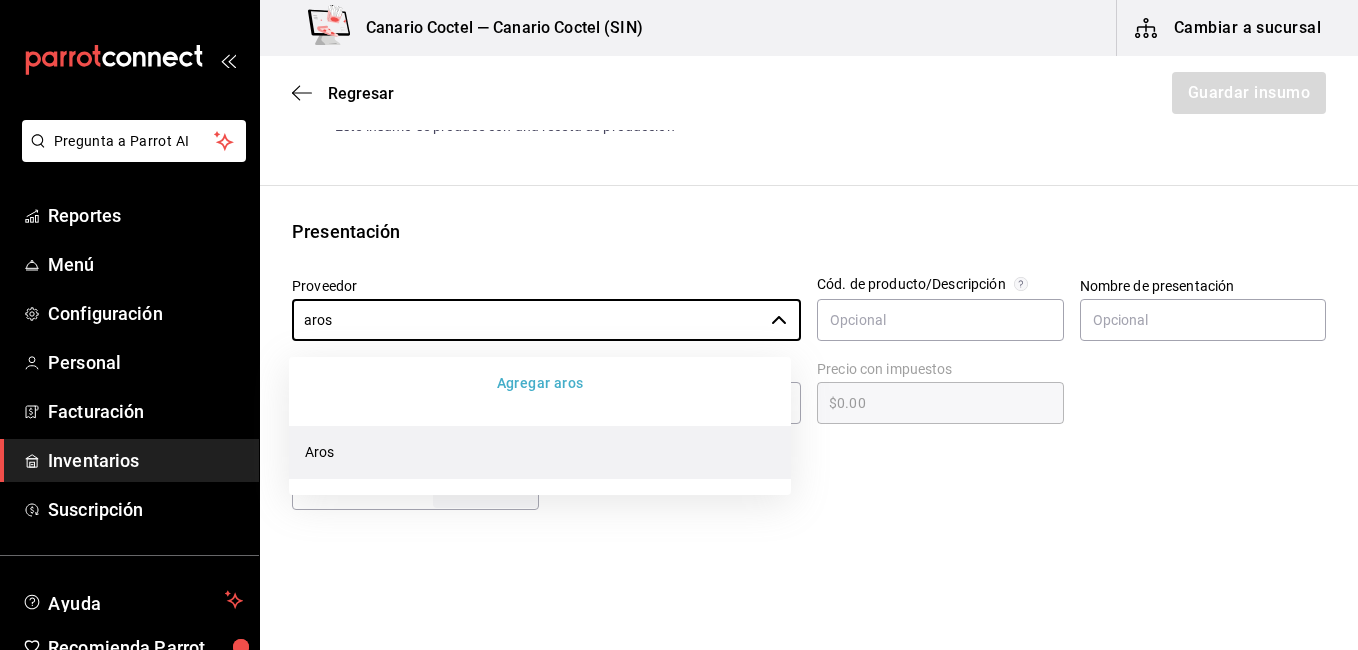 click on "Aros" at bounding box center [540, 452] 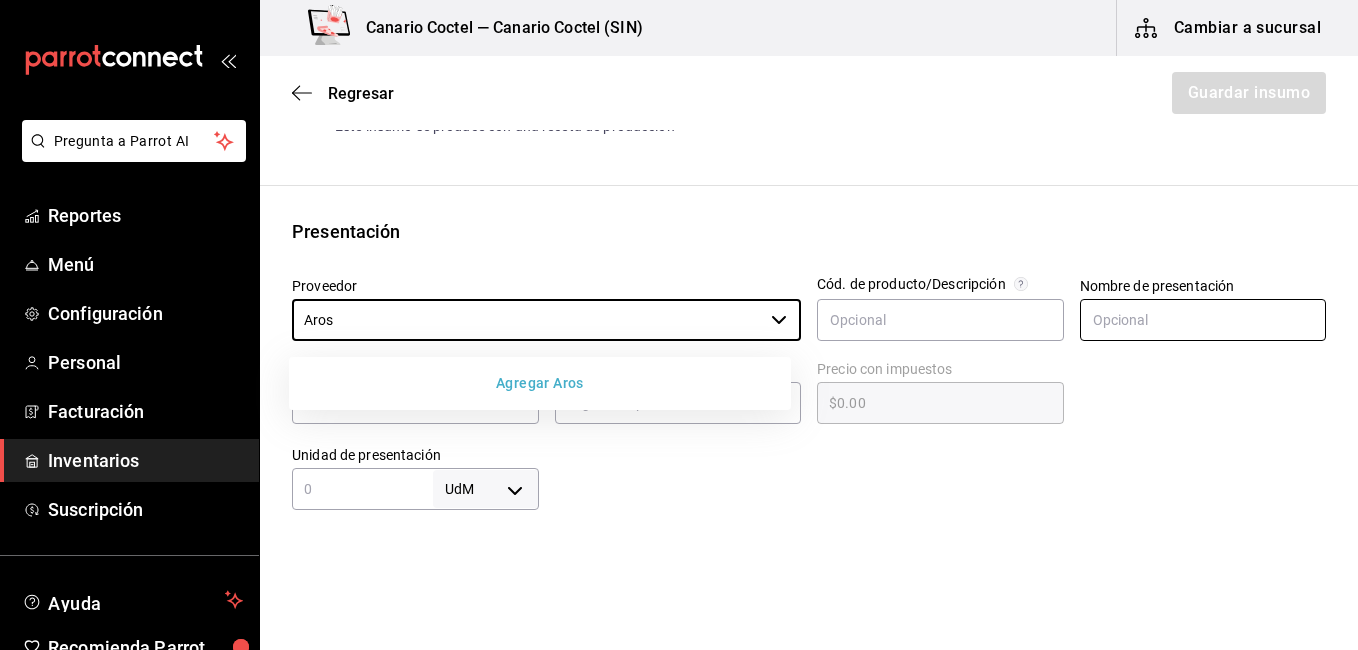 type on "Aros" 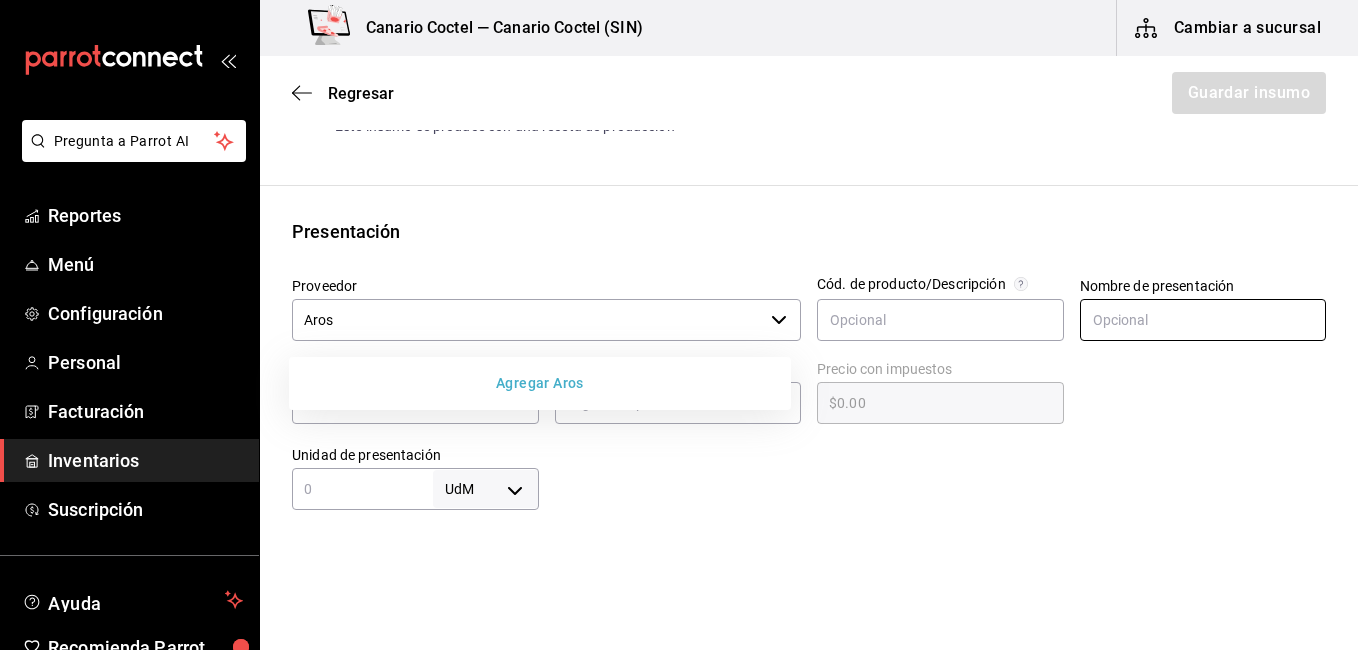 click at bounding box center (1203, 320) 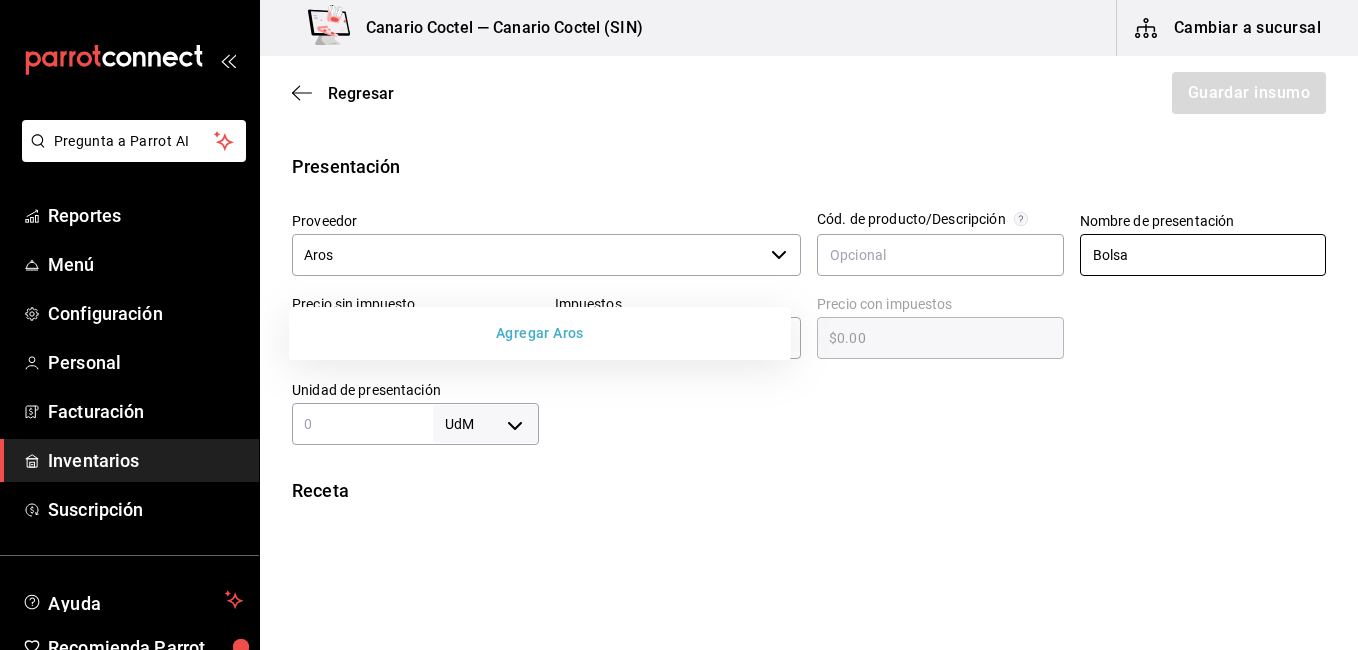 scroll, scrollTop: 400, scrollLeft: 0, axis: vertical 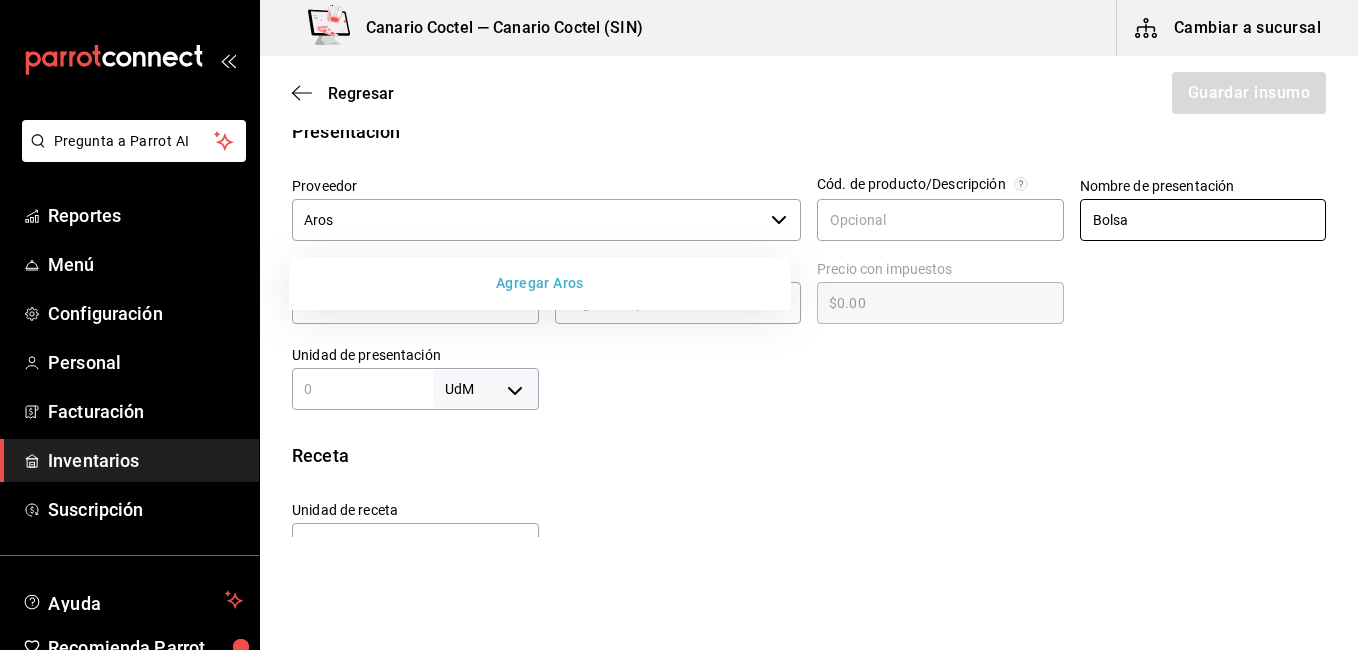 type on "Bolsa" 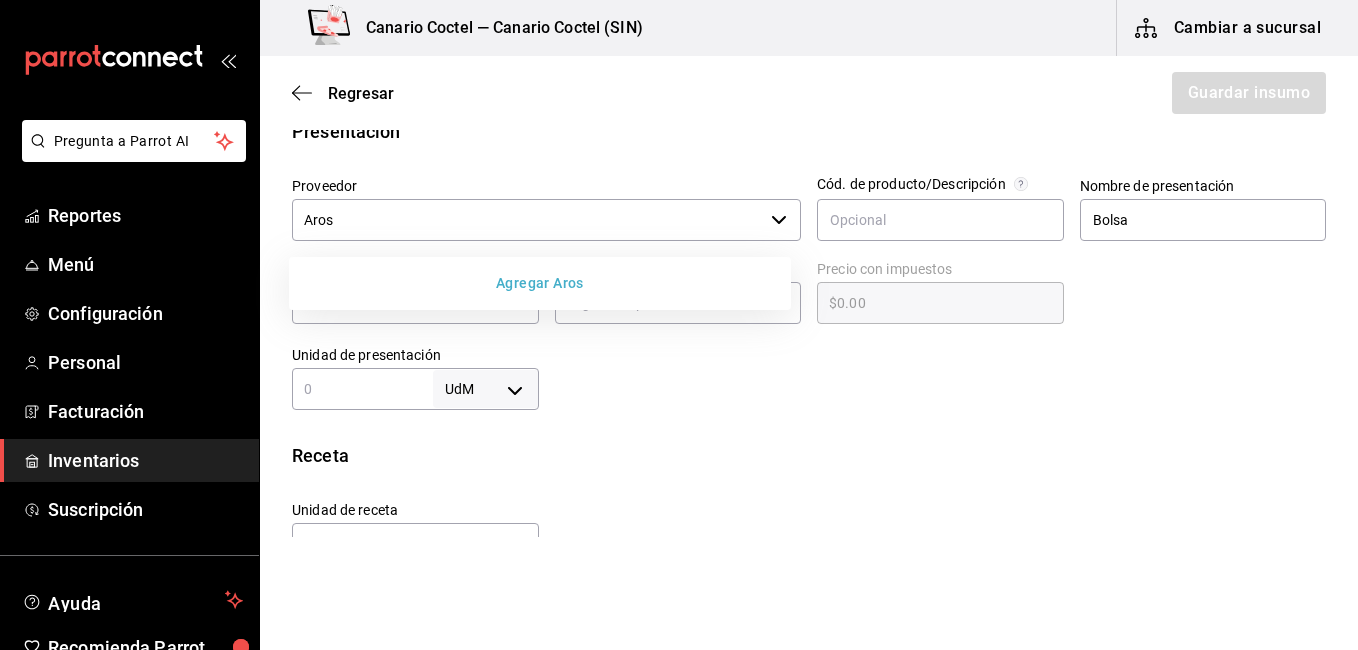 drag, startPoint x: 830, startPoint y: 382, endPoint x: 545, endPoint y: 353, distance: 286.47165 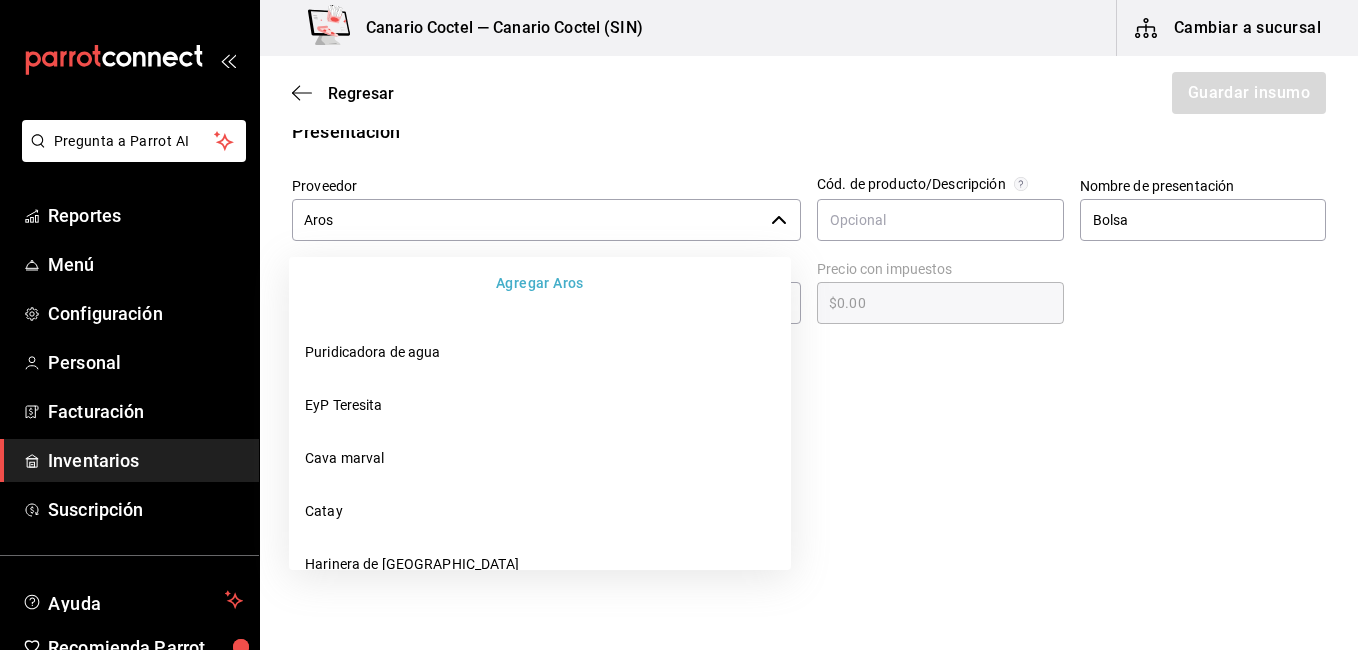 click on "Aros" at bounding box center (527, 220) 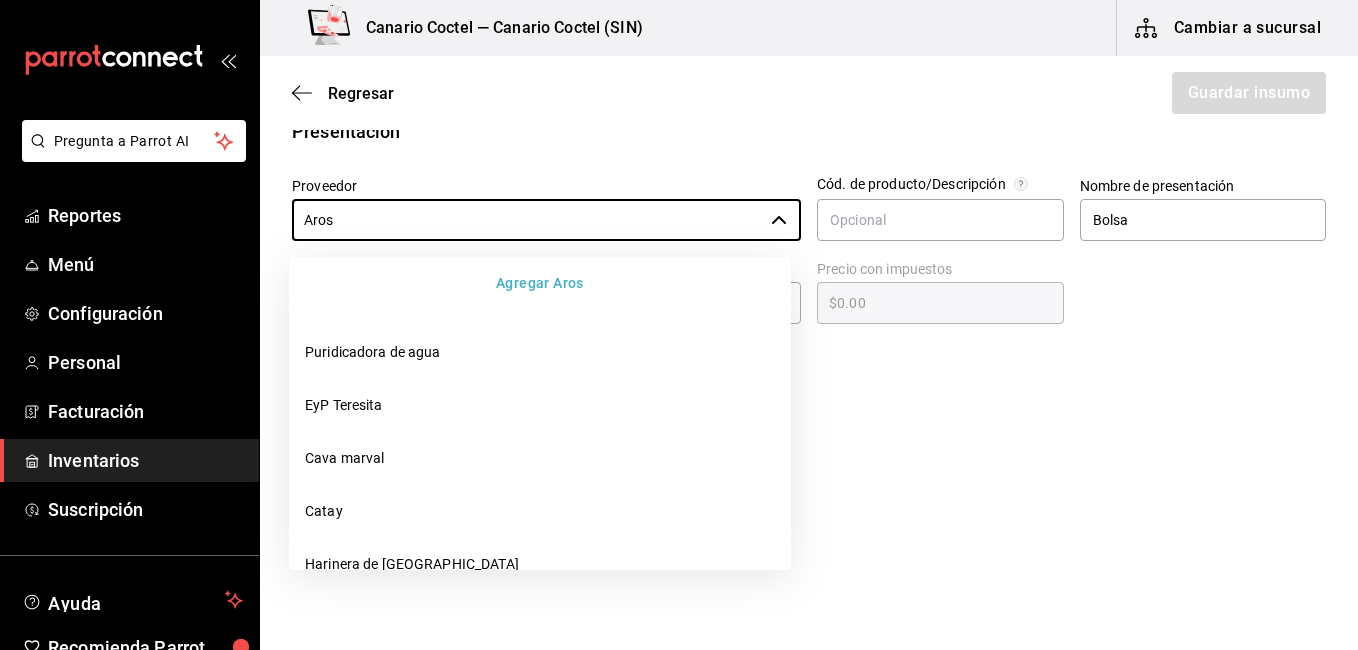 scroll, scrollTop: 1521, scrollLeft: 0, axis: vertical 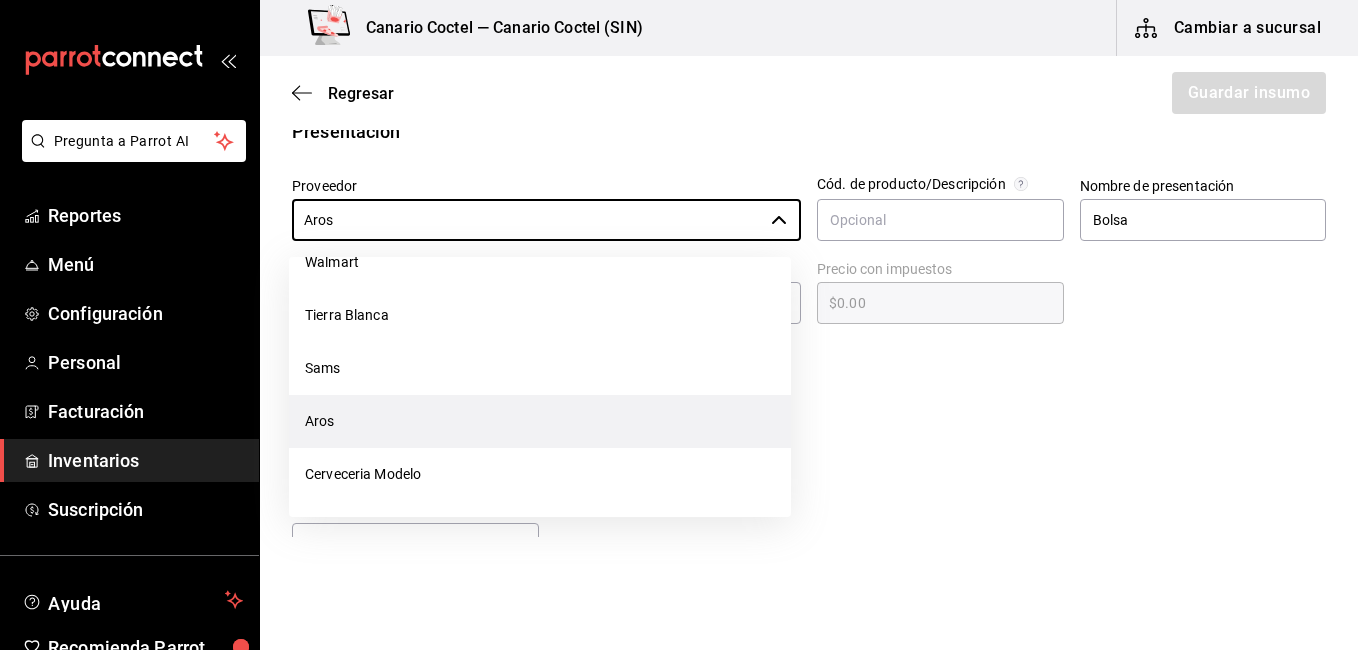 click on "Aros" at bounding box center (540, 421) 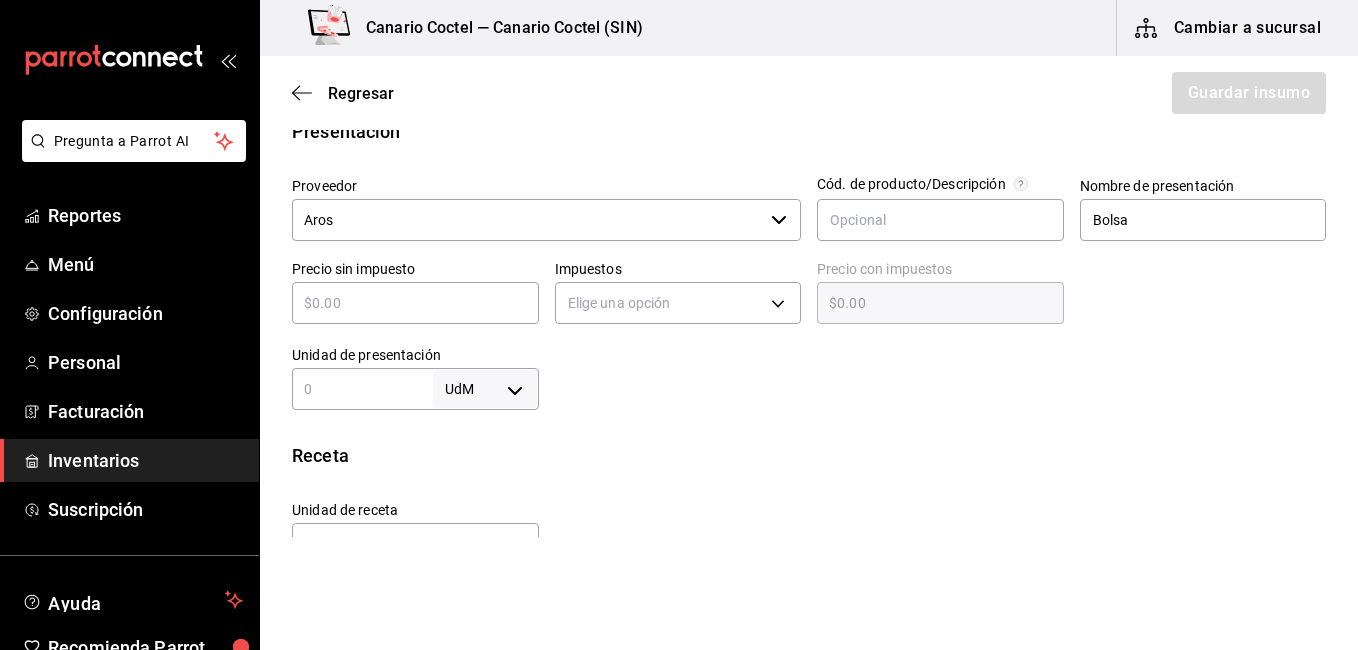 click at bounding box center [415, 303] 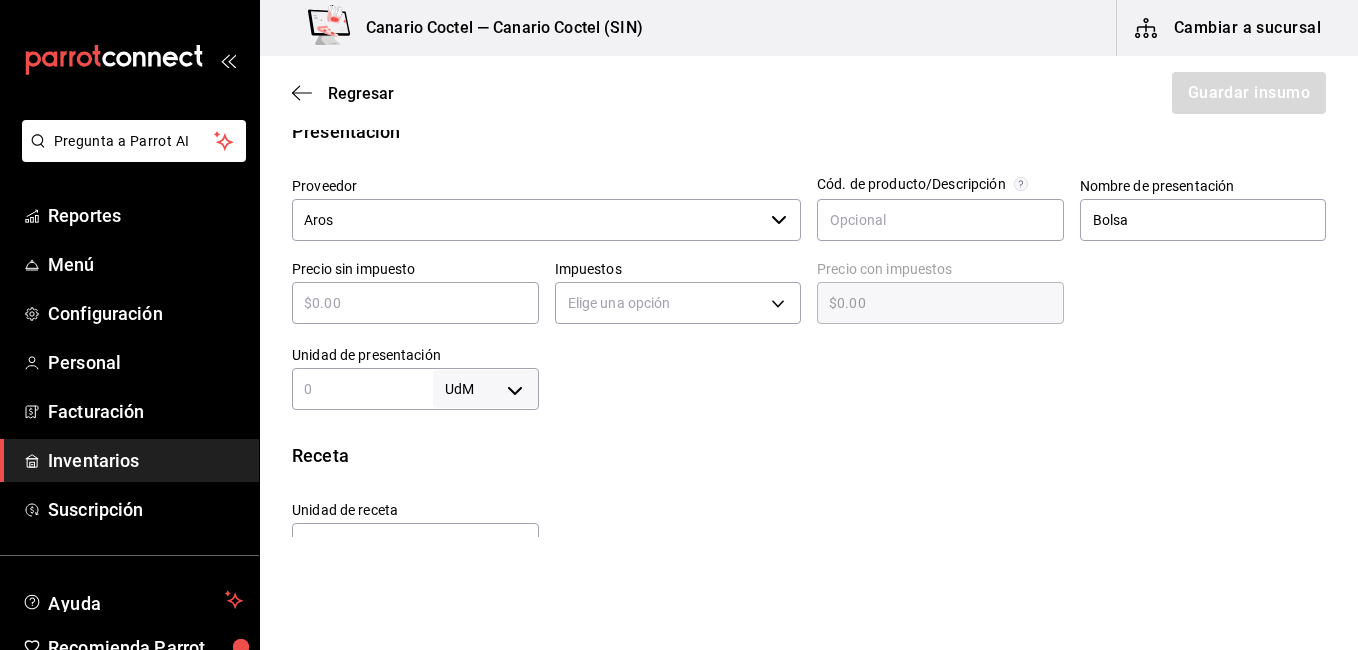 type on "$2" 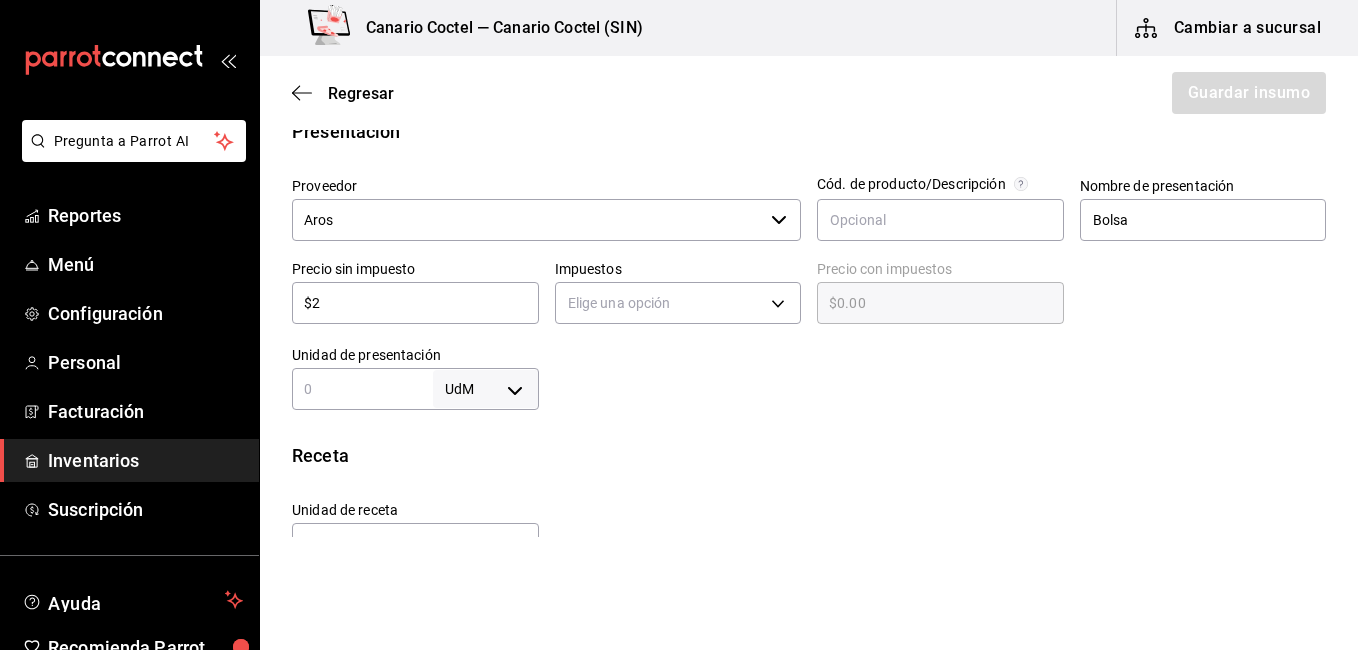 type on "$2.00" 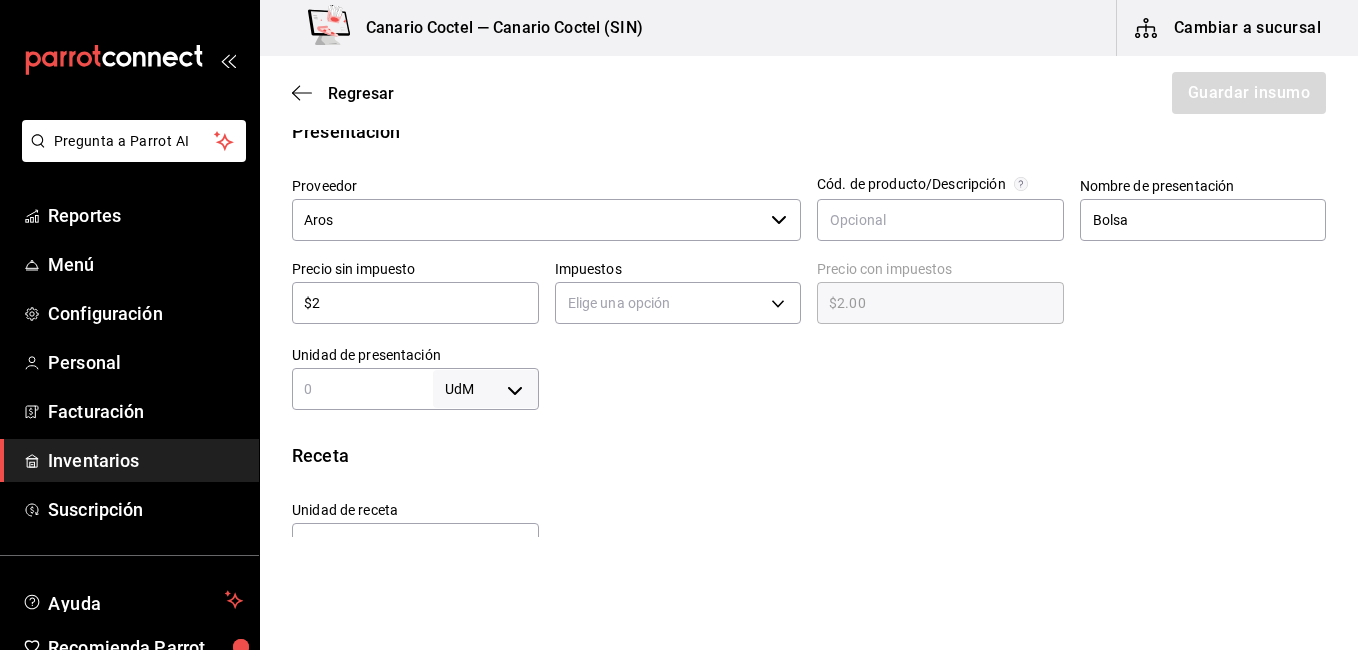 type on "$20" 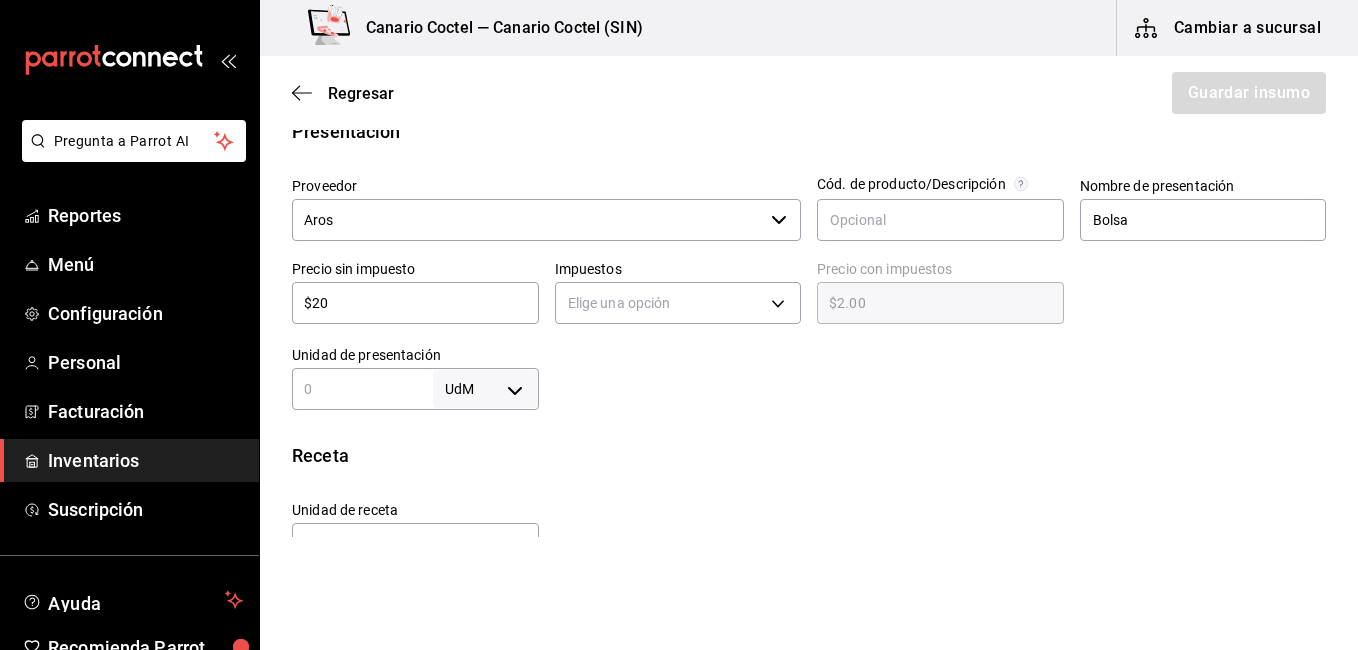 type on "$20.00" 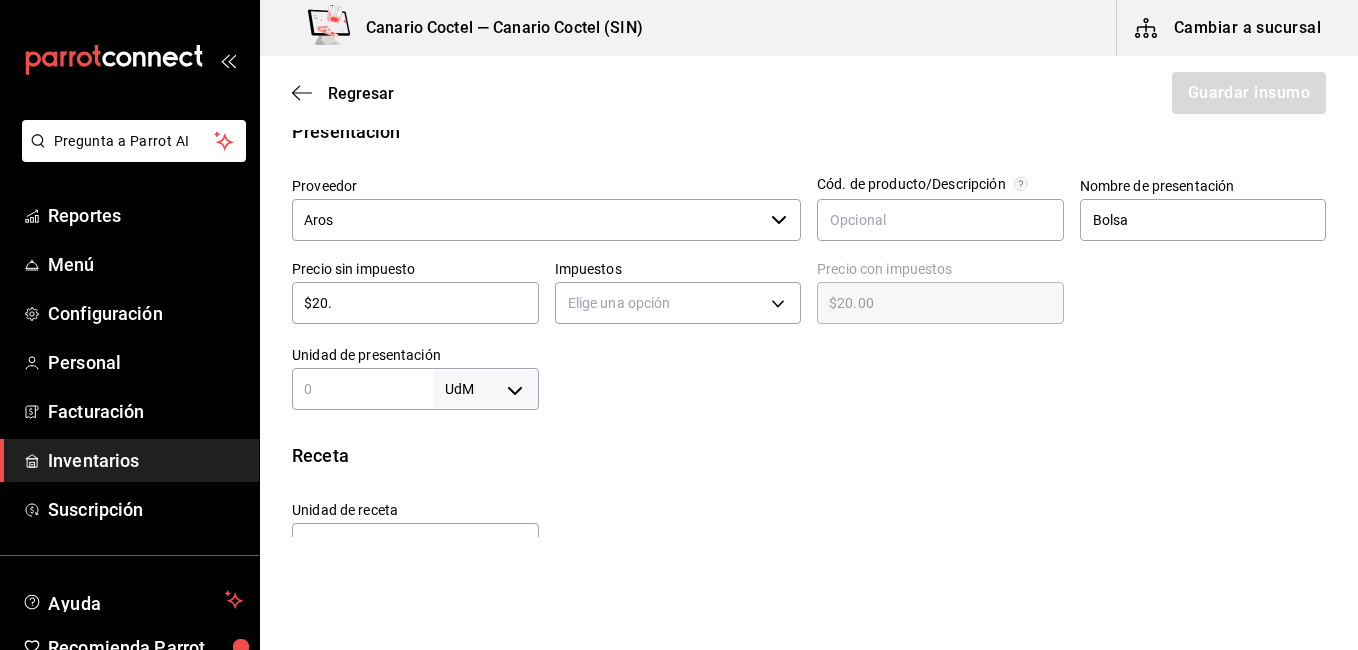 type on "$20.5" 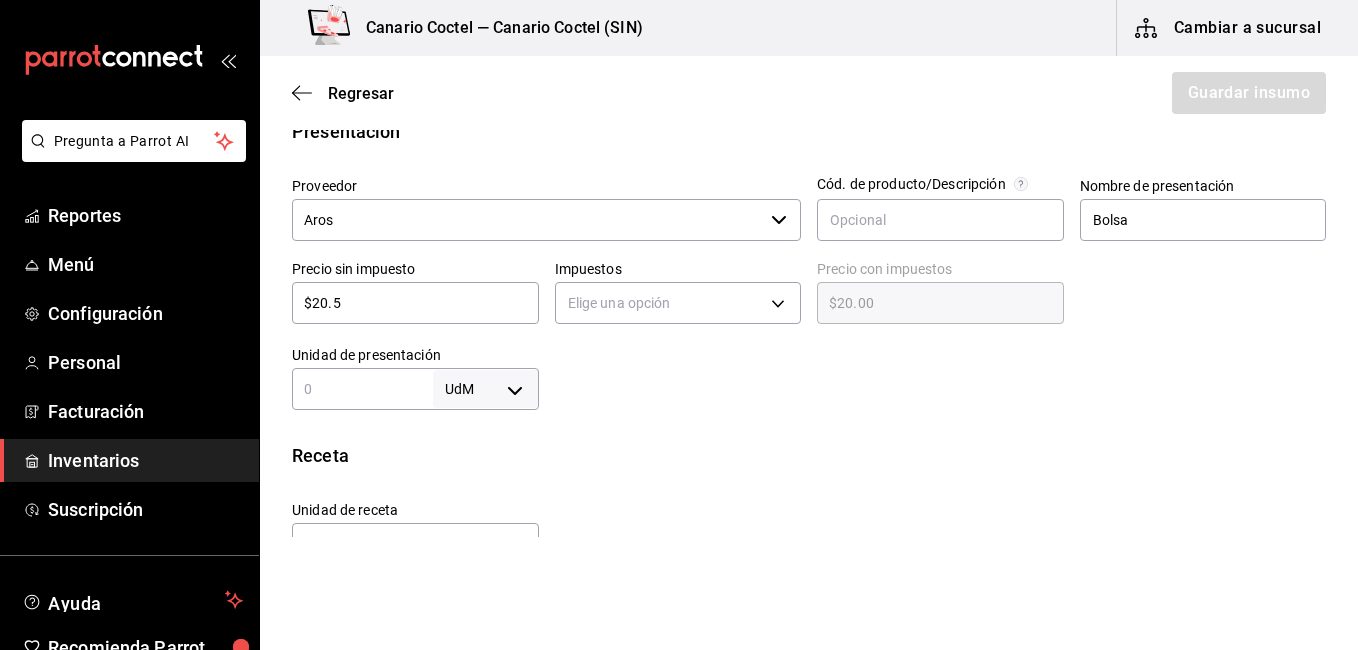 type on "$20.50" 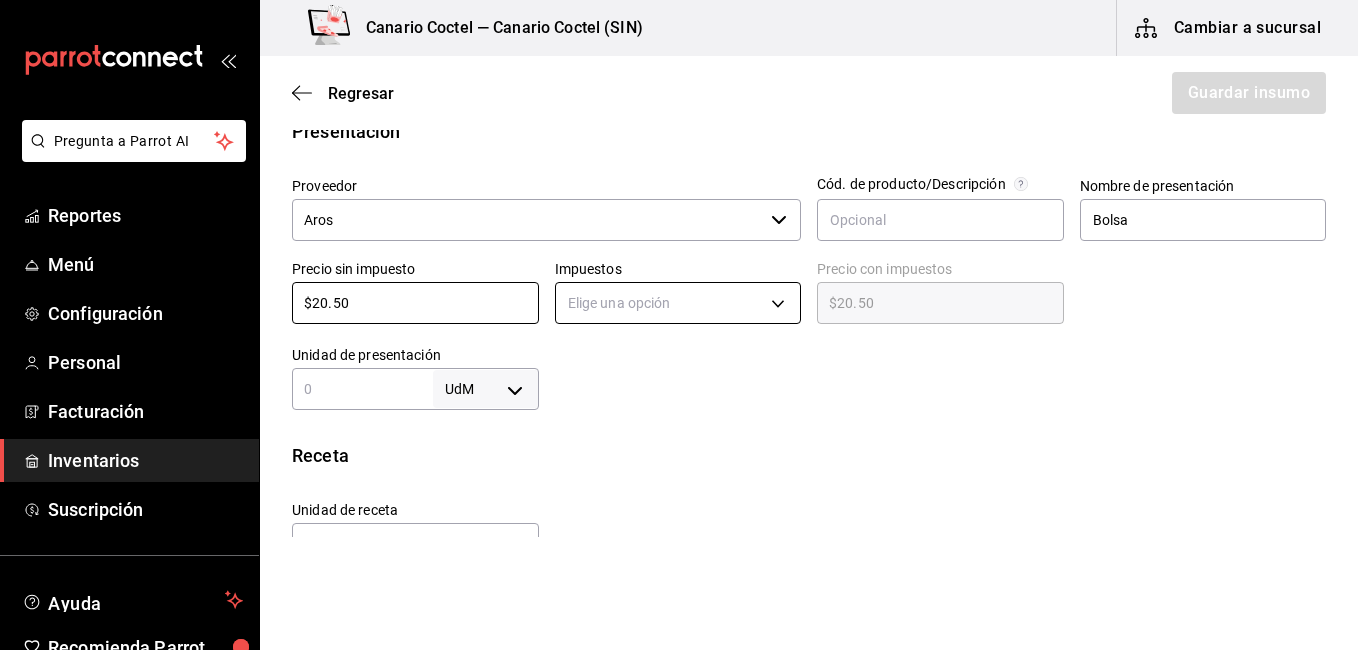 type on "$20.50" 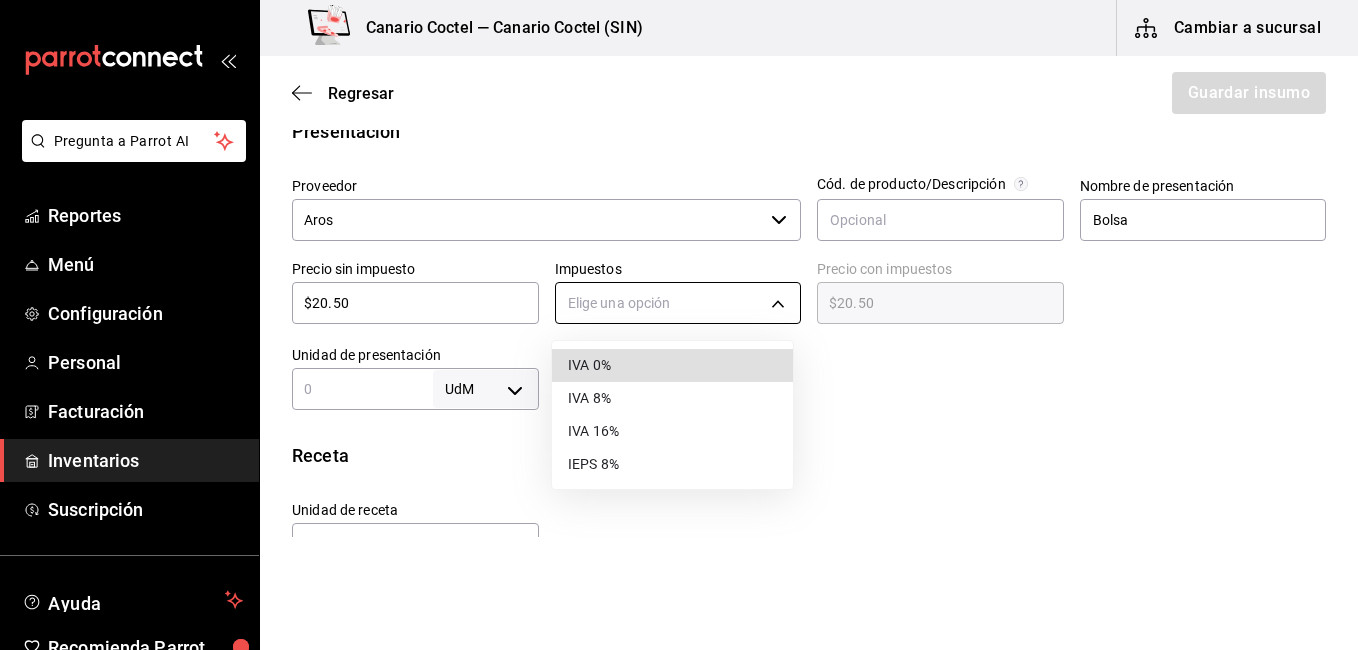 click on "Pregunta a Parrot AI Reportes   Menú   Configuración   Personal   Facturación   Inventarios   Suscripción   Ayuda Recomienda Parrot   Fernando Valdez   Sugerir nueva función   Canario Coctel — Canario Coctel (SIN) Cambiar a sucursal Regresar Guardar insumo Insumo Nombre Papa blanca Categoría de inventario verdura ​ Mínimo 100 ​ Ideal 500 ​ Insumo de producción Este insumo se produce con una receta de producción Presentación Proveedor Aros ​ Cód. de producto/Descripción Nombre de presentación Bolsa Precio sin impuesto $20.50 ​ Impuestos Elige una opción Precio con impuestos $20.50 ​ Unidad de presentación UdM ​ Receta Unidad de receta Elige una opción Factor de conversión ​ Ver ayuda de conversiones ¿La presentación (Bolsa) viene en otra caja? Si No Presentaciones por caja ​ Sin definir Unidades de conteo GANA 1 MES GRATIS EN TU SUSCRIPCIÓN AQUÍ Pregunta a Parrot AI Reportes   Menú   Configuración   Personal   Facturación   Inventarios   Suscripción   Ayuda" at bounding box center [679, 268] 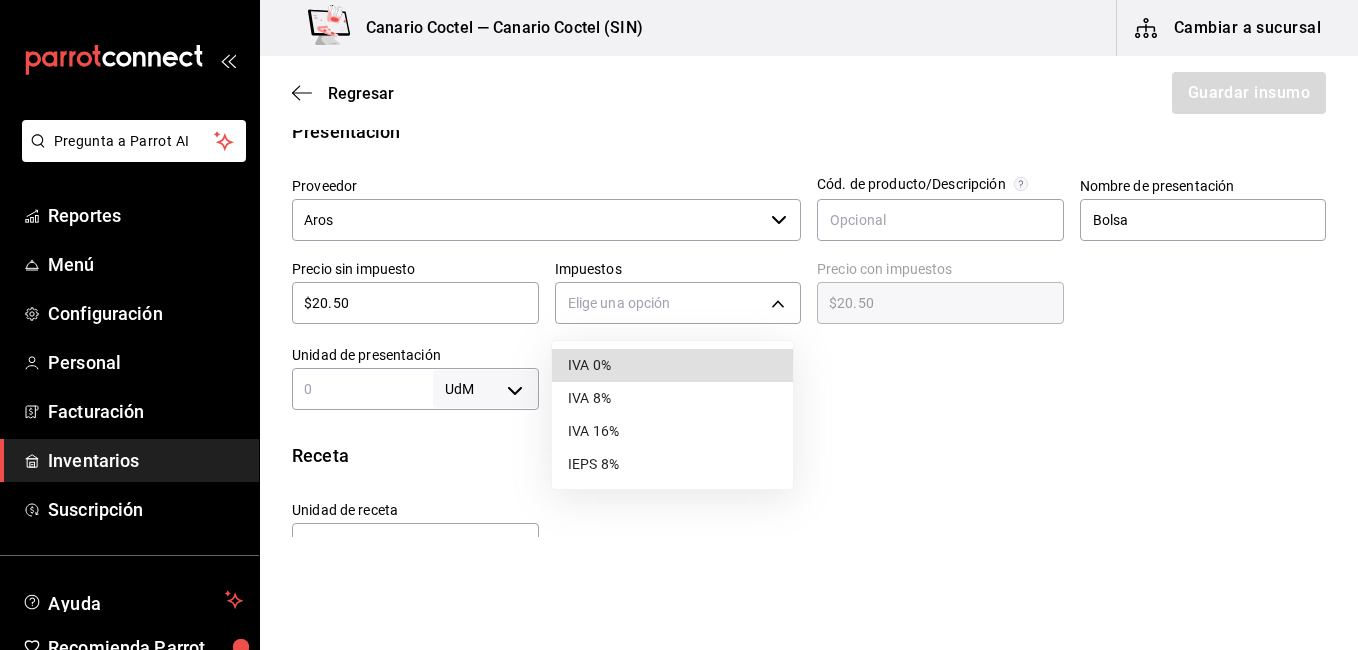 click on "IVA 0%" at bounding box center [672, 365] 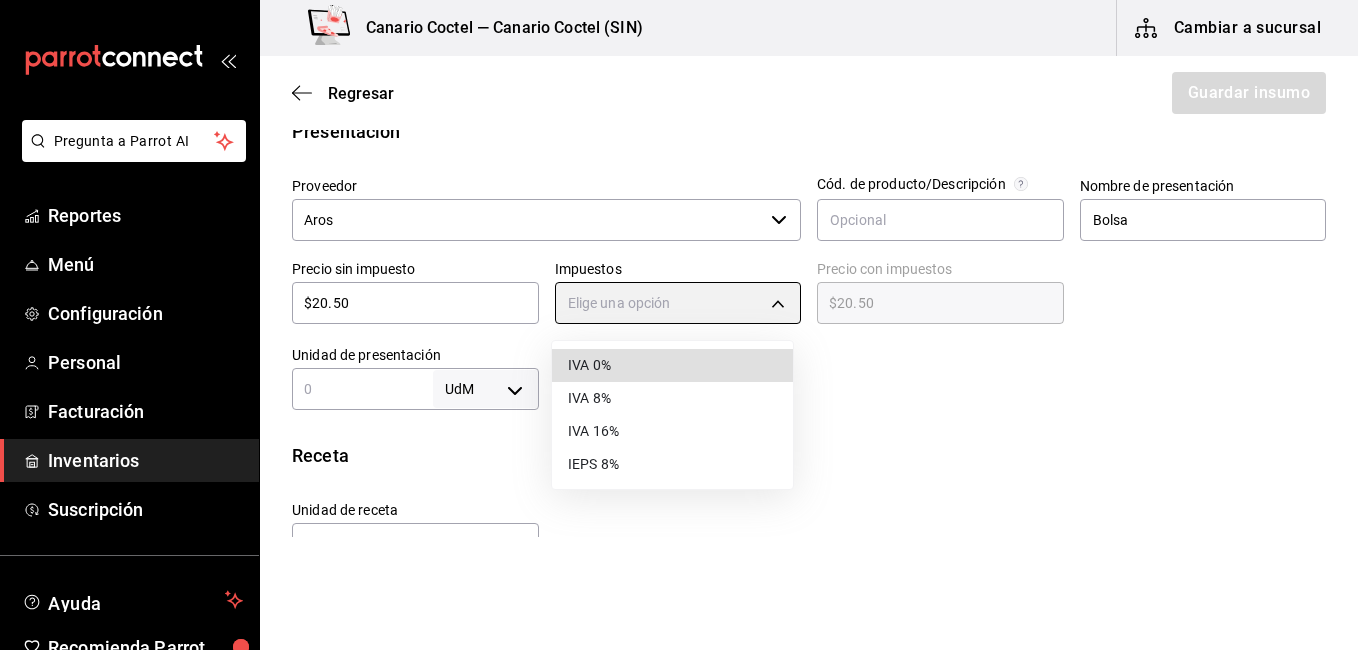 type on "IVA_0" 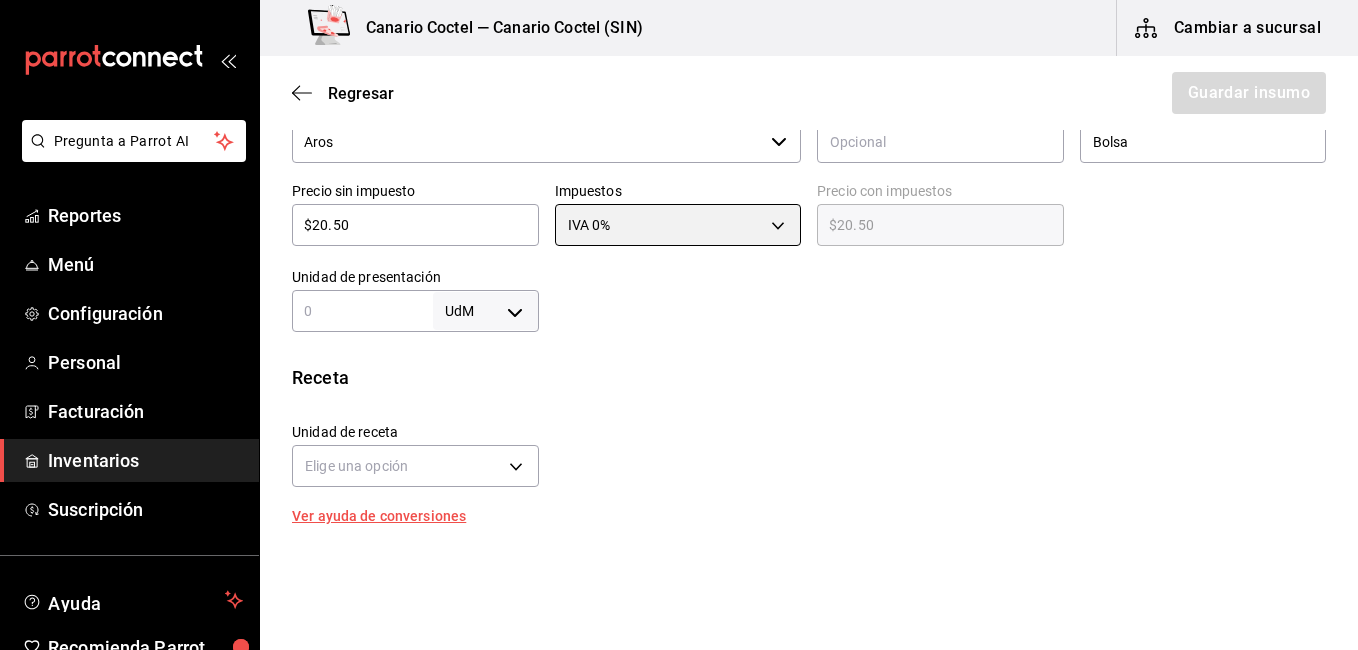 scroll, scrollTop: 500, scrollLeft: 0, axis: vertical 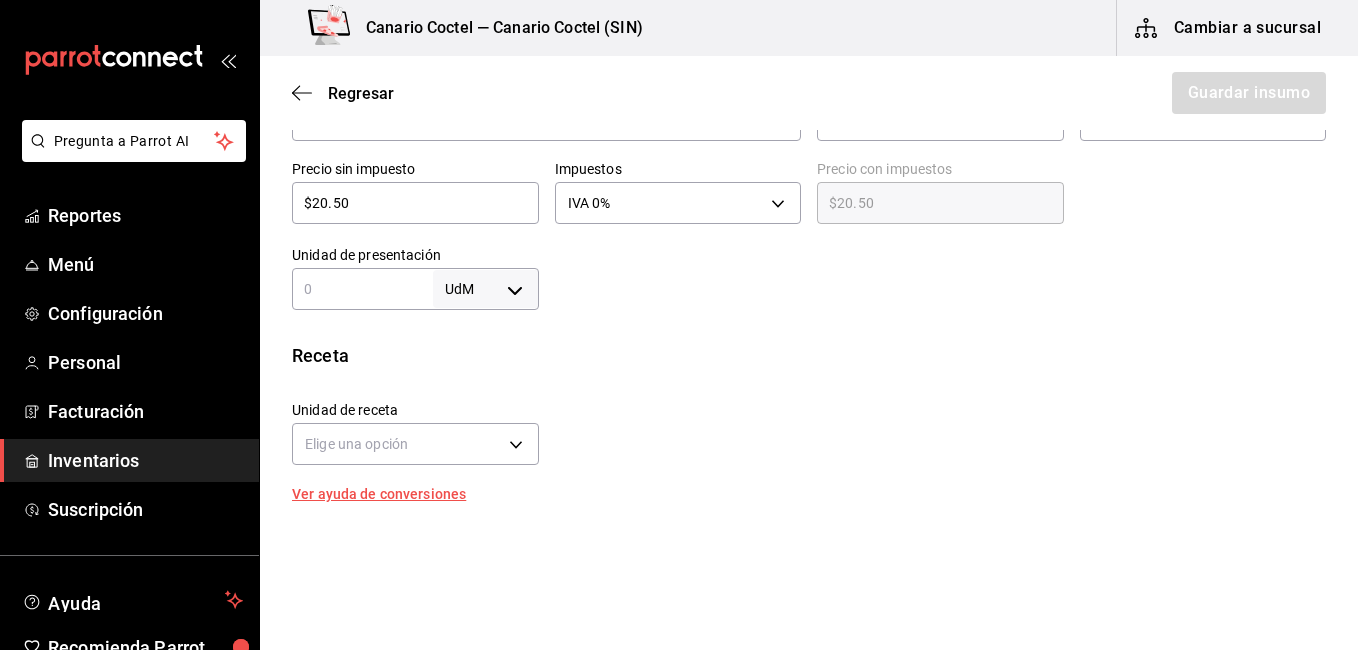 click at bounding box center (362, 289) 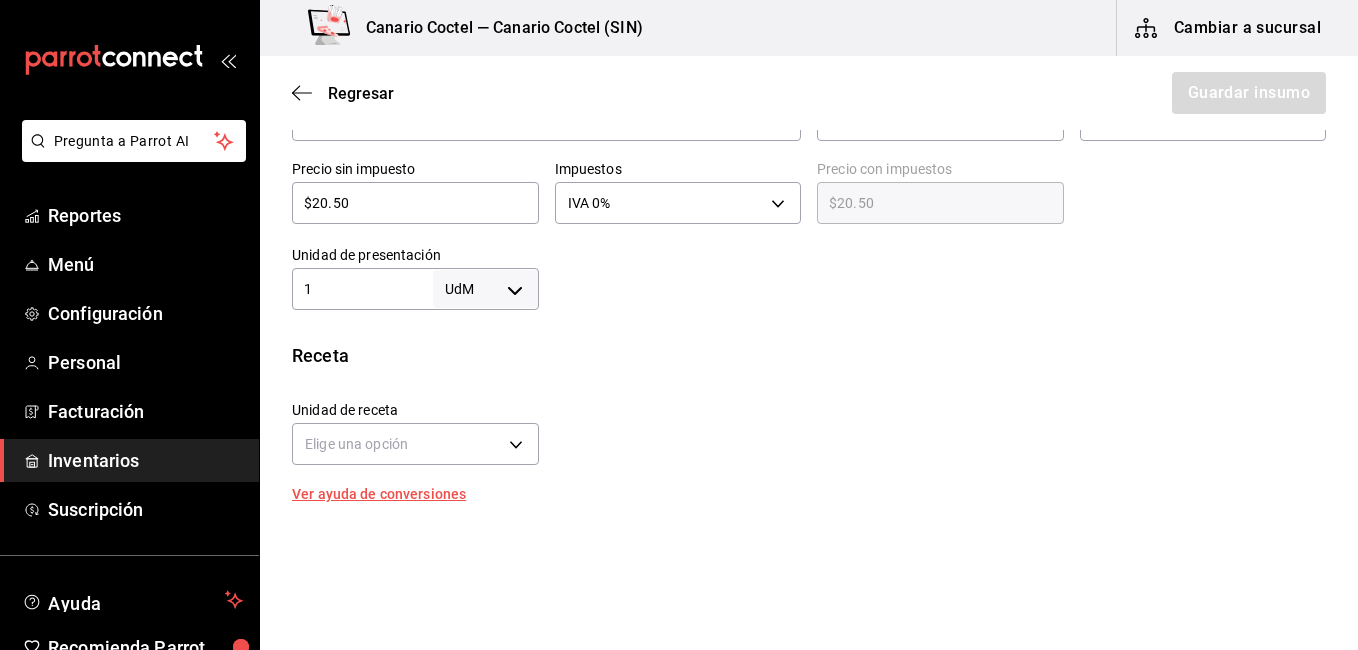 type on "1" 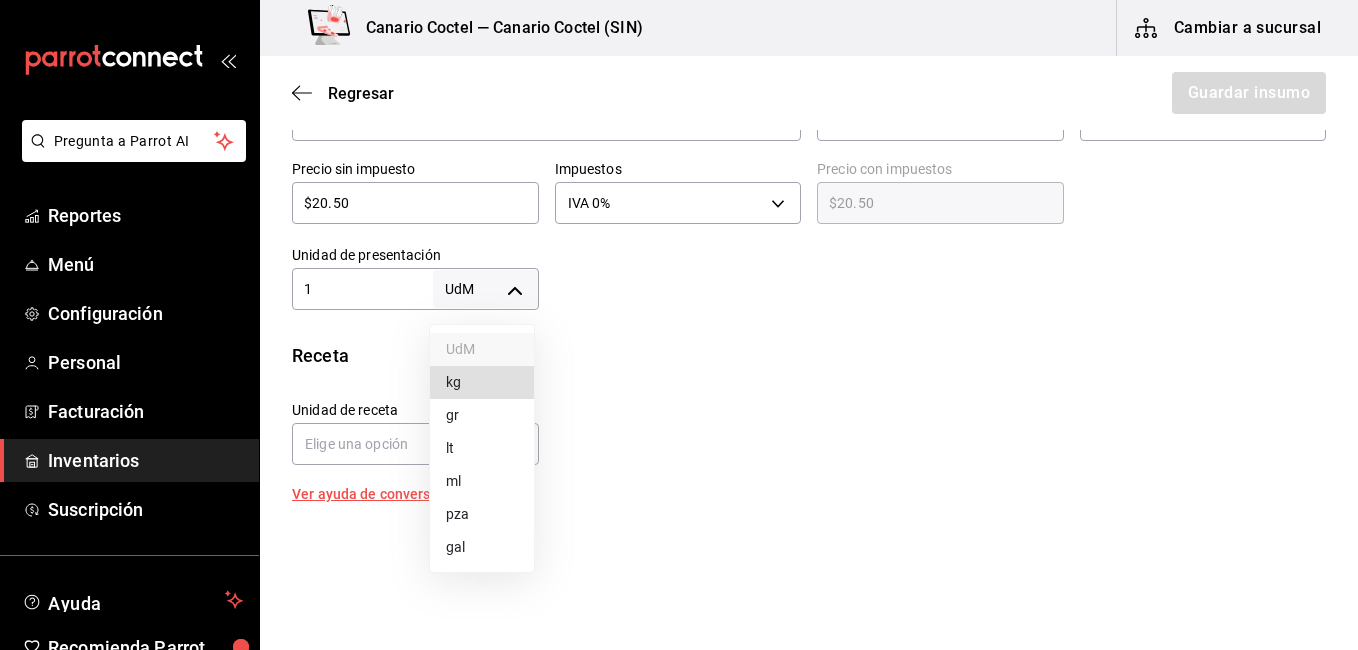 click on "Pregunta a Parrot AI Reportes   Menú   Configuración   Personal   Facturación   Inventarios   Suscripción   Ayuda Recomienda Parrot   Fernando Valdez   Sugerir nueva función   Canario Coctel — Canario Coctel (SIN) Cambiar a sucursal Regresar Guardar insumo Insumo Nombre Papa blanca Categoría de inventario verdura ​ Mínimo 100 ​ Ideal 500 ​ Insumo de producción Este insumo se produce con una receta de producción Presentación Proveedor Aros ​ Cód. de producto/Descripción Nombre de presentación Bolsa Precio sin impuesto $20.50 ​ Impuestos IVA 0% IVA_0 Precio con impuestos $20.50 ​ Unidad de presentación 1 UdM ​ Receta Unidad de receta Elige una opción Factor de conversión ​ Ver ayuda de conversiones ¿La presentación (Bolsa) viene en otra caja? Si No Presentaciones por caja ​ Sin definir Unidades de conteo GANA 1 MES GRATIS EN TU SUSCRIPCIÓN AQUÍ Pregunta a Parrot AI Reportes   Menú   Configuración   Personal   Facturación   Inventarios   Suscripción   Ayuda       UdM" at bounding box center (679, 268) 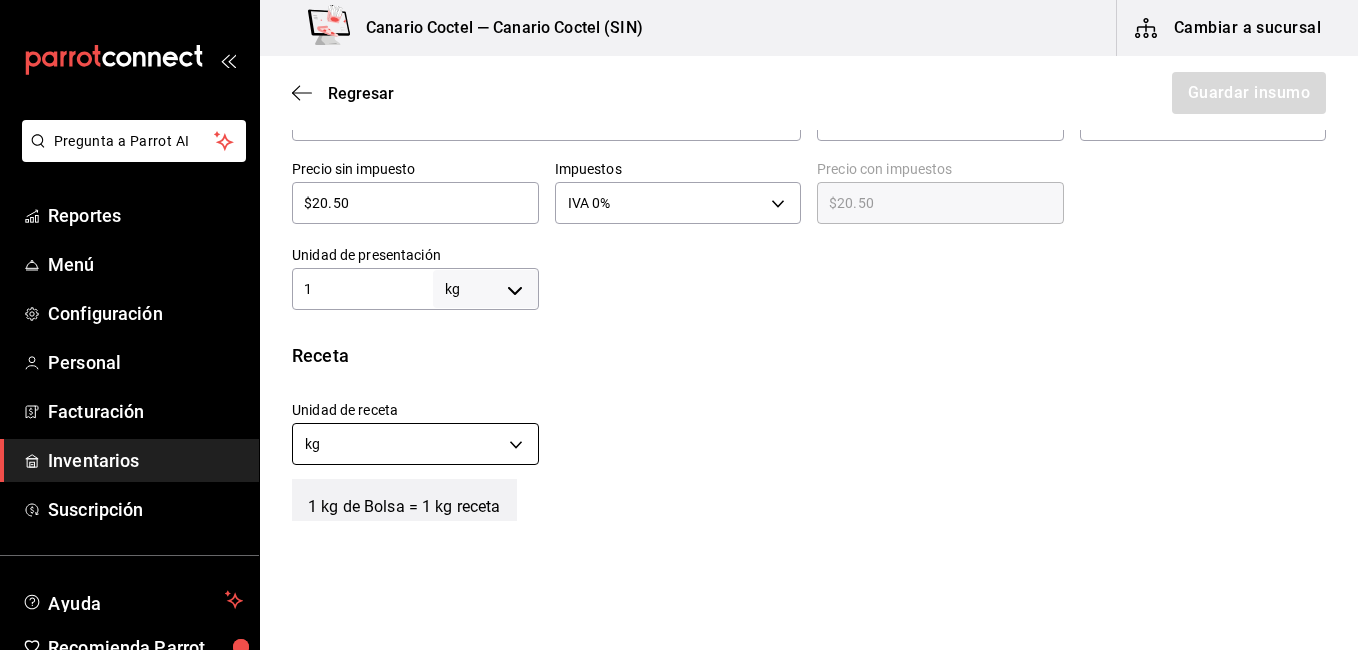 click on "Pregunta a Parrot AI Reportes   Menú   Configuración   Personal   Facturación   Inventarios   Suscripción   Ayuda Recomienda Parrot   Fernando Valdez   Sugerir nueva función   Canario Coctel — Canario Coctel (SIN) Cambiar a sucursal Regresar Guardar insumo Insumo Nombre Papa blanca Categoría de inventario verdura ​ Mínimo 100 ​ Ideal 500 ​ Insumo de producción Este insumo se produce con una receta de producción Presentación Proveedor Aros ​ Cód. de producto/Descripción Nombre de presentación Bolsa Precio sin impuesto $20.50 ​ Impuestos IVA 0% IVA_0 Precio con impuestos $20.50 ​ Unidad de presentación 1 kg KILOGRAM ​ Receta Unidad de receta kg KILOGRAM Factor de conversión 1 ​ 1 kg de Bolsa = 1 kg receta Ver ayuda de conversiones ¿La presentación (Bolsa) viene en otra caja? Si No Presentaciones por caja ​  Bolsa de 1 kg Unidades de conteo kg Bolsa (1 kg) GANA 1 MES GRATIS EN TU SUSCRIPCIÓN AQUÍ Pregunta a Parrot AI Reportes   Menú   Configuración   Personal" at bounding box center [679, 268] 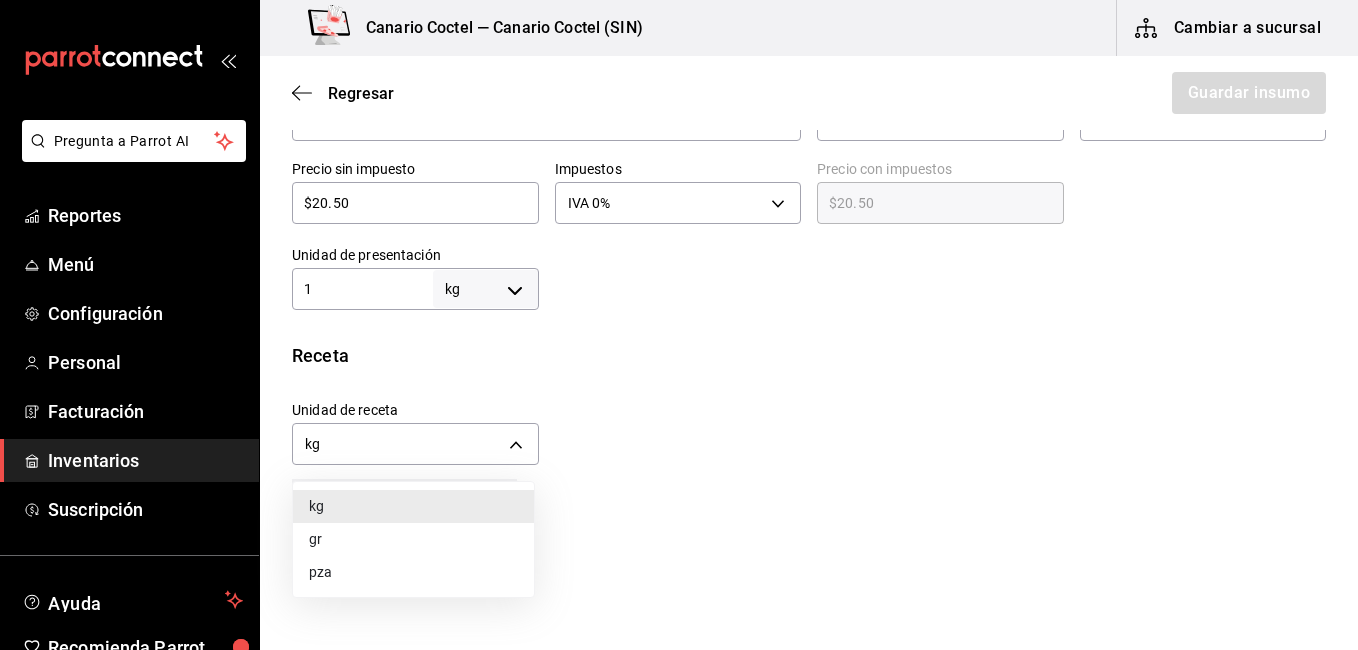 click on "gr" at bounding box center [413, 539] 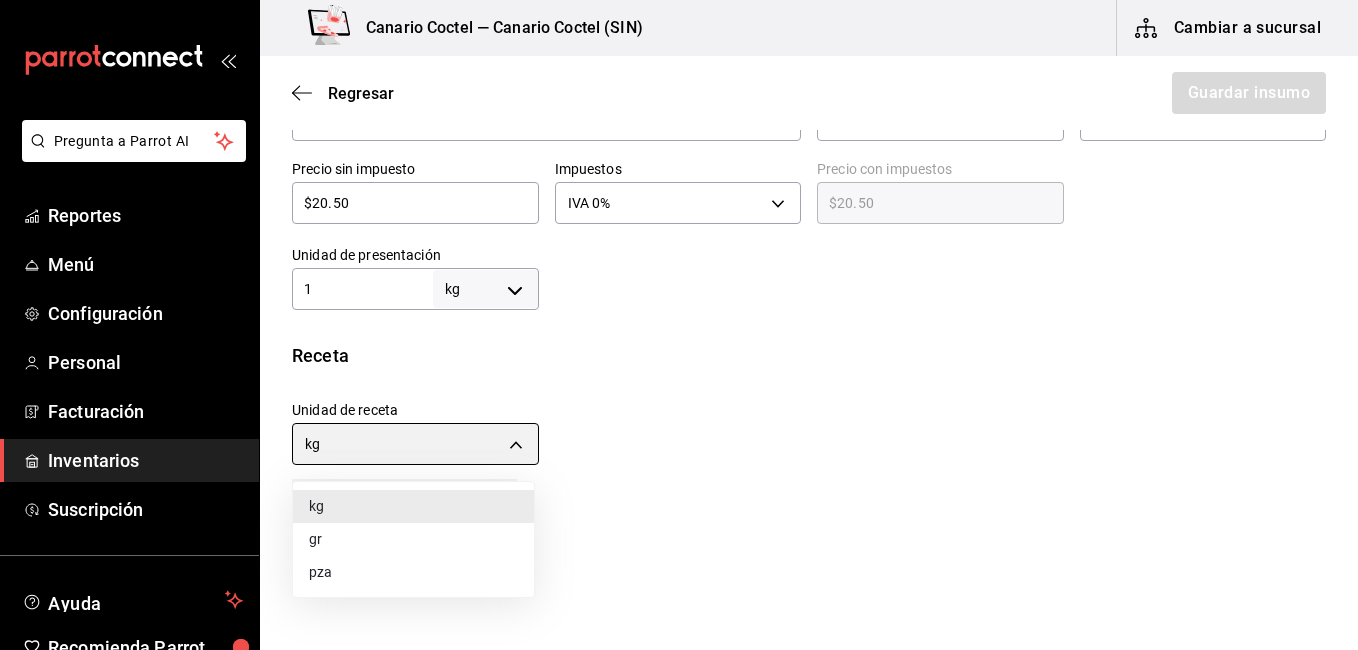type on "GRAM" 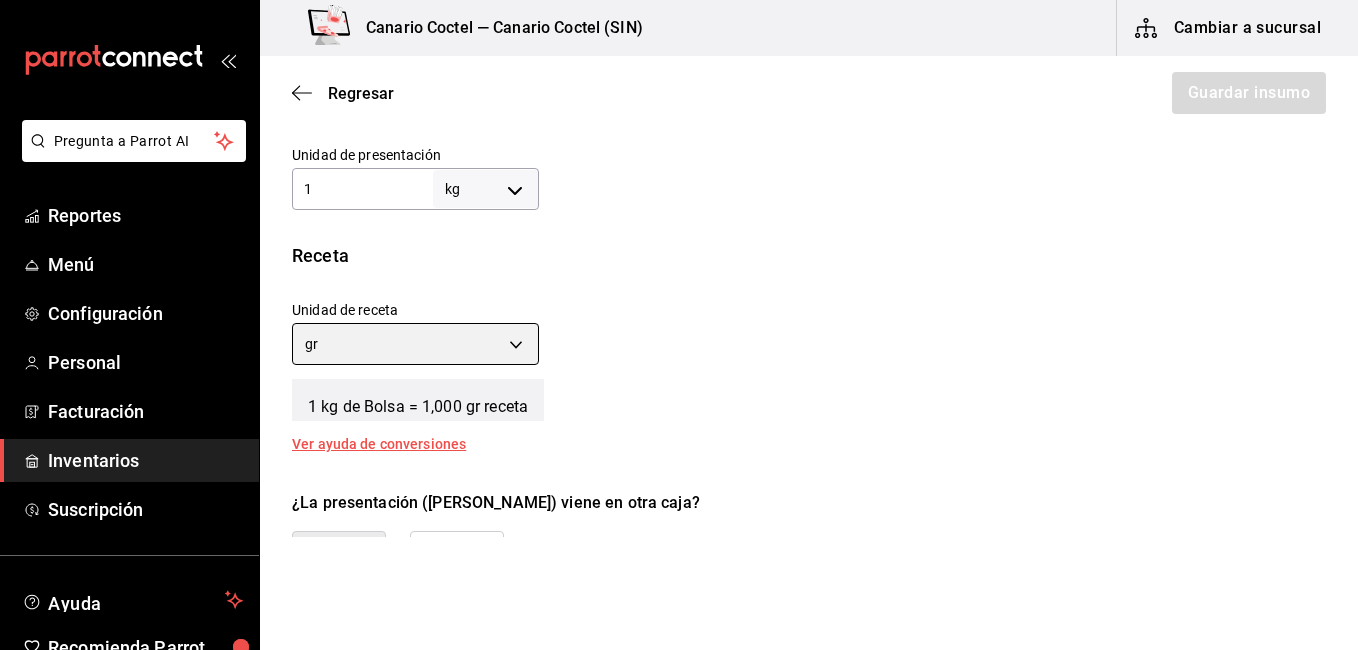 scroll, scrollTop: 700, scrollLeft: 0, axis: vertical 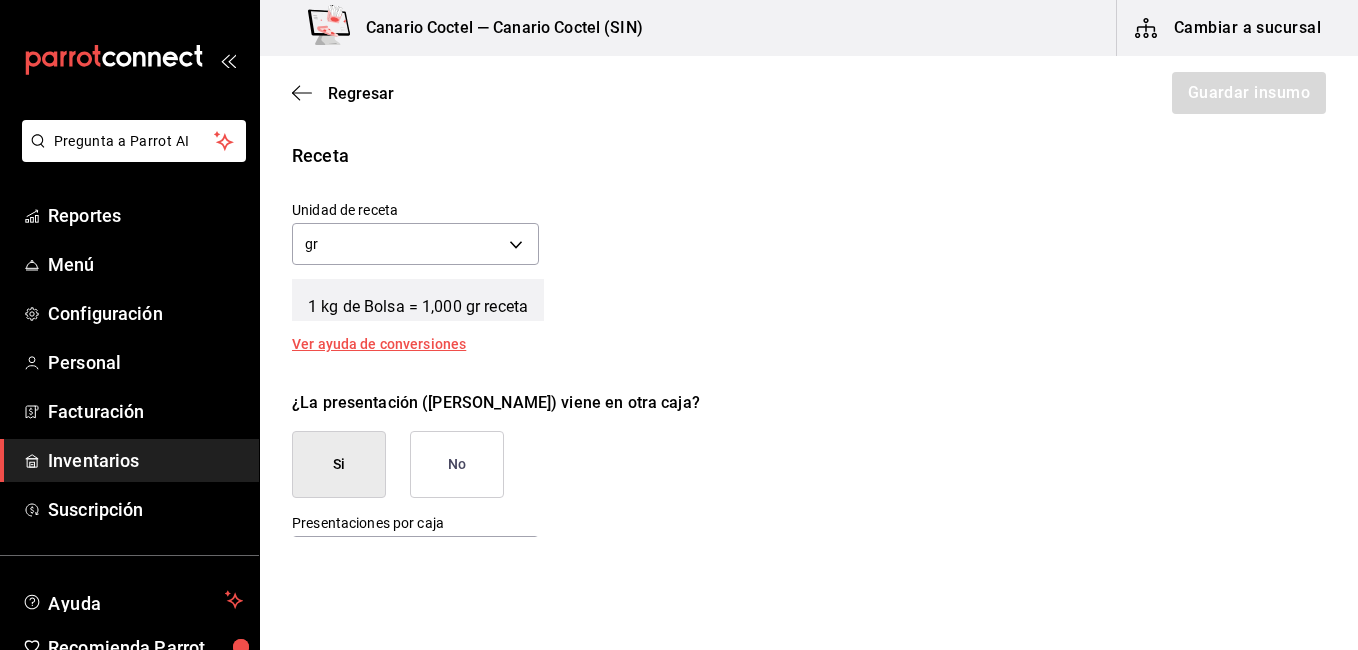 drag, startPoint x: 497, startPoint y: 472, endPoint x: 509, endPoint y: 471, distance: 12.0415945 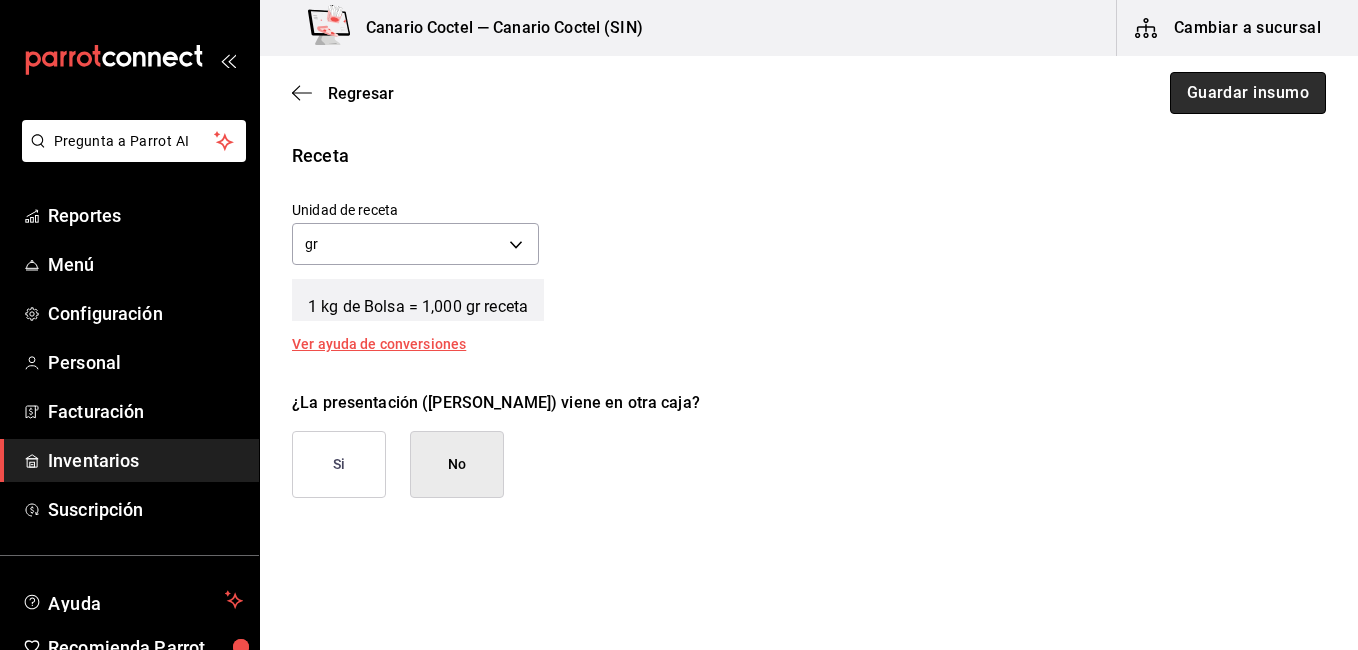 click on "Guardar insumo" at bounding box center (1248, 93) 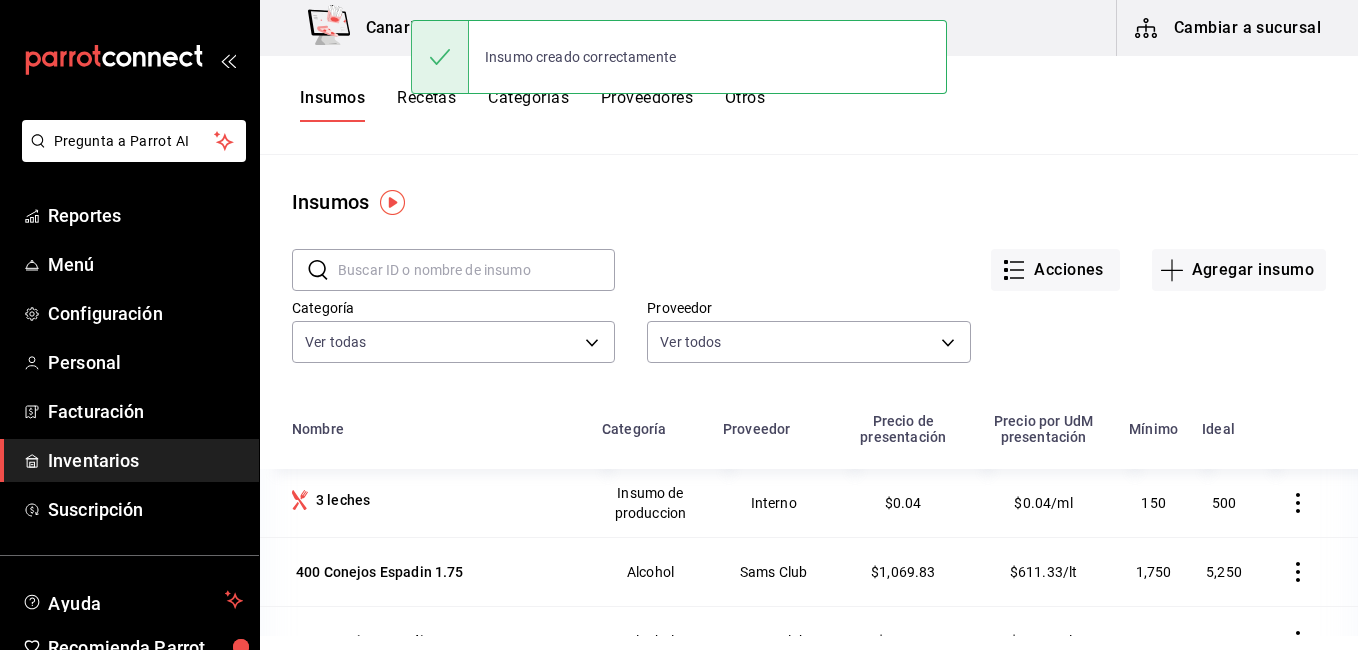 click at bounding box center [476, 270] 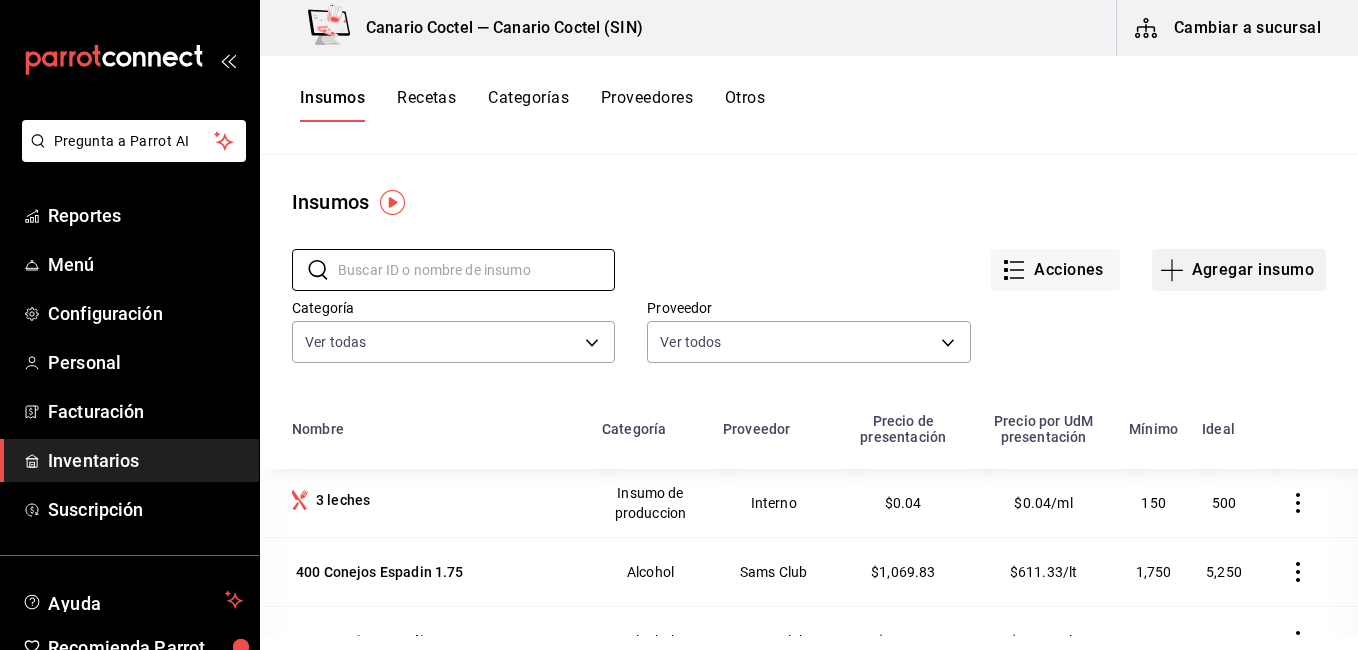 click on "Agregar insumo" at bounding box center (1239, 270) 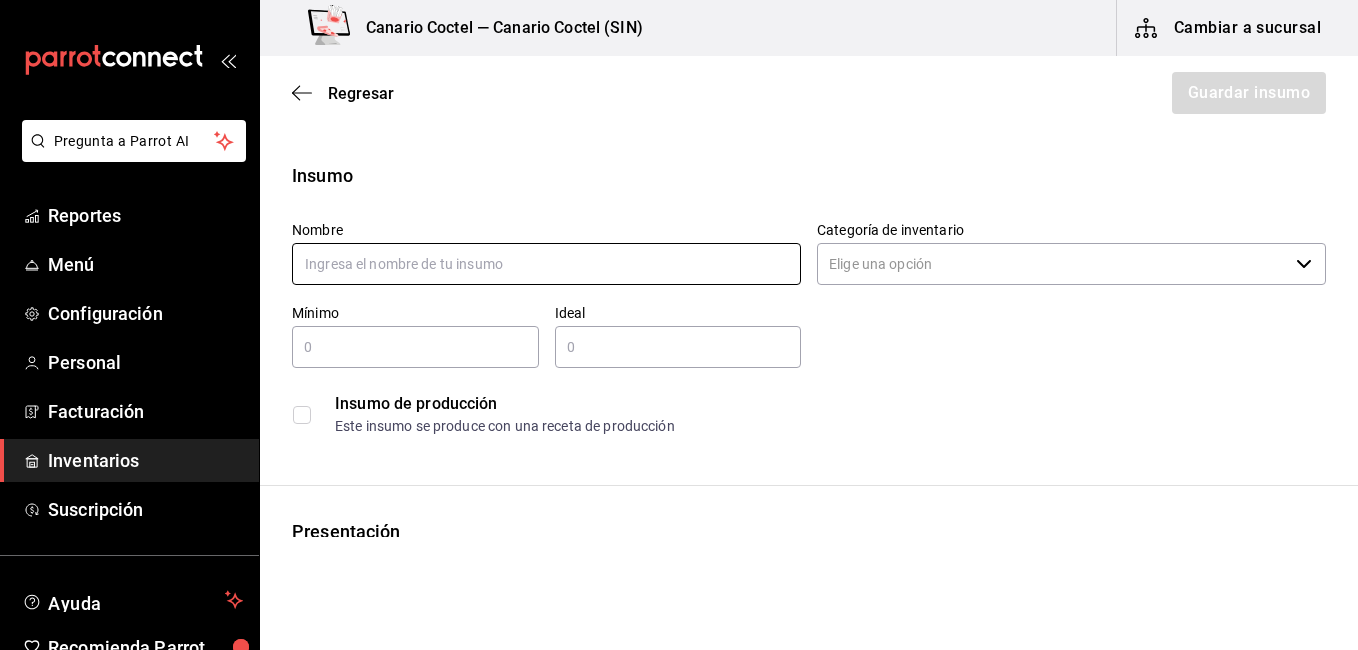 click at bounding box center [546, 264] 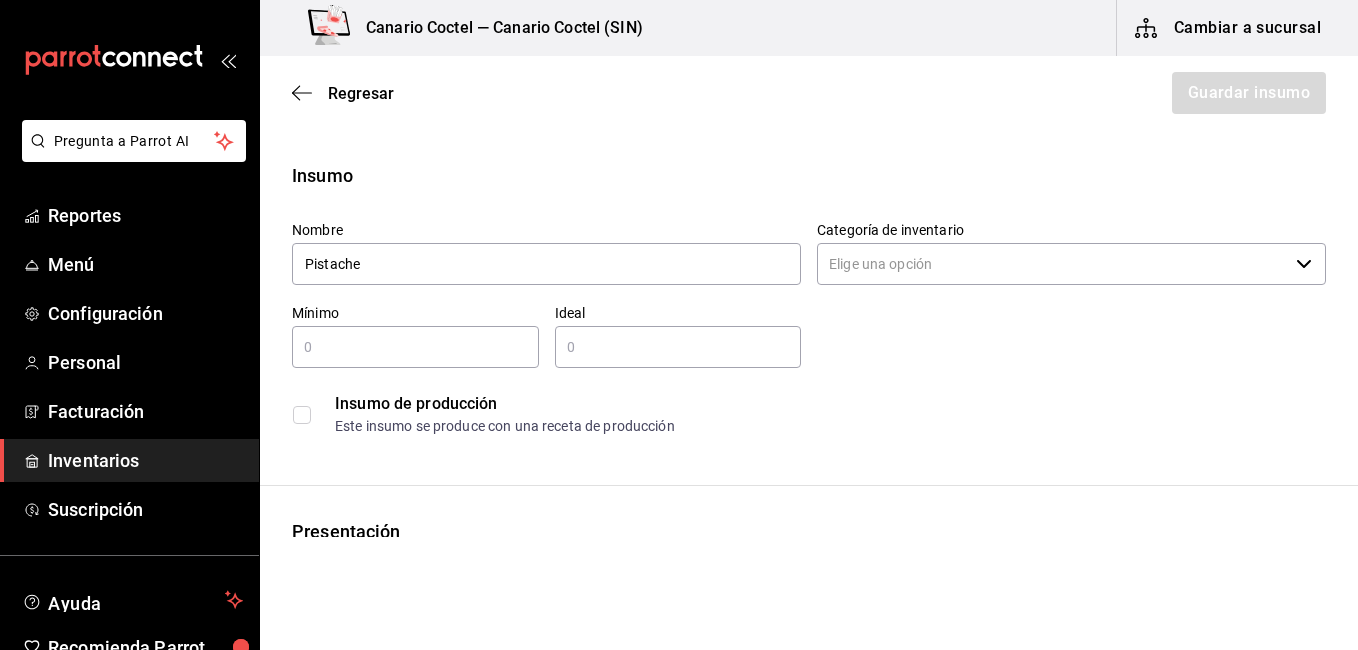 type on "Pistache" 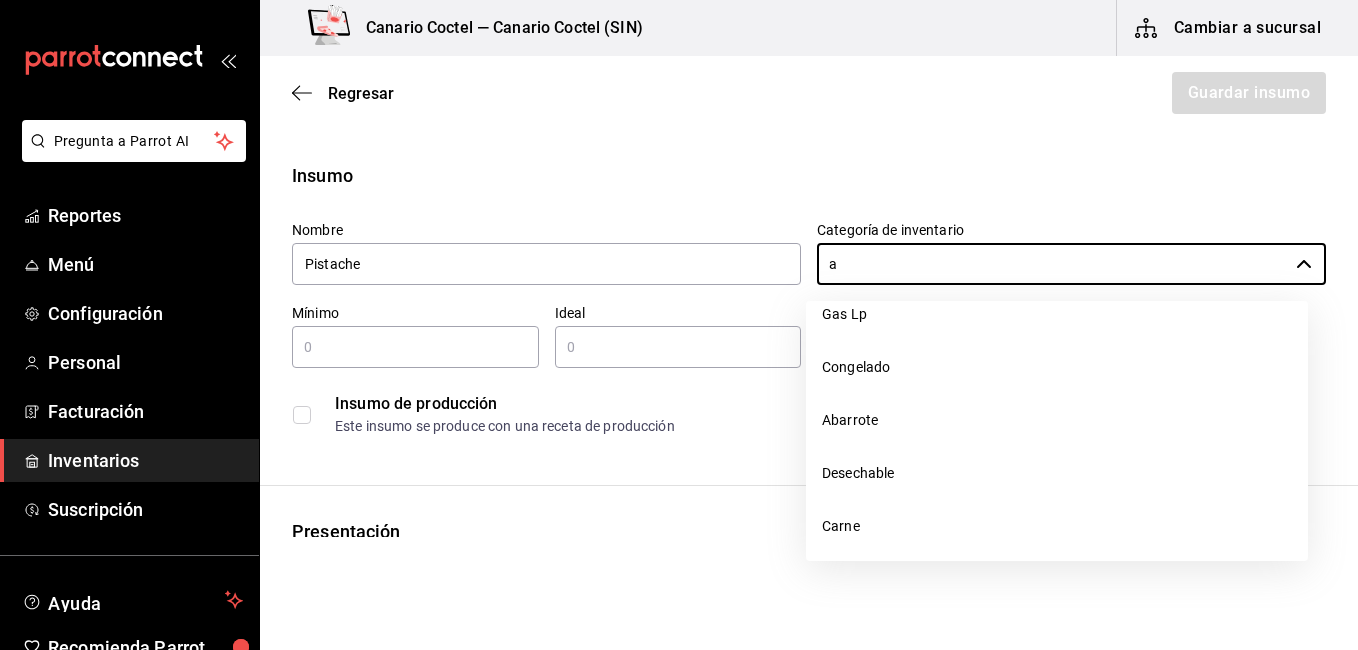 scroll, scrollTop: 0, scrollLeft: 0, axis: both 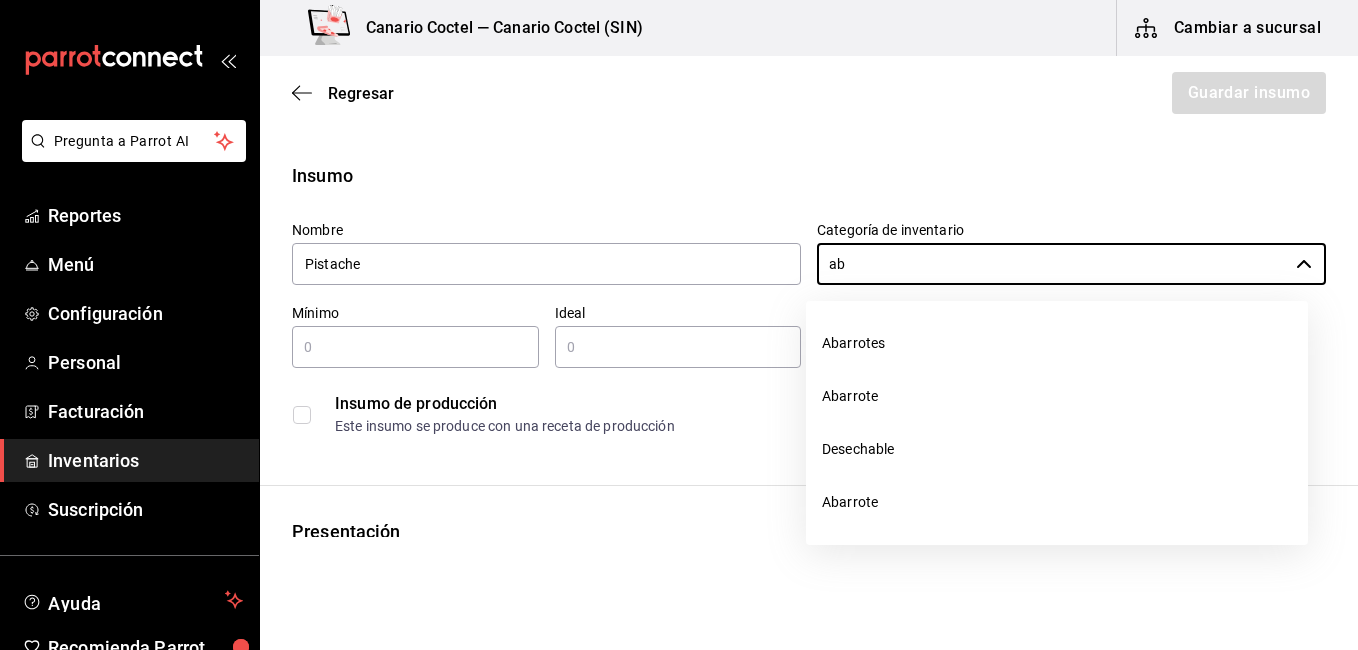 click on "Abarrotes Abarrote  Desechable Abarrote" at bounding box center [1057, 423] 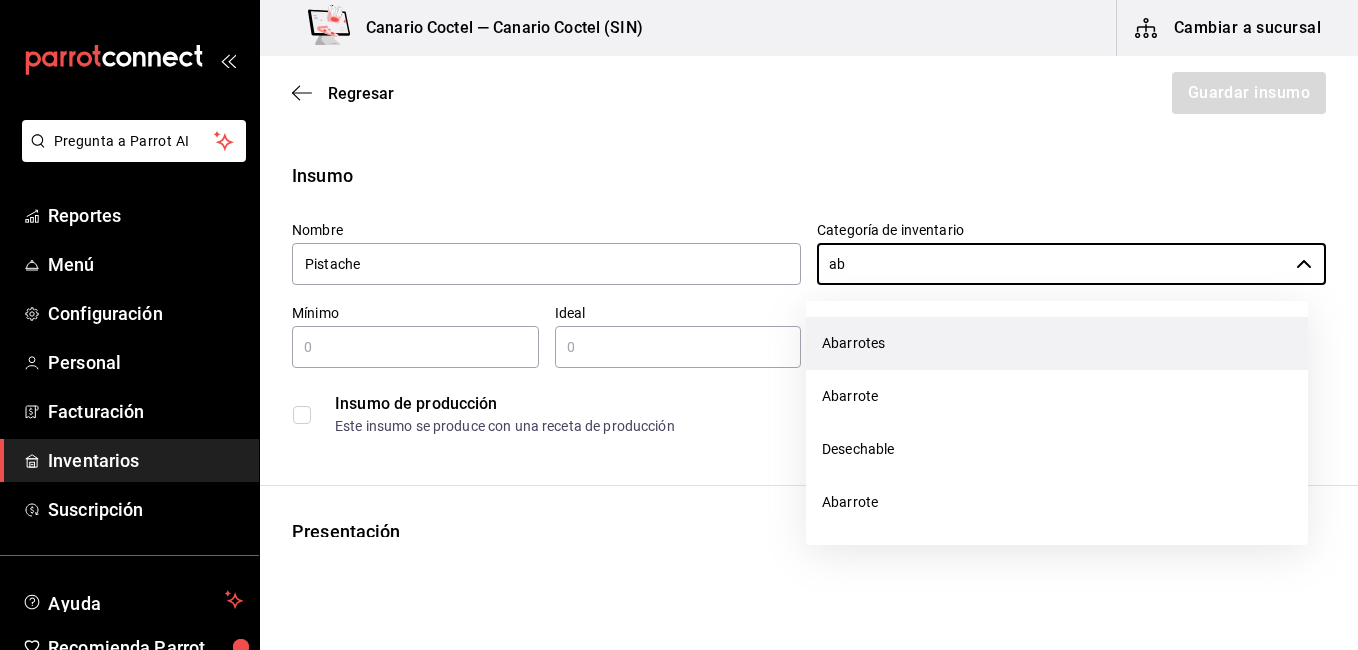 click on "Abarrotes" at bounding box center (1057, 343) 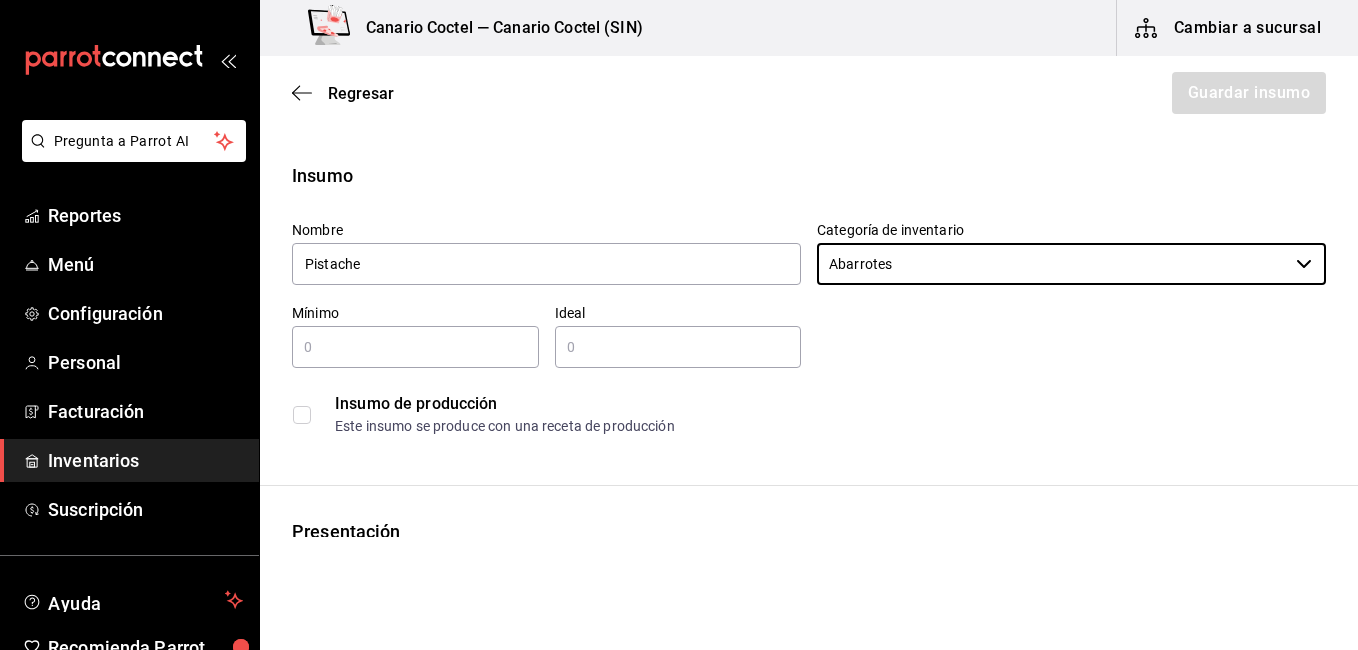 type on "Abarrotes" 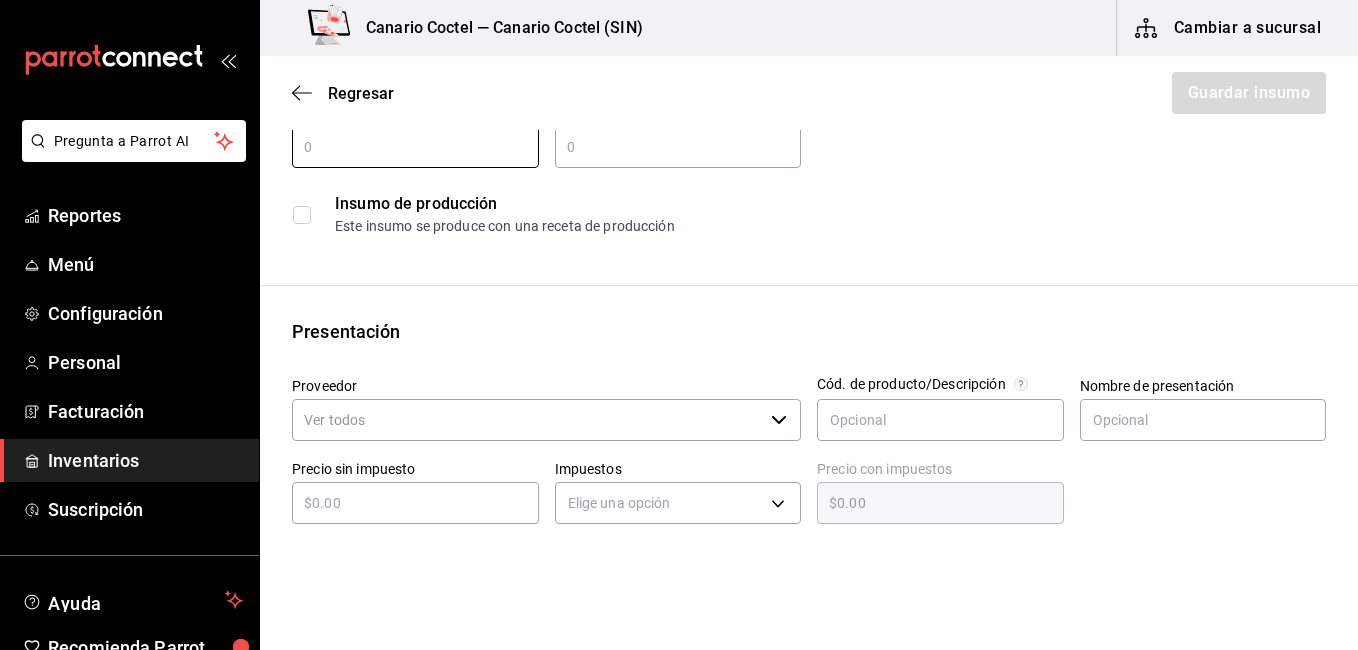 scroll, scrollTop: 300, scrollLeft: 0, axis: vertical 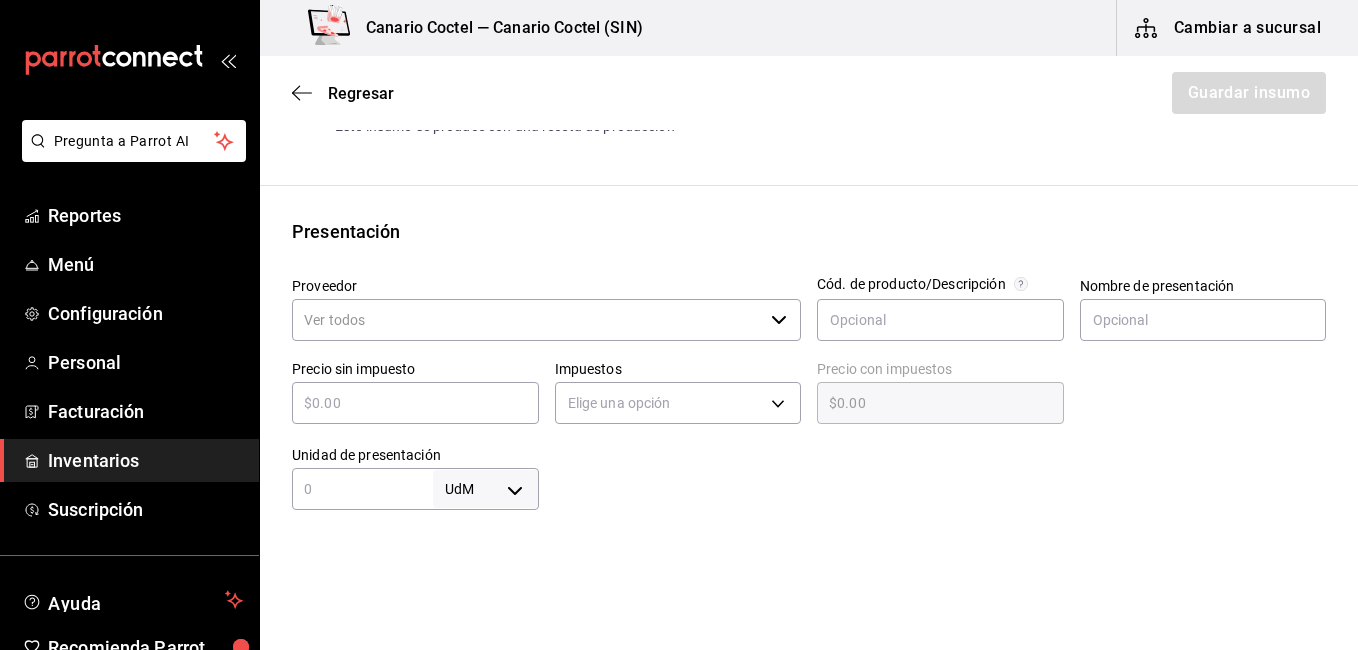 click on "​" at bounding box center [415, 403] 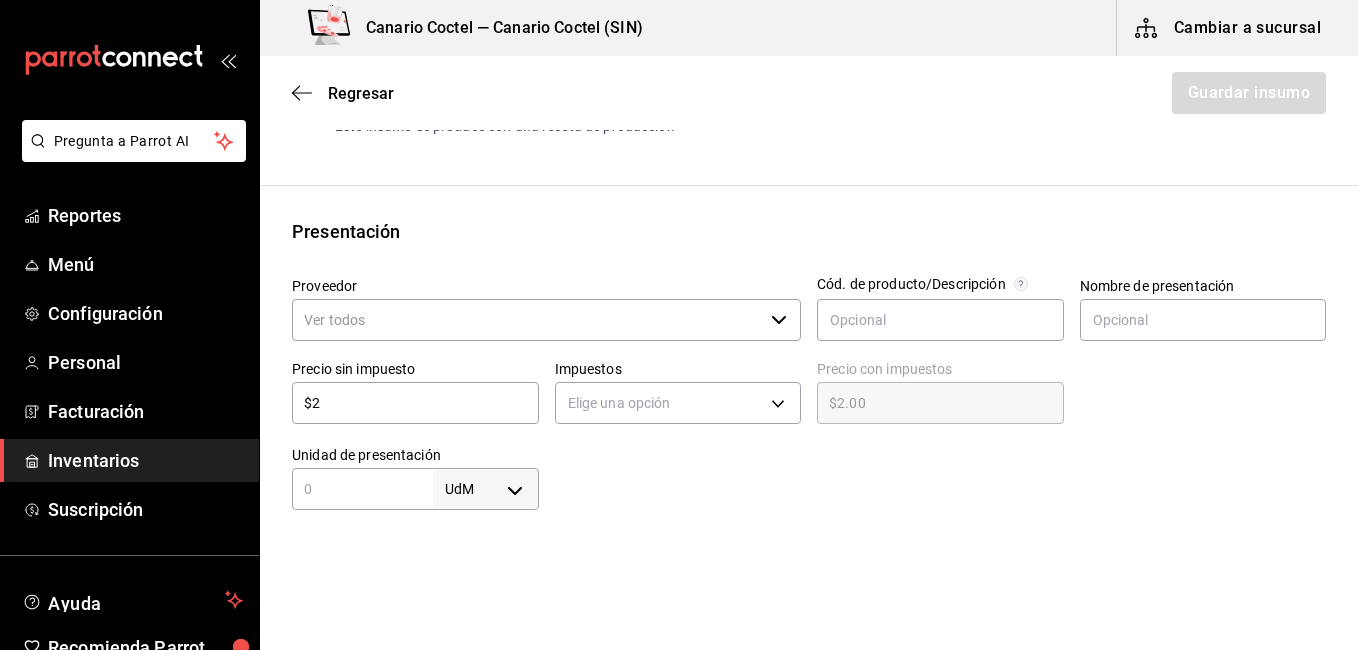 type on "$2.00" 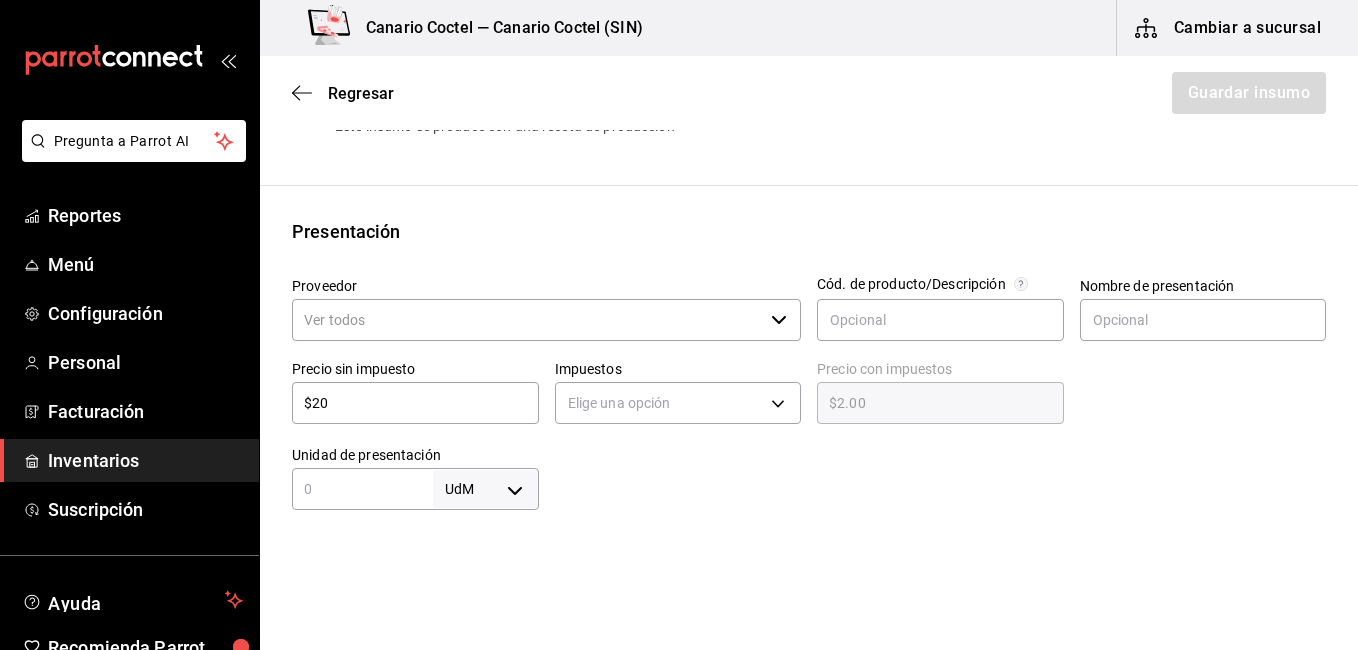 type on "$20.00" 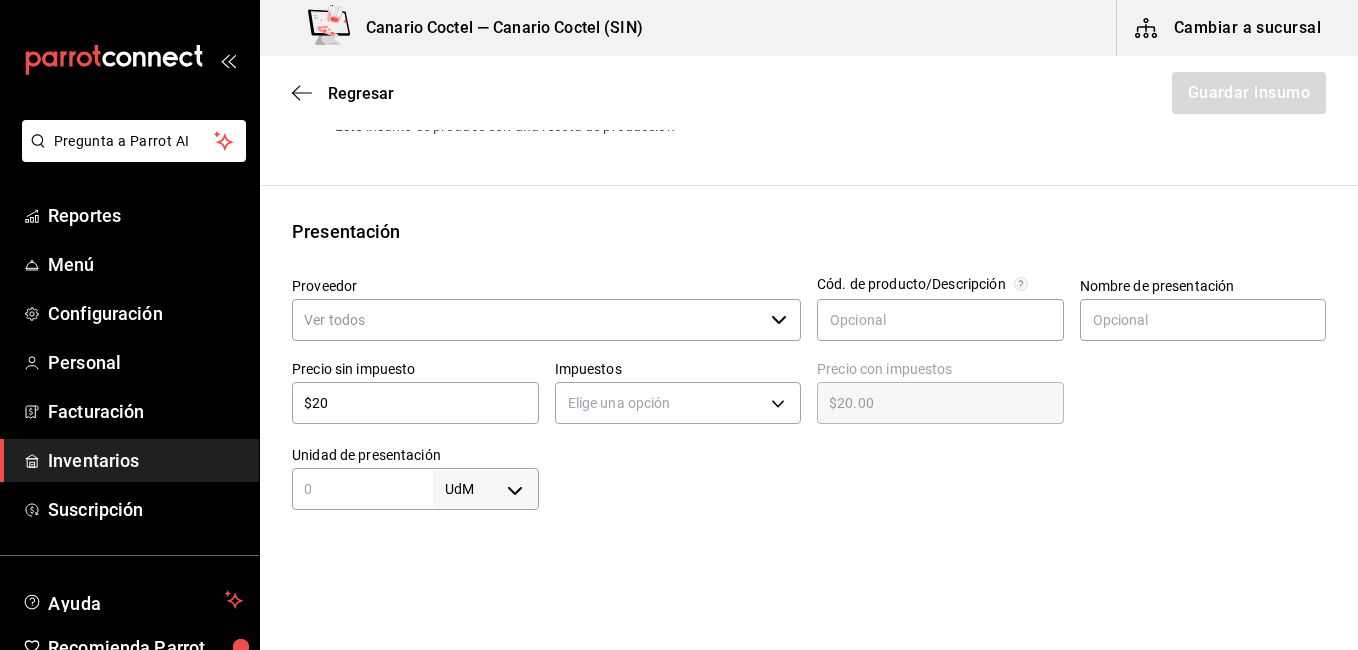 type on "$203" 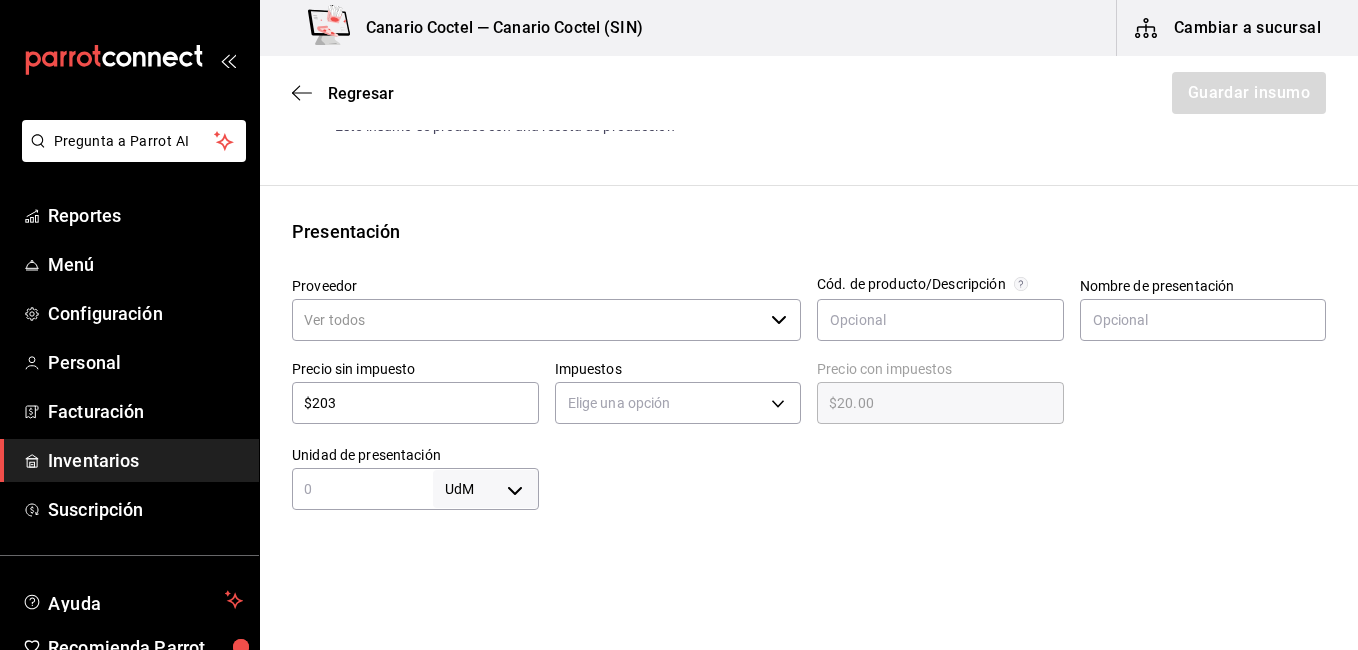 type on "$203.00" 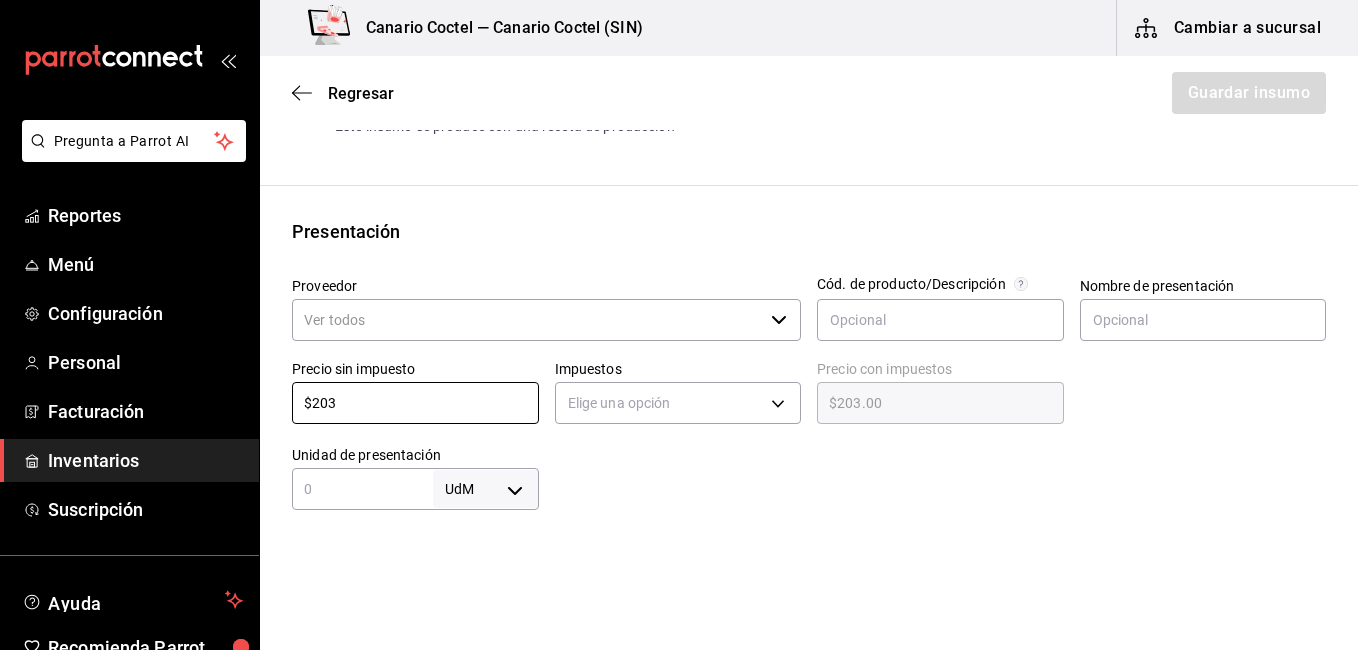type on "$203" 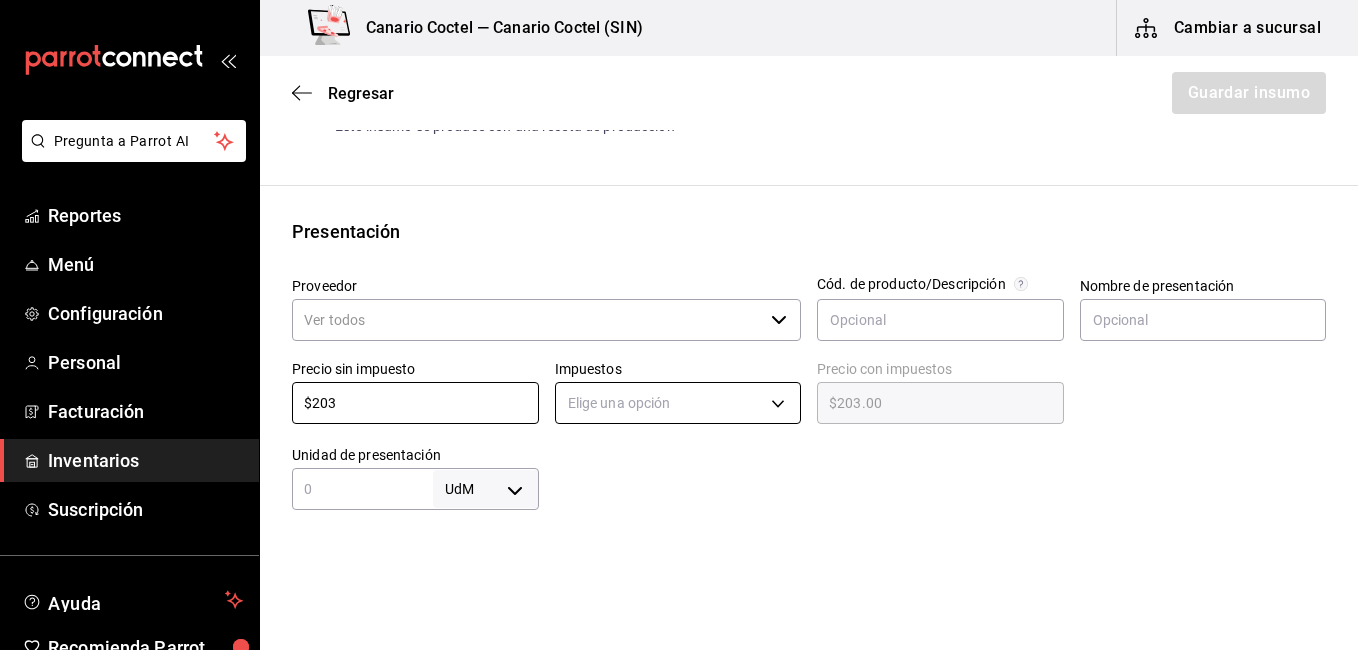 drag, startPoint x: 625, startPoint y: 429, endPoint x: 651, endPoint y: 408, distance: 33.42155 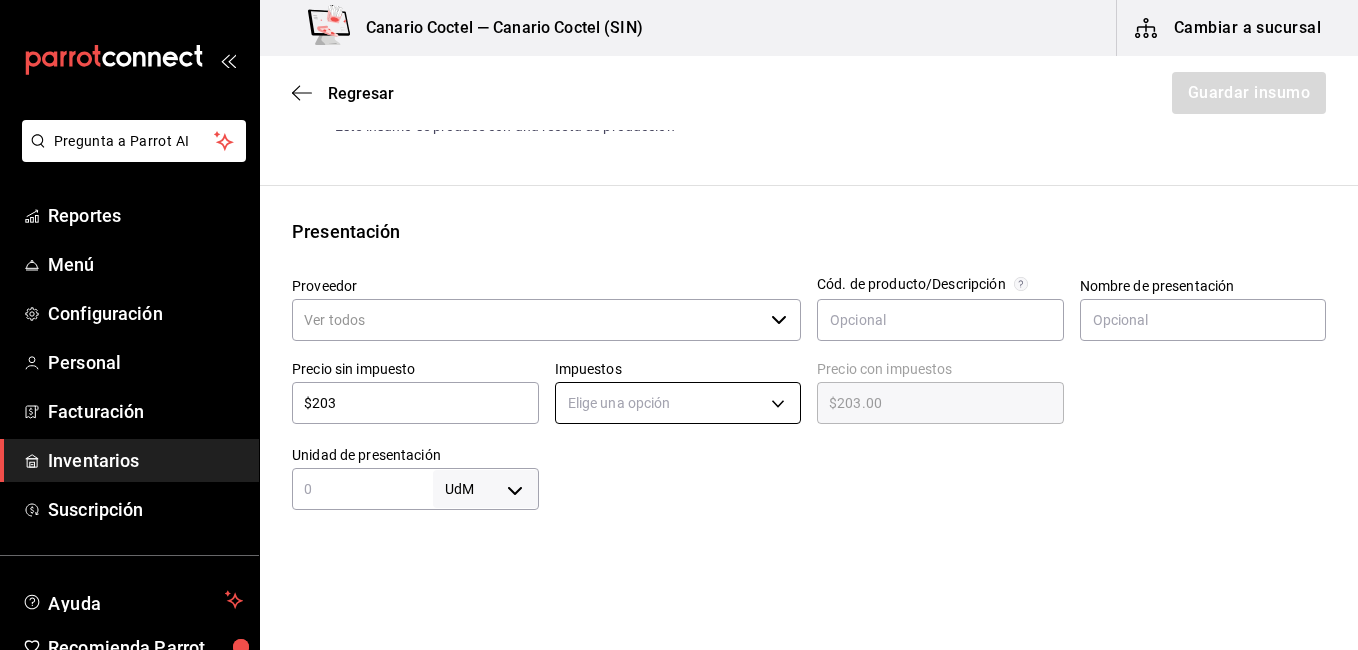 click on "Pregunta a Parrot AI Reportes   Menú   Configuración   Personal   Facturación   Inventarios   Suscripción   Ayuda Recomienda Parrot   Fernando Valdez   Sugerir nueva función   Canario Coctel — Canario Coctel (SIN) Cambiar a sucursal Regresar Guardar insumo Insumo Nombre Pistache Categoría de inventario Abarrotes ​ Mínimo ​ Ideal ​ Insumo de producción Este insumo se produce con una receta de producción Presentación Proveedor ​ Cód. de producto/Descripción Nombre de presentación Precio sin impuesto $203 ​ Impuestos Elige una opción Precio con impuestos $203.00 ​ Unidad de presentación UdM ​ Receta Unidad de receta Elige una opción Factor de conversión ​ Ver ayuda de conversiones ¿La presentación  viene en otra caja? Si No Presentaciones por caja ​ Sin definir Unidades de conteo GANA 1 MES GRATIS EN TU SUSCRIPCIÓN AQUÍ Pregunta a Parrot AI Reportes   Menú   Configuración   Personal   Facturación   Inventarios   Suscripción   Ayuda Recomienda Parrot   Fernando Valdez" at bounding box center (679, 268) 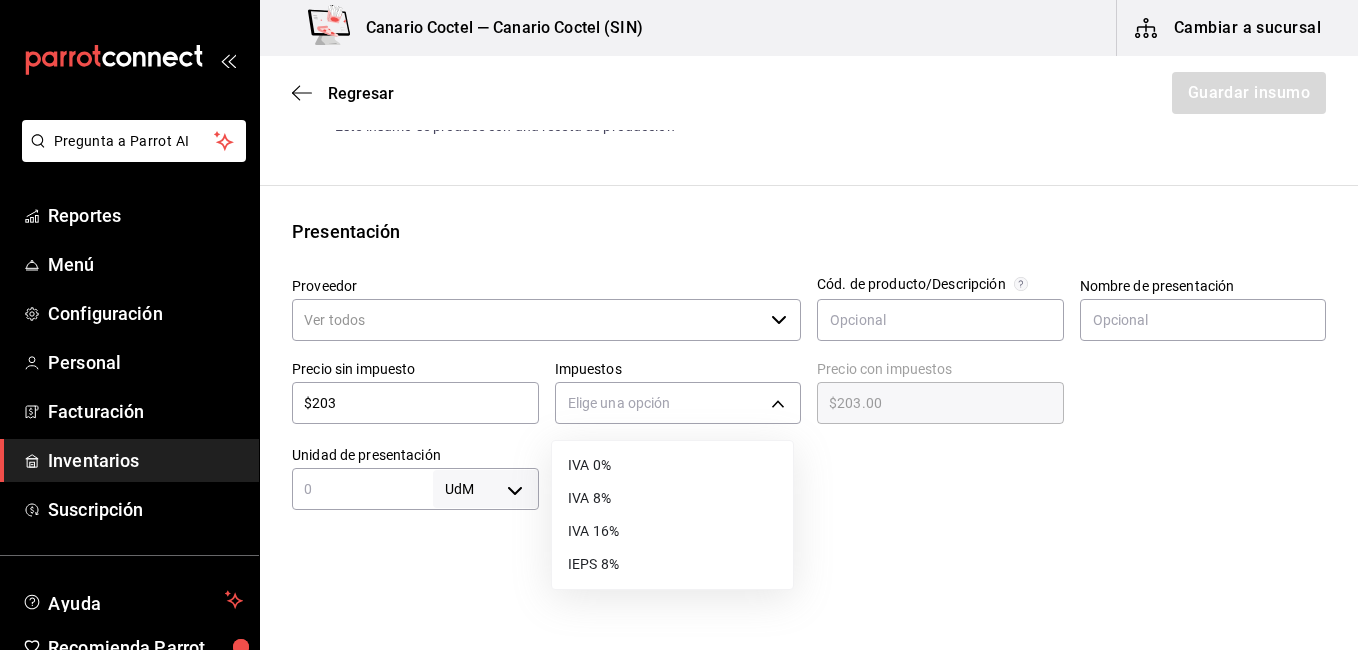 click on "IVA 0%" at bounding box center [672, 465] 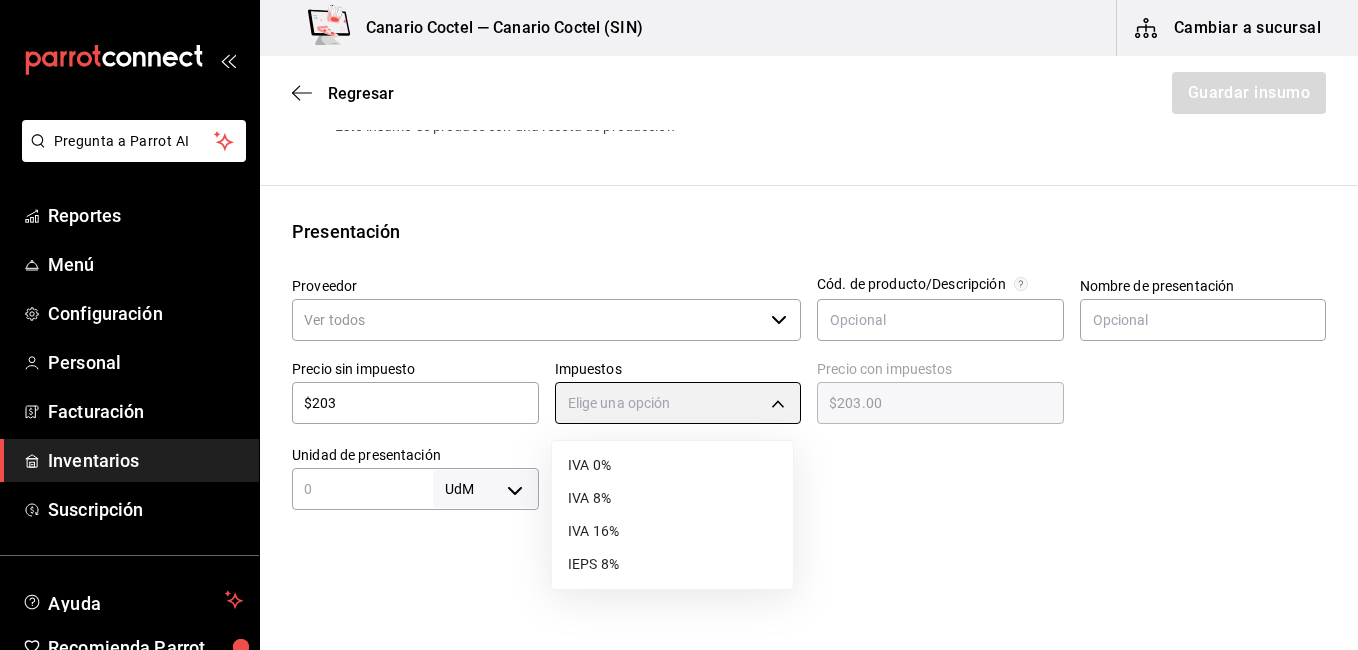 type on "IVA_0" 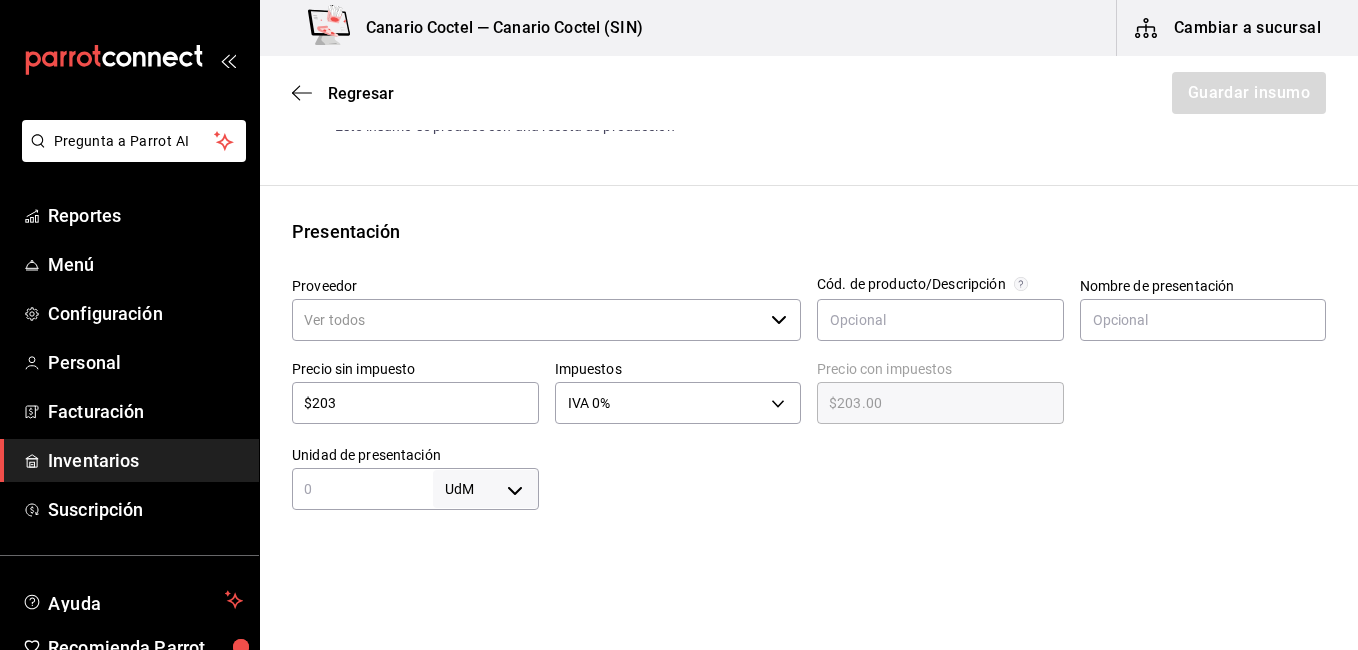 click at bounding box center [362, 489] 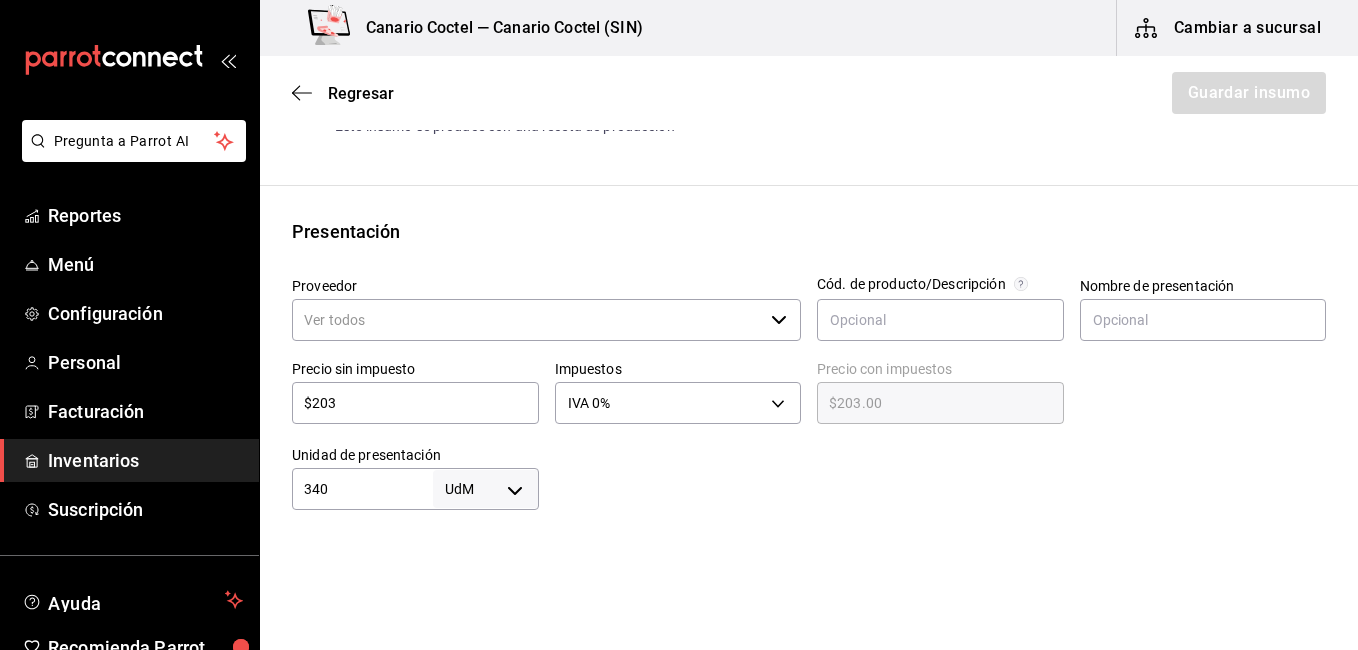 type on "340" 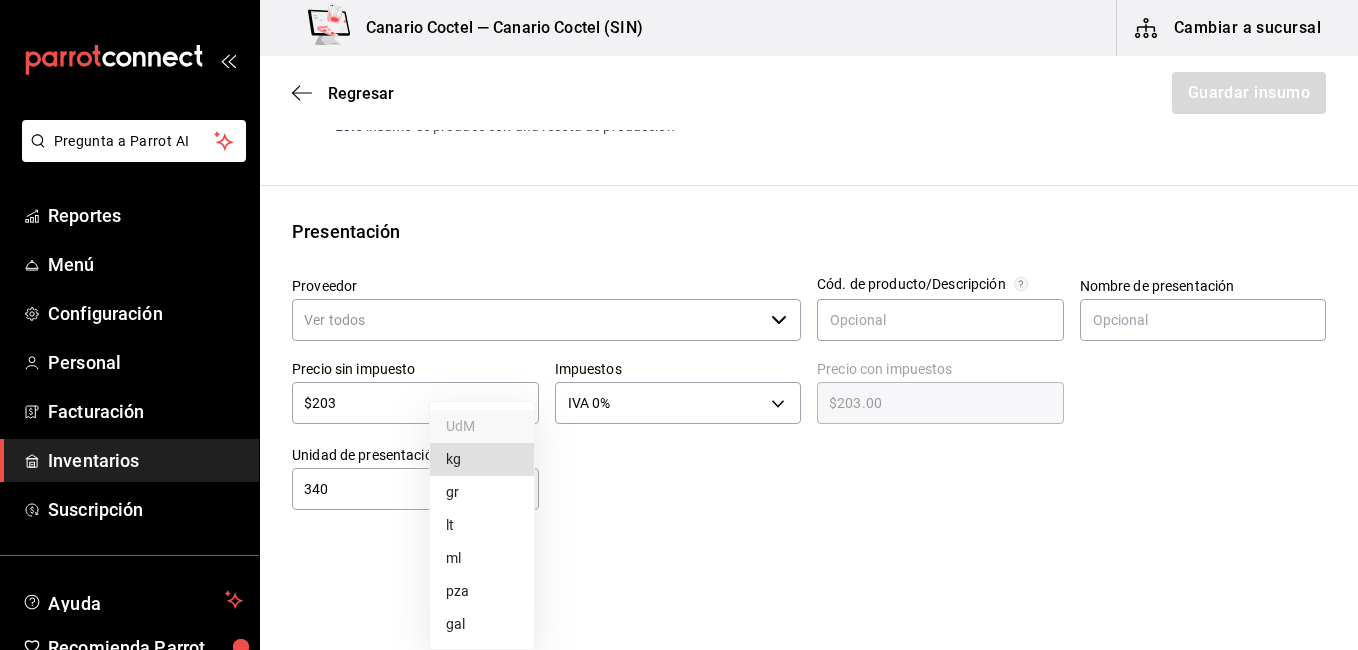 click on "Pregunta a Parrot AI Reportes   Menú   Configuración   Personal   Facturación   Inventarios   Suscripción   Ayuda Recomienda Parrot   Fernando Valdez   Sugerir nueva función   Canario Coctel — Canario Coctel (SIN) Cambiar a sucursal Regresar Guardar insumo Insumo Nombre Pistache Categoría de inventario Abarrotes ​ Mínimo ​ Ideal ​ Insumo de producción Este insumo se produce con una receta de producción Presentación Proveedor ​ Cód. de producto/Descripción Nombre de presentación Precio sin impuesto $203 ​ Impuestos IVA 0% IVA_0 Precio con impuestos $203.00 ​ Unidad de presentación 340 UdM ​ Receta Unidad de receta Elige una opción Factor de conversión ​ Ver ayuda de conversiones ¿La presentación  viene en otra caja? Si No Presentaciones por caja ​ Sin definir Unidades de conteo GANA 1 MES GRATIS EN TU SUSCRIPCIÓN AQUÍ Pregunta a Parrot AI Reportes   Menú   Configuración   Personal   Facturación   Inventarios   Suscripción   Ayuda Recomienda Parrot   Fernando Valdez" at bounding box center (679, 268) 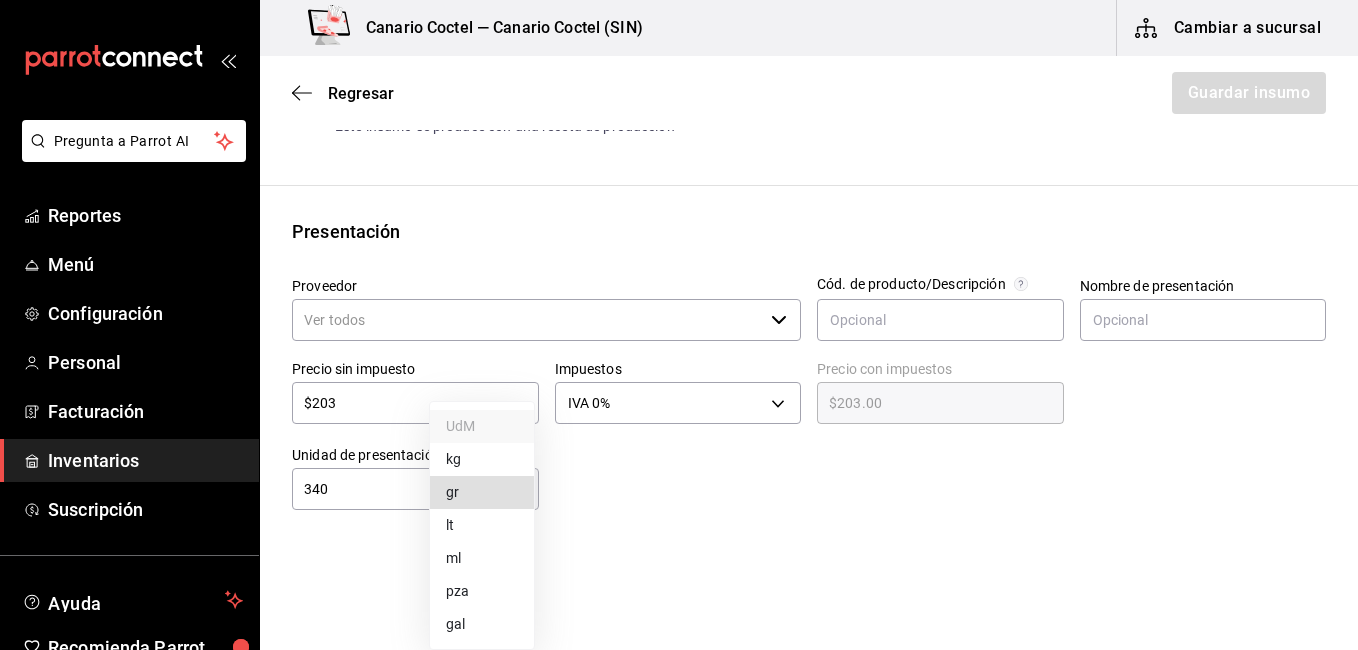 click on "gr" at bounding box center (482, 492) 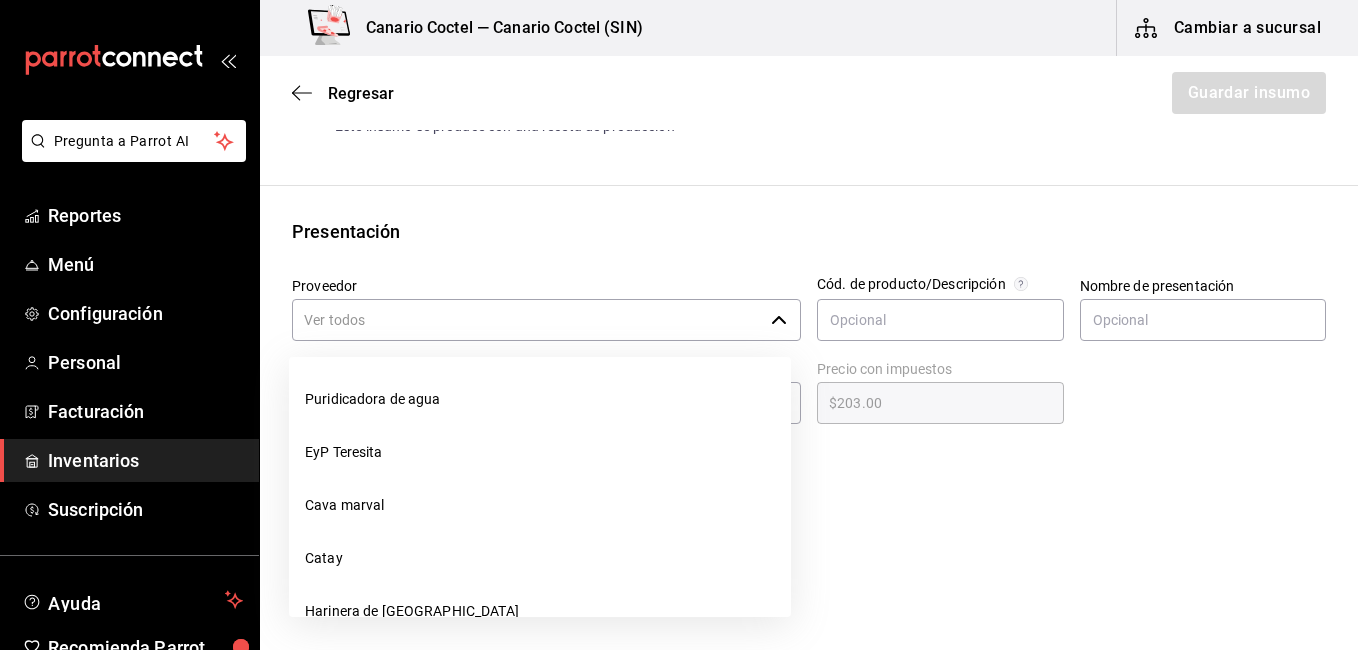 click on "Proveedor" at bounding box center [527, 320] 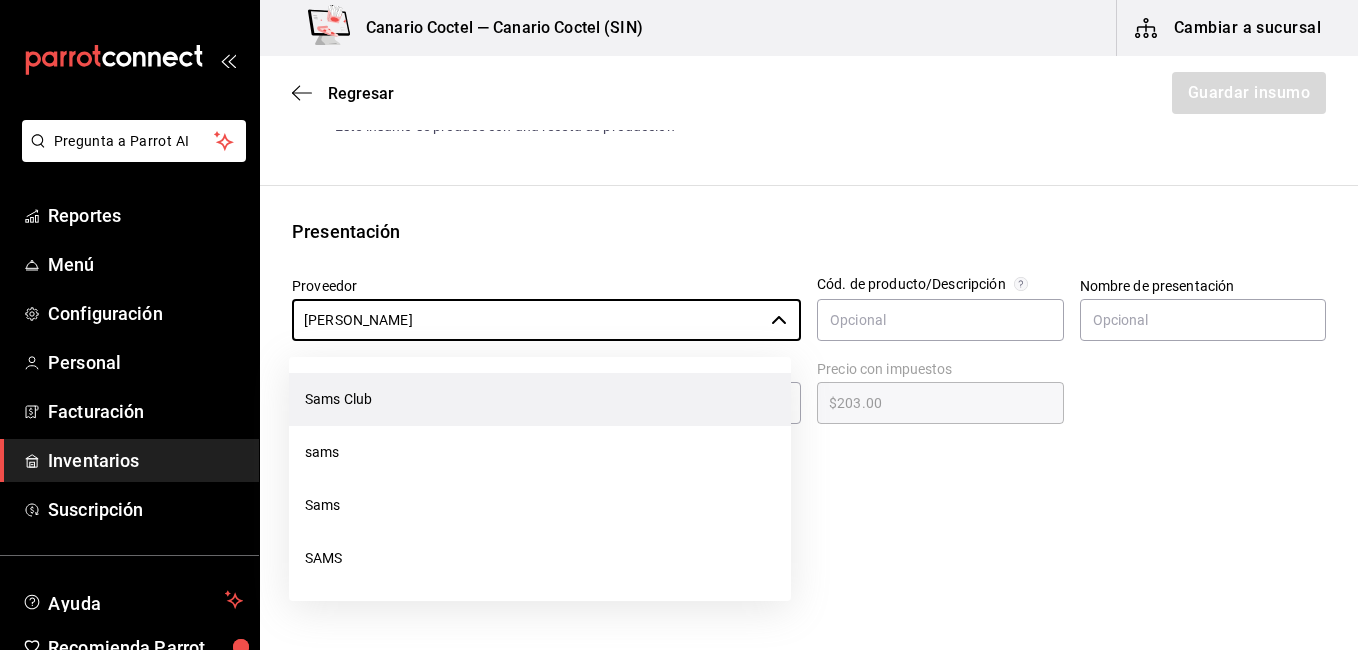 click on "Sams Club" at bounding box center [540, 399] 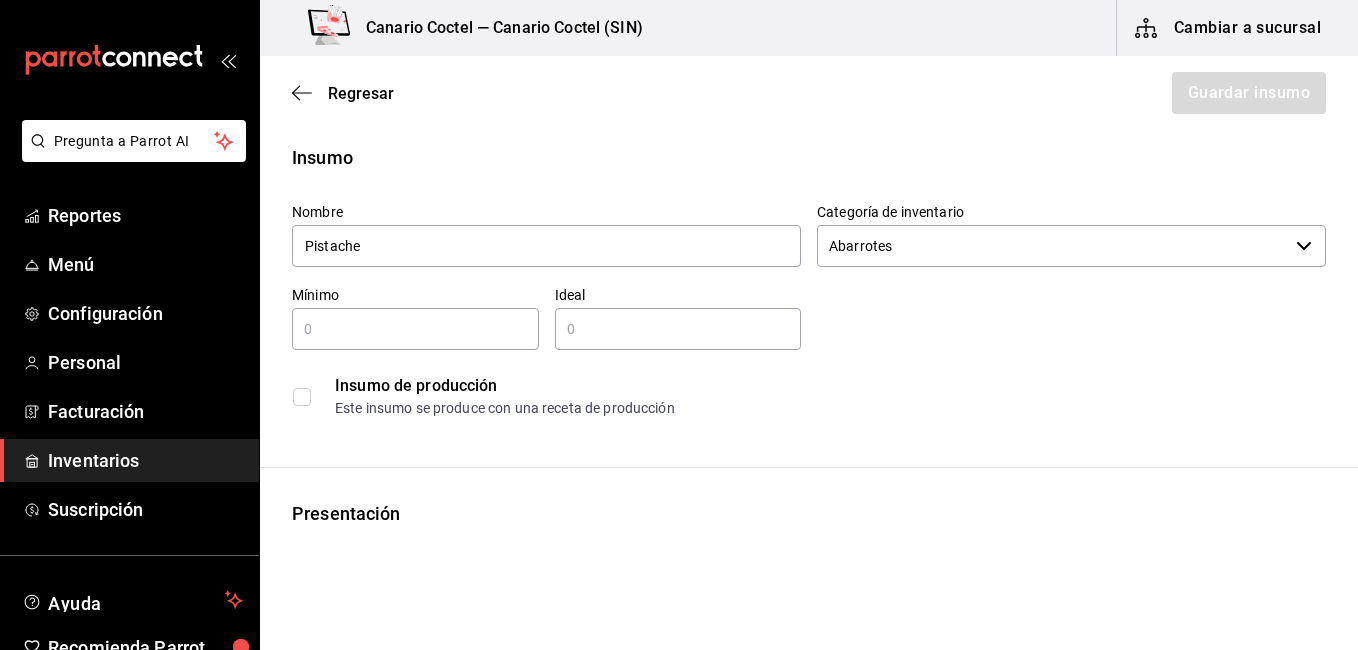 scroll, scrollTop: 0, scrollLeft: 0, axis: both 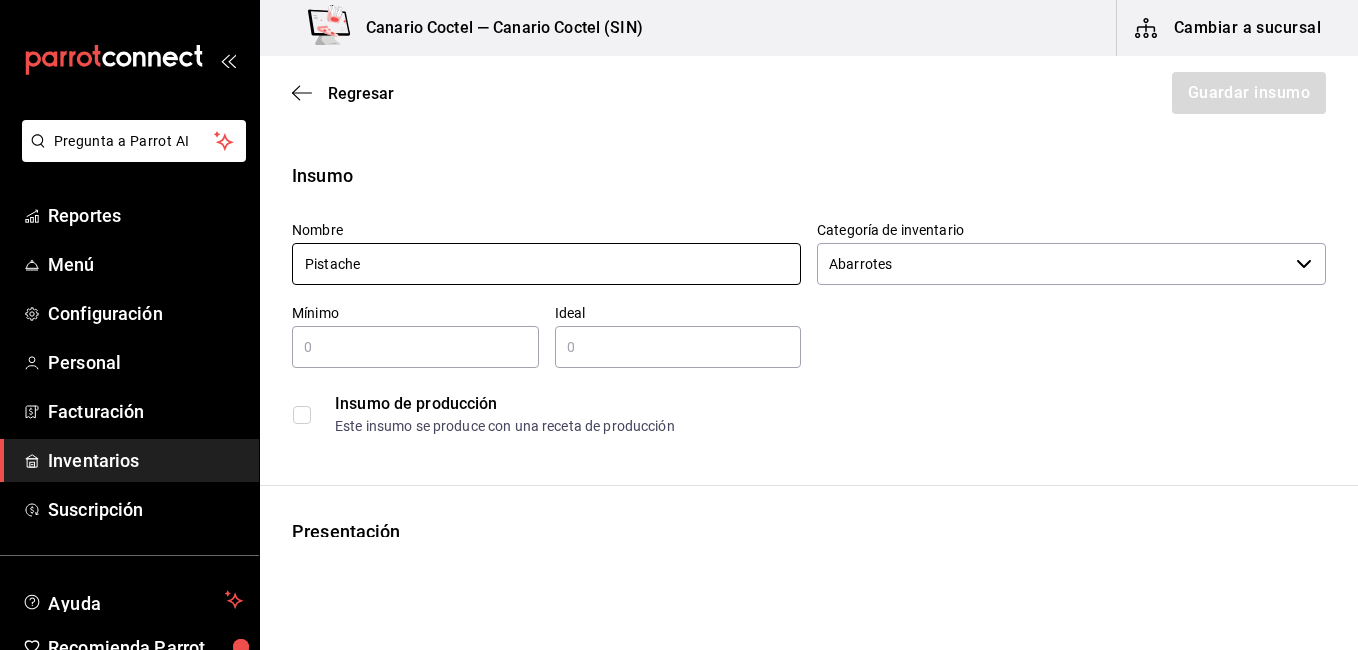 type on "Sams Club" 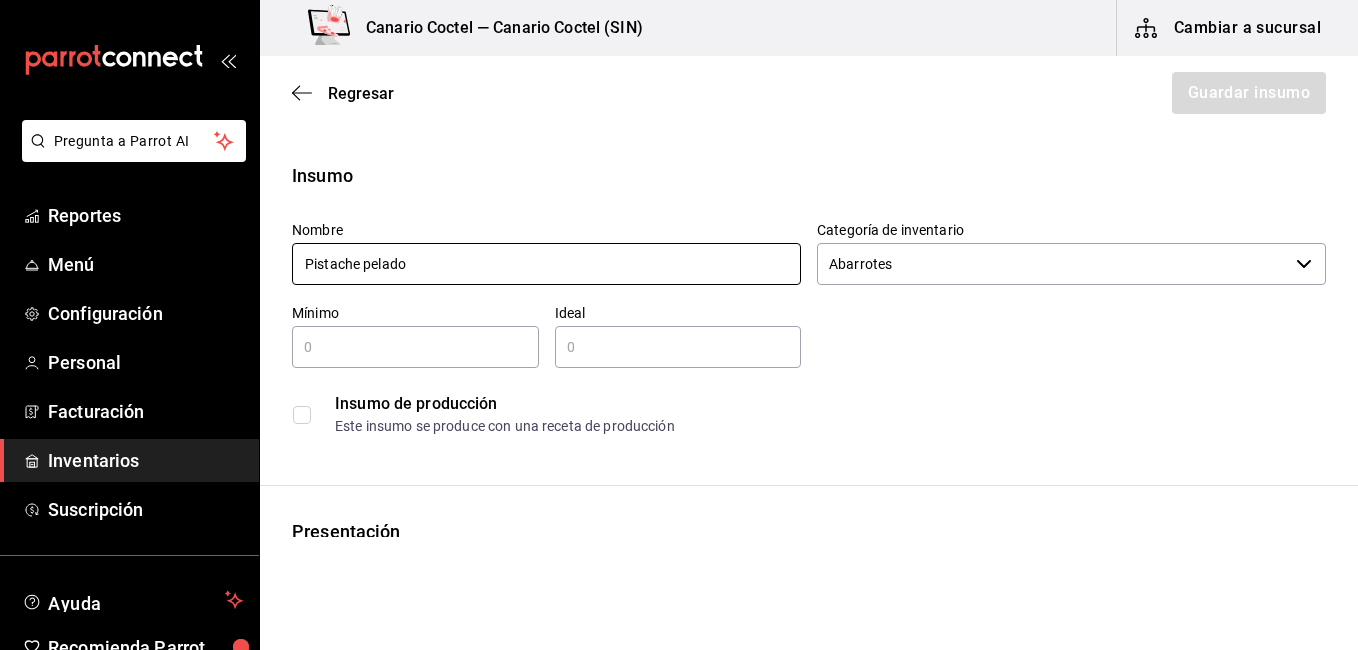 type on "Pistache pelado" 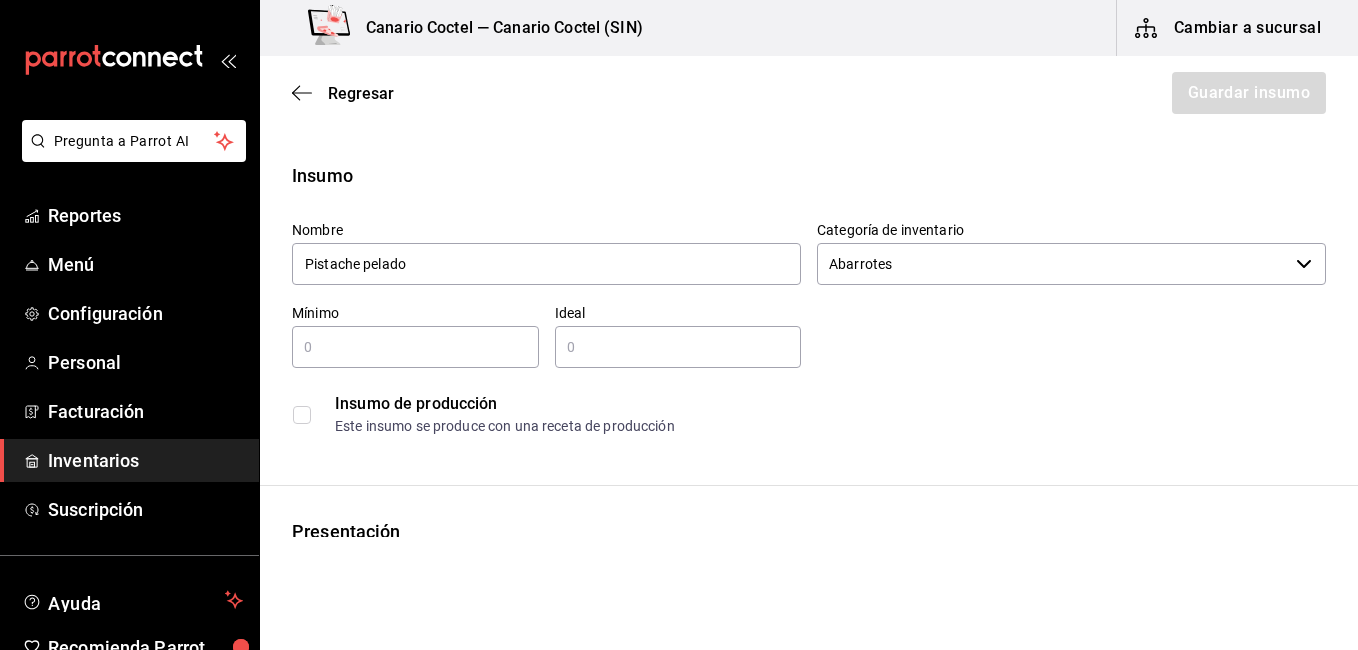 drag, startPoint x: 382, startPoint y: 346, endPoint x: 399, endPoint y: 346, distance: 17 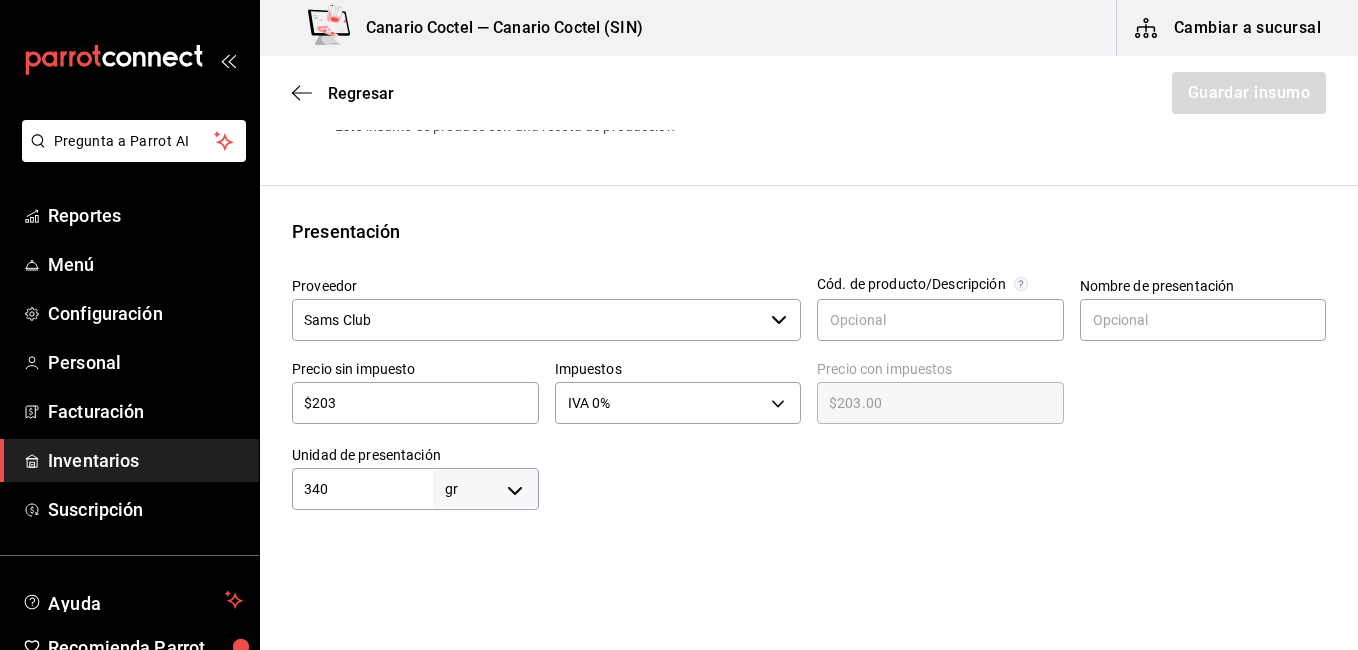 scroll, scrollTop: 283, scrollLeft: 0, axis: vertical 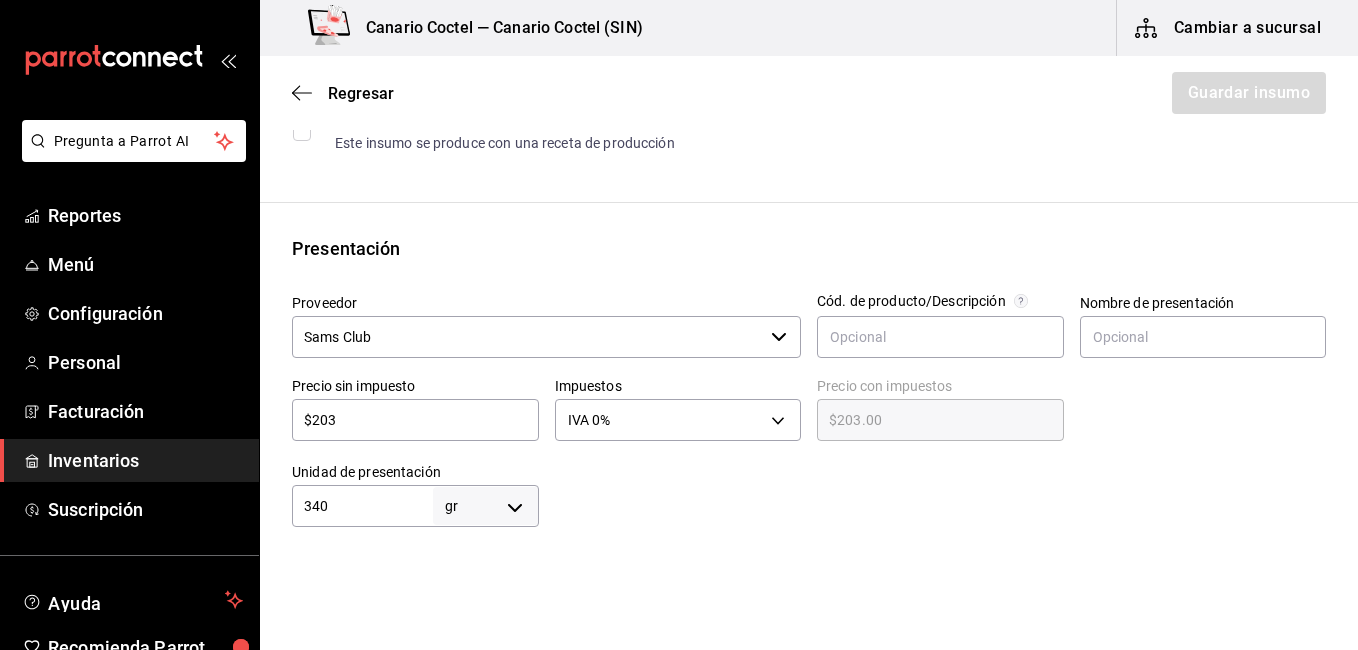 type on "50" 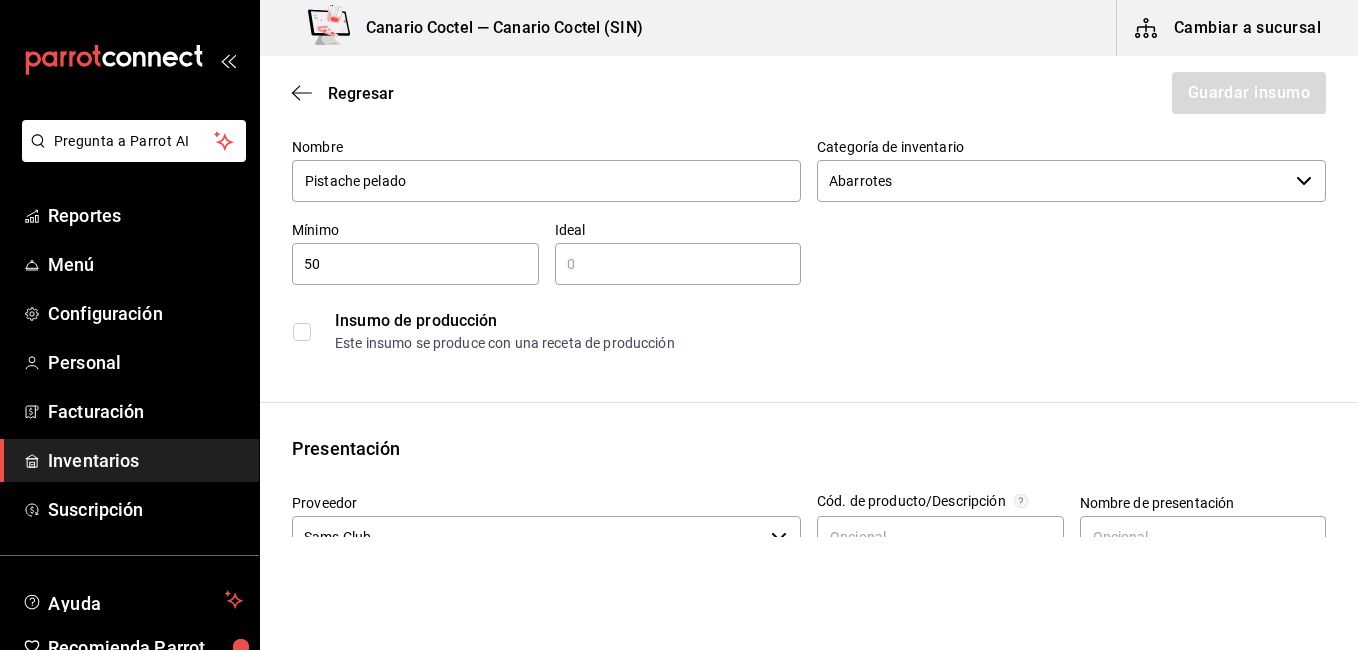 click at bounding box center (678, 264) 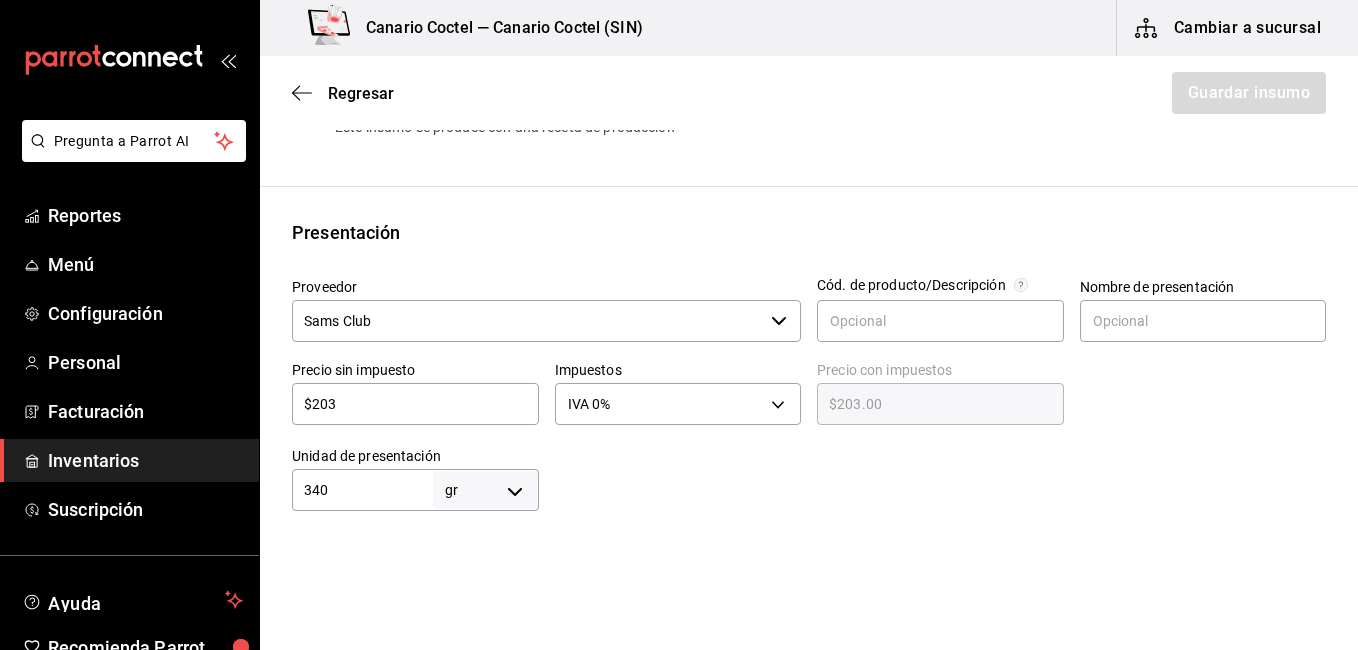 scroll, scrollTop: 300, scrollLeft: 0, axis: vertical 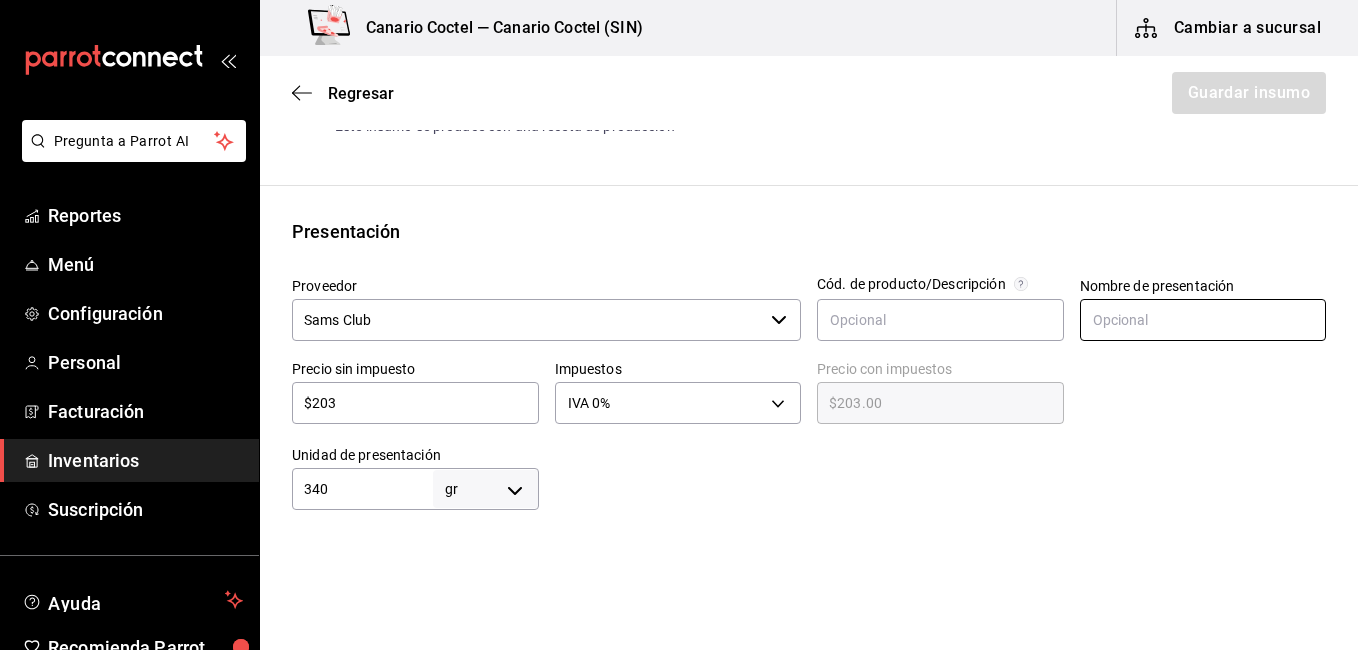 type on "340" 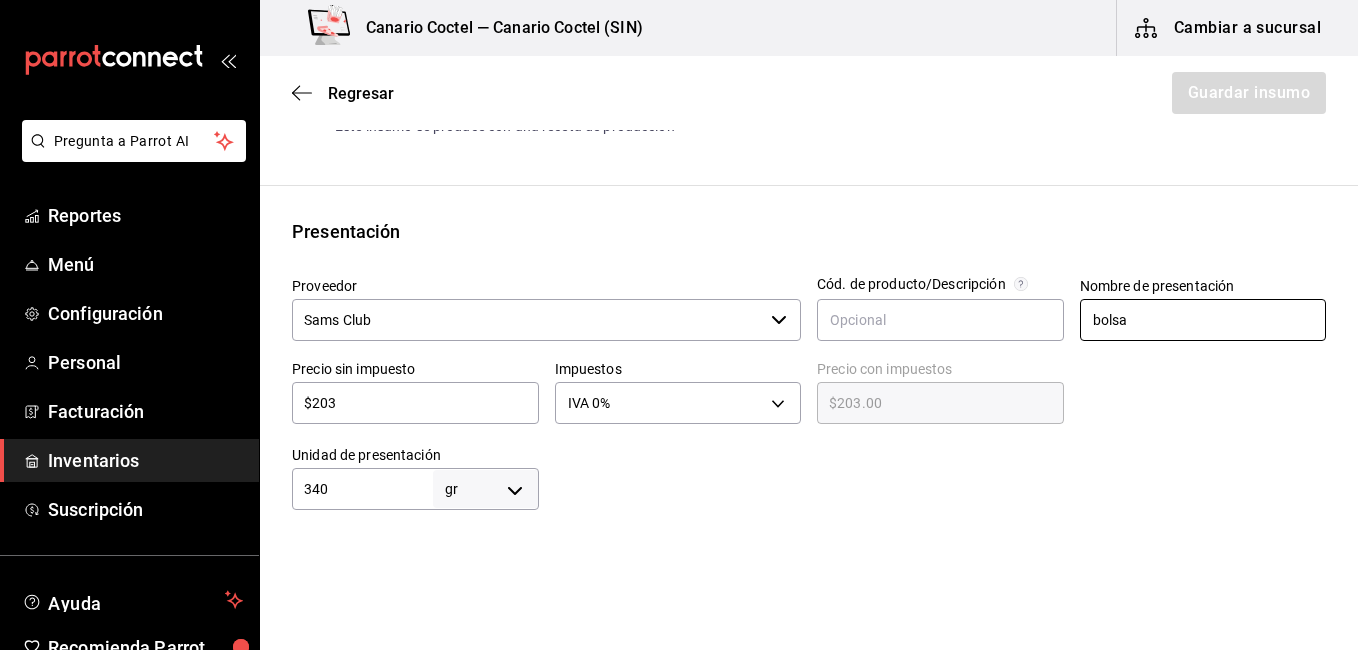 type on "Bolsa" 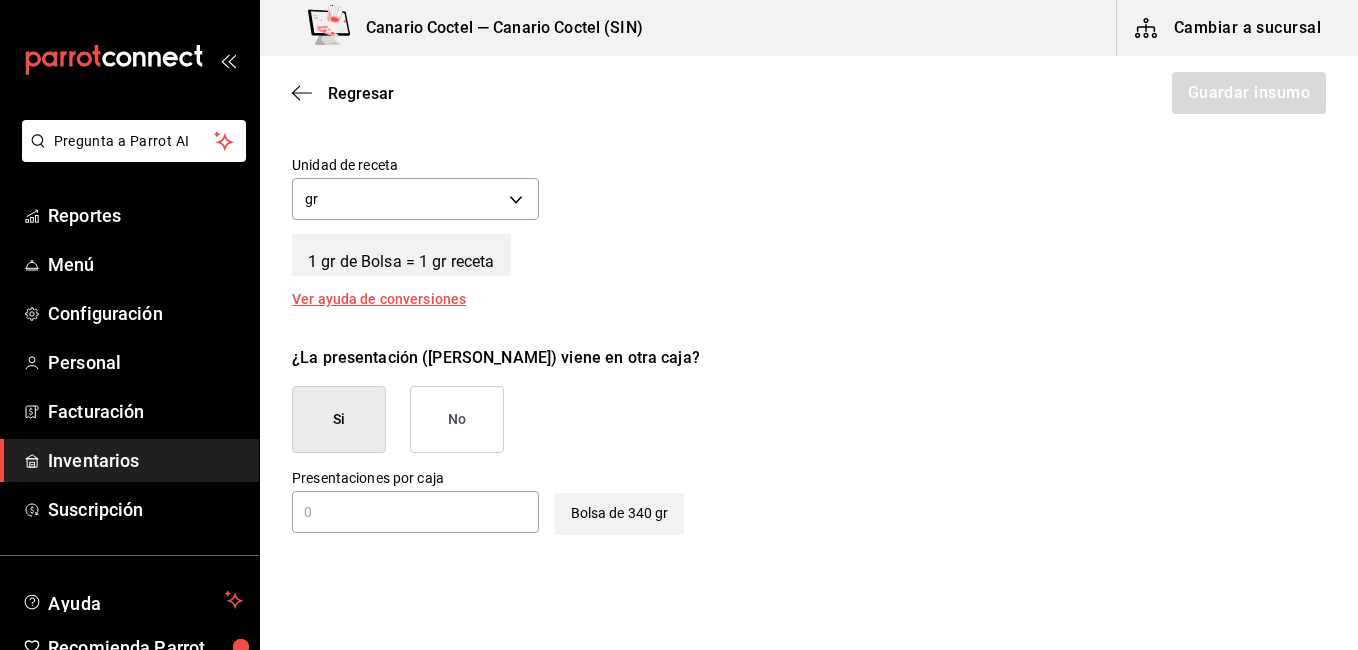 scroll, scrollTop: 800, scrollLeft: 0, axis: vertical 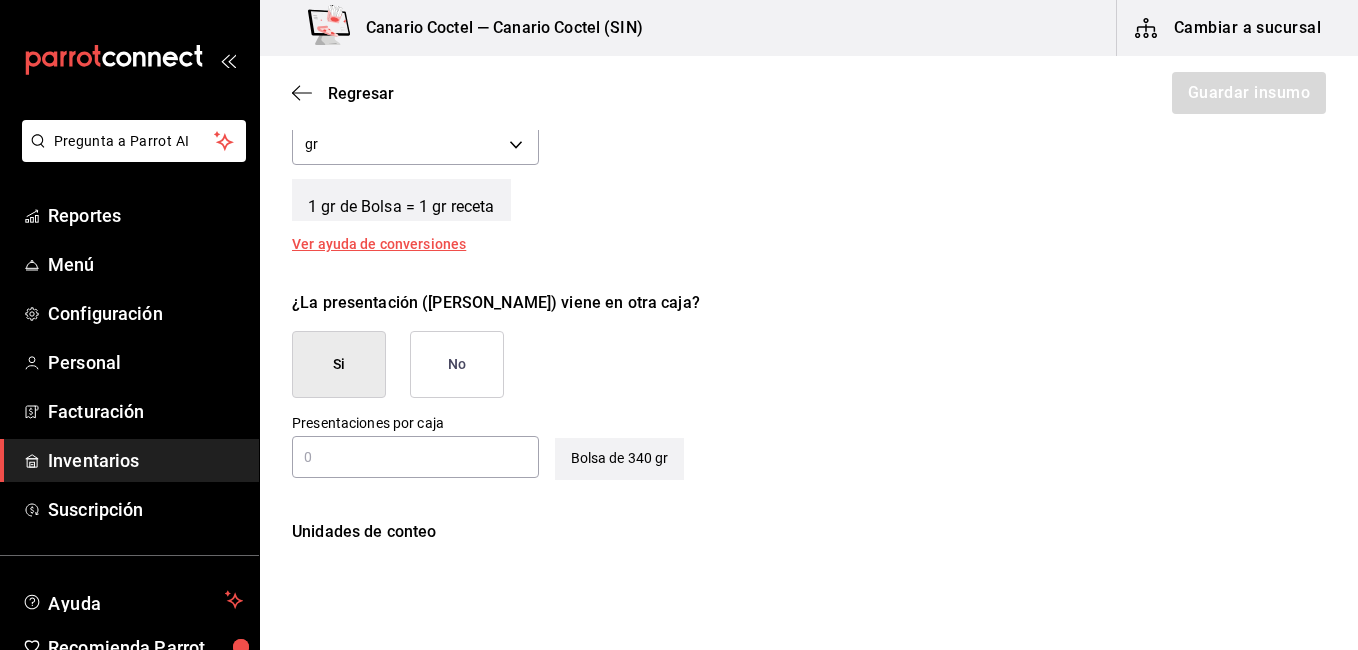 click on "No" at bounding box center (457, 364) 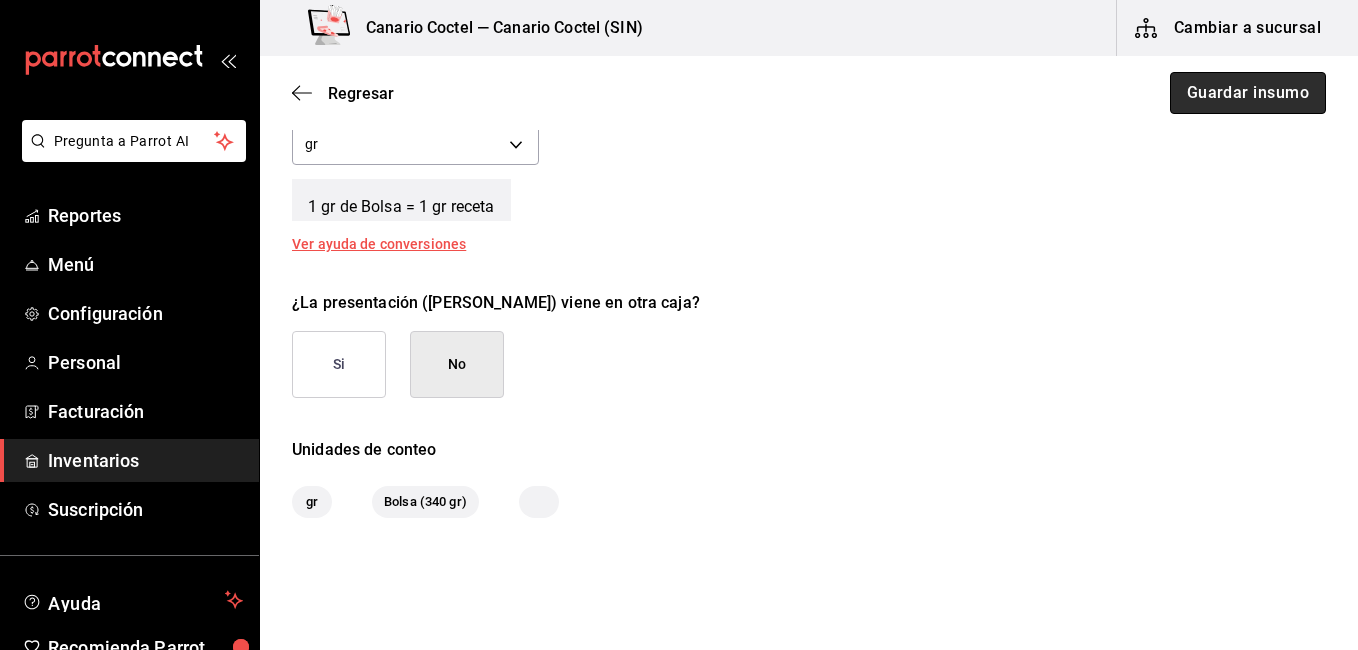 click on "Guardar insumo" at bounding box center (1248, 93) 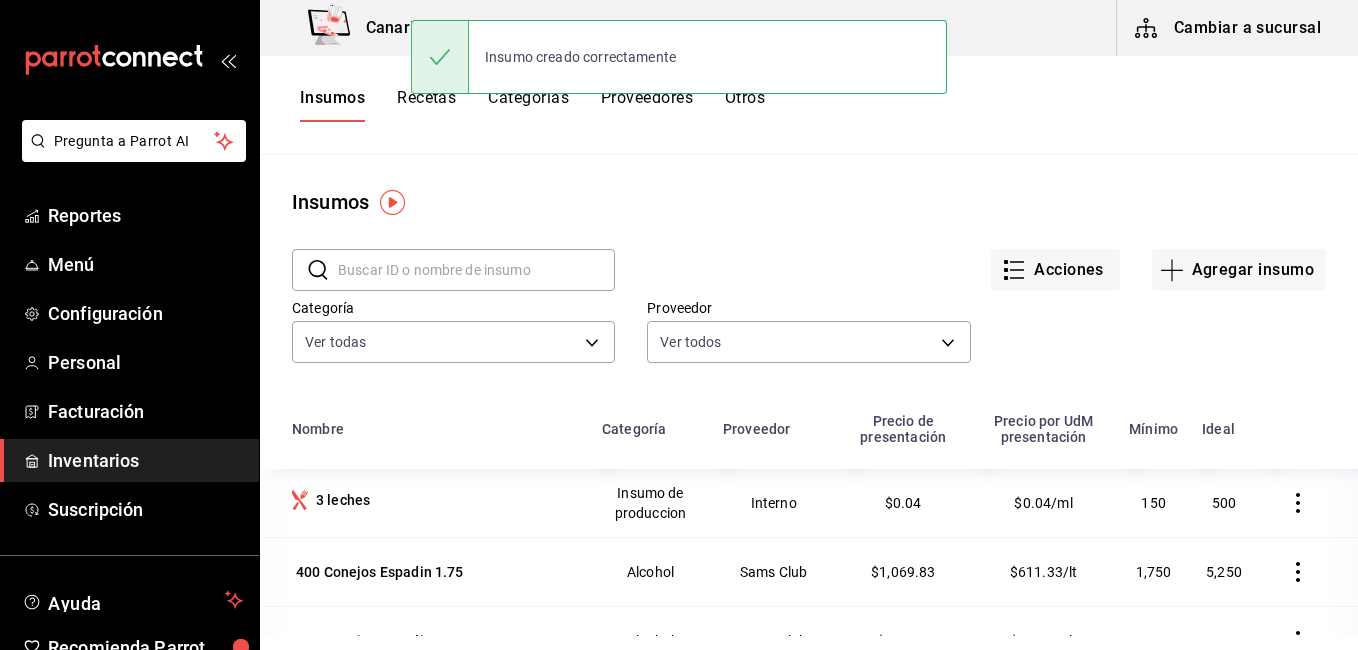 click at bounding box center (476, 270) 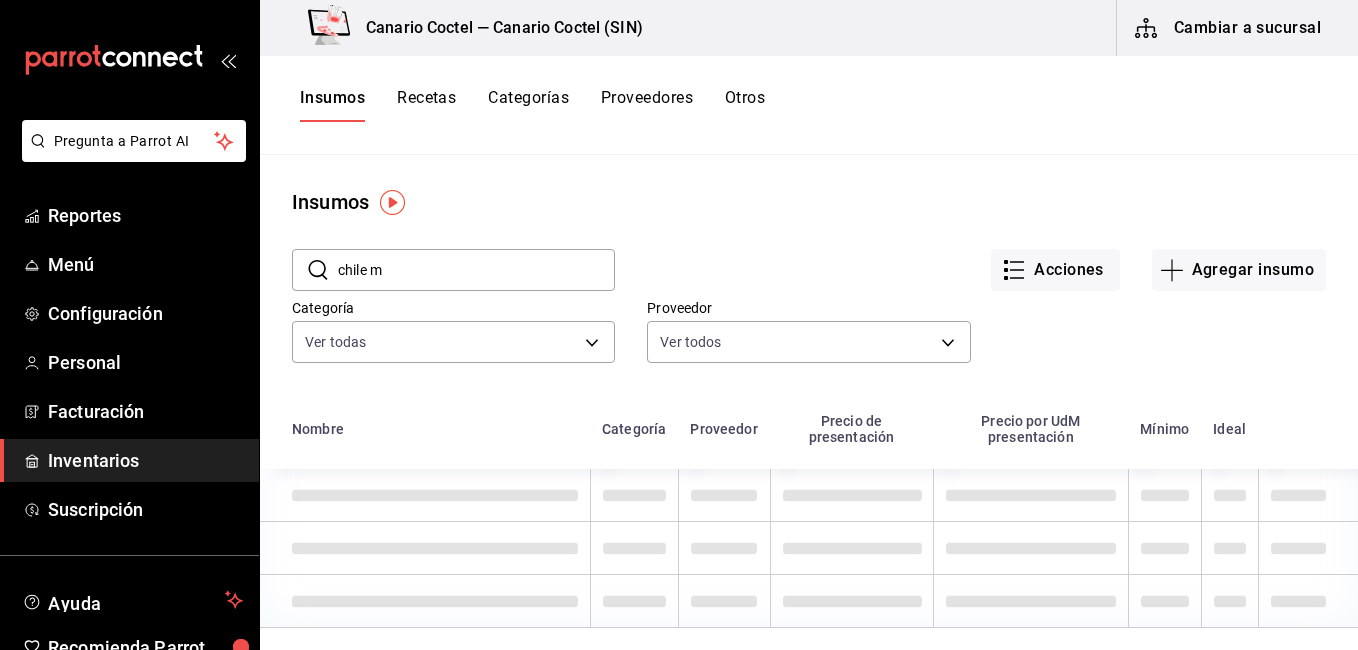 type on "chile m" 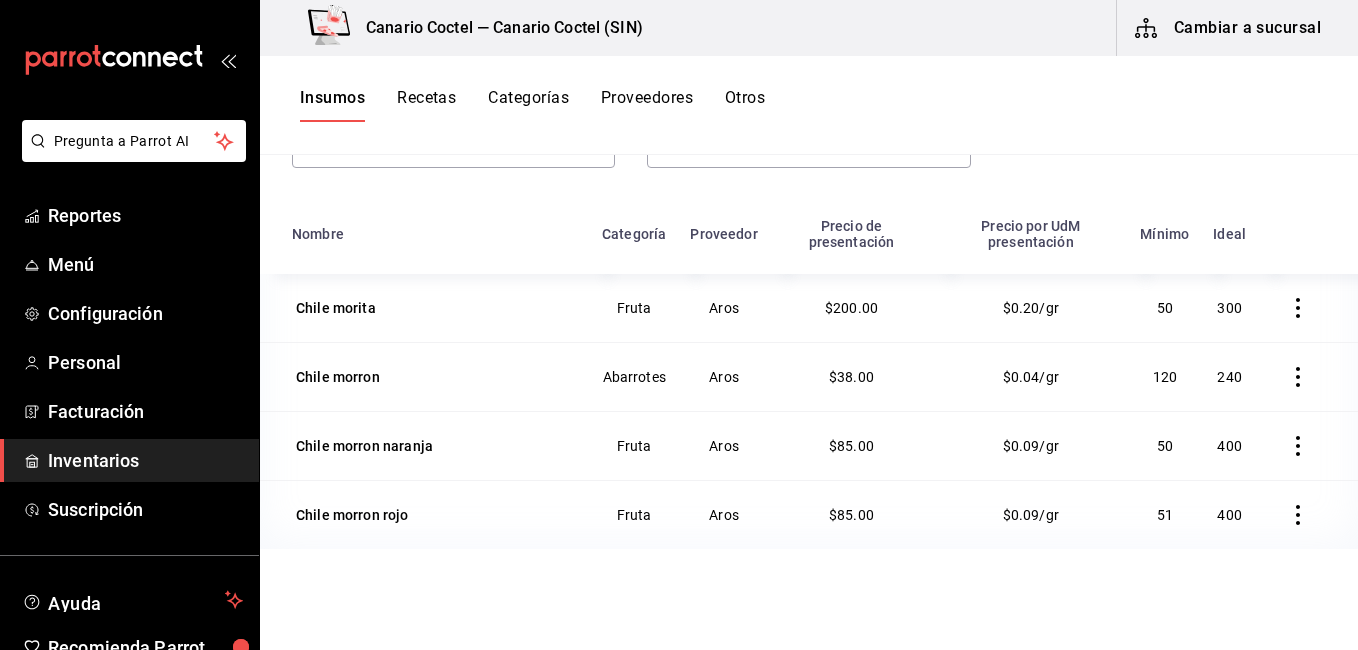 scroll, scrollTop: 200, scrollLeft: 0, axis: vertical 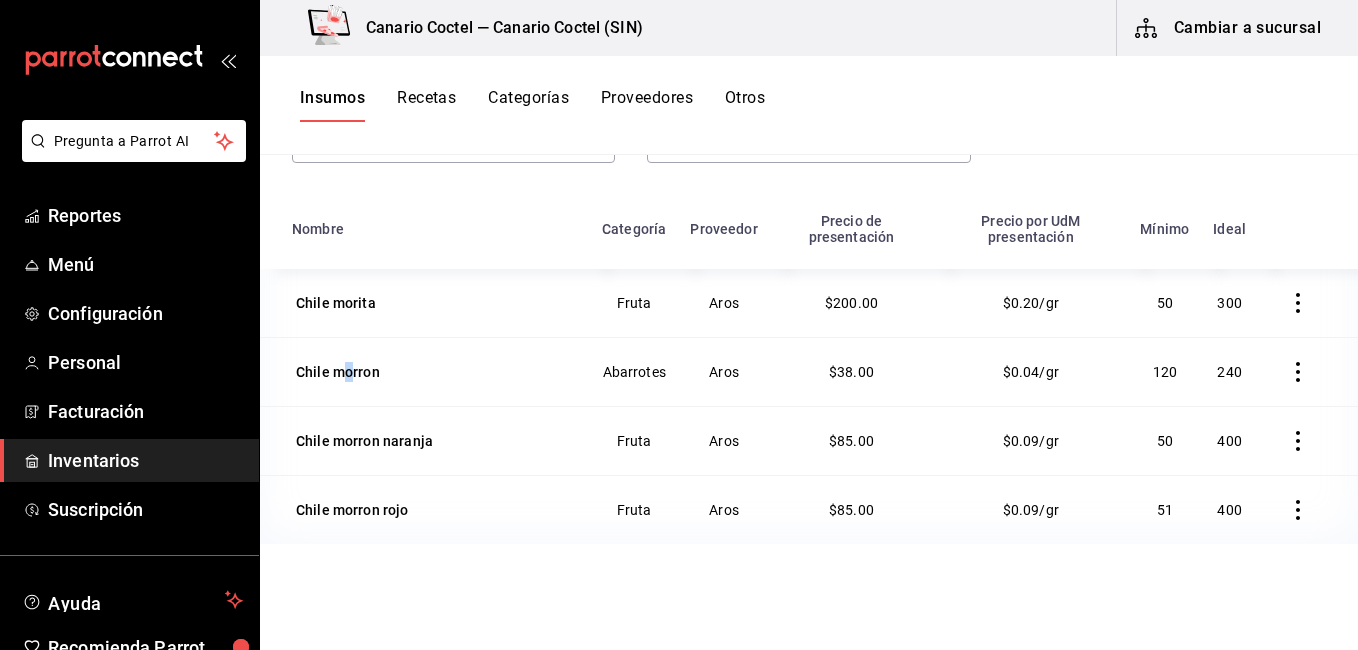drag, startPoint x: 348, startPoint y: 373, endPoint x: 368, endPoint y: 366, distance: 21.189621 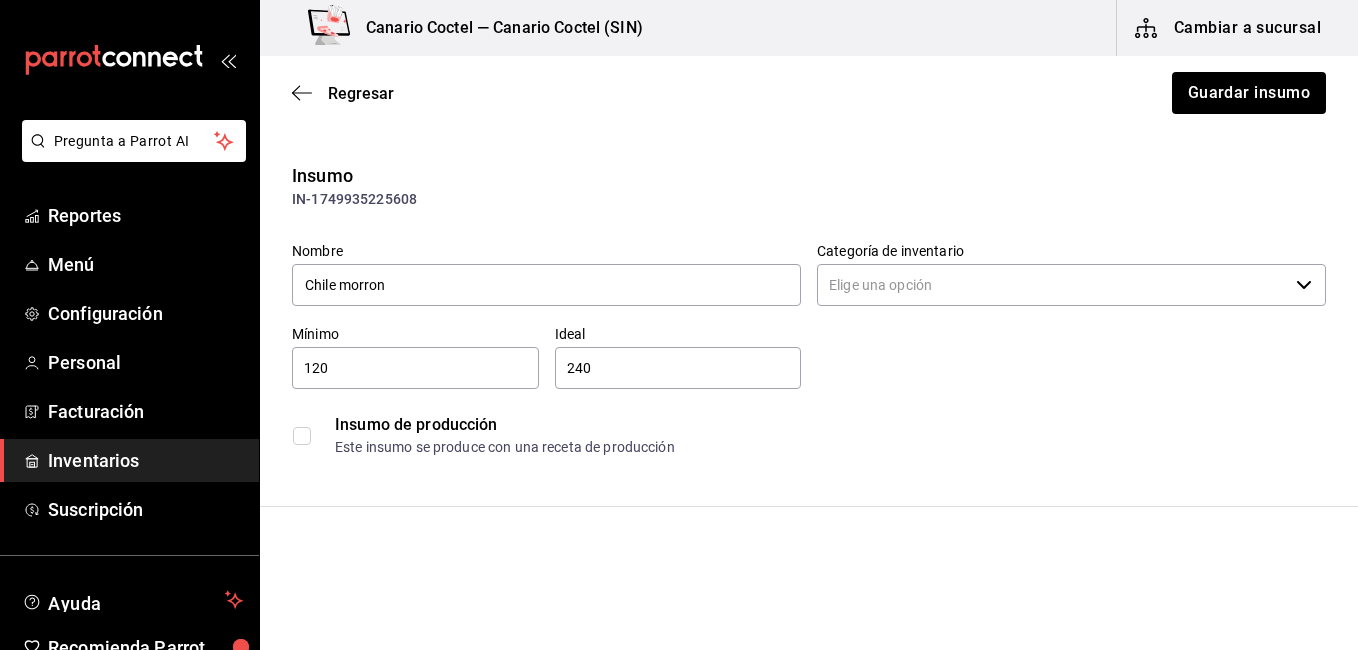 type on "Abarrotes" 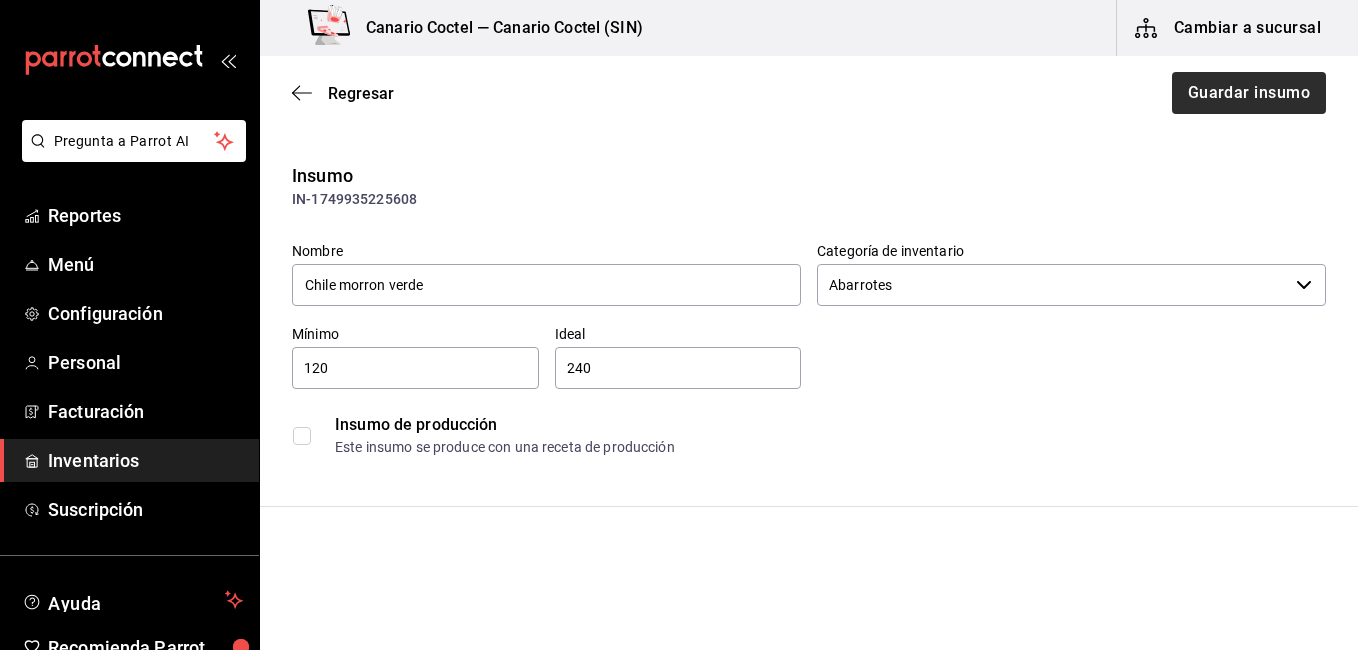 type on "Chile morron verde" 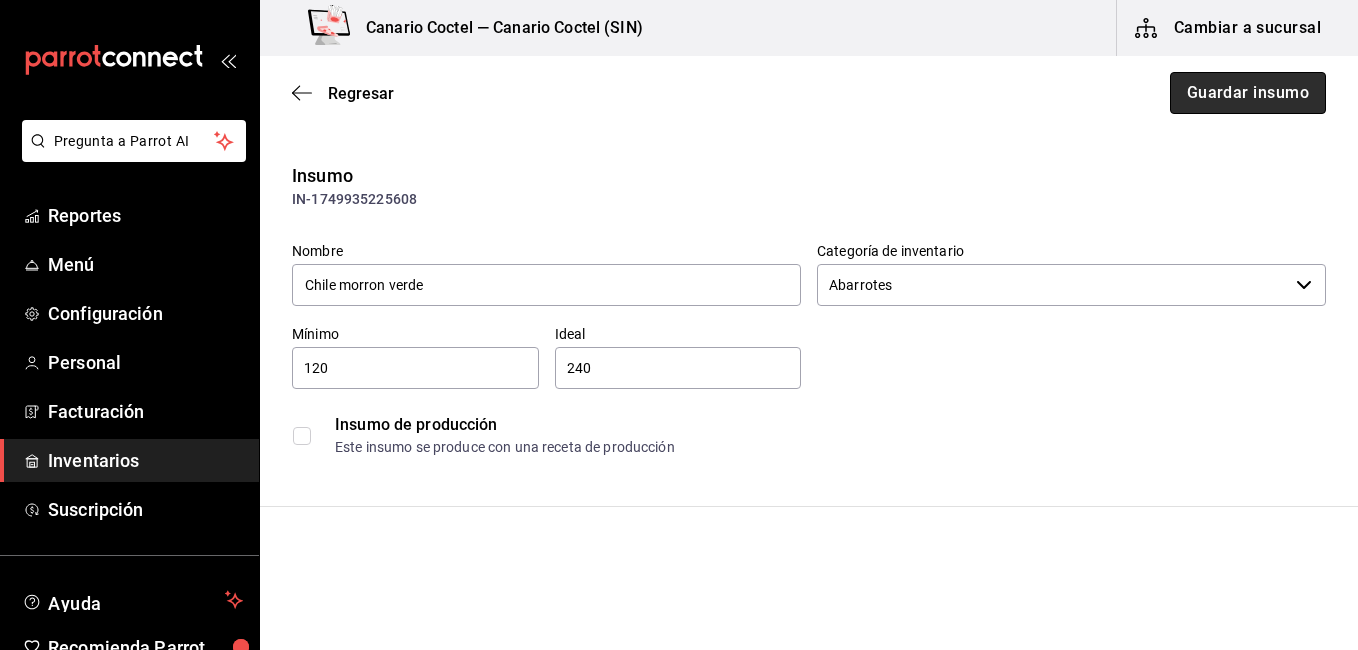 click on "Guardar insumo" at bounding box center (1248, 93) 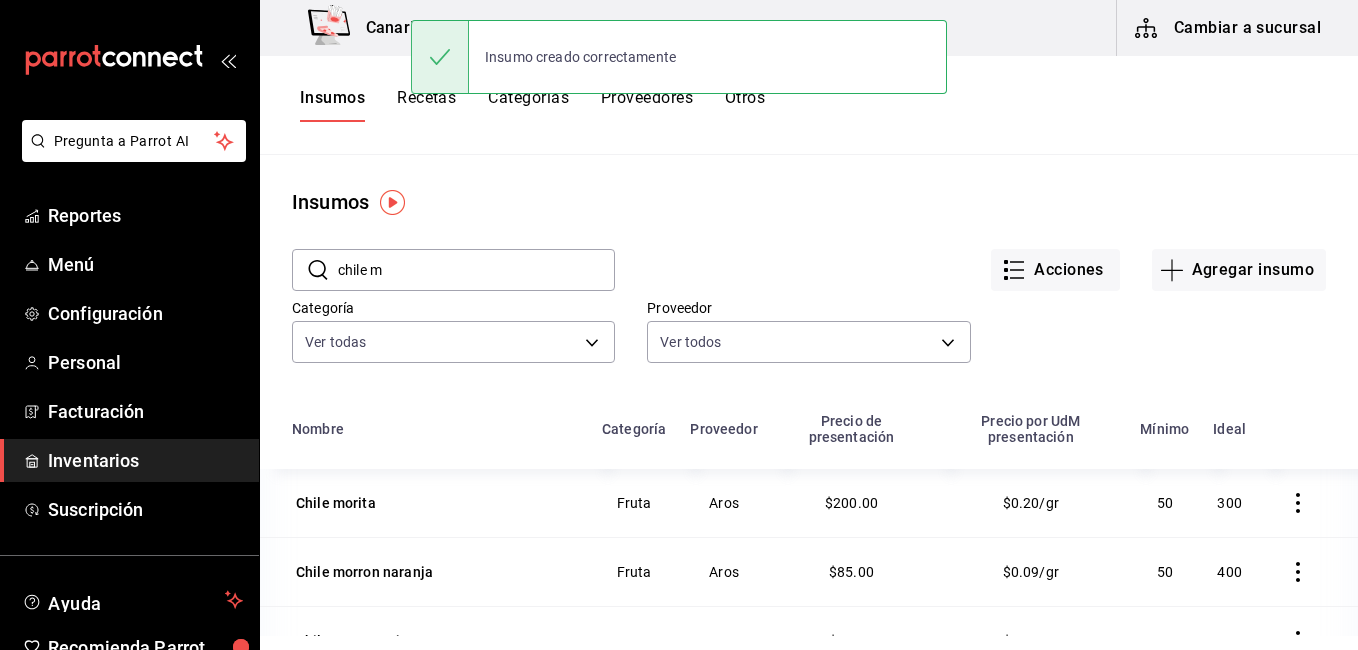 click on "chile m" at bounding box center [476, 270] 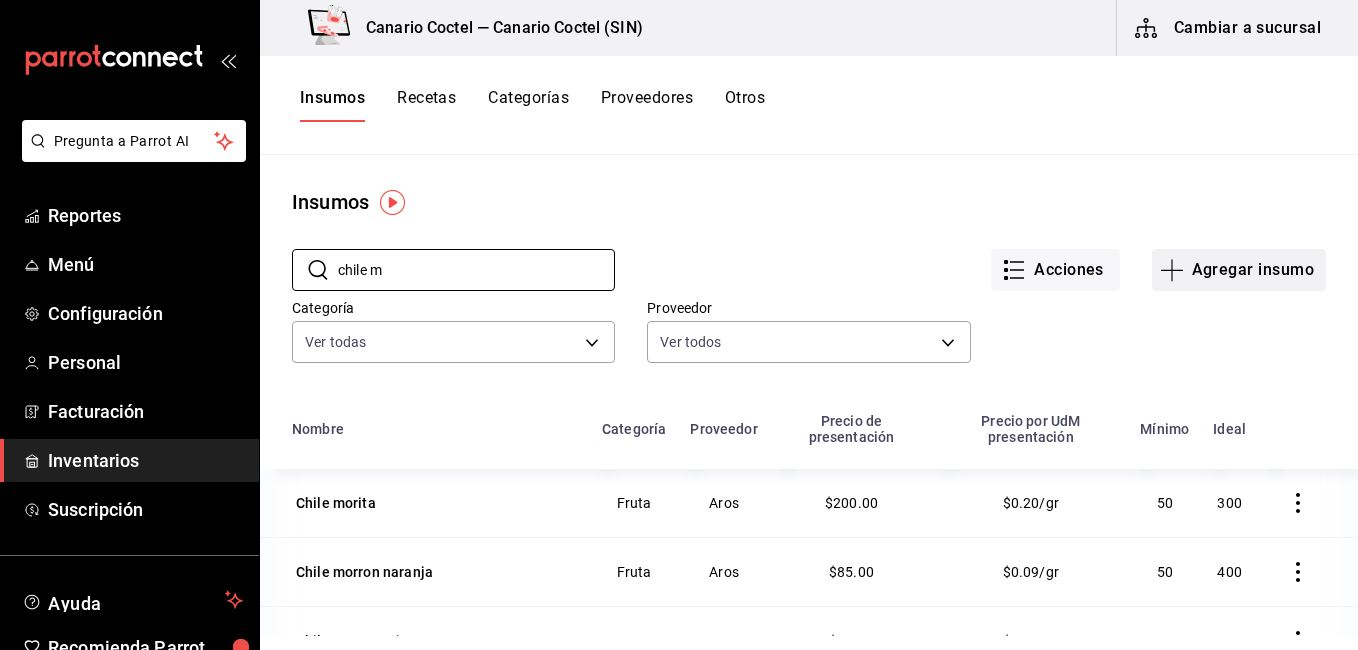 click on "Agregar insumo" at bounding box center (1239, 270) 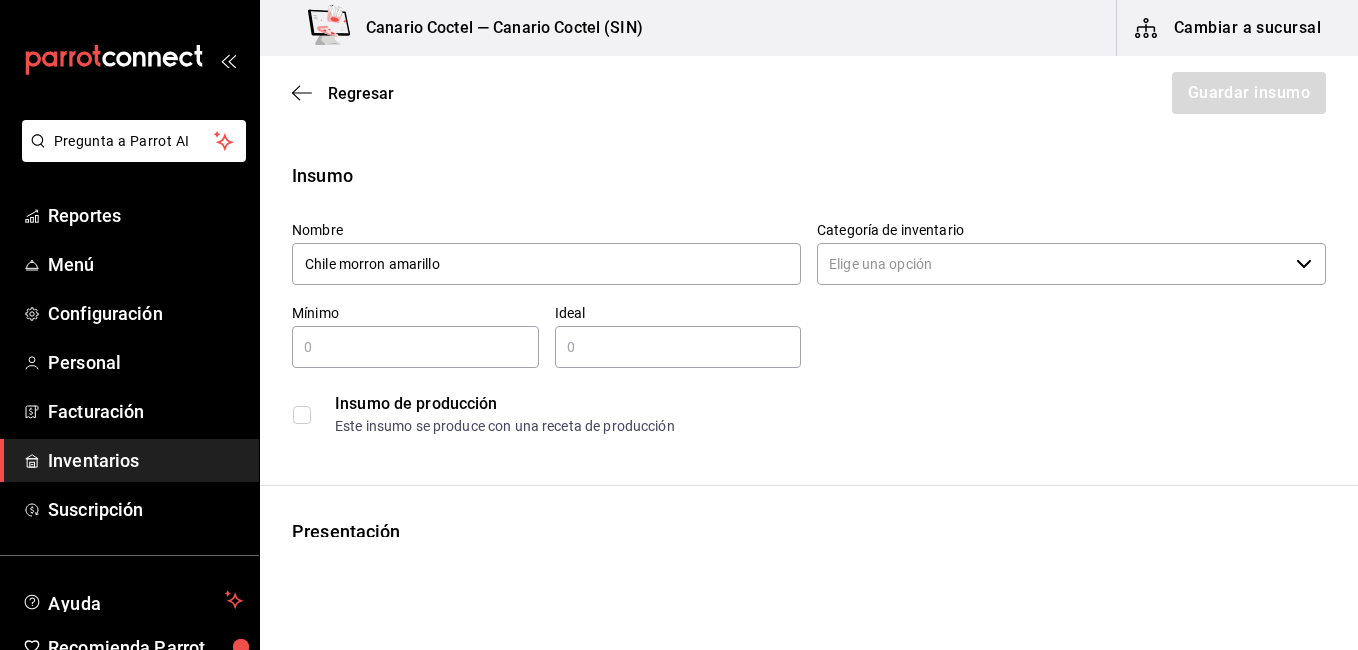 type on "Chile morron amarillo" 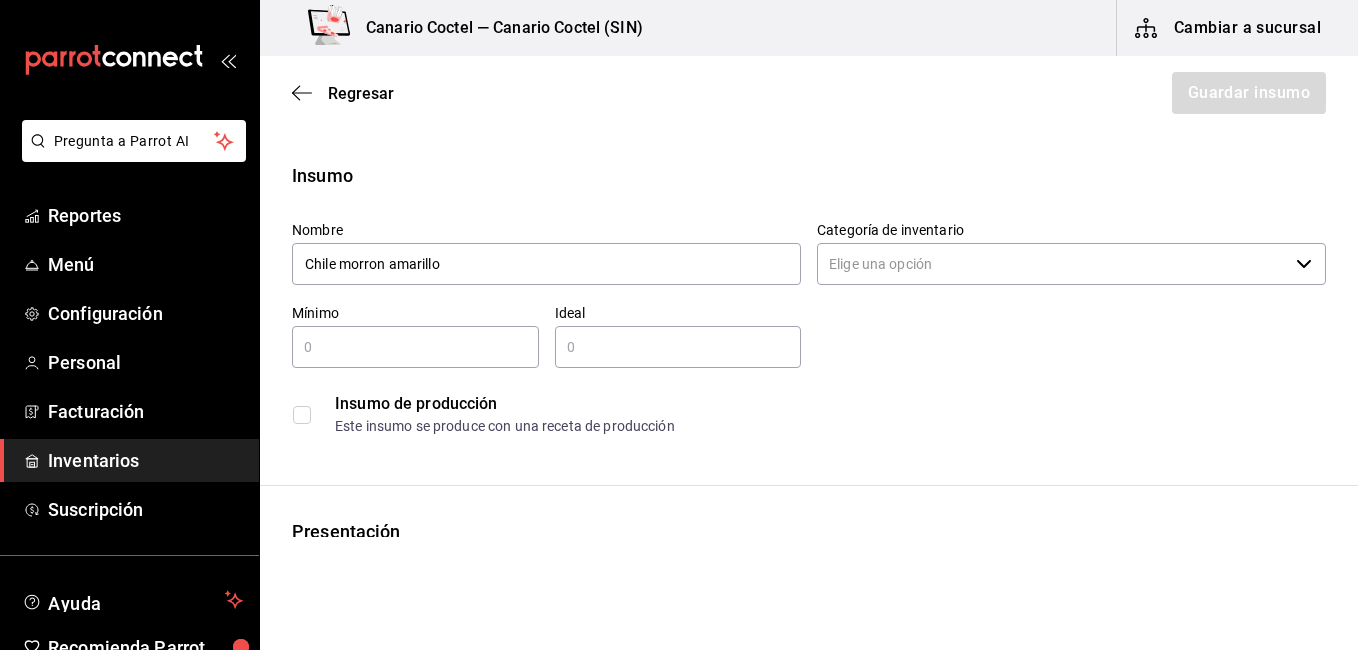 click on "Categoría de inventario" at bounding box center [1052, 264] 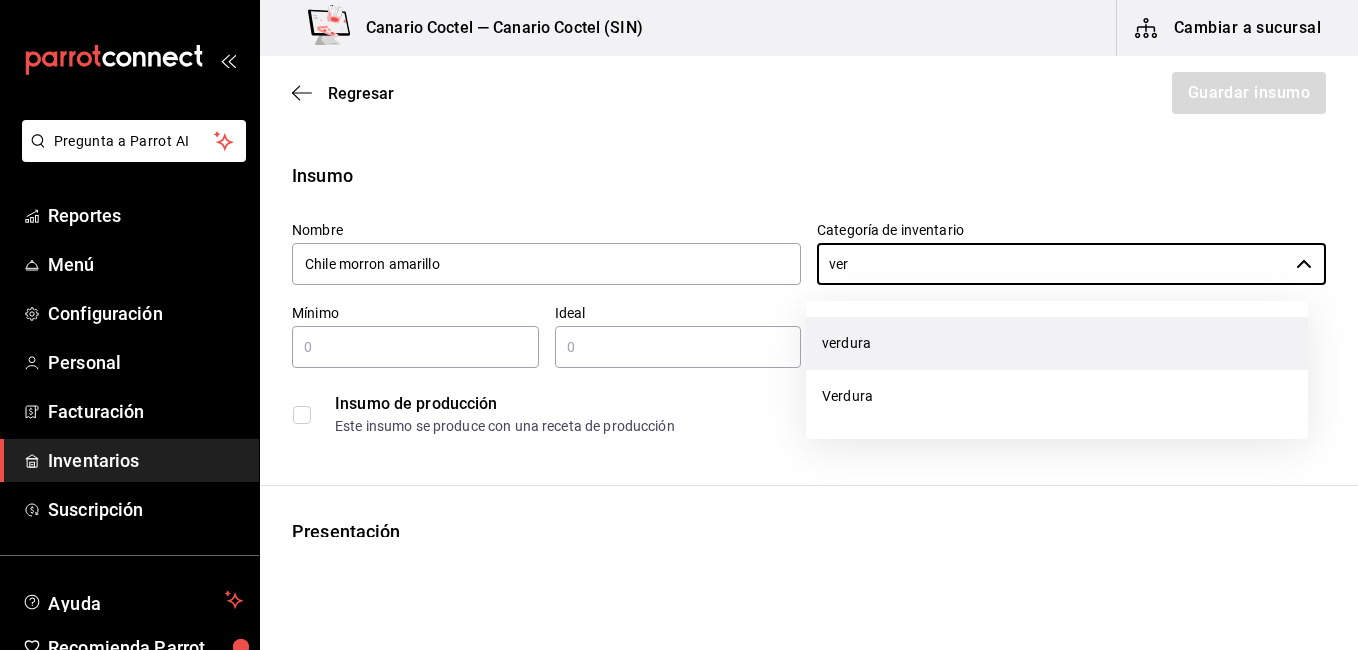 click on "verdura" at bounding box center [1057, 343] 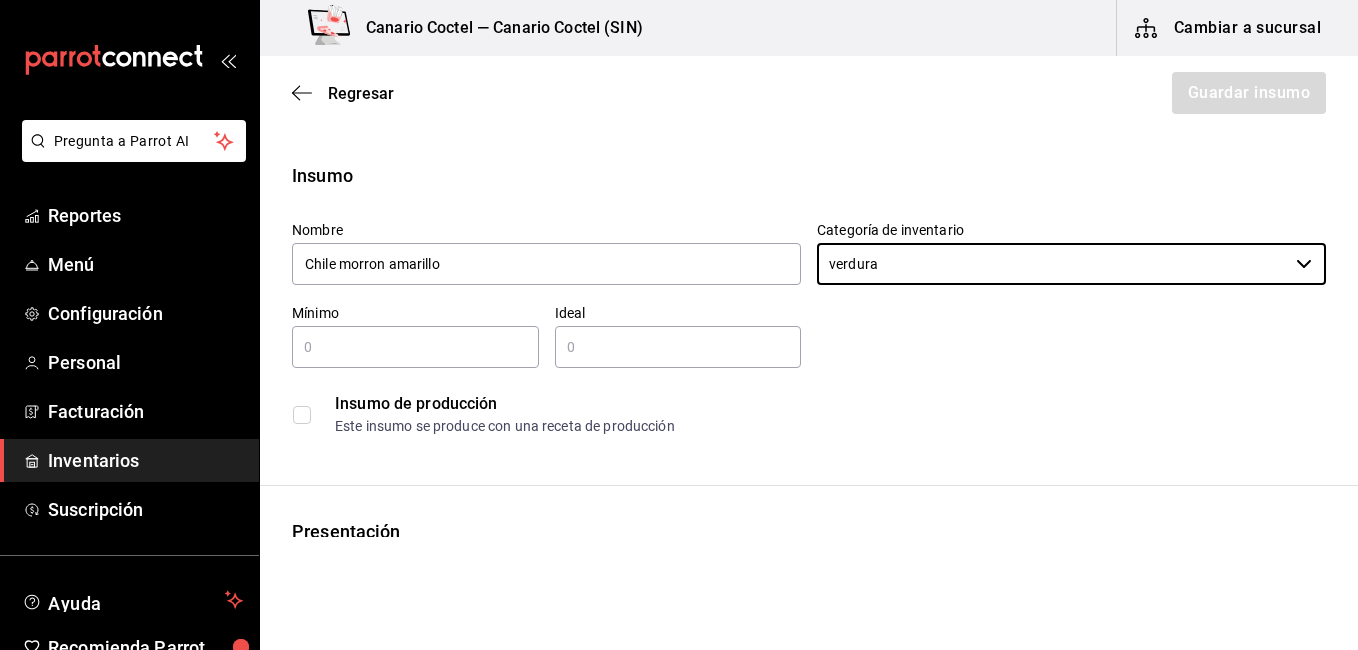 type on "verdura" 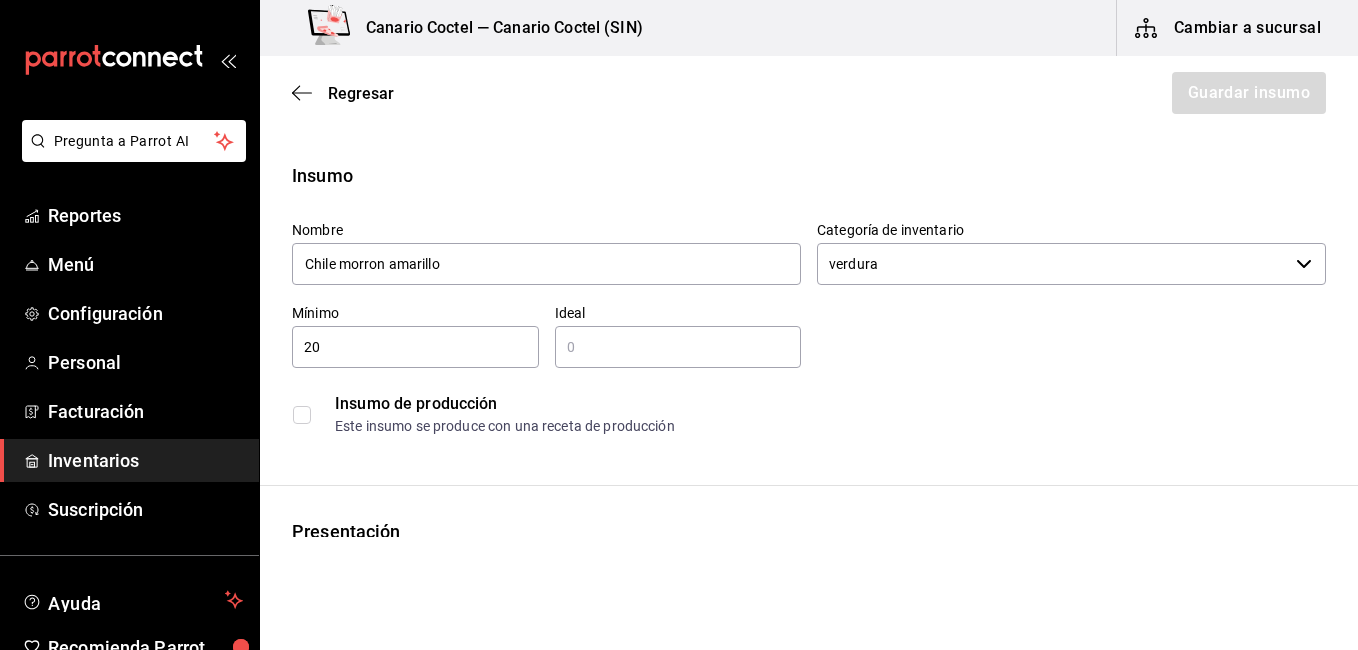 type on "2" 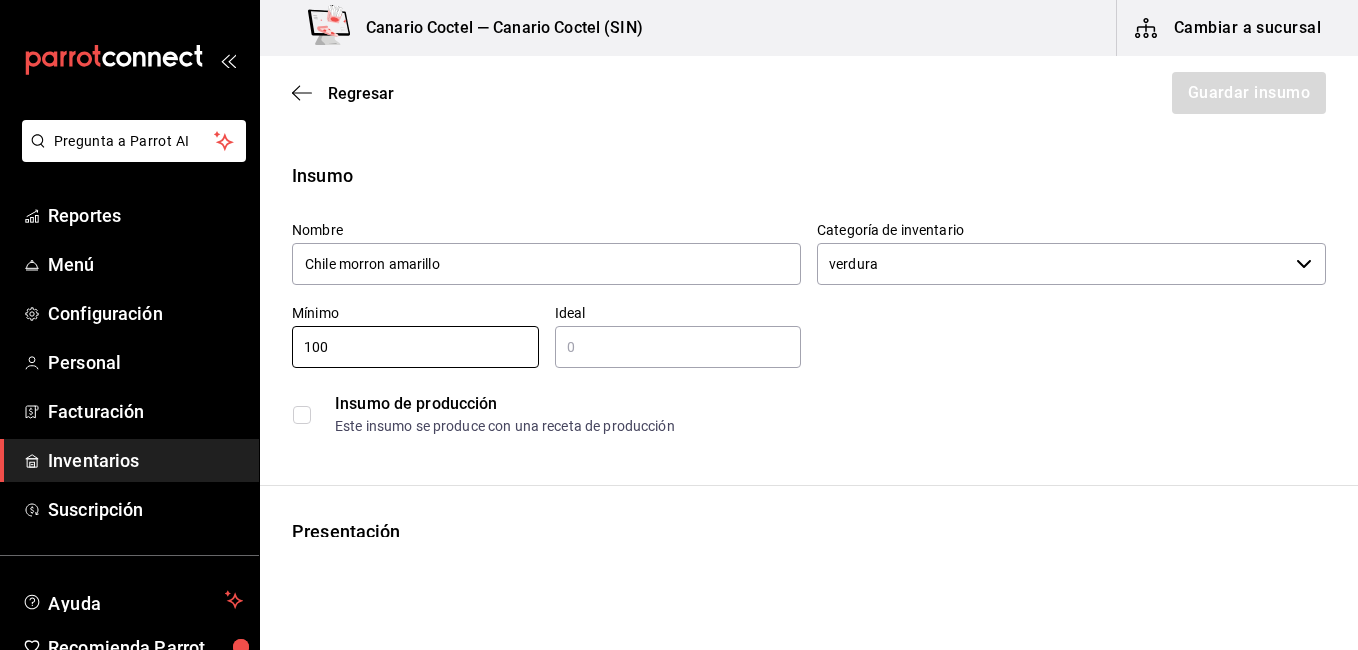 type on "100" 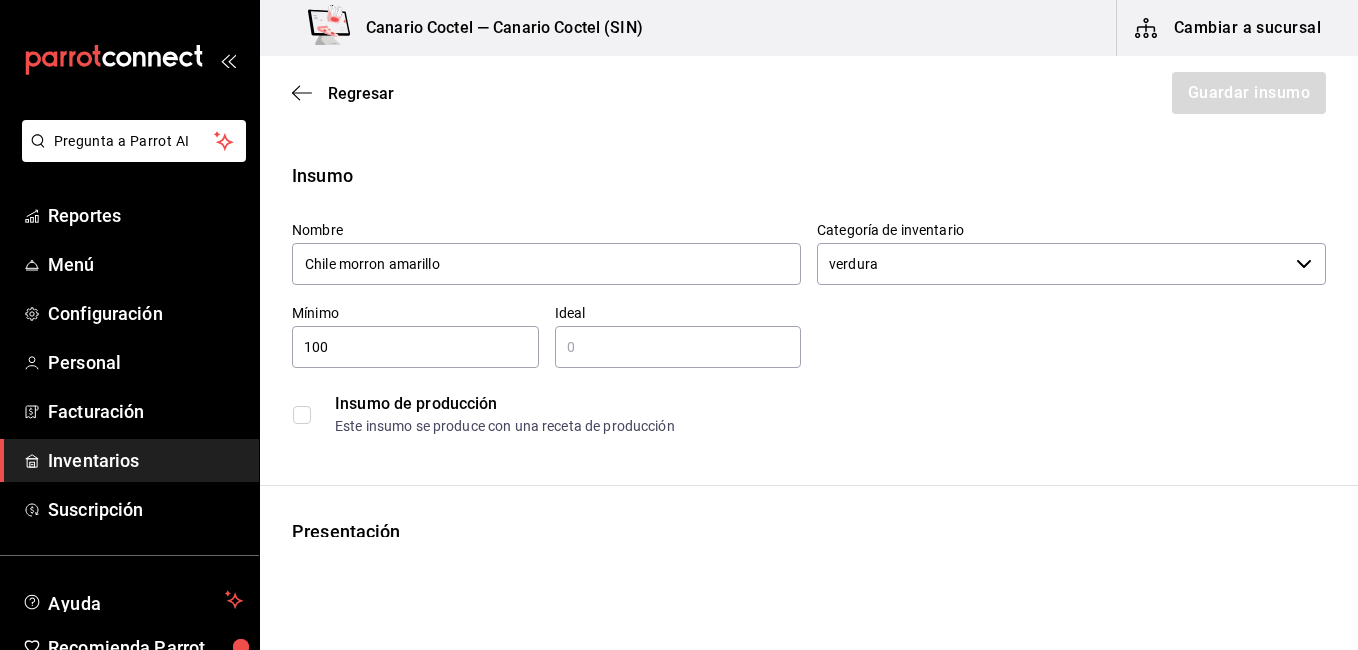 click at bounding box center (678, 347) 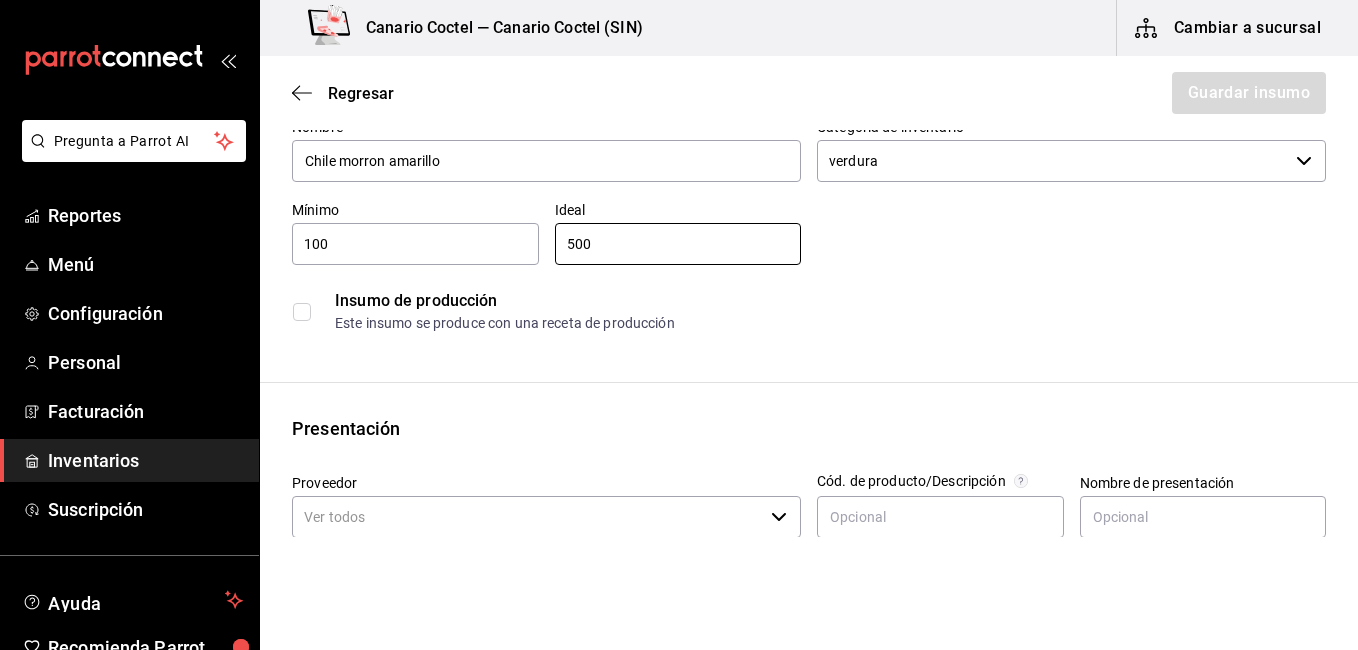 scroll, scrollTop: 200, scrollLeft: 0, axis: vertical 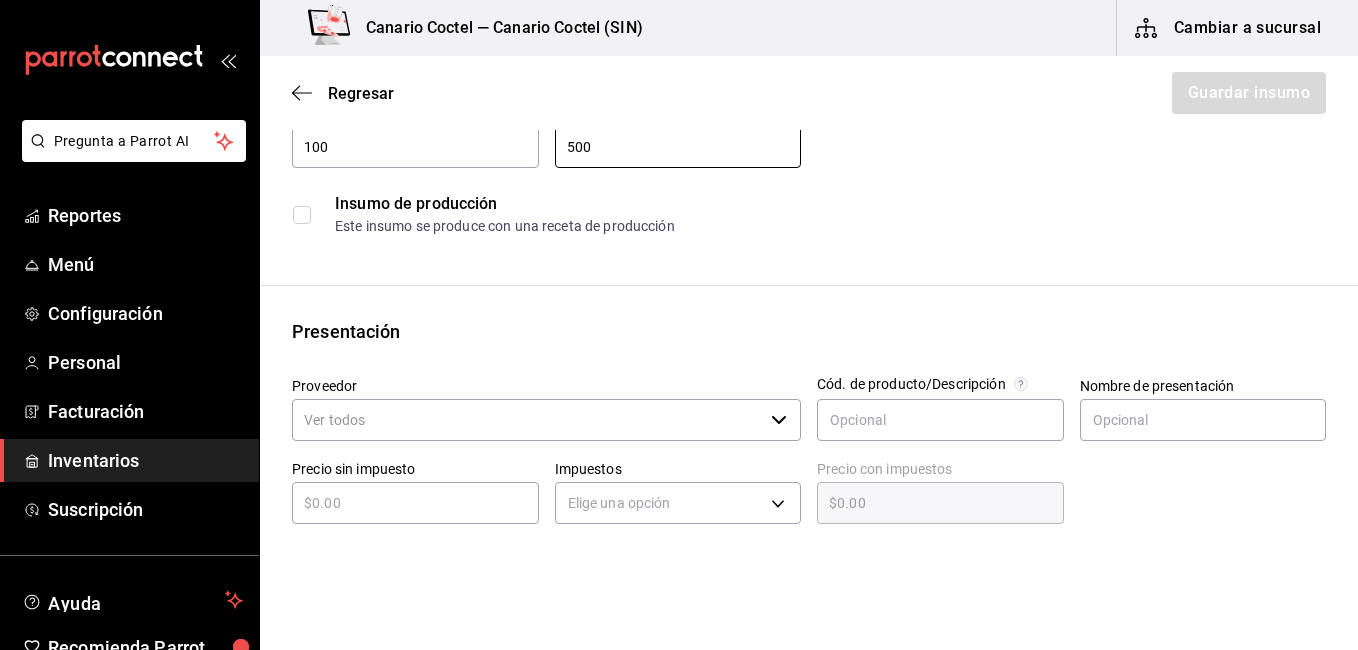 type on "500" 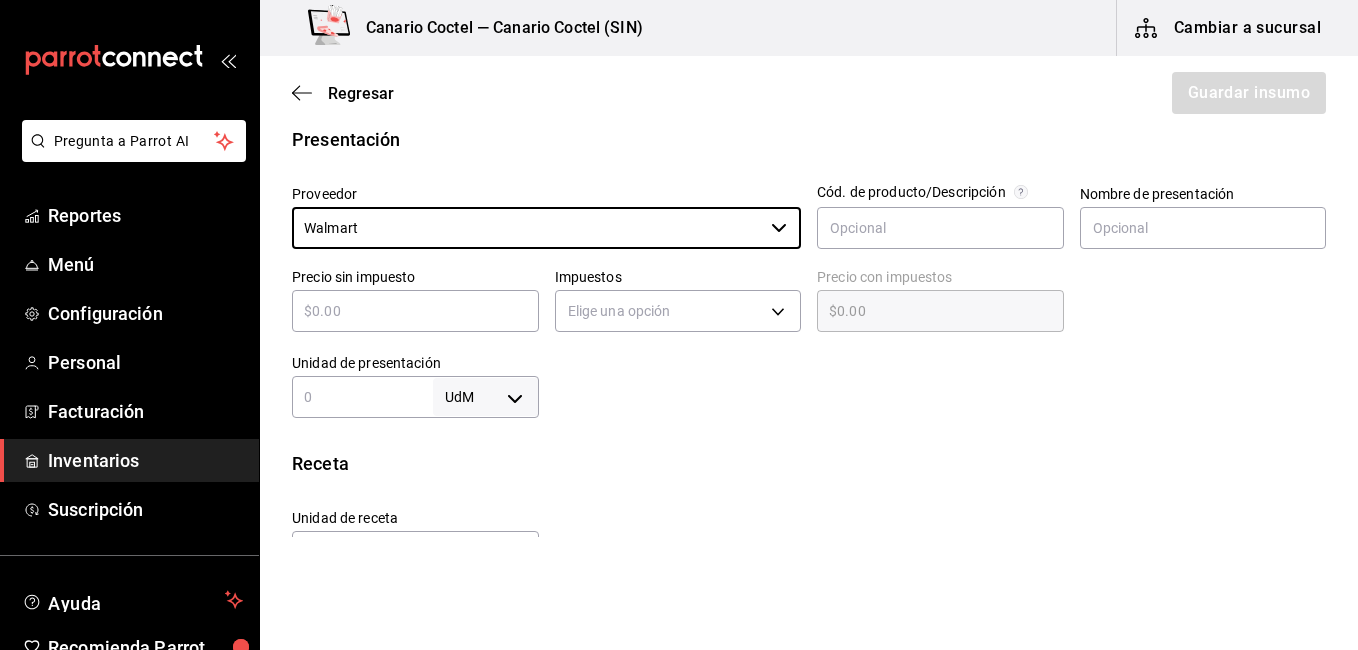 scroll, scrollTop: 400, scrollLeft: 0, axis: vertical 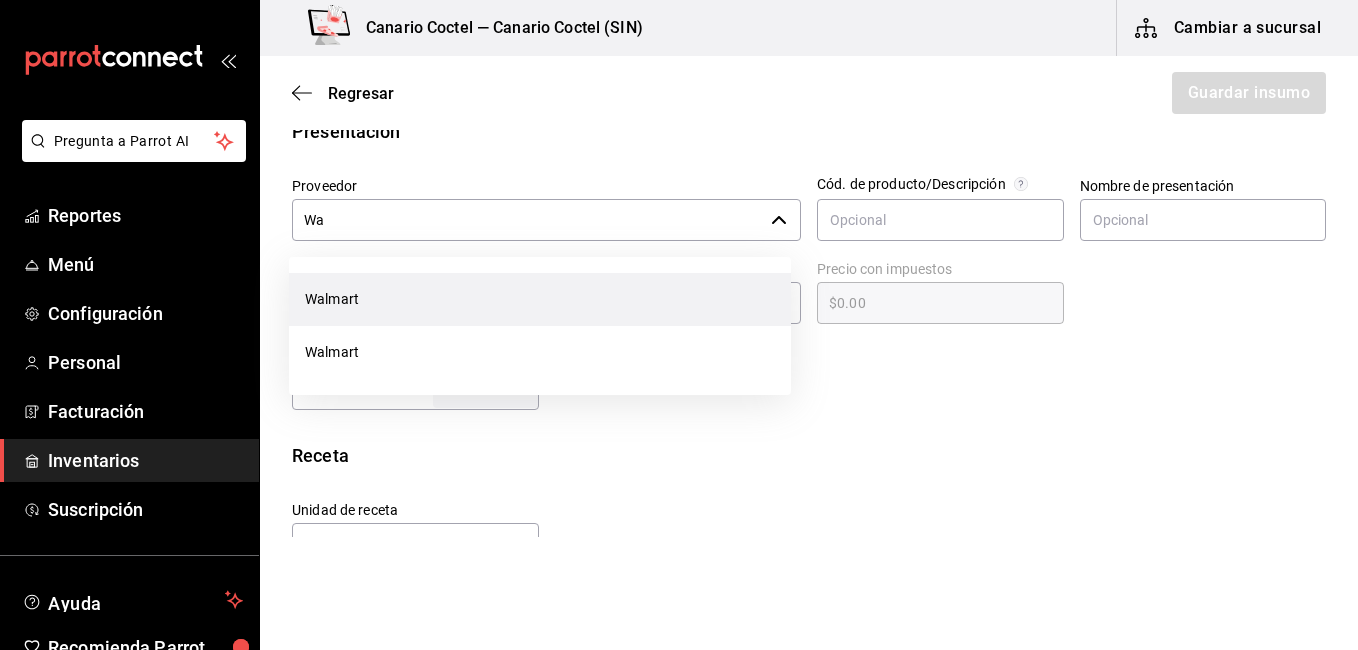 type on "W" 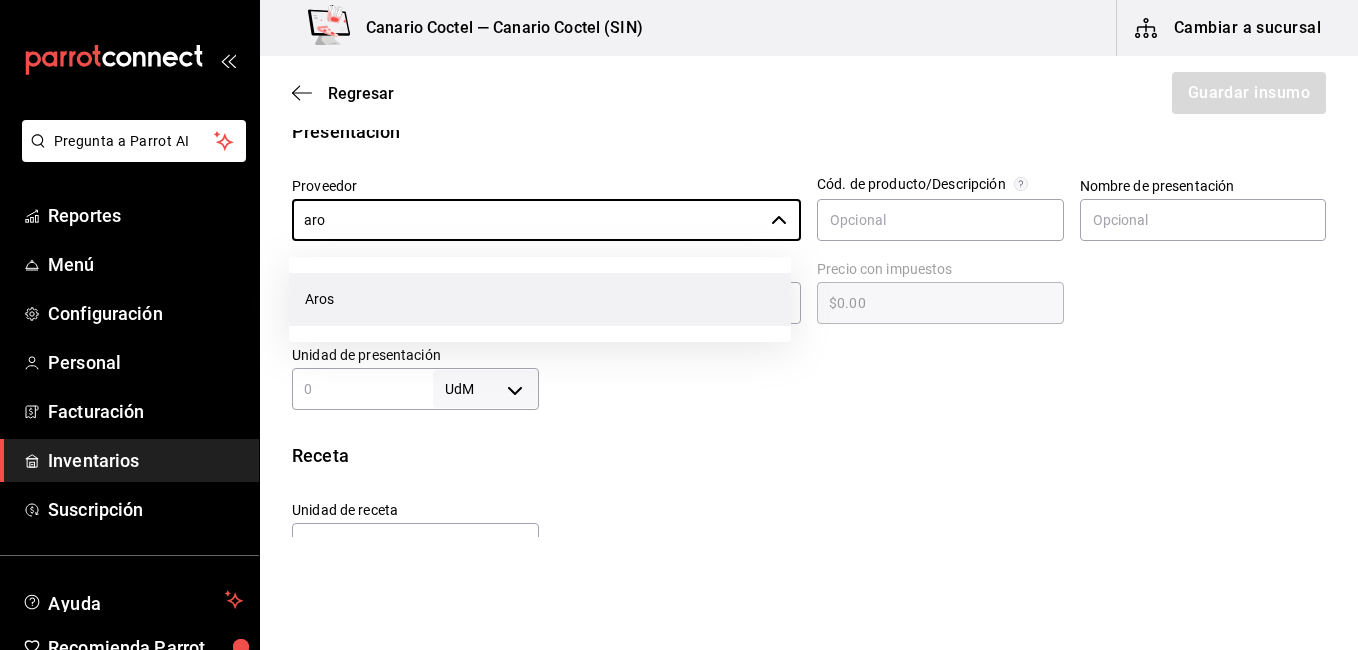 click on "Aros" at bounding box center (540, 299) 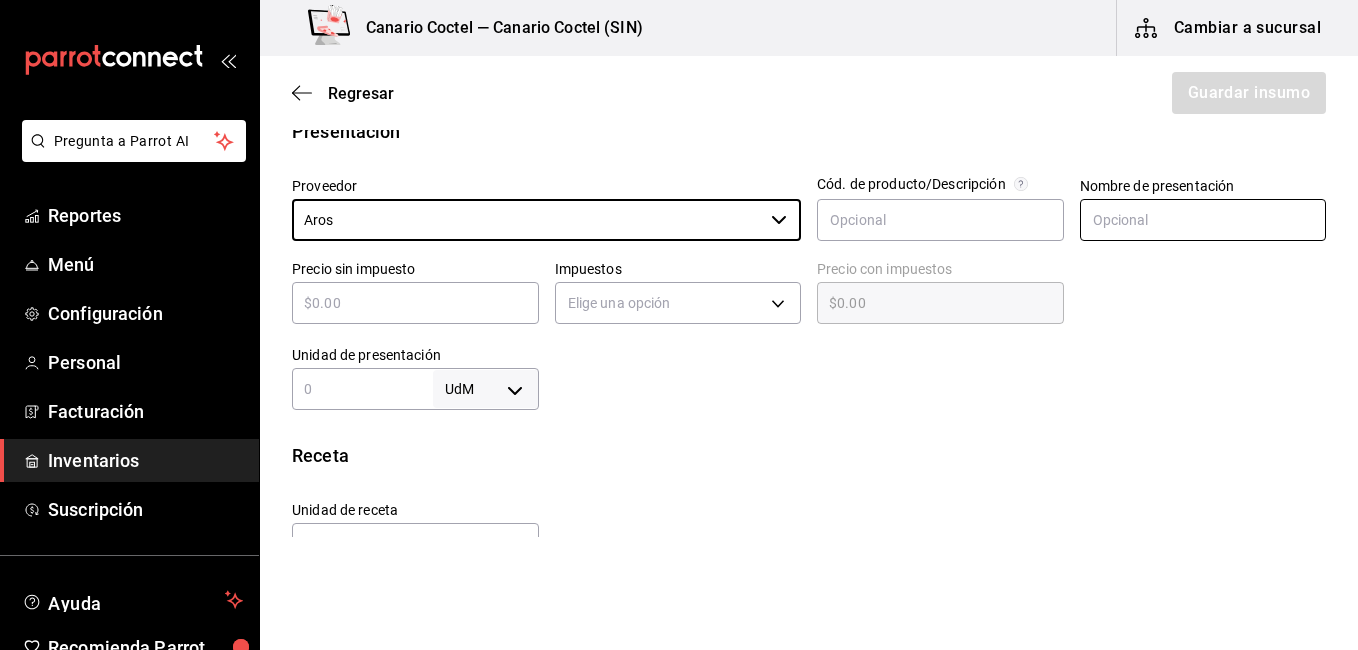 type on "Aros" 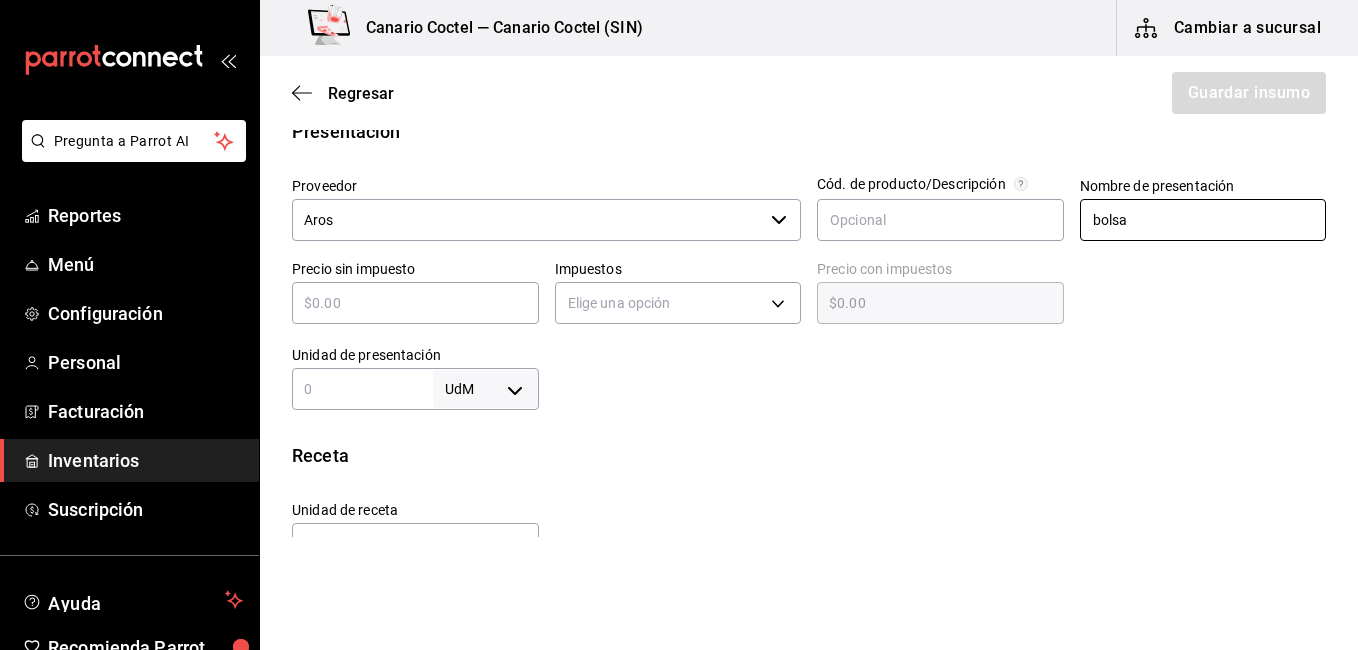 type on "bolsa" 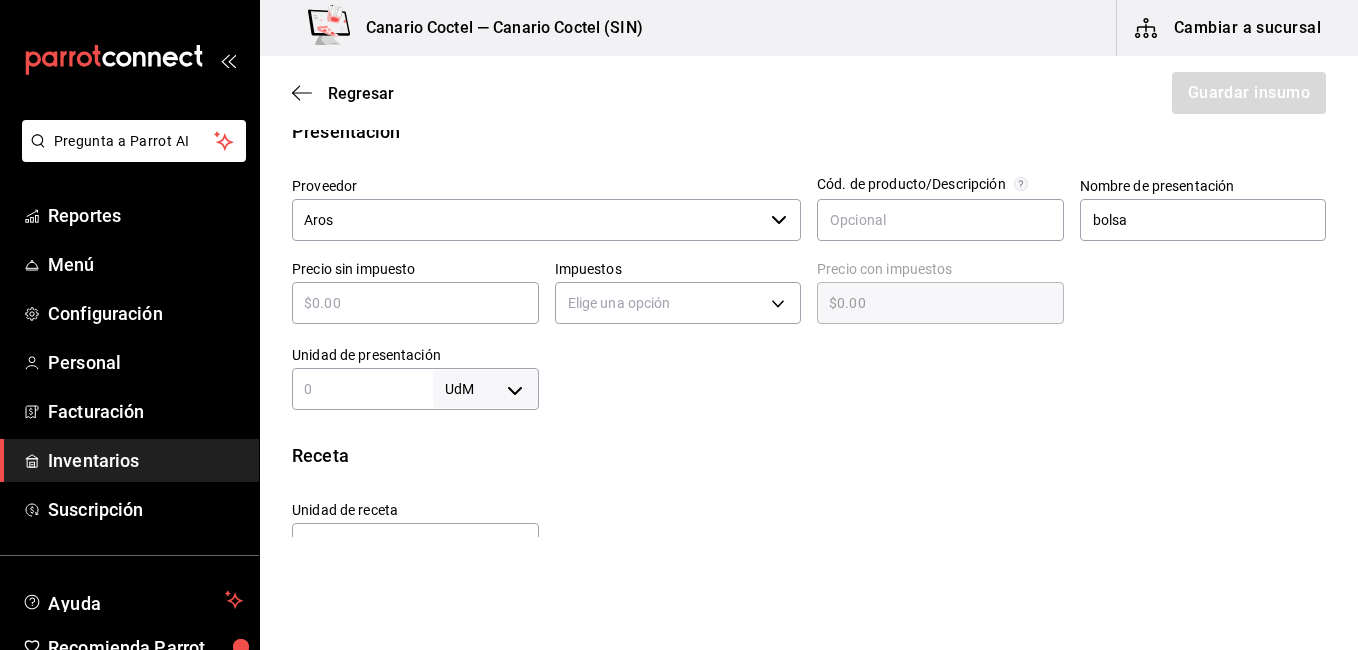 click on "​" at bounding box center [415, 303] 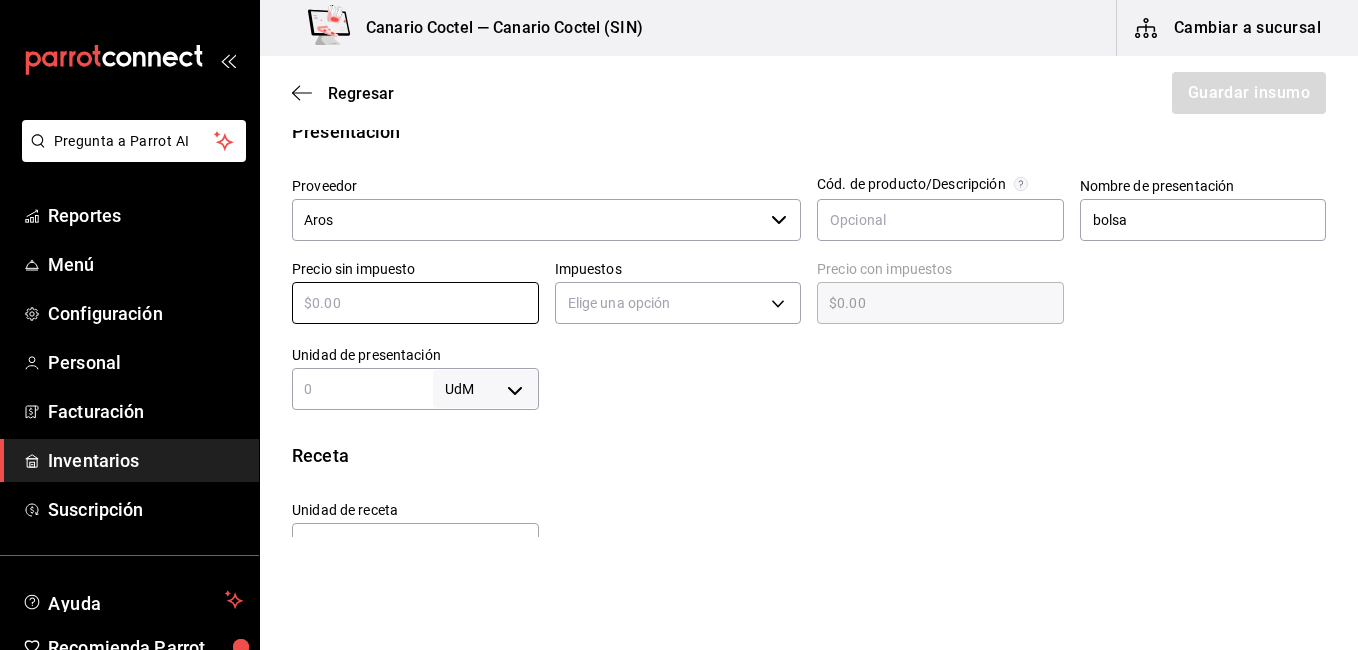 type on "$6" 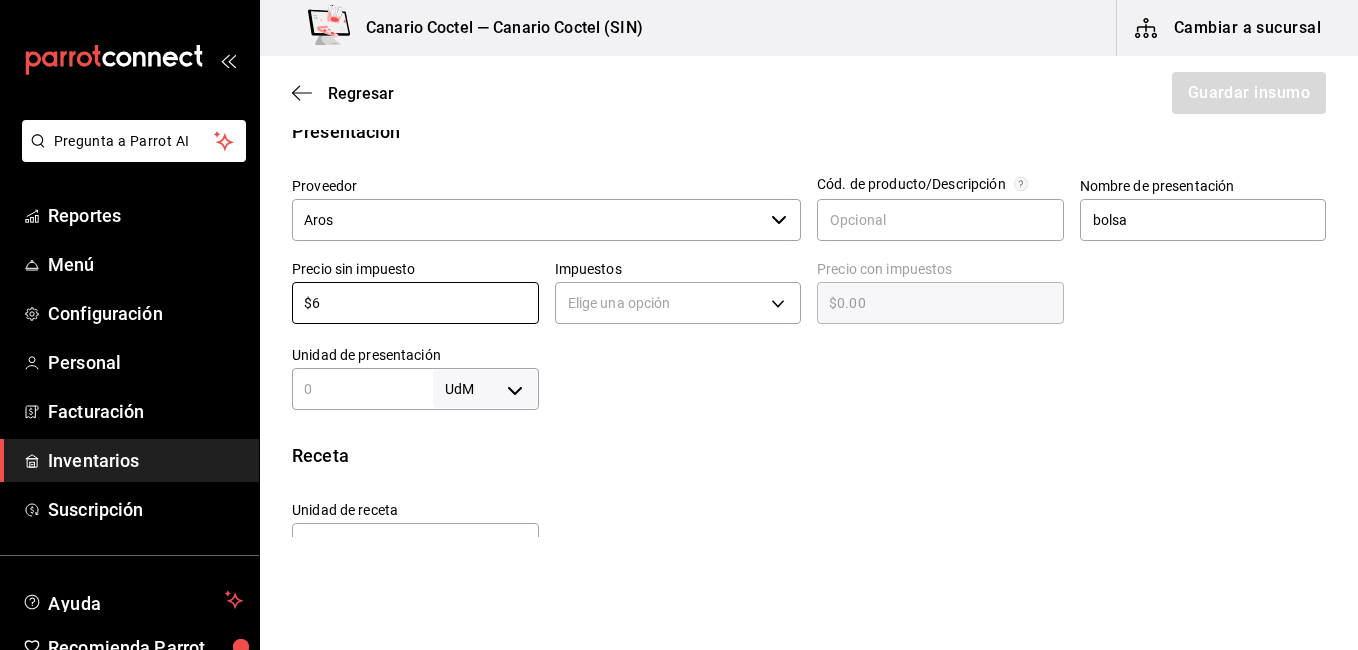 type on "$6.00" 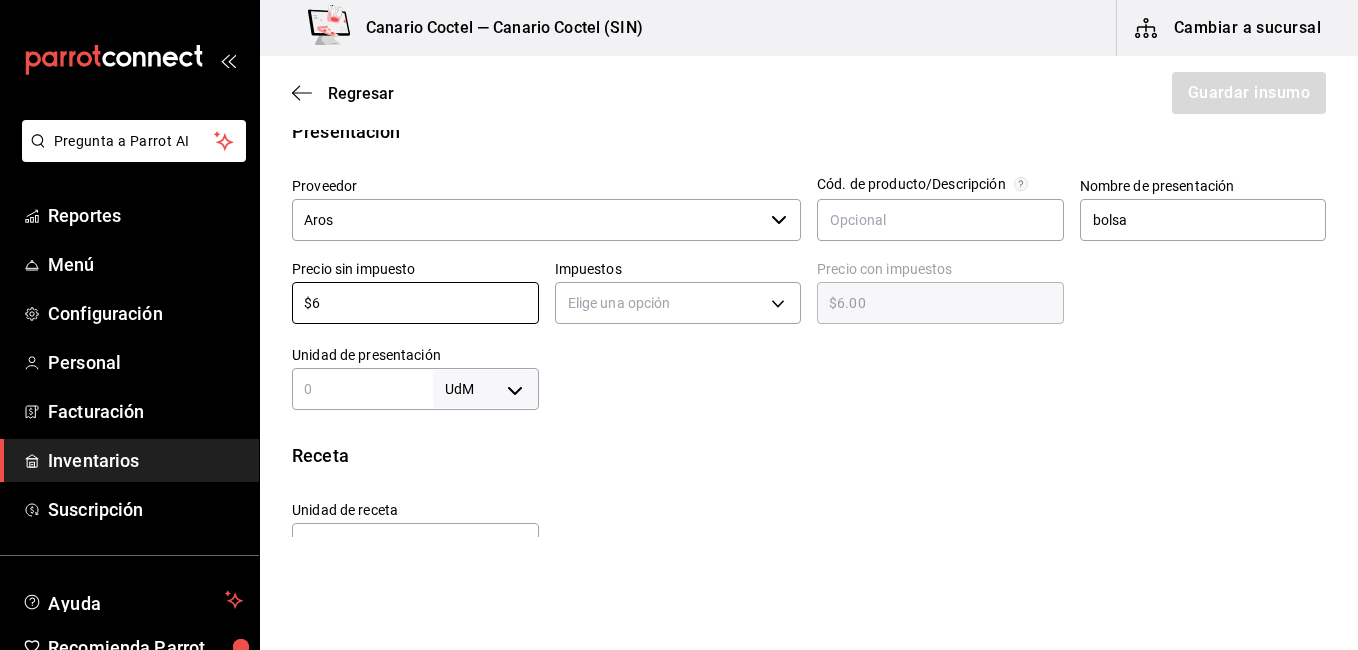 type on "$61" 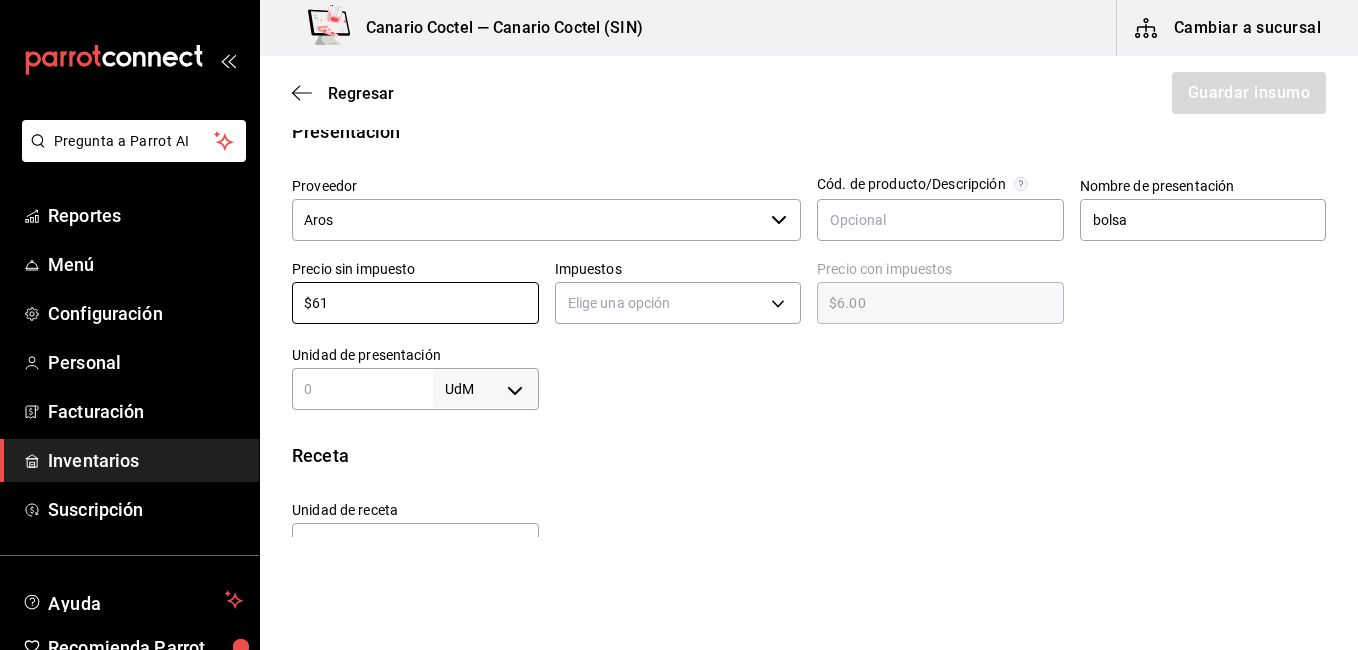 type on "$61.00" 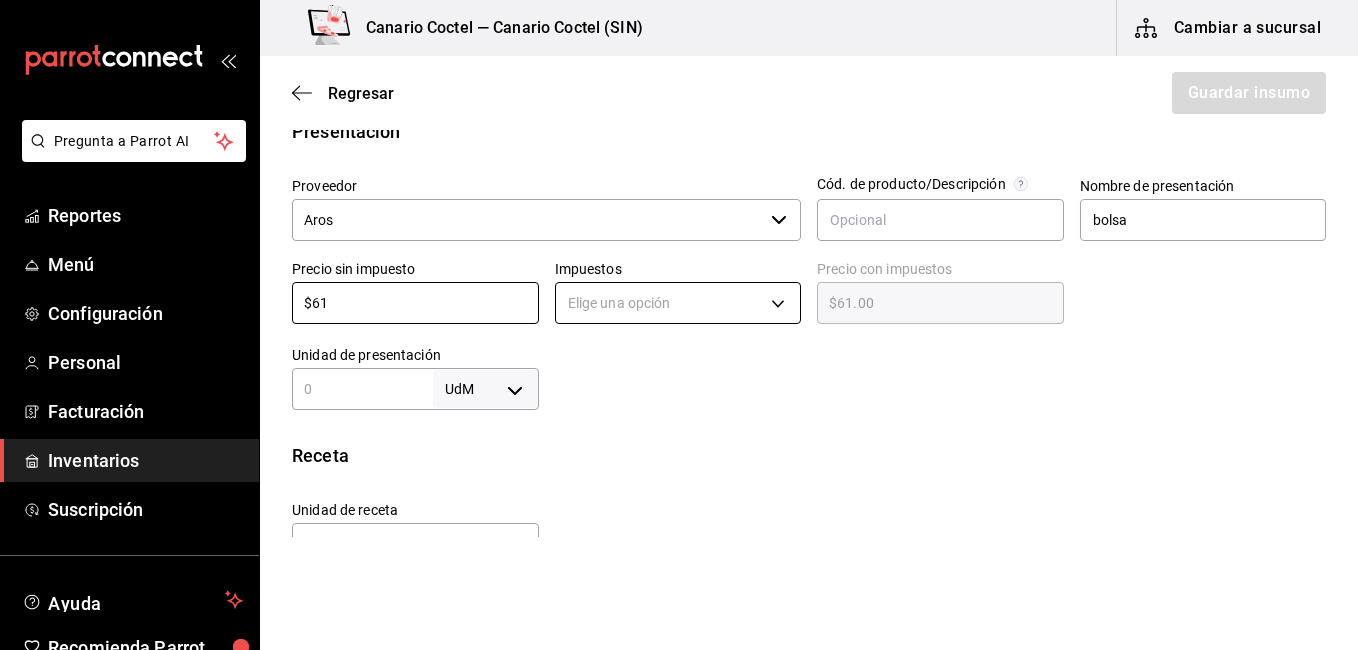 type on "$61" 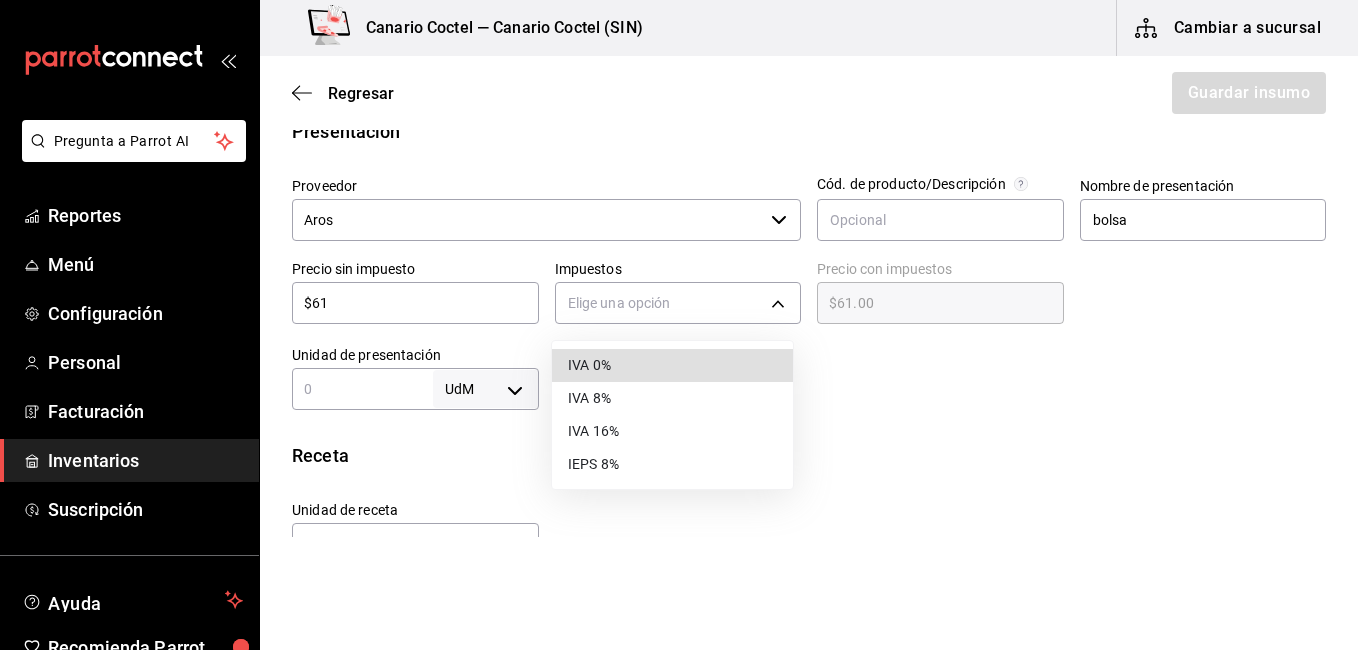 drag, startPoint x: 746, startPoint y: 286, endPoint x: 731, endPoint y: 299, distance: 19.849434 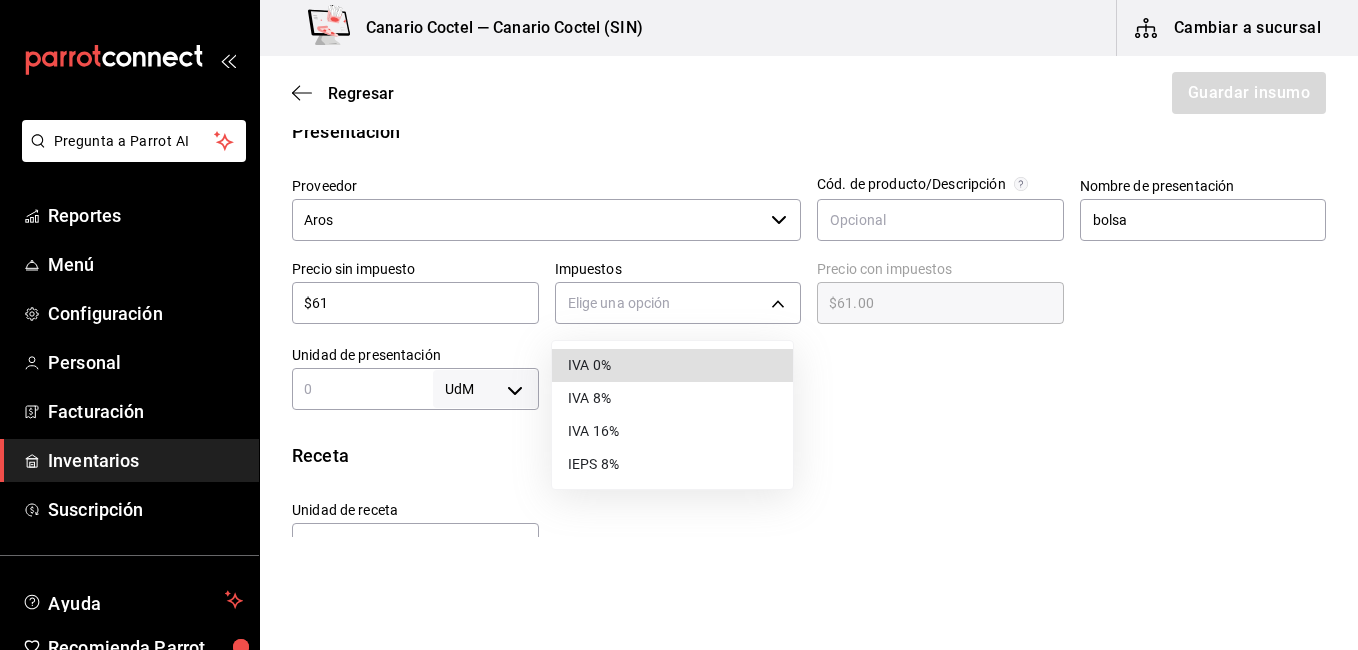 click on "IVA 0%" at bounding box center [672, 365] 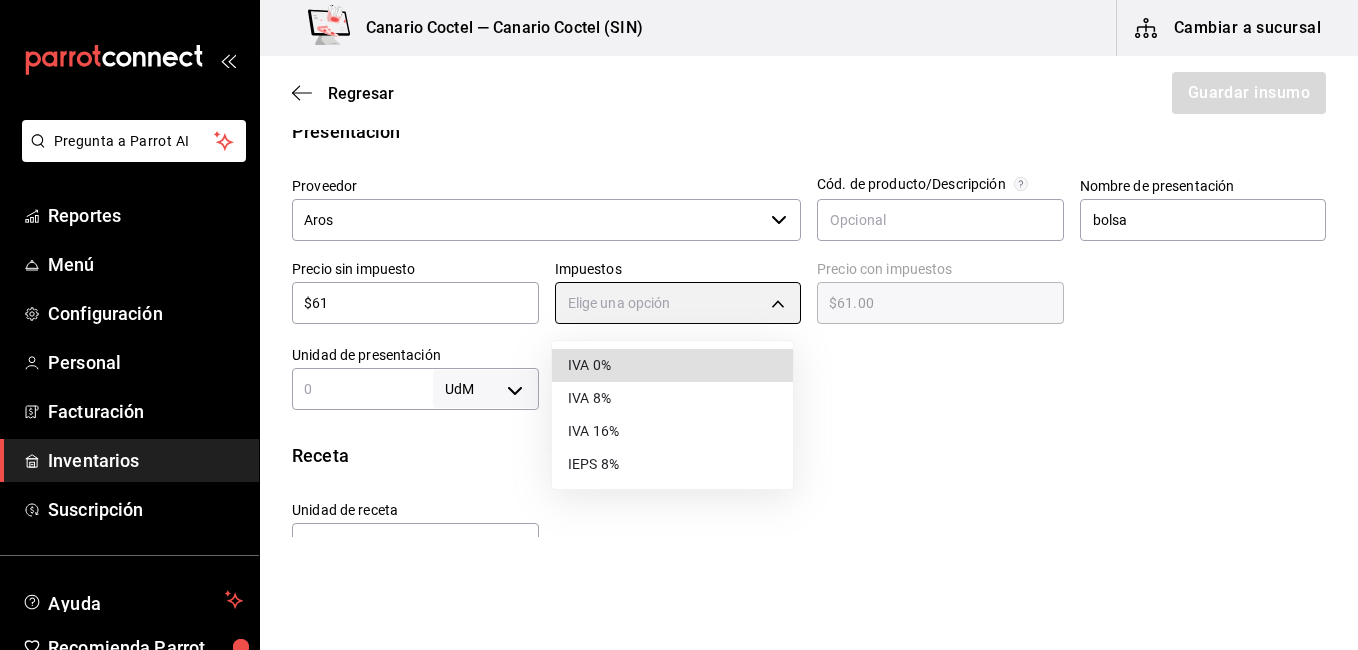 type on "IVA_0" 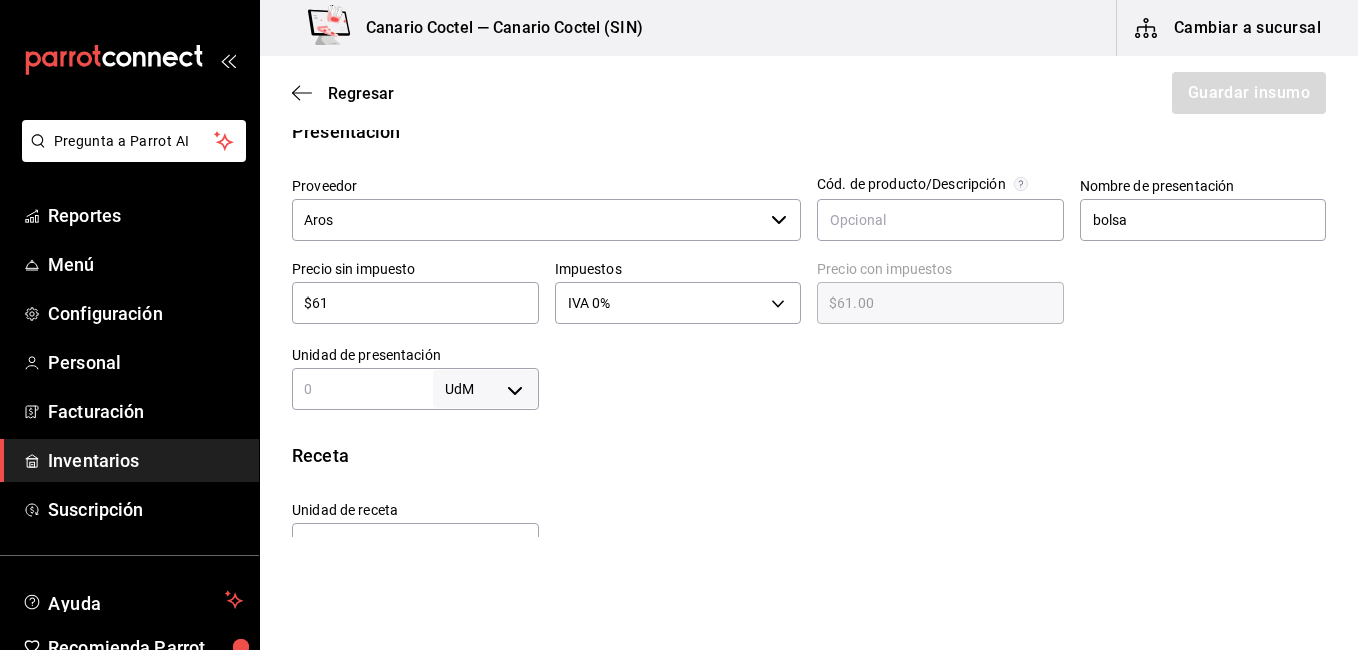 click on "UdM ​" at bounding box center (415, 389) 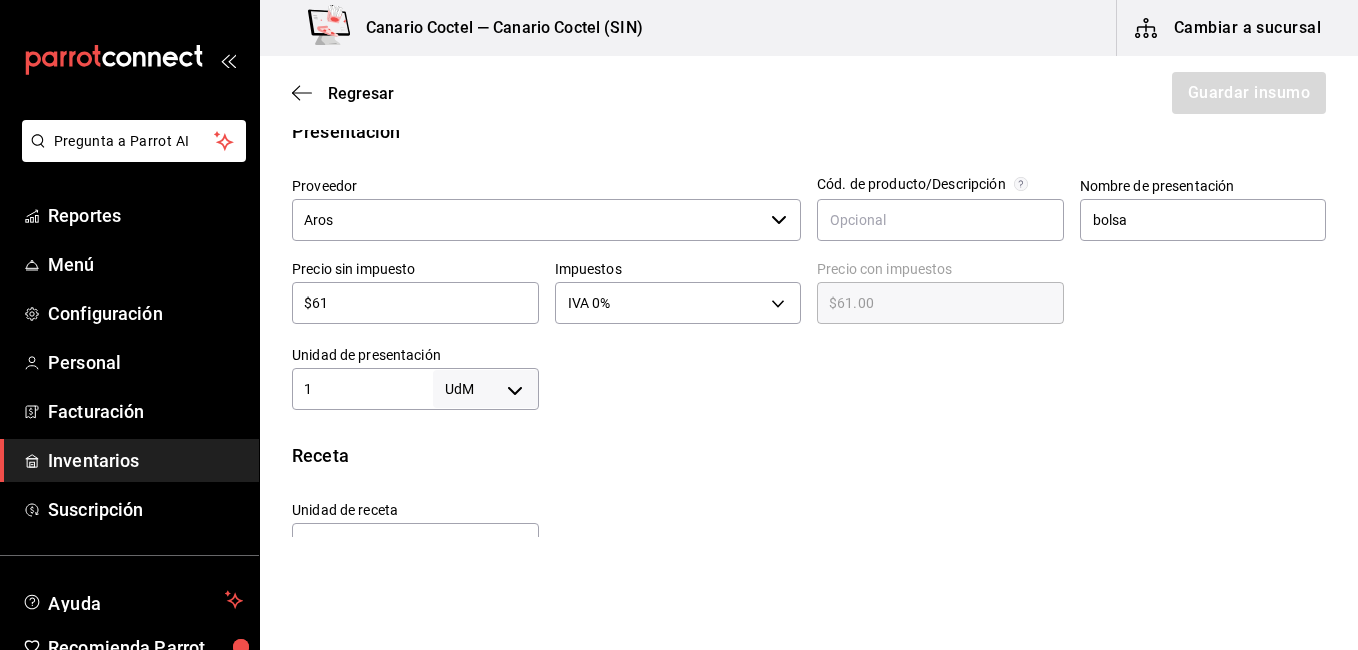 type on "1" 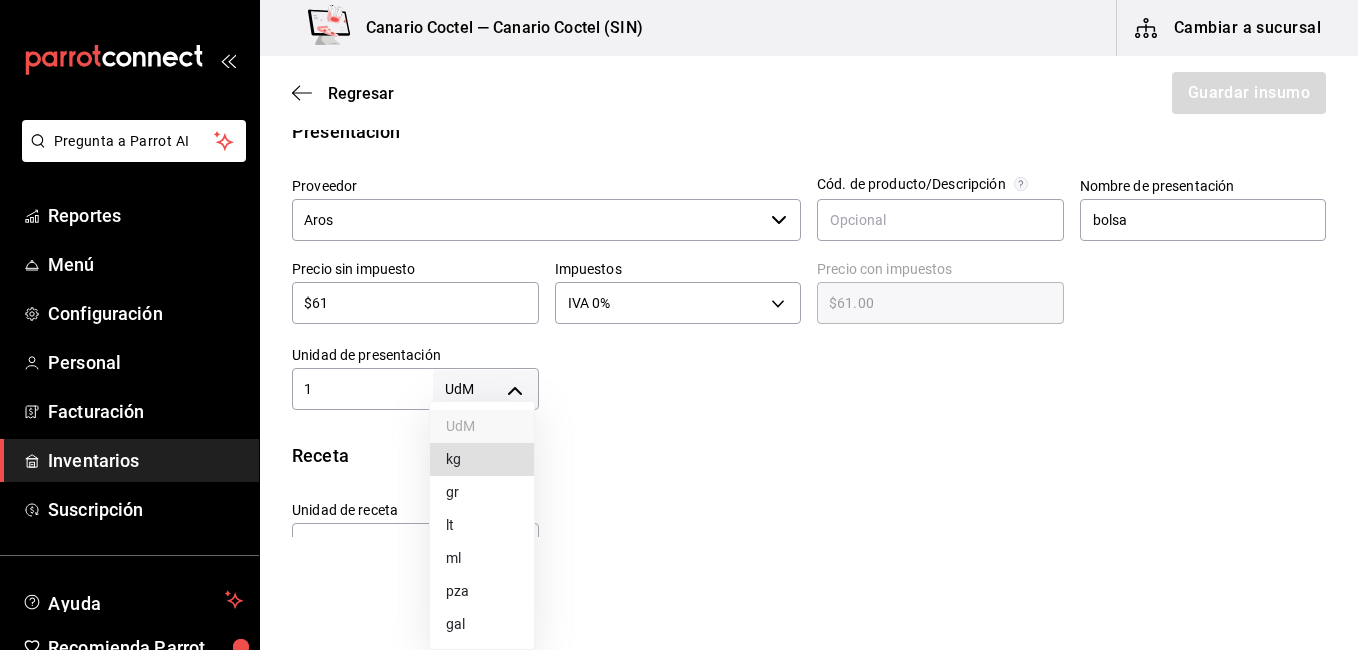 click on "Pregunta a Parrot AI Reportes   Menú   Configuración   Personal   Facturación   Inventarios   Suscripción   Ayuda Recomienda Parrot   Fernando Valdez   Sugerir nueva función   Canario Coctel — Canario Coctel (SIN) Cambiar a sucursal Regresar Guardar insumo Insumo Nombre Chile morron amarillo Categoría de inventario verdura ​ Mínimo 100 ​ Ideal 500 ​ Insumo de producción Este insumo se produce con una receta de producción Presentación Proveedor Aros ​ Cód. de producto/Descripción Nombre de presentación bolsa Precio sin impuesto $61 ​ Impuestos IVA 0% IVA_0 Precio con impuestos $61.00 ​ Unidad de presentación 1 UdM ​ Receta Unidad de receta Elige una opción Factor de conversión ​ Ver ayuda de conversiones ¿La presentación (bolsa) viene en otra caja? Si No Presentaciones por caja ​ Sin definir Unidades de conteo GANA 1 MES GRATIS EN TU SUSCRIPCIÓN AQUÍ Pregunta a Parrot AI Reportes   Menú   Configuración   Personal   Facturación   Inventarios   Suscripción   Ayuda" at bounding box center (679, 268) 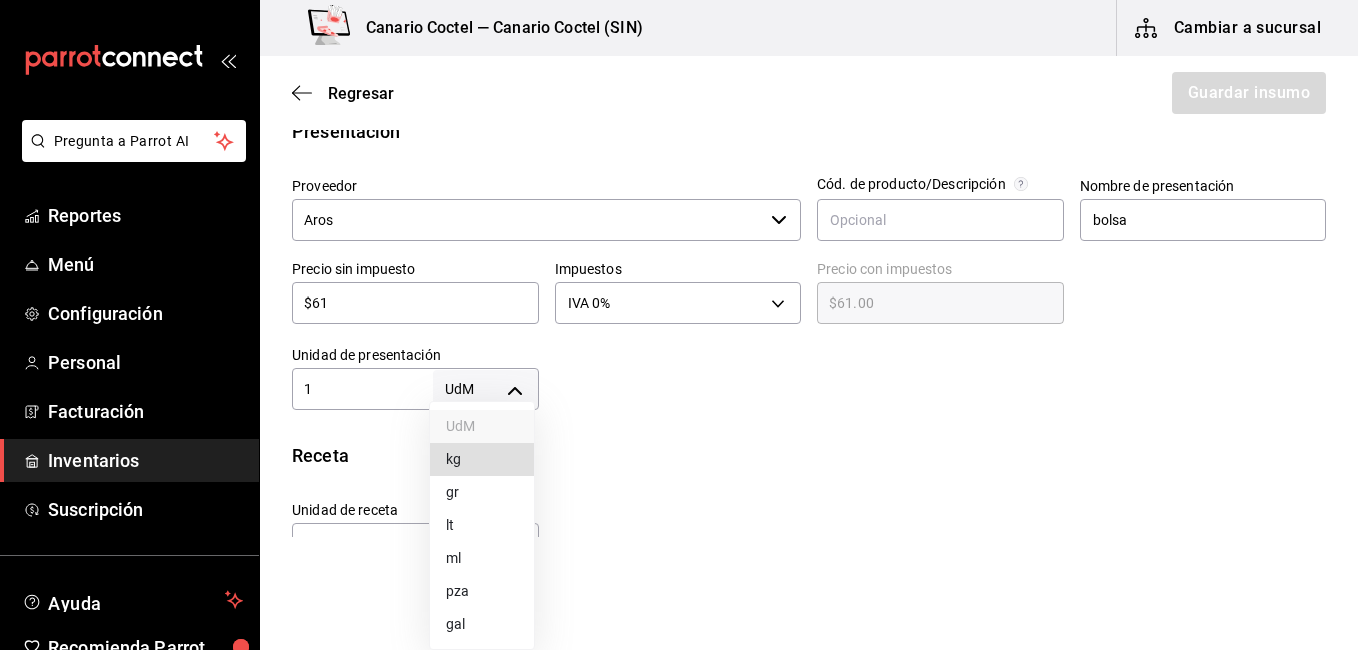 click on "kg" at bounding box center [482, 459] 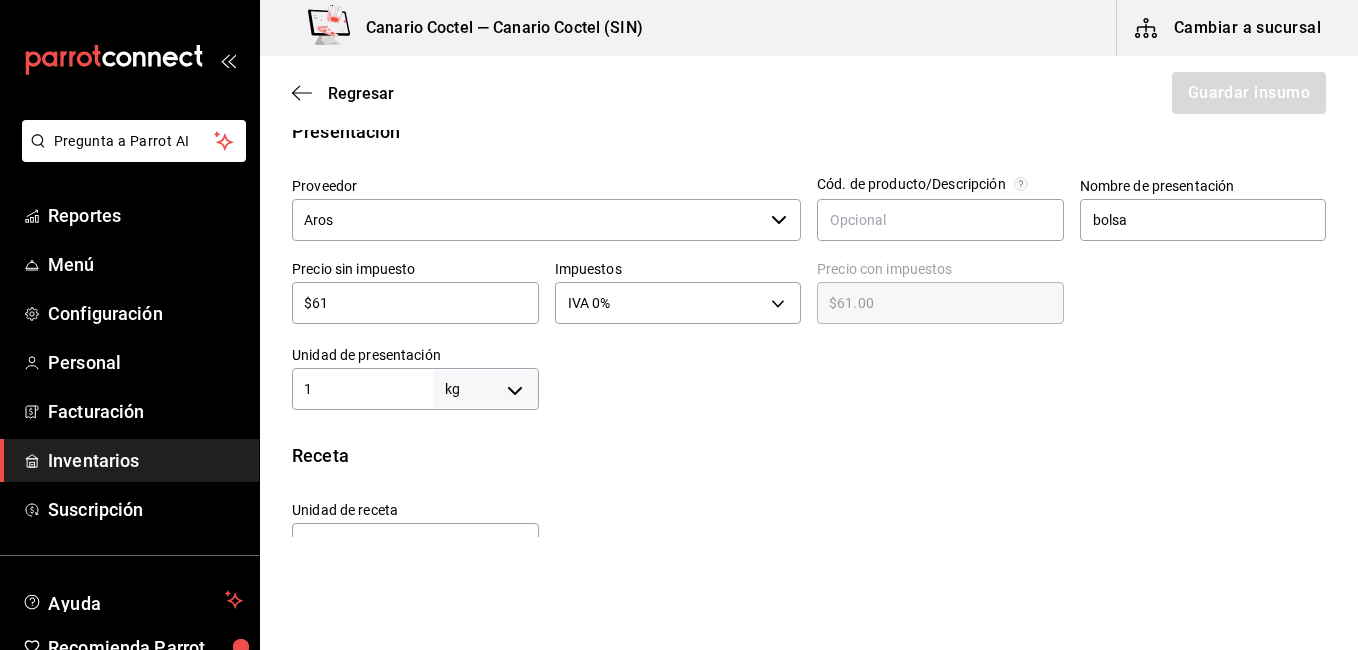 scroll, scrollTop: 500, scrollLeft: 0, axis: vertical 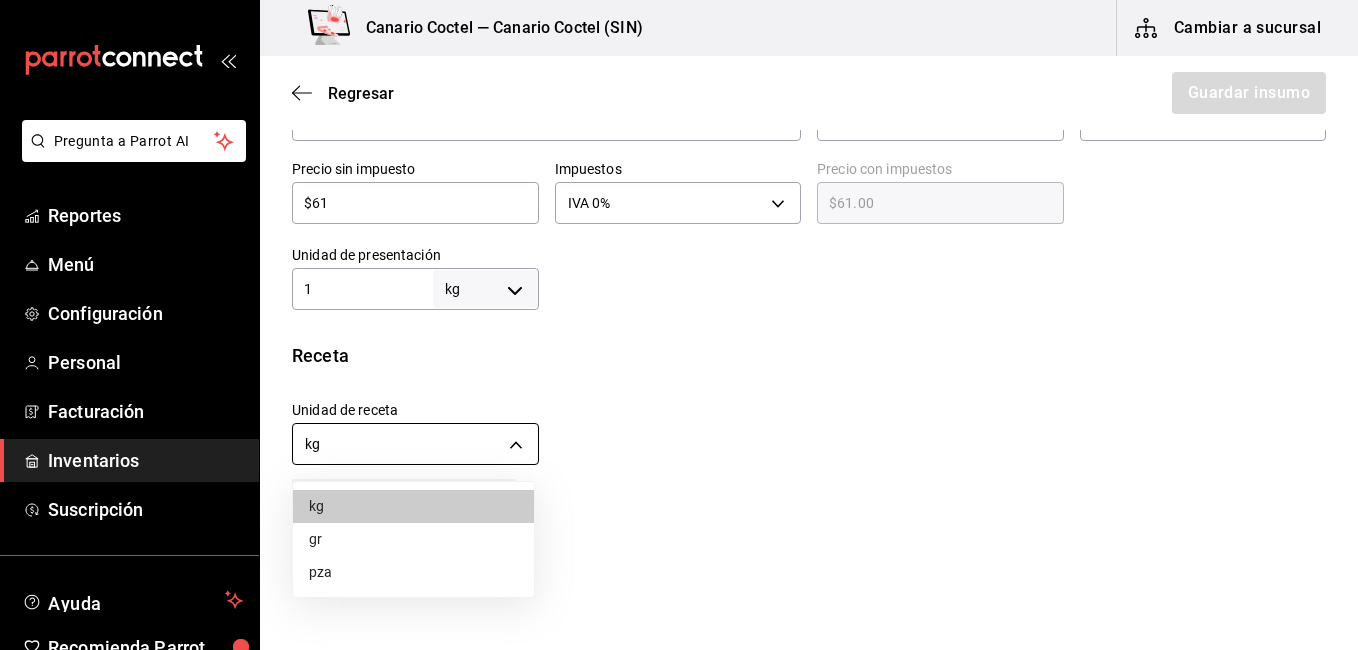 click on "Pregunta a Parrot AI Reportes   Menú   Configuración   Personal   Facturación   Inventarios   Suscripción   Ayuda Recomienda Parrot   Fernando Valdez   Sugerir nueva función   Canario Coctel — Canario Coctel (SIN) Cambiar a sucursal Regresar Guardar insumo Insumo Nombre Chile morron amarillo Categoría de inventario verdura ​ Mínimo 100 ​ Ideal 500 ​ Insumo de producción Este insumo se produce con una receta de producción Presentación Proveedor Aros ​ Cód. de producto/Descripción Nombre de presentación bolsa Precio sin impuesto $61 ​ Impuestos IVA 0% IVA_0 Precio con impuestos $61.00 ​ Unidad de presentación 1 kg KILOGRAM ​ Receta Unidad de receta kg KILOGRAM Factor de conversión 1 ​ 1 kg de bolsa = 1 kg receta Ver ayuda de conversiones ¿La presentación (bolsa) viene en otra caja? Si No Presentaciones por caja ​  bolsa de 1 kg Unidades de conteo kg bolsa (1 kg) GANA 1 MES GRATIS EN TU SUSCRIPCIÓN AQUÍ Pregunta a Parrot AI Reportes   Menú   Configuración   Personal" at bounding box center (679, 268) 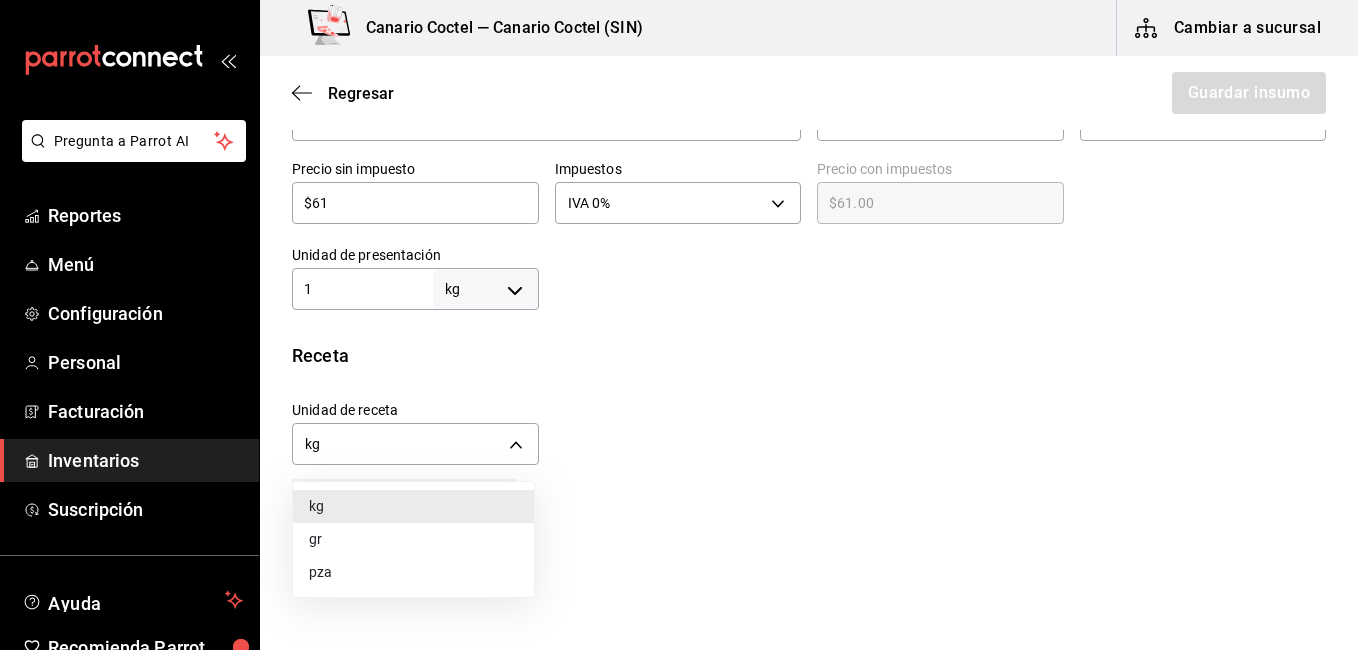click at bounding box center [679, 325] 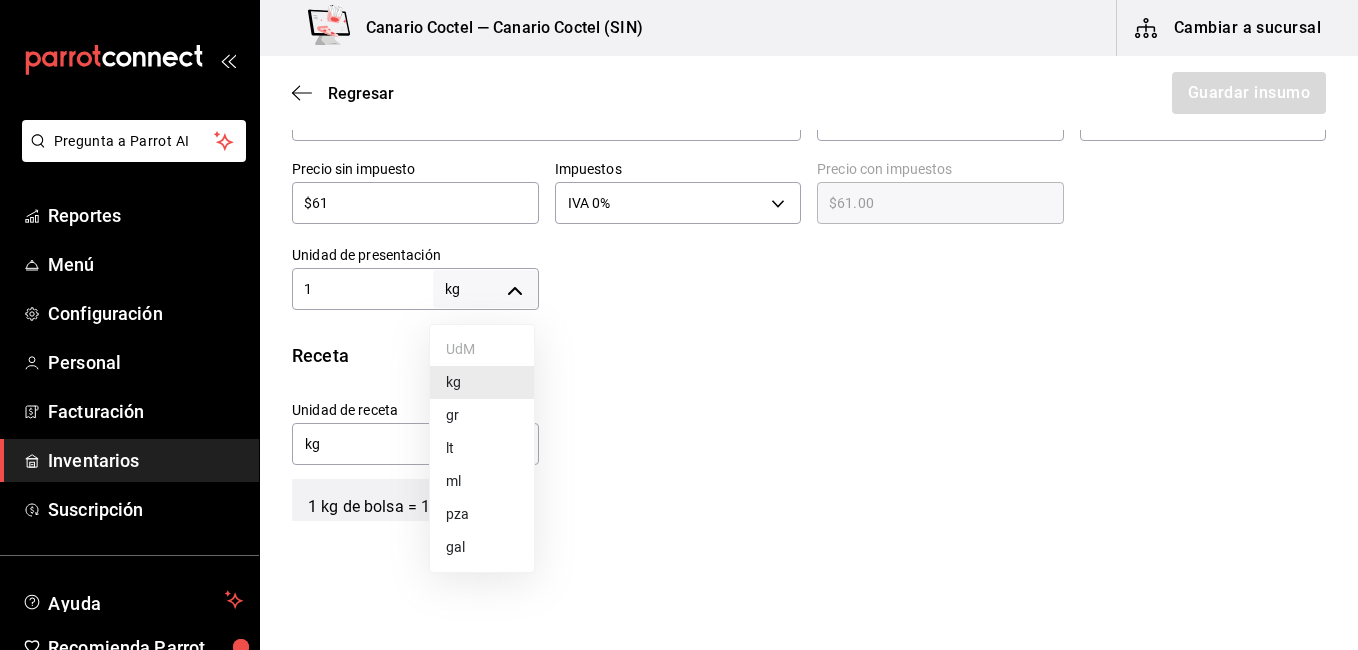 click on "Pregunta a Parrot AI Reportes   Menú   Configuración   Personal   Facturación   Inventarios   Suscripción   Ayuda Recomienda Parrot   Fernando Valdez   Sugerir nueva función   Canario Coctel — Canario Coctel (SIN) Cambiar a sucursal Regresar Guardar insumo Insumo Nombre Chile morron amarillo Categoría de inventario verdura ​ Mínimo 100 ​ Ideal 500 ​ Insumo de producción Este insumo se produce con una receta de producción Presentación Proveedor Aros ​ Cód. de producto/Descripción Nombre de presentación bolsa Precio sin impuesto $61 ​ Impuestos IVA 0% IVA_0 Precio con impuestos $61.00 ​ Unidad de presentación 1 kg KILOGRAM ​ Receta Unidad de receta kg KILOGRAM Factor de conversión 1 ​ 1 kg de bolsa = 1 kg receta Ver ayuda de conversiones ¿La presentación (bolsa) viene en otra caja? Si No Presentaciones por caja ​  bolsa de 1 kg Unidades de conteo kg bolsa (1 kg) GANA 1 MES GRATIS EN TU SUSCRIPCIÓN AQUÍ Pregunta a Parrot AI Reportes   Menú   Configuración   Personal" at bounding box center [679, 268] 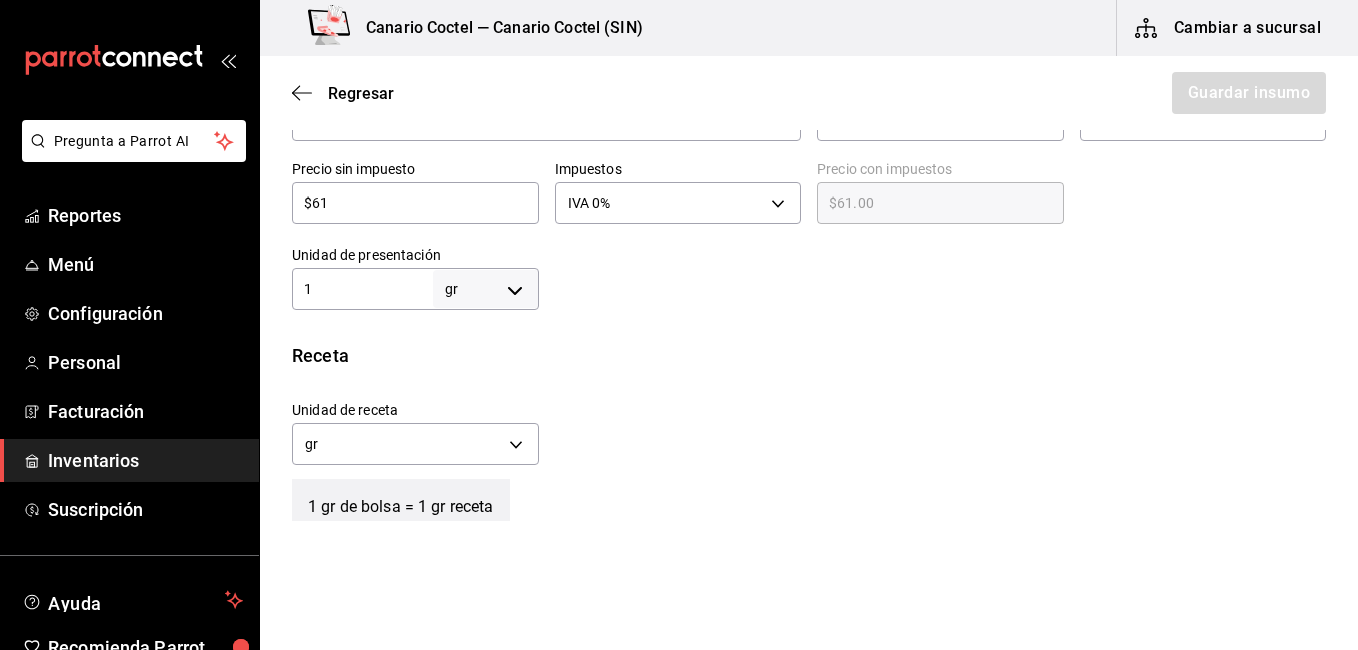 click on "1" at bounding box center [362, 289] 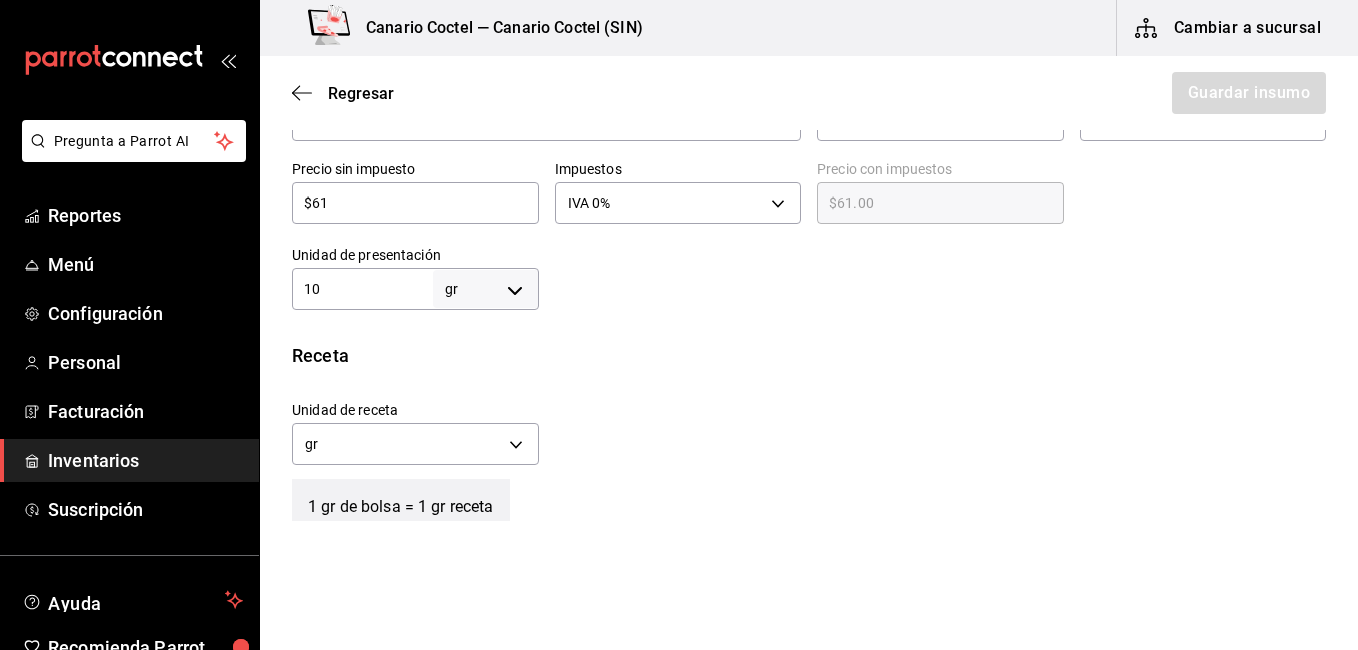 type on "10" 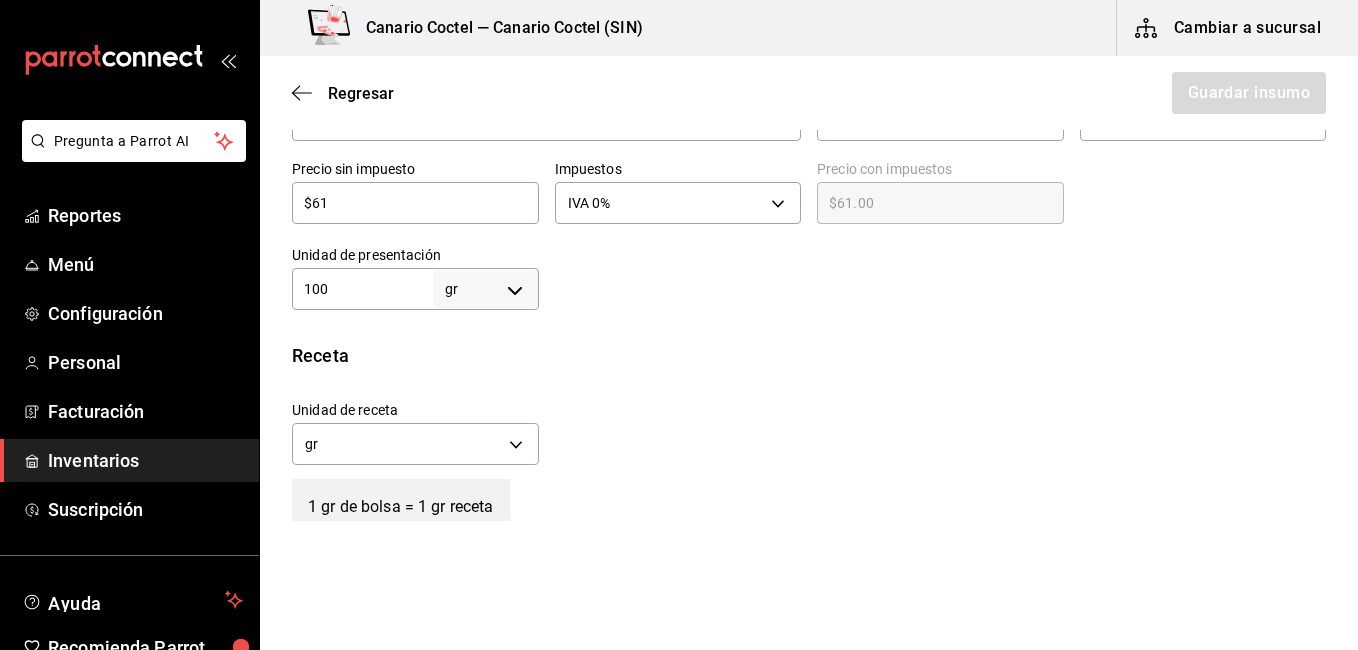 type on "100" 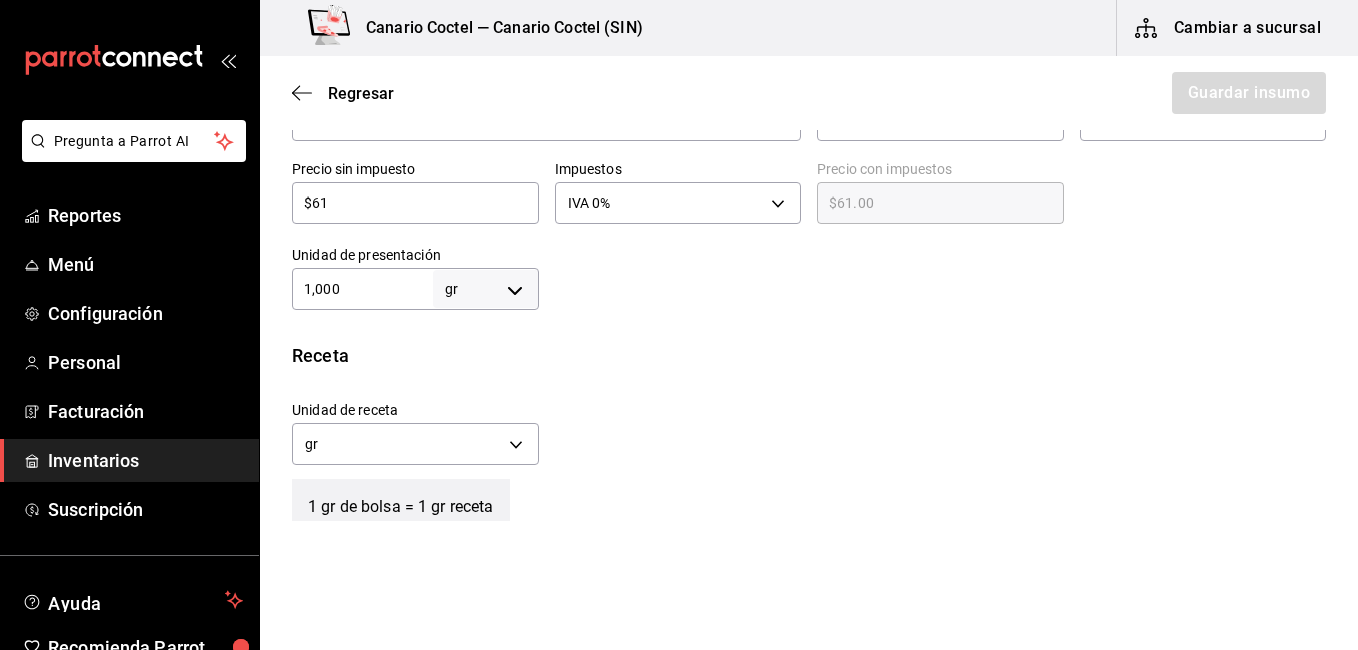 type on "1,000" 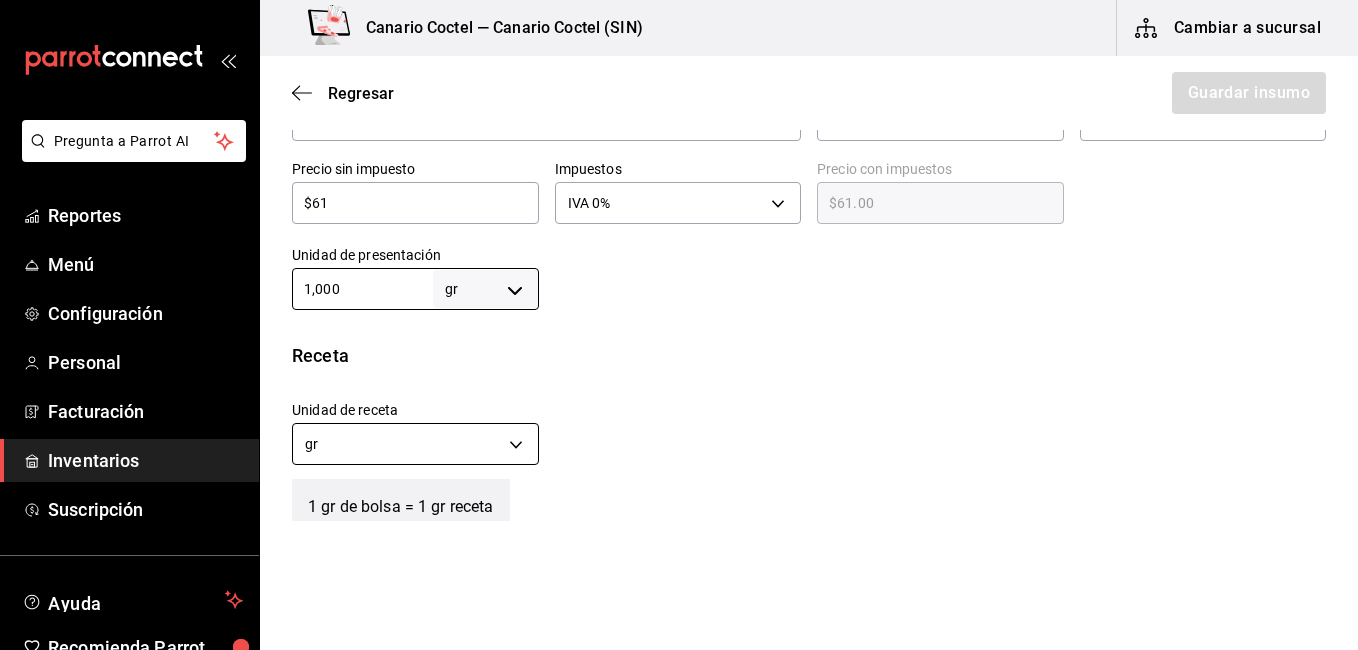 type on "1,000" 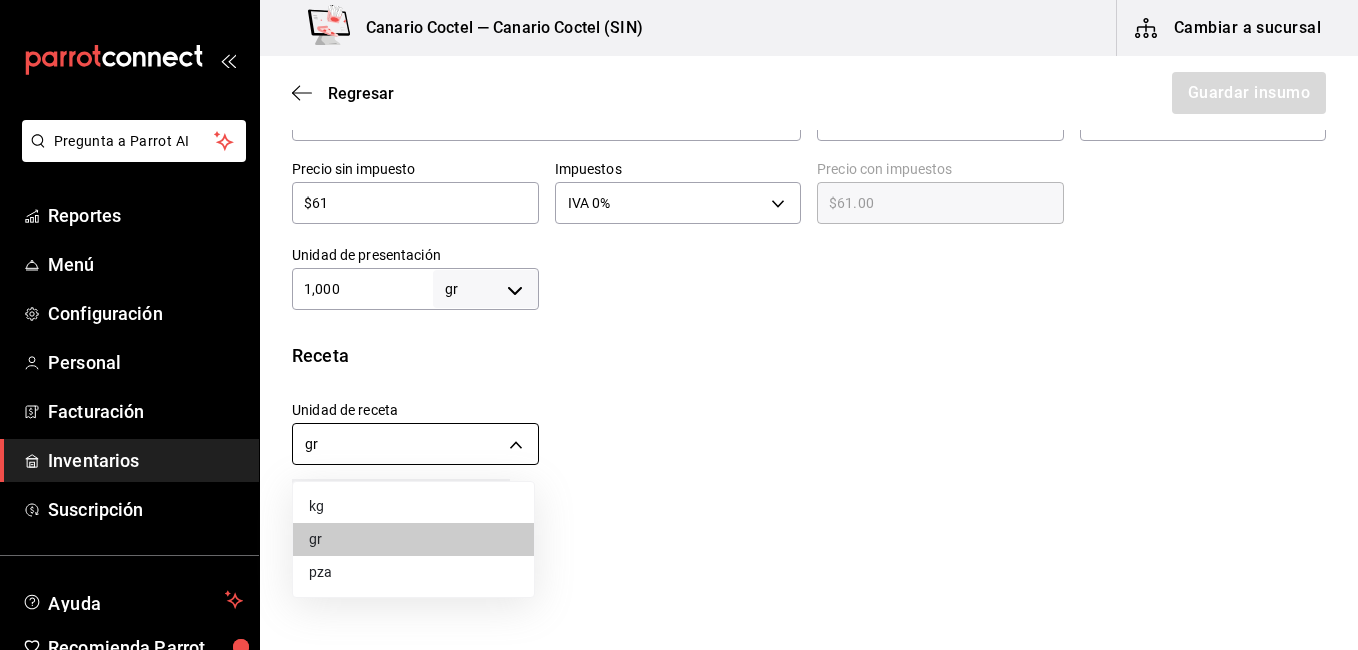 click on "Pregunta a Parrot AI Reportes   Menú   Configuración   Personal   Facturación   Inventarios   Suscripción   Ayuda Recomienda Parrot   Fernando Valdez   Sugerir nueva función   Canario Coctel — Canario Coctel (SIN) Cambiar a sucursal Regresar Guardar insumo Insumo Nombre Chile morron amarillo Categoría de inventario verdura ​ Mínimo 100 ​ Ideal 500 ​ Insumo de producción Este insumo se produce con una receta de producción Presentación Proveedor Aros ​ Cód. de producto/Descripción Nombre de presentación bolsa Precio sin impuesto $61 ​ Impuestos IVA 0% IVA_0 Precio con impuestos $61.00 ​ Unidad de presentación 1,000 gr GRAM ​ Receta Unidad de receta gr GRAM Factor de conversión 1,000 ​ 1 gr de bolsa = 1 gr receta Ver ayuda de conversiones ¿La presentación (bolsa) viene en otra caja? Si No Presentaciones por caja ​  bolsa de 1,000 gr Unidades de conteo gr bolsa (1,000 gr) GANA 1 MES GRATIS EN TU SUSCRIPCIÓN AQUÍ Pregunta a Parrot AI Reportes   Menú   Configuración" at bounding box center [679, 268] 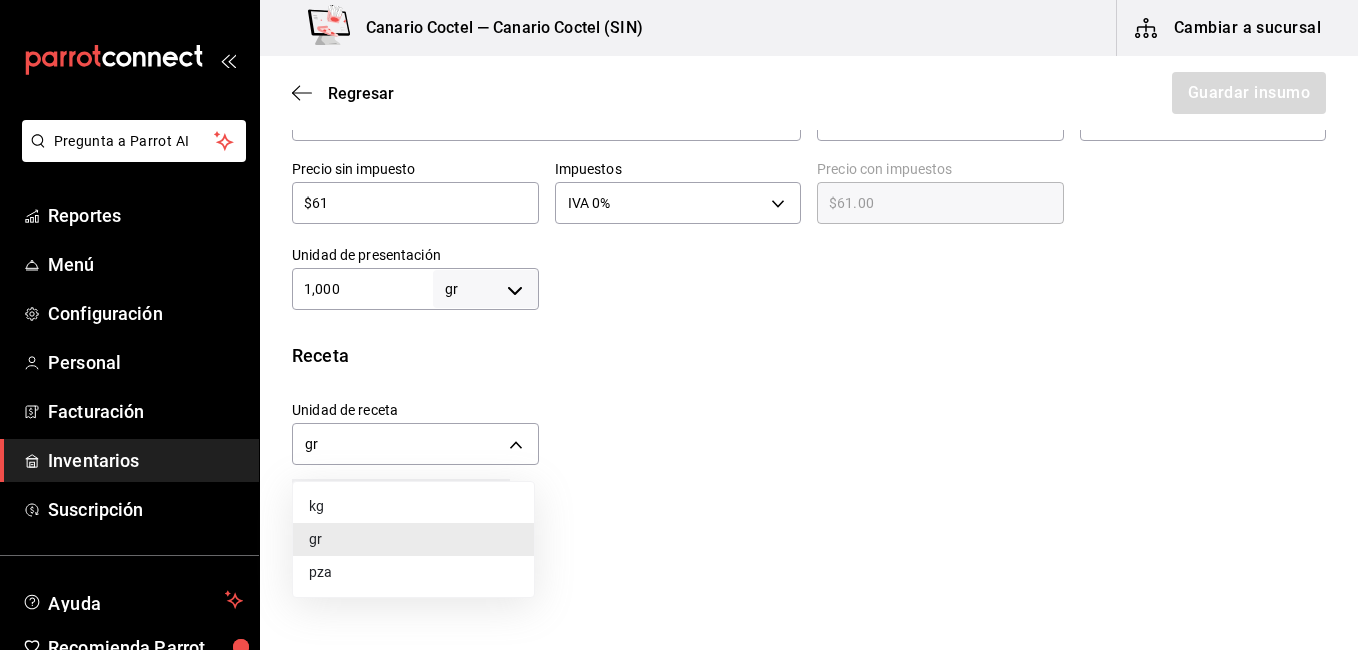 click on "gr" at bounding box center (413, 539) 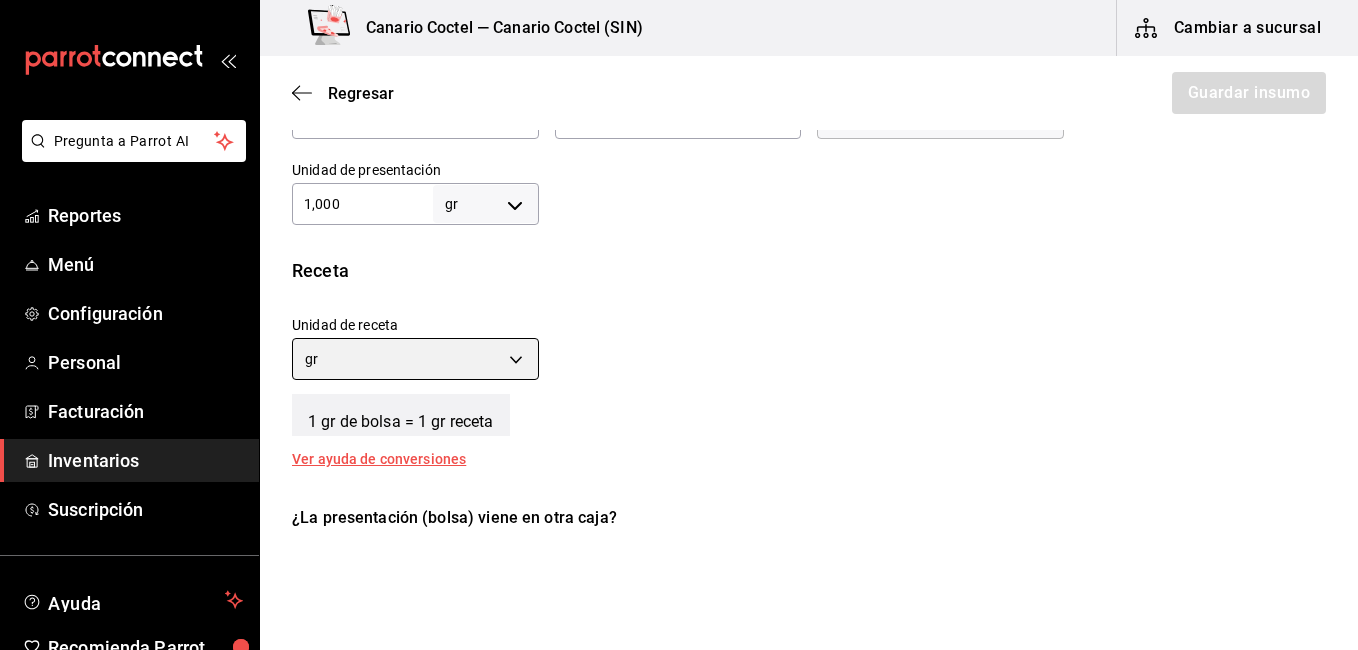 scroll, scrollTop: 700, scrollLeft: 0, axis: vertical 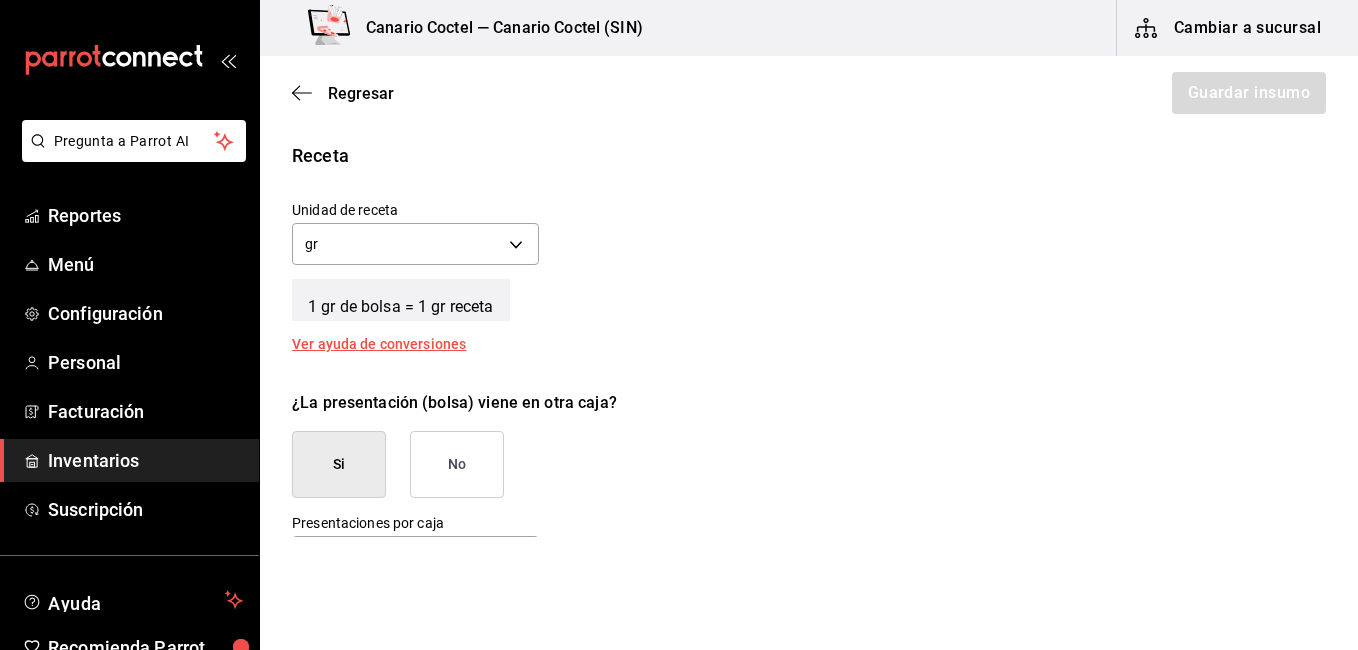 click on "No" at bounding box center (457, 464) 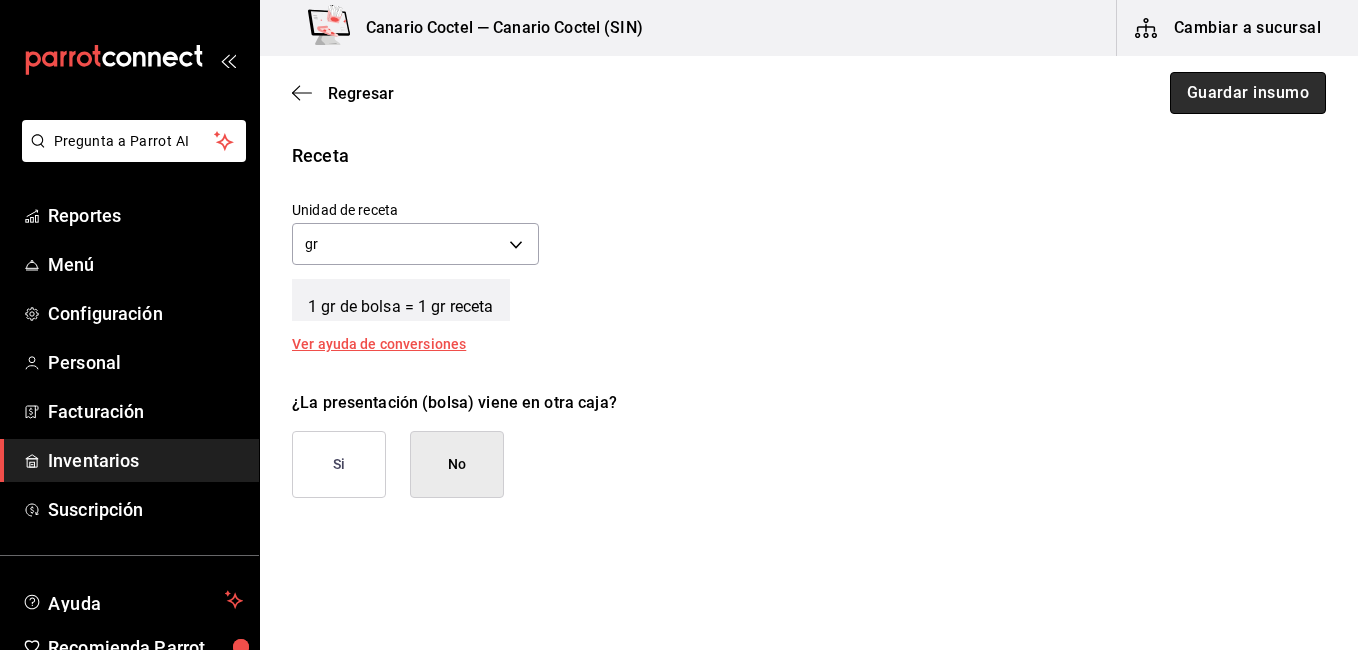click on "Guardar insumo" at bounding box center (1248, 93) 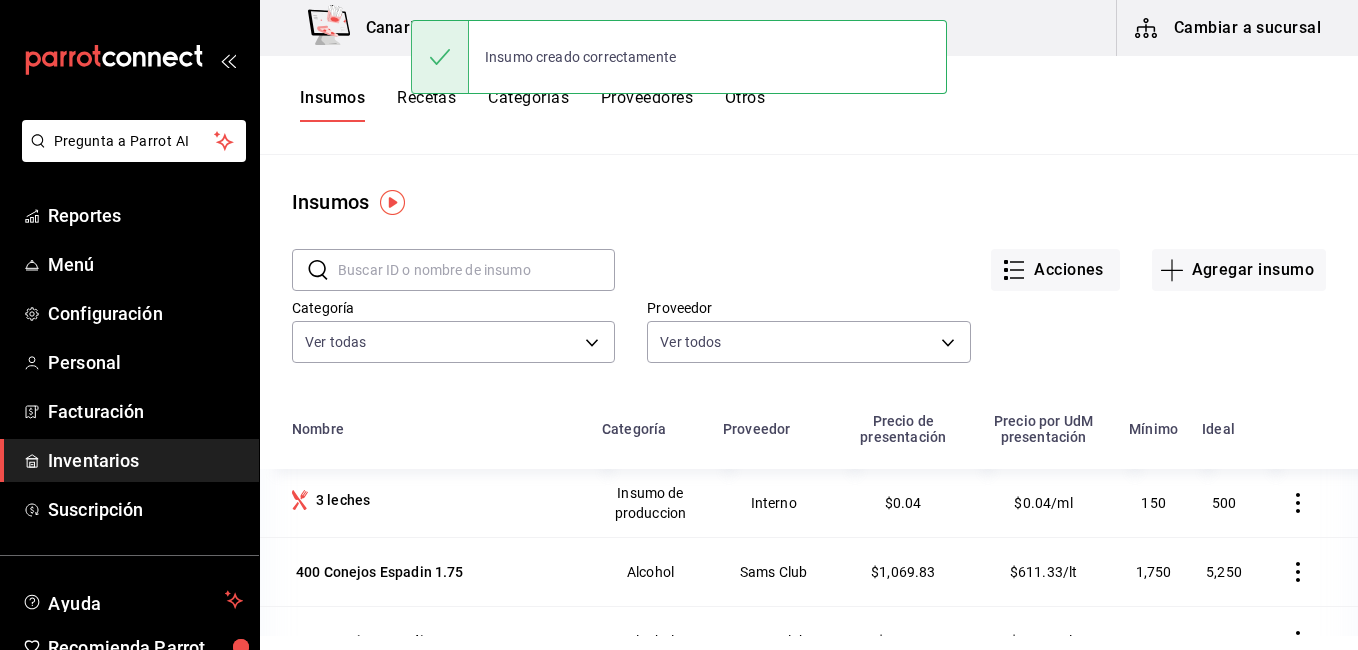 click at bounding box center (476, 270) 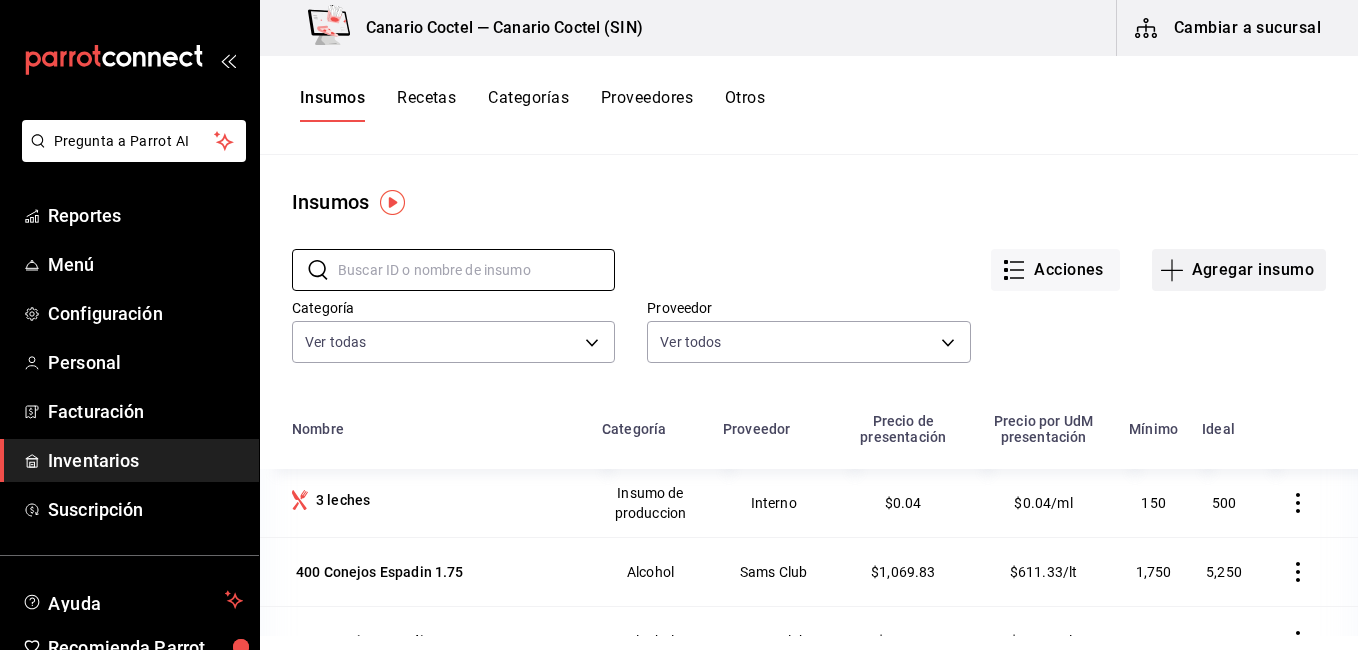 click on "Agregar insumo" at bounding box center (1239, 270) 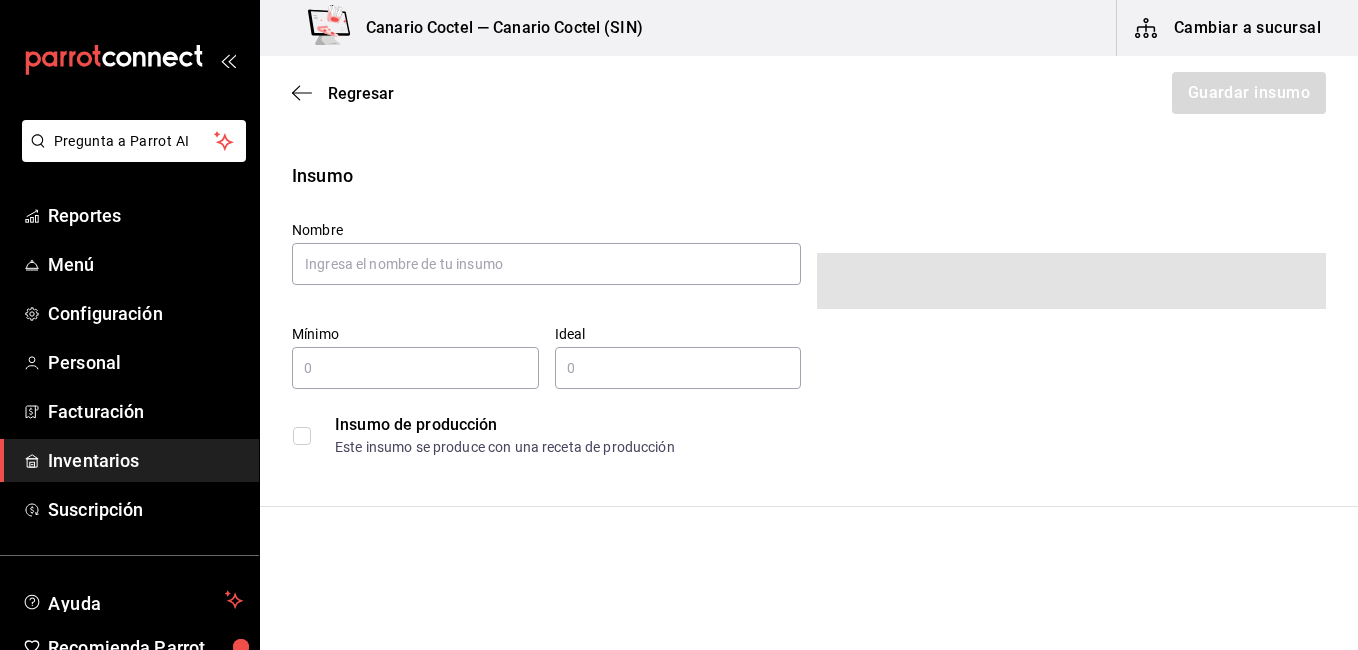 type on "$0.00" 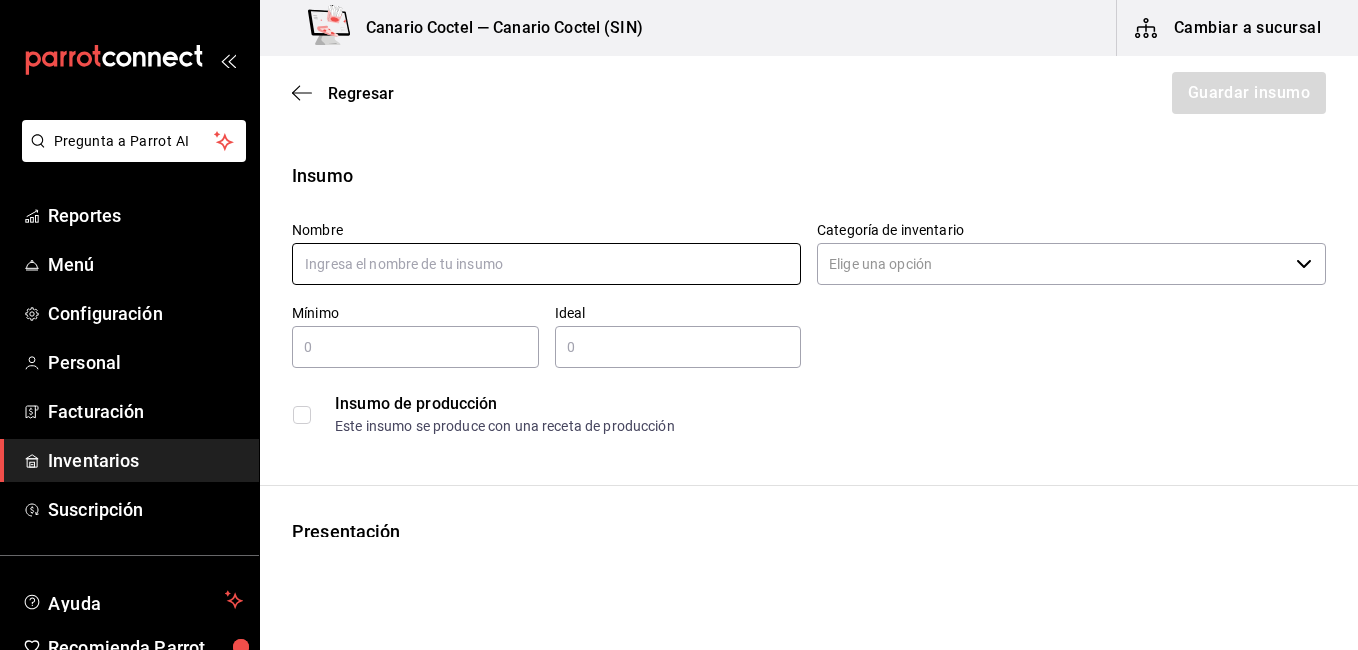 click at bounding box center [546, 264] 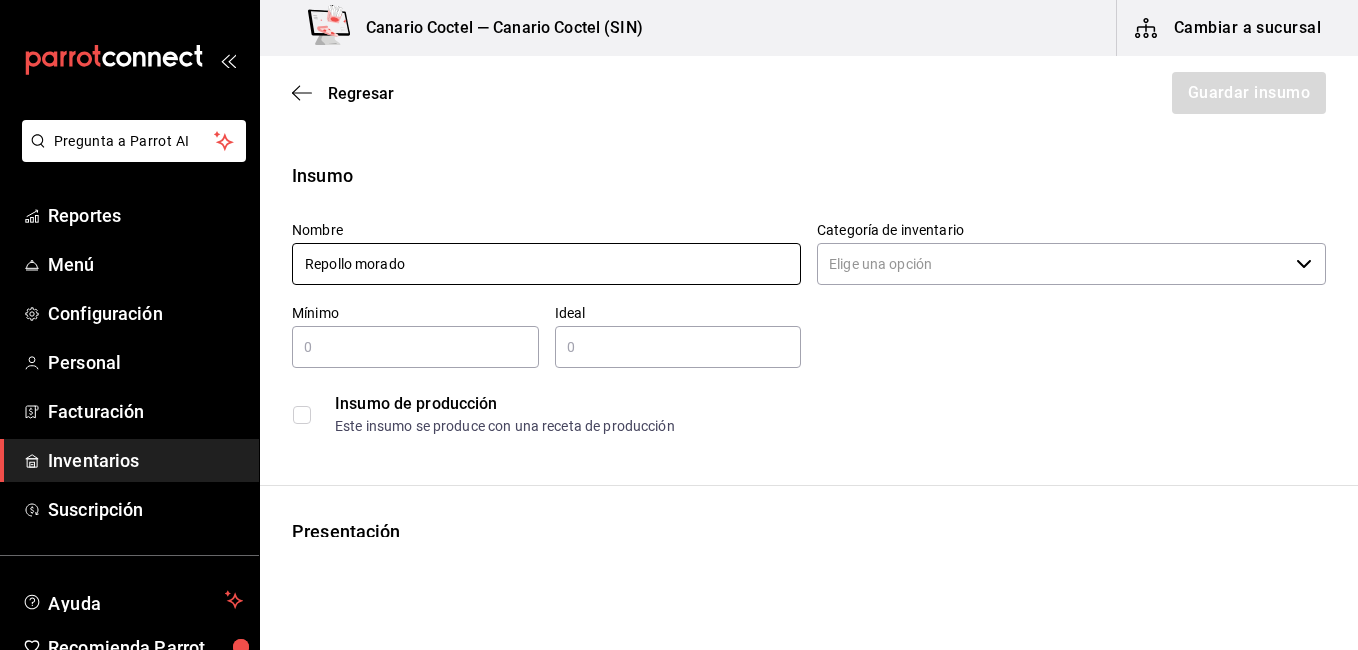 type on "Repollo morado" 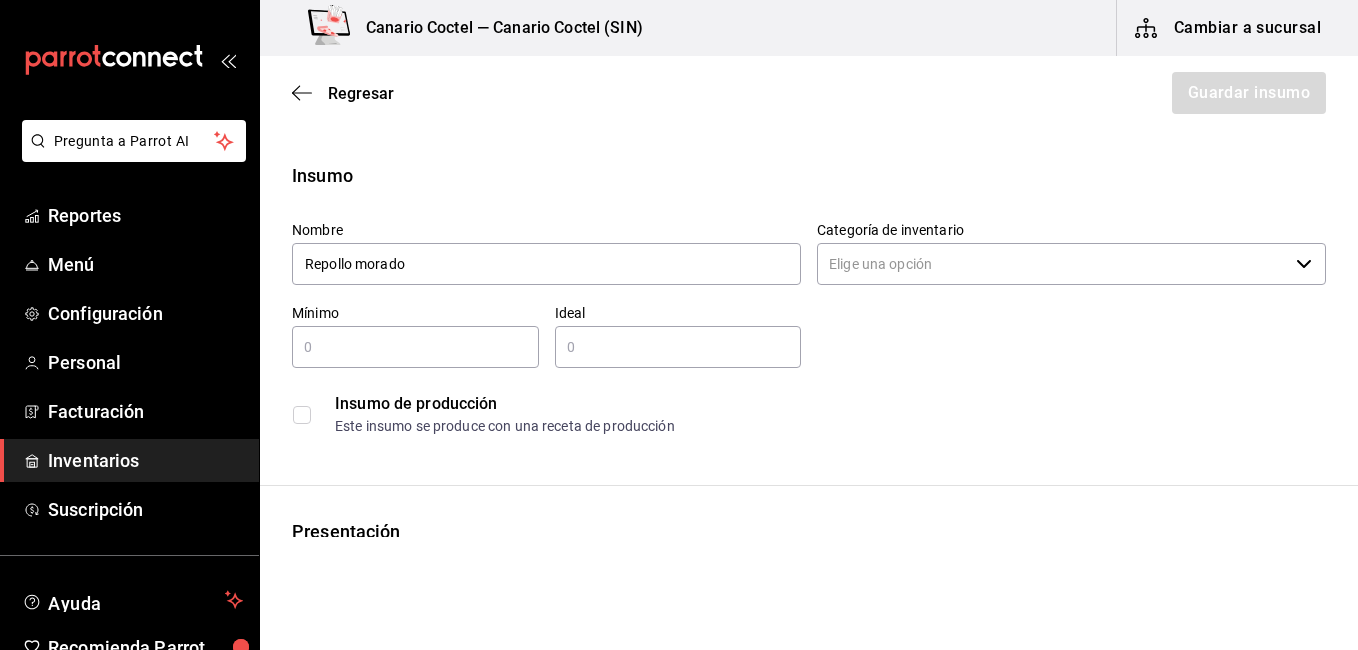 drag, startPoint x: 889, startPoint y: 206, endPoint x: 906, endPoint y: 237, distance: 35.35534 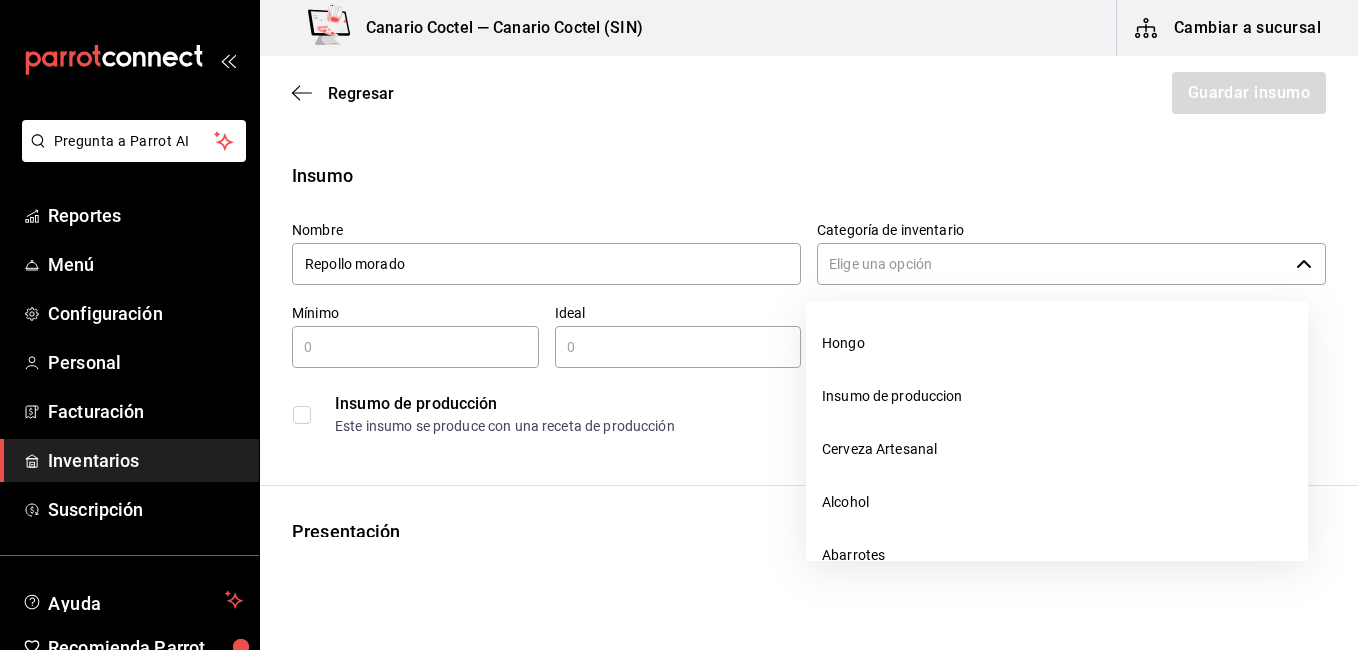 click on "Categoría de inventario" at bounding box center (1052, 264) 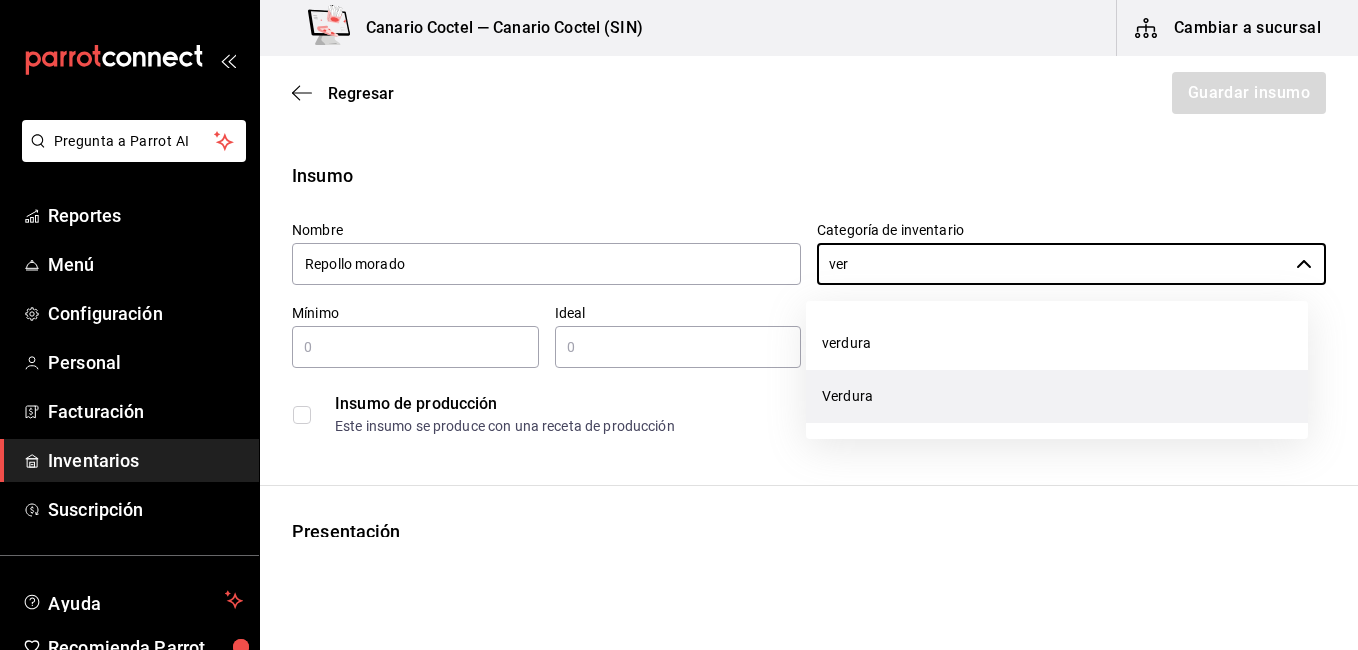 click on "Verdura" at bounding box center [1057, 396] 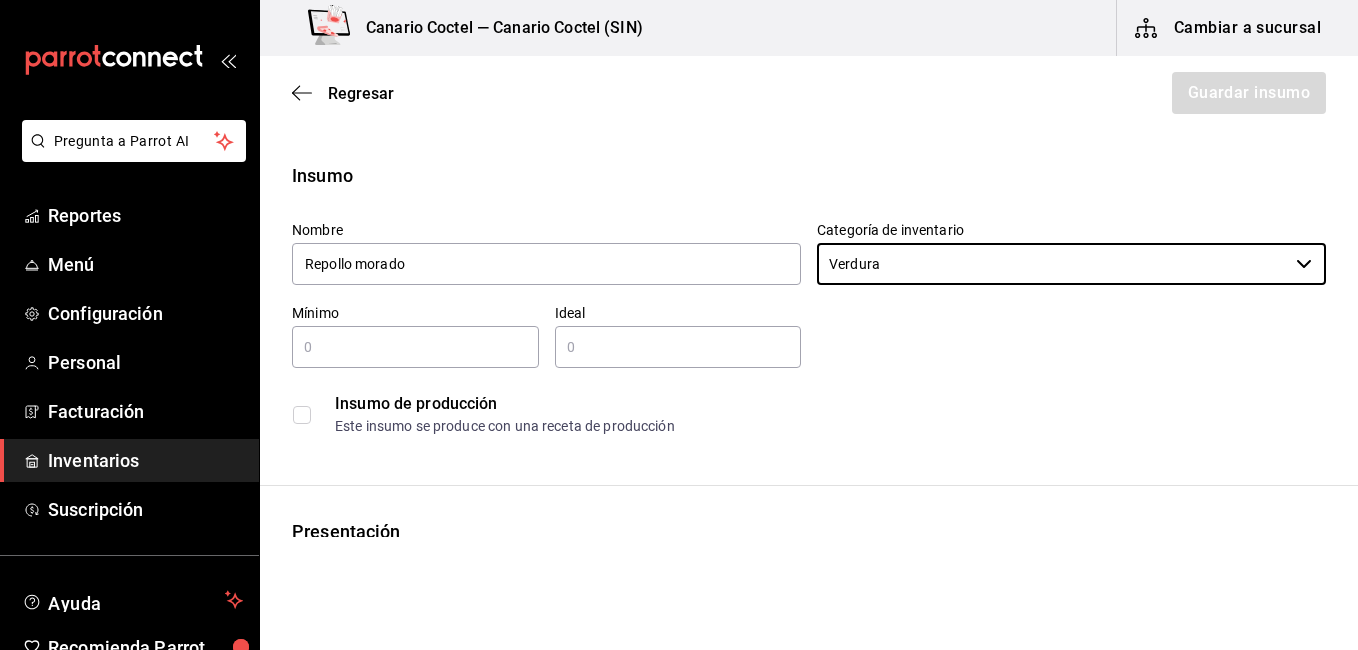 type on "Verdura" 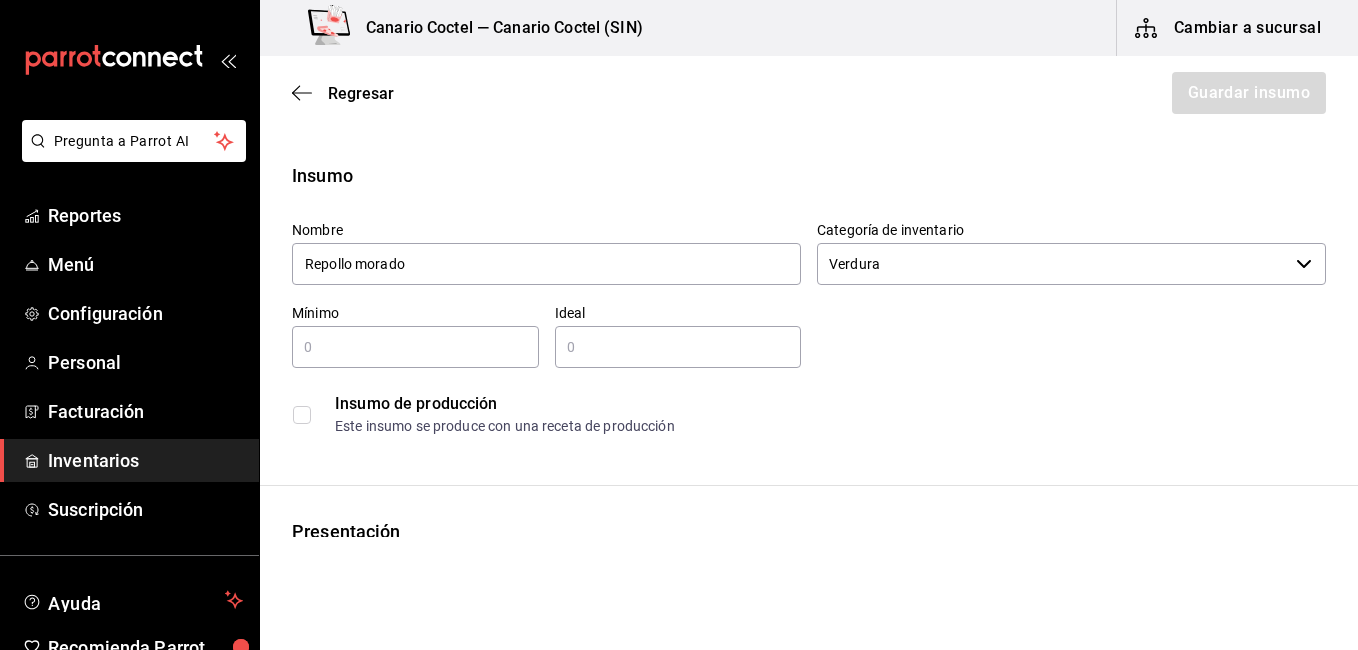 click at bounding box center [415, 347] 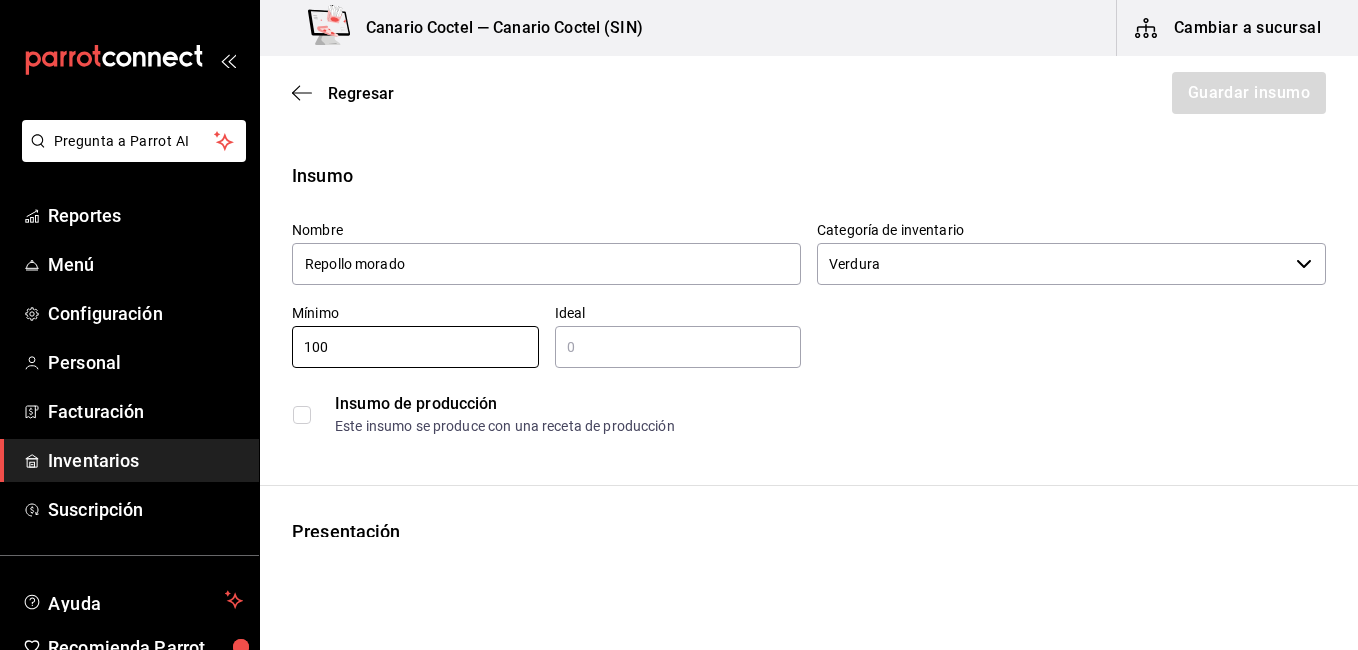 type on "100" 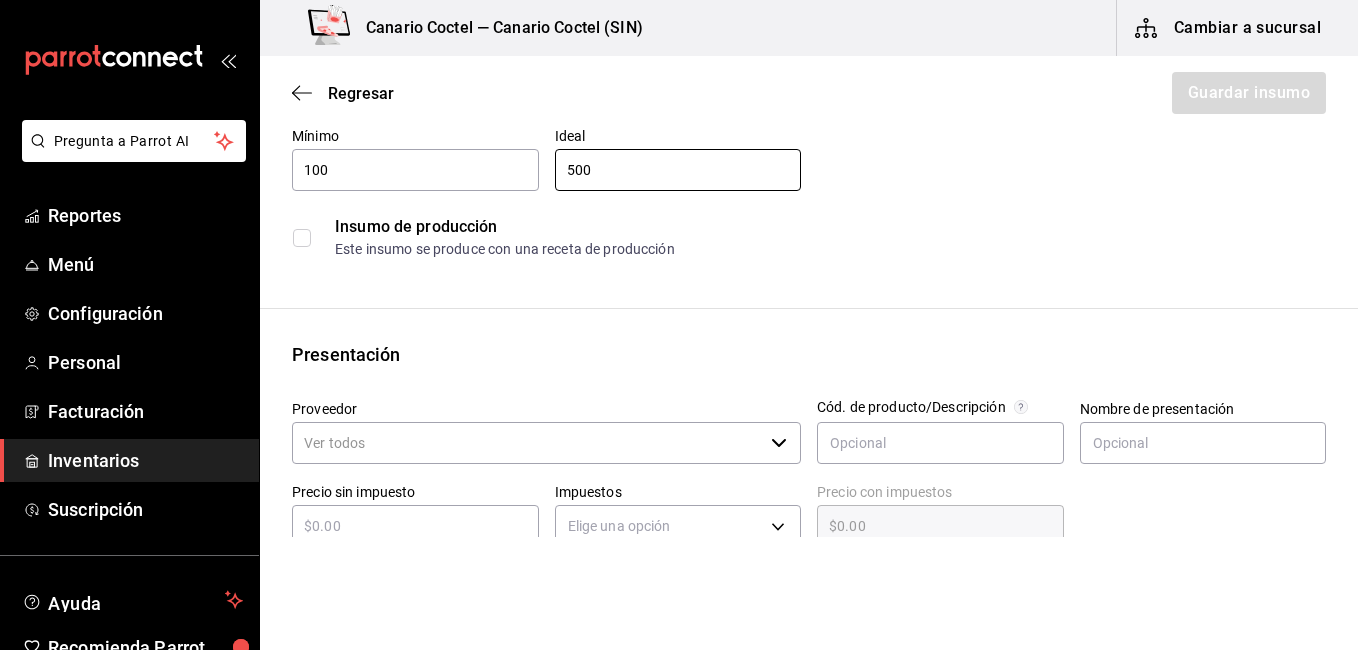 scroll, scrollTop: 200, scrollLeft: 0, axis: vertical 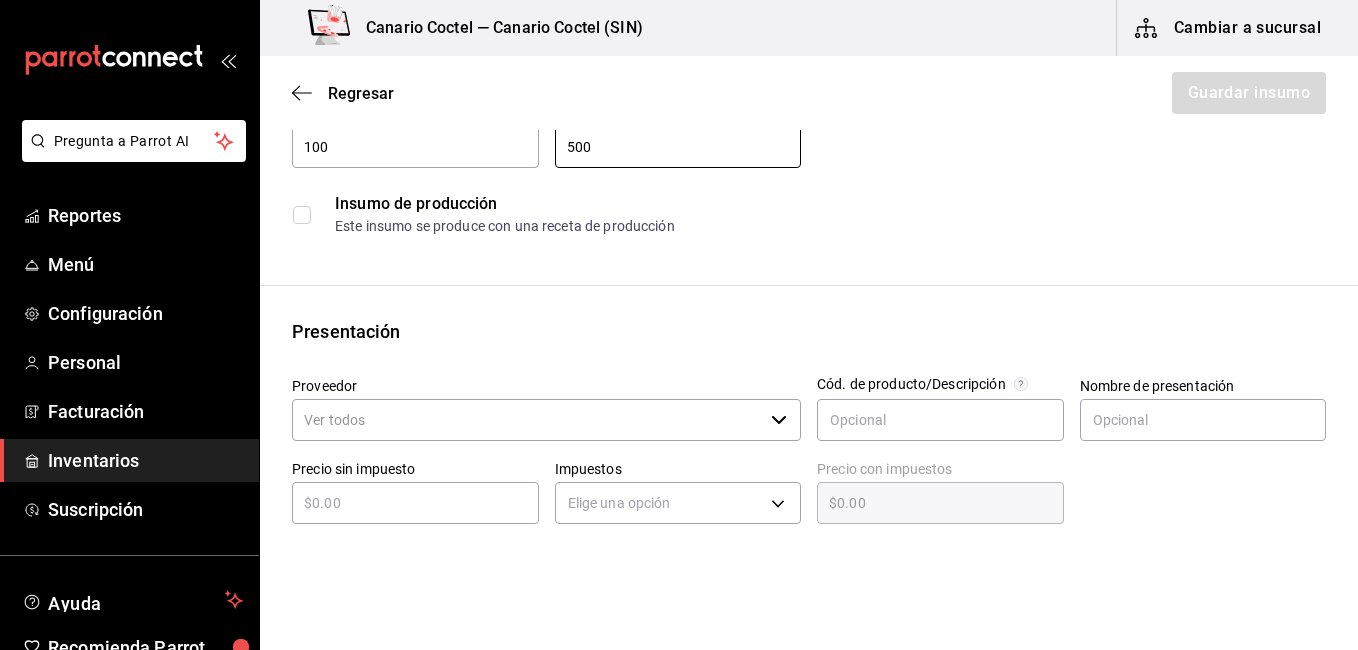 type on "500" 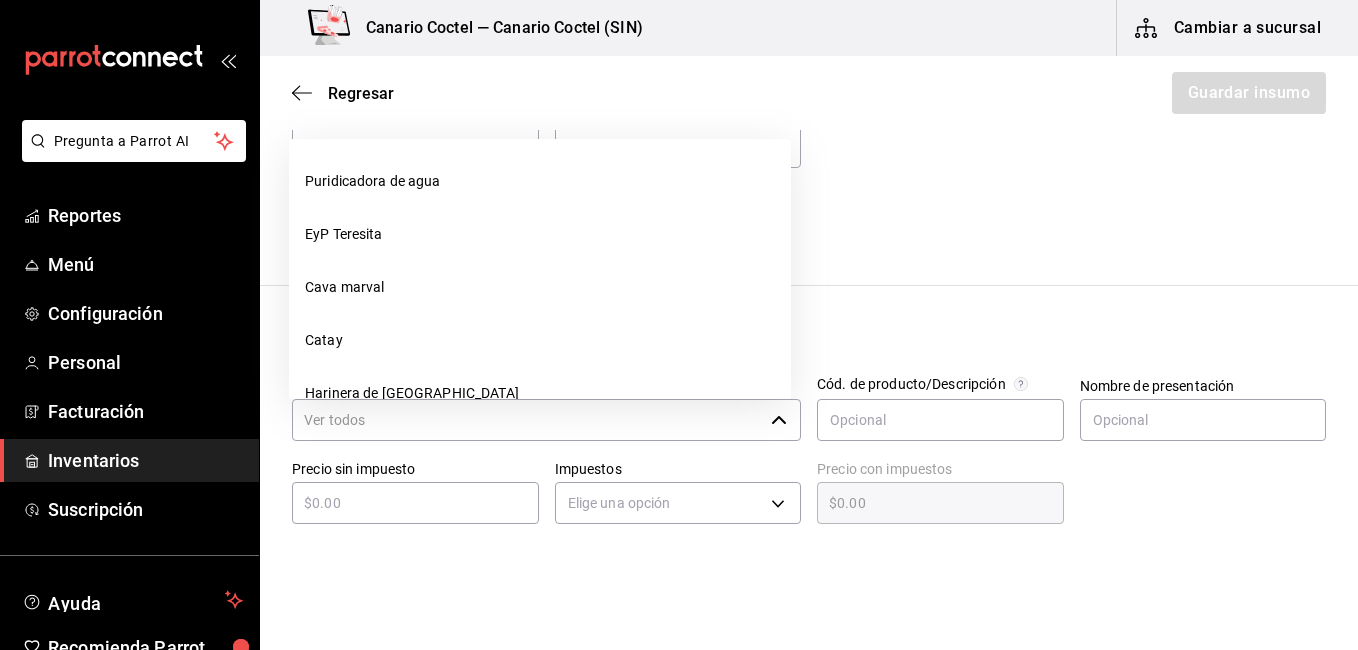 click on "Proveedor" at bounding box center (527, 420) 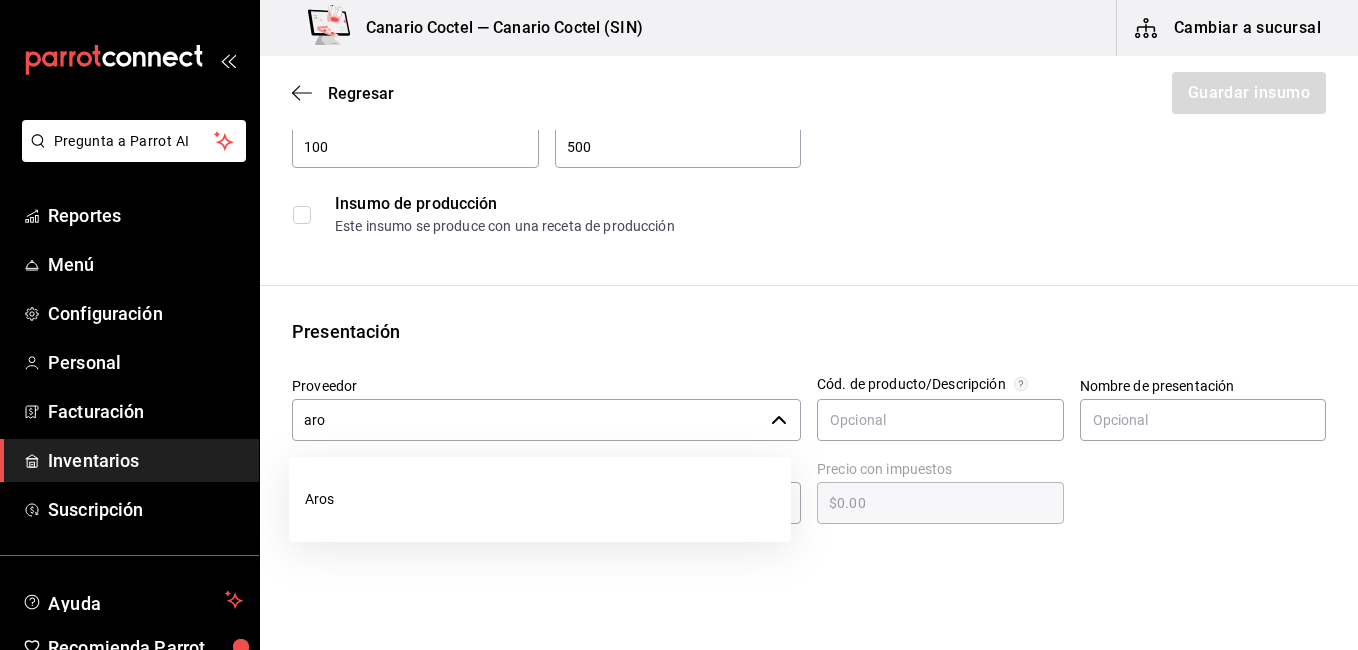 drag, startPoint x: 335, startPoint y: 495, endPoint x: 601, endPoint y: 433, distance: 273.13 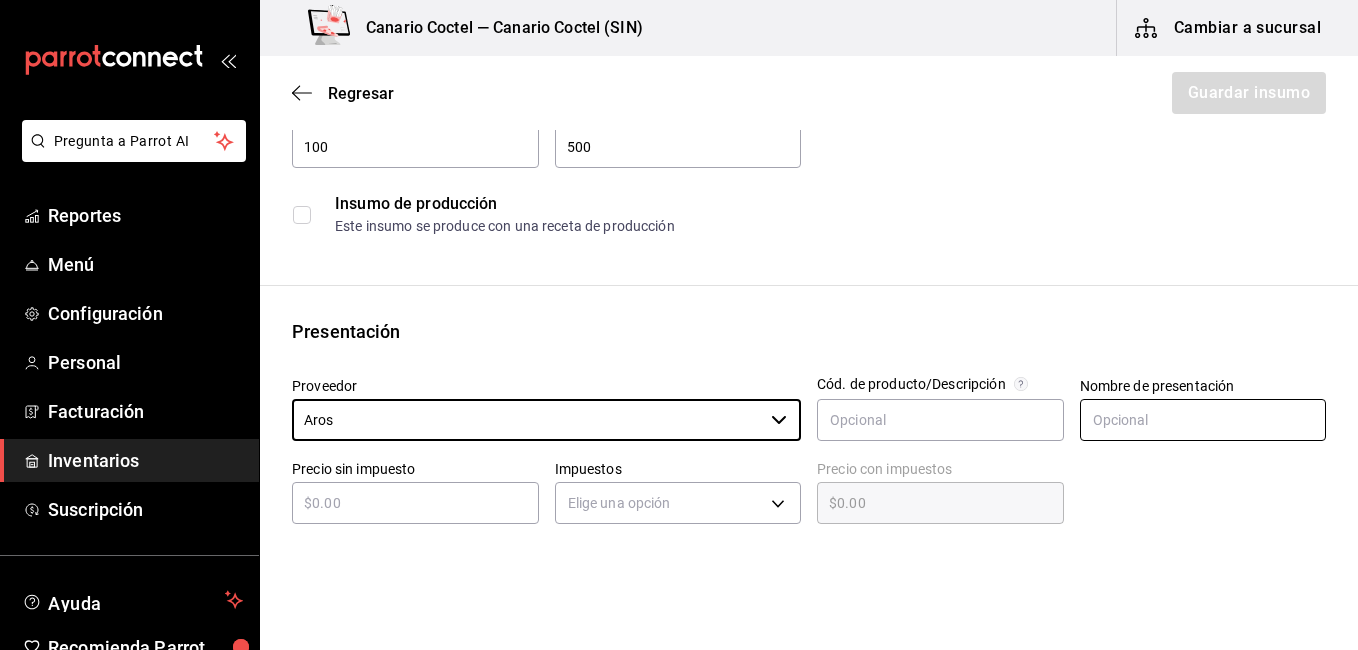 type on "Aros" 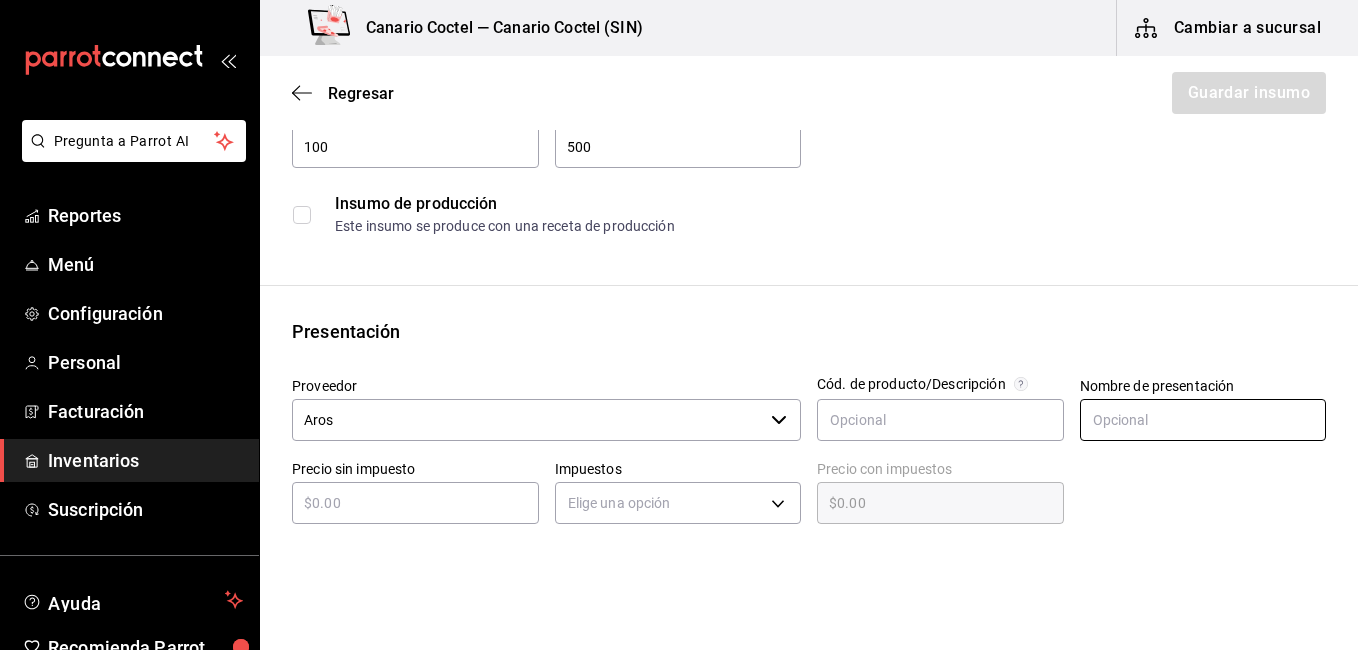 click at bounding box center (1203, 420) 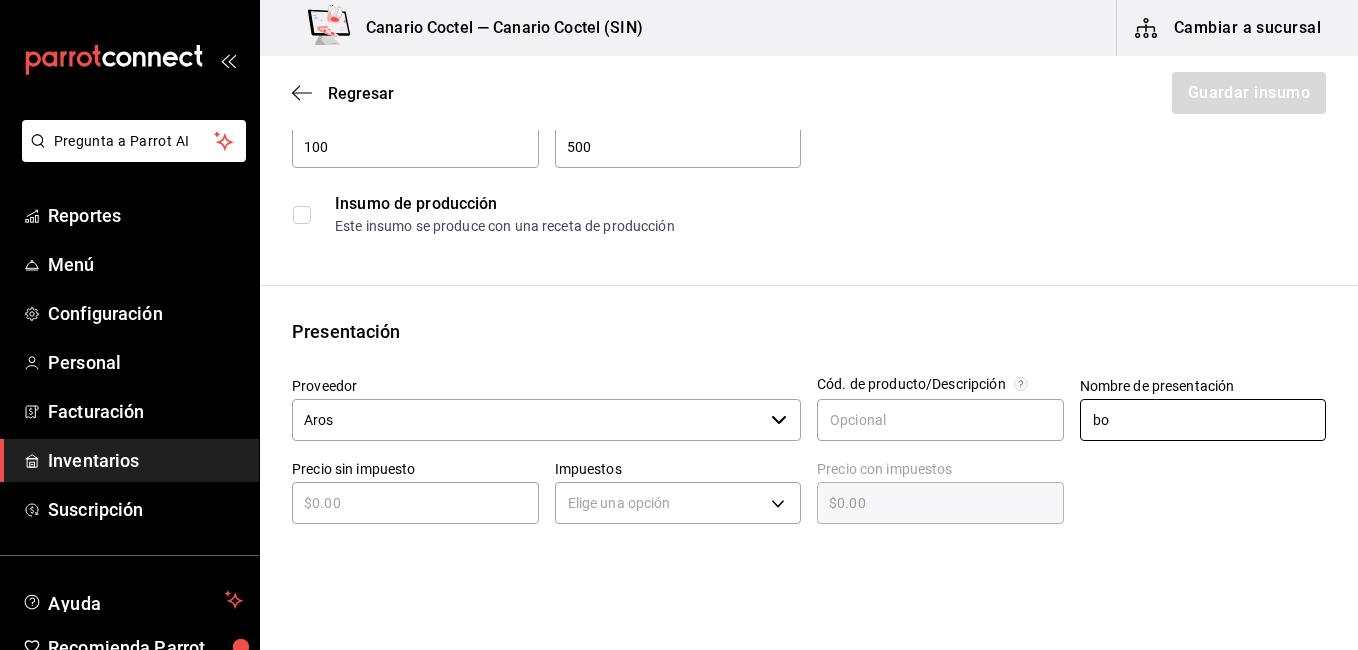 type on "bolsa" 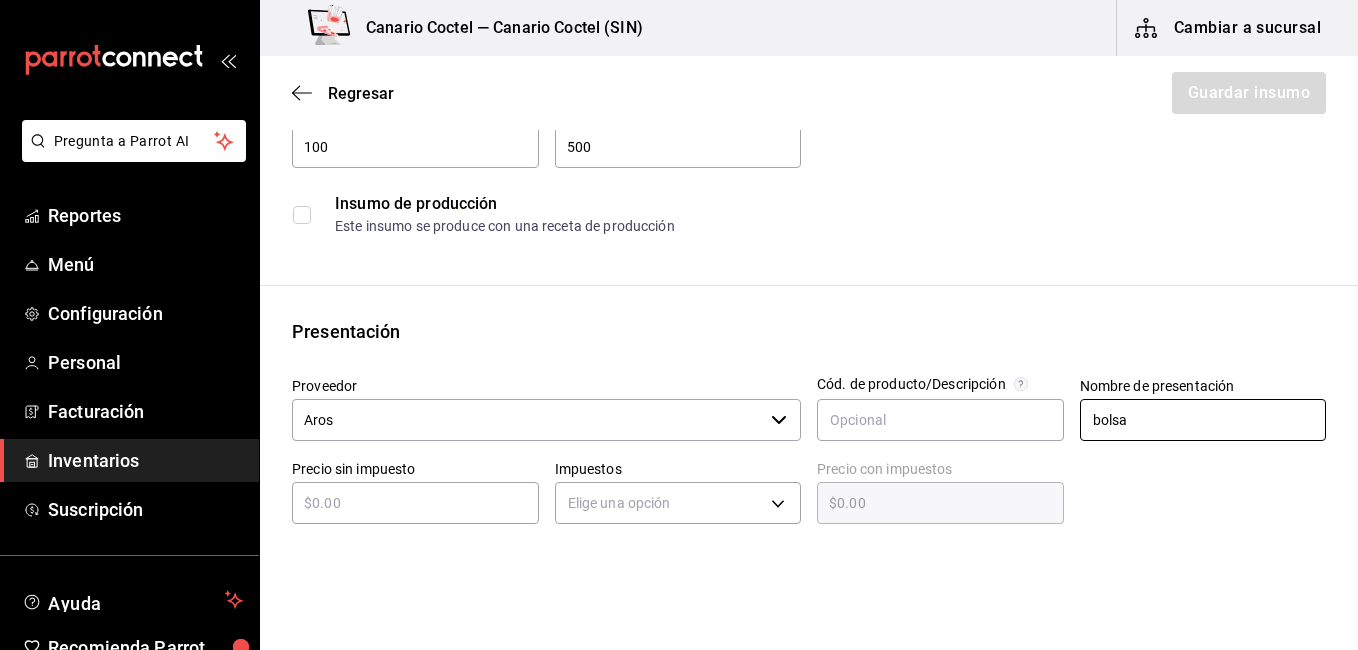type on "$61" 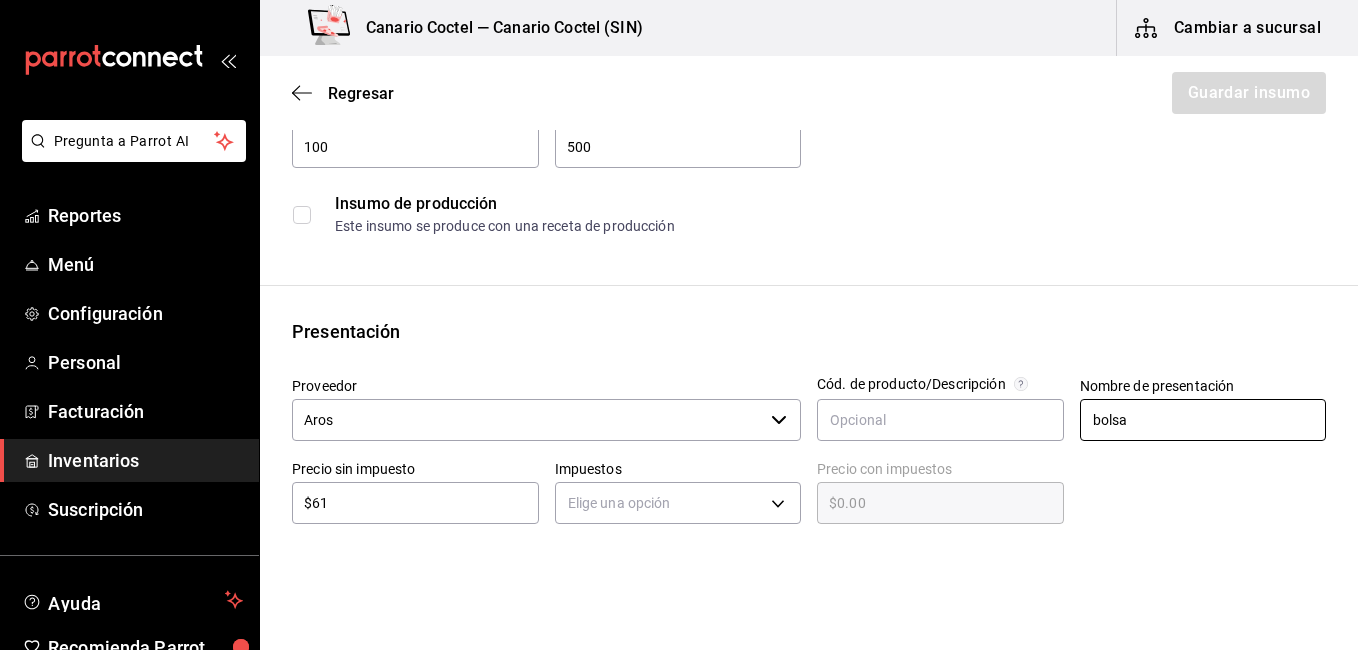 type on "IVA_0" 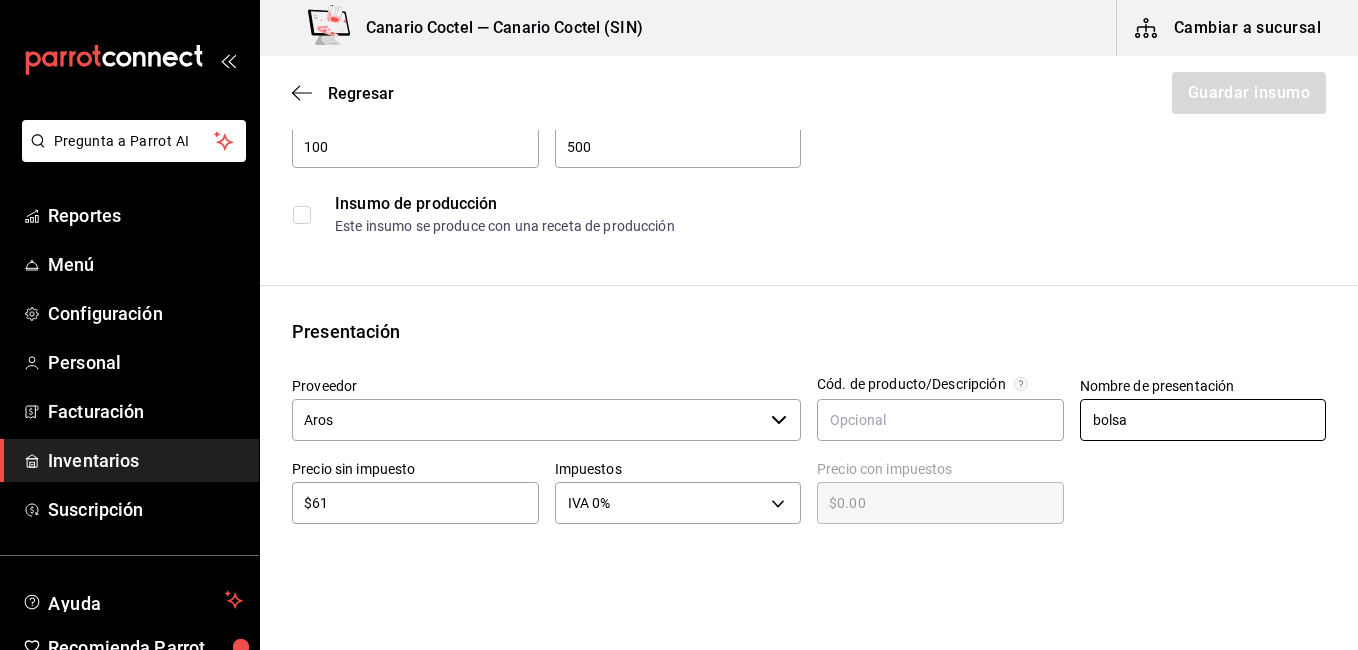 type on "$61.00" 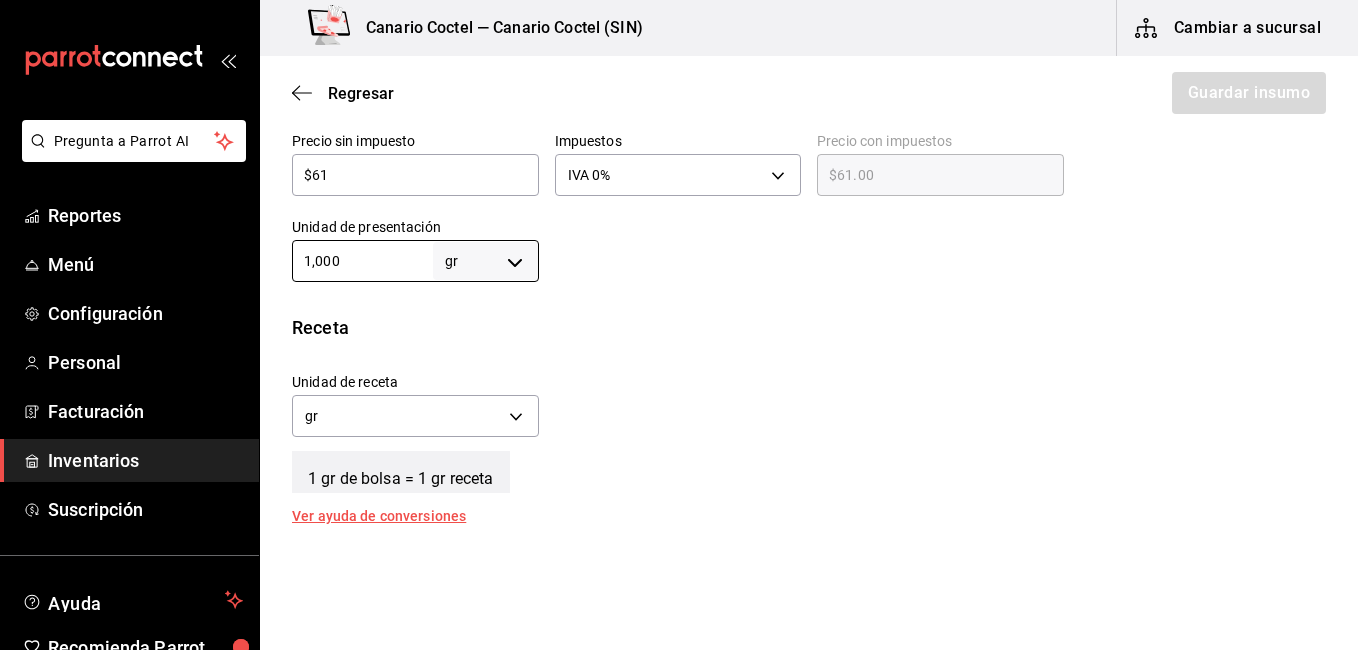 scroll, scrollTop: 493, scrollLeft: 0, axis: vertical 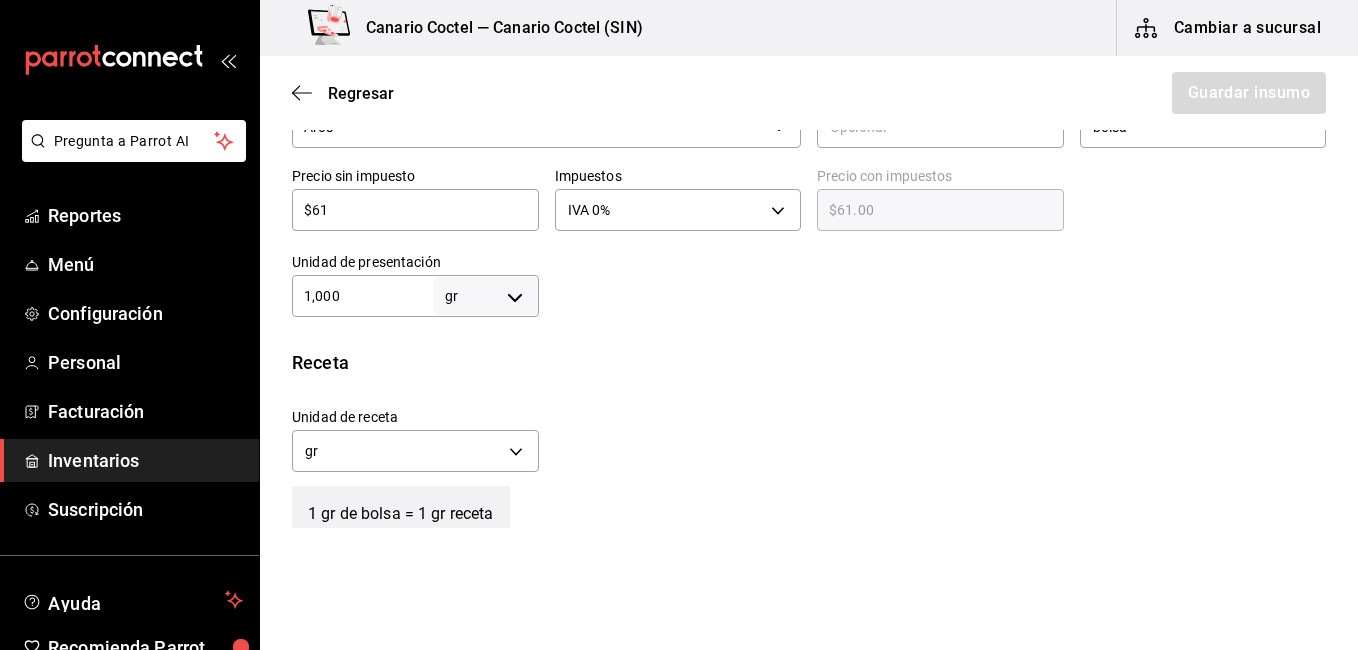 type on "100" 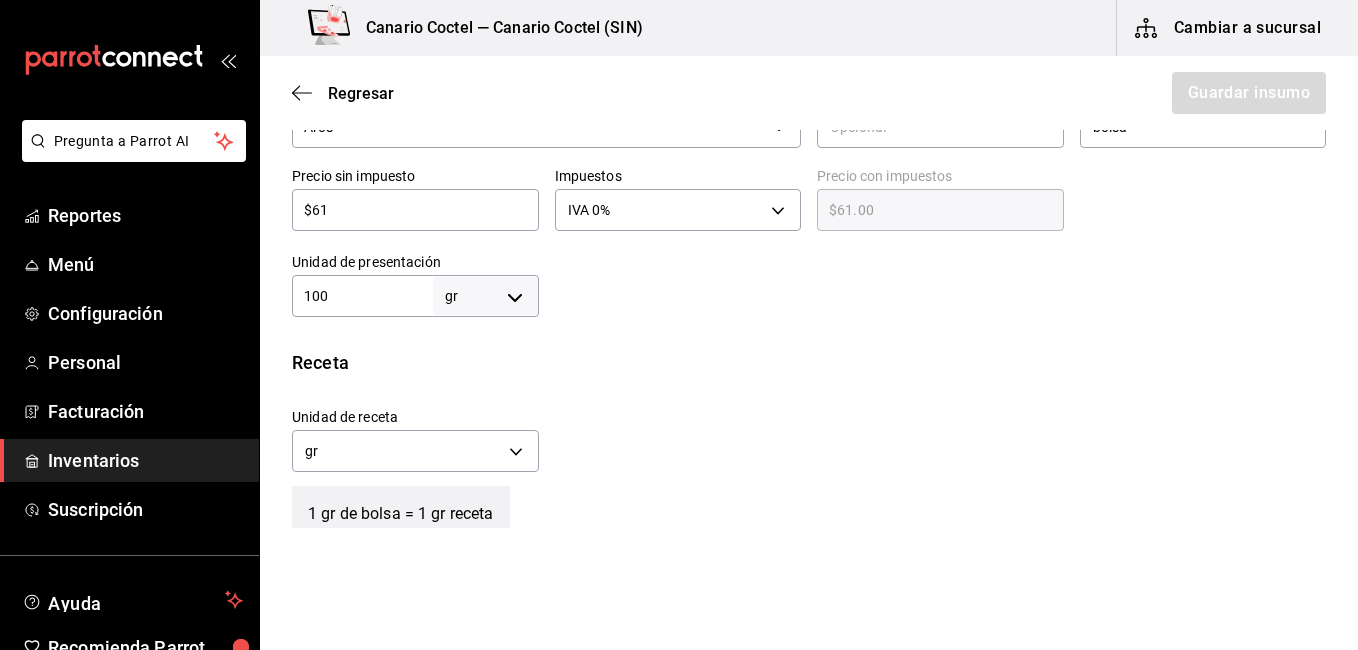 type on "100" 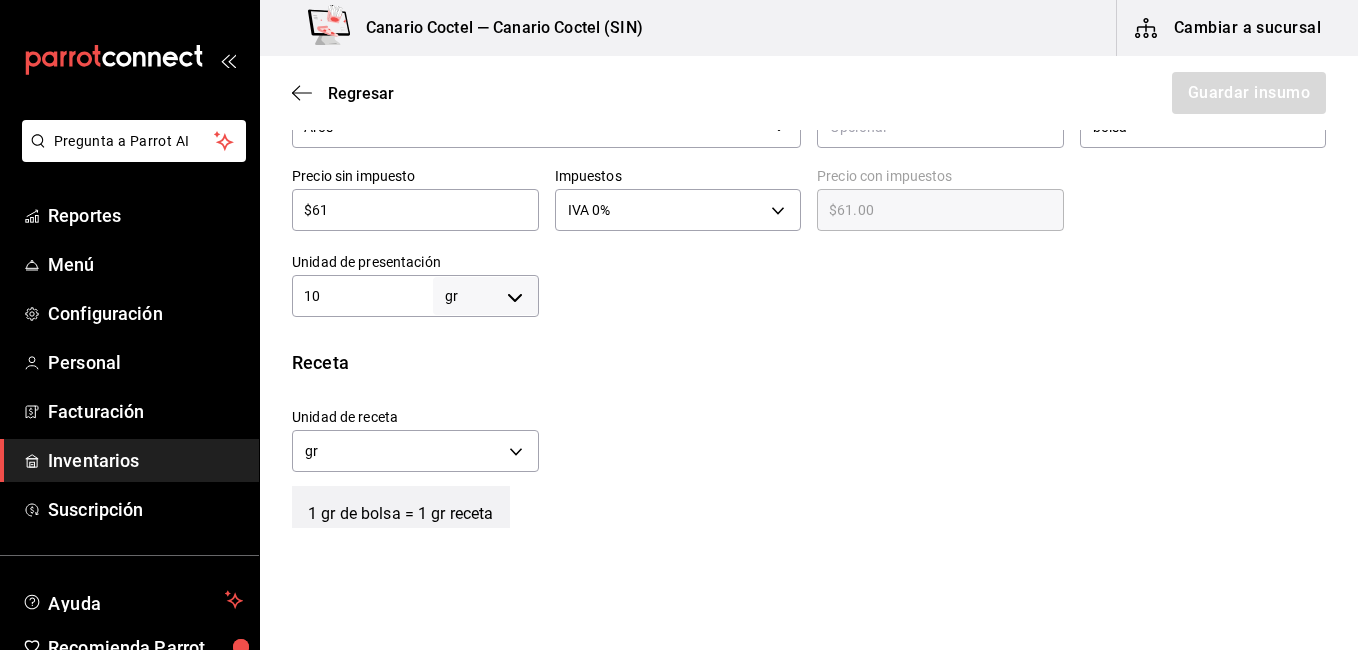 type on "1" 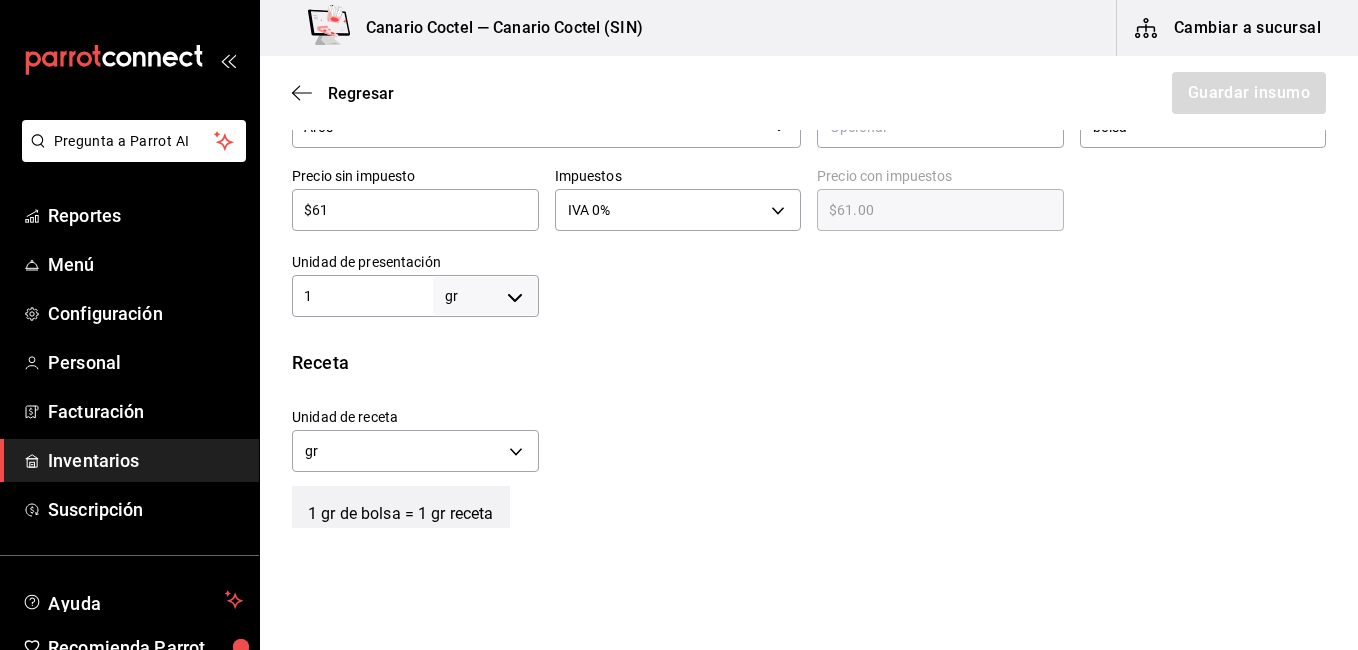 type 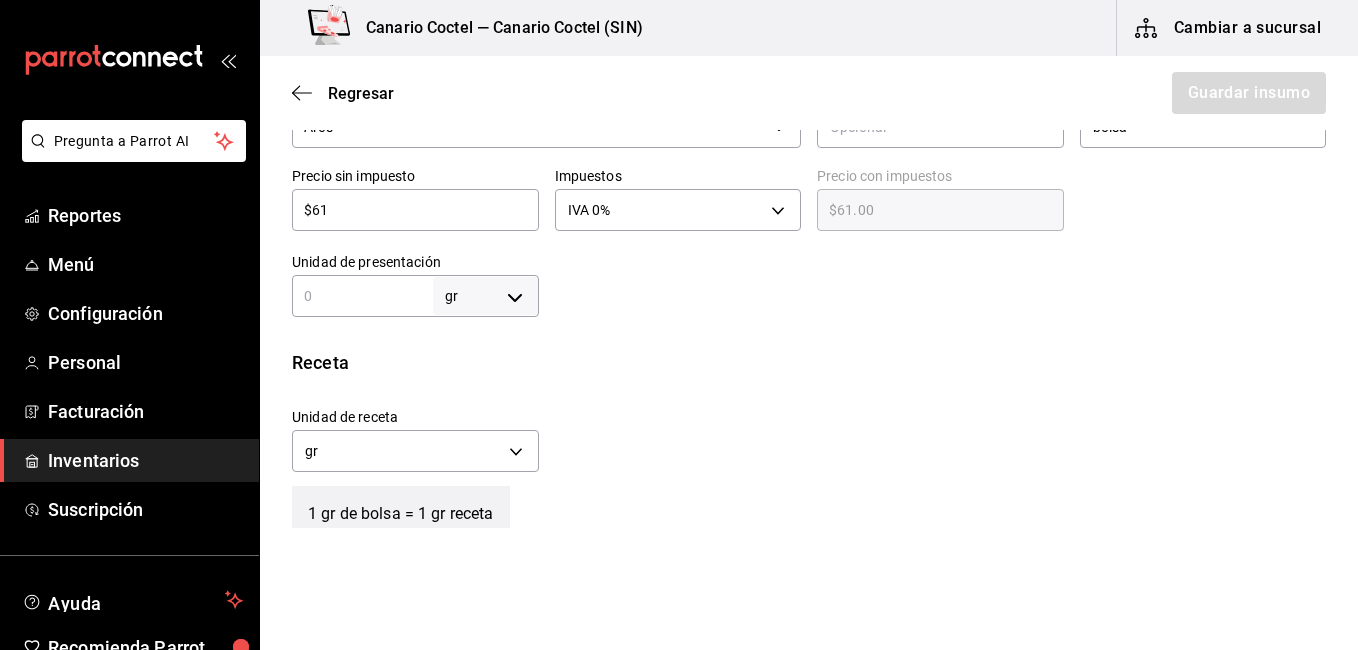 type on "1" 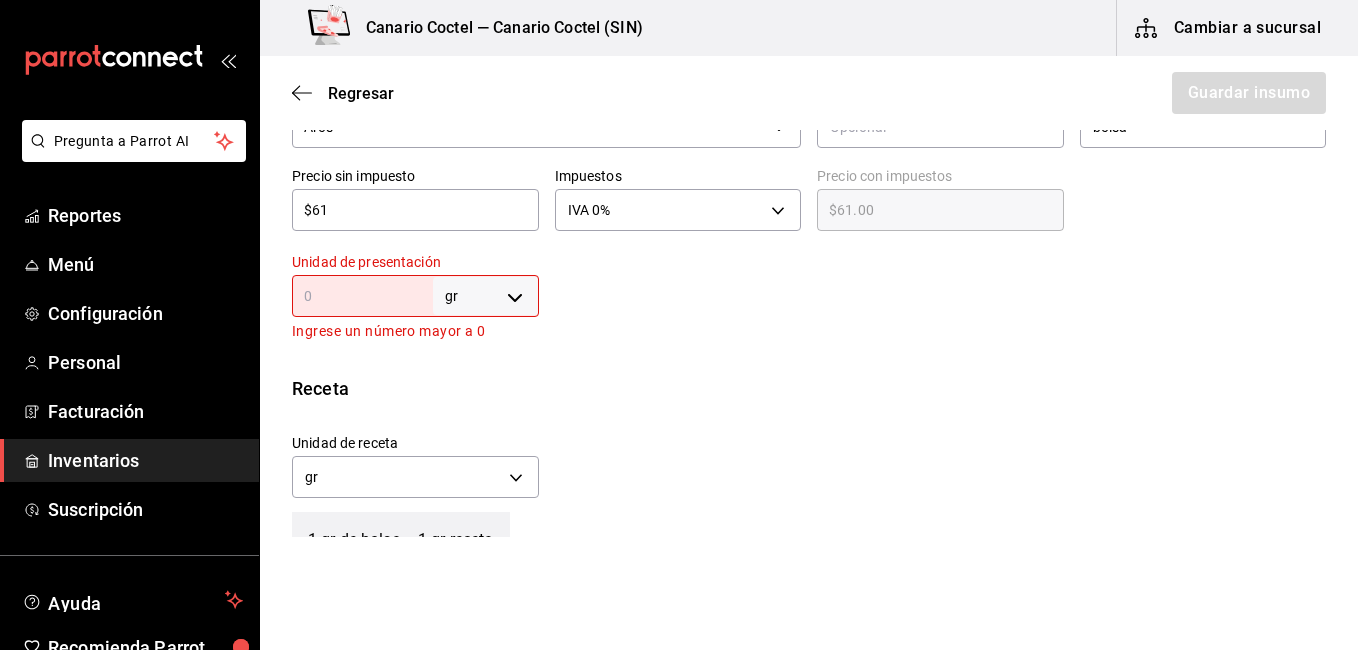 type on "2" 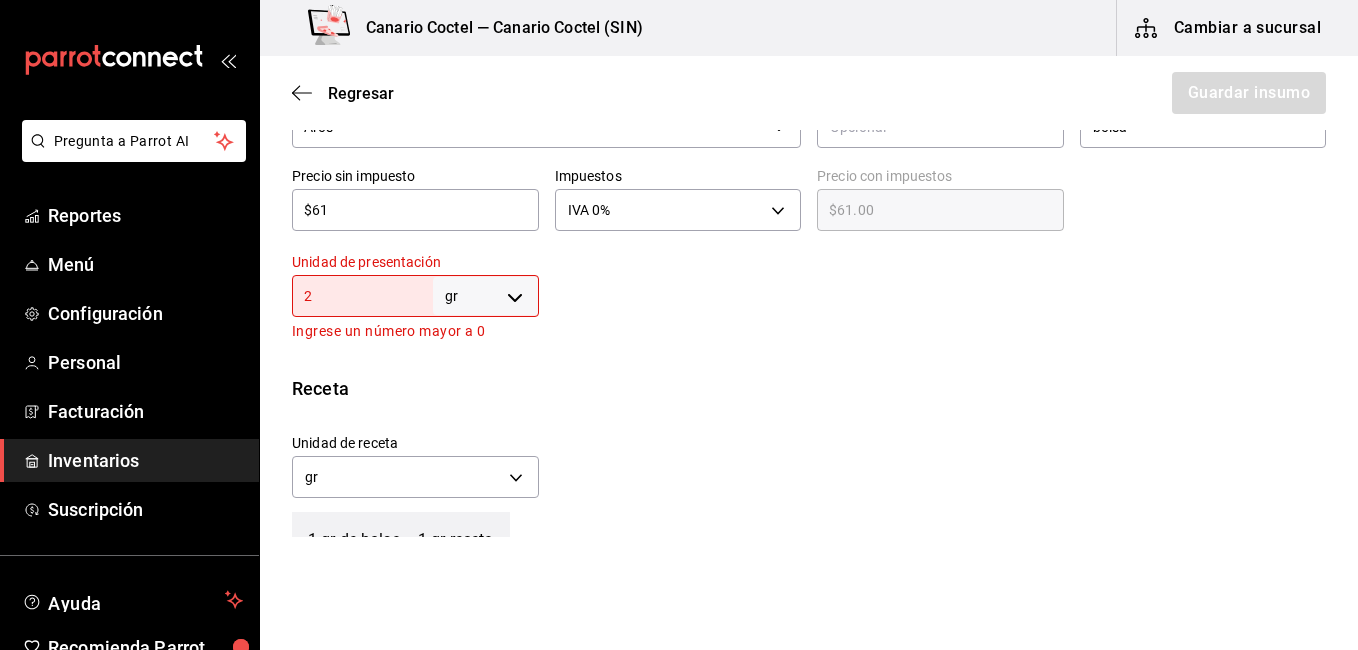 type on "2" 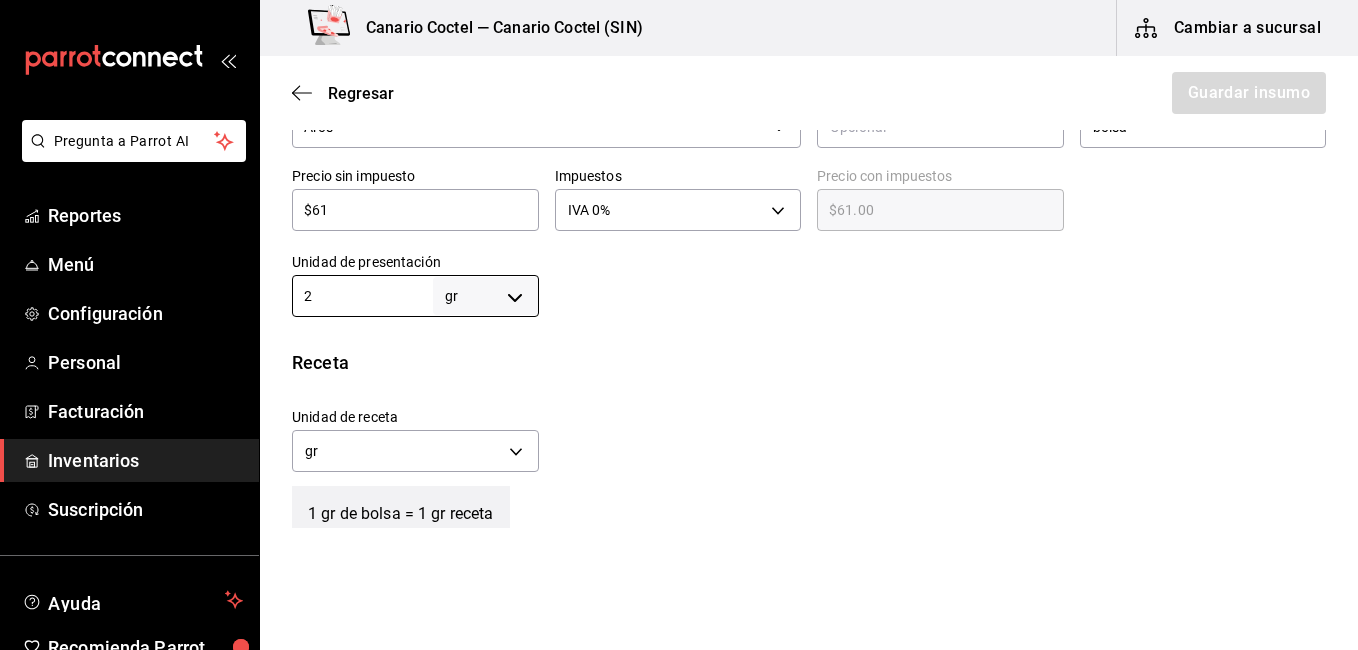 type on "25" 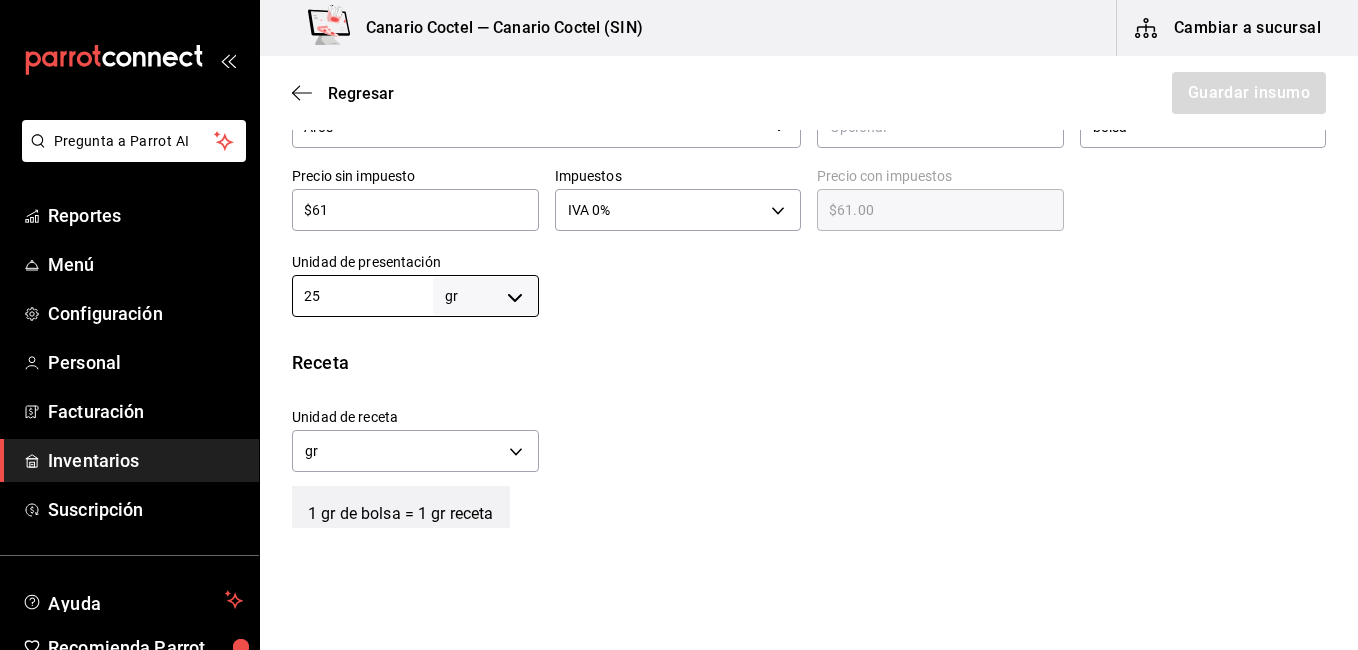 type on "25" 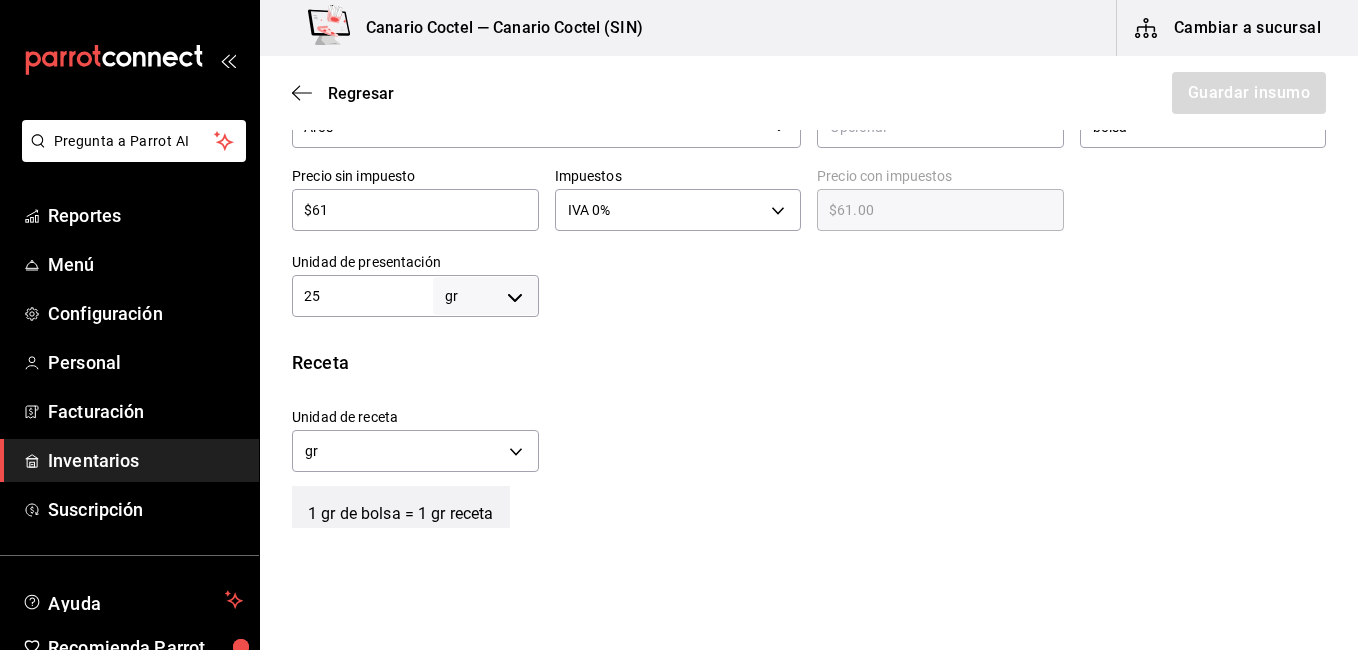 type on "25" 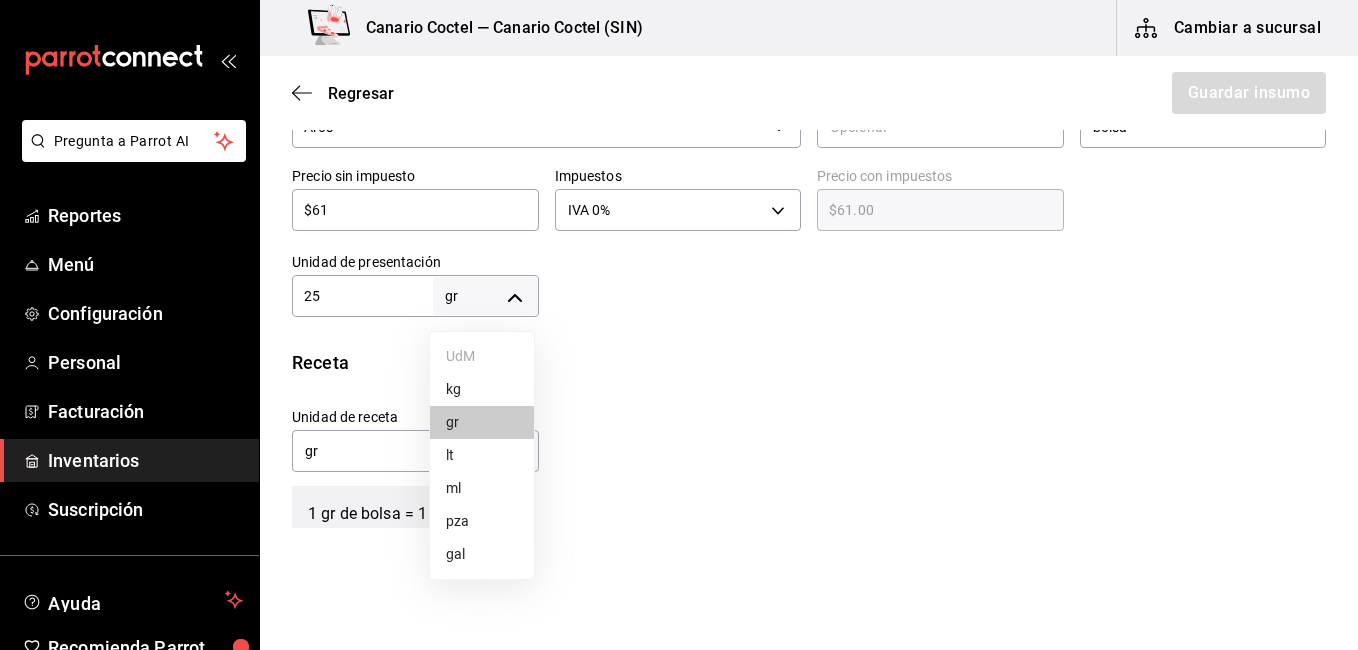 click on "Pregunta a Parrot AI Reportes   Menú   Configuración   Personal   Facturación   Inventarios   Suscripción   Ayuda Recomienda Parrot   Fernando Valdez   Sugerir nueva función   Canario Coctel — Canario Coctel (SIN) Cambiar a sucursal Regresar Guardar insumo Insumo Nombre Repollo morado Categoría de inventario Verdura ​ Mínimo 100 ​ Ideal 500 ​ Insumo de producción Este insumo se produce con una receta de producción Presentación Proveedor Aros ​ Cód. de producto/Descripción Nombre de presentación bolsa Precio sin impuesto $61 ​ Impuestos IVA 0% IVA_0 Precio con impuestos $61.00 ​ Unidad de presentación 25 gr GRAM ​ Receta Unidad de receta gr GRAM Factor de conversión 25 ​ 1 gr de bolsa = 1 gr receta Ver ayuda de conversiones ¿La presentación (bolsa) viene en otra caja? Si No Presentaciones por caja ​  bolsa de 25 gr Unidades de conteo gr bolsa (25 gr) GANA 1 MES GRATIS EN TU SUSCRIPCIÓN AQUÍ Pregunta a Parrot AI Reportes   Menú   Configuración   Personal   Facturación" at bounding box center [679, 268] 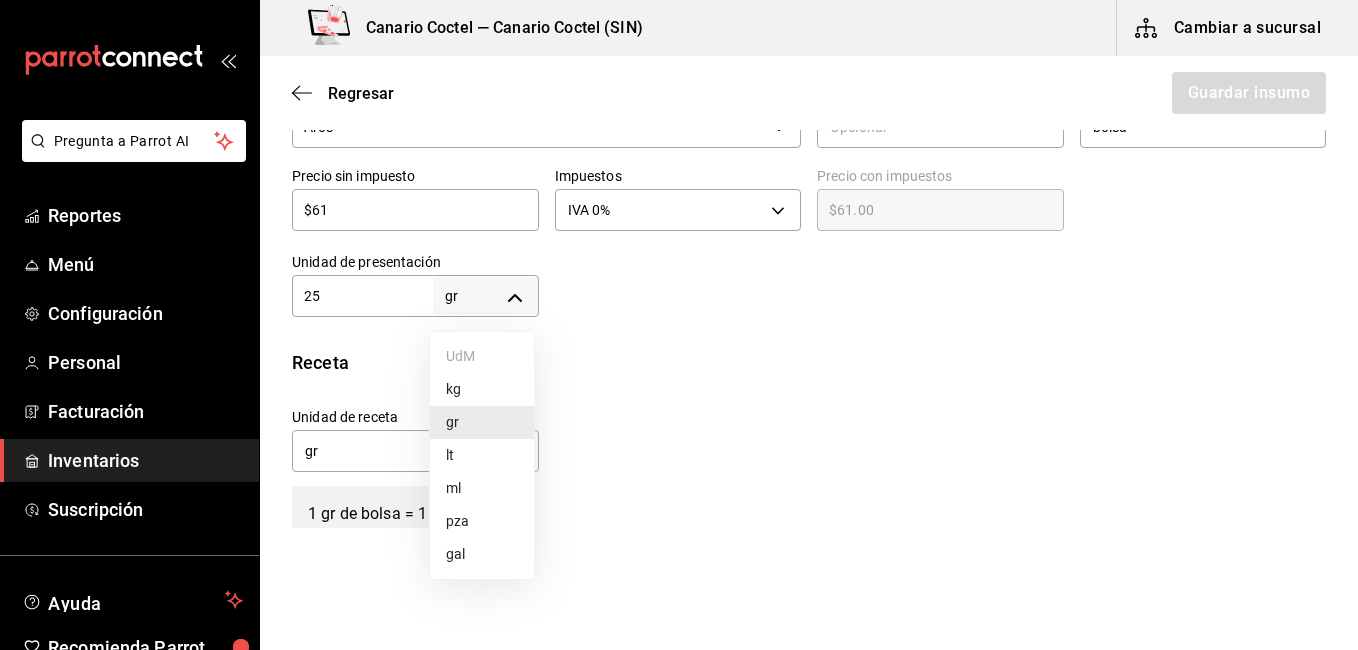 click at bounding box center (679, 325) 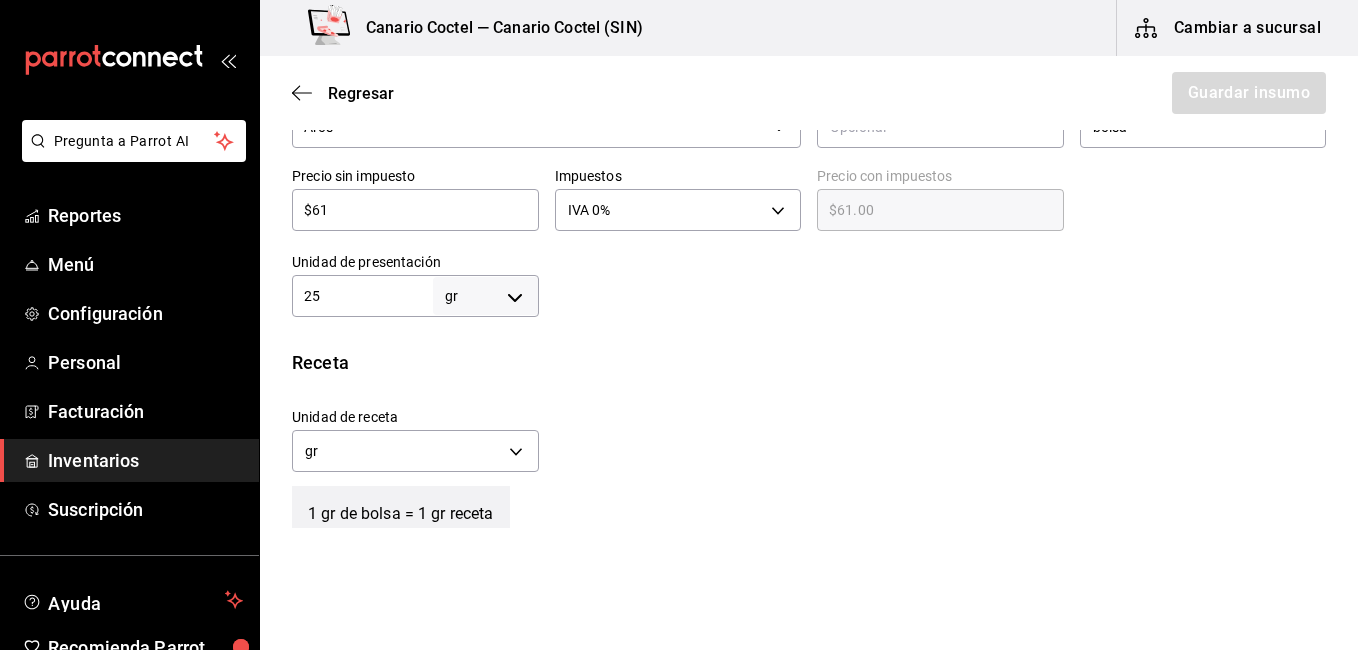 click on "UdM kg gr lt ml pza gal" at bounding box center (679, 325) 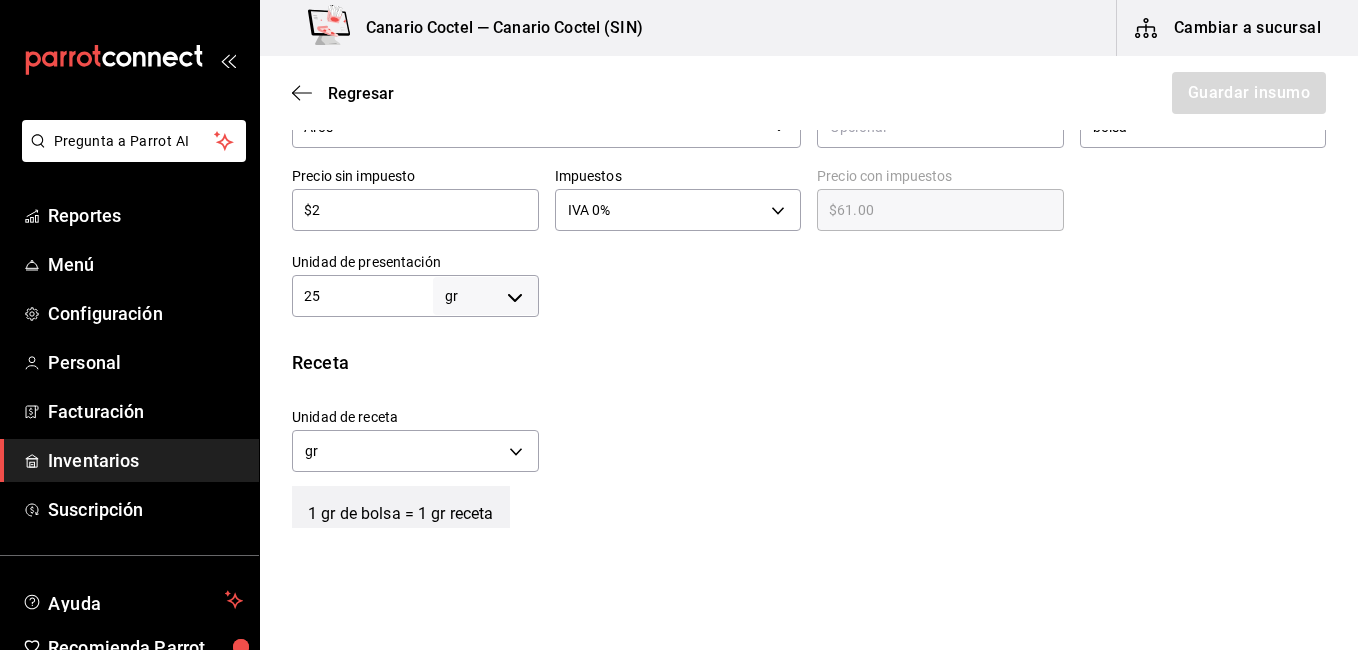 type on "$2.00" 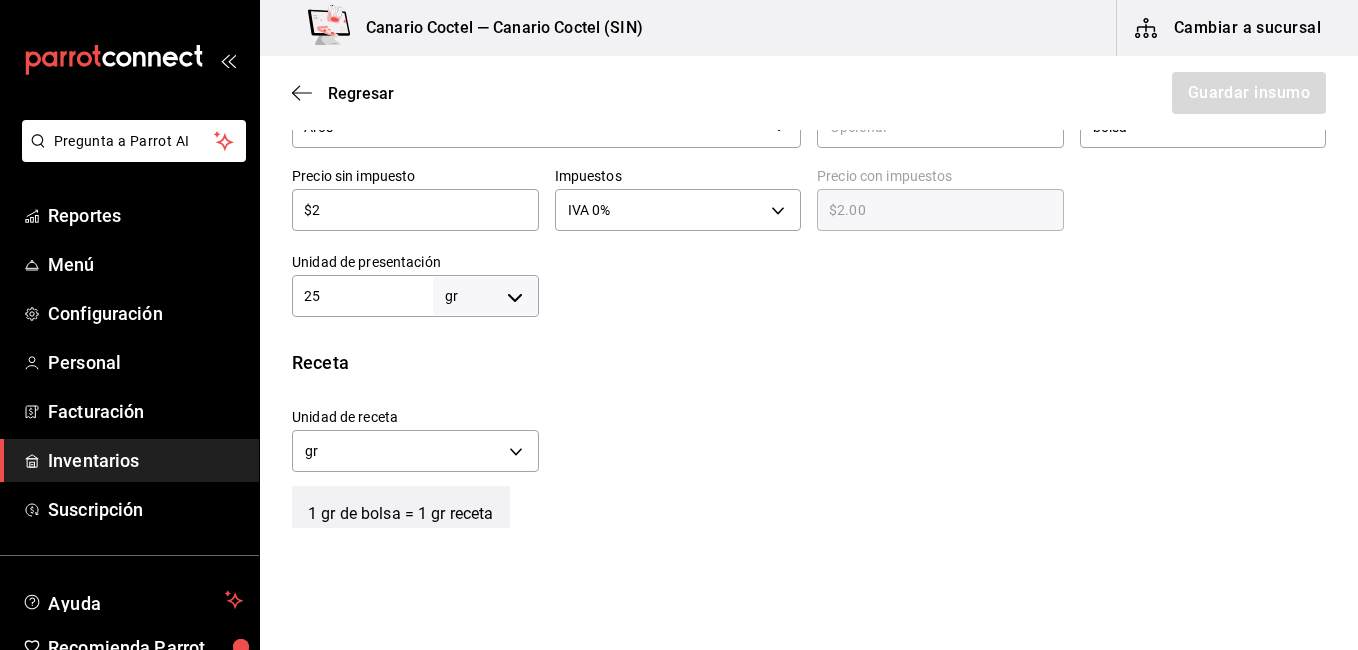 type on "$25" 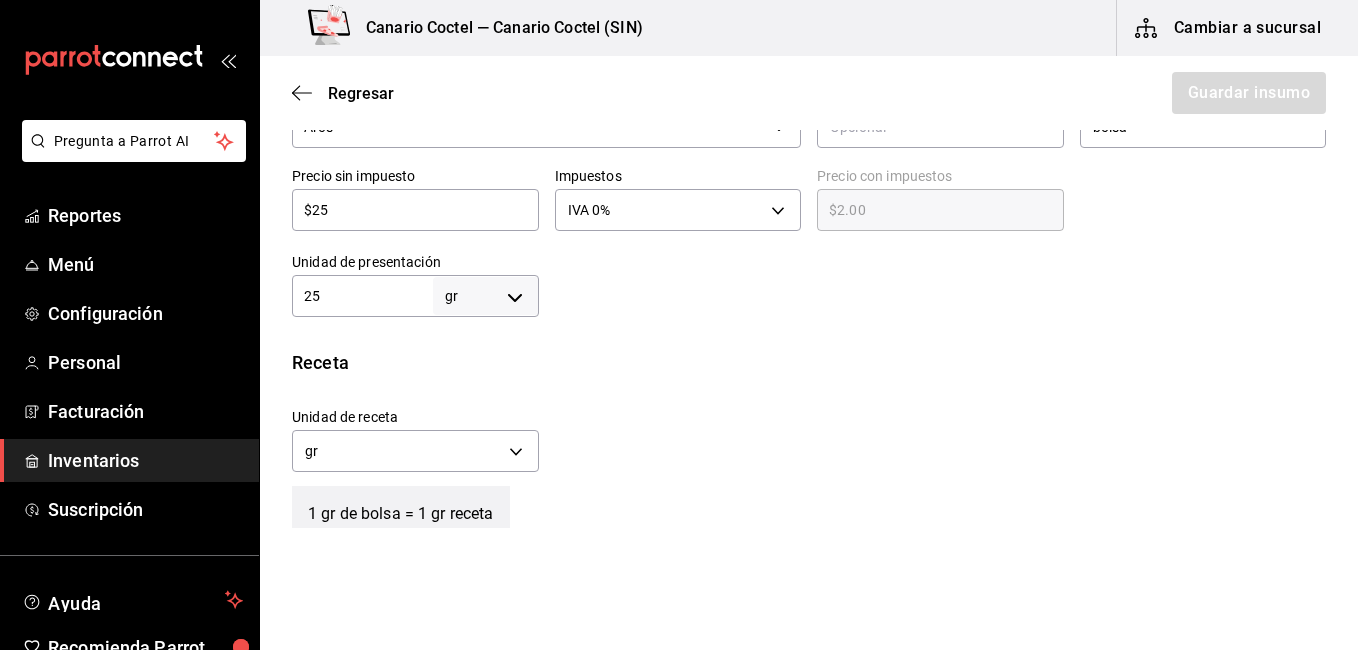 type on "$25.00" 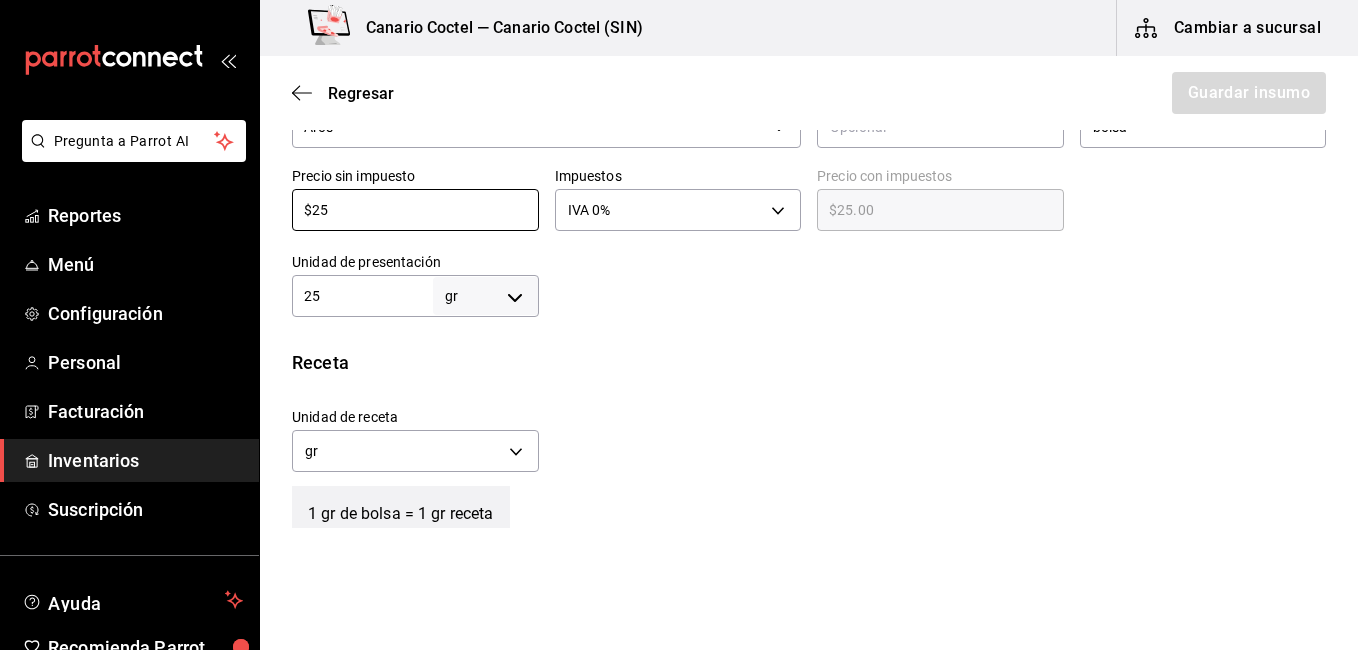 type on "$25" 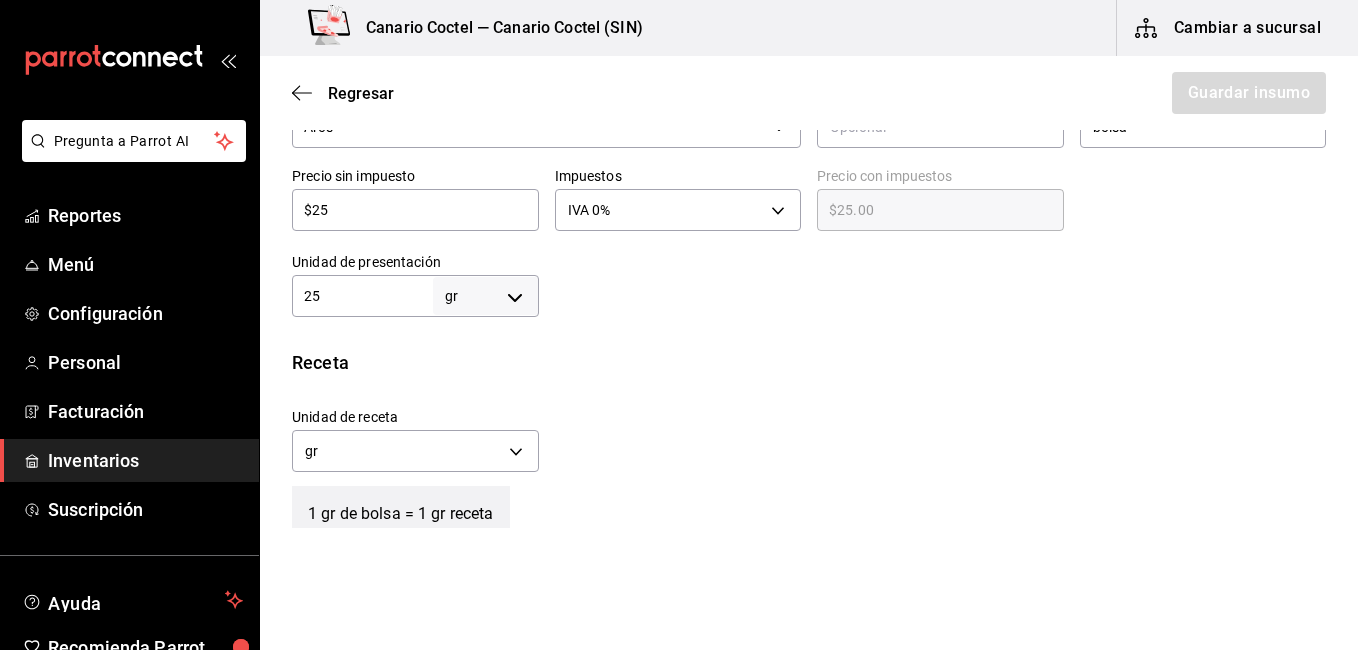 click on "25" at bounding box center [362, 296] 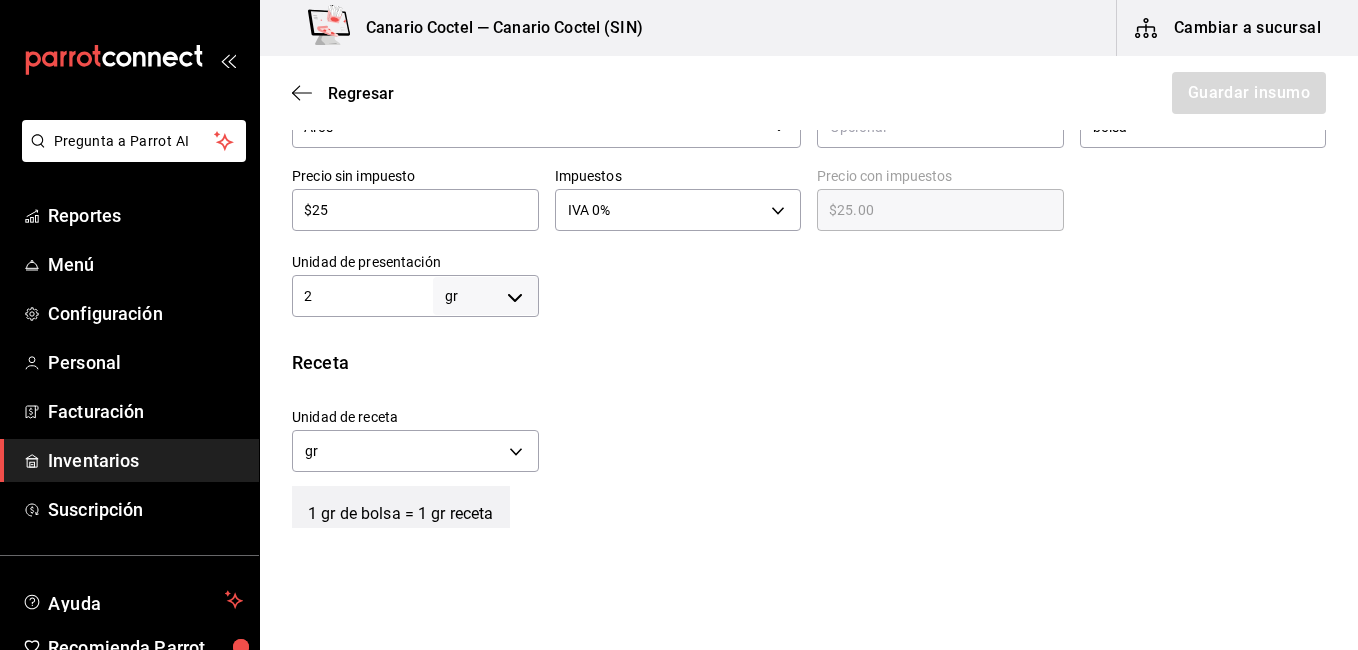 type on "2" 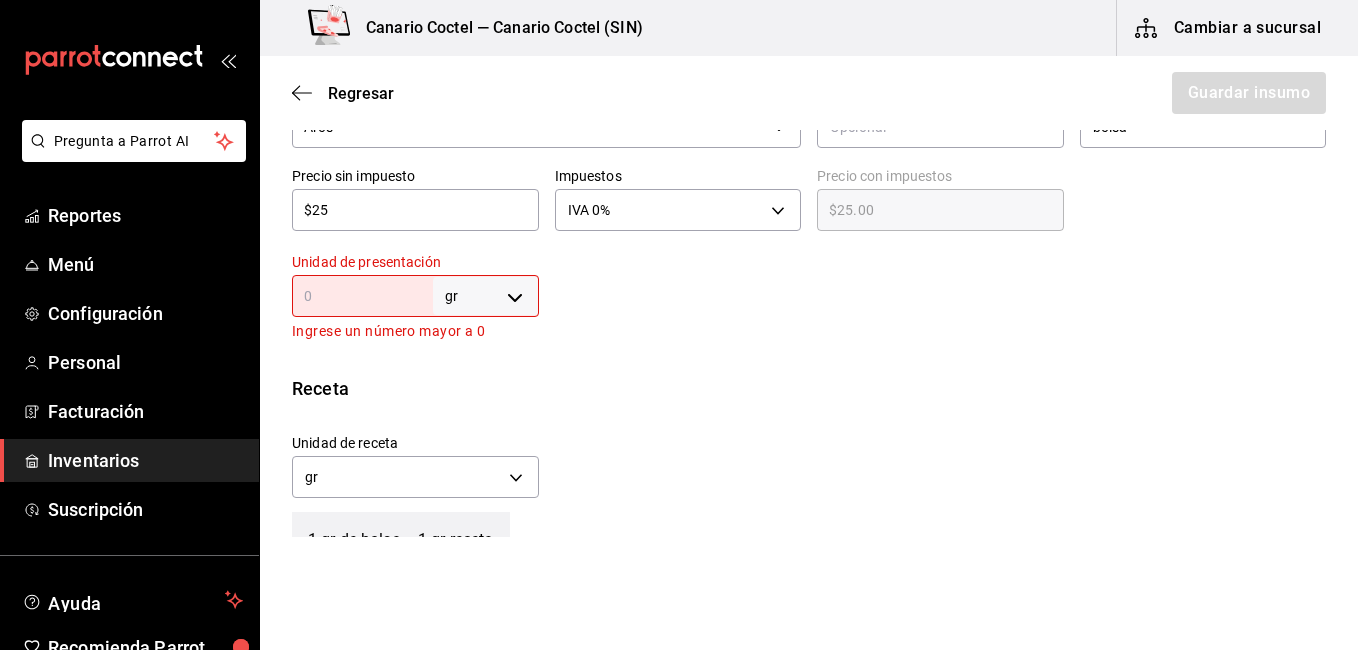 type on "1" 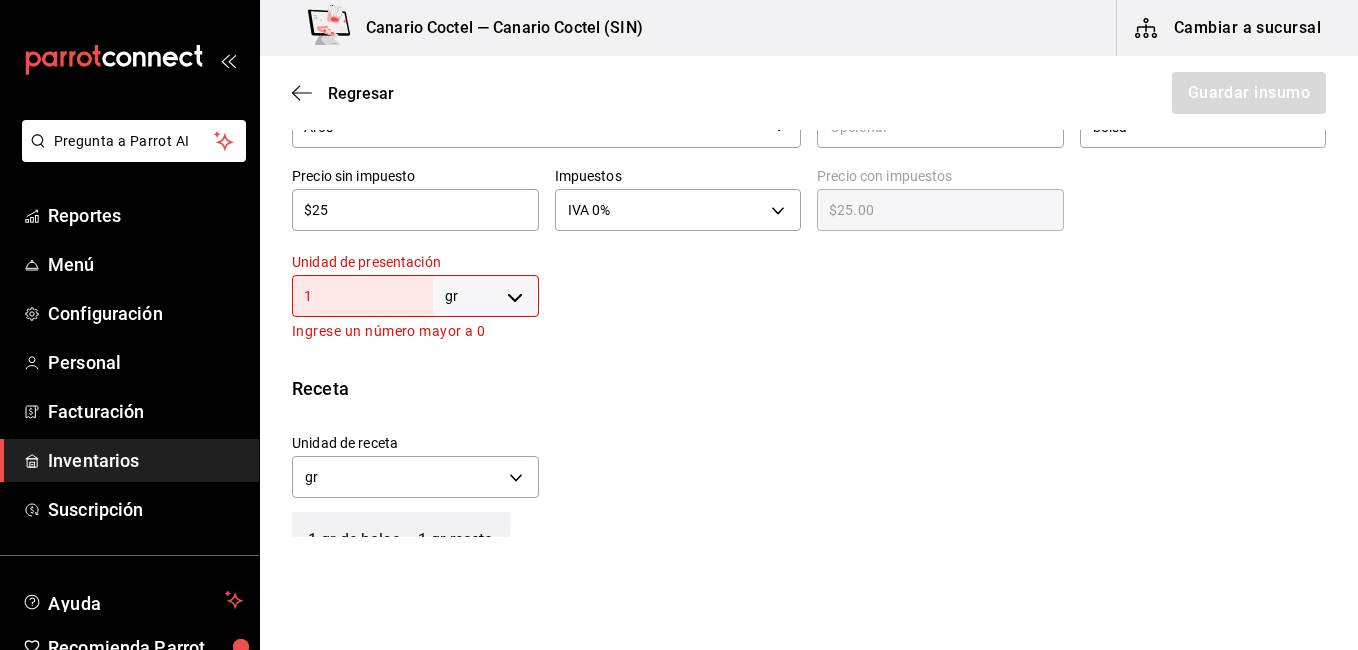 type on "1" 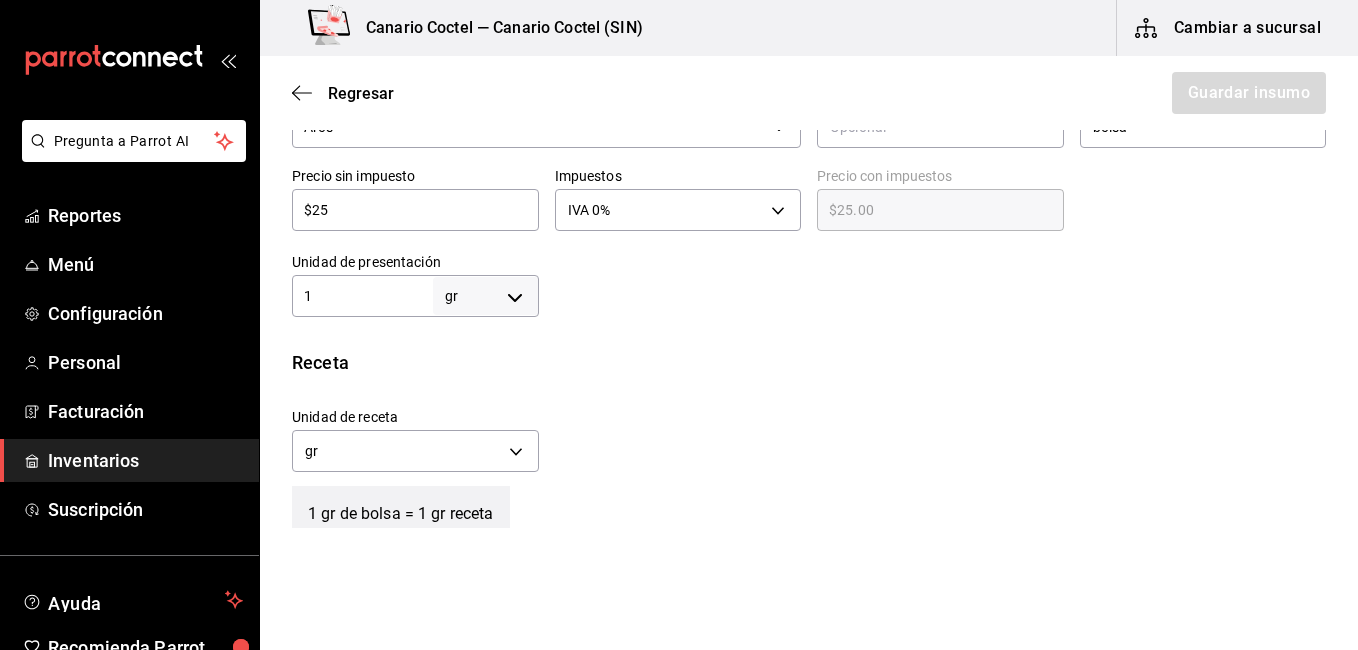 type on "10" 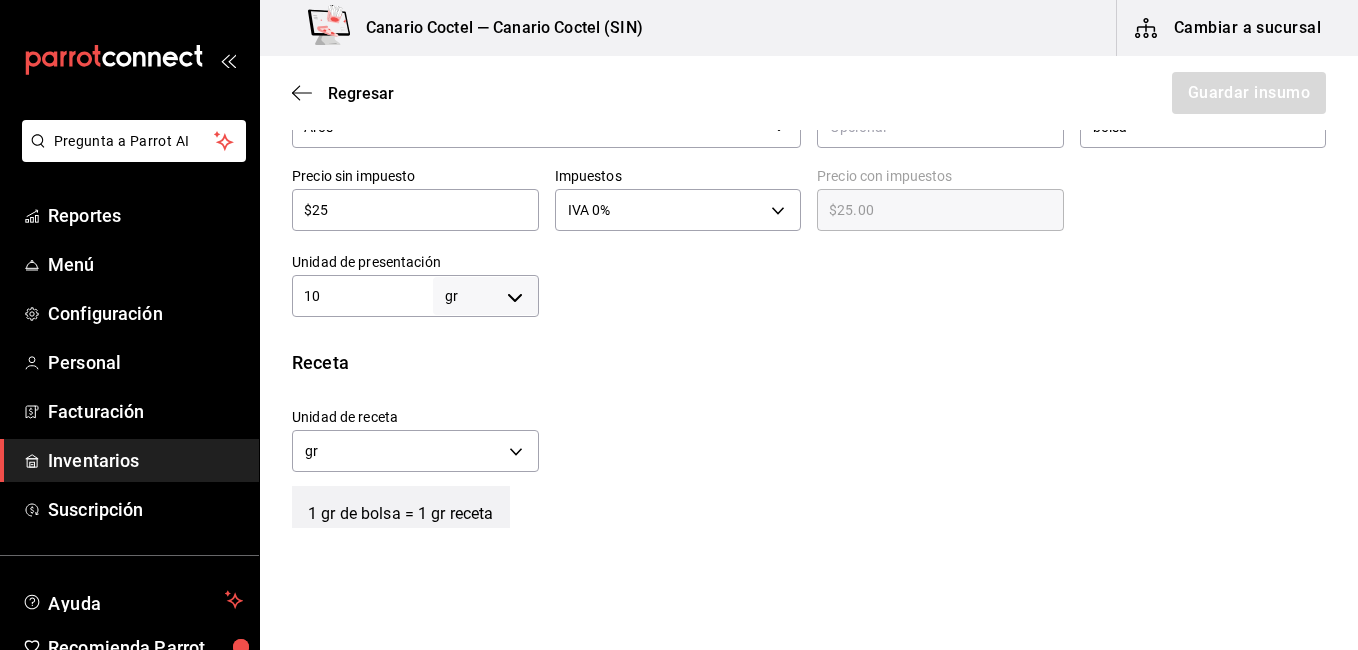 type on "10" 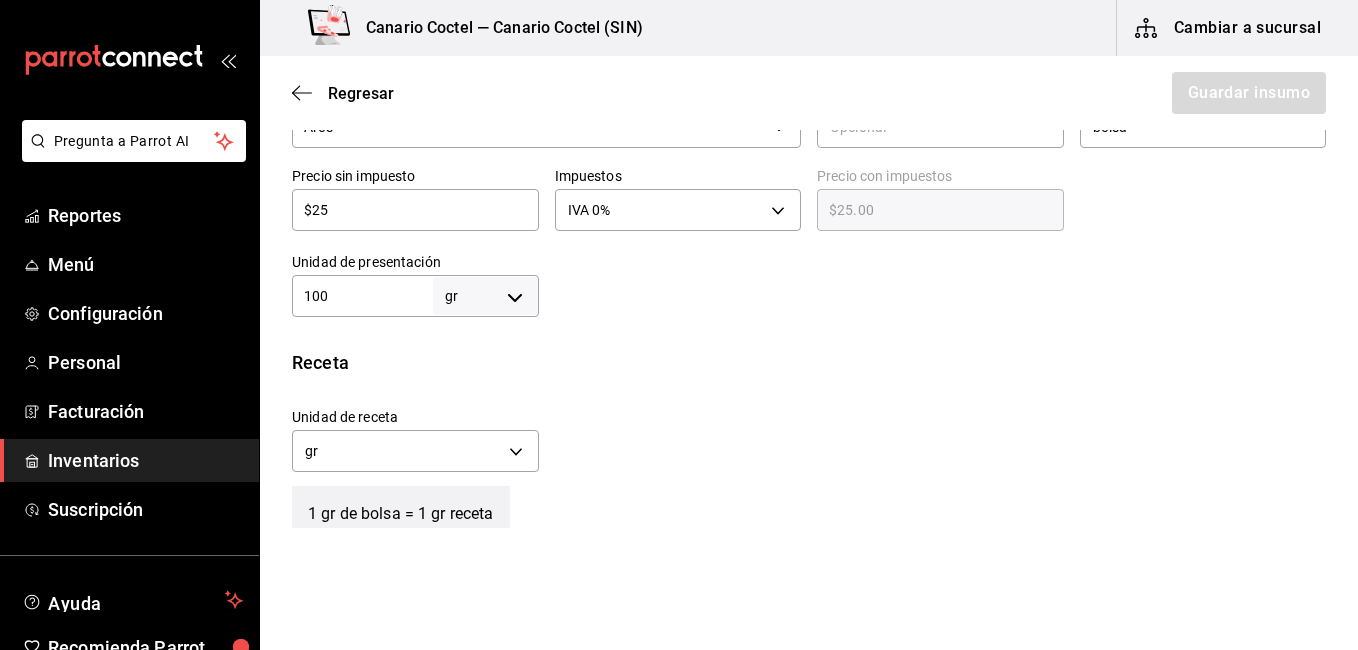 type on "100" 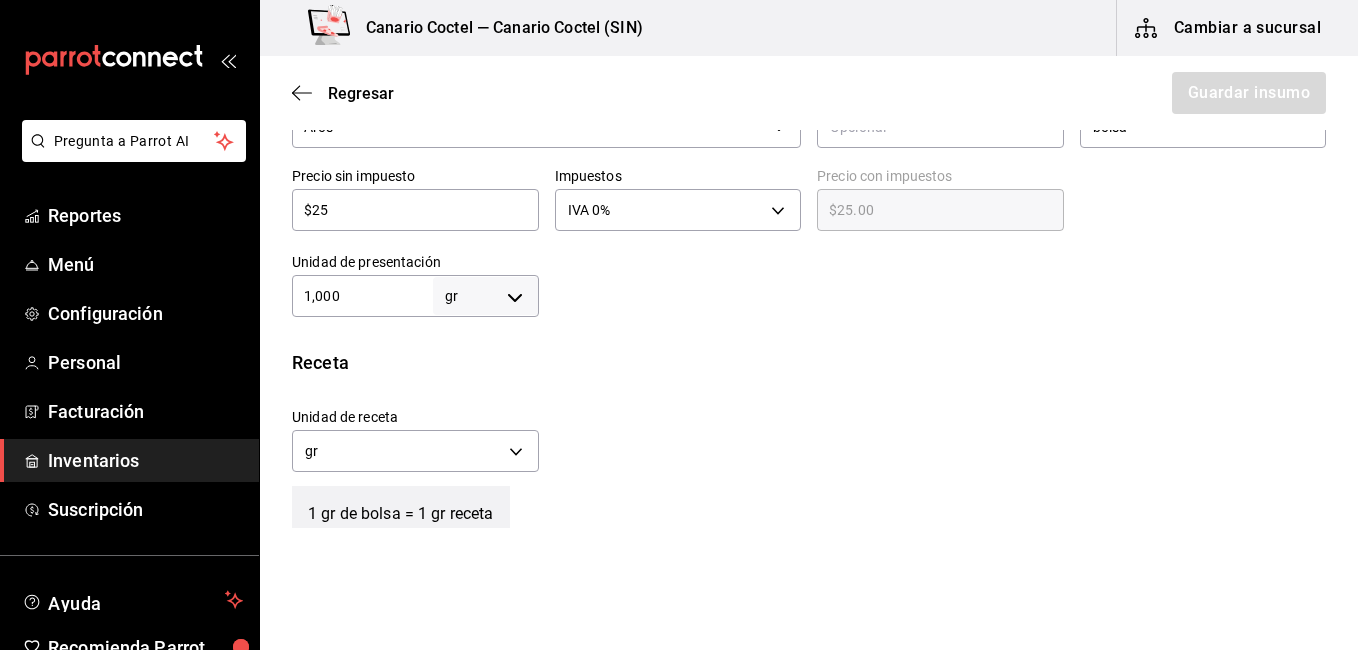 type on "1,000" 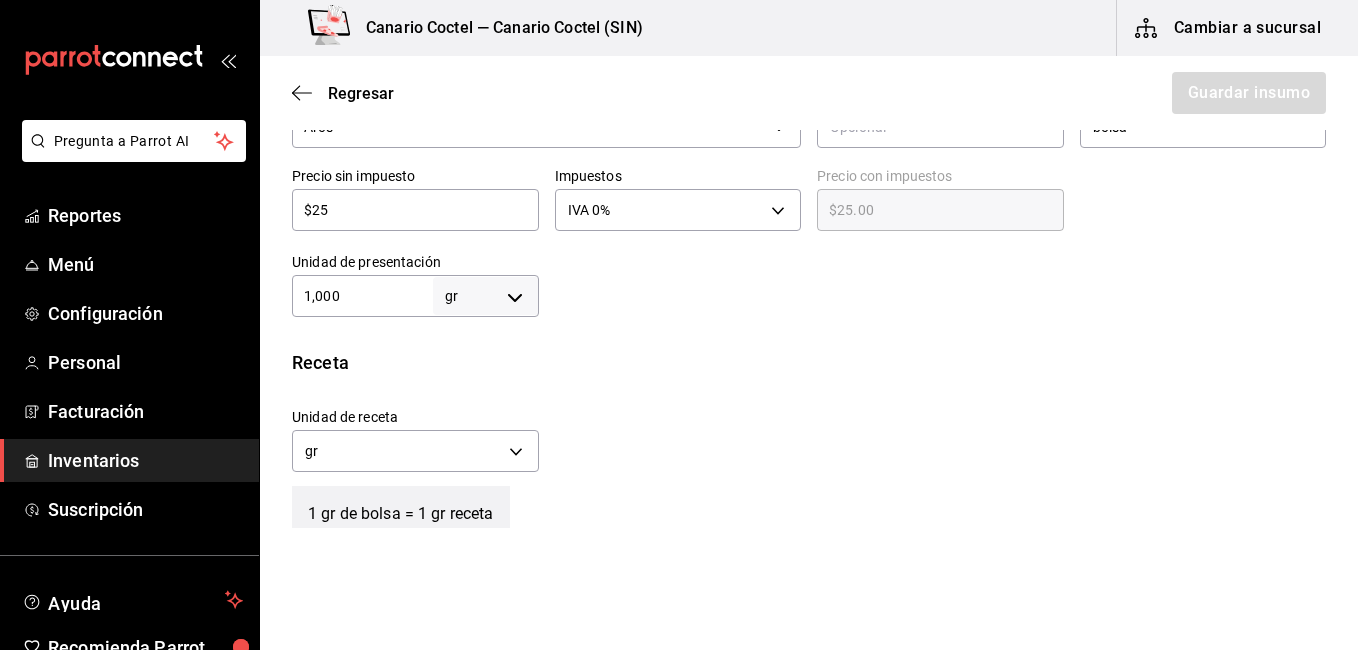 type on "1,000" 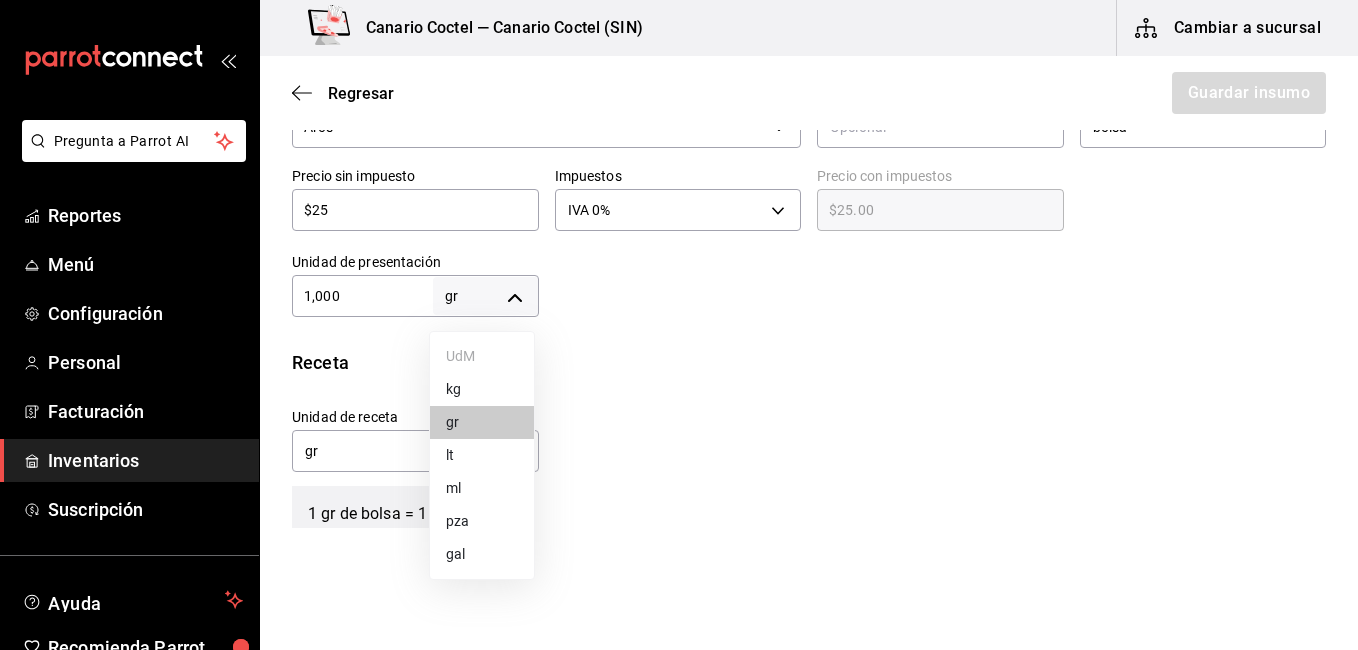 click on "Pregunta a Parrot AI Reportes   Menú   Configuración   Personal   Facturación   Inventarios   Suscripción   Ayuda Recomienda Parrot   Fernando Valdez   Sugerir nueva función   Canario Coctel — Canario Coctel (SIN) Cambiar a sucursal Regresar Guardar insumo Insumo Nombre Repollo morado Categoría de inventario Verdura ​ Mínimo 100 ​ Ideal 500 ​ Insumo de producción Este insumo se produce con una receta de producción Presentación Proveedor Aros ​ Cód. de producto/Descripción Nombre de presentación bolsa Precio sin impuesto $25 ​ Impuestos IVA 0% IVA_0 Precio con impuestos $25.00 ​ Unidad de presentación 1,000 gr GRAM ​ Receta Unidad de receta gr GRAM Factor de conversión 1,000 ​ 1 gr de bolsa = 1 gr receta Ver ayuda de conversiones ¿La presentación (bolsa) viene en otra caja? Si No Presentaciones por caja ​  bolsa de 1,000 gr Unidades de conteo gr bolsa (1,000 gr) GANA 1 MES GRATIS EN TU SUSCRIPCIÓN AQUÍ Pregunta a Parrot AI Reportes   Menú   Configuración   Personal" at bounding box center (679, 268) 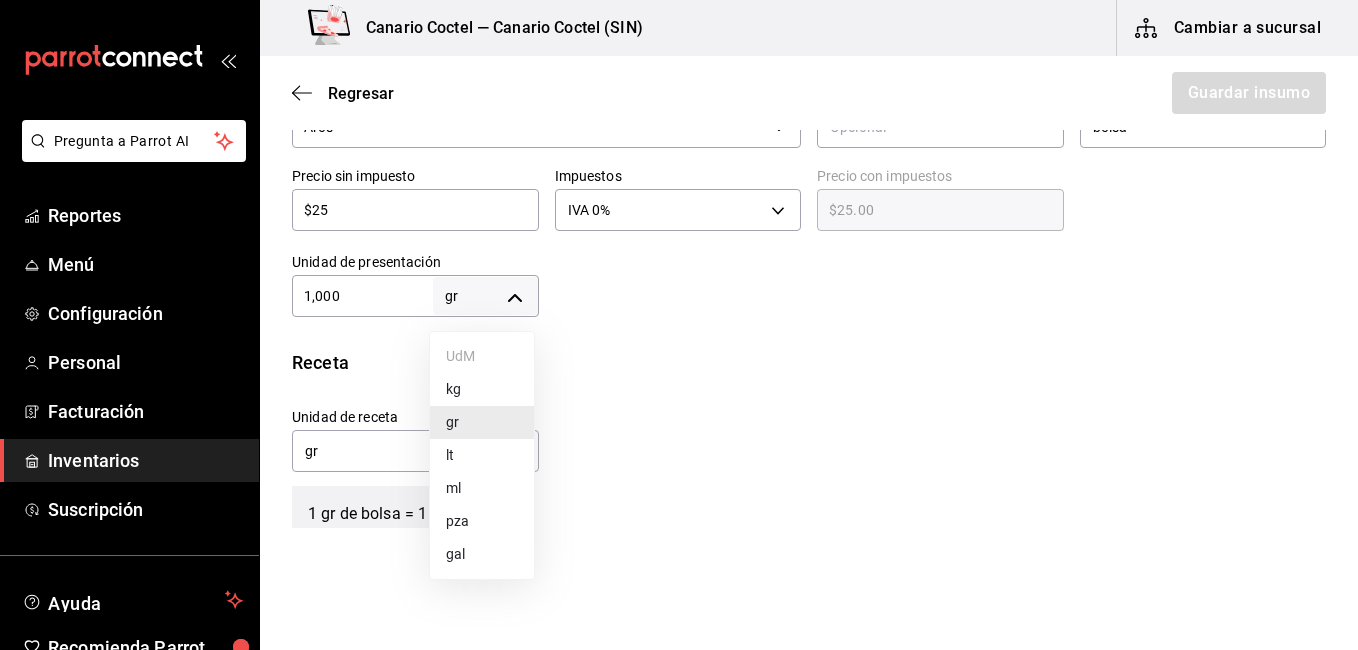 click on "gr" at bounding box center [482, 422] 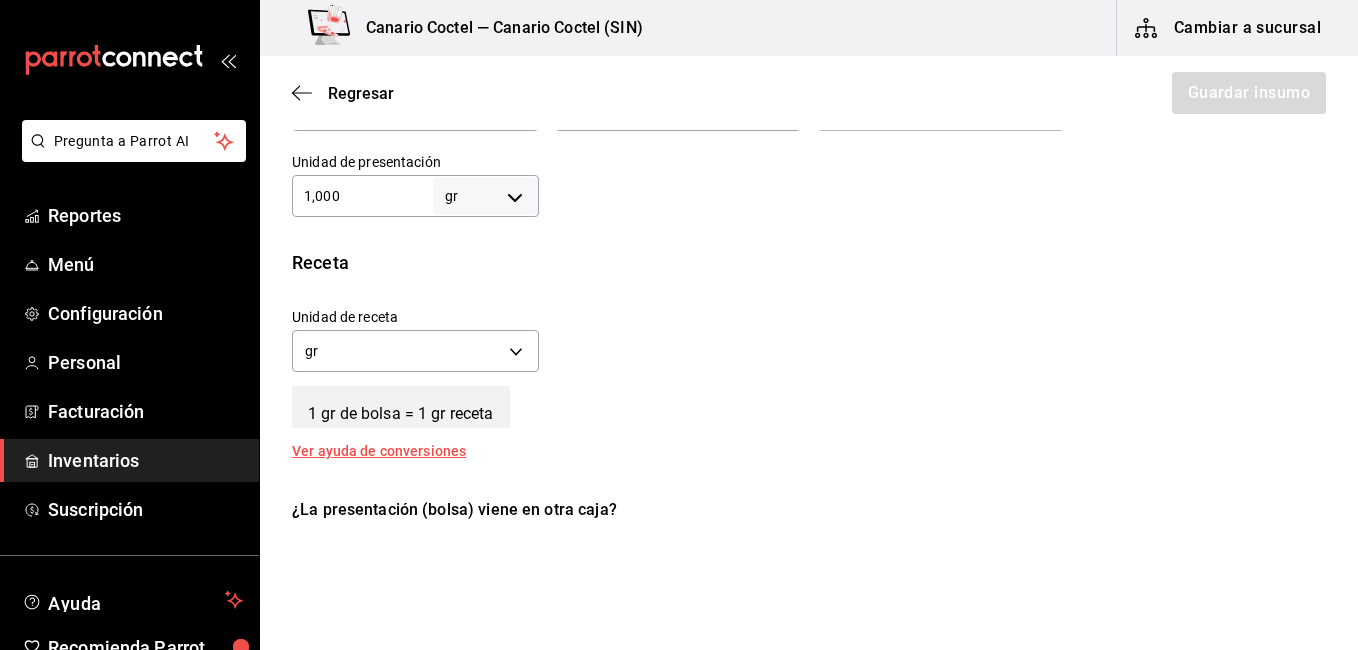 scroll, scrollTop: 693, scrollLeft: 0, axis: vertical 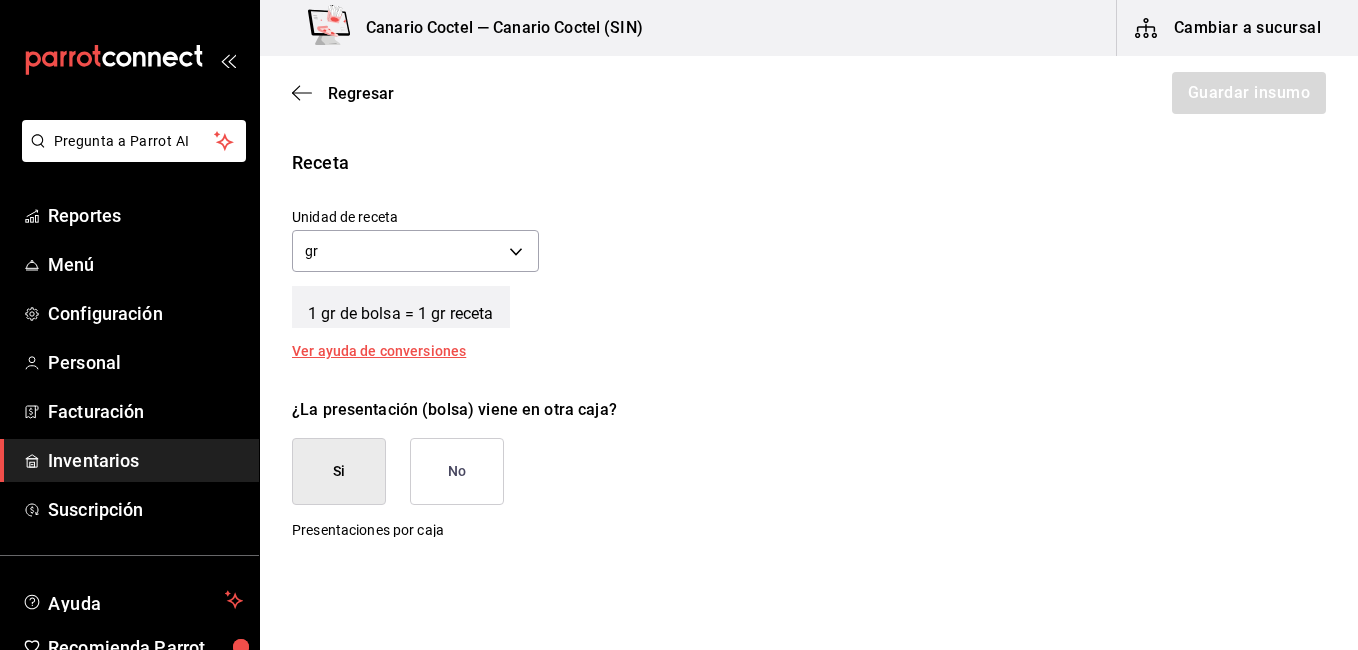 drag, startPoint x: 468, startPoint y: 479, endPoint x: 498, endPoint y: 461, distance: 34.98571 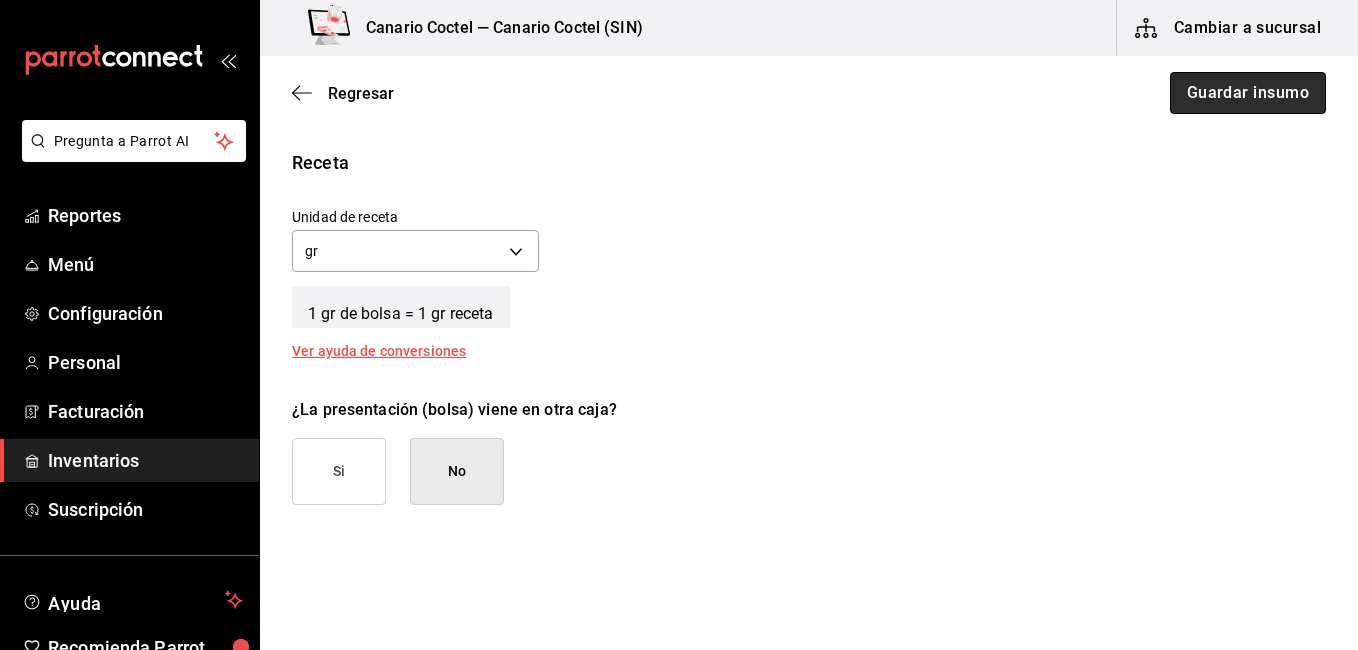 drag, startPoint x: 1238, startPoint y: 100, endPoint x: 1120, endPoint y: 114, distance: 118.82761 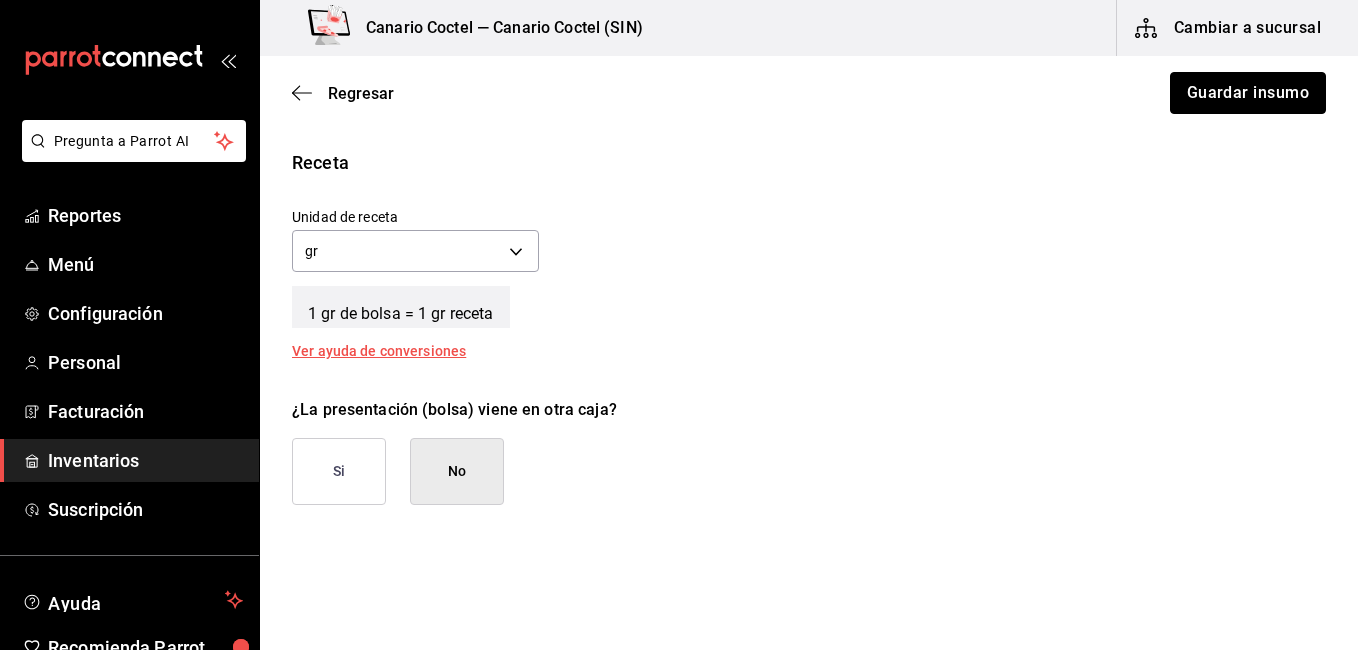 click on "Guardar insumo" at bounding box center [1248, 93] 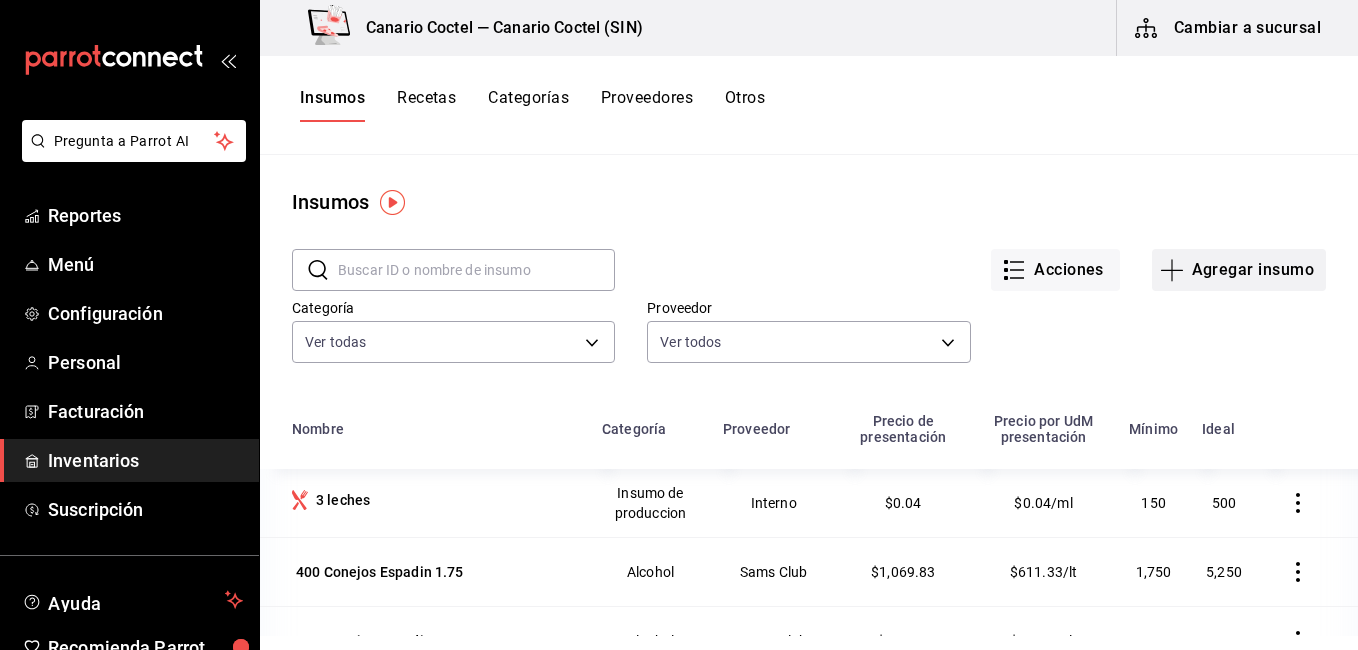 click on "Agregar insumo" at bounding box center [1239, 270] 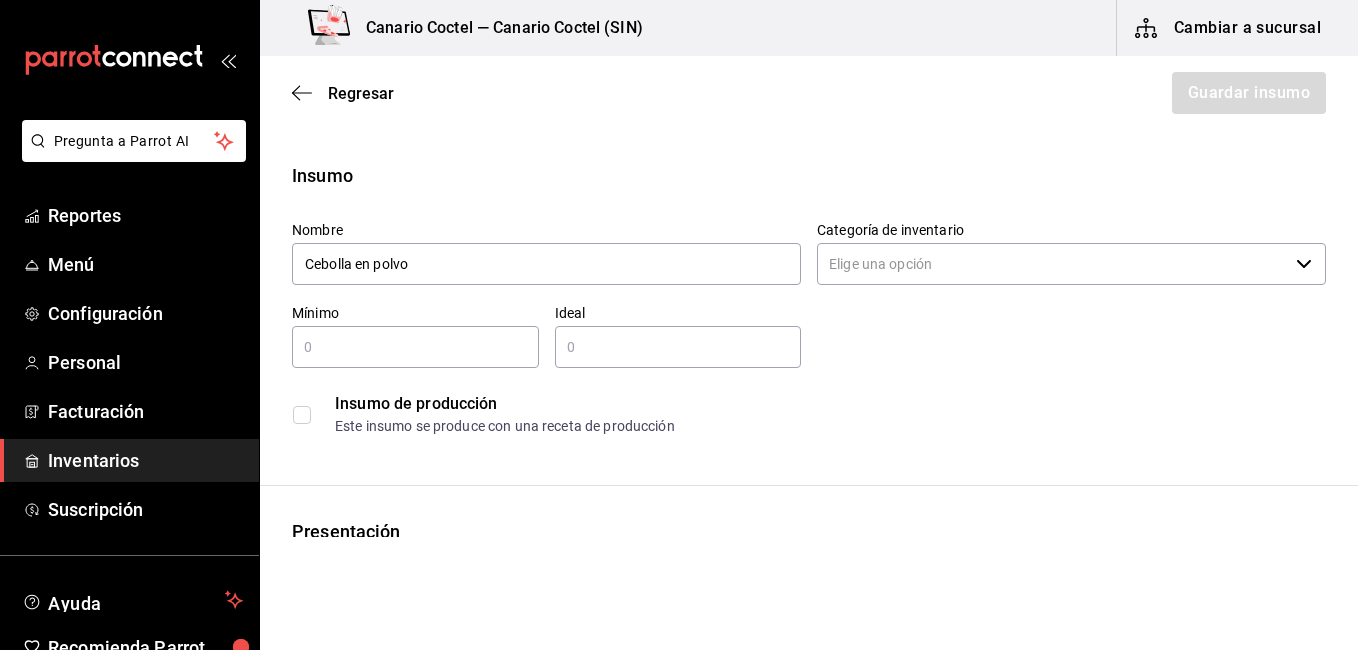 type on "Cebolla en polvo" 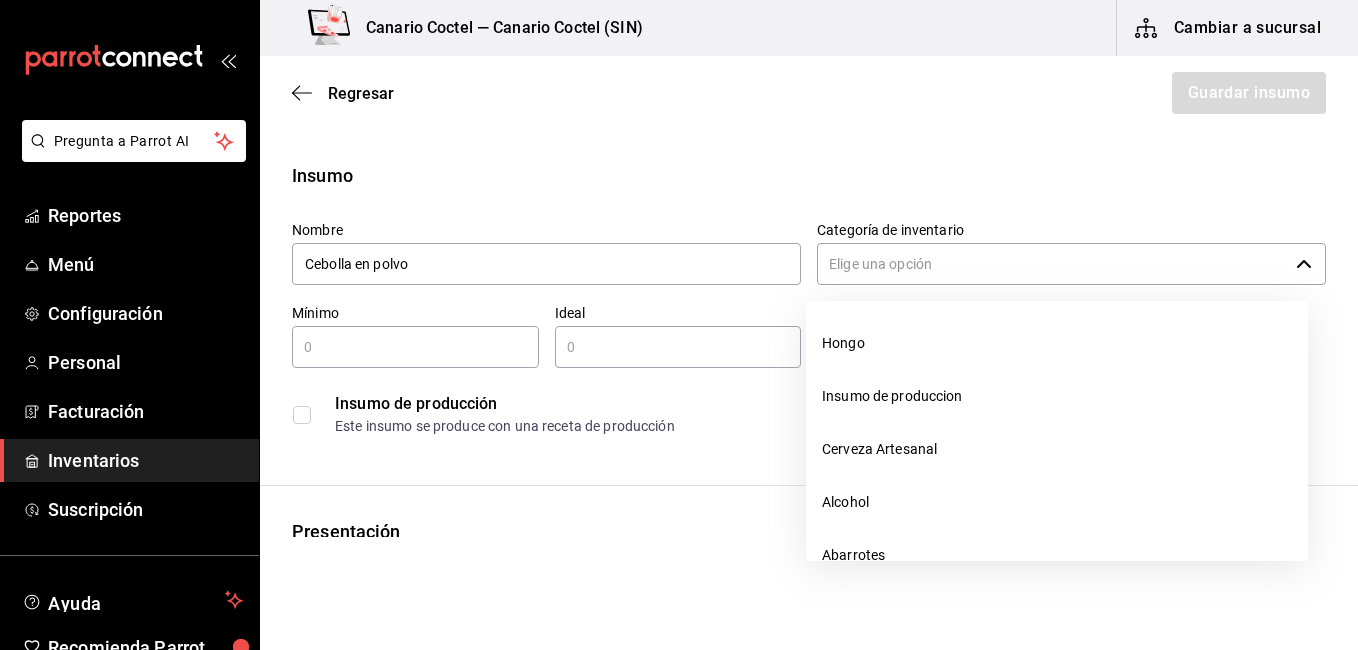 click on "Categoría de inventario" at bounding box center (1052, 264) 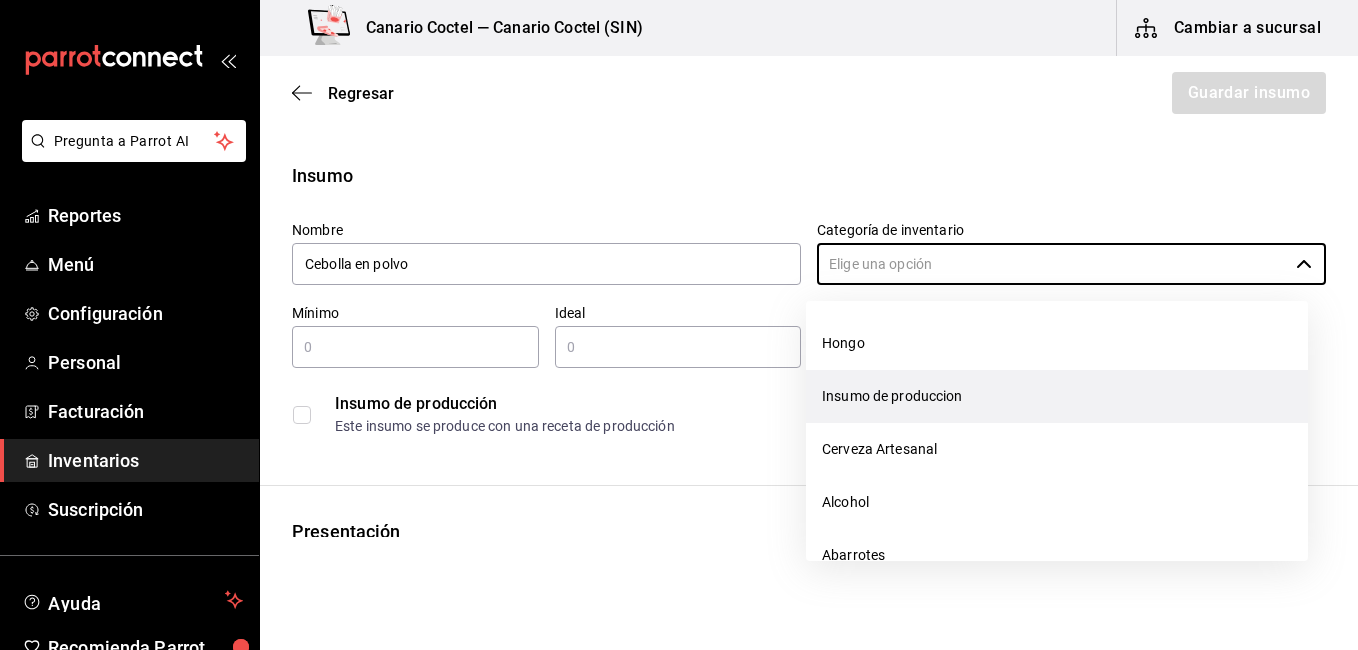 click on "Insumo de produccion" at bounding box center (1057, 396) 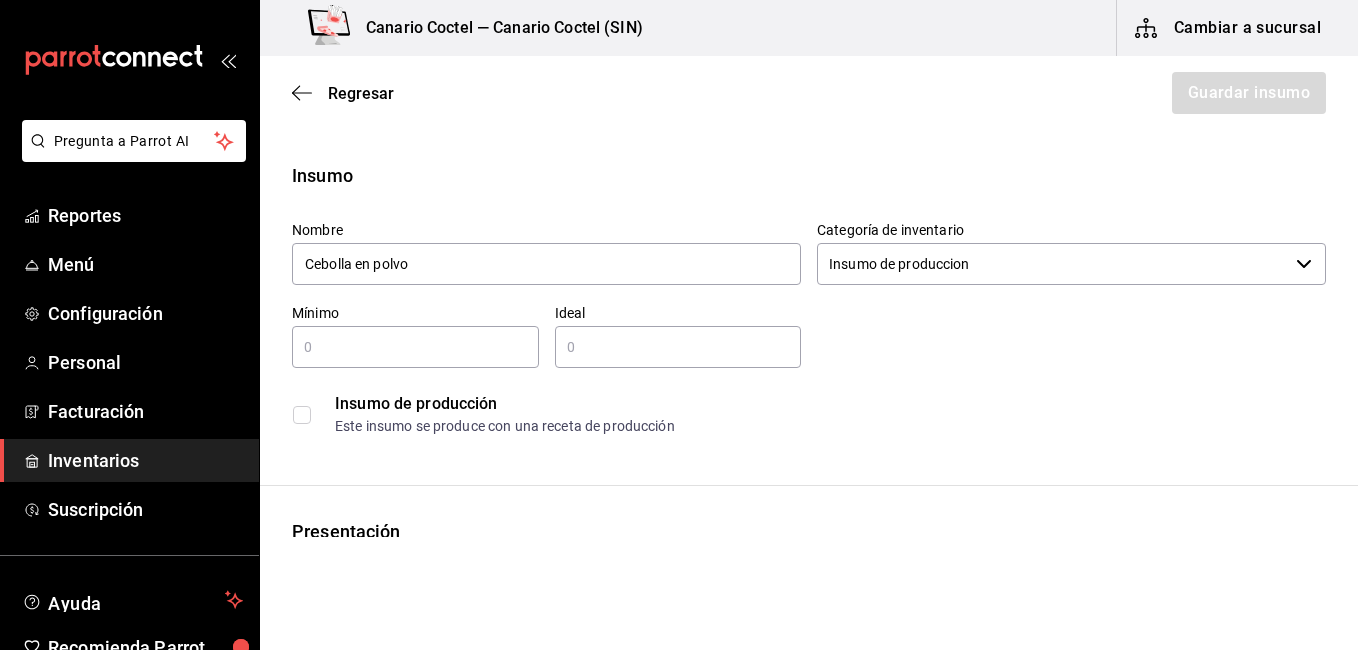 click on "Insumo de produccion" at bounding box center (1052, 264) 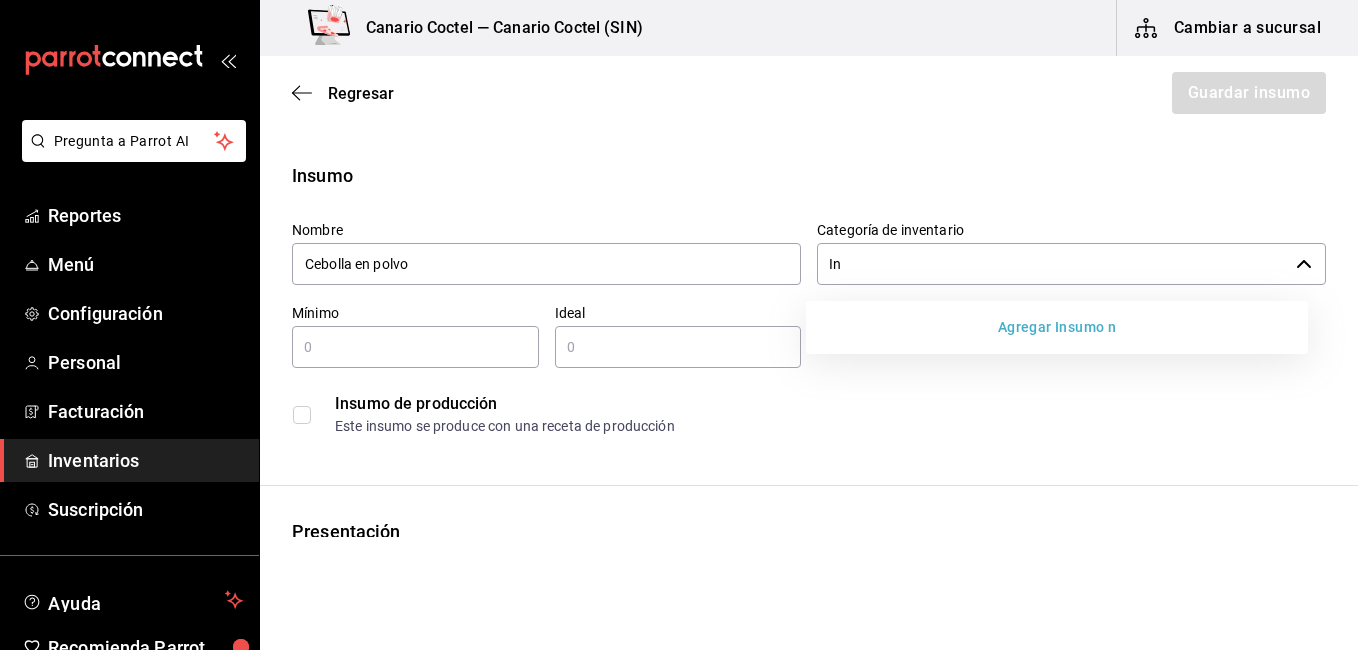type on "n" 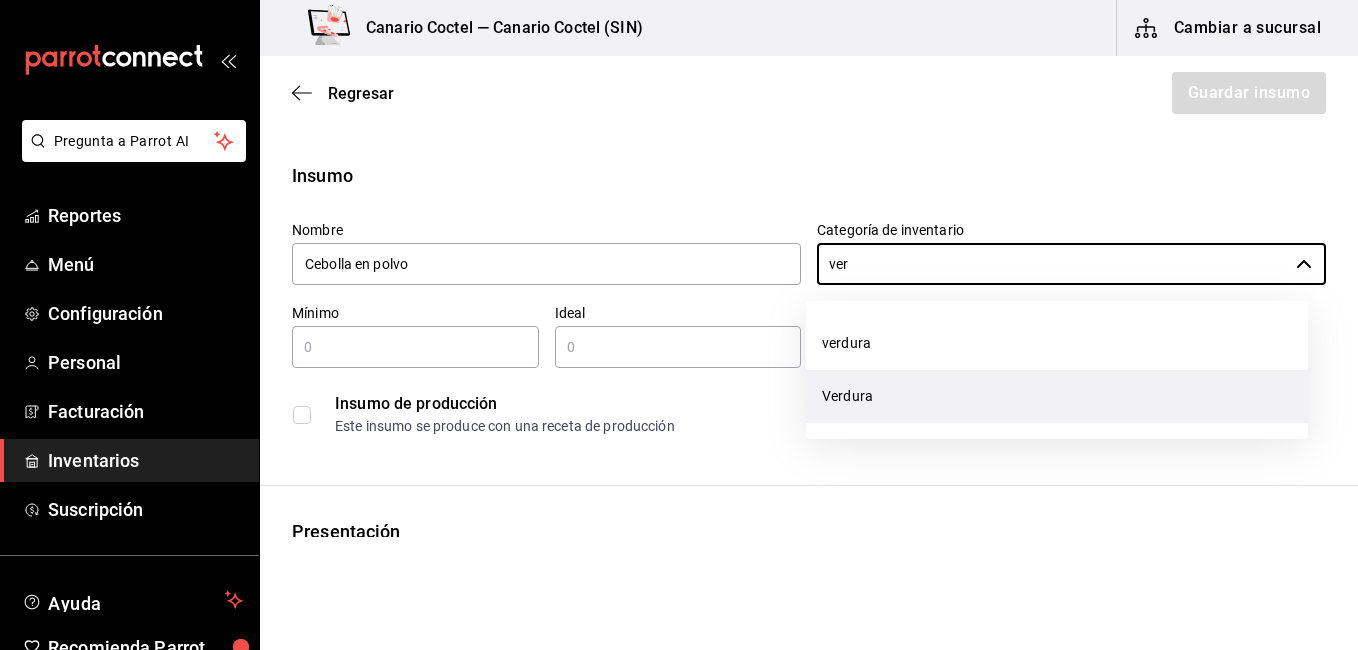 click on "Verdura" at bounding box center (1057, 396) 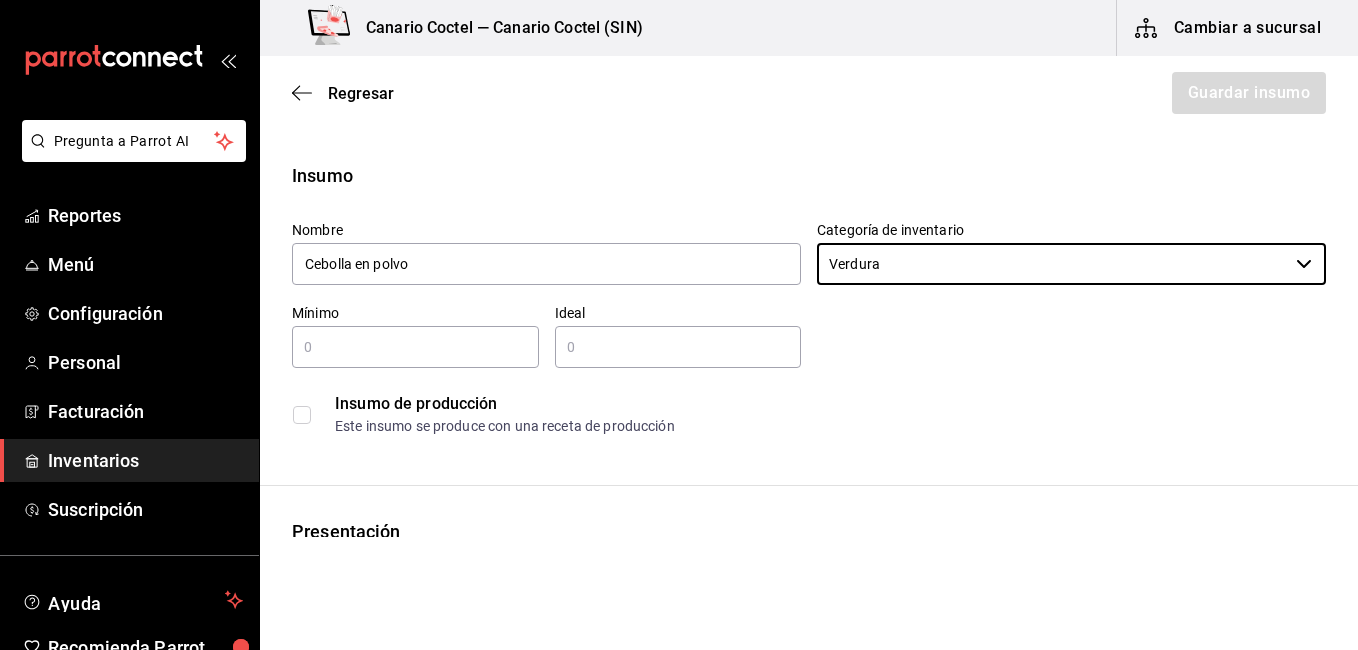 type on "Verdura" 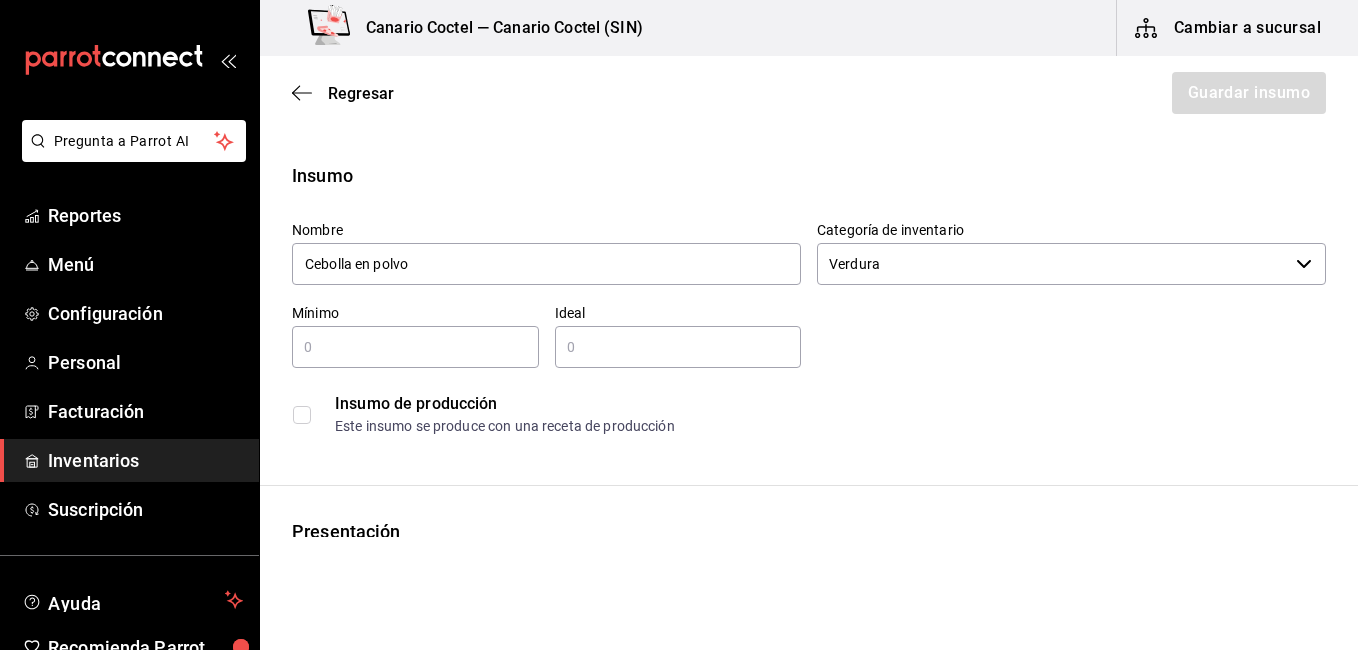 click at bounding box center (415, 347) 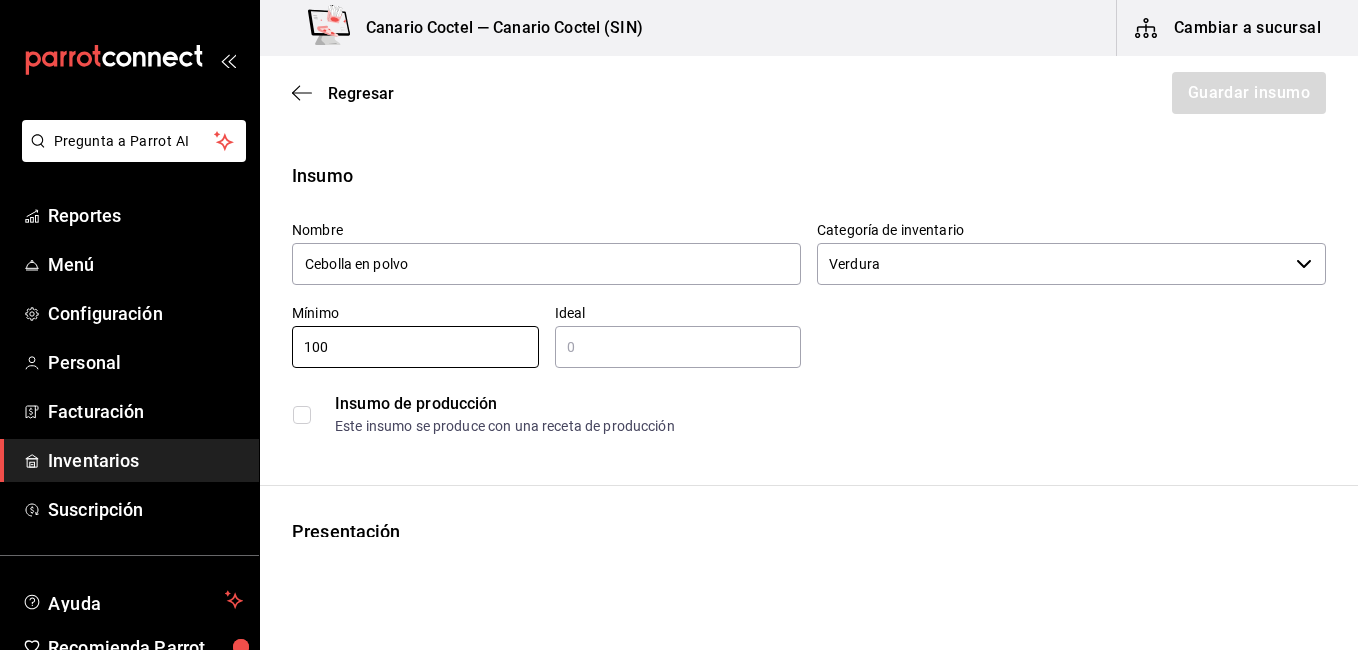 type on "100" 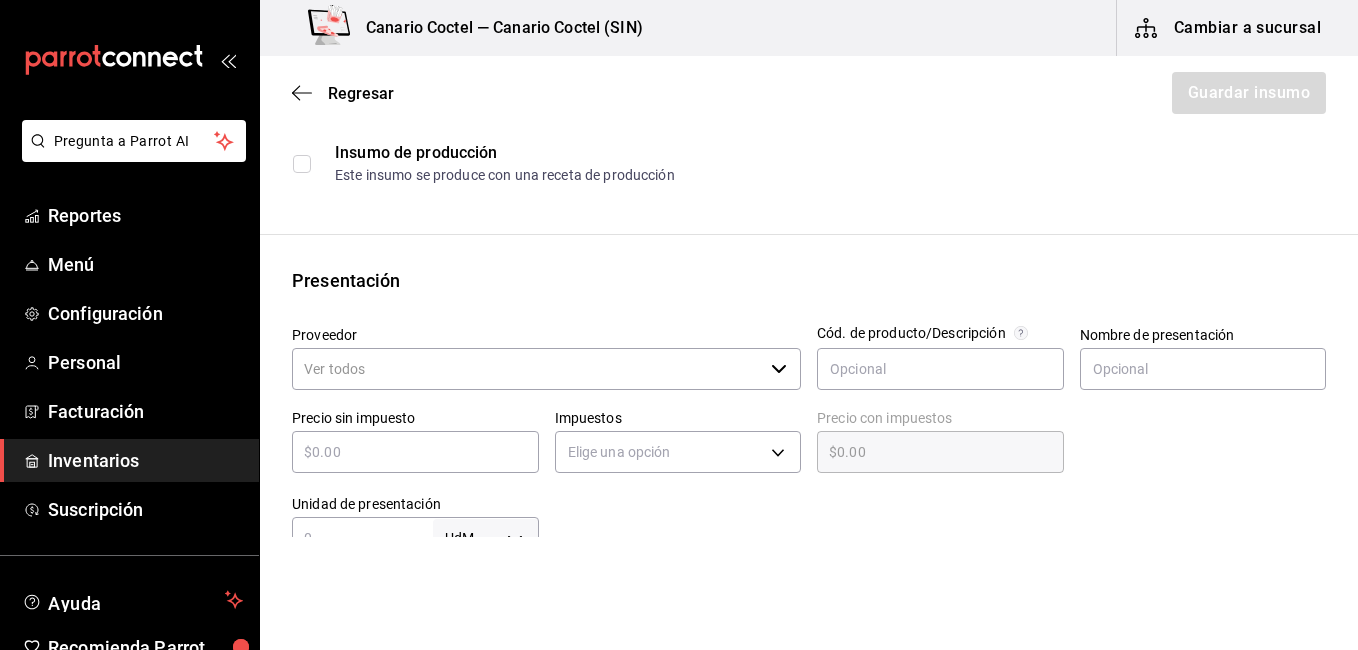 scroll, scrollTop: 300, scrollLeft: 0, axis: vertical 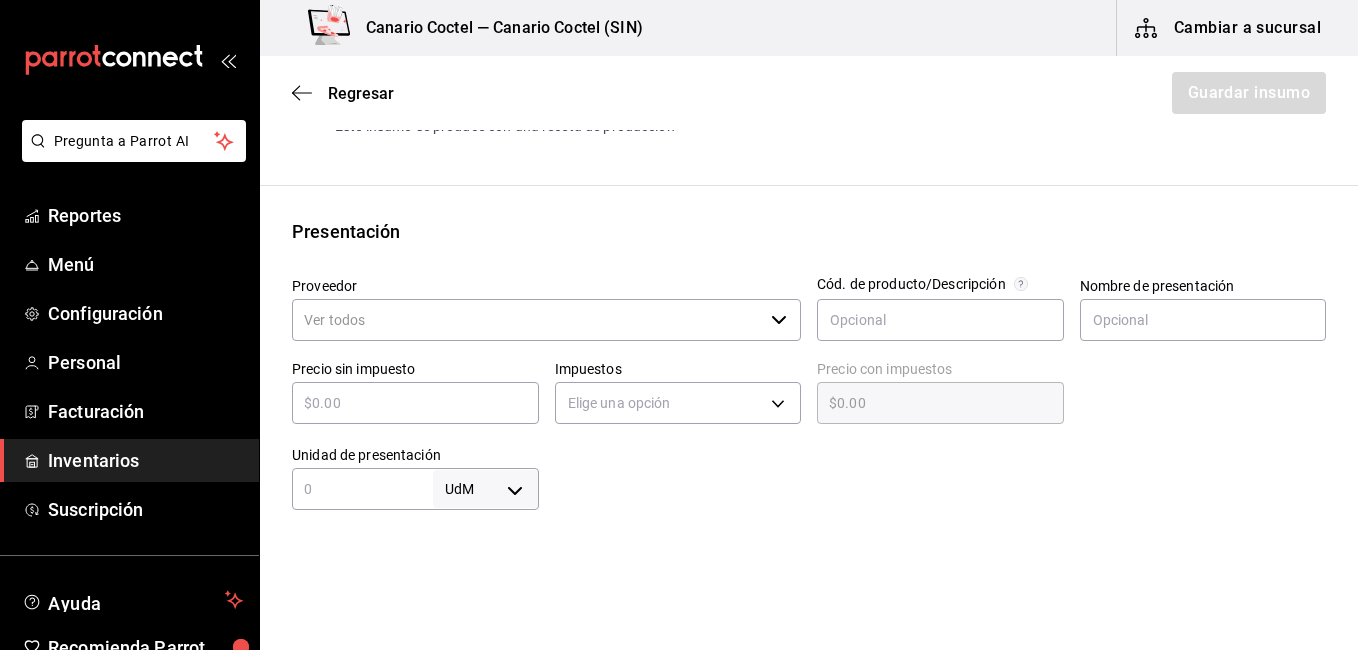 type on "555" 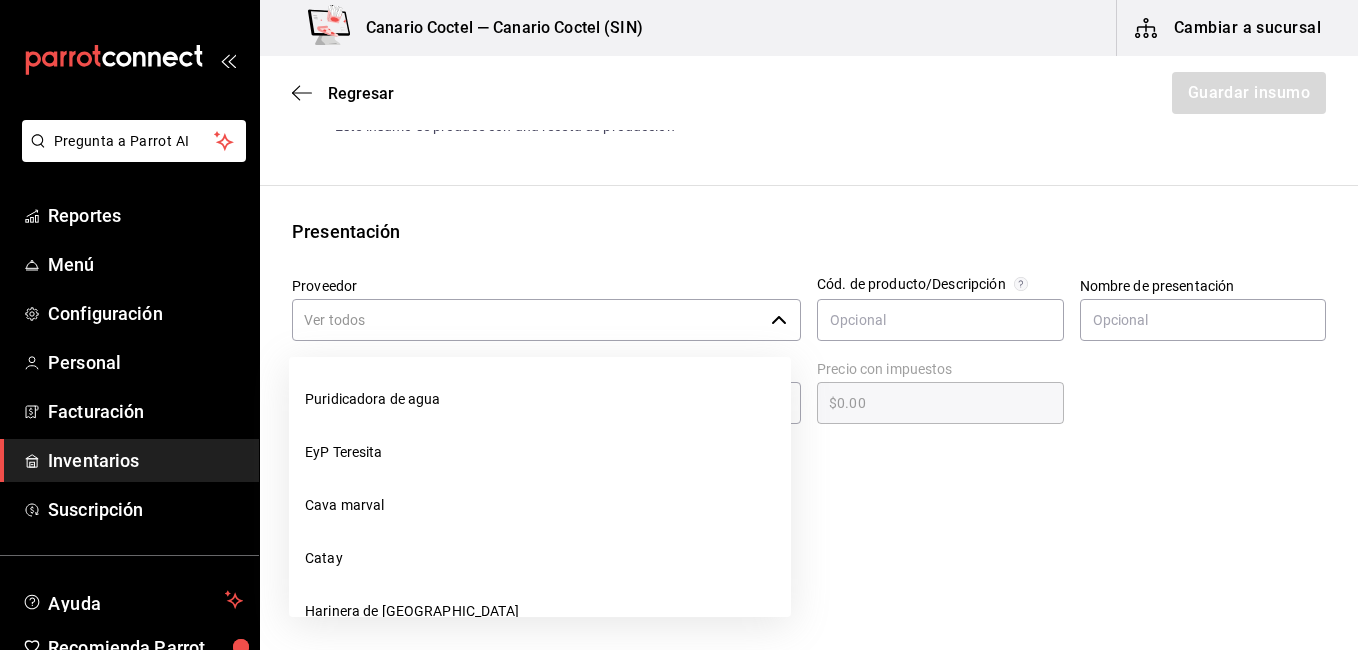 click on "Proveedor" at bounding box center [527, 320] 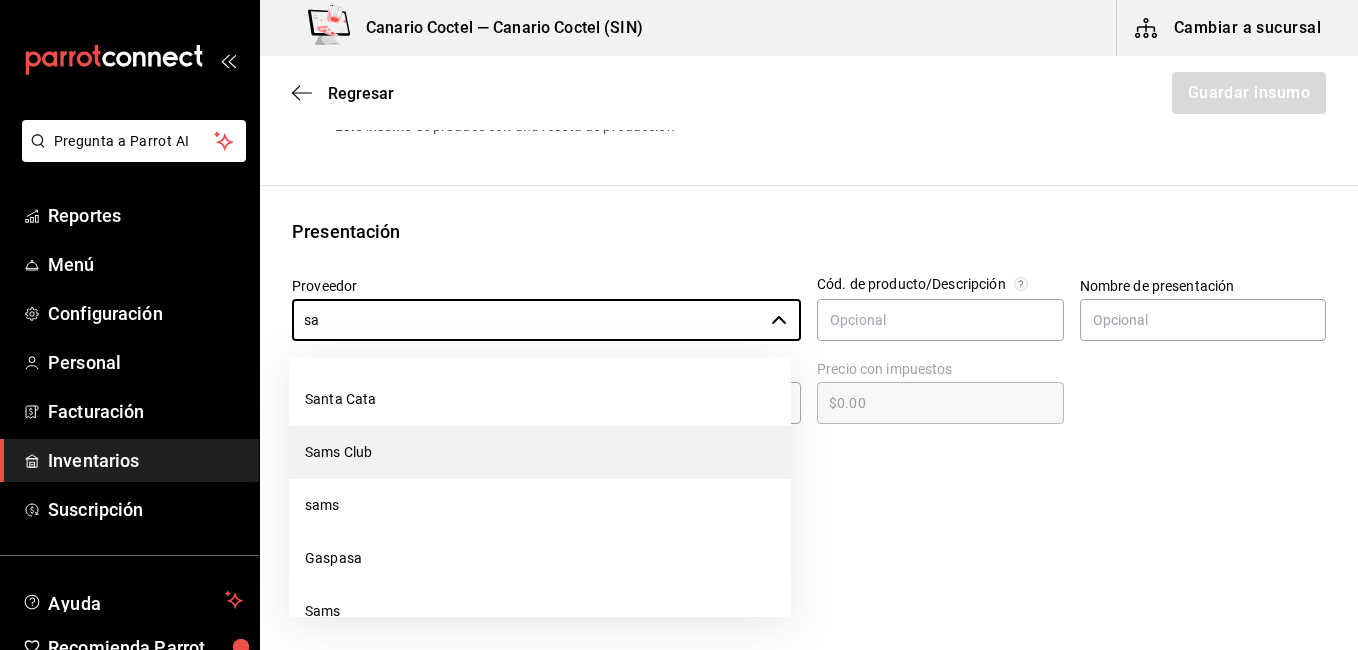 click on "Sams Club" at bounding box center [540, 452] 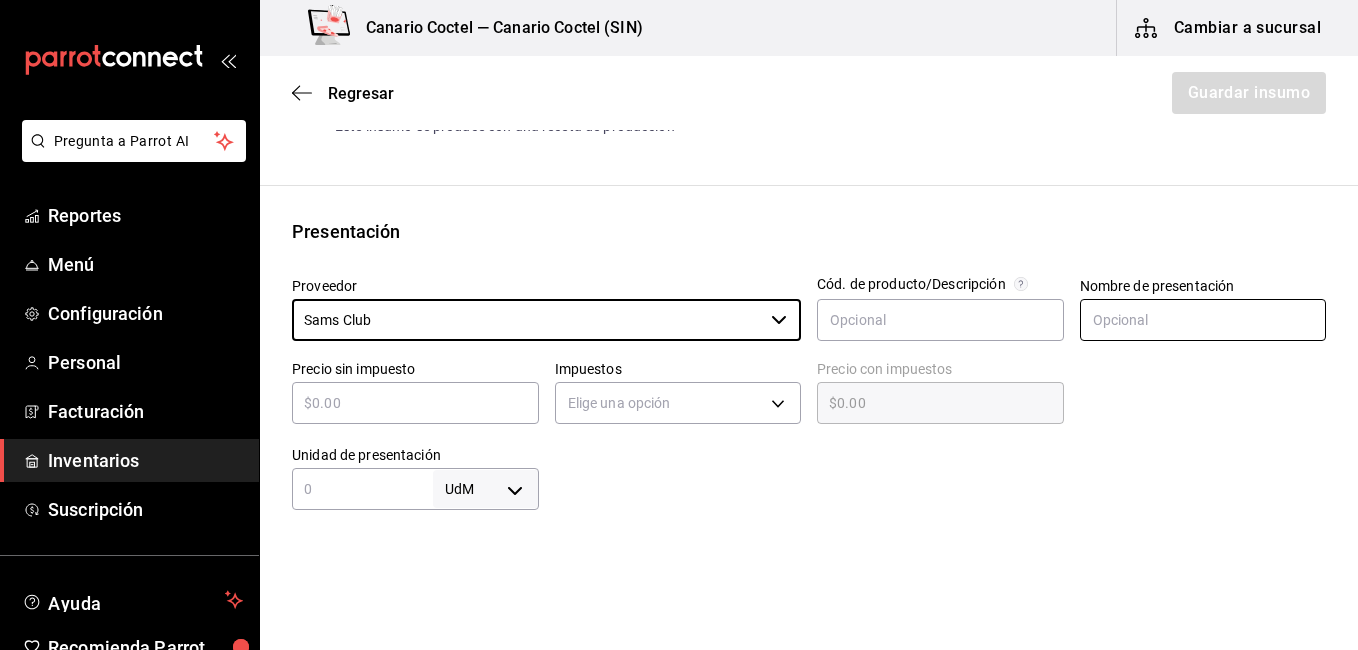 type on "Sams Club" 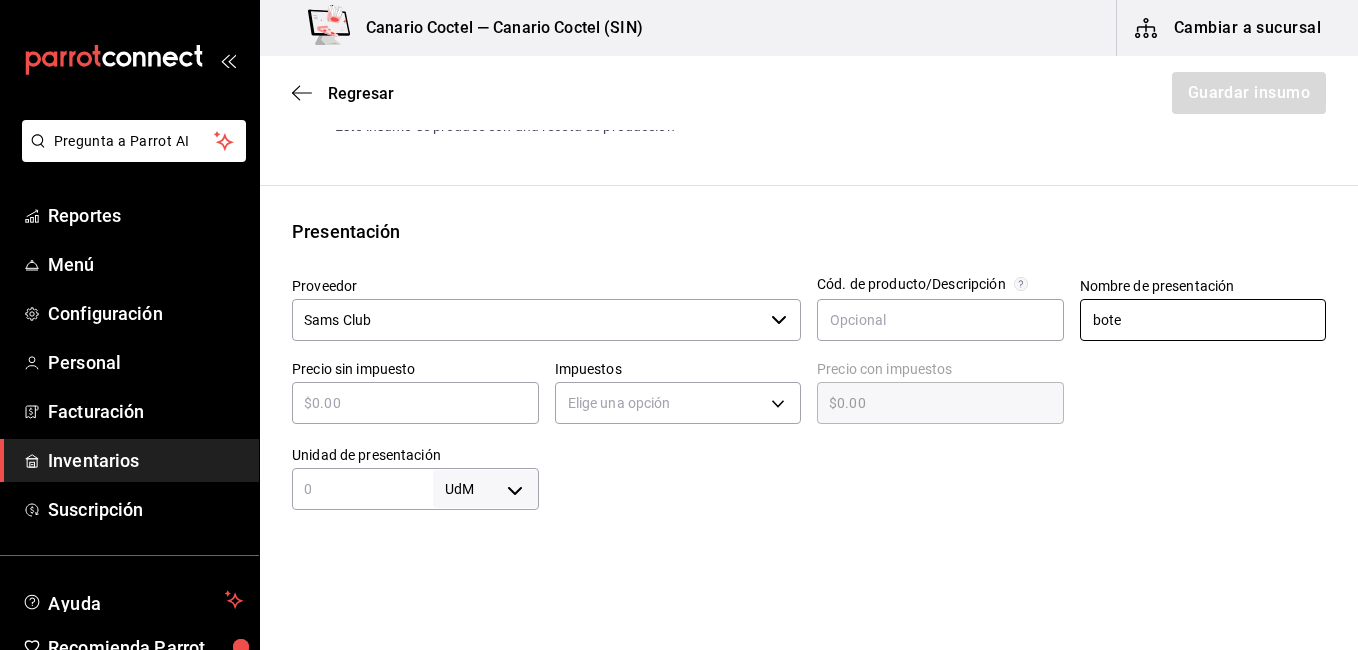 type on "bote" 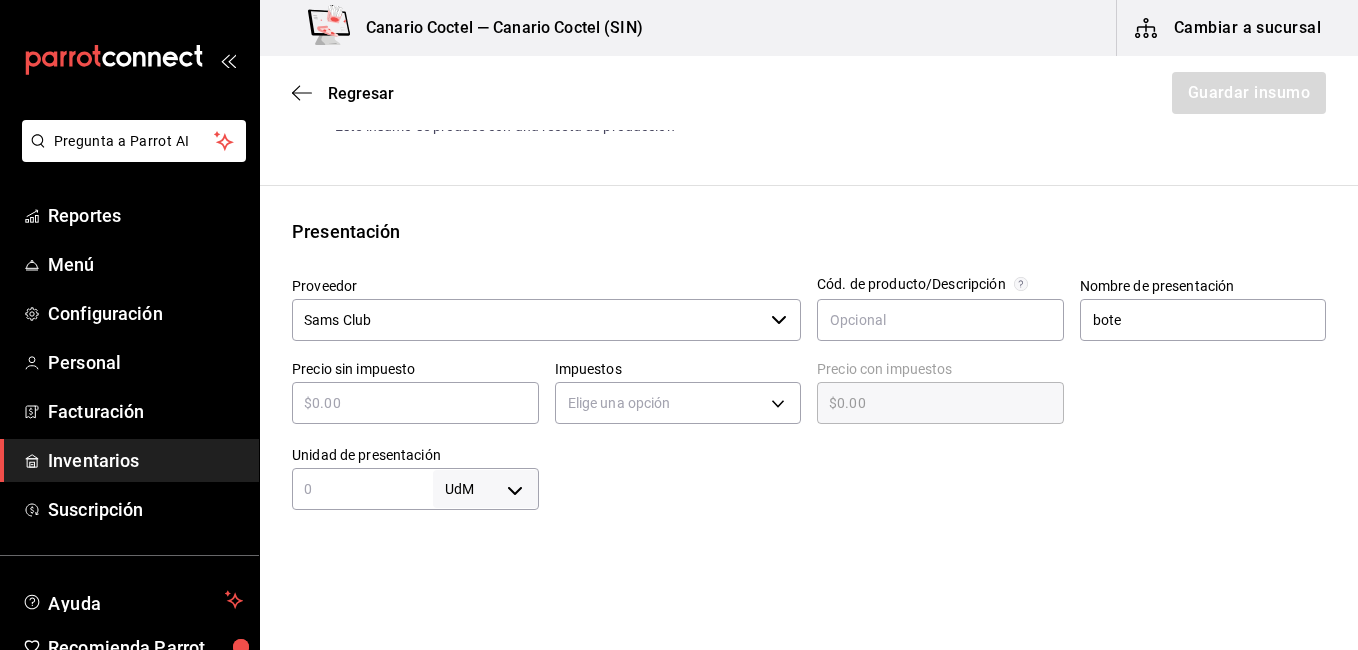 click on "​" at bounding box center [415, 403] 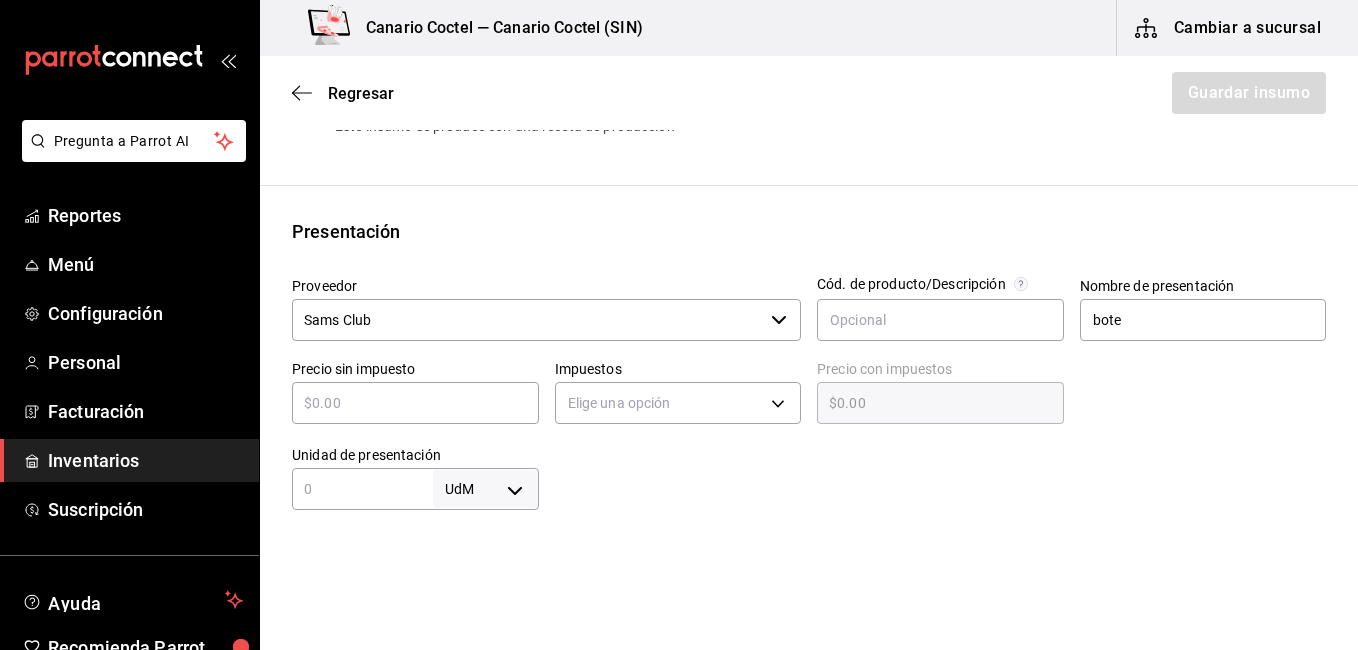 type on "$5" 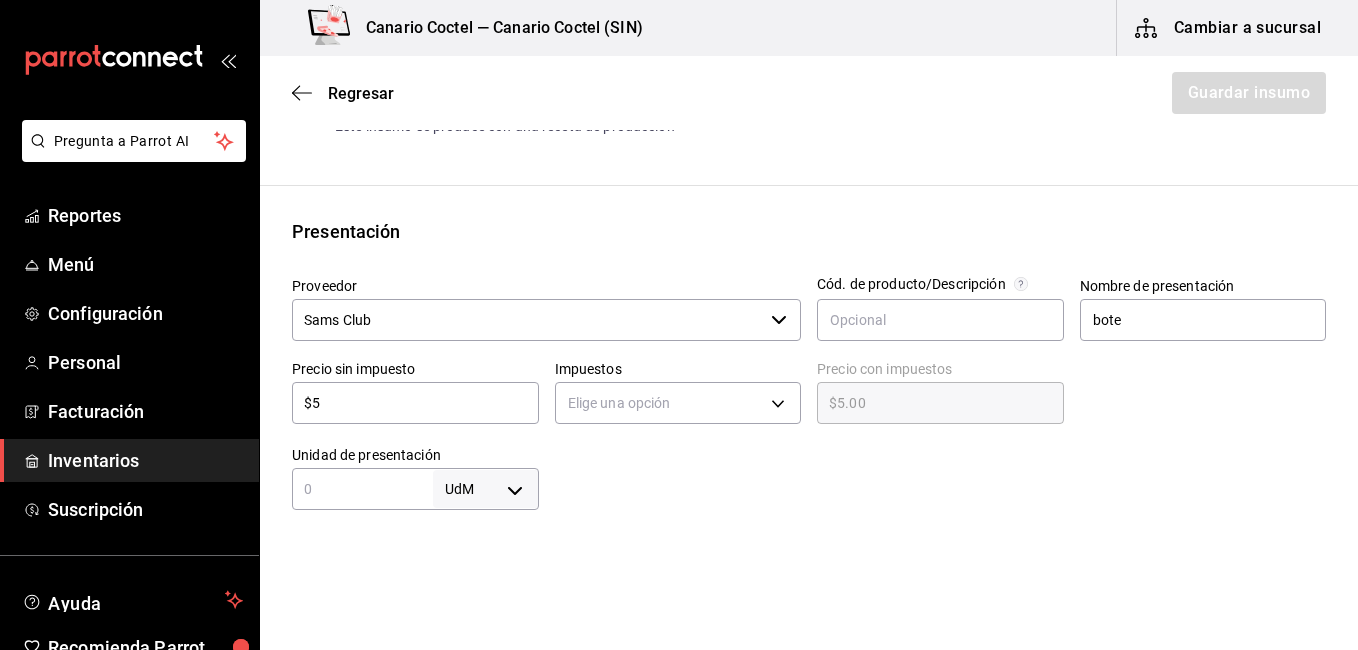 type on "$5.00" 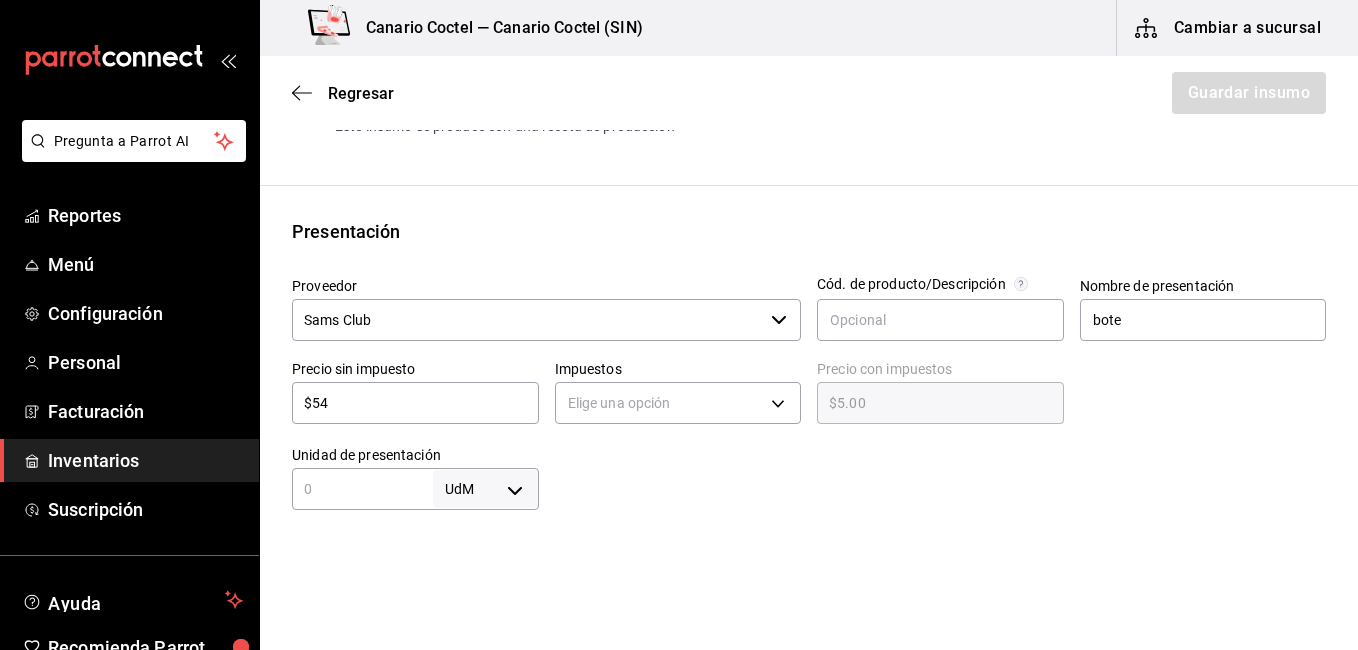 type on "$54.00" 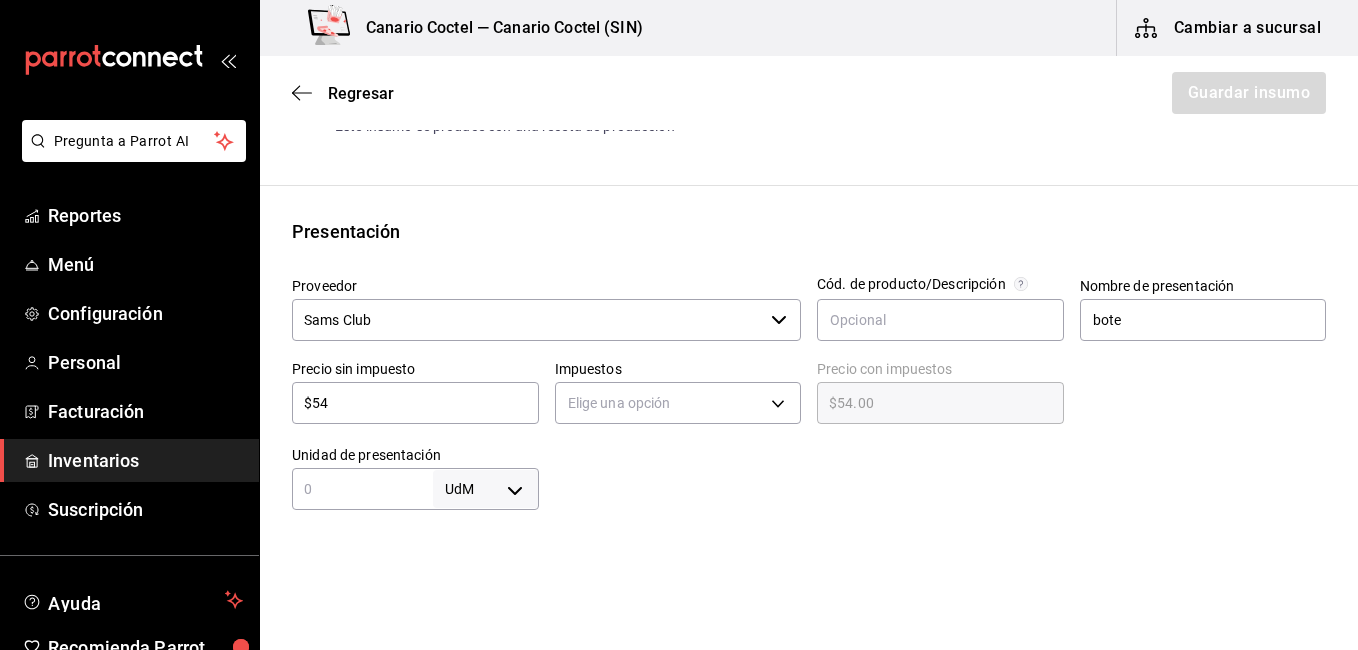 type on "$5" 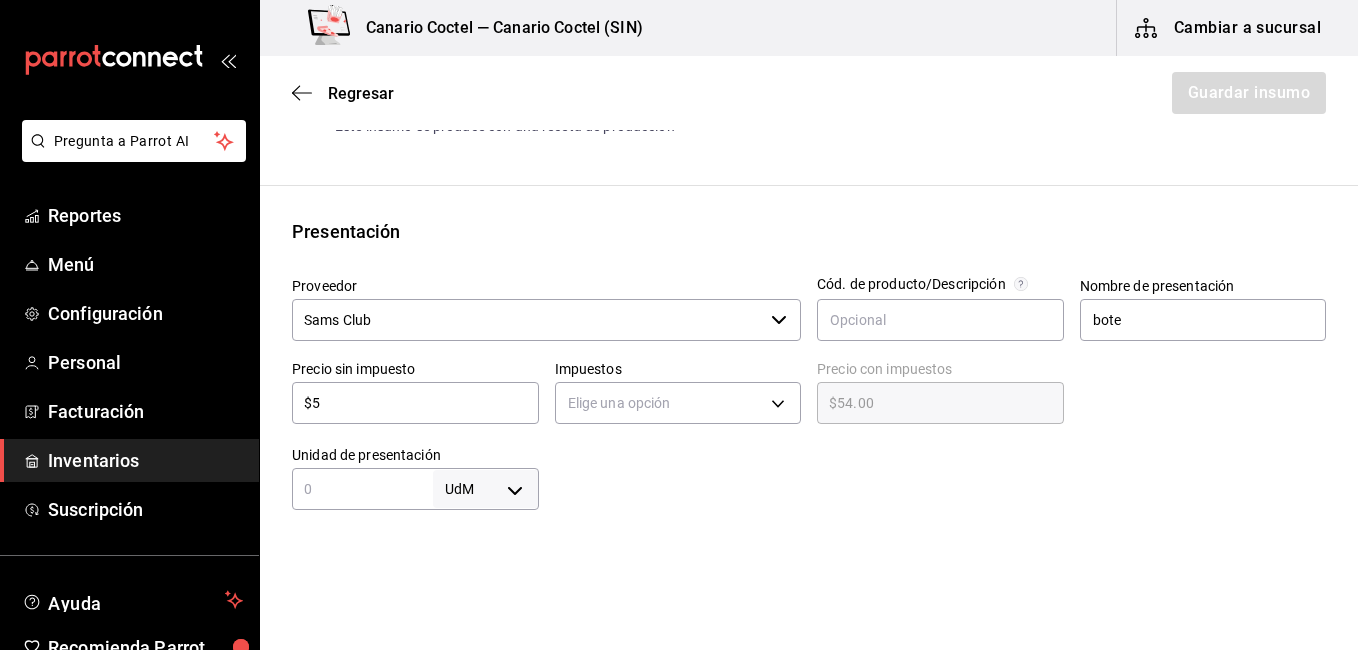 type on "$5.00" 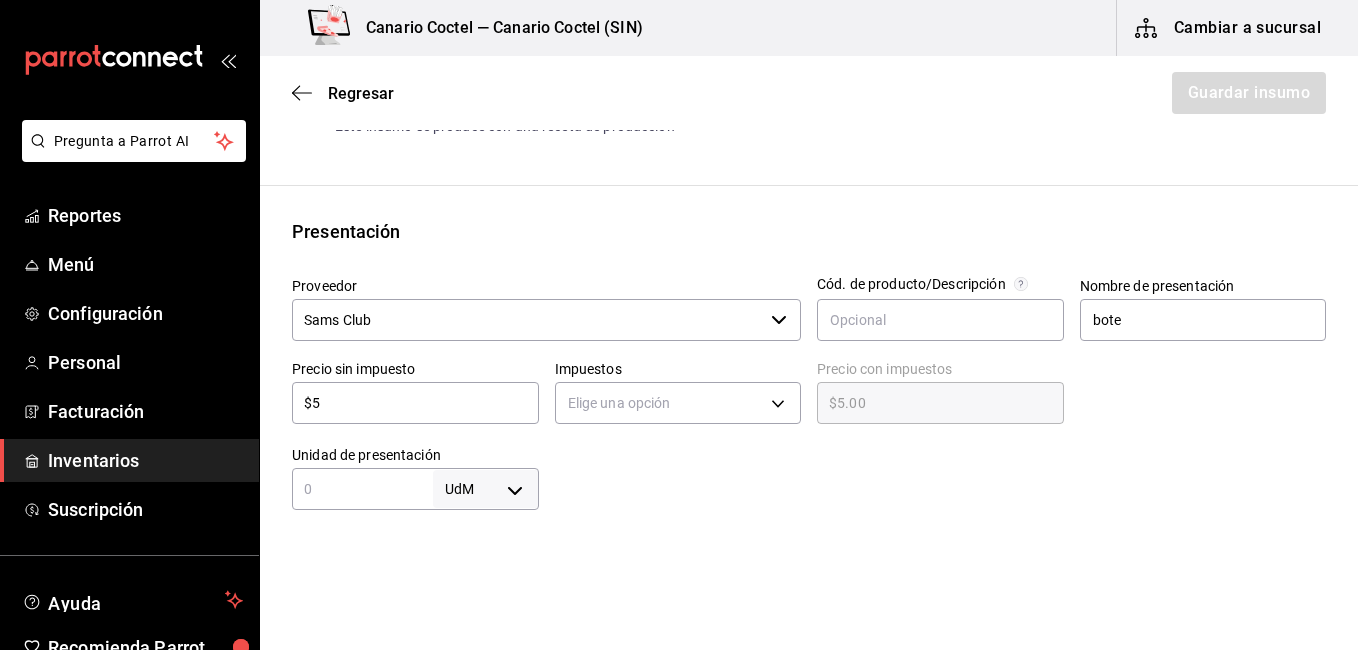 type 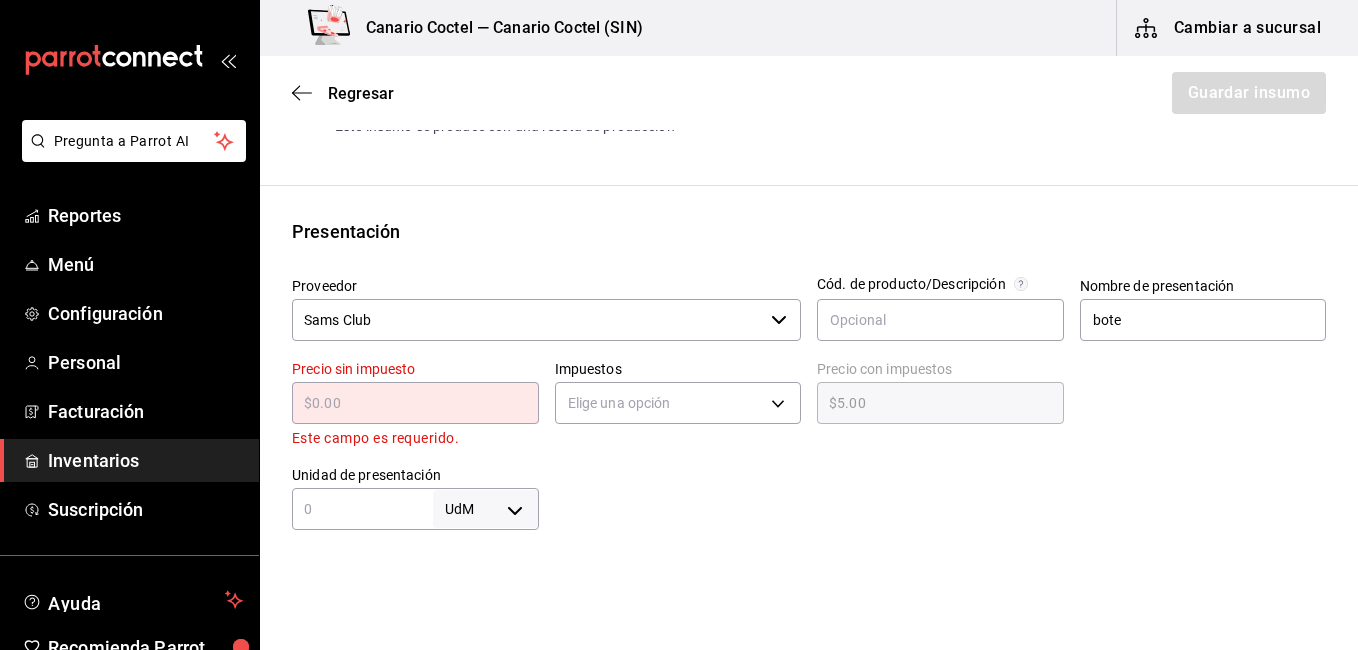 type on "$0.00" 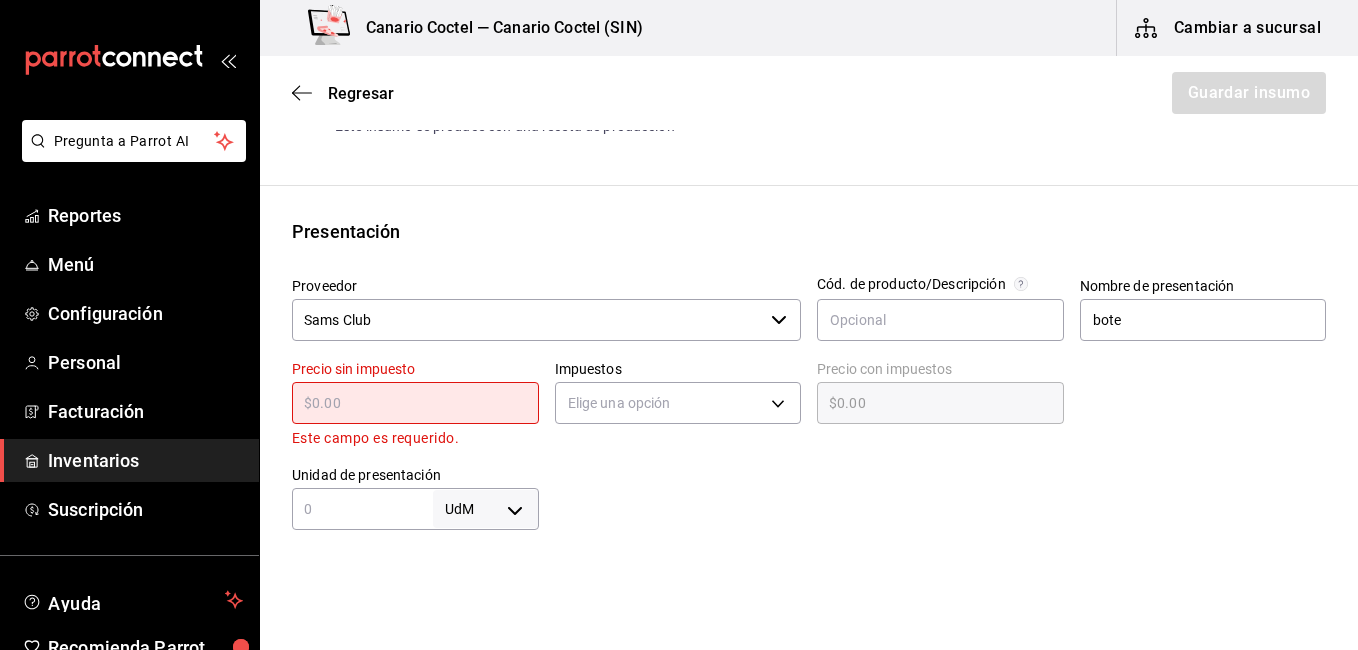type on "$1" 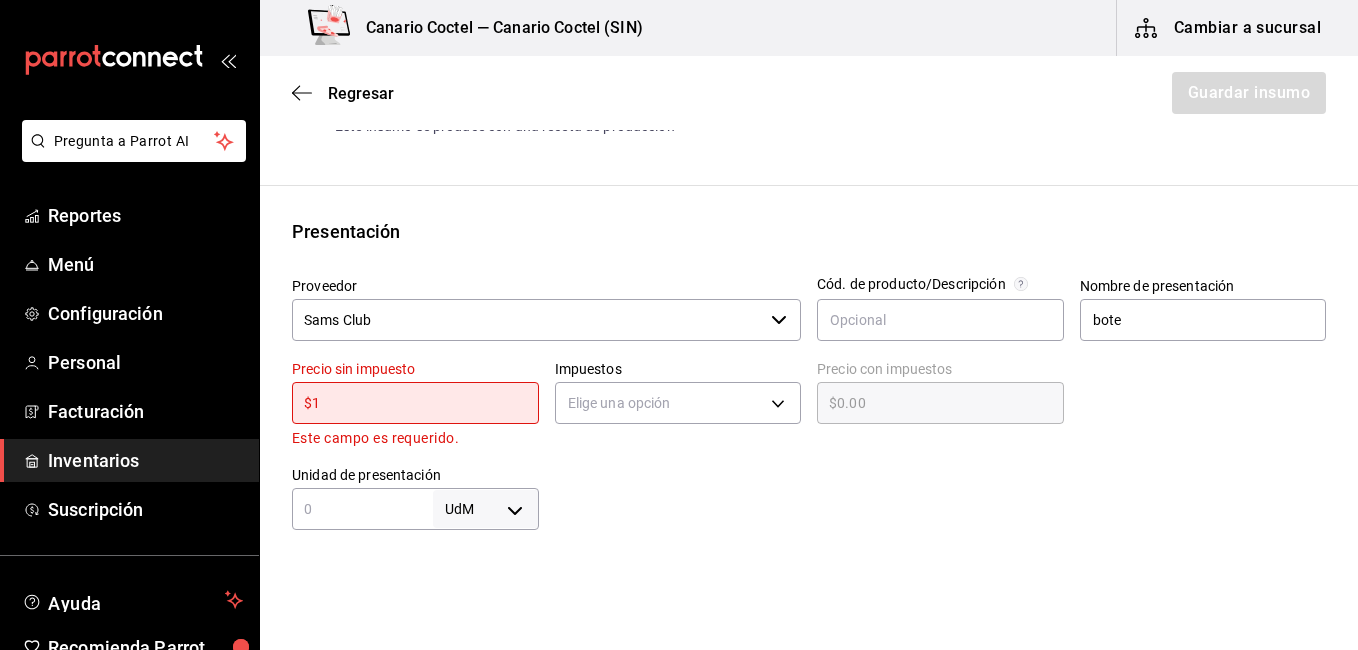 type on "$1.00" 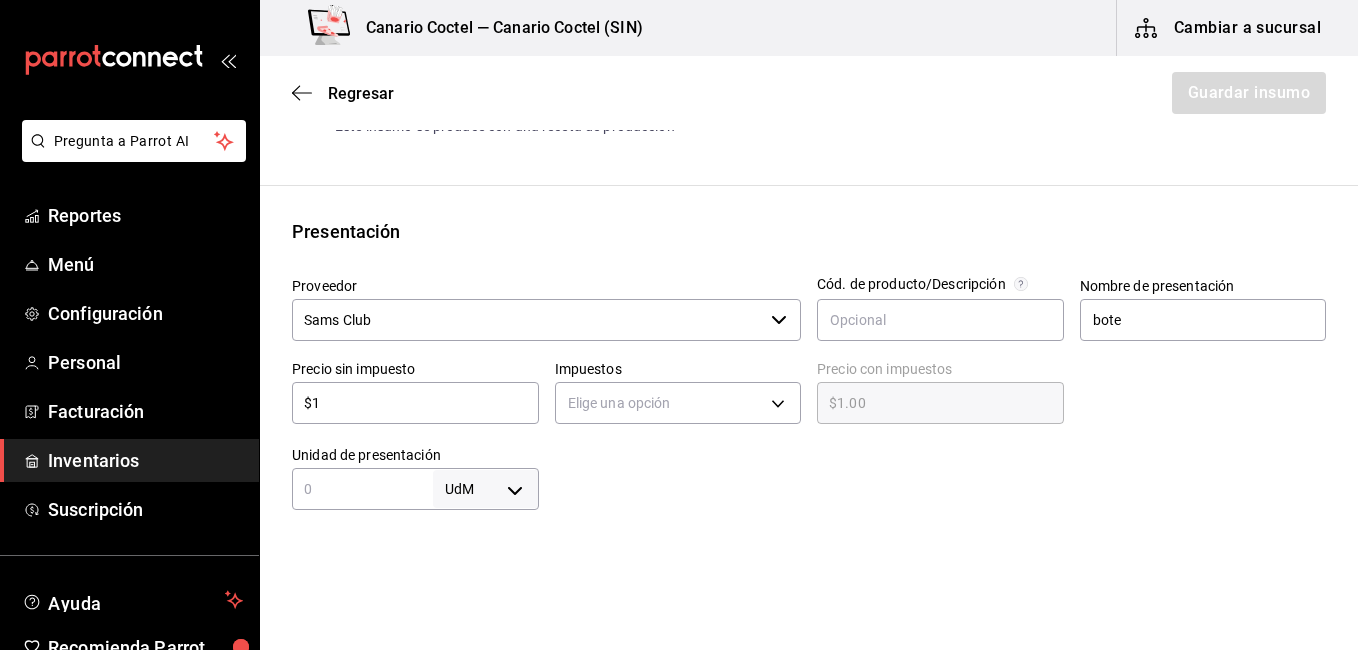 type on "$16" 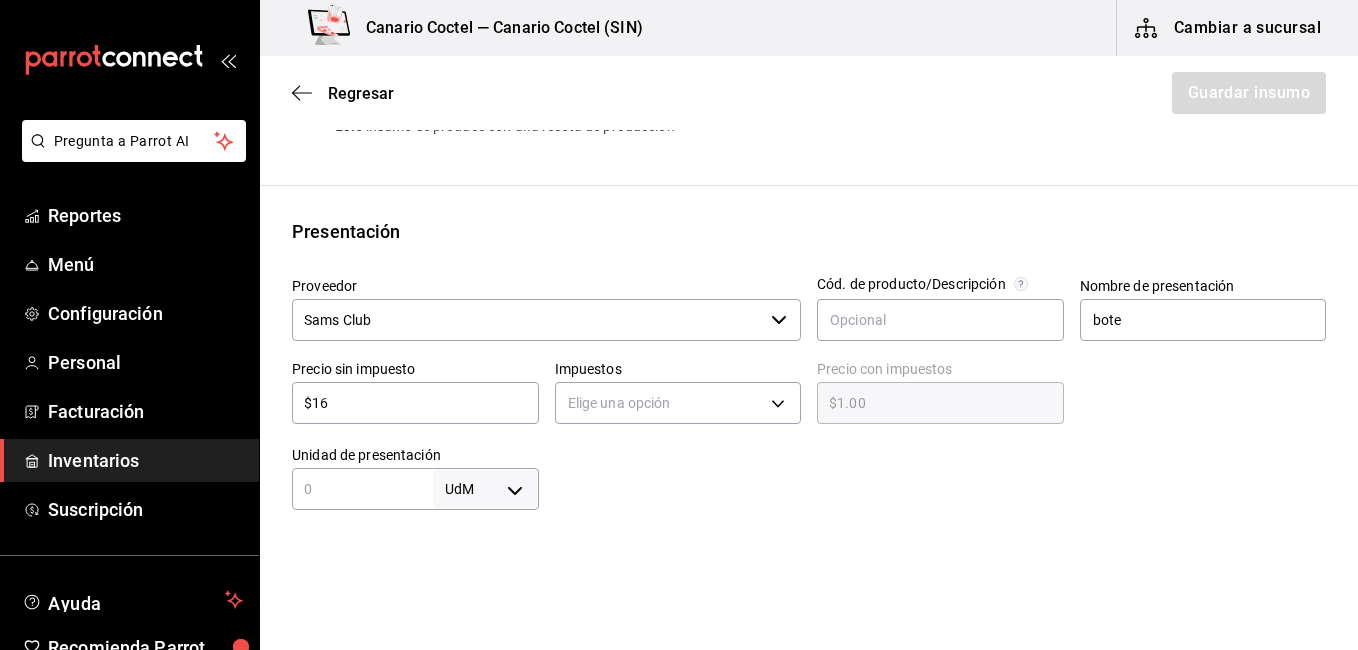 type on "$16.00" 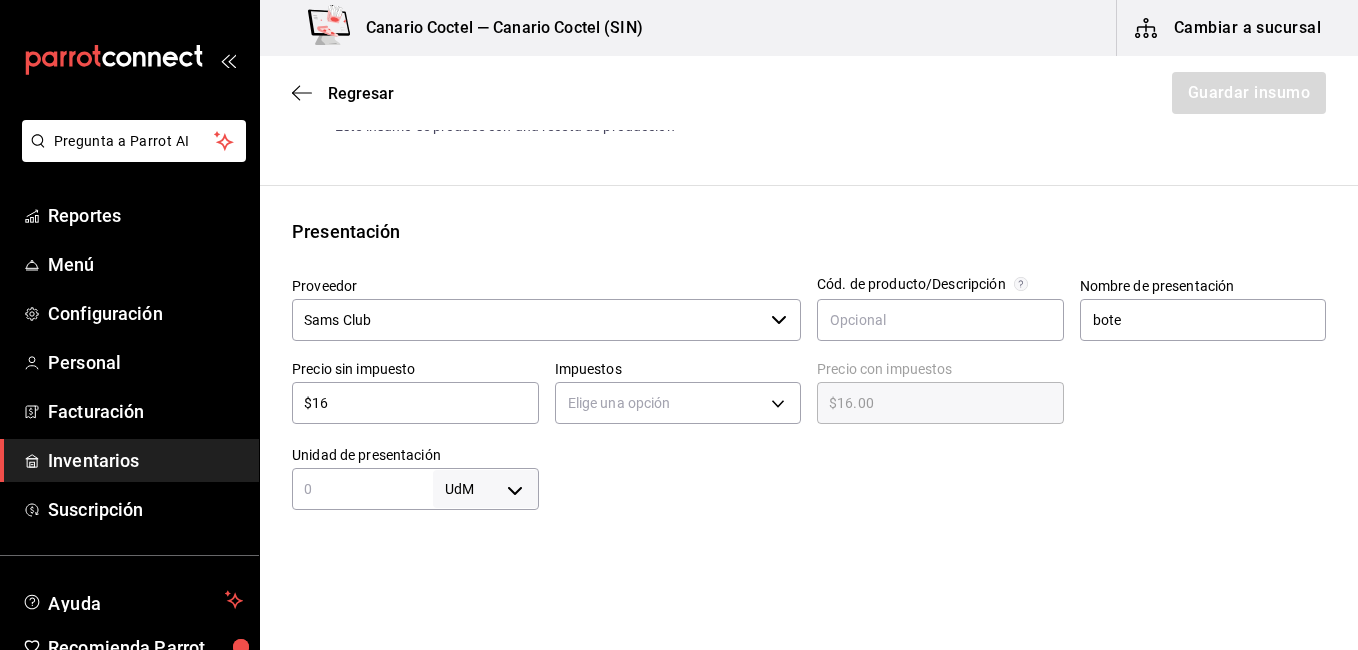 type on "$162" 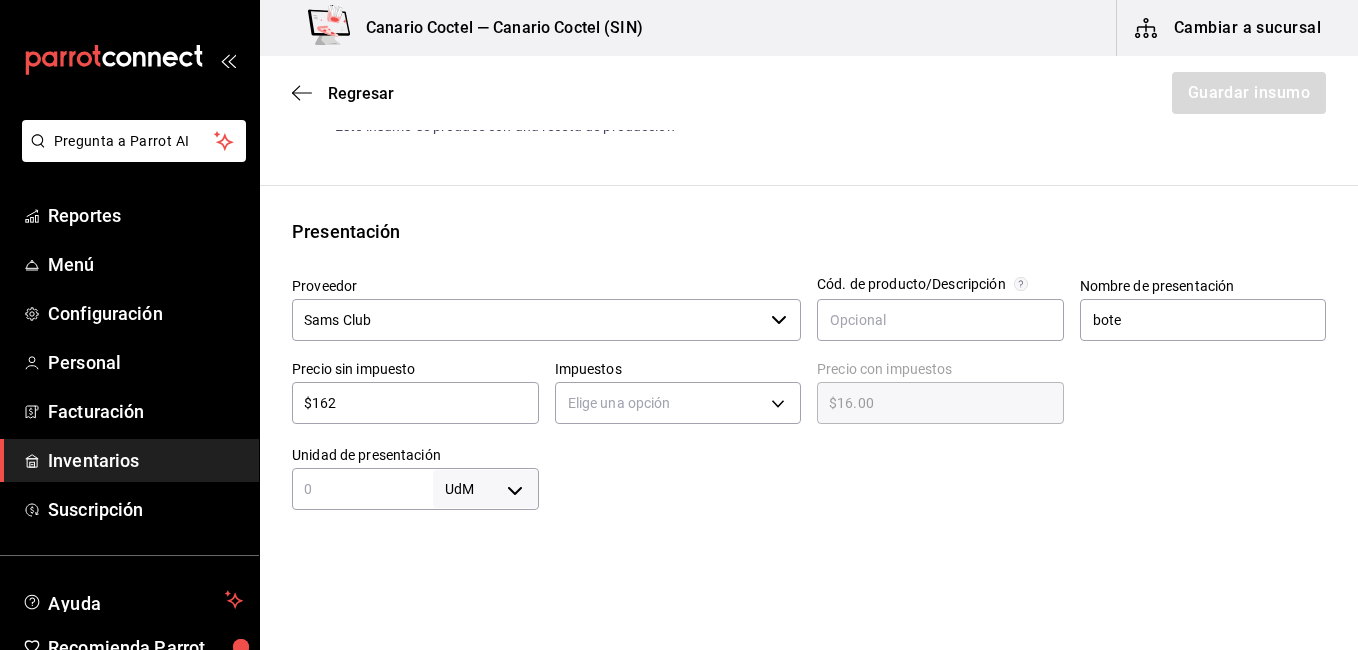 type on "$162.00" 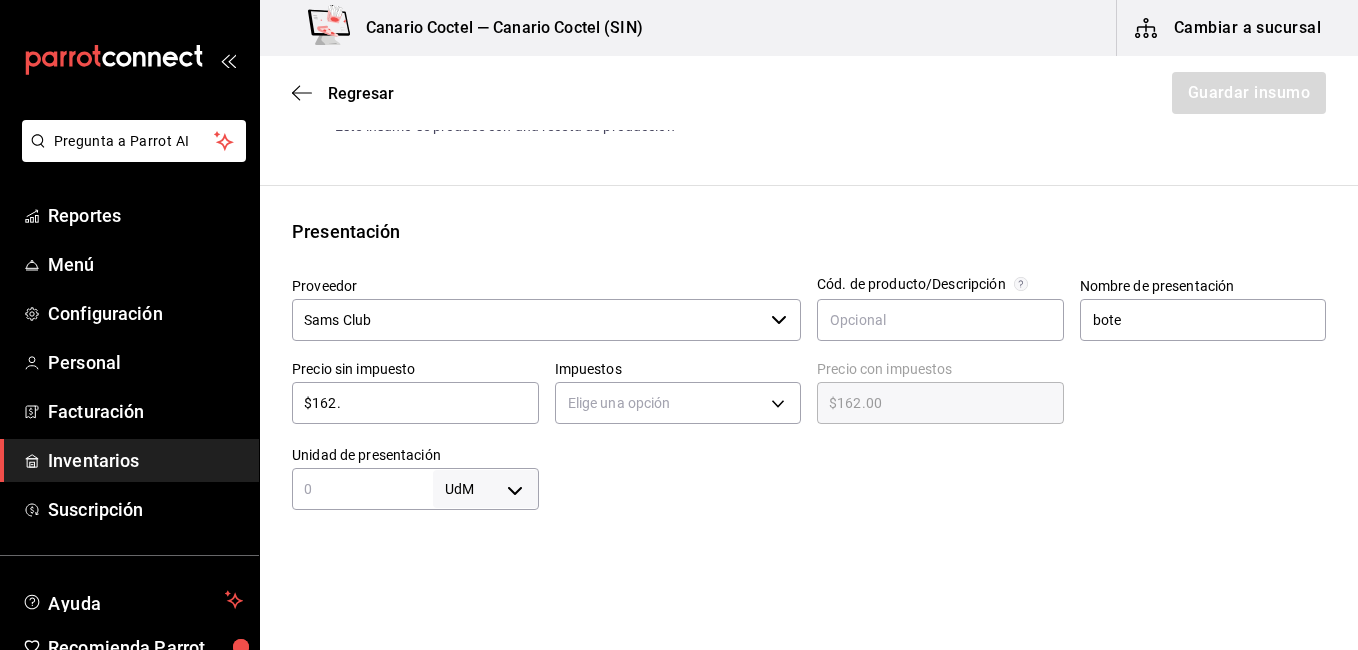 type on "$162.6" 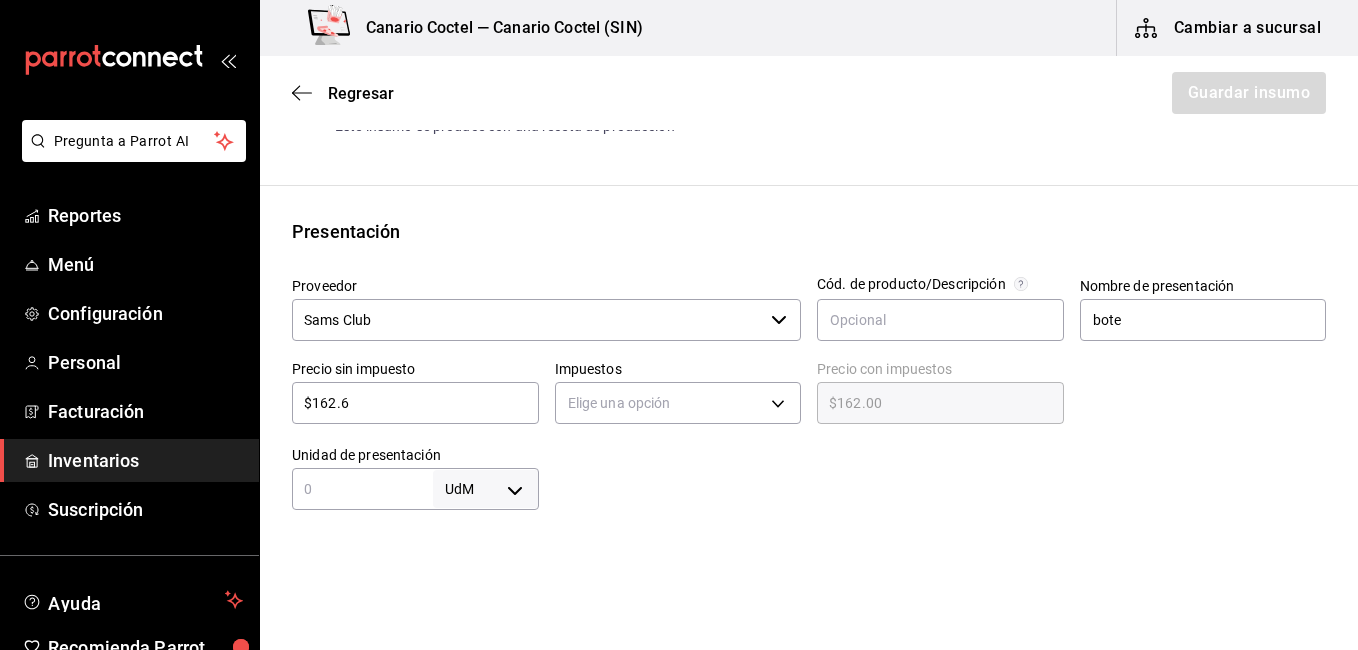 type on "$162.60" 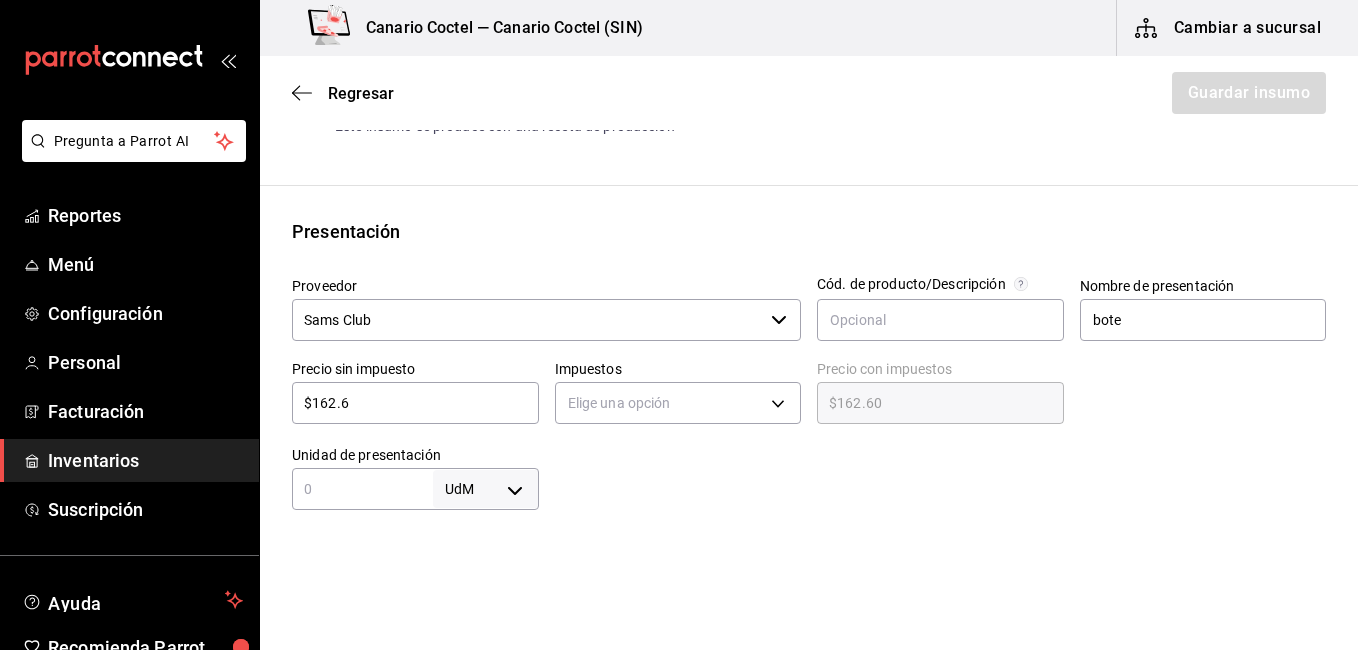 type on "$162.65" 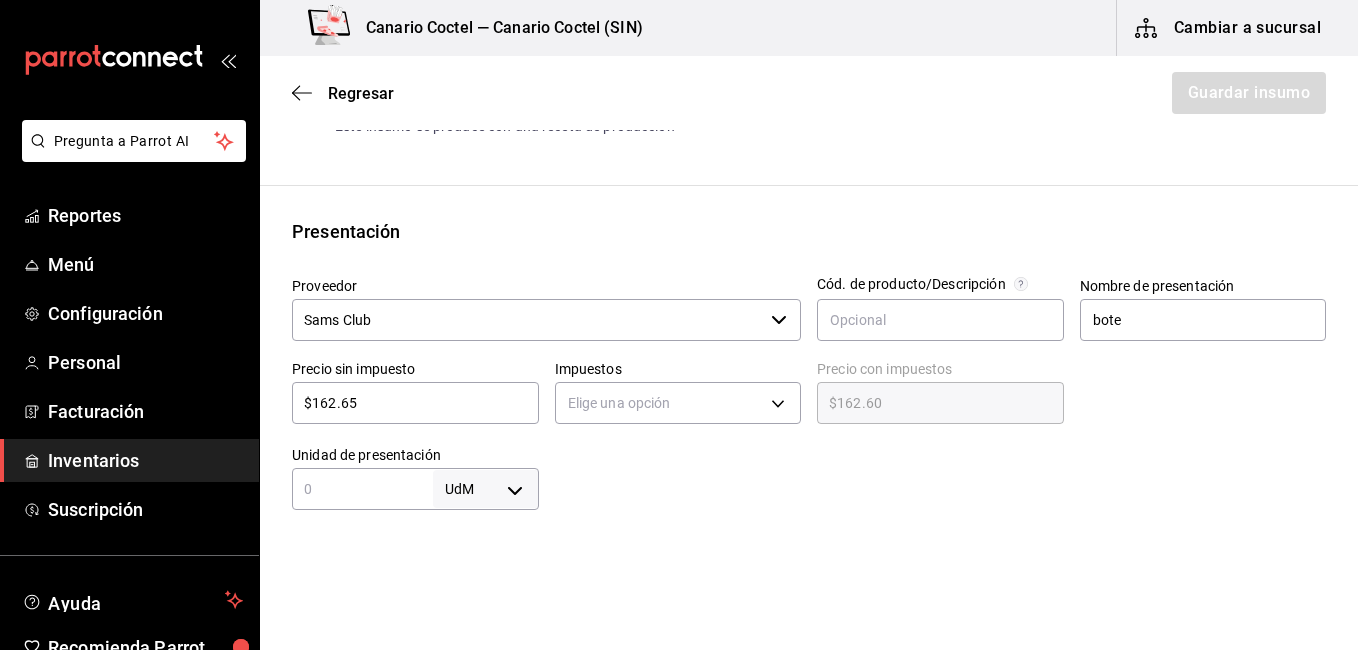type on "$162.65" 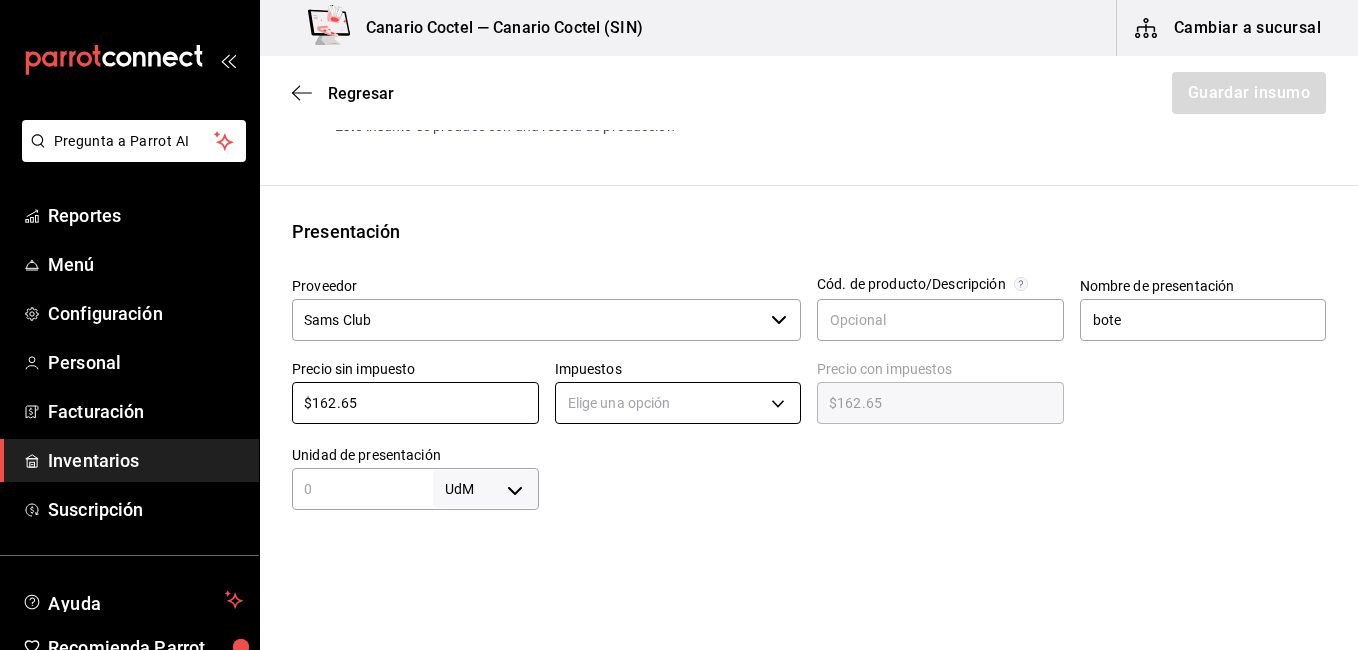 type on "$162.65" 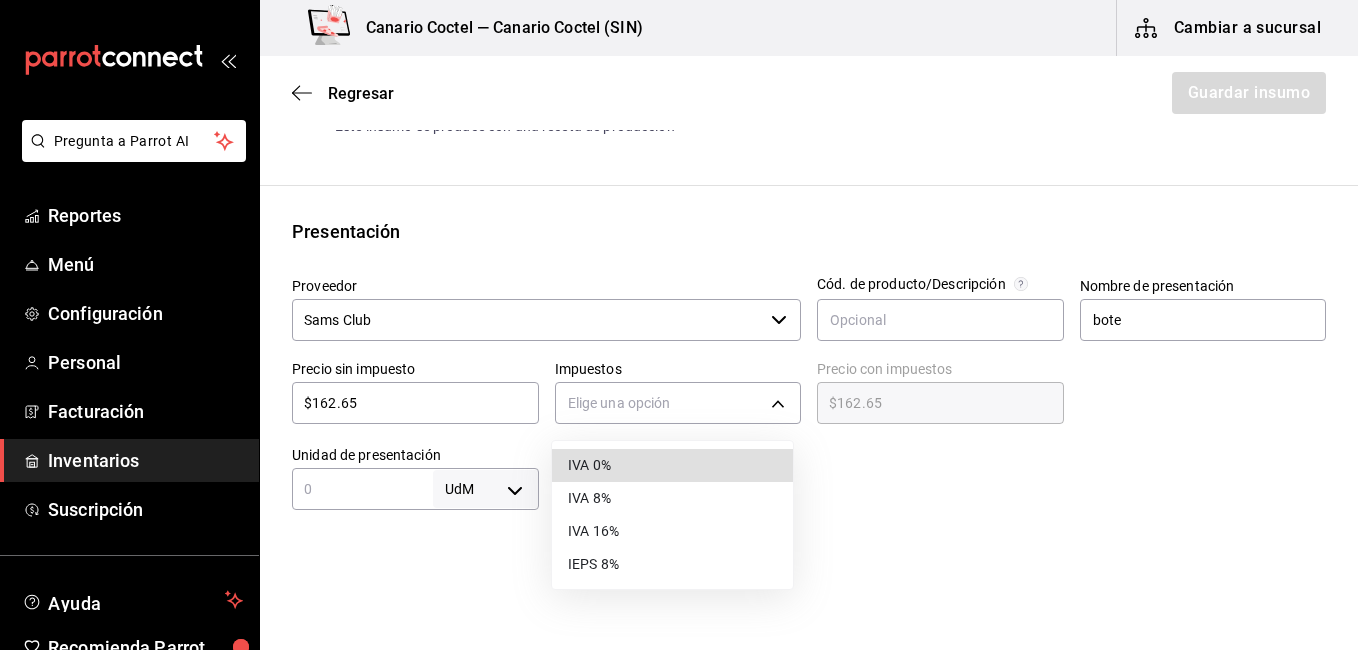 click on "IVA 0%" at bounding box center (672, 465) 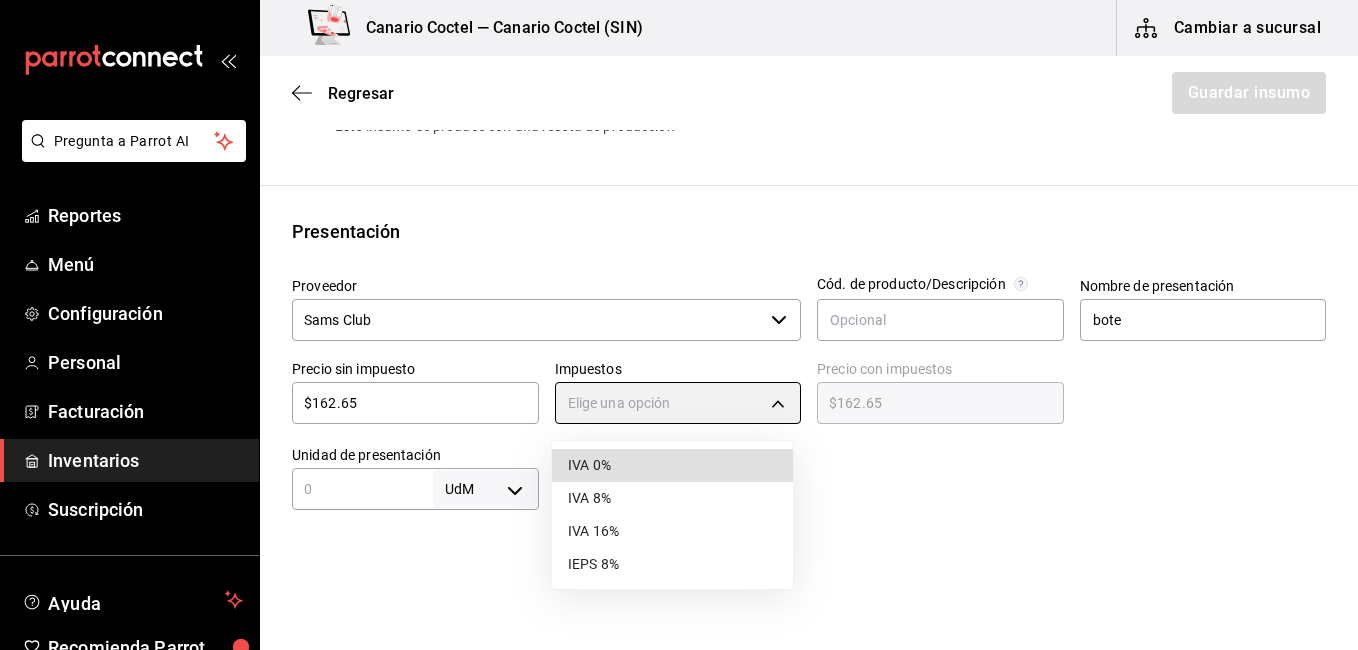 type on "IVA_0" 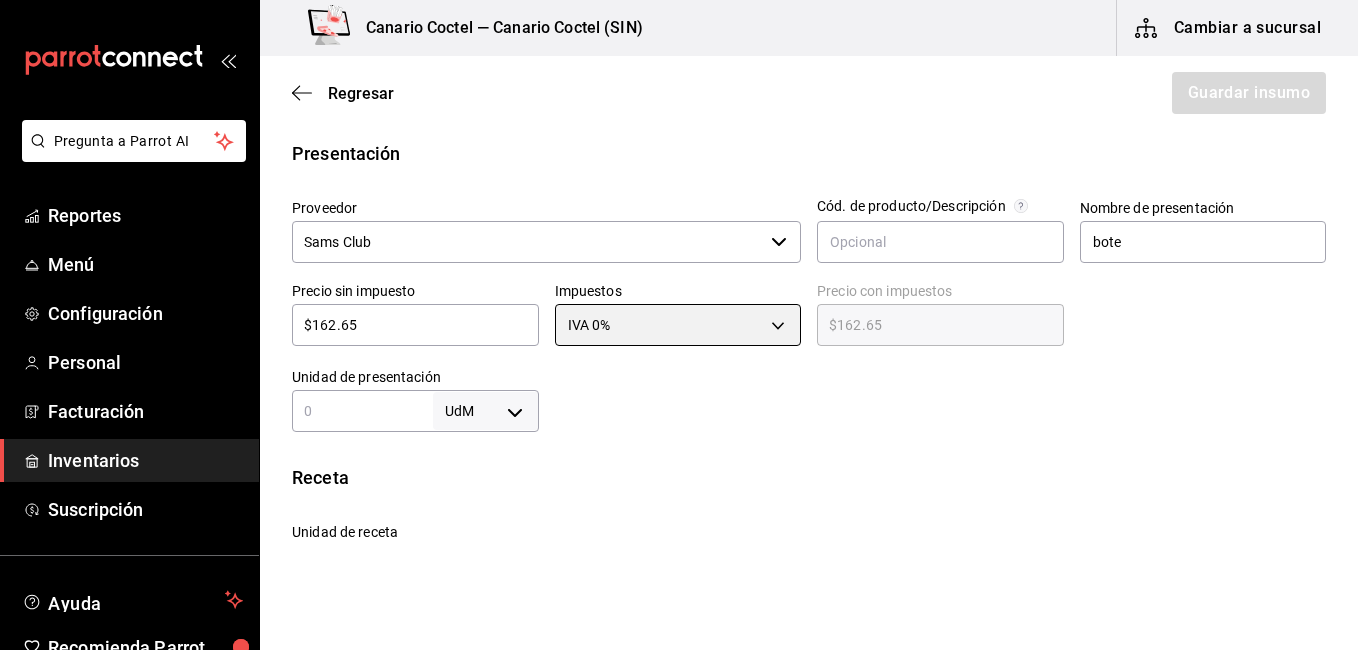scroll, scrollTop: 400, scrollLeft: 0, axis: vertical 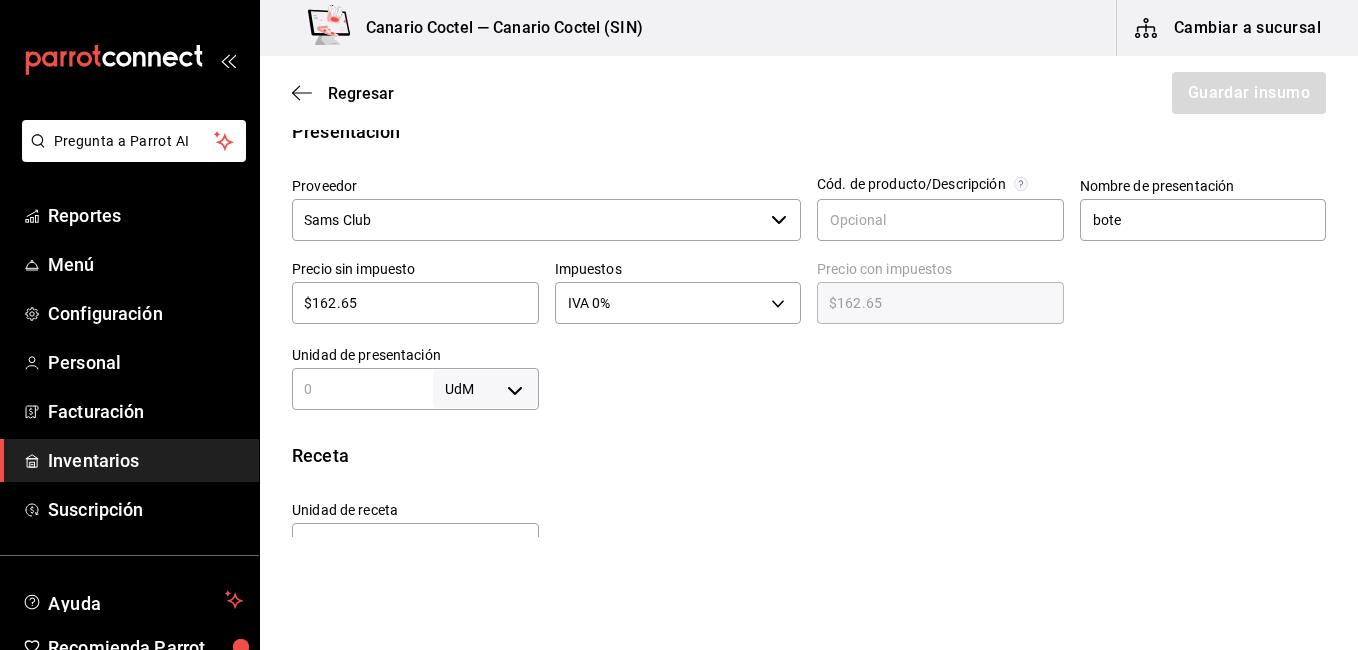click at bounding box center [362, 389] 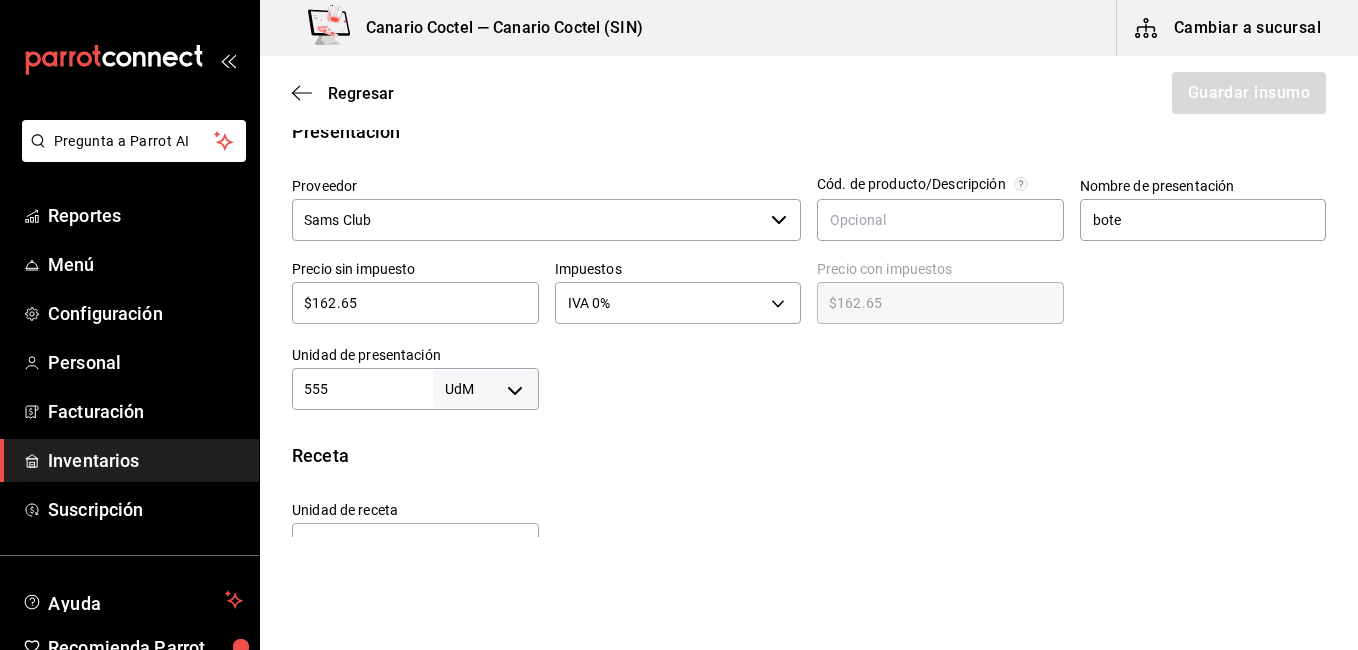 type on "555" 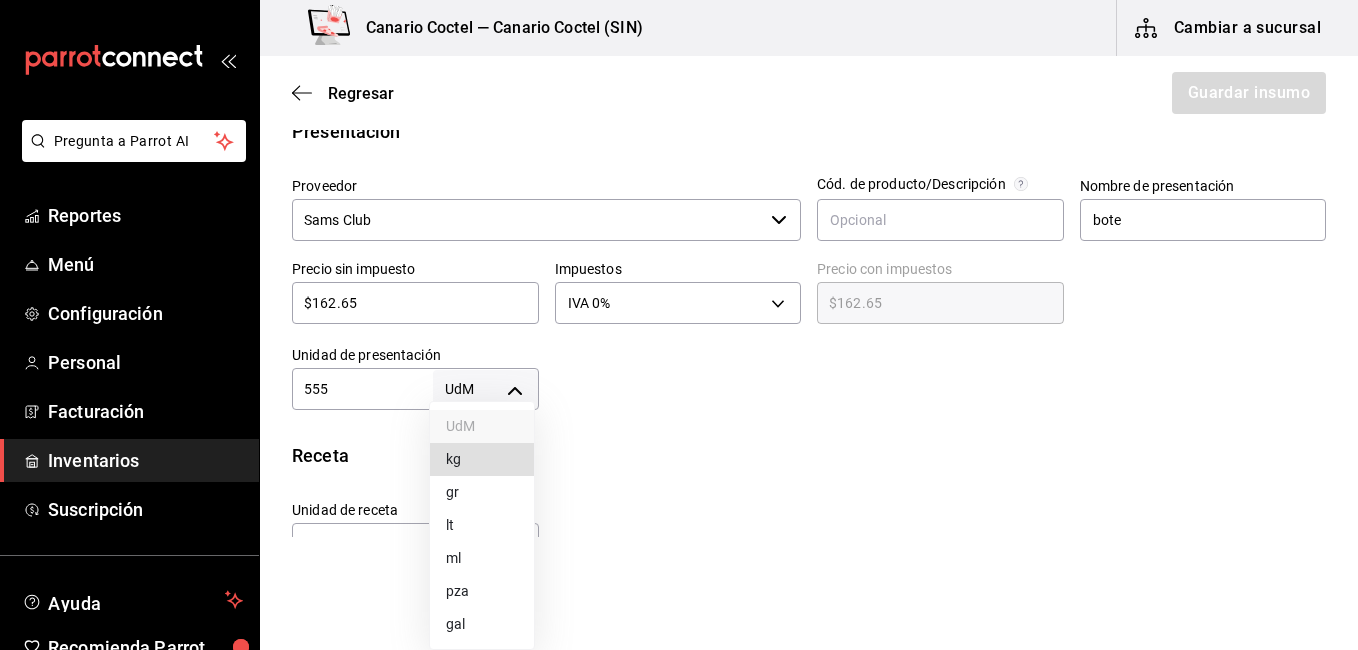 drag, startPoint x: 490, startPoint y: 396, endPoint x: 477, endPoint y: 414, distance: 22.203604 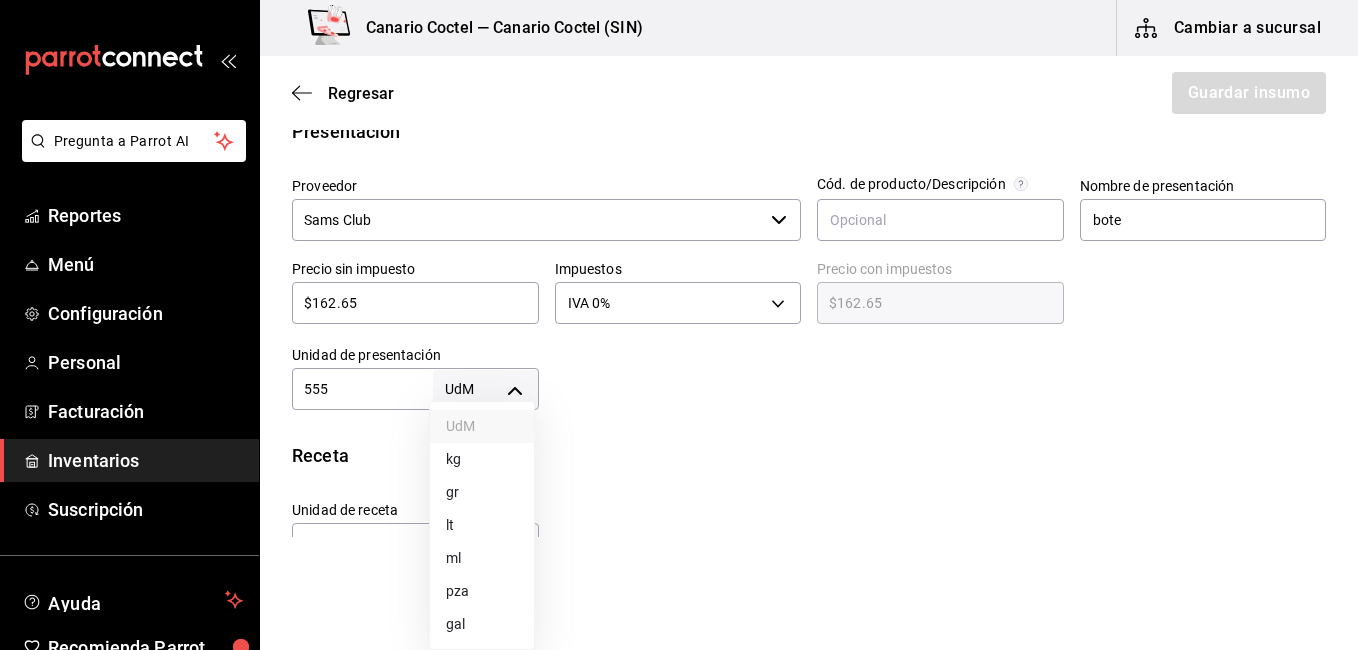 click on "gr" at bounding box center (482, 492) 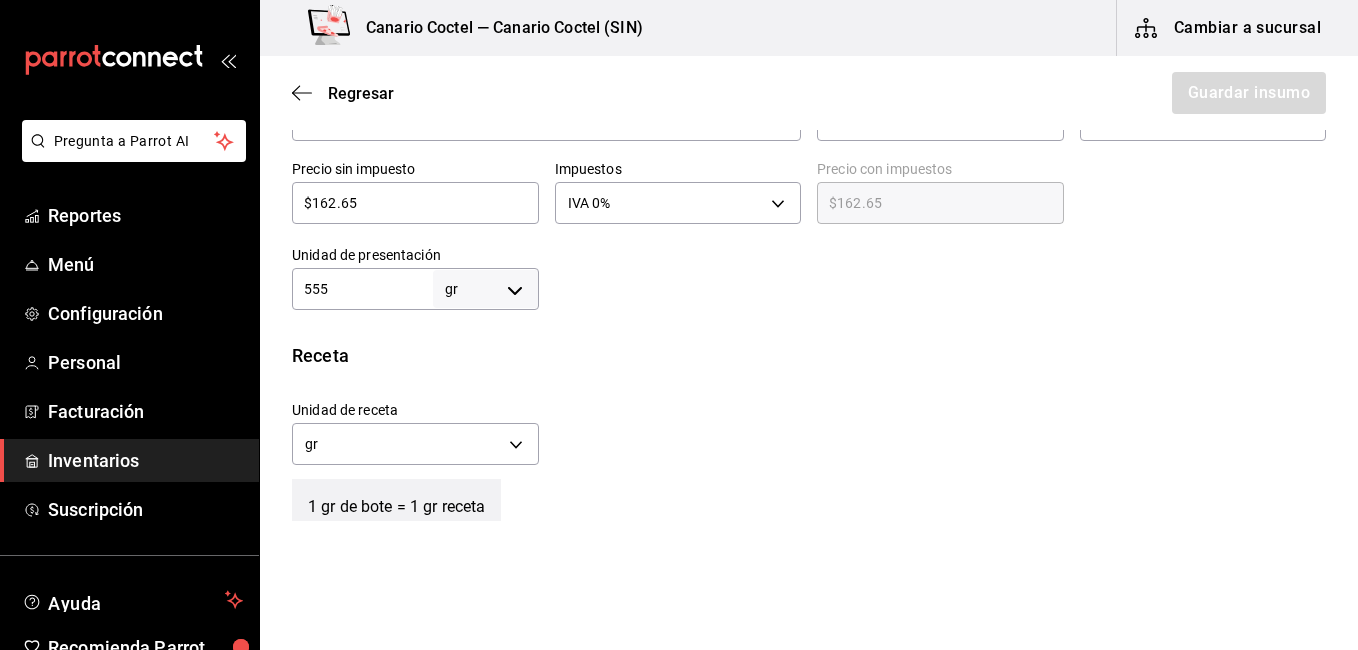 scroll, scrollTop: 800, scrollLeft: 0, axis: vertical 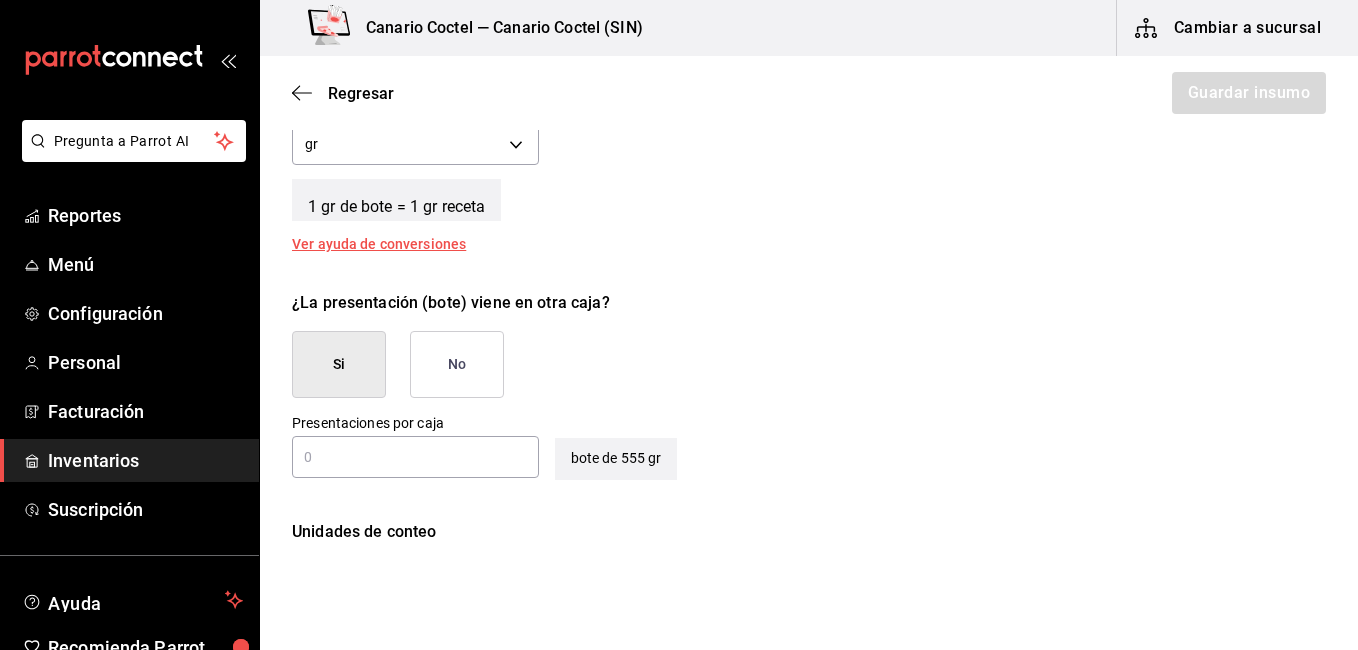 drag, startPoint x: 449, startPoint y: 375, endPoint x: 504, endPoint y: 374, distance: 55.00909 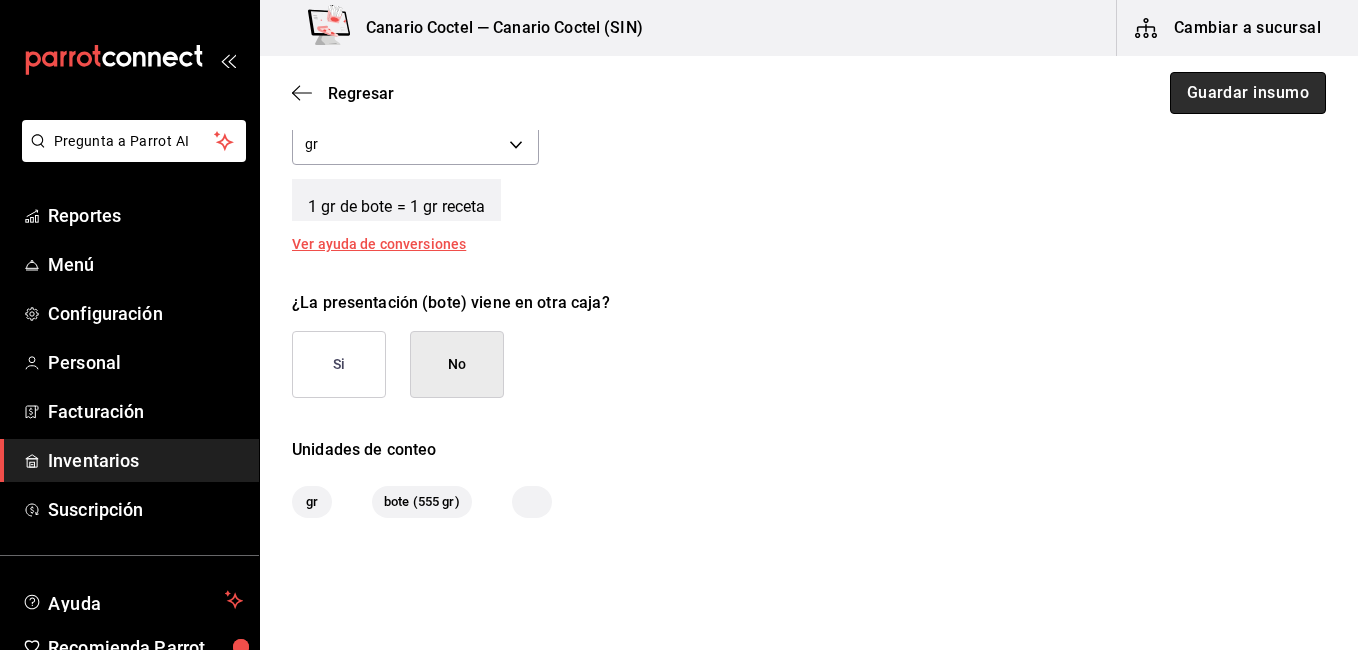 click on "Guardar insumo" at bounding box center [1248, 93] 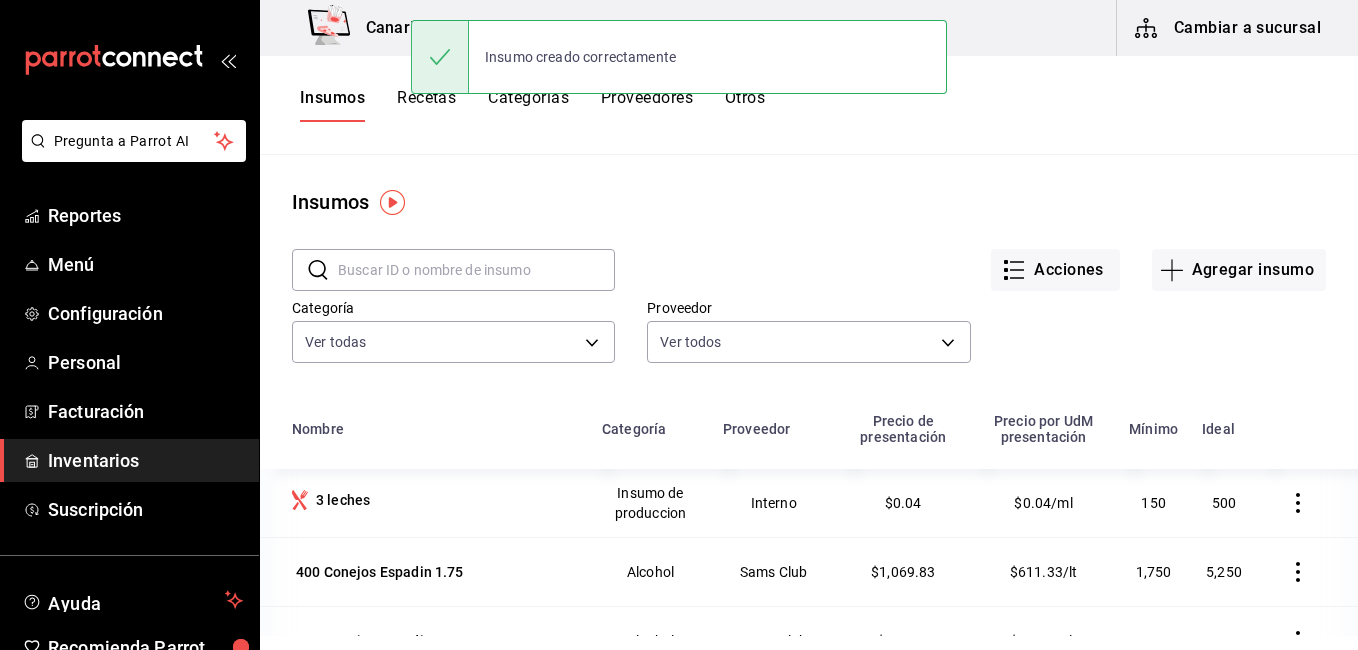 scroll, scrollTop: 0, scrollLeft: 0, axis: both 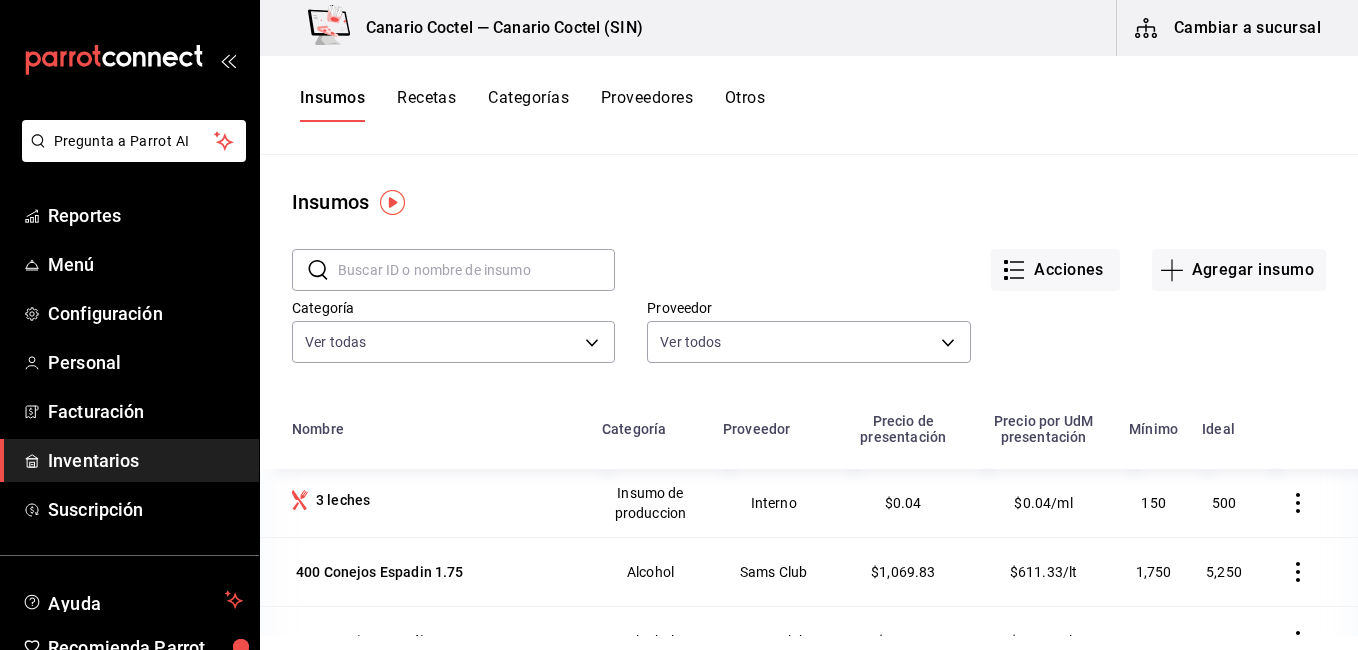 click on "Cambiar a sucursal" at bounding box center [1229, 28] 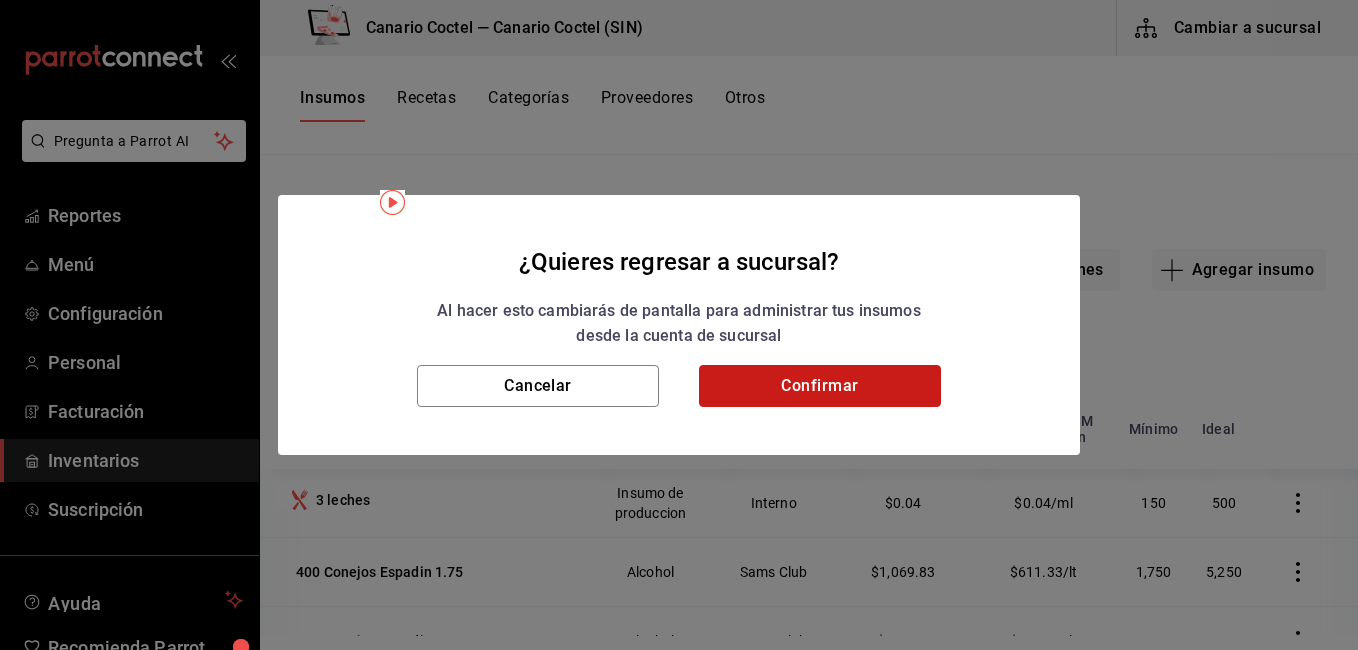 click on "Confirmar" at bounding box center (820, 386) 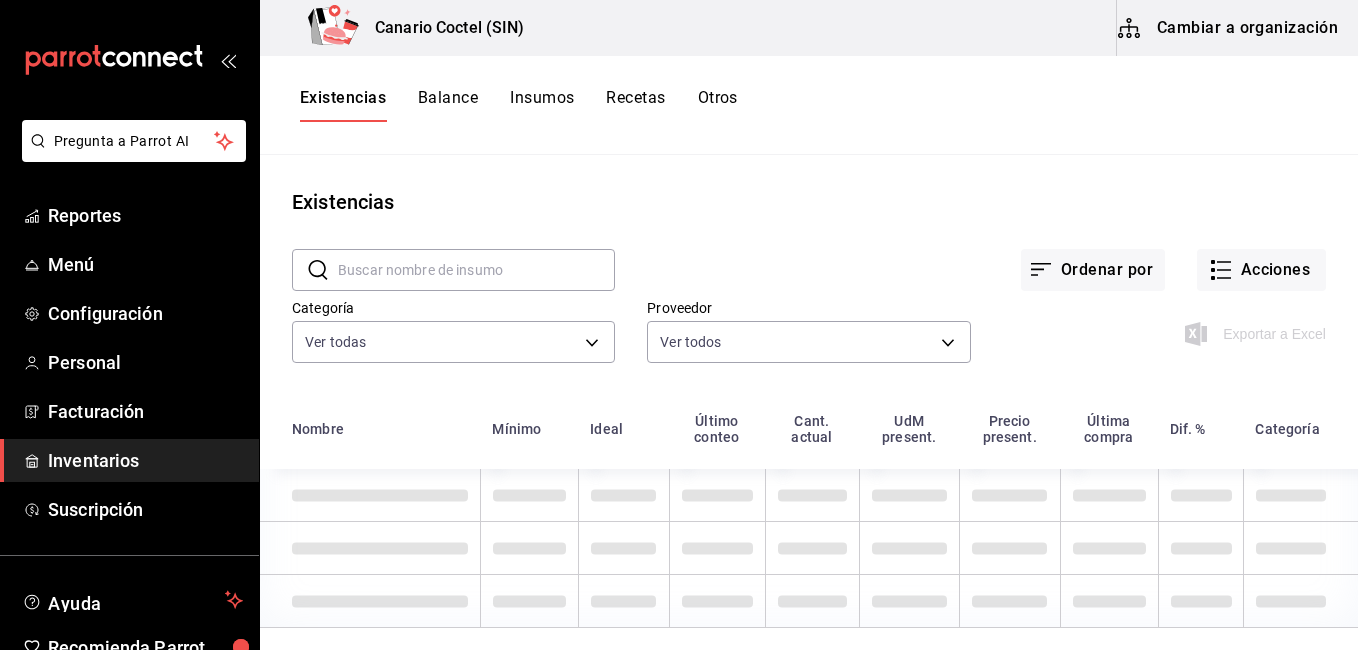 click on "Cambiar a organización" at bounding box center [1229, 28] 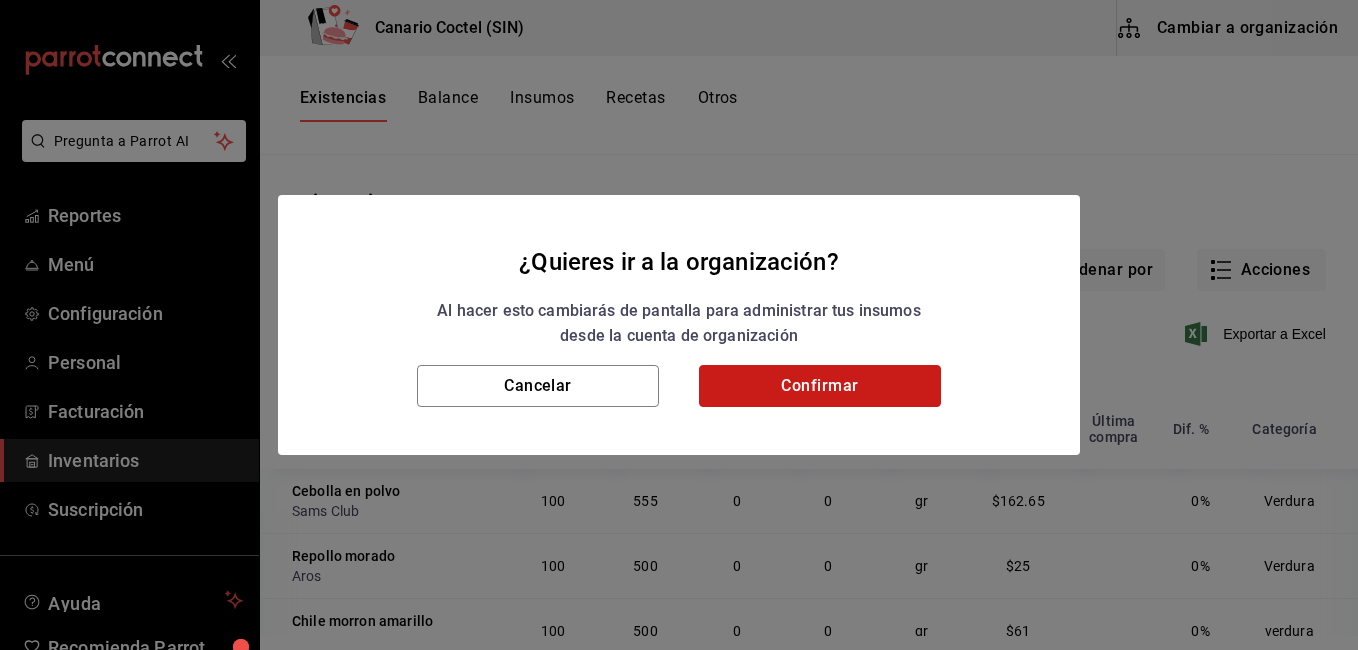 click on "Confirmar" at bounding box center (820, 386) 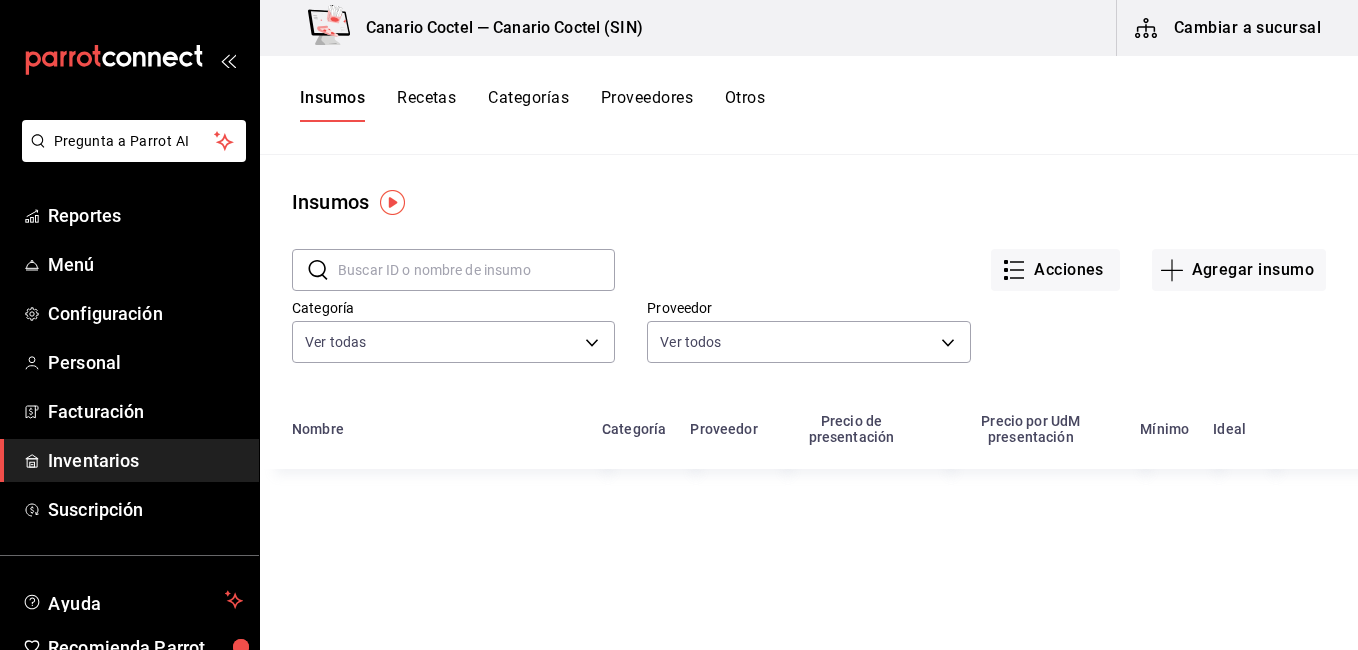 click at bounding box center (476, 270) 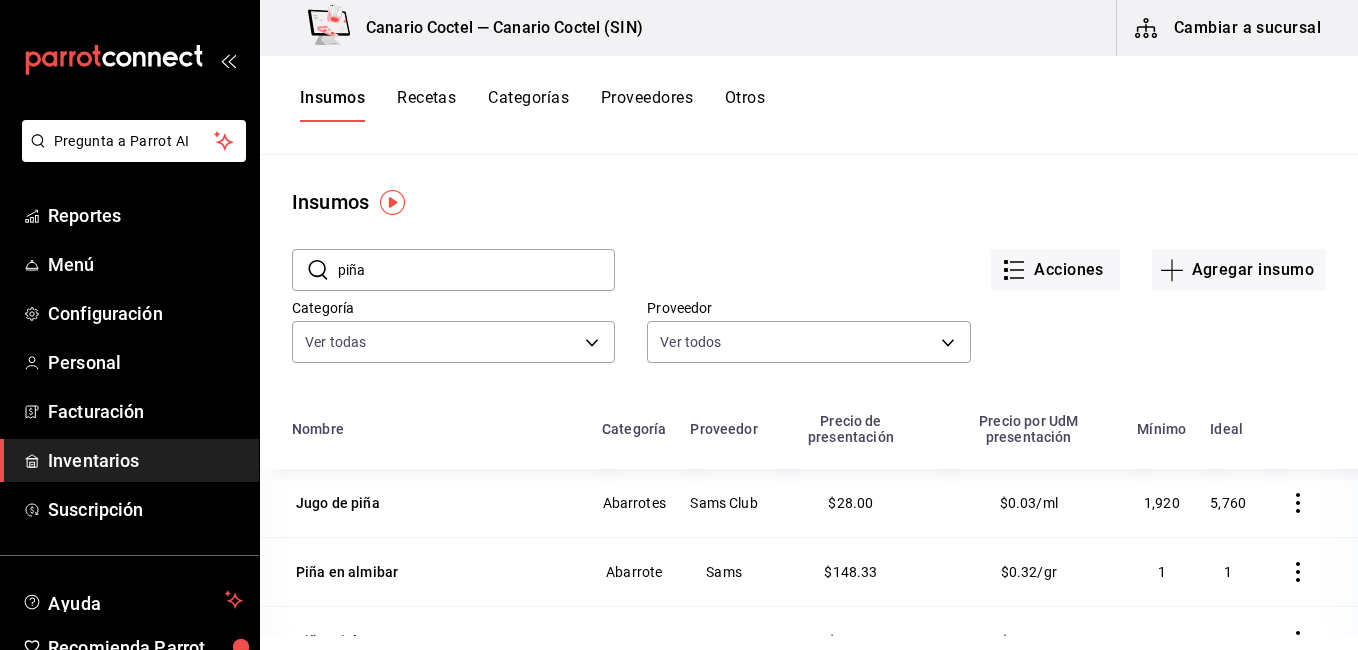 type on "piña" 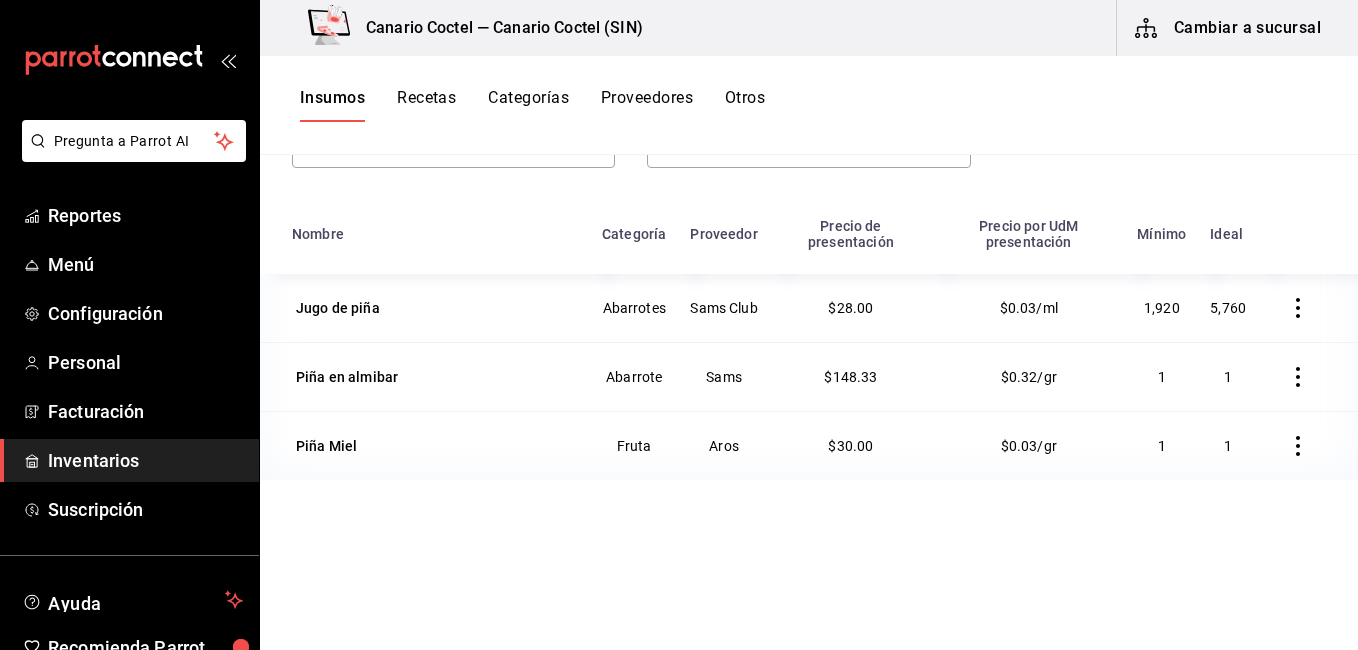 scroll, scrollTop: 200, scrollLeft: 0, axis: vertical 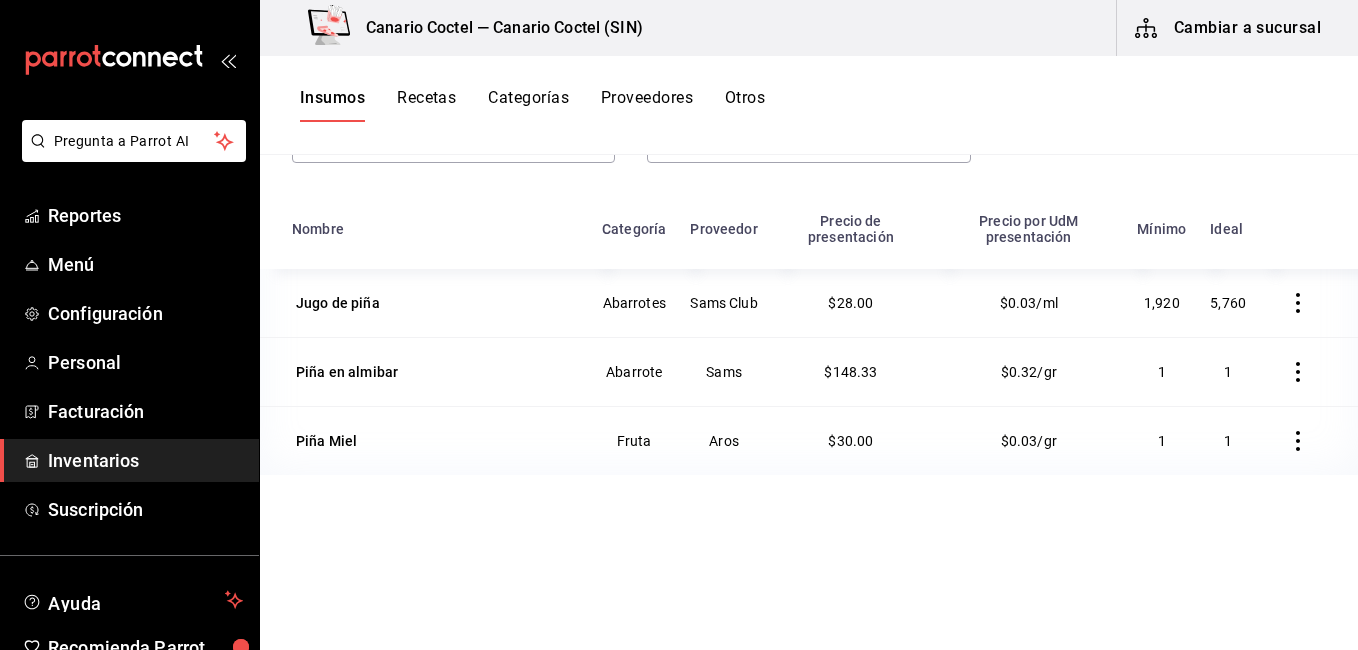 click on "Cambiar a sucursal" at bounding box center (1229, 28) 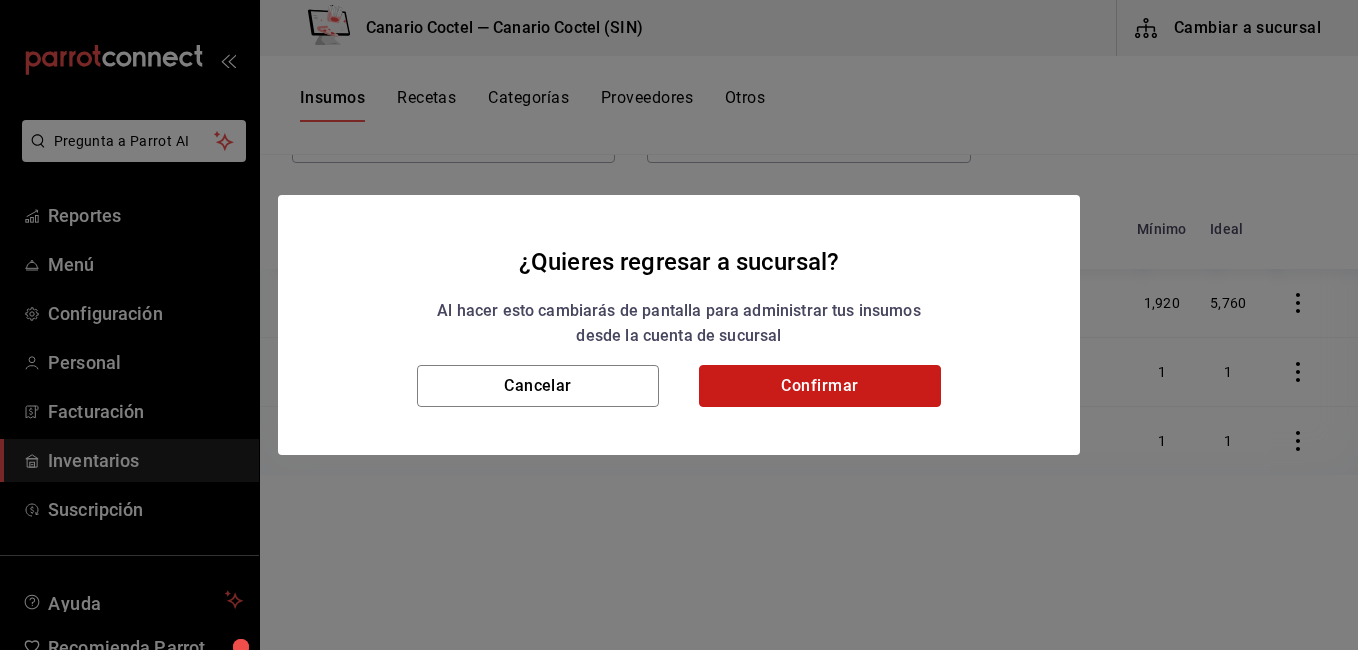 click on "Confirmar" at bounding box center (820, 386) 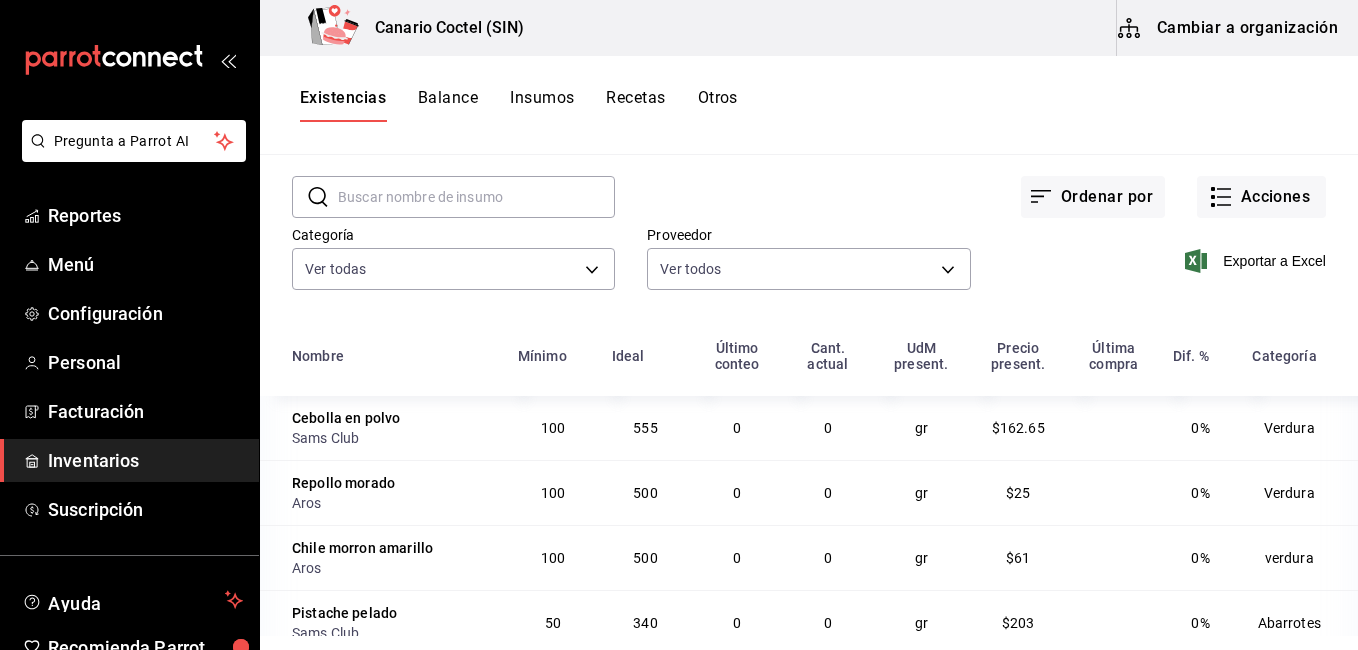 scroll, scrollTop: 100, scrollLeft: 0, axis: vertical 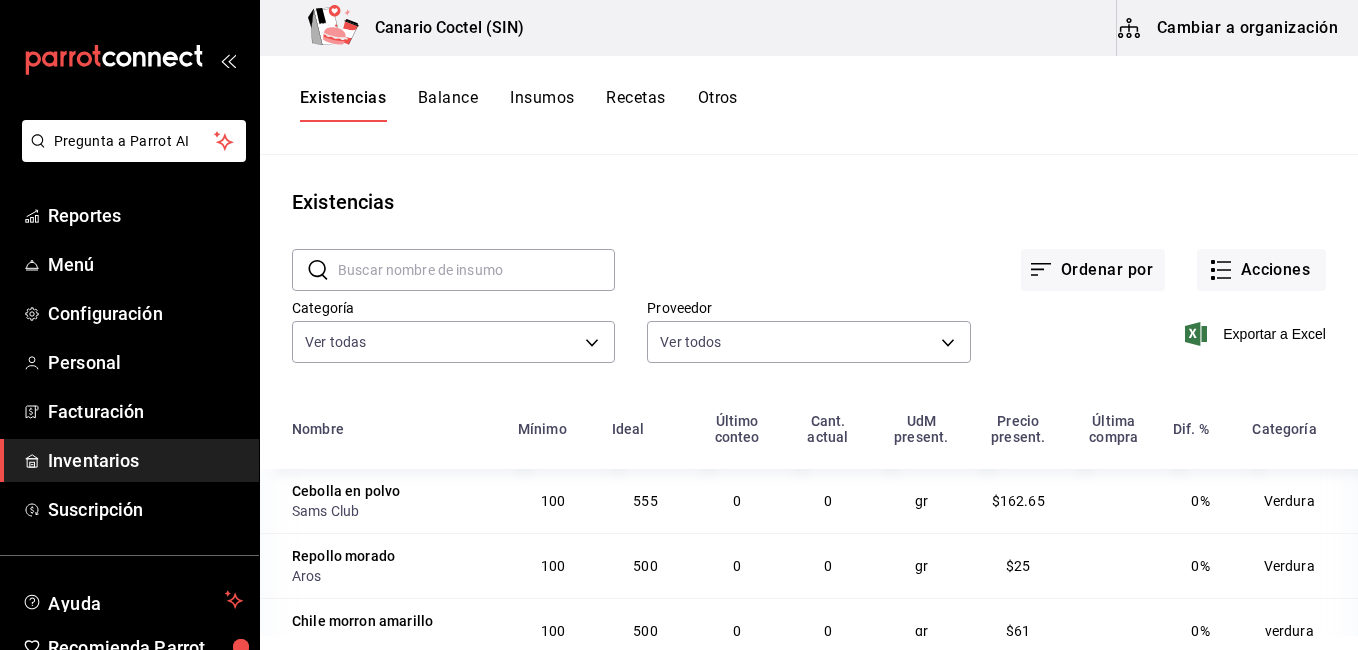 click on "Insumos" at bounding box center [542, 105] 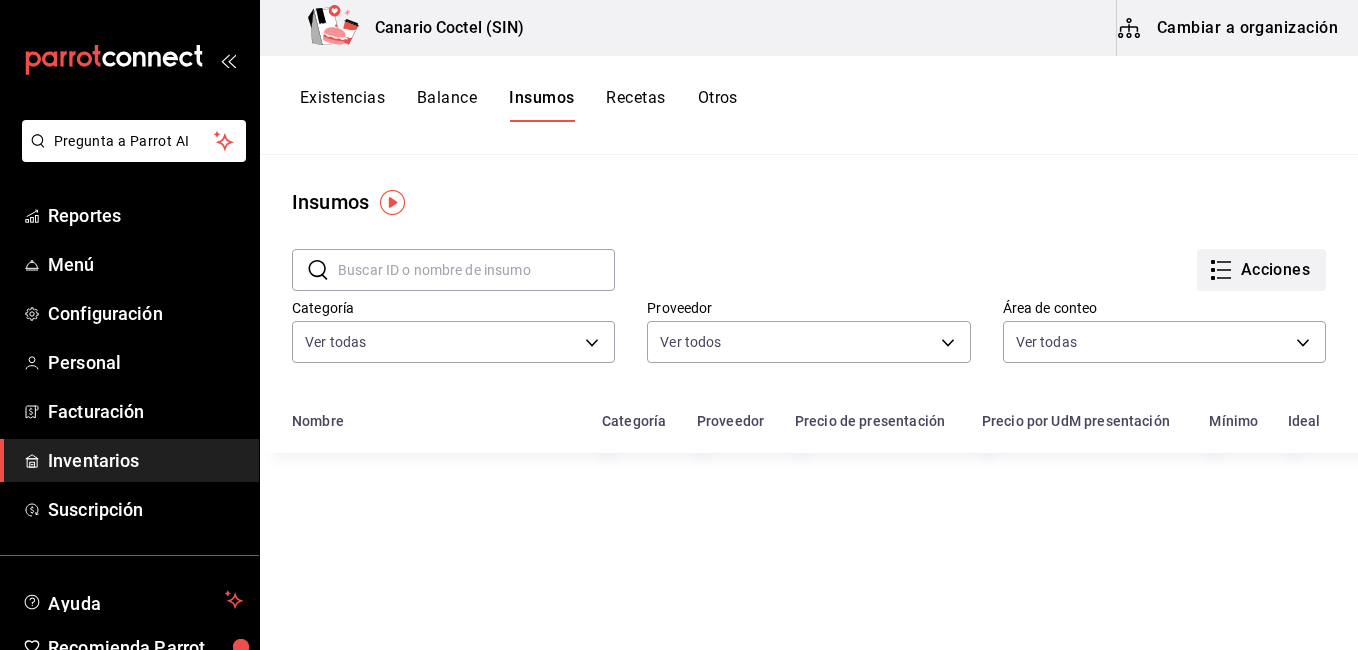 click on "Acciones" at bounding box center (1261, 270) 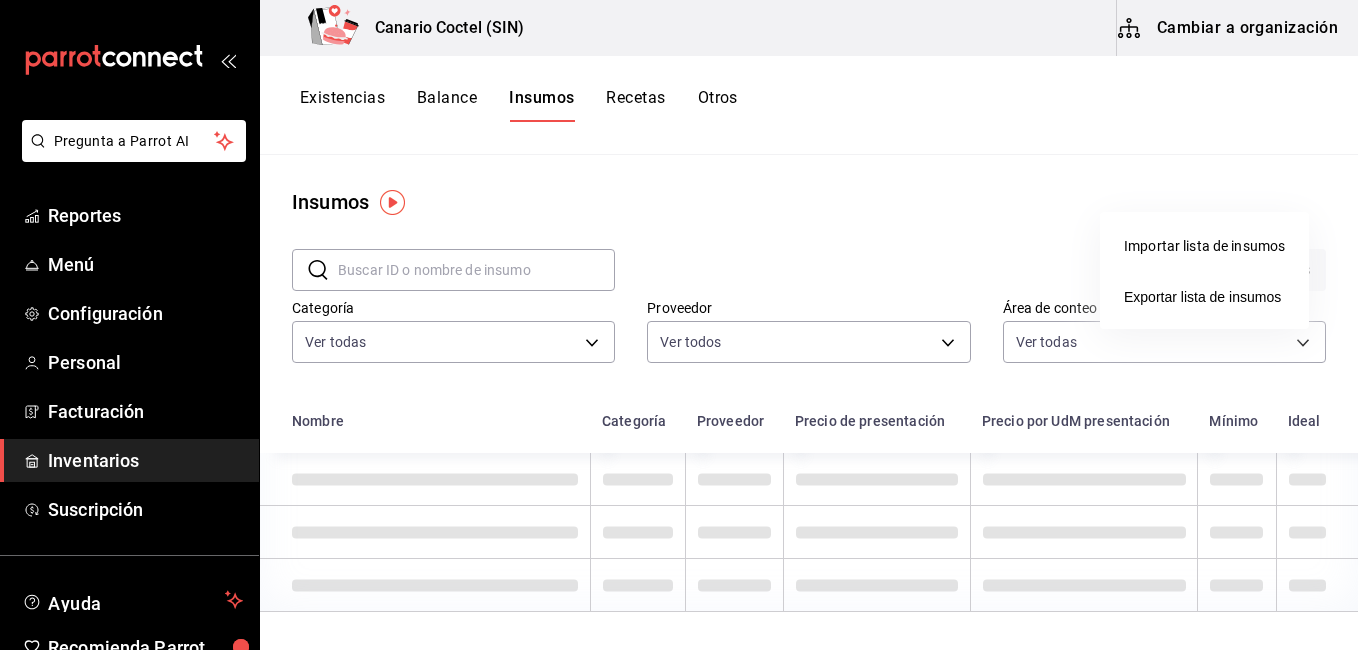 click on "Importar lista de insumos" at bounding box center [1204, 246] 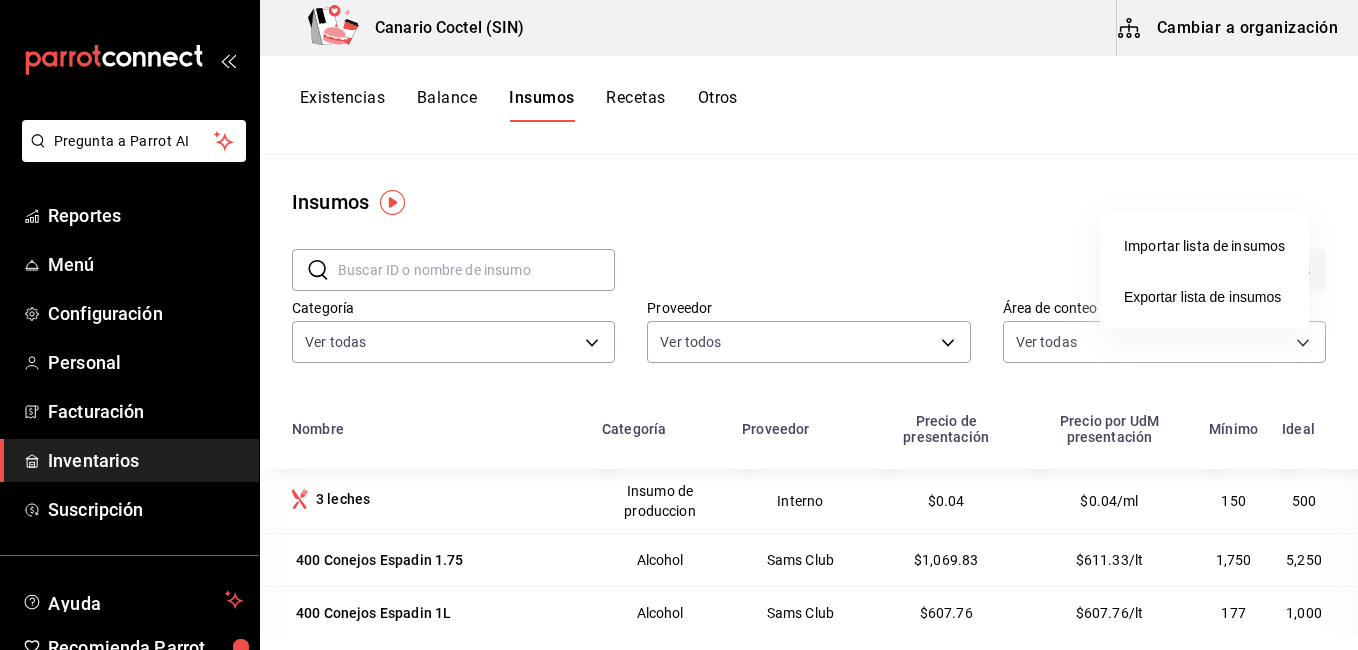 click on "Importar lista de insumos" at bounding box center (1204, 246) 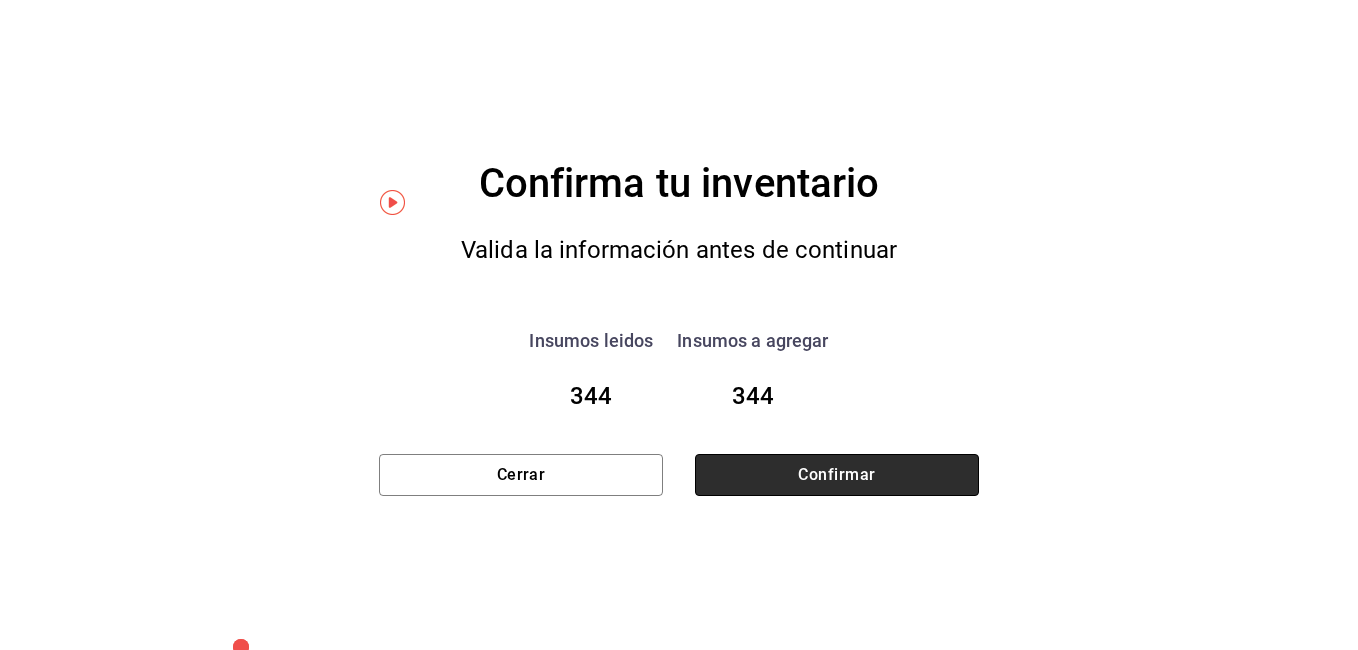 click on "Confirmar" at bounding box center (837, 475) 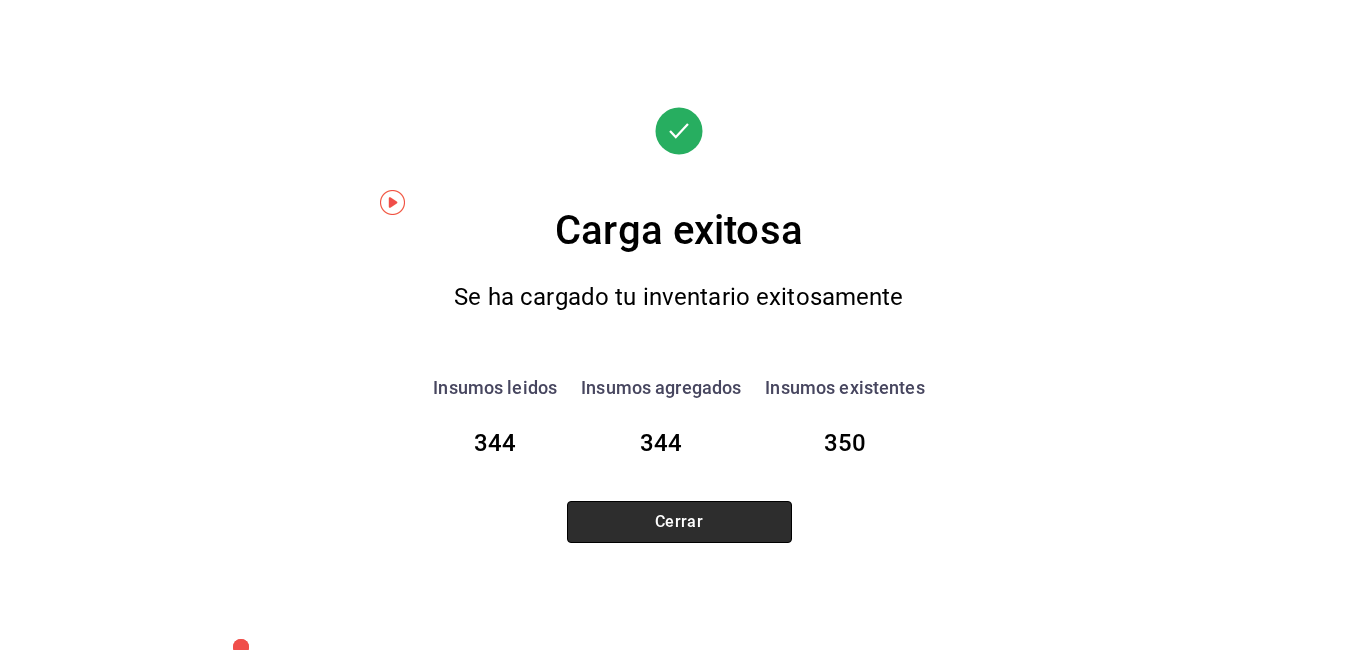 click on "Cerrar" at bounding box center [679, 522] 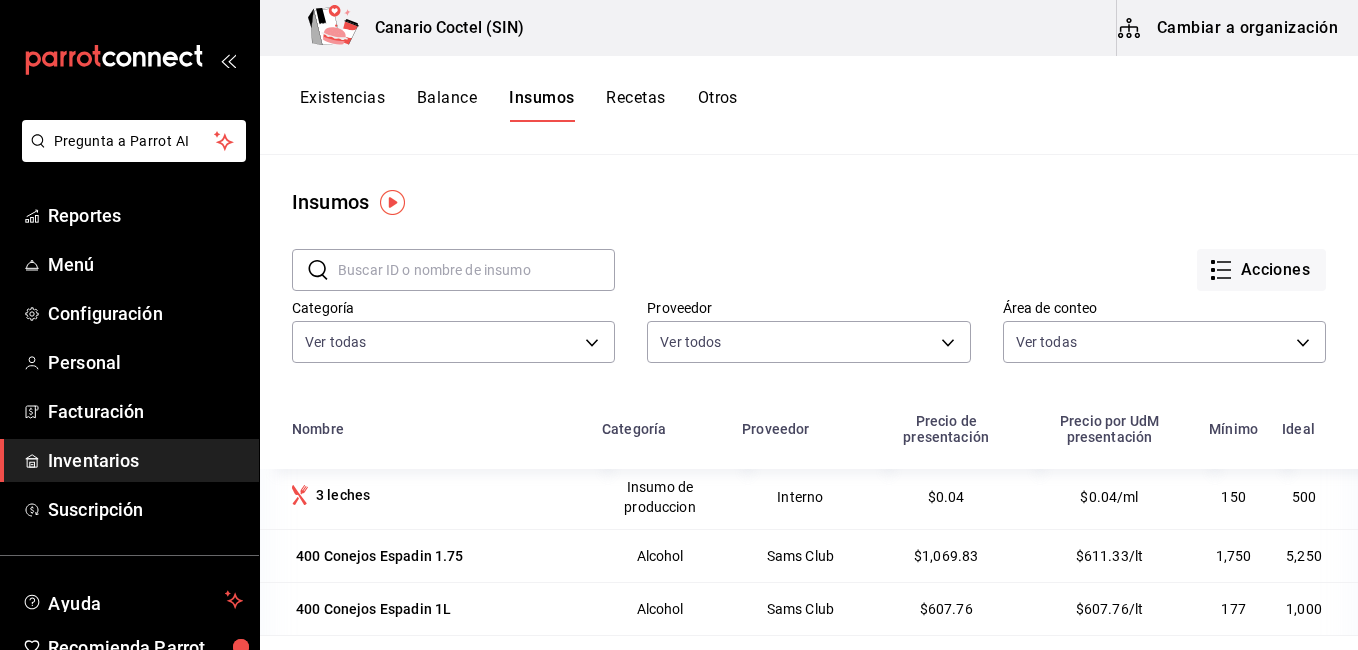scroll, scrollTop: 0, scrollLeft: 0, axis: both 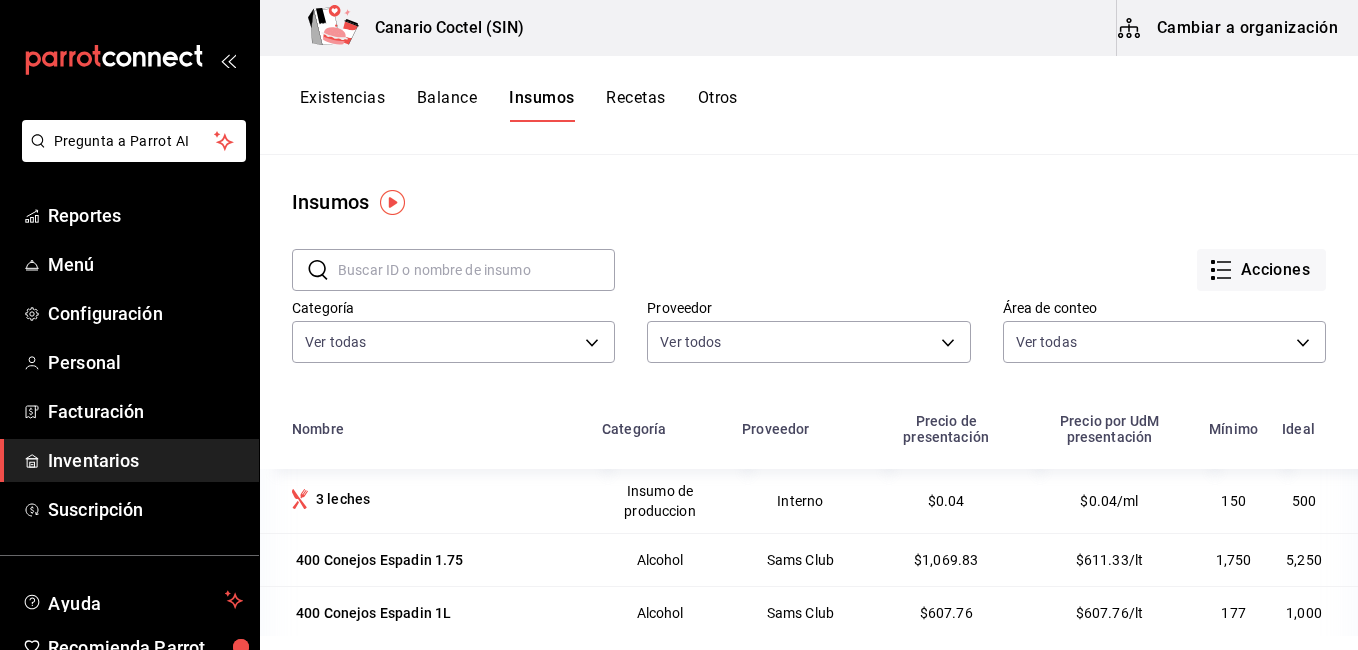 click at bounding box center [476, 270] 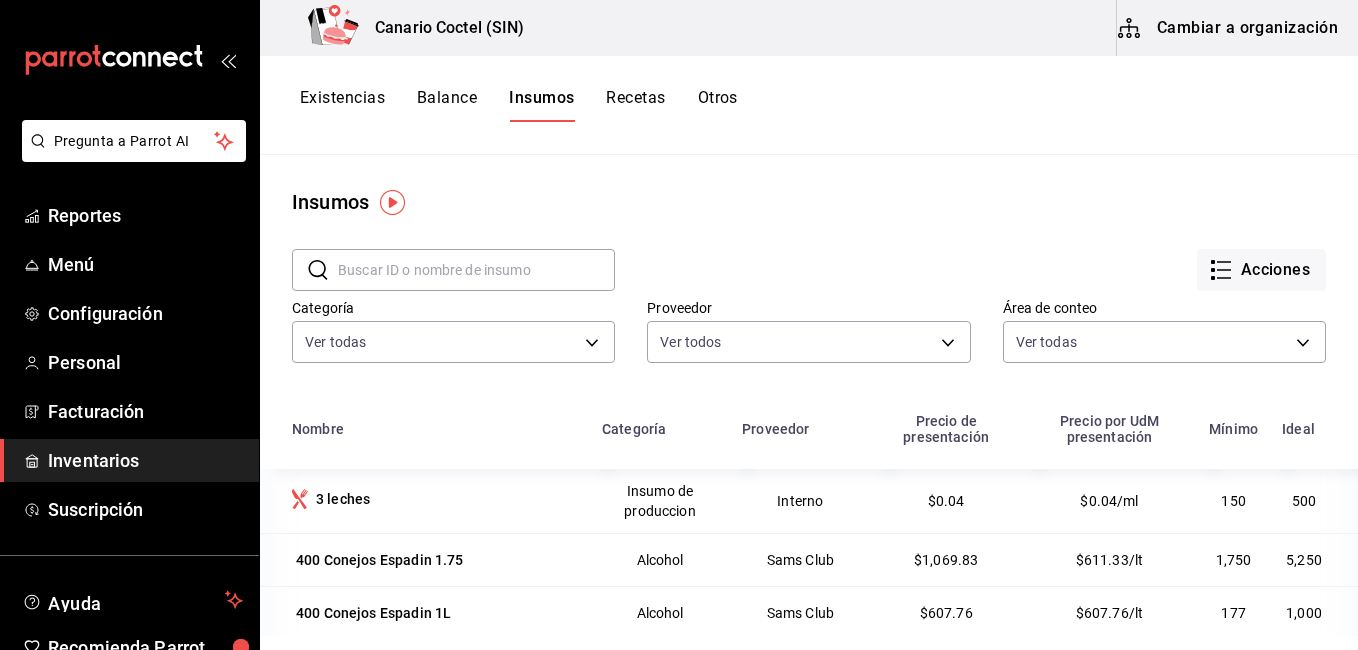 click on "Existencias" at bounding box center (342, 105) 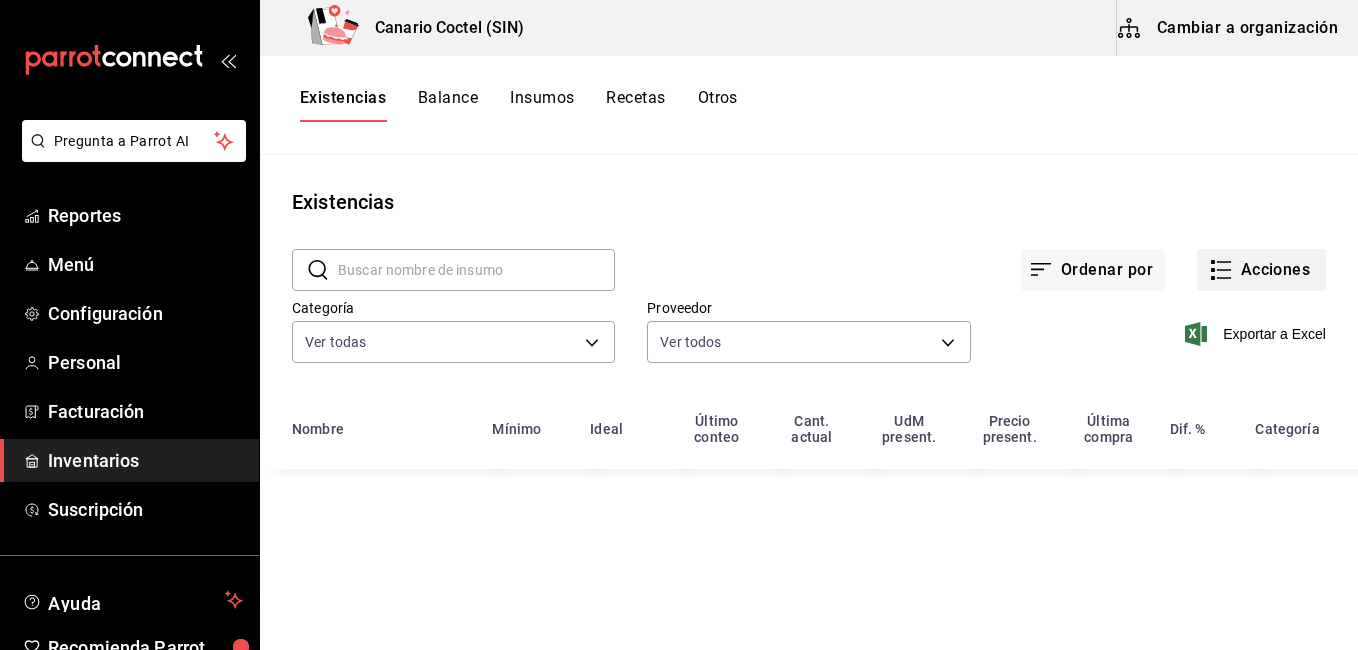 click on "Acciones" at bounding box center [1261, 270] 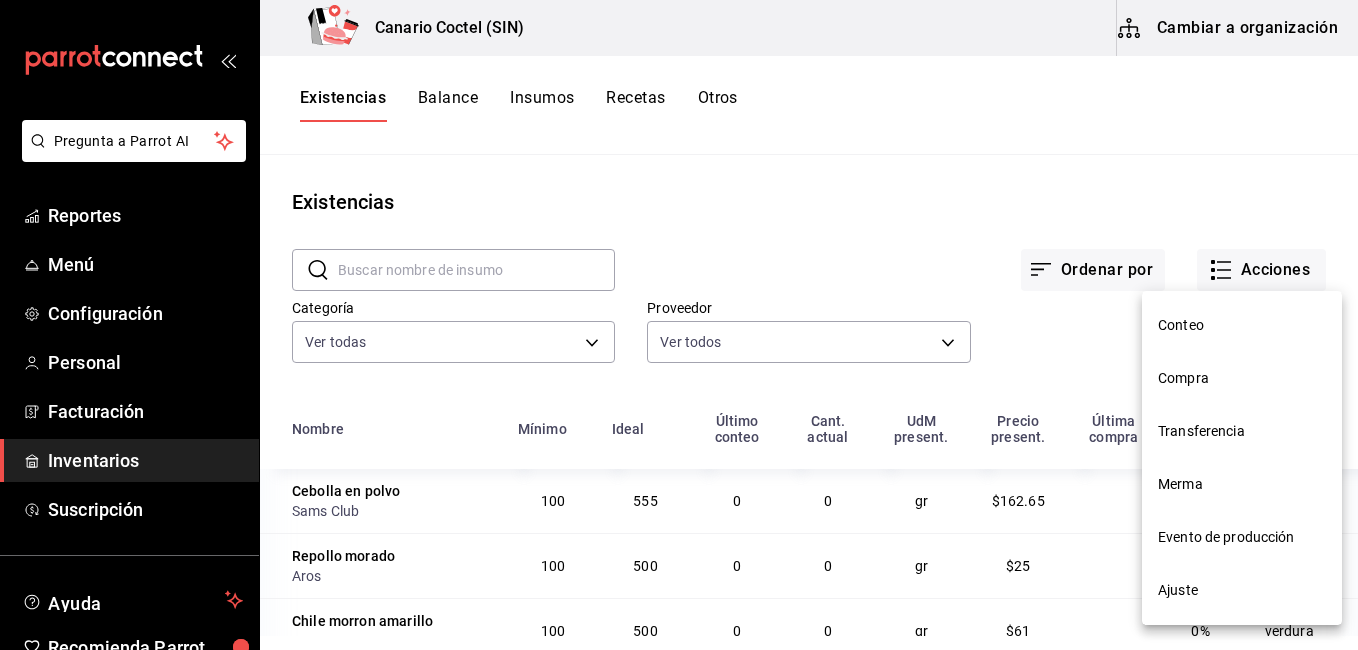 click on "Conteo" at bounding box center (1242, 325) 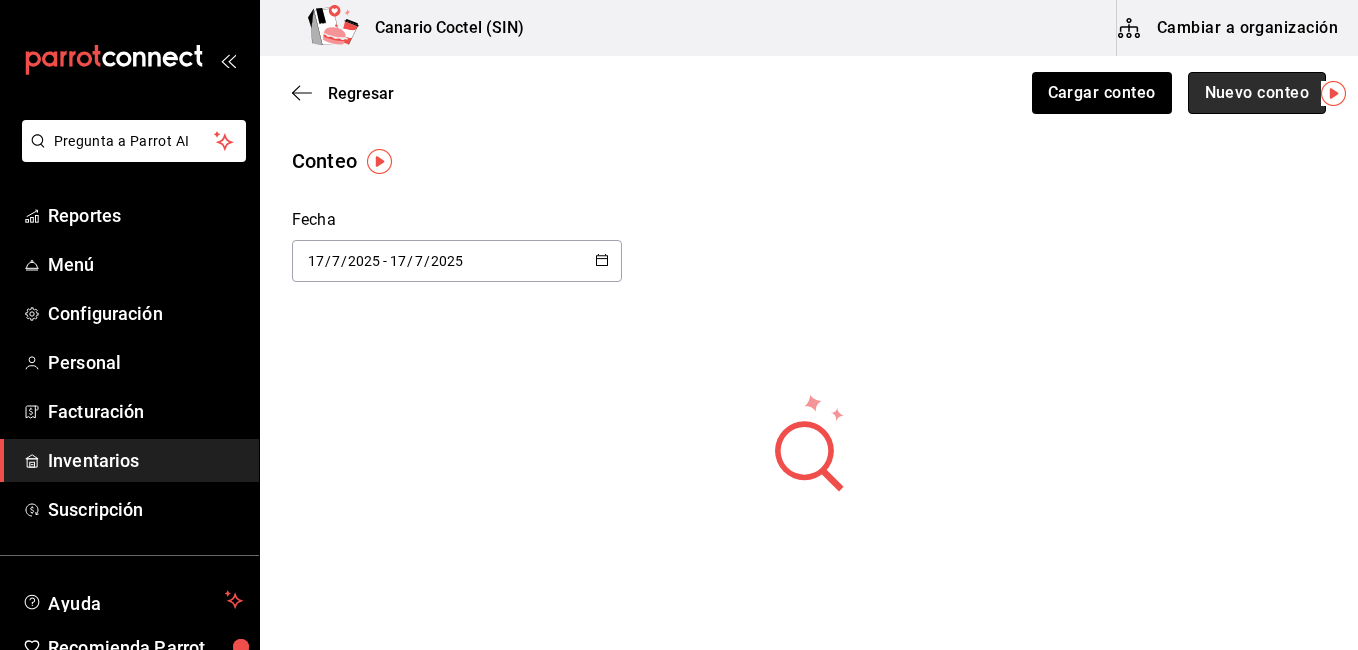 click on "Nuevo conteo" at bounding box center [1257, 93] 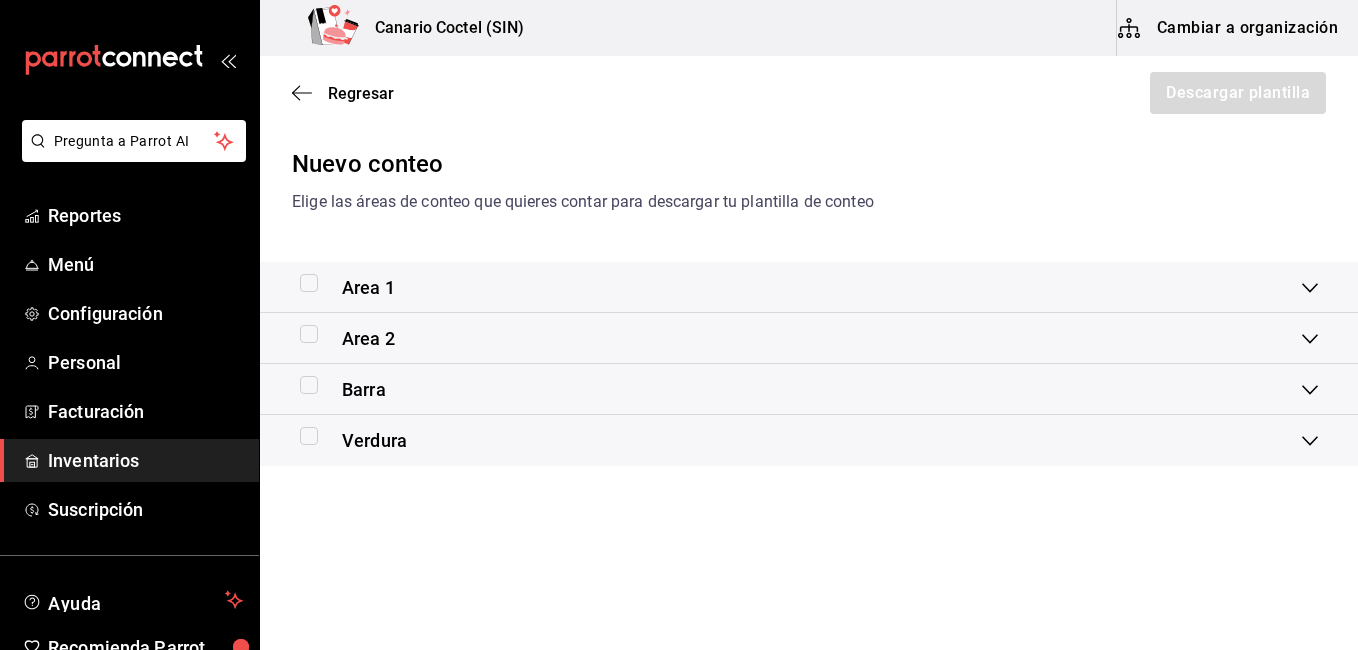click at bounding box center (313, 436) 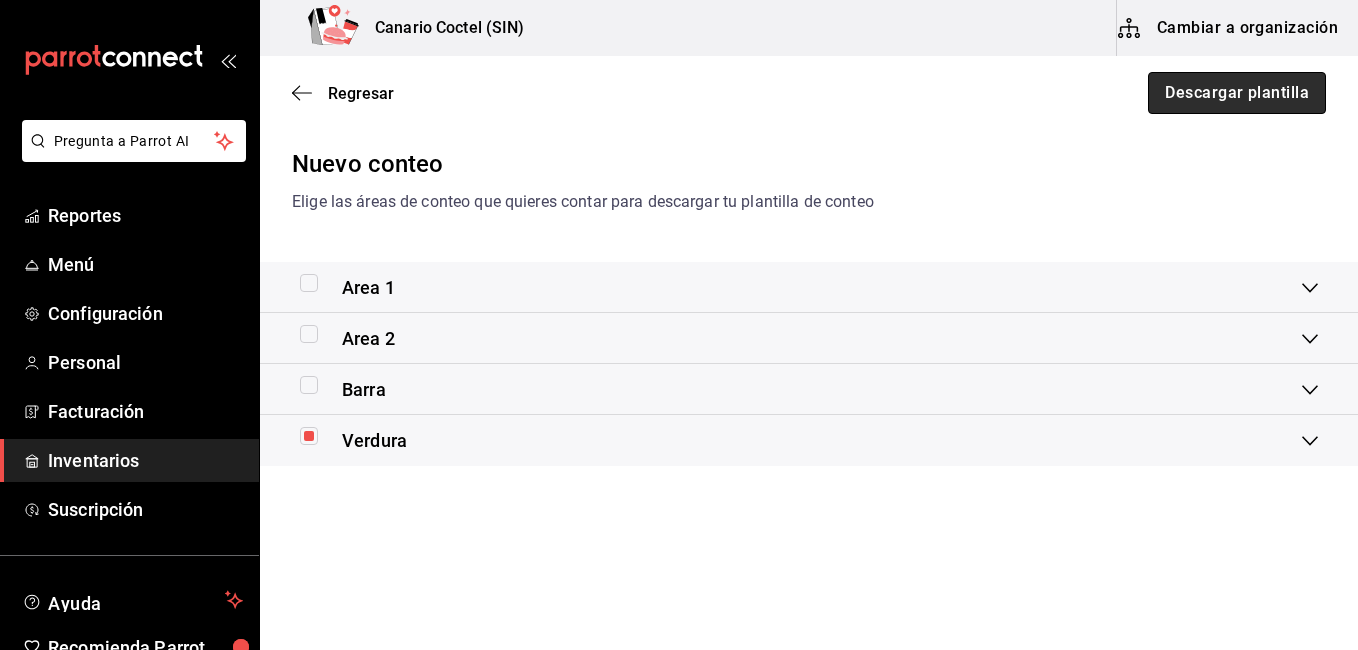 click on "Descargar plantilla" at bounding box center [1237, 93] 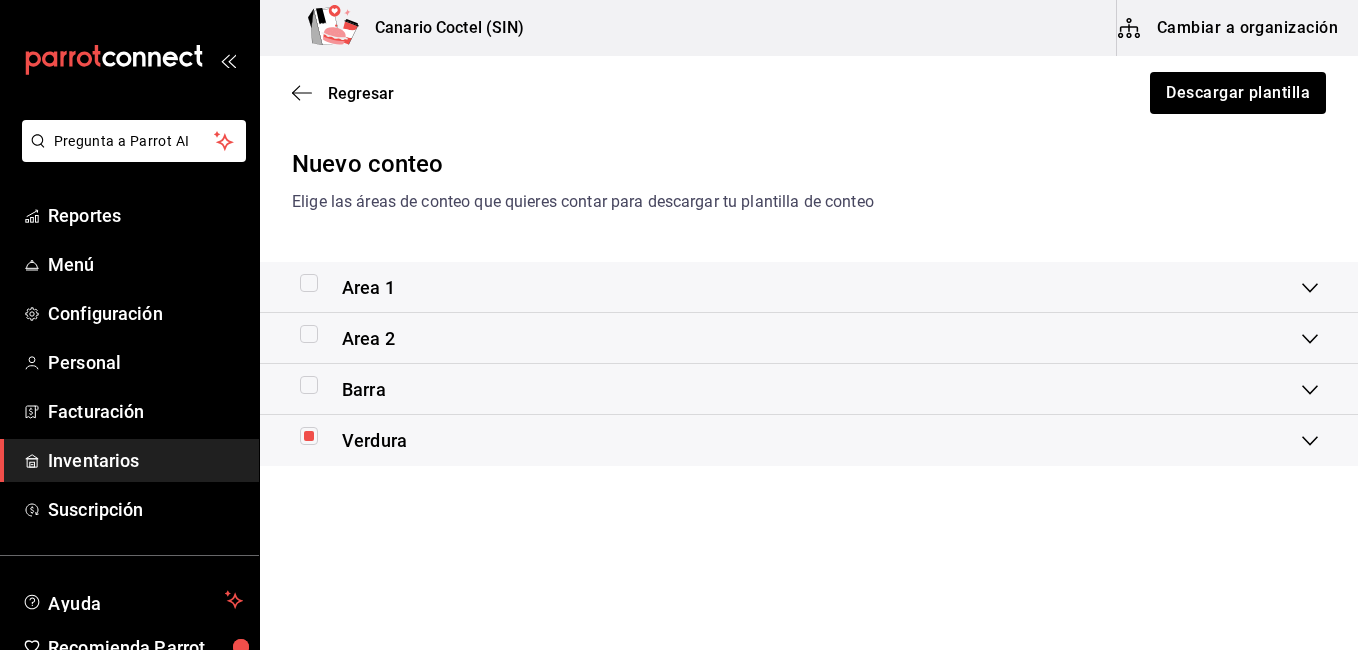 click on "Inventarios" at bounding box center (145, 460) 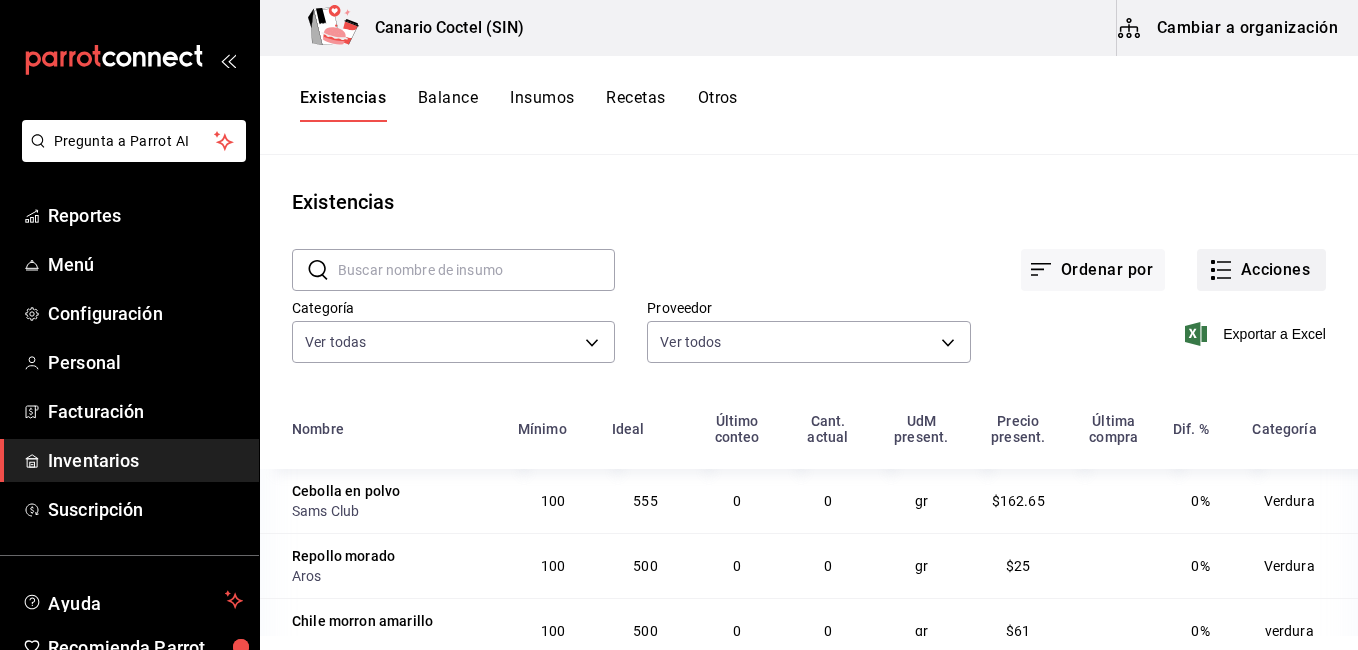 click on "Acciones" at bounding box center [1261, 270] 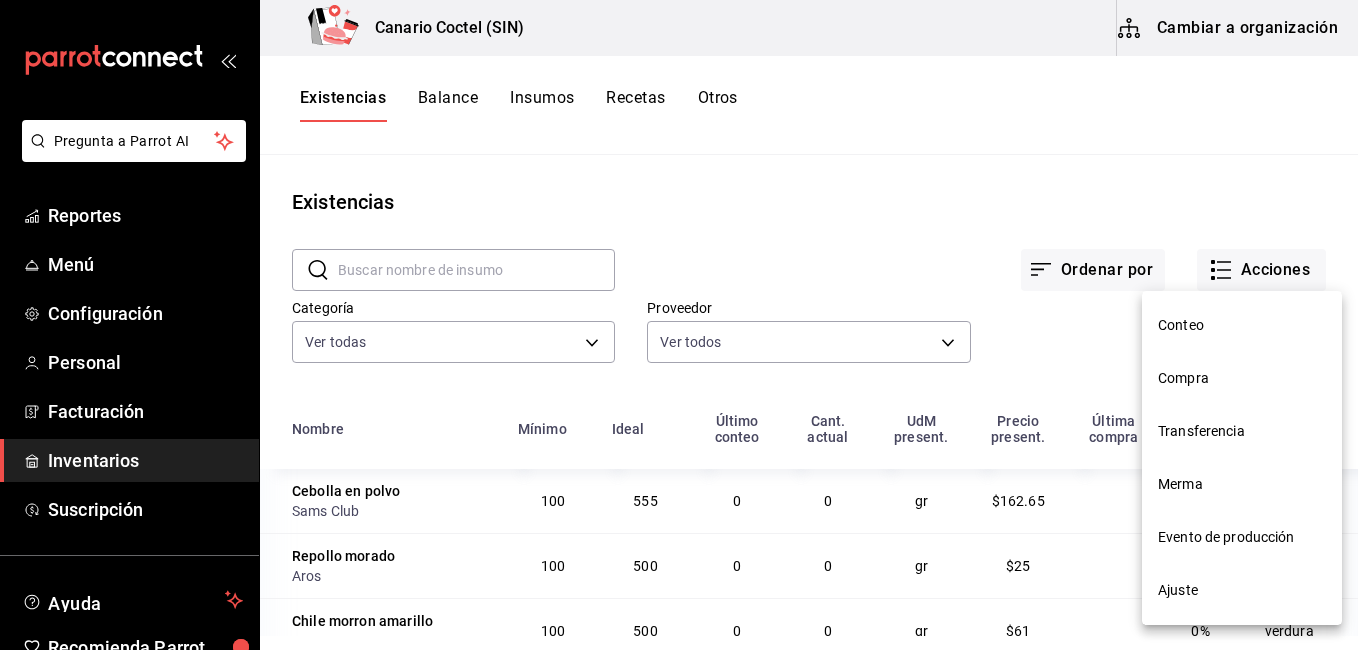 click on "Conteo" at bounding box center (1242, 325) 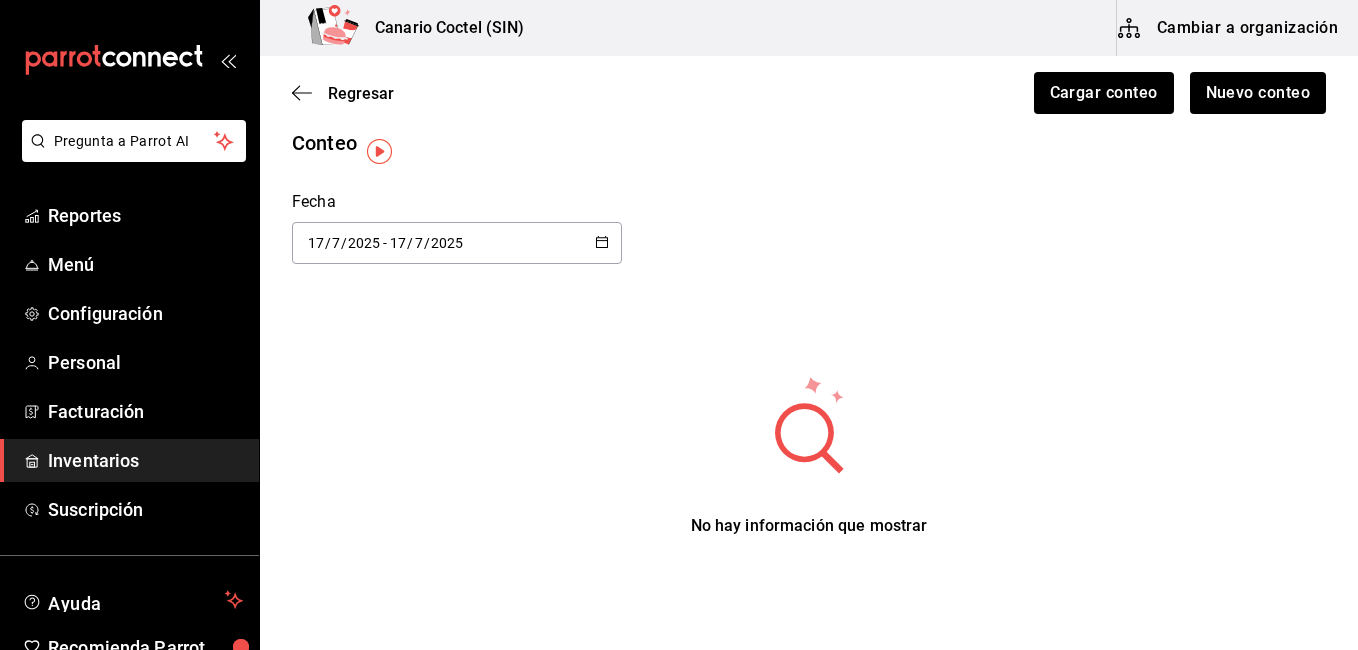 scroll, scrollTop: 0, scrollLeft: 0, axis: both 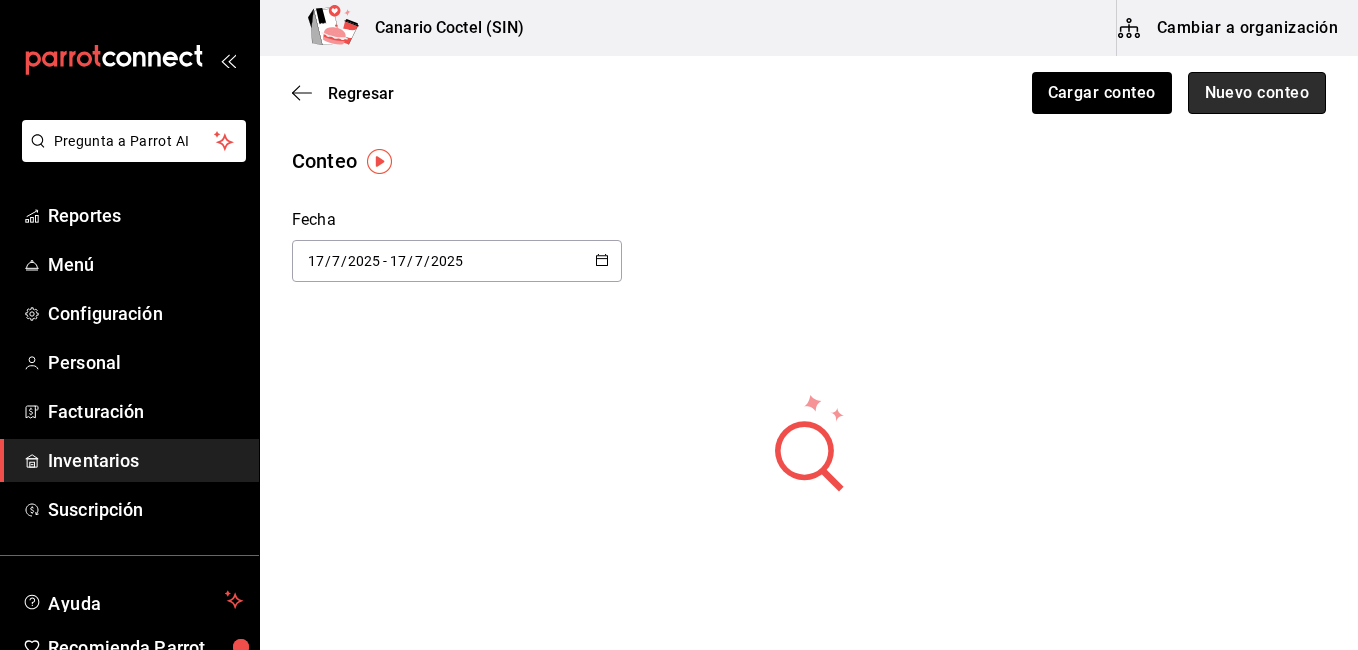 click on "Nuevo conteo" at bounding box center [1257, 93] 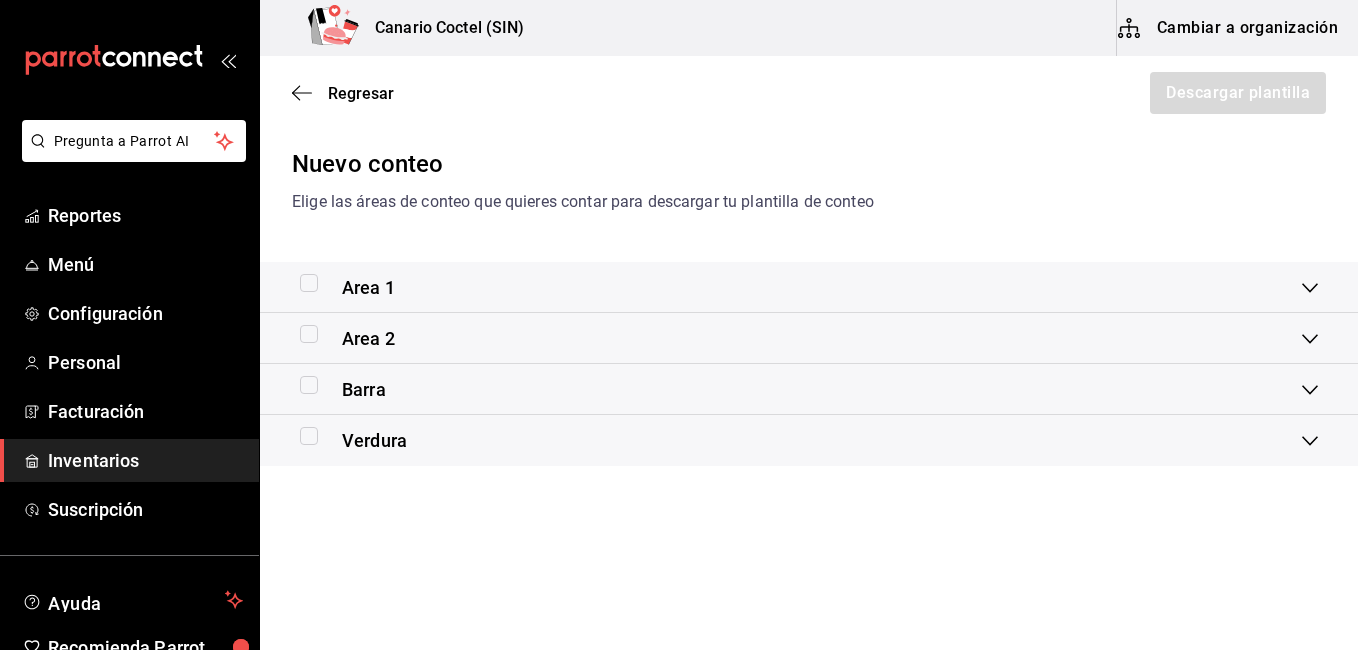 click at bounding box center (309, 436) 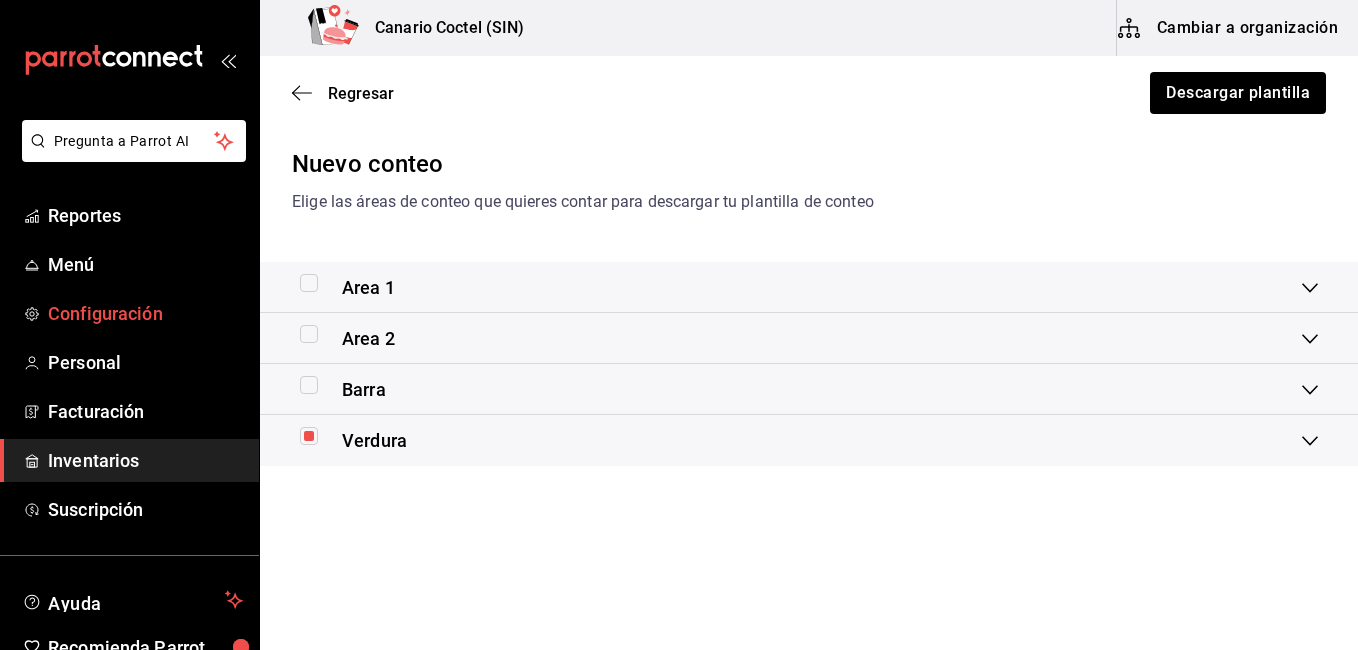 drag, startPoint x: 301, startPoint y: 90, endPoint x: 221, endPoint y: 299, distance: 223.78784 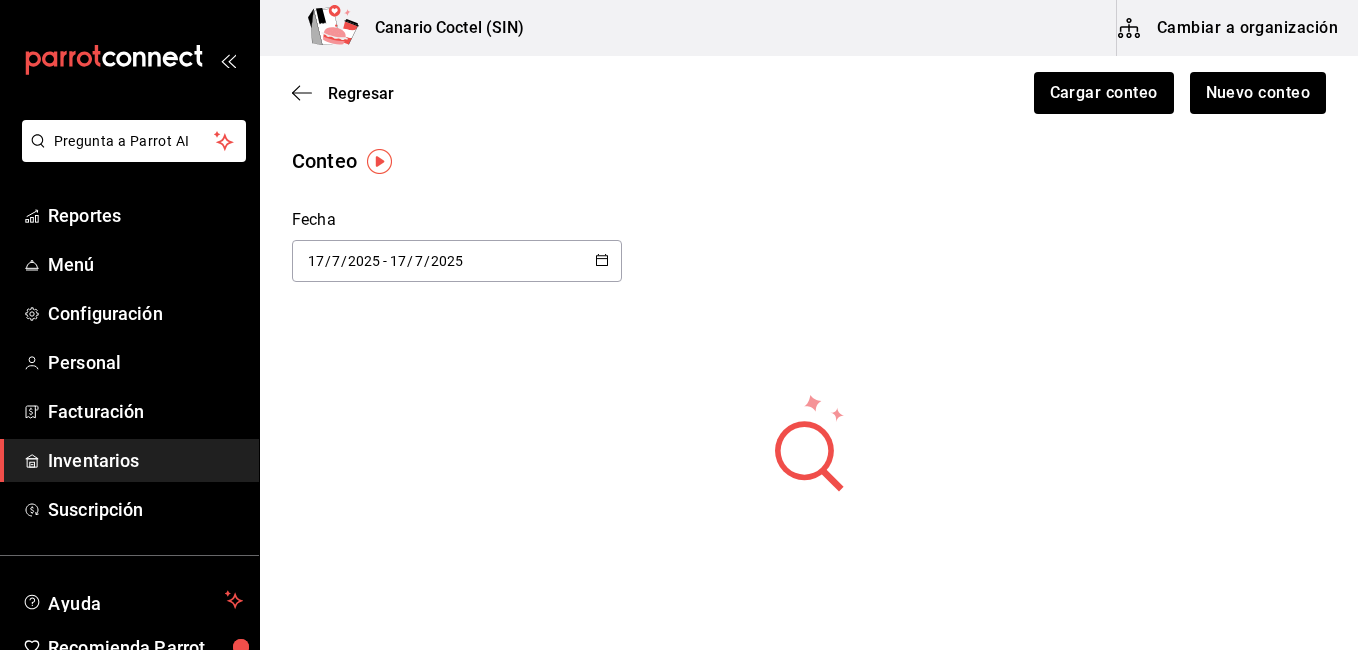 click on "Cambiar a organización" at bounding box center (1229, 28) 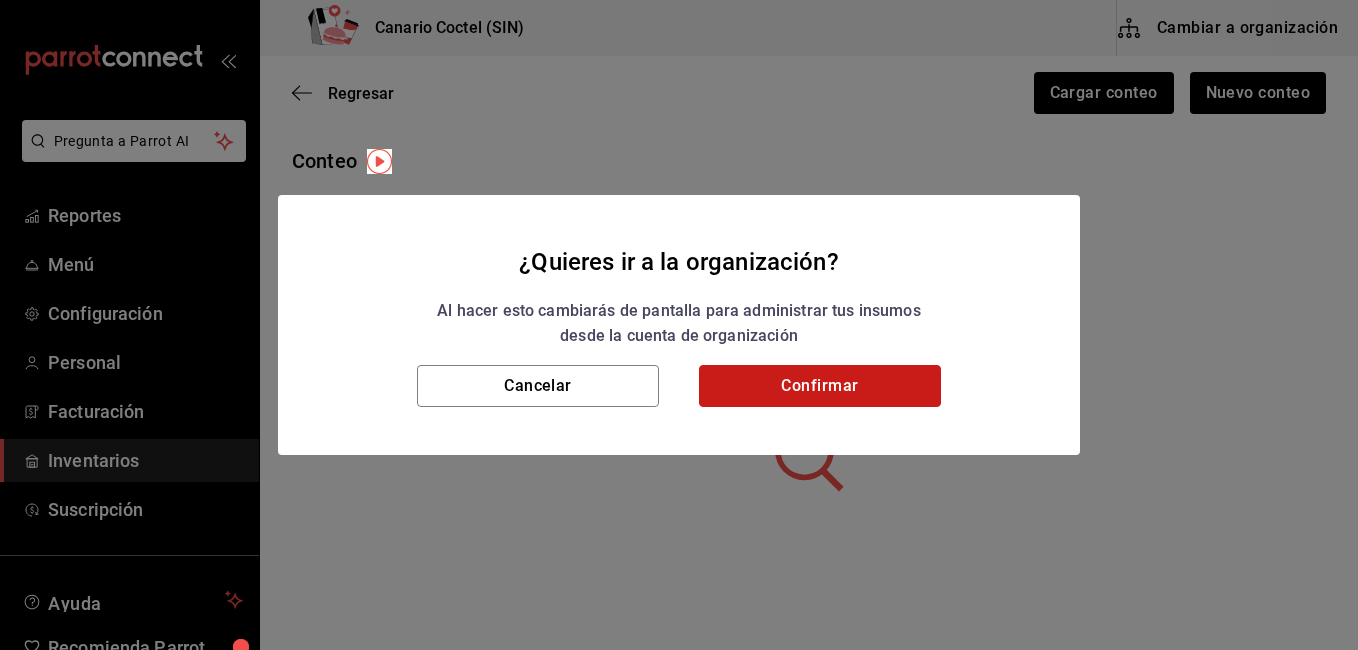 click on "Confirmar" at bounding box center [820, 386] 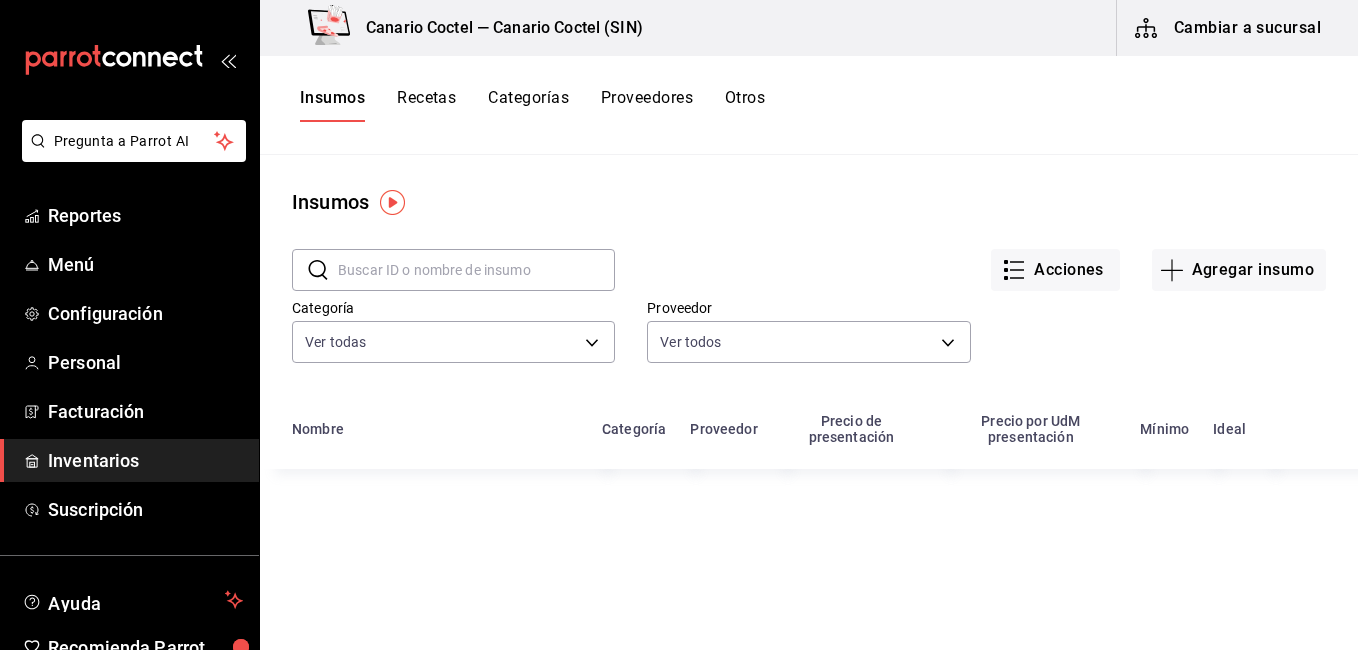 click at bounding box center [476, 270] 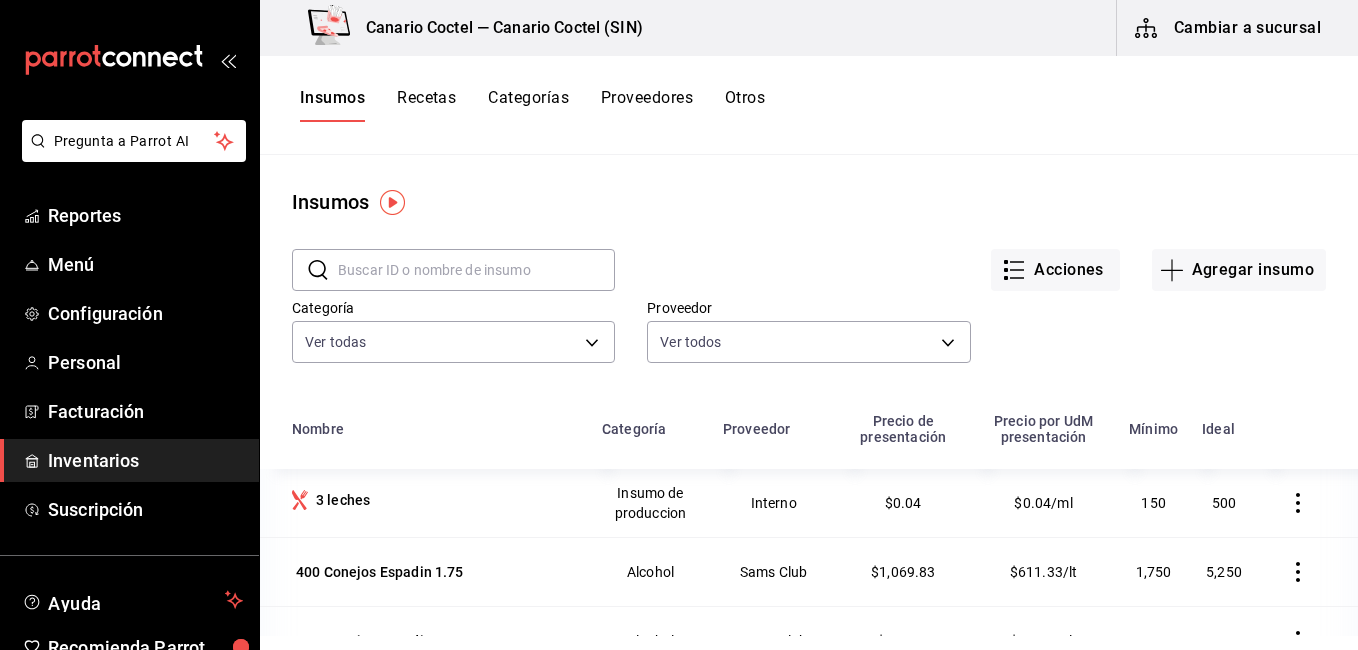 type on "c" 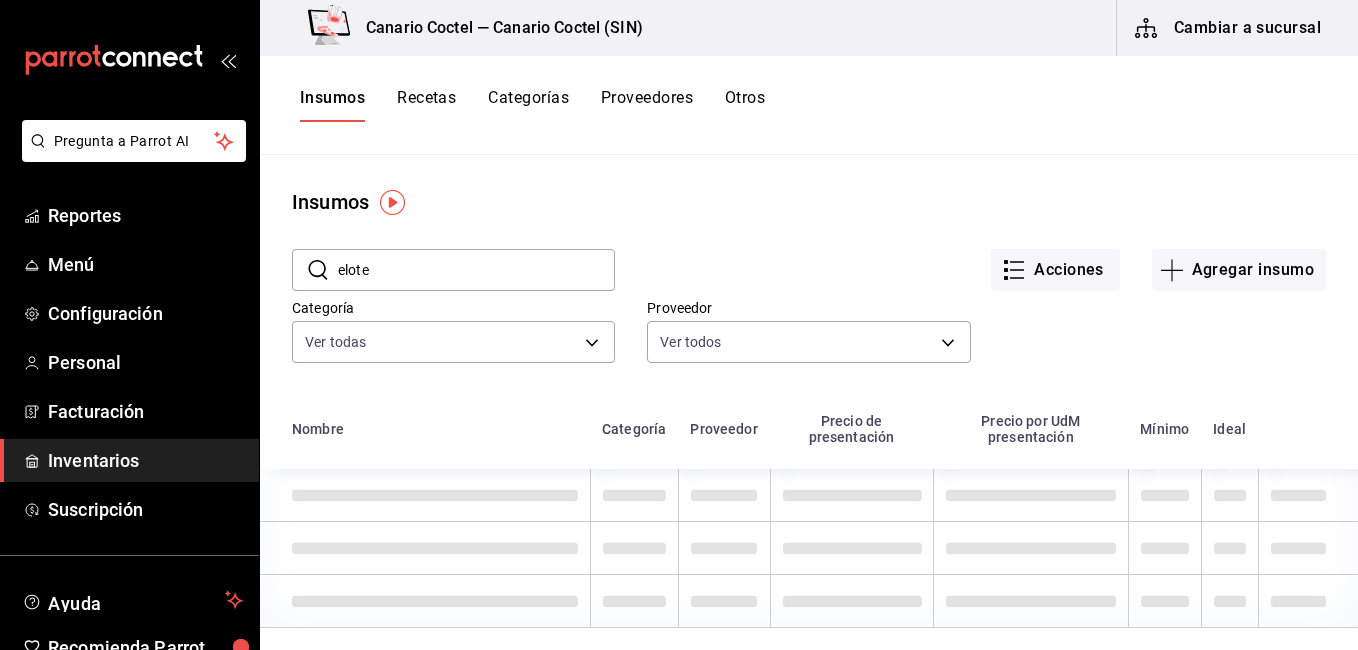 type on "elote" 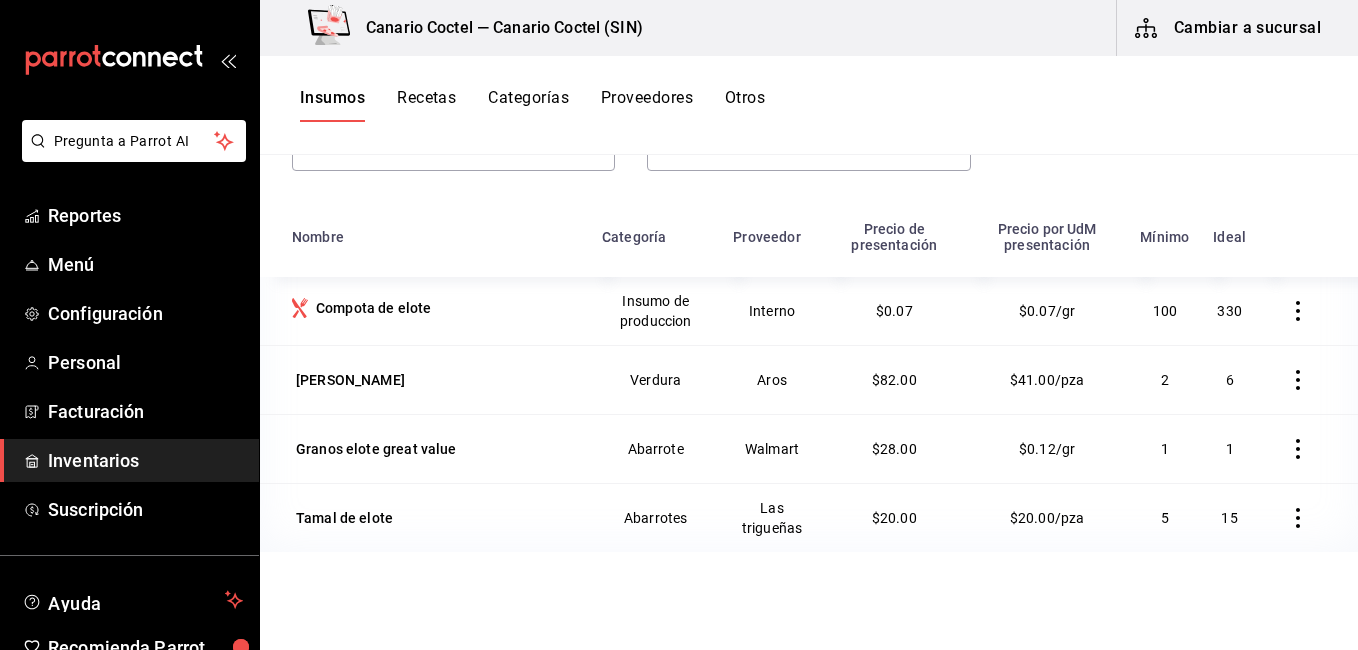 scroll, scrollTop: 200, scrollLeft: 0, axis: vertical 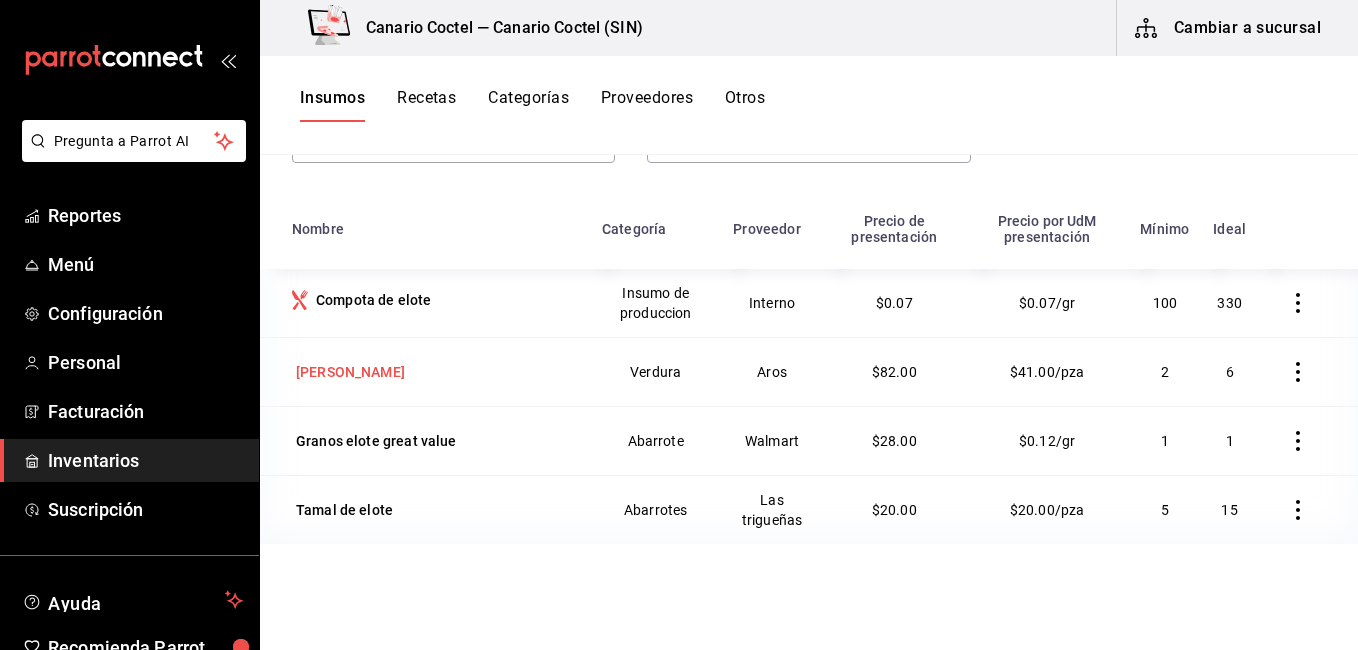 click on "[PERSON_NAME]" at bounding box center [350, 372] 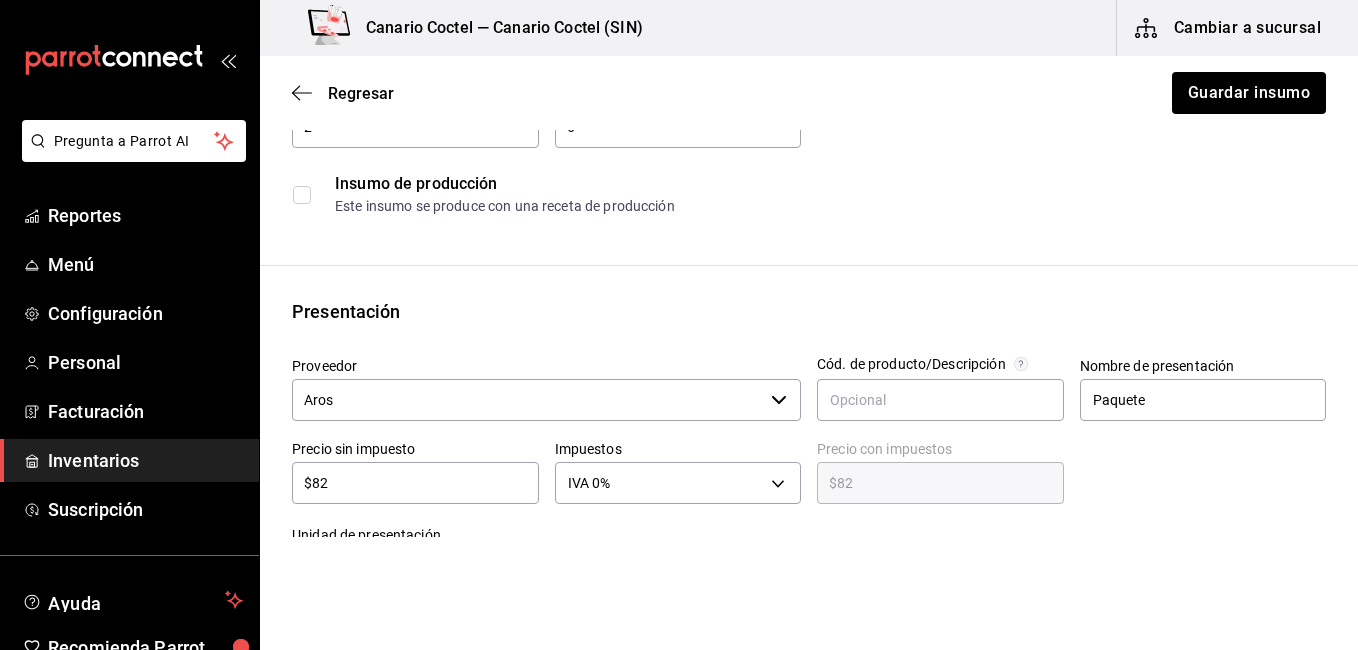 scroll, scrollTop: 200, scrollLeft: 0, axis: vertical 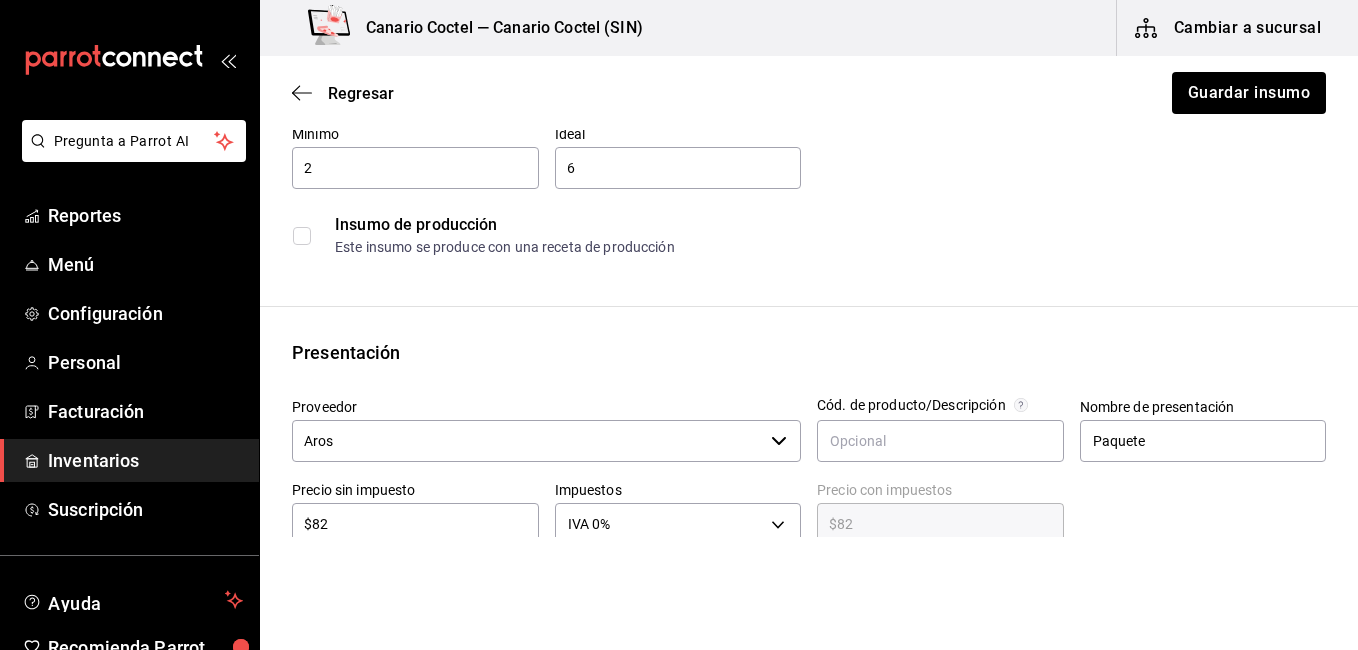 drag, startPoint x: 309, startPoint y: 93, endPoint x: 288, endPoint y: 97, distance: 21.377558 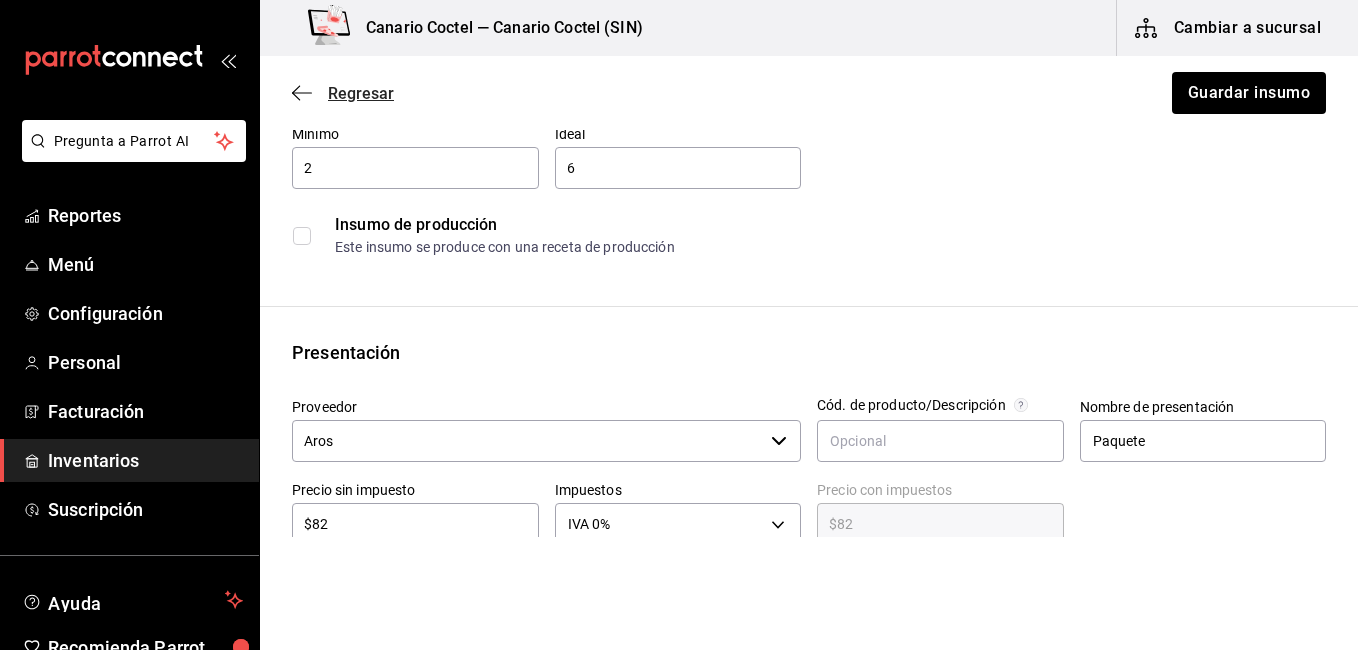 click on "Regresar" at bounding box center [361, 93] 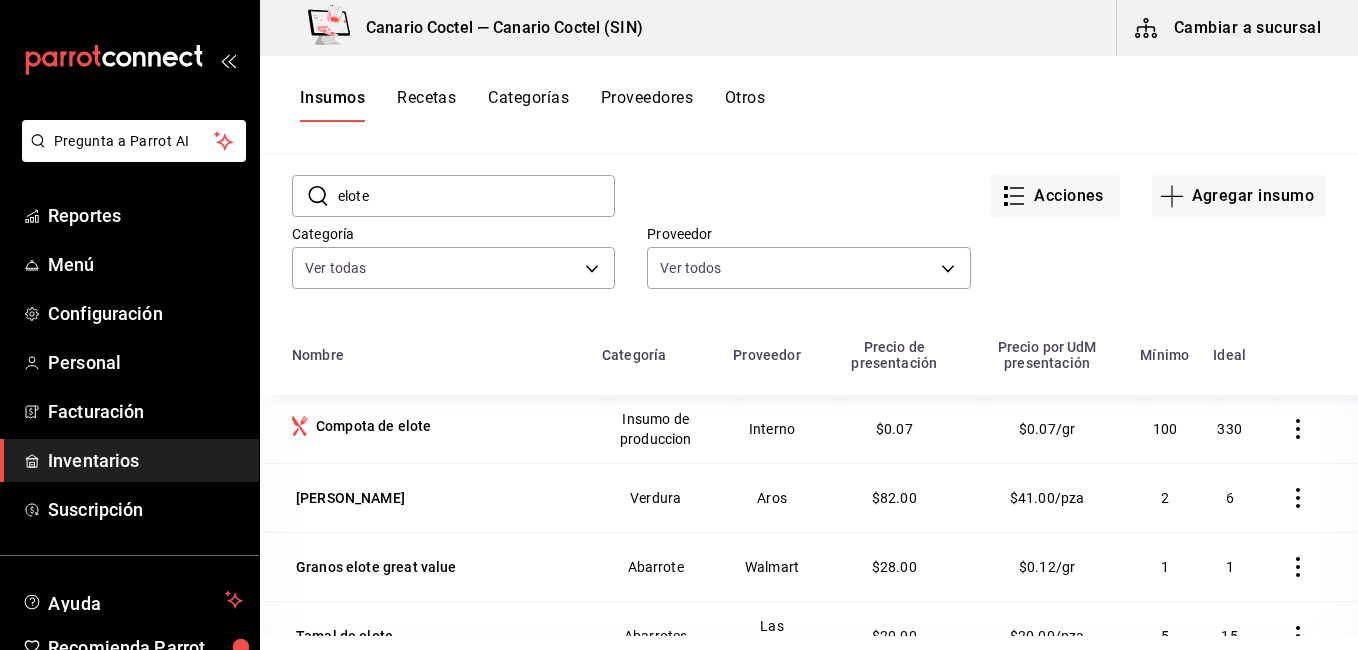 scroll, scrollTop: 0, scrollLeft: 0, axis: both 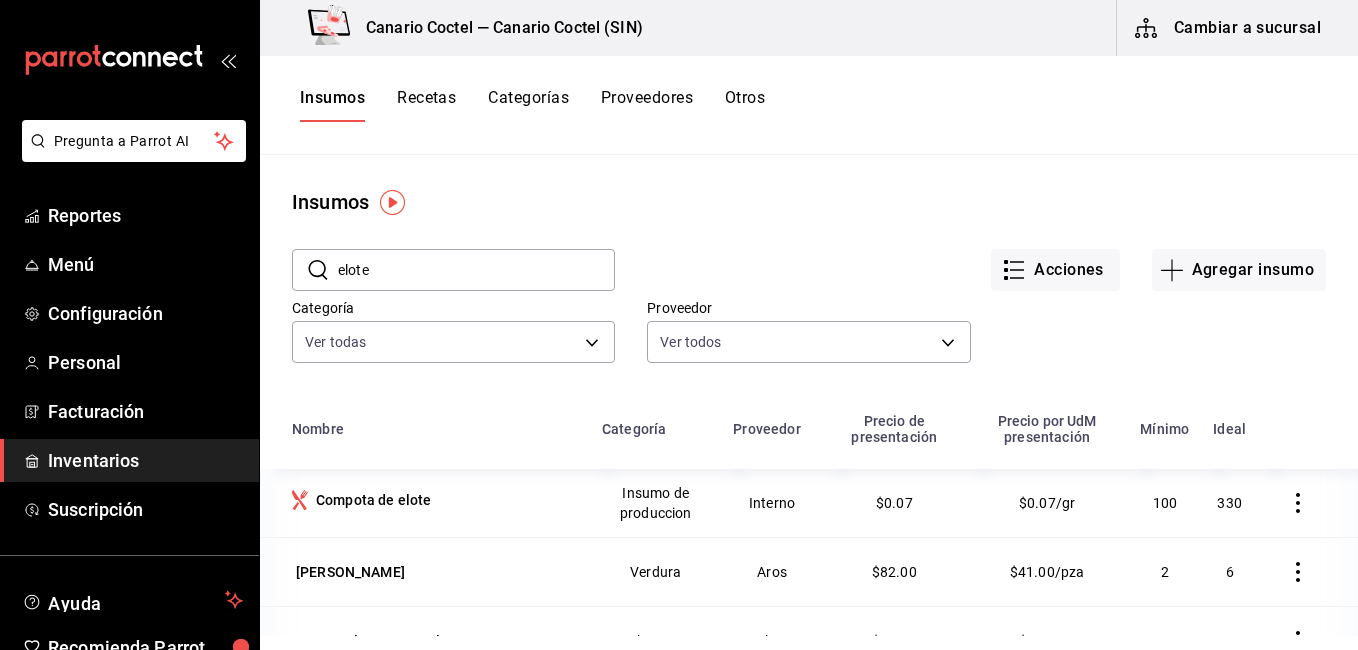 click on "elote" at bounding box center (476, 270) 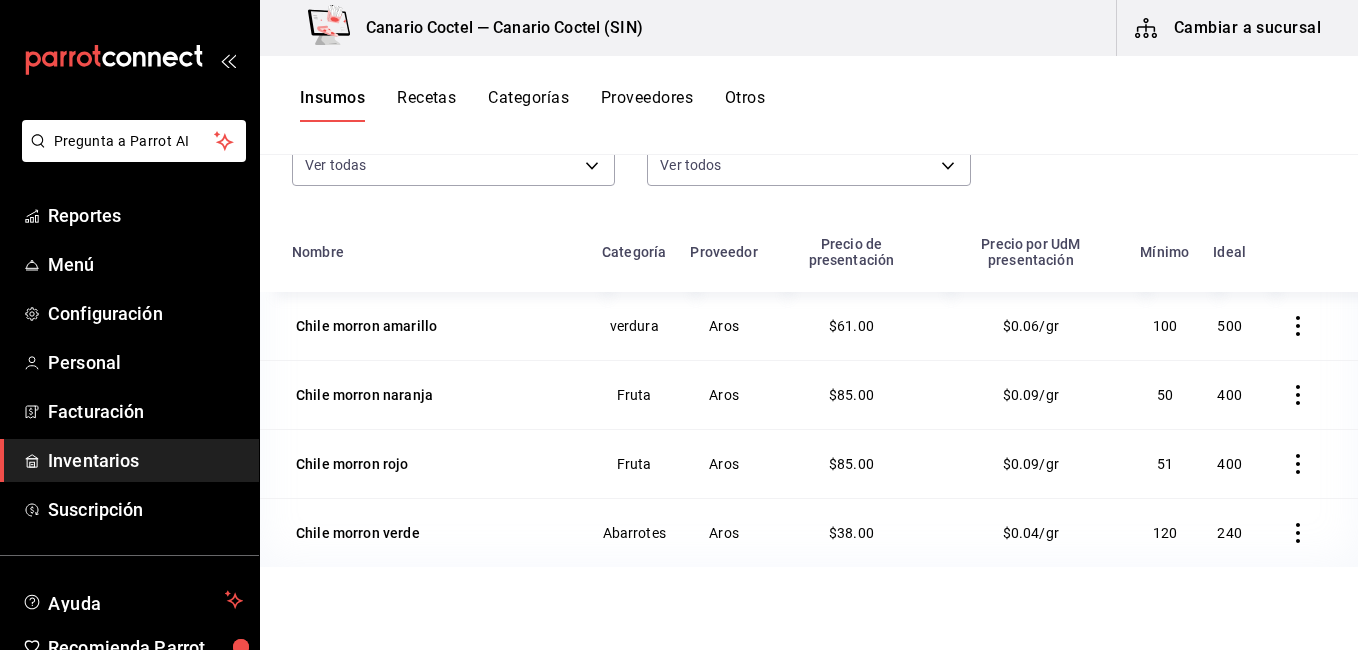 scroll, scrollTop: 200, scrollLeft: 0, axis: vertical 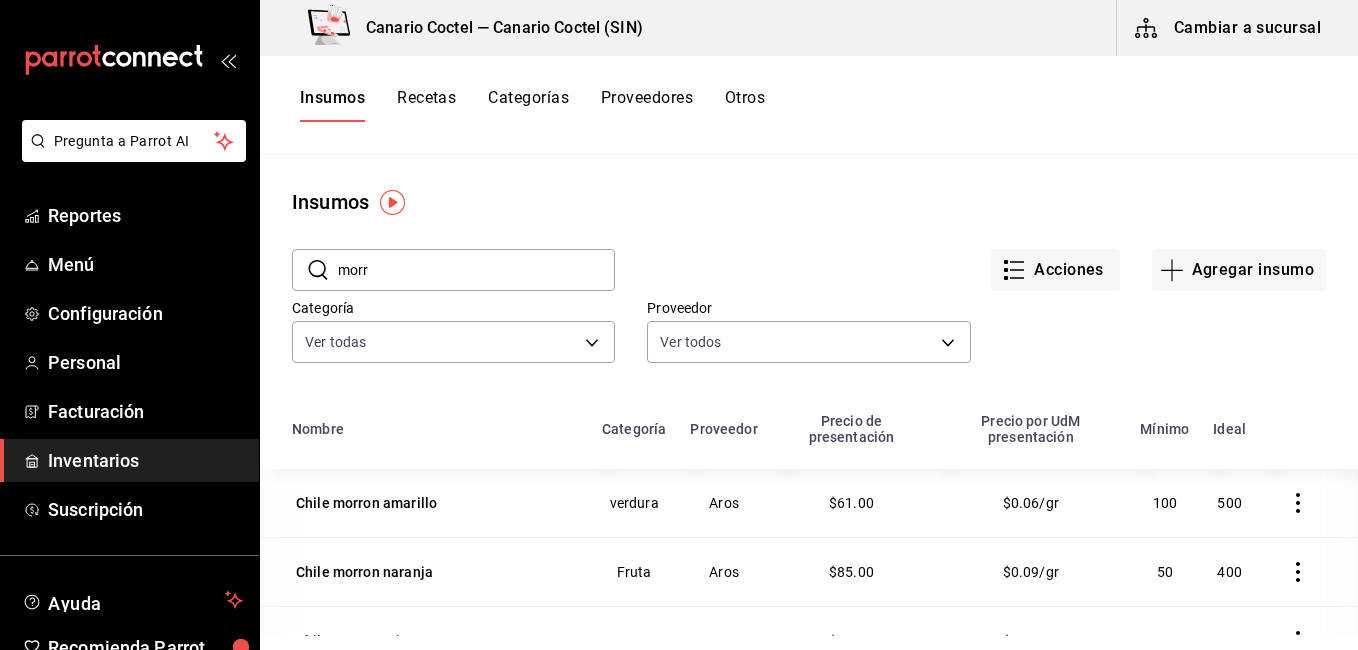 click on "morr" at bounding box center (476, 270) 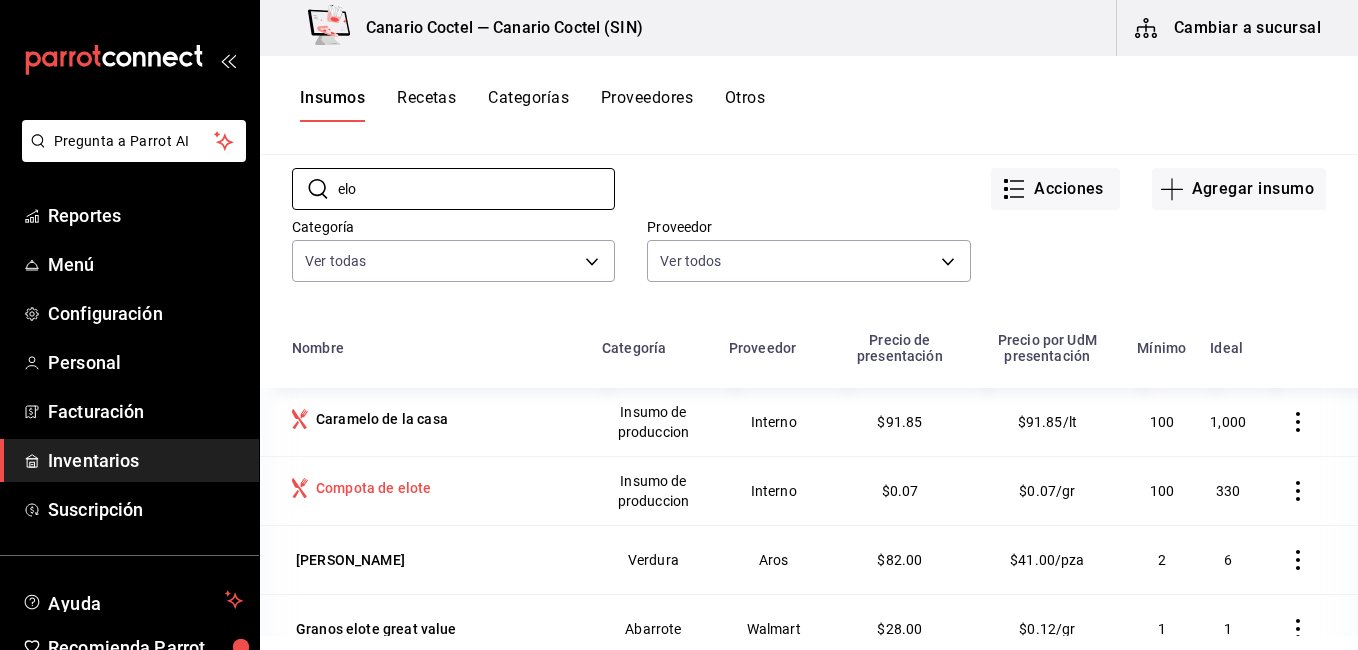 scroll, scrollTop: 200, scrollLeft: 0, axis: vertical 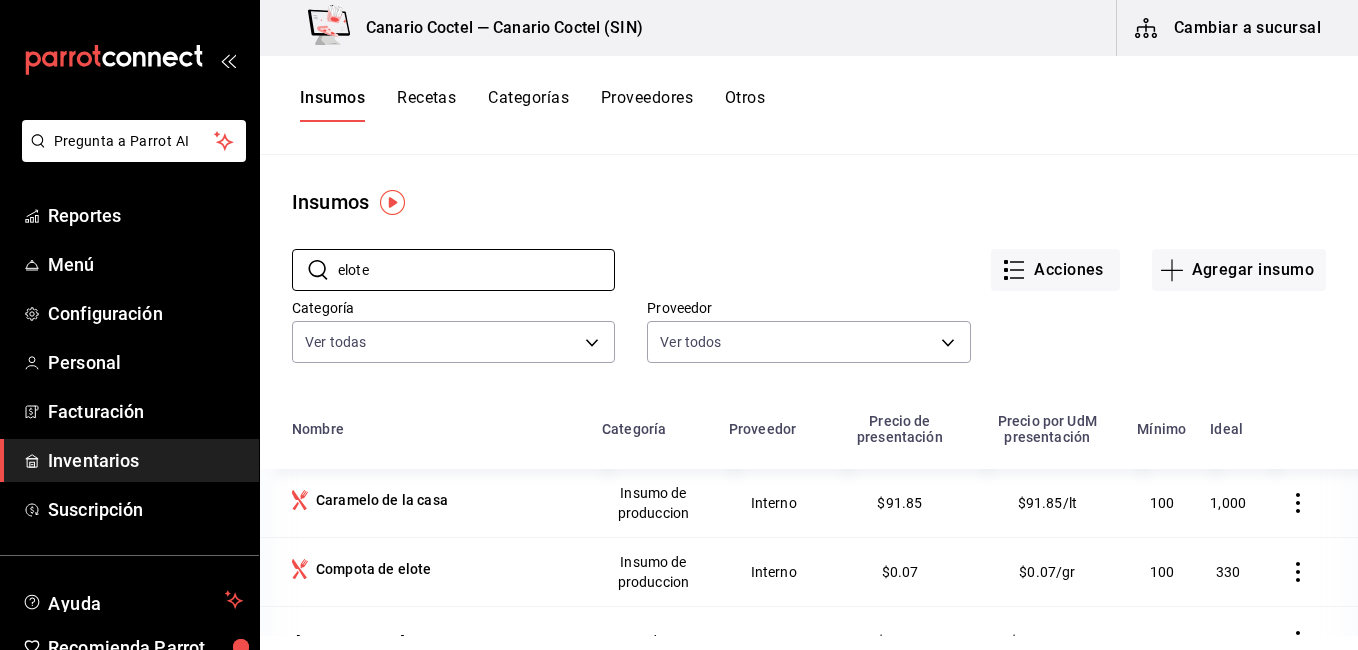 type on "elote" 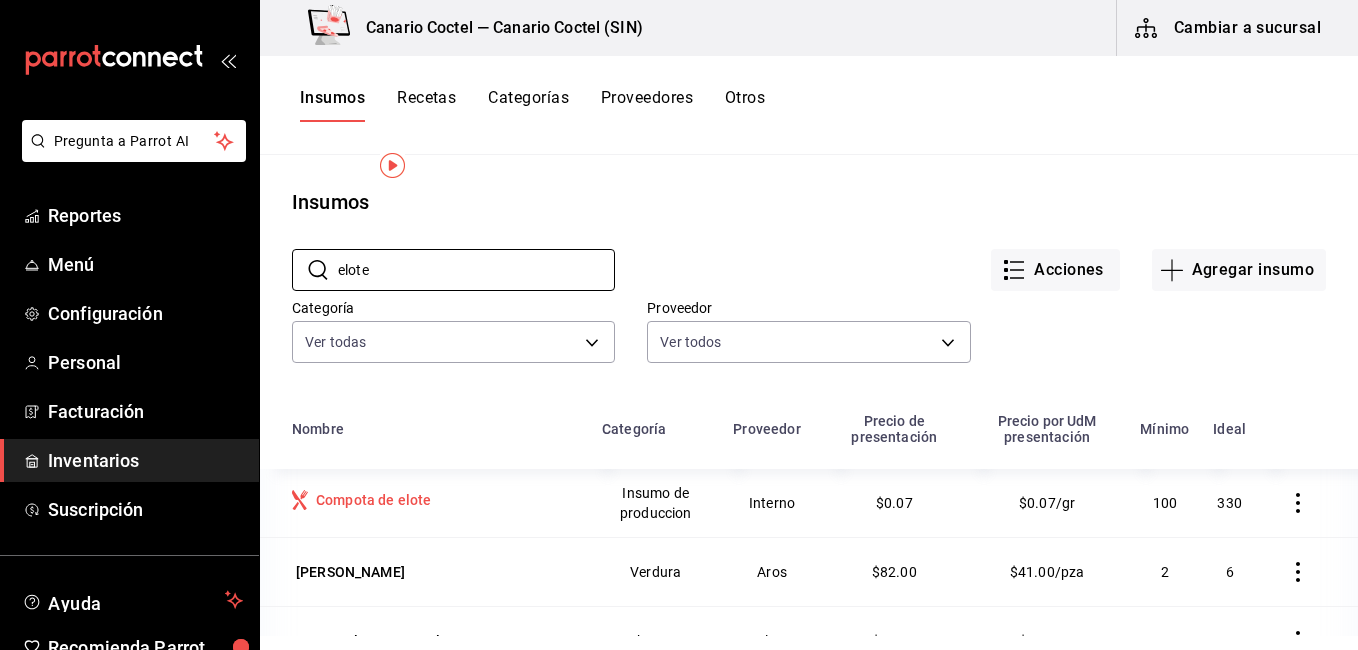 scroll, scrollTop: 100, scrollLeft: 0, axis: vertical 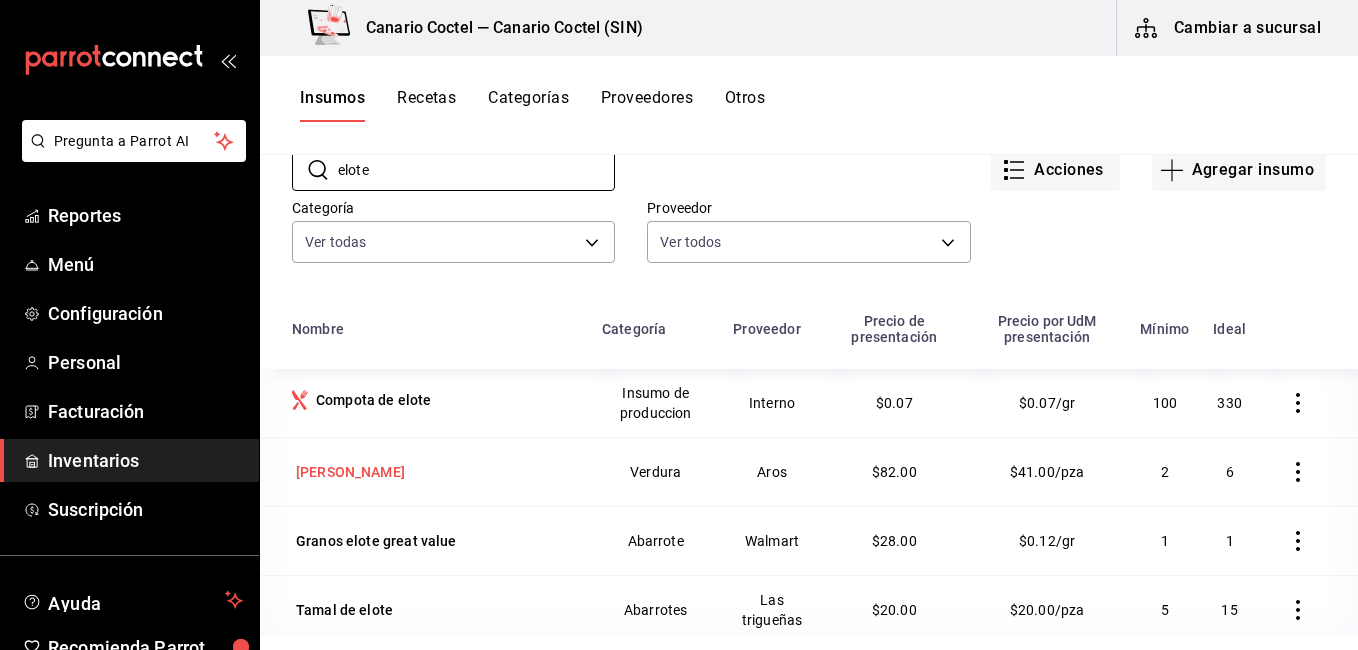 click on "[PERSON_NAME]" at bounding box center (435, 472) 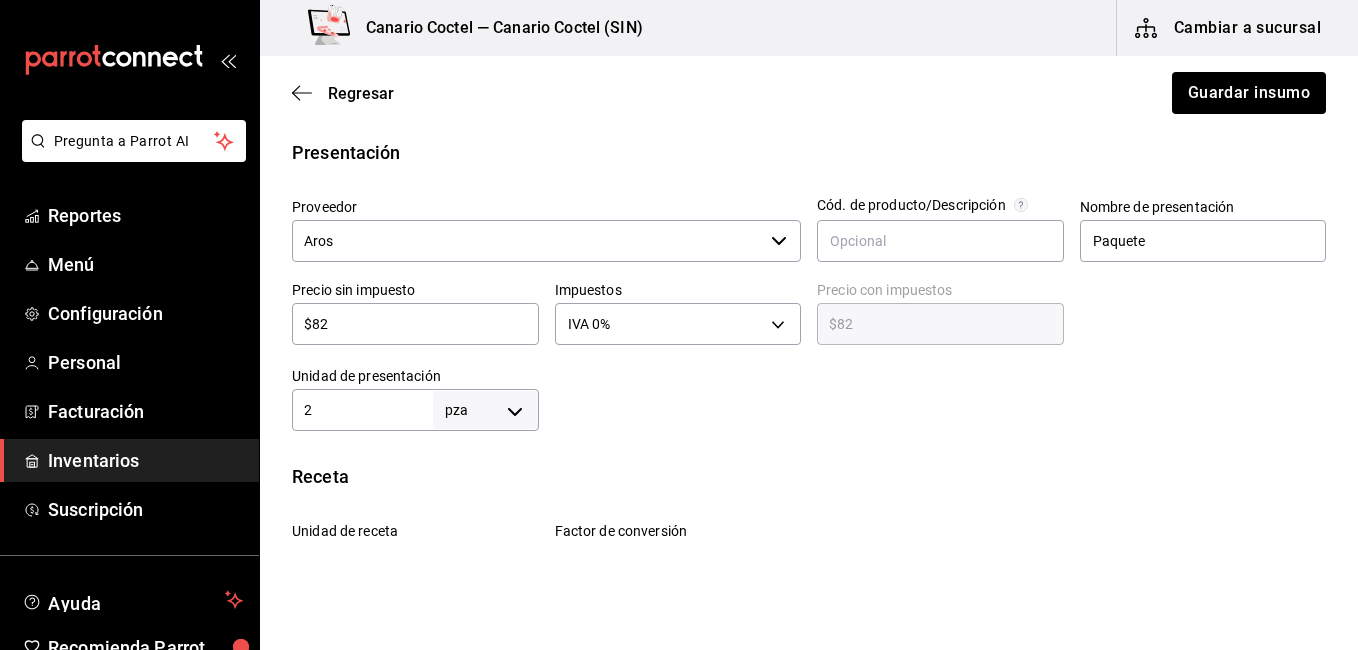 scroll, scrollTop: 500, scrollLeft: 0, axis: vertical 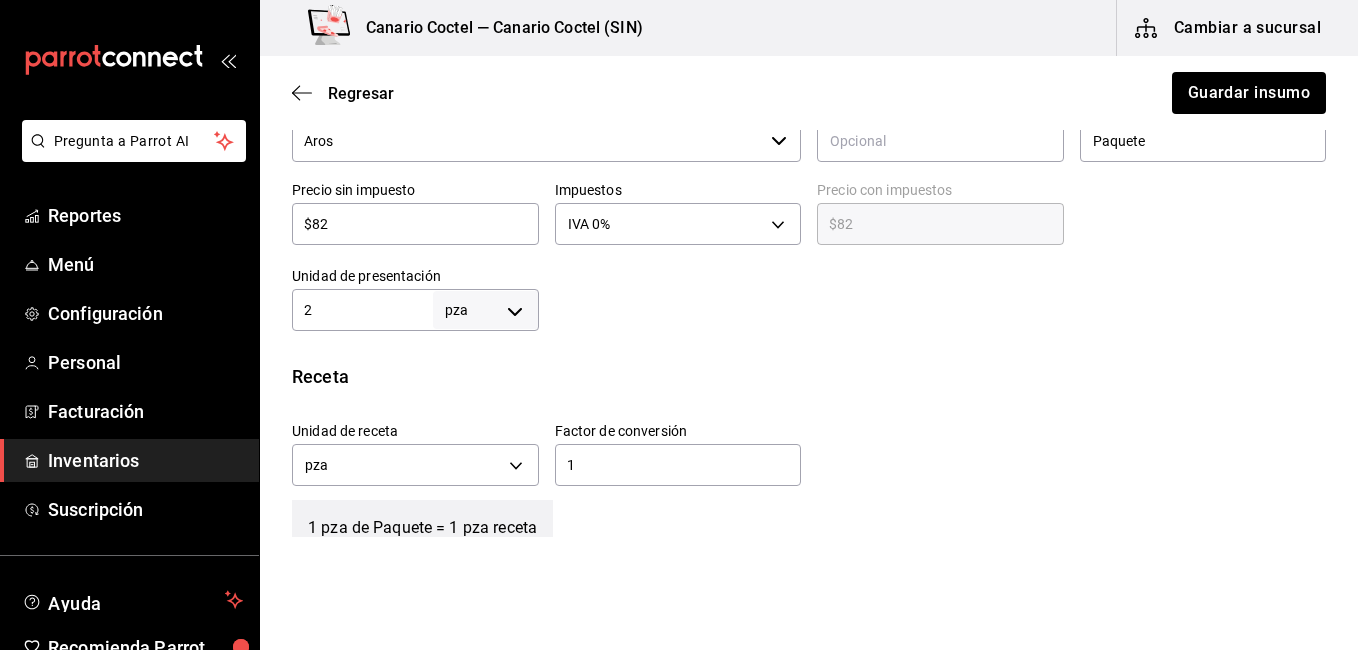 drag, startPoint x: 378, startPoint y: 317, endPoint x: 391, endPoint y: 312, distance: 13.928389 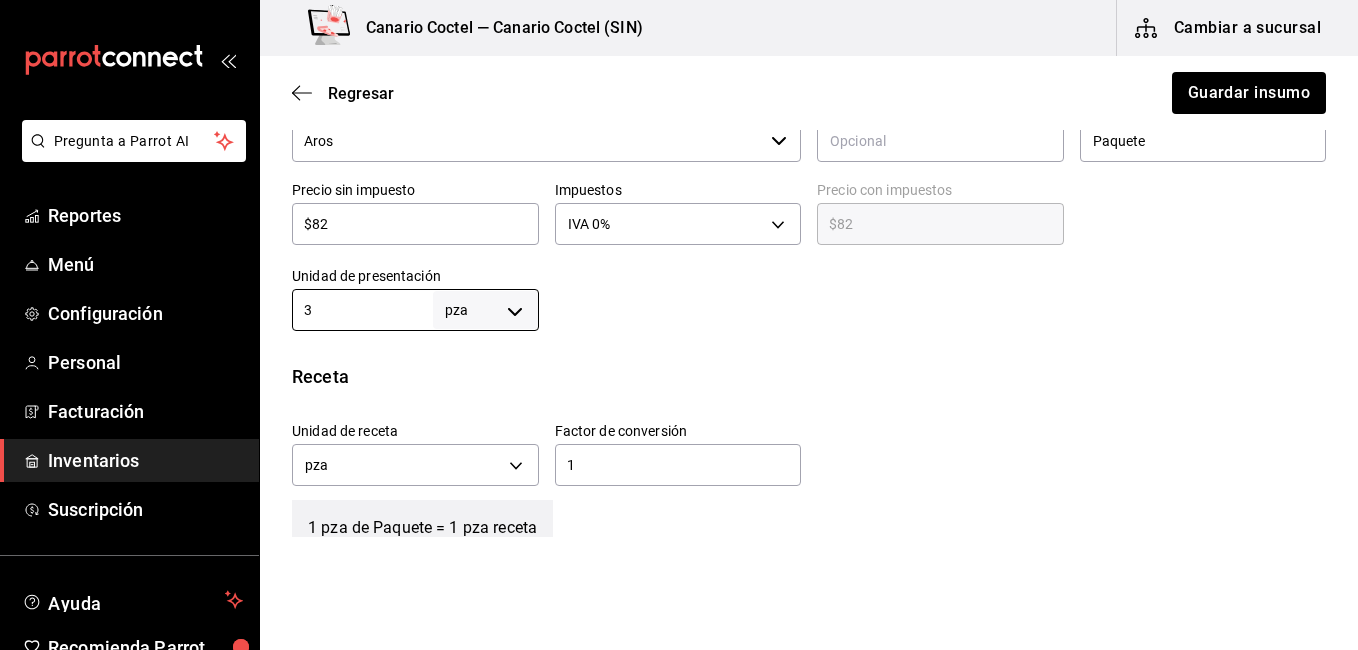 type on "3" 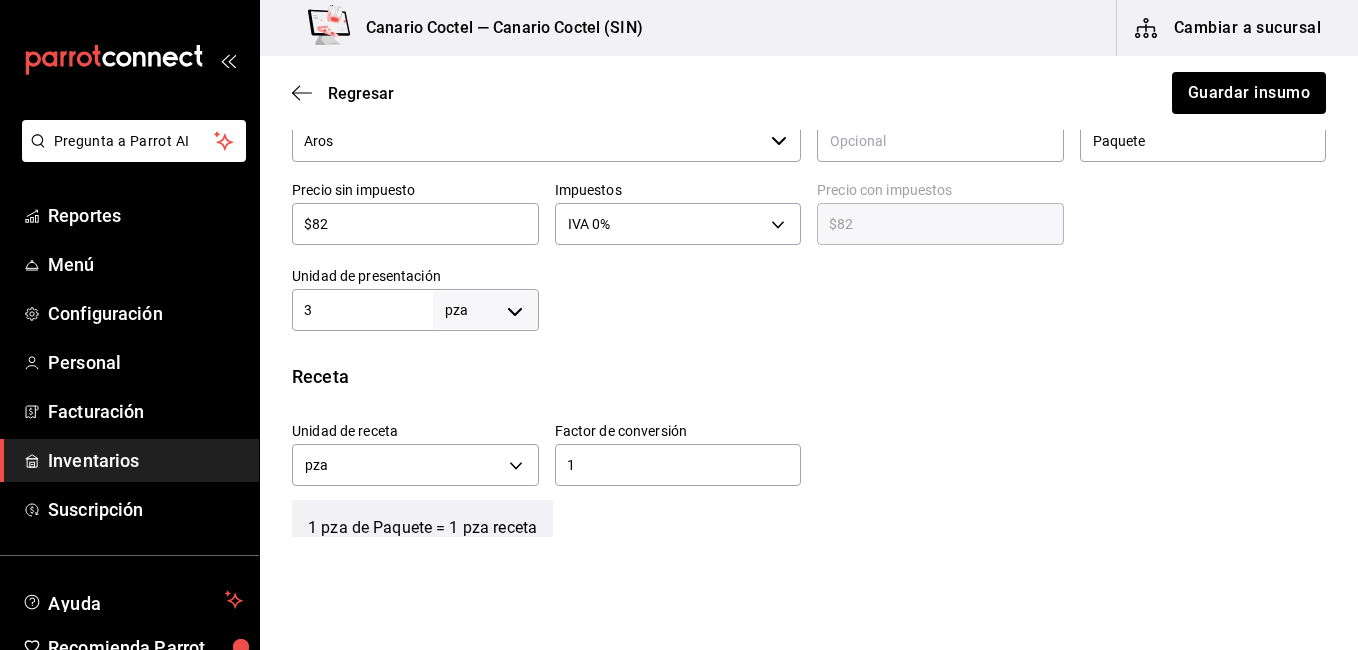click at bounding box center (933, 291) 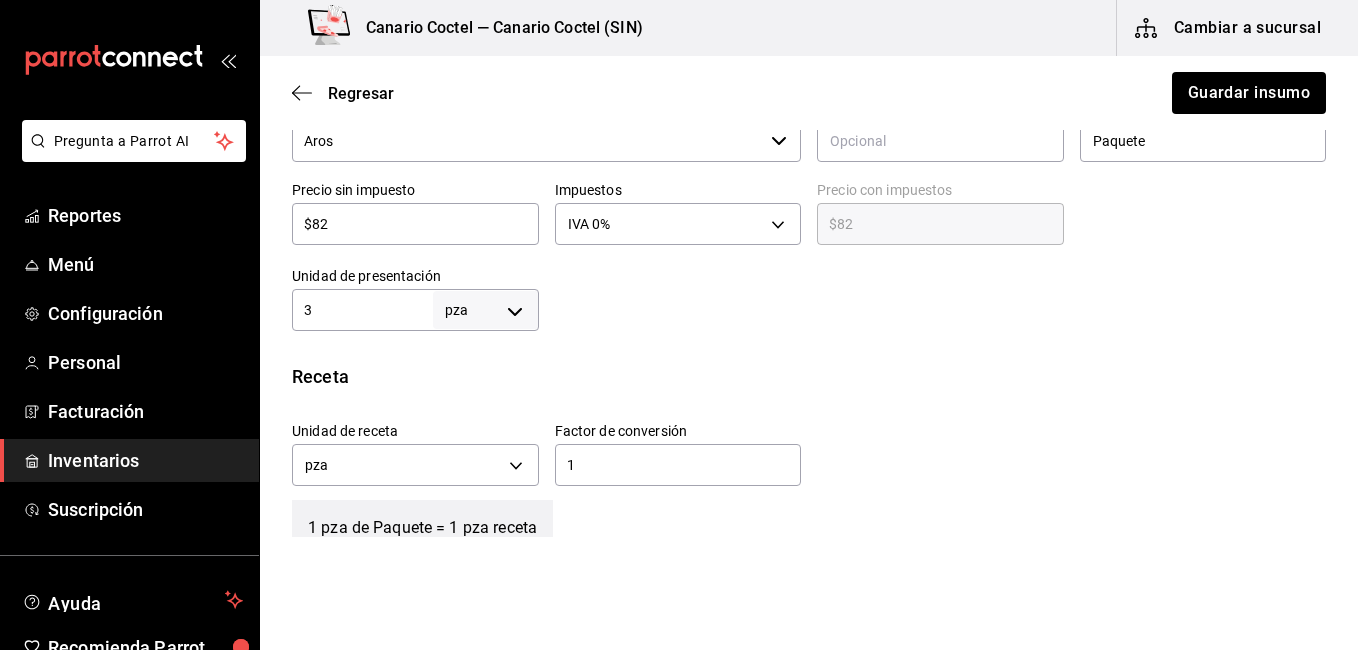 scroll, scrollTop: 600, scrollLeft: 0, axis: vertical 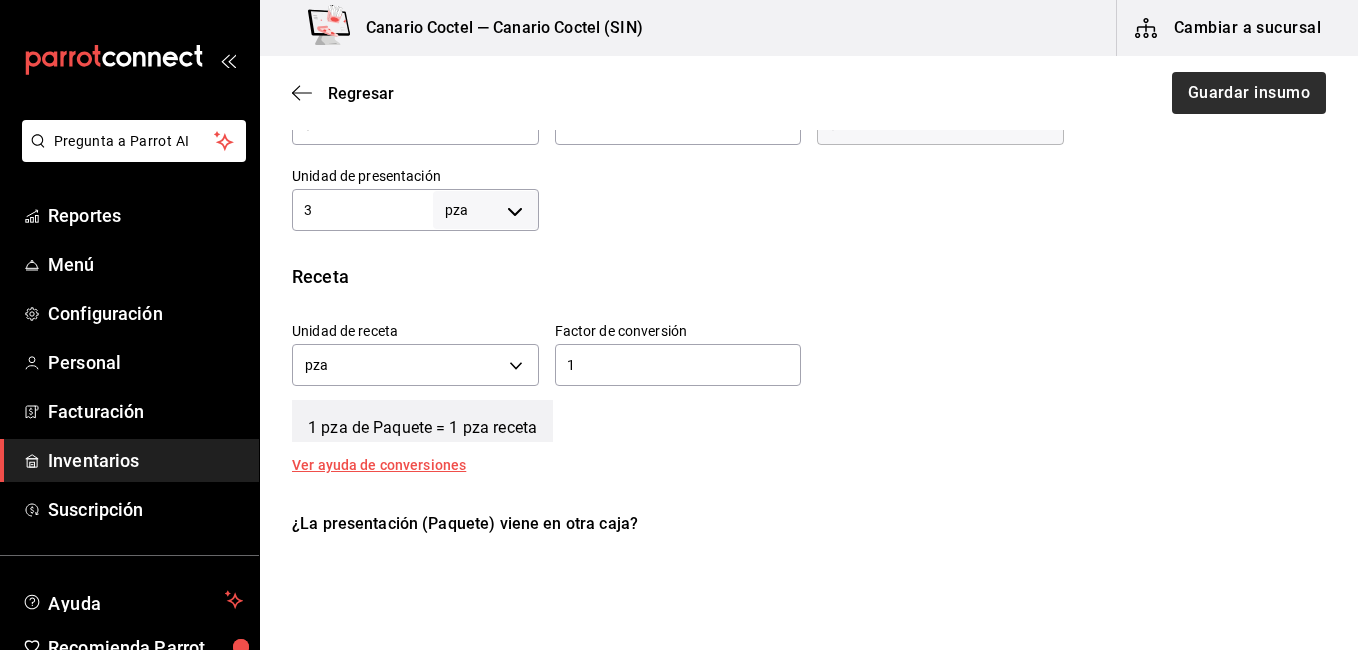 drag, startPoint x: 1232, startPoint y: 64, endPoint x: 1243, endPoint y: 73, distance: 14.21267 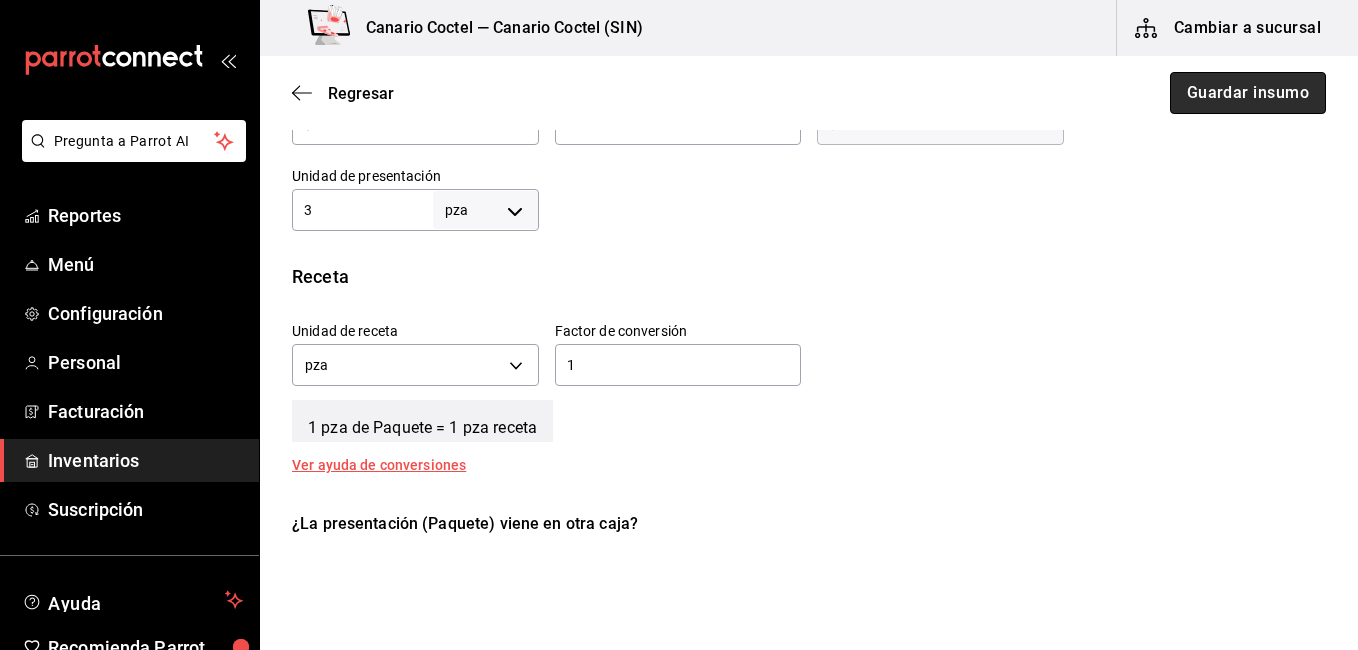 click on "Guardar insumo" at bounding box center (1248, 93) 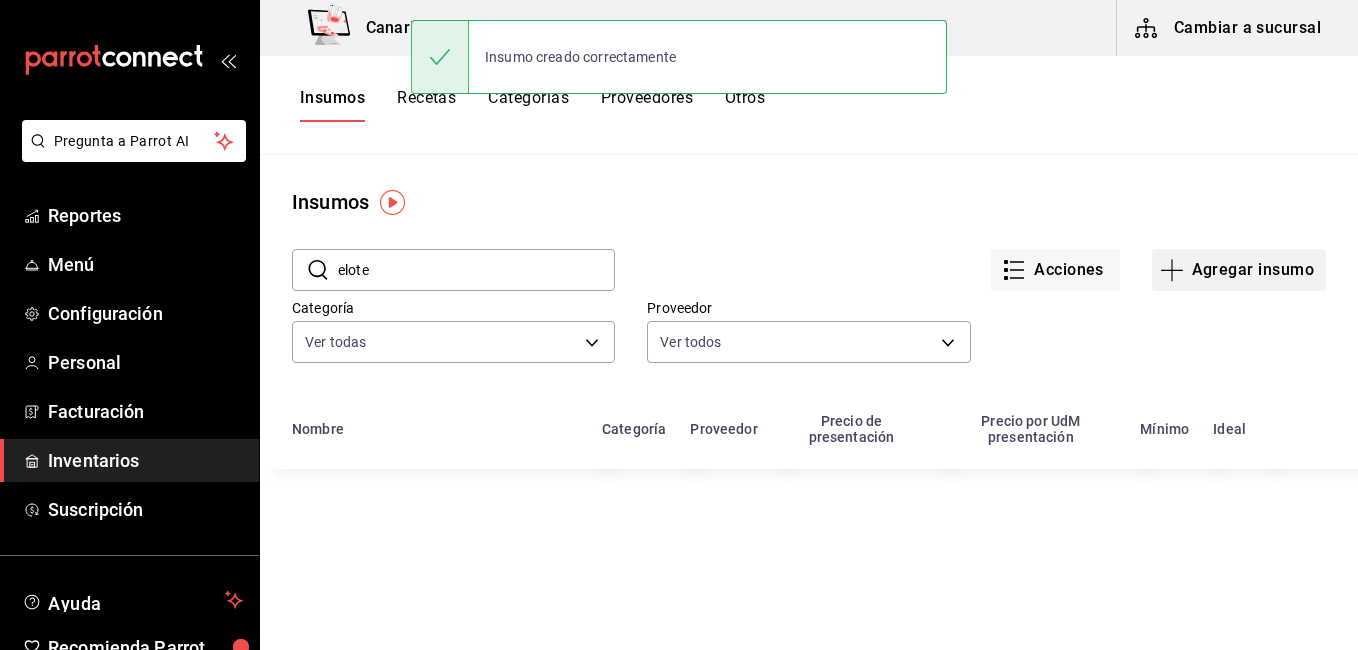 click on "Agregar insumo" at bounding box center (1239, 270) 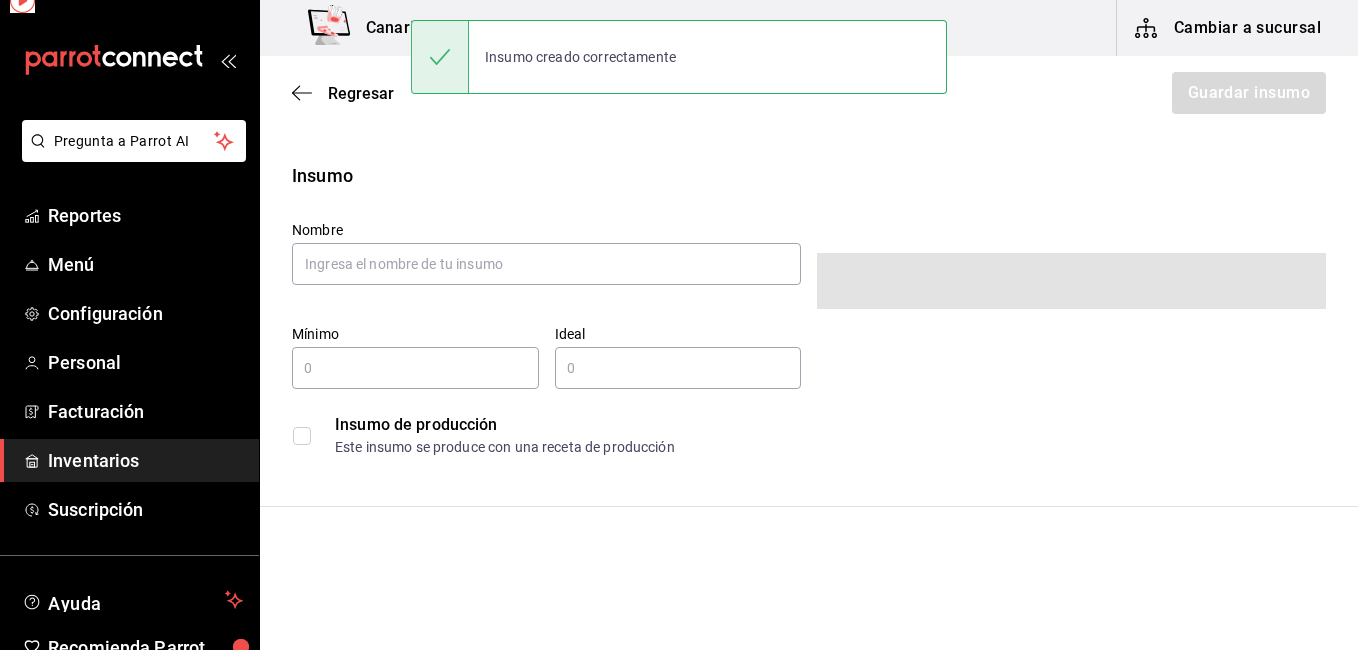 type on "$0.00" 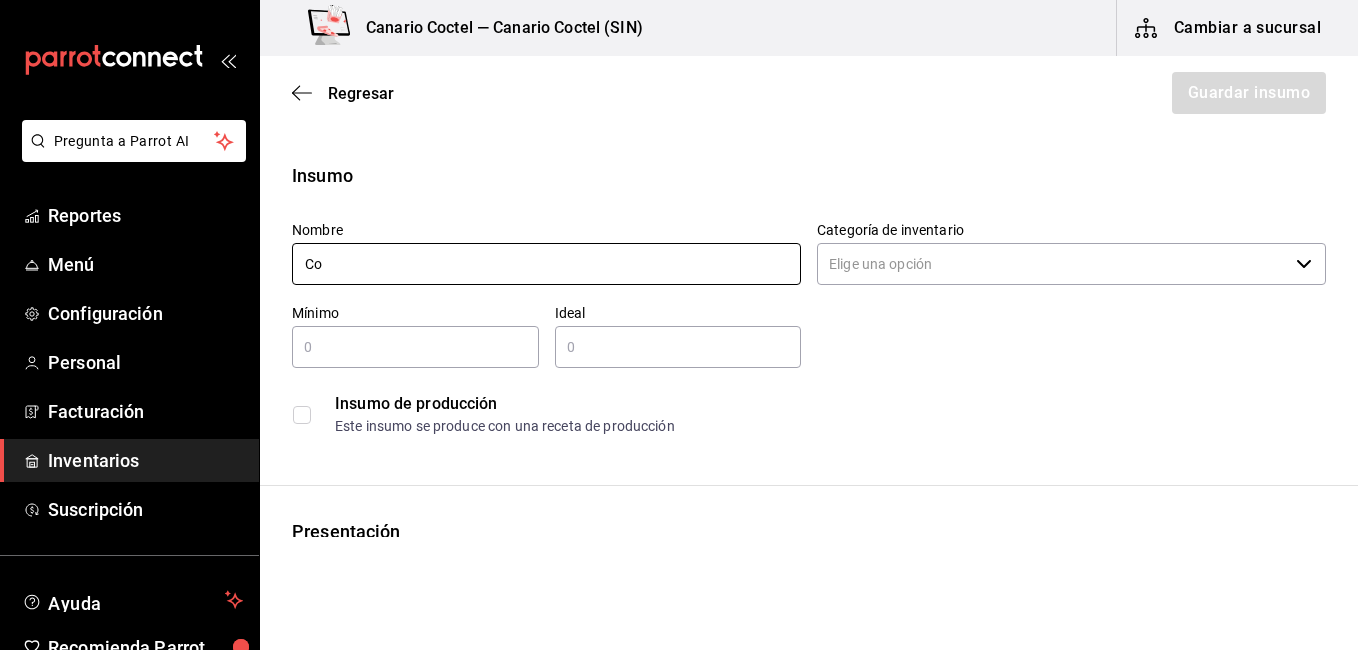 type on "C" 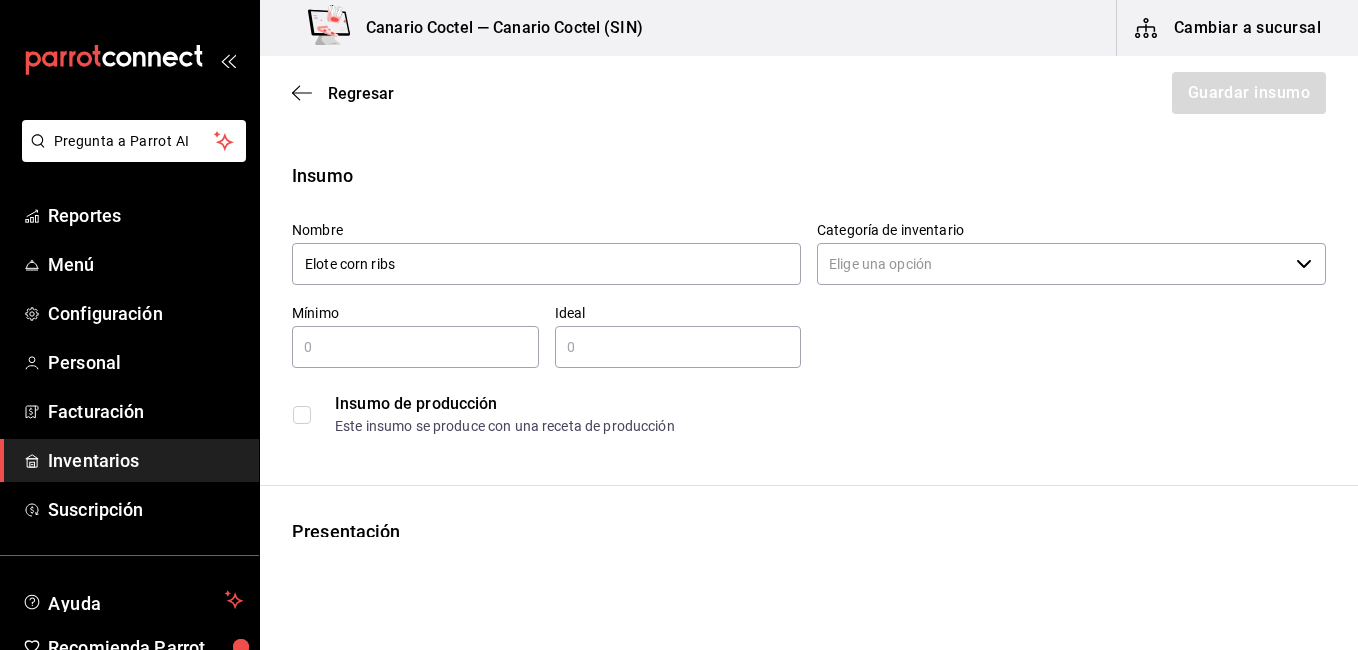 type on "Elote corn ribs" 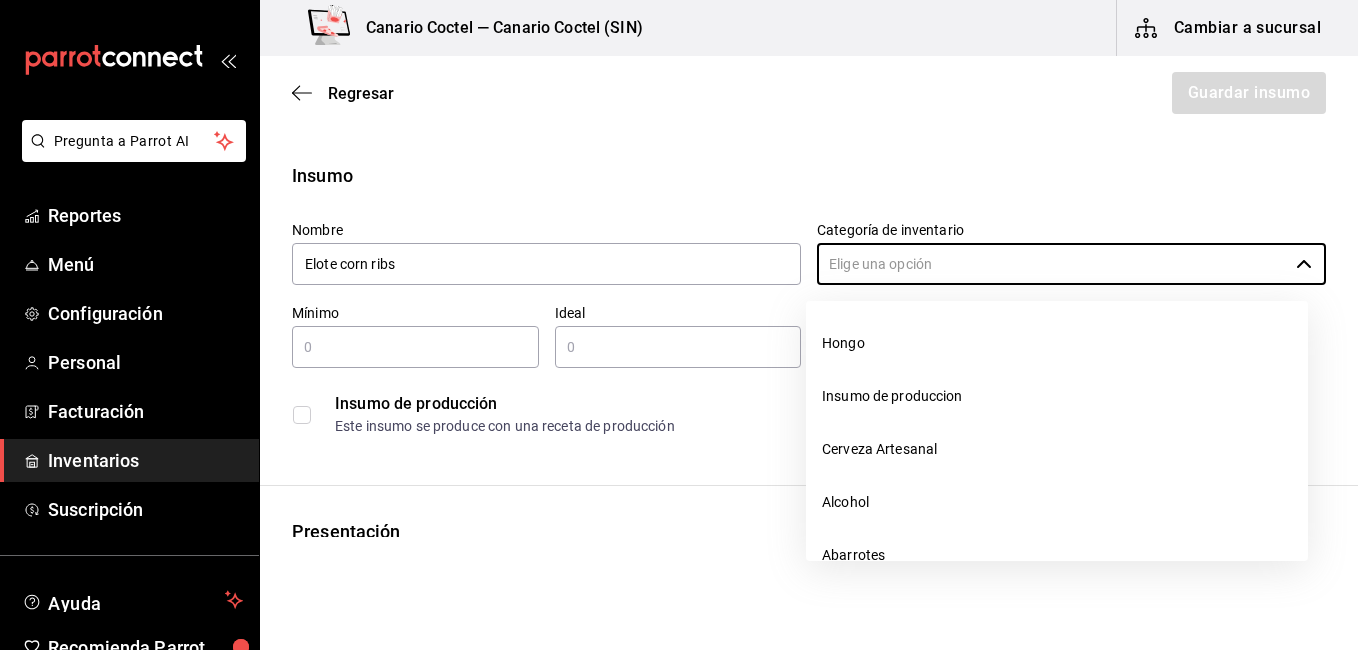 drag, startPoint x: 879, startPoint y: 384, endPoint x: 815, endPoint y: 382, distance: 64.03124 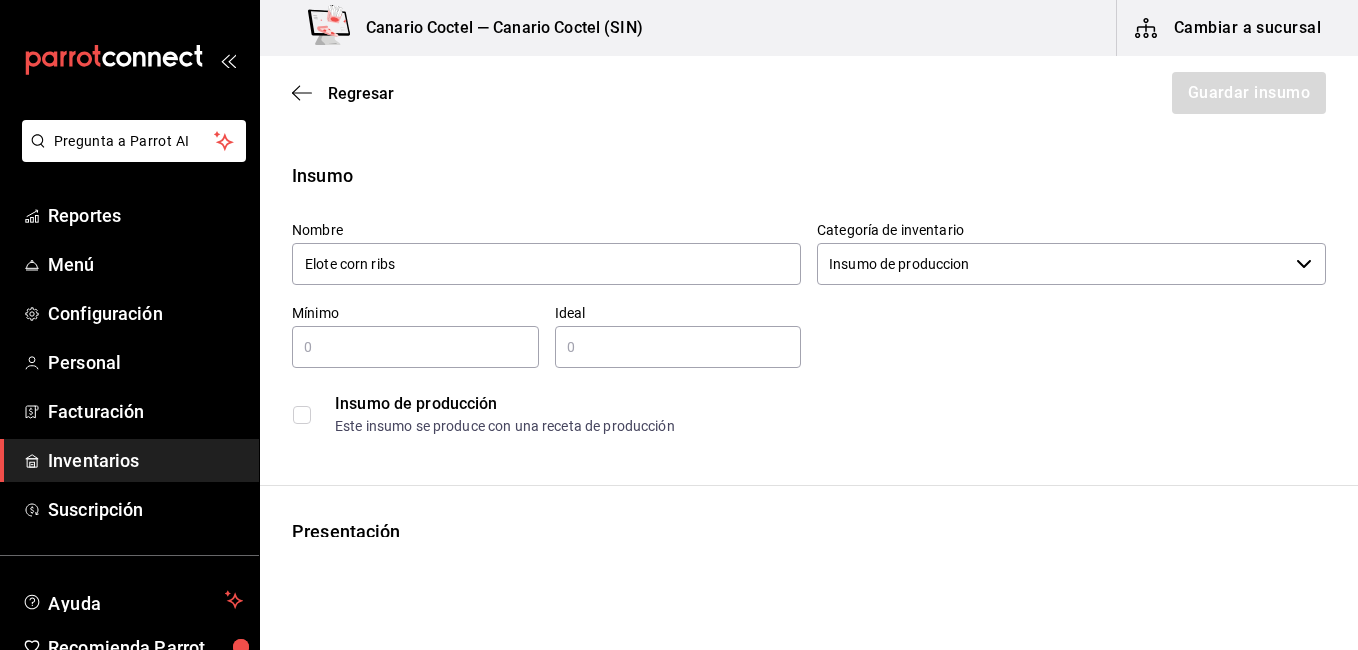 click on "​" at bounding box center [415, 347] 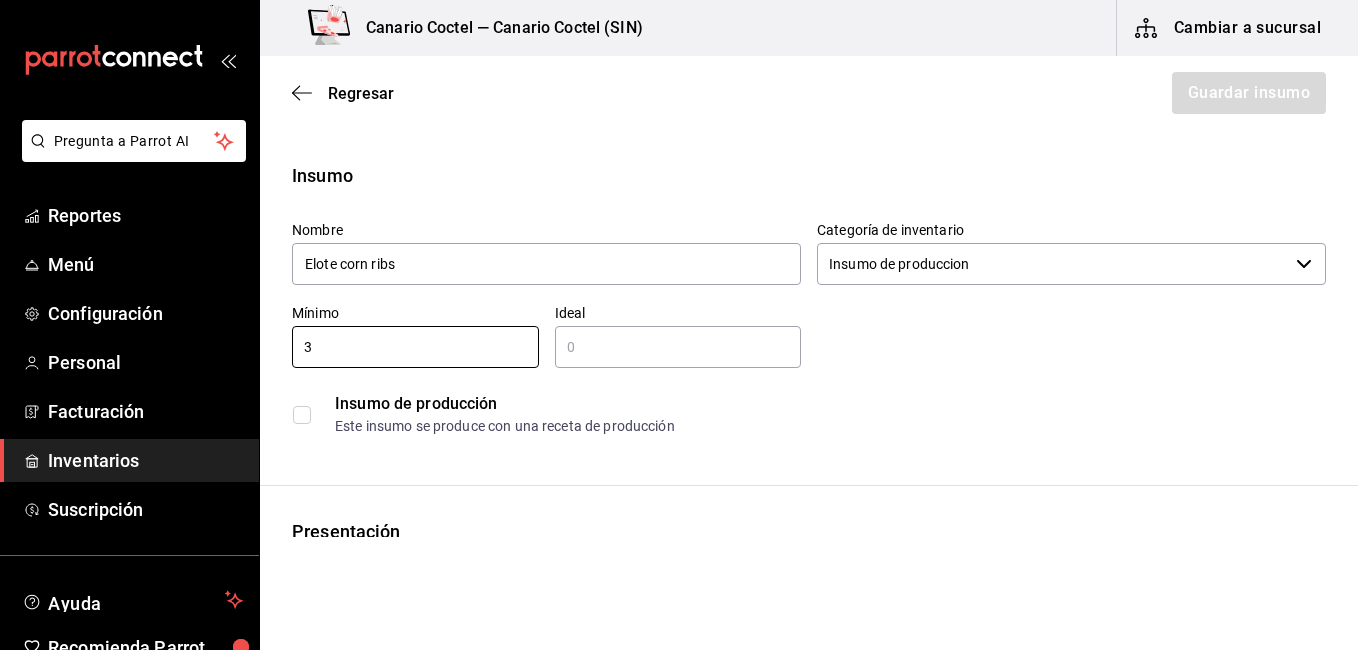 type on "3" 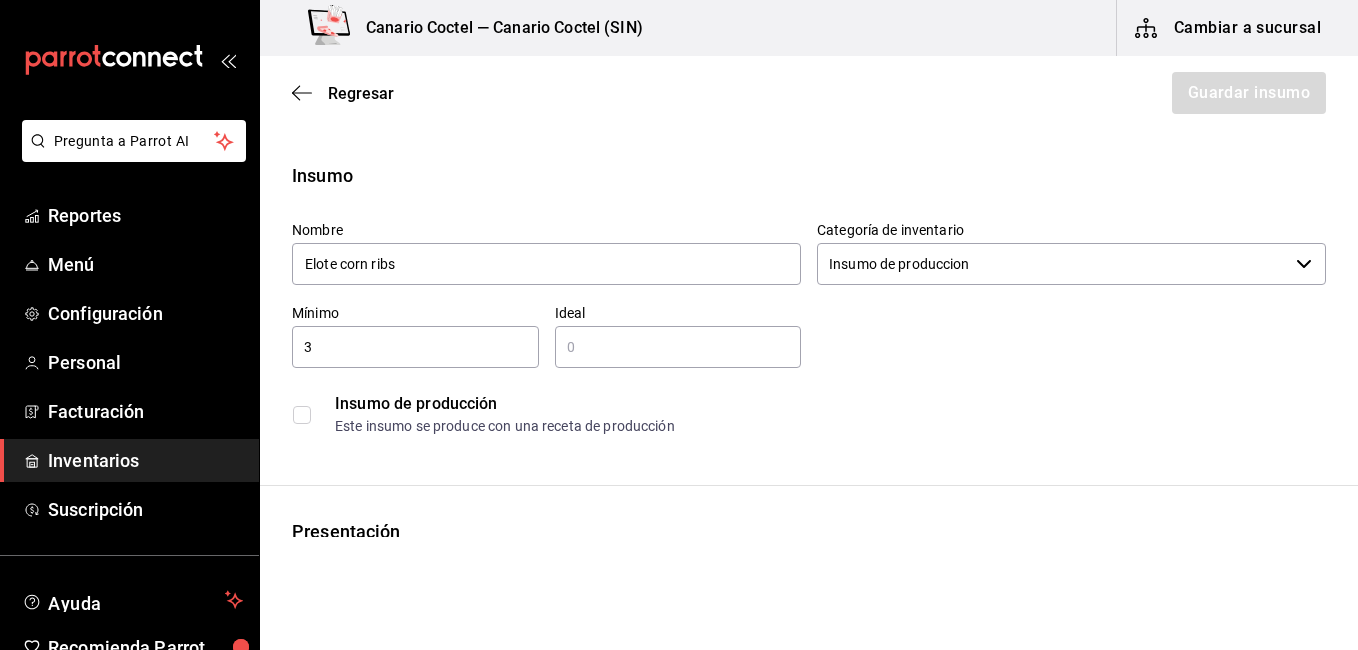 type on "9" 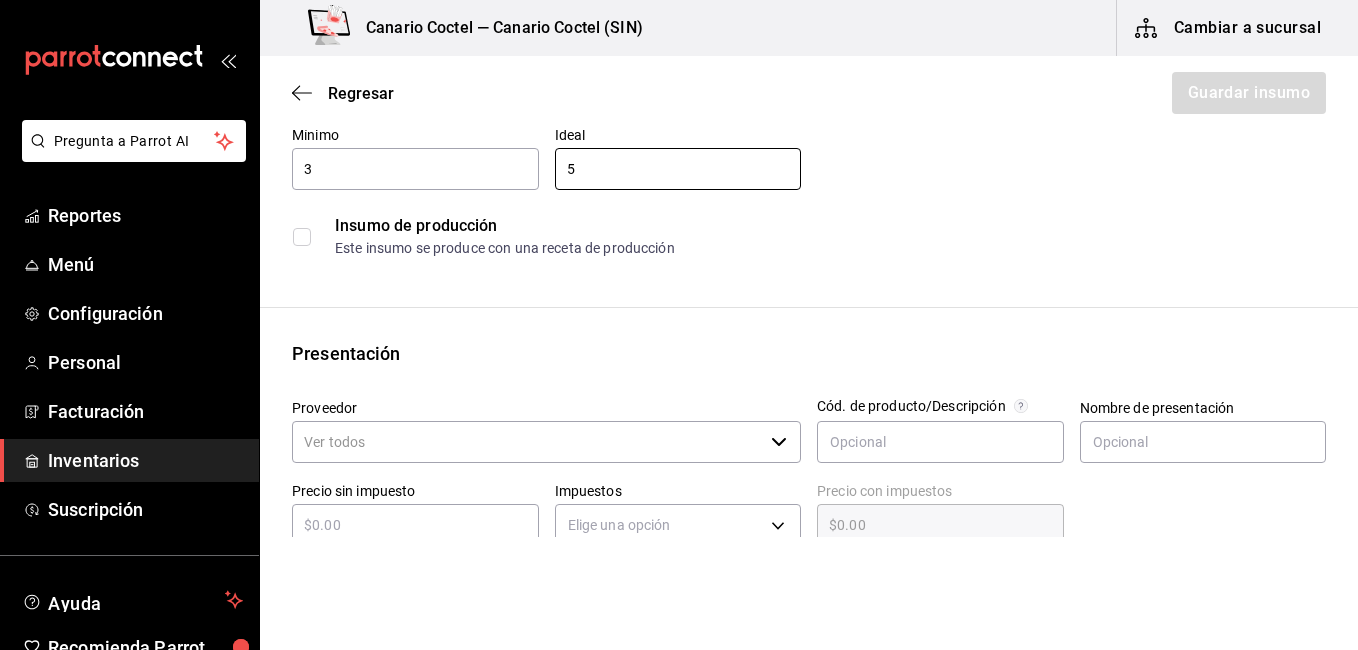 scroll, scrollTop: 200, scrollLeft: 0, axis: vertical 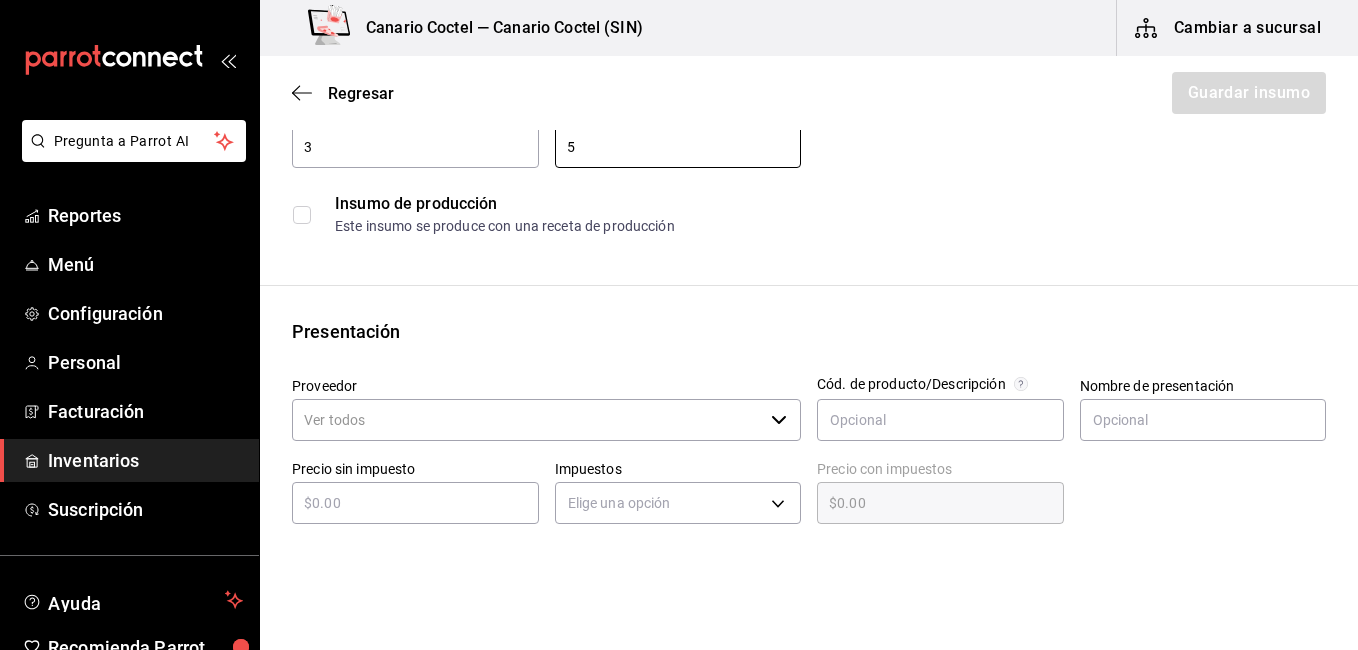 type on "5" 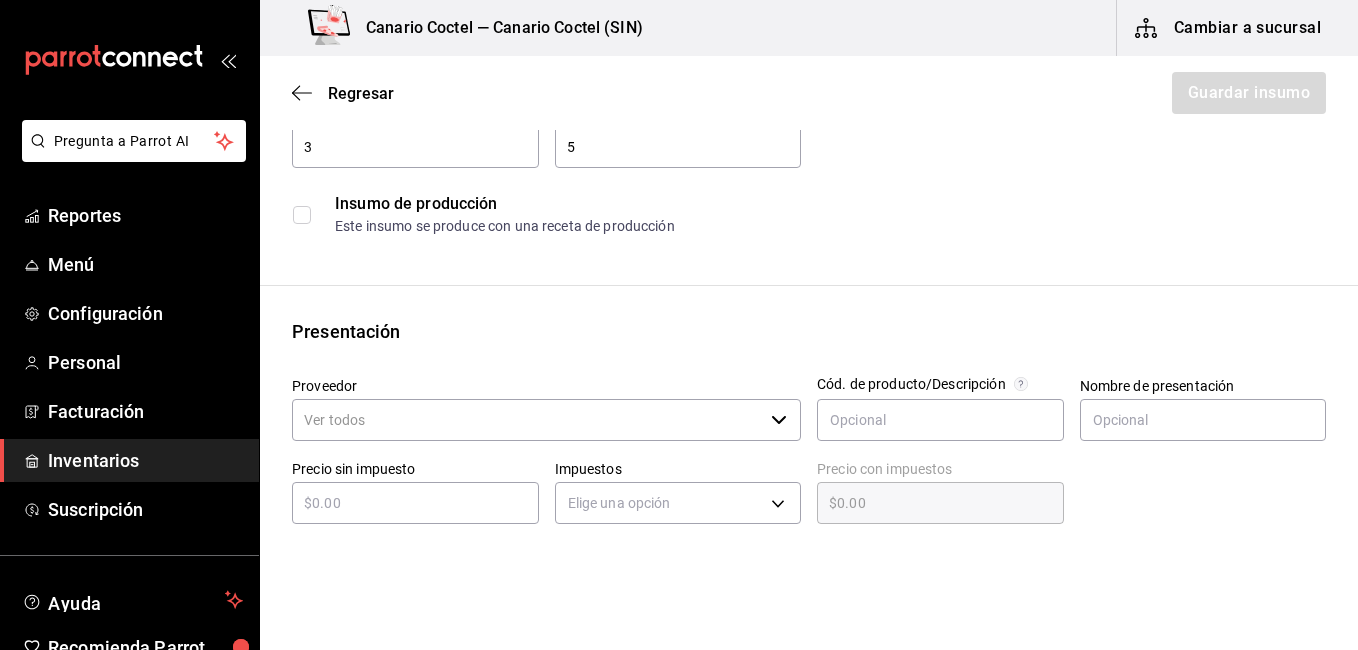 click at bounding box center [302, 215] 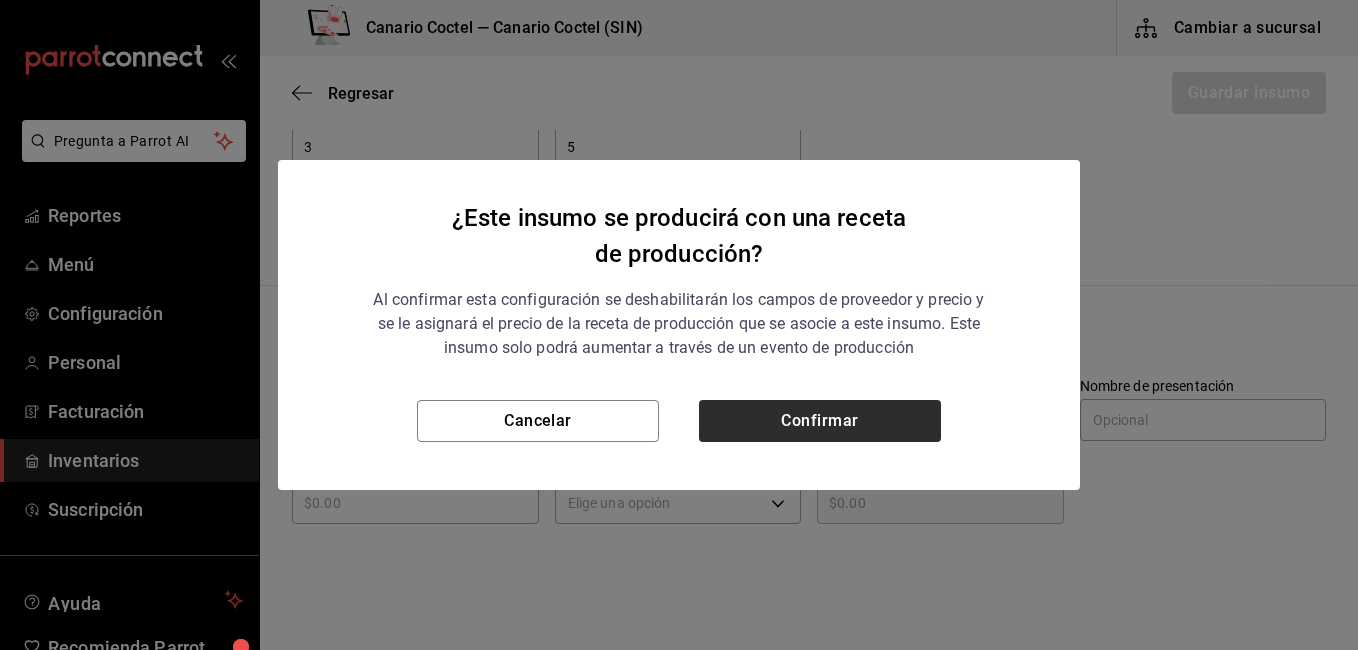 drag, startPoint x: 965, startPoint y: 423, endPoint x: 896, endPoint y: 422, distance: 69.00725 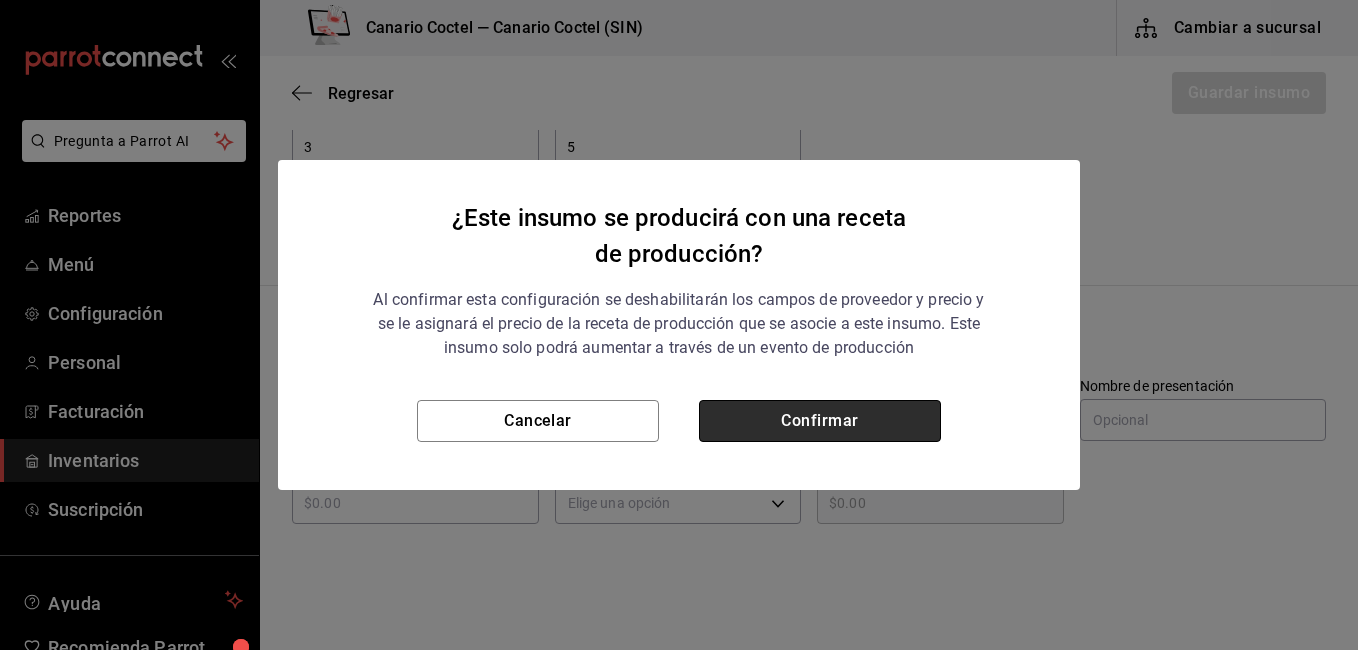 click on "Confirmar" at bounding box center (820, 421) 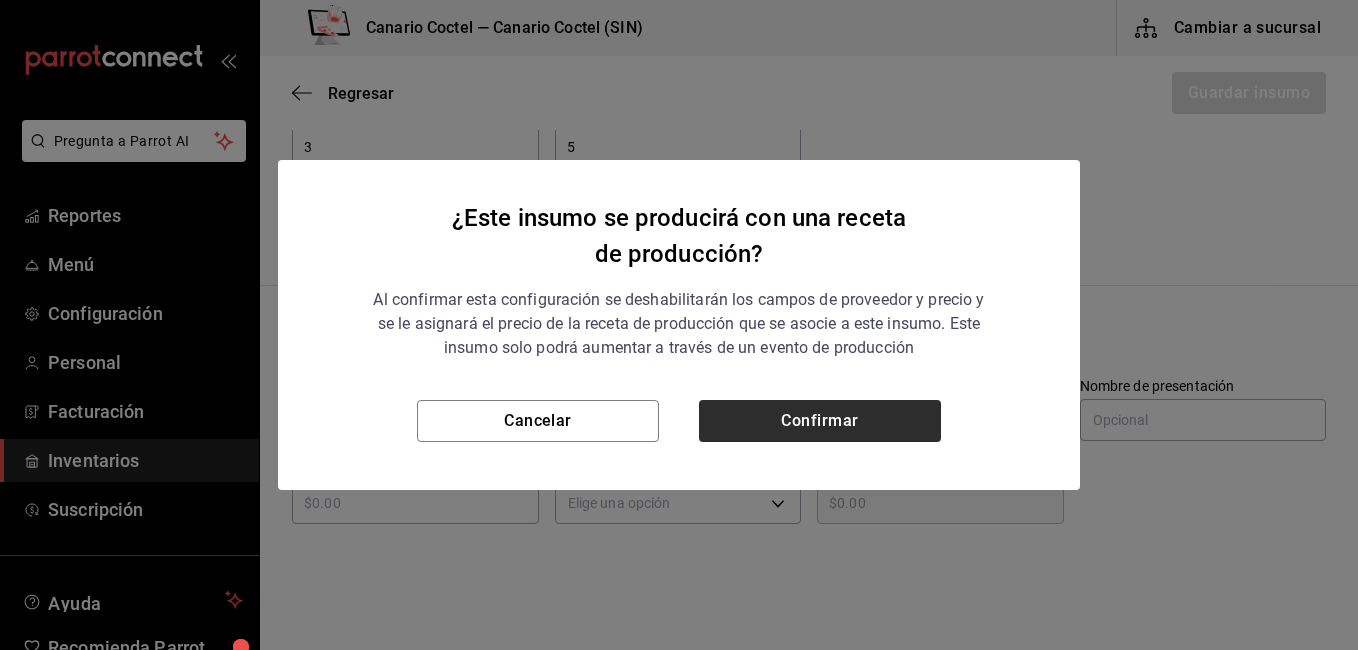 checkbox on "true" 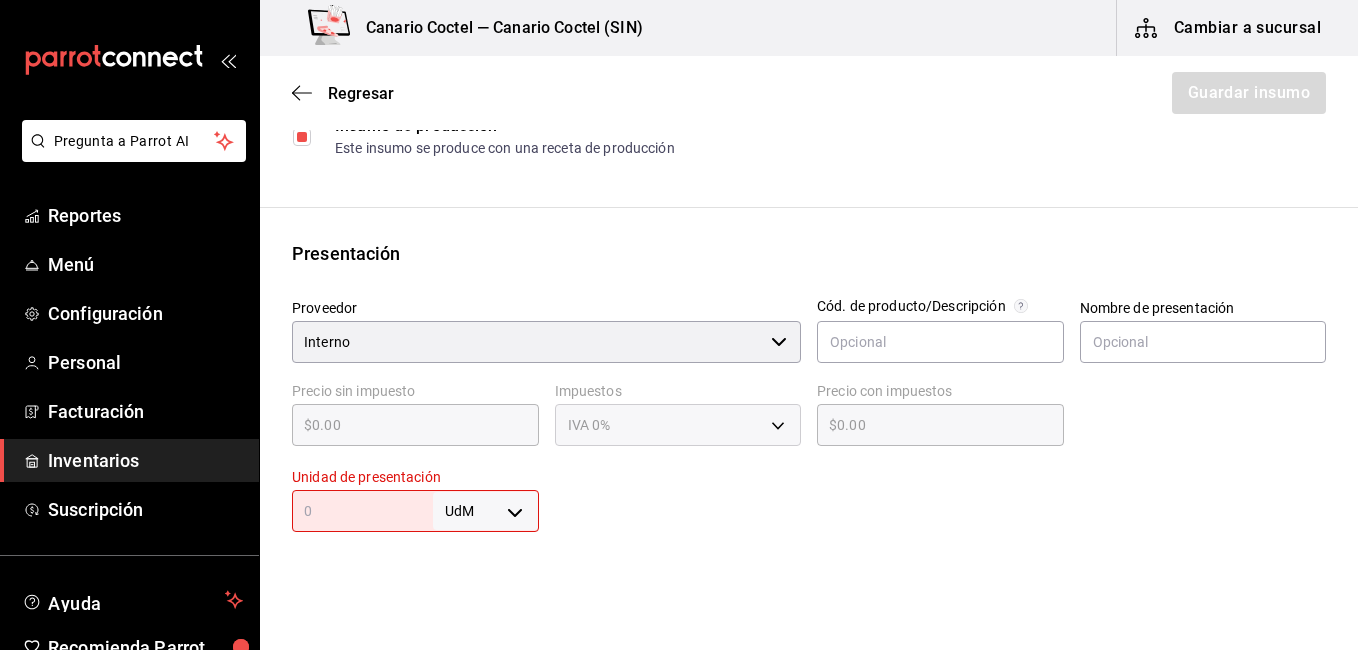 scroll, scrollTop: 300, scrollLeft: 0, axis: vertical 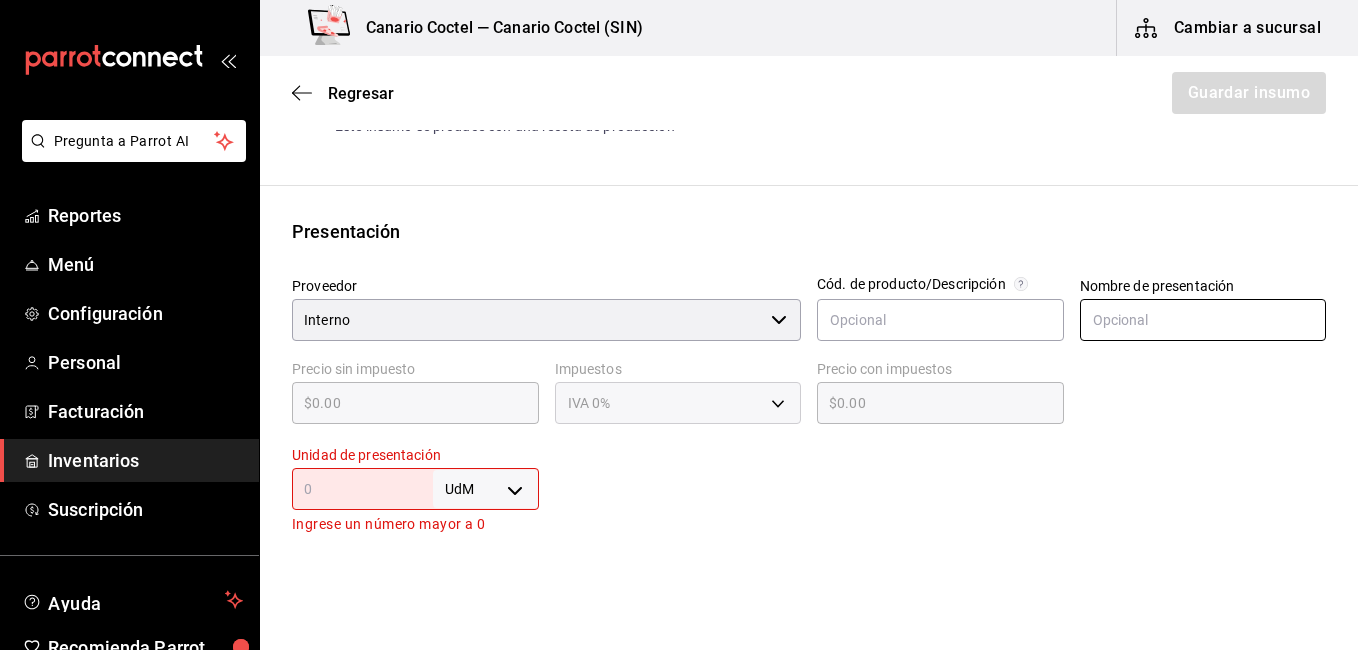 click at bounding box center (1203, 320) 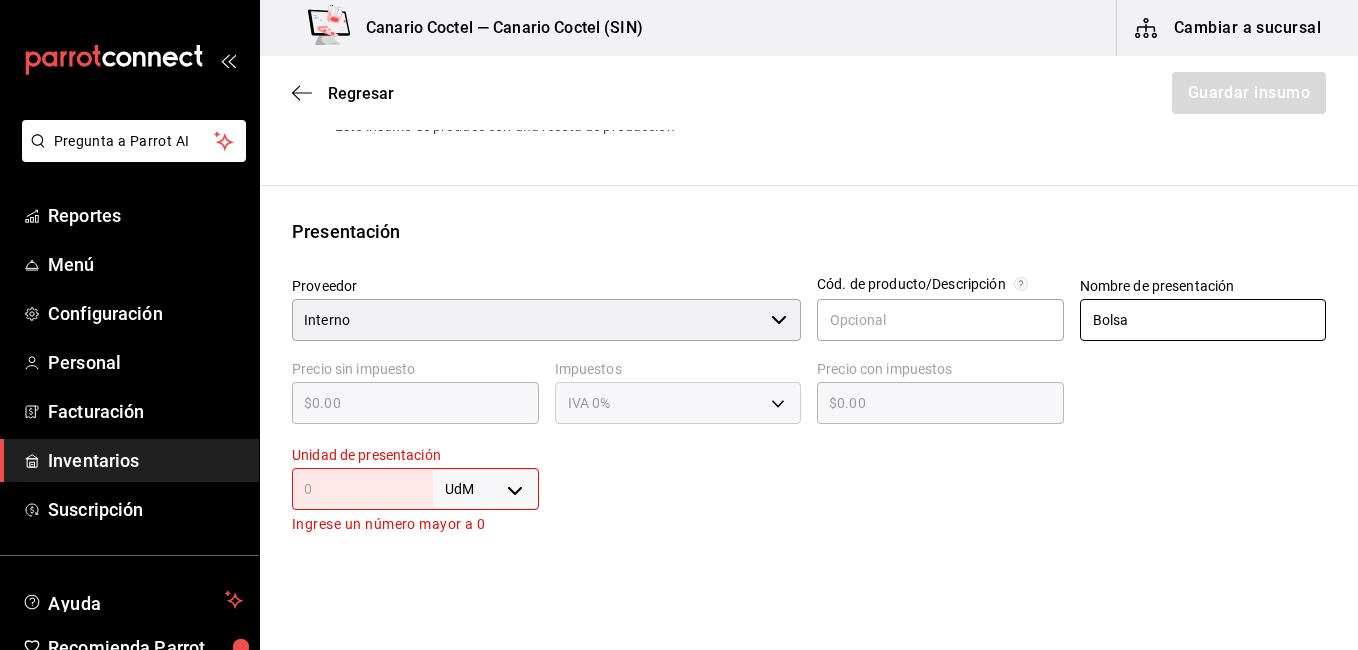 scroll, scrollTop: 400, scrollLeft: 0, axis: vertical 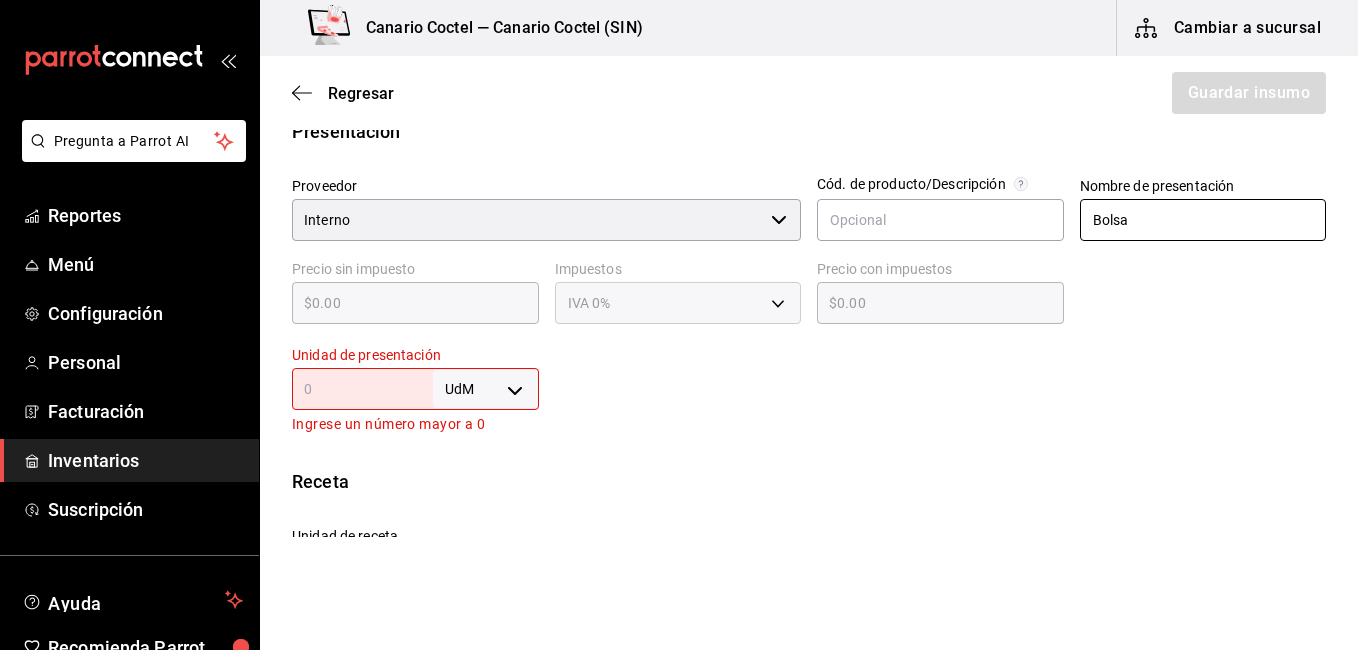 type on "Bolsa" 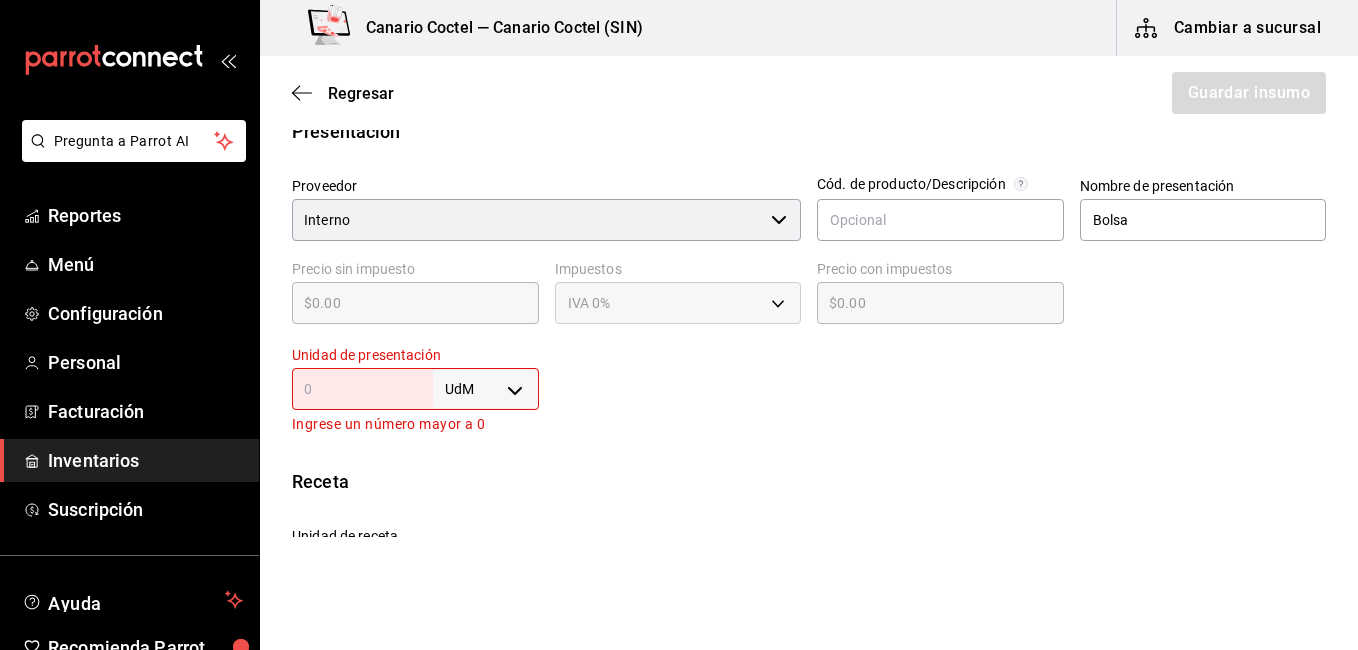 click at bounding box center (362, 389) 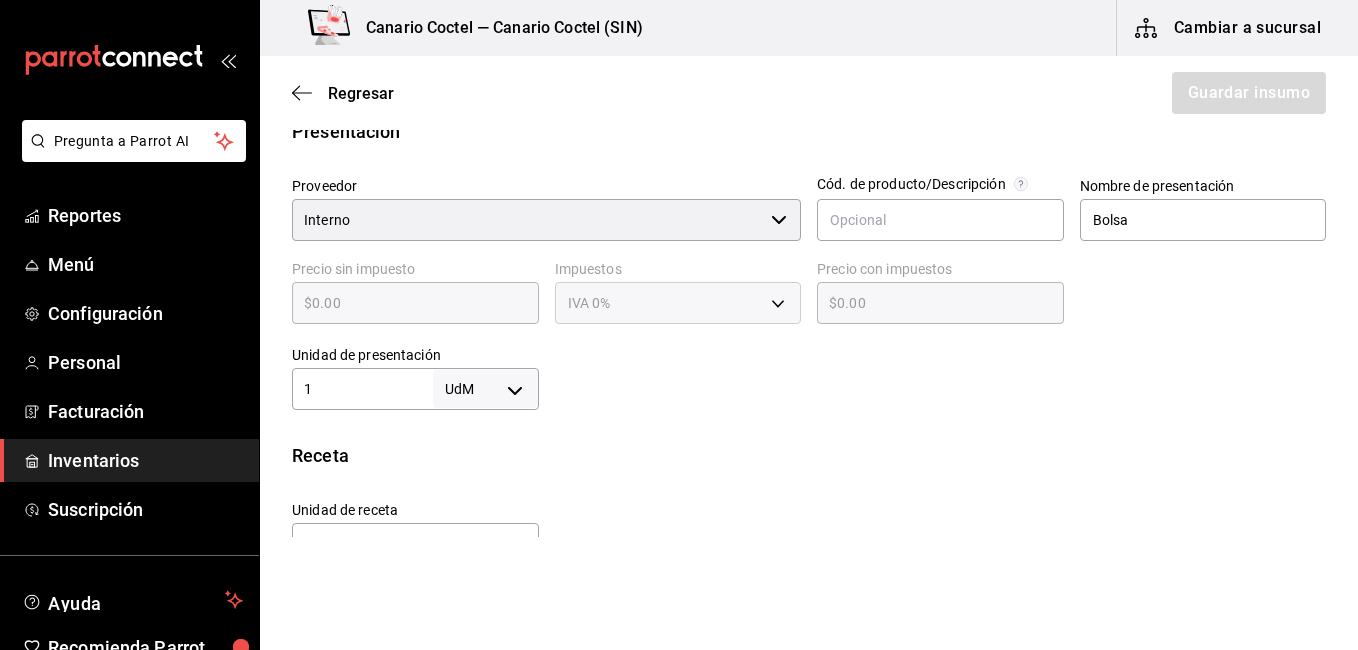 type on "1" 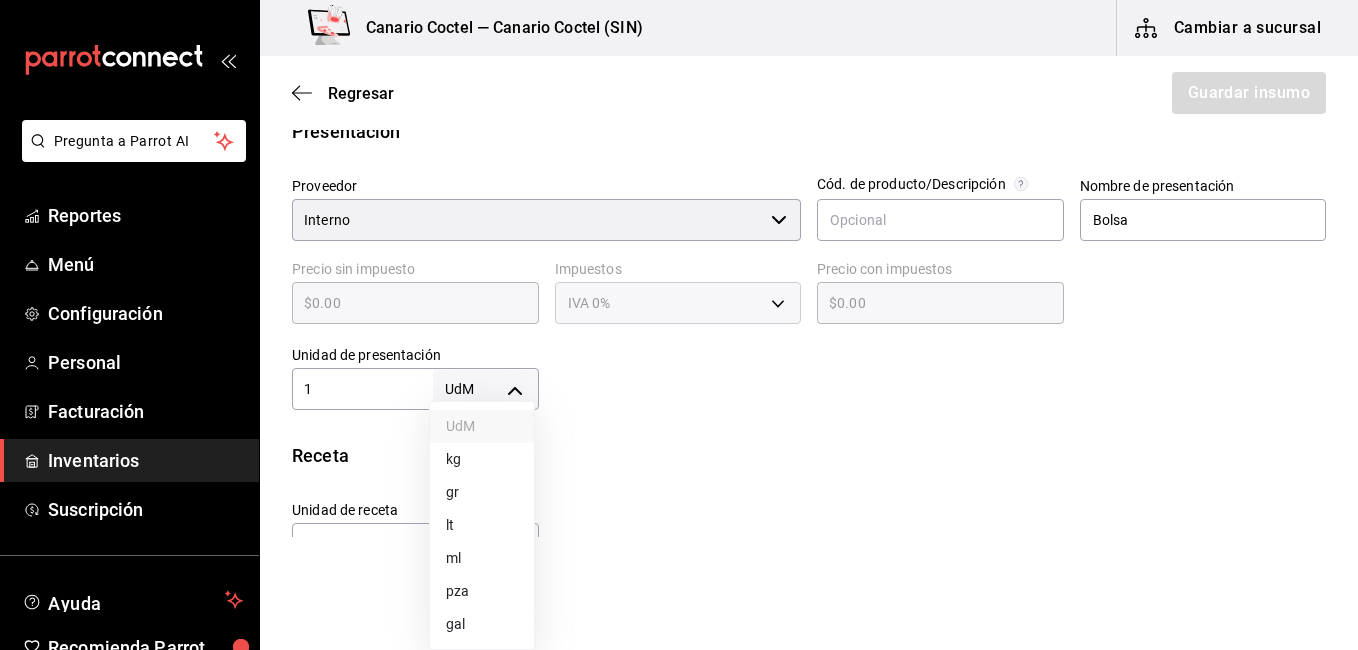 click at bounding box center [679, 325] 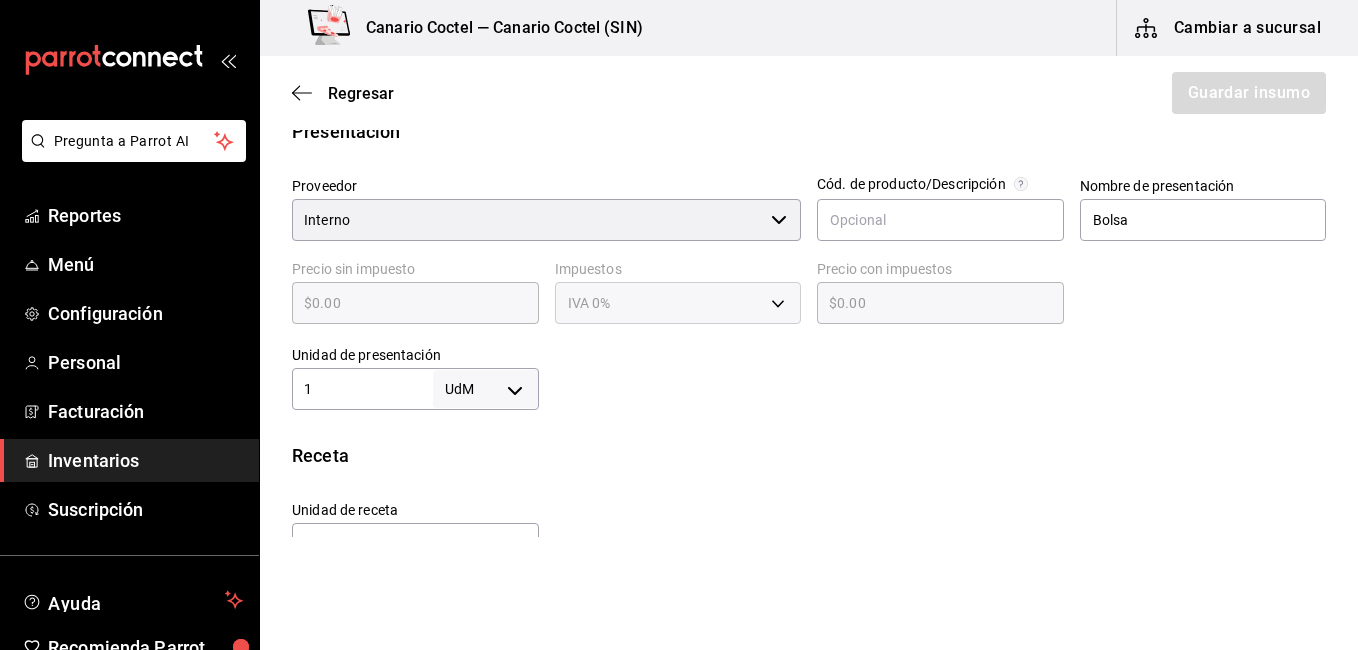 click on "Pregunta a Parrot AI Reportes   Menú   Configuración   Personal   Facturación   Inventarios   Suscripción   Ayuda Recomienda Parrot   Fernando Valdez   Sugerir nueva función   Canario Coctel — Canario Coctel (SIN) Cambiar a sucursal Regresar Guardar insumo Insumo Nombre Elote corn ribs Categoría de inventario Insumo de produccion ​ Mínimo 3 ​ Ideal 5 ​ Insumo de producción Este insumo se produce con una receta de producción Presentación Proveedor Interno ​ Cód. de producto/Descripción Nombre de presentación Bolsa Precio sin impuesto $0.00 ​ Impuestos IVA 0% Precio con impuestos $0.00 ​ Unidad de presentación 1 UdM ​ Receta Unidad de receta Elige una opción Factor de conversión ​ Ver ayuda de conversiones Unidades de conteo GANA 1 MES GRATIS EN TU SUSCRIPCIÓN AQUÍ Pregunta a Parrot AI Reportes   Menú   Configuración   Personal   Facturación   Inventarios   Suscripción   Ayuda Recomienda Parrot   Fernando Valdez   Sugerir nueva función   Visitar centro de ayuda" at bounding box center (679, 268) 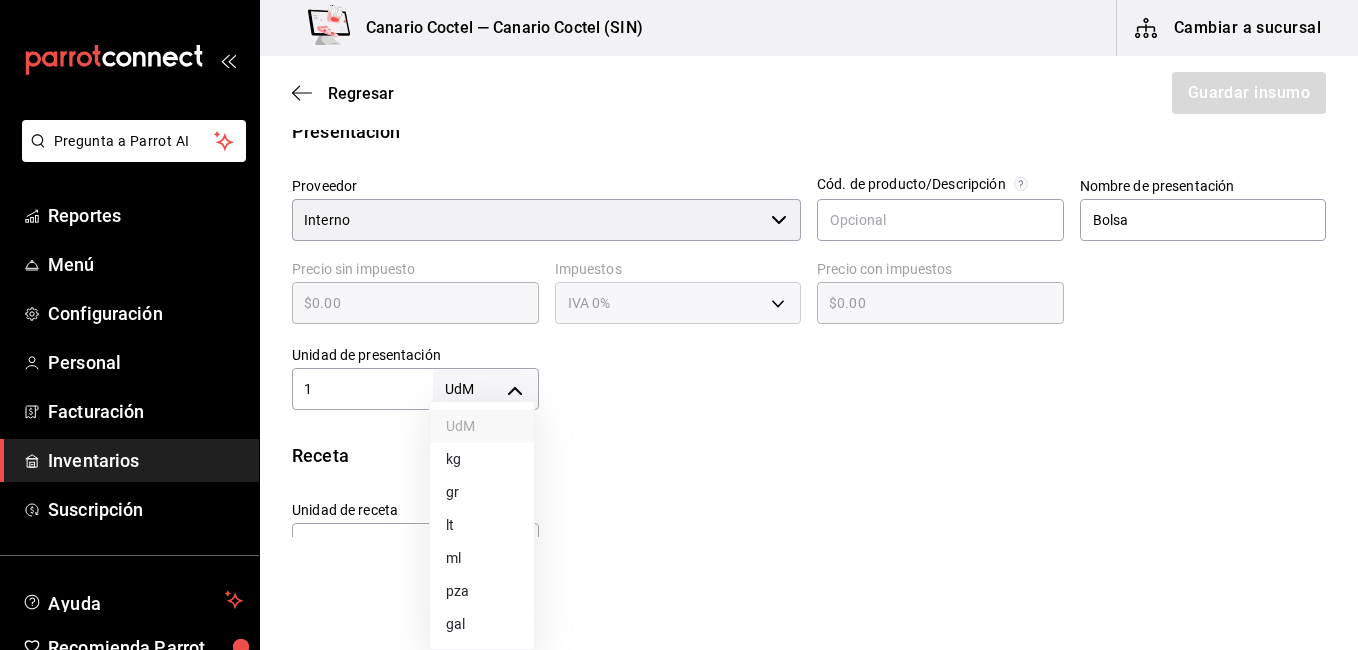 click on "pza" at bounding box center [482, 591] 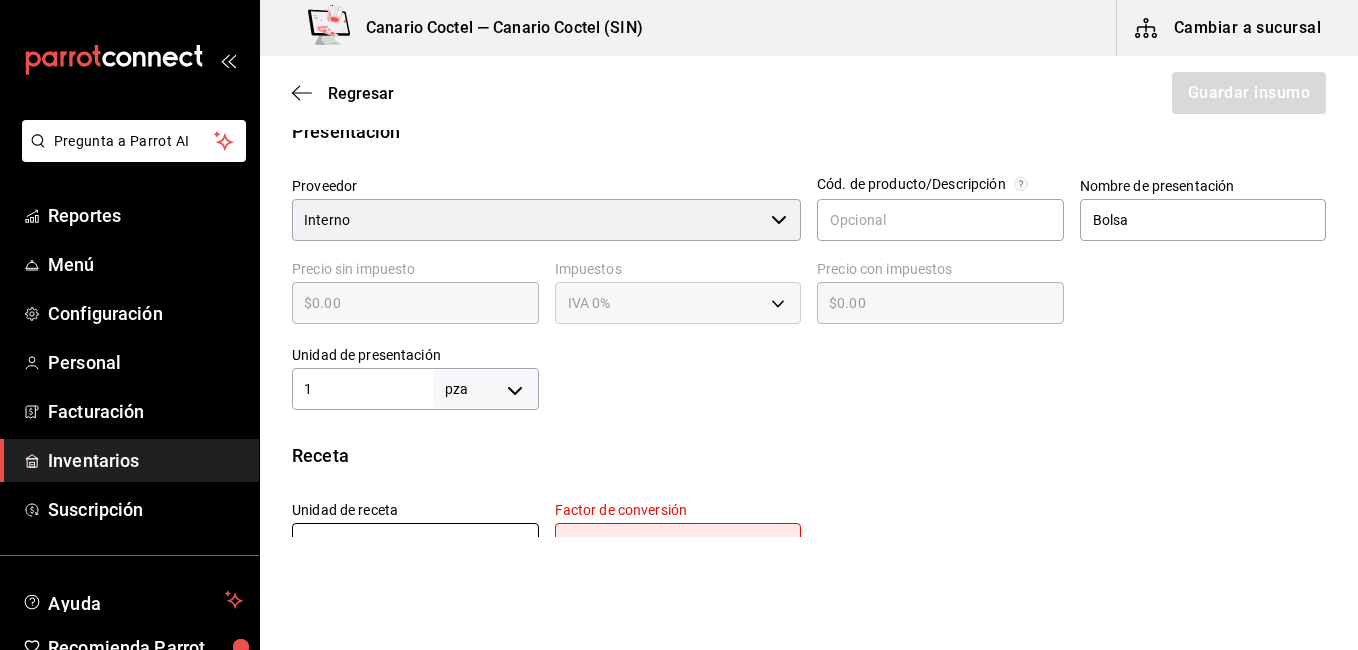 scroll, scrollTop: 500, scrollLeft: 0, axis: vertical 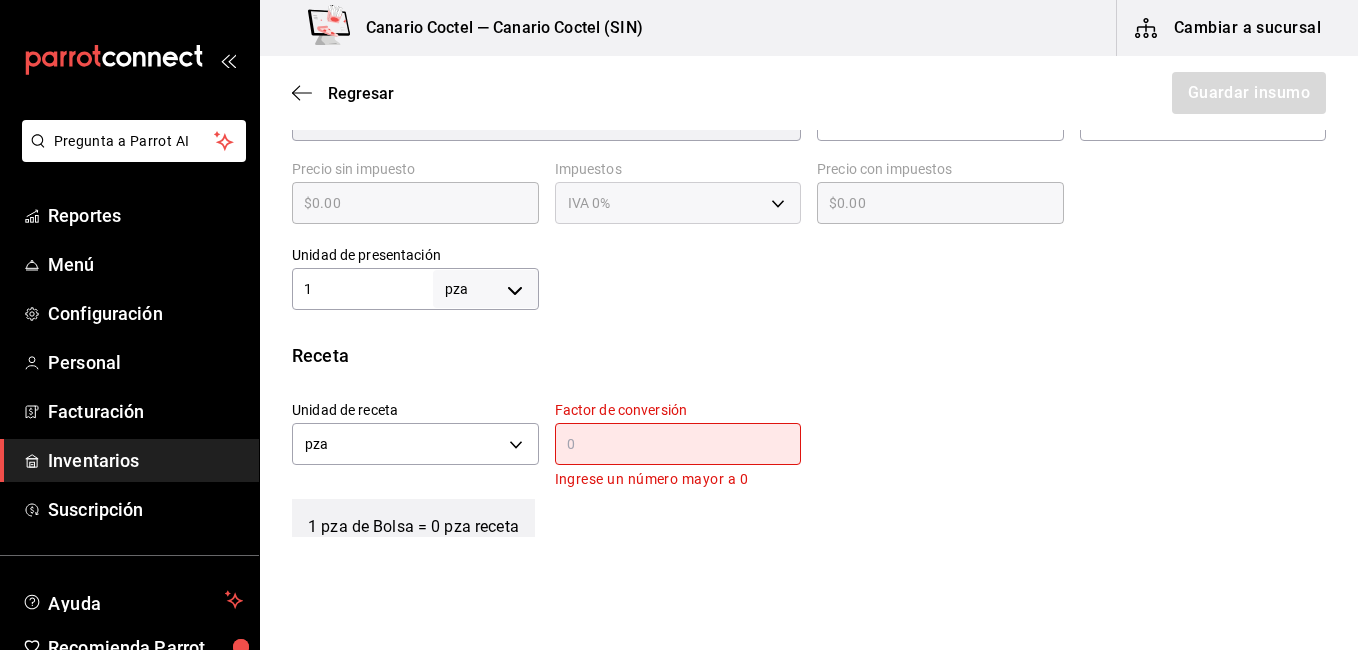 click at bounding box center [678, 444] 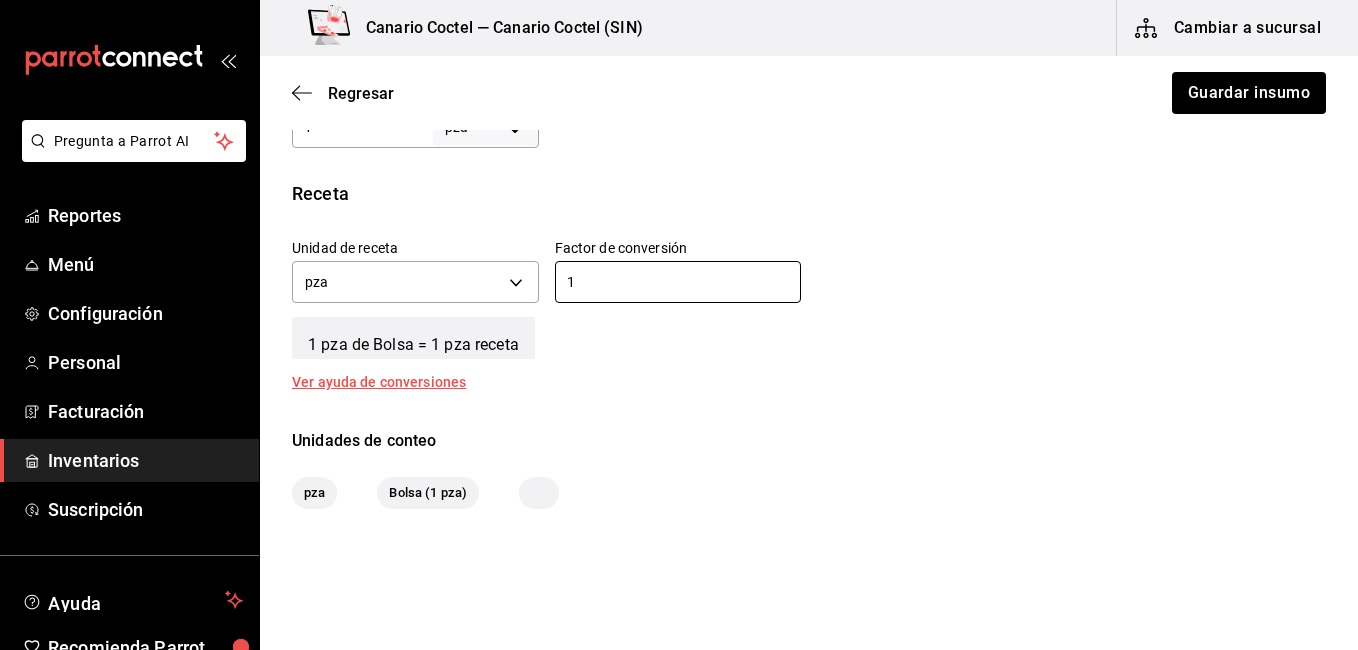 scroll, scrollTop: 700, scrollLeft: 0, axis: vertical 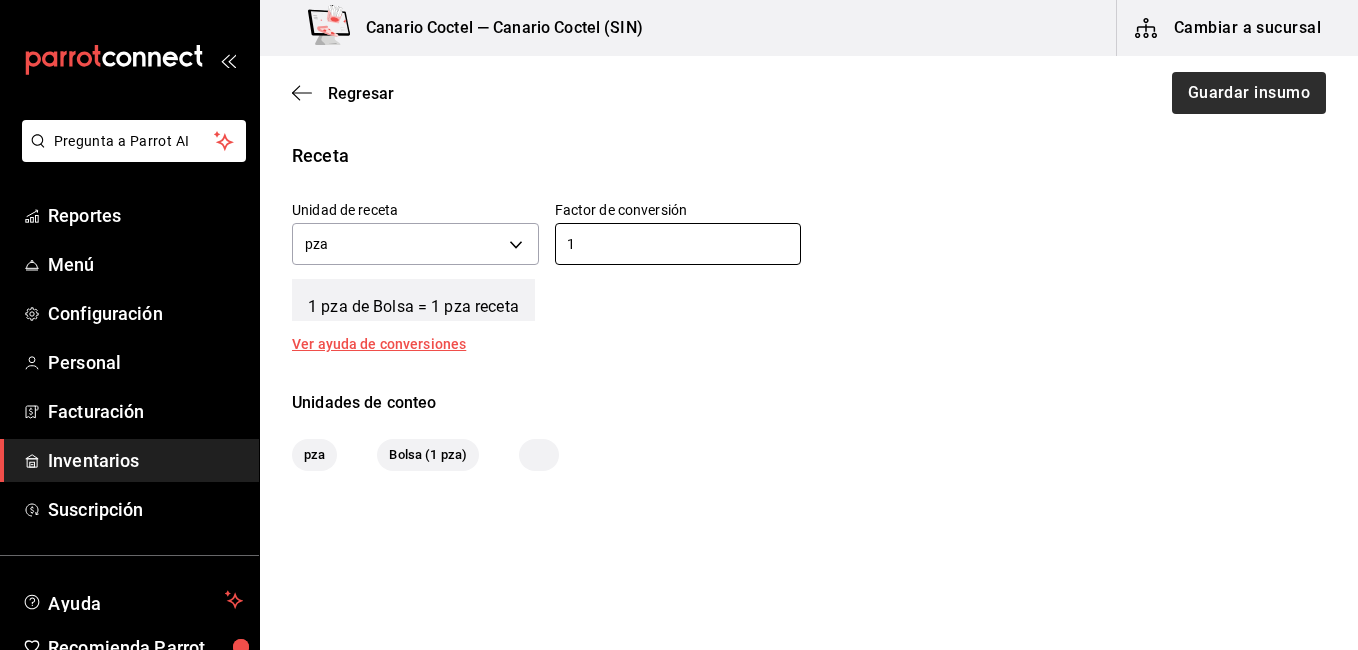 type on "1" 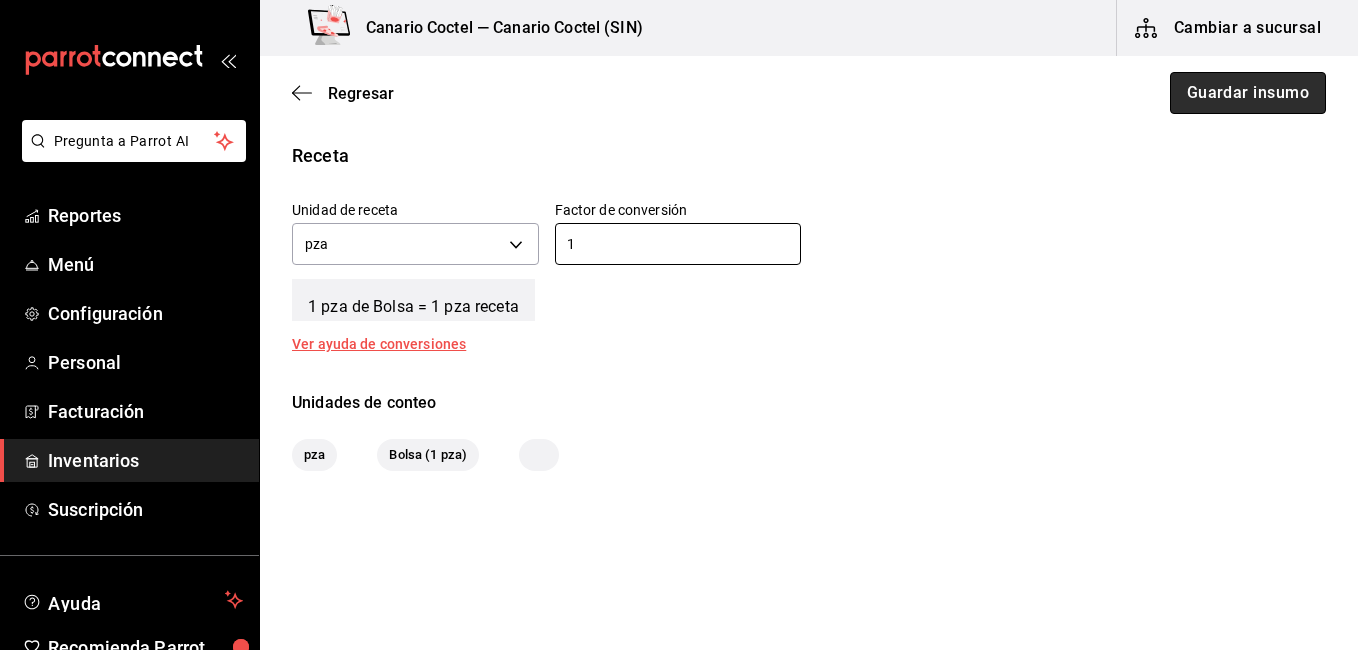 click on "Guardar insumo" at bounding box center (1248, 93) 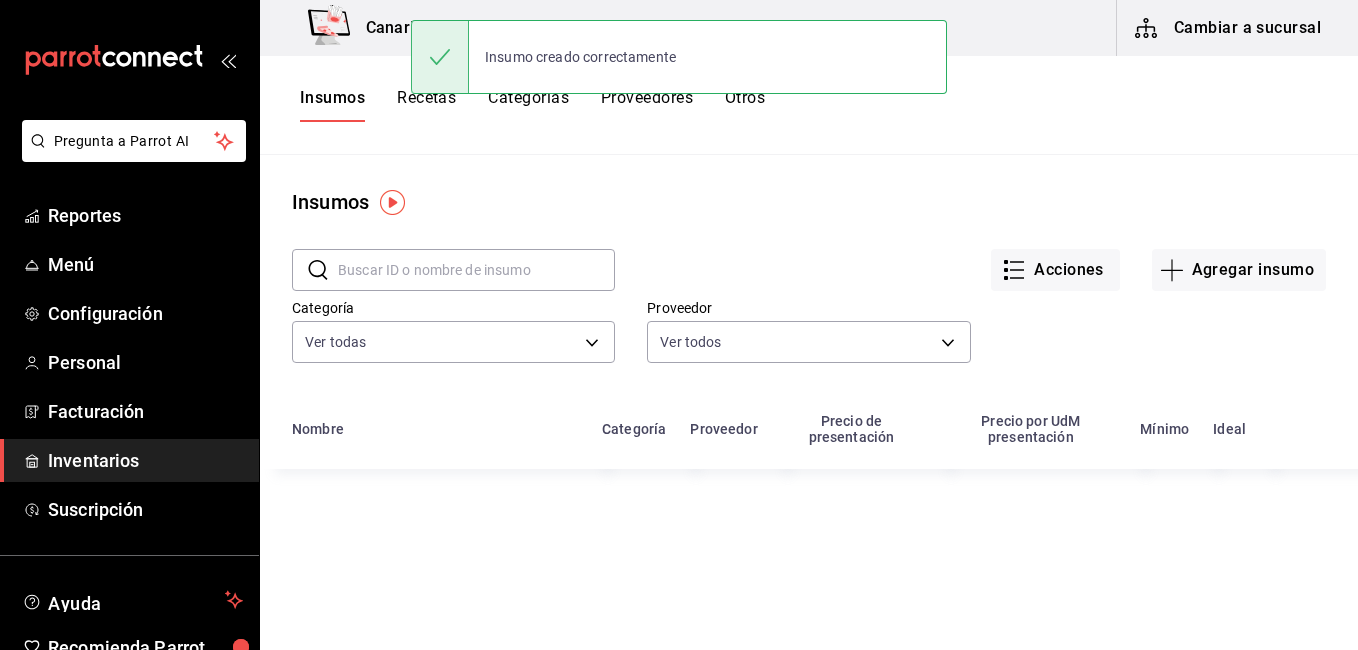 click on "Recetas" at bounding box center [426, 105] 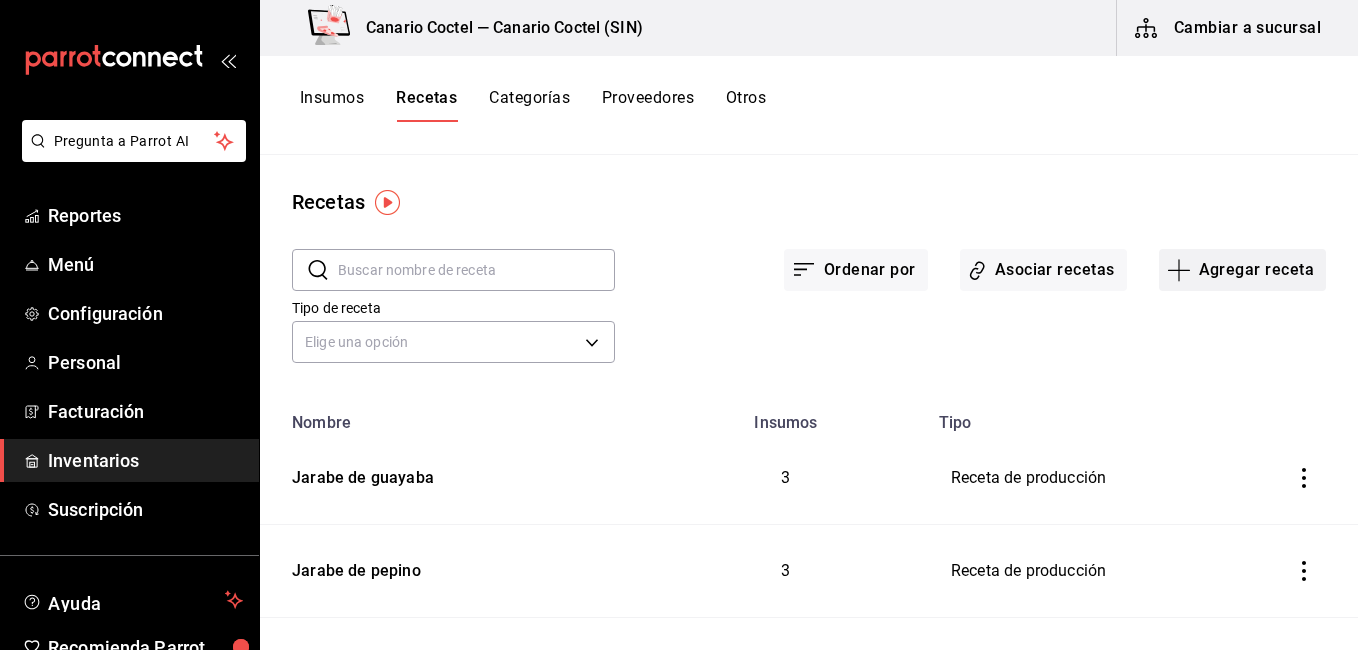 click on "Agregar receta" at bounding box center [1242, 270] 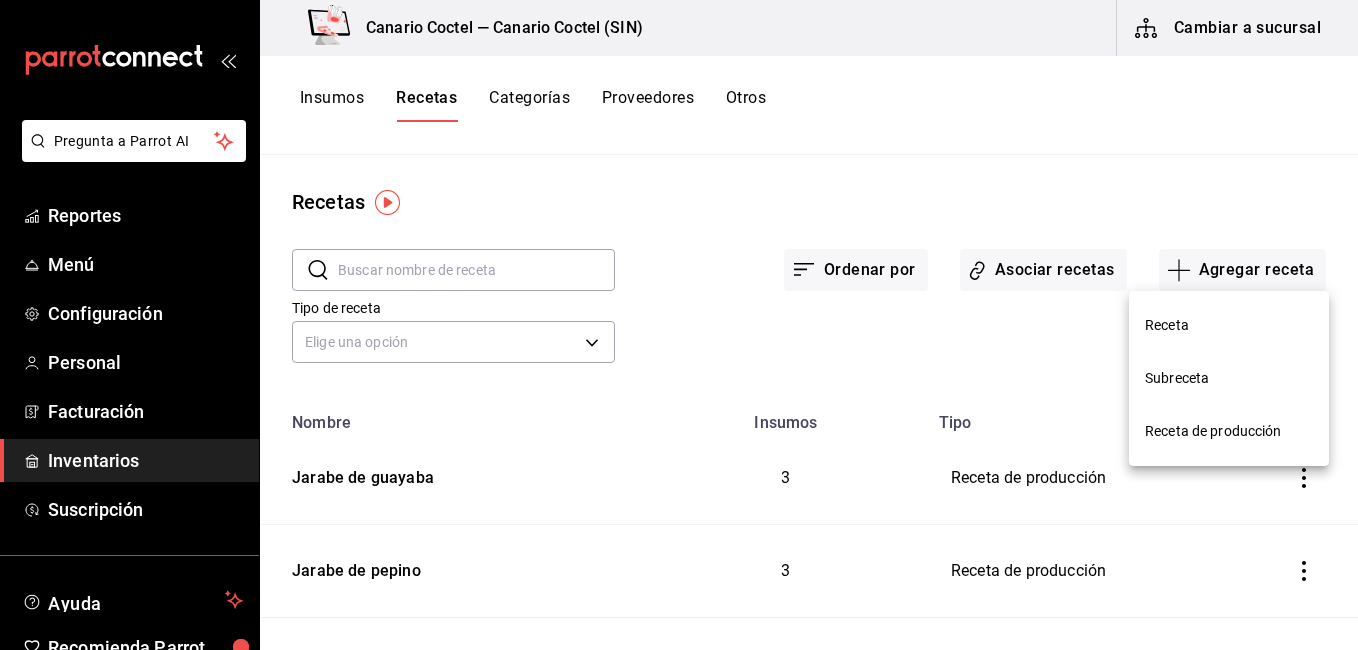 click on "Receta de producción" at bounding box center [1229, 431] 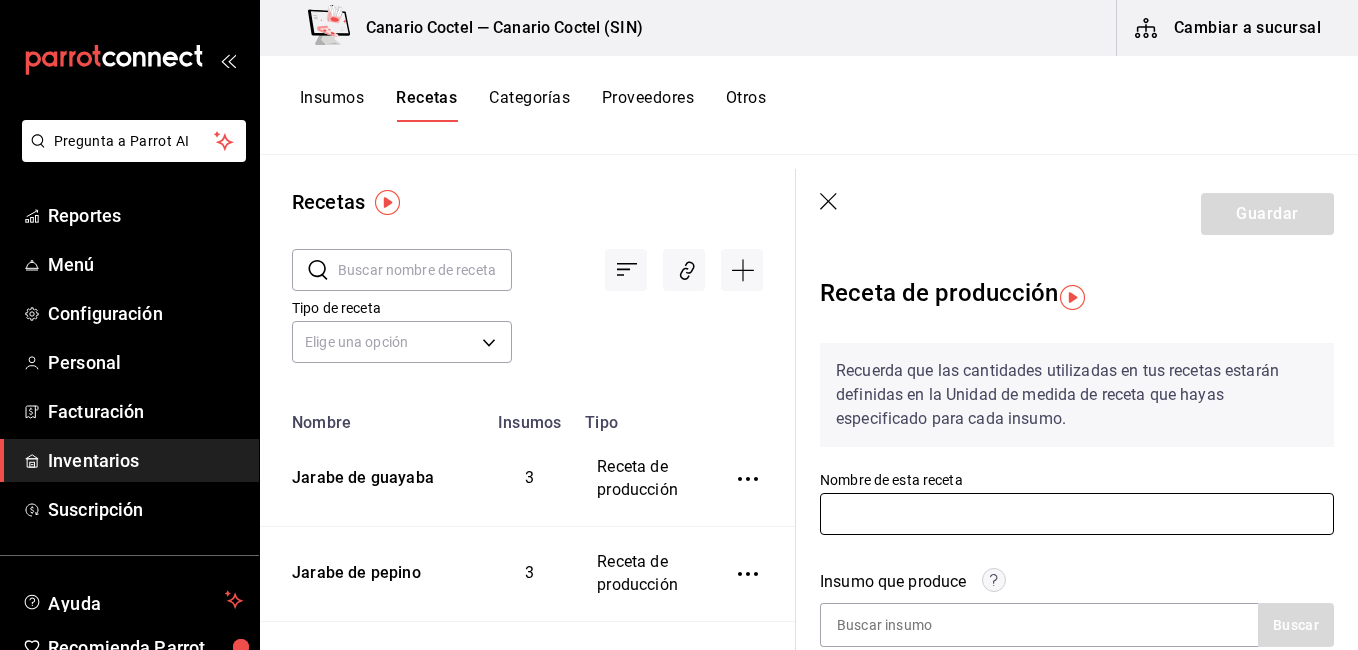click at bounding box center (1077, 514) 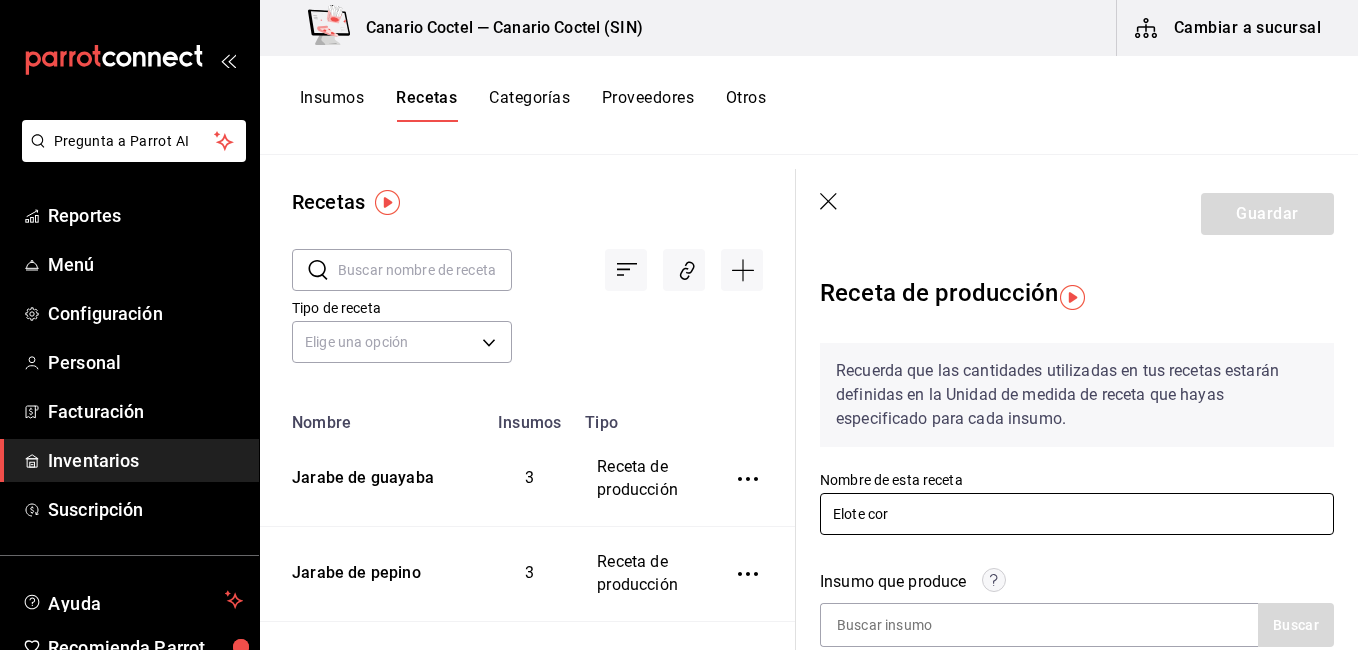 type on "Elote corn ribs" 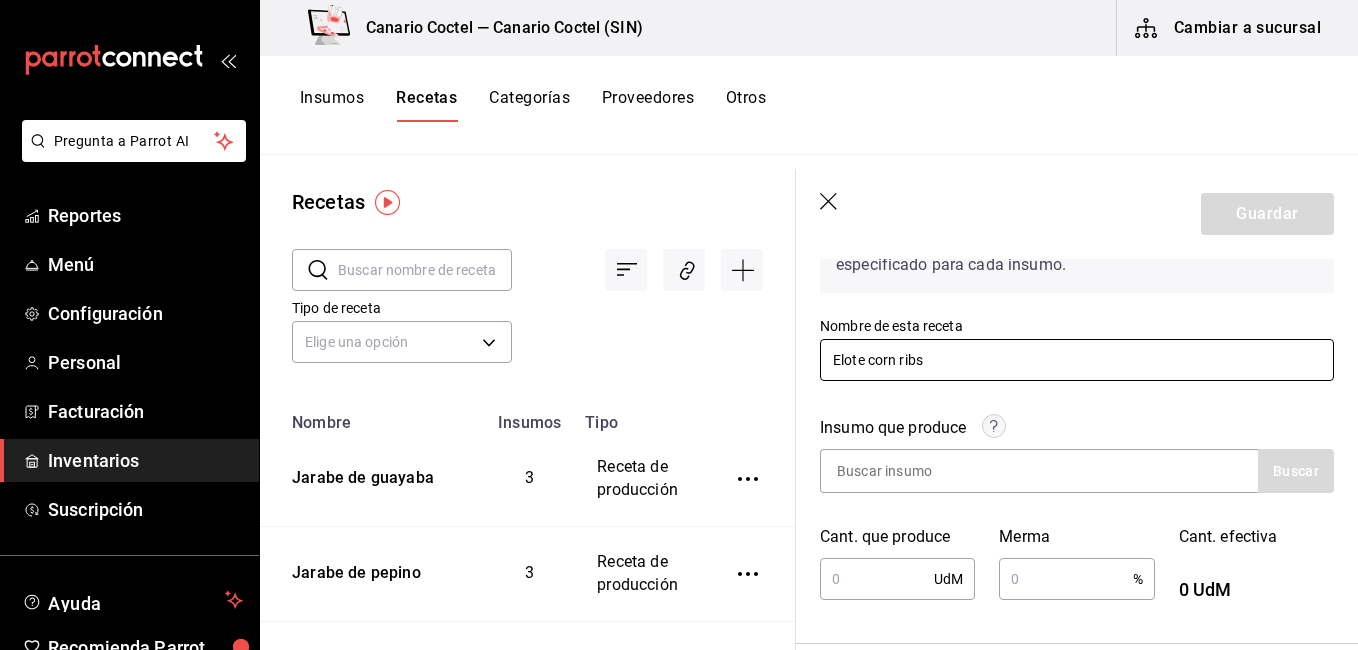 scroll, scrollTop: 200, scrollLeft: 0, axis: vertical 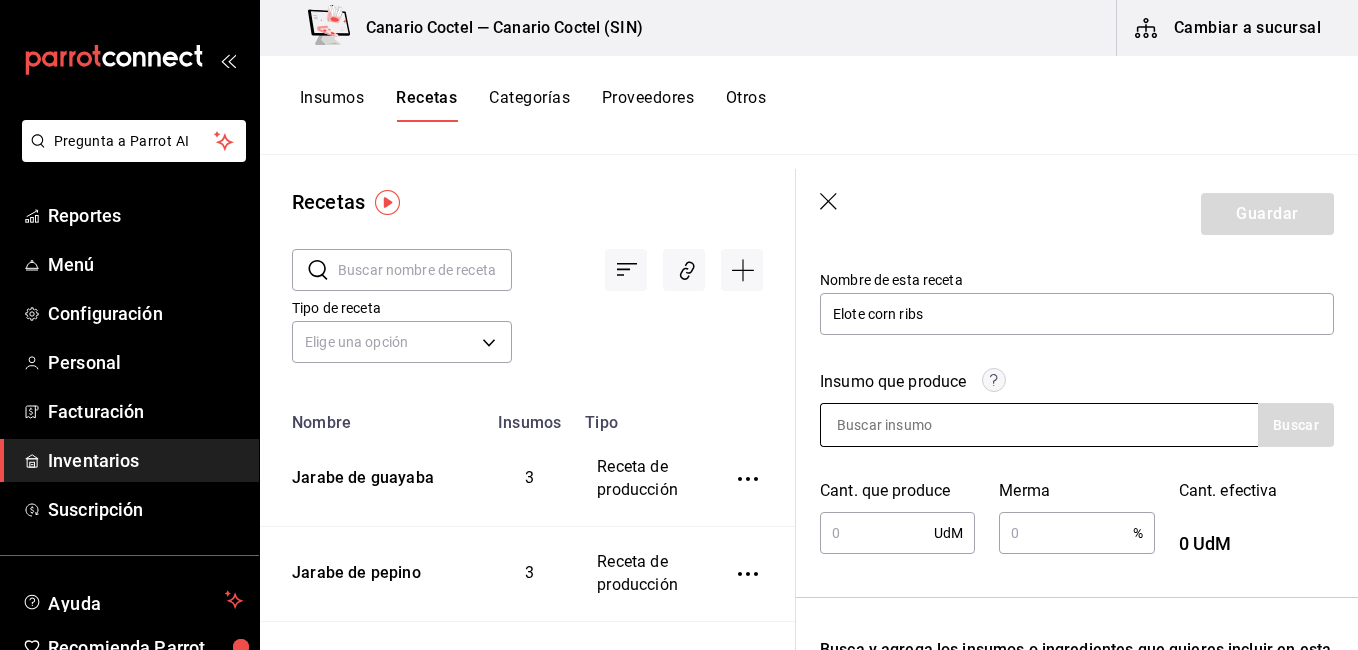 click at bounding box center [921, 425] 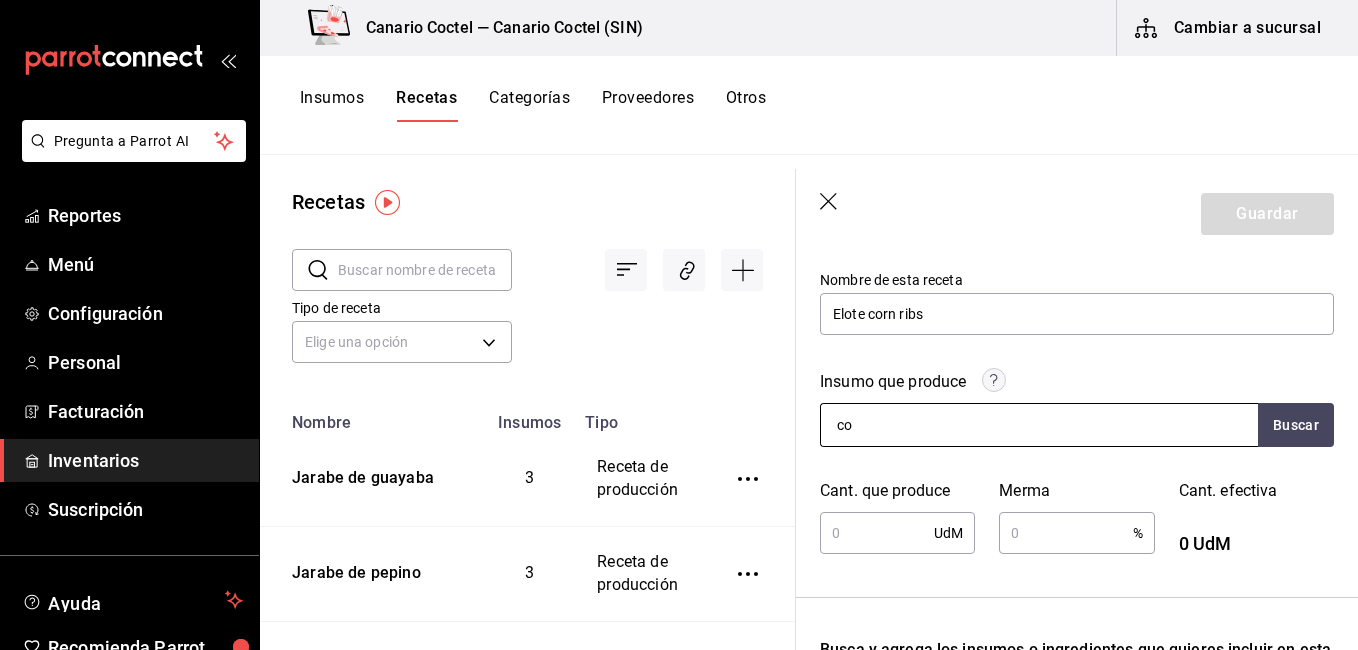 type on "c" 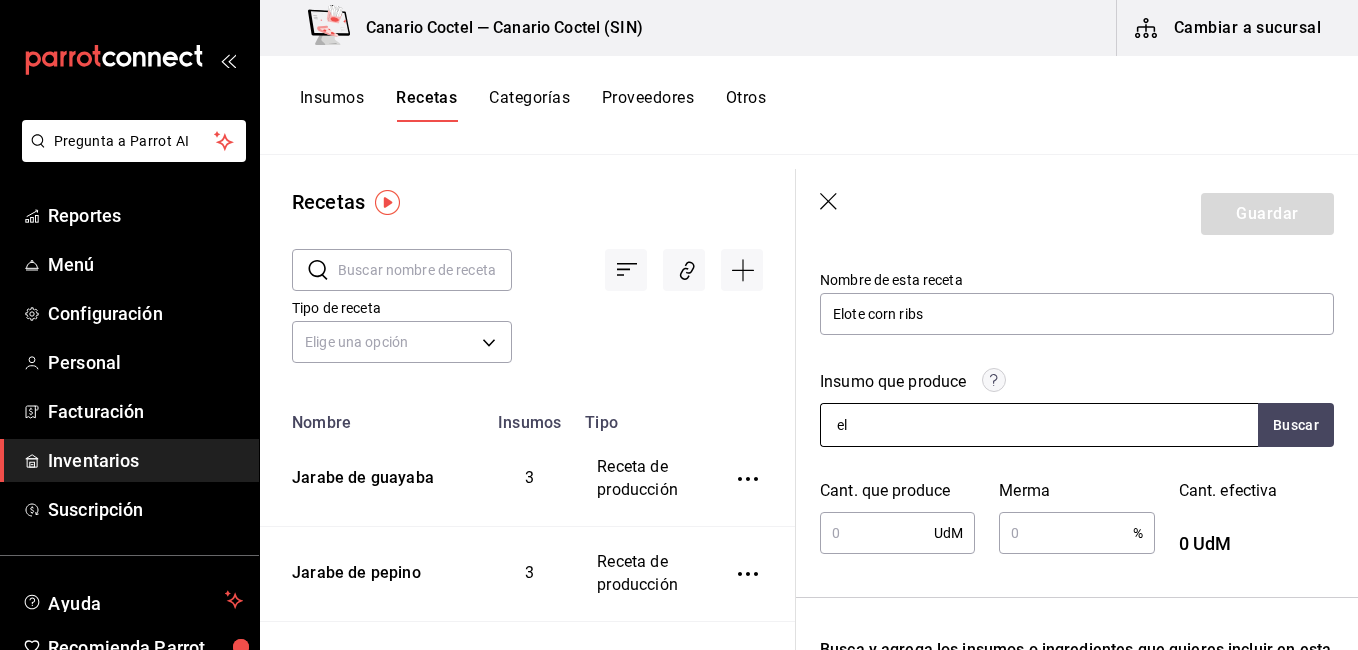 type on "elo" 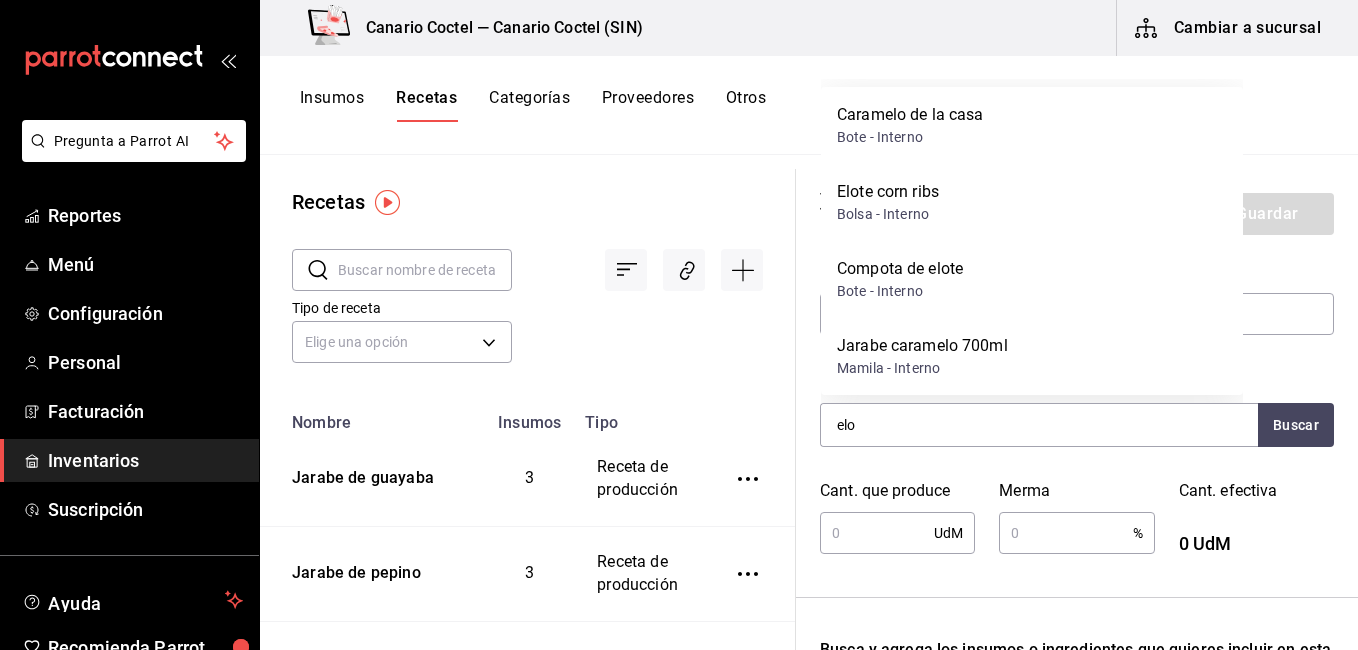 click on "Elote corn ribs Bolsa - Interno" at bounding box center (1032, 202) 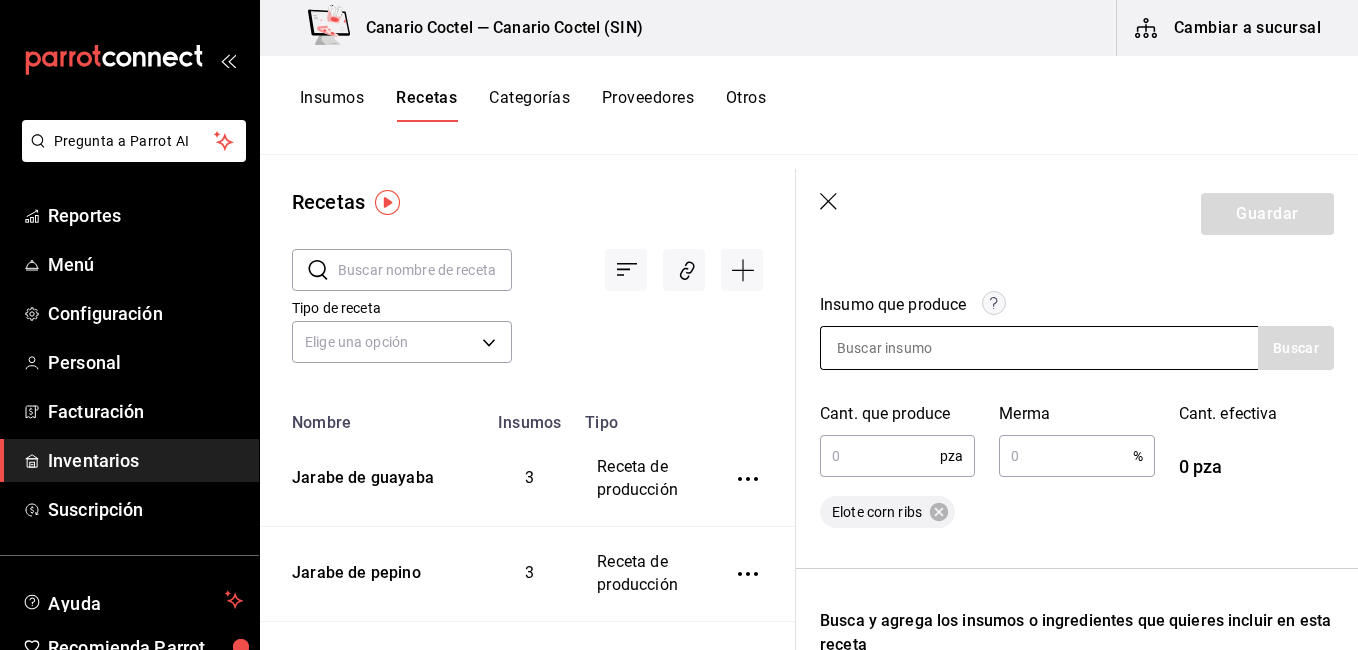 scroll, scrollTop: 300, scrollLeft: 0, axis: vertical 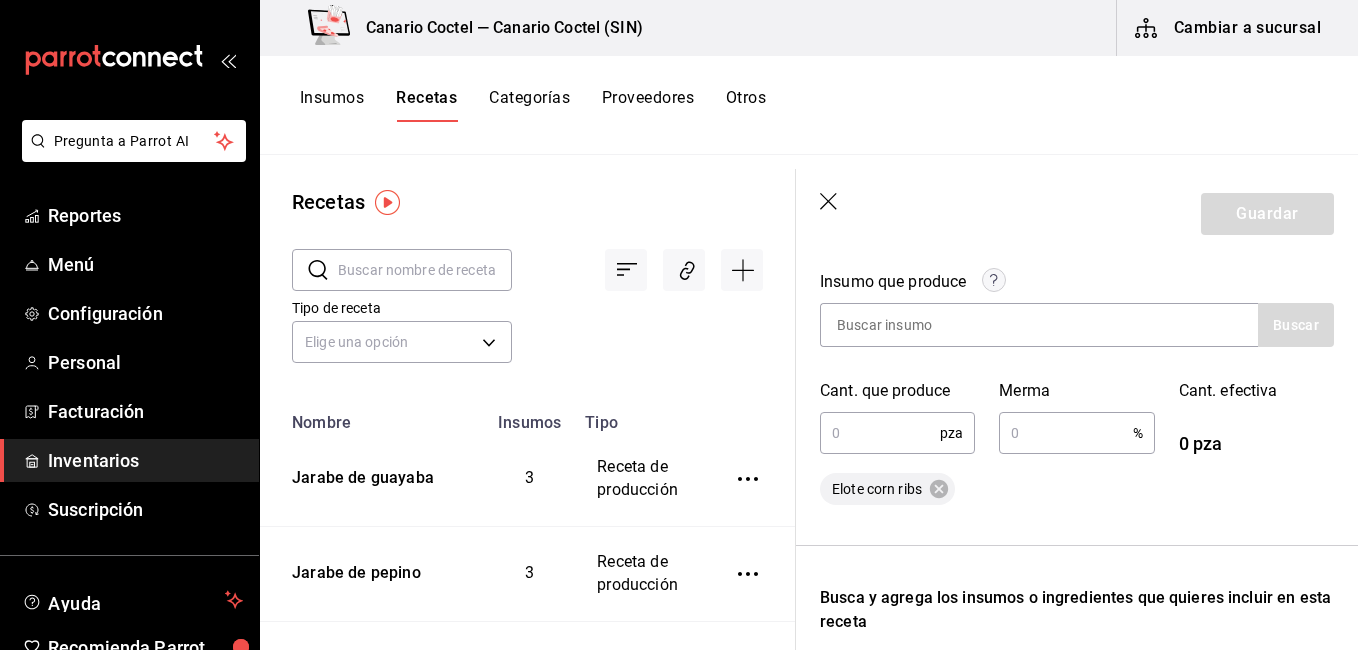 click at bounding box center (880, 433) 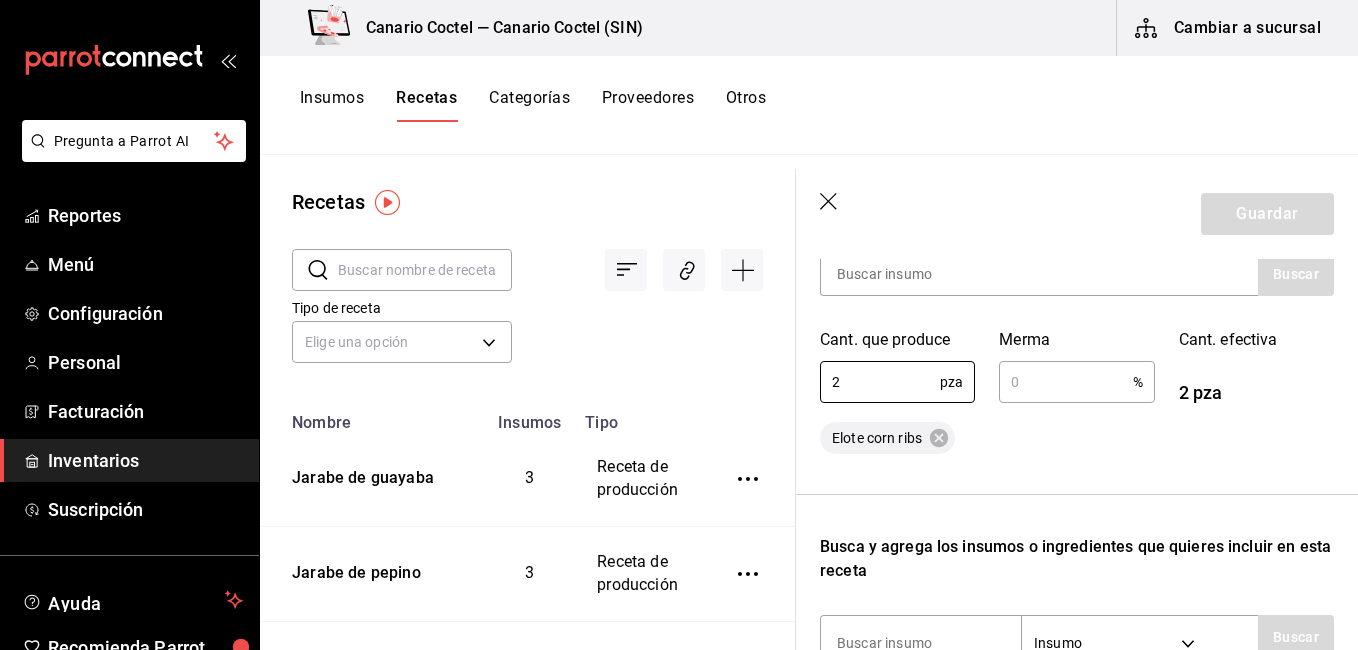 scroll, scrollTop: 400, scrollLeft: 0, axis: vertical 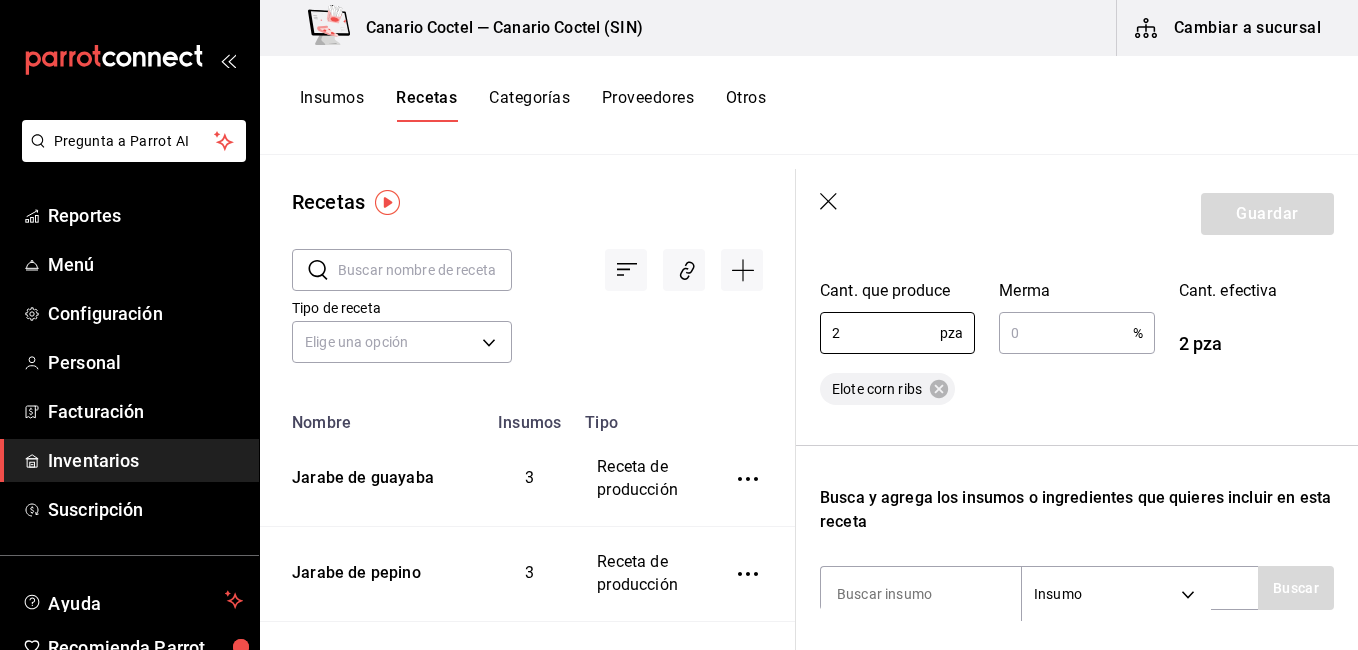 type on "2" 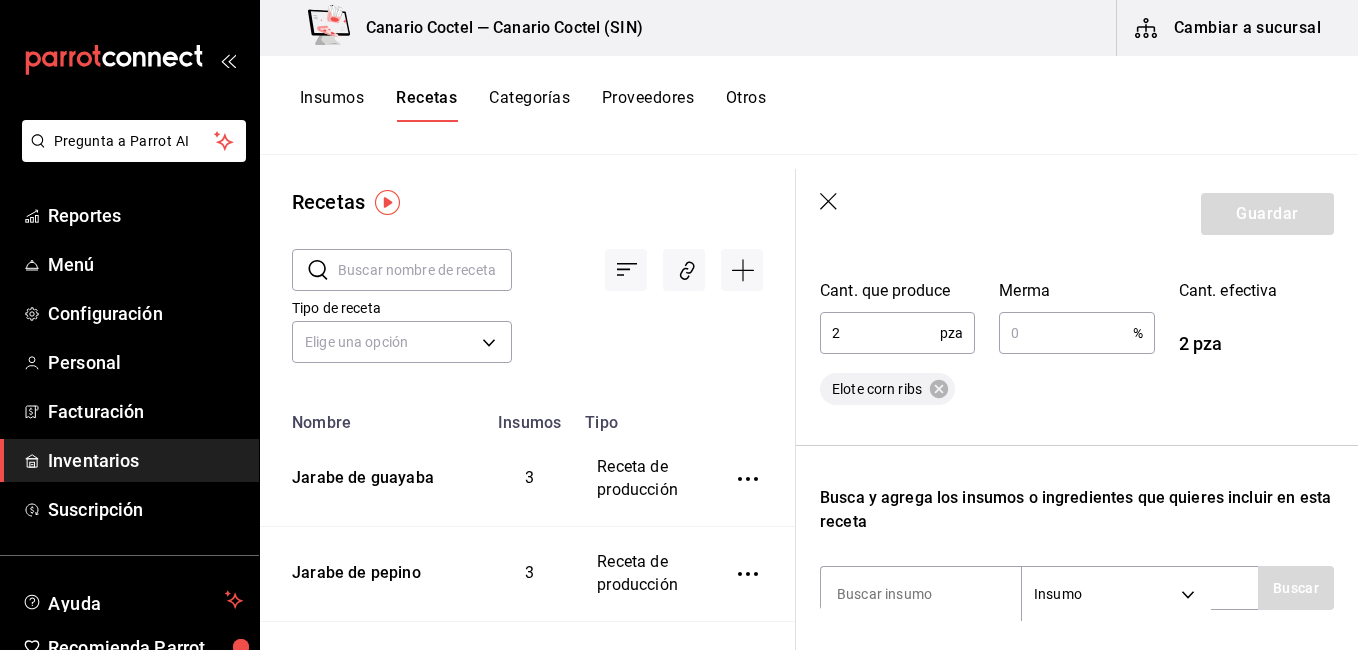 type 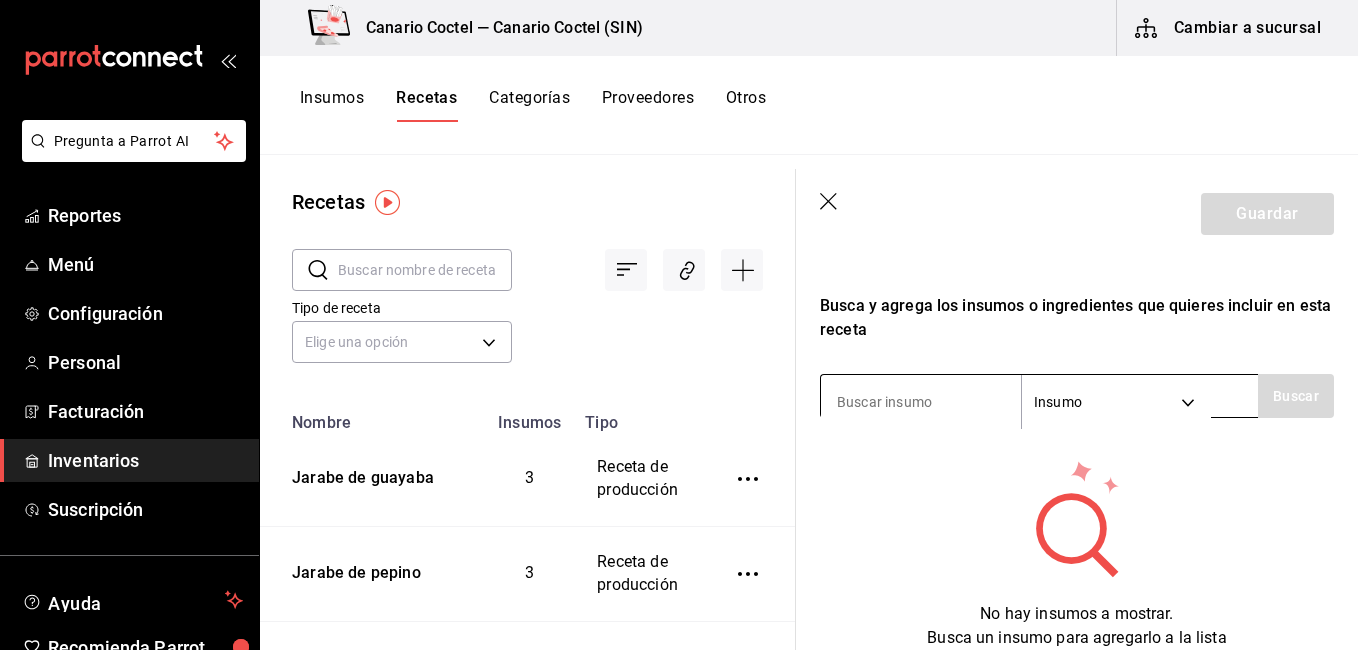 scroll, scrollTop: 600, scrollLeft: 0, axis: vertical 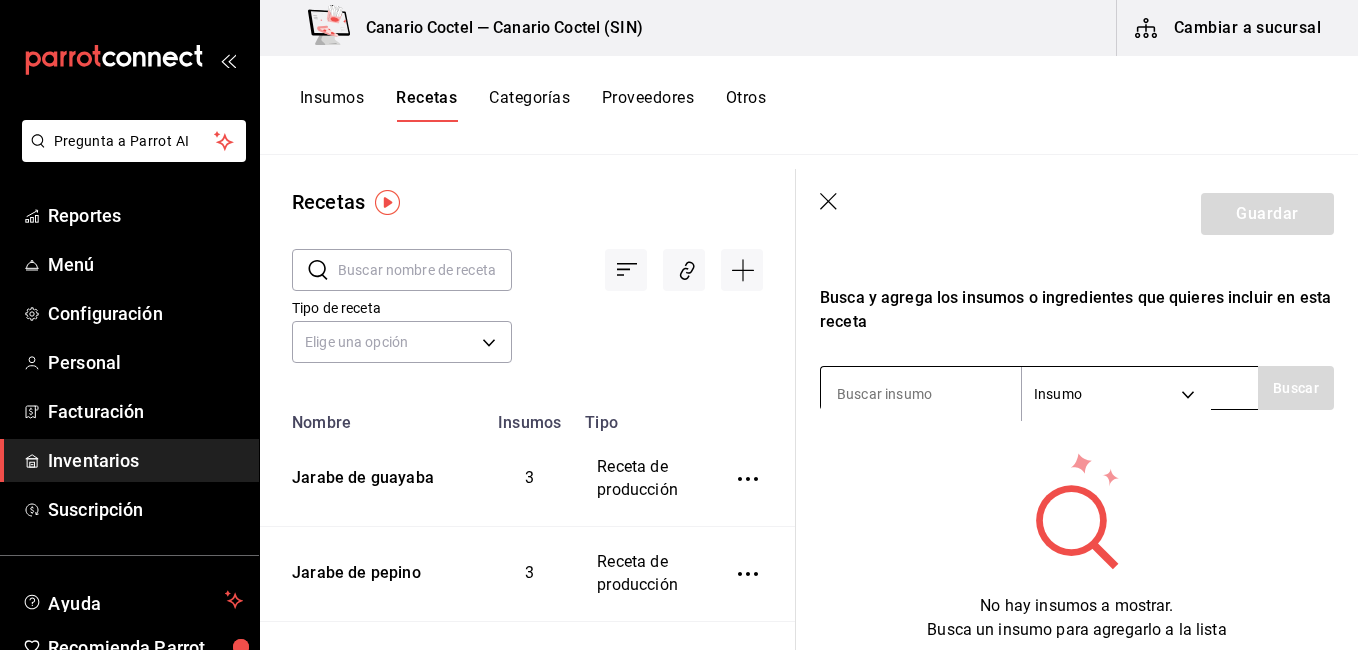 click at bounding box center [921, 394] 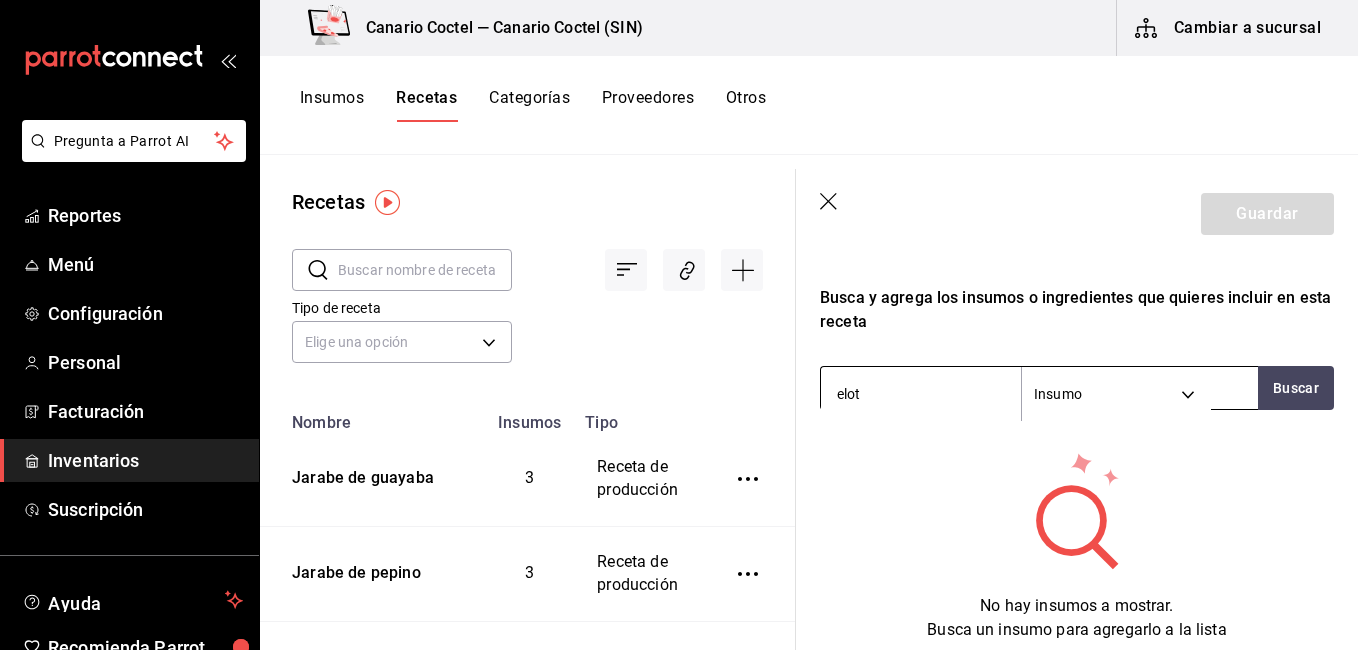 type on "elote" 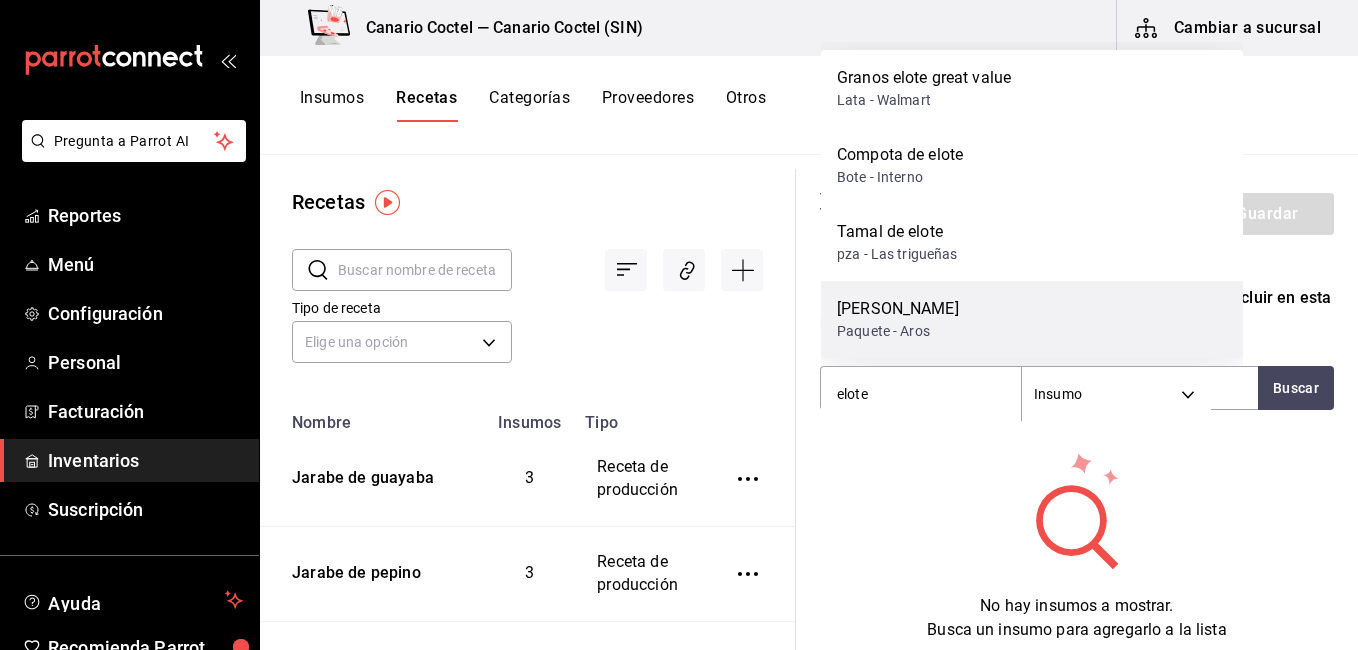 click on "Elote Amarillo  Paquete - Aros" at bounding box center [1032, 319] 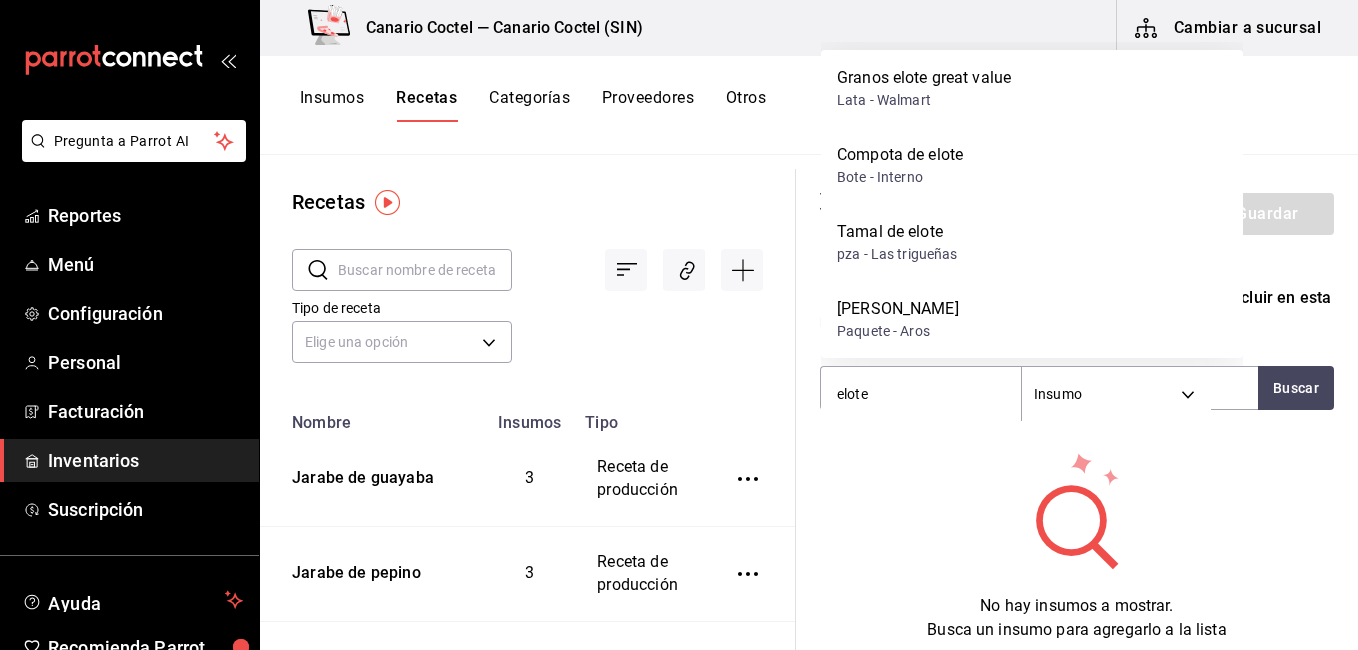 type 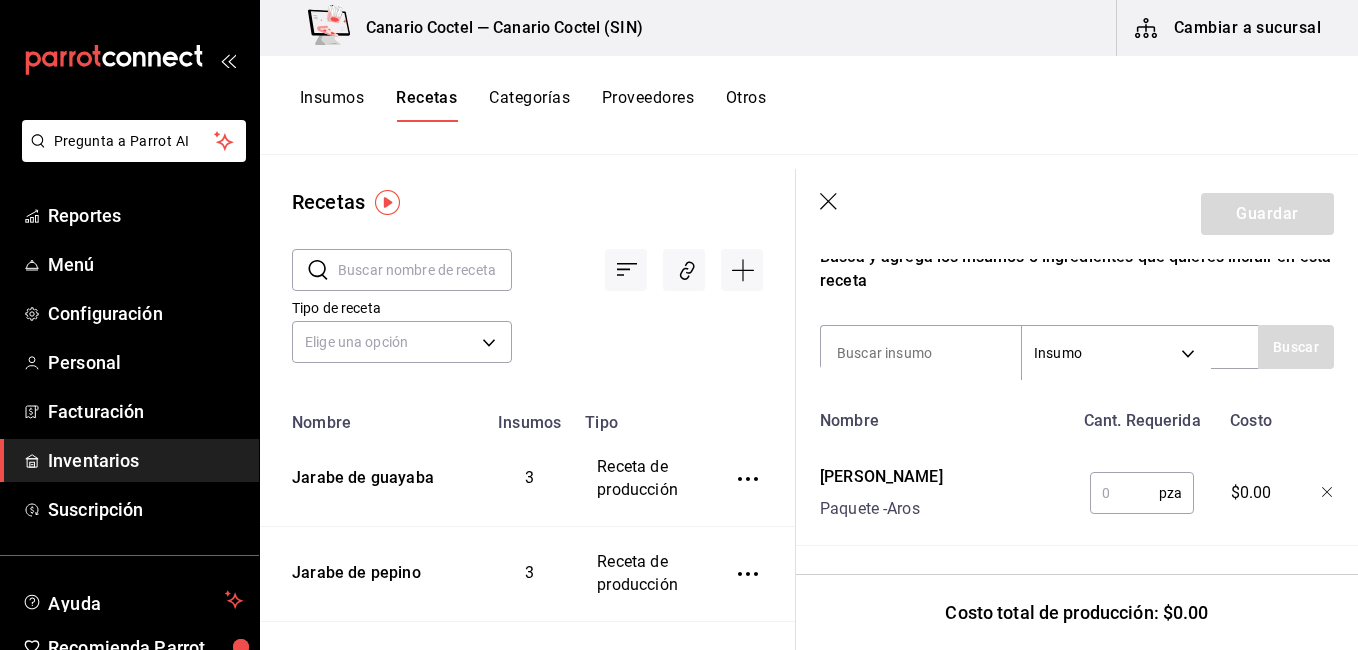 scroll, scrollTop: 656, scrollLeft: 0, axis: vertical 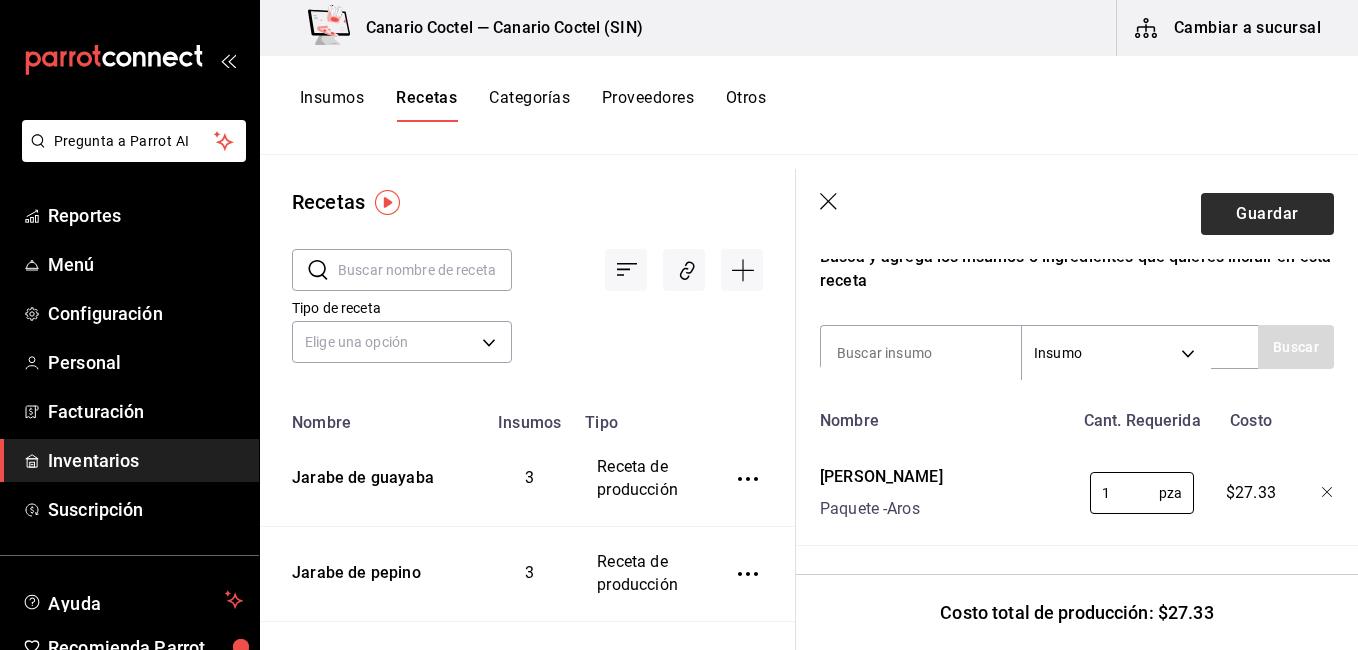type on "1" 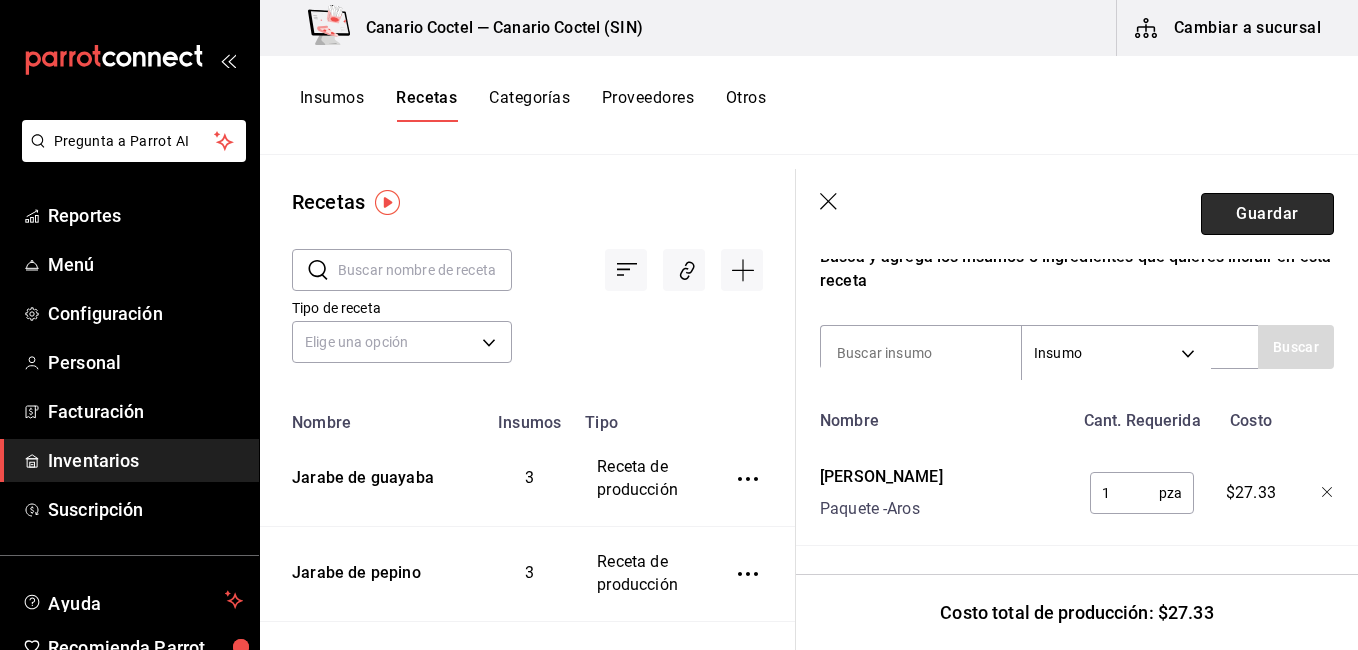 click on "Guardar" at bounding box center [1267, 214] 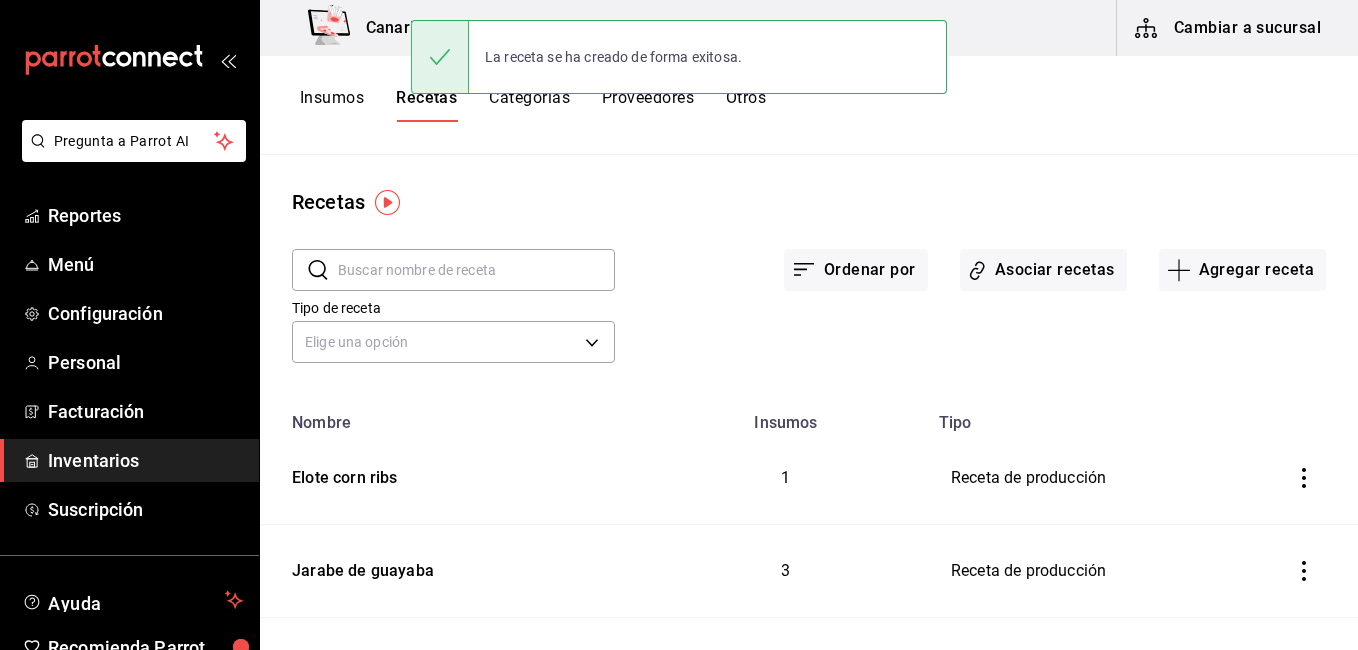 scroll, scrollTop: 0, scrollLeft: 0, axis: both 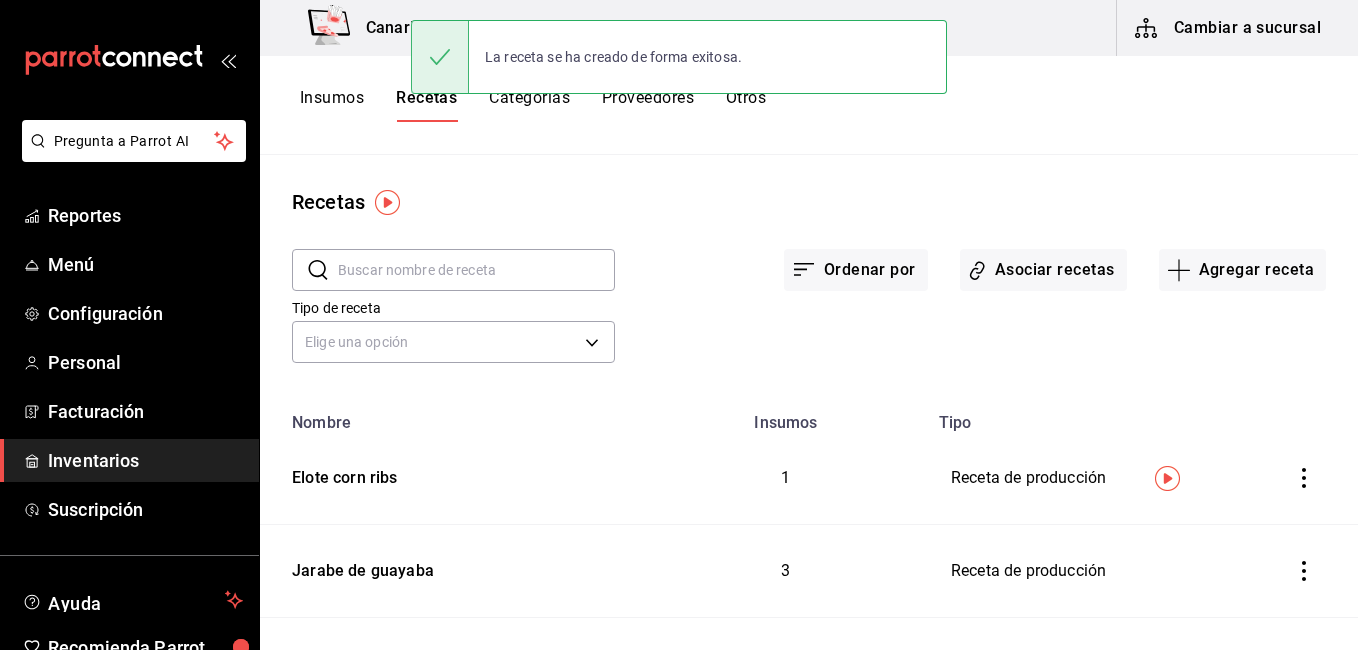 click on "Insumos" at bounding box center (332, 105) 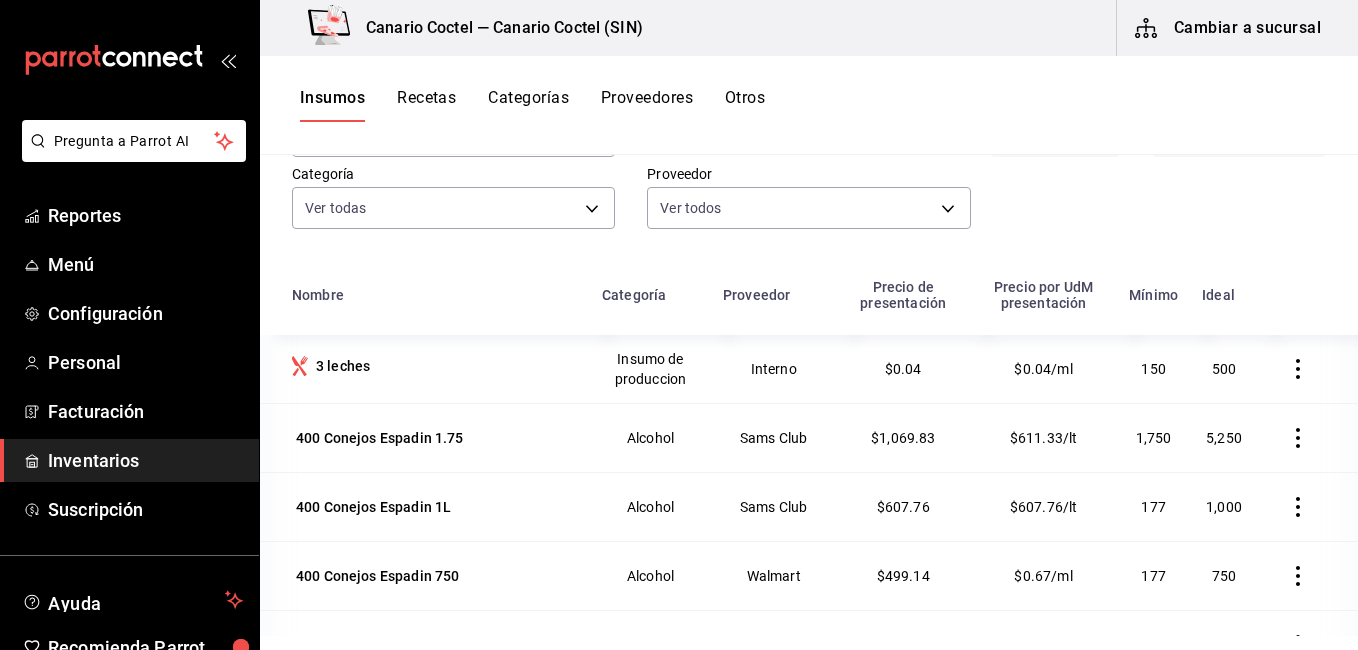 scroll, scrollTop: 0, scrollLeft: 0, axis: both 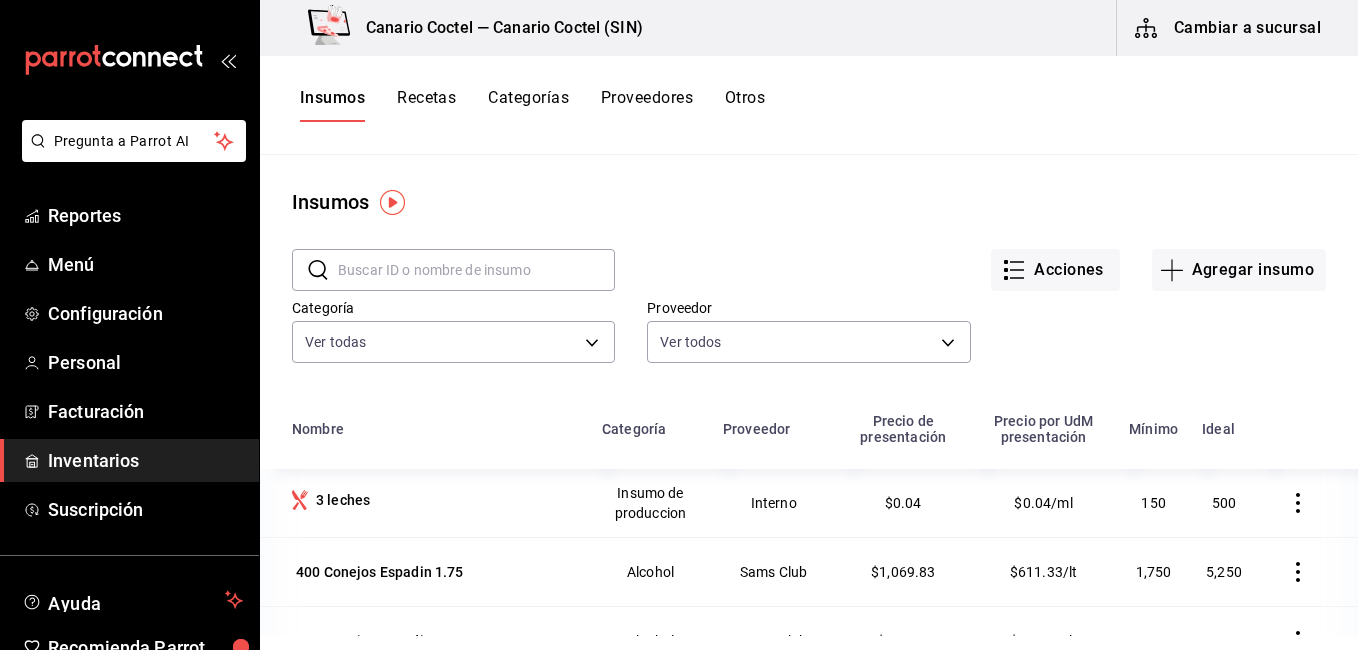 click at bounding box center (476, 270) 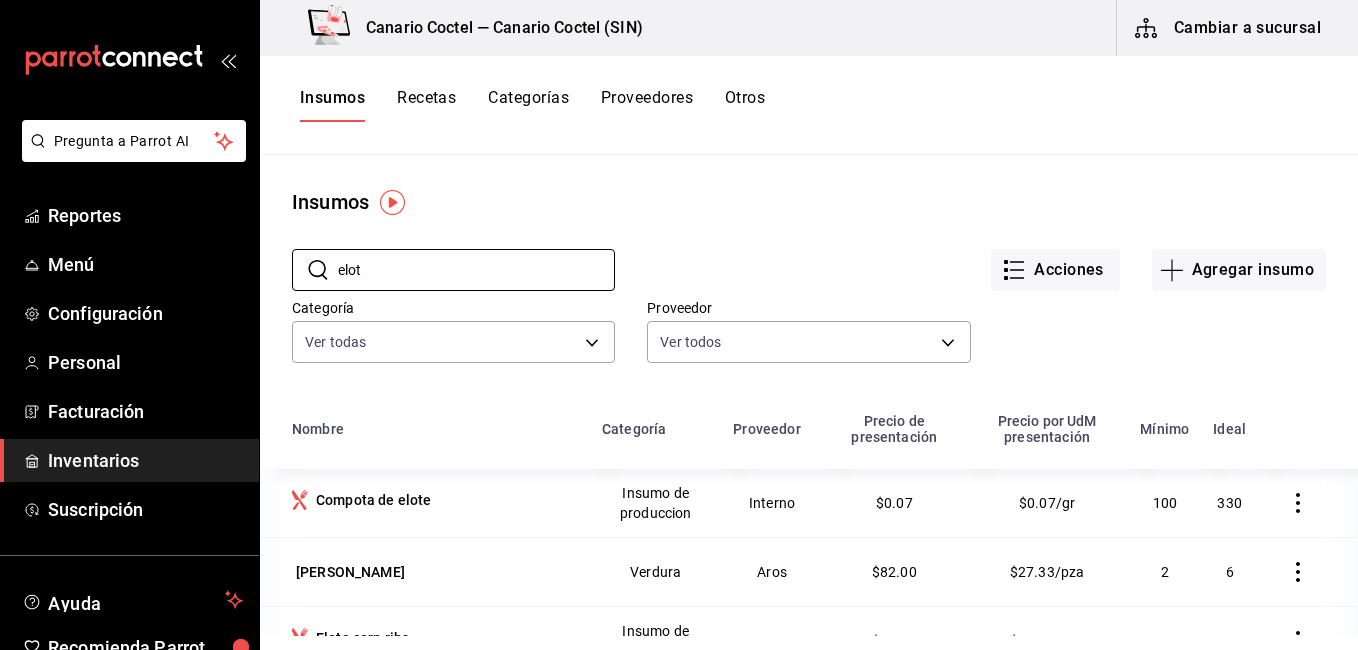 scroll, scrollTop: 100, scrollLeft: 0, axis: vertical 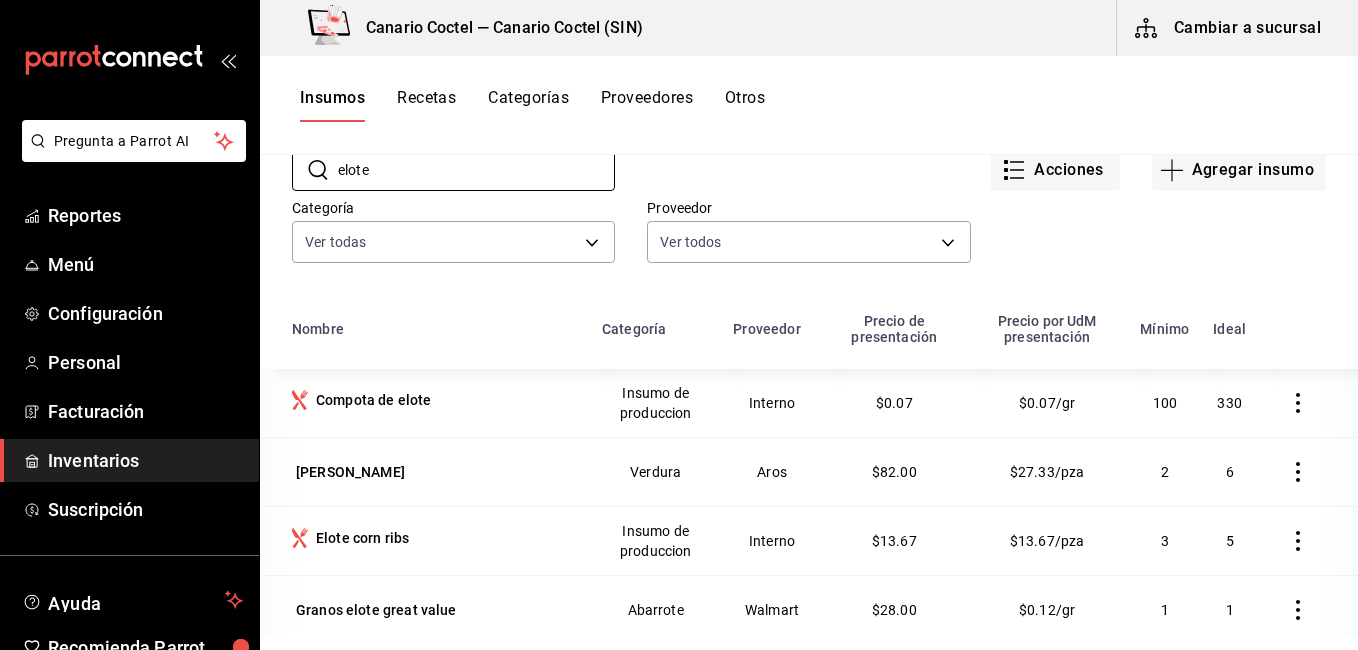 type on "elote" 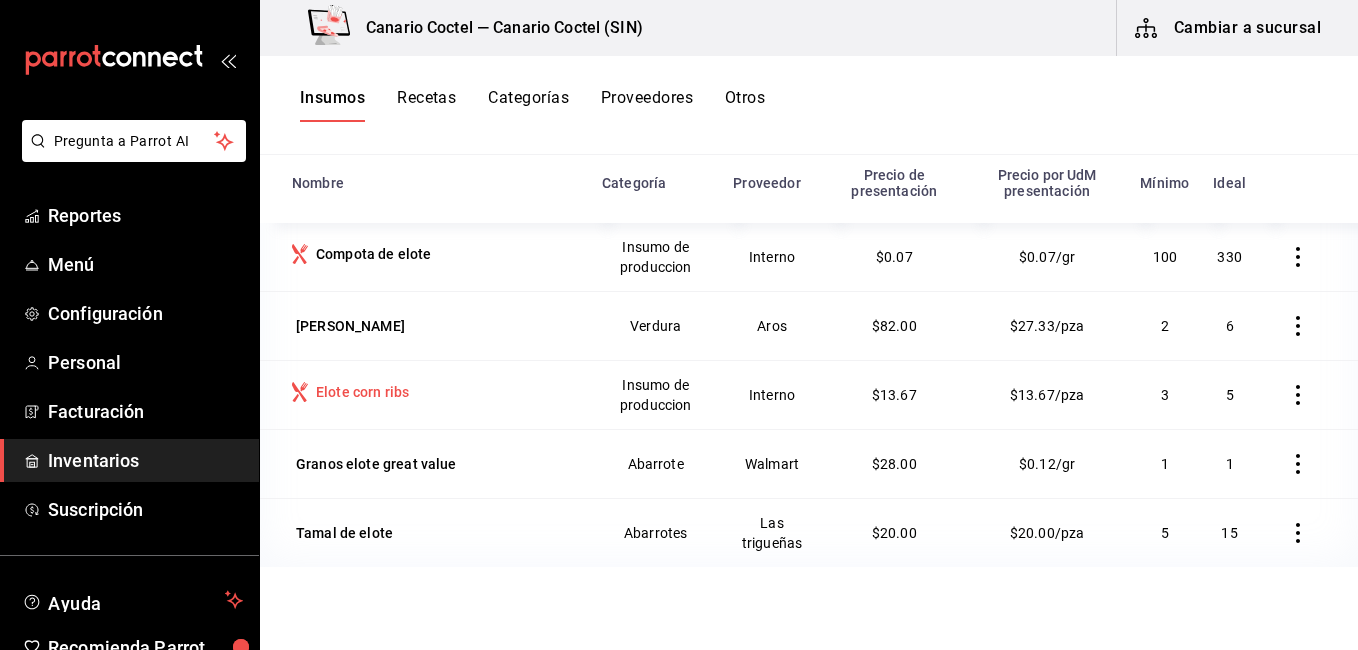 scroll, scrollTop: 146, scrollLeft: 0, axis: vertical 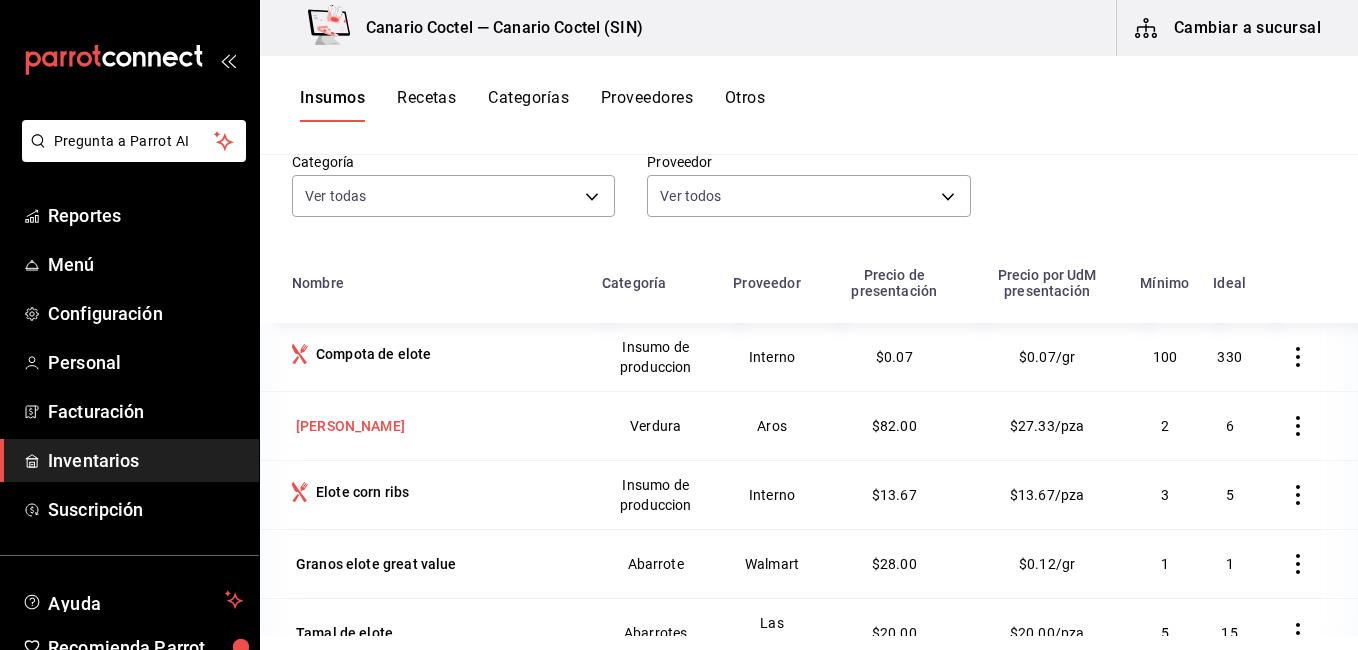 click on "[PERSON_NAME]" at bounding box center (350, 426) 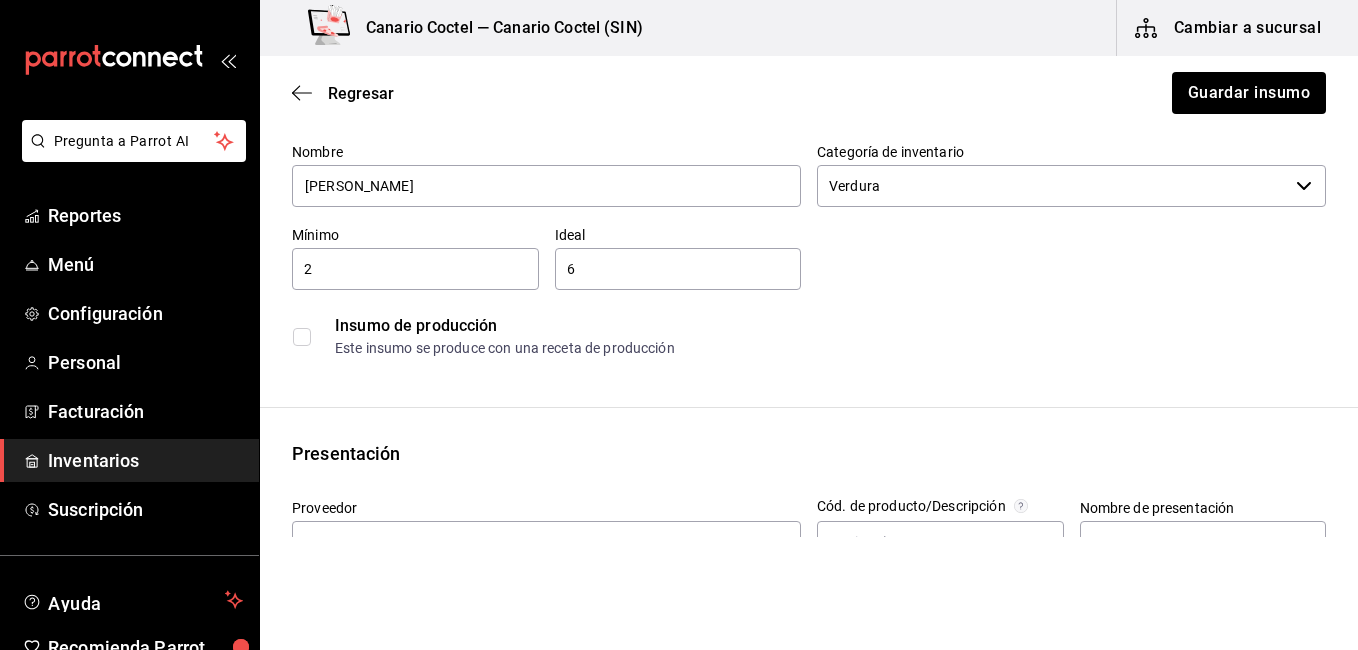 scroll, scrollTop: 100, scrollLeft: 0, axis: vertical 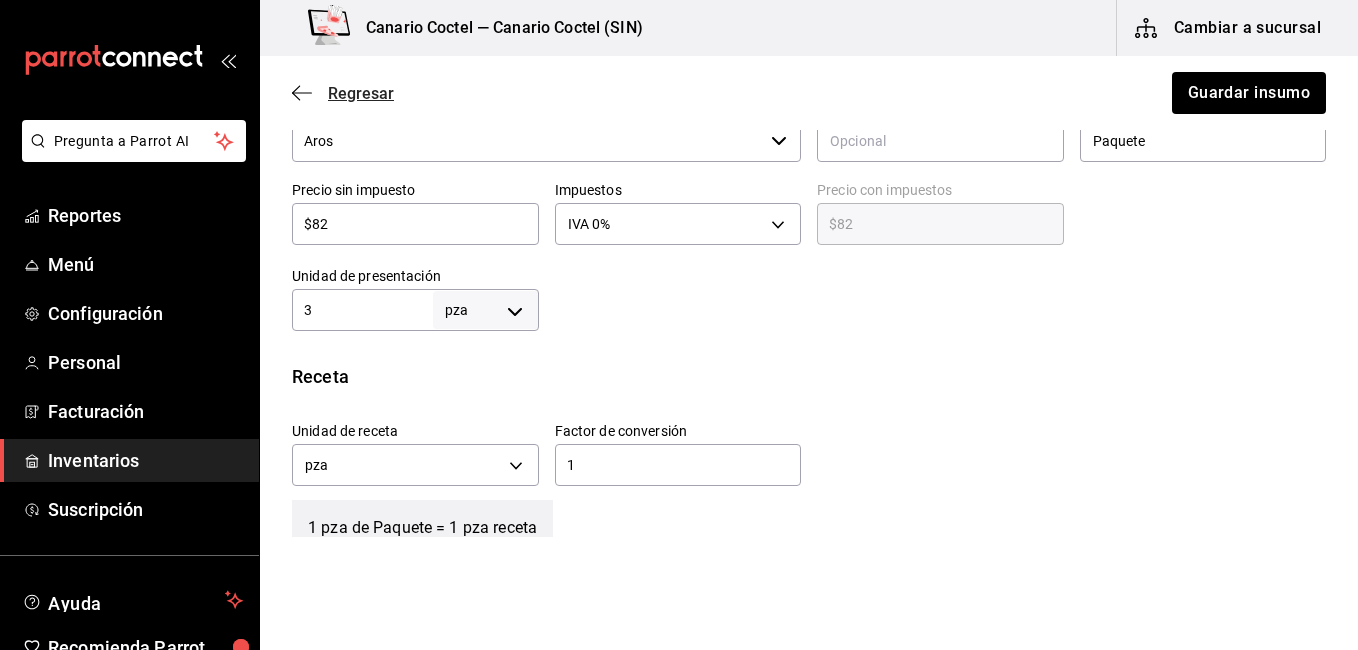 click 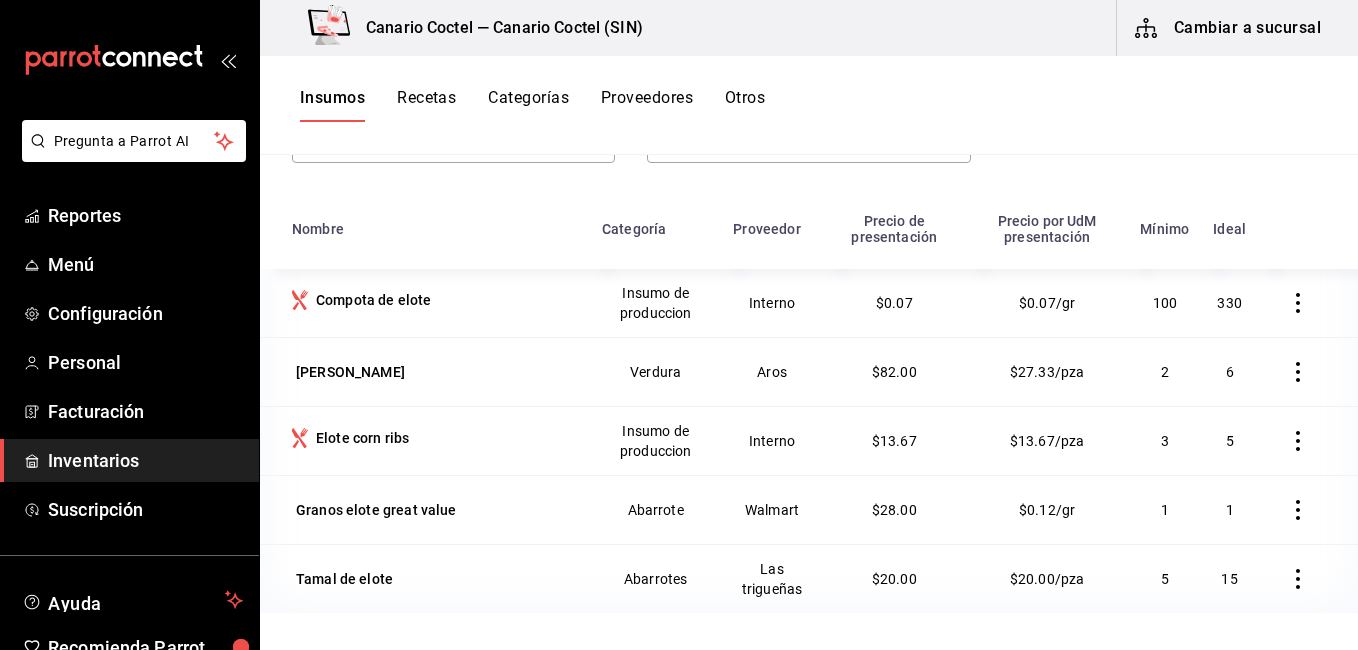 scroll, scrollTop: 100, scrollLeft: 0, axis: vertical 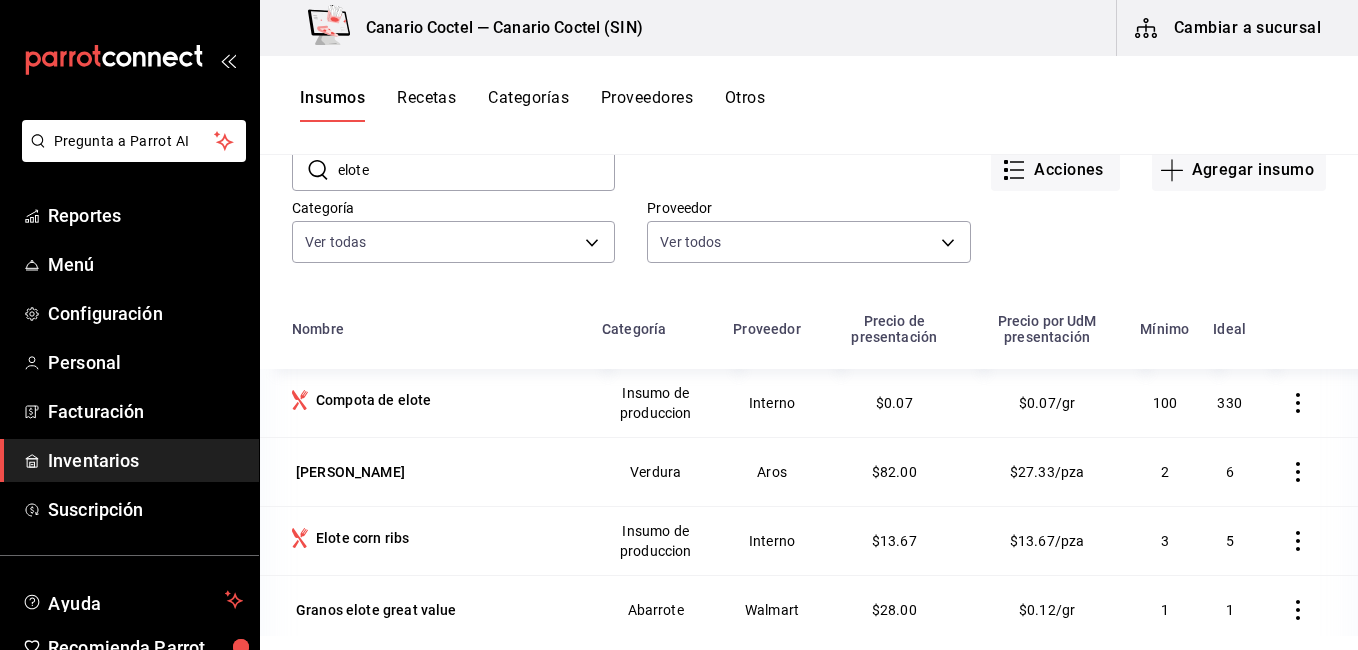 click on "Recetas" at bounding box center [426, 105] 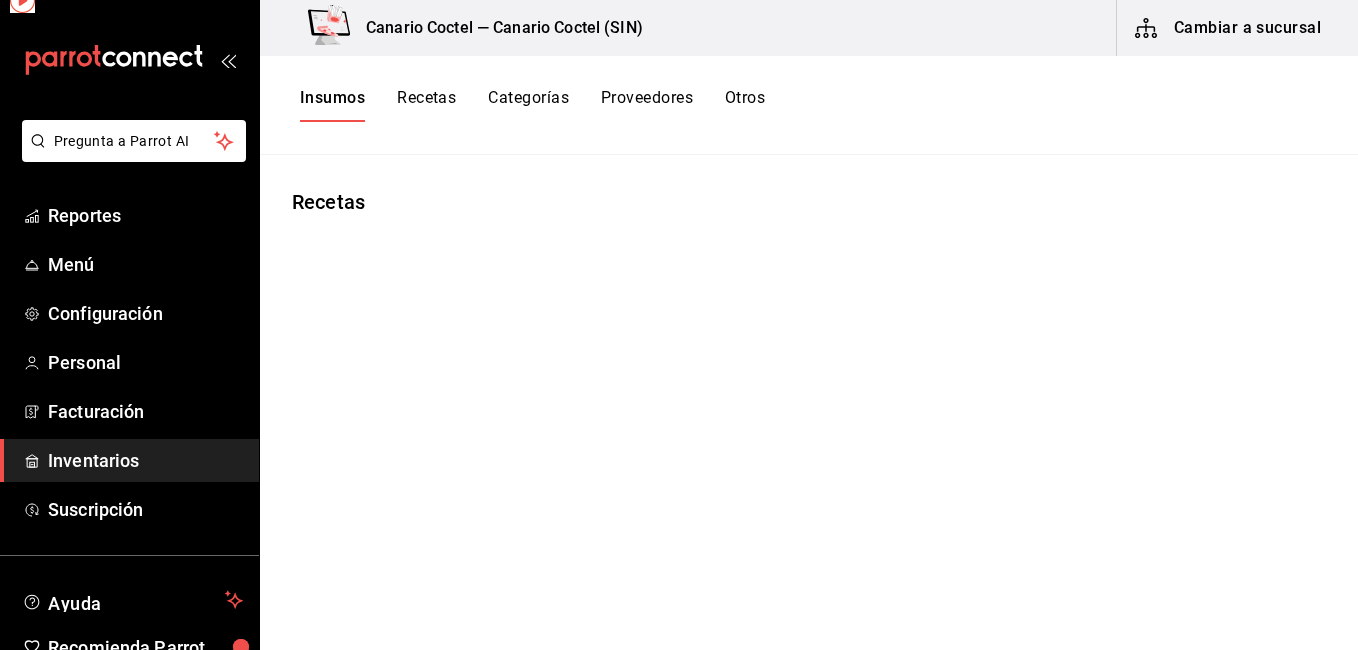 scroll, scrollTop: 0, scrollLeft: 0, axis: both 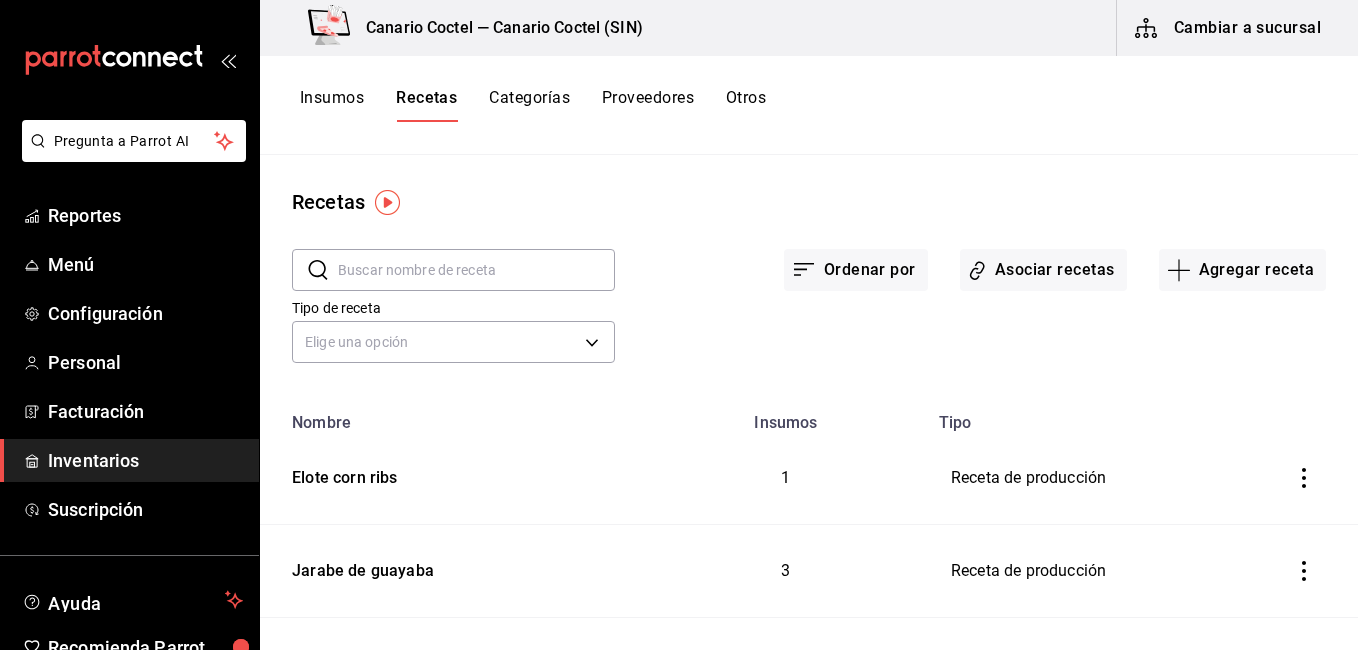 click at bounding box center (476, 270) 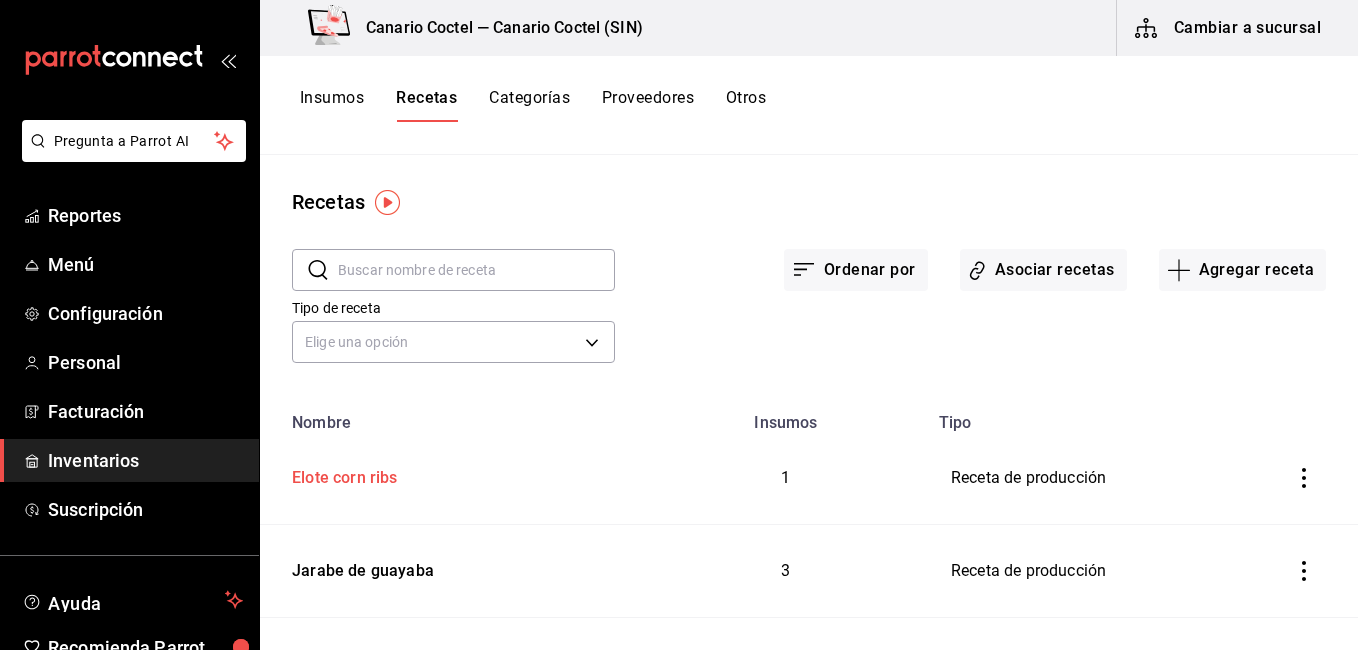 click on "Elote corn ribs" at bounding box center (341, 474) 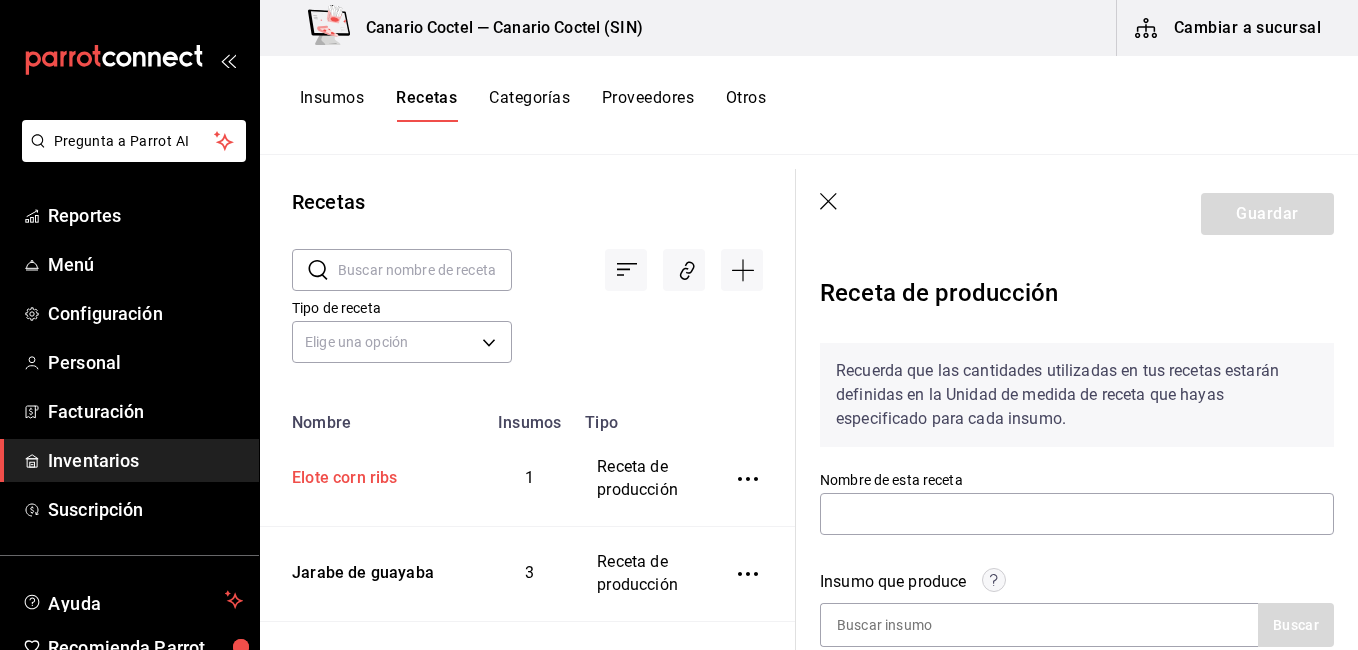 scroll, scrollTop: 200, scrollLeft: 0, axis: vertical 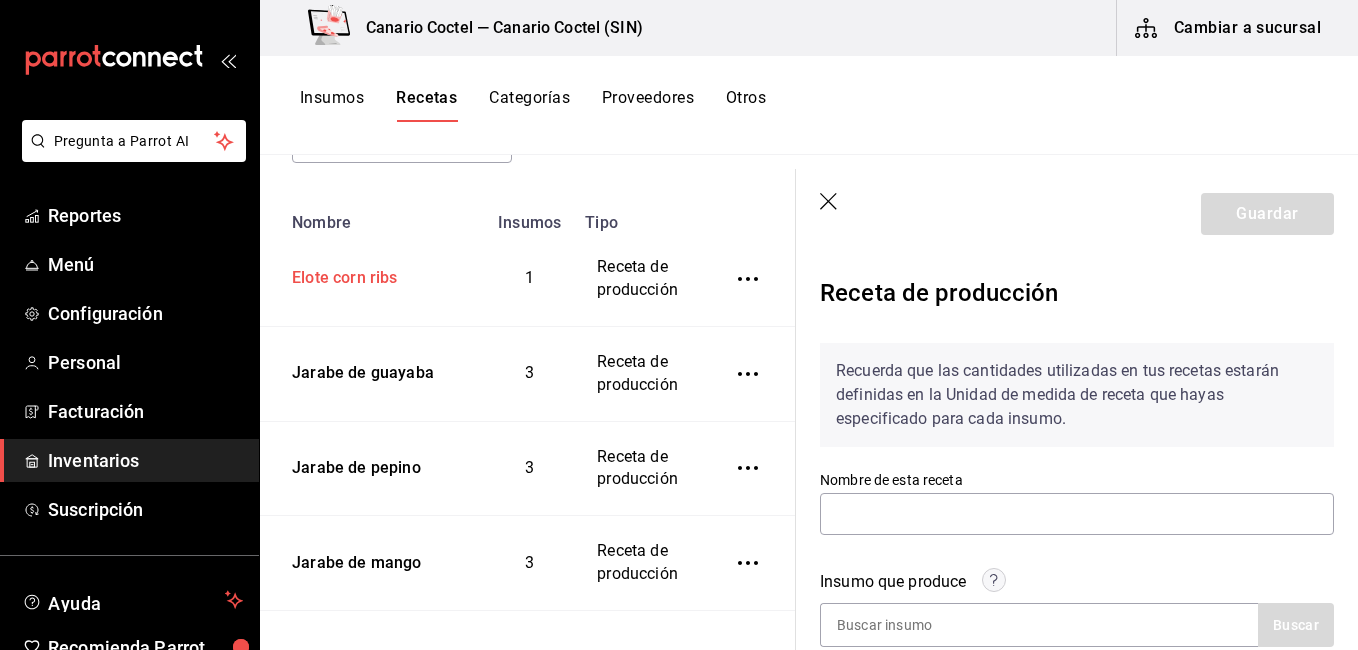 type on "Elote corn ribs" 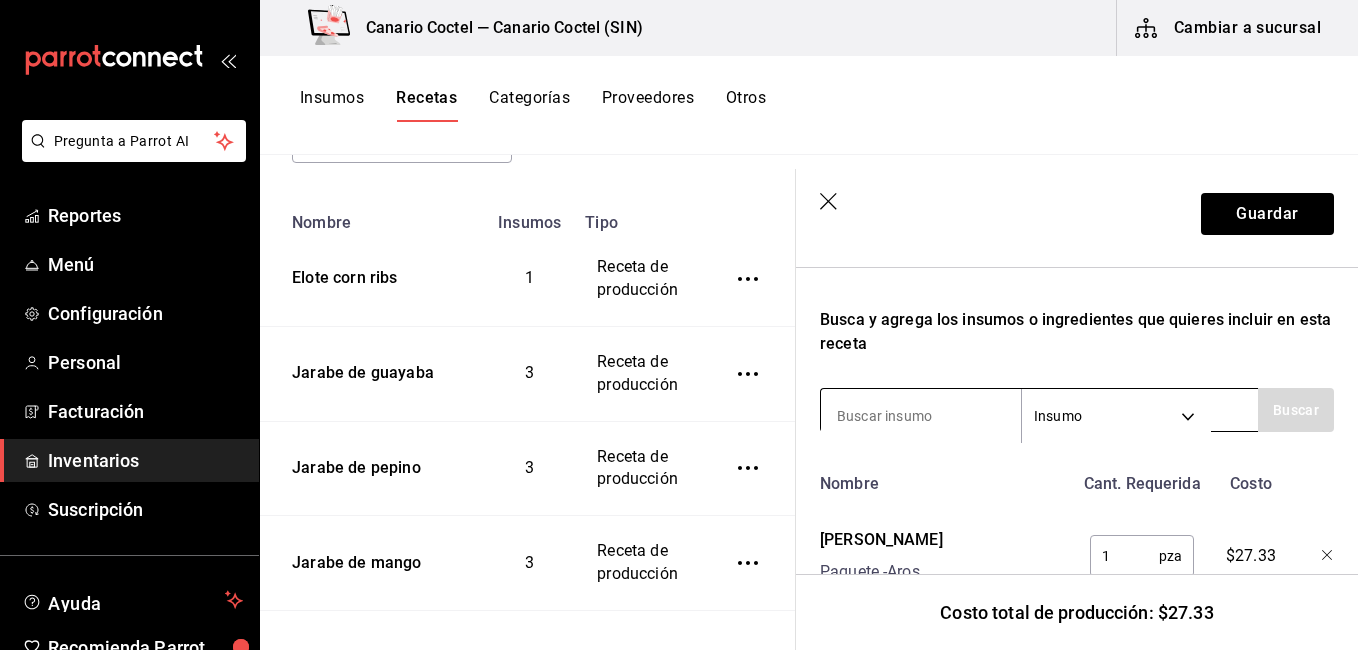 scroll, scrollTop: 656, scrollLeft: 0, axis: vertical 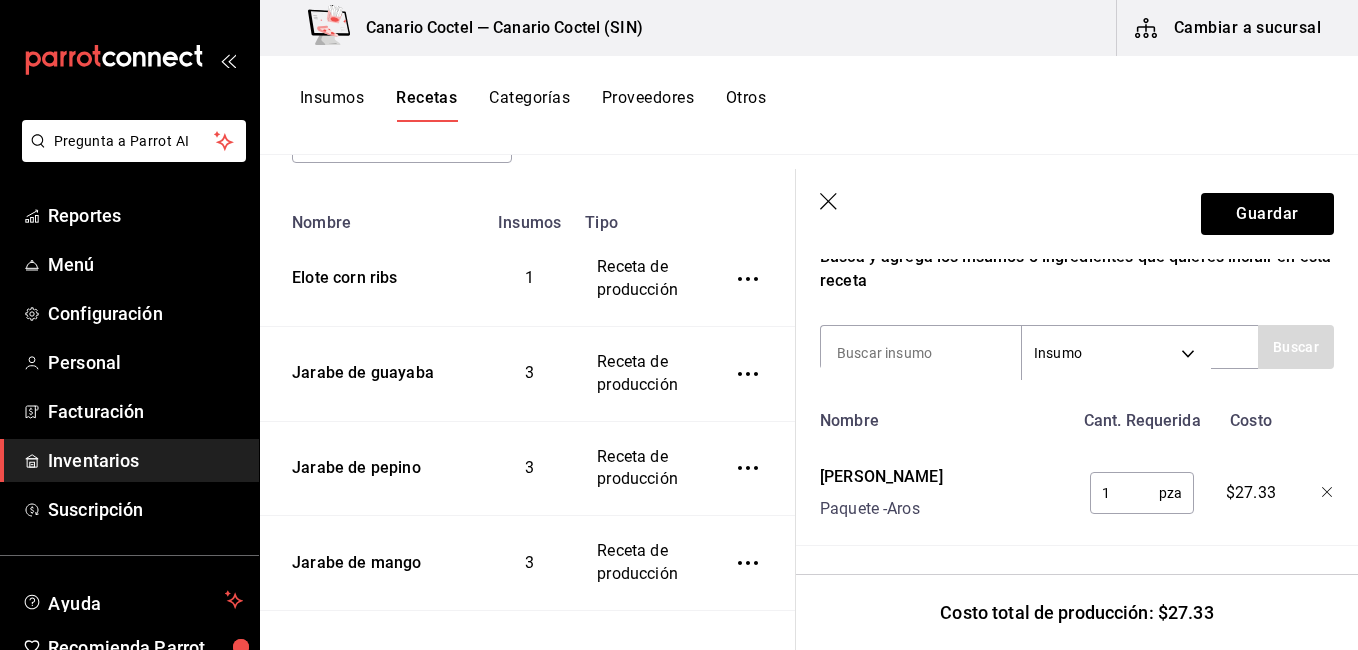 click on "1" at bounding box center [1124, 493] 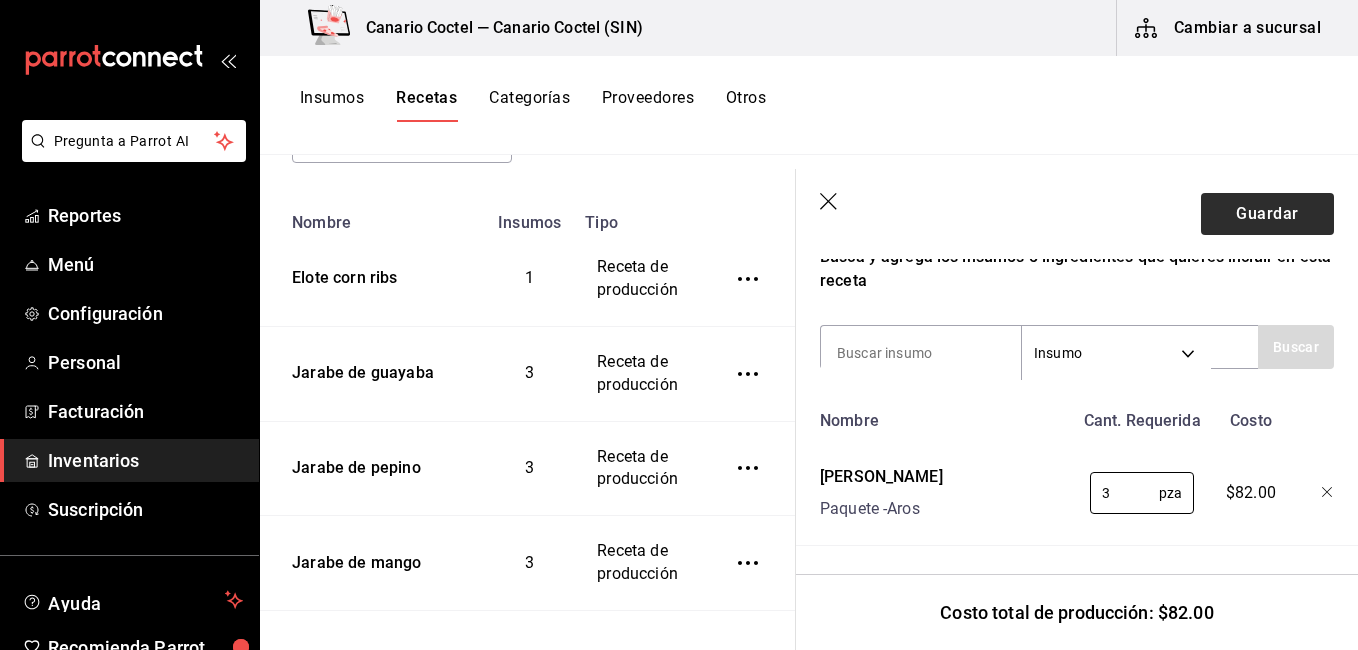 type on "3" 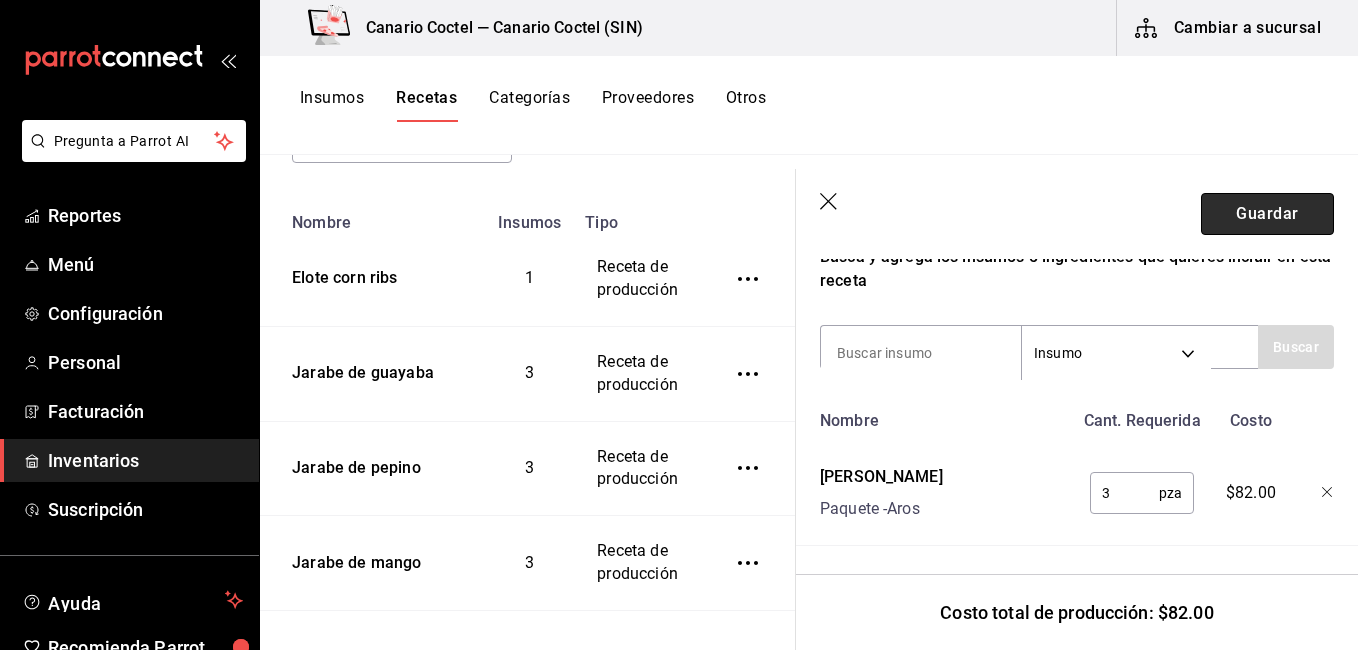 click on "Guardar" at bounding box center (1267, 214) 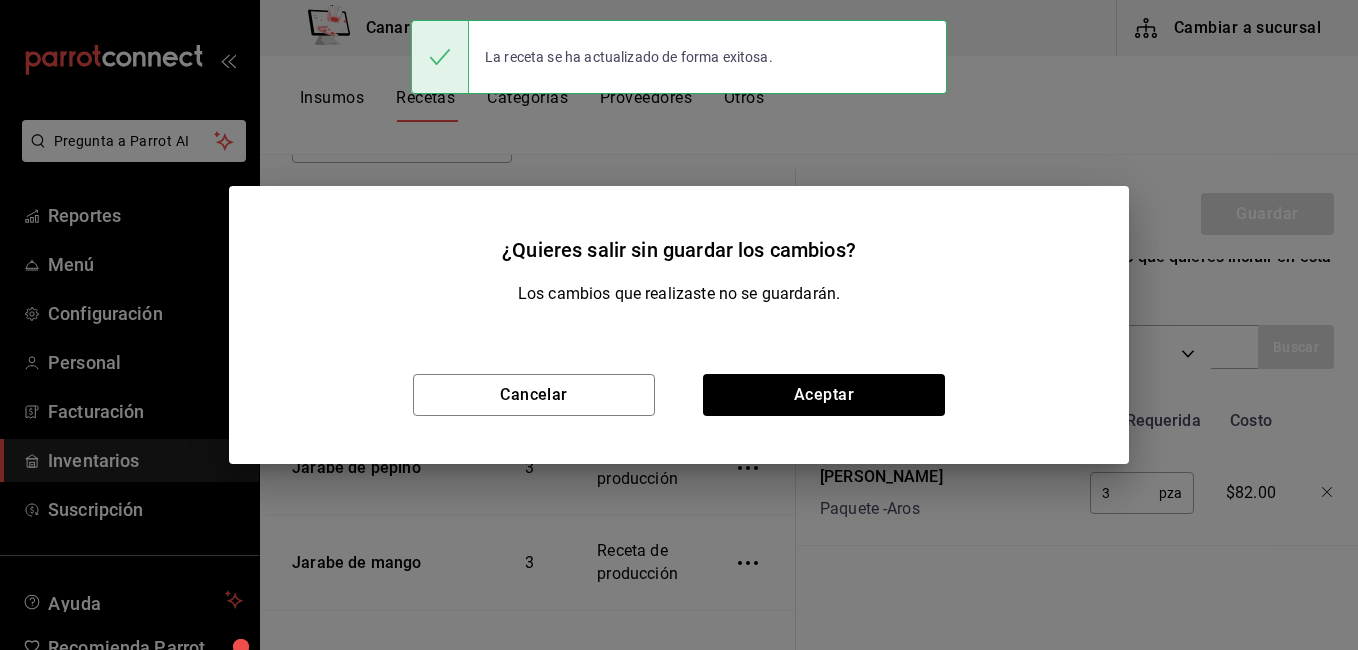 scroll, scrollTop: 620, scrollLeft: 0, axis: vertical 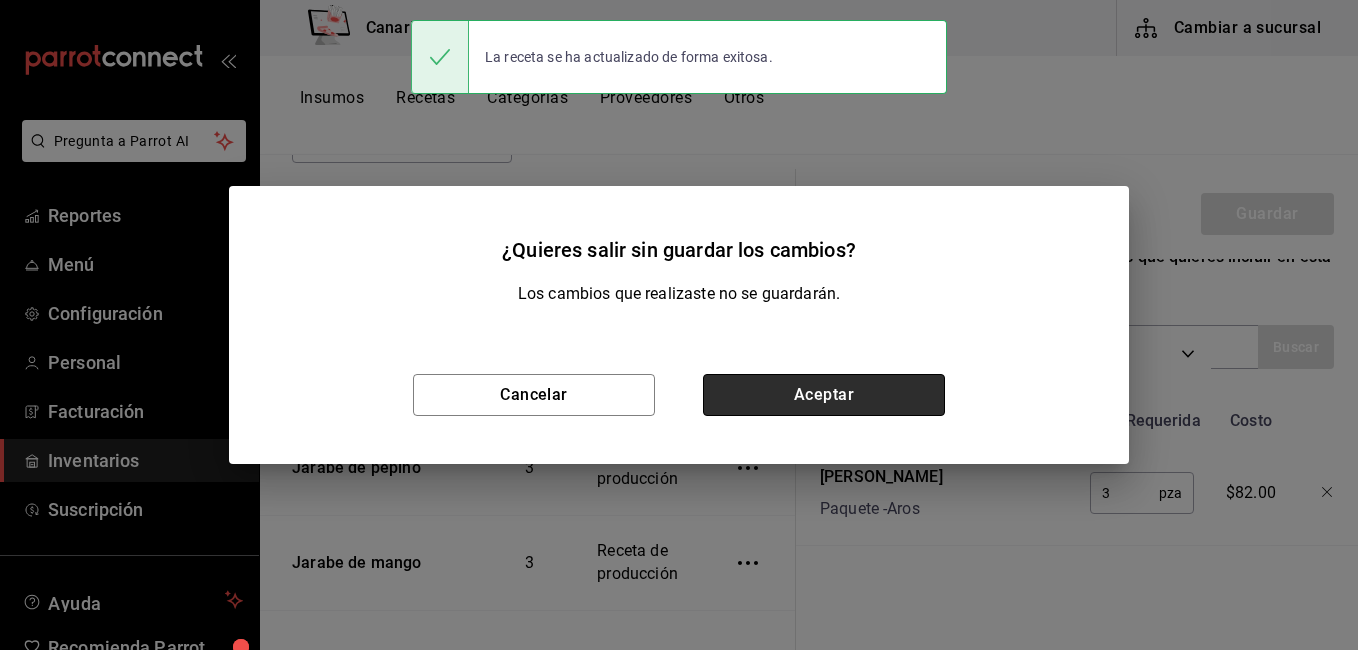 click on "Aceptar" at bounding box center [824, 395] 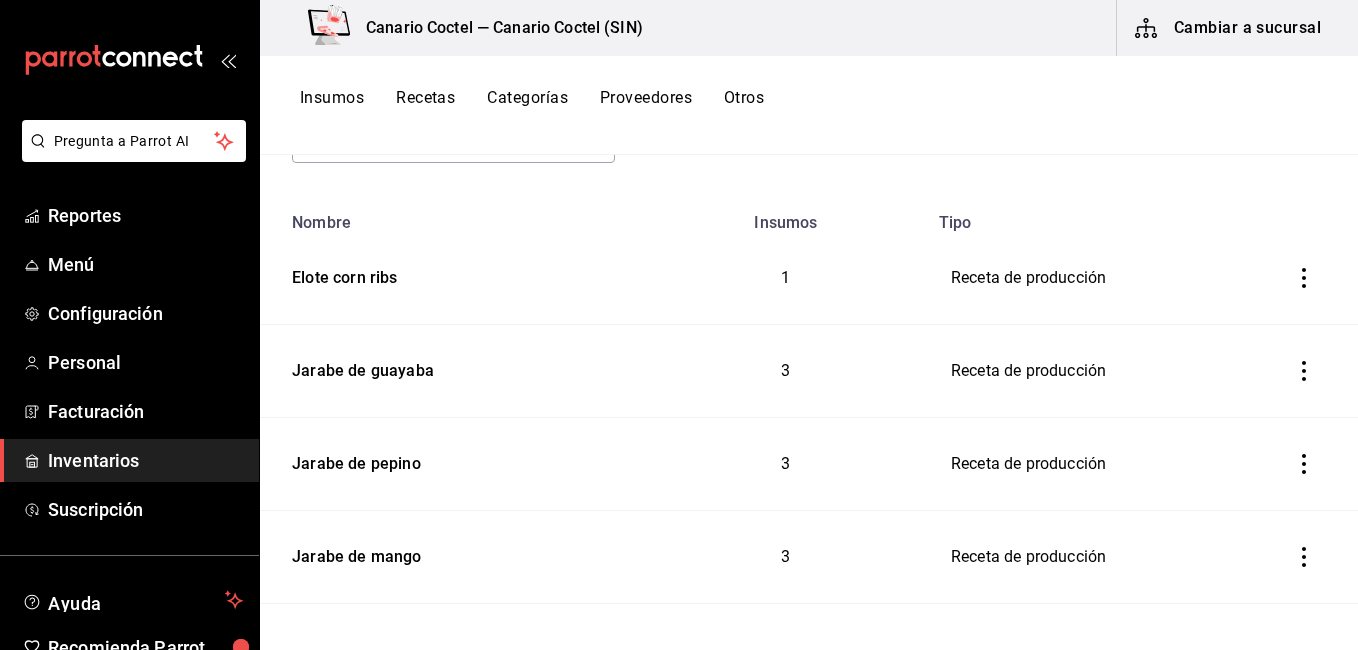 scroll, scrollTop: 0, scrollLeft: 0, axis: both 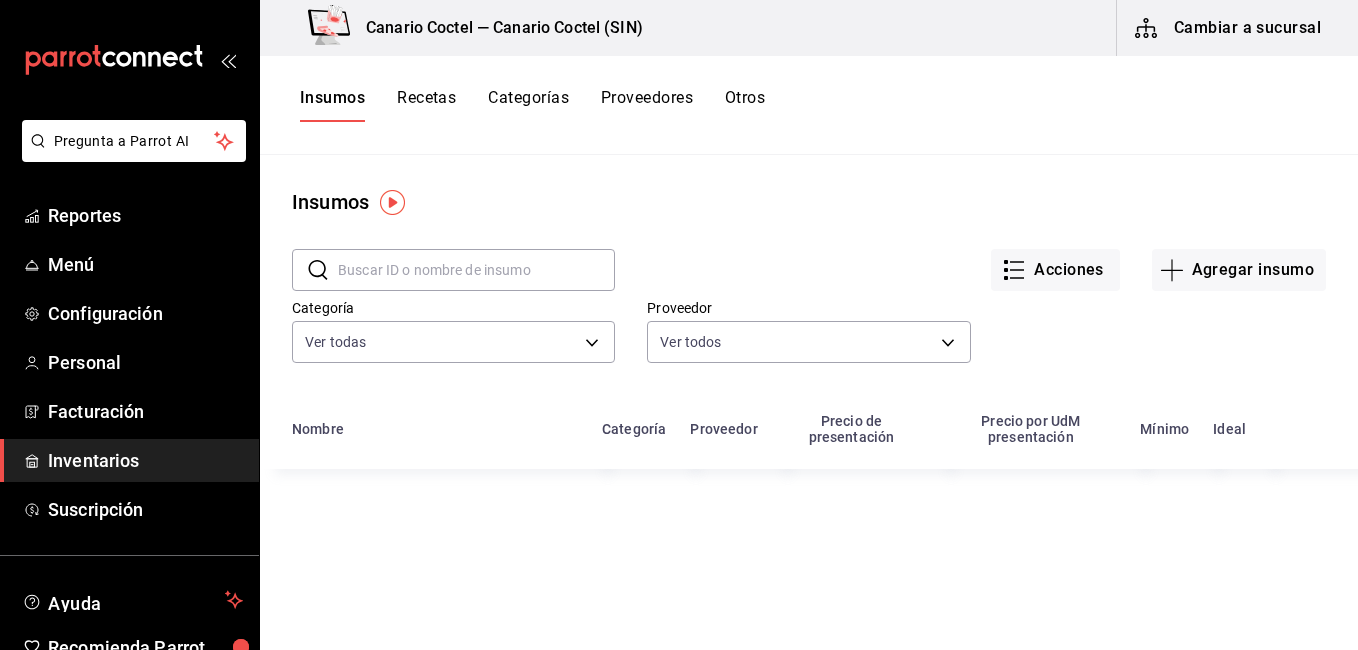 click at bounding box center (476, 270) 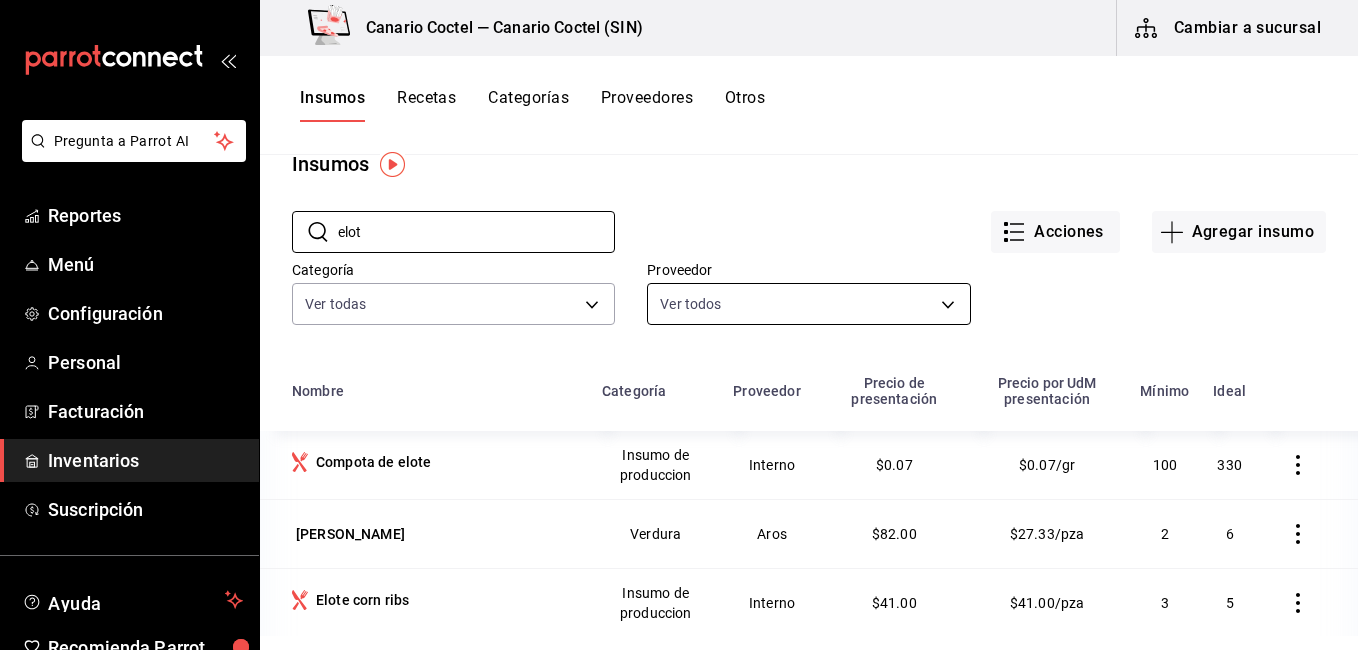 scroll, scrollTop: 0, scrollLeft: 0, axis: both 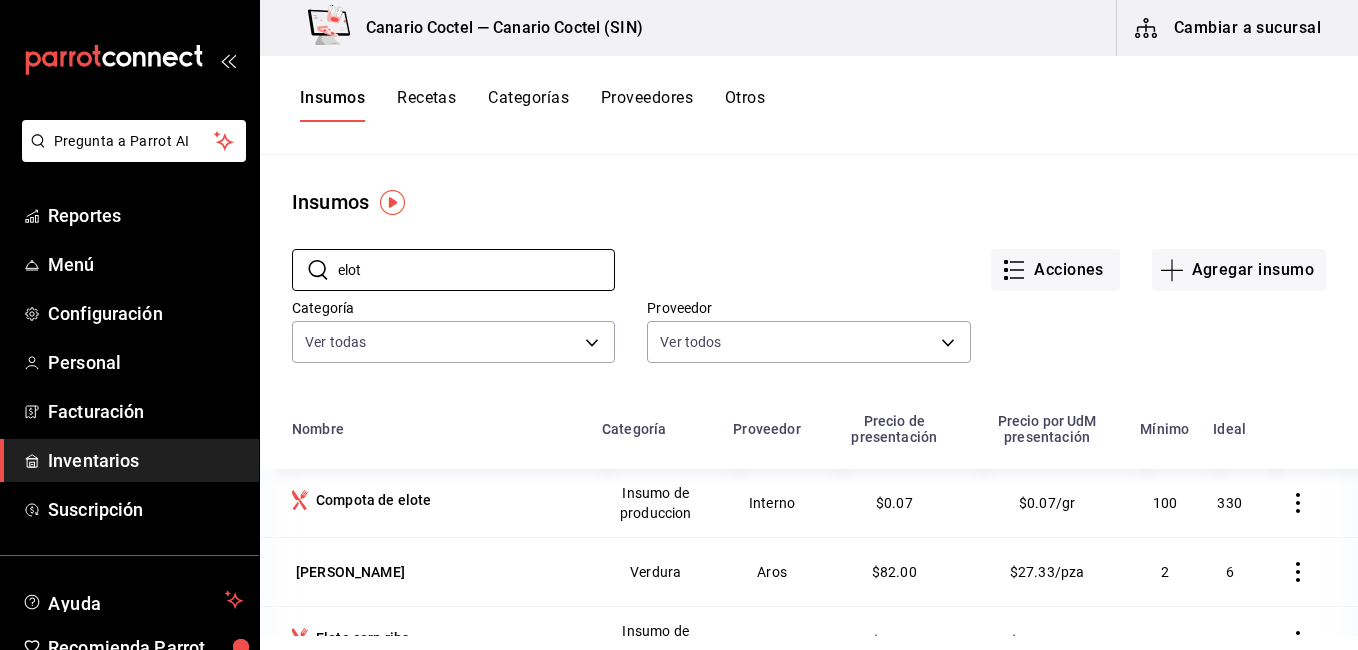 type on "elot" 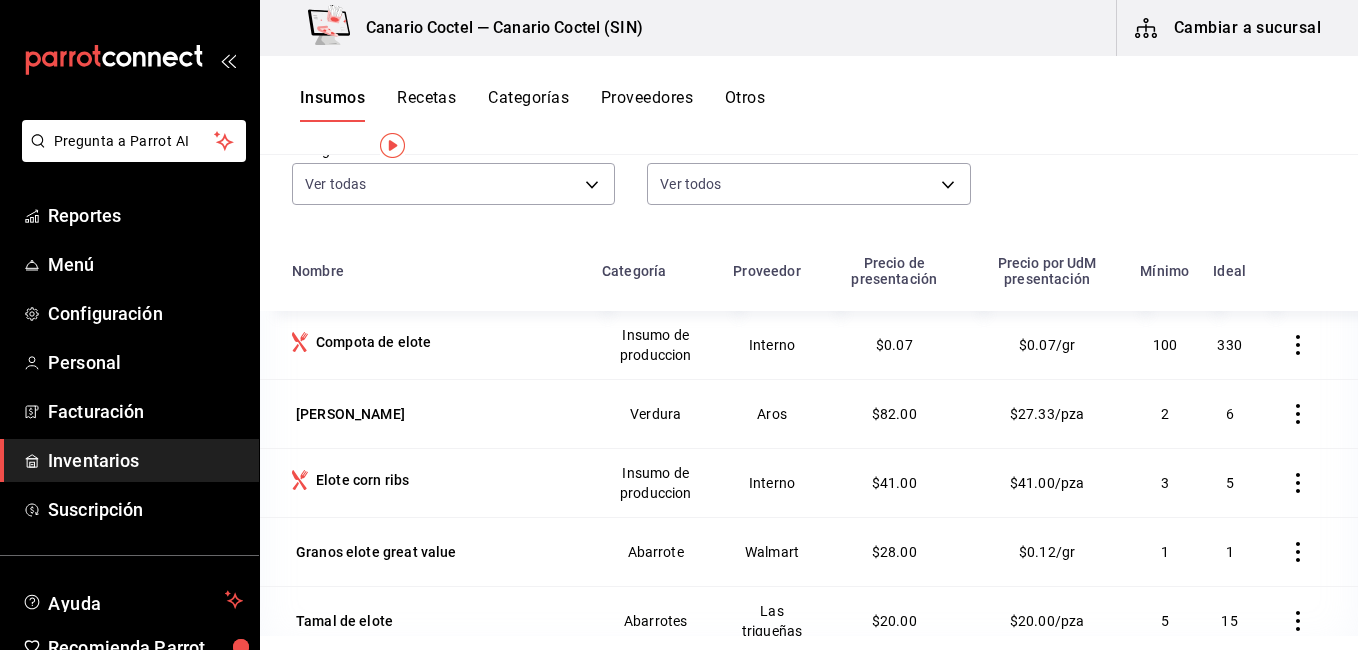 scroll, scrollTop: 0, scrollLeft: 0, axis: both 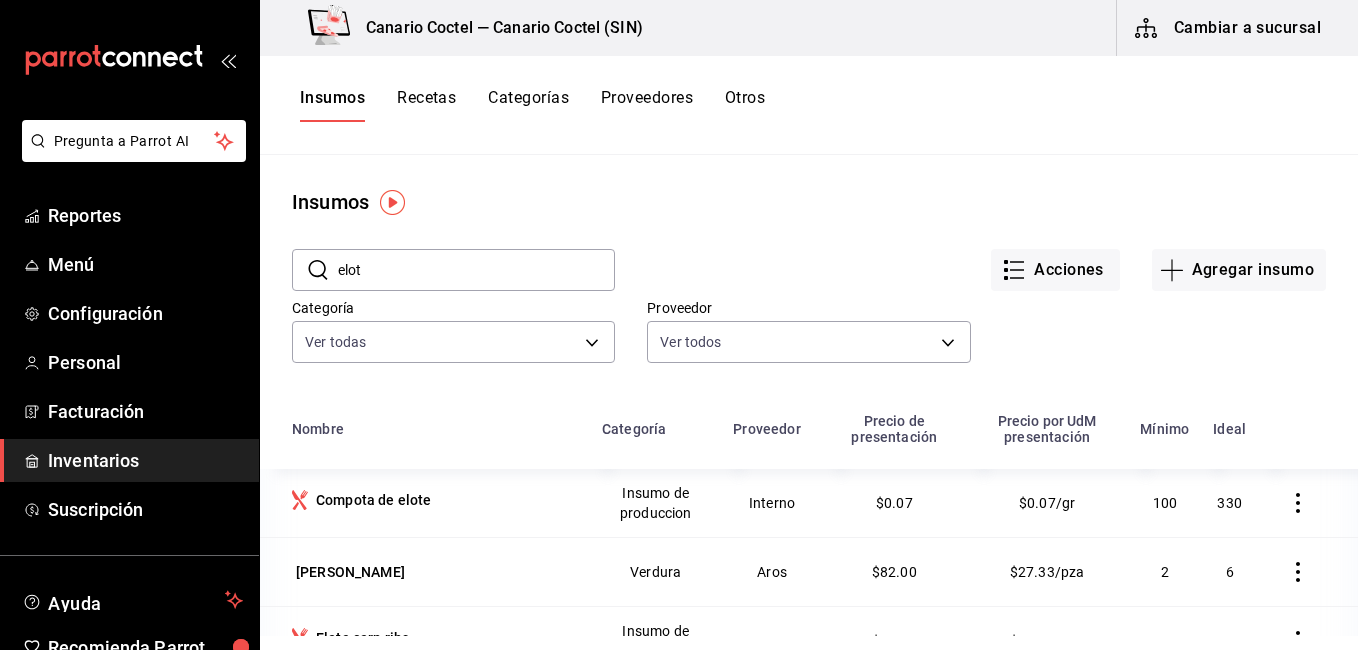 click on "Cambiar a sucursal" at bounding box center [1229, 28] 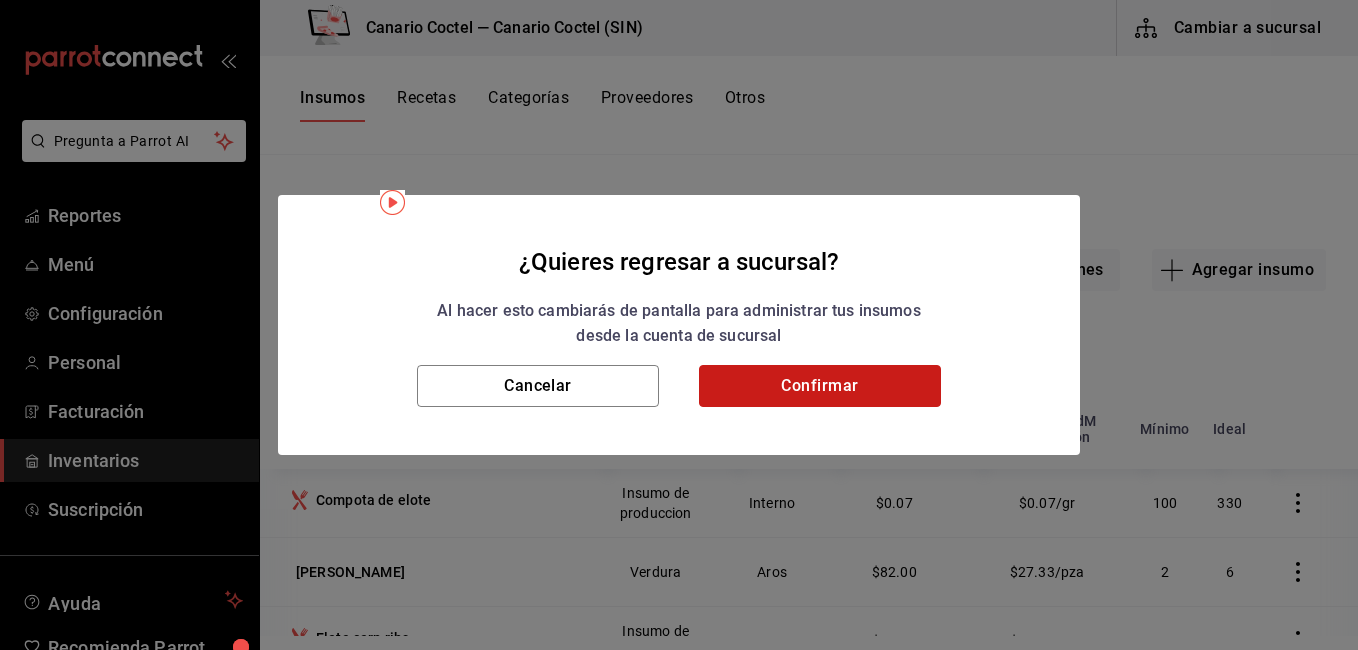 click on "Confirmar" at bounding box center (820, 386) 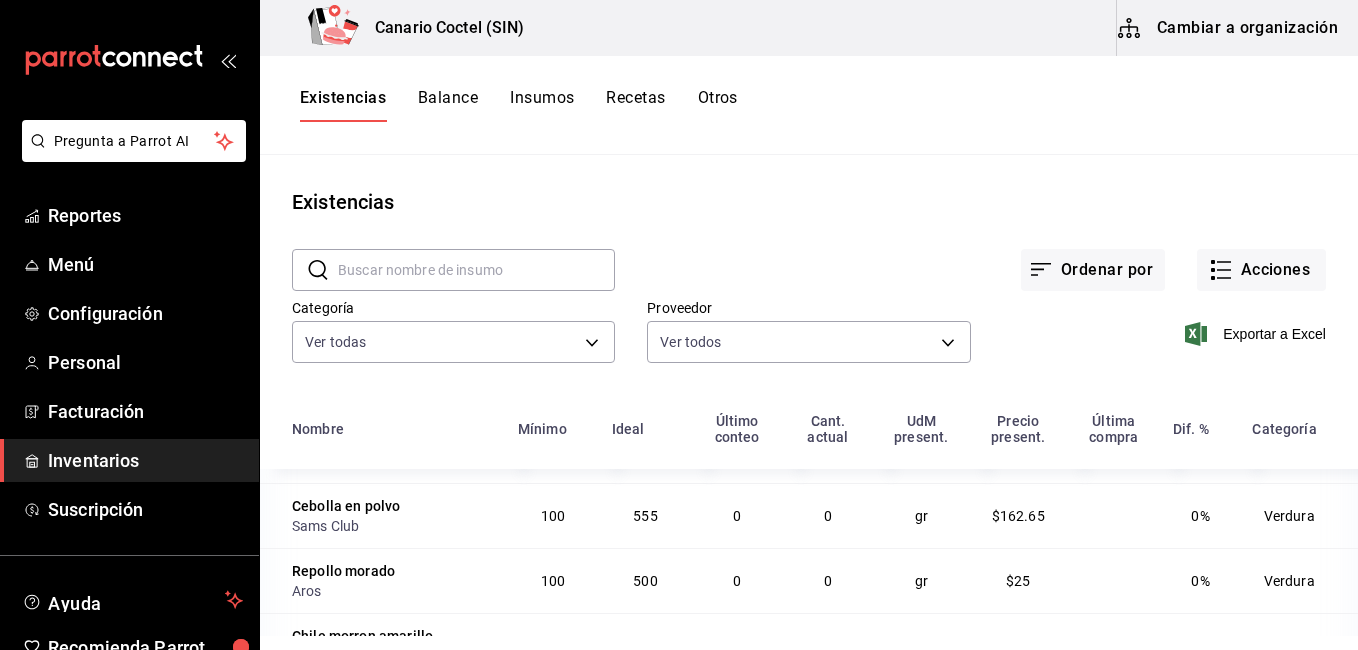 scroll, scrollTop: 0, scrollLeft: 0, axis: both 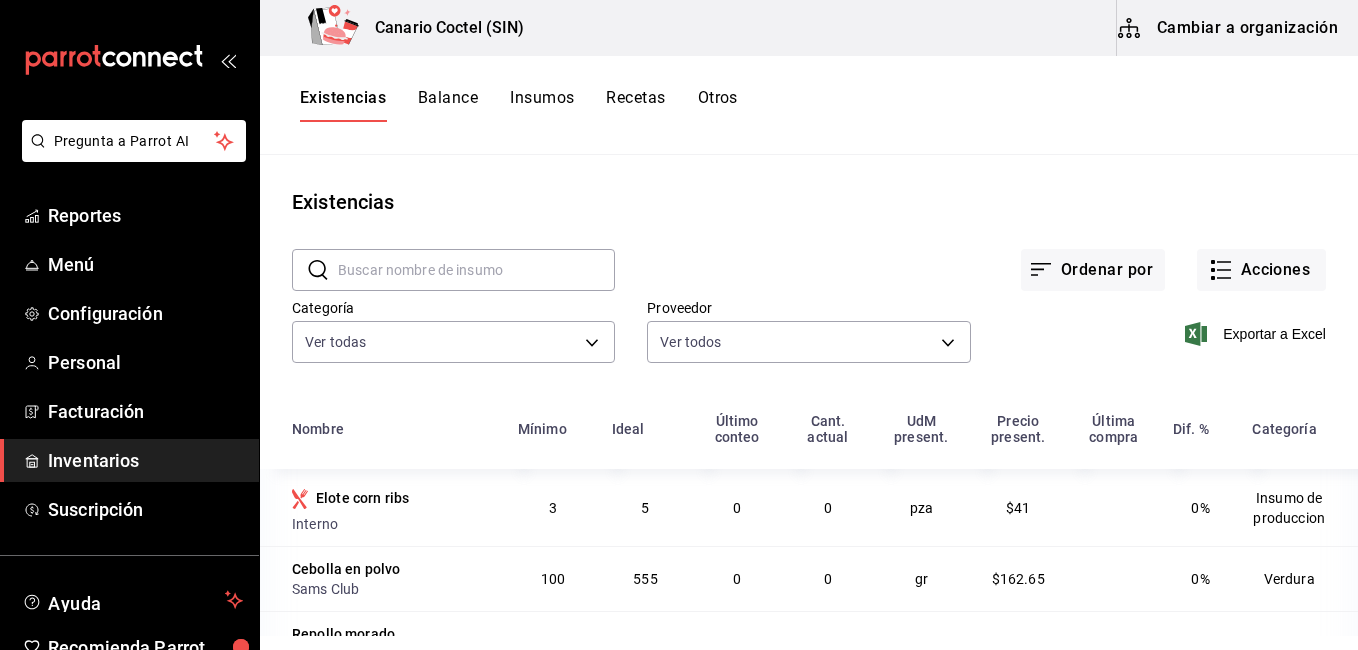 click on "Inventarios" at bounding box center (145, 460) 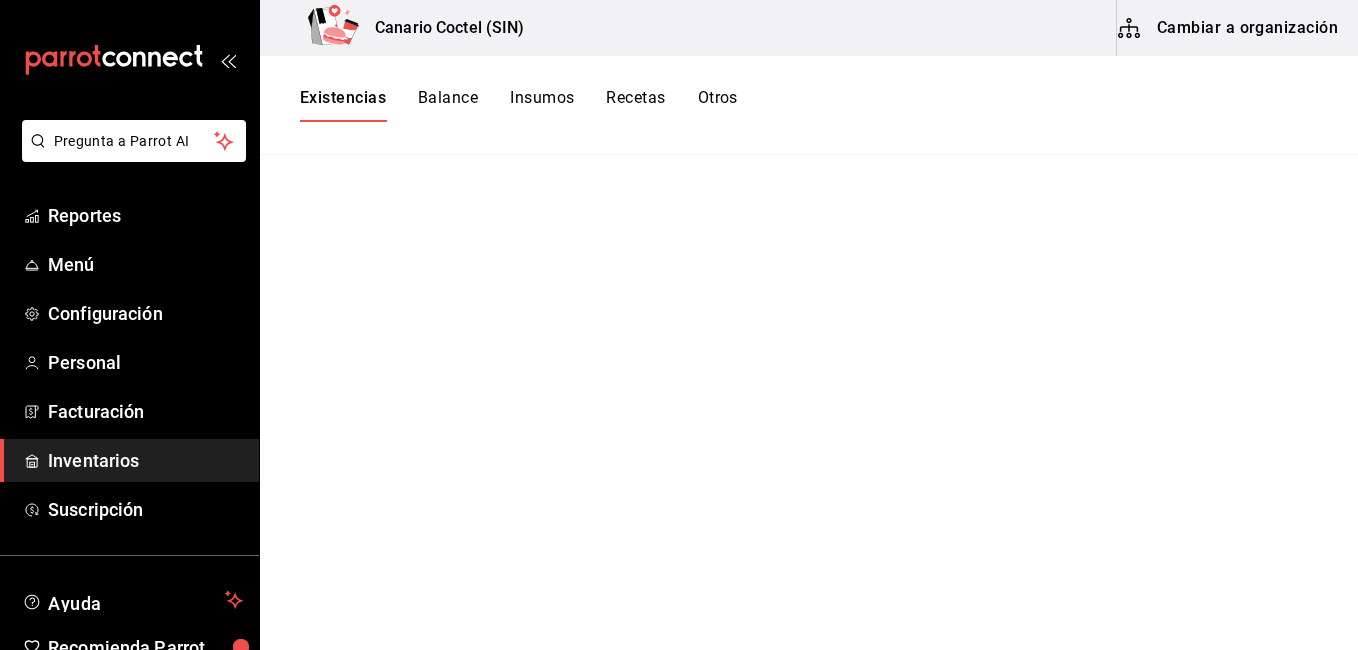 click on "Existencias" at bounding box center (343, 105) 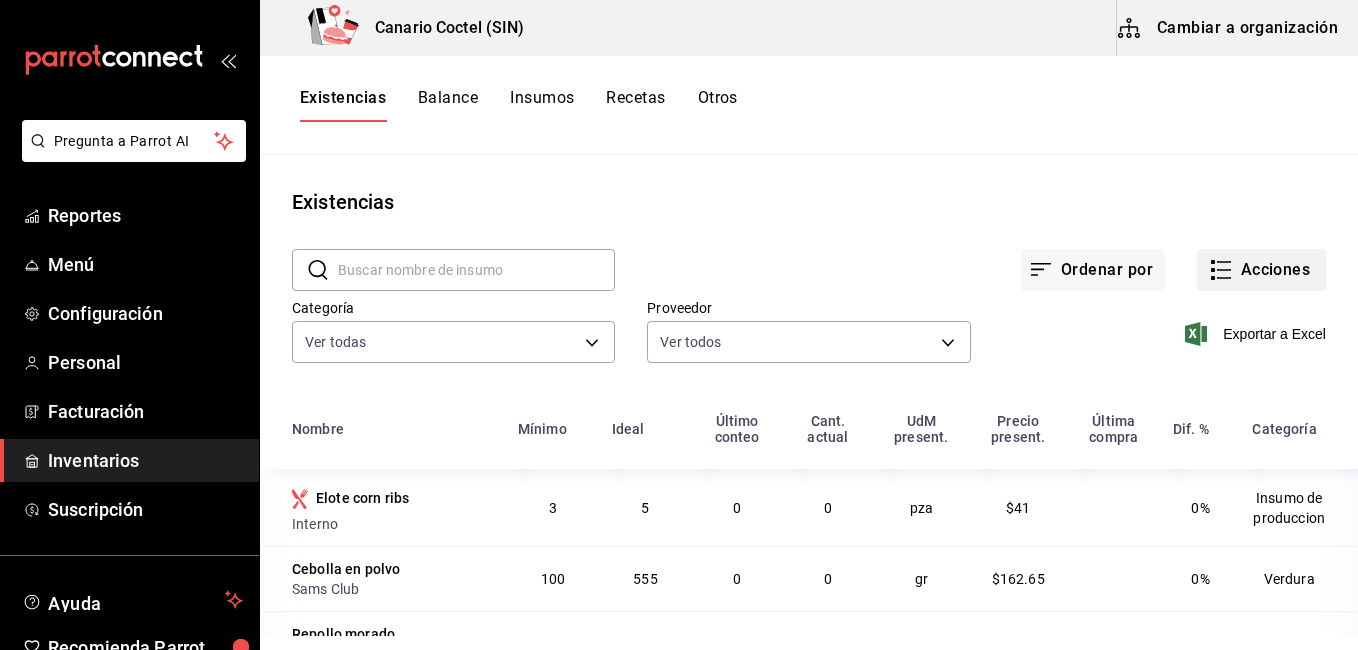 click on "Acciones" at bounding box center (1261, 270) 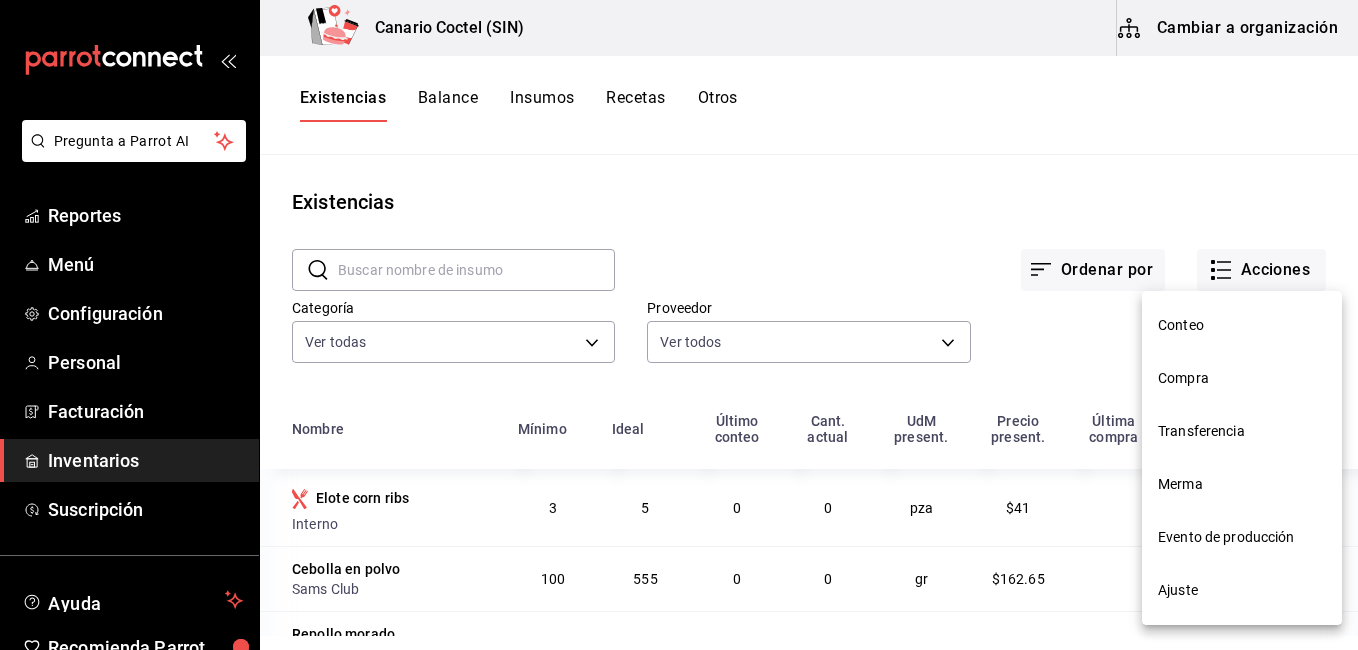click on "Conteo" at bounding box center (1242, 325) 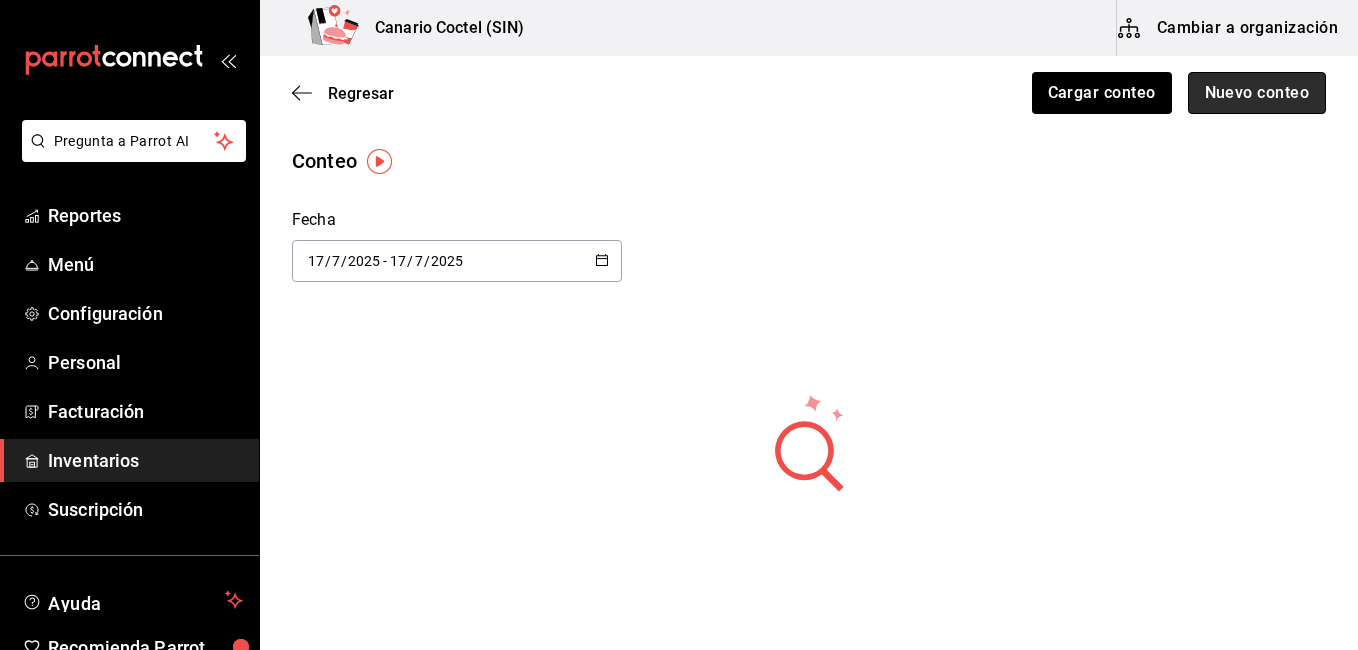 click on "Nuevo conteo" at bounding box center (1257, 93) 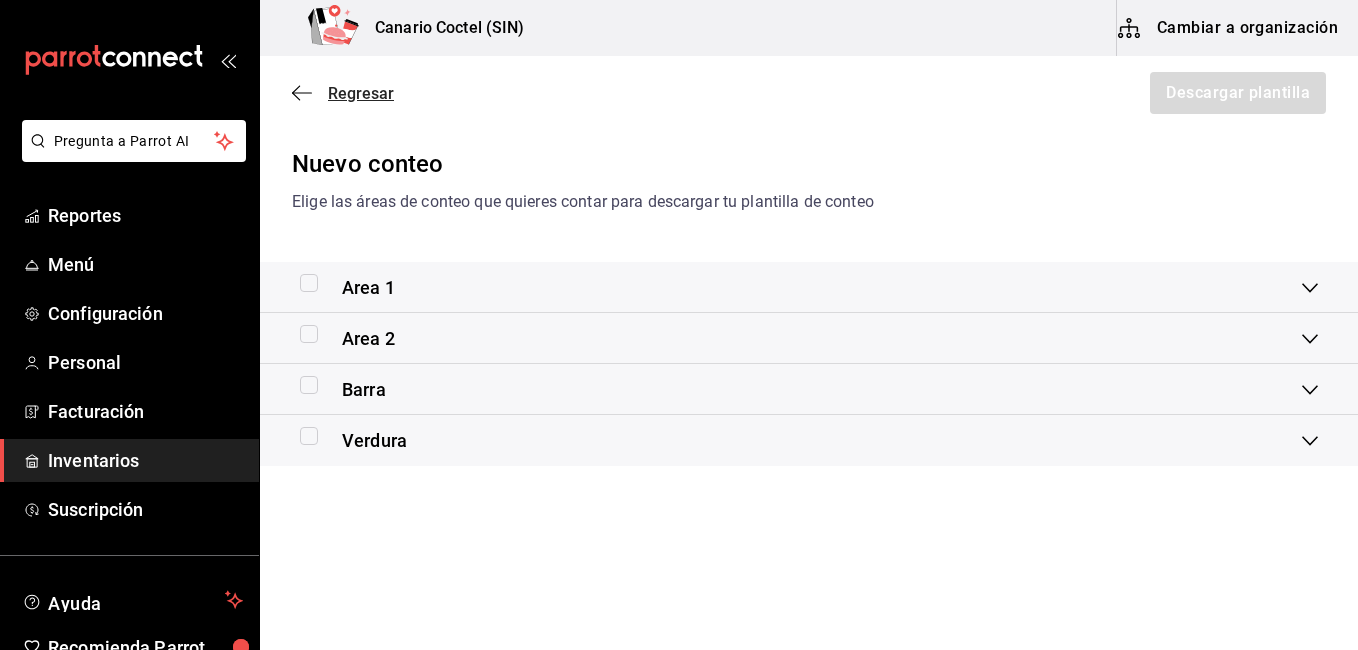 click 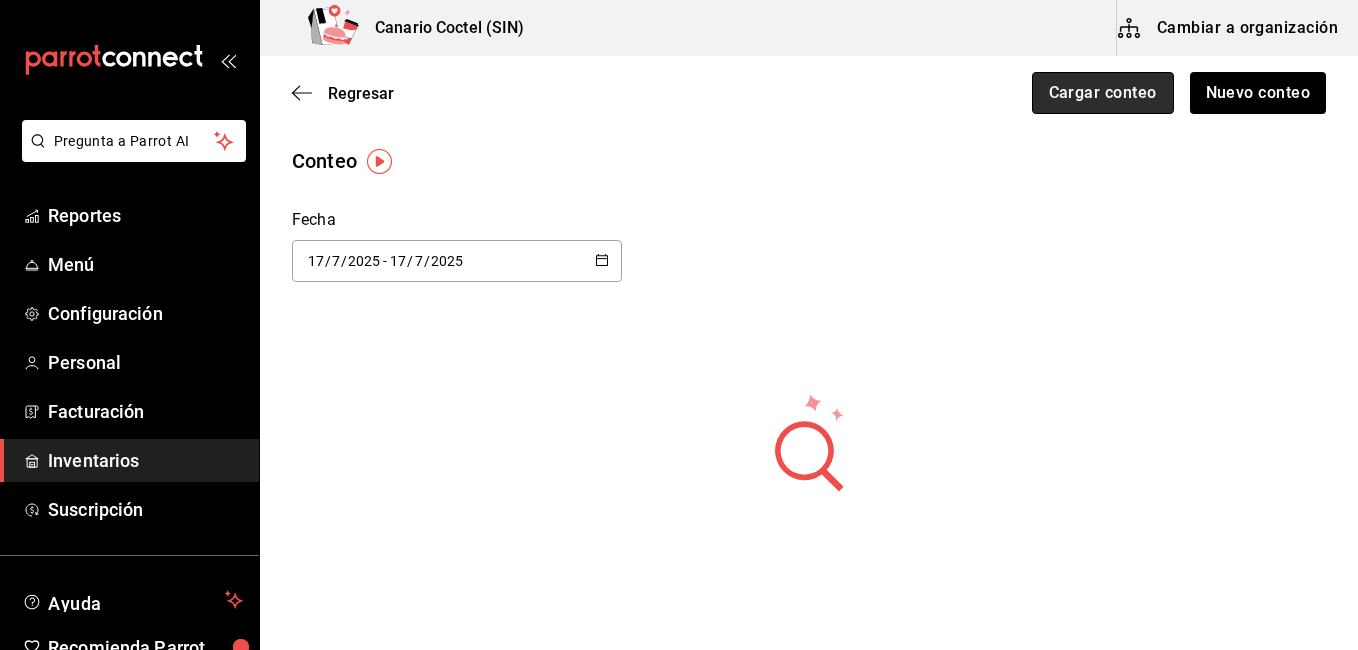 click on "Cargar conteo" at bounding box center (1103, 93) 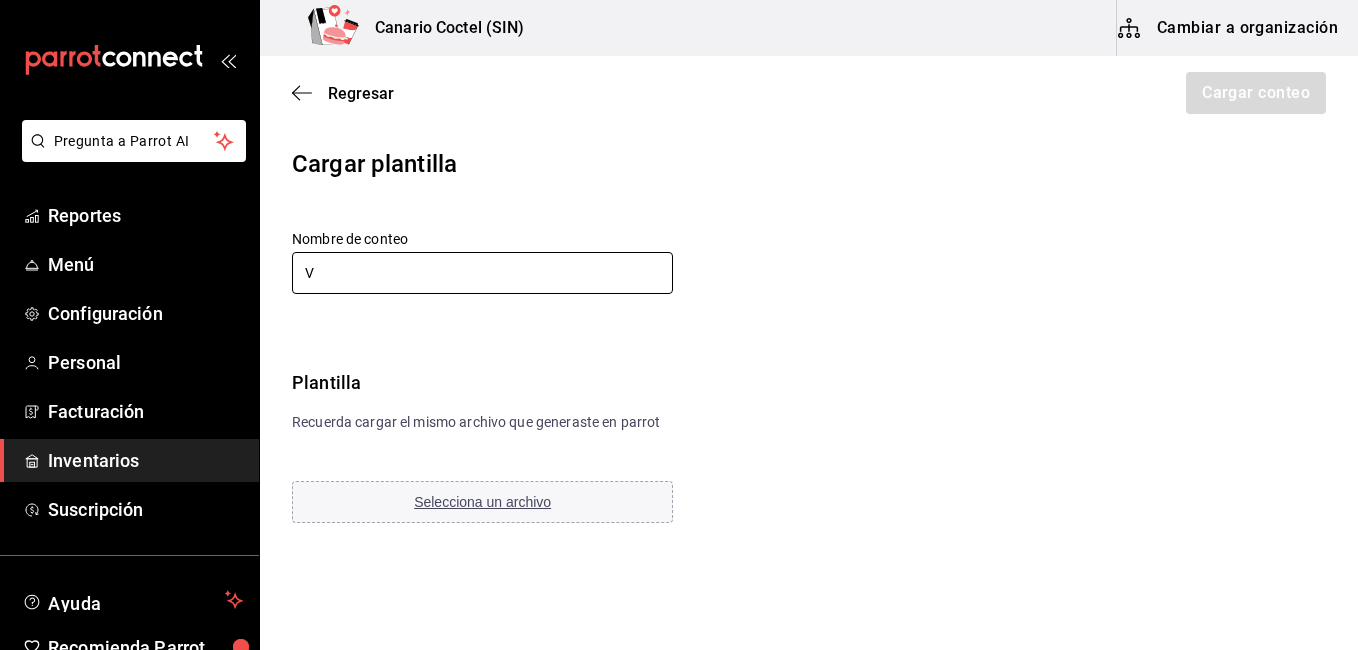 click on "V" at bounding box center (482, 273) 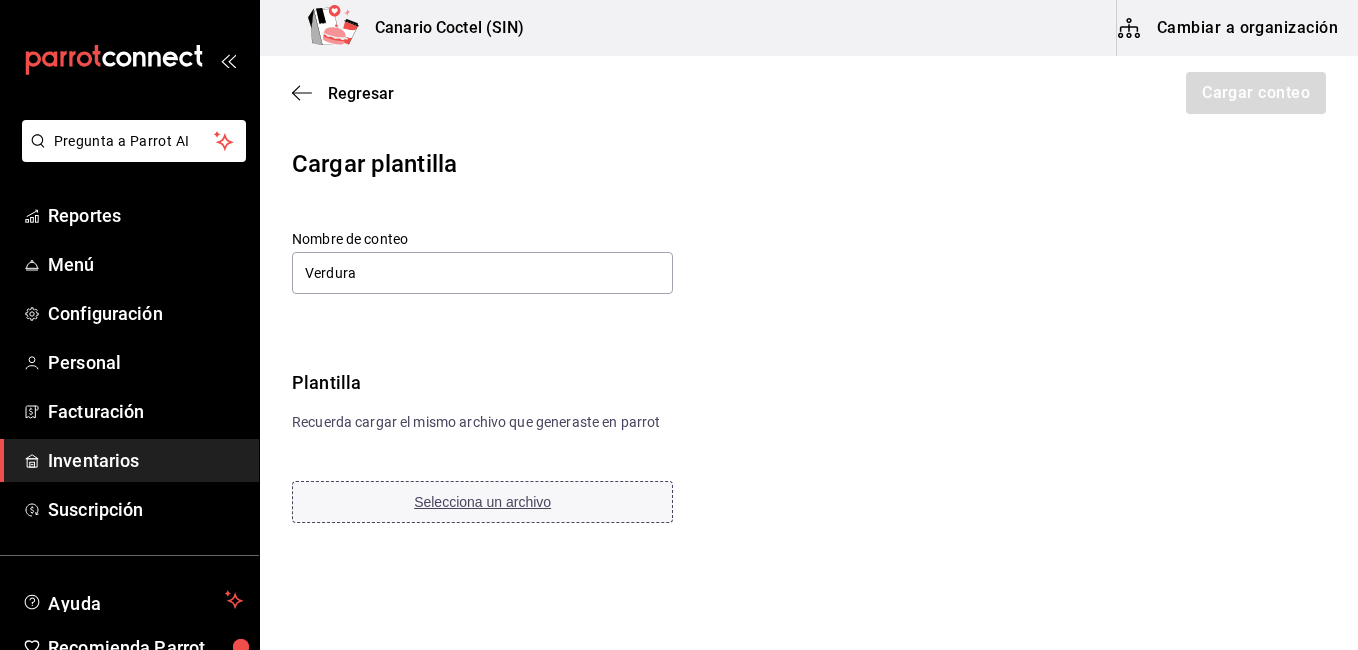 type on "Verdura" 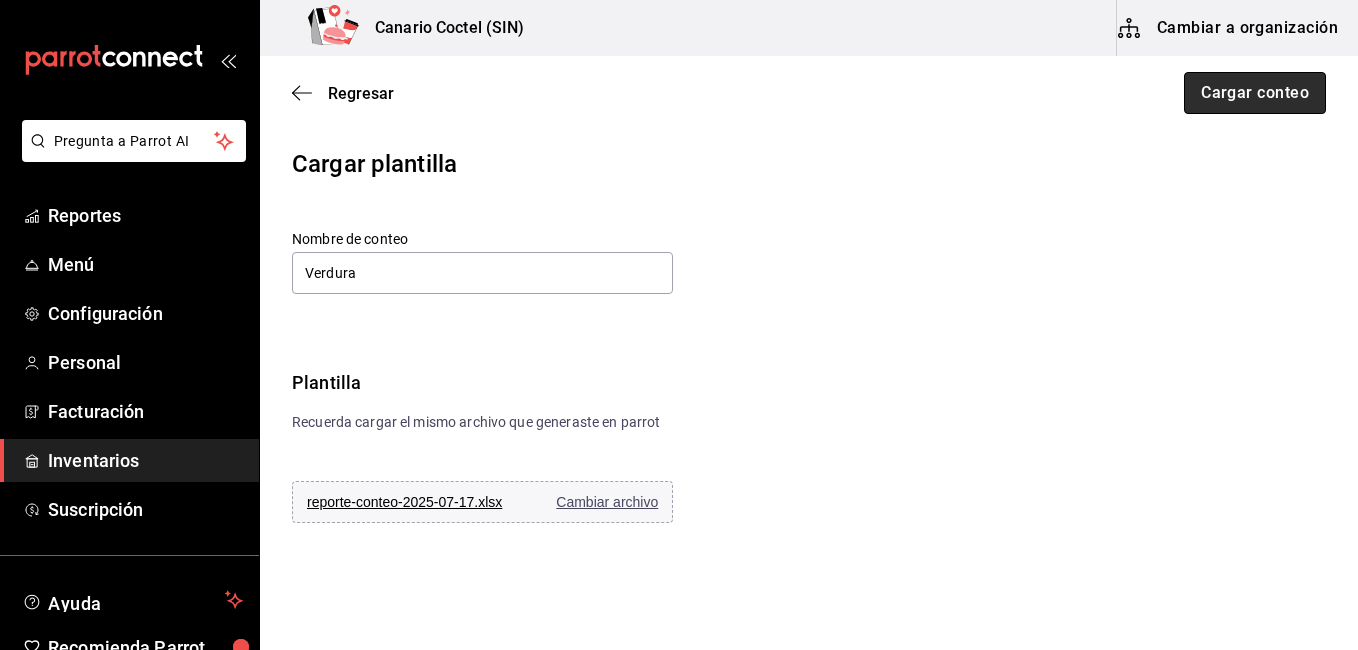 click on "Cargar conteo" at bounding box center (1255, 93) 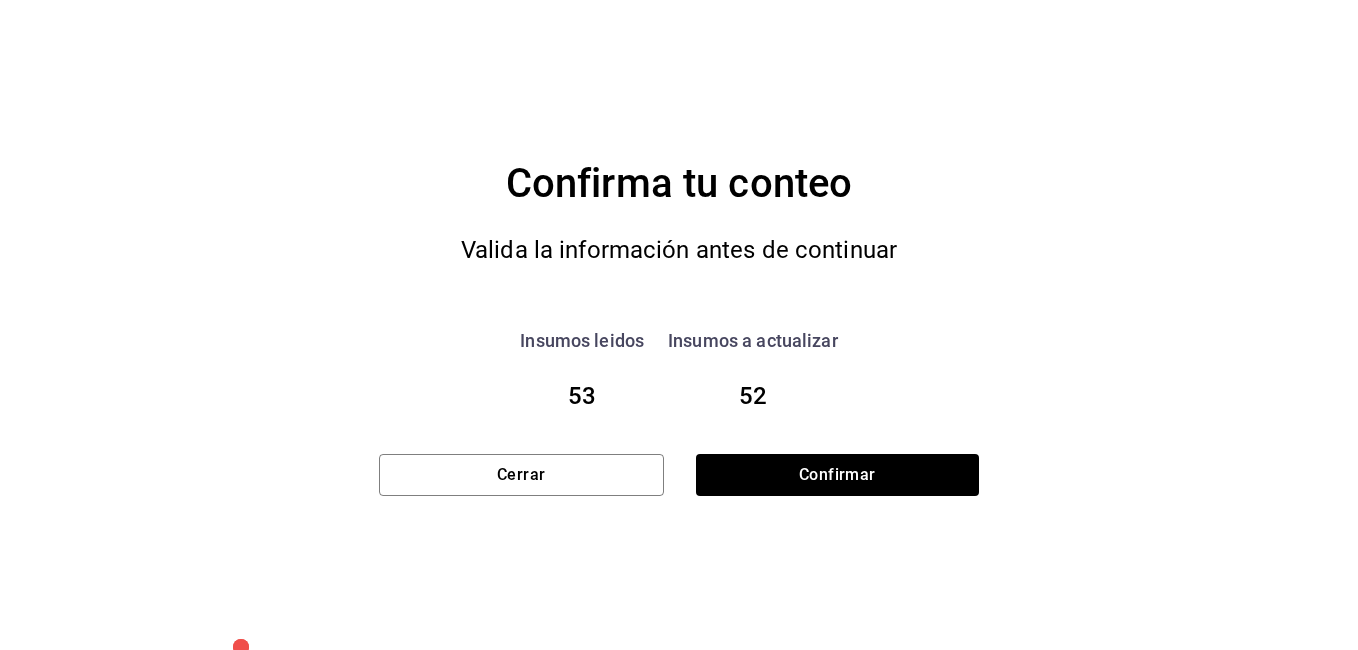 click on "Confirma tu conteo Valida la información antes de continuar Insumos leidos 53 Insumos a actualizar 52 Cerrar Confirmar" at bounding box center (679, 325) 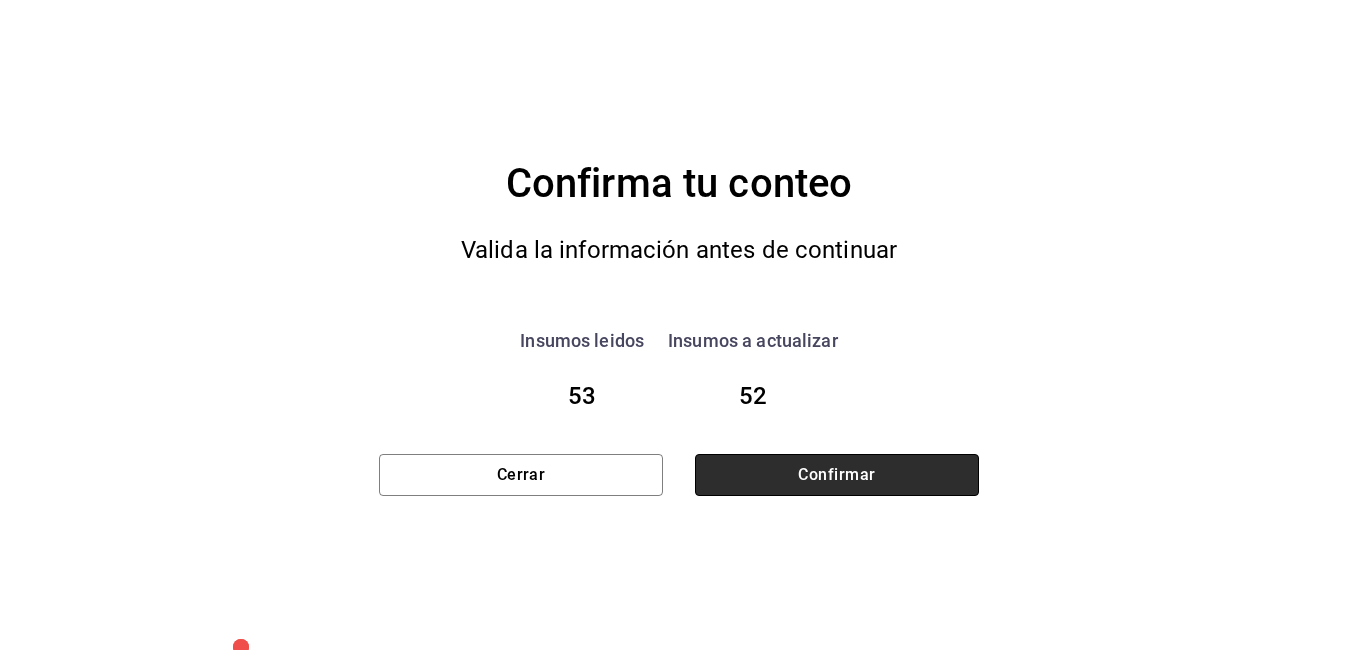 click on "Confirmar" at bounding box center [837, 475] 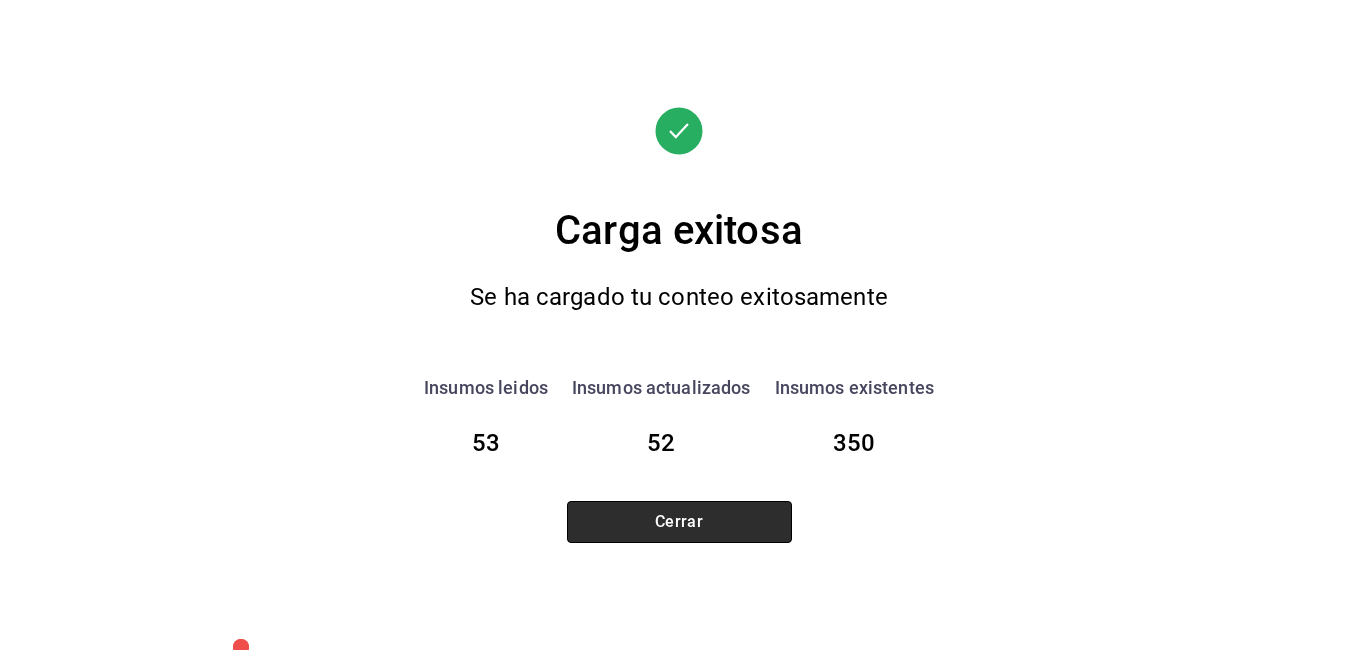 click on "Cerrar" at bounding box center (679, 522) 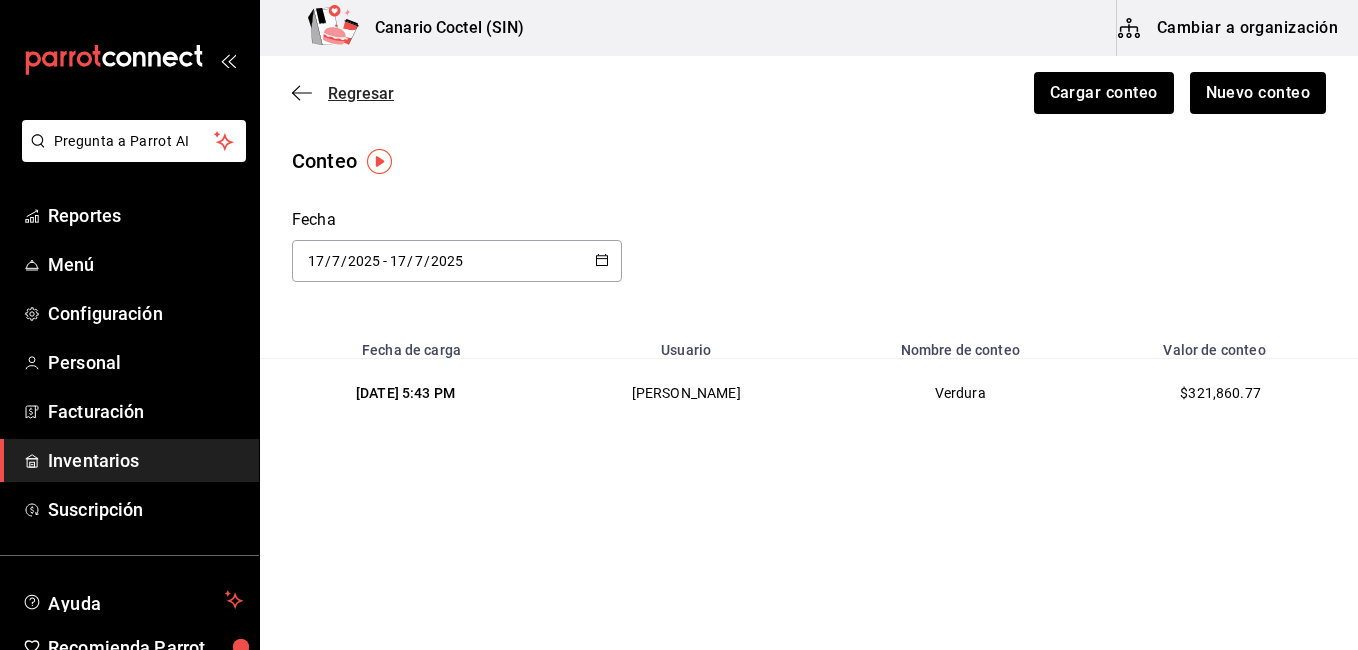 click 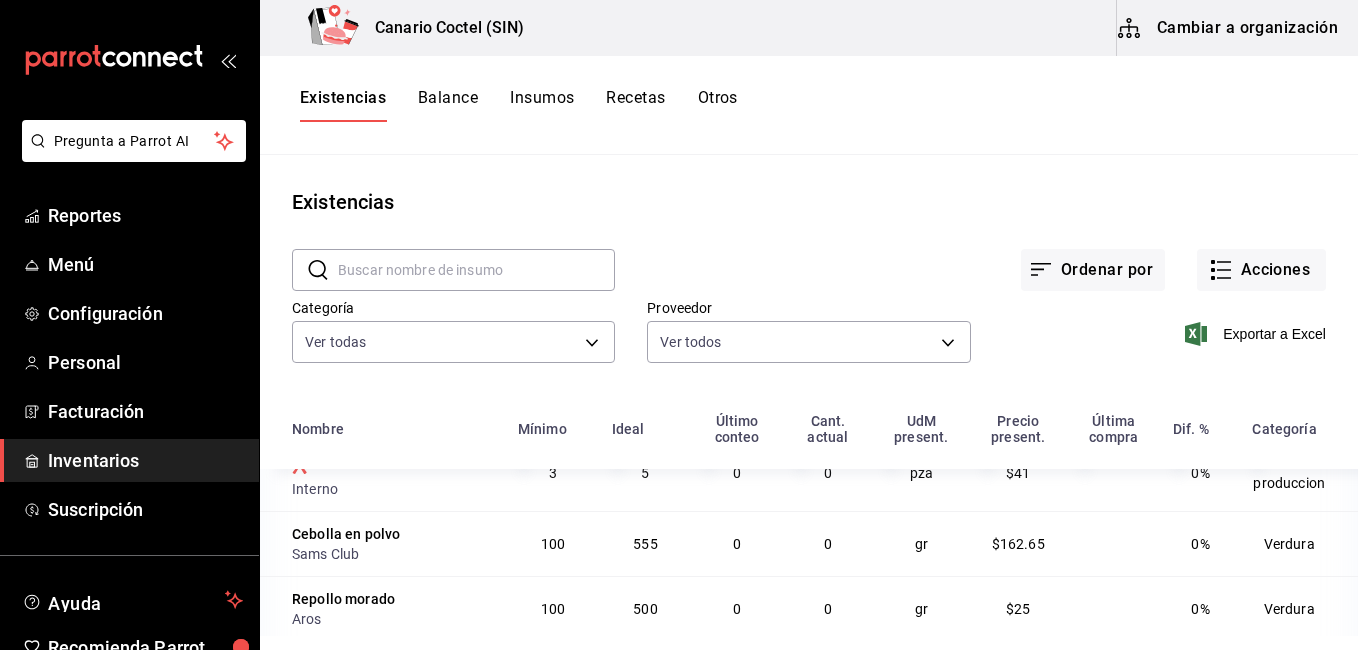scroll, scrollTop: 0, scrollLeft: 0, axis: both 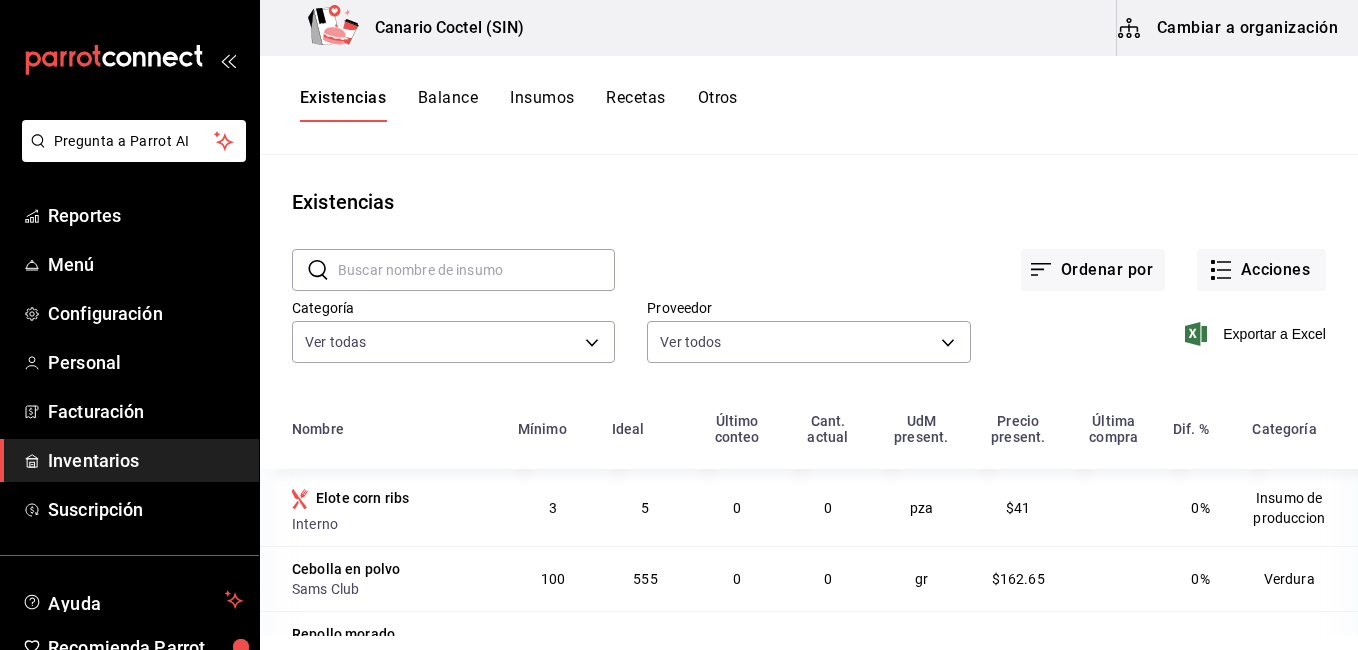 click on "Insumos" at bounding box center [542, 105] 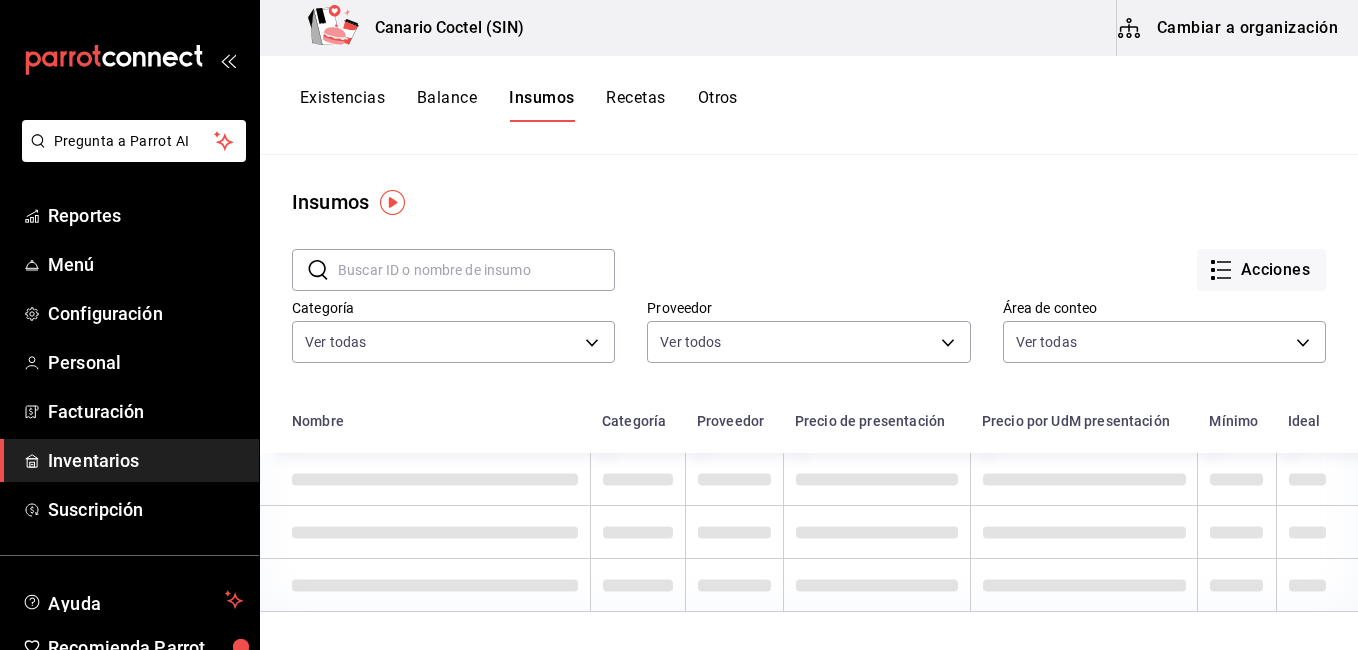 click at bounding box center (476, 270) 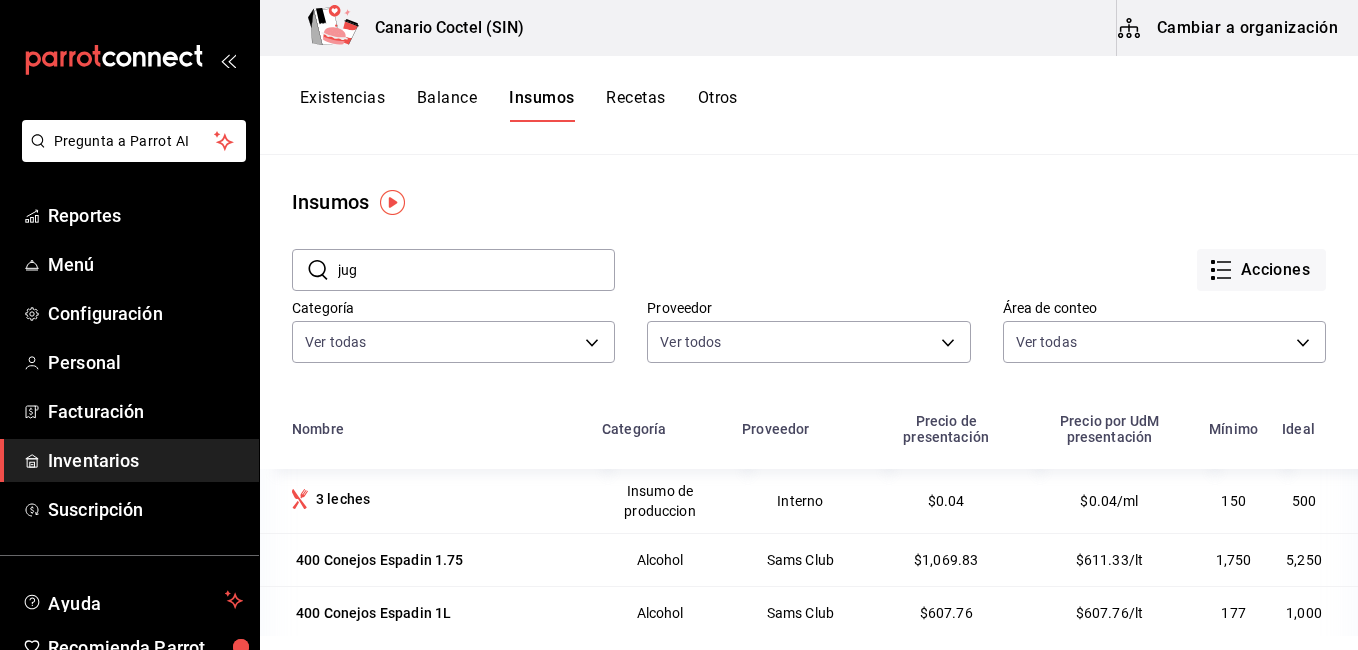 type on "jug" 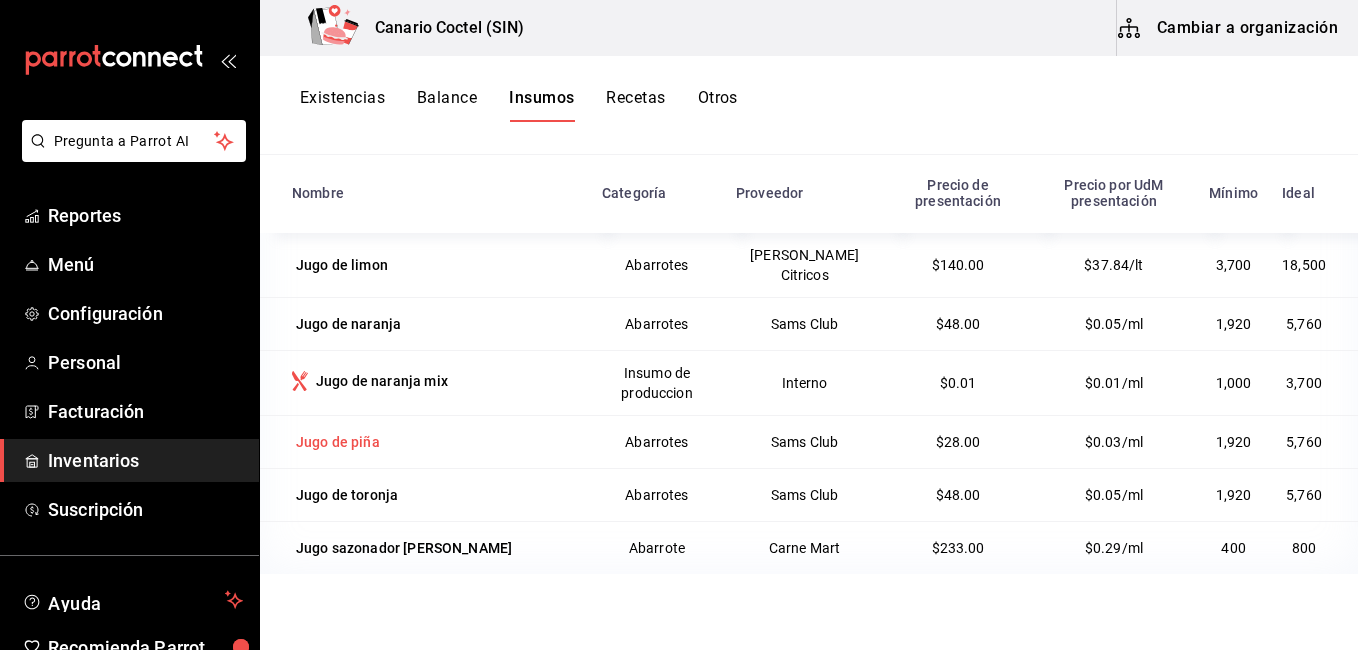 scroll, scrollTop: 246, scrollLeft: 0, axis: vertical 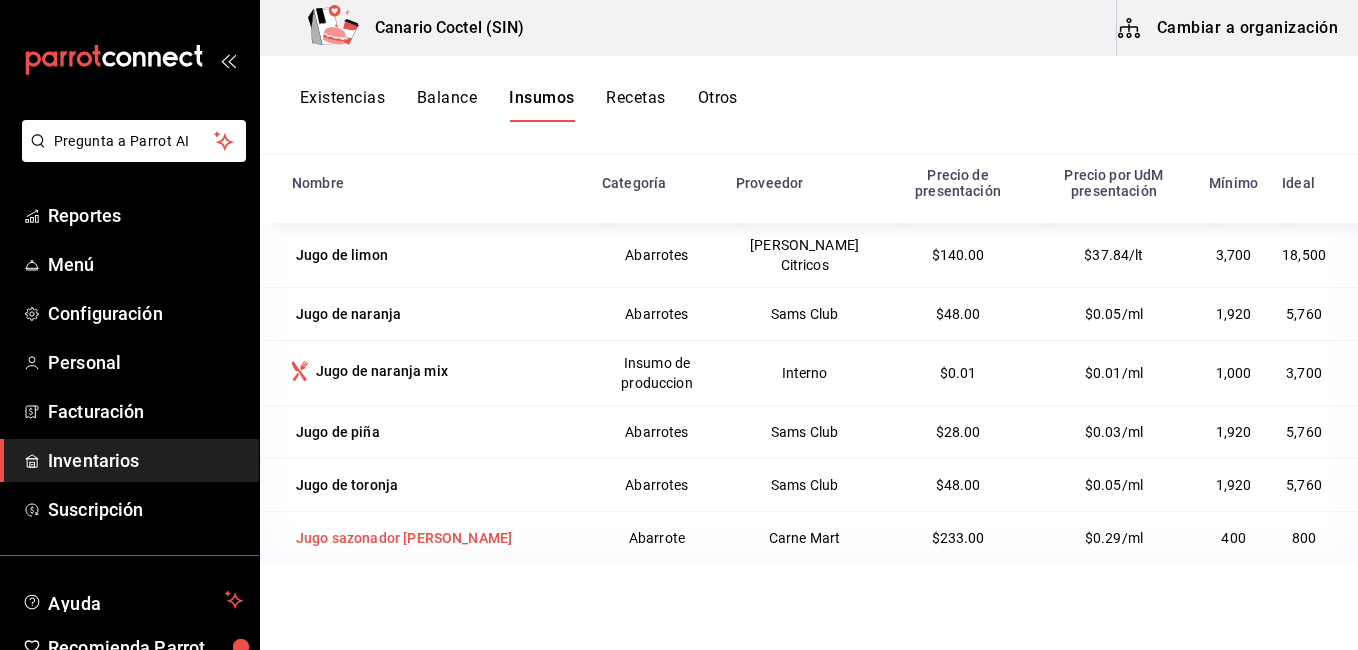 click on "Jugo sazonador Maggi" at bounding box center (404, 538) 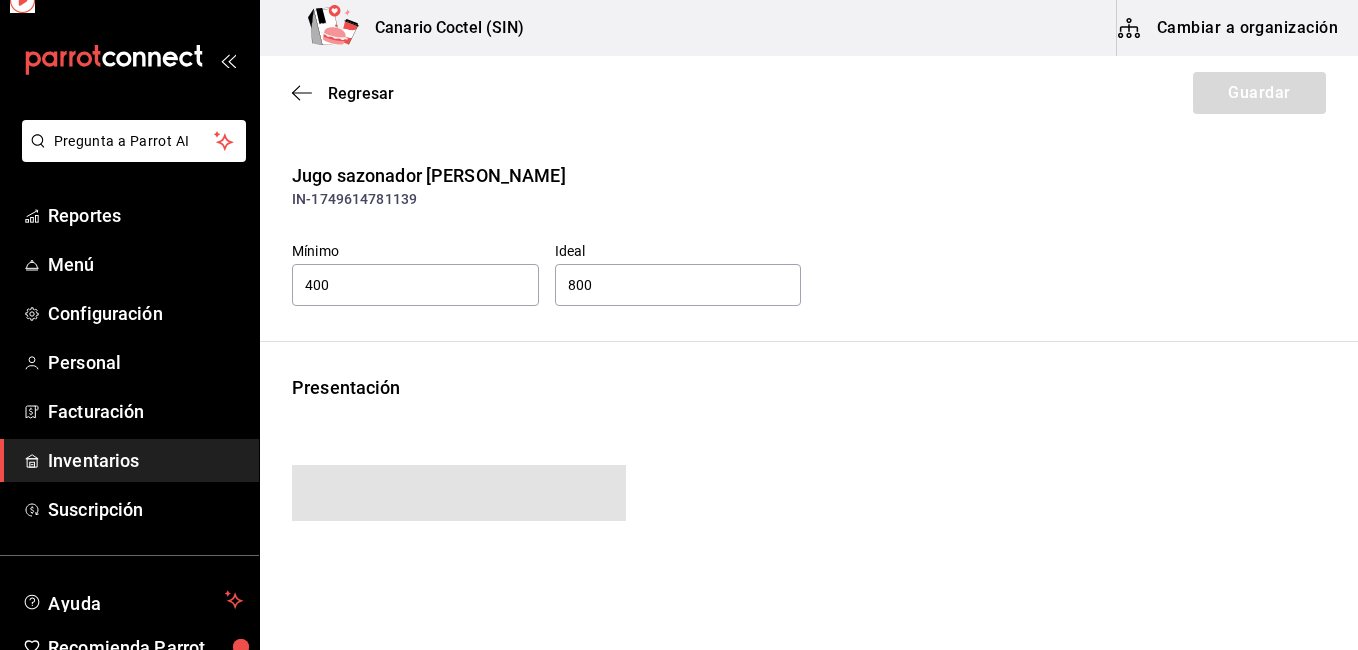 type on "233.00" 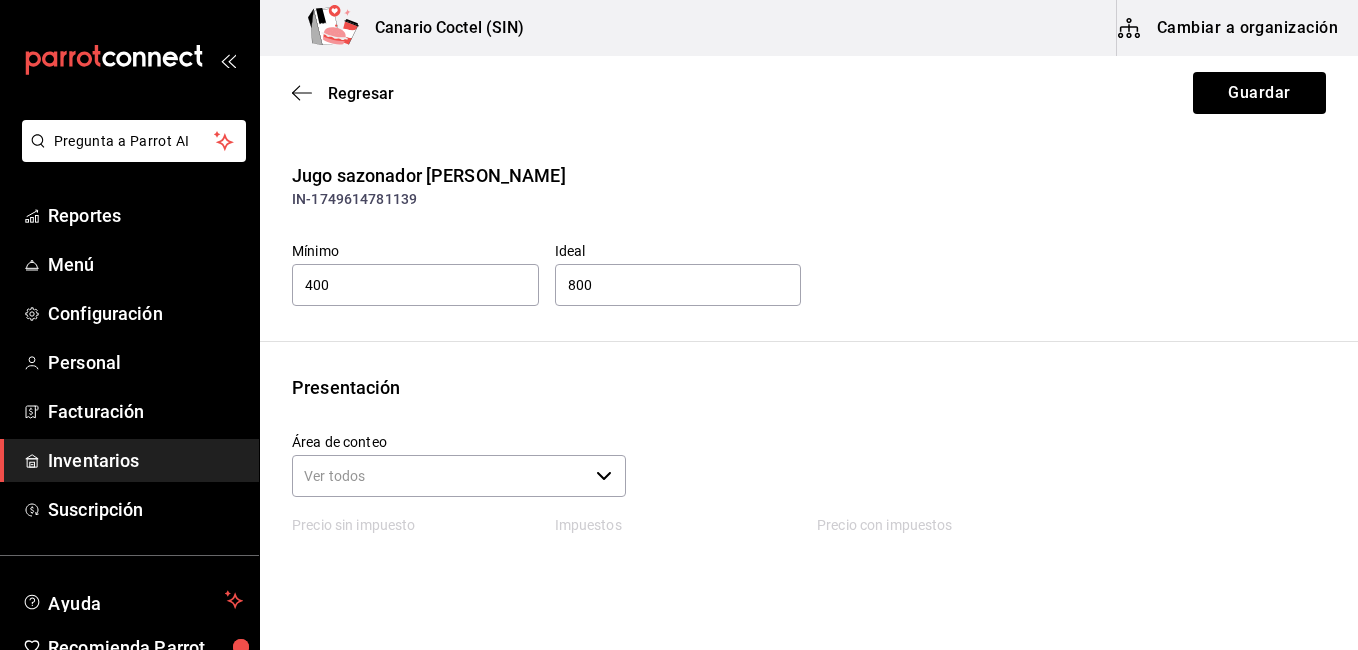 scroll, scrollTop: 200, scrollLeft: 0, axis: vertical 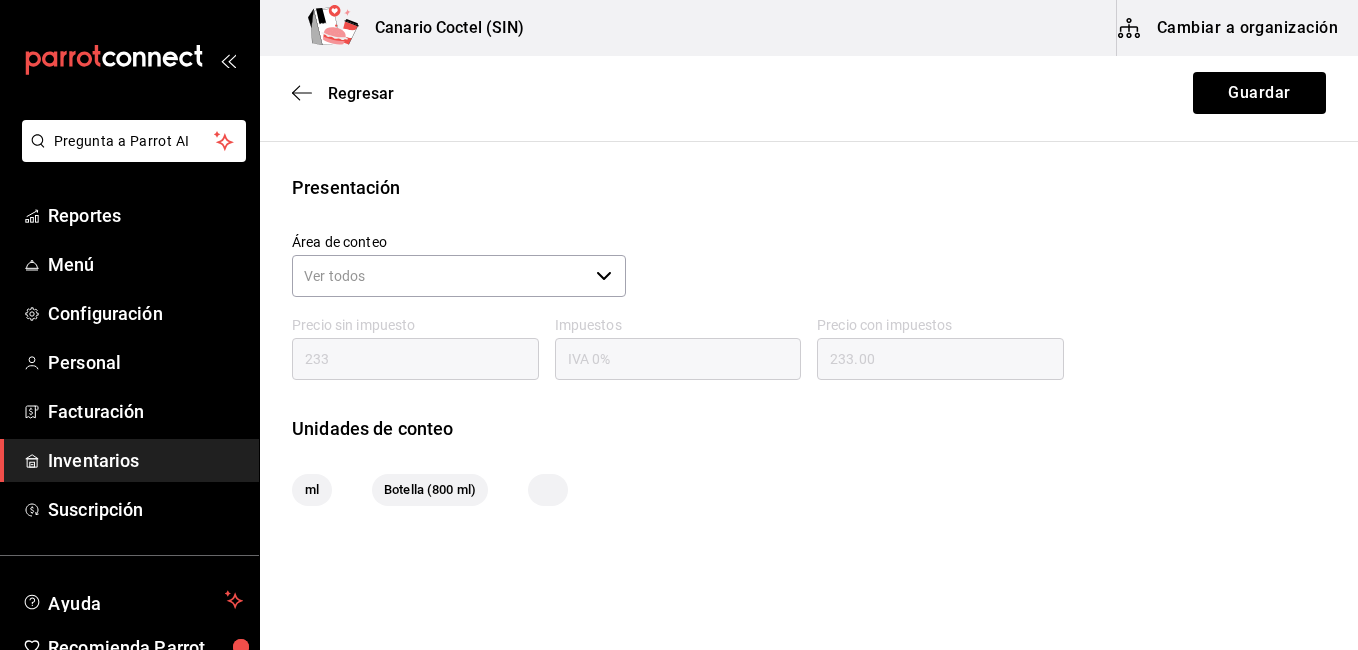 click on "Área de conteo" at bounding box center [440, 276] 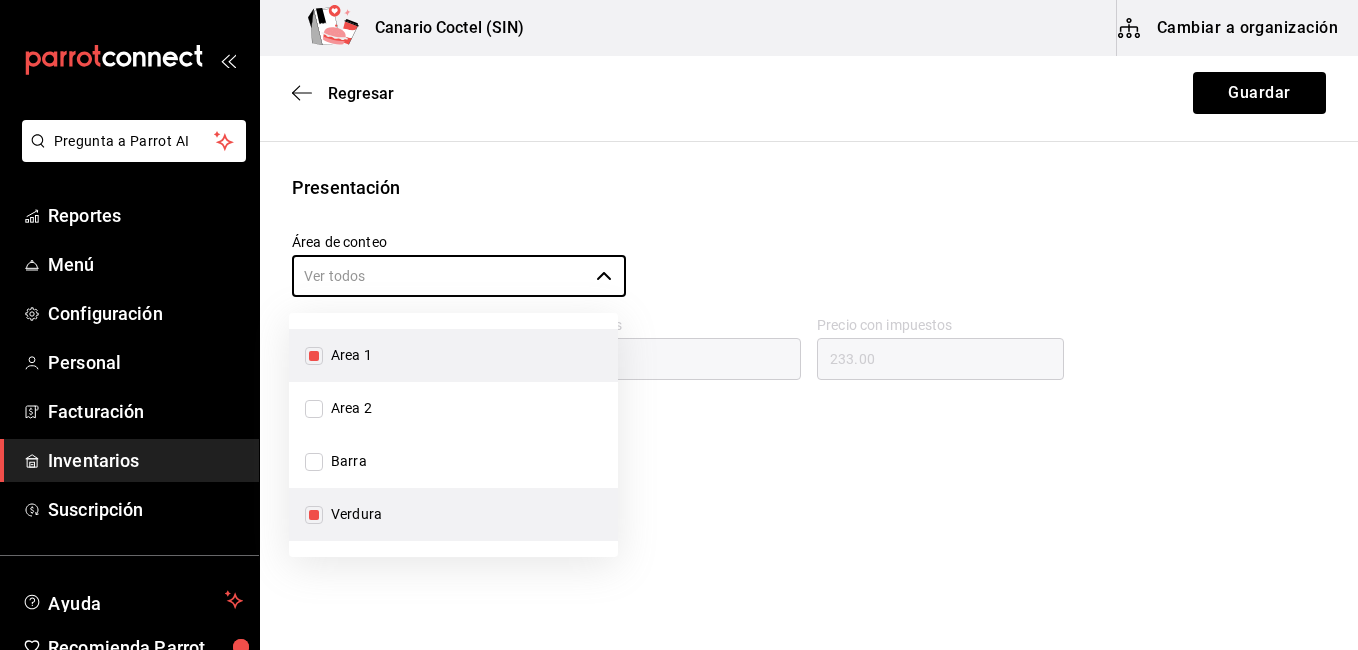 click on "Verdura" at bounding box center (314, 515) 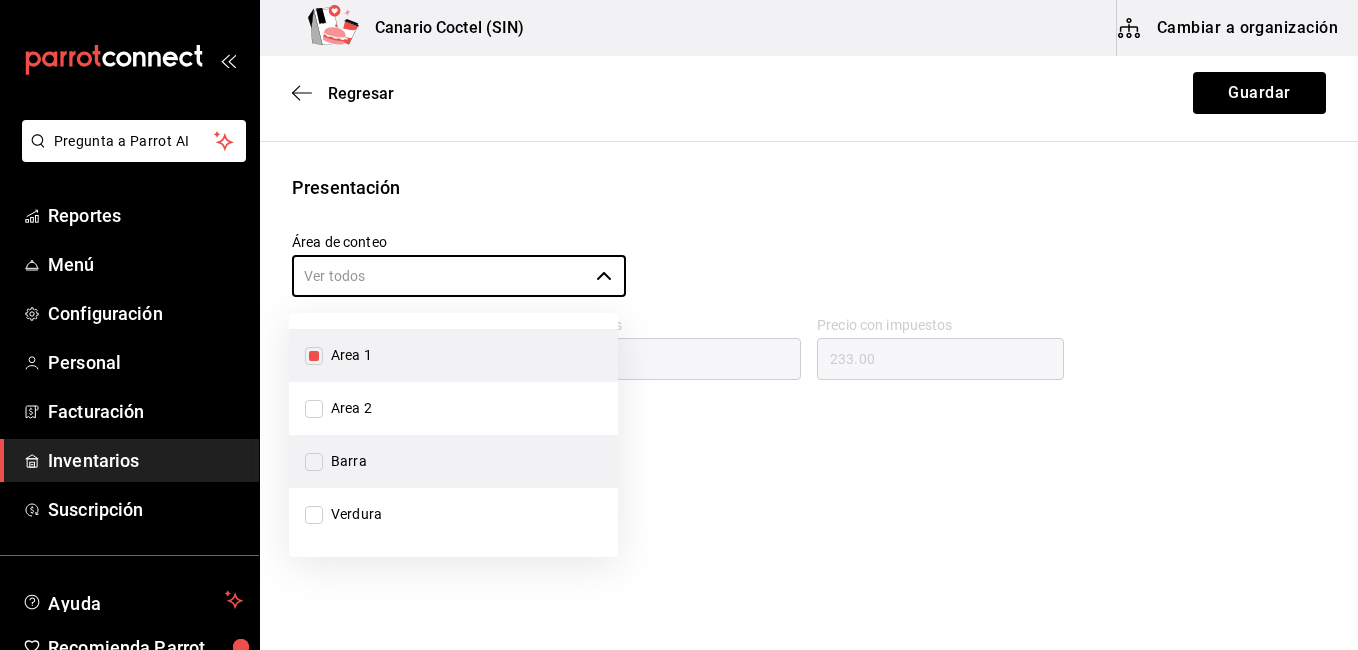 click on "Barra" at bounding box center [314, 462] 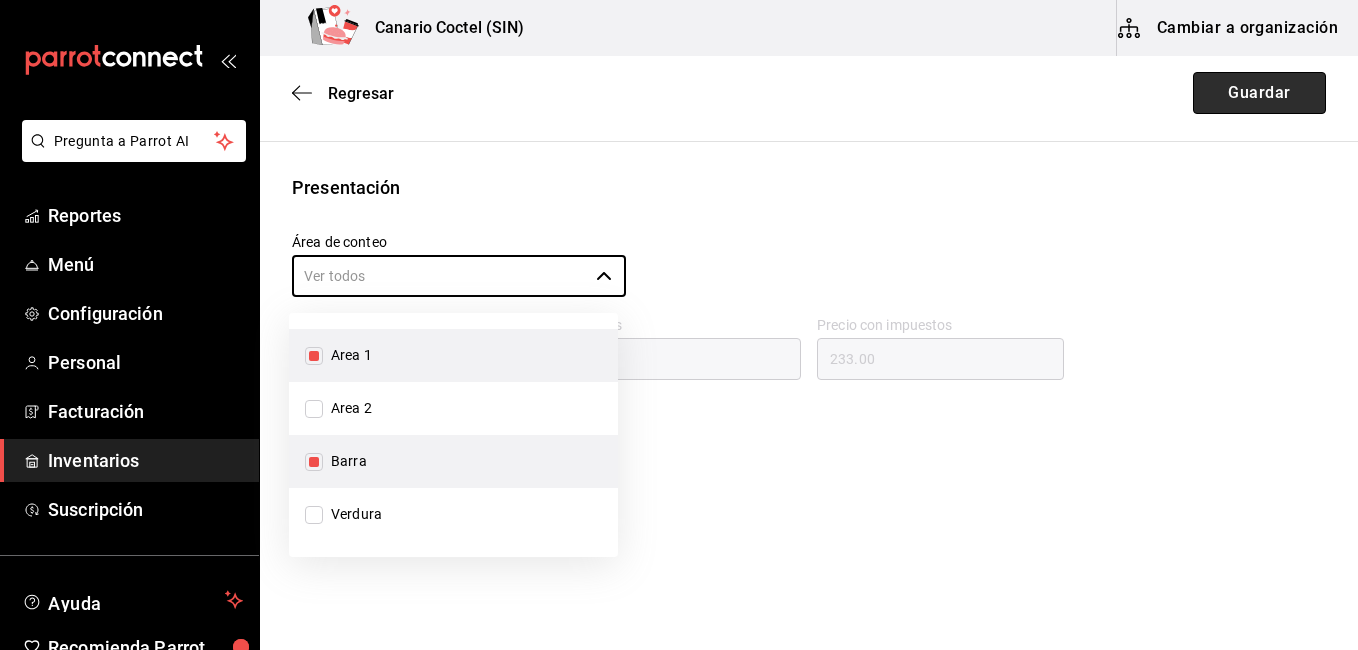 click on "Guardar" at bounding box center (1259, 93) 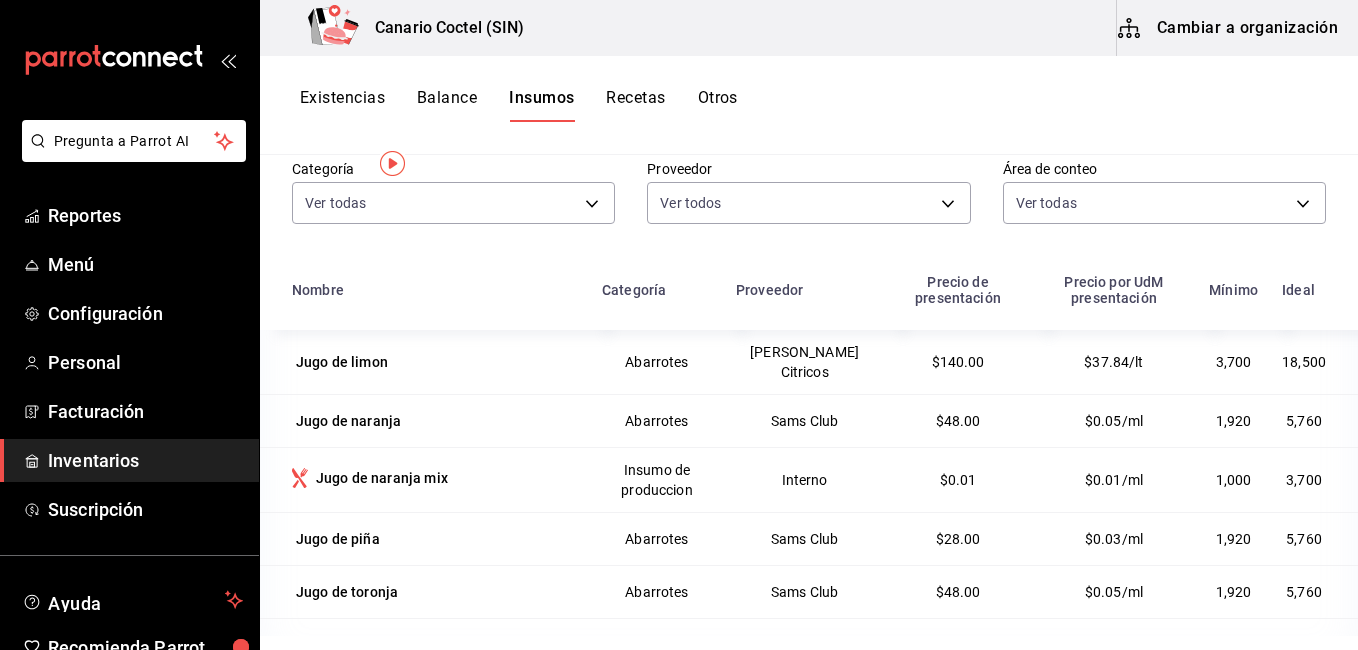 scroll, scrollTop: 0, scrollLeft: 0, axis: both 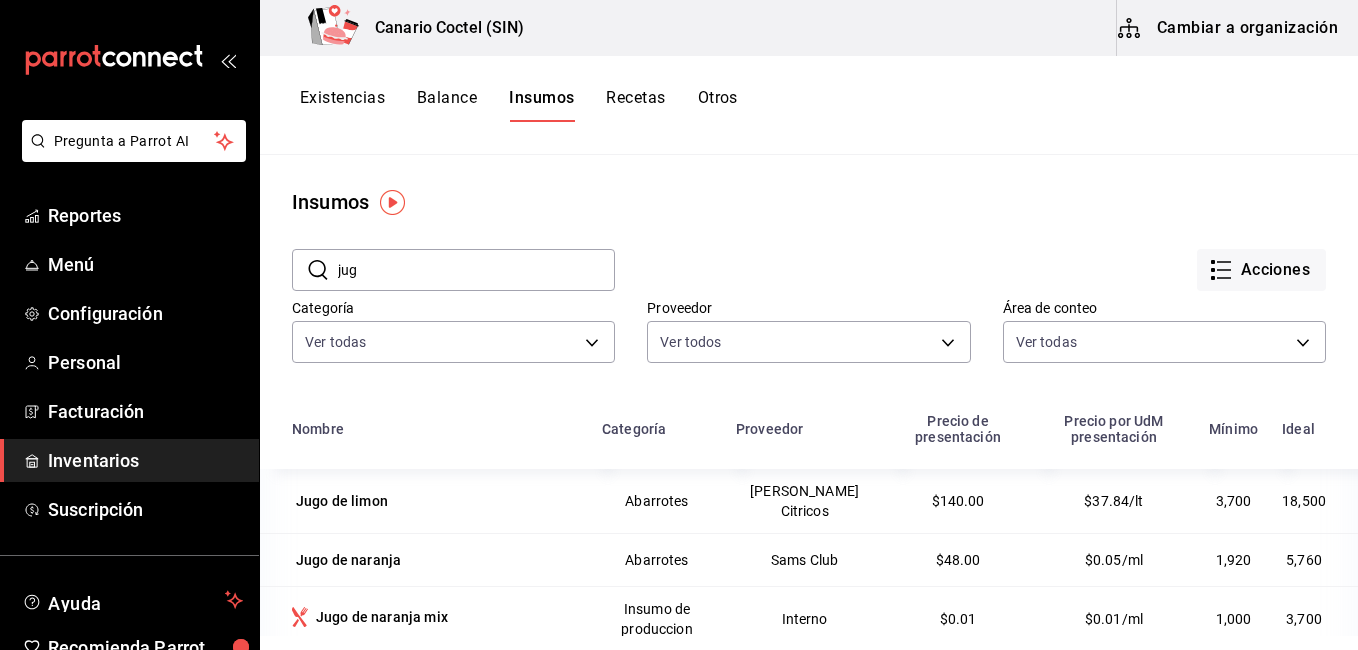 click on "Existencias" at bounding box center [342, 105] 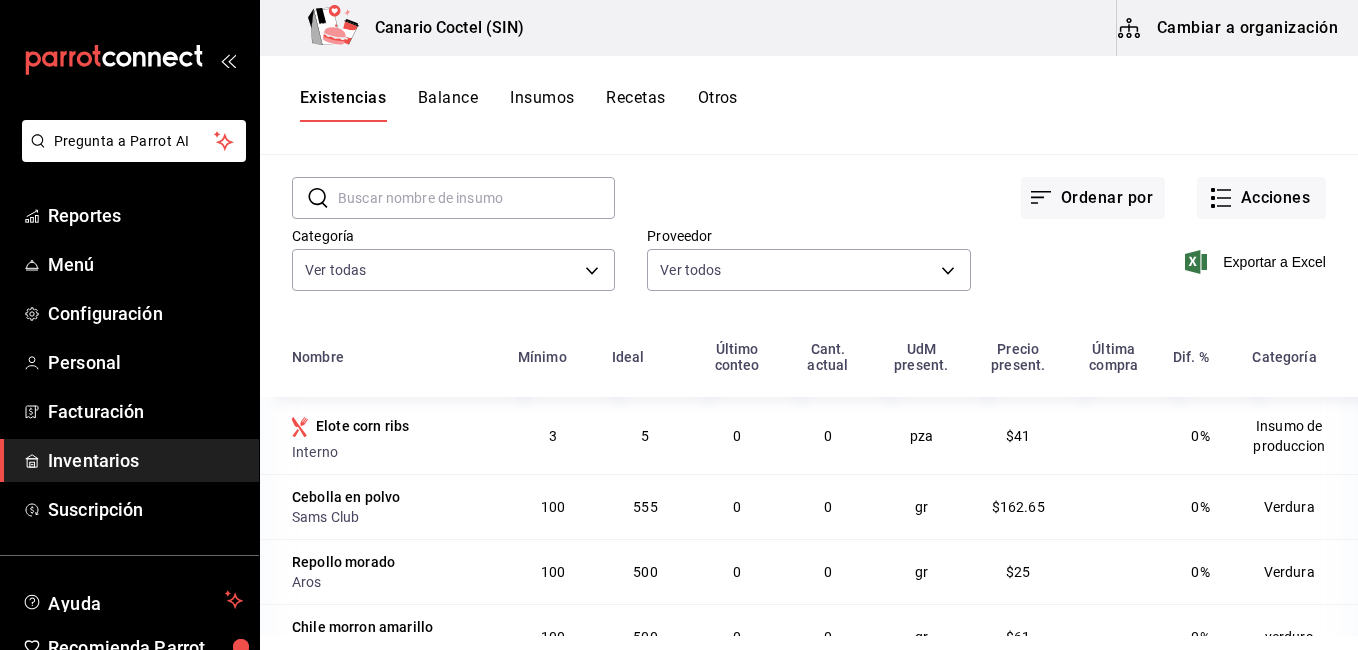 scroll, scrollTop: 102, scrollLeft: 0, axis: vertical 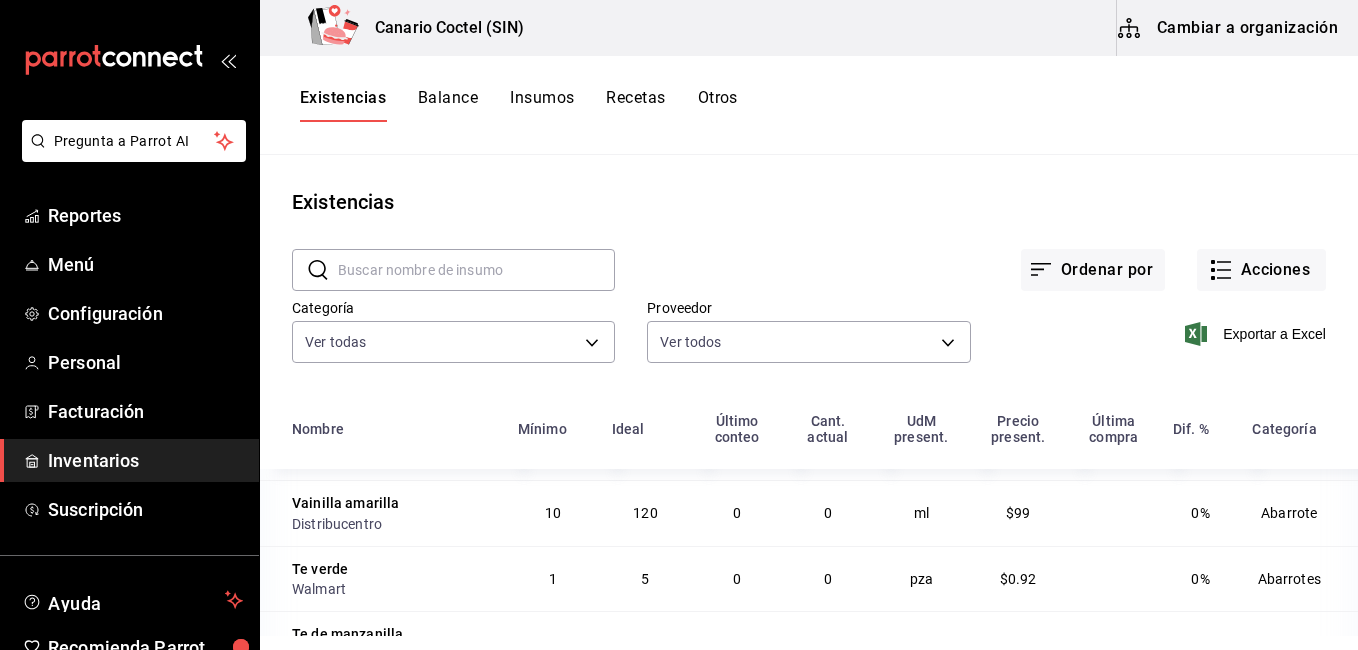 click at bounding box center [476, 270] 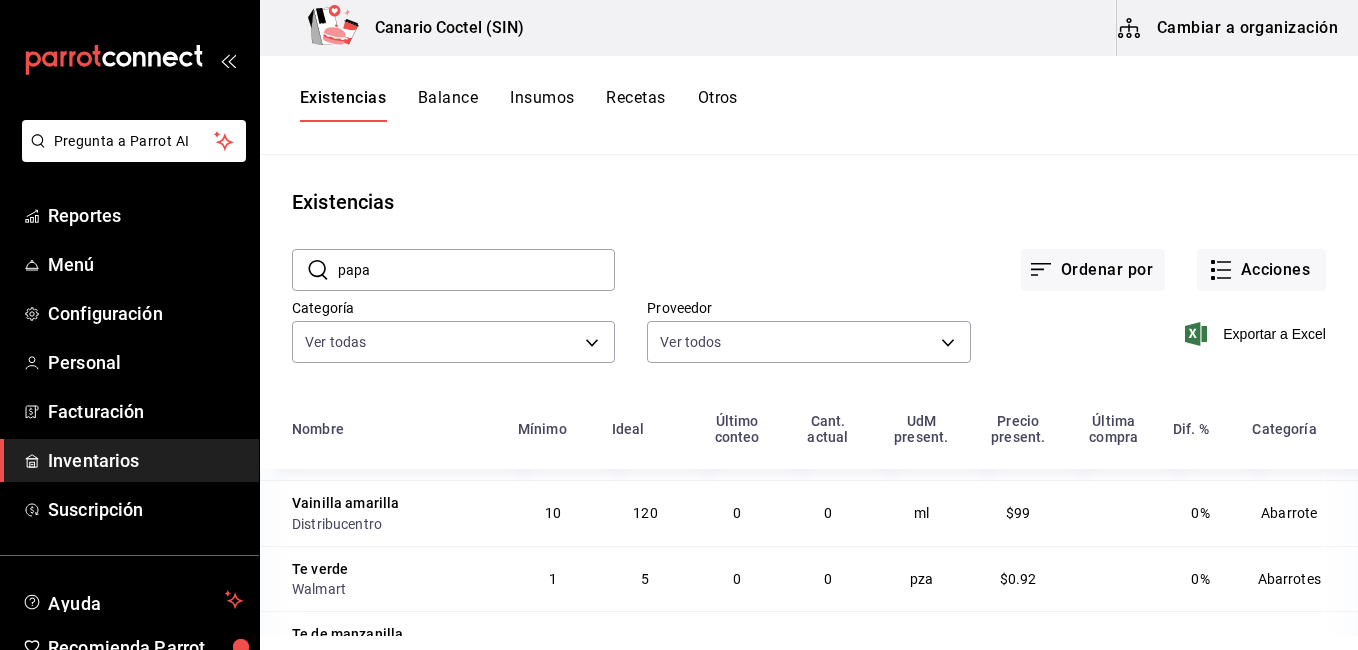 type on "papa" 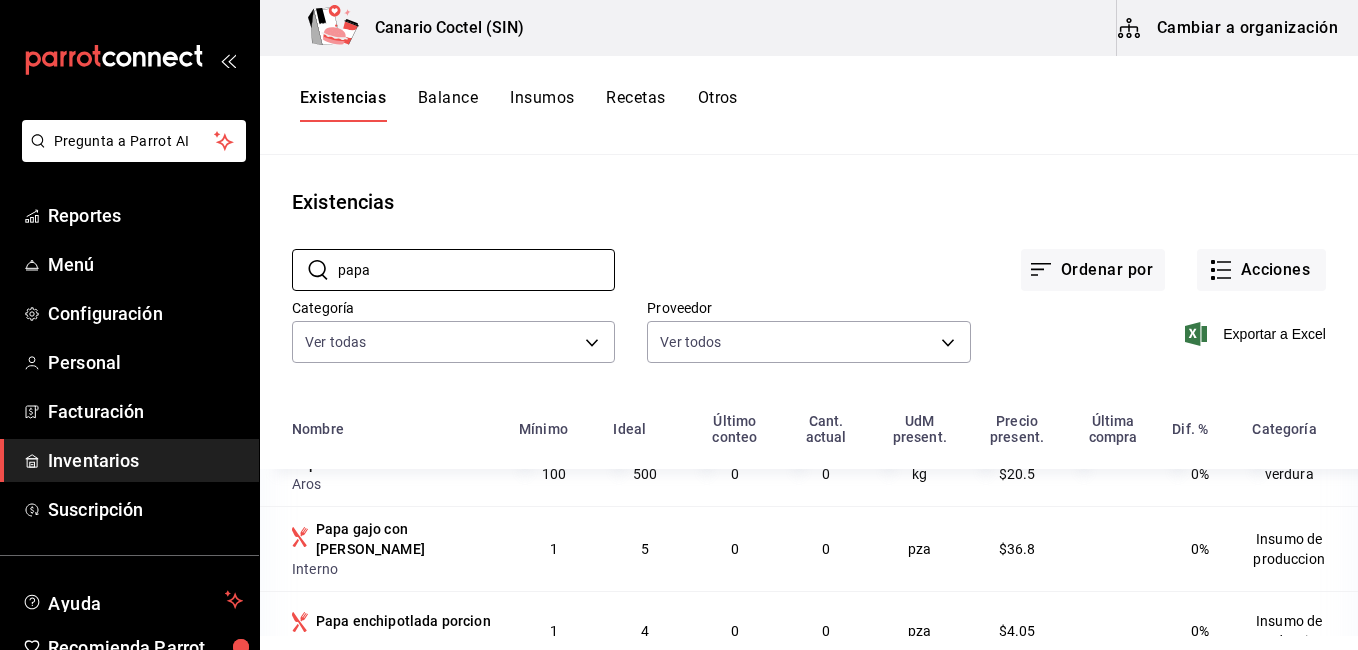 scroll, scrollTop: 35, scrollLeft: 0, axis: vertical 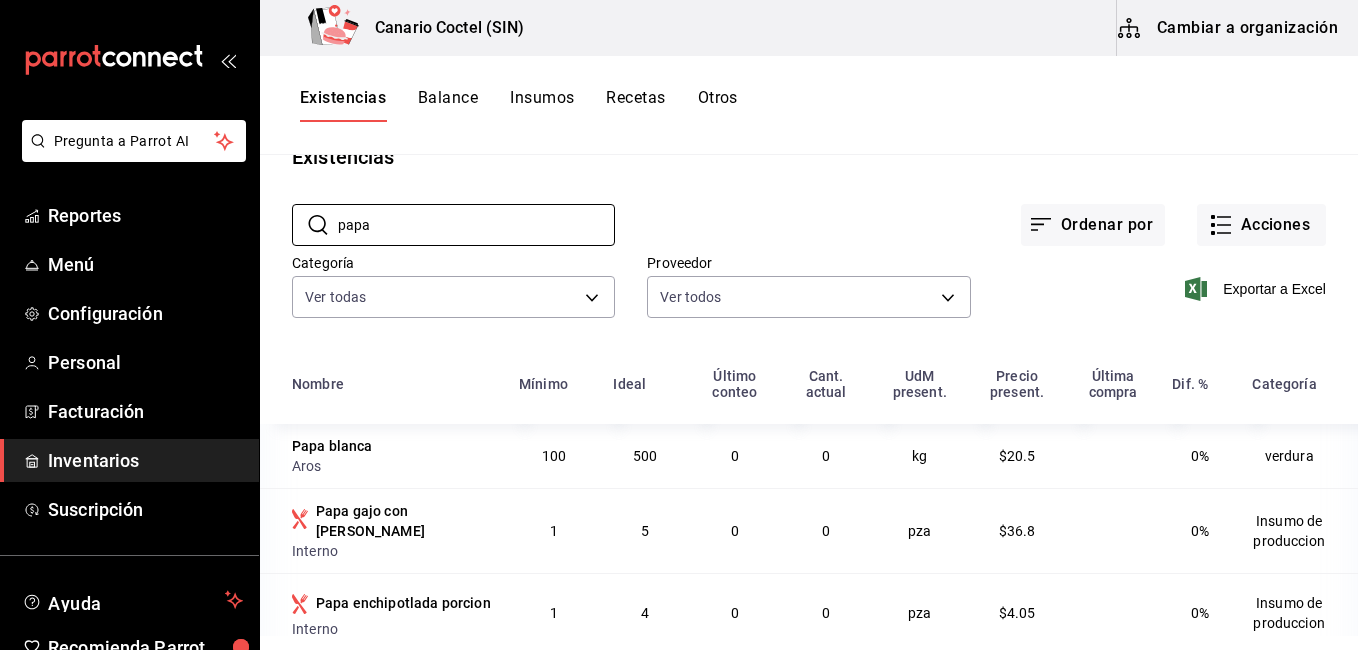 click on "Insumos" at bounding box center (542, 105) 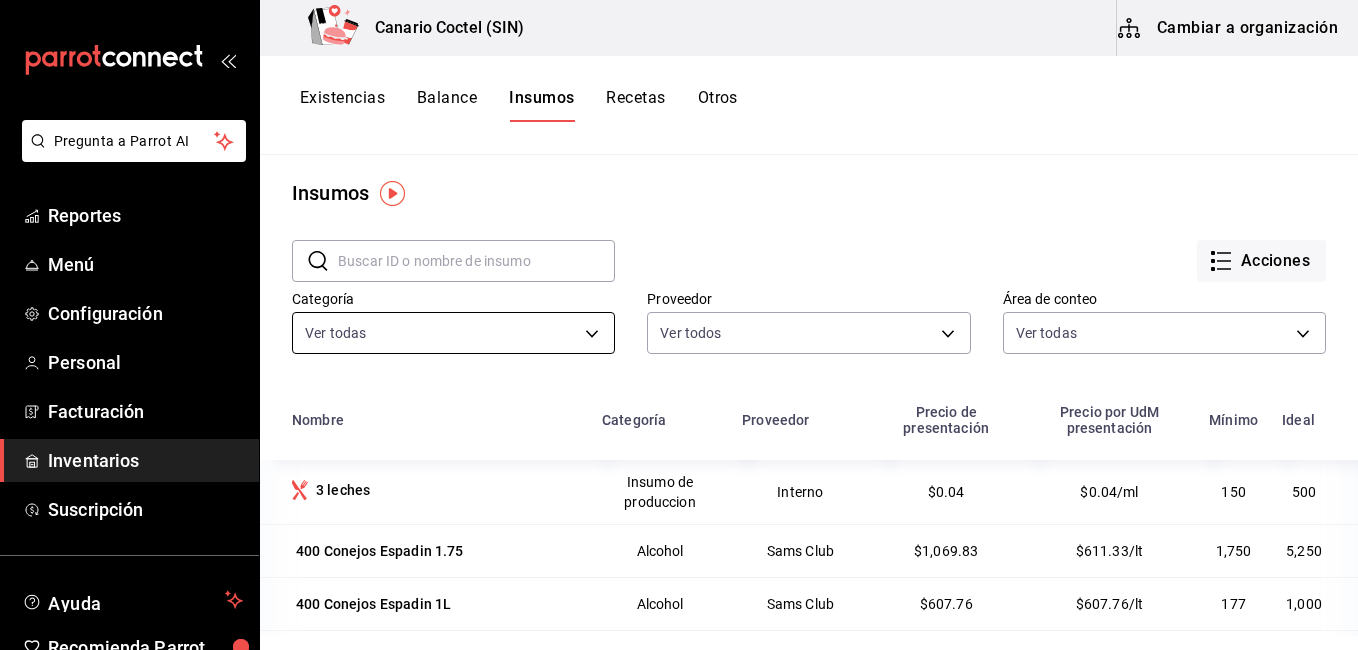 scroll, scrollTop: 0, scrollLeft: 0, axis: both 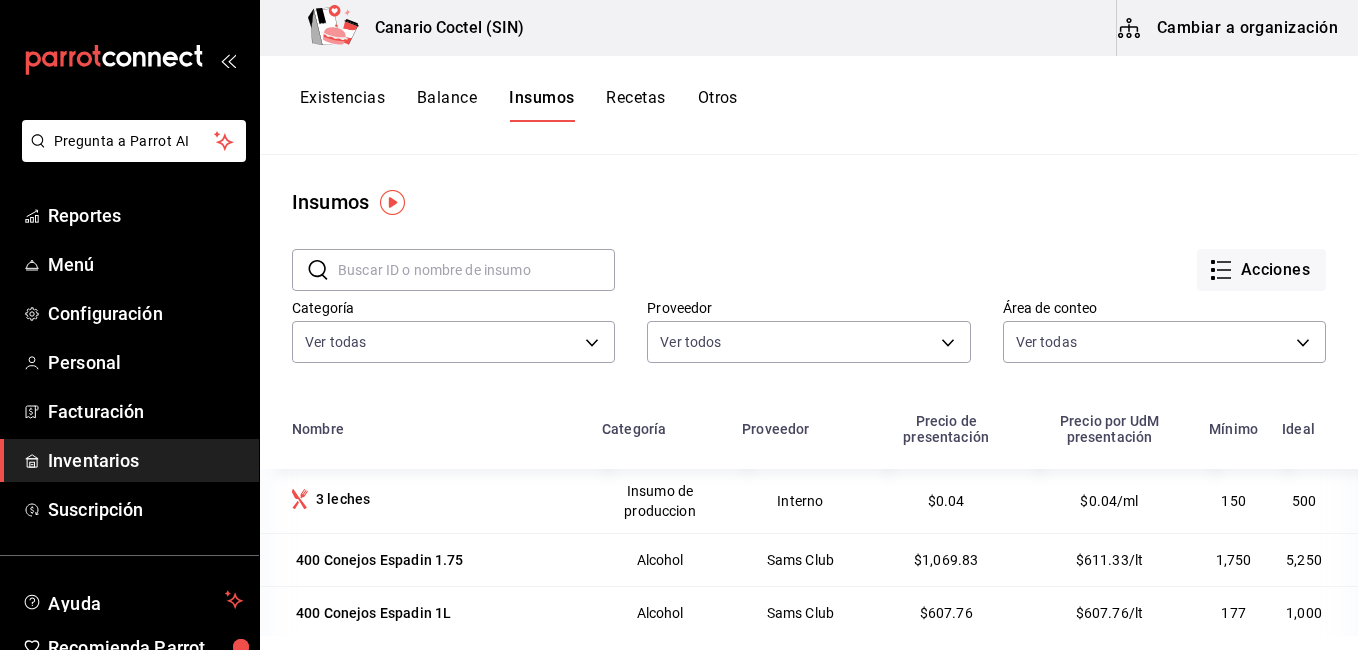 drag, startPoint x: 371, startPoint y: 94, endPoint x: 718, endPoint y: 129, distance: 348.76065 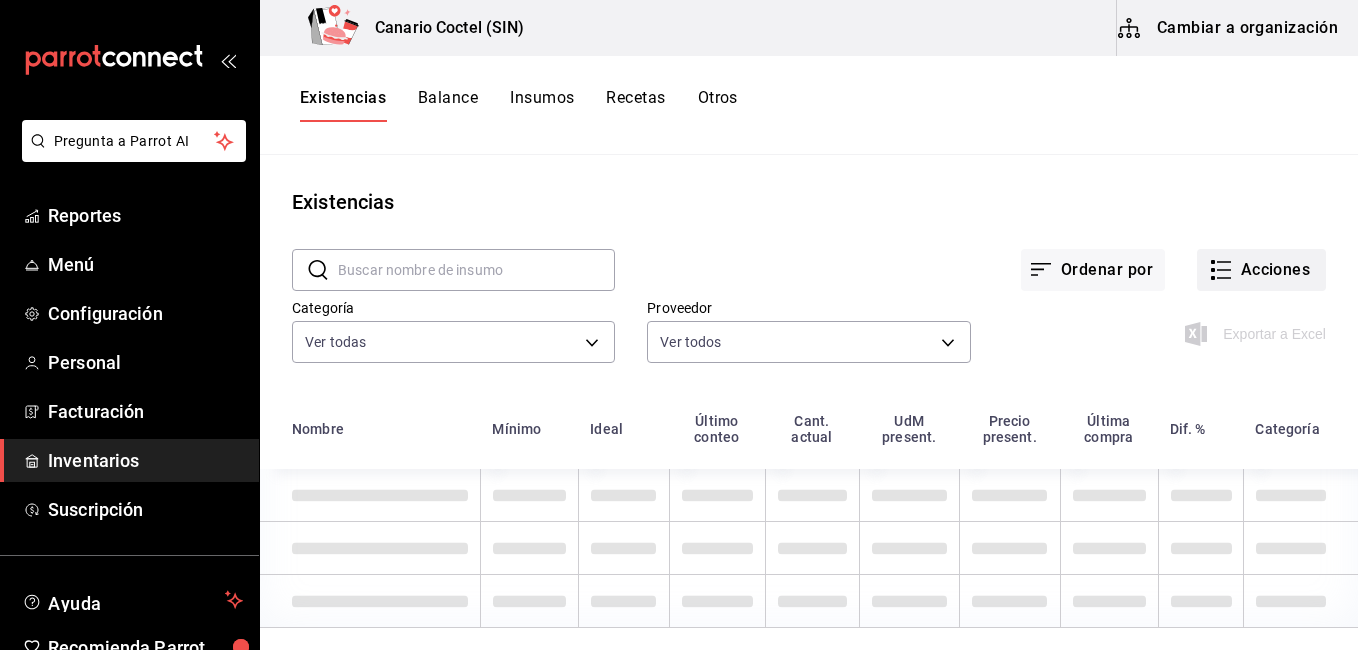 click on "Acciones" at bounding box center [1261, 270] 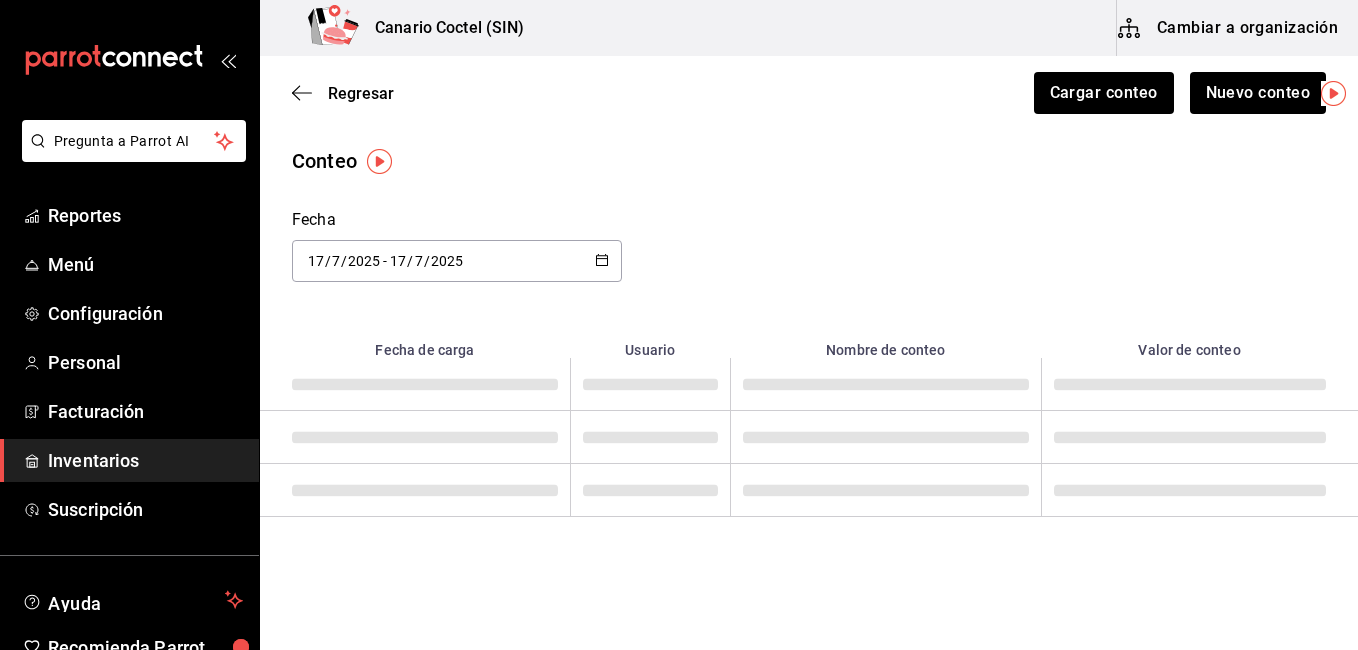click on "Conteo Fecha 2025-07-17 17 / 7 / 2025 - 2025-07-17 17 / 7 / 2025 Fecha de carga Usuario Nombre de conteo Valor de conteo" at bounding box center [809, 331] 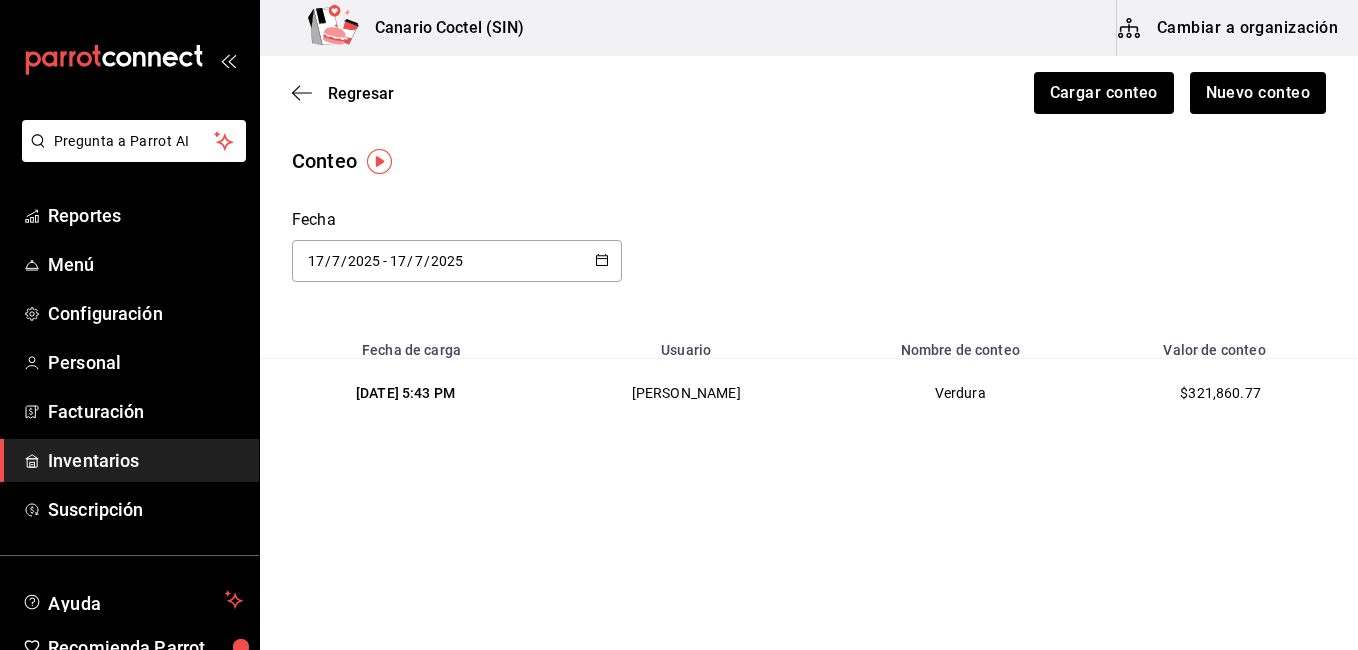 scroll, scrollTop: 0, scrollLeft: 0, axis: both 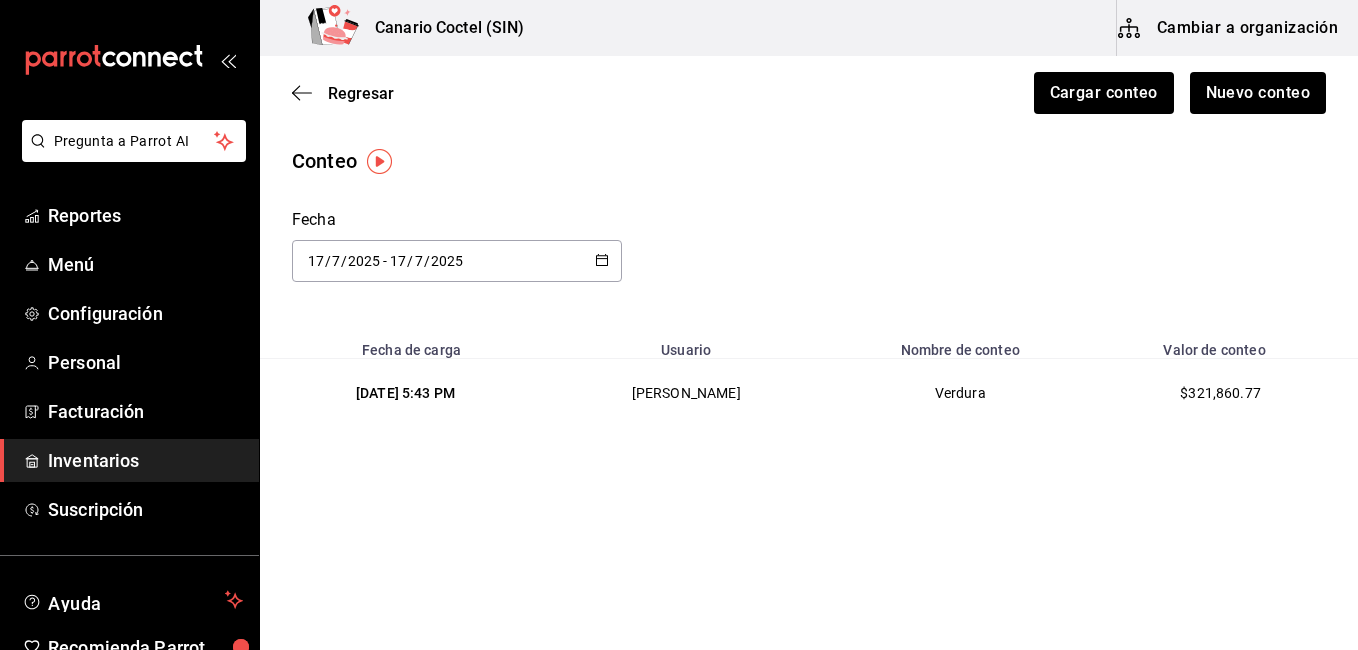click on "[DATE] 5:43 PM" at bounding box center [405, 393] 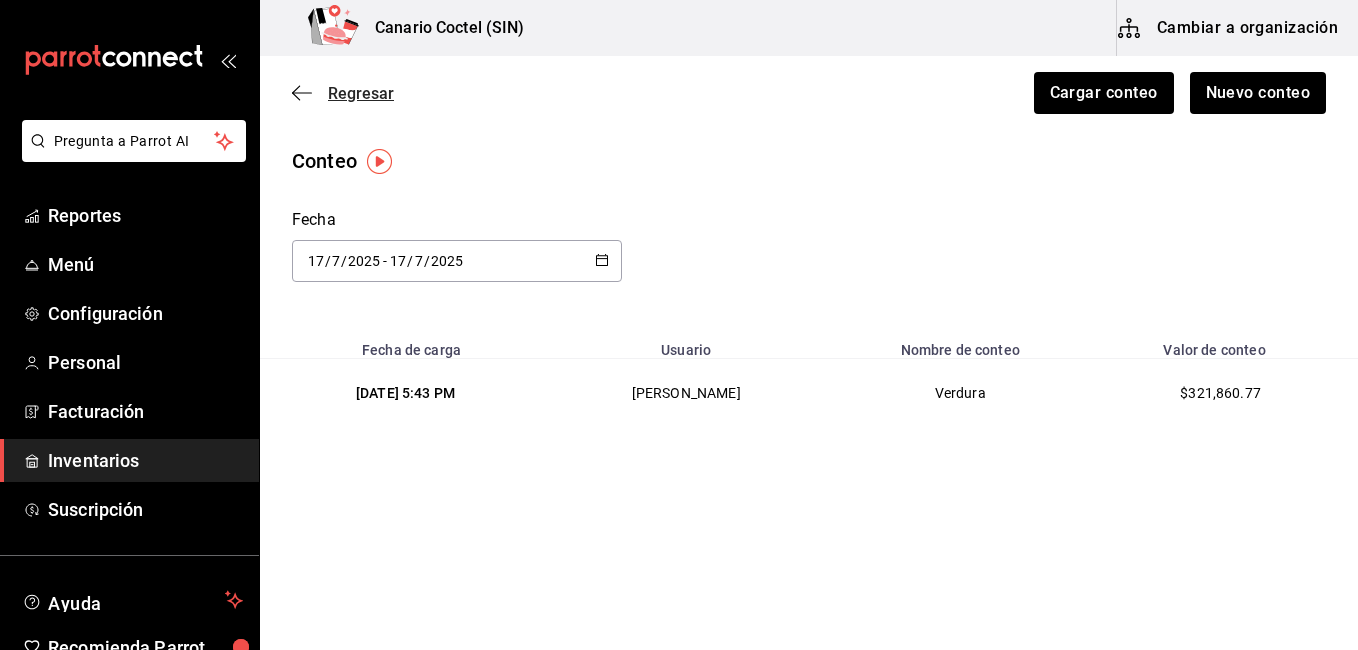 click 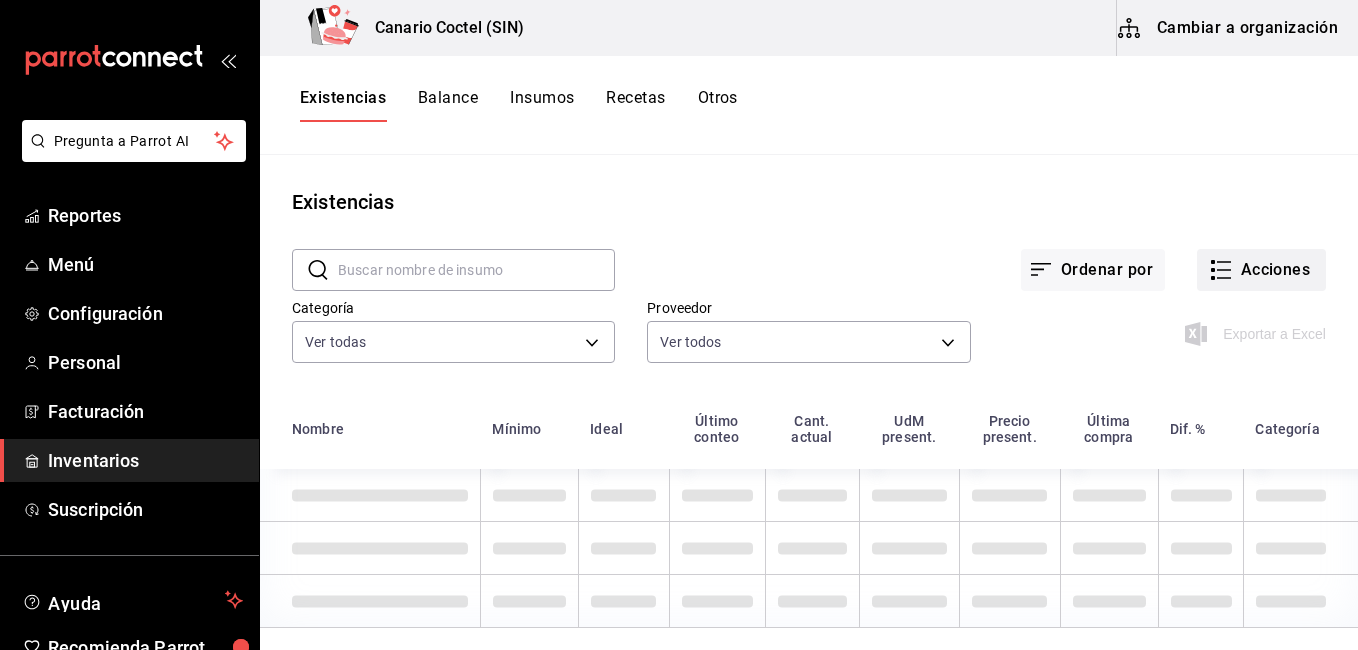 click on "Acciones" at bounding box center (1261, 270) 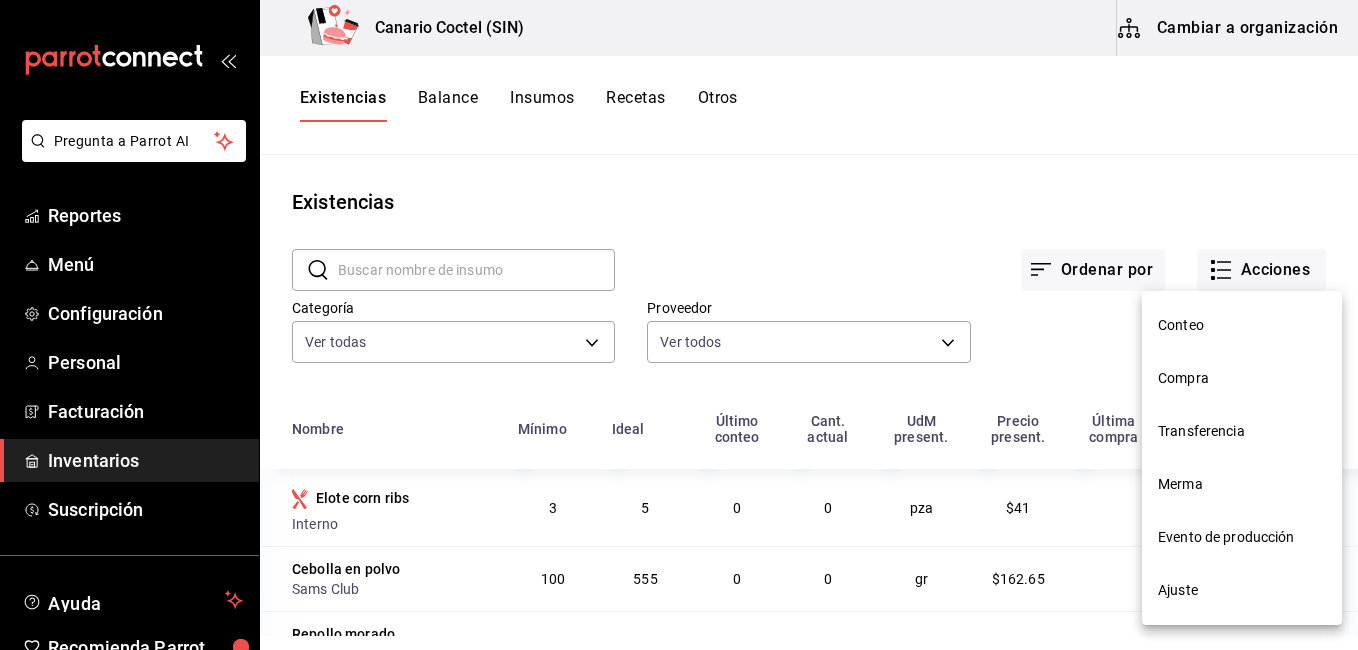 click on "Conteo" at bounding box center (1242, 325) 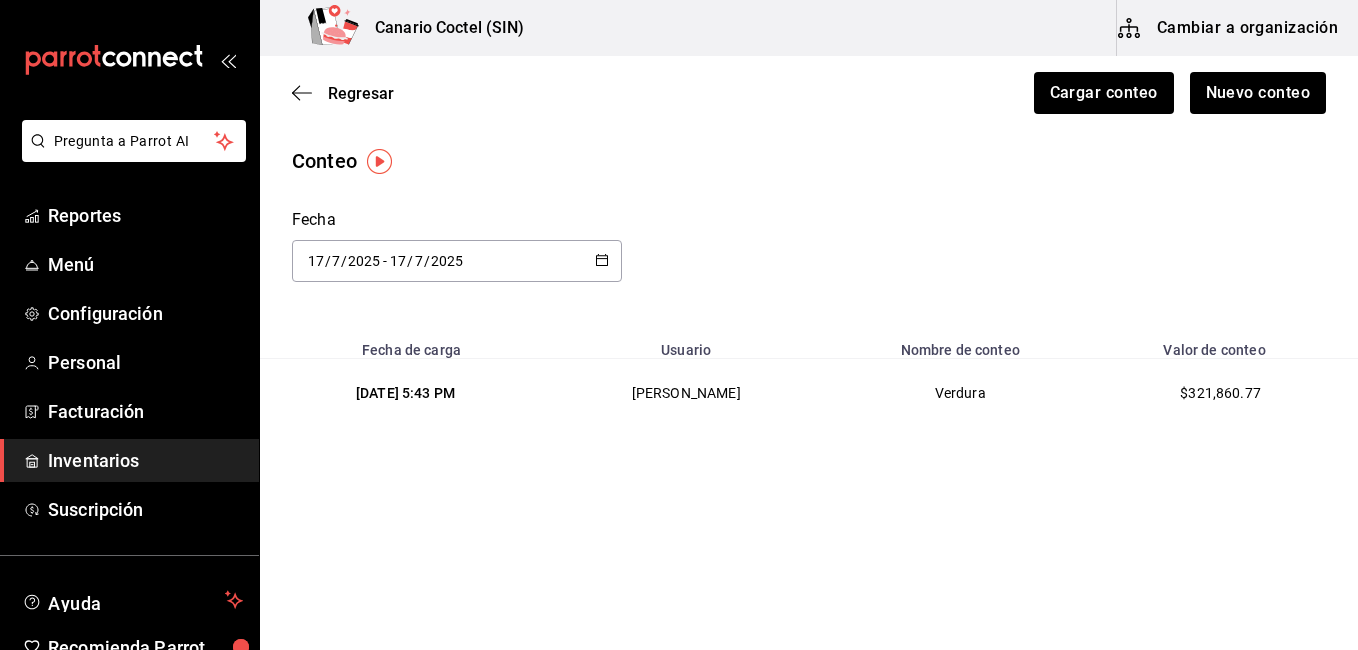drag, startPoint x: 570, startPoint y: 394, endPoint x: 448, endPoint y: 392, distance: 122.016396 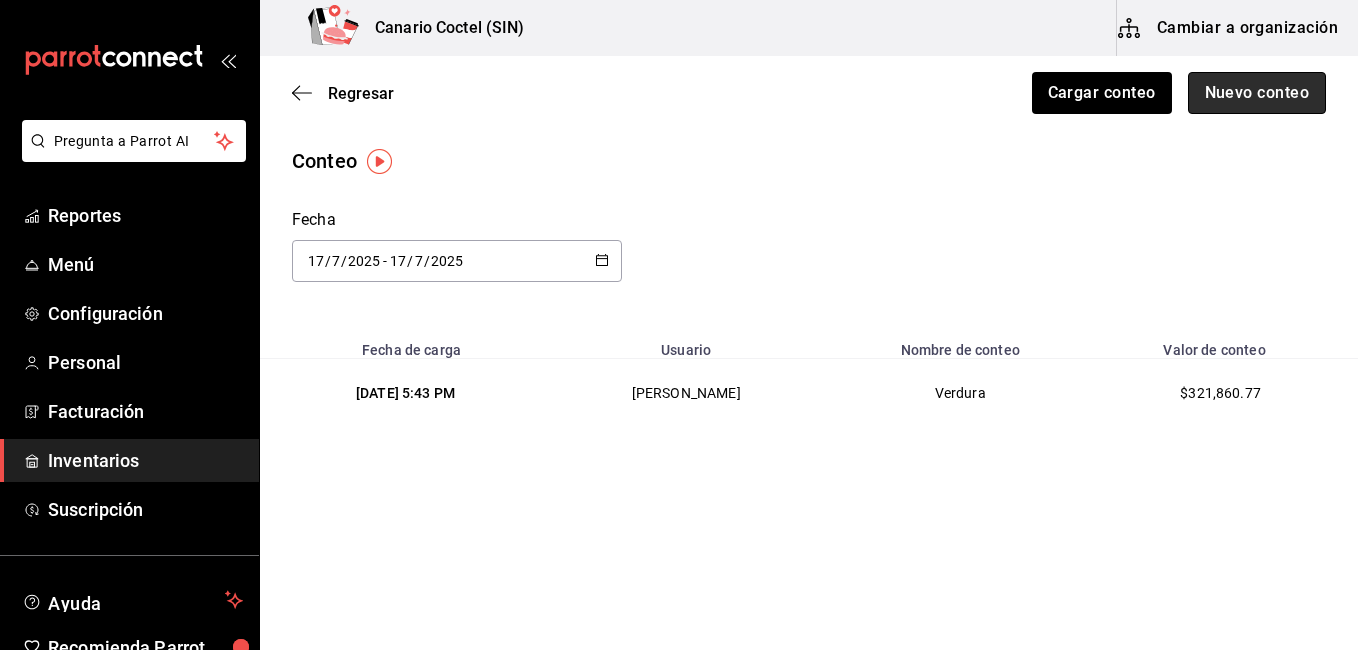 click on "Nuevo conteo" at bounding box center [1257, 93] 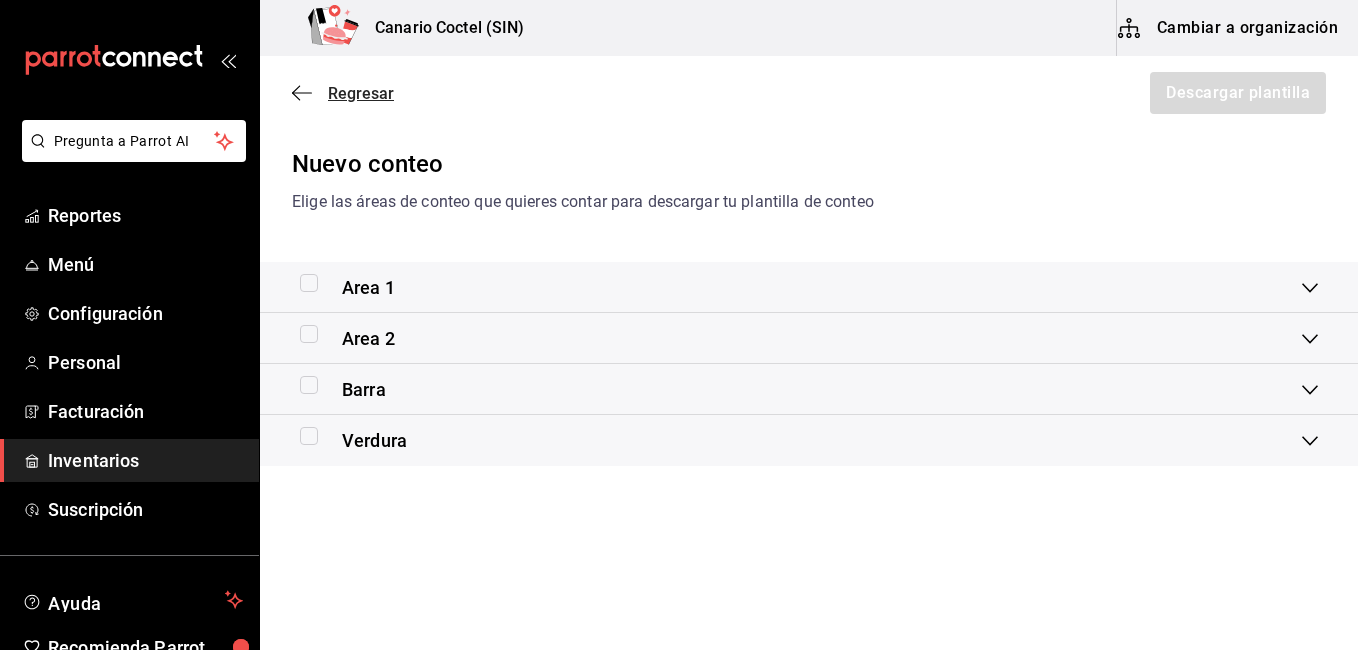click 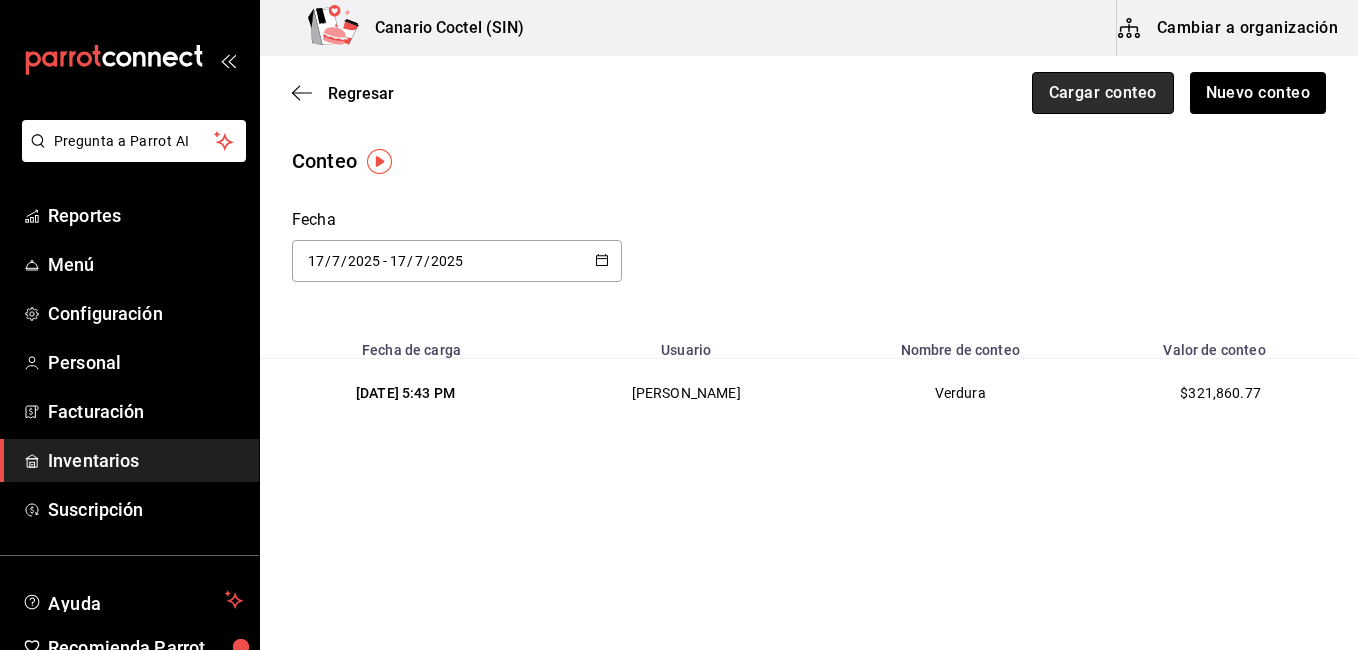 click on "Cargar conteo" at bounding box center [1103, 93] 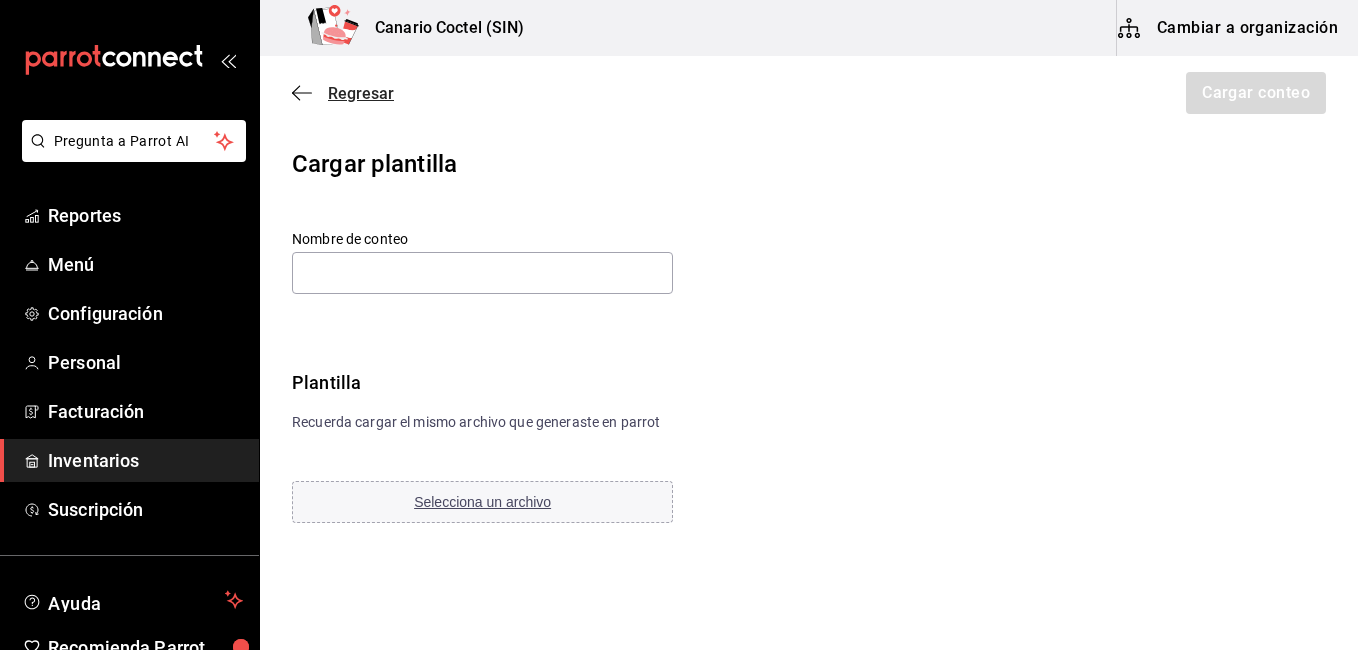 click 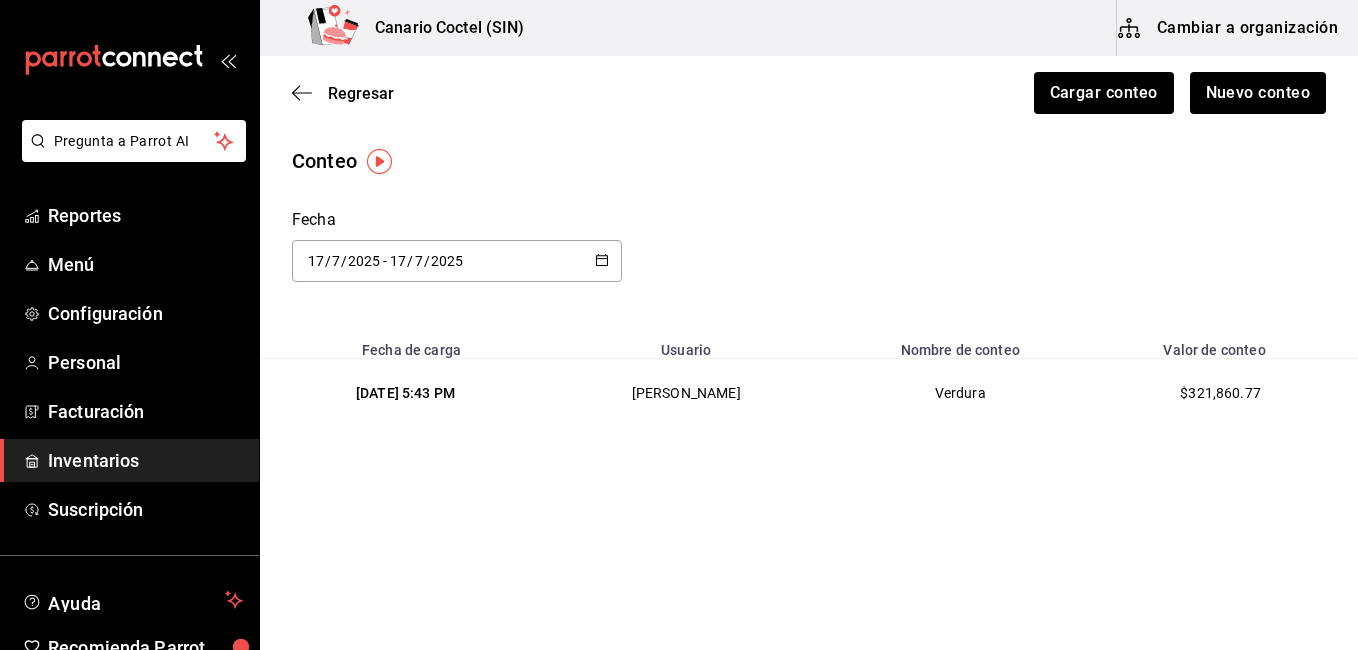click on "2025-07-17 17 / 7 / 2025 - 2025-07-17 17 / 7 / 2025" at bounding box center [457, 261] 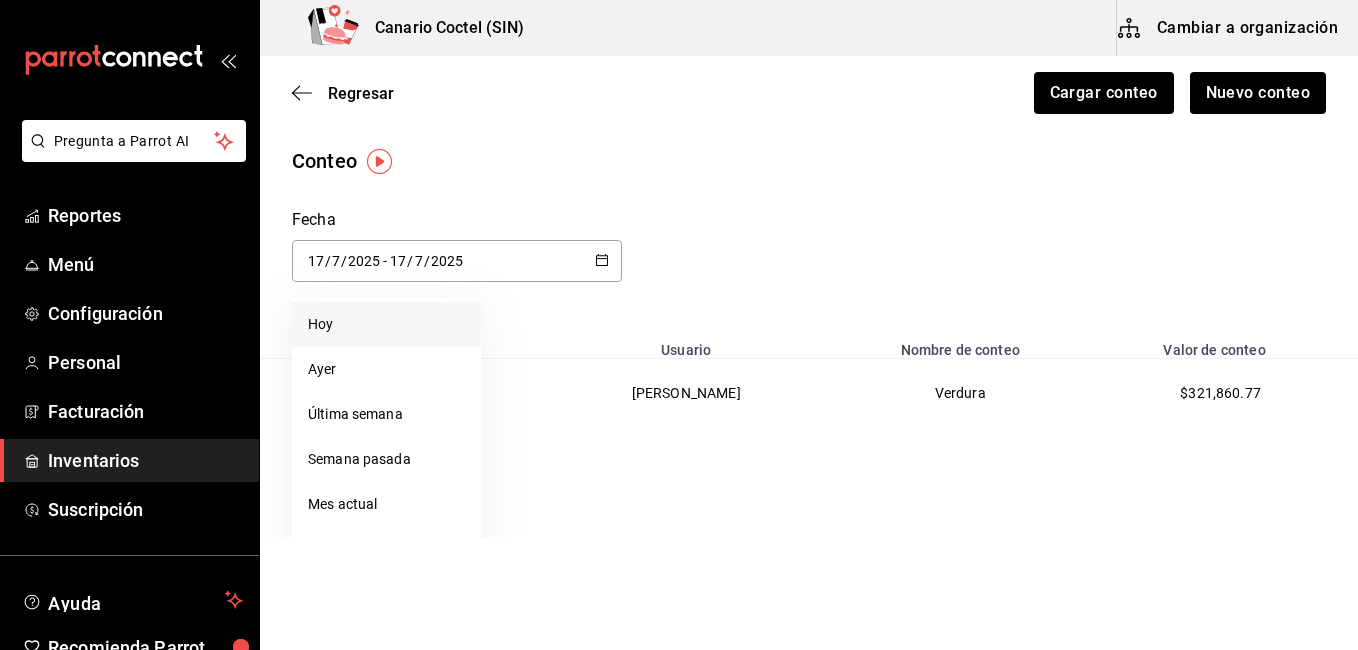 click on "Hoy" at bounding box center (386, 324) 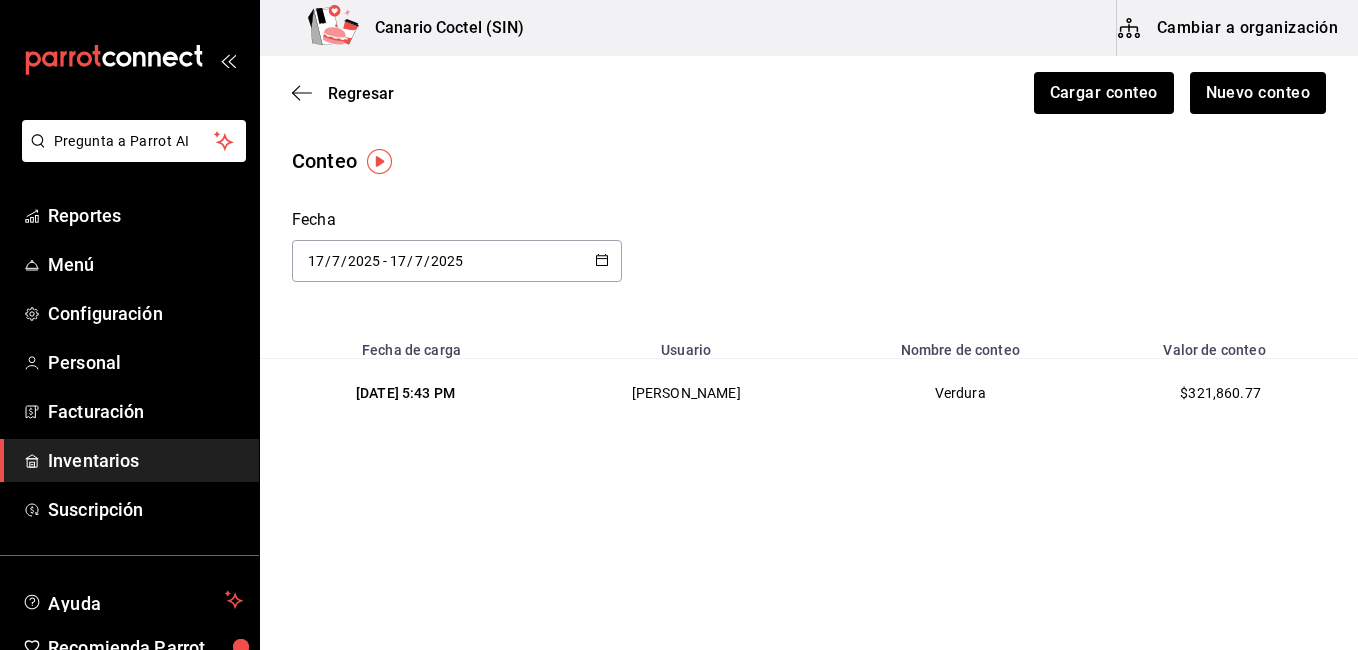 drag, startPoint x: 343, startPoint y: 385, endPoint x: 367, endPoint y: 381, distance: 24.33105 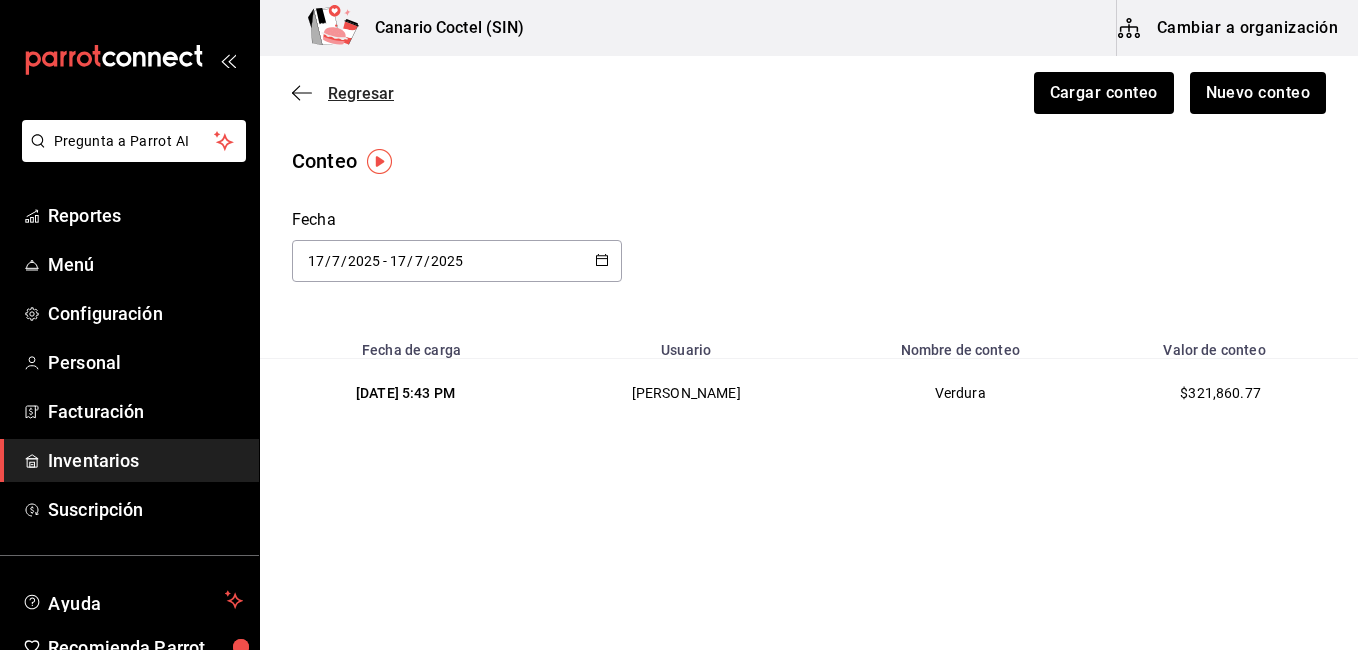 click on "Regresar" at bounding box center [361, 93] 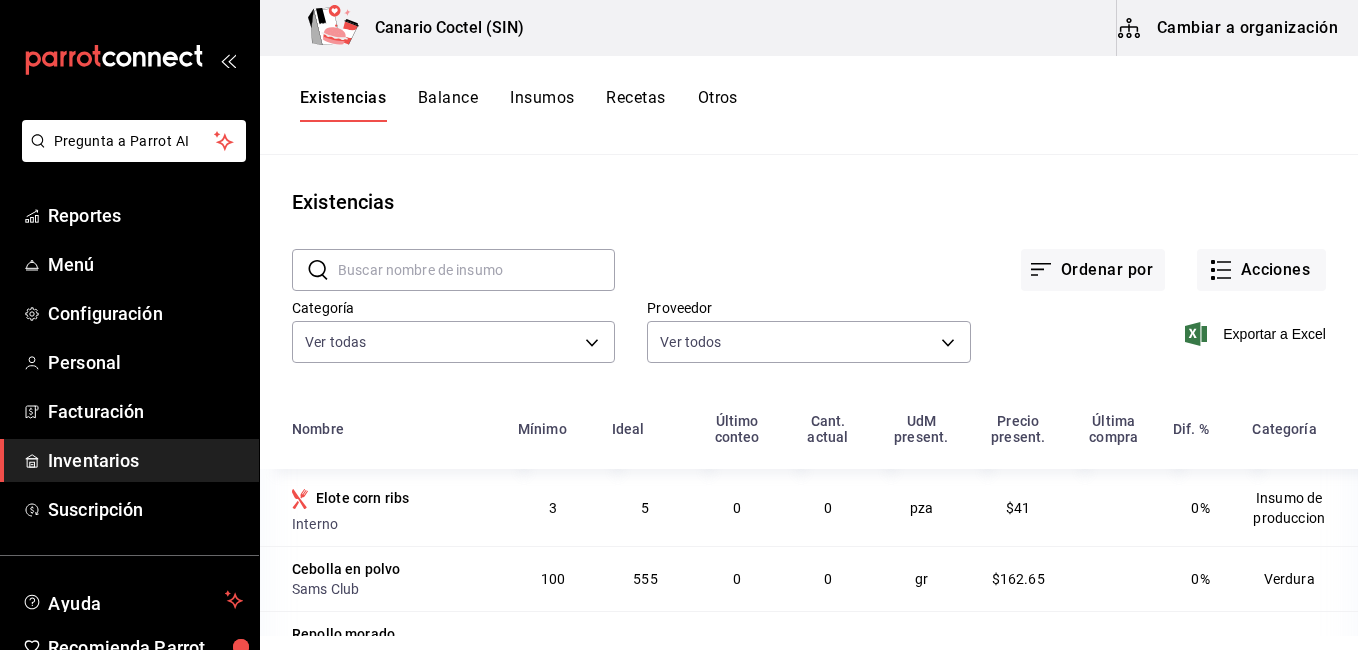 click on "​ ​ Ordenar por Acciones Categoría Ver todas 563f52eb-053c-48b7-ad53-9ee251be5005,9a08ec74-f345-4677-a58d-9a3e64d1dcf5,9ef14f08-03bf-48da-bb2f-0d05a7157771,58469aba-66be-46f7-b40a-efe2811c6de9,c86f08b4-fbe4-4ace-bad4-f4f759b8ed1e,841d8173-2c36-4ba4-a847-5f2802a90774,b5a58c5c-41fa-44ff-9944-16123a003495,eba548e6-8ec0-456f-b6fa-7532e7cdd57e,37489df5-c2cb-4699-97a1-a37390bfe593,2a4bcd96-e219-4597-ae26-9701601aa3bc,b86cb6f5-f8e1-4d45-b4c0-d387a7dedce9,c3ab14c2-19e4-48ba-8e74-60066fcc3f2d,a2d30c78-c92f-40b8-8fae-667577b61770,fa64ba74-09b2-4895-88c1-82c0b5f086f4,0eac2532-69e9-4f6b-8a45-8c24638da910,af8d09bd-2ce6-4530-8a93-726392a487be,112a774d-69c6-474e-9f2c-3b59b2053279,1d3757fb-8056-40f7-8e70-bc4d184a05b1,c4aaef78-3f5f-47fe-bf8e-1332d280b066,230aae87-0283-44bf-bdad-4487c5758648,6be04c7c-c0b4-4bd4-9b13-53a42aad043c,d8b16eff-ec37-4da6-a16a-d1c868993931,650a59f3-9c0a-474a-aa3a-b36cc393f859,c8321547-eb9a-4220-8dc6-e6f6abc5af58,0c434ab6-32ba-4a94-a95e-36259881f866,6f0428c7-a6d8-44fa-8d8b-83b3073fca2d Proveedor" at bounding box center (809, 309) 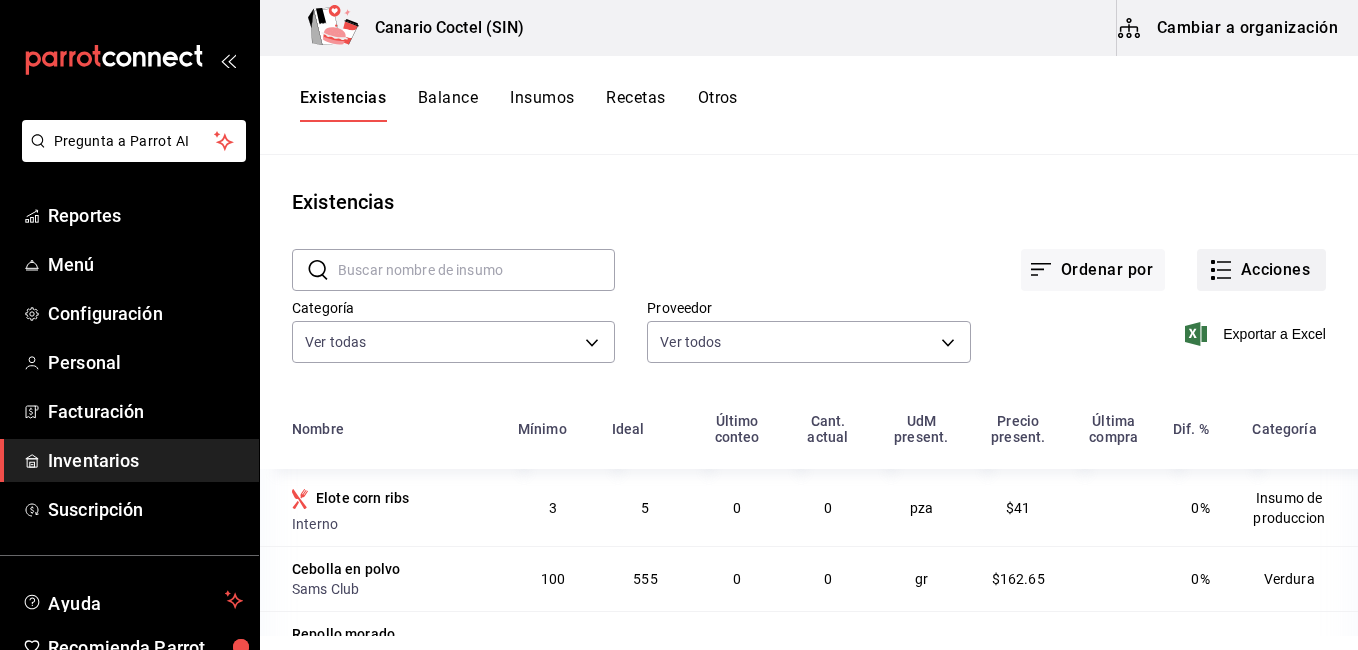 click on "Acciones" at bounding box center (1261, 270) 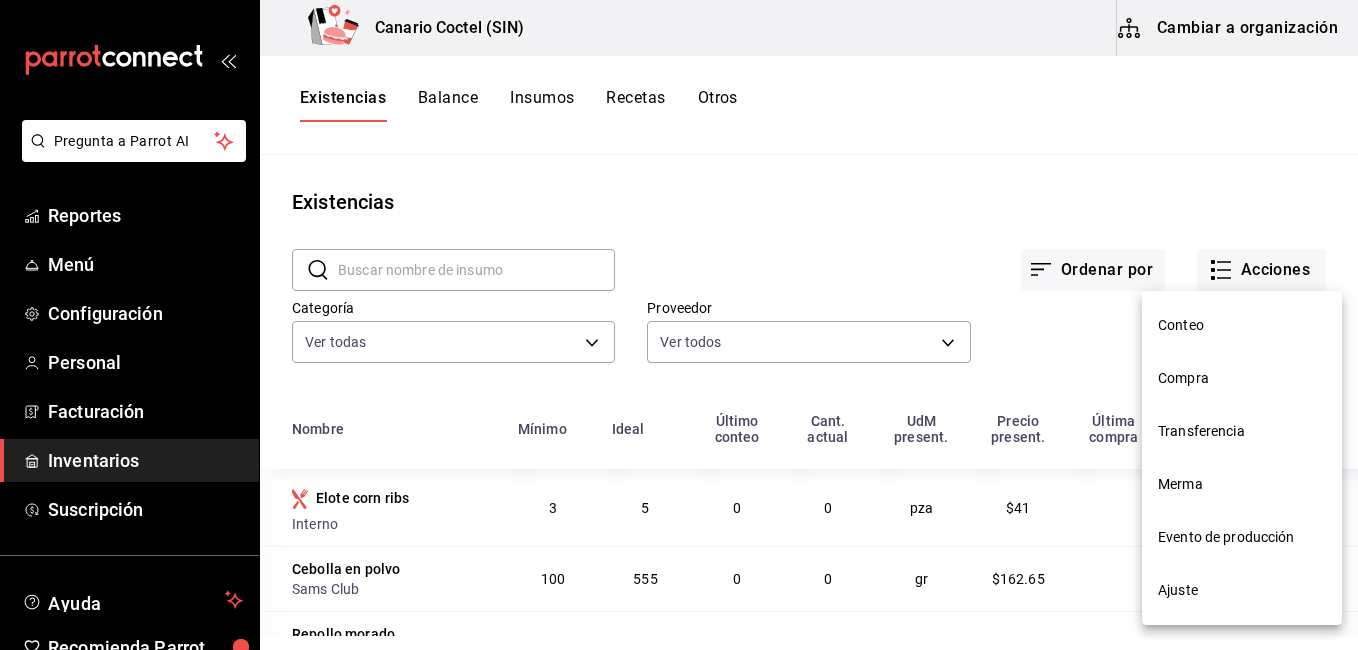 click on "Ajuste" at bounding box center [1242, 590] 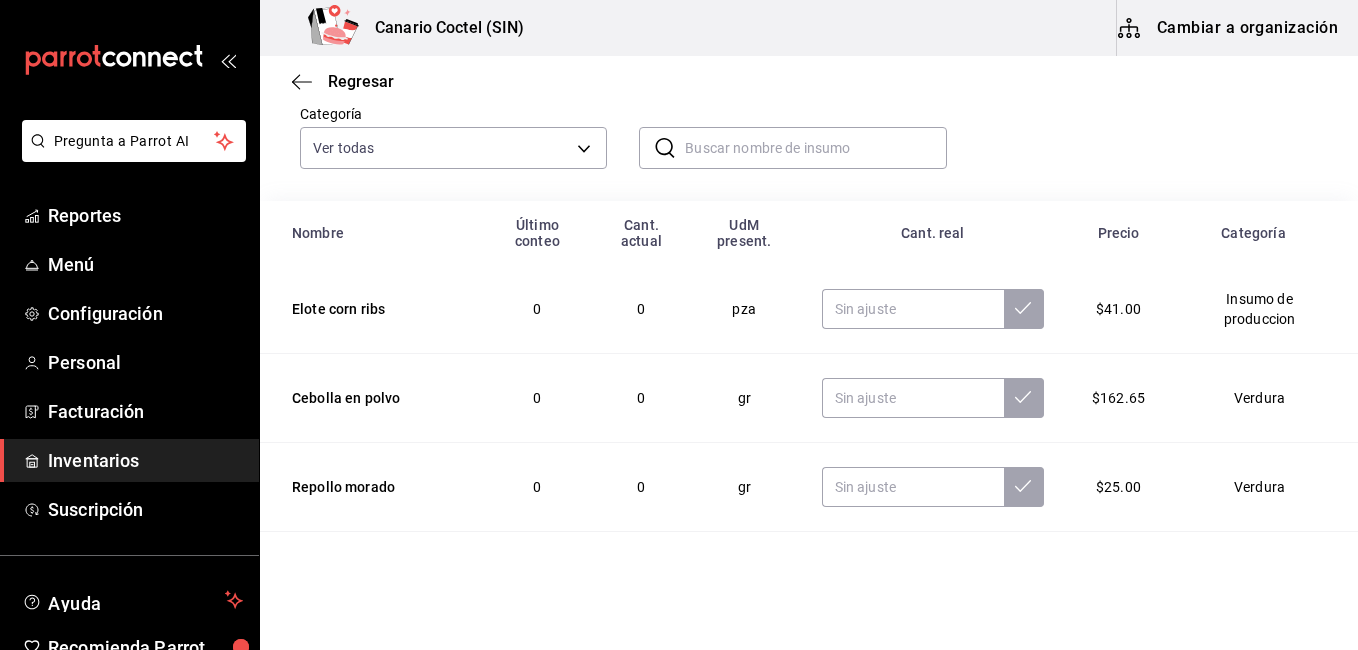 scroll, scrollTop: 200, scrollLeft: 0, axis: vertical 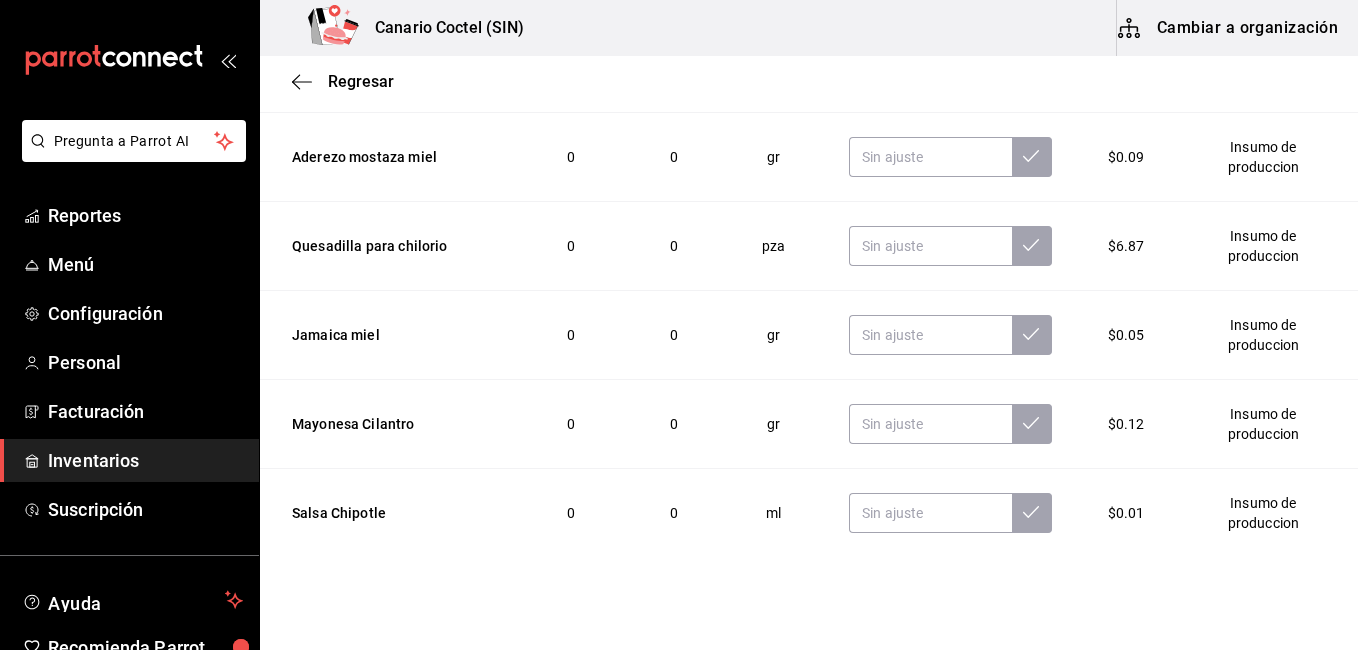 drag, startPoint x: 126, startPoint y: 460, endPoint x: 213, endPoint y: 464, distance: 87.0919 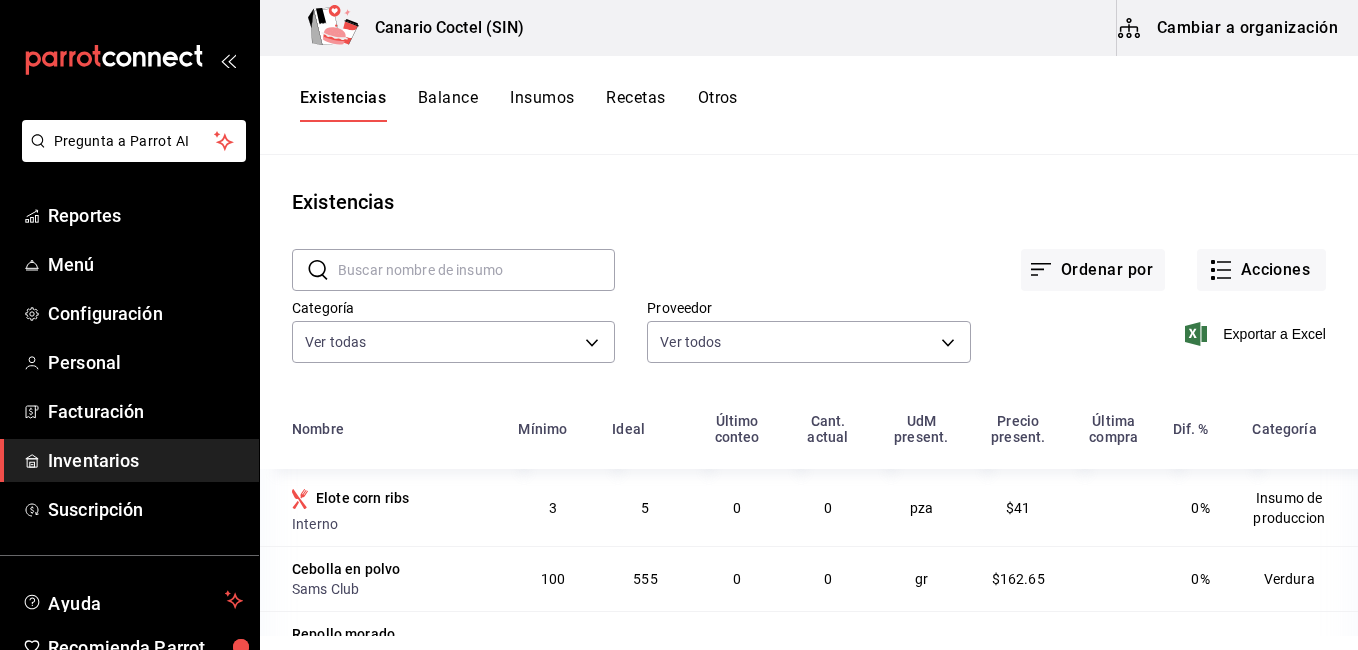 click on "Insumos" at bounding box center (542, 105) 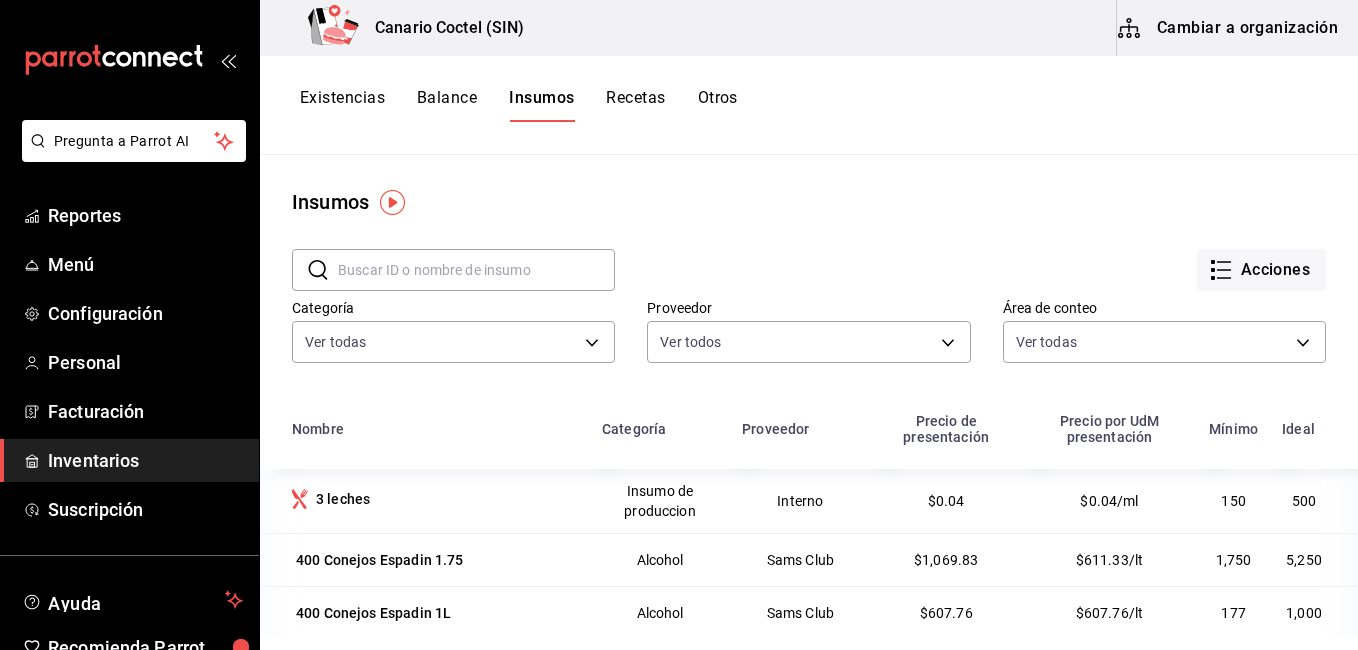 click on "Otros" at bounding box center (718, 105) 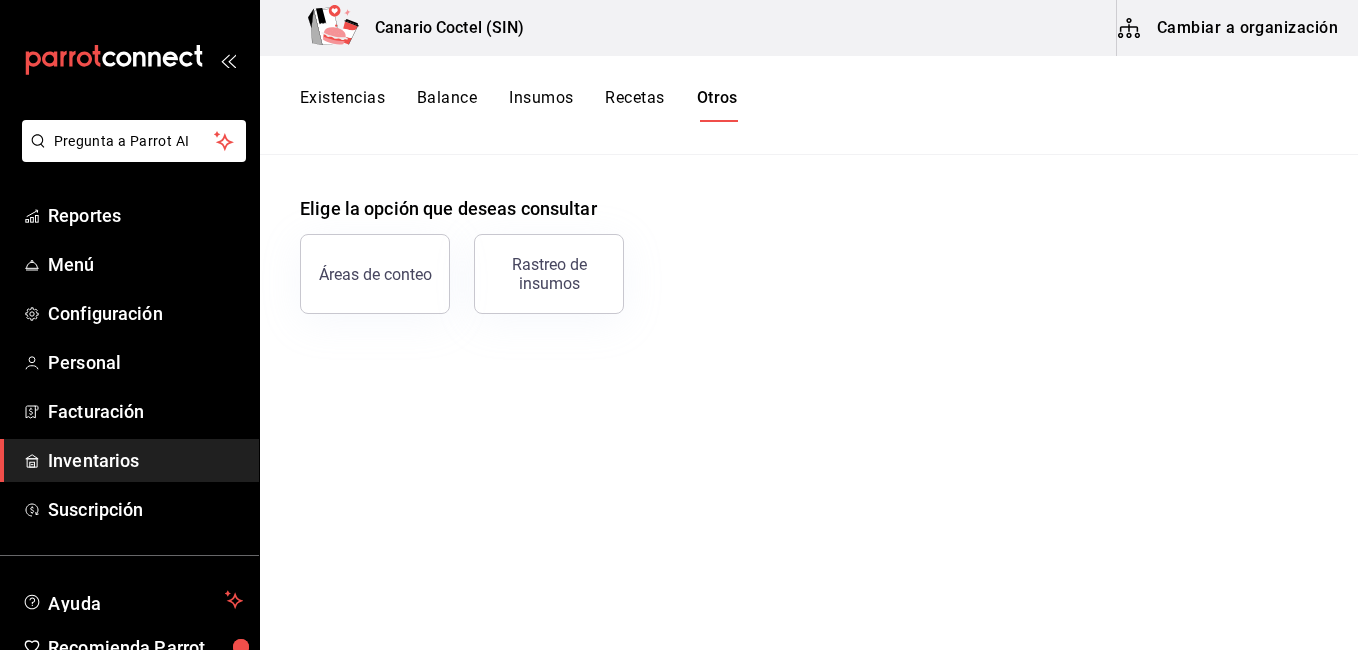 click on "Balance" at bounding box center (447, 105) 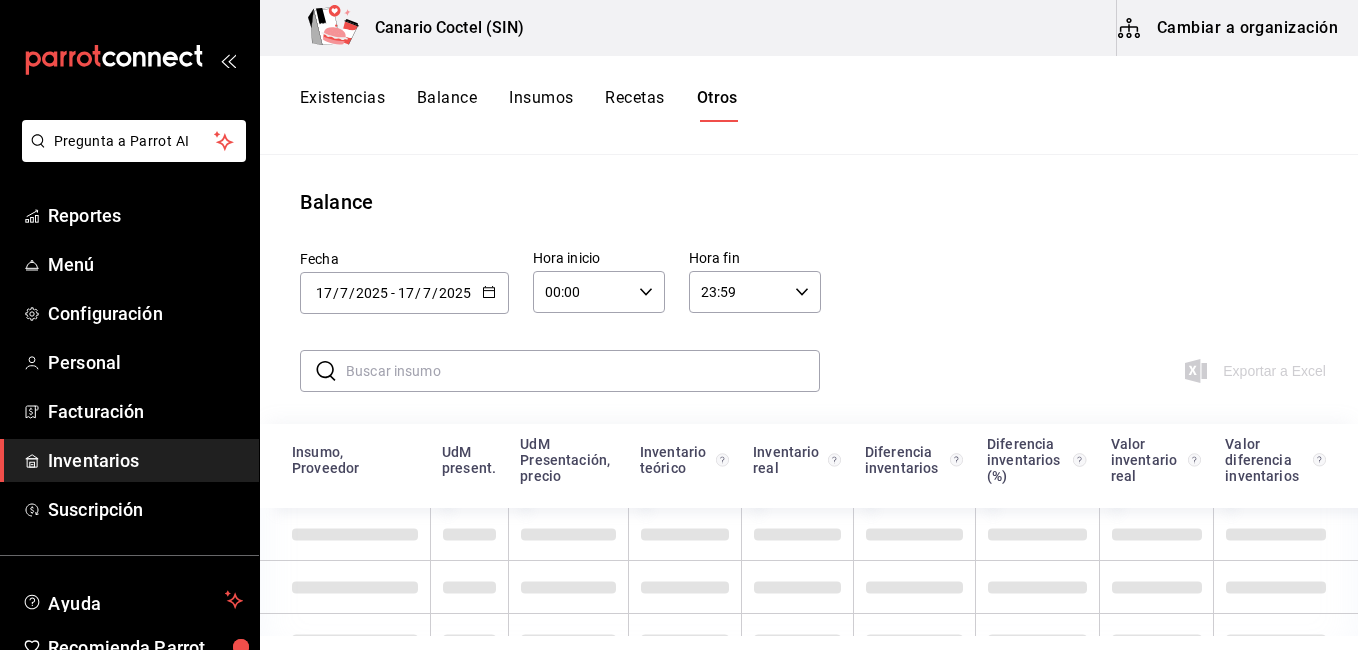 click on "Existencias" at bounding box center [342, 105] 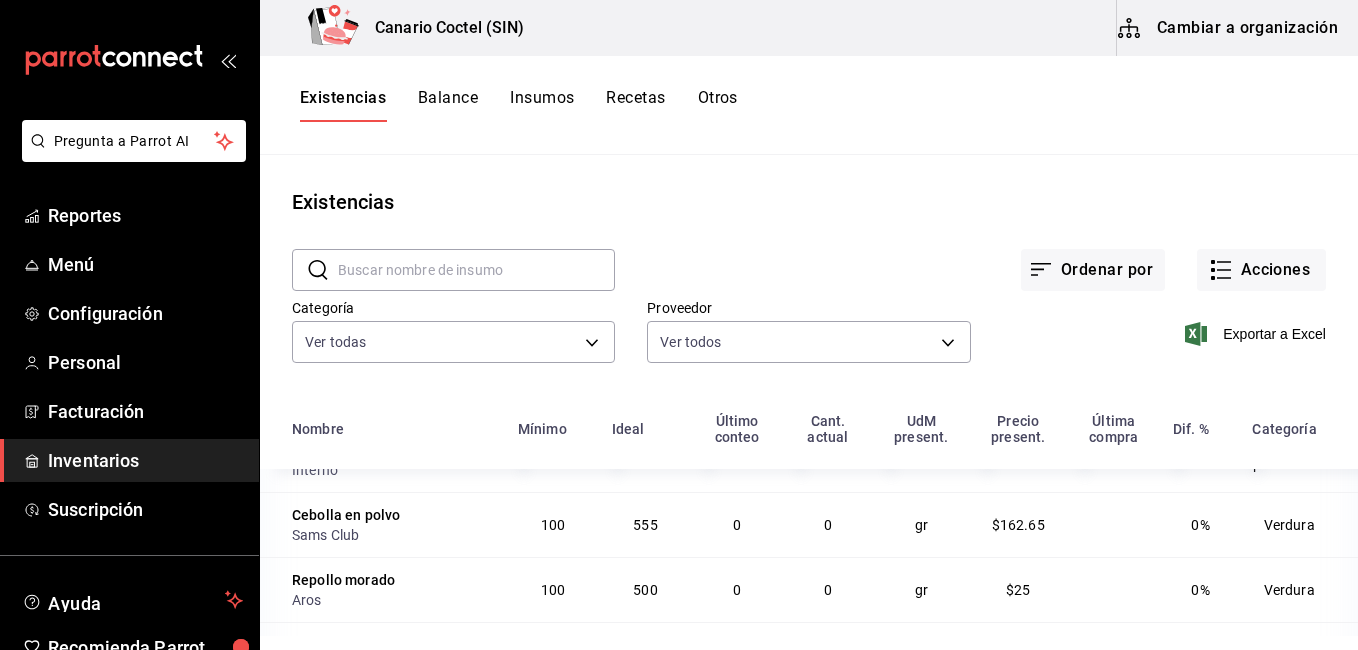 scroll, scrollTop: 0, scrollLeft: 0, axis: both 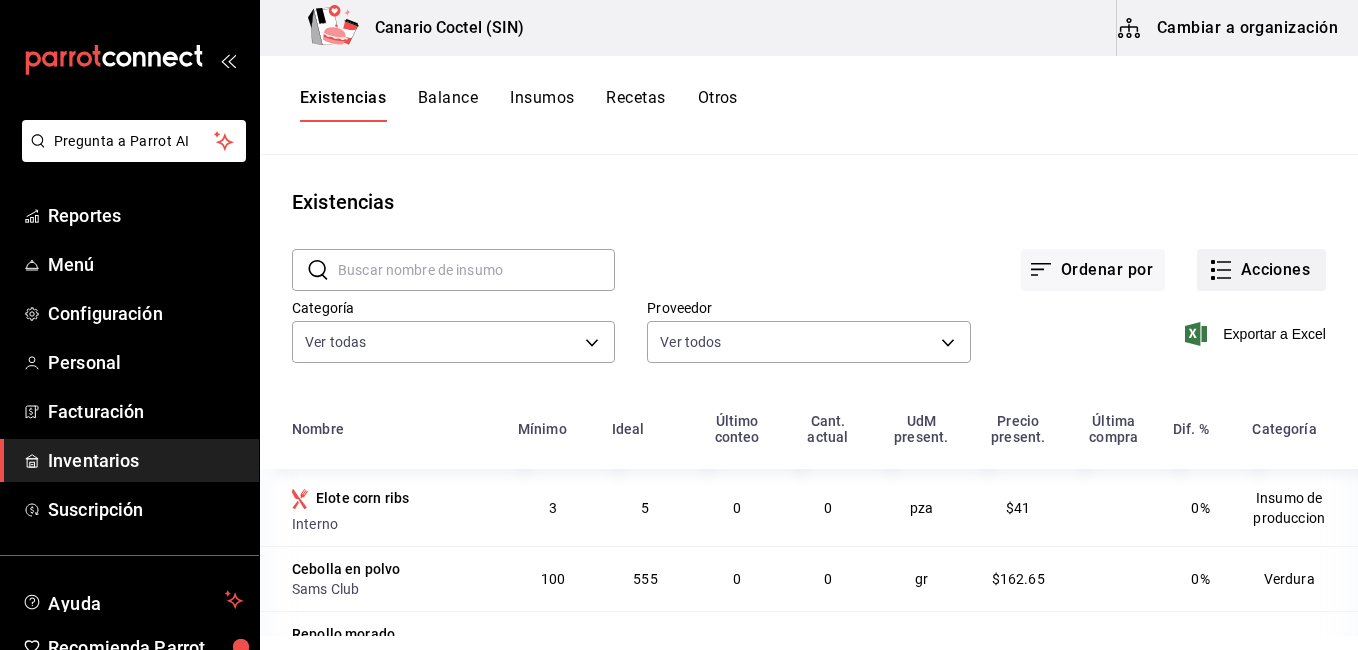 click on "Acciones" at bounding box center (1261, 270) 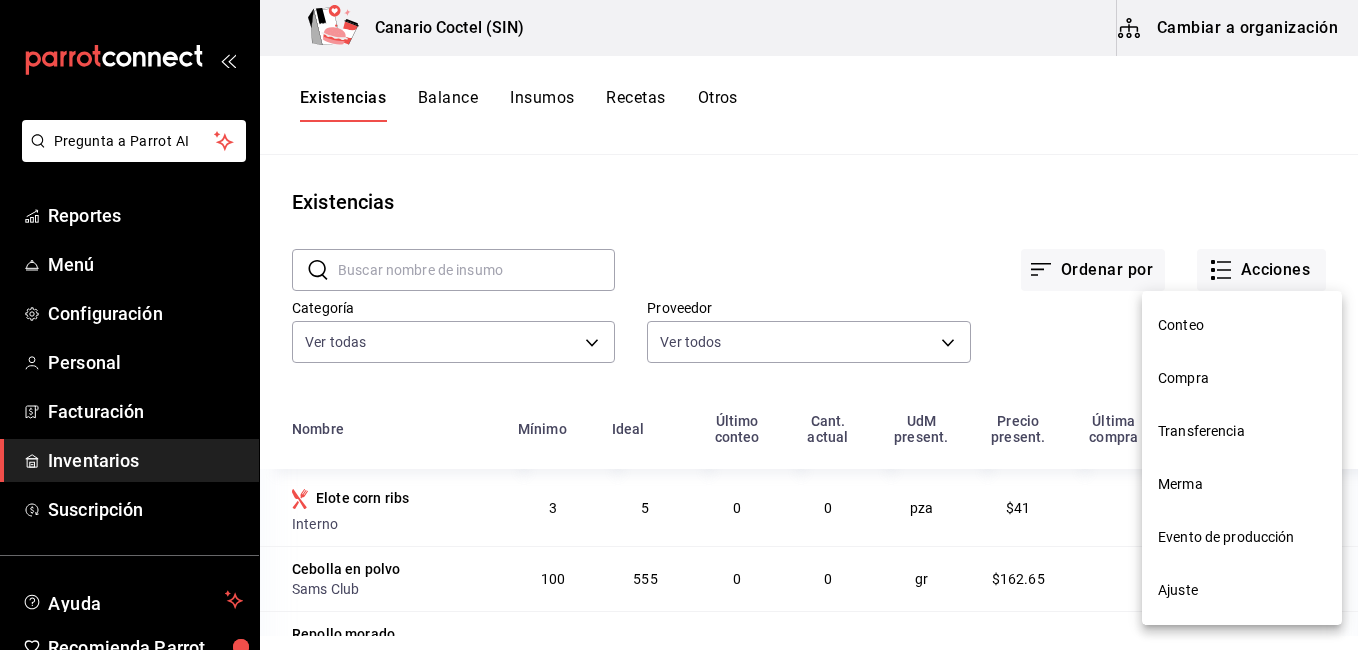 click at bounding box center (679, 325) 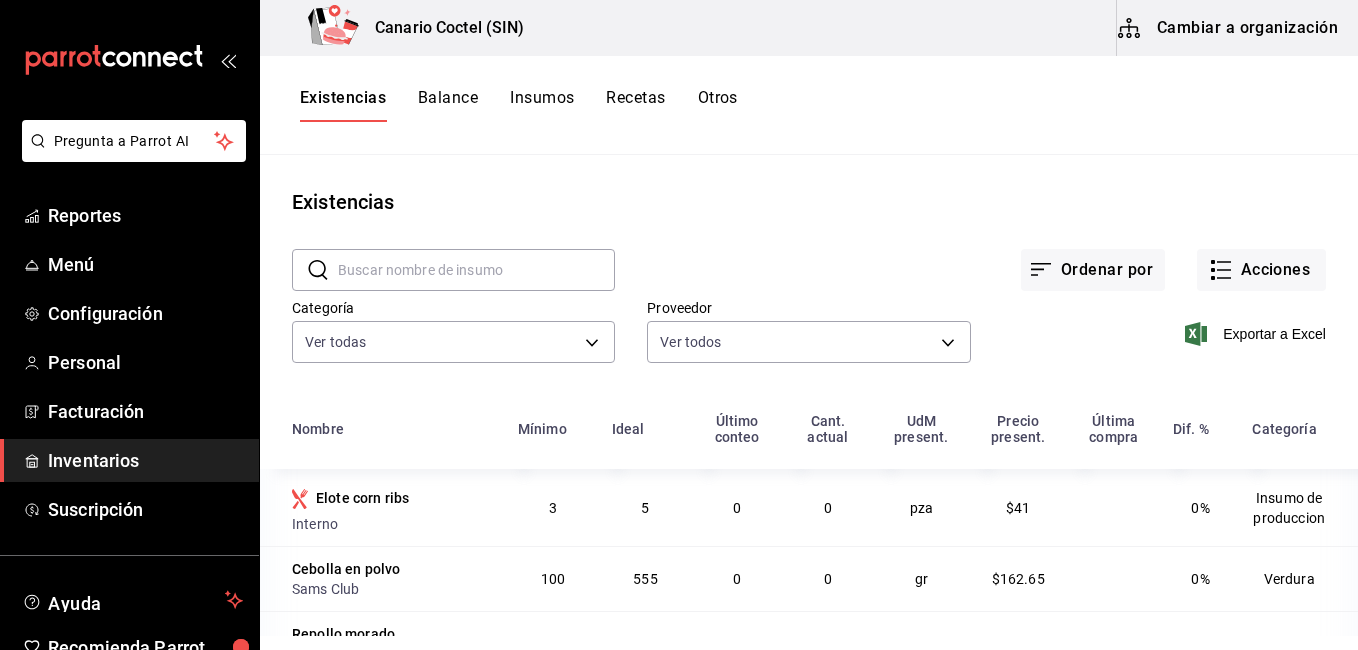 click on "Insumos" at bounding box center (542, 105) 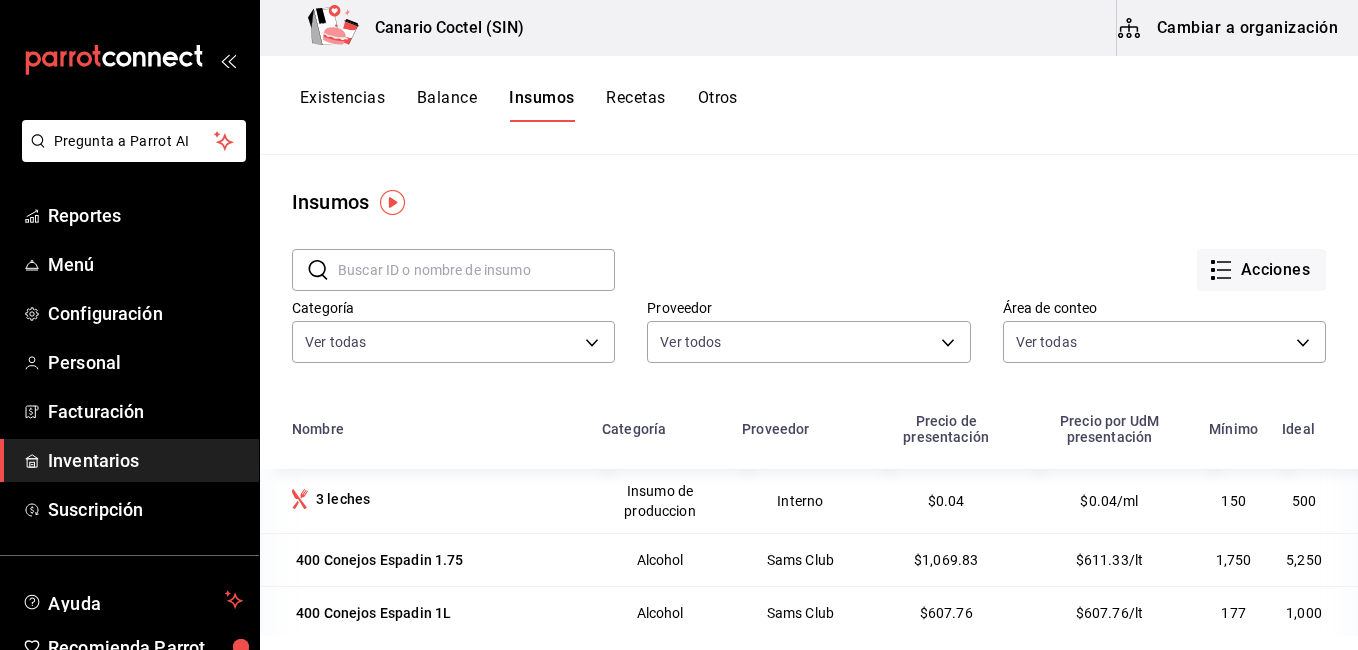 drag, startPoint x: 360, startPoint y: 107, endPoint x: 372, endPoint y: 108, distance: 12.0415945 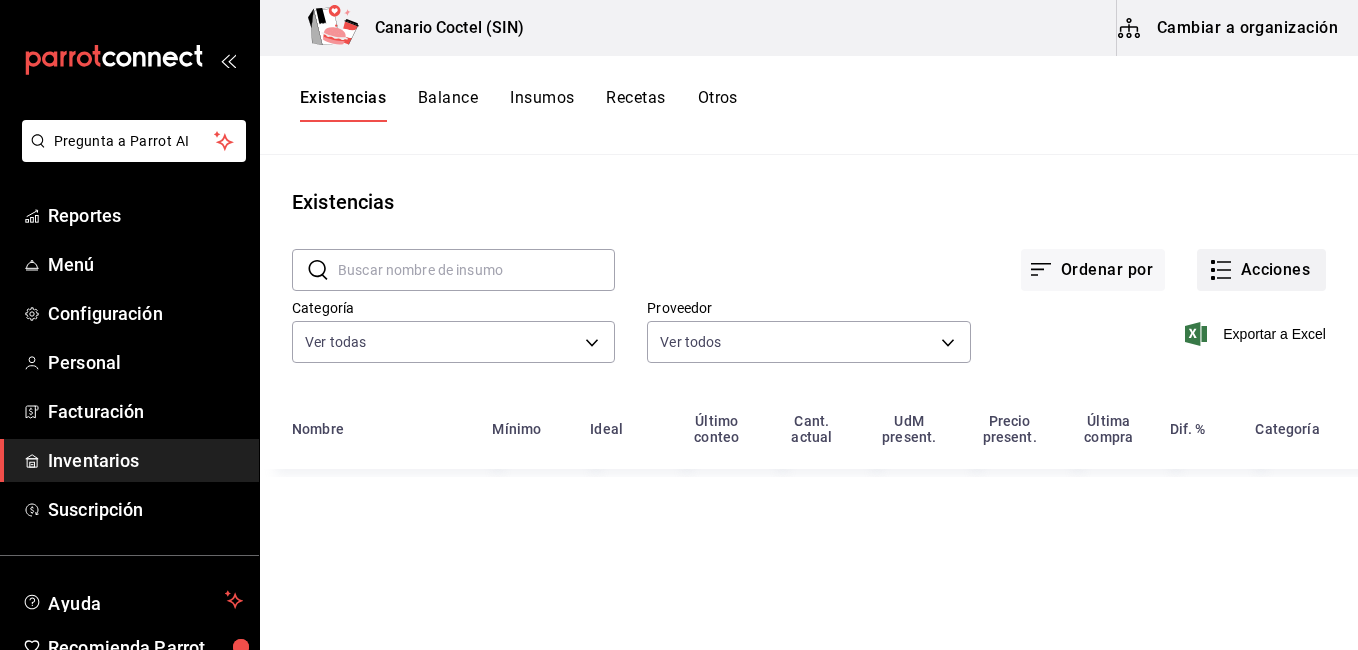 click on "Acciones" at bounding box center [1261, 270] 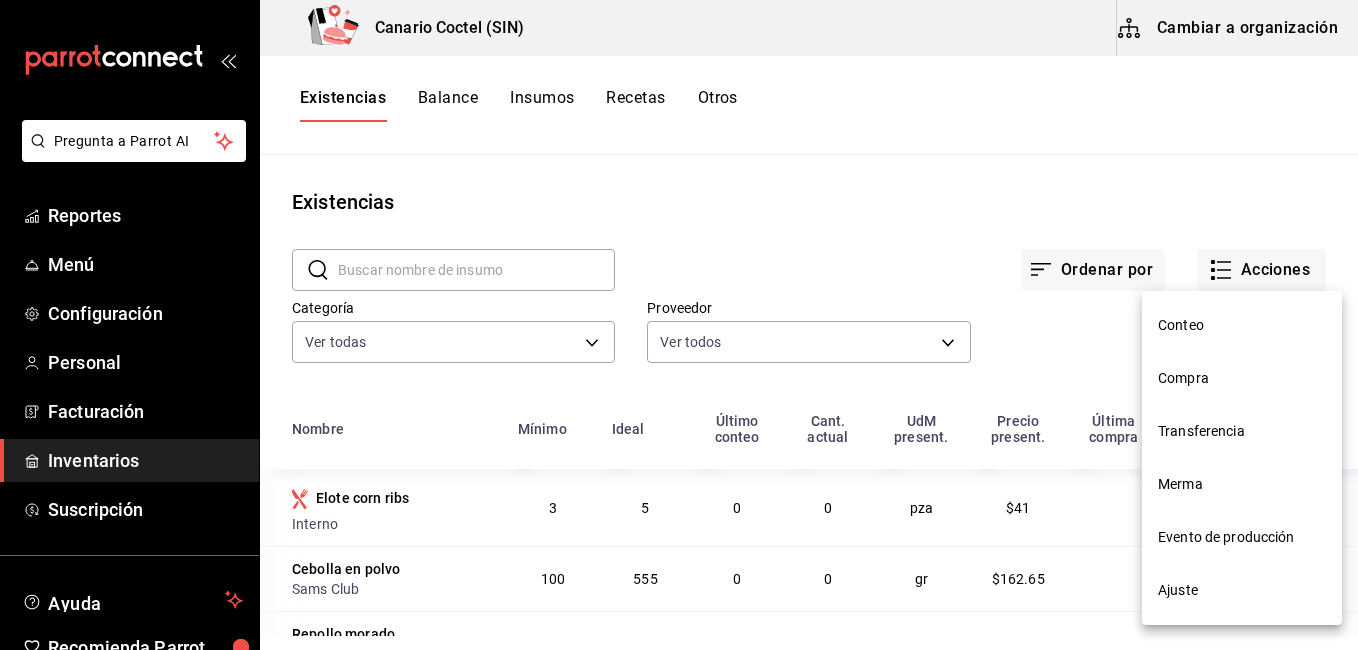 click on "Conteo" at bounding box center [1242, 325] 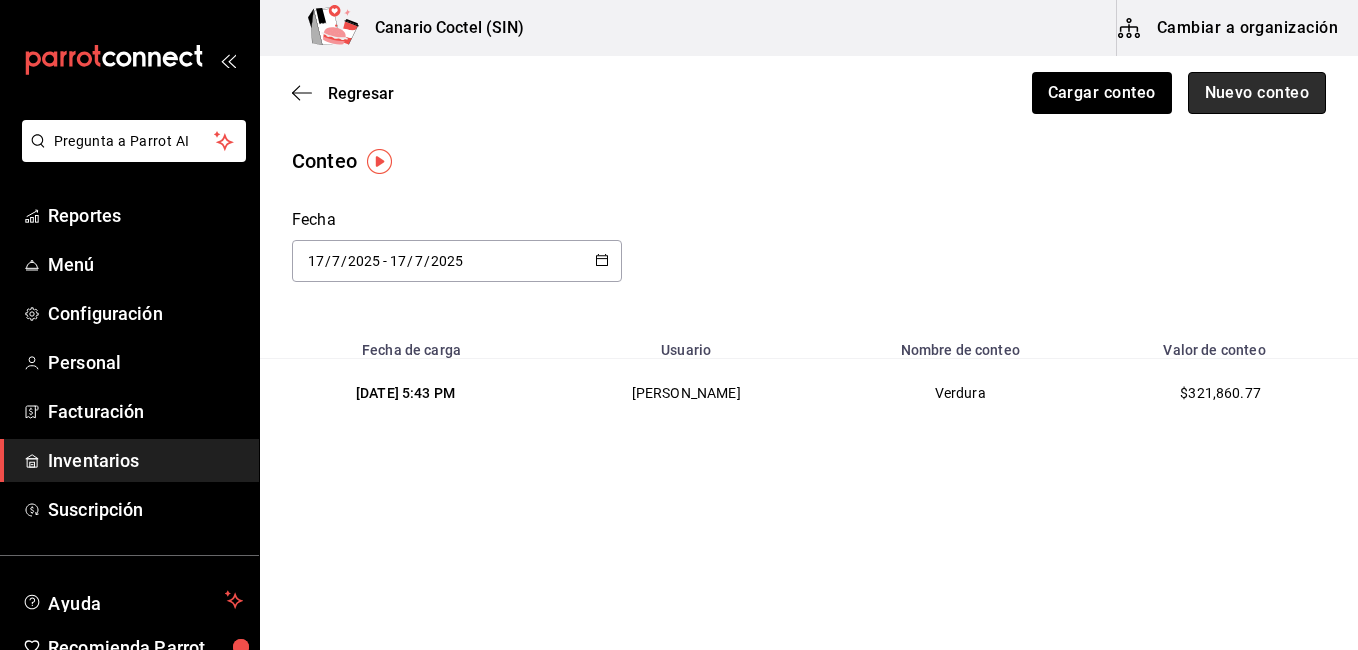 click on "Nuevo conteo" at bounding box center [1257, 93] 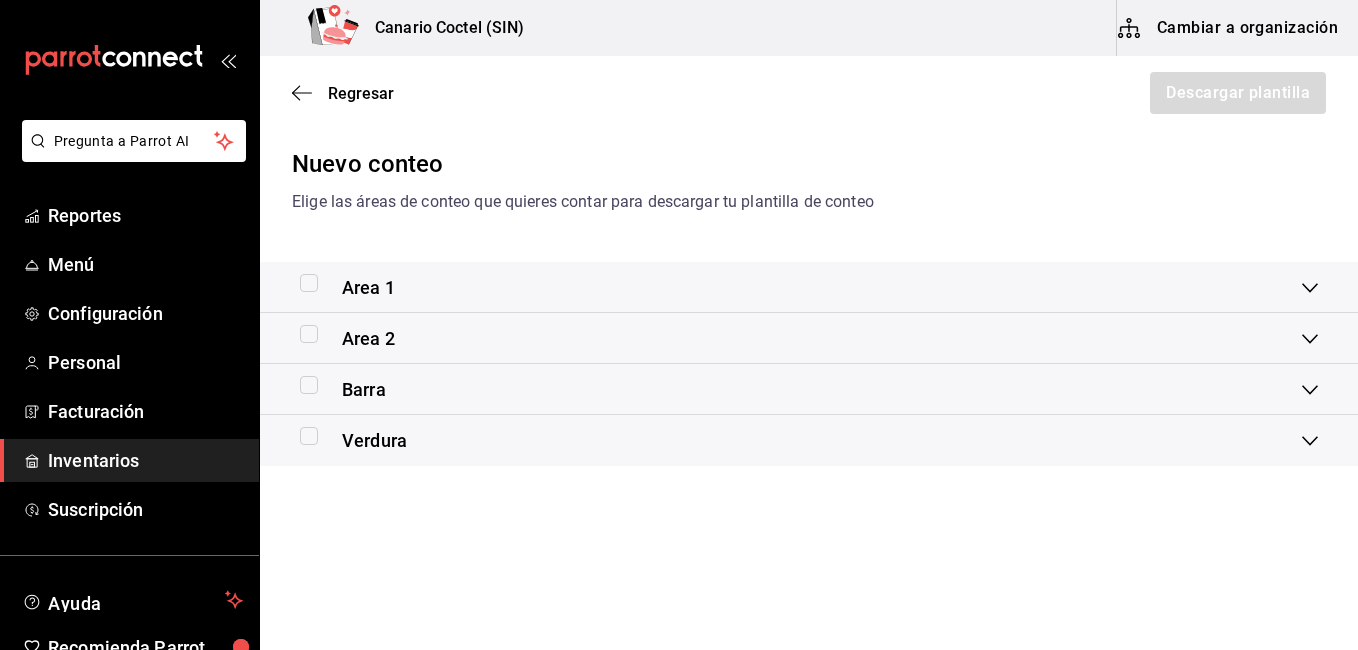 click on "Verdura" at bounding box center (353, 440) 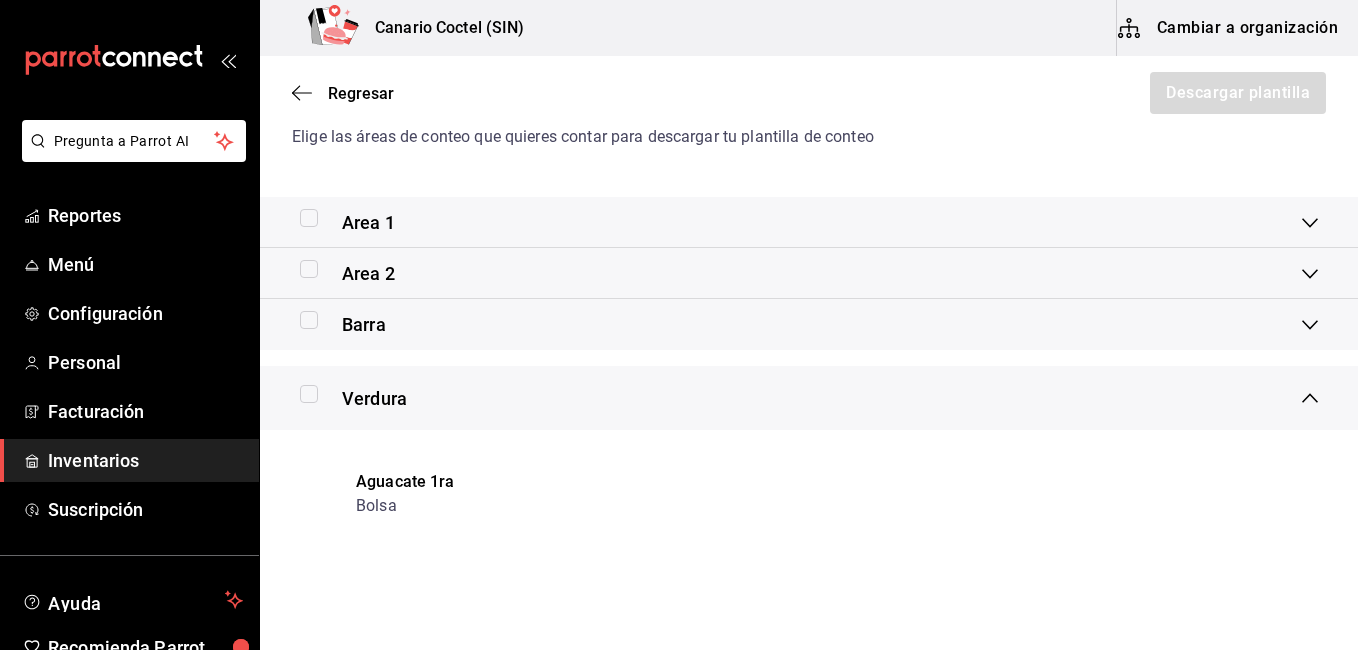 scroll, scrollTop: 100, scrollLeft: 0, axis: vertical 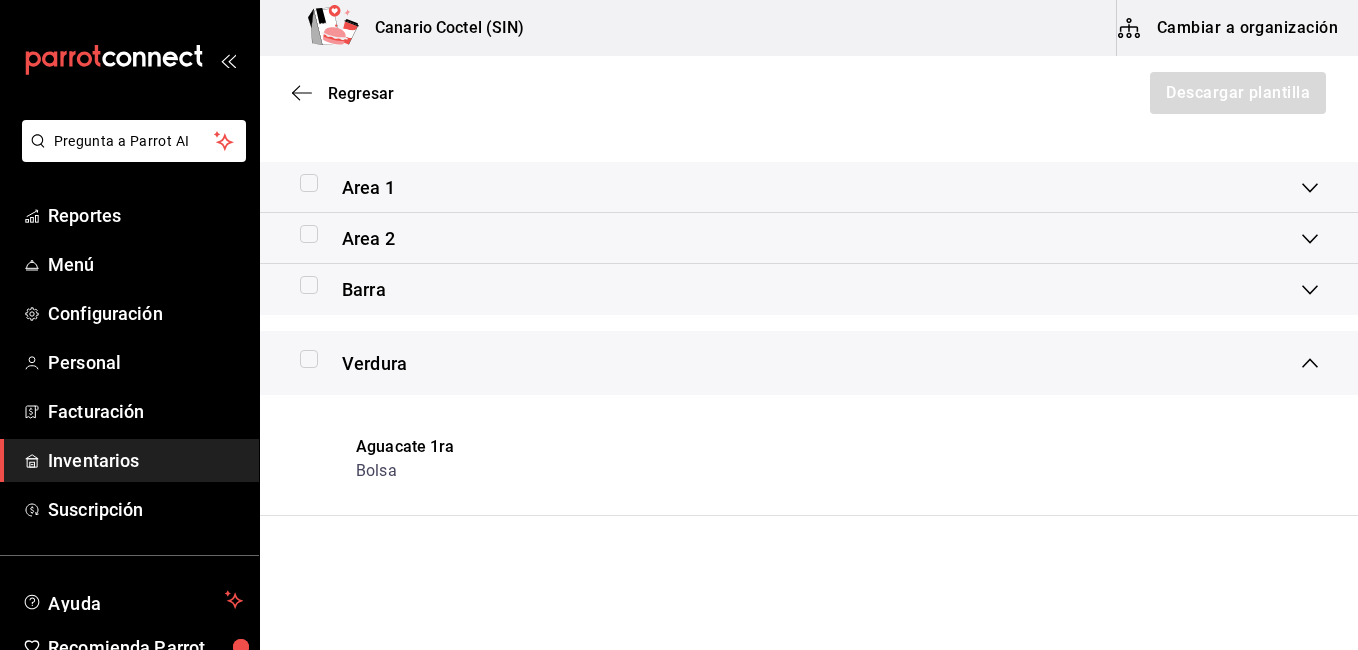 drag, startPoint x: 312, startPoint y: 353, endPoint x: 323, endPoint y: 354, distance: 11.045361 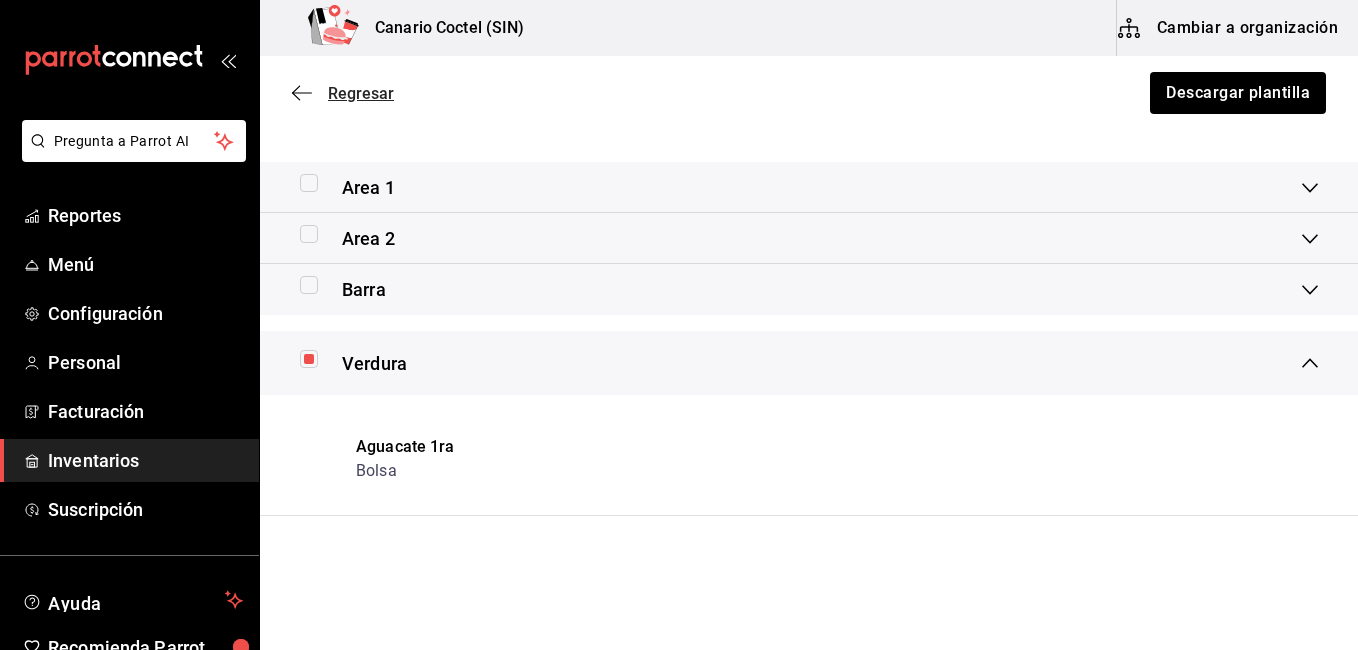 click on "Regresar" at bounding box center [343, 93] 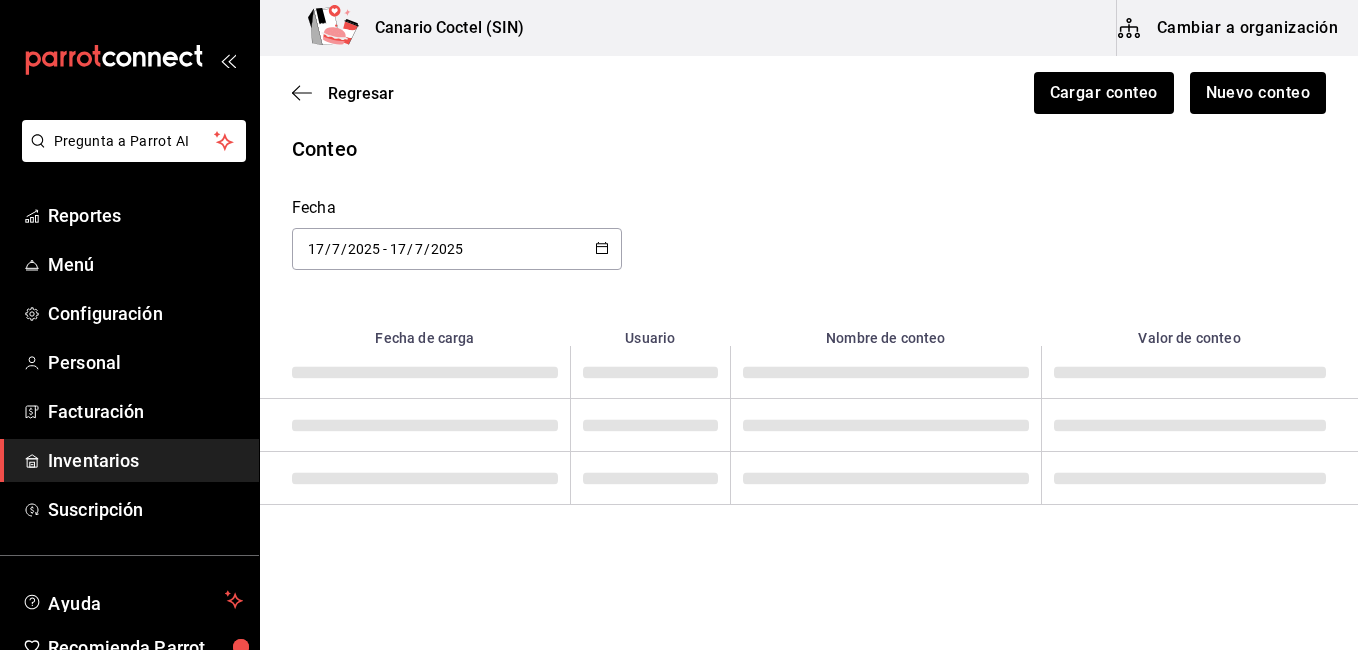 scroll, scrollTop: 0, scrollLeft: 0, axis: both 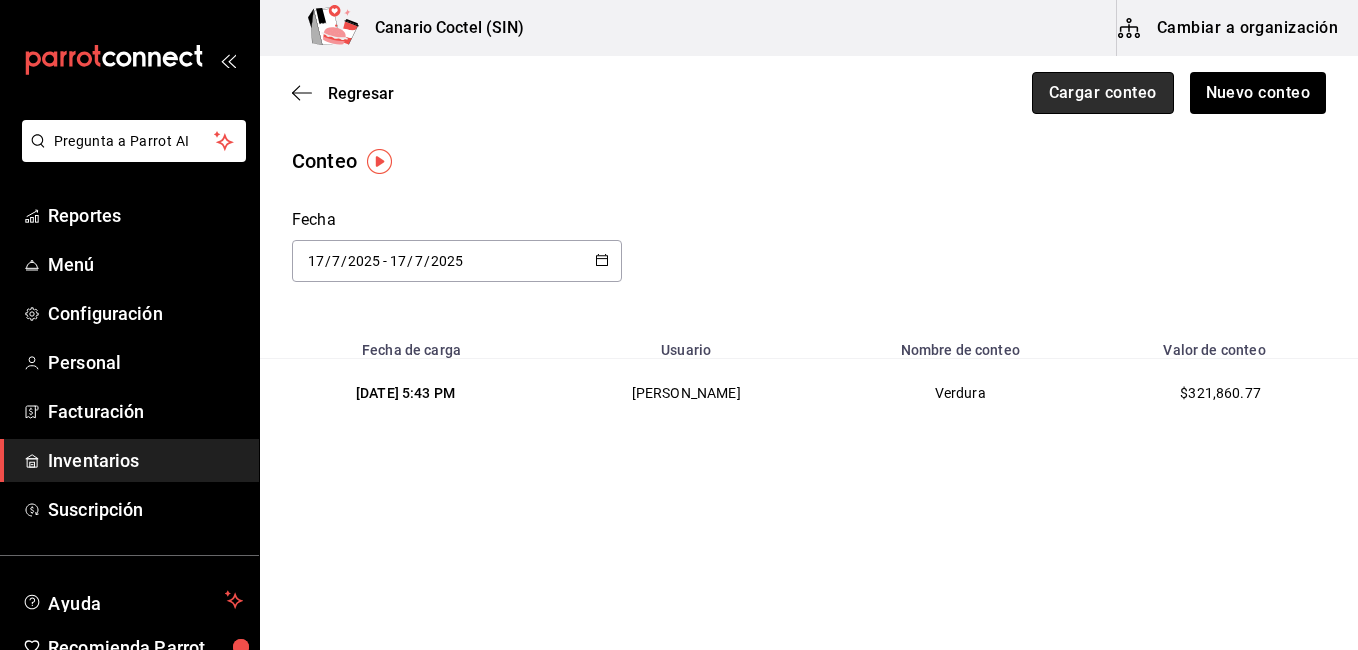 click on "Cargar conteo" at bounding box center [1103, 93] 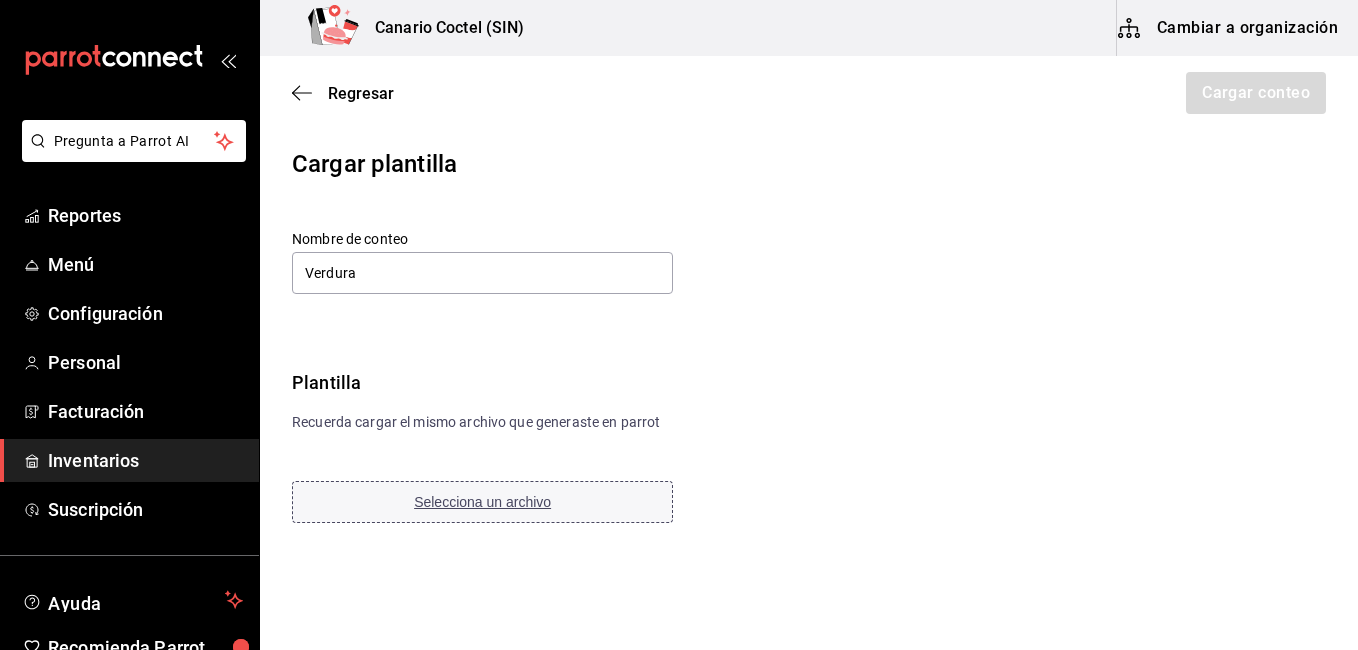 type on "Verdura" 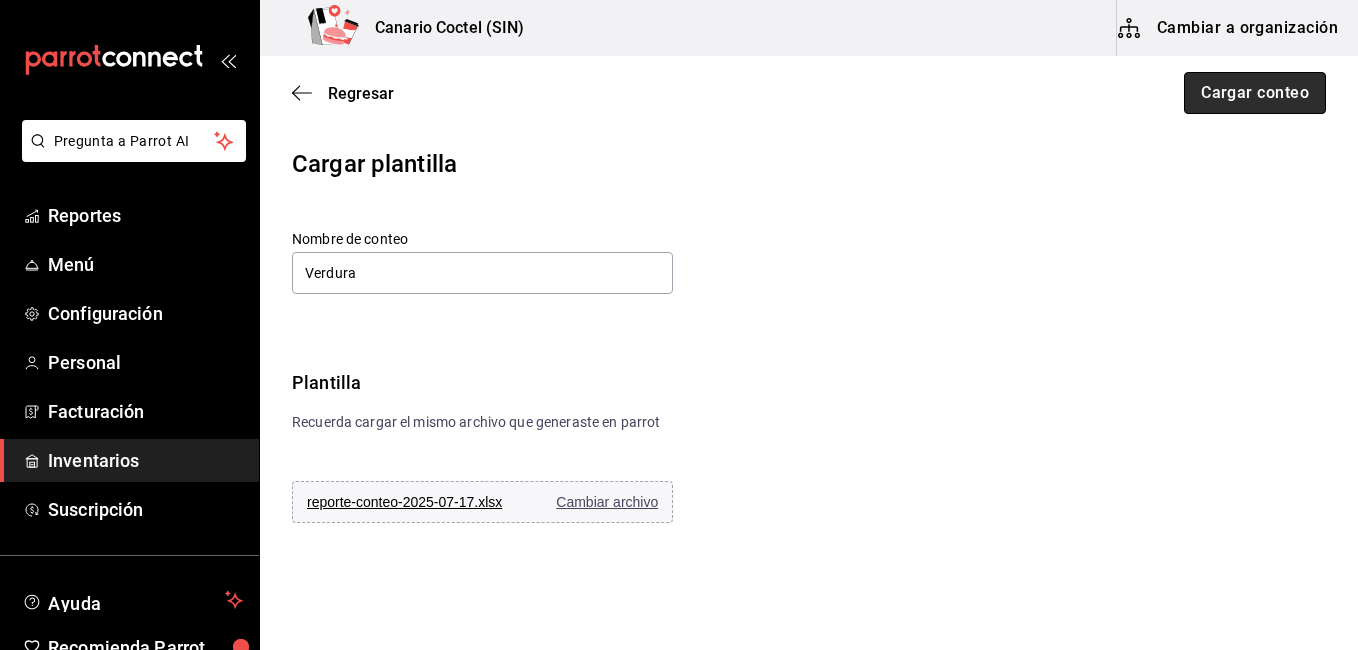 click on "Cargar conteo" at bounding box center [1255, 93] 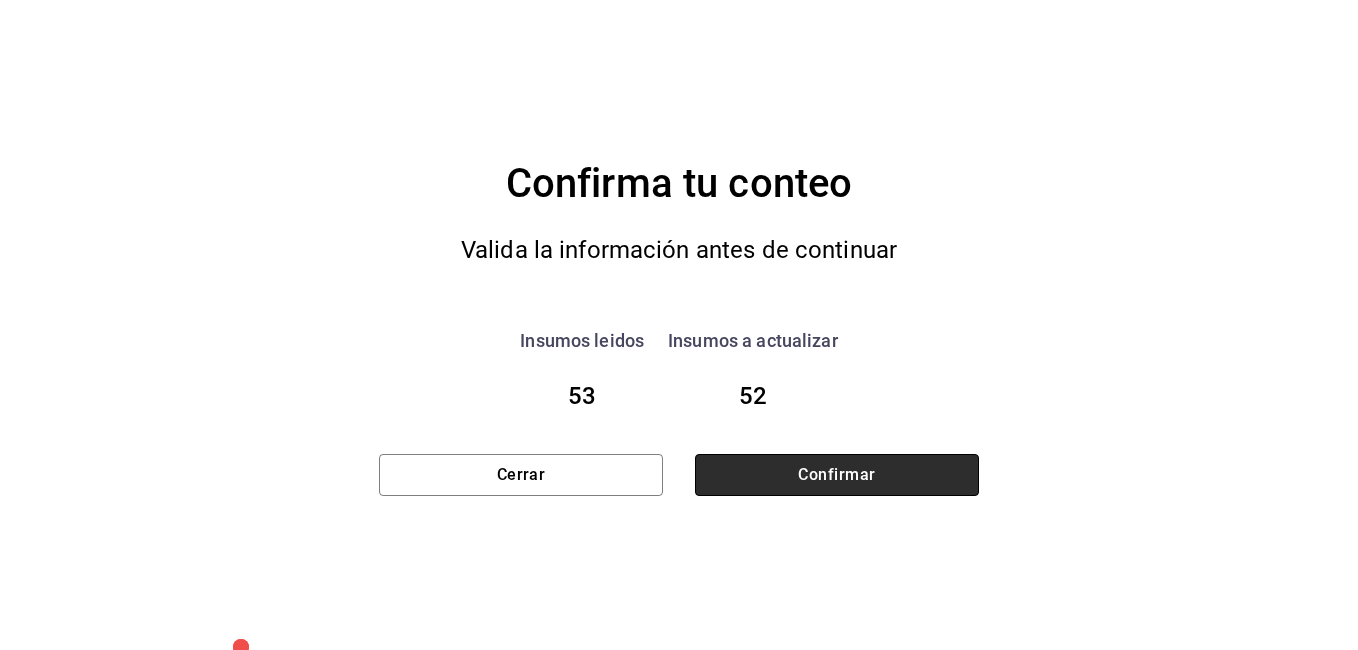 click on "Confirmar" at bounding box center [837, 475] 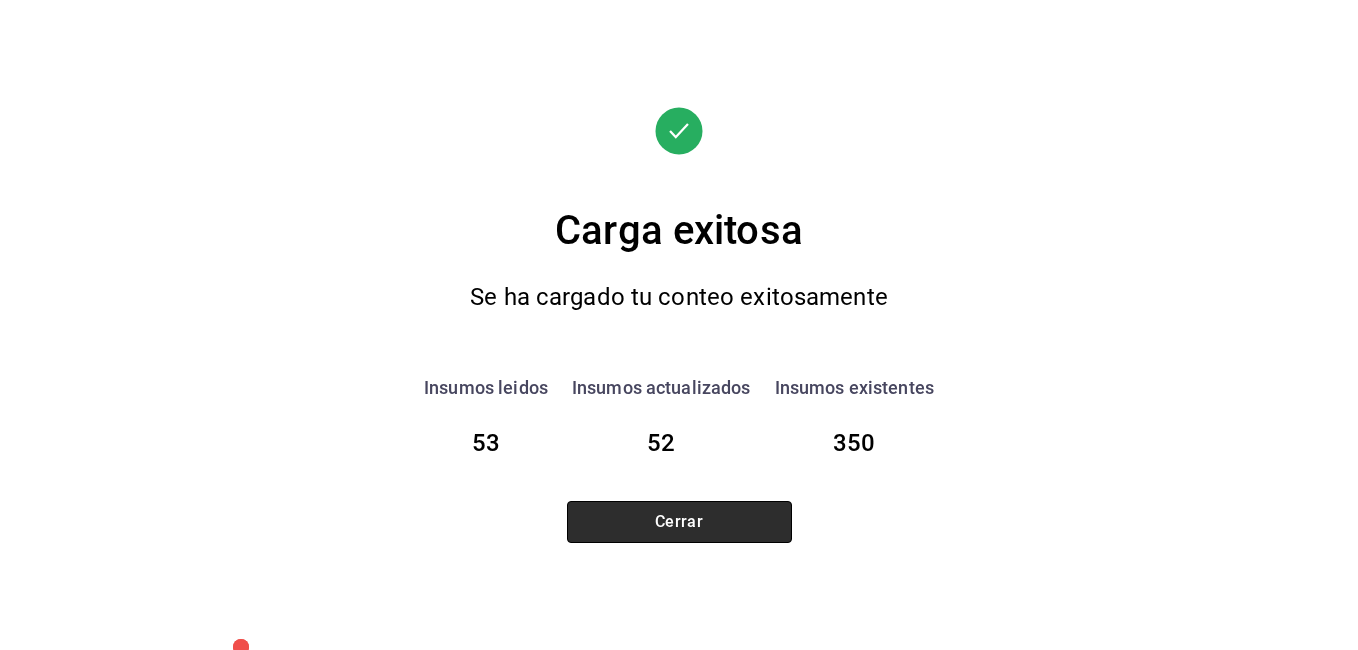 click on "Cerrar" at bounding box center (679, 522) 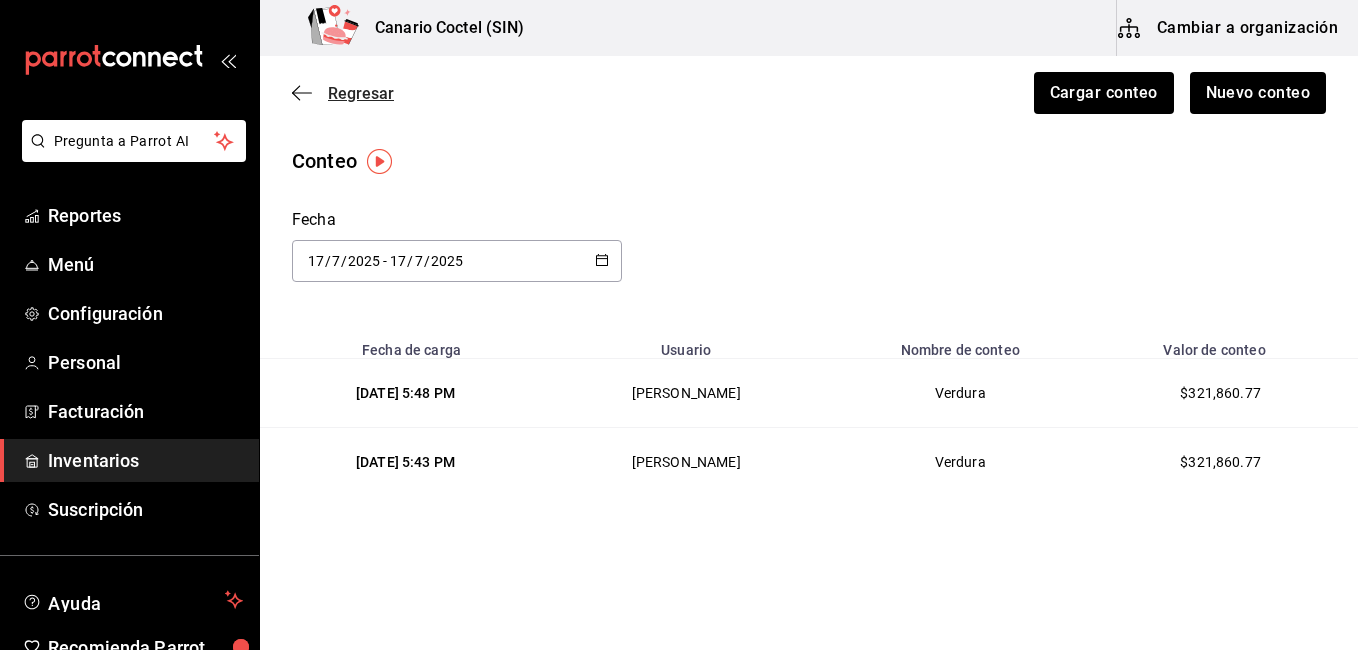 click on "Regresar" at bounding box center (361, 93) 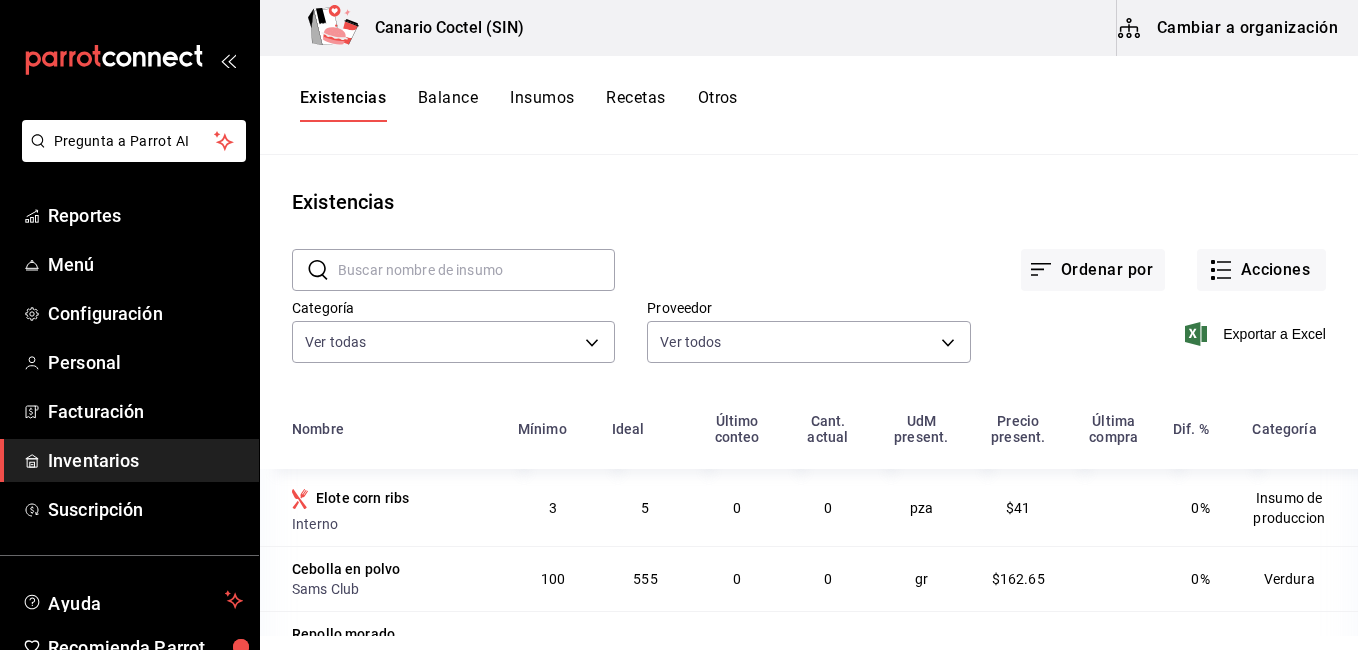 scroll, scrollTop: 2, scrollLeft: 0, axis: vertical 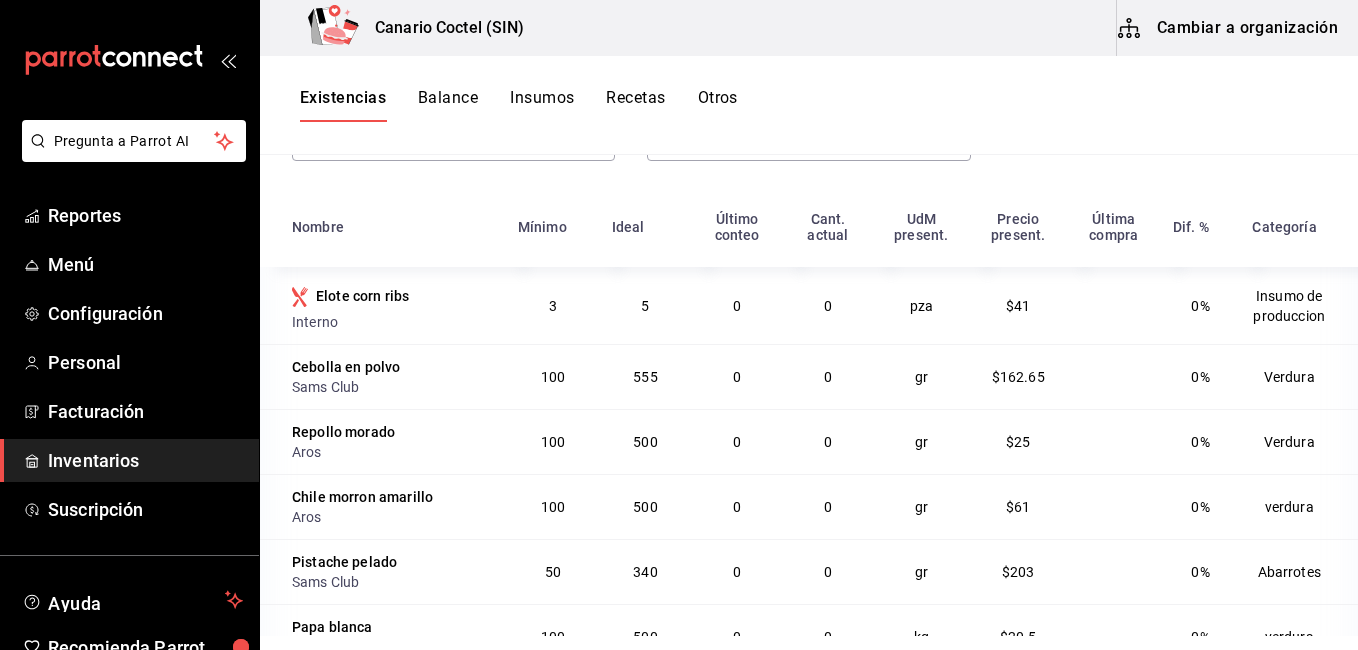 click on "Insumos" at bounding box center [542, 105] 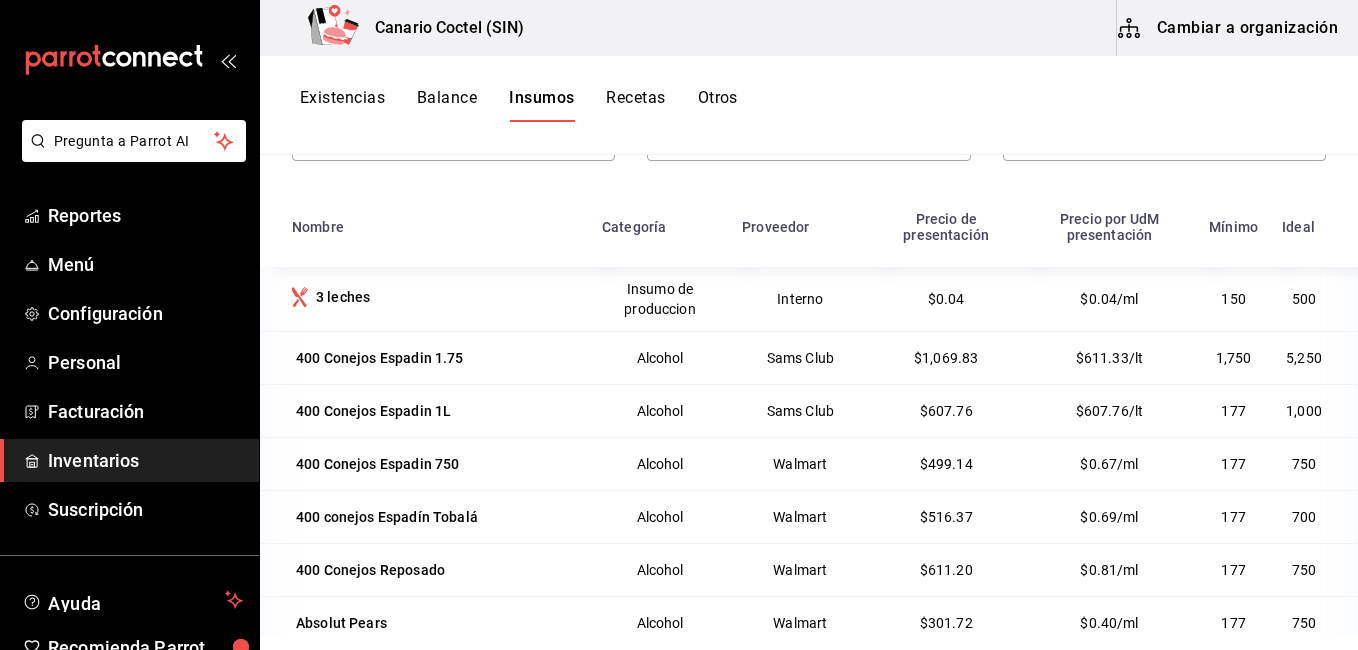 click on "Existencias" at bounding box center (342, 105) 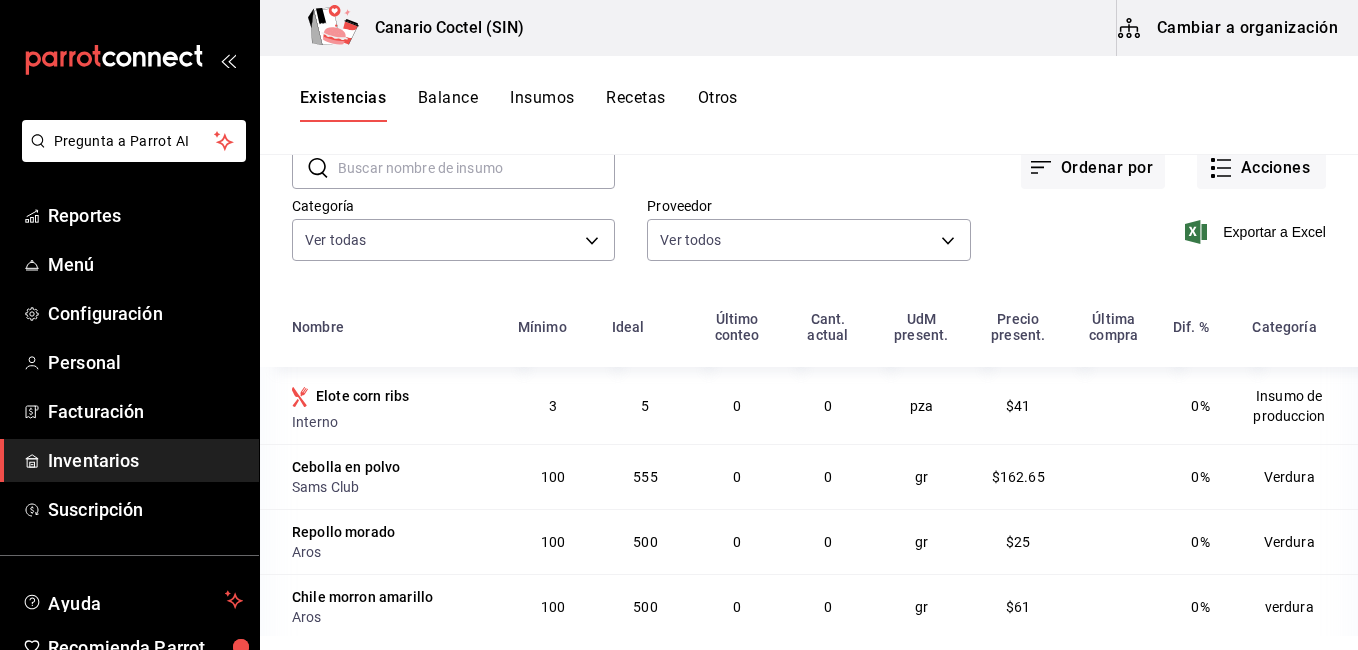 scroll, scrollTop: 202, scrollLeft: 0, axis: vertical 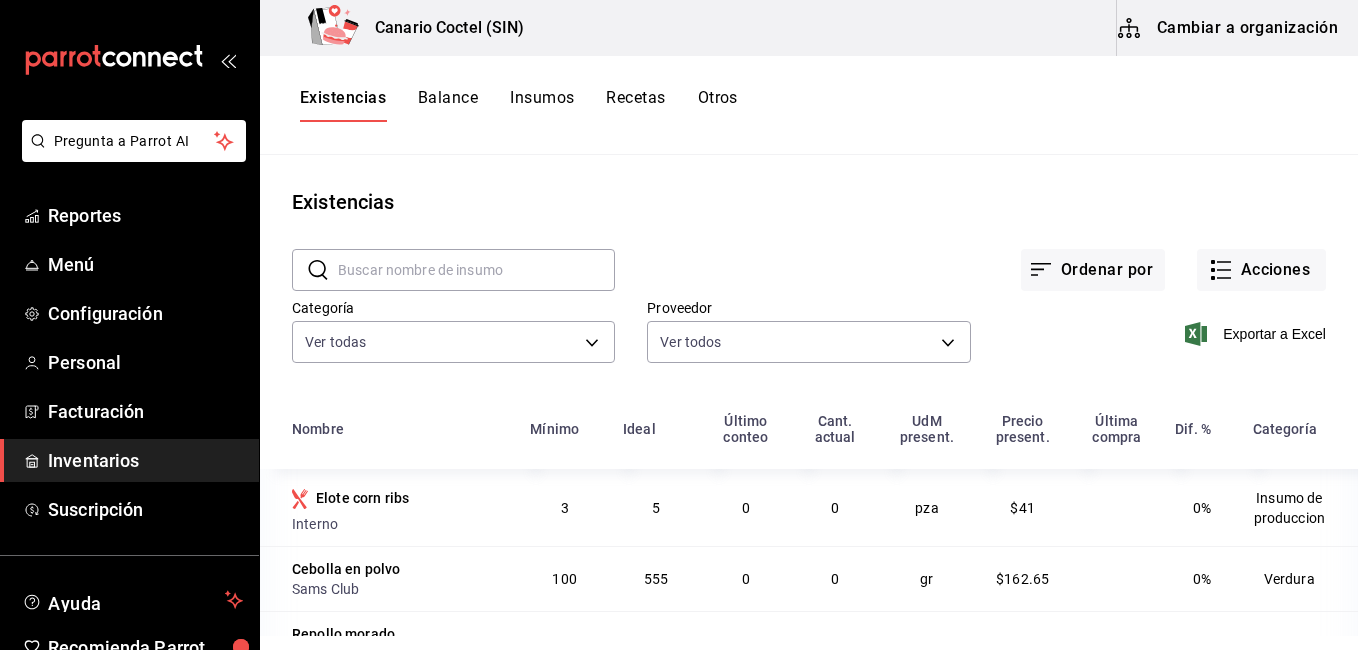 click at bounding box center (476, 270) 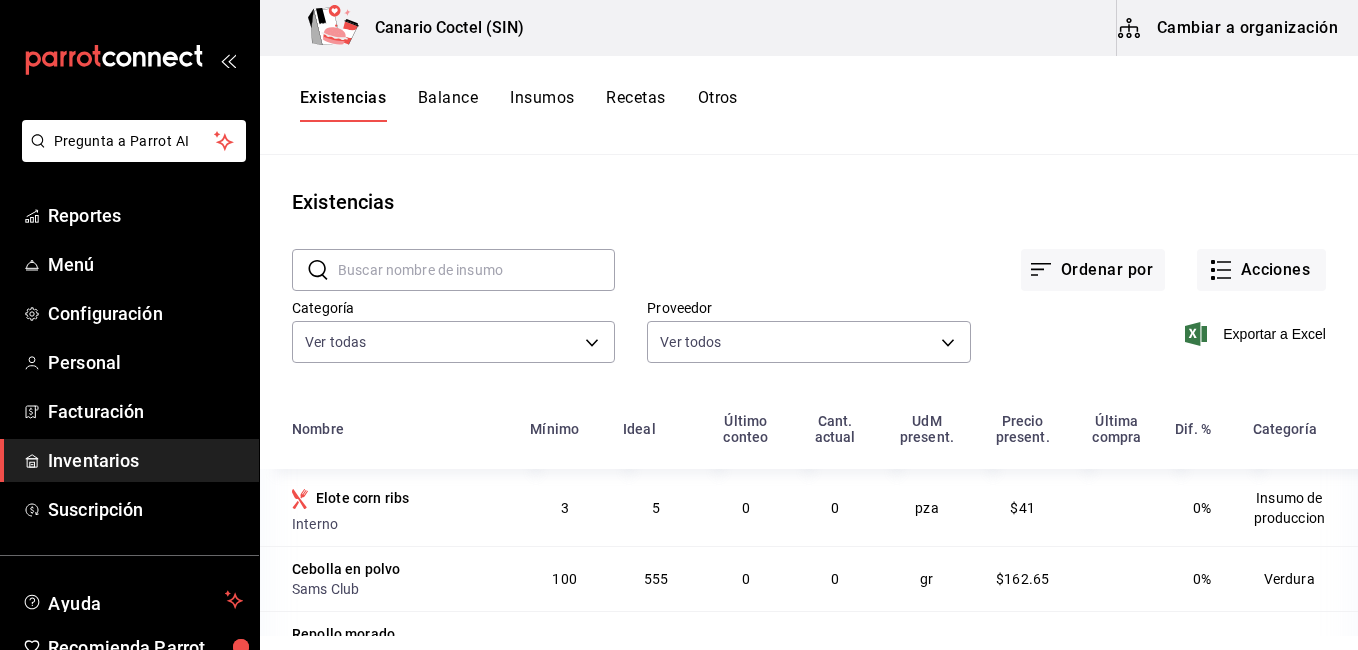 click at bounding box center (476, 270) 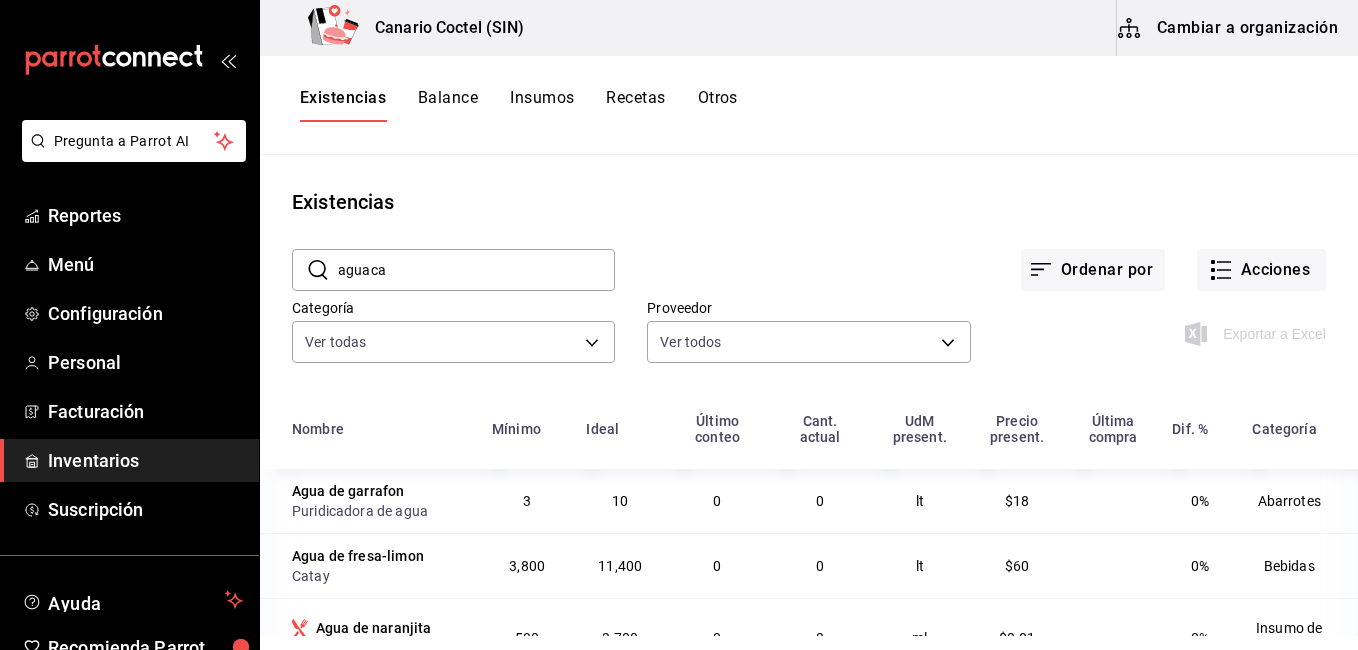 type on "aguaca" 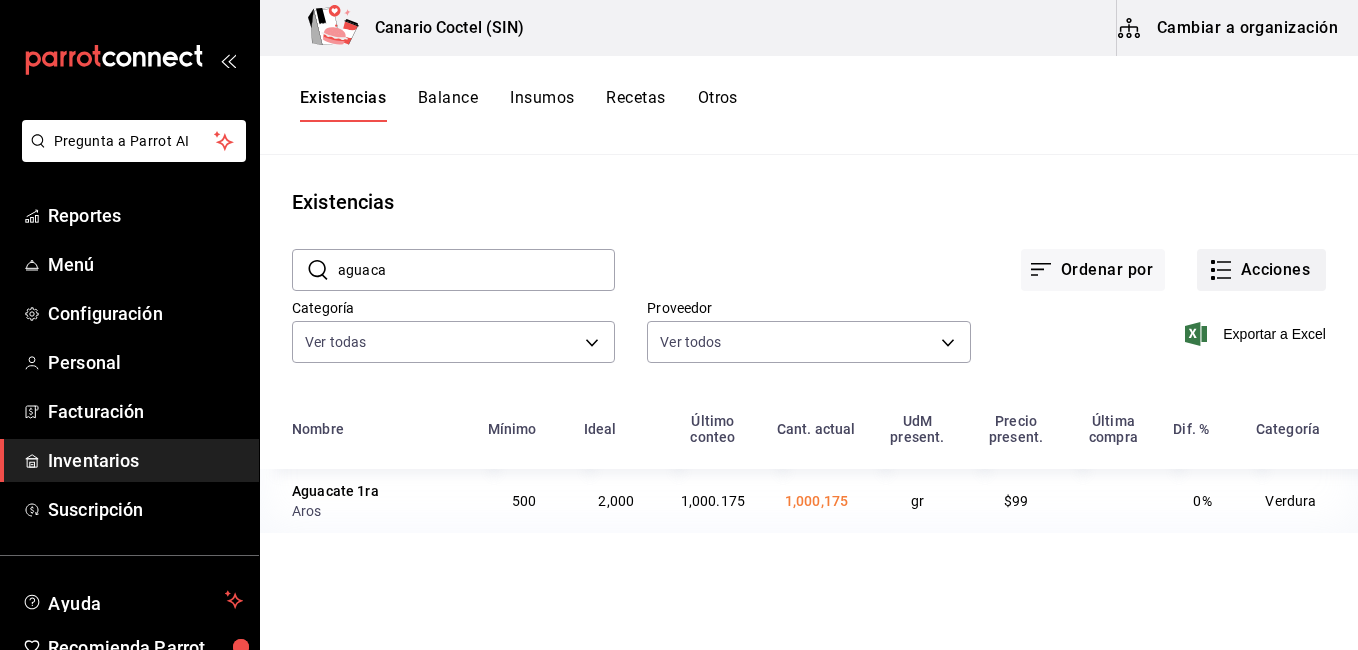 click on "Acciones" at bounding box center [1261, 270] 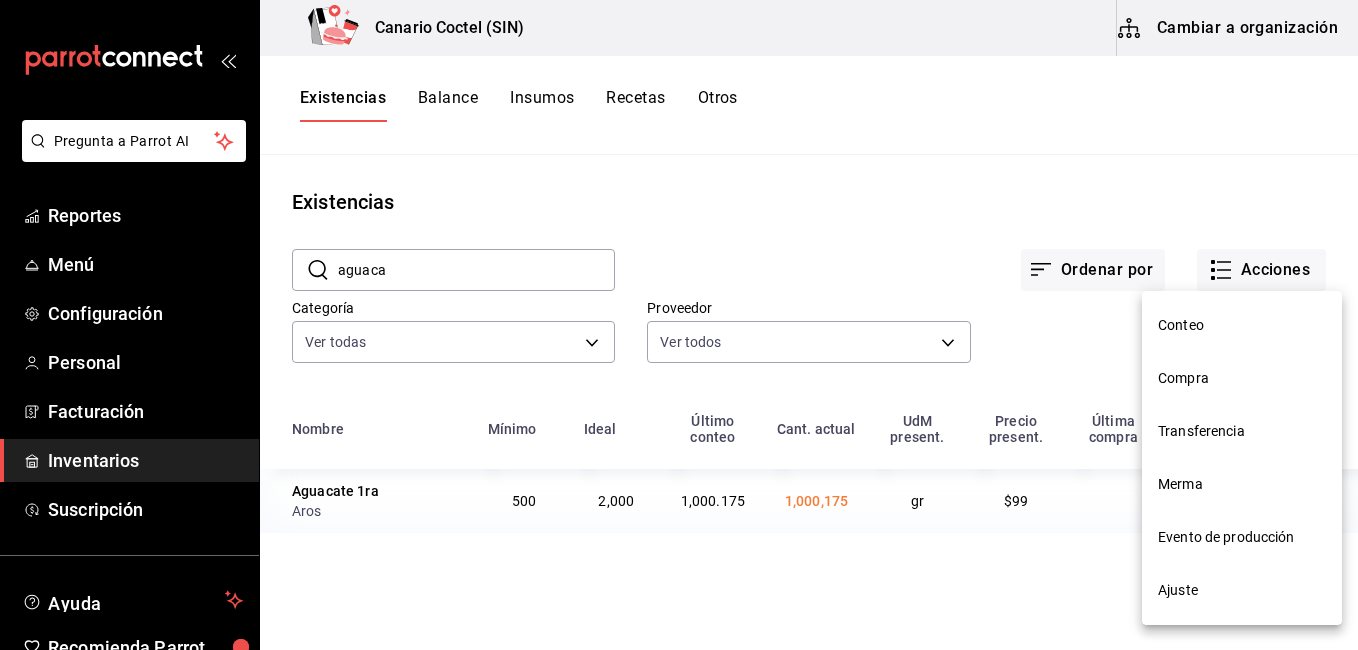 click on "Ajuste" at bounding box center [1242, 590] 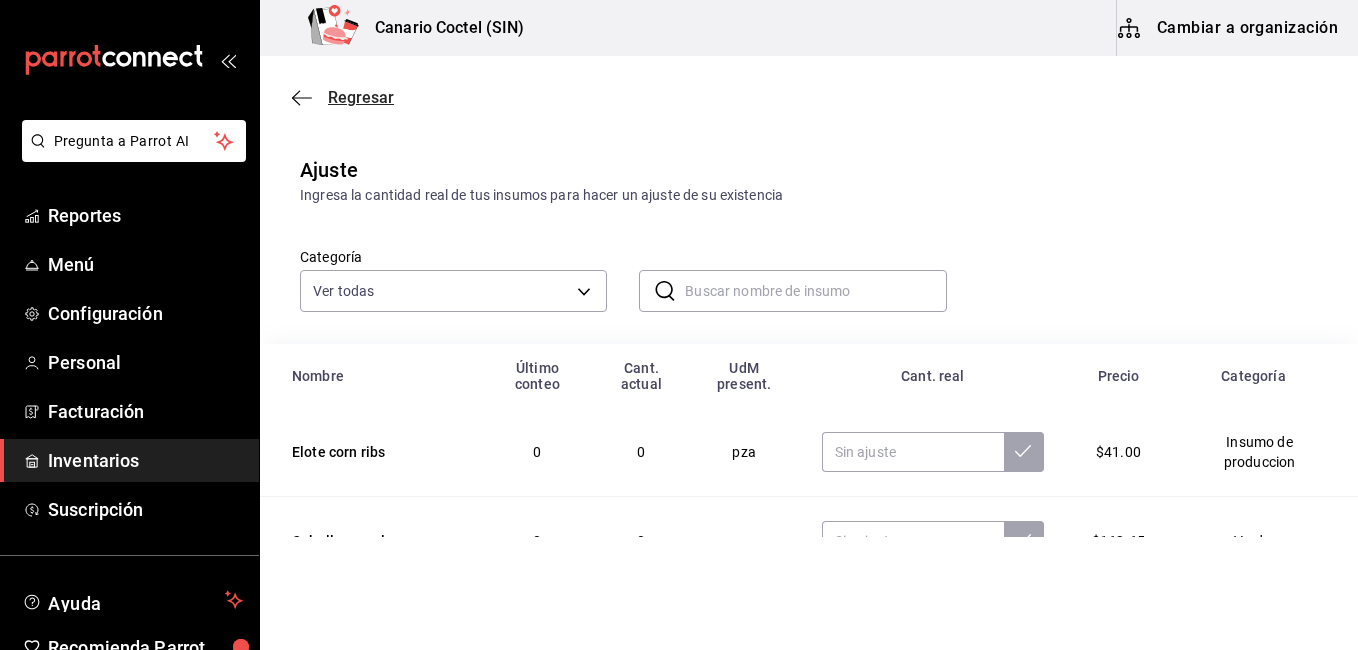 click 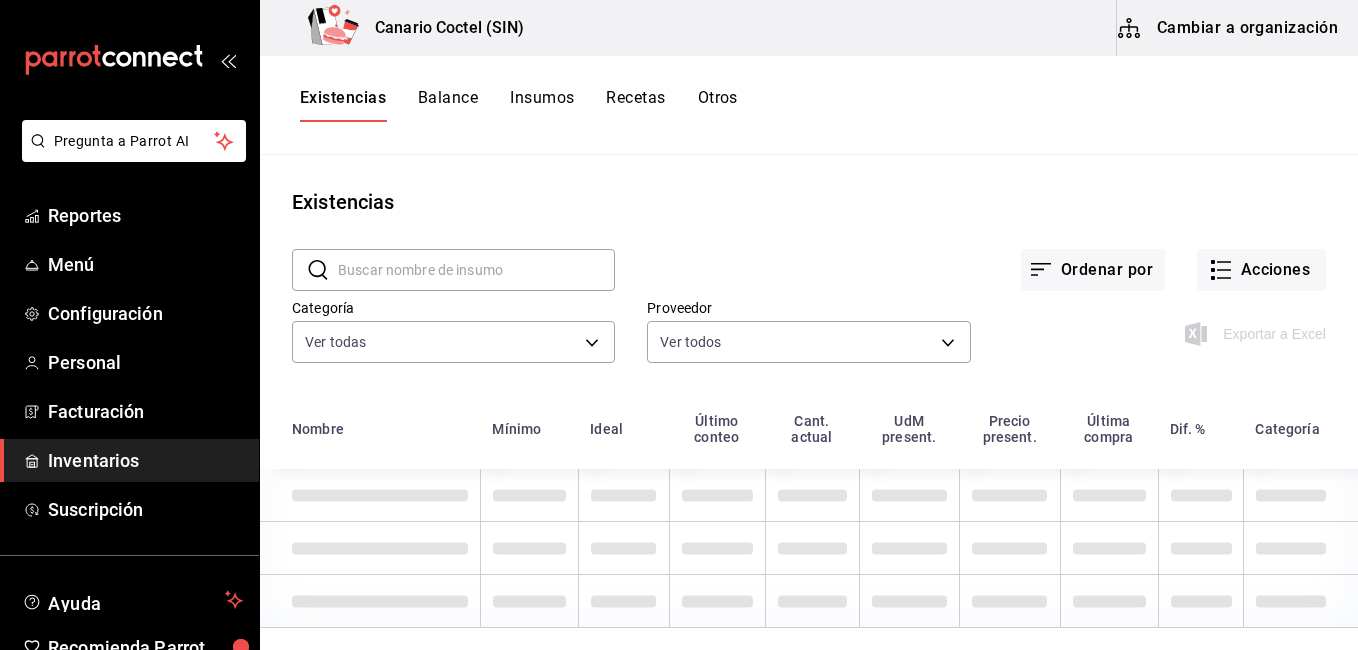 click at bounding box center (476, 270) 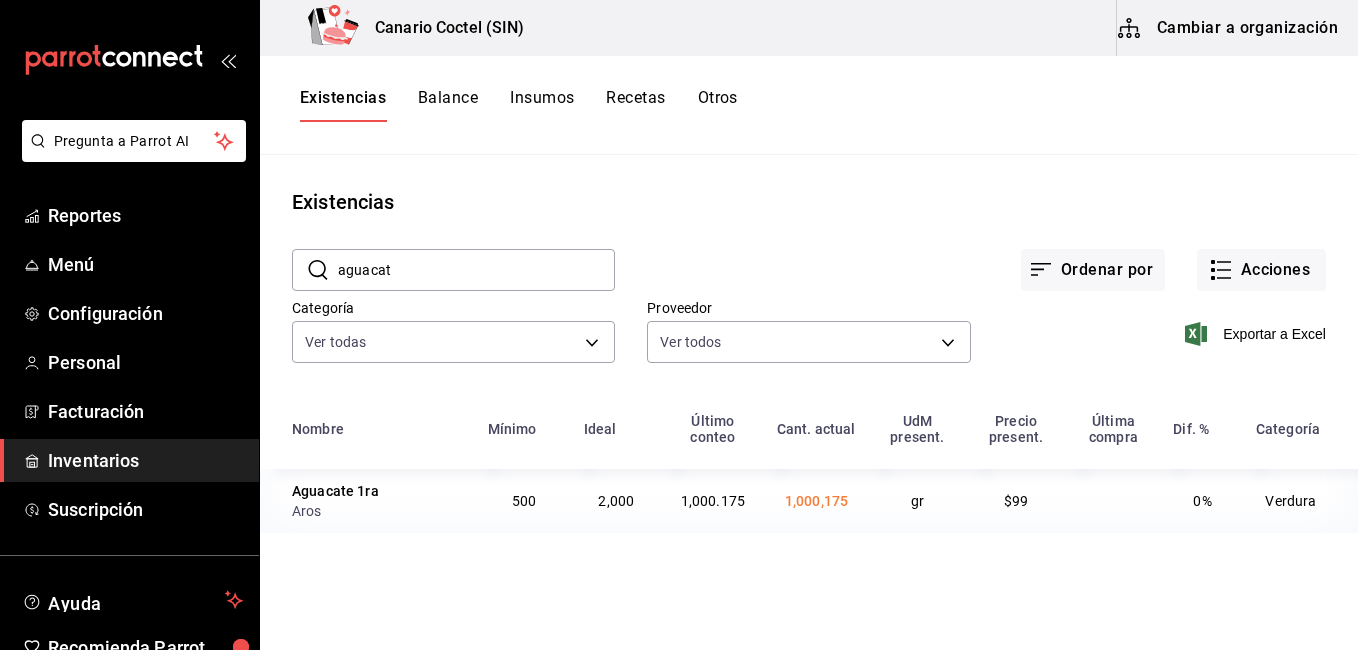 type on "aguacat" 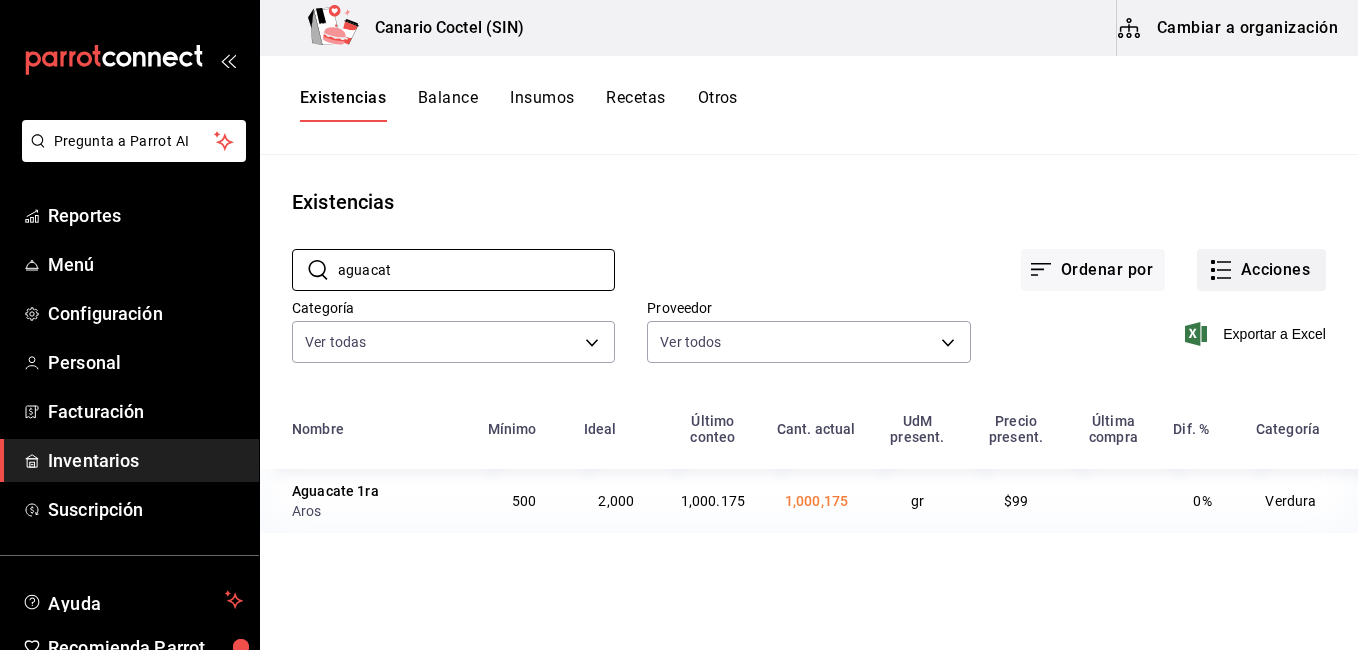 click on "Acciones" at bounding box center [1261, 270] 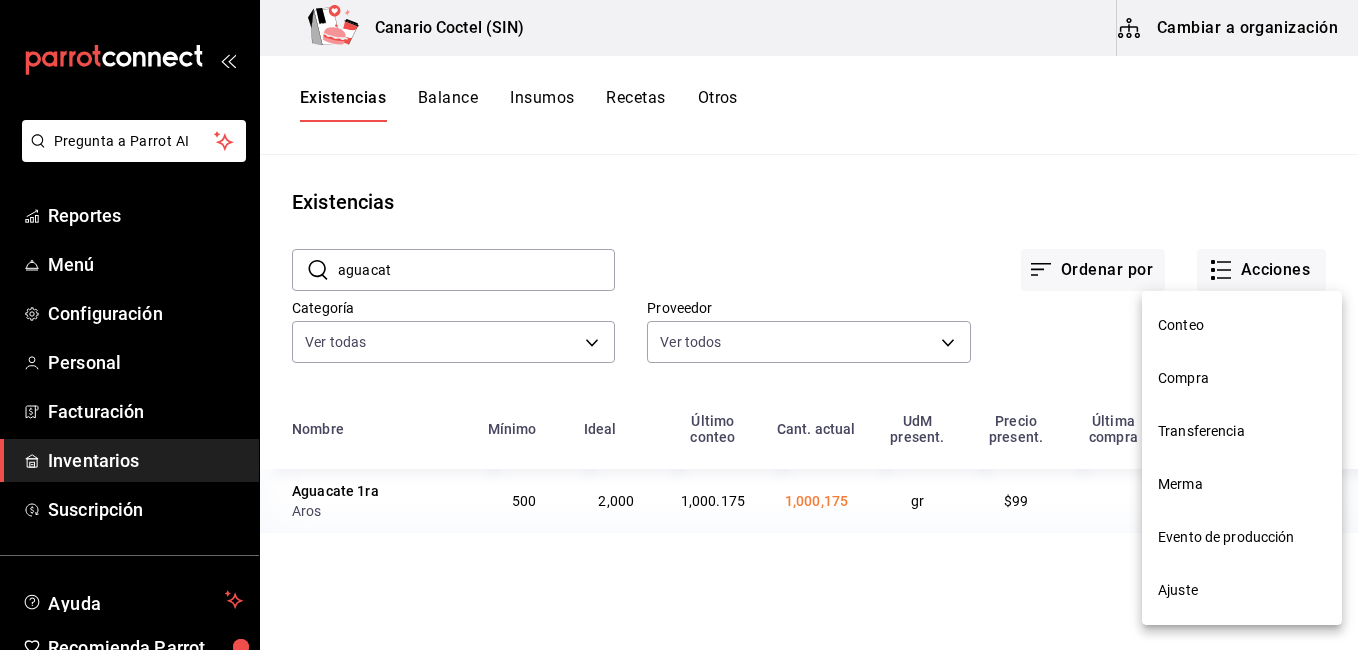 drag, startPoint x: 1167, startPoint y: 593, endPoint x: 1198, endPoint y: 595, distance: 31.06445 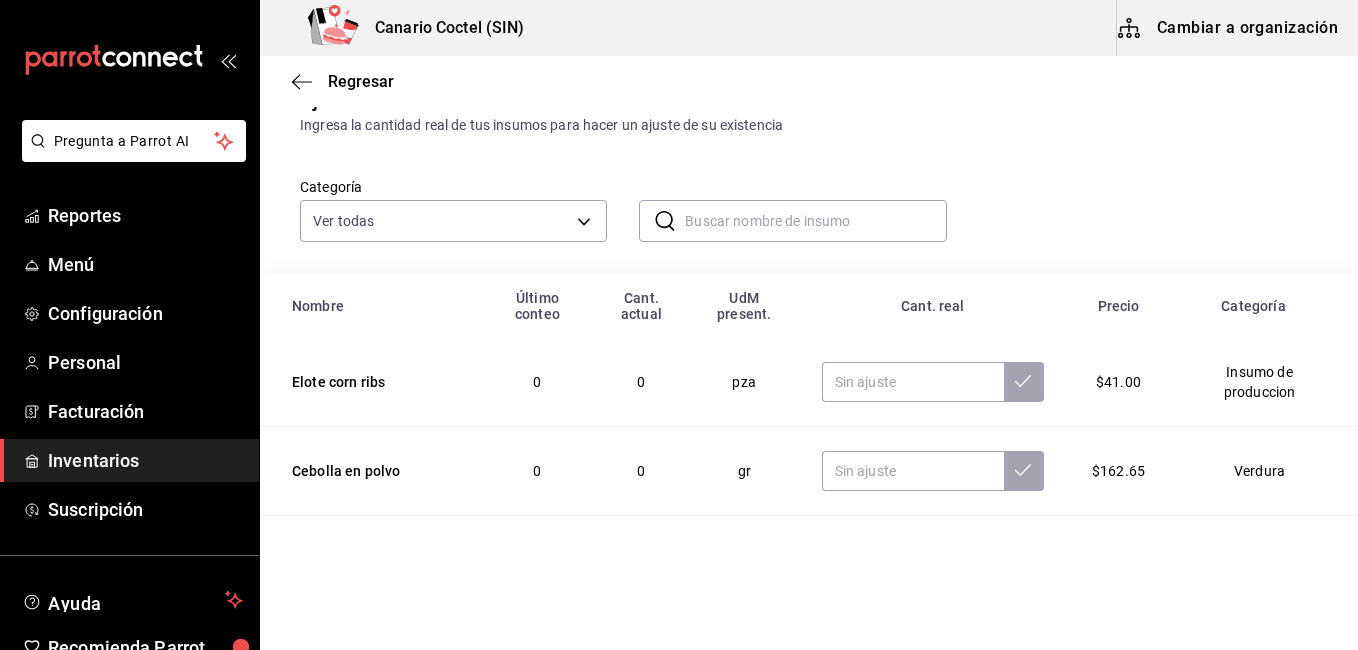 scroll, scrollTop: 100, scrollLeft: 0, axis: vertical 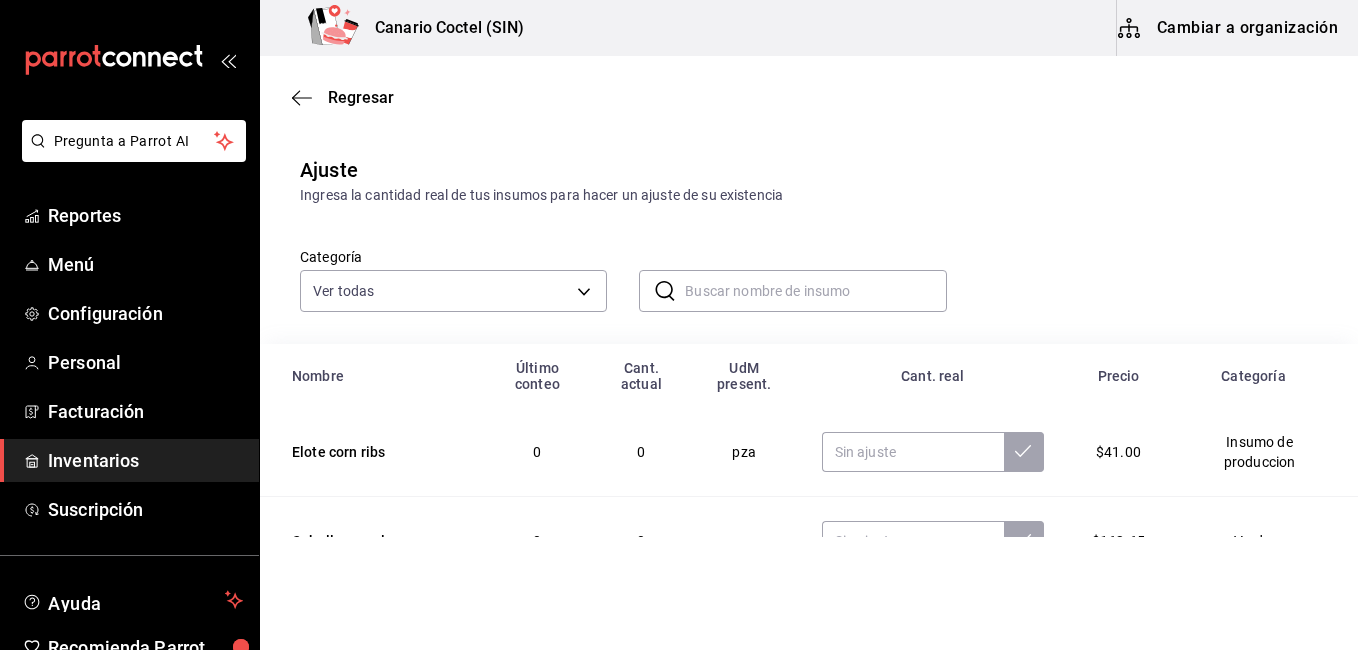 click at bounding box center [815, 291] 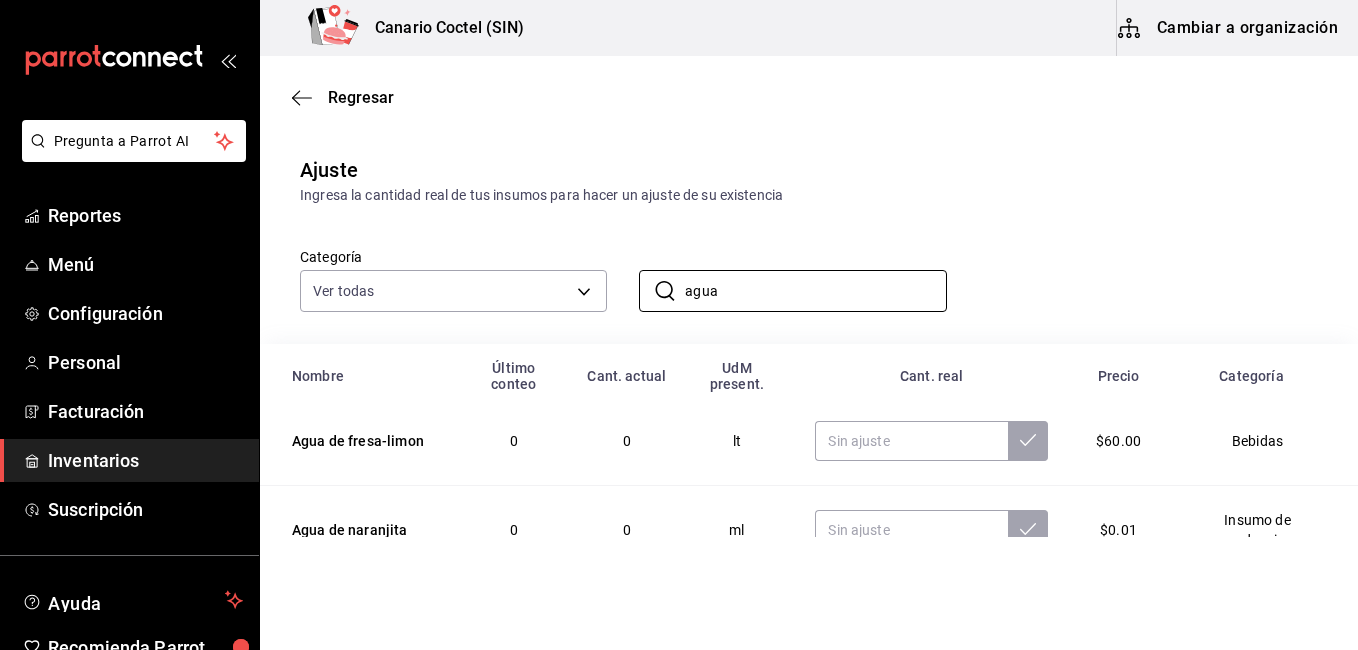 scroll, scrollTop: 172, scrollLeft: 0, axis: vertical 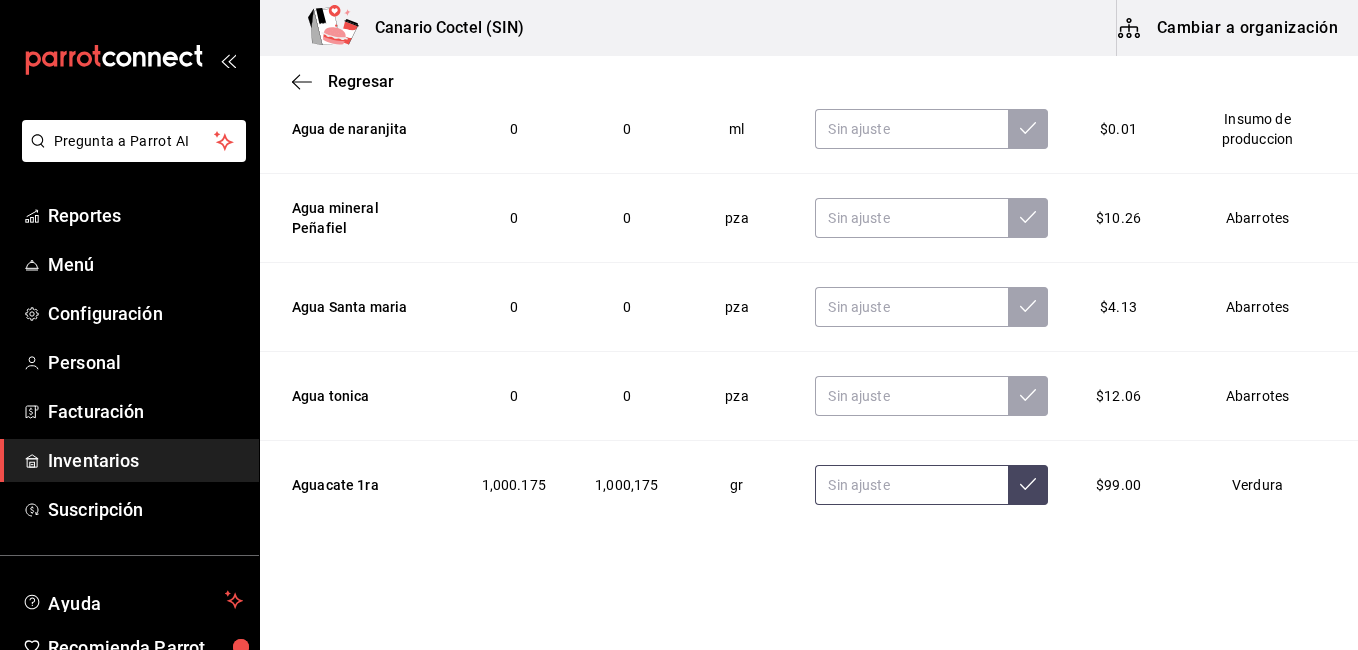 type on "agua" 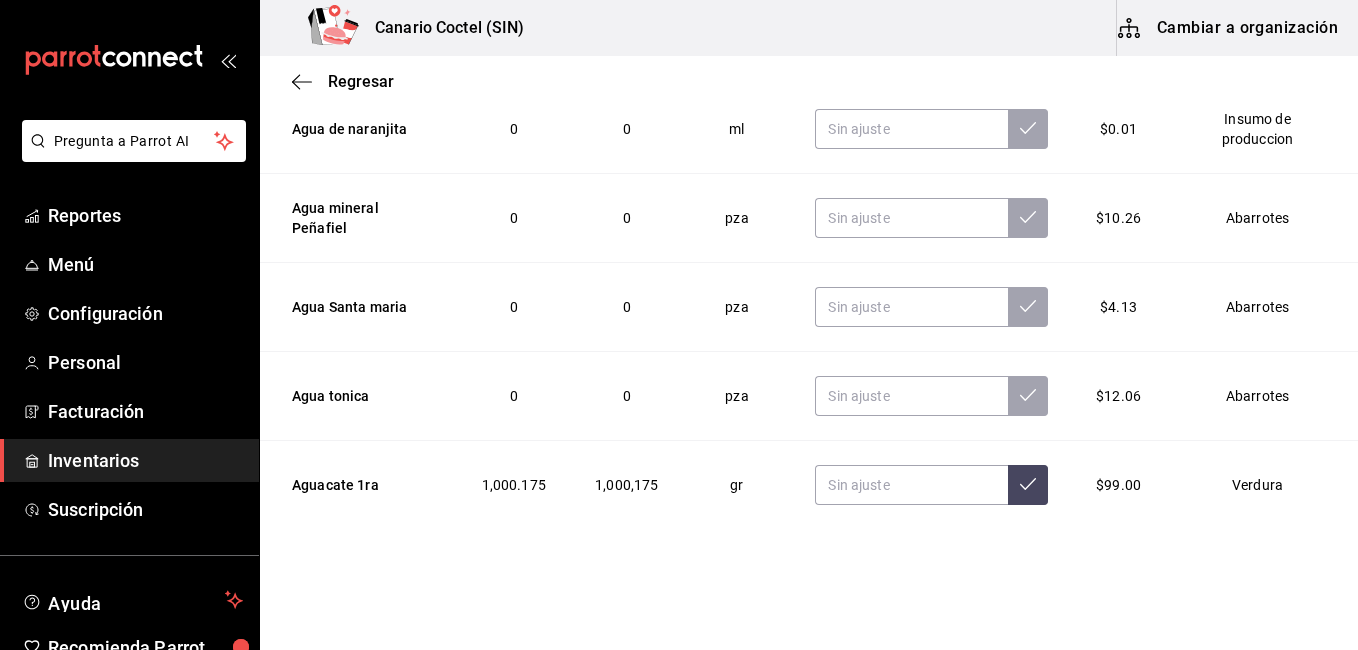 click on "1,000,175" at bounding box center (626, 485) 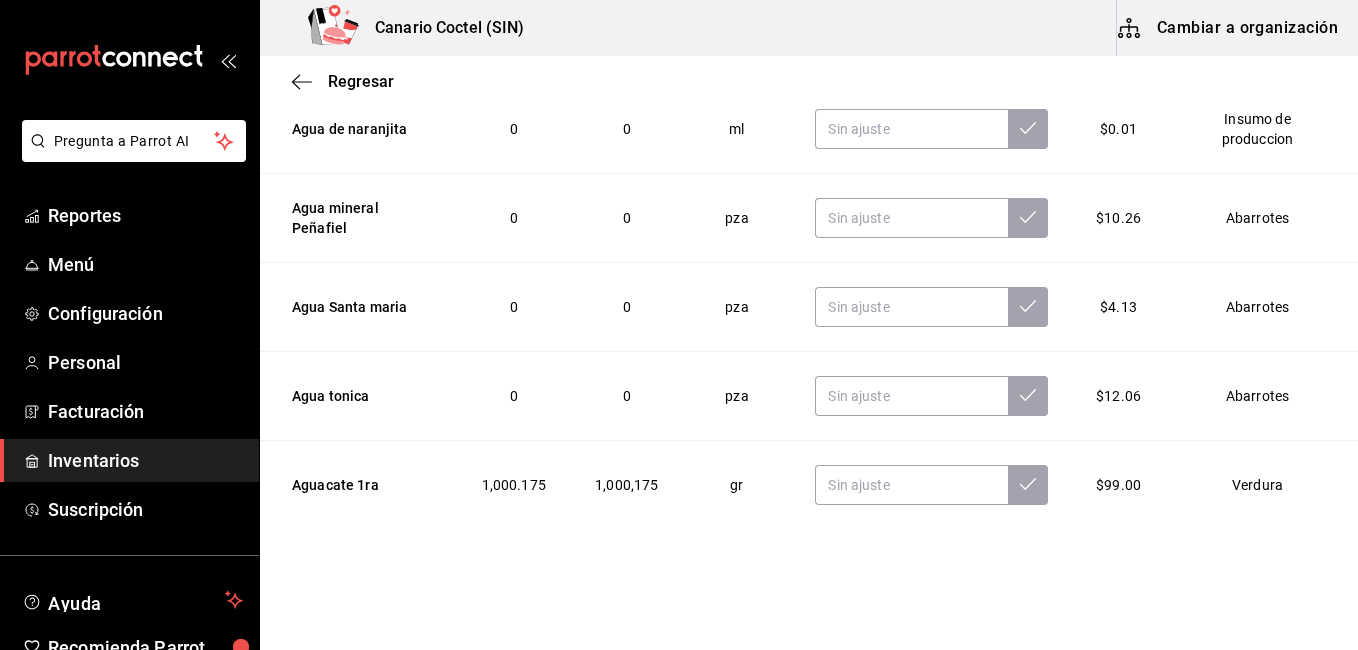 click on "1,000,175" at bounding box center (626, 485) 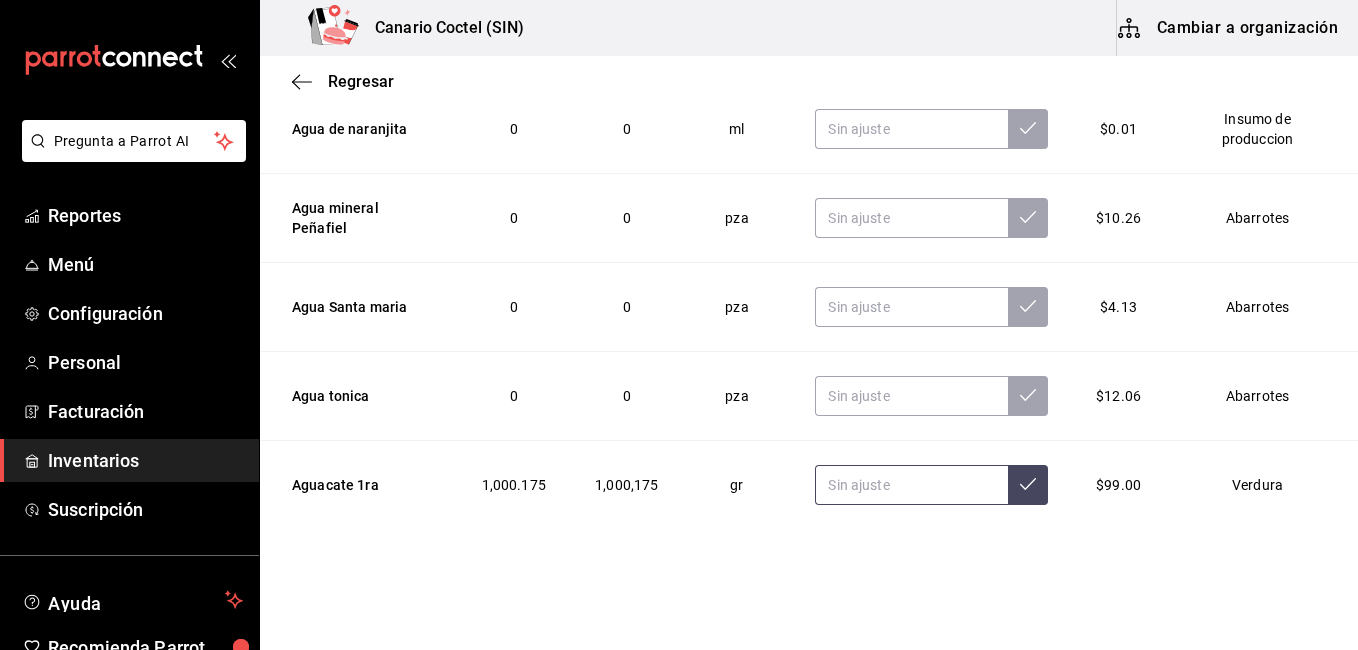 click 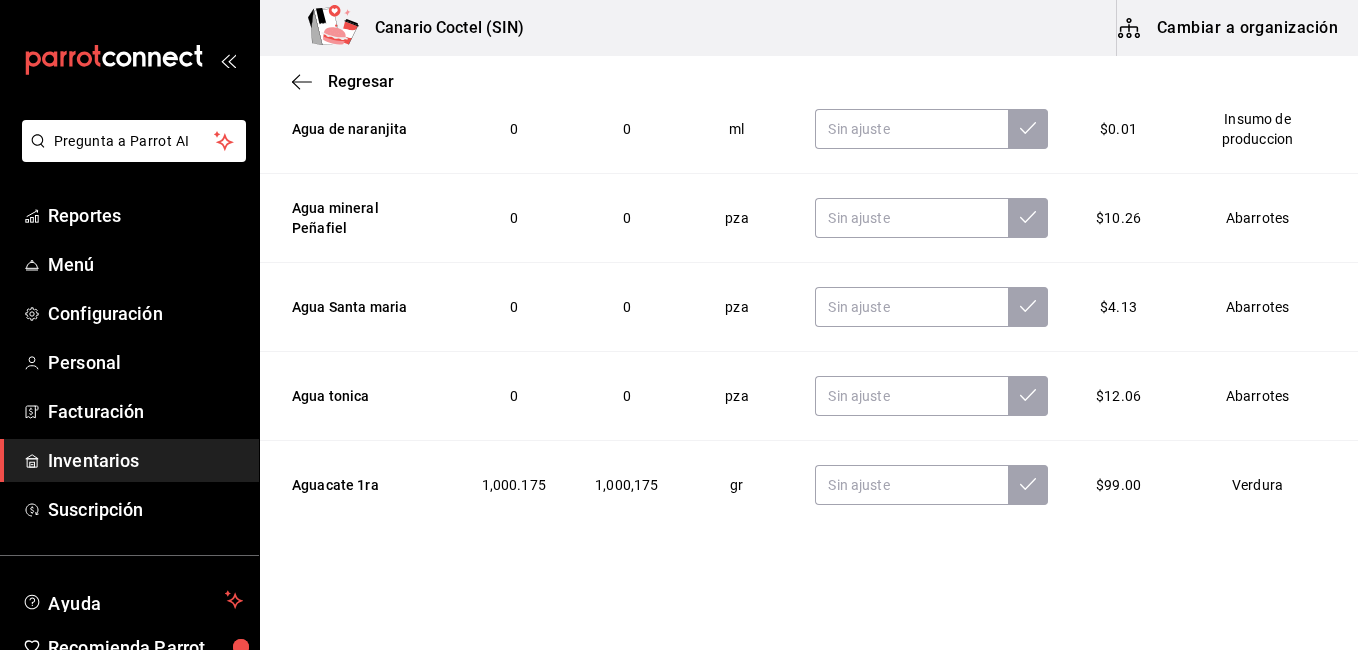 drag, startPoint x: 682, startPoint y: 467, endPoint x: 628, endPoint y: 483, distance: 56.32051 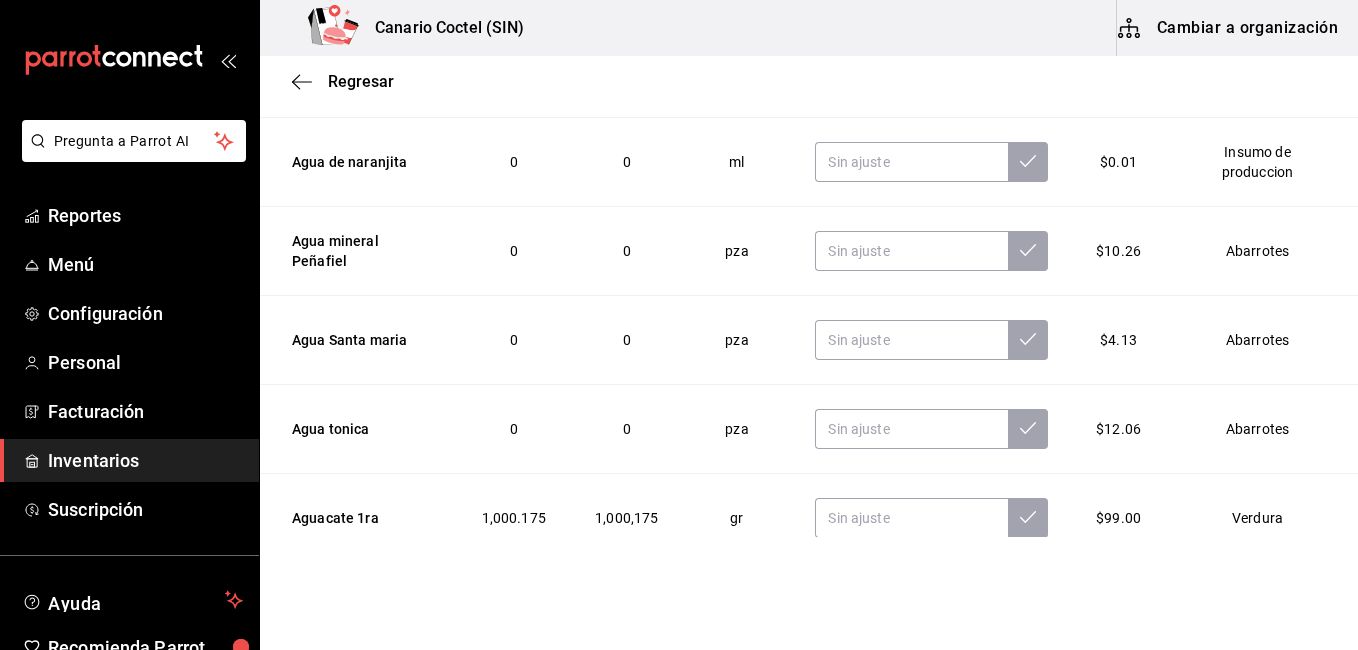 scroll, scrollTop: 172, scrollLeft: 0, axis: vertical 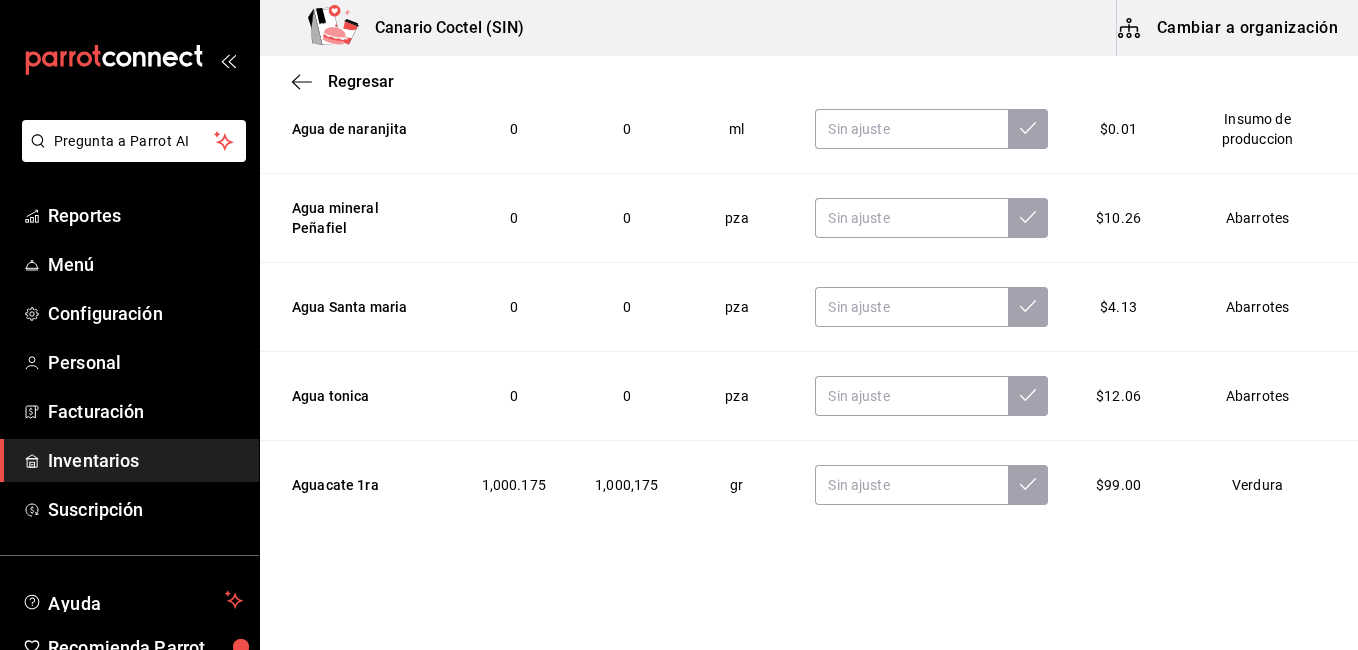 drag, startPoint x: 1190, startPoint y: 481, endPoint x: 1237, endPoint y: 487, distance: 47.38143 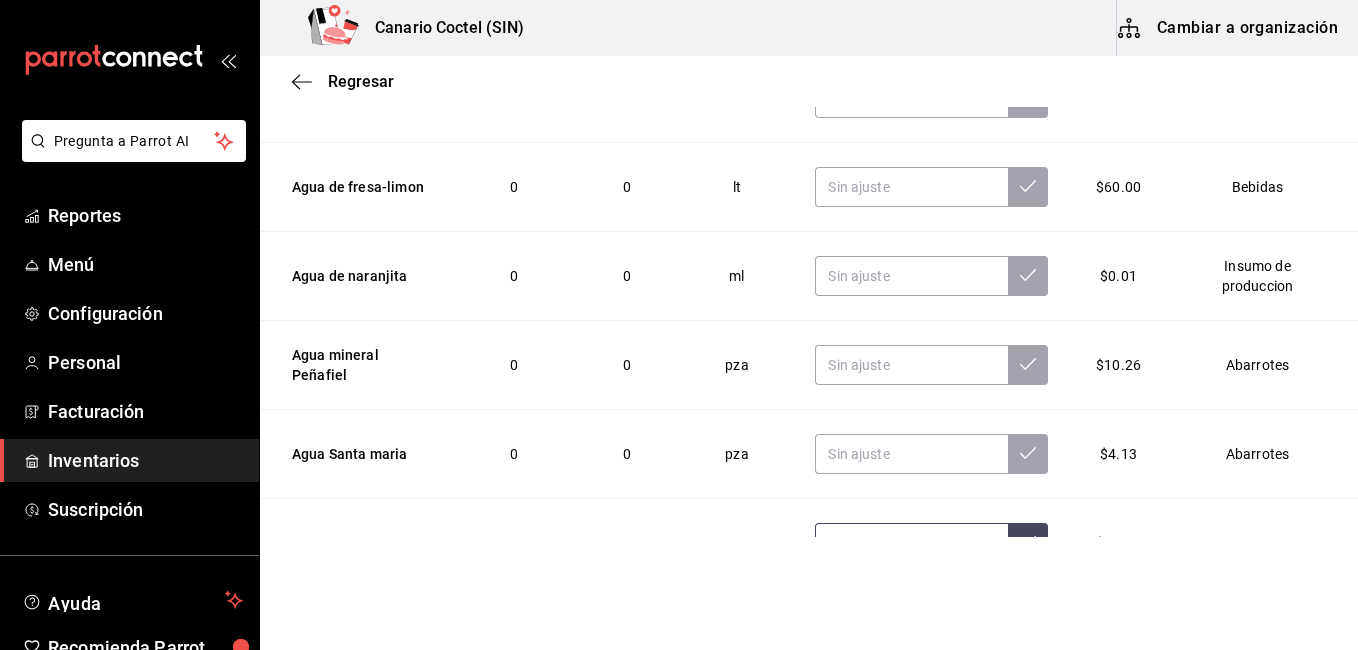 scroll, scrollTop: 0, scrollLeft: 0, axis: both 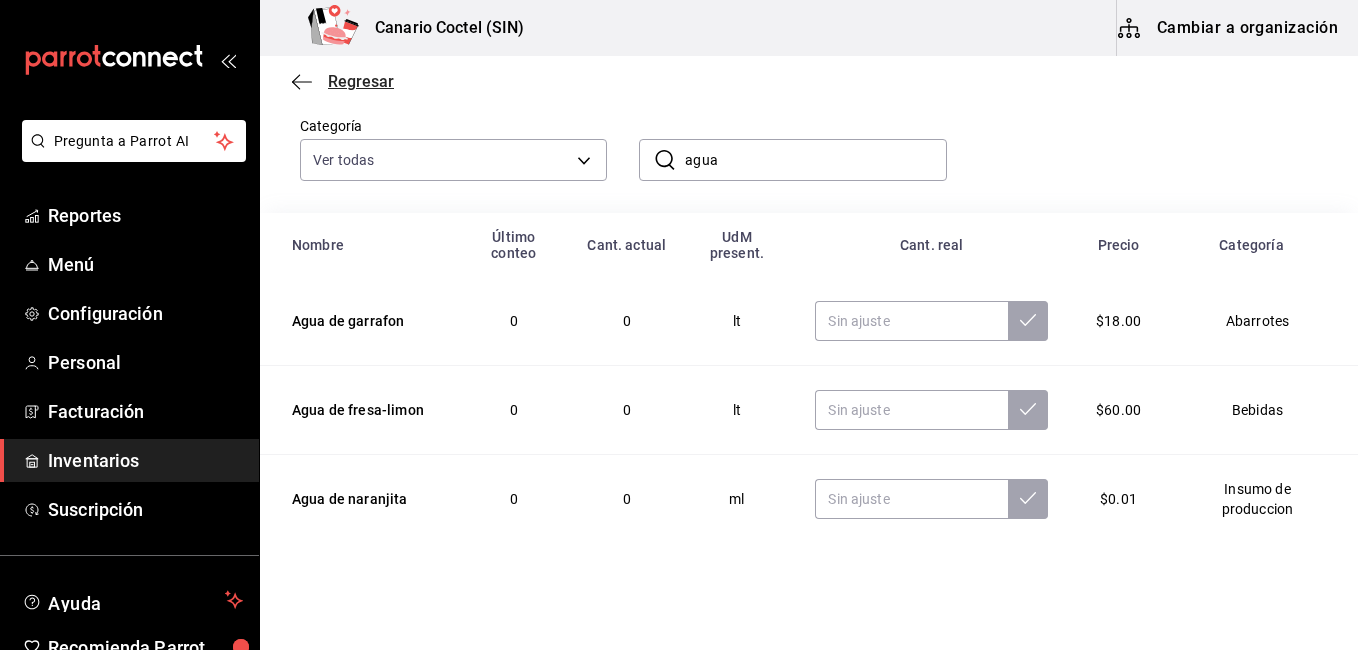 click 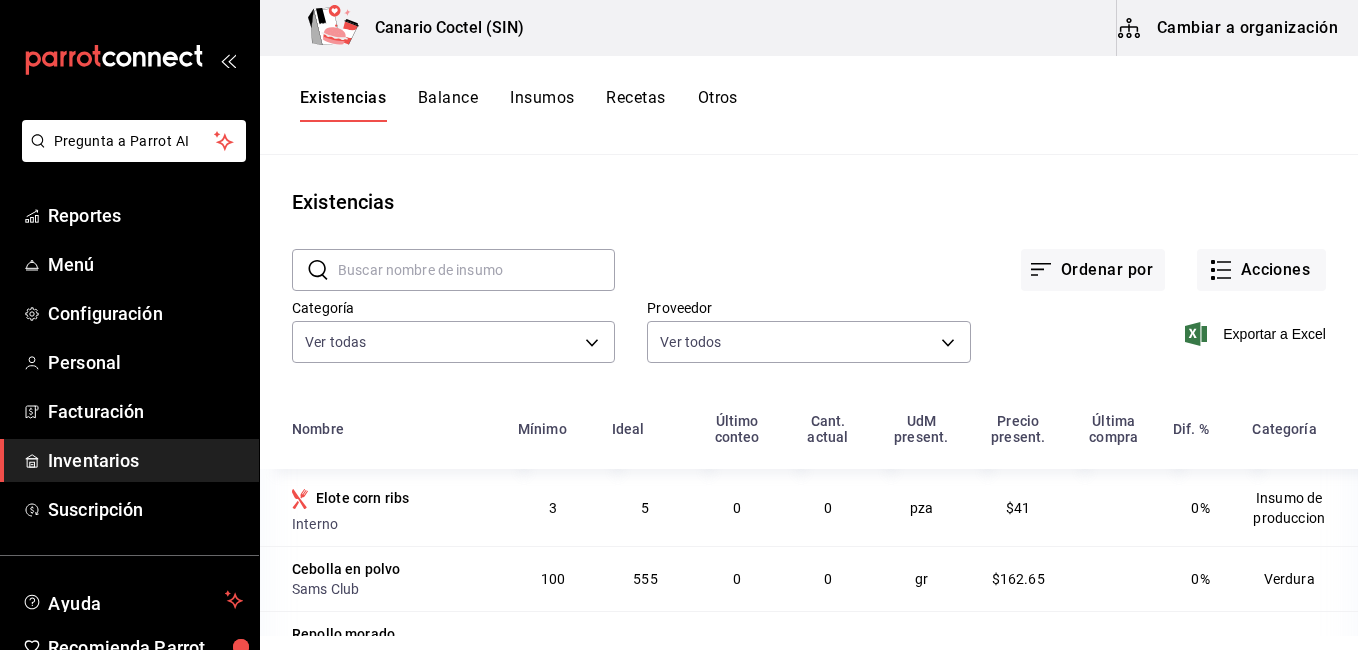 click on "Insumos" at bounding box center (542, 105) 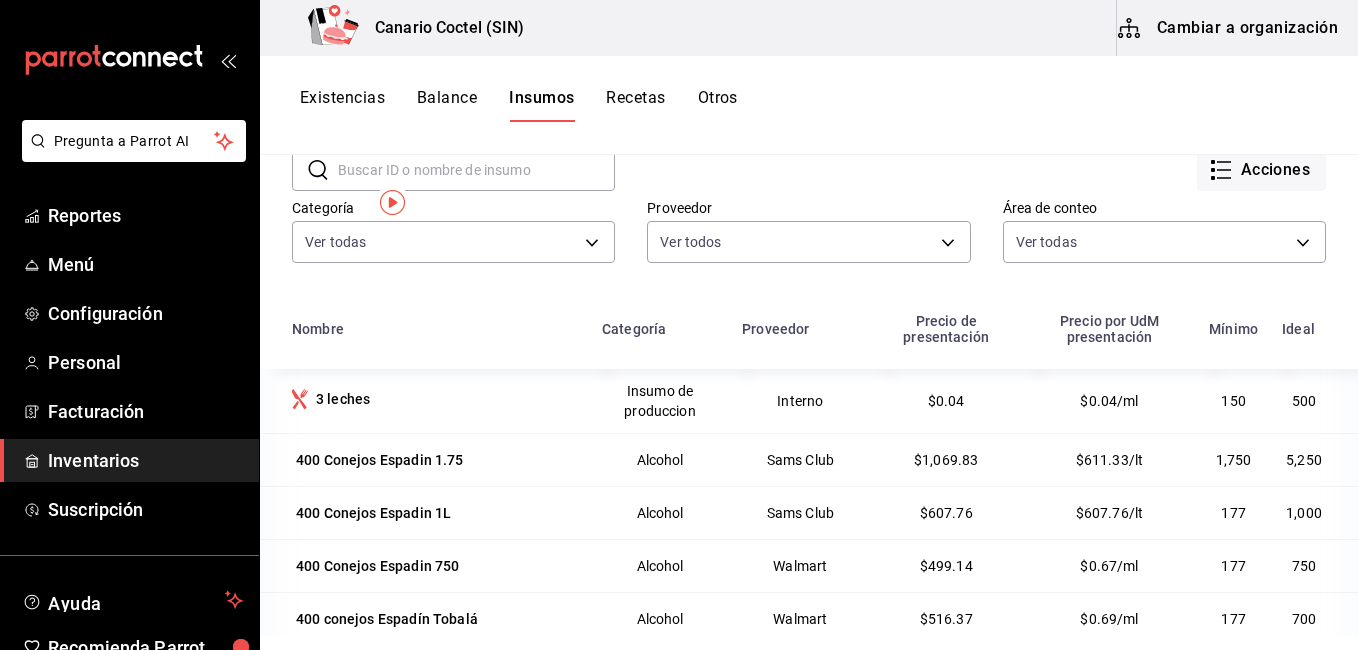 scroll, scrollTop: 0, scrollLeft: 0, axis: both 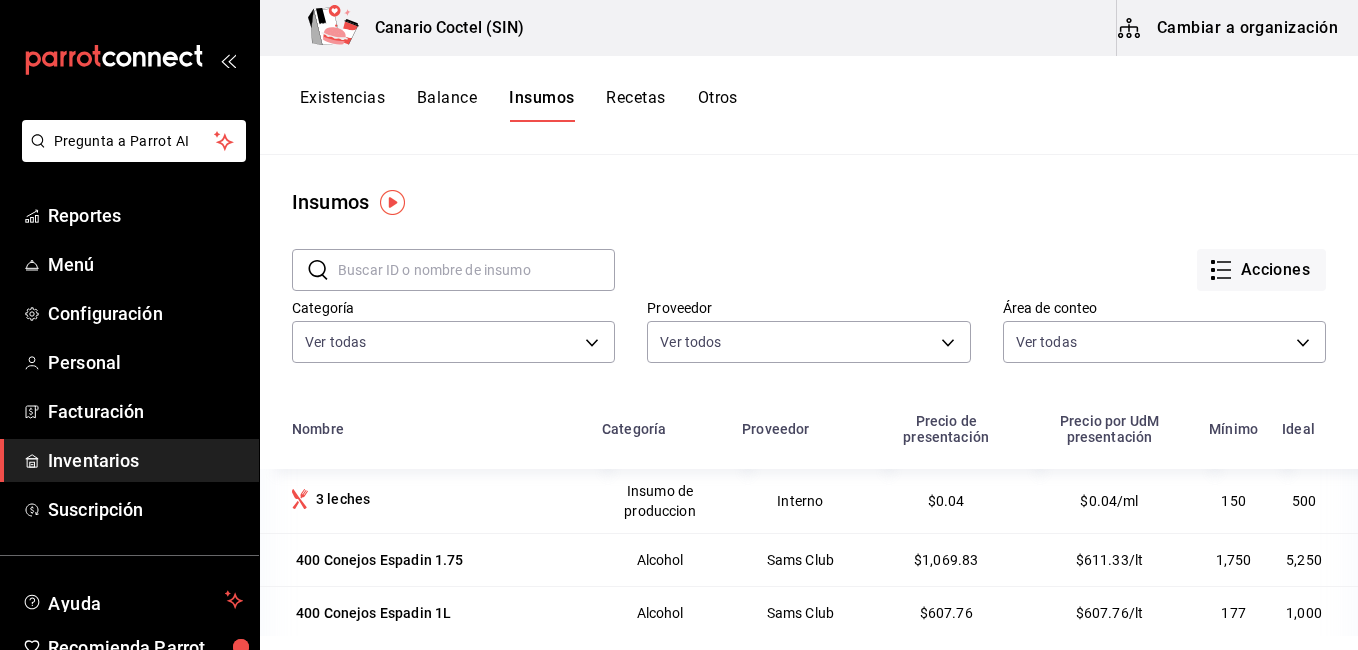 click on "Acciones" at bounding box center [970, 254] 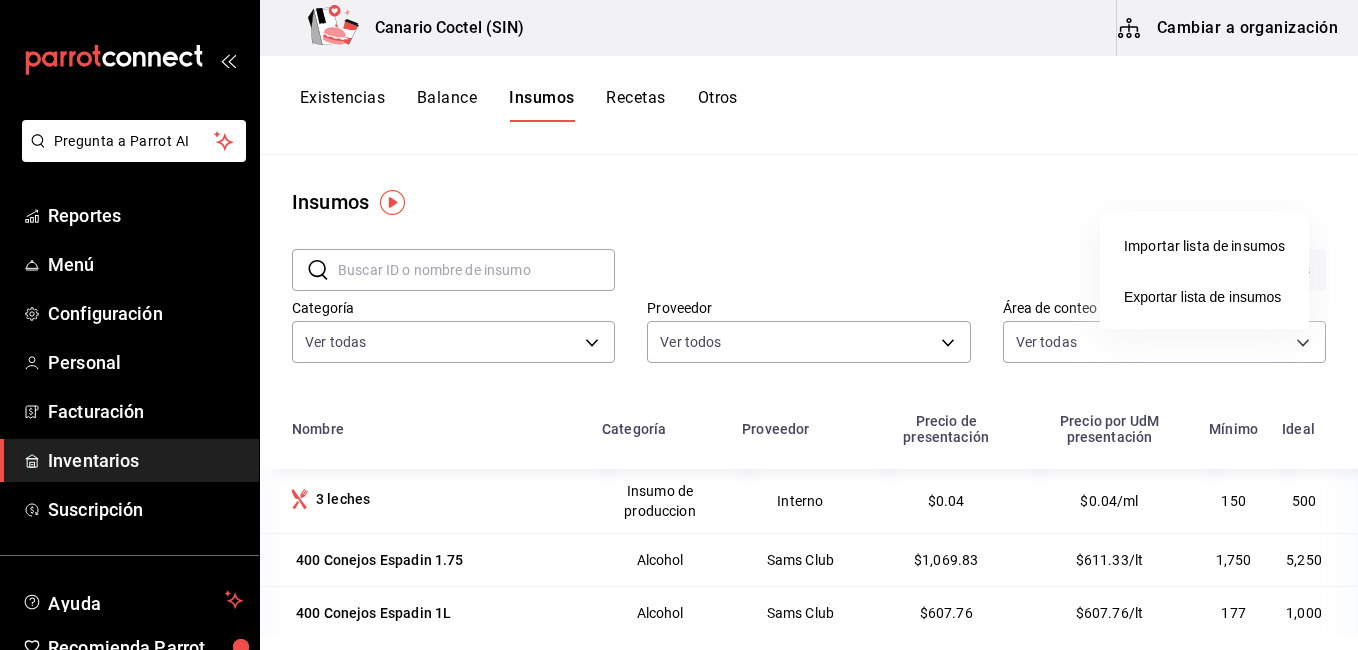 drag, startPoint x: 914, startPoint y: 227, endPoint x: 441, endPoint y: 131, distance: 482.64377 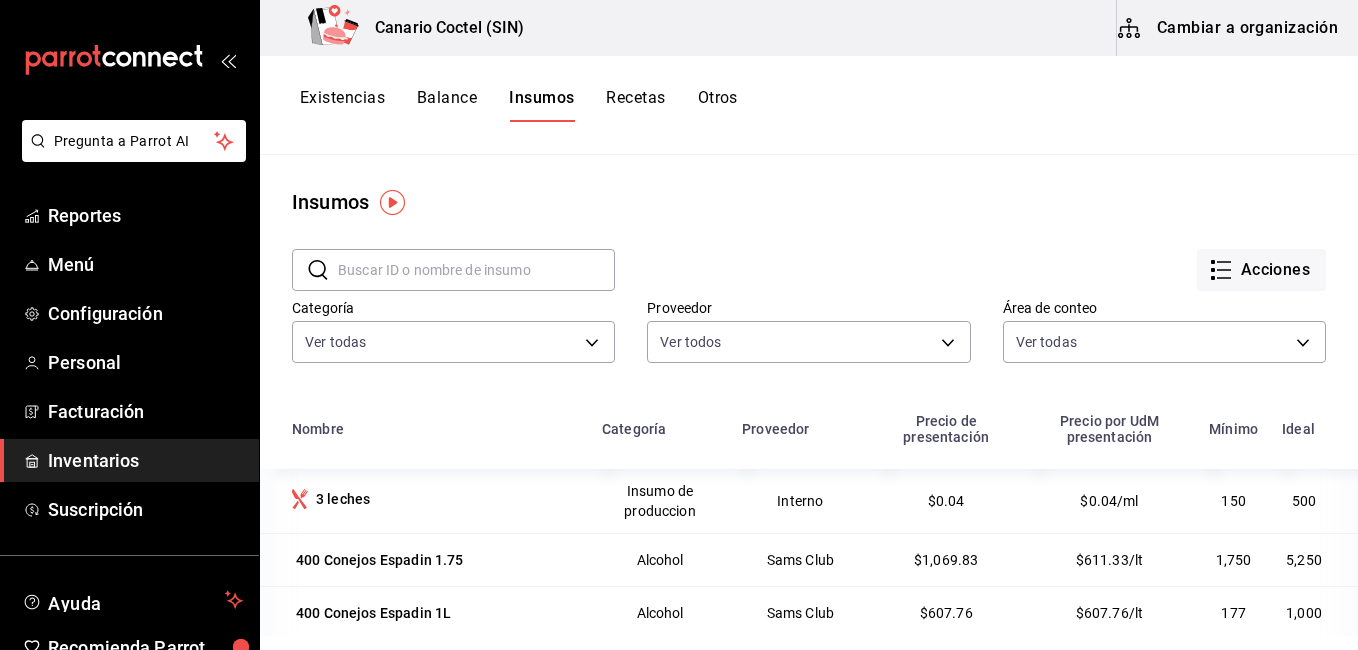 click on "Existencias" at bounding box center (342, 105) 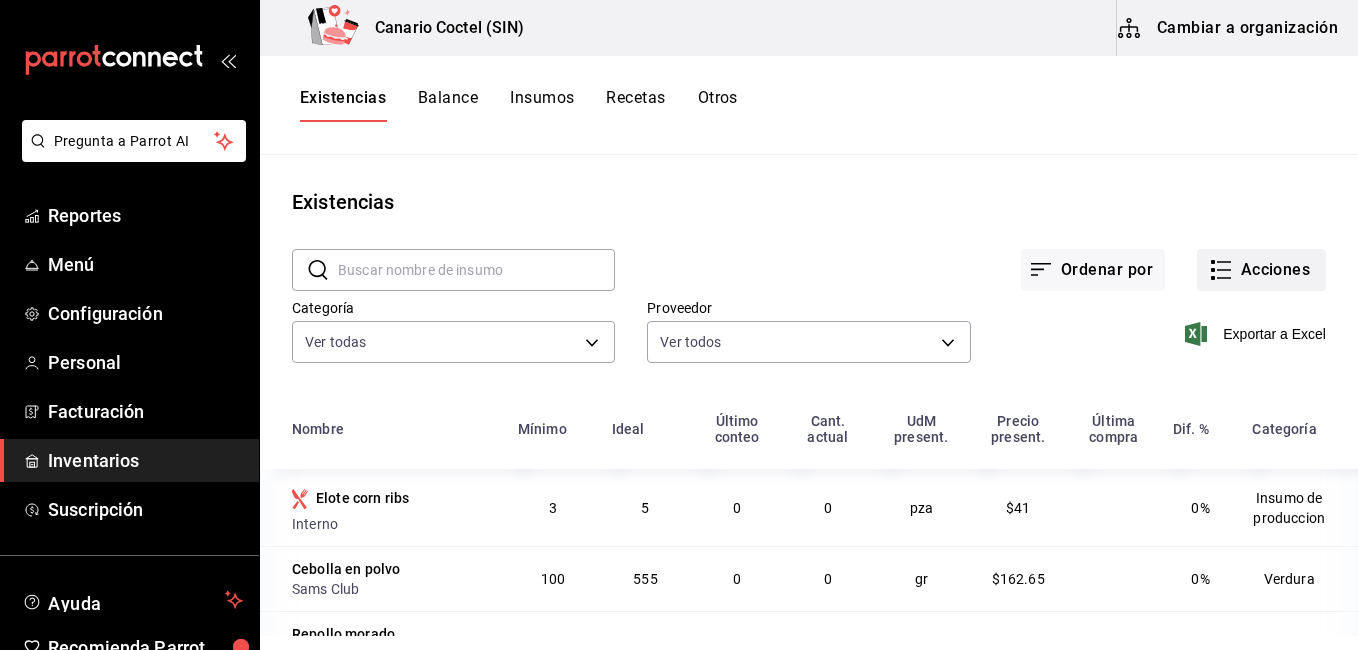 click on "Acciones" at bounding box center (1261, 270) 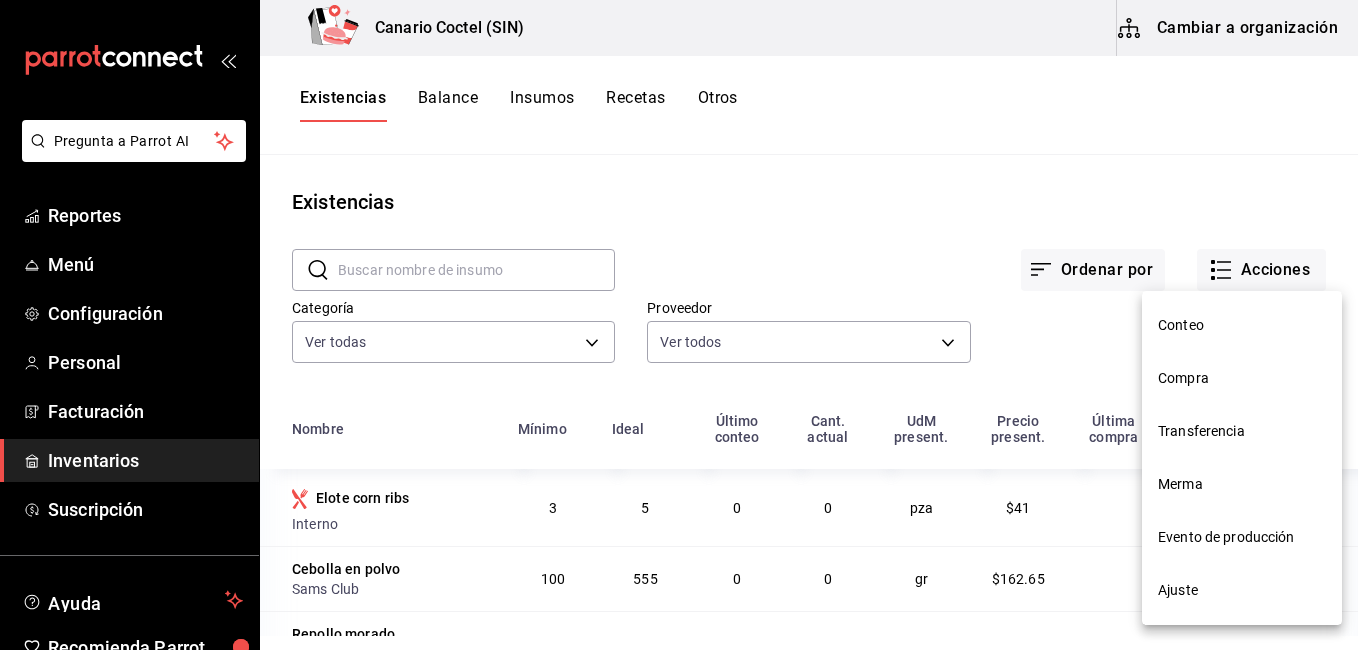 click on "Conteo" at bounding box center (1242, 325) 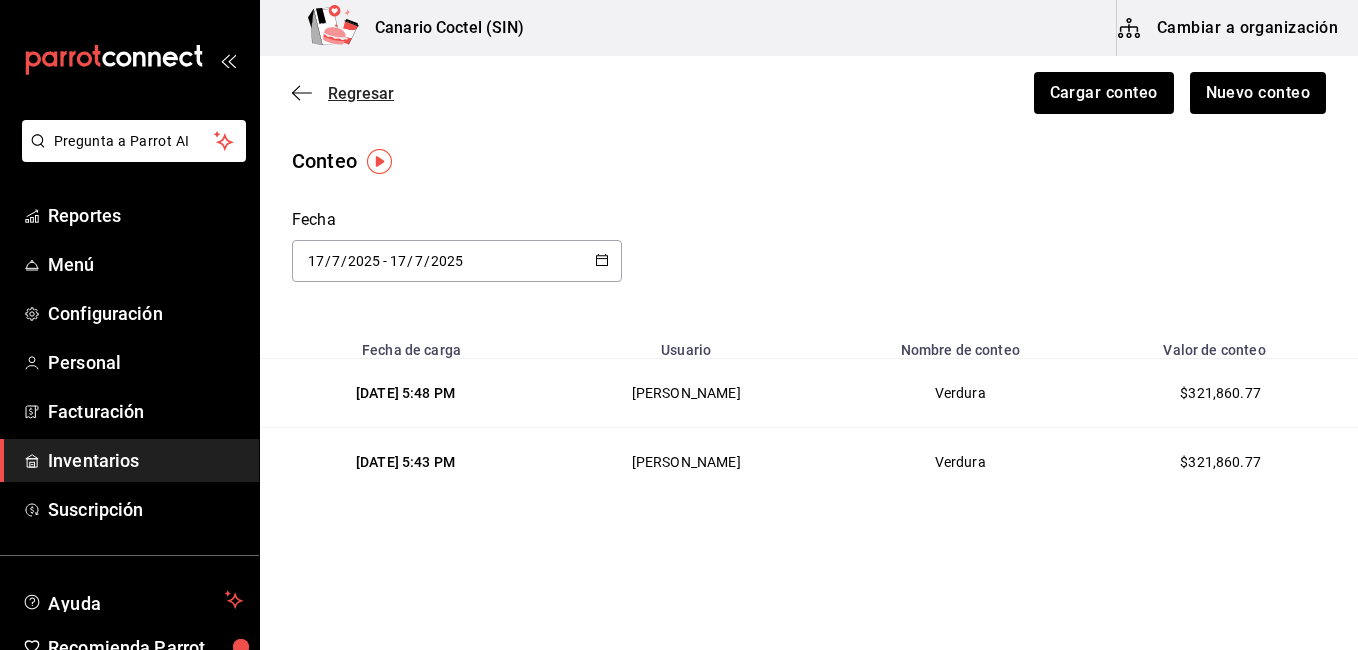 click on "Regresar" at bounding box center [361, 93] 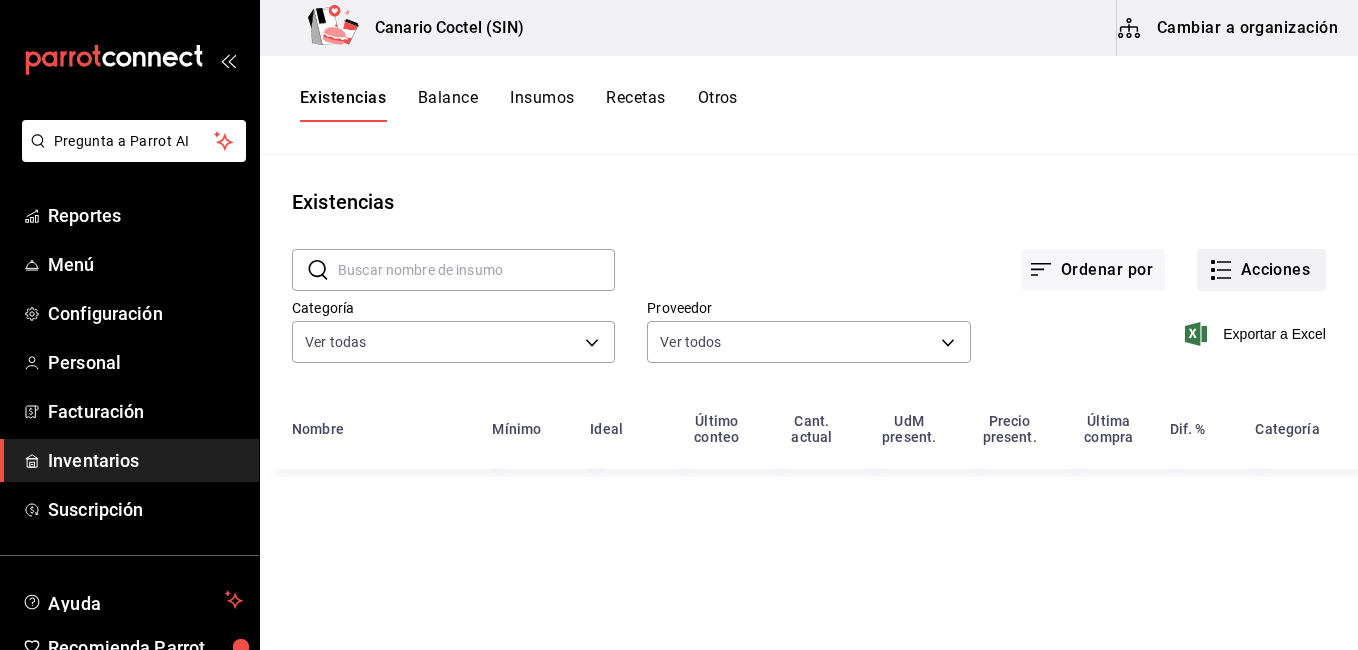 click on "Acciones" at bounding box center [1261, 270] 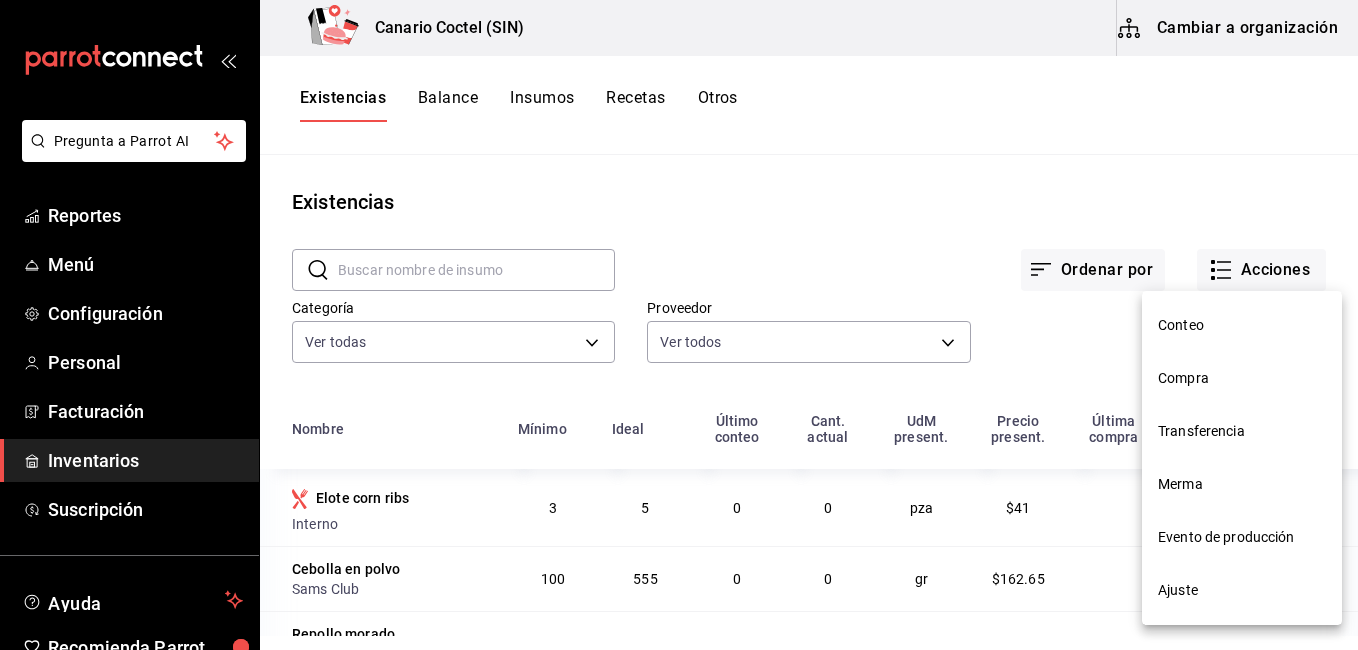 click at bounding box center [679, 325] 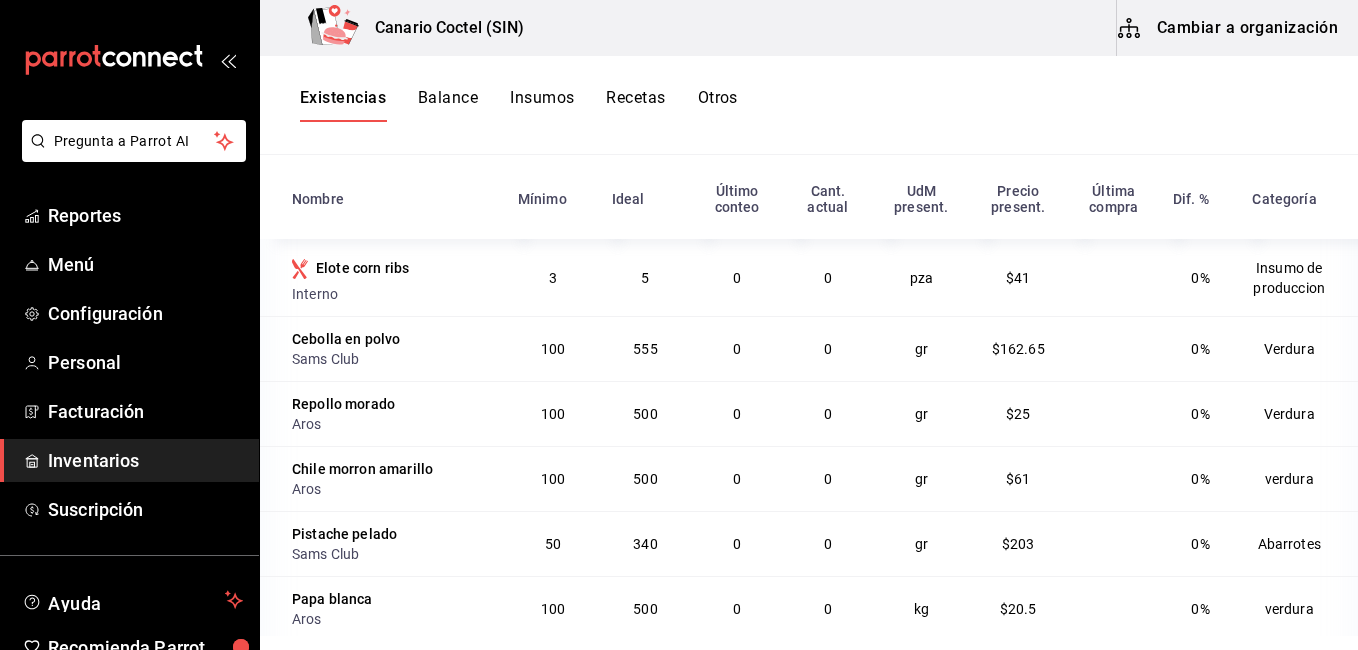 scroll, scrollTop: 245, scrollLeft: 0, axis: vertical 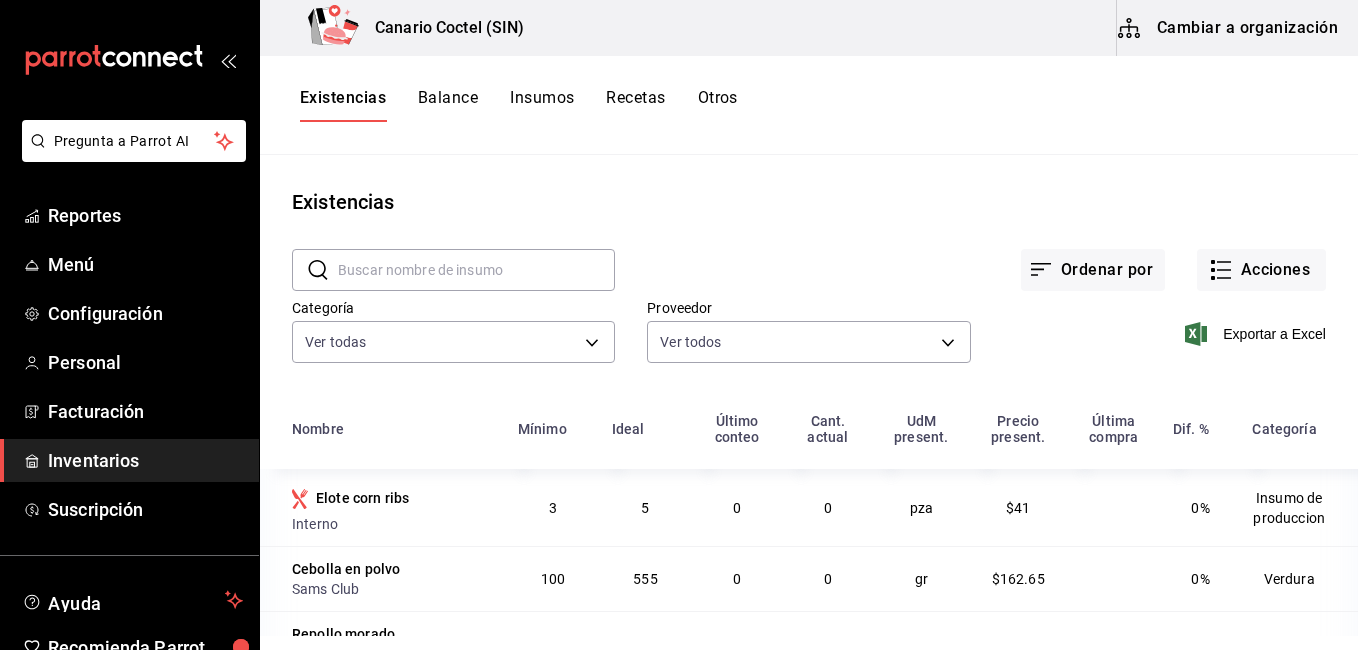 click at bounding box center (476, 270) 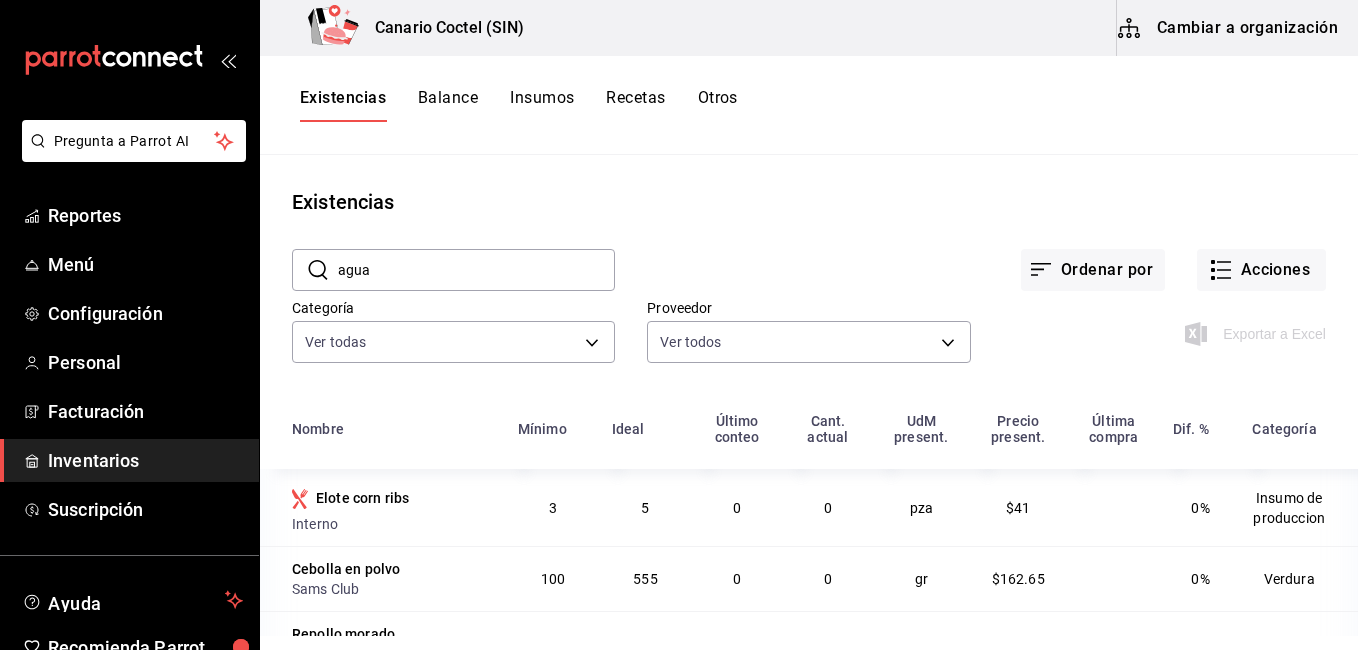 type on "agua" 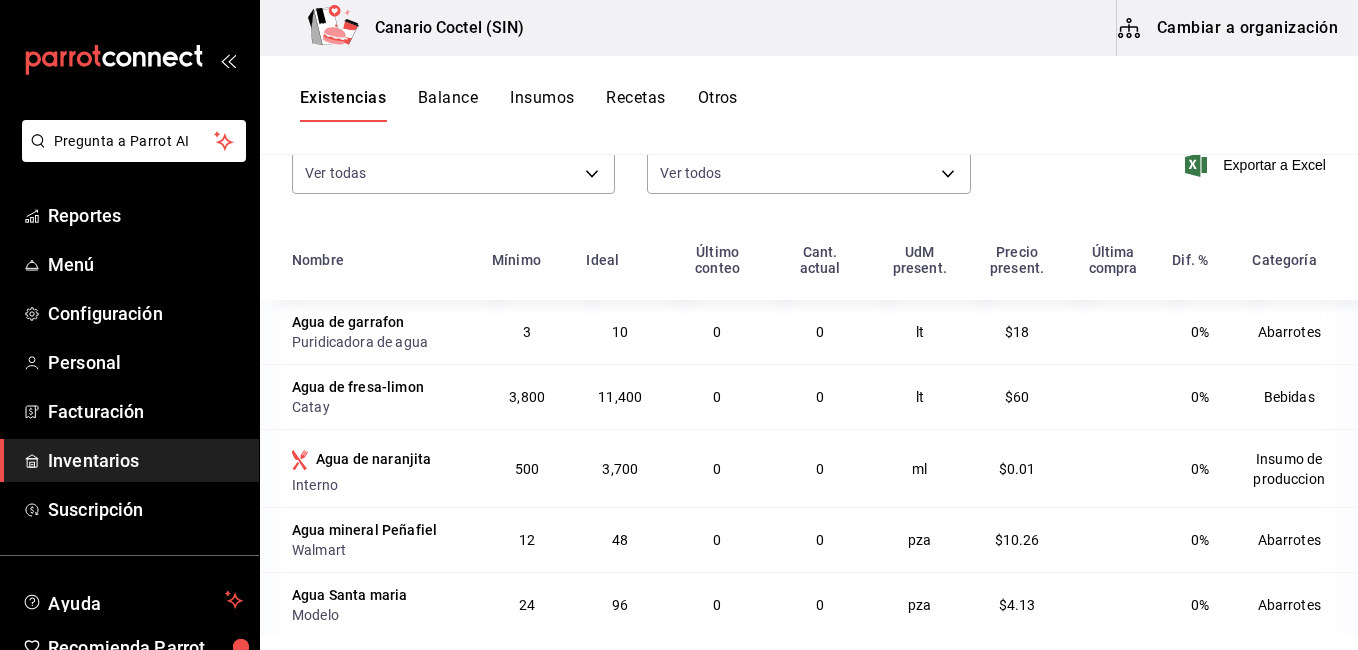 scroll, scrollTop: 200, scrollLeft: 0, axis: vertical 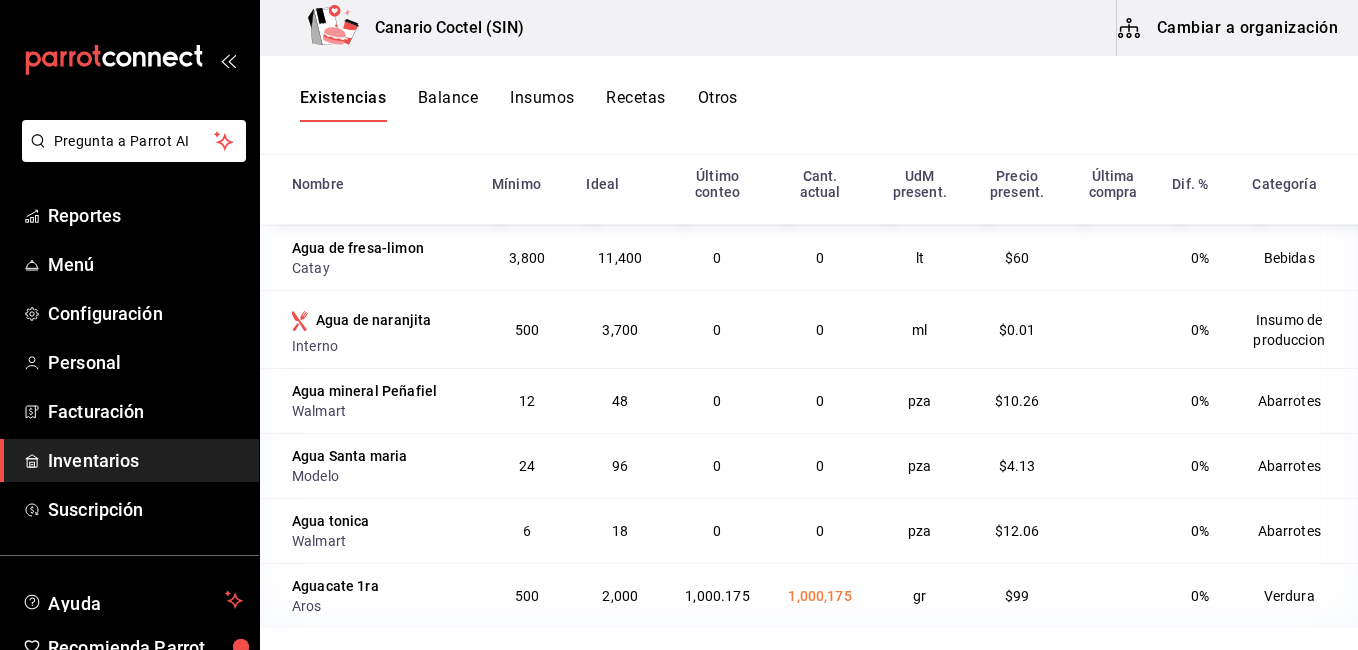 drag, startPoint x: 812, startPoint y: 603, endPoint x: 793, endPoint y: 604, distance: 19.026299 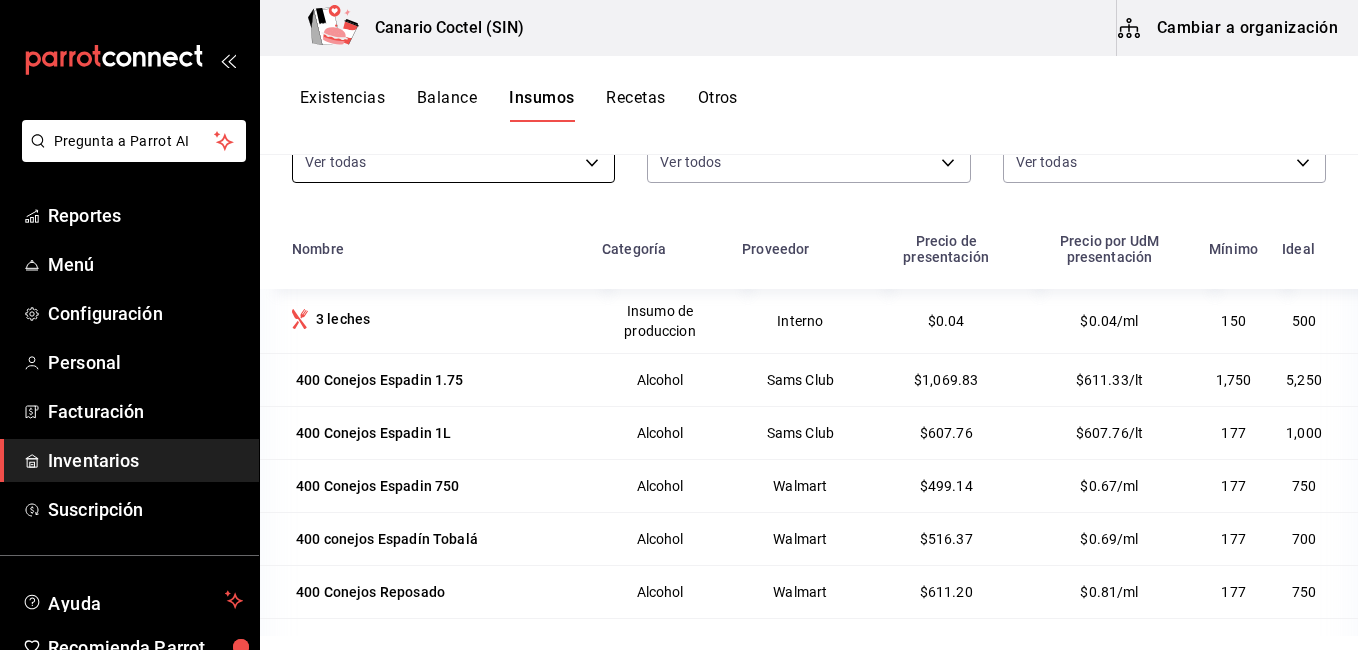 scroll, scrollTop: 45, scrollLeft: 0, axis: vertical 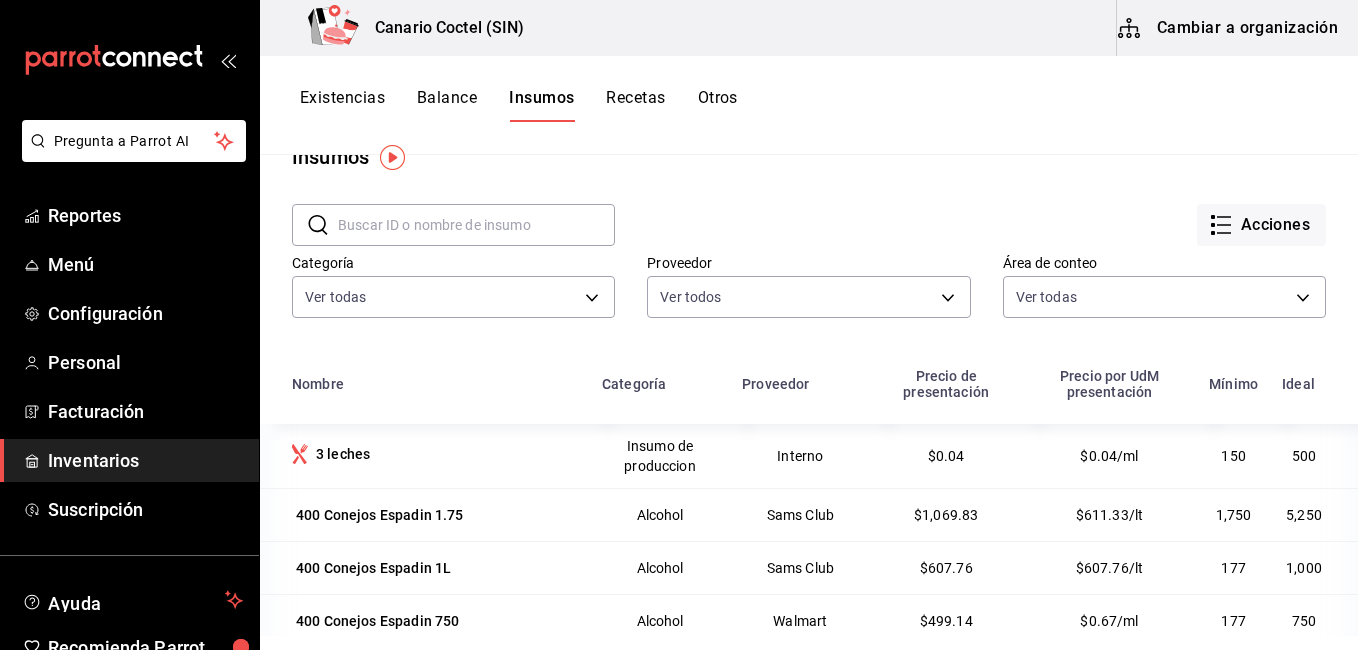 click at bounding box center [476, 225] 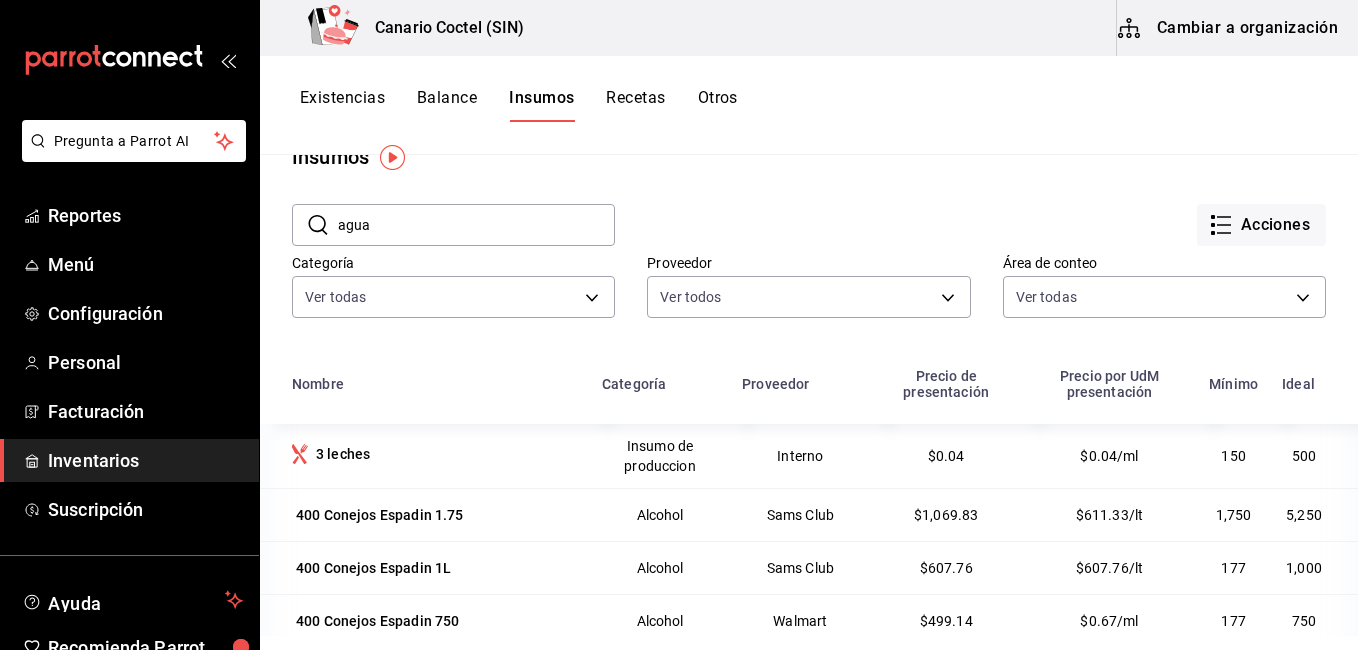 type on "agua" 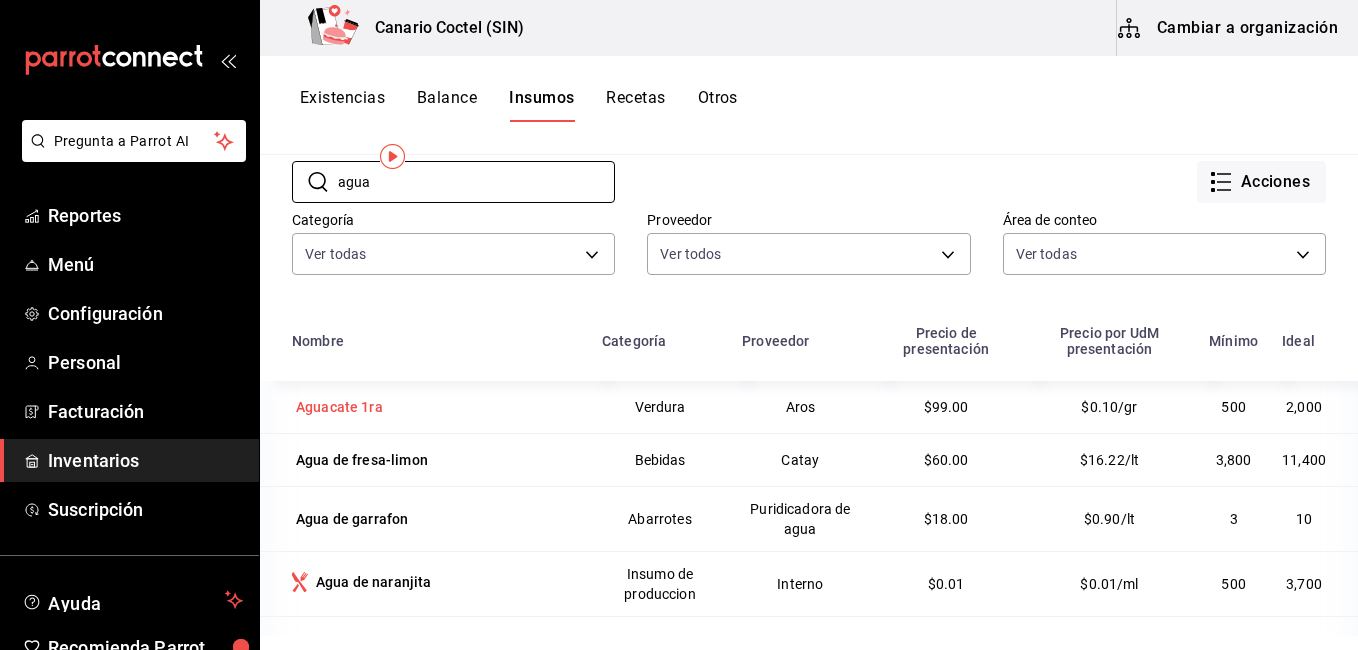 scroll, scrollTop: 46, scrollLeft: 0, axis: vertical 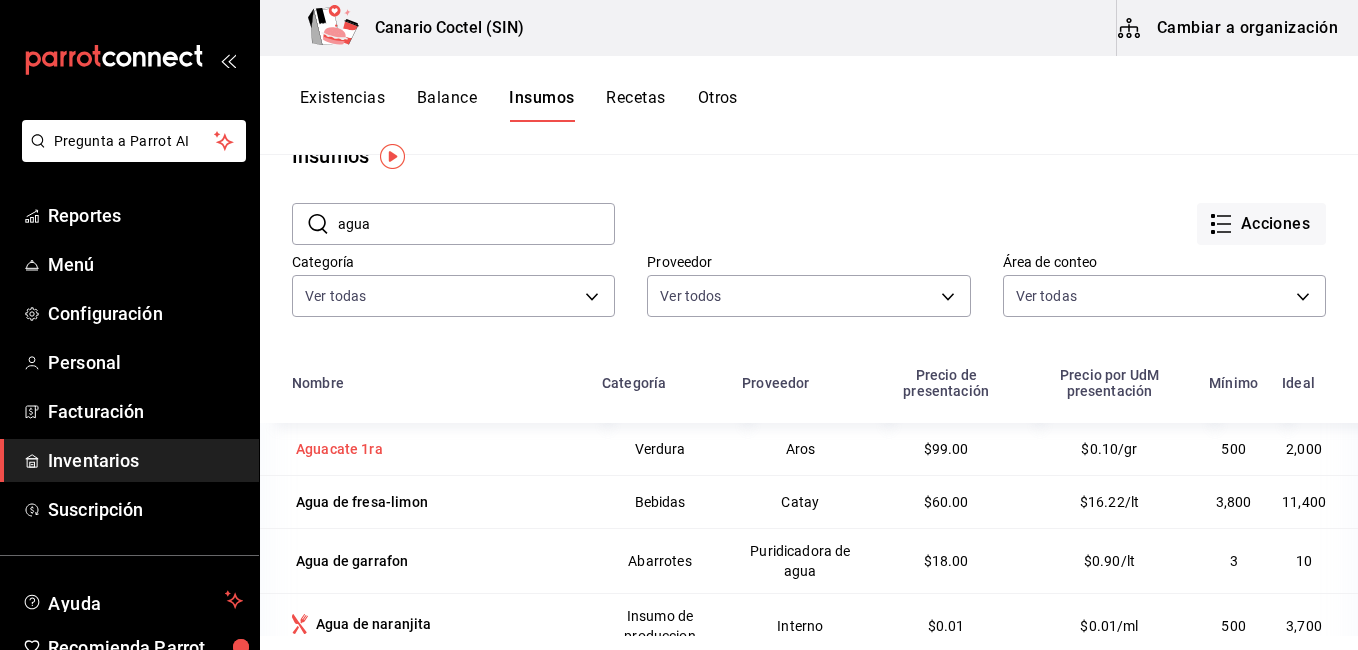 click on "Aguacate 1ra" at bounding box center [339, 449] 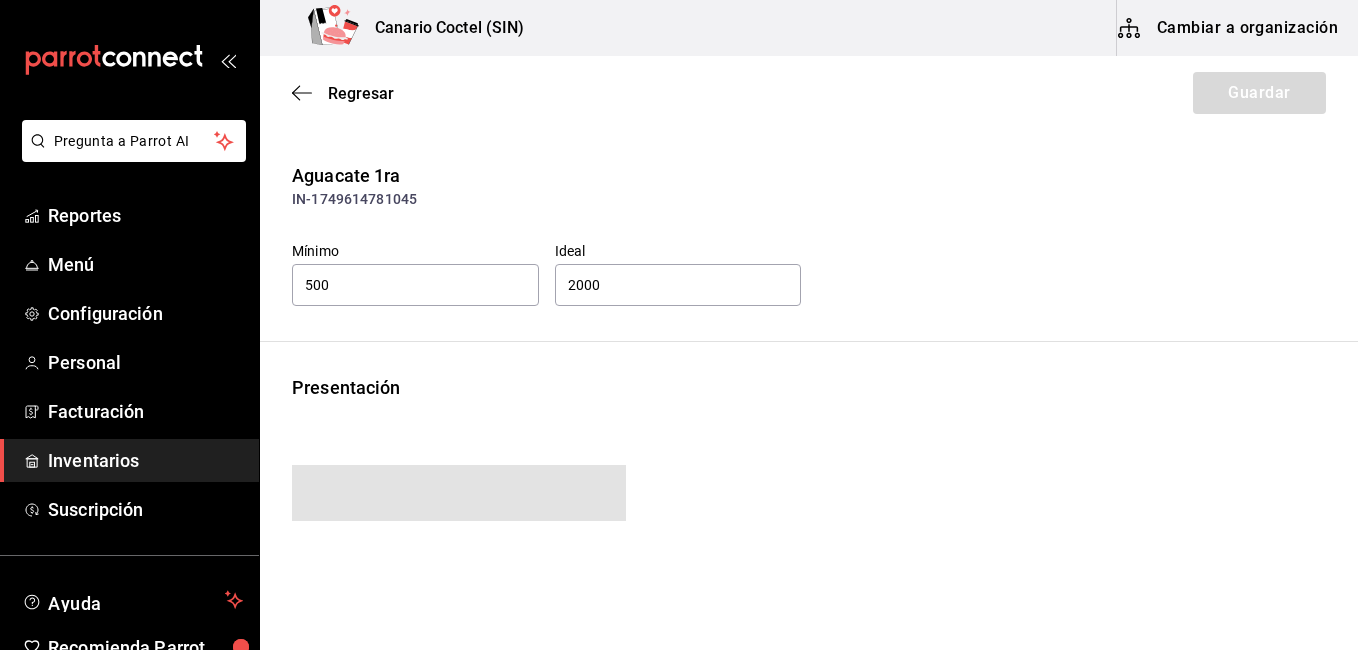 type on "99.00" 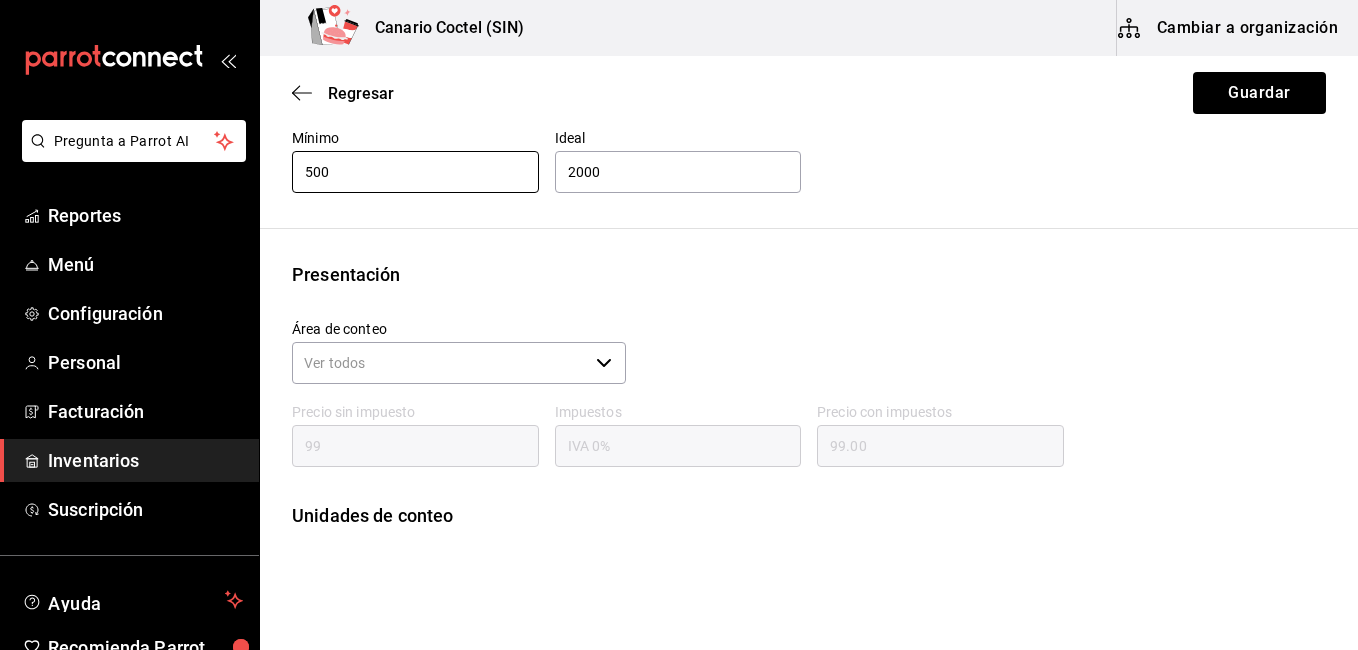 scroll, scrollTop: 0, scrollLeft: 0, axis: both 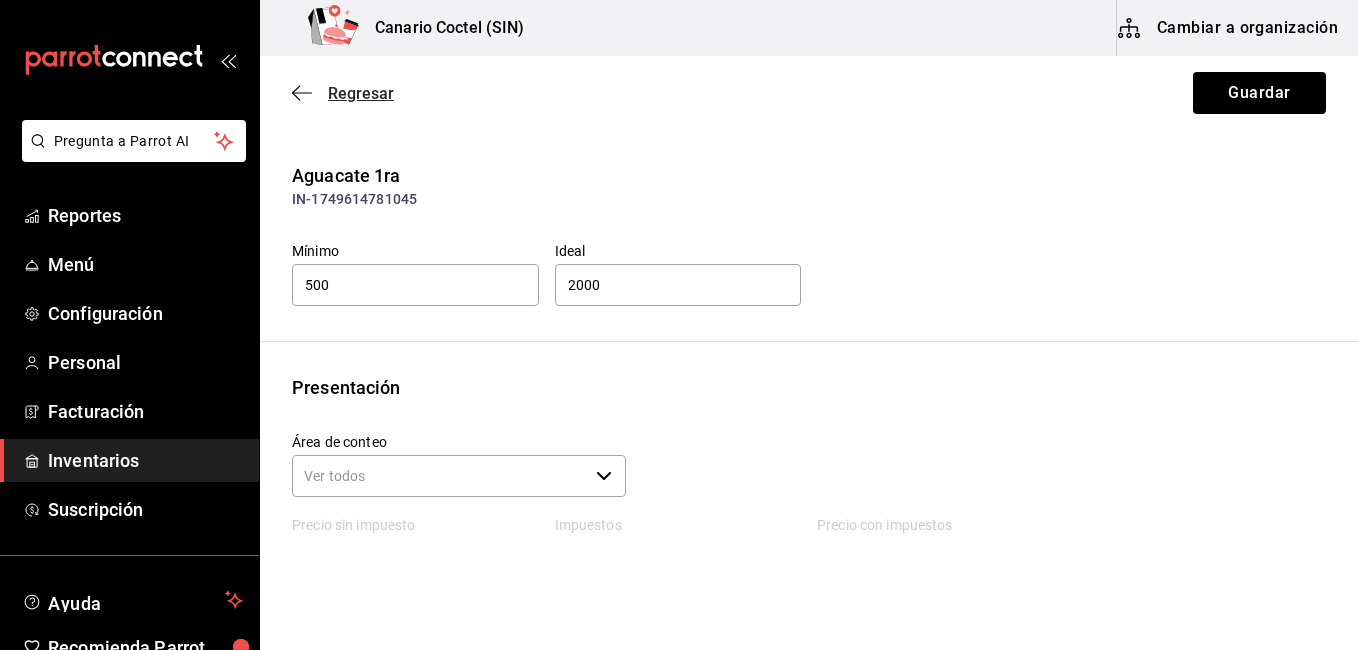click on "Regresar" at bounding box center (361, 93) 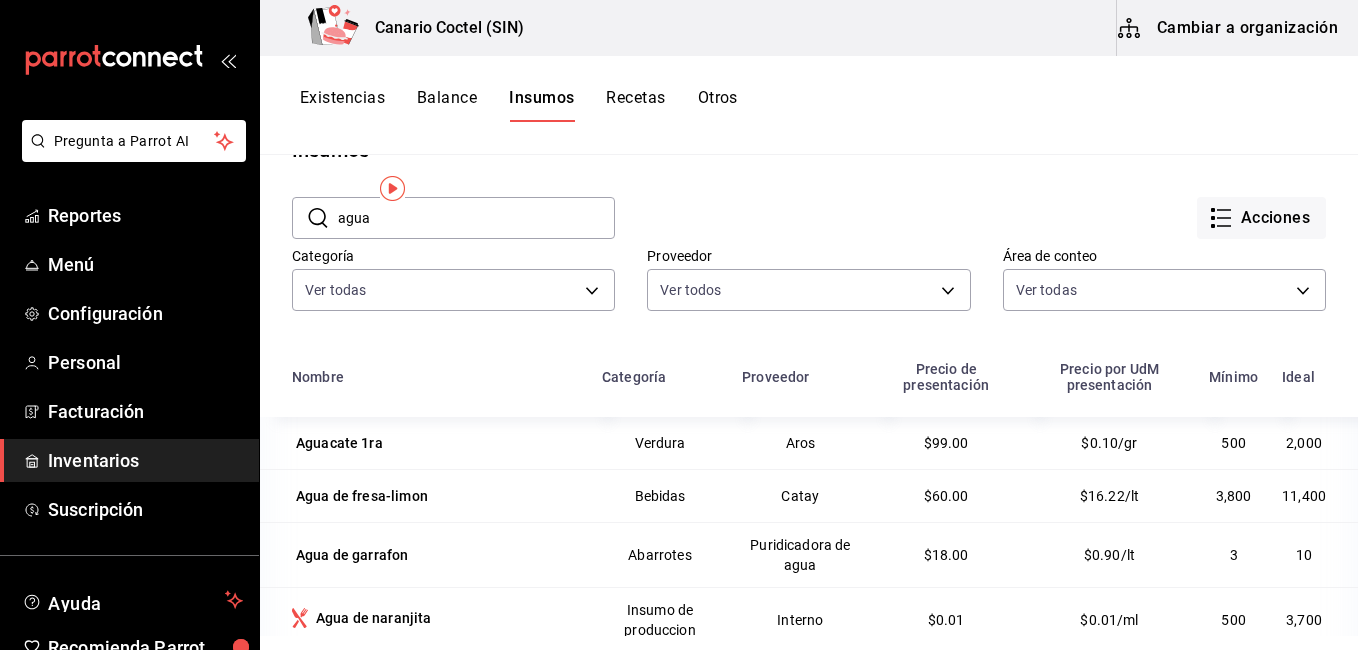 scroll, scrollTop: 100, scrollLeft: 0, axis: vertical 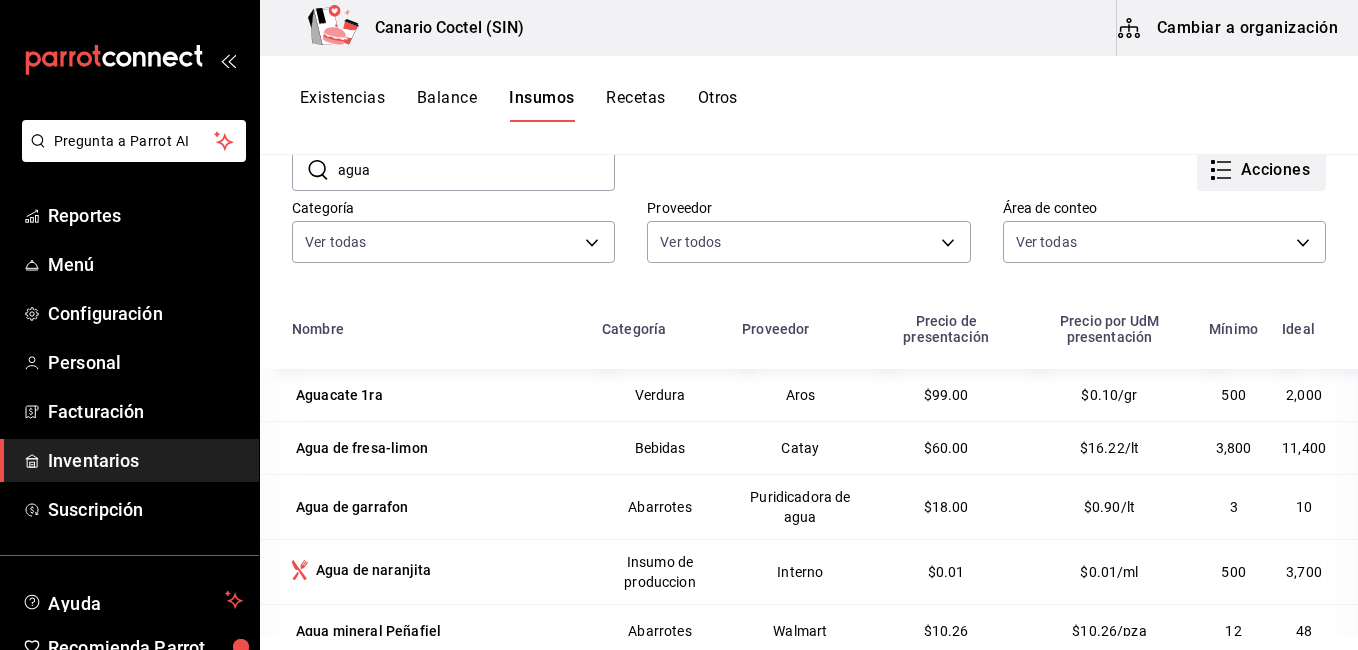 click on "Acciones" at bounding box center [1261, 170] 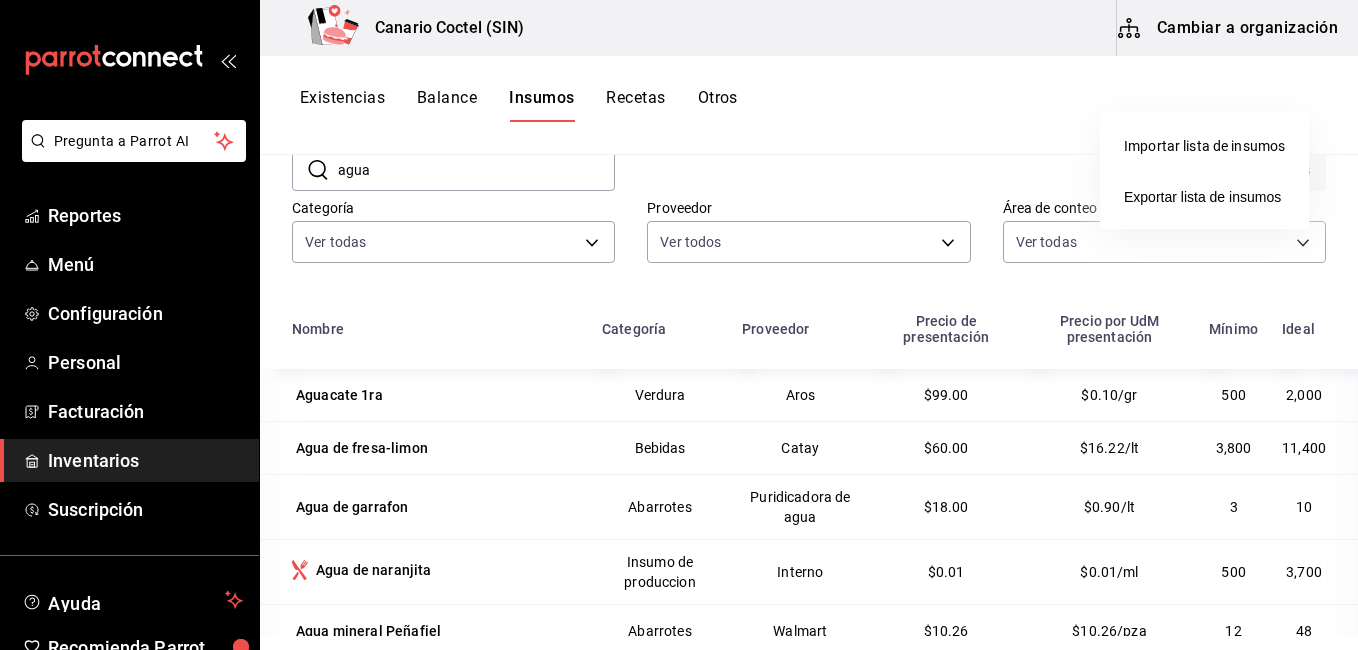 click at bounding box center (679, 325) 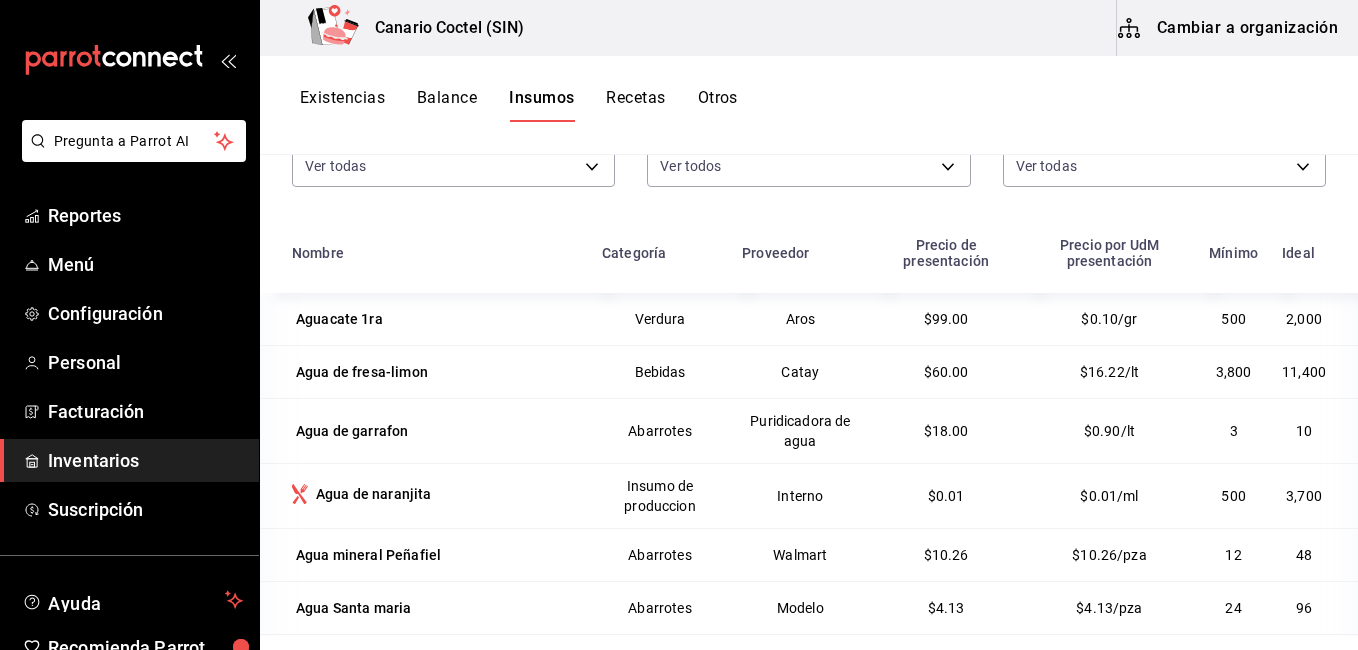 scroll, scrollTop: 46, scrollLeft: 0, axis: vertical 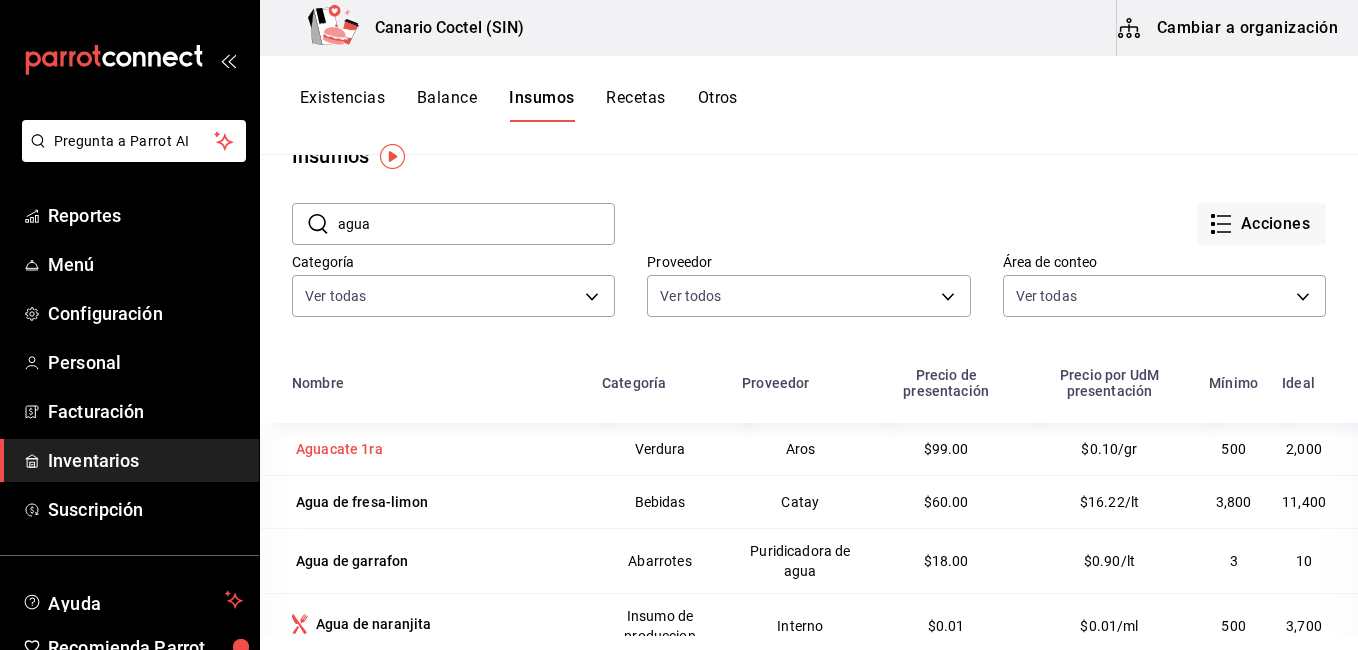 click on "Aguacate 1ra" at bounding box center (339, 449) 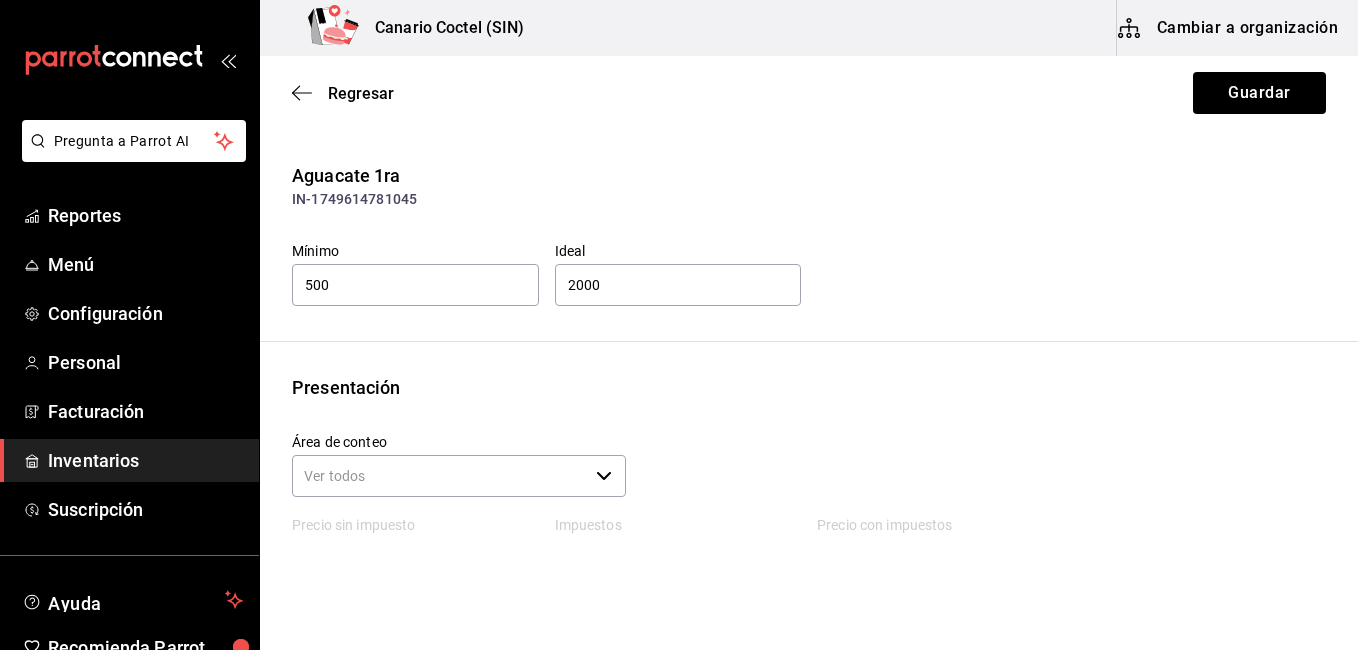 scroll, scrollTop: 297, scrollLeft: 0, axis: vertical 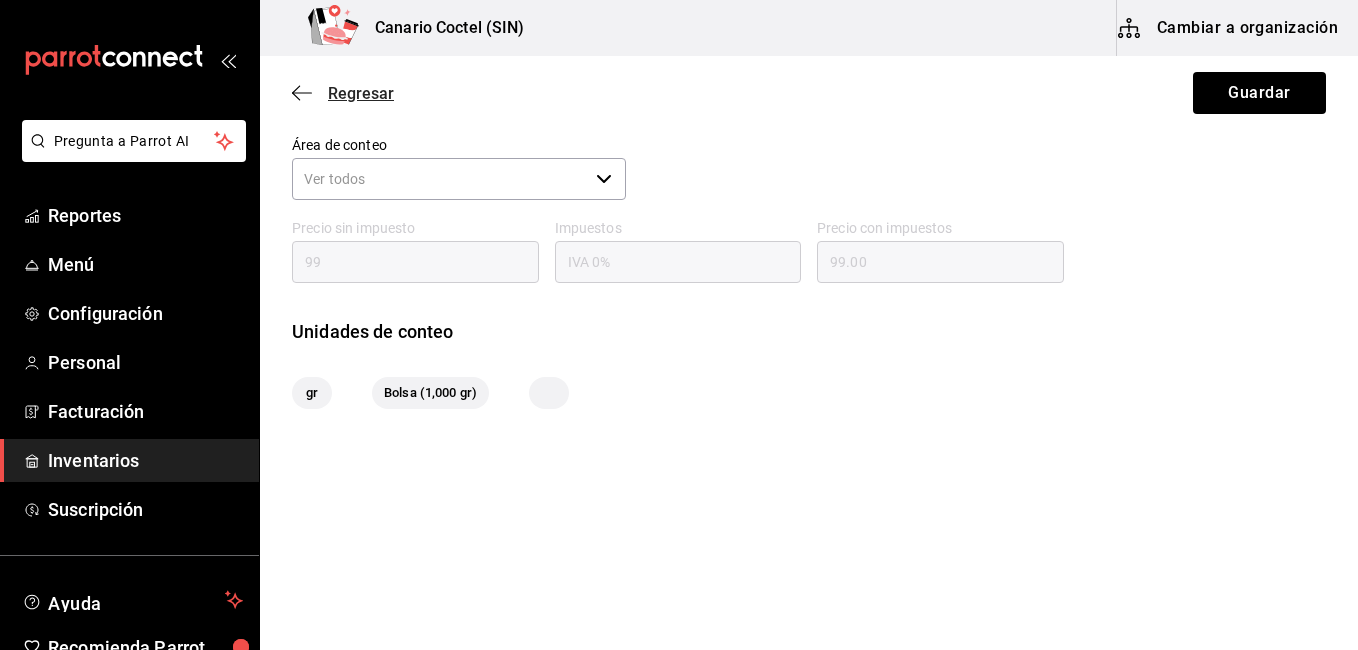 click on "Regresar" at bounding box center (343, 93) 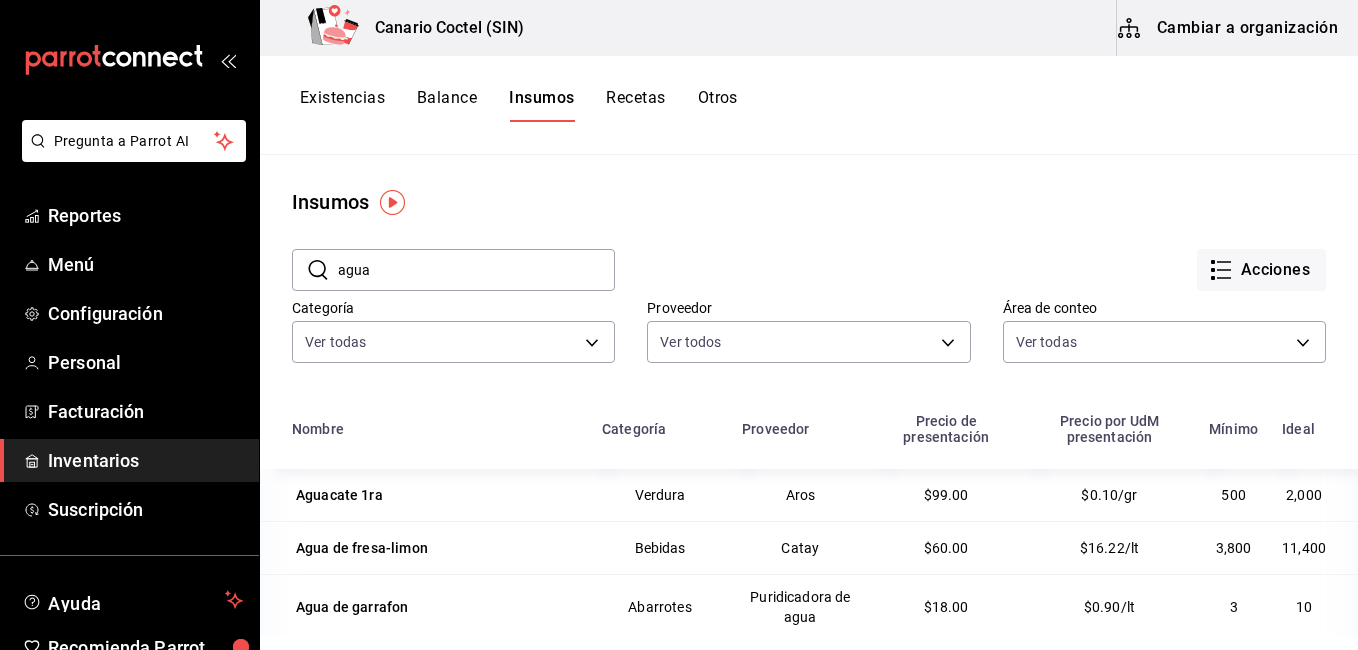 click on "Existencias Balance Insumos Recetas Otros" at bounding box center [809, 105] 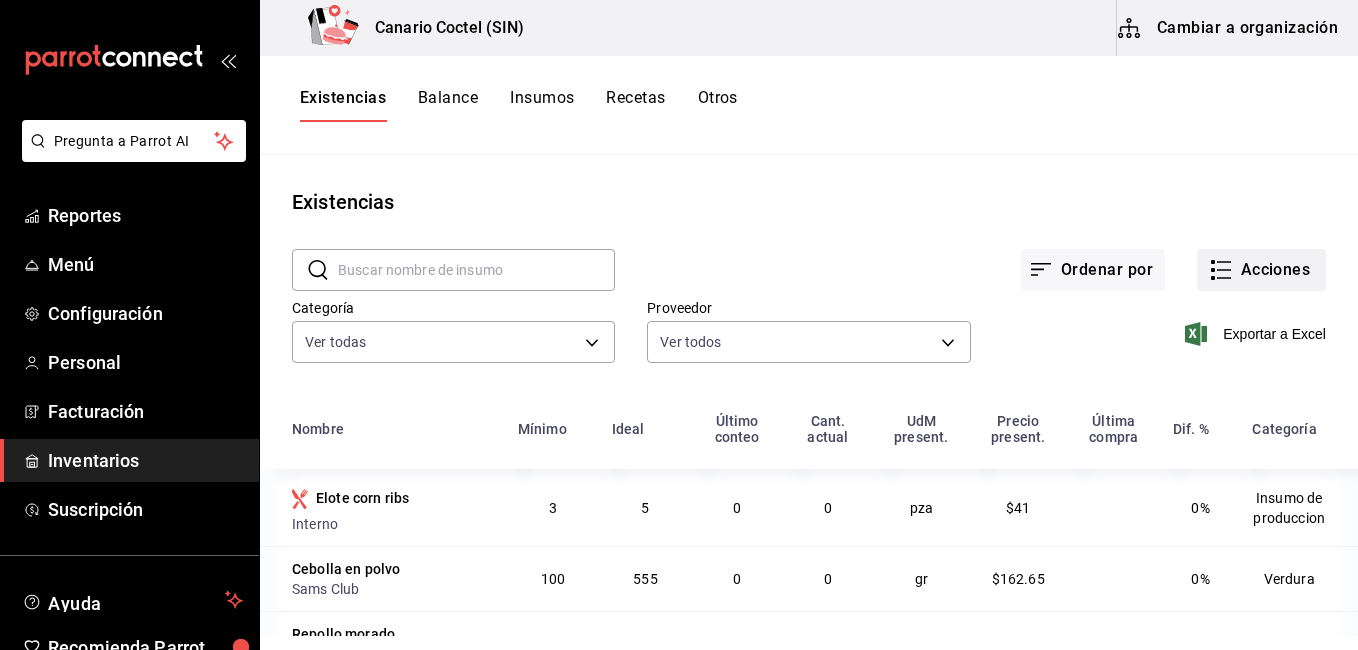 click on "Acciones" at bounding box center [1261, 270] 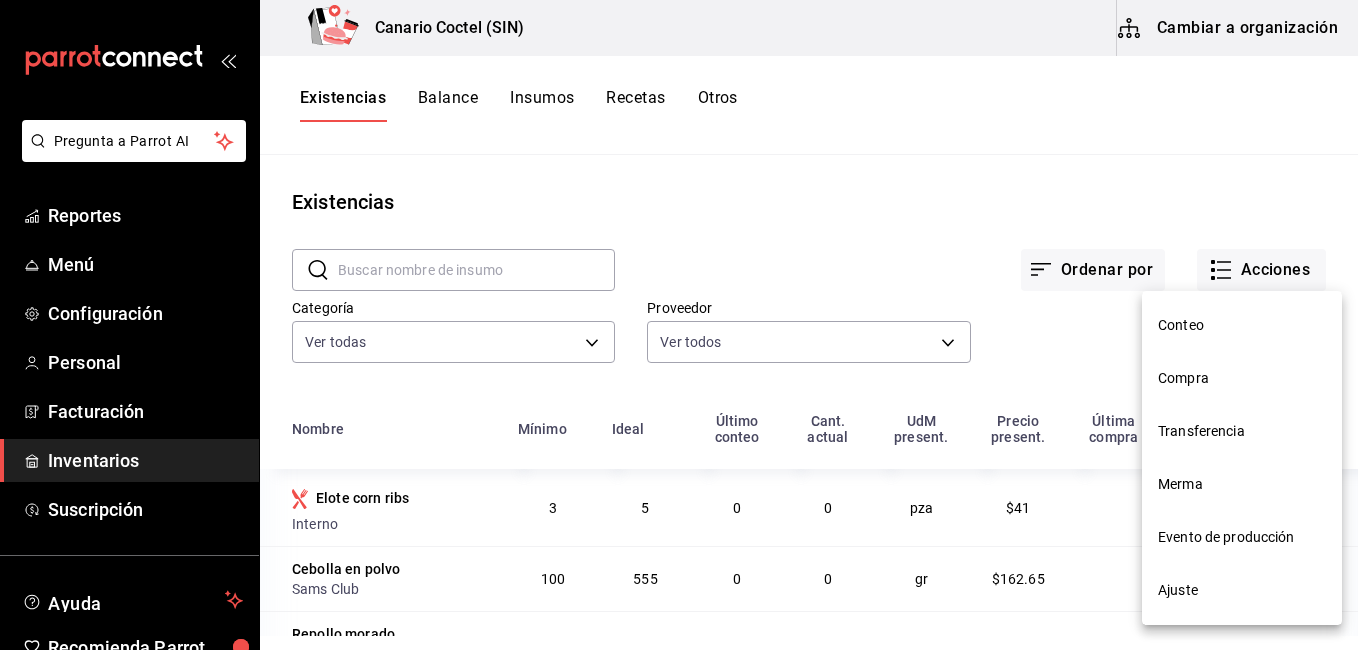 click on "Ajuste" at bounding box center [1242, 590] 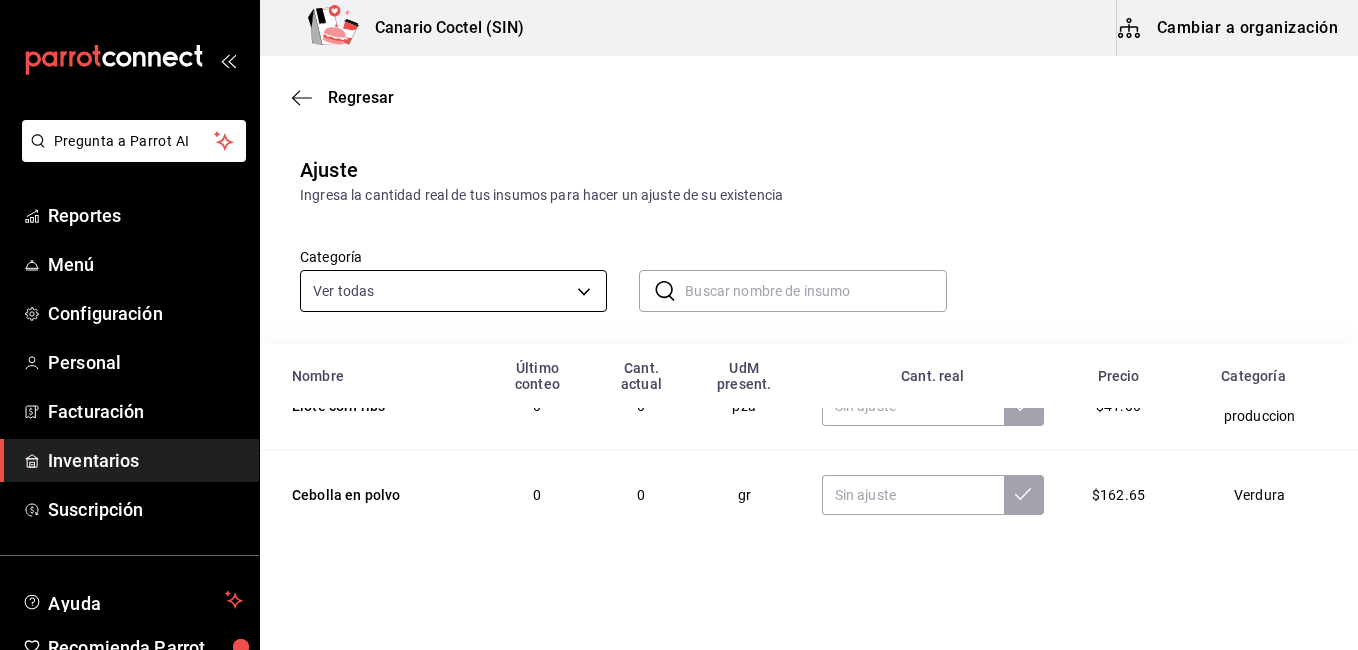 scroll, scrollTop: 0, scrollLeft: 0, axis: both 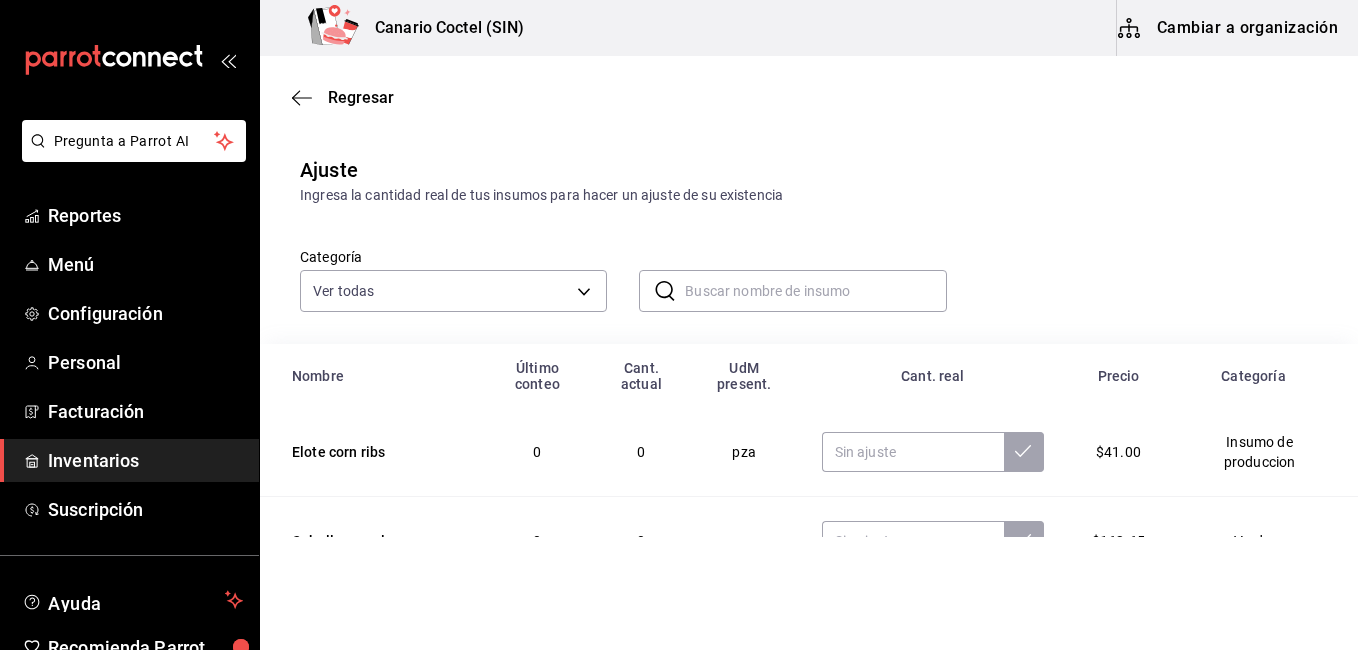 click at bounding box center [815, 291] 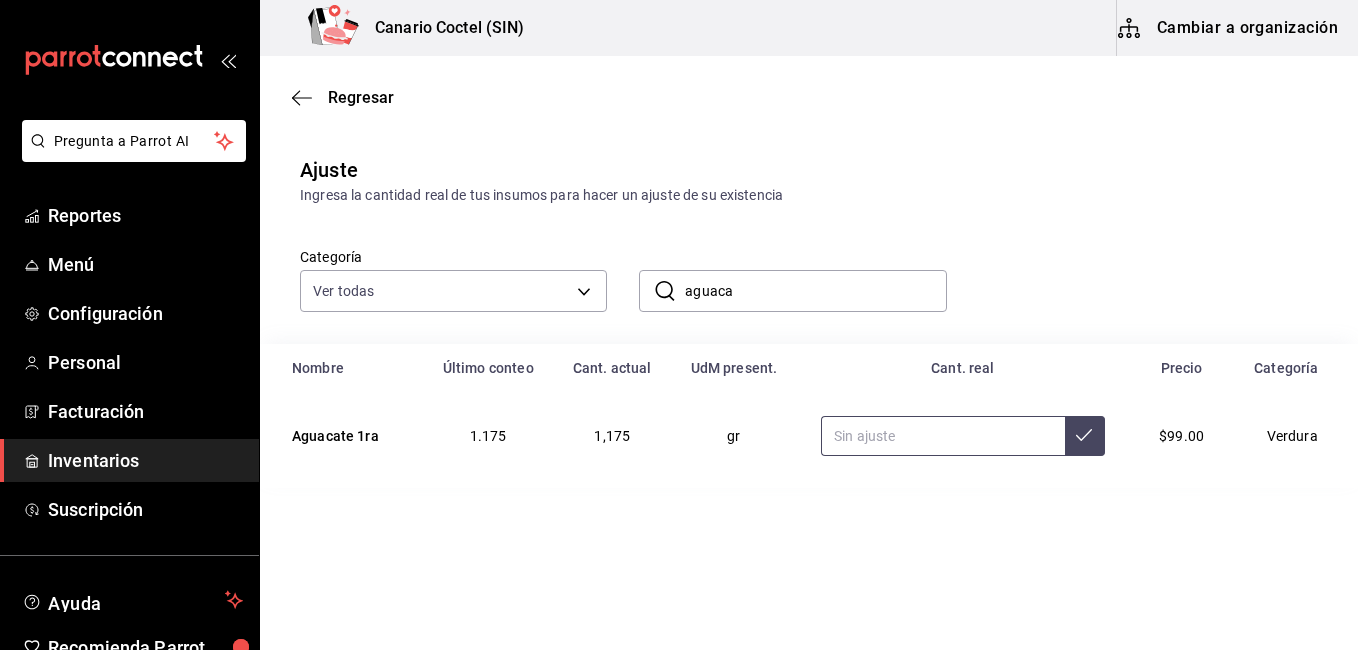 click at bounding box center (943, 436) 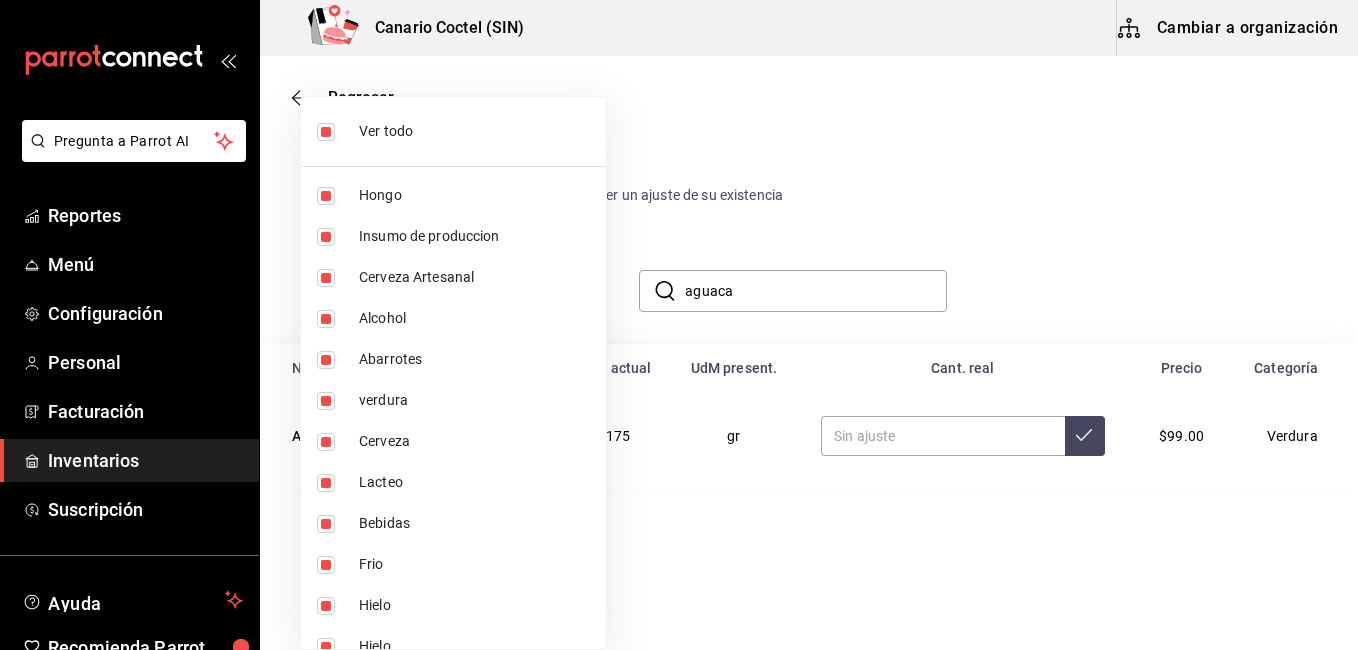 click on "Pregunta a Parrot AI Reportes   Menú   Configuración   Personal   Facturación   Inventarios   Suscripción   Ayuda Recomienda Parrot   Fernando Valdez   Sugerir nueva función   Canario Coctel (SIN) Cambiar a organización Regresar Ajuste Ingresa la cantidad real de tus insumos para hacer un ajuste de su existencia Categoría Ver todas ​ aguaca ​ Nombre Último conteo Cant. actual UdM present. Cant. real Precio Categoría Aguacate 1ra 1.175 1,175 gr $99.00 Verdura  GANA 1 MES GRATIS EN TU SUSCRIPCIÓN AQUÍ ¿Recuerdas cómo empezó tu restaurante?
Hoy puedes ayudar a un colega a tener el mismo cambio que tú viviste.
Recomienda Parrot directamente desde tu Portal Administrador.
Es fácil y rápido.
🎁 Por cada restaurante que se una, ganas 1 mes gratis. Pregunta a Parrot AI Reportes   Menú   Configuración   Personal   Facturación   Inventarios   Suscripción   Ayuda Recomienda Parrot   Fernando Valdez   Sugerir nueva función   Eliminar Visitar centro de ayuda (81) 2046 6363 (81) 2046 6363" at bounding box center (679, 268) 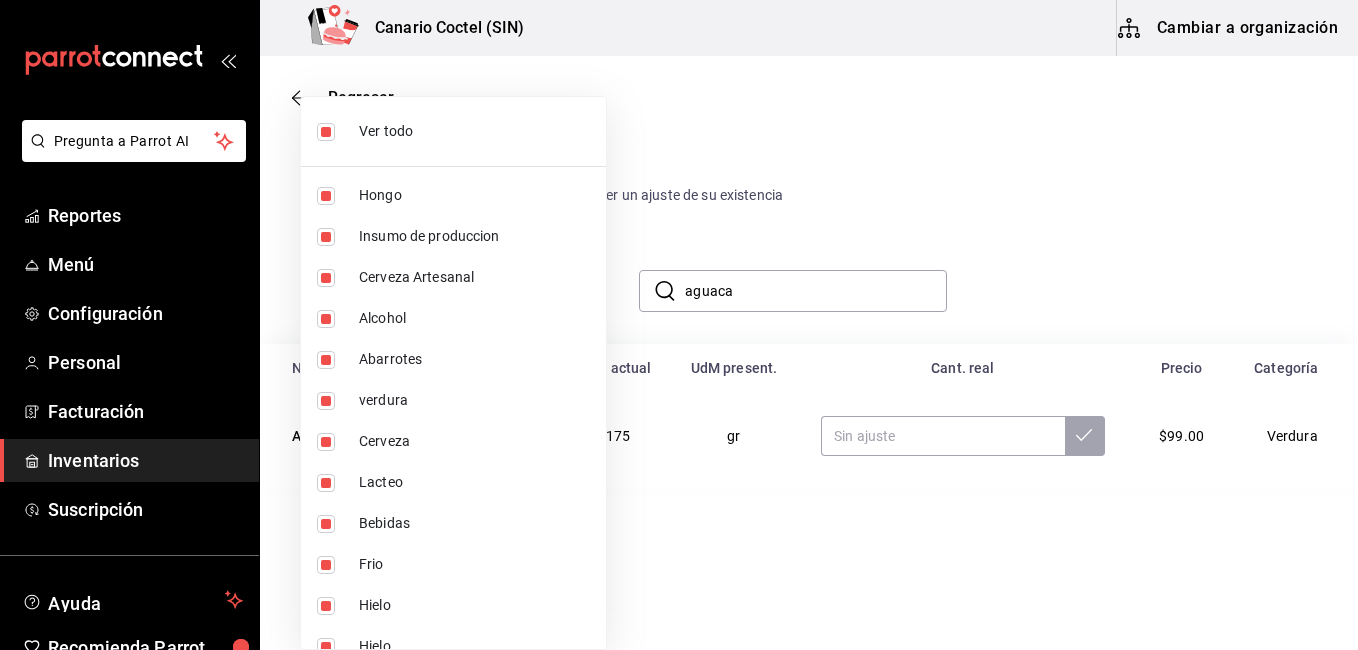 click at bounding box center (679, 325) 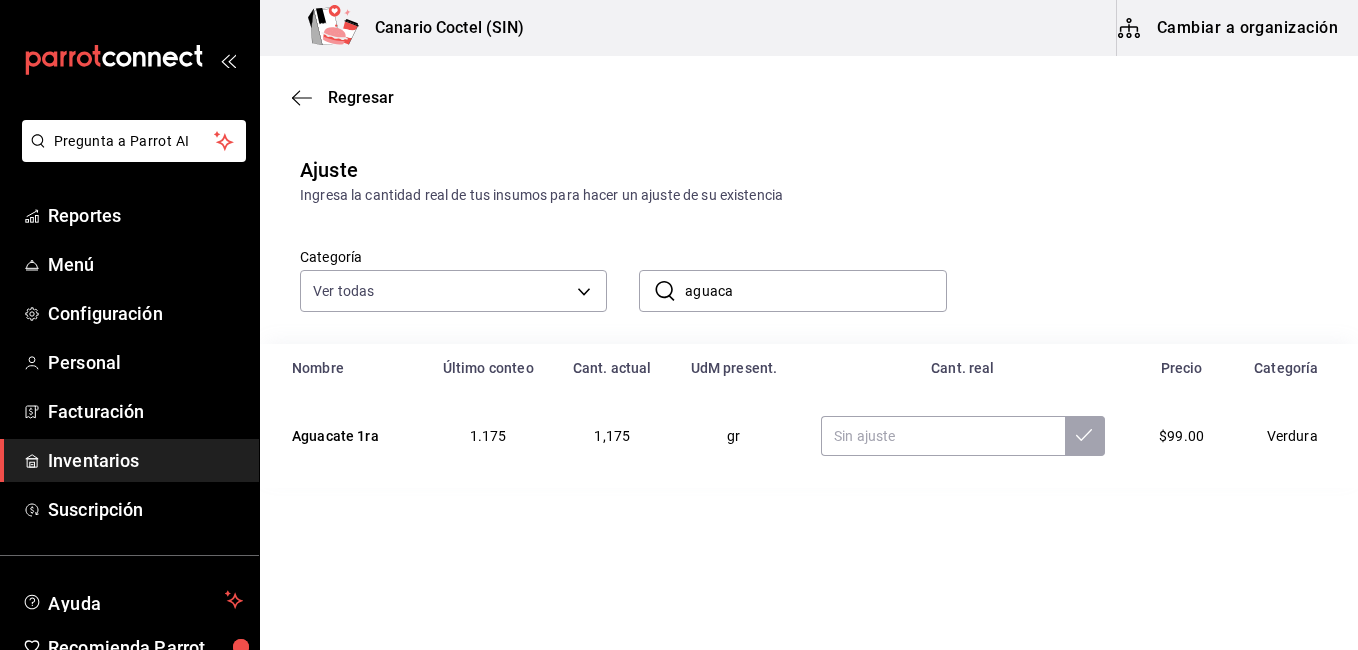 click on "aguaca" at bounding box center (815, 291) 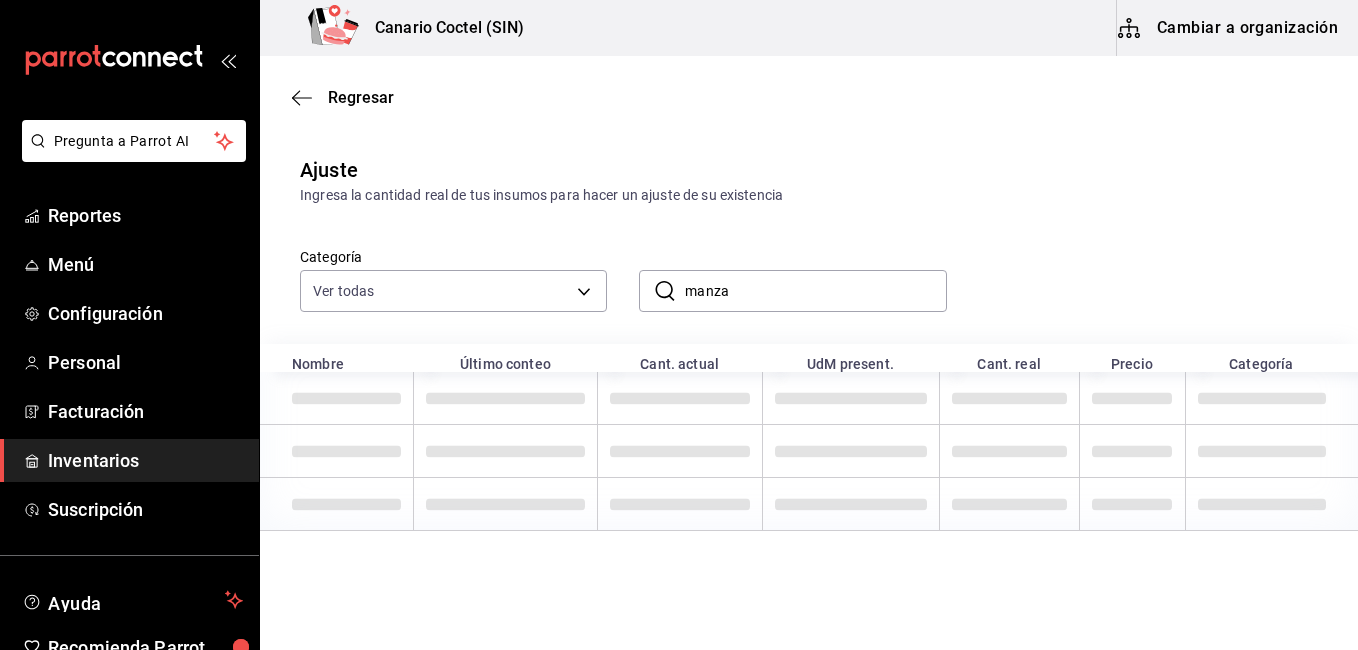 type on "manza" 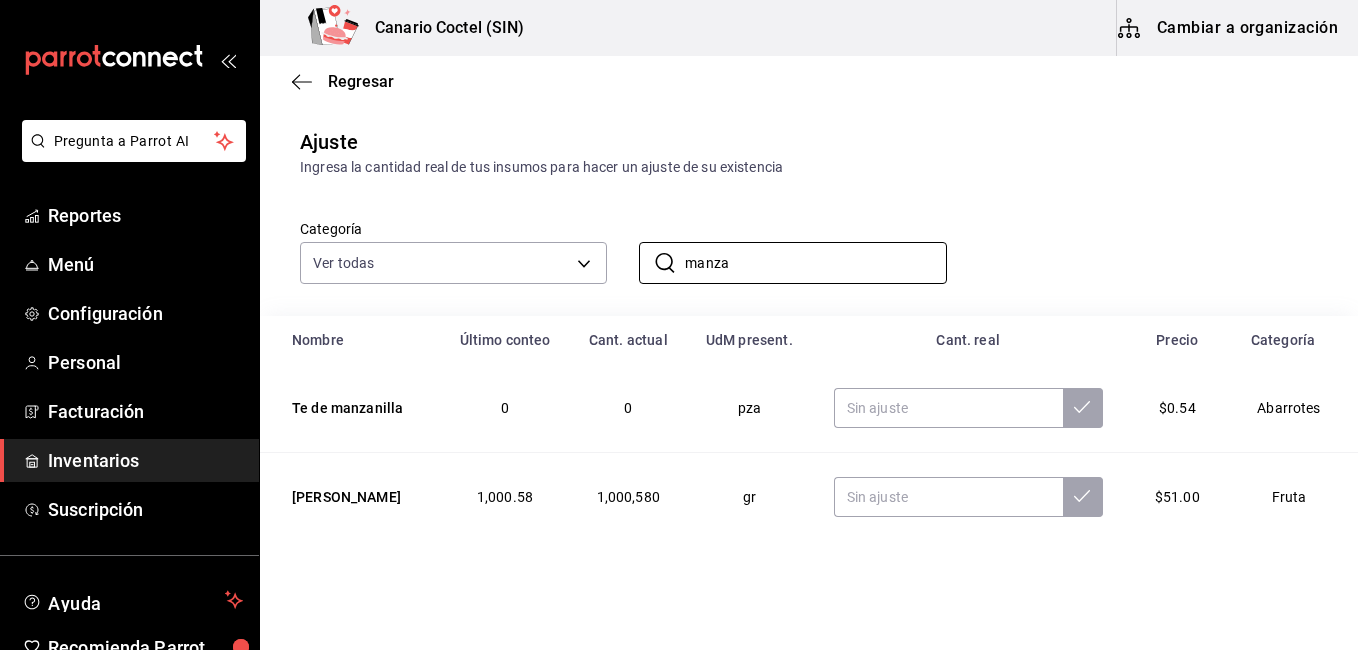 scroll, scrollTop: 41, scrollLeft: 0, axis: vertical 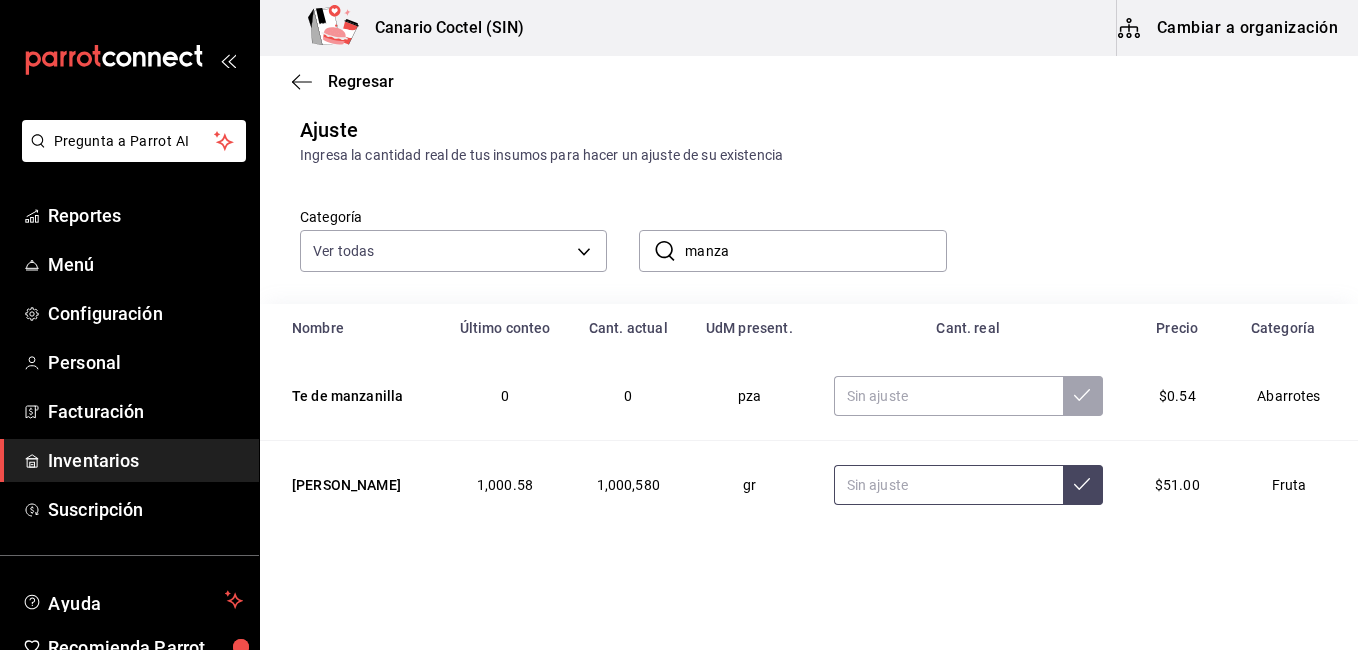 click at bounding box center [948, 485] 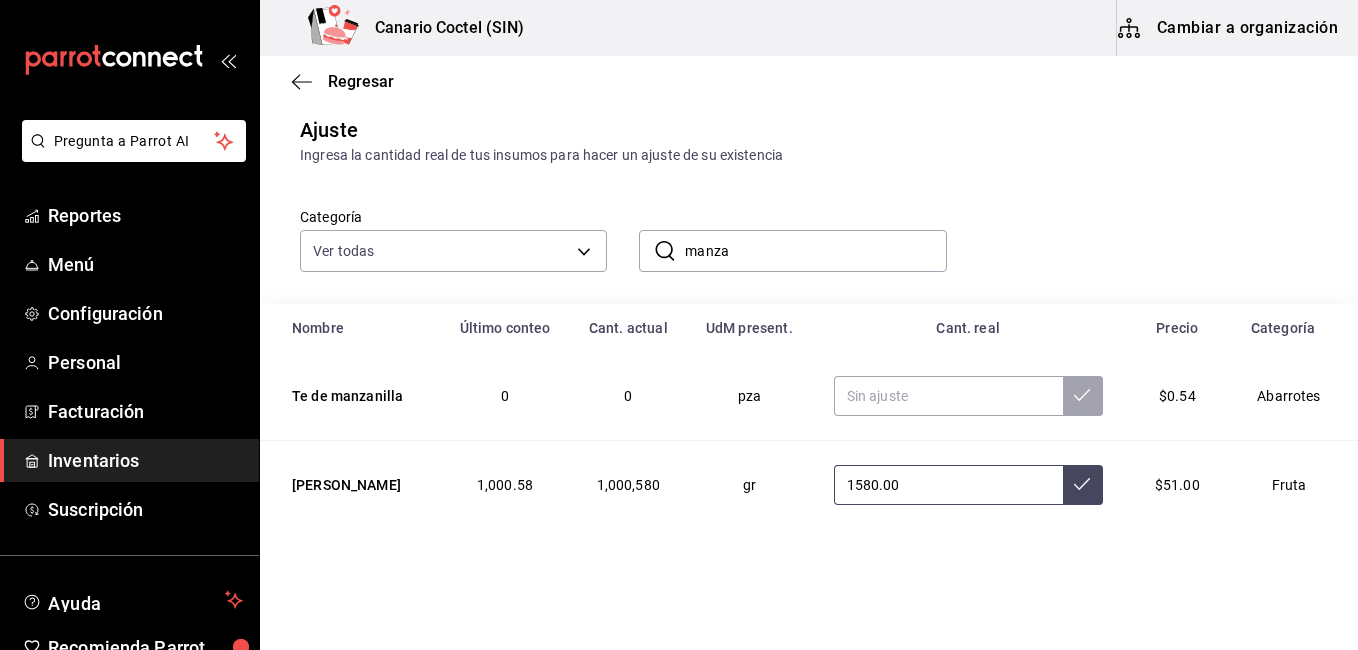 type on "1580.00" 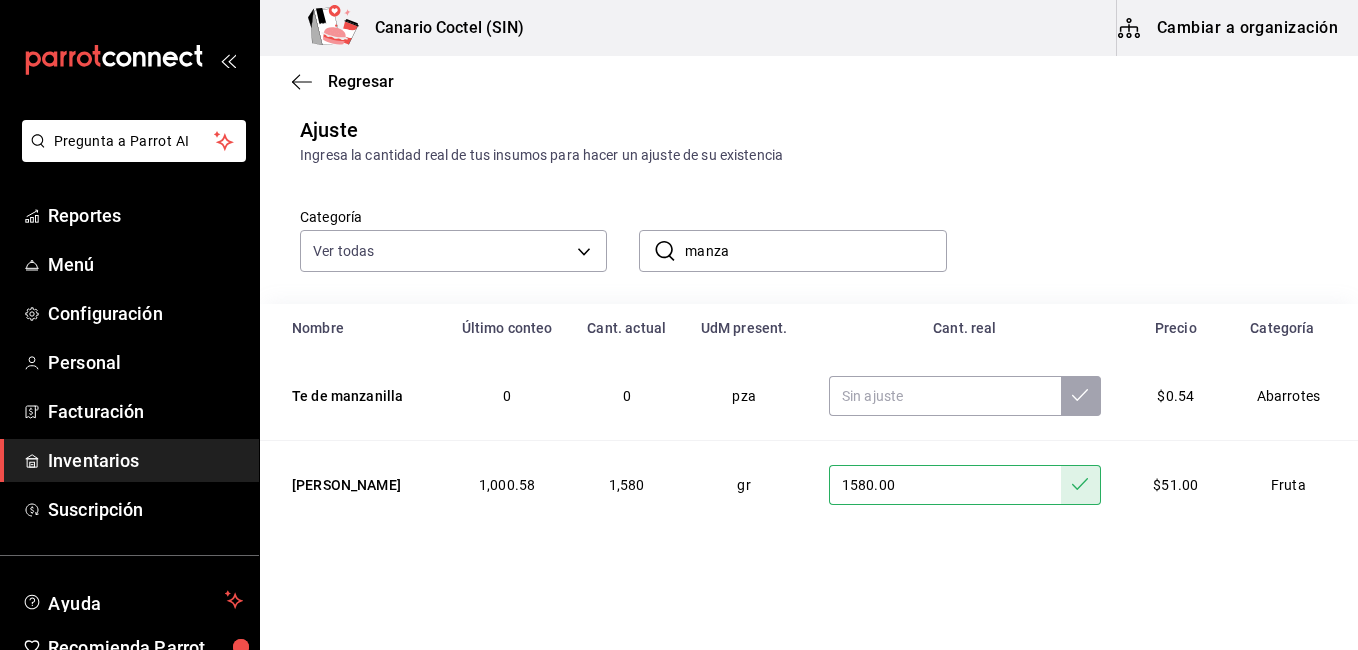 click on "1580.00" at bounding box center (945, 485) 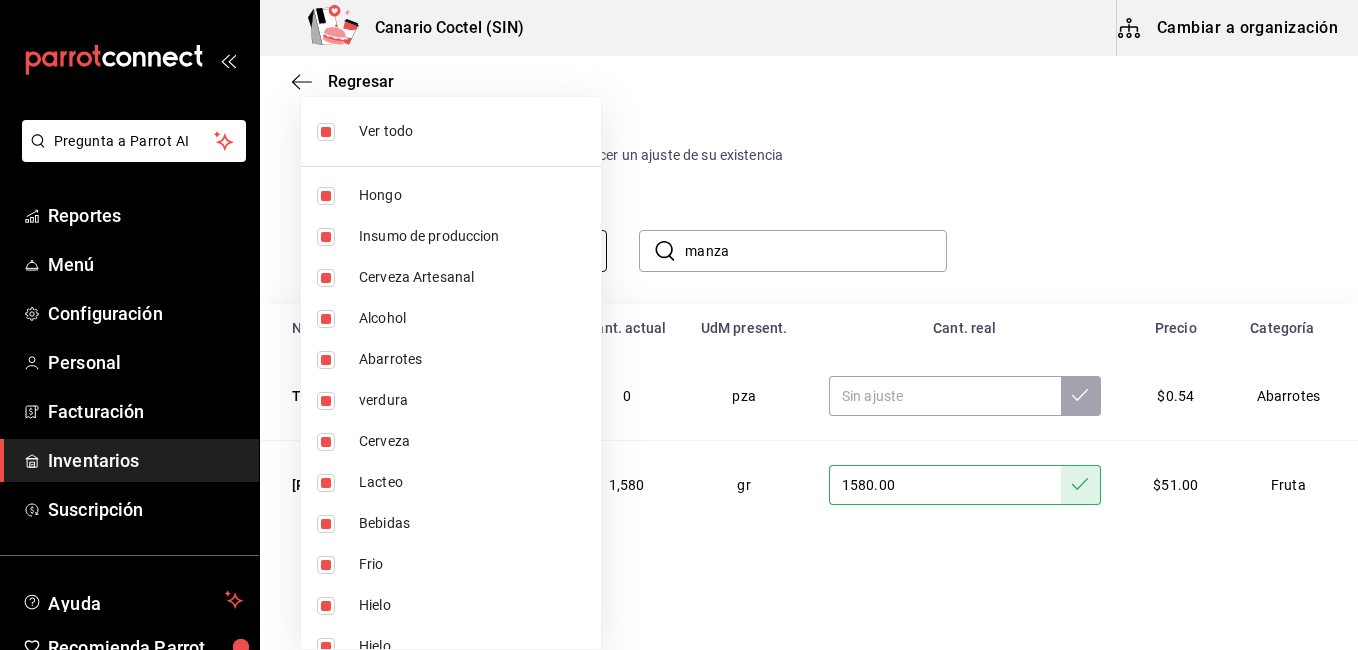 click on "Pregunta a Parrot AI Reportes   Menú   Configuración   Personal   Facturación   Inventarios   Suscripción   Ayuda Recomienda Parrot   Fernando Valdez   Sugerir nueva función   Canario Coctel (SIN) Cambiar a organización Regresar Ajuste Ingresa la cantidad real de tus insumos para hacer un ajuste de su existencia Categoría Ver todas ​ manza ​ Nombre Último conteo Cant. actual UdM present. Cant. real Precio Categoría Te de manzanilla 0 0 pza $0.54 Abarrotes Manzana granny 1,000.58 1,580 gr 1580.00 $51.00 Fruta  GANA 1 MES GRATIS EN TU SUSCRIPCIÓN AQUÍ ¿Recuerdas cómo empezó tu restaurante?
Hoy puedes ayudar a un colega a tener el mismo cambio que tú viviste.
Recomienda Parrot directamente desde tu Portal Administrador.
Es fácil y rápido.
🎁 Por cada restaurante que se una, ganas 1 mes gratis. Pregunta a Parrot AI Reportes   Menú   Configuración   Personal   Facturación   Inventarios   Suscripción   Ayuda Recomienda Parrot   Fernando Valdez   Sugerir nueva función   Eliminar Hongo" at bounding box center [679, 268] 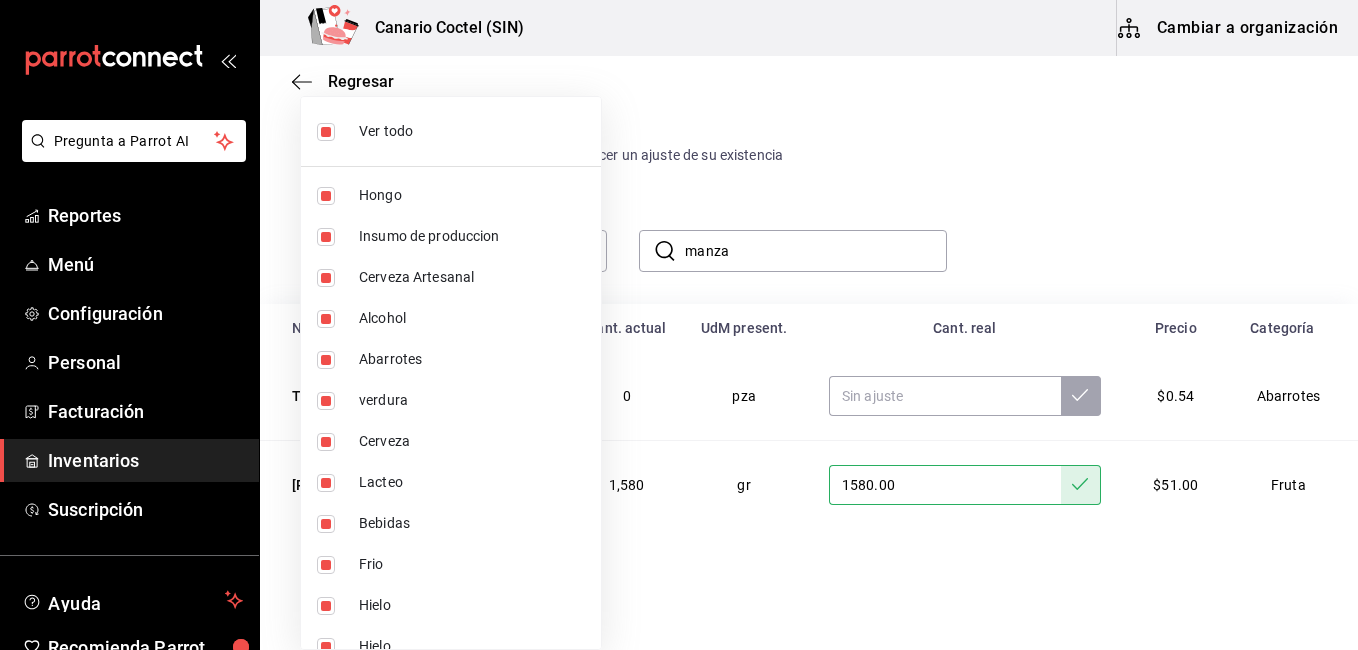 click at bounding box center (679, 325) 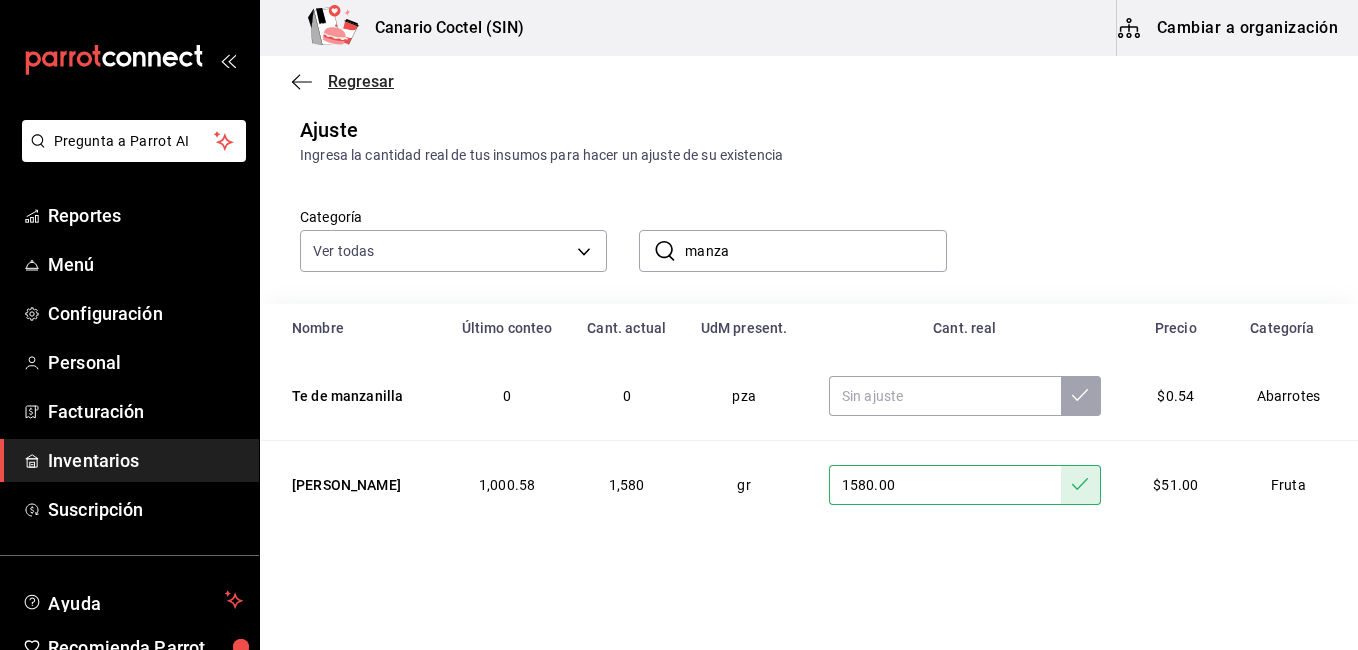 click 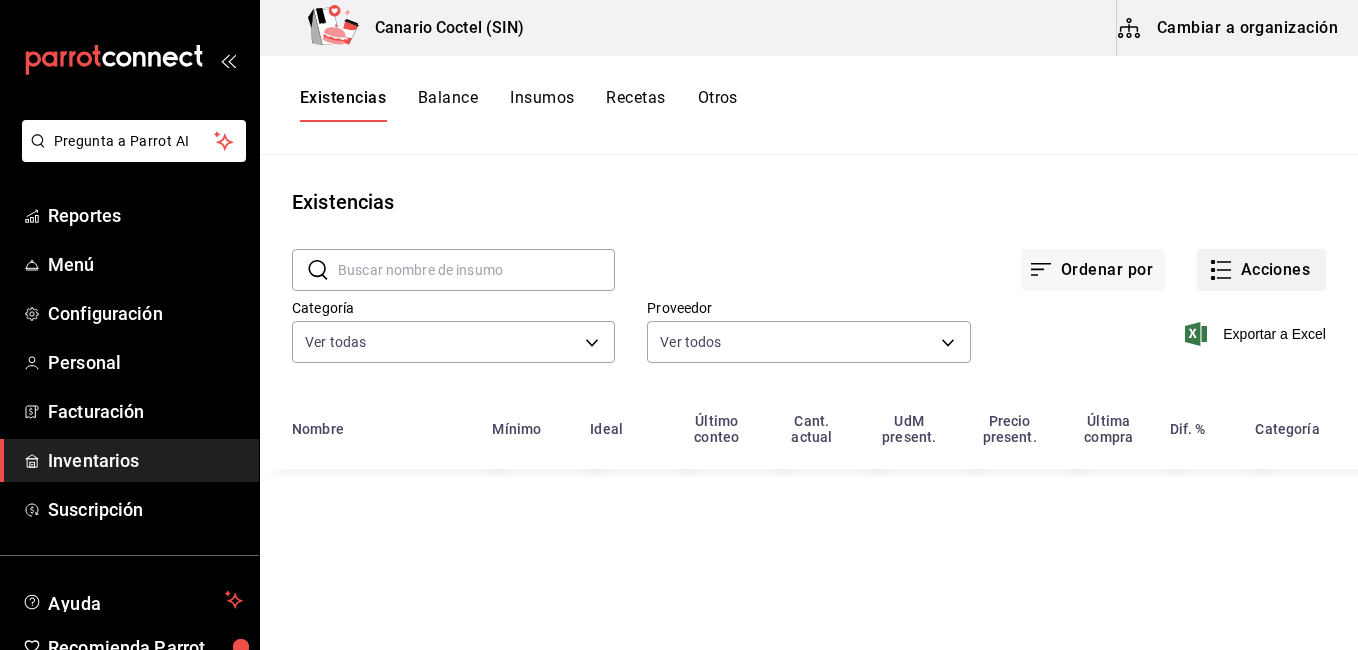 click on "Acciones" at bounding box center [1261, 270] 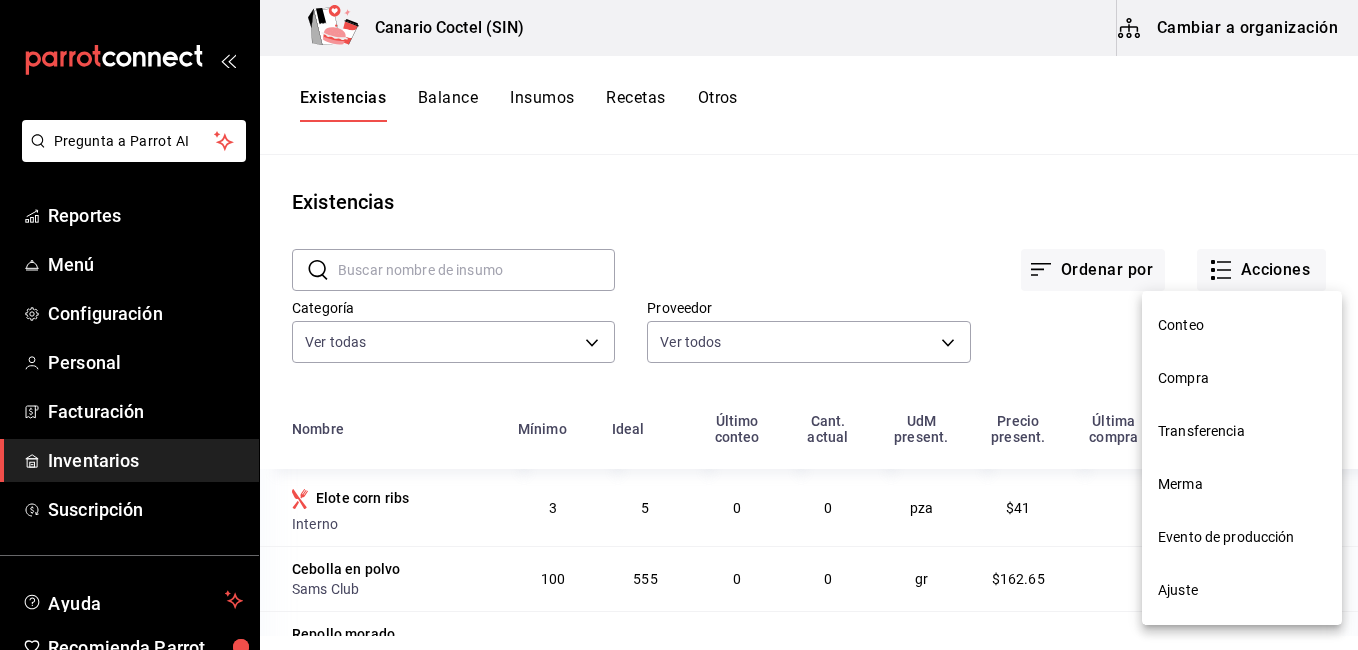 click on "Ajuste" at bounding box center [1242, 590] 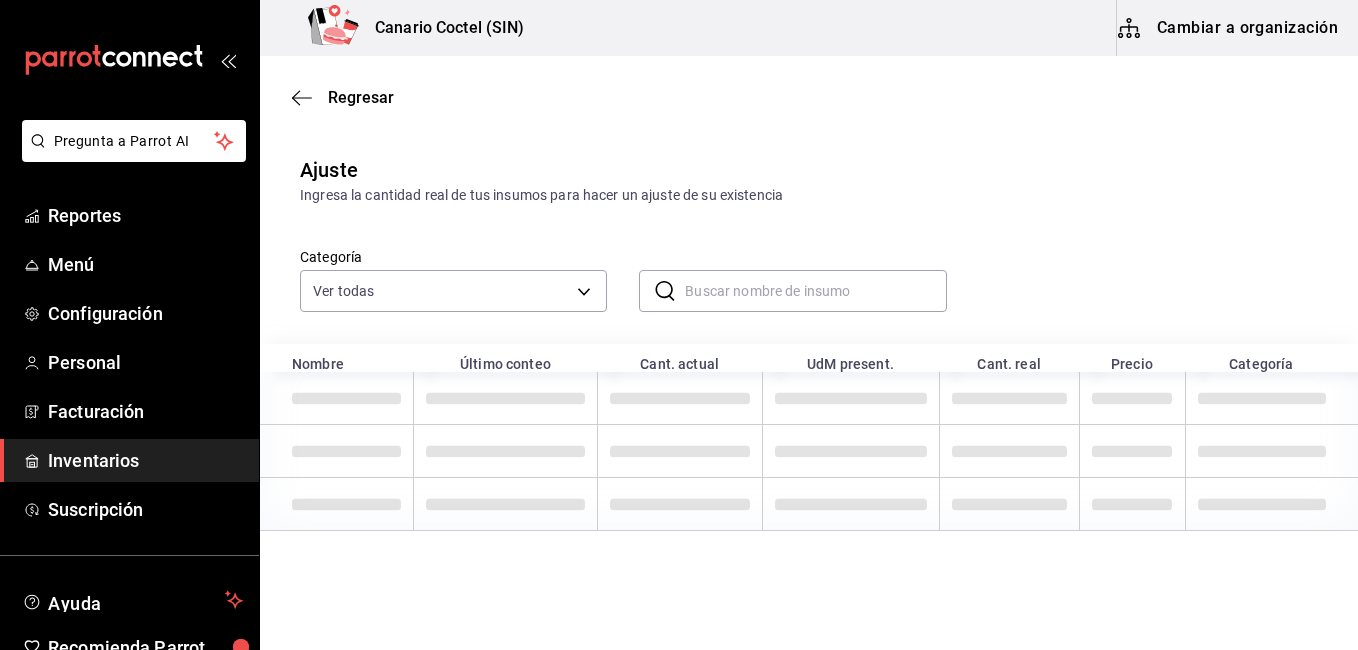 click at bounding box center [815, 291] 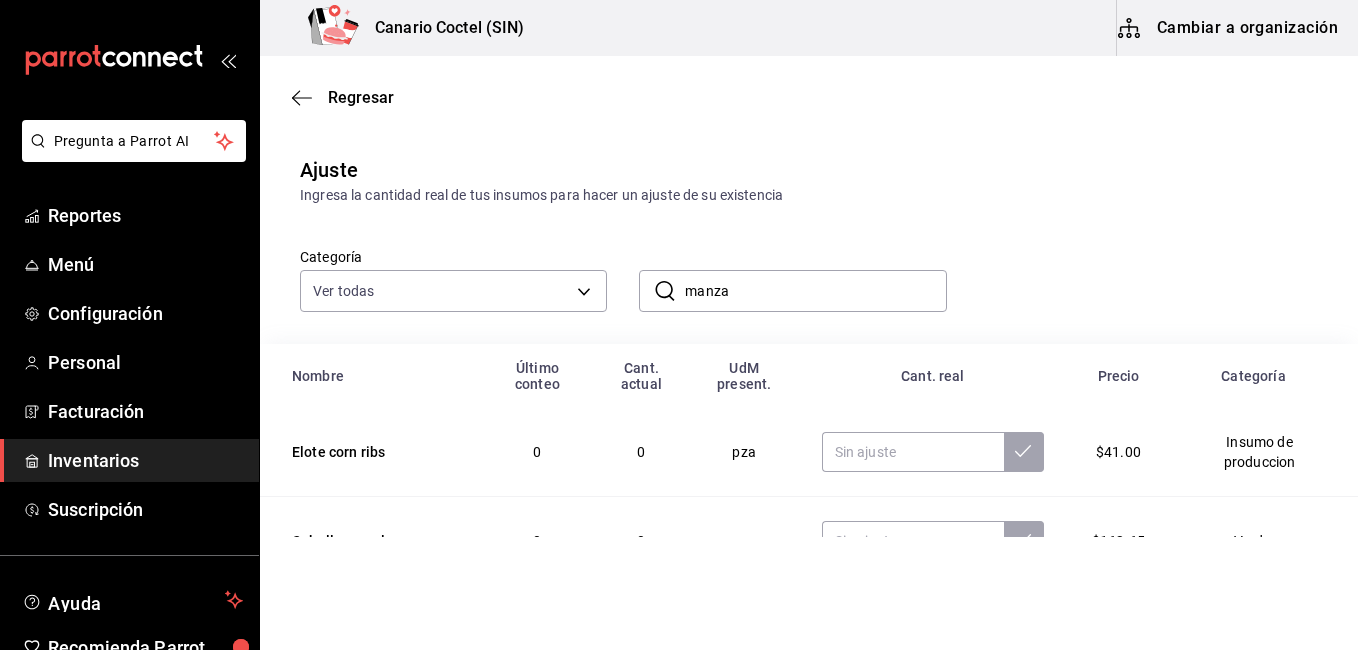 type on "manza" 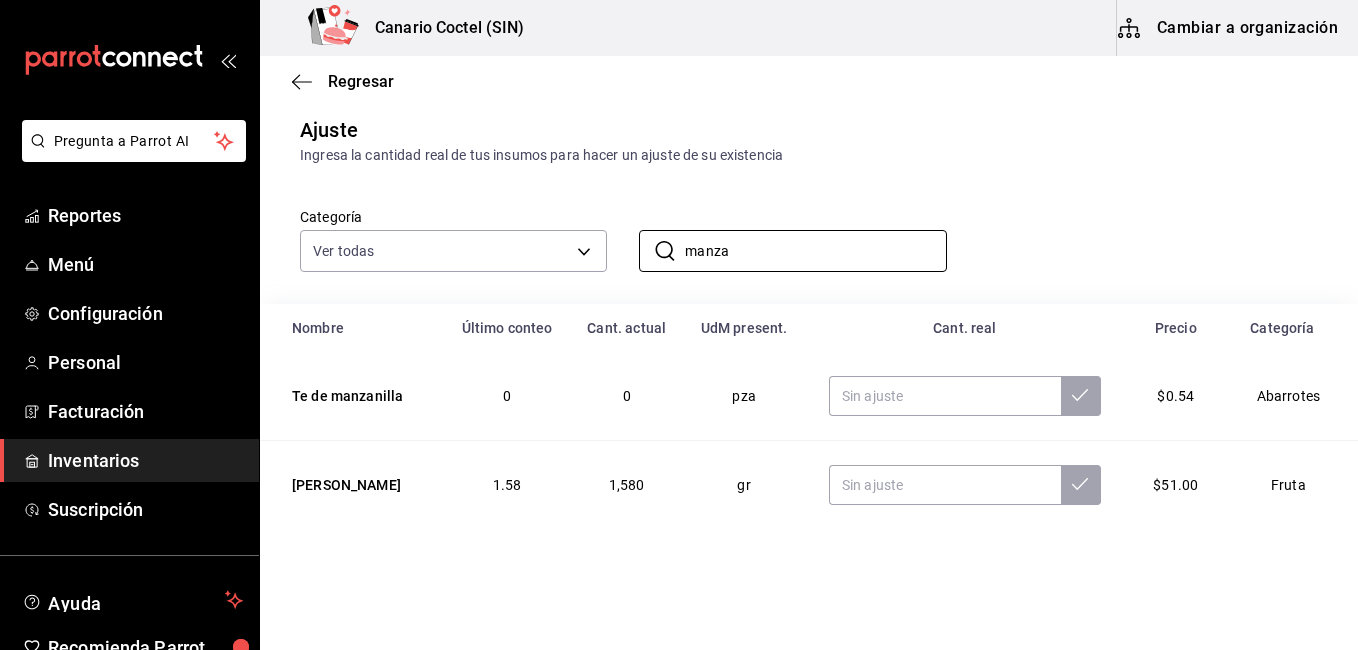 scroll, scrollTop: 0, scrollLeft: 0, axis: both 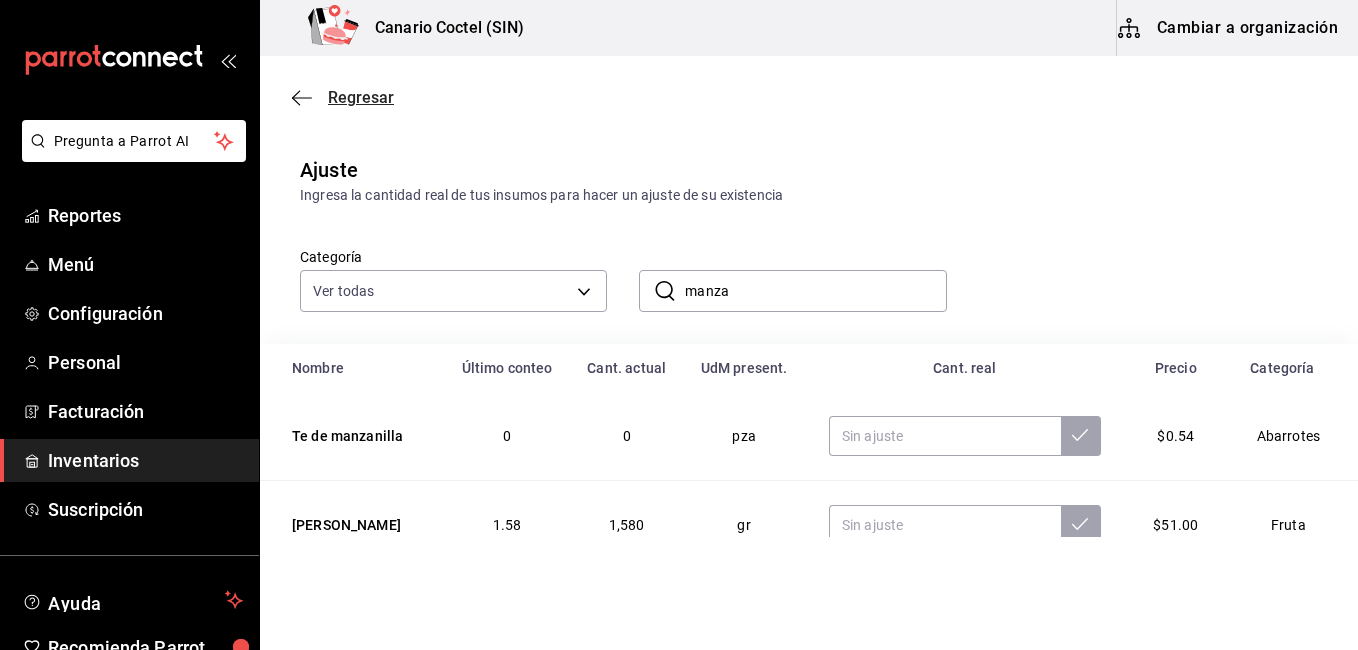 click 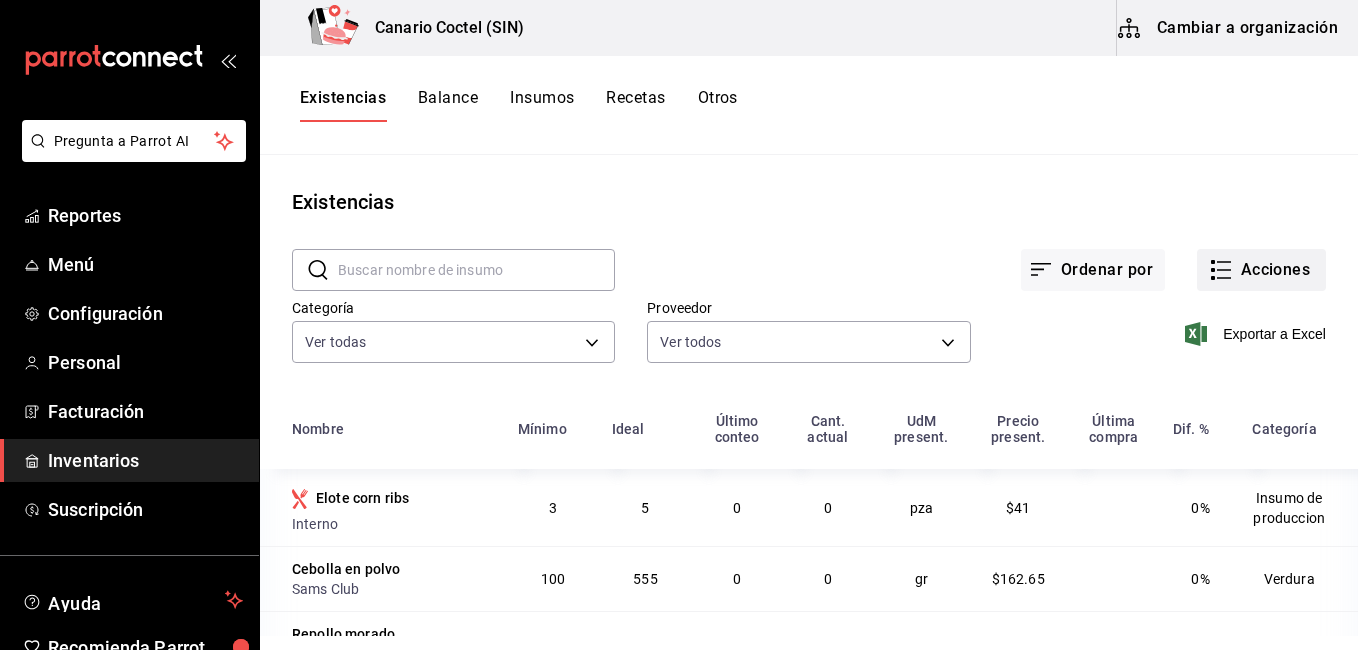 click on "Acciones" at bounding box center (1261, 270) 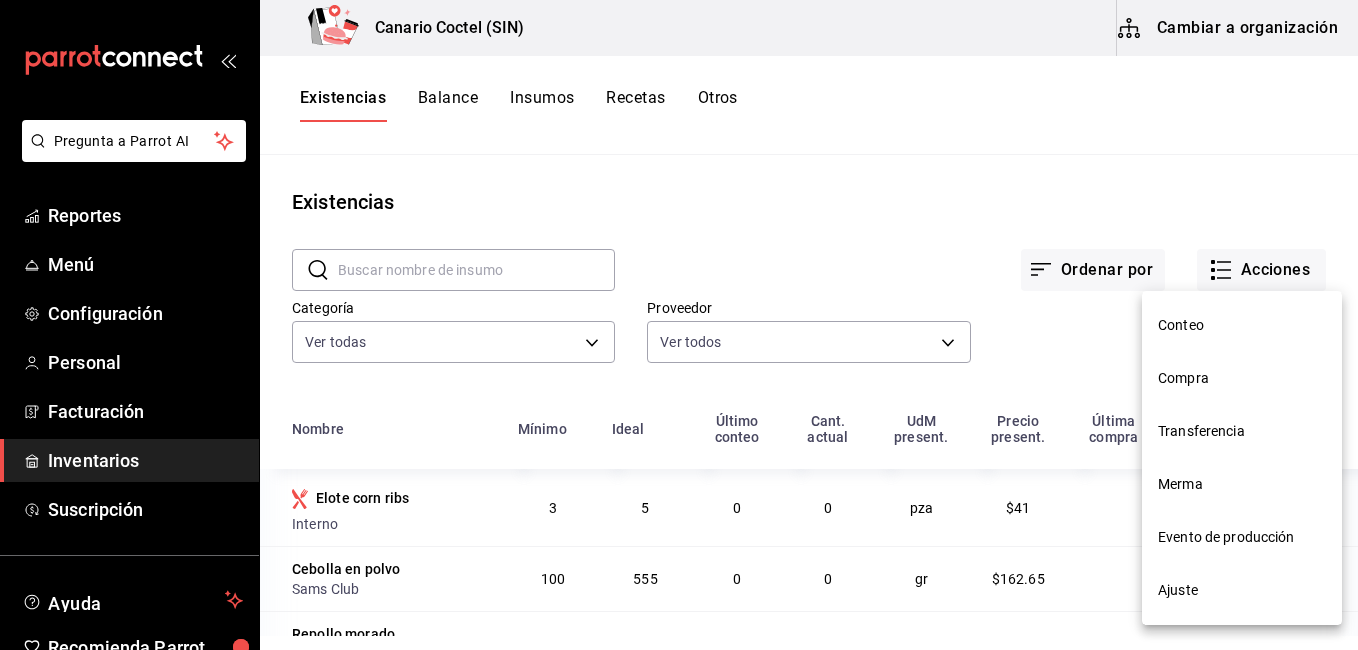 click on "Conteo" at bounding box center [1242, 325] 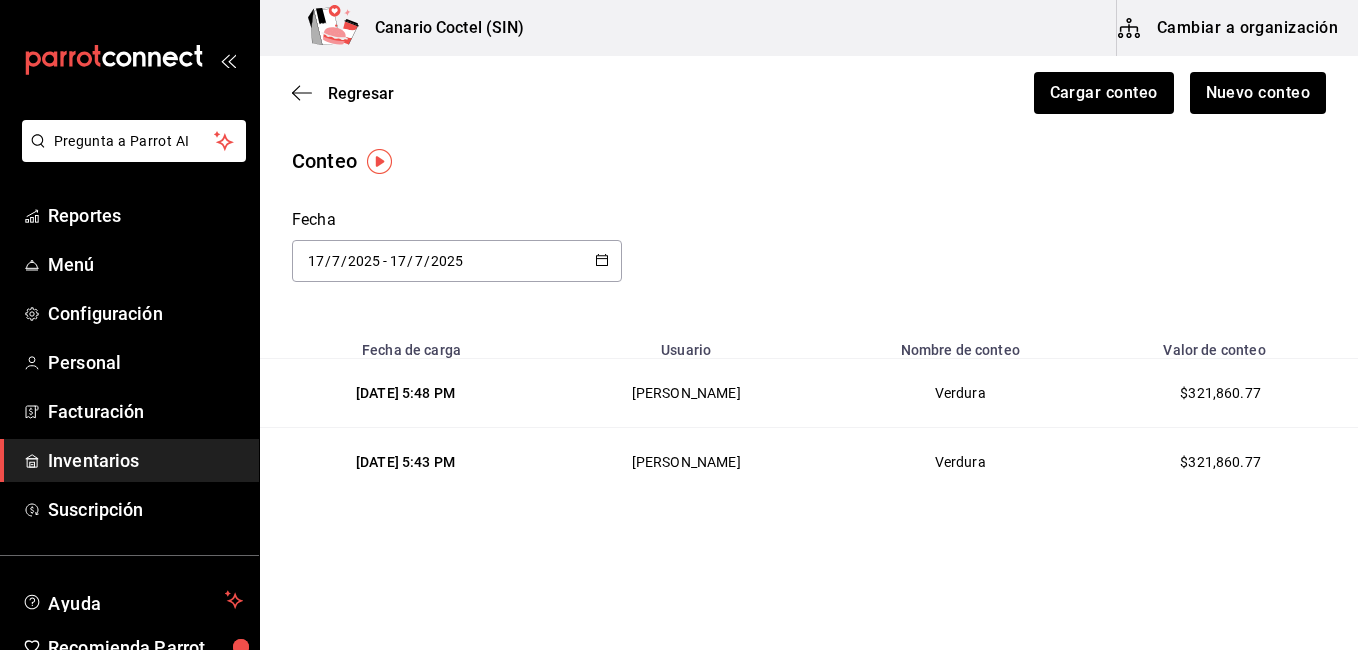 scroll, scrollTop: 0, scrollLeft: 0, axis: both 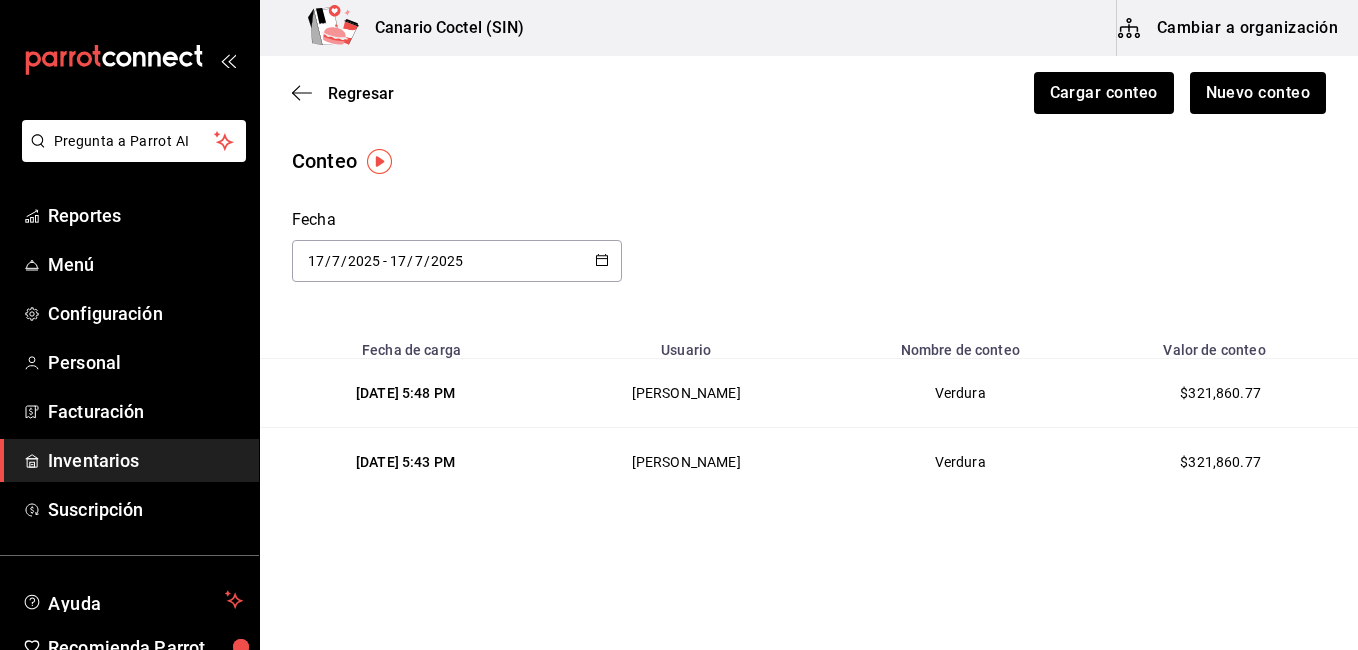 click on "[DATE] 5:48 PM" at bounding box center [401, 393] 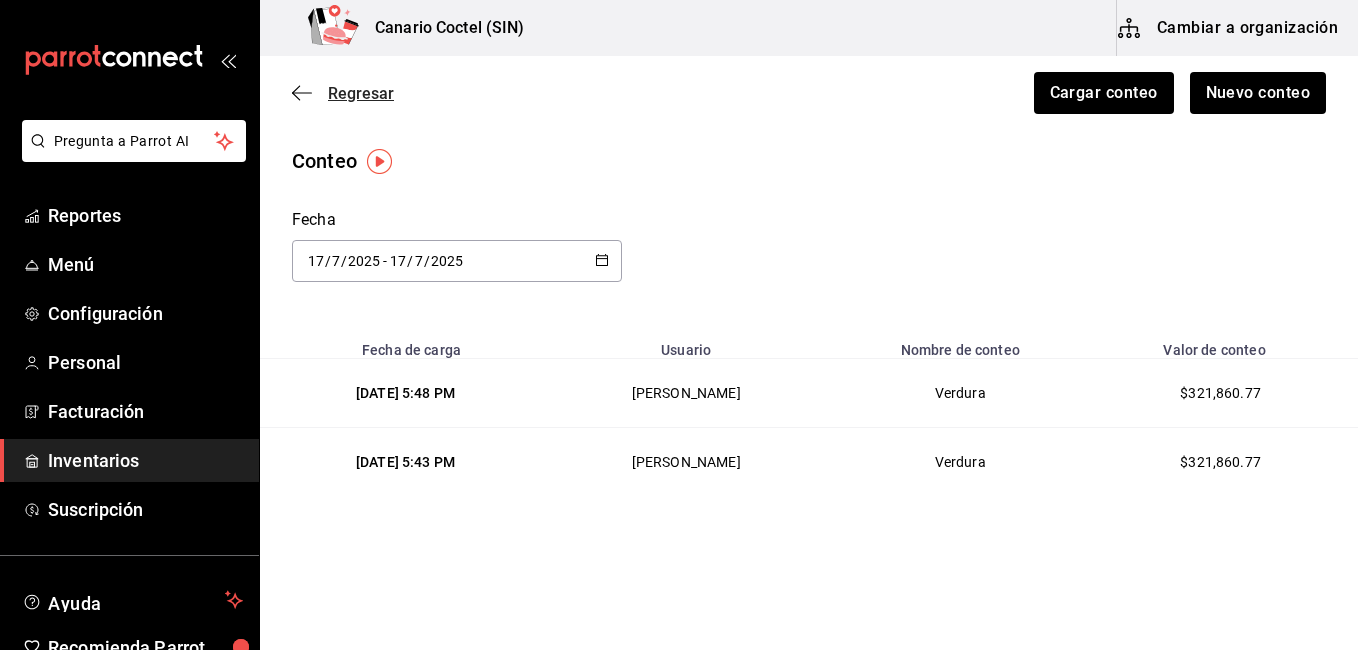 click on "Regresar" at bounding box center [361, 93] 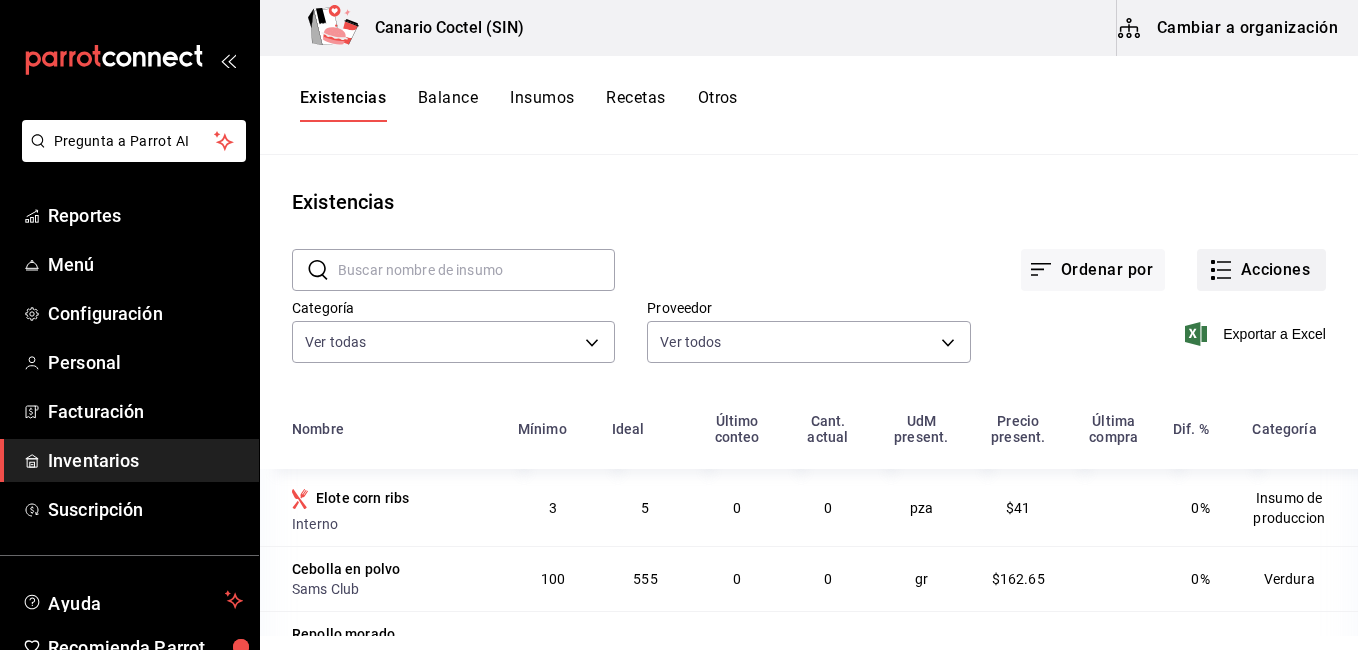 click on "Acciones" at bounding box center [1261, 270] 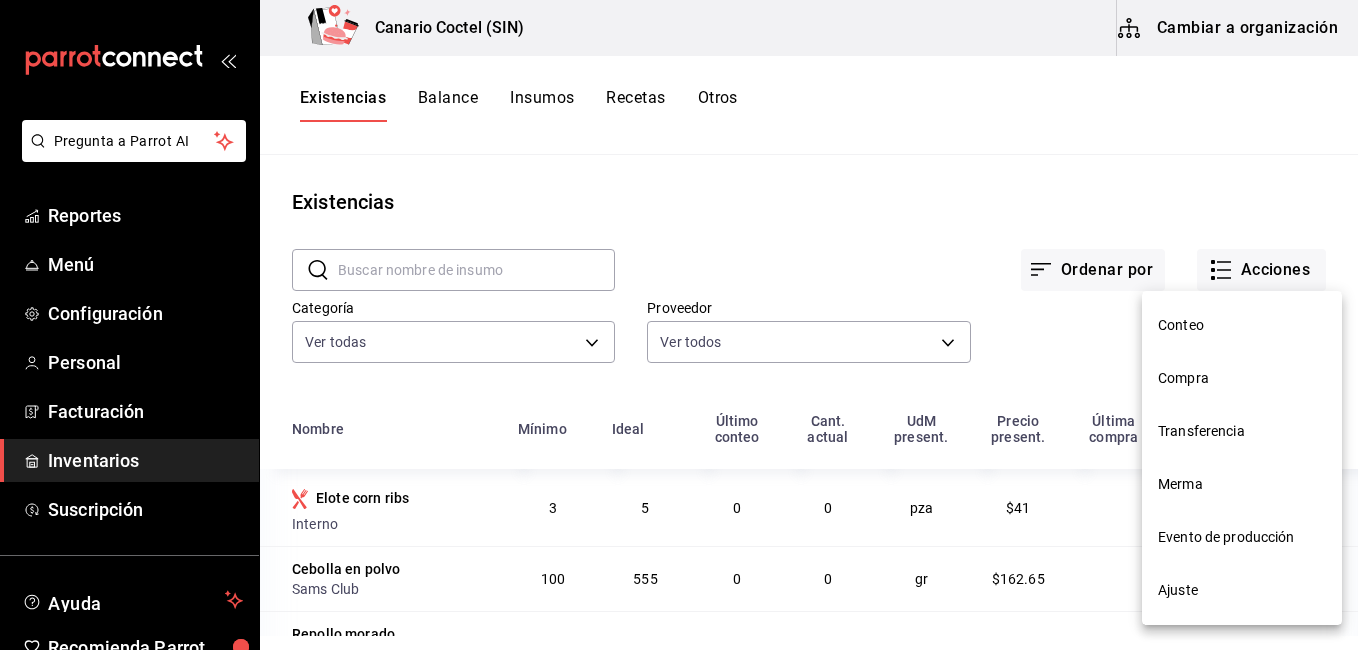 click on "Conteo" at bounding box center [1242, 325] 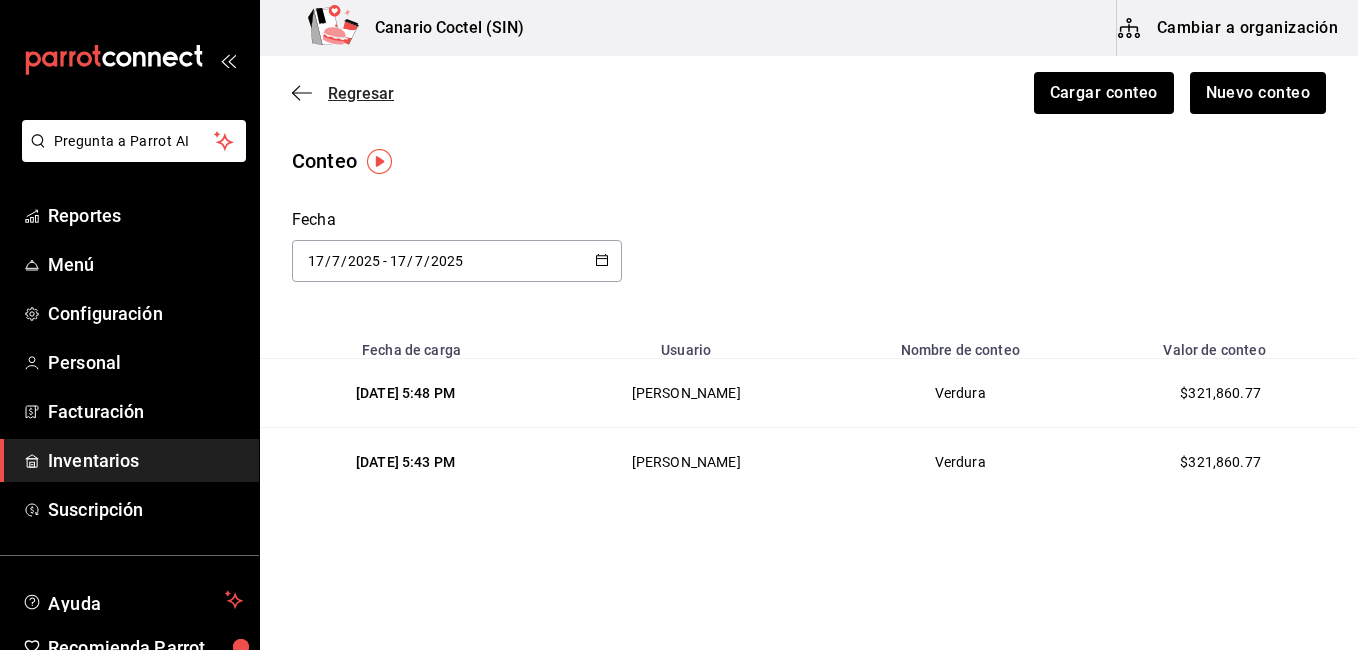 click on "Regresar" at bounding box center [361, 93] 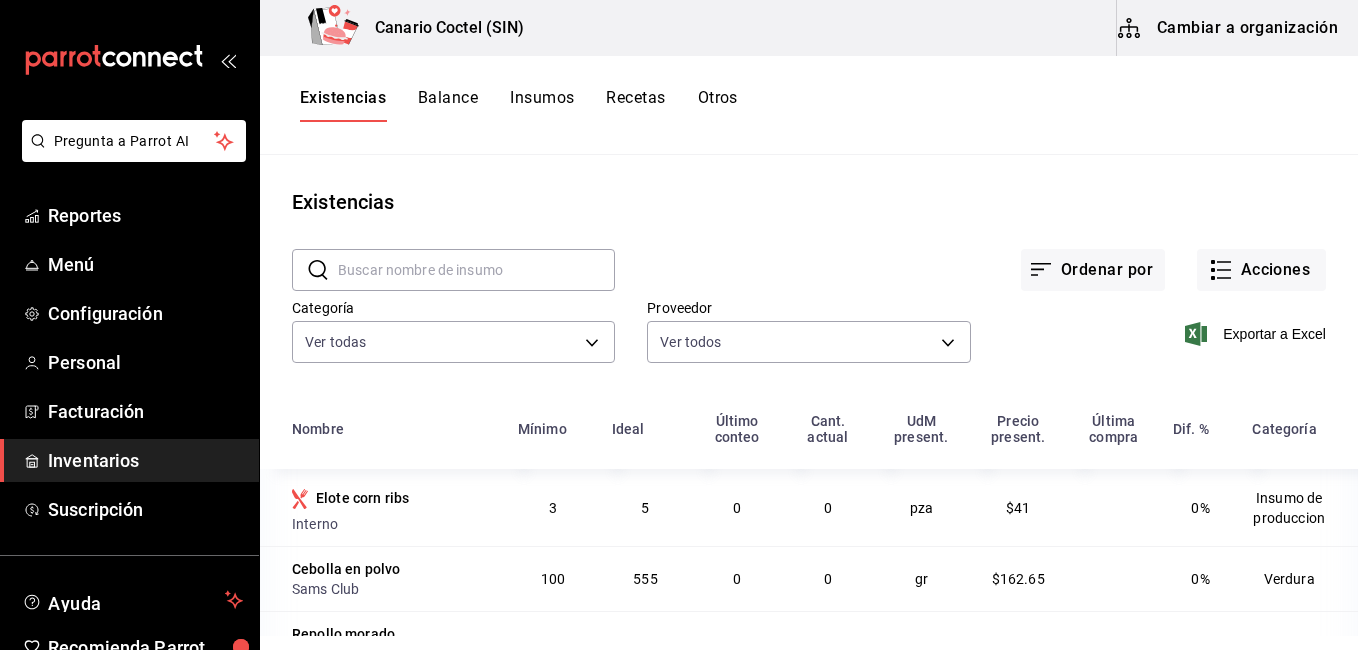 scroll, scrollTop: 2, scrollLeft: 0, axis: vertical 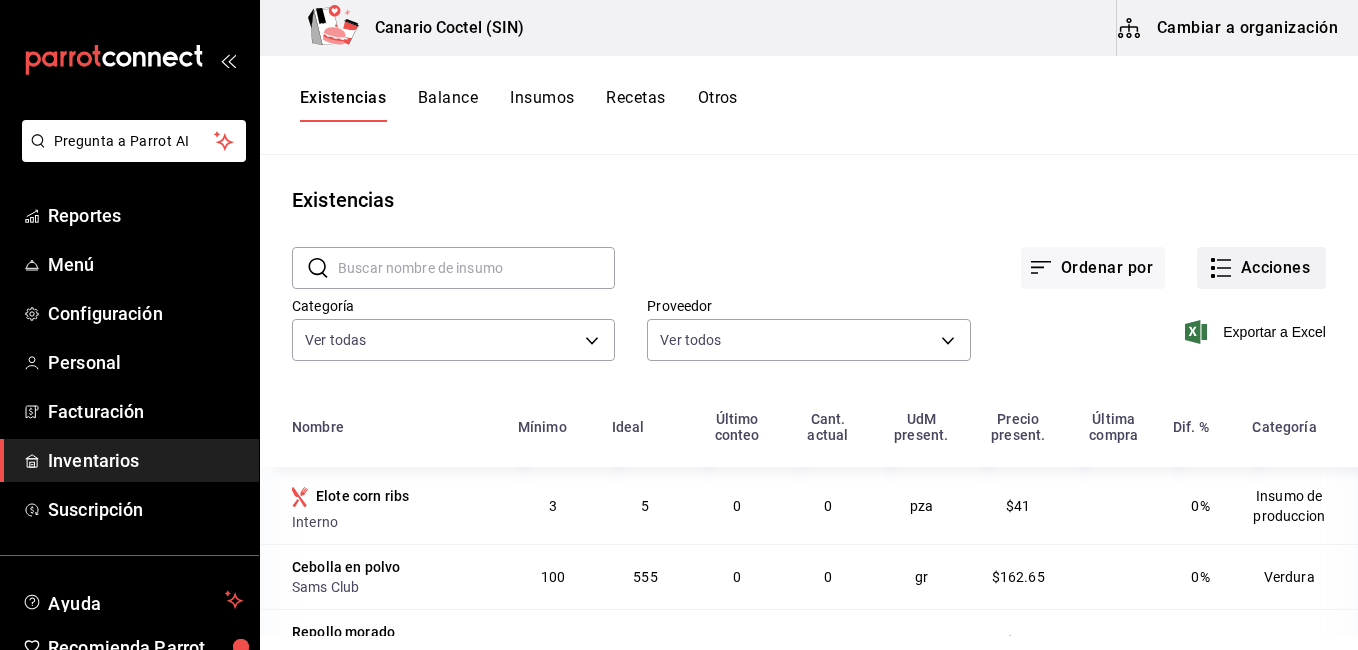 click on "Acciones" at bounding box center [1261, 268] 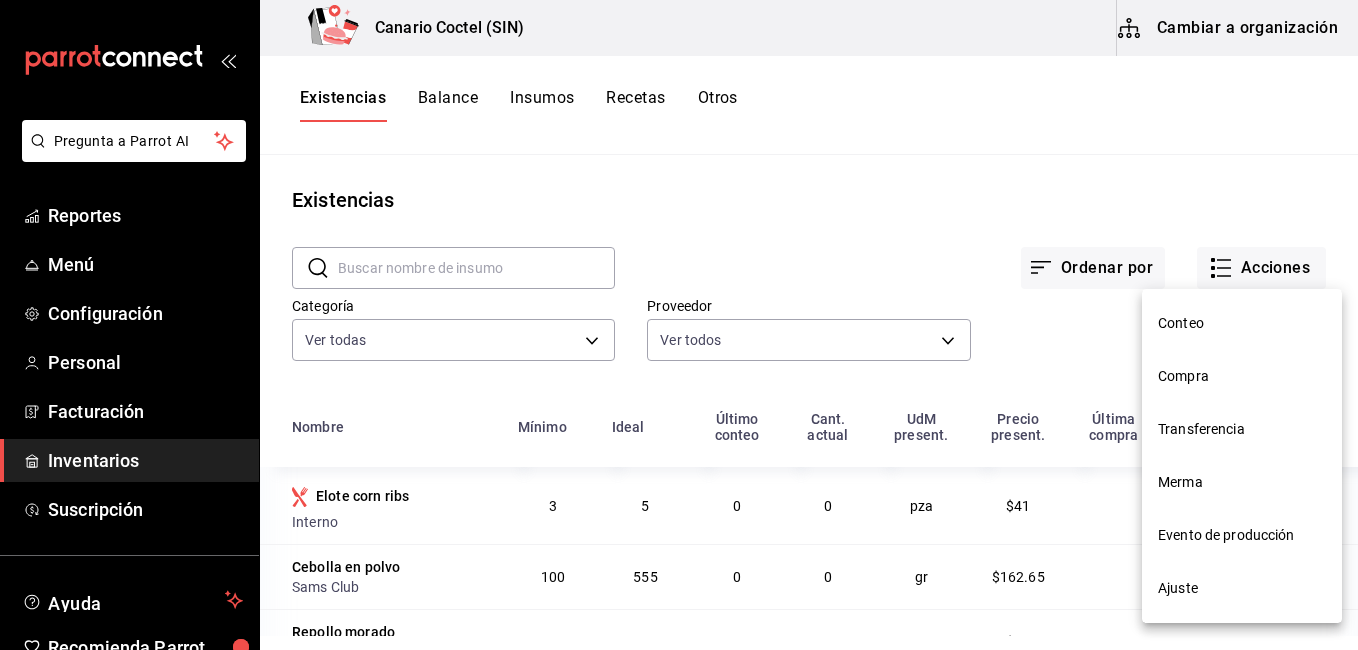 click on "Ajuste" at bounding box center (1242, 588) 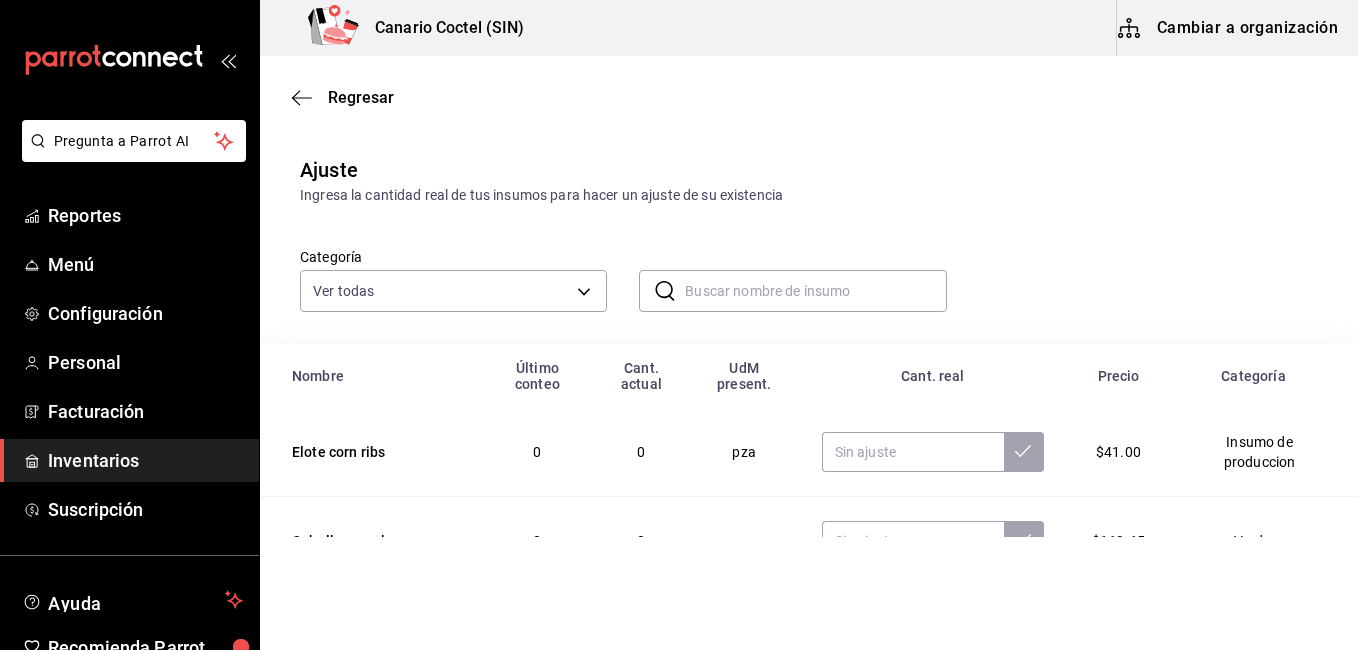 click at bounding box center (815, 291) 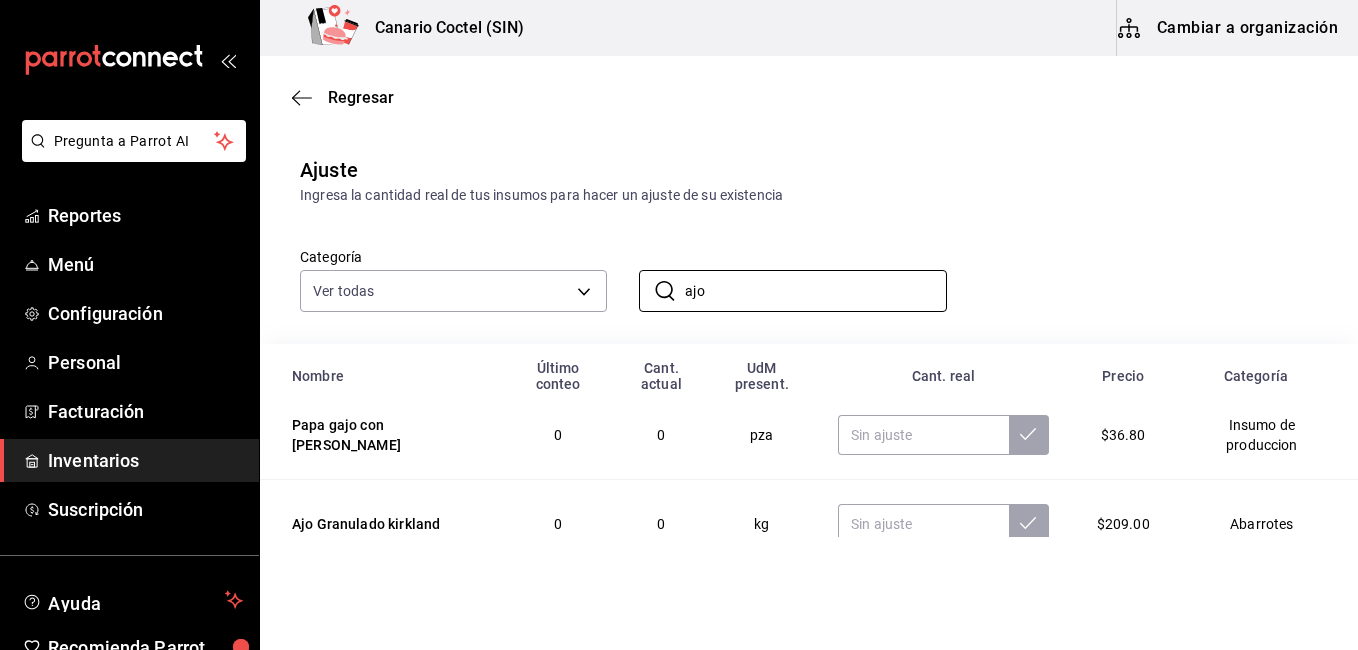 scroll, scrollTop: 0, scrollLeft: 0, axis: both 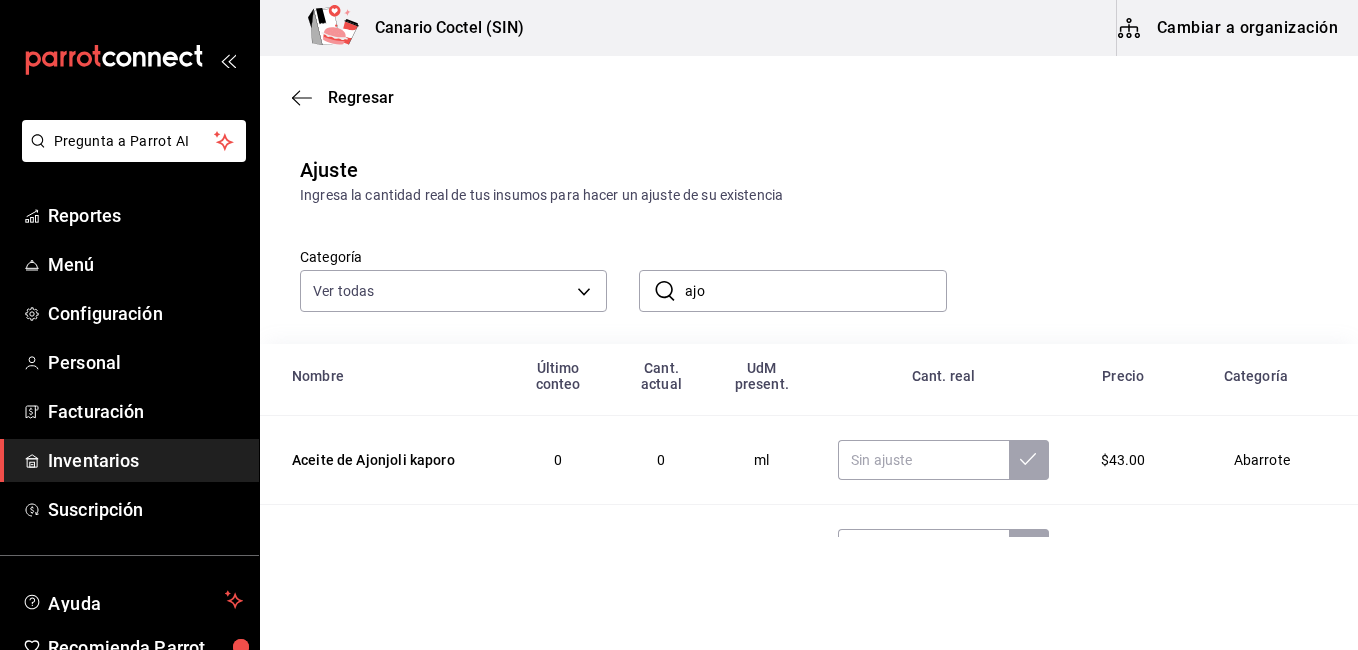 click on "ajo" at bounding box center (815, 291) 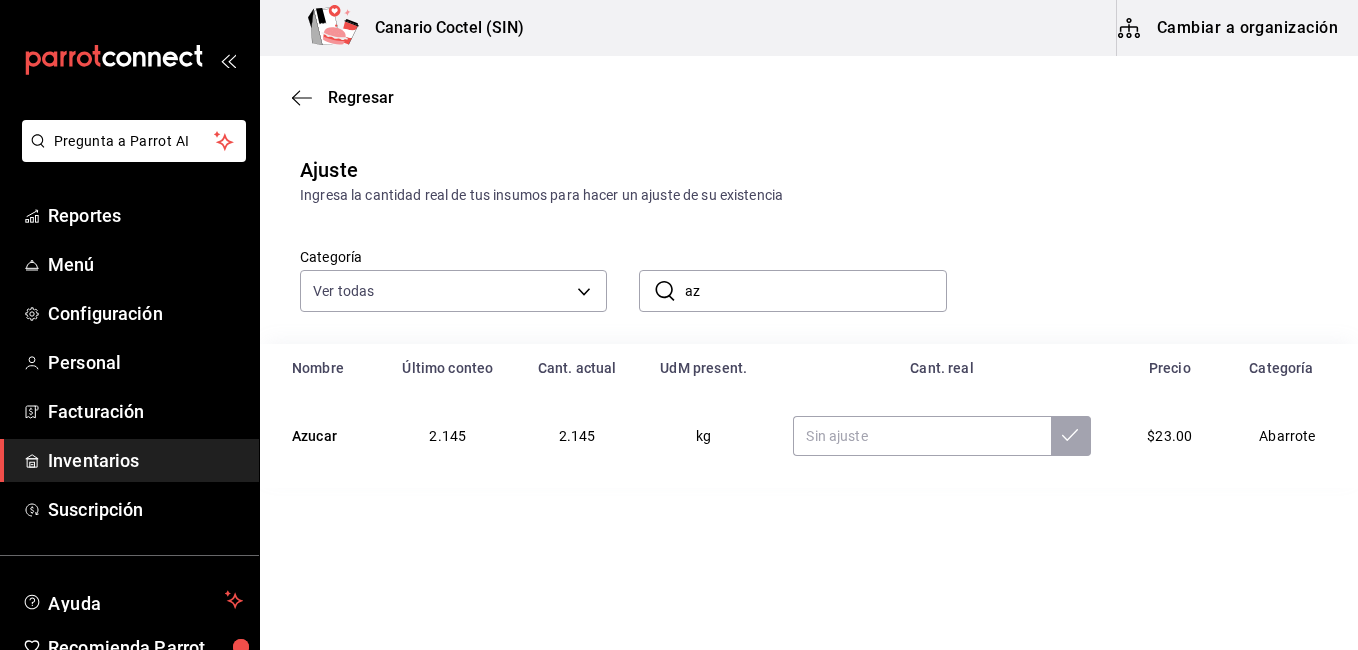 type on "a" 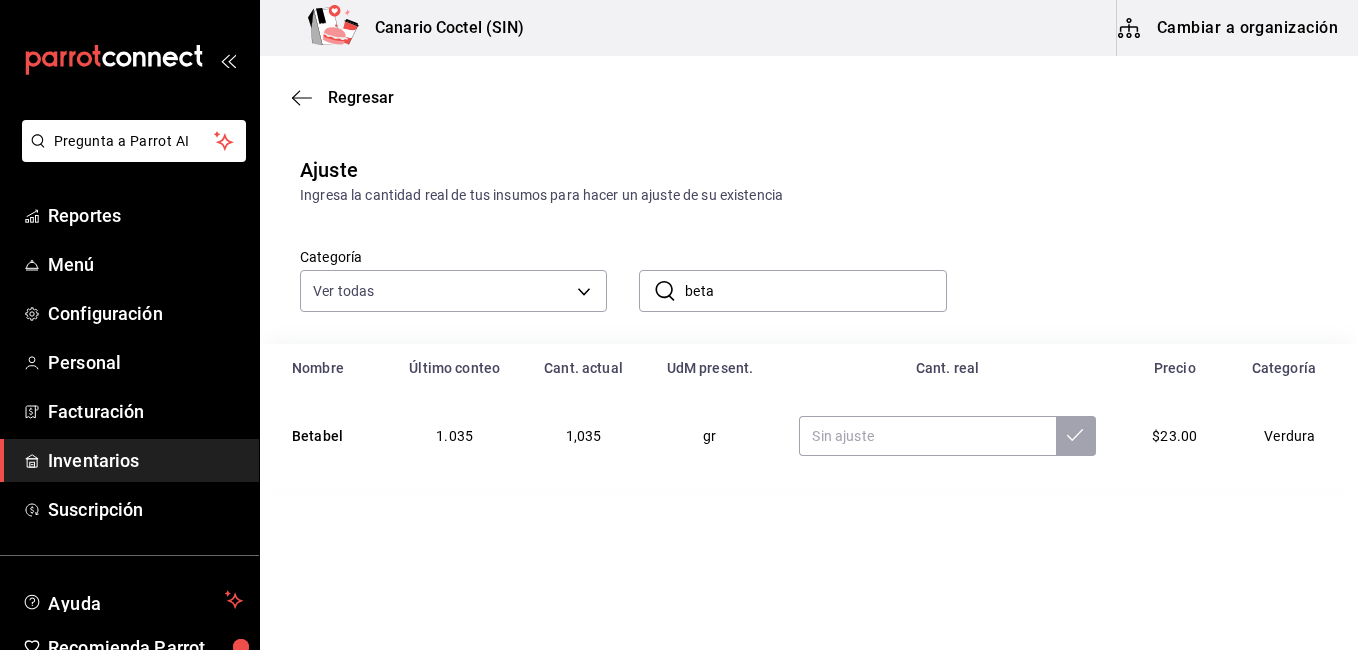 click on "beta" at bounding box center (815, 291) 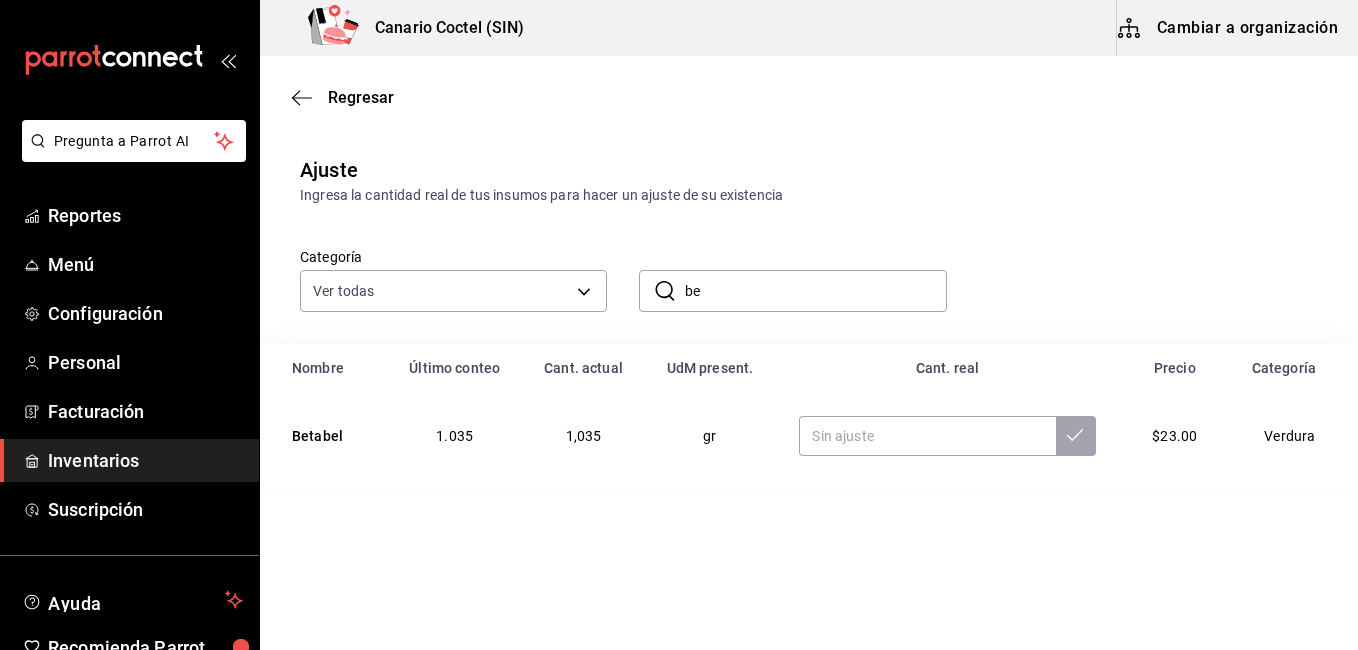 type on "b" 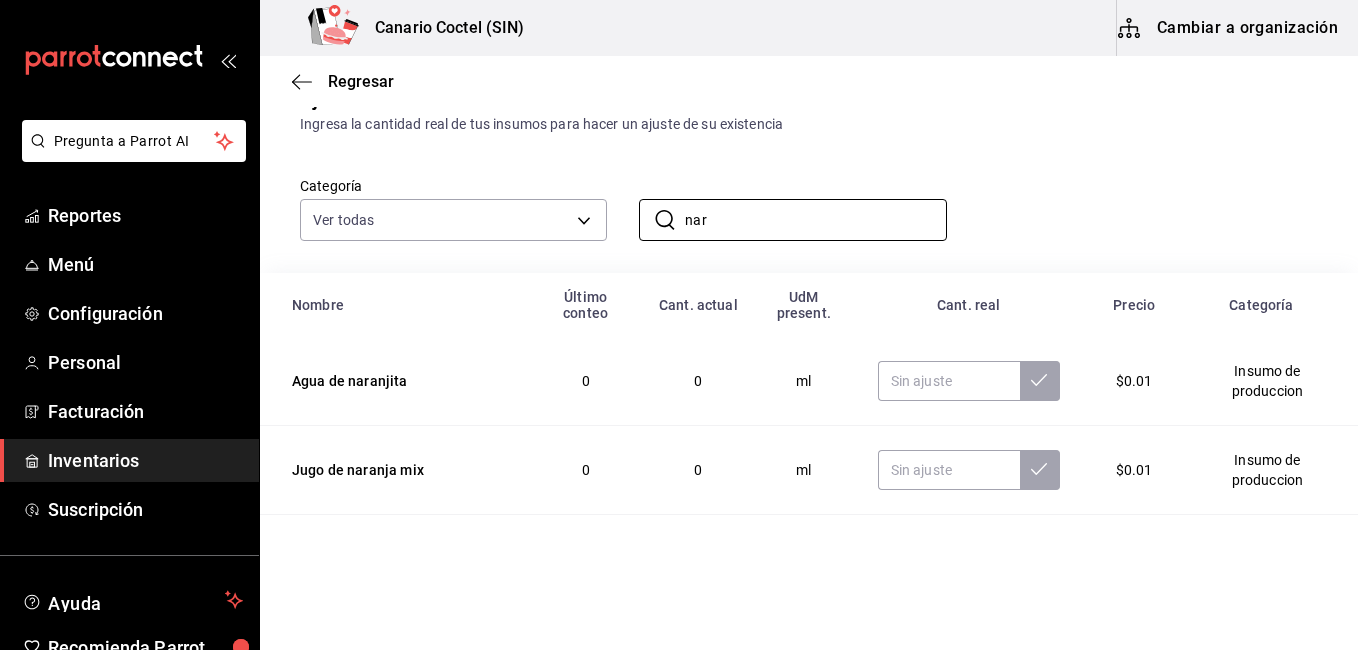 scroll, scrollTop: 100, scrollLeft: 0, axis: vertical 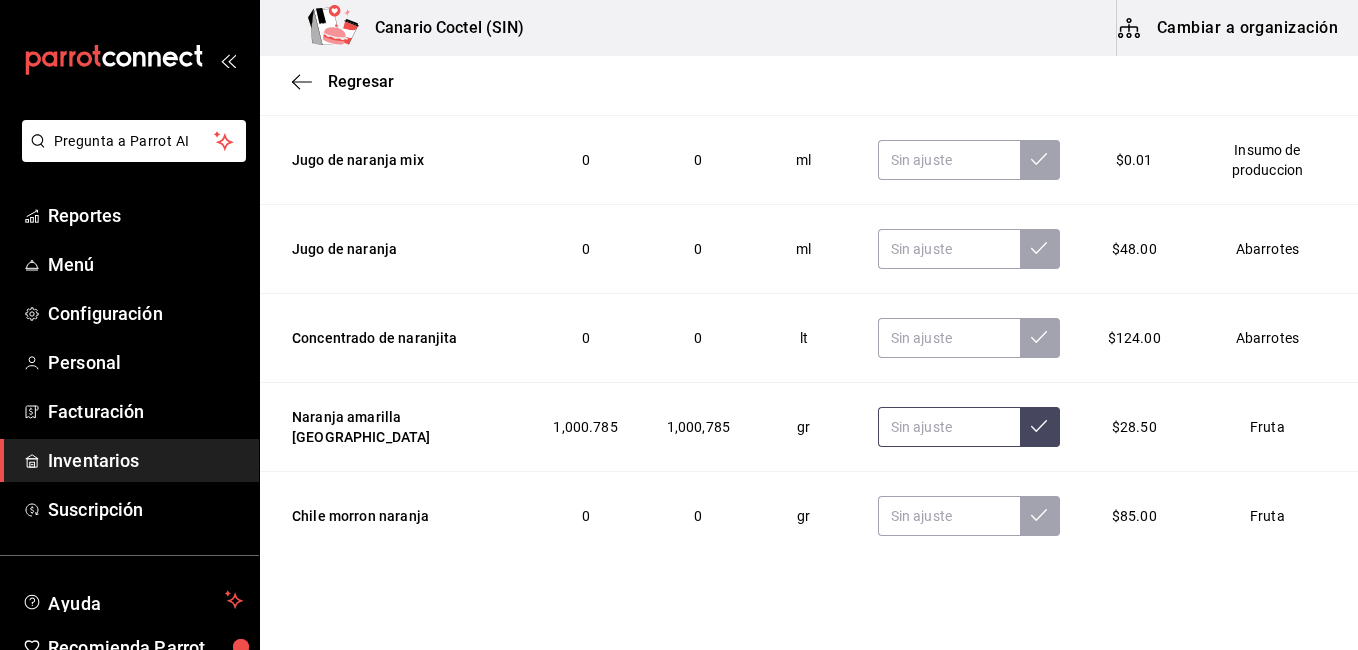 type on "nar" 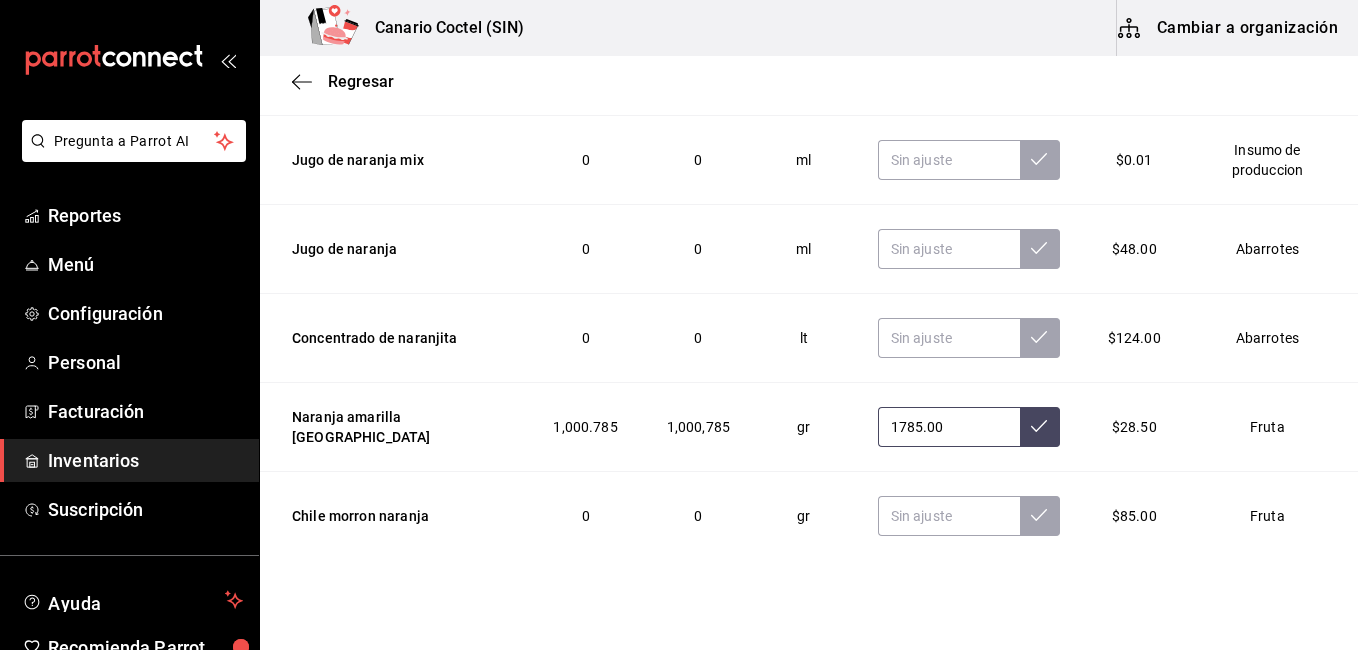 type on "1785.00" 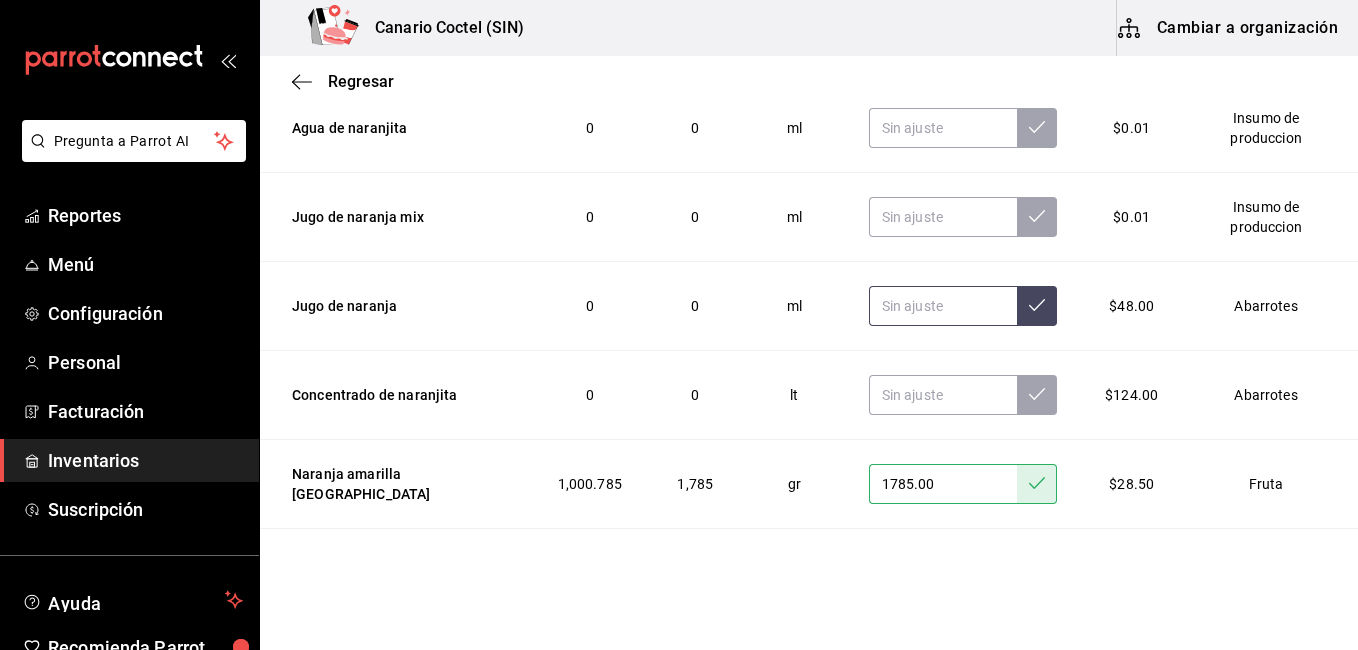 scroll, scrollTop: 0, scrollLeft: 0, axis: both 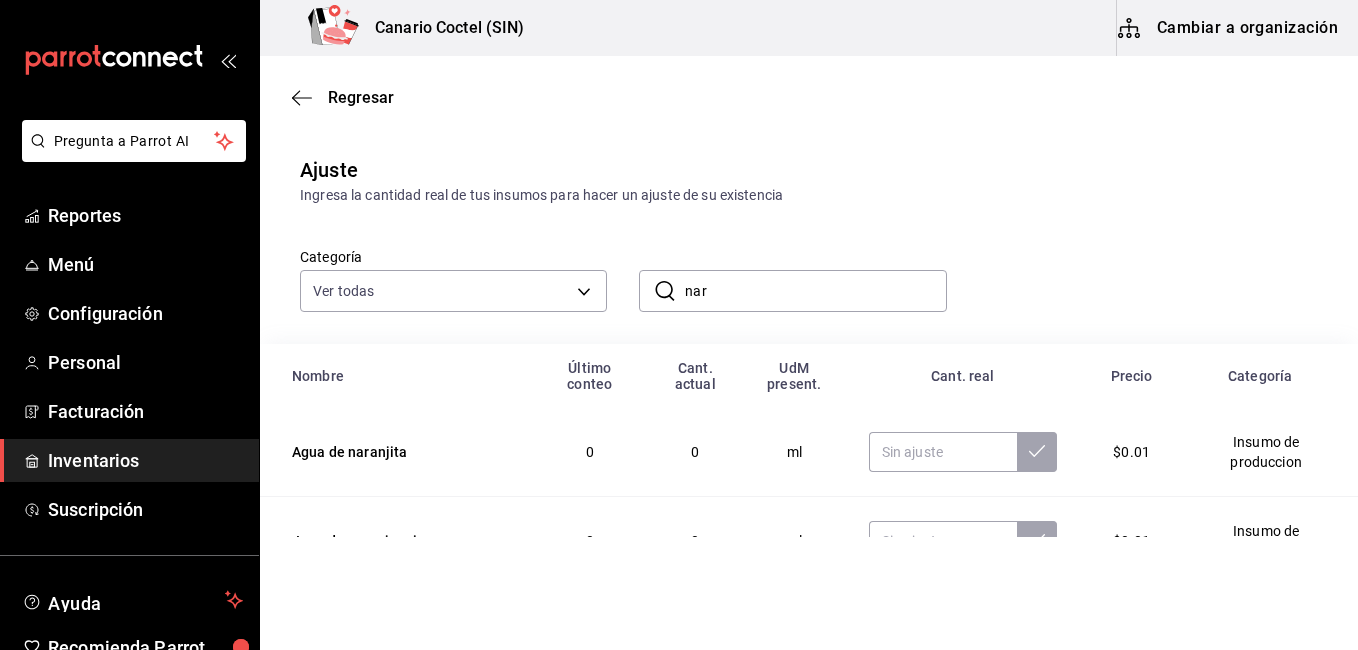 click on "nar" at bounding box center (815, 291) 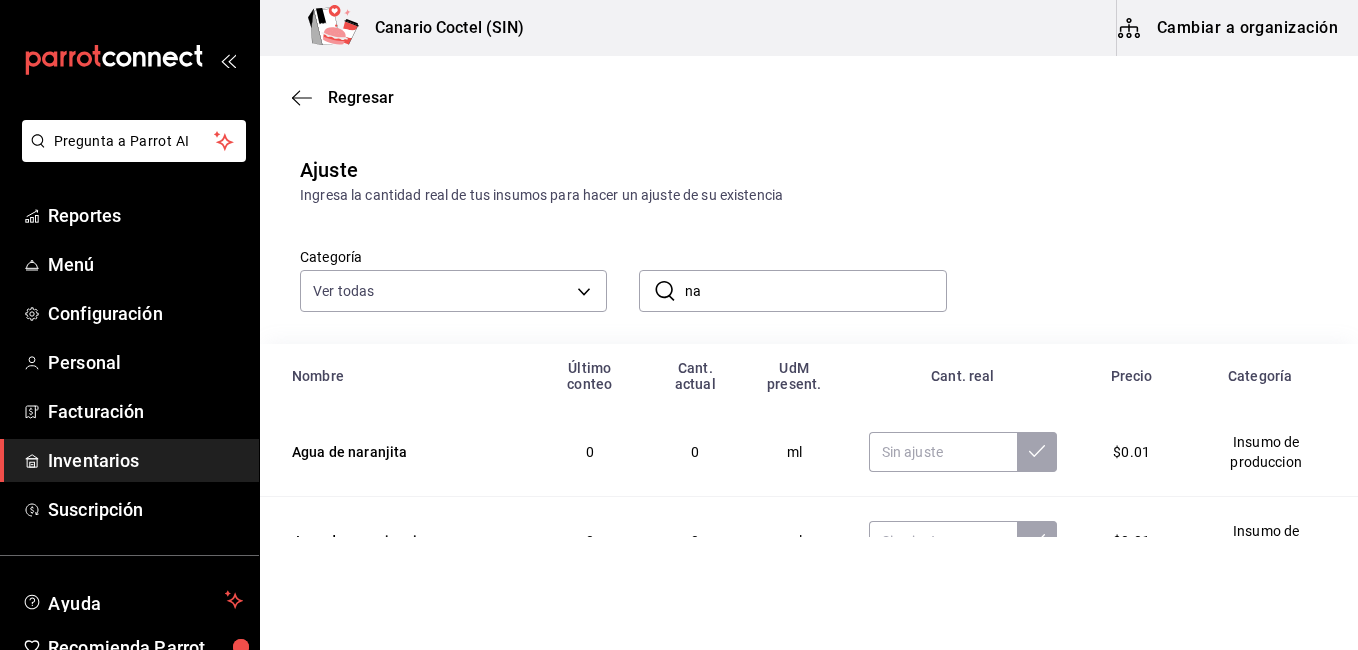 type on "n" 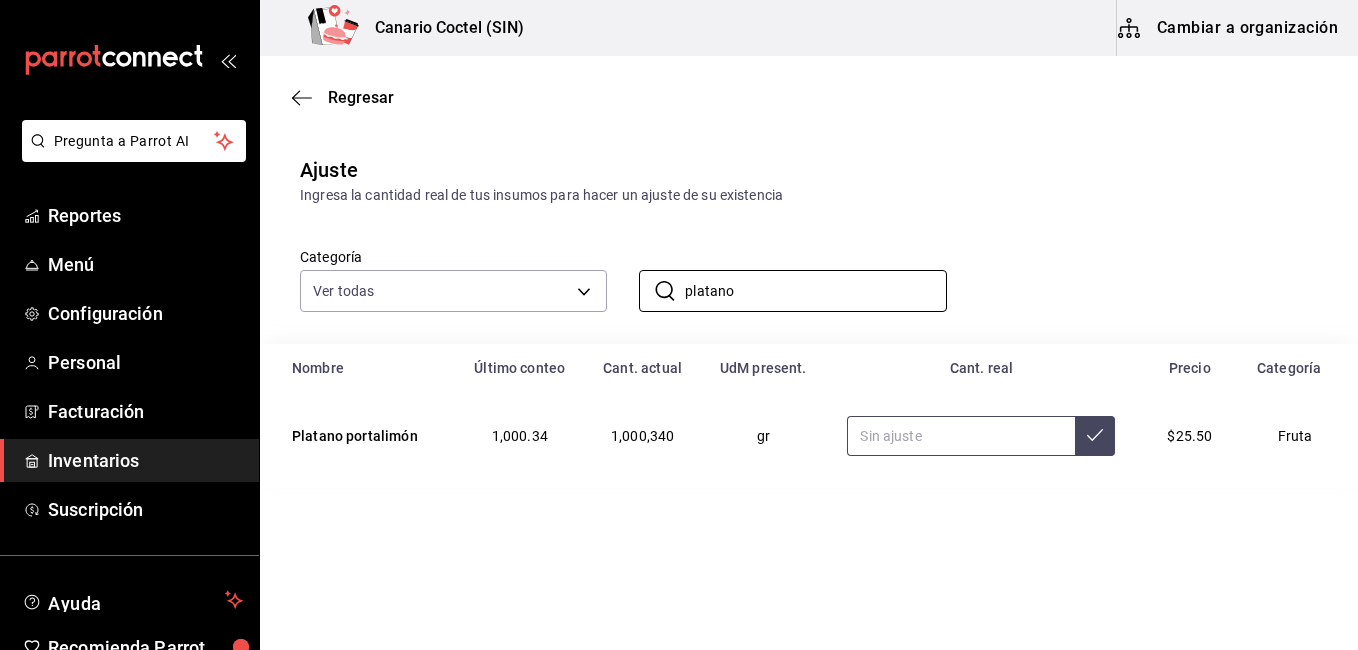 type on "platano" 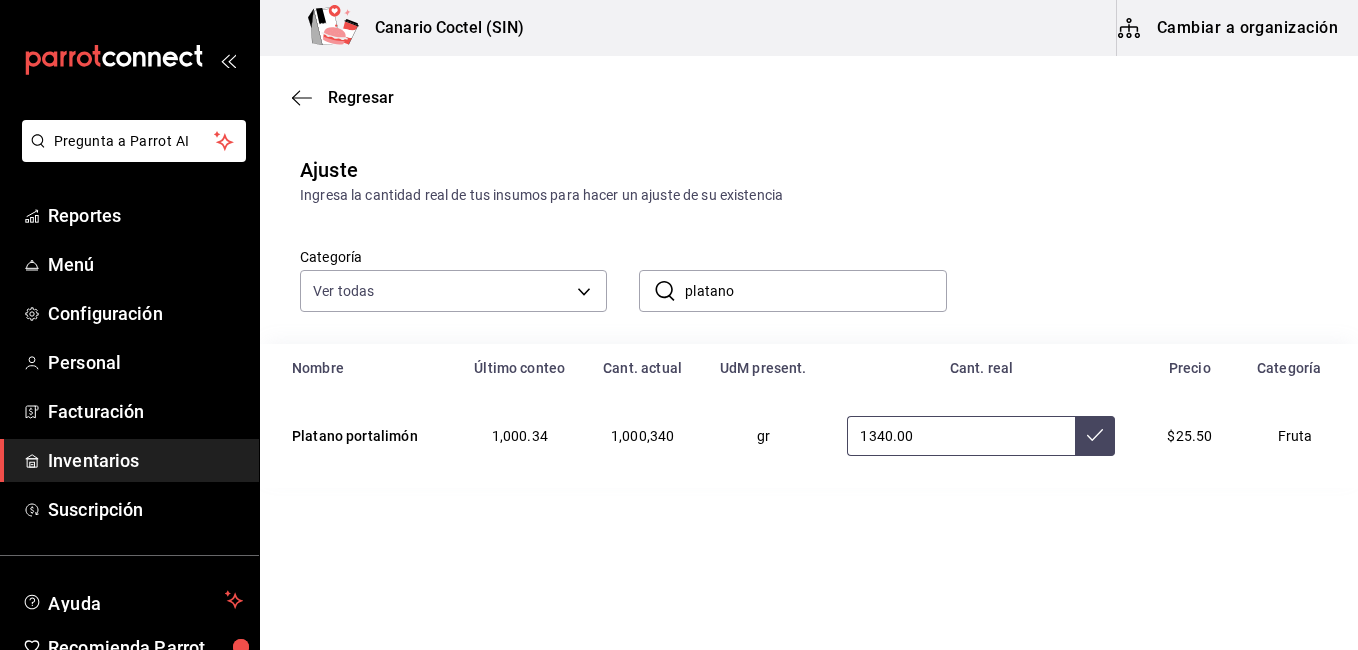type on "1340.00" 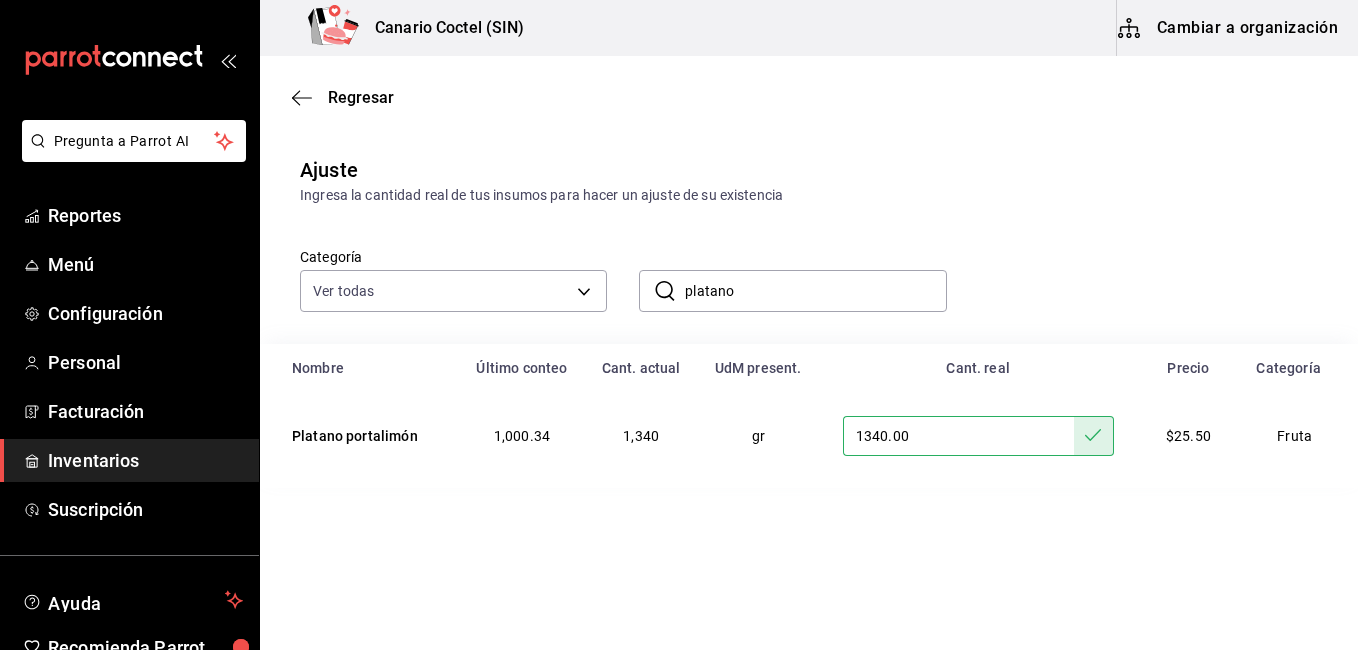 click on "platano" at bounding box center [815, 291] 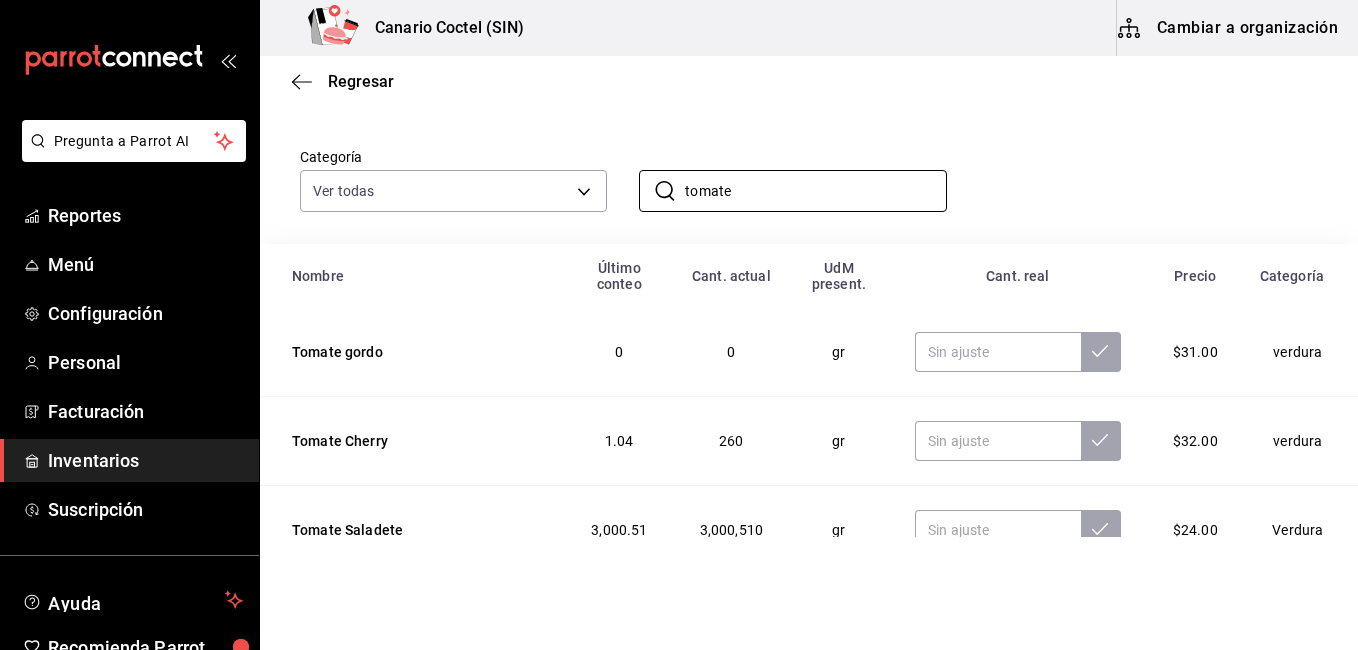 scroll, scrollTop: 200, scrollLeft: 0, axis: vertical 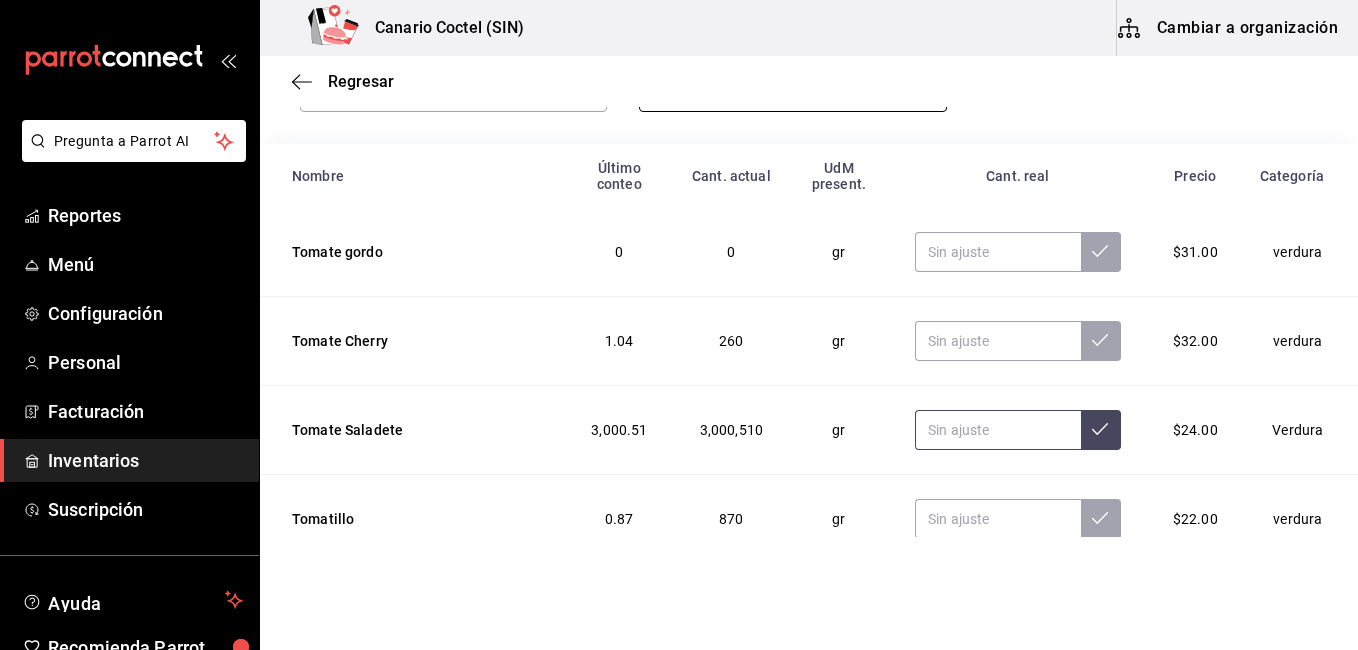 type on "tomate" 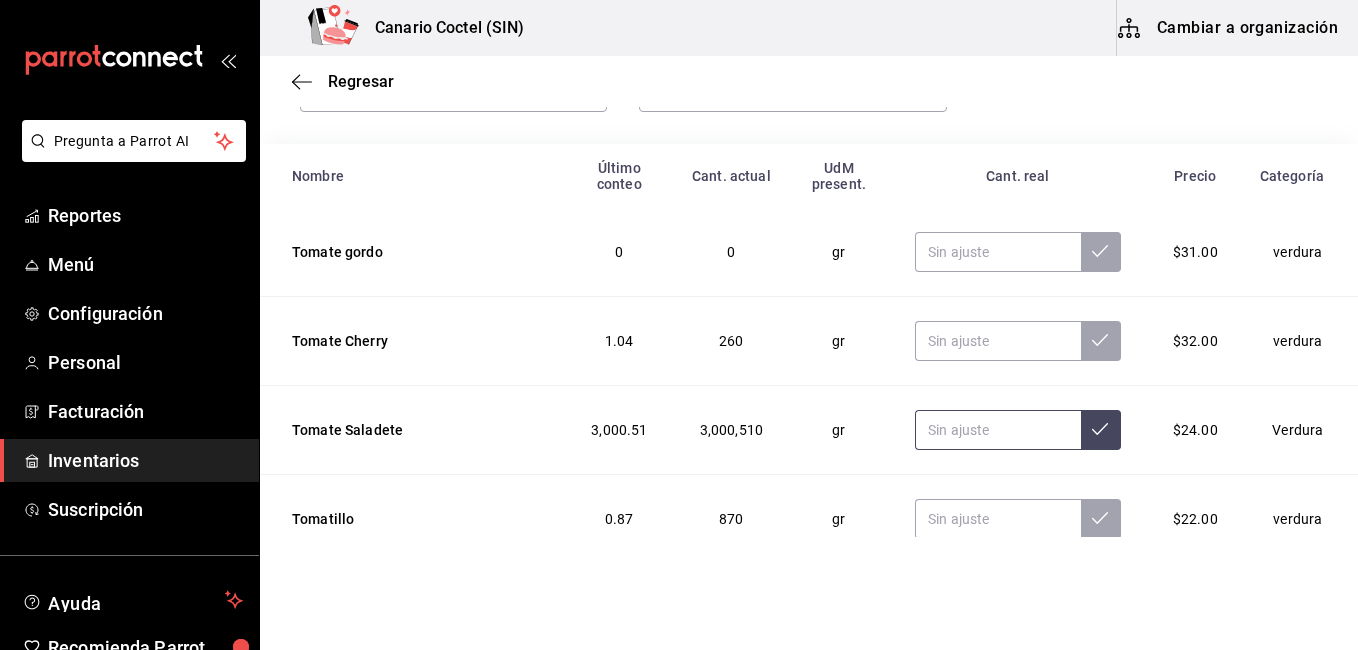 click at bounding box center [998, 430] 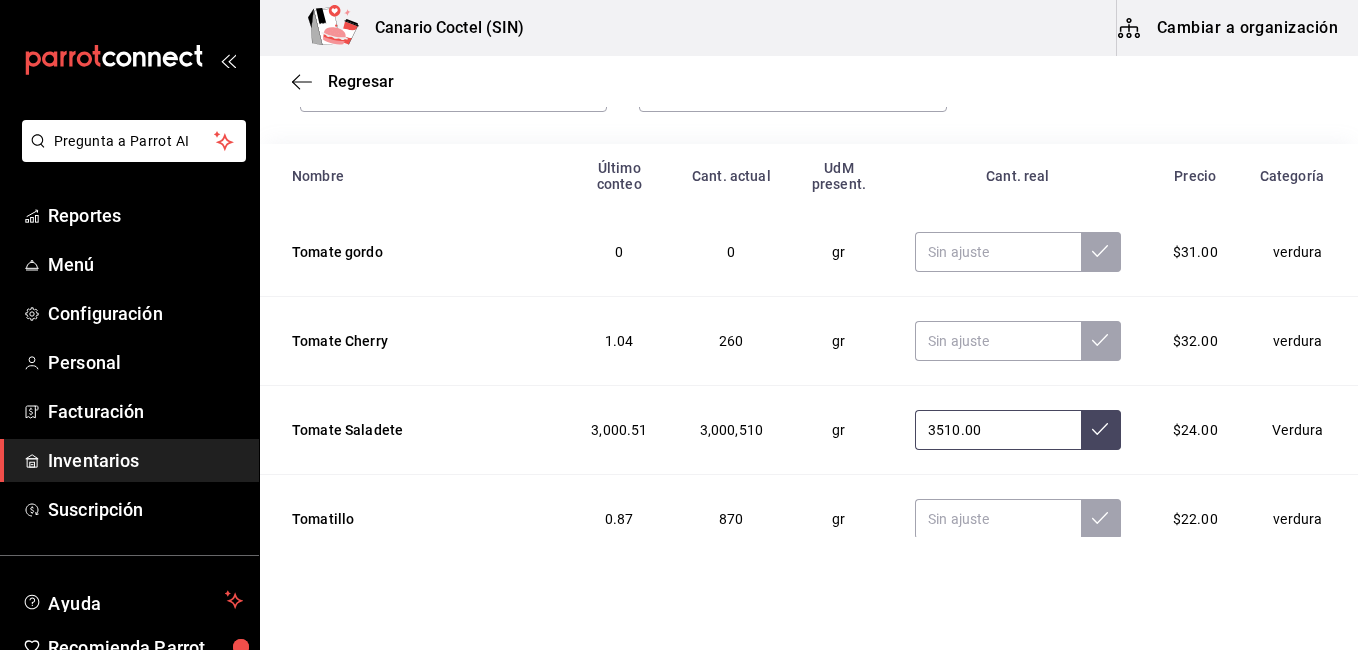 type on "3510.00" 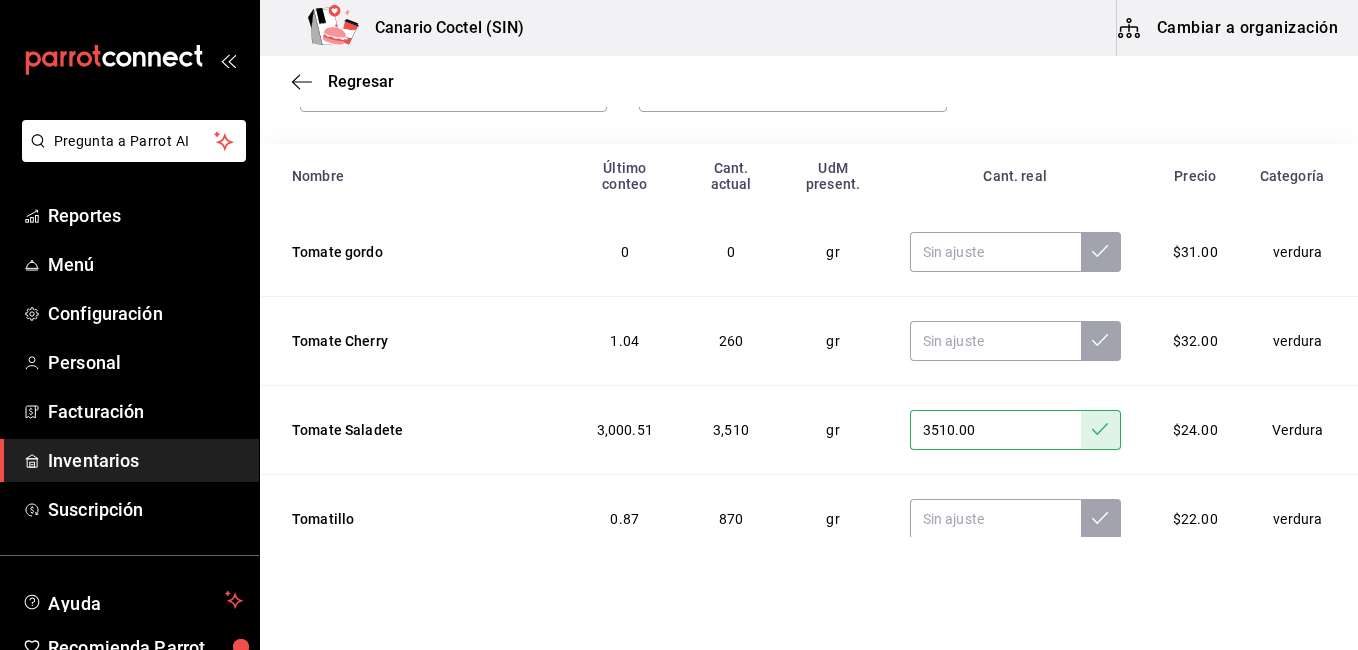 scroll, scrollTop: 0, scrollLeft: 0, axis: both 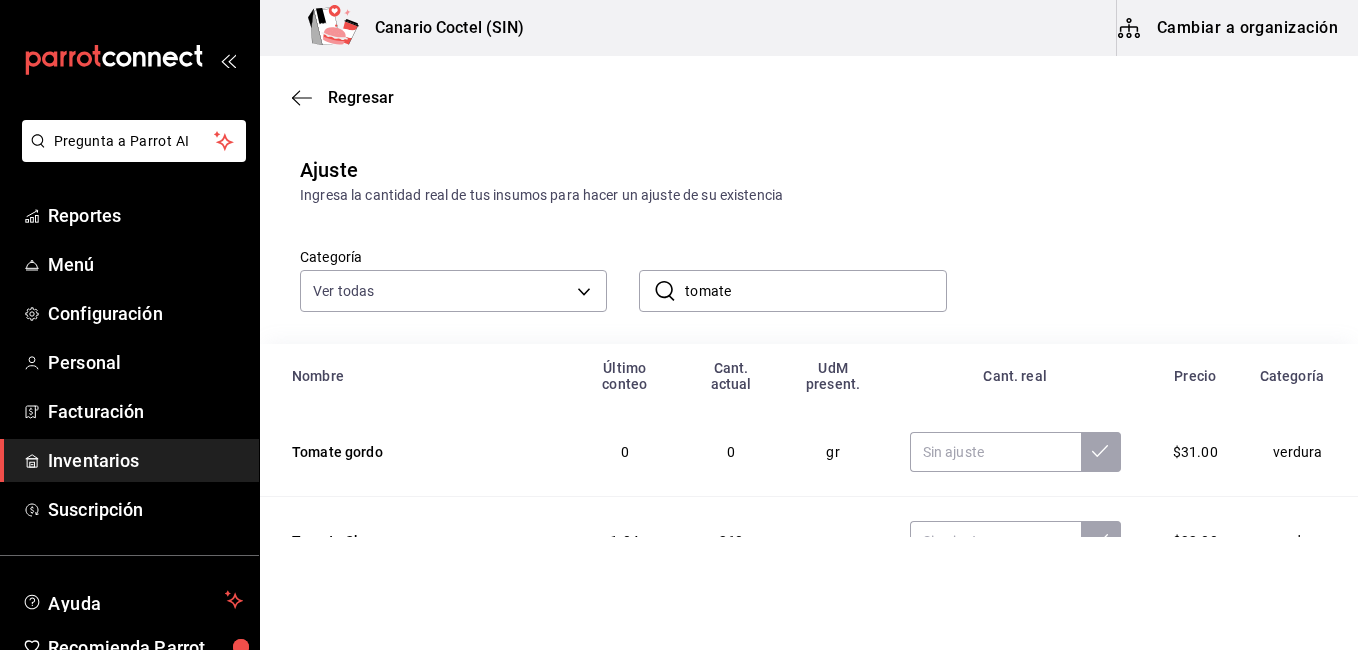 click on "tomate" at bounding box center (815, 291) 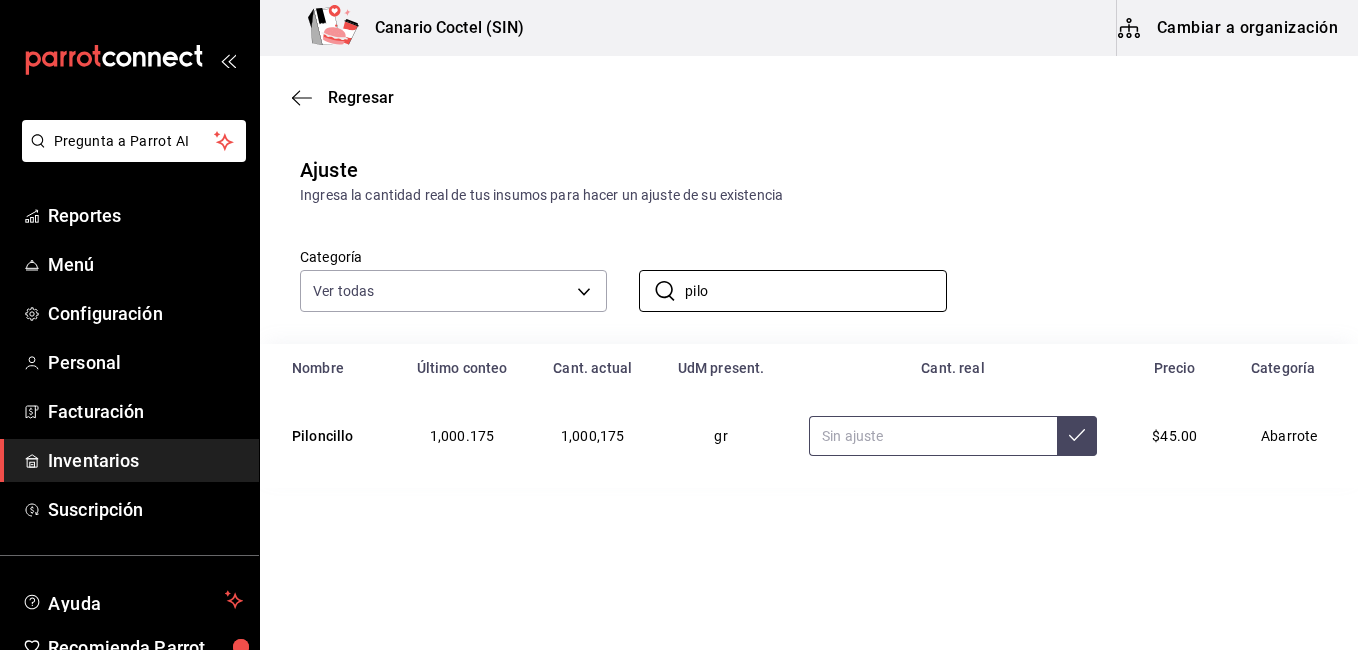 type on "pilo" 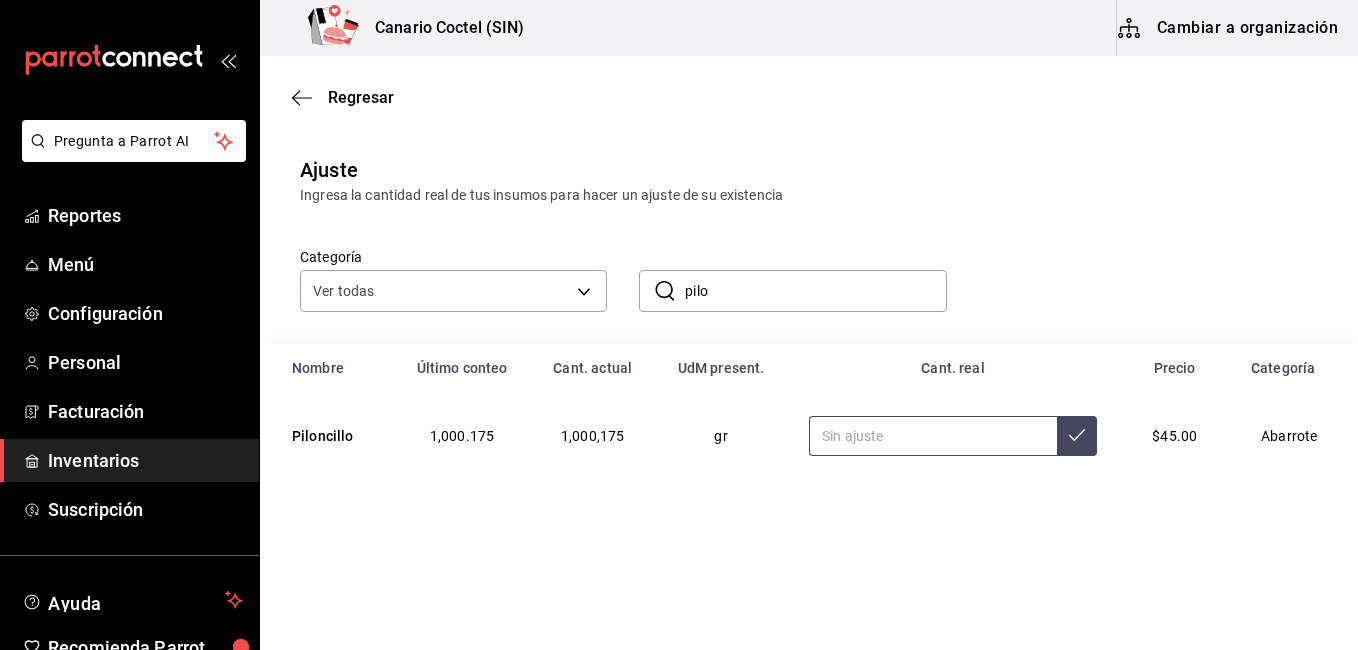 click at bounding box center [933, 436] 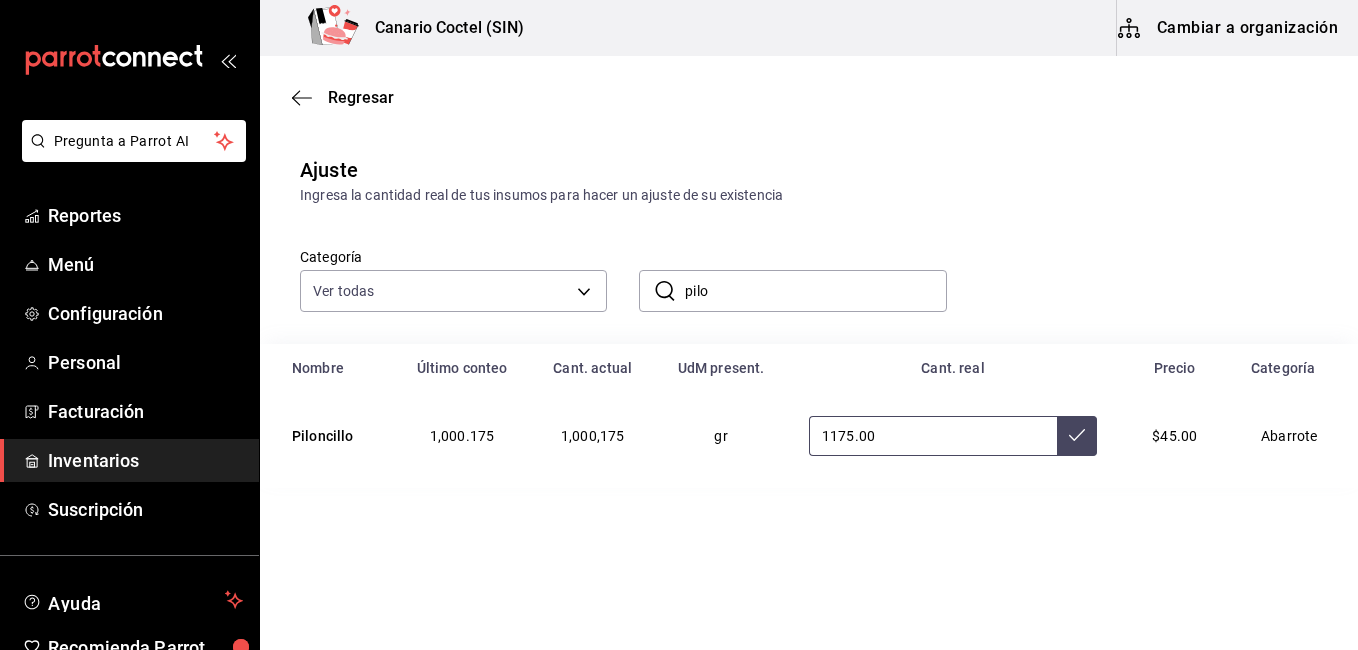 type on "1175.00" 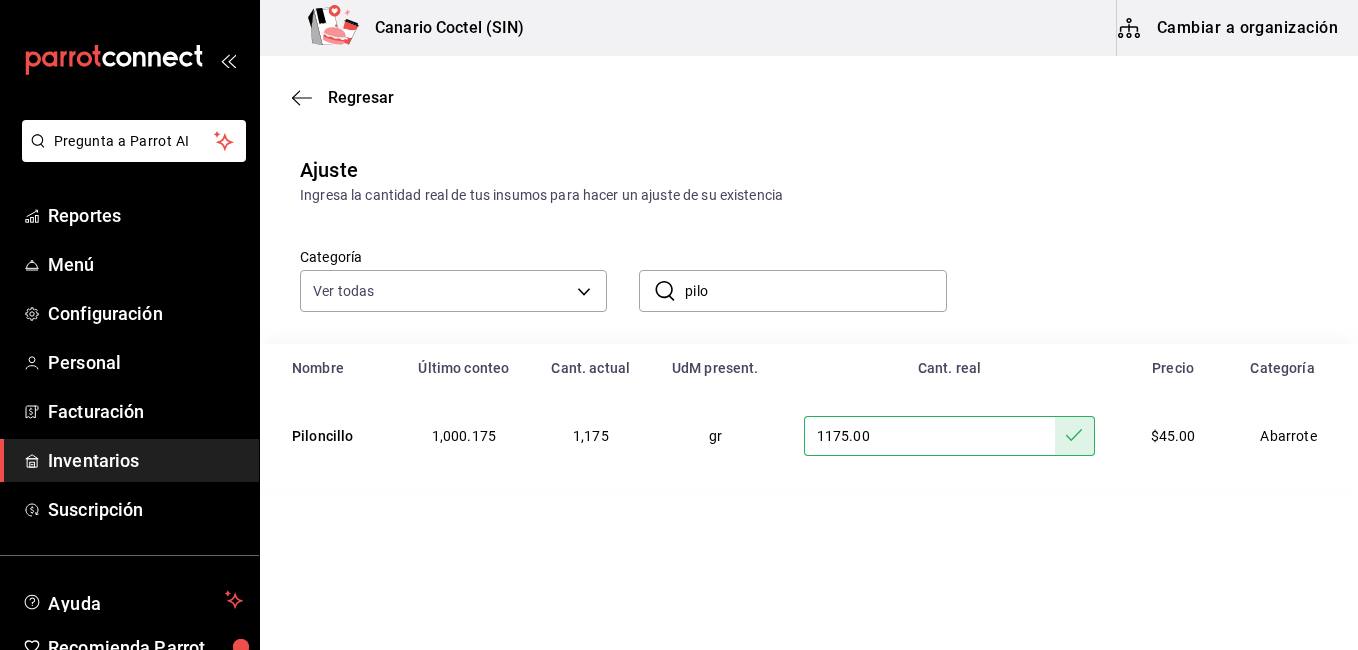 click on "pilo" at bounding box center [815, 291] 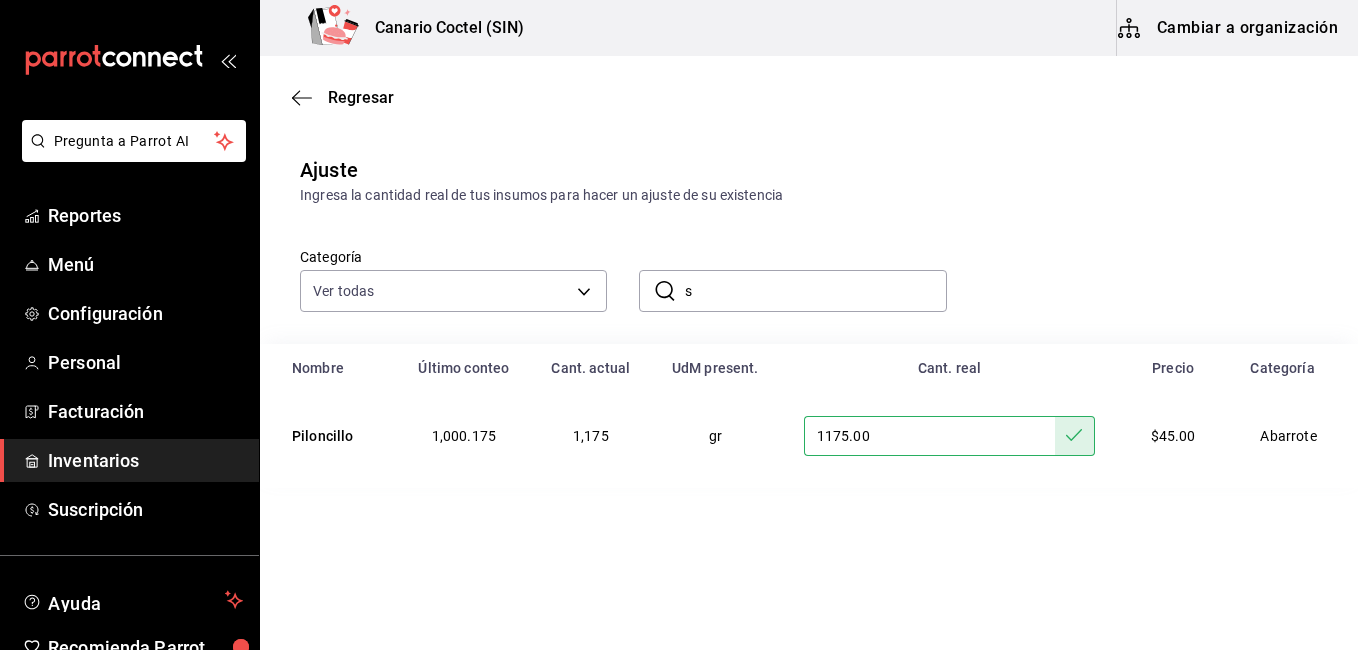 drag, startPoint x: 874, startPoint y: 285, endPoint x: 883, endPoint y: 272, distance: 15.811388 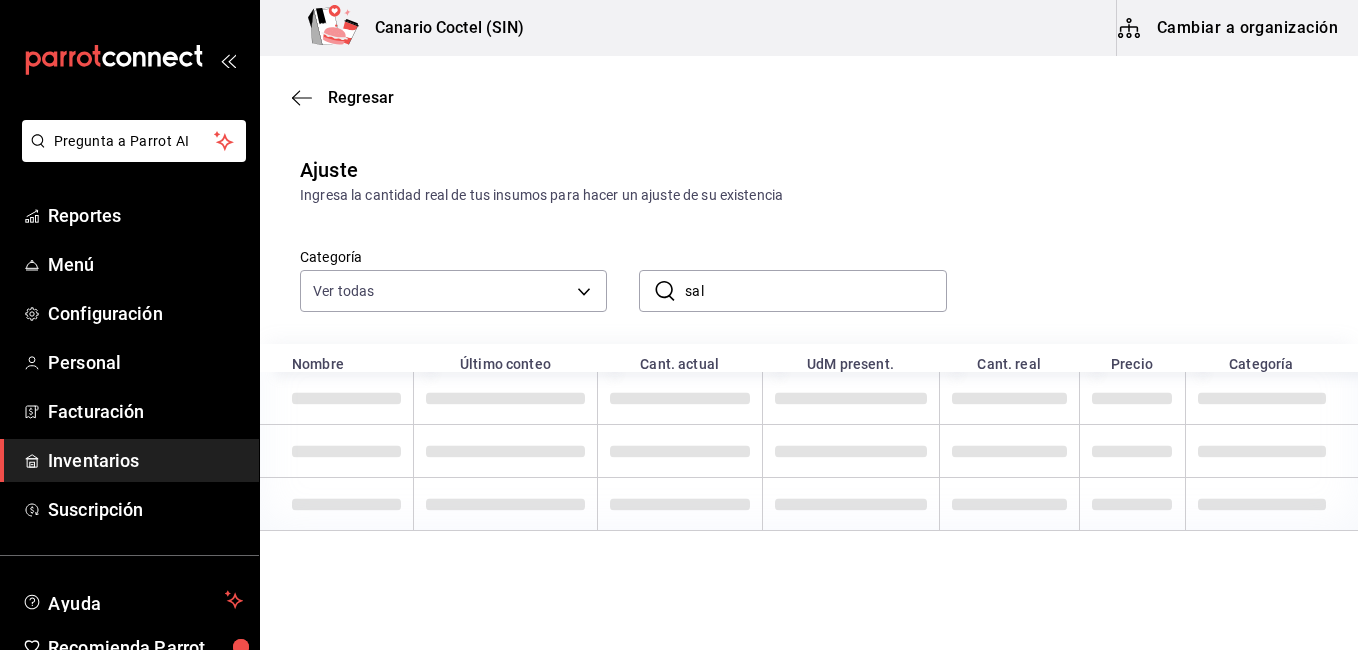 type on "sal" 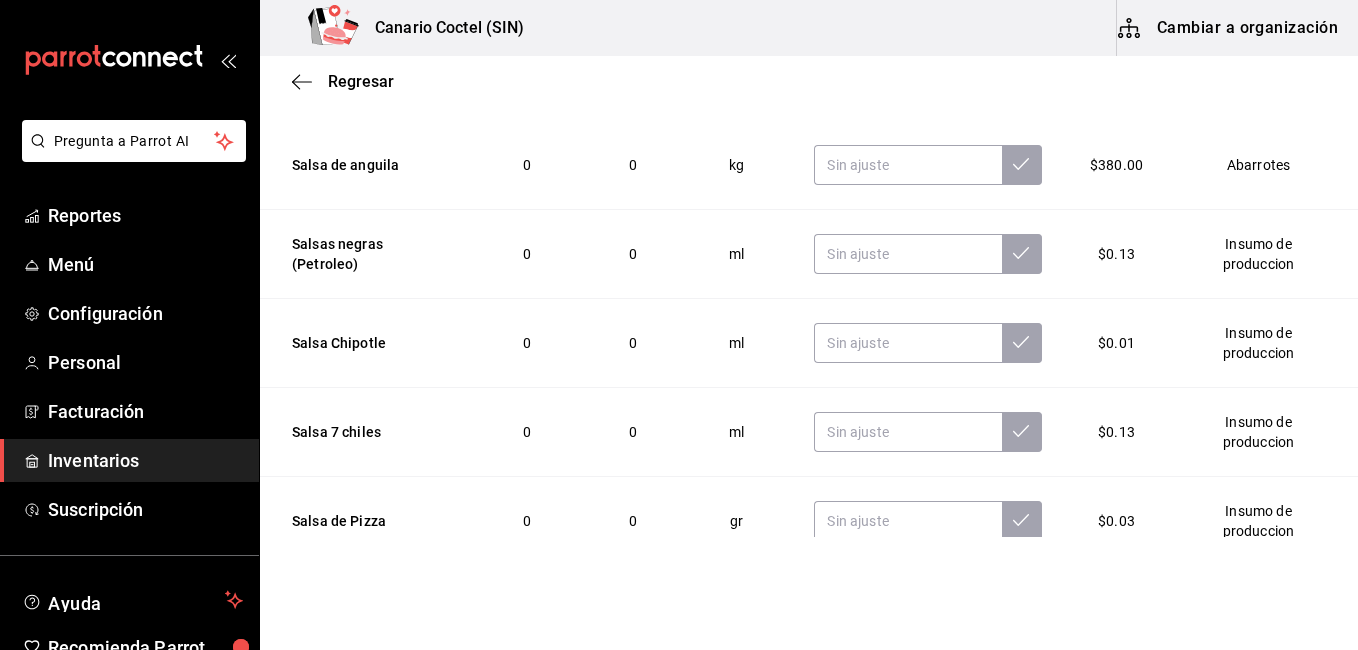 scroll, scrollTop: 300, scrollLeft: 0, axis: vertical 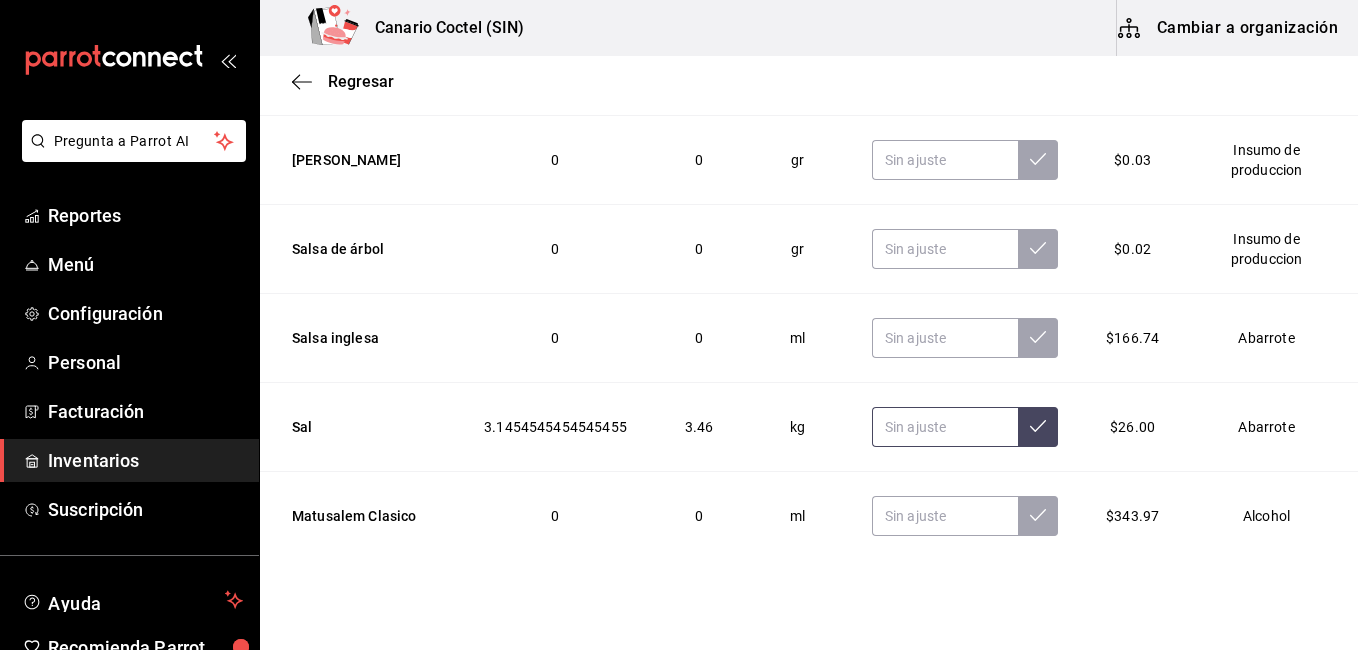 click at bounding box center [945, 427] 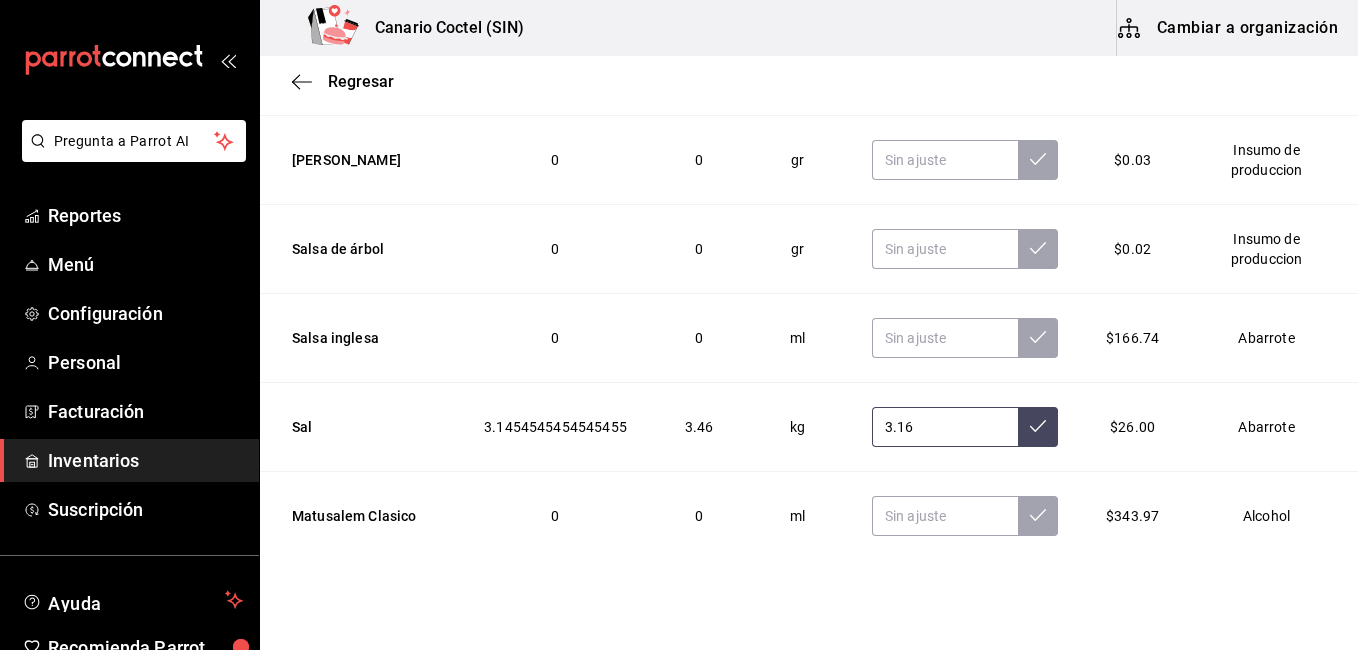 type on "3.16" 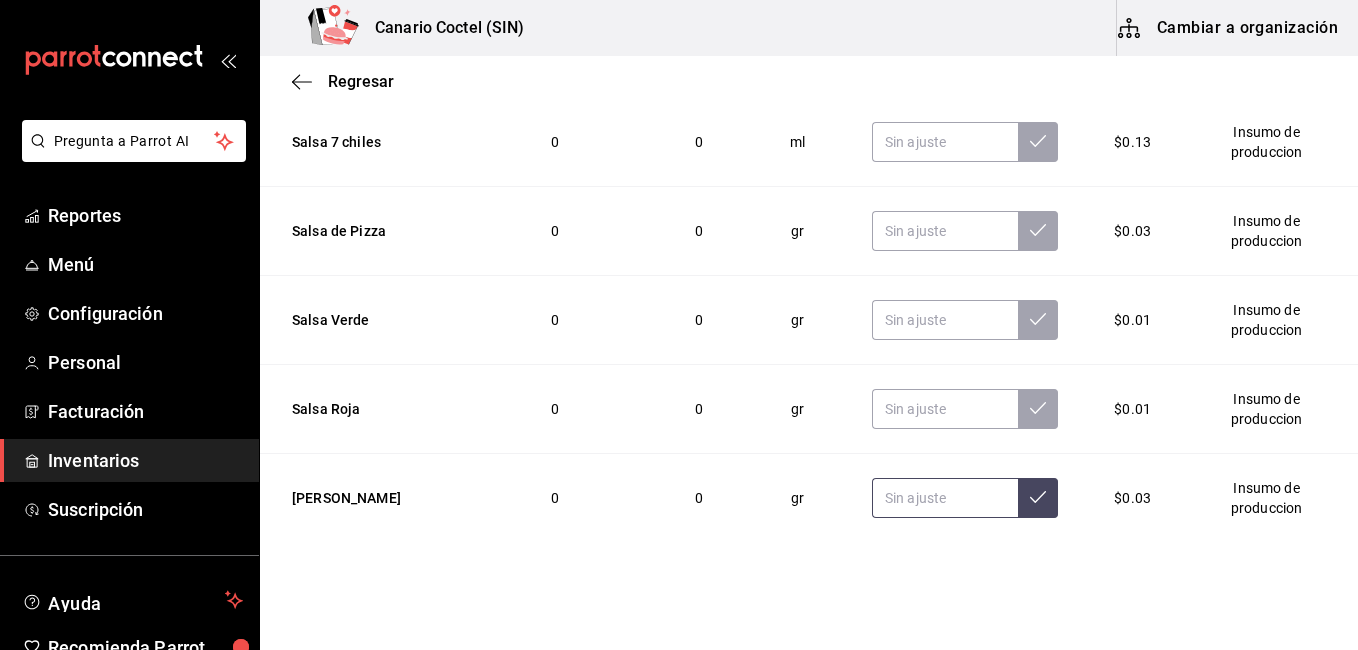 scroll, scrollTop: 0, scrollLeft: 0, axis: both 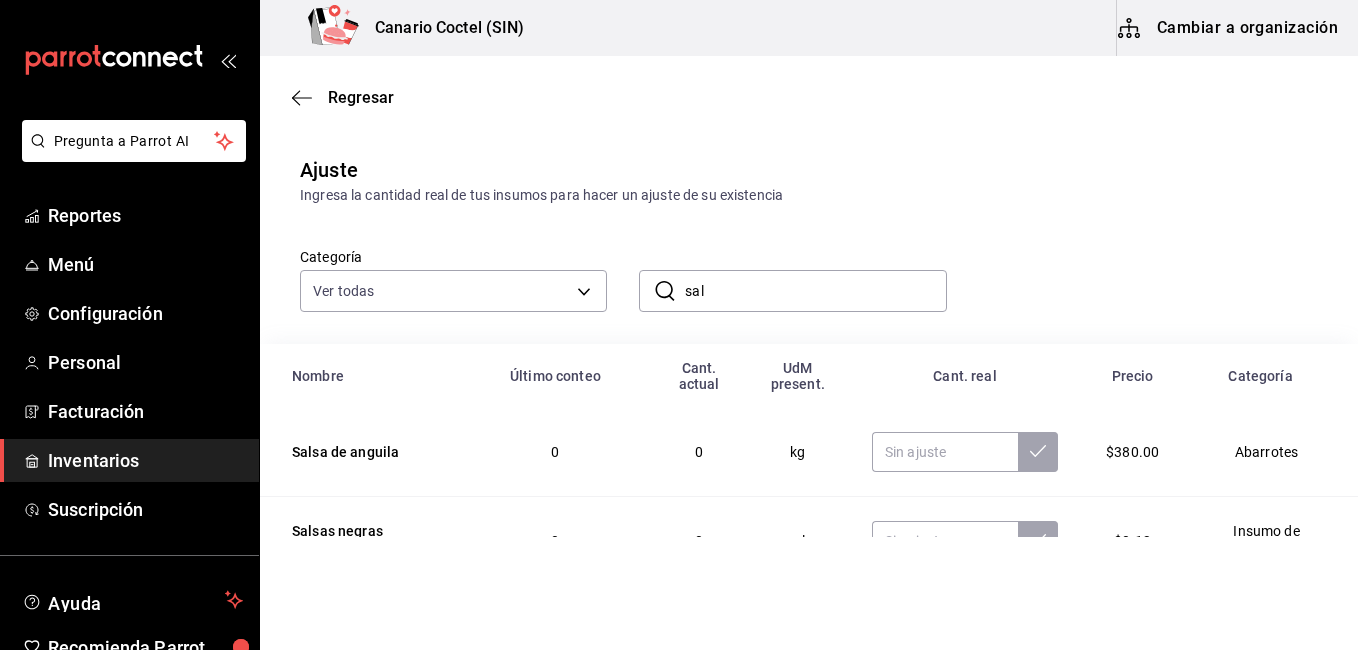 click on "sal" at bounding box center [815, 291] 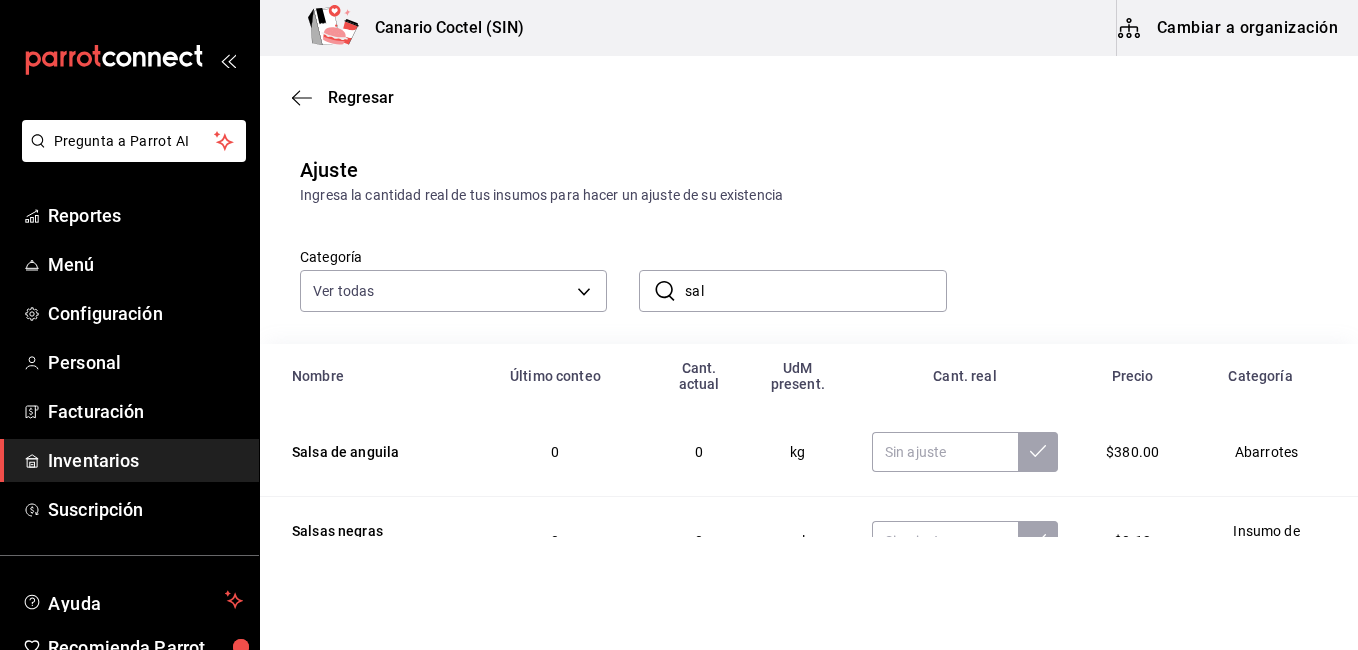 click on "Regresar" at bounding box center [809, 97] 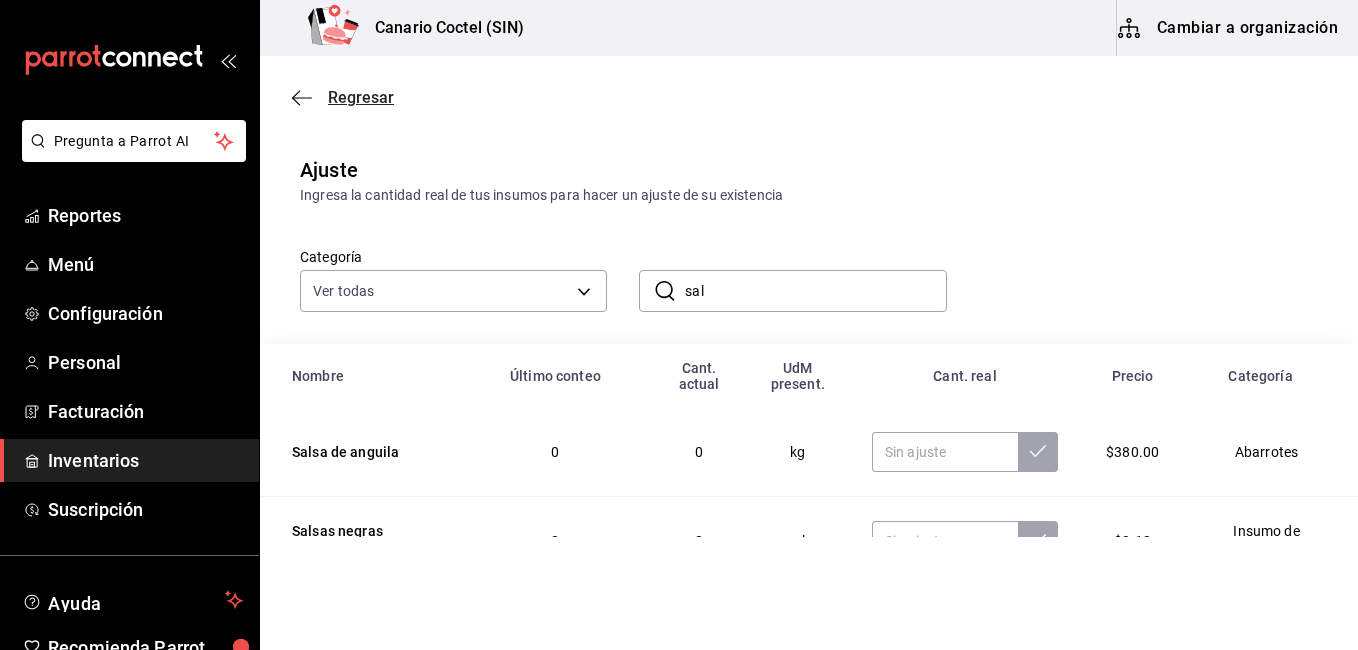click on "Regresar" at bounding box center [361, 97] 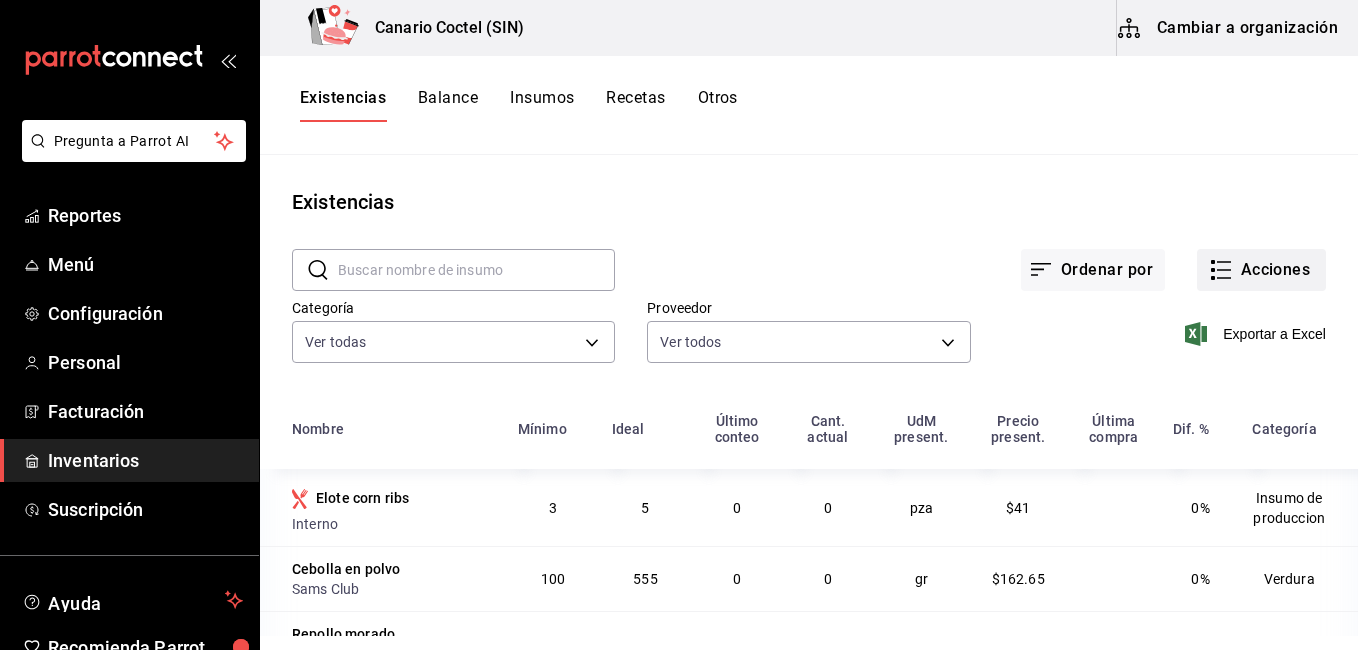click on "Acciones" at bounding box center [1261, 270] 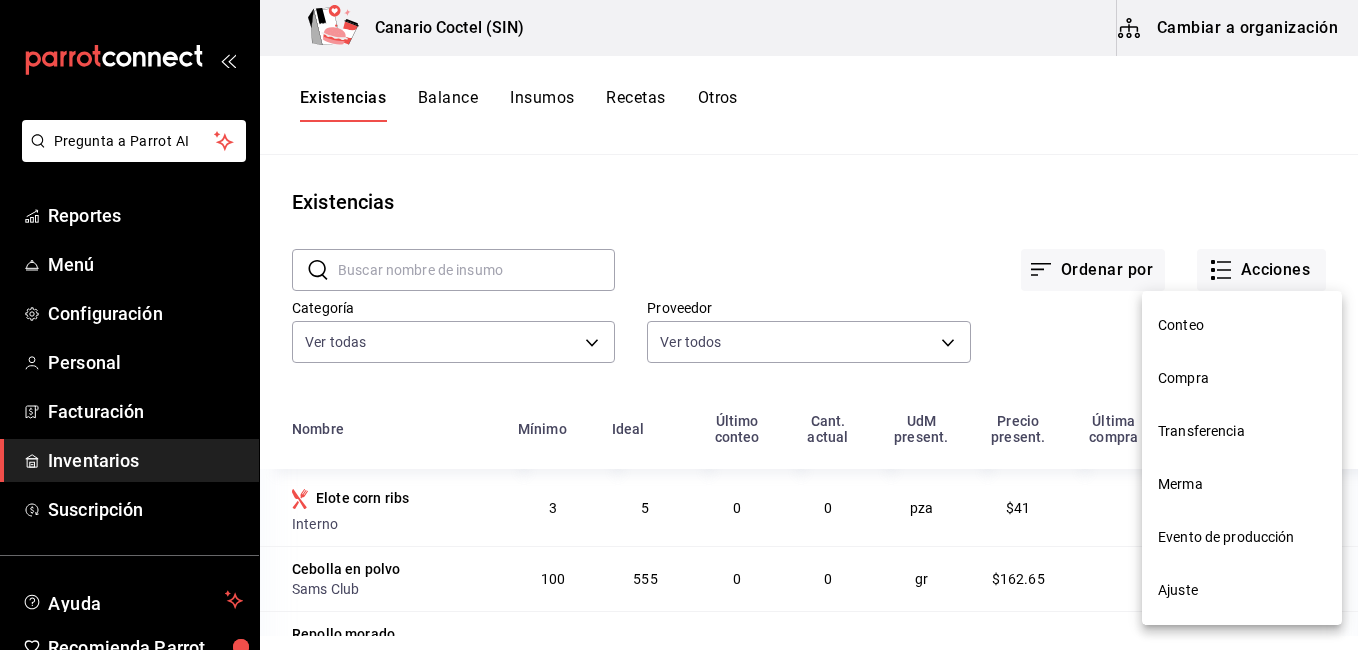 click on "Ajuste" at bounding box center (1242, 590) 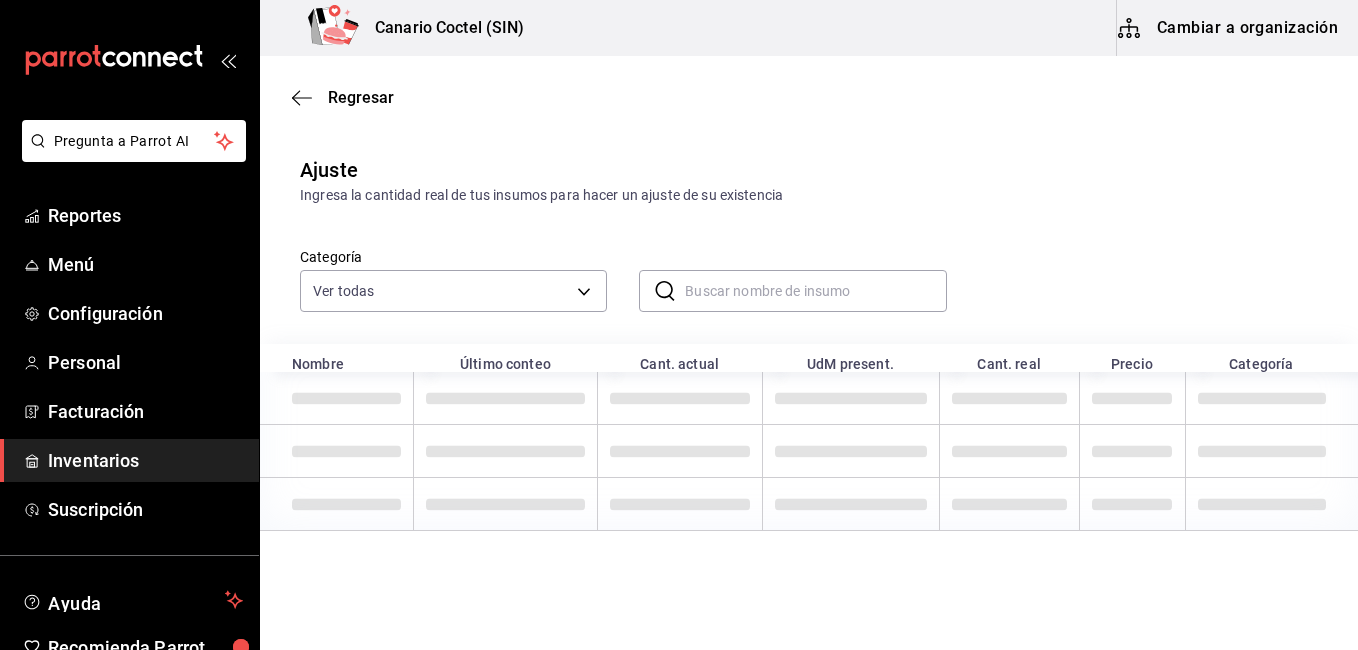 click at bounding box center [815, 291] 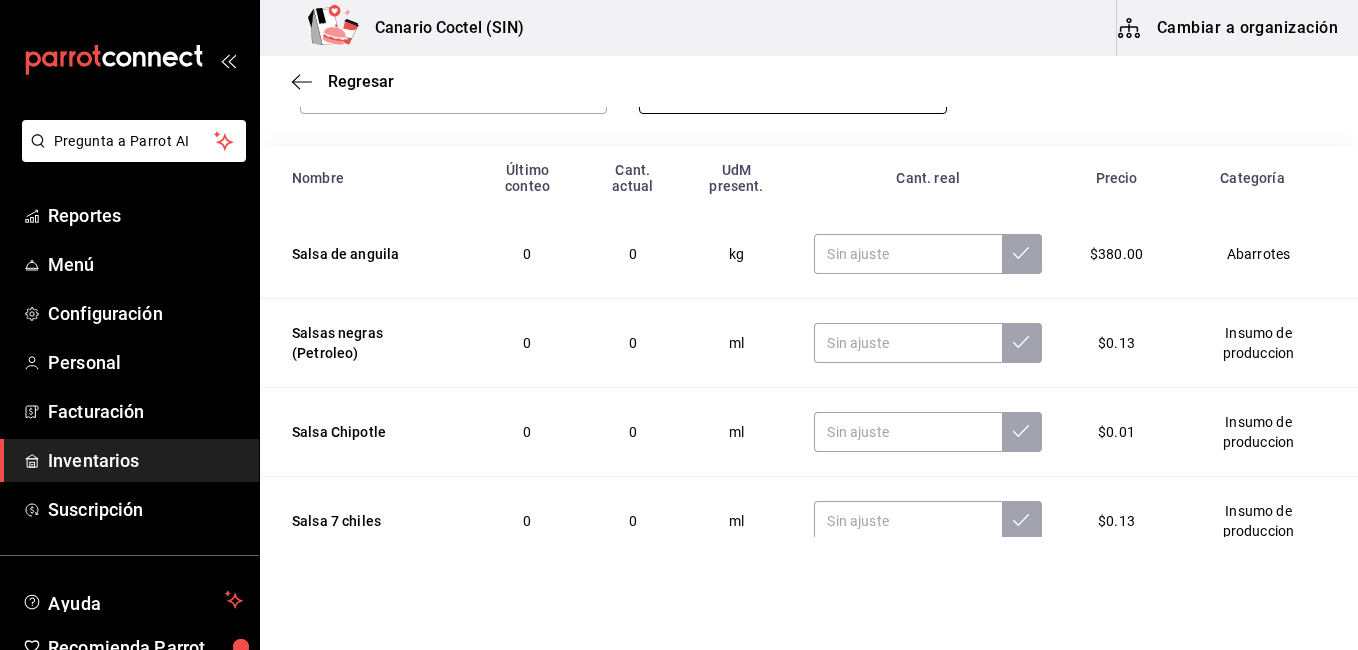 scroll, scrollTop: 200, scrollLeft: 0, axis: vertical 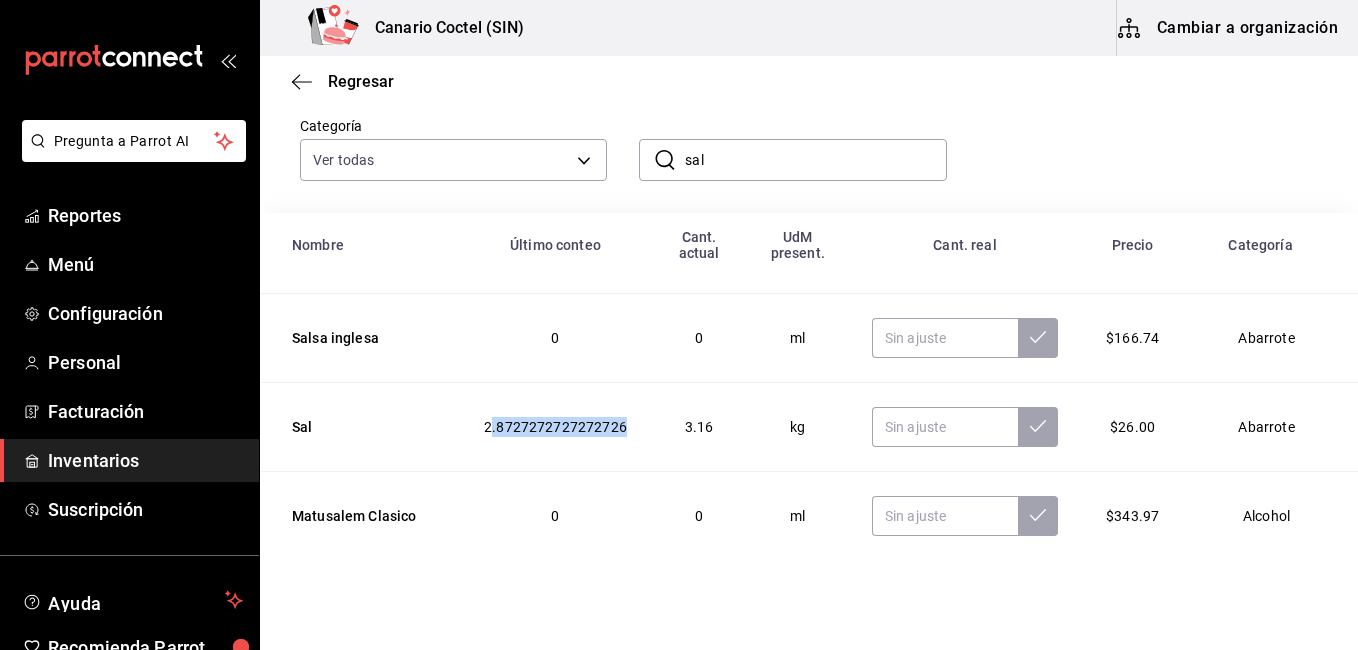 drag, startPoint x: 608, startPoint y: 432, endPoint x: 477, endPoint y: 431, distance: 131.00381 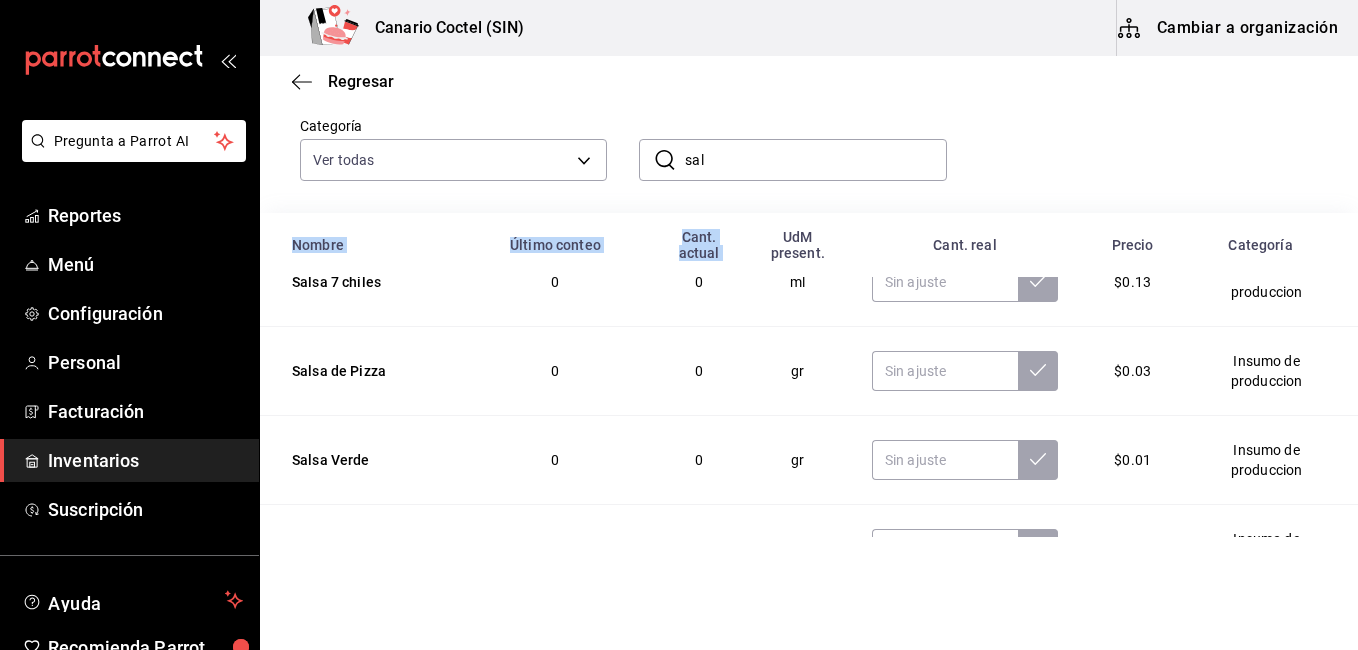 click on "Ajuste Ingresa la cantidad real de tus insumos para hacer un ajuste de su existencia Categoría Ver todas ​ sal ​ Nombre Último conteo Cant. actual UdM present. Cant. real Precio Categoría Salsa de anguila 0 0 kg $380.00 Abarrotes Salsas negras (Petroleo) 0 0 ml $0.13 Insumo de produccion Salsa Chipotle  0 0 ml $0.01 Insumo de produccion Salsa 7 chiles  0 0 ml $0.13 Insumo de produccion Salsa de Pizza  0 0 gr $0.03 Insumo de produccion Salsa Verde  0 0 gr $0.01 Insumo de produccion Salsa Roja  0 0 gr $0.01 Insumo de produccion Salsa Tatemada  0 0 gr $0.03 Insumo de produccion Salsa de árbol 0 0 gr $0.02 Insumo de produccion Salsa inglesa 0 0 ml $166.74 Abarrote Sal 2.8727272727272726 3.16 kg $26.00 Abarrote Matusalem Clasico 0 0 ml $343.97 Alcohol Tomate Saladete 3.51 3,510 gr $24.00 Verdura  Salchicha polaca 0 0 gr $244.50 Lacteo  Salsa soya Pekin 0 0 lt $135.03 Abarrote" at bounding box center [809, 372] 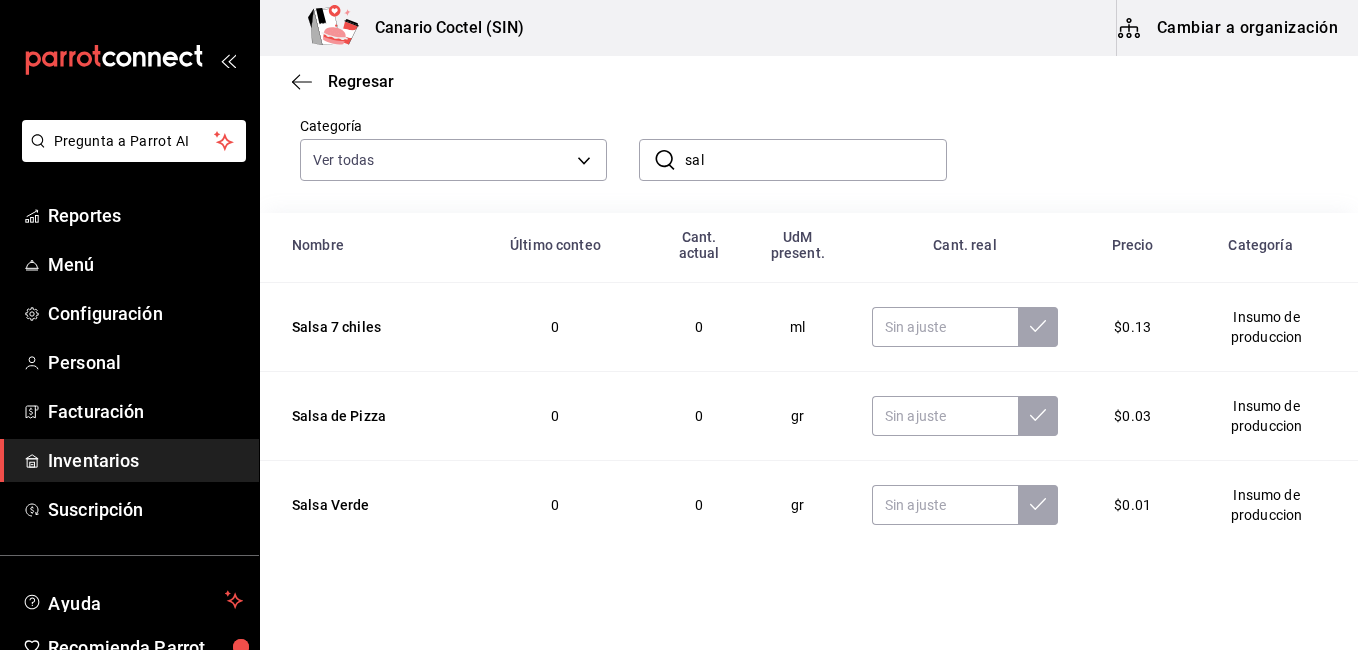 drag, startPoint x: 749, startPoint y: 218, endPoint x: 724, endPoint y: 154, distance: 68.70953 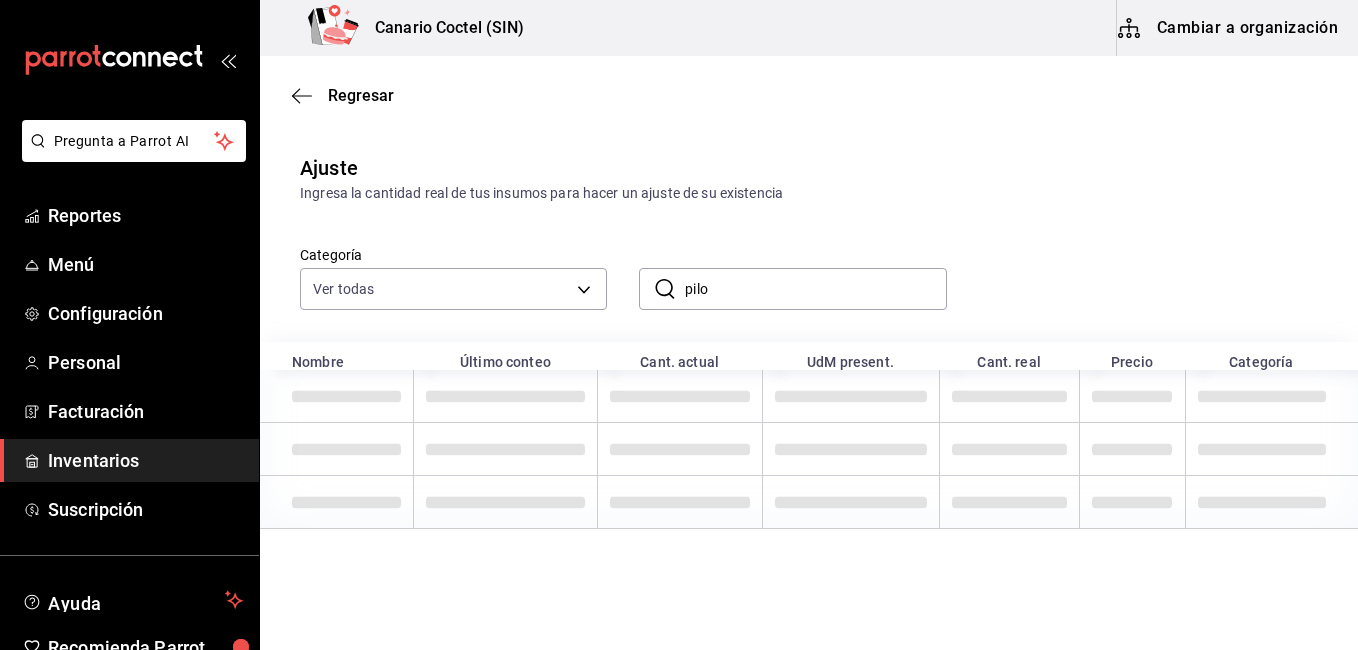 scroll, scrollTop: 0, scrollLeft: 0, axis: both 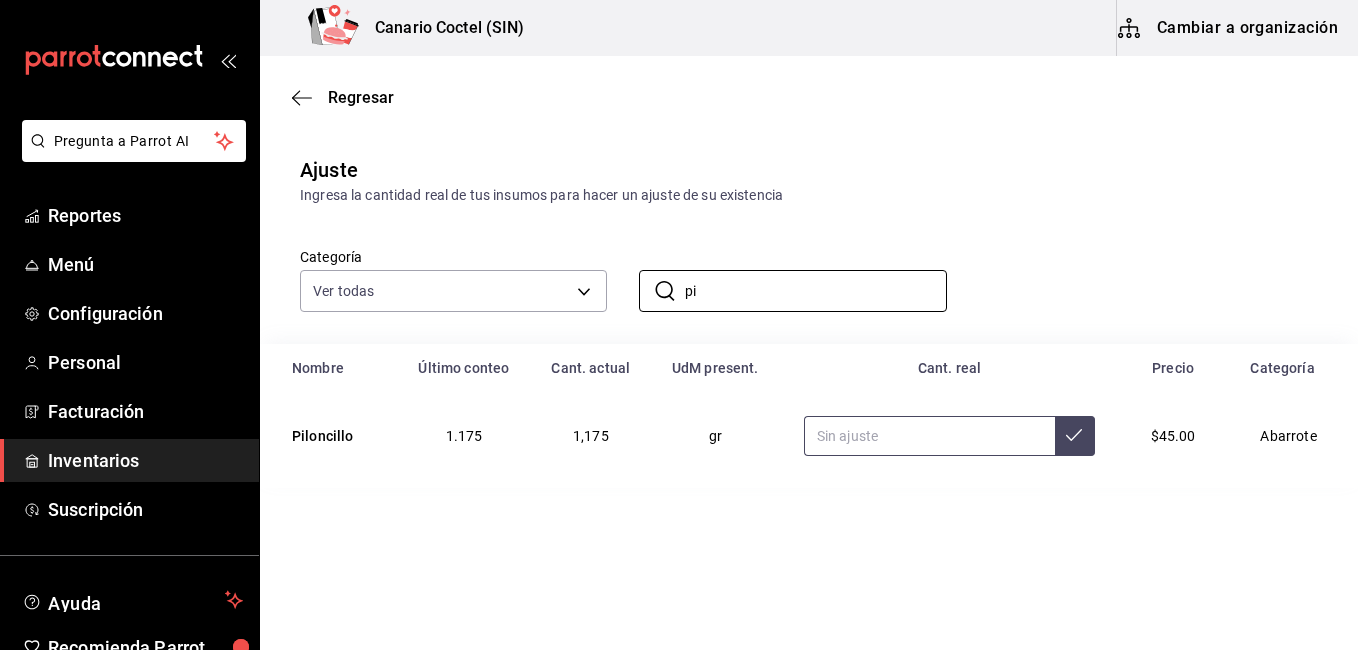 type on "p" 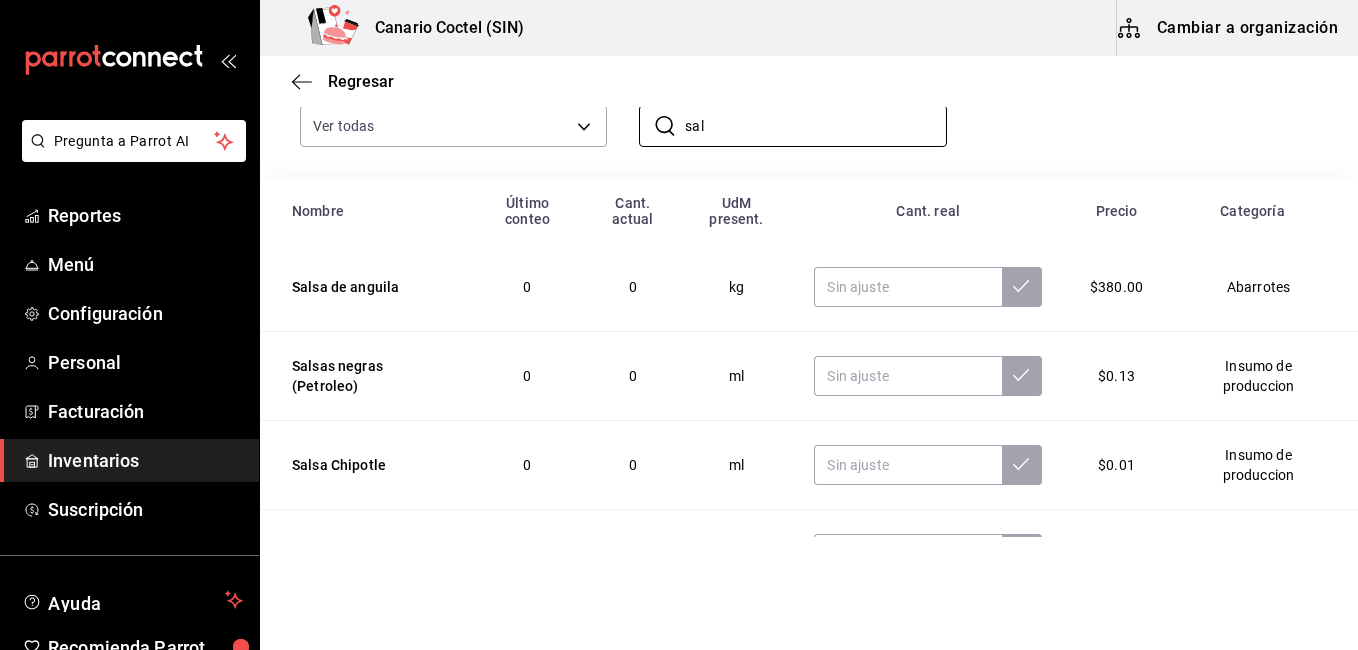 scroll, scrollTop: 200, scrollLeft: 0, axis: vertical 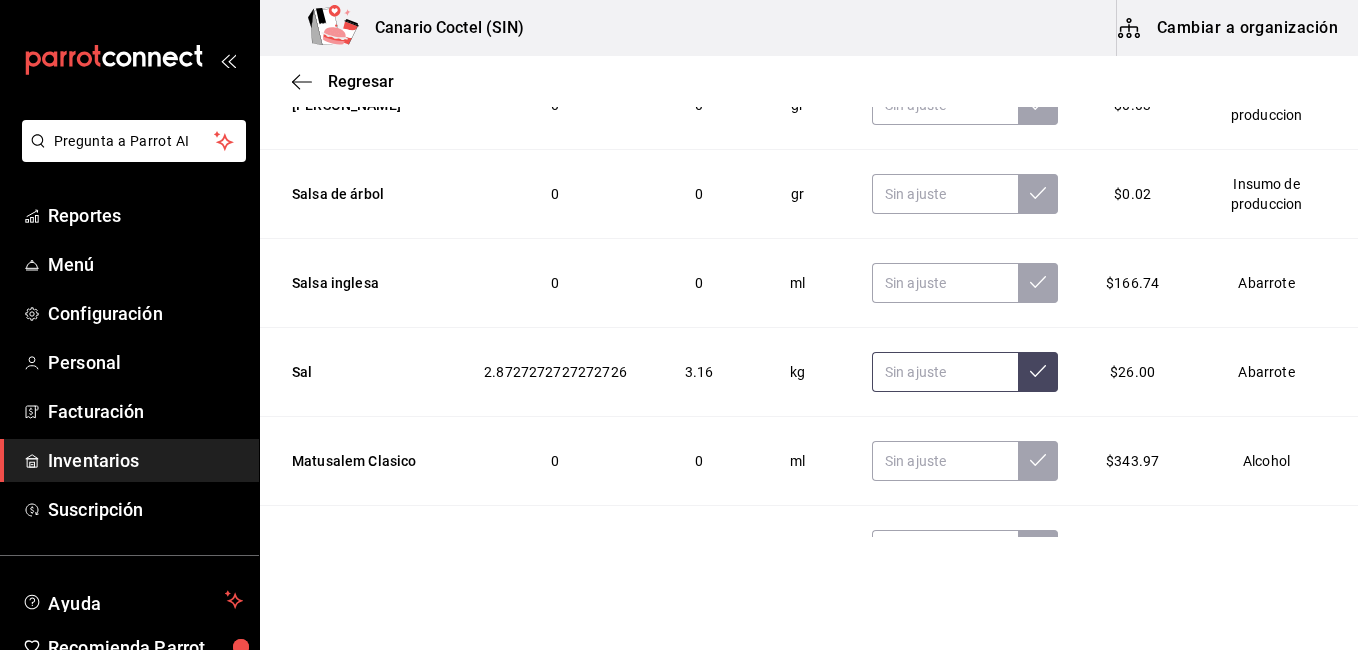 type on "sal" 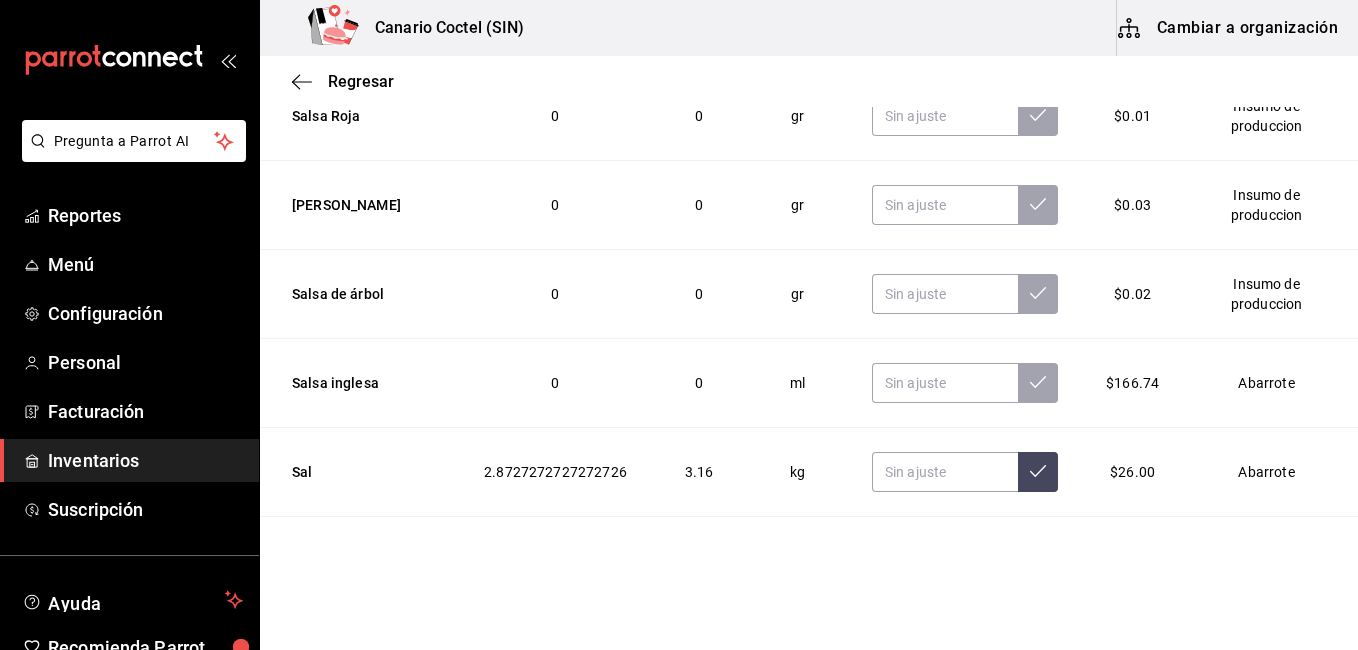 click on "0" at bounding box center [555, 383] 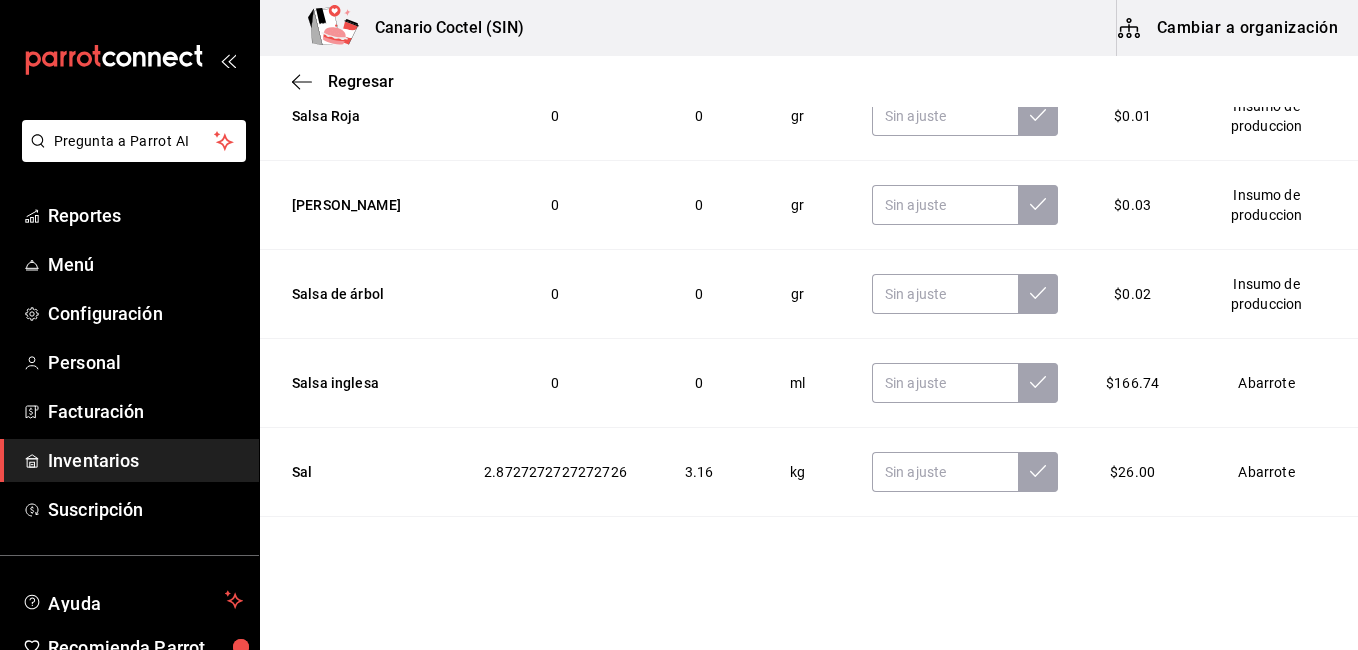 click on "3.16" at bounding box center [699, 472] 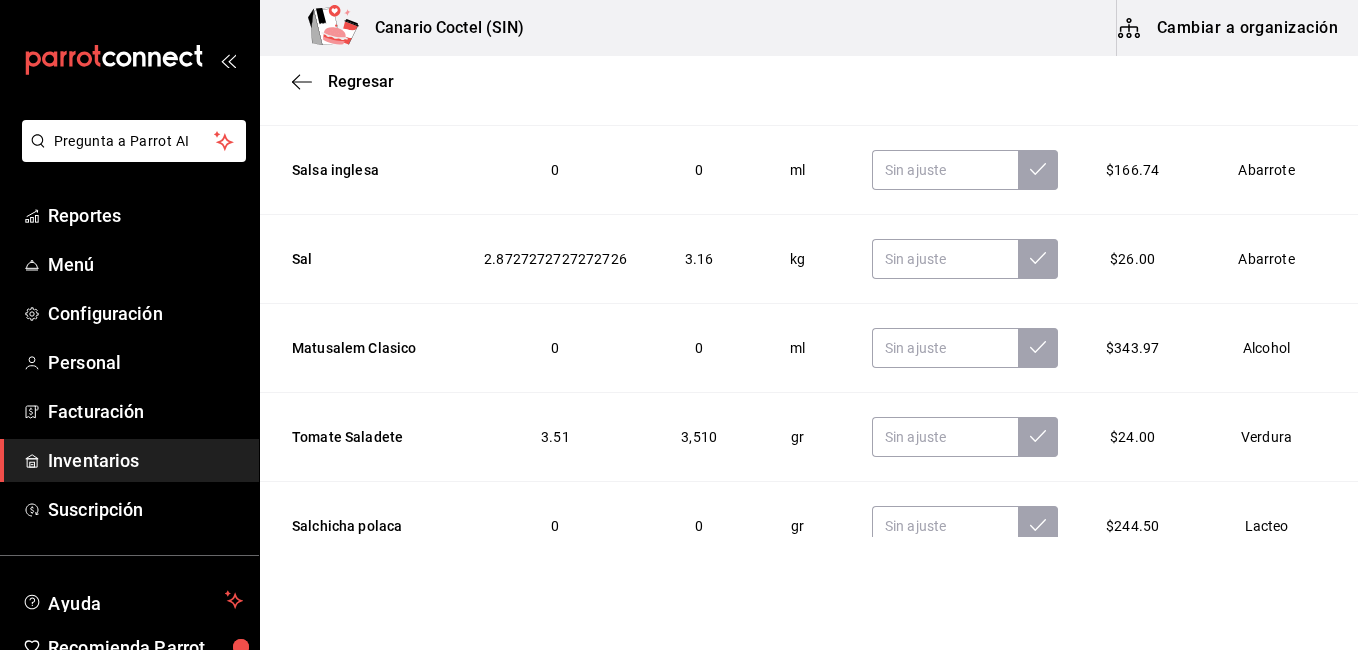 scroll, scrollTop: 800, scrollLeft: 0, axis: vertical 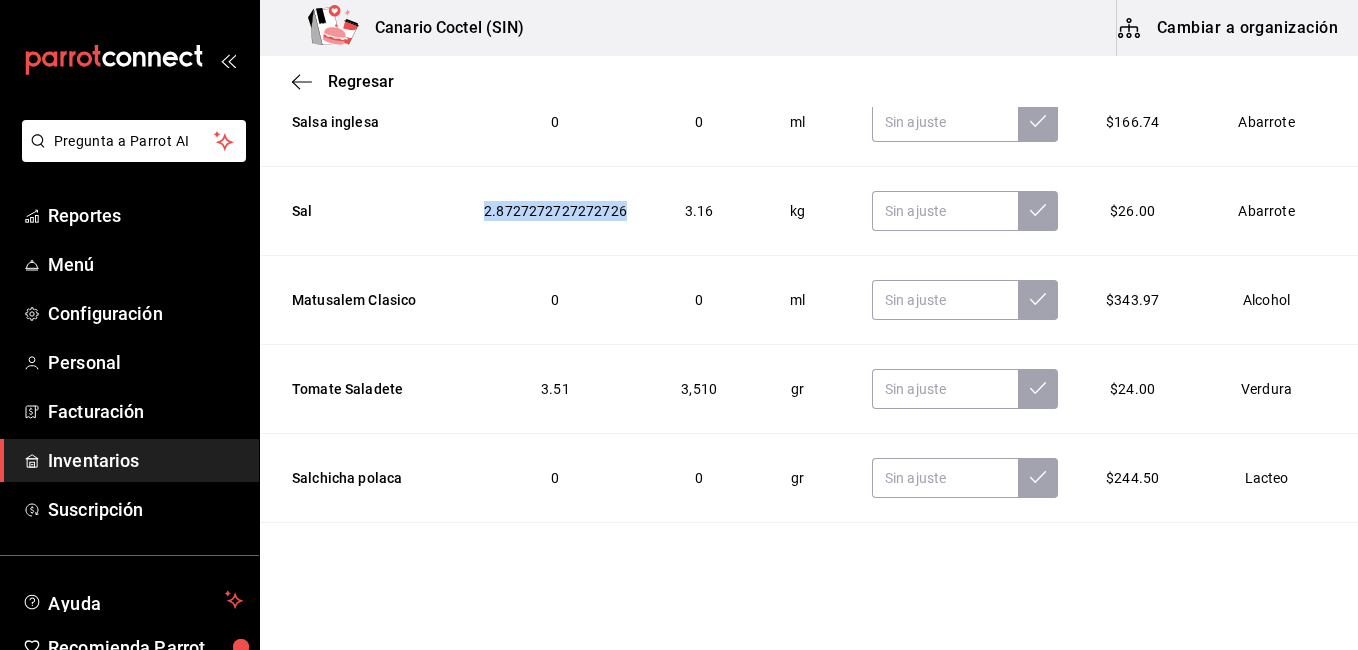 drag, startPoint x: 628, startPoint y: 209, endPoint x: 419, endPoint y: 216, distance: 209.11719 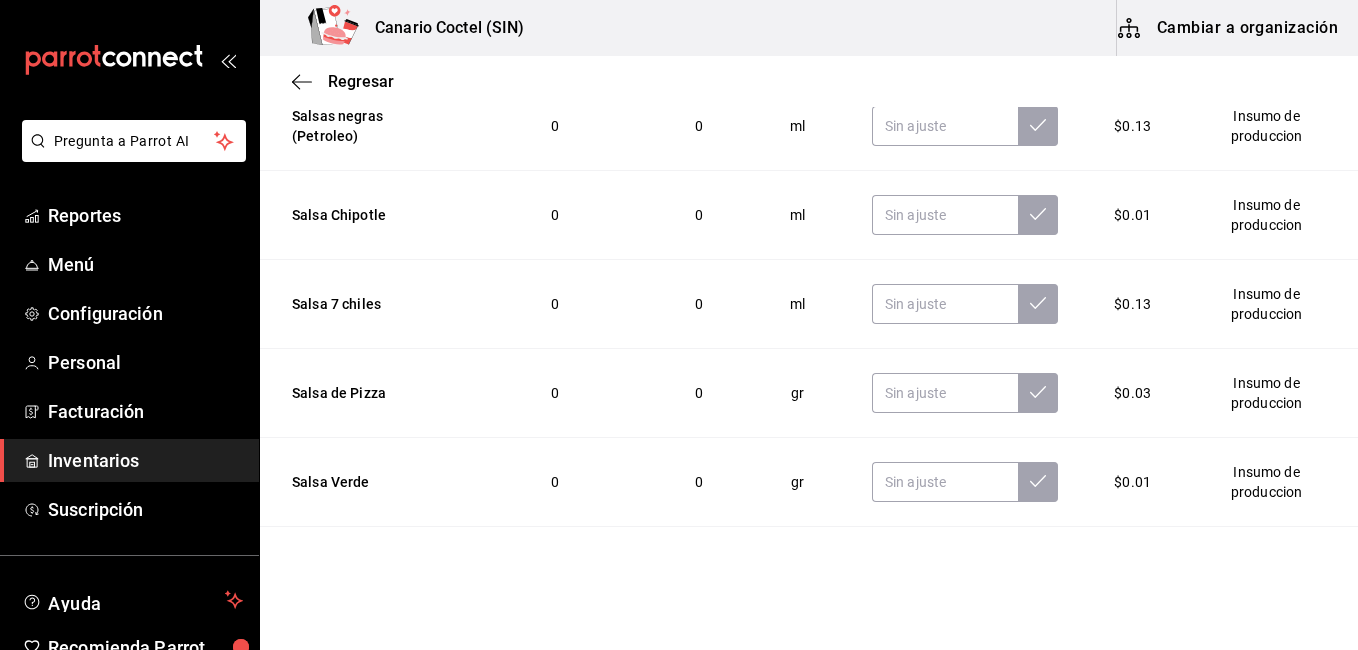 scroll, scrollTop: 0, scrollLeft: 0, axis: both 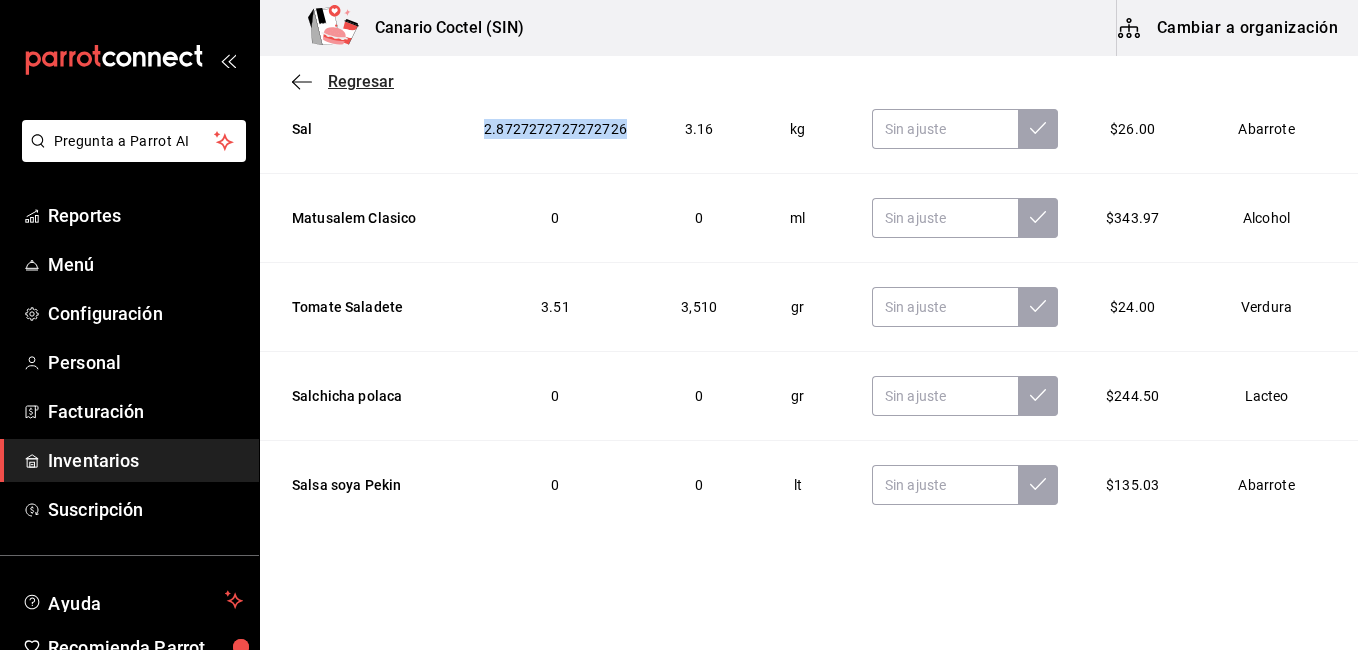click on "Regresar" at bounding box center (343, 81) 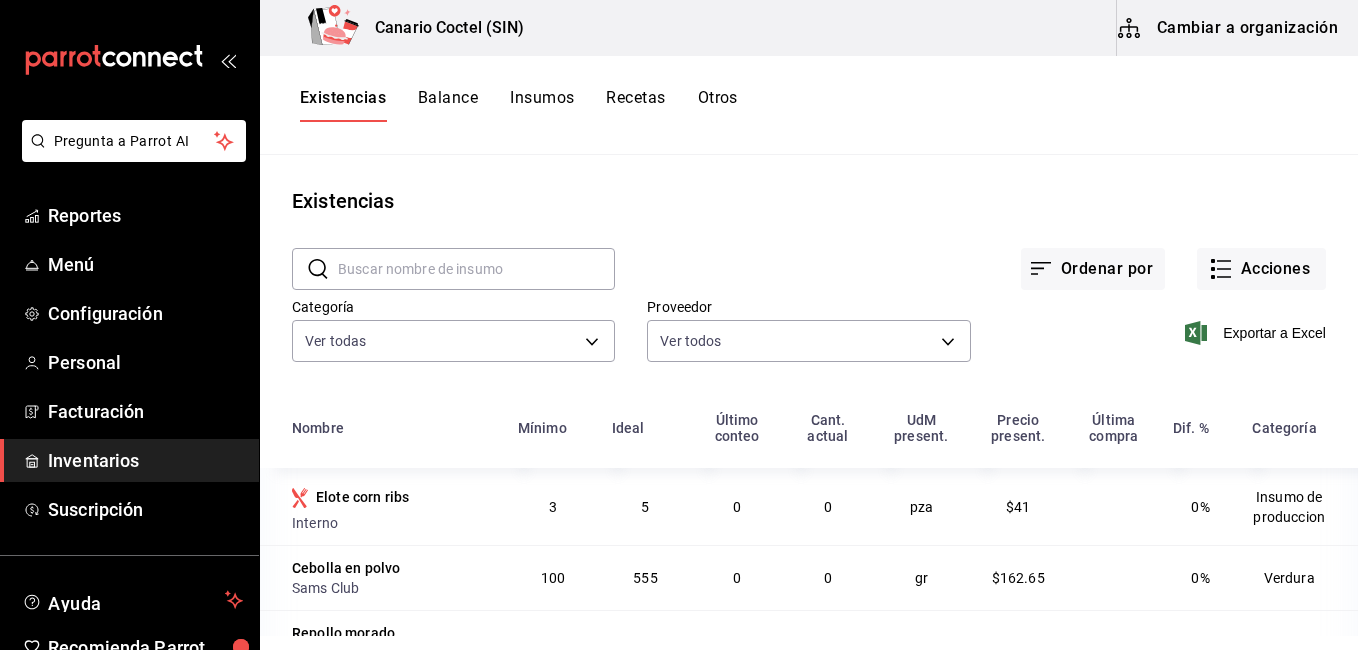 scroll, scrollTop: 0, scrollLeft: 0, axis: both 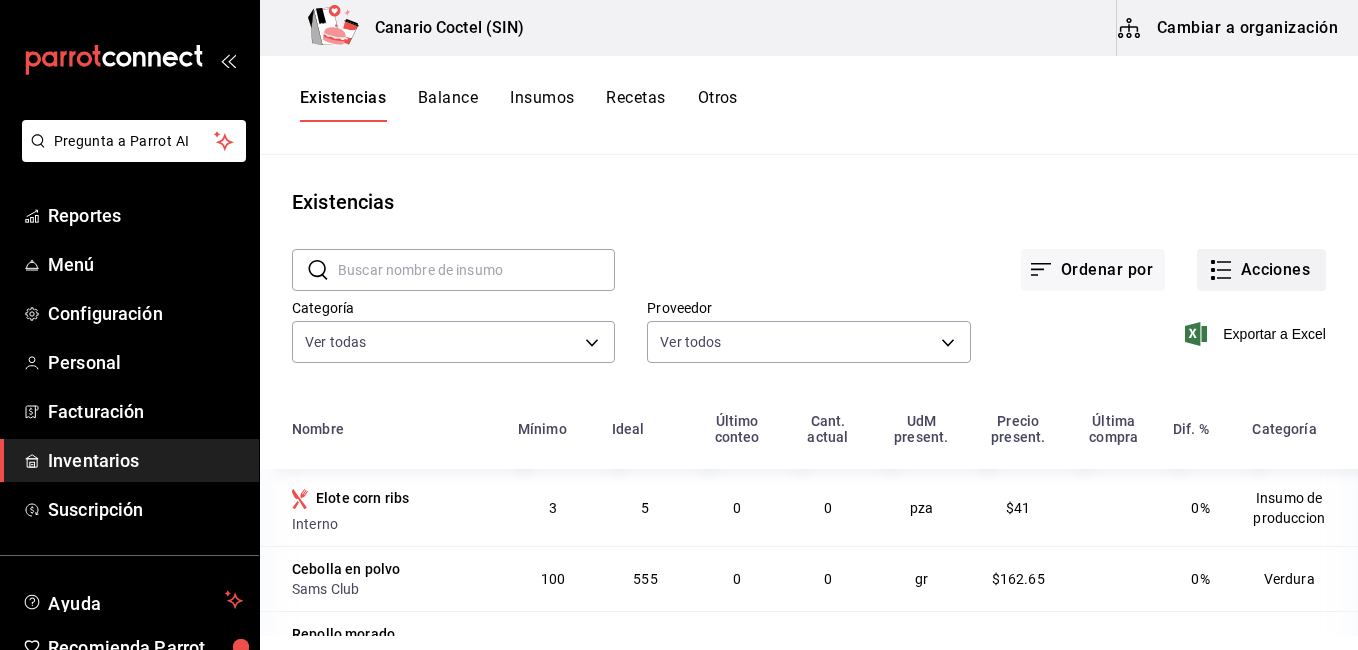 click on "Acciones" at bounding box center [1261, 270] 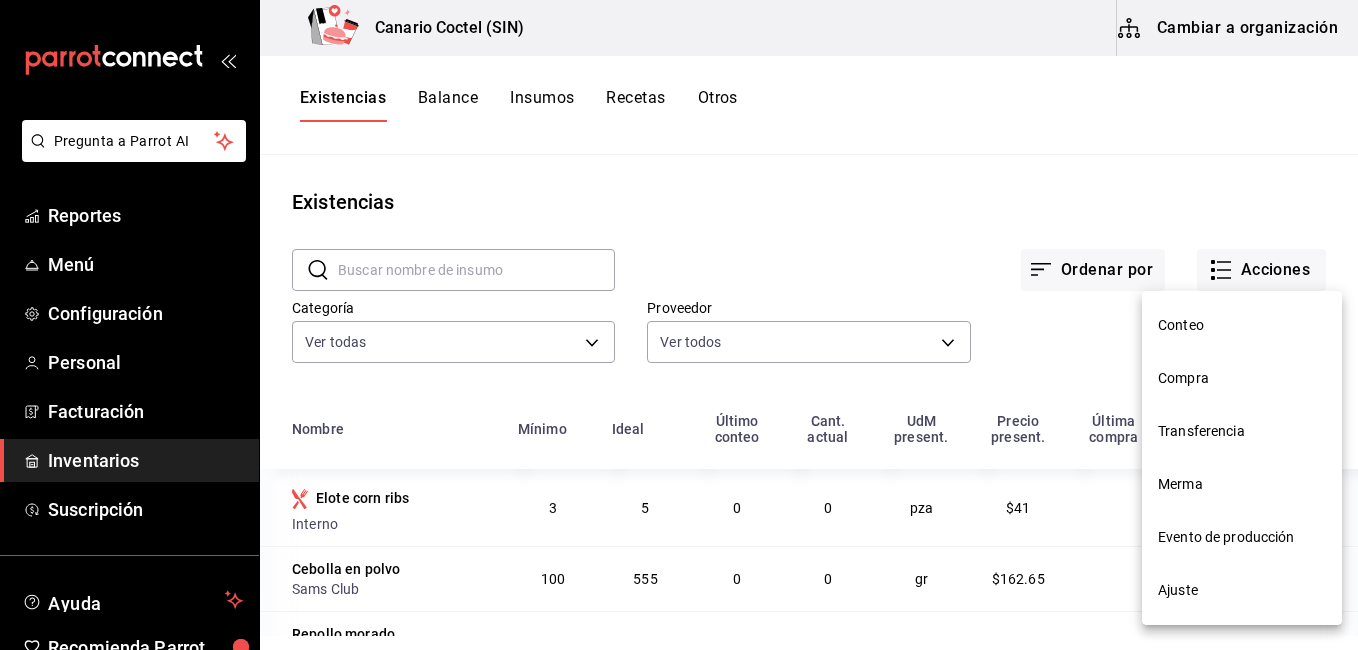 click on "Conteo" at bounding box center (1242, 325) 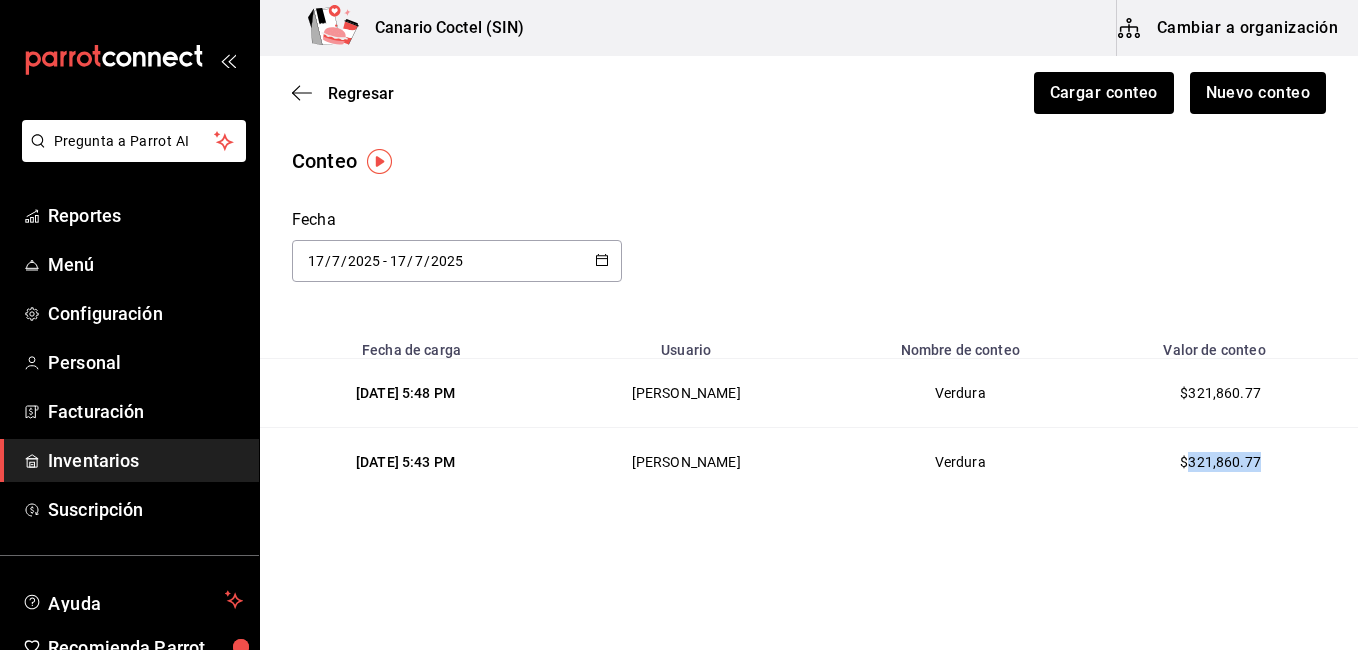 drag, startPoint x: 1194, startPoint y: 469, endPoint x: 1275, endPoint y: 482, distance: 82.036575 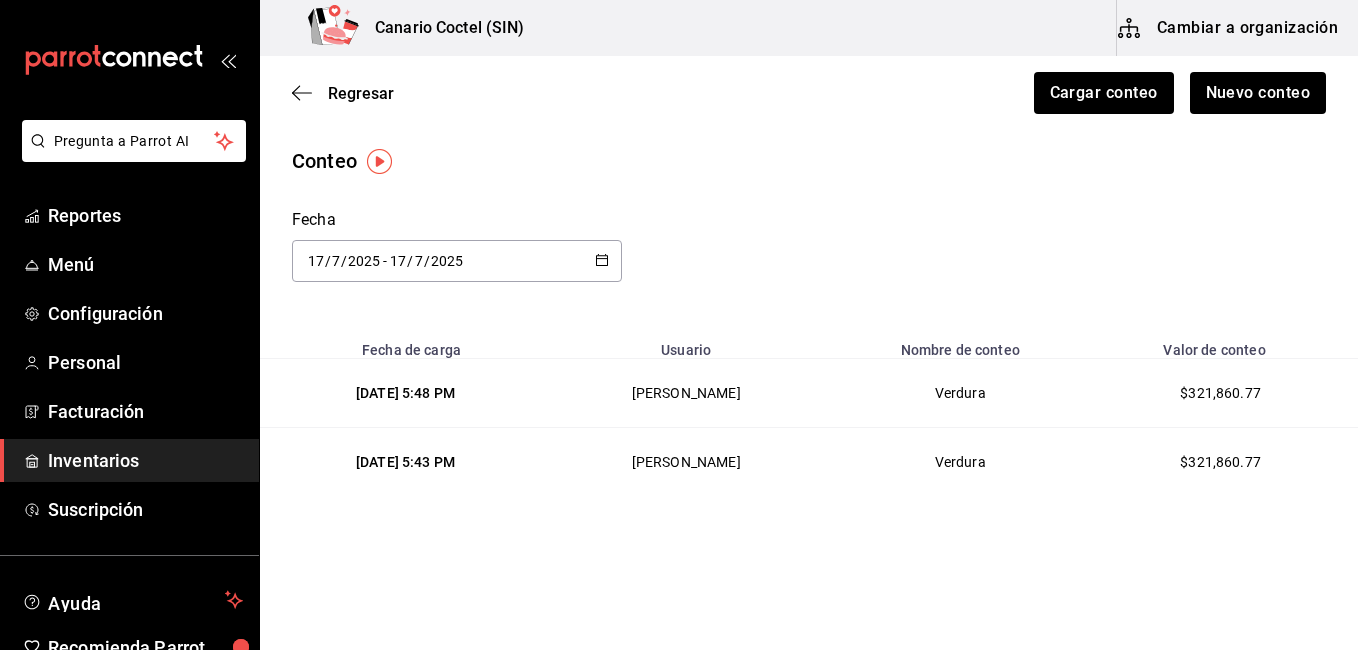 drag, startPoint x: 1275, startPoint y: 482, endPoint x: 1146, endPoint y: 489, distance: 129.18979 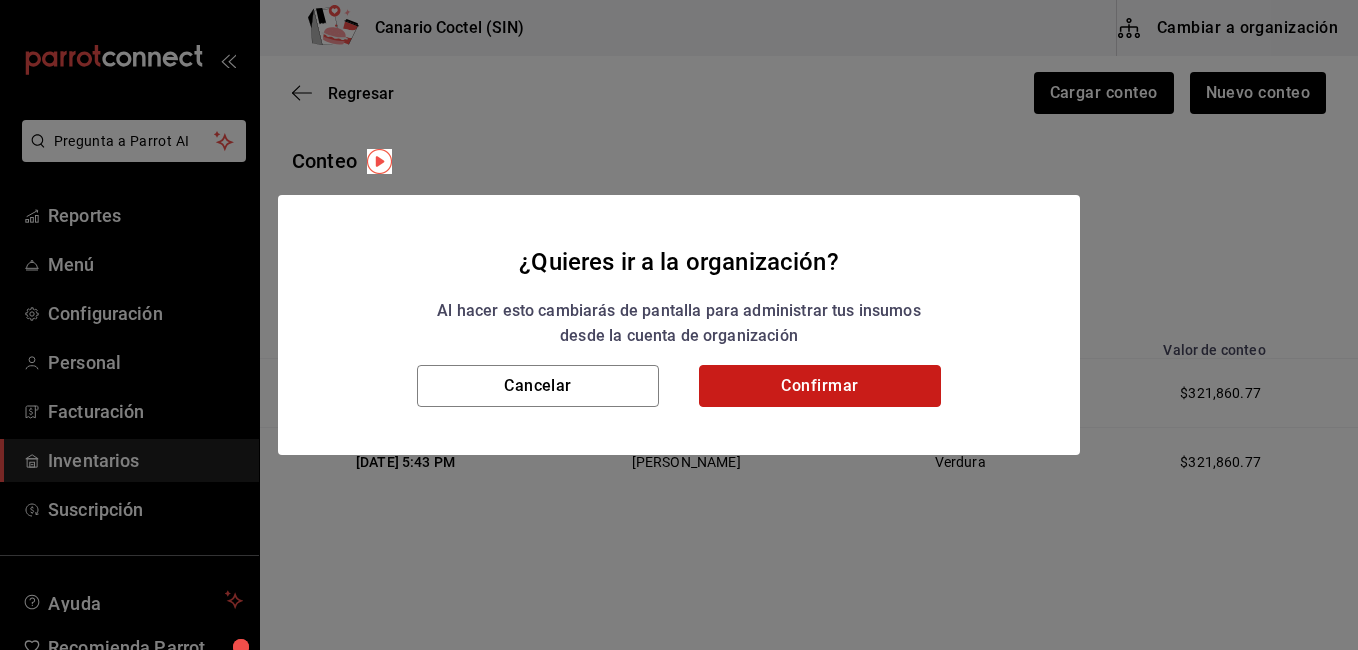 click on "Confirmar" at bounding box center [820, 386] 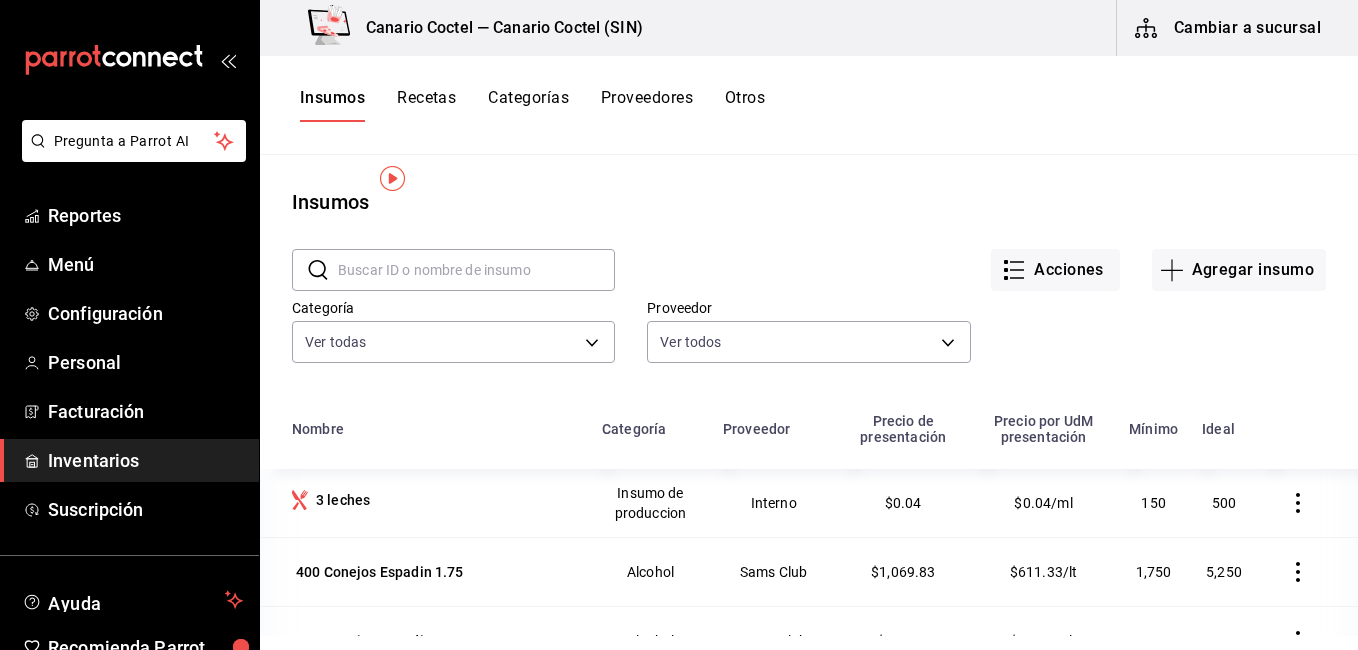 scroll, scrollTop: 100, scrollLeft: 0, axis: vertical 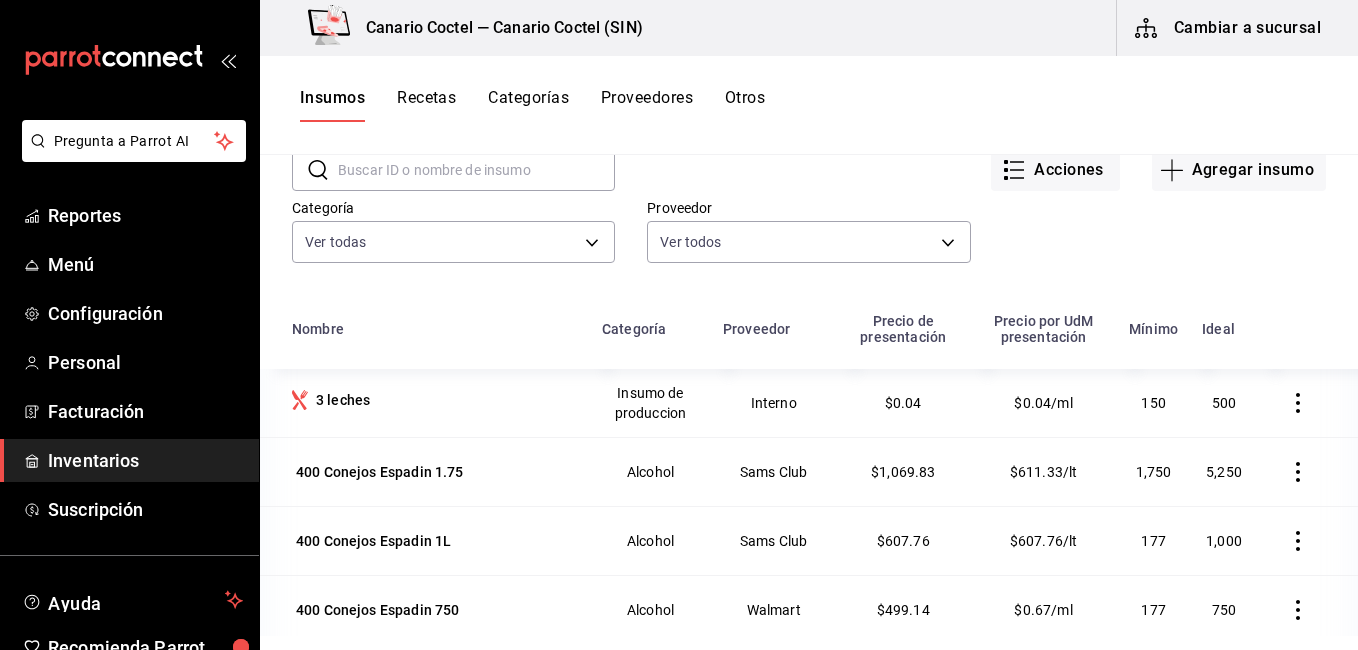 click on "Inventarios" at bounding box center [145, 460] 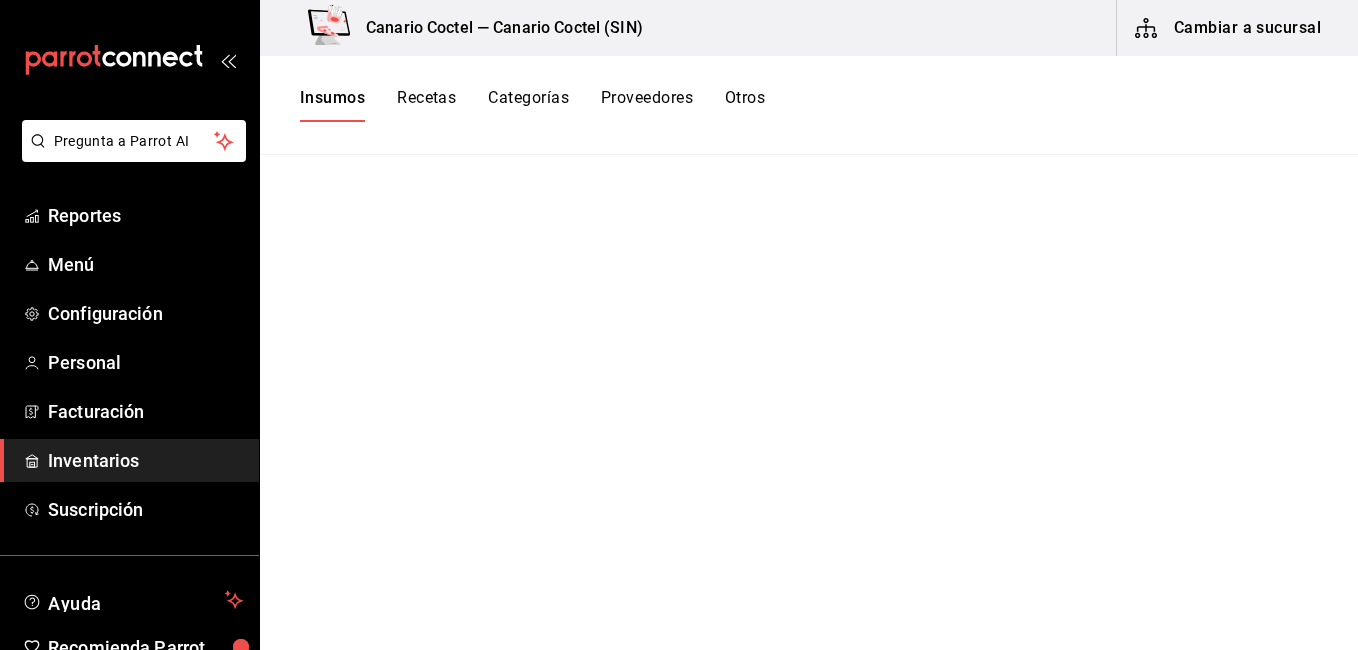 scroll, scrollTop: 0, scrollLeft: 0, axis: both 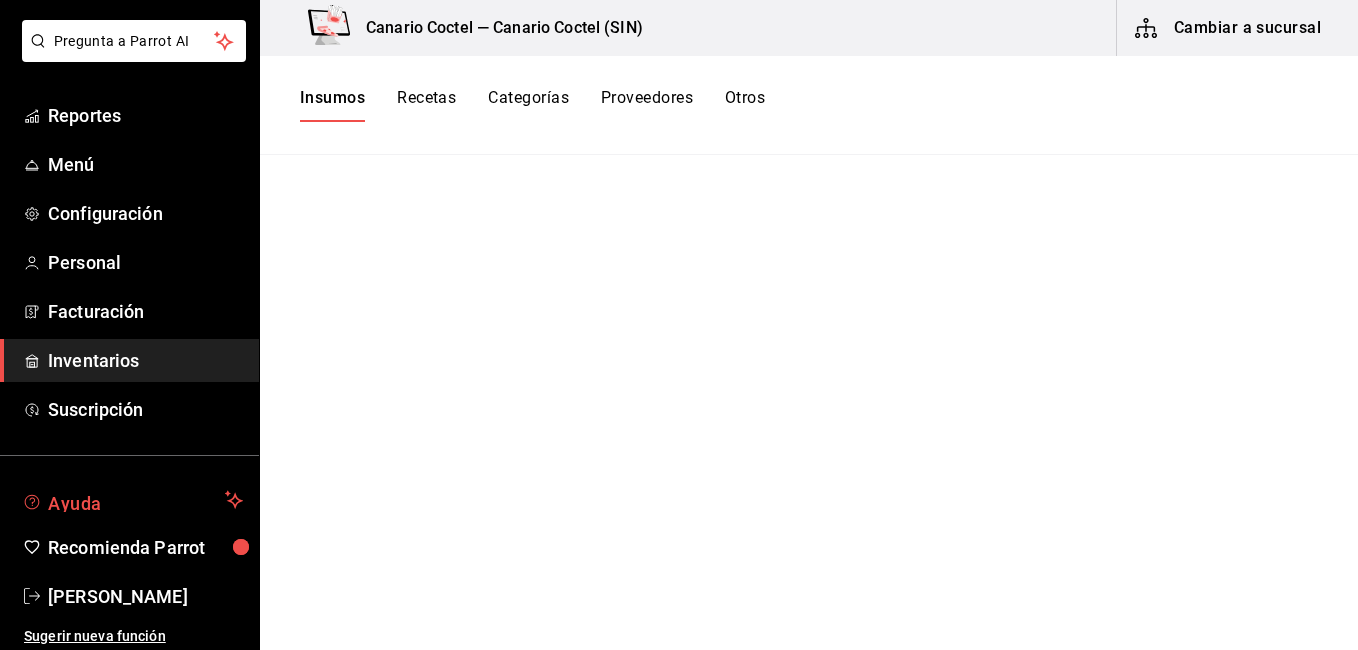 drag, startPoint x: 69, startPoint y: 506, endPoint x: 59, endPoint y: 502, distance: 10.770329 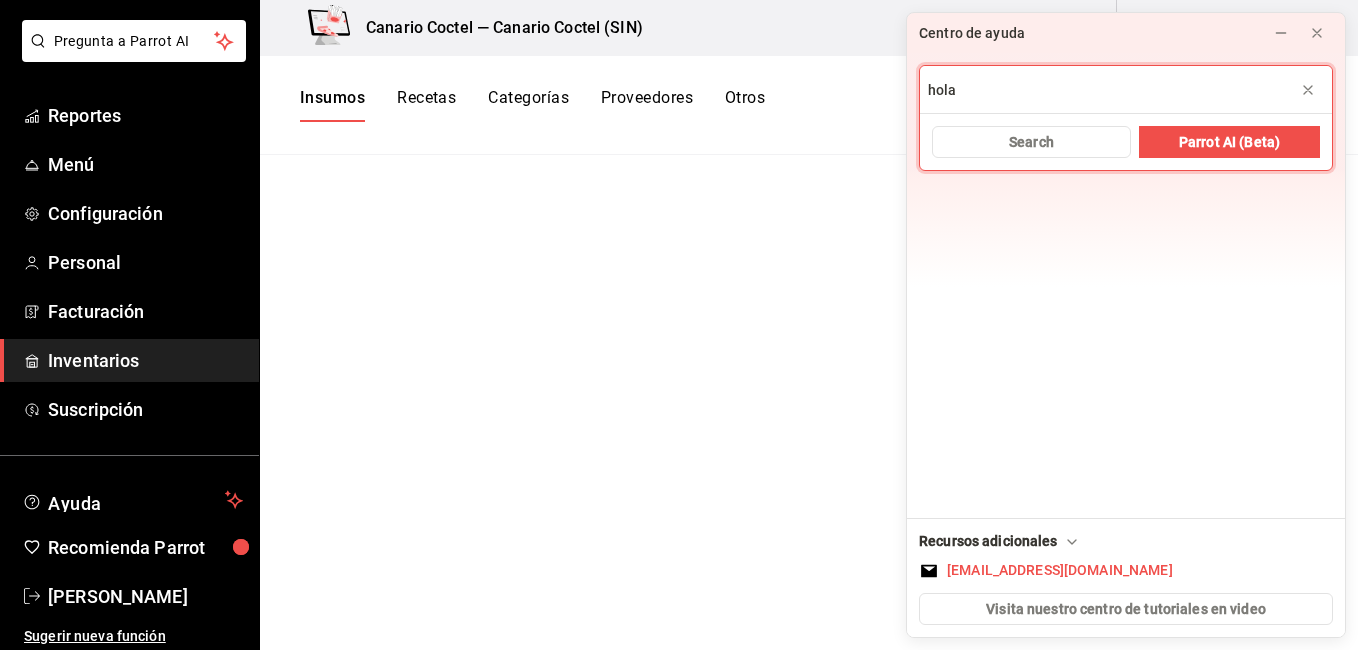 type on "hola" 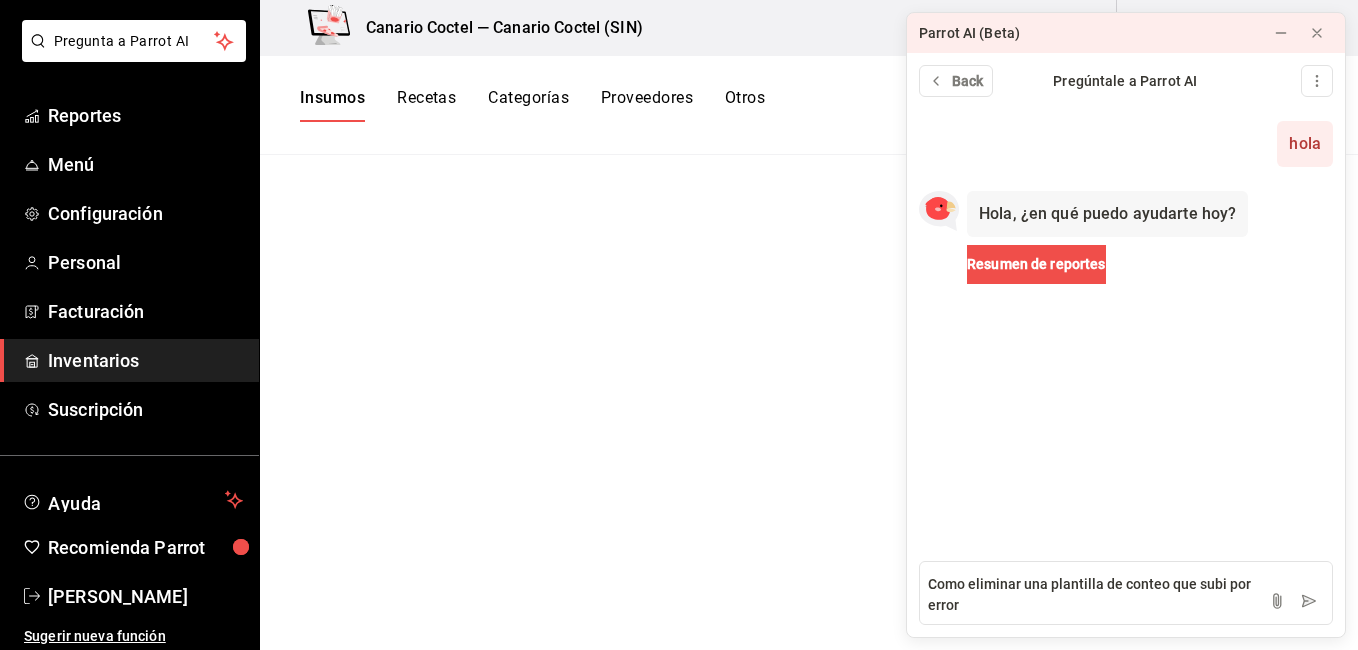 type on "Como eliminar una plantilla de conteo que subi por error?" 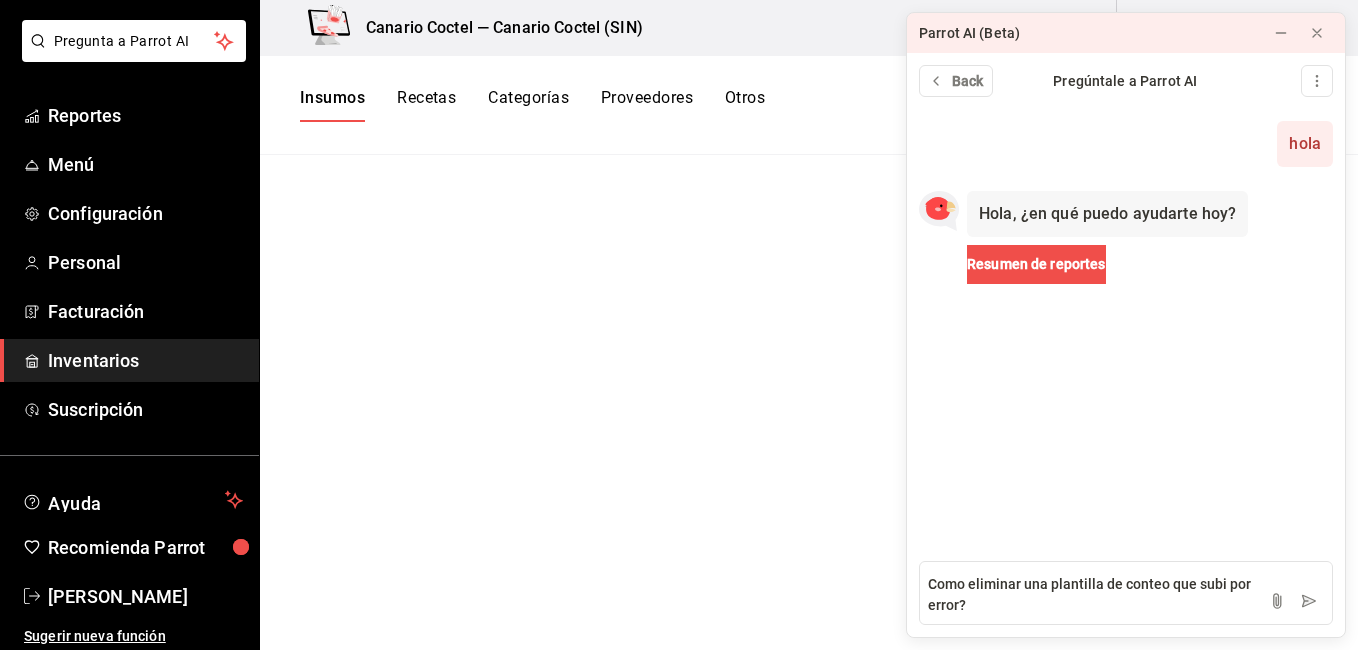 type 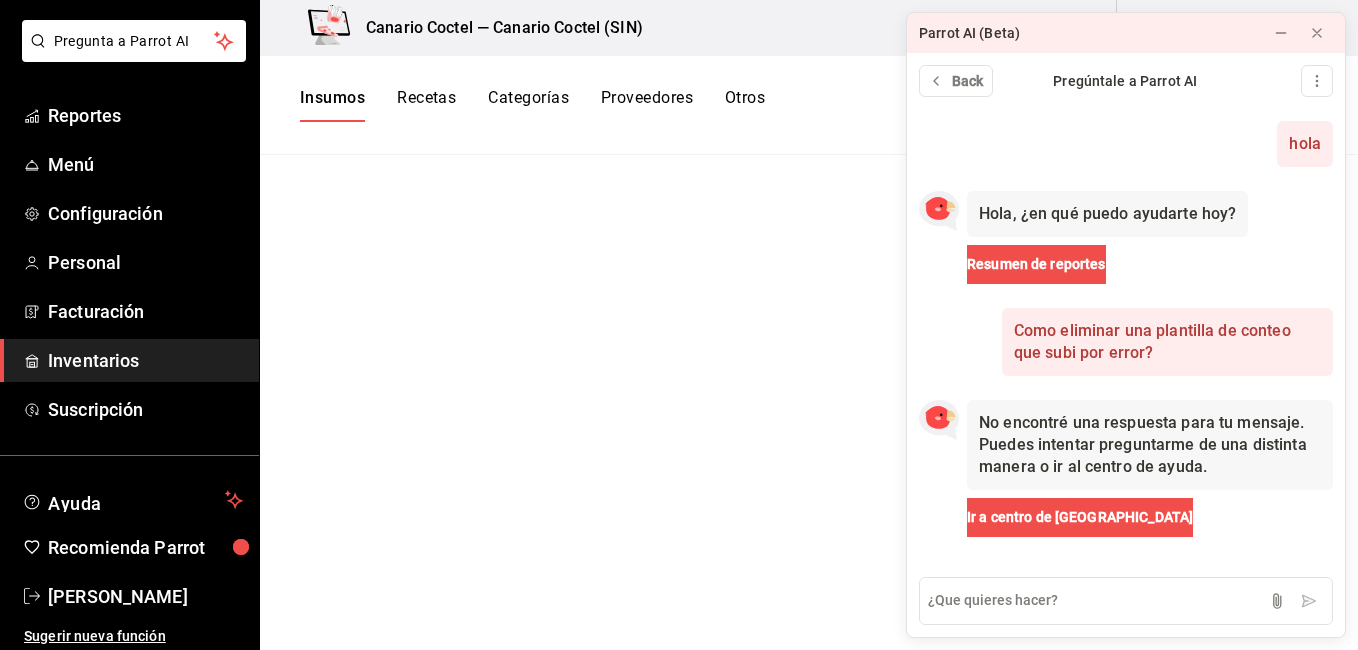 scroll, scrollTop: 0, scrollLeft: 0, axis: both 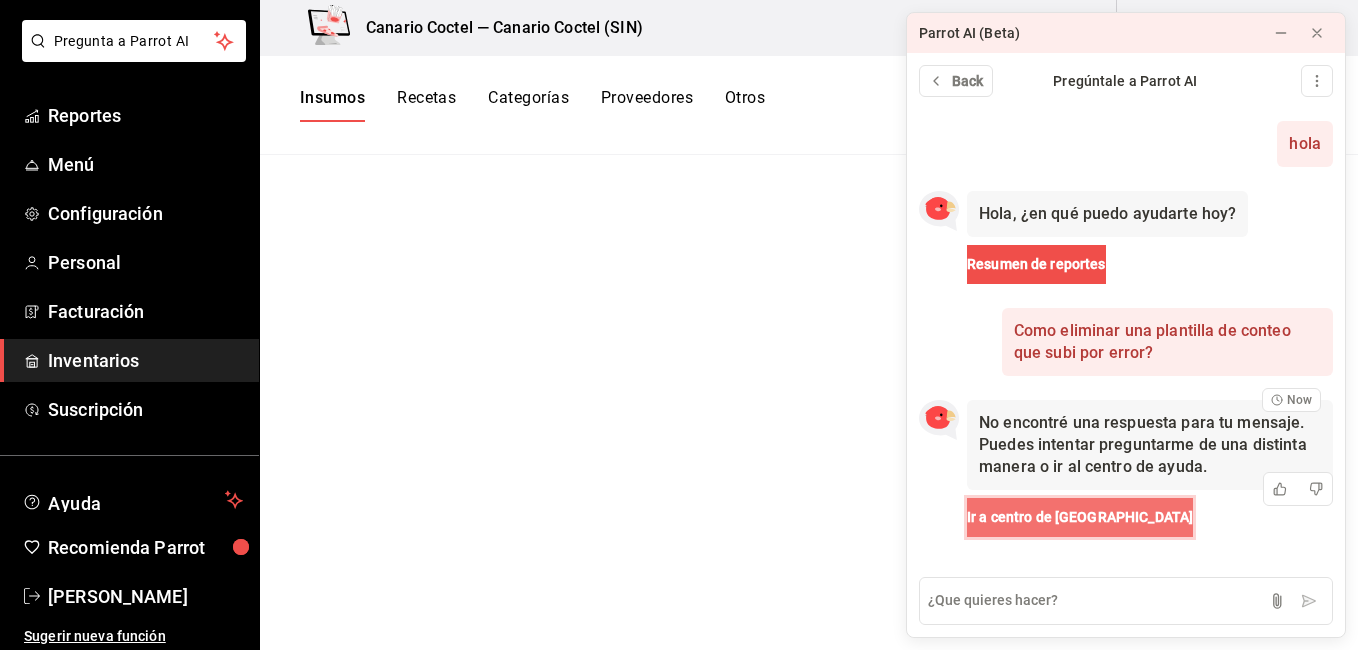 click on "Ir a centro de Ayuda" at bounding box center (1080, 517) 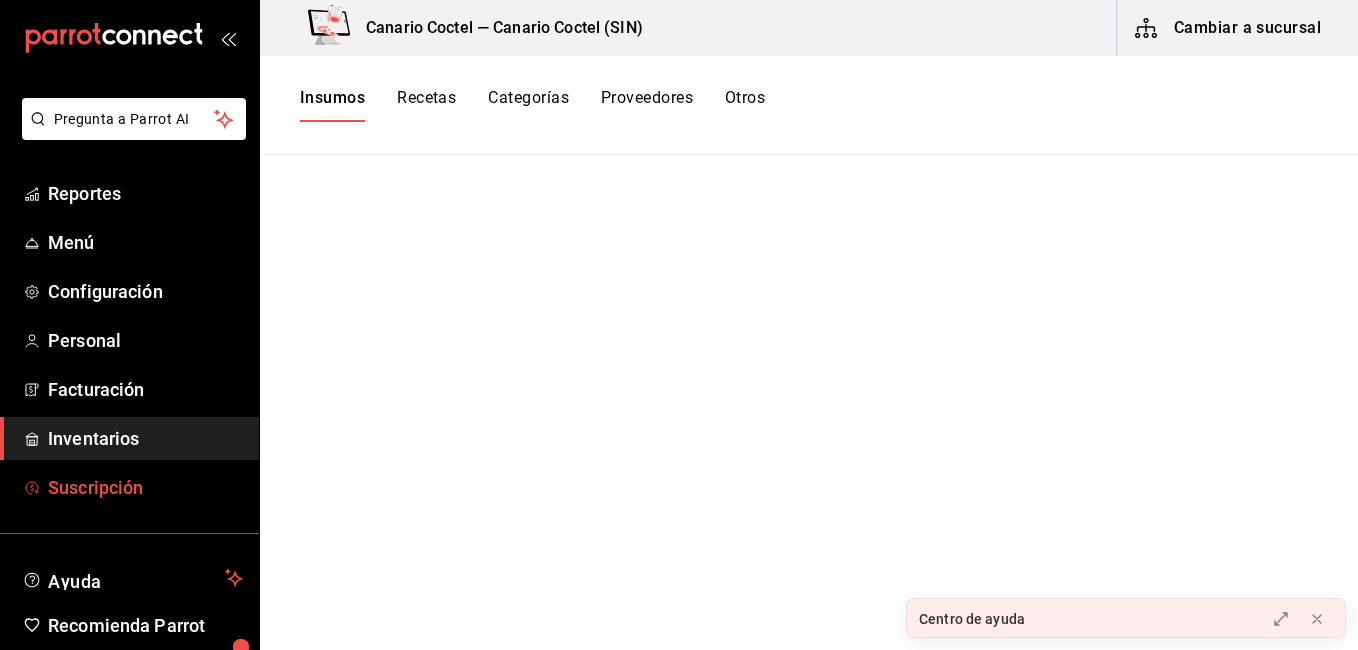 scroll, scrollTop: 0, scrollLeft: 0, axis: both 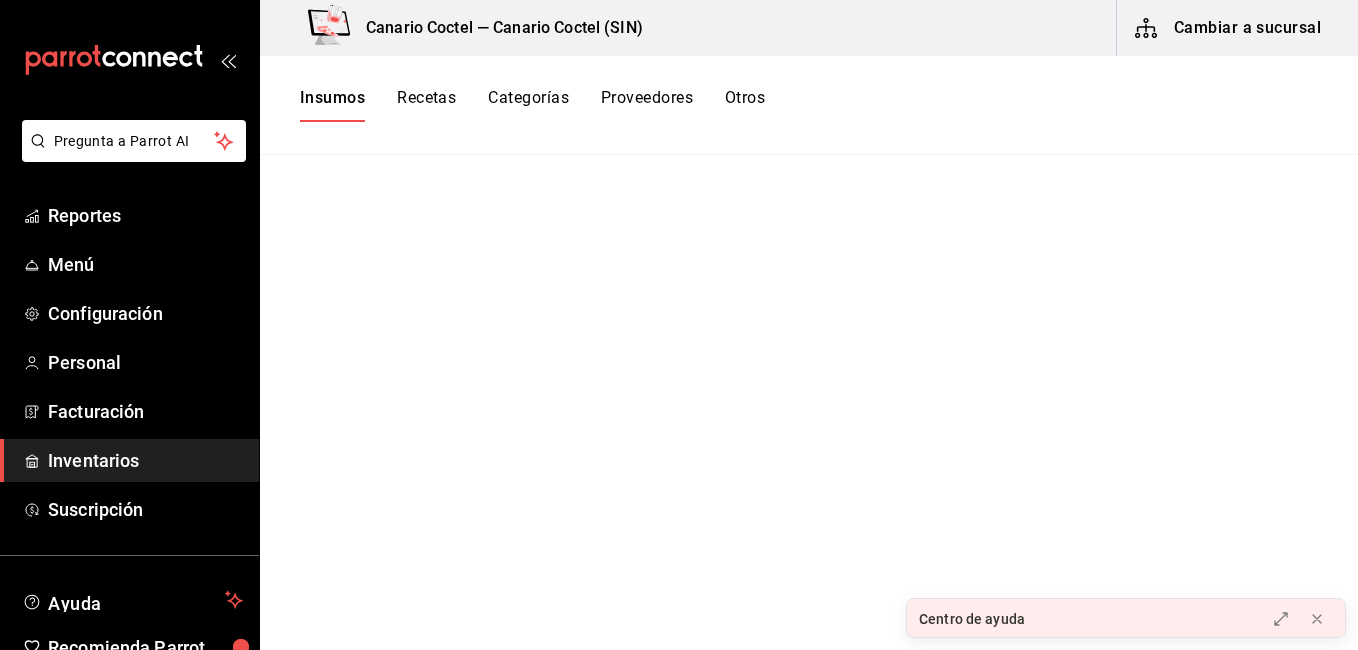 click on "Inventarios" at bounding box center [145, 460] 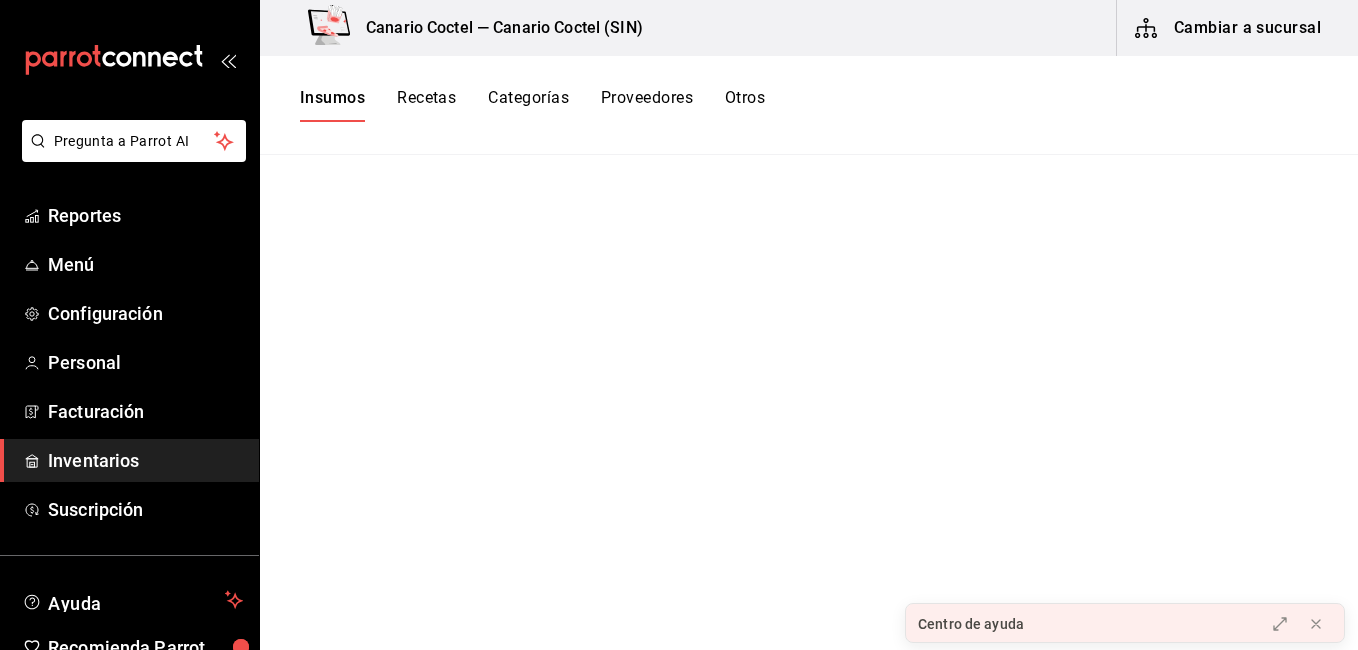 click on "Centro de ayuda" at bounding box center [971, 624] 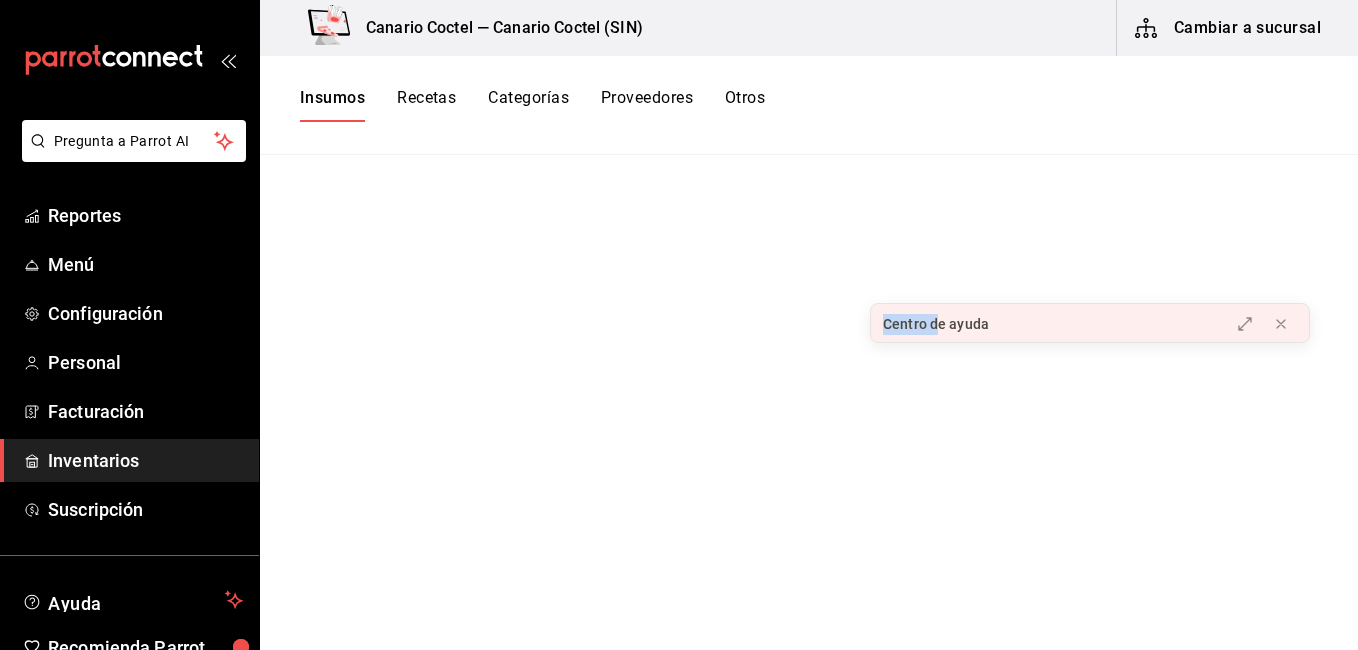 drag, startPoint x: 976, startPoint y: 618, endPoint x: 939, endPoint y: 320, distance: 300.2882 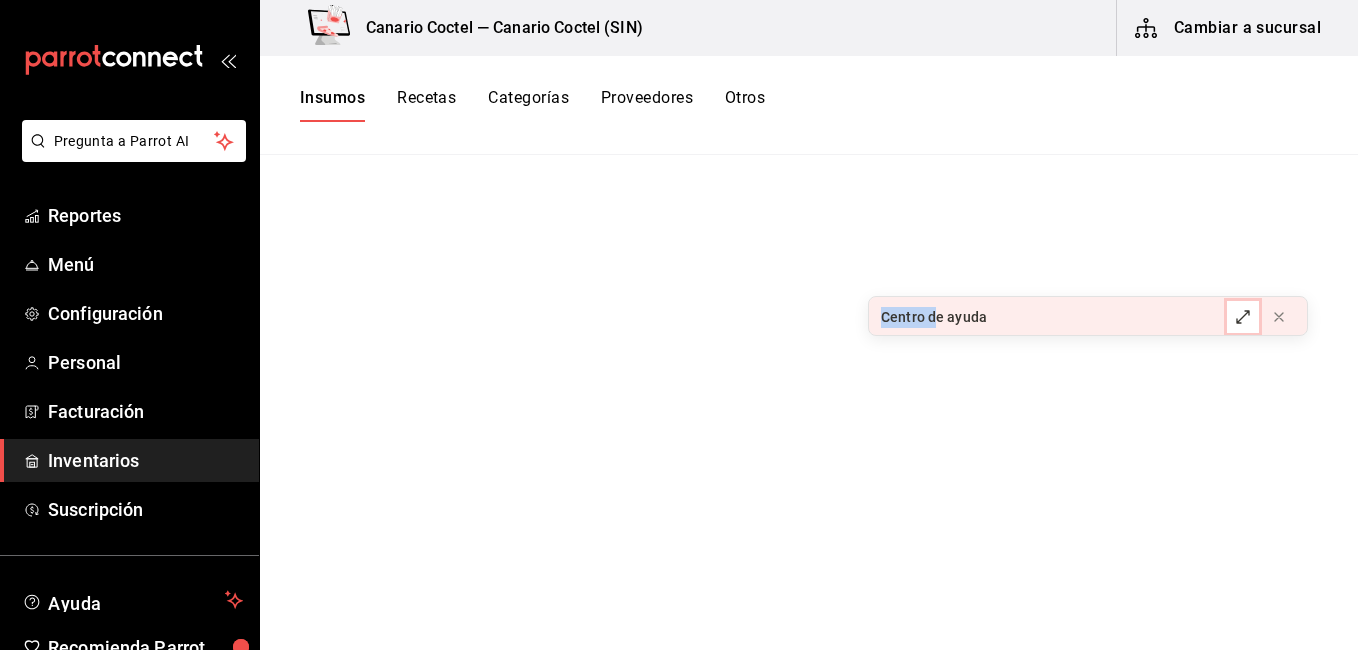 click 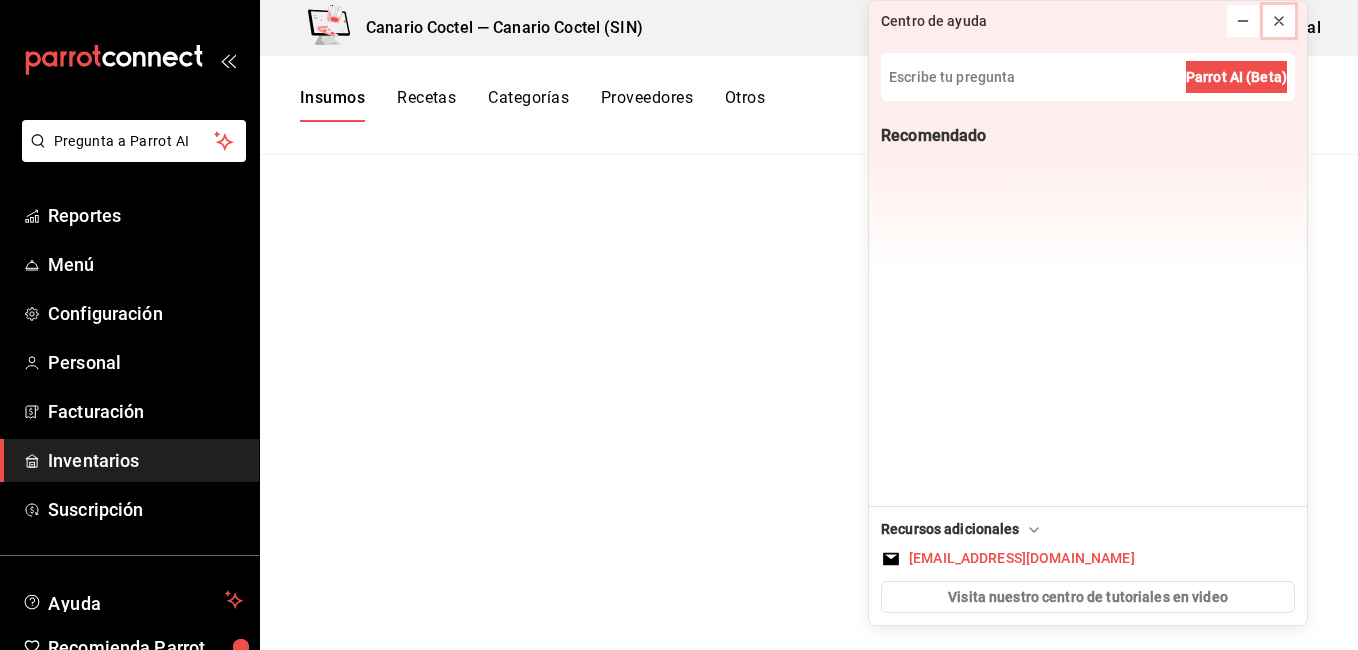 click at bounding box center (1279, 21) 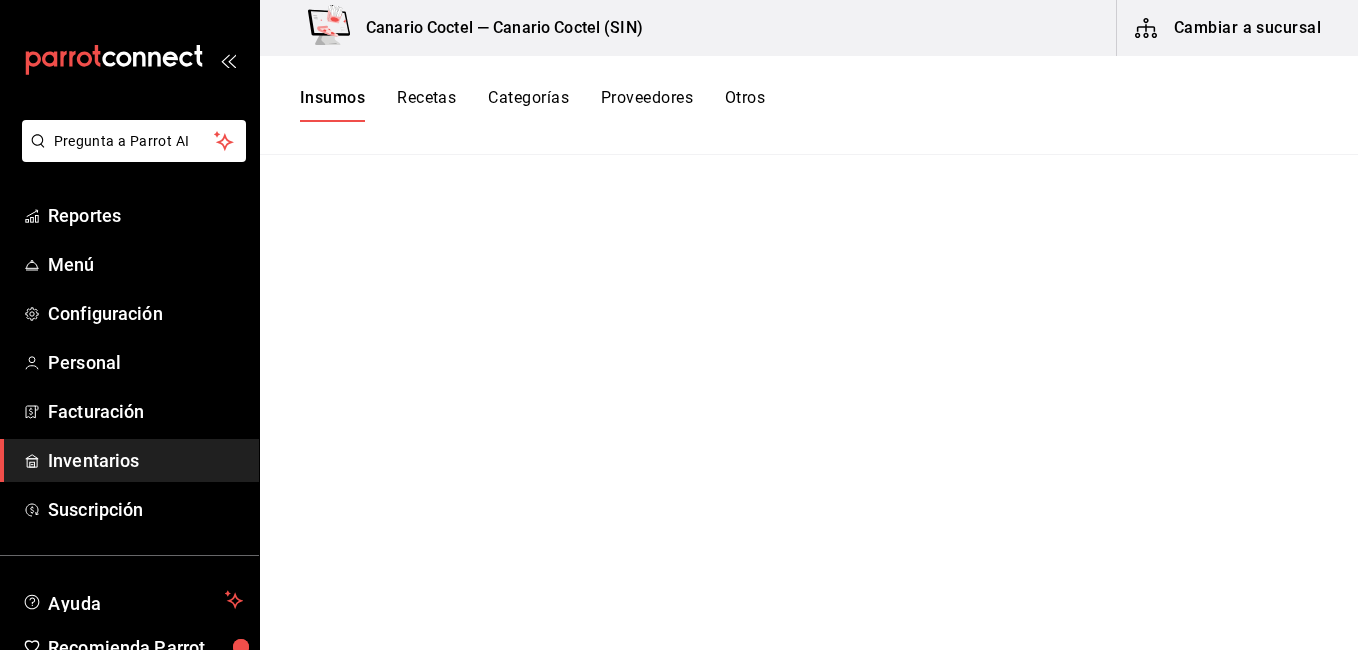 click on "Inventarios" at bounding box center [145, 460] 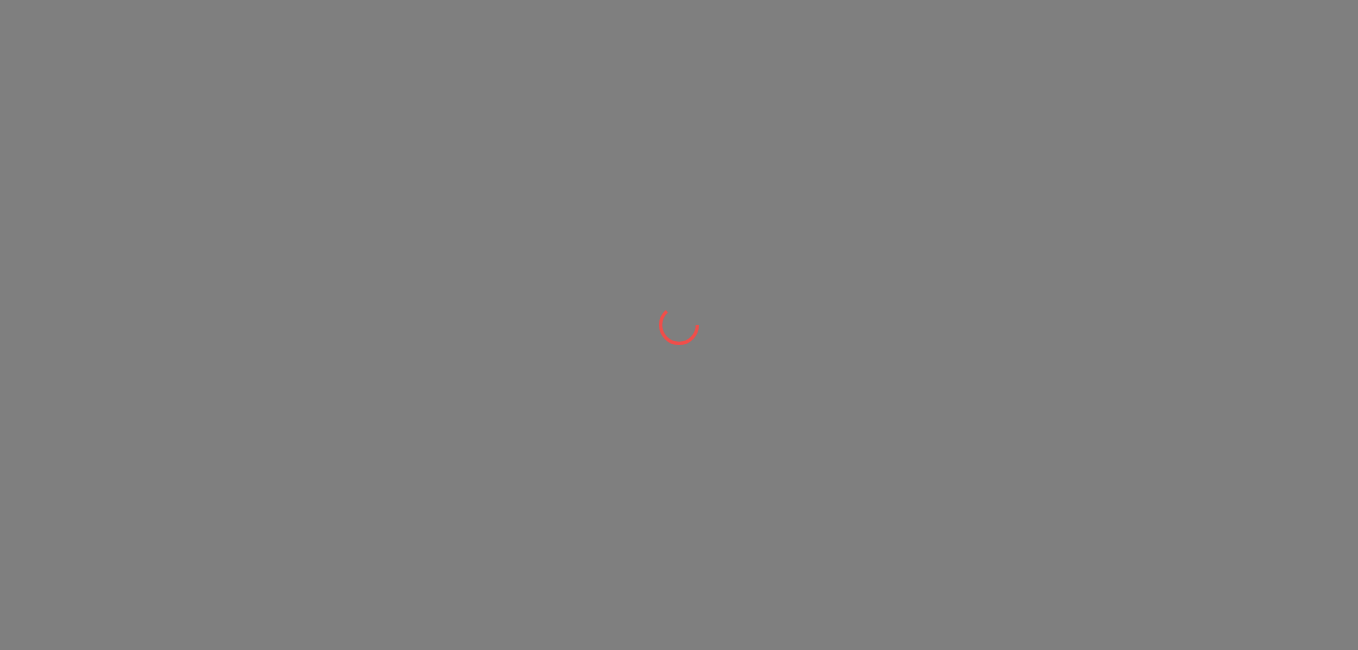 scroll, scrollTop: 0, scrollLeft: 0, axis: both 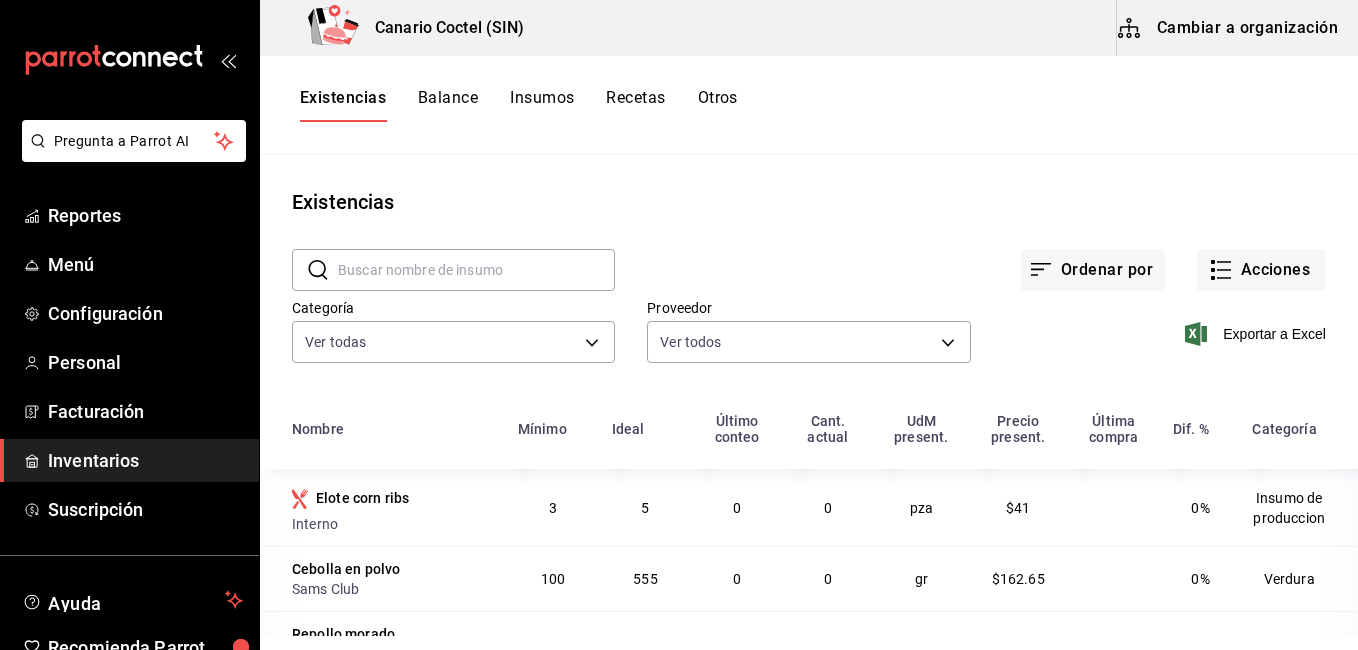 click on "Inventarios" at bounding box center (145, 460) 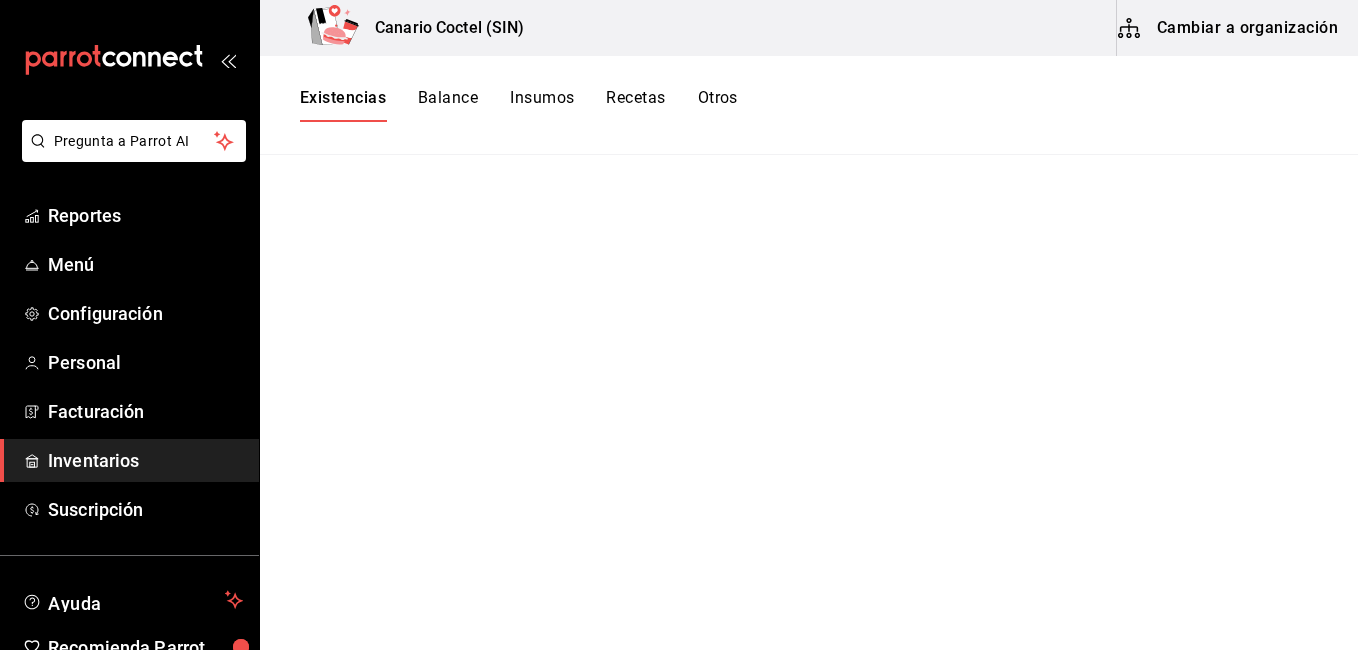 click on "Balance" at bounding box center [448, 105] 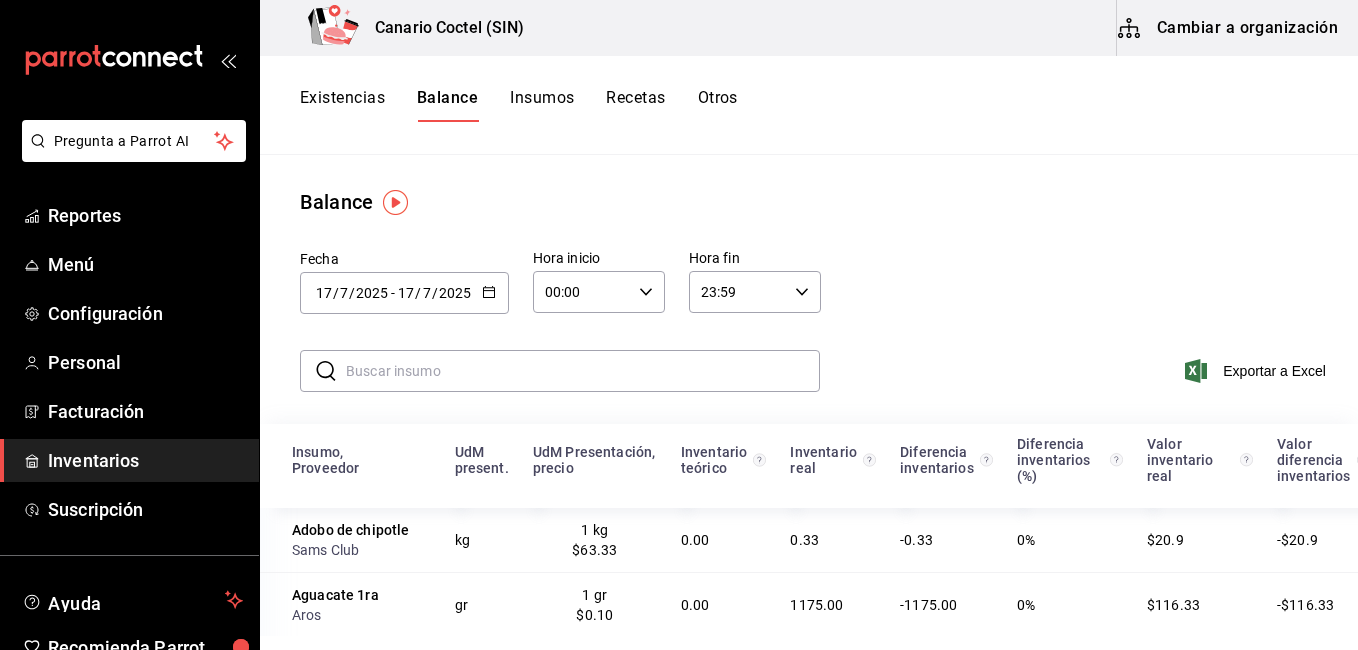 click on "00:00 Hora inicio" at bounding box center (599, 292) 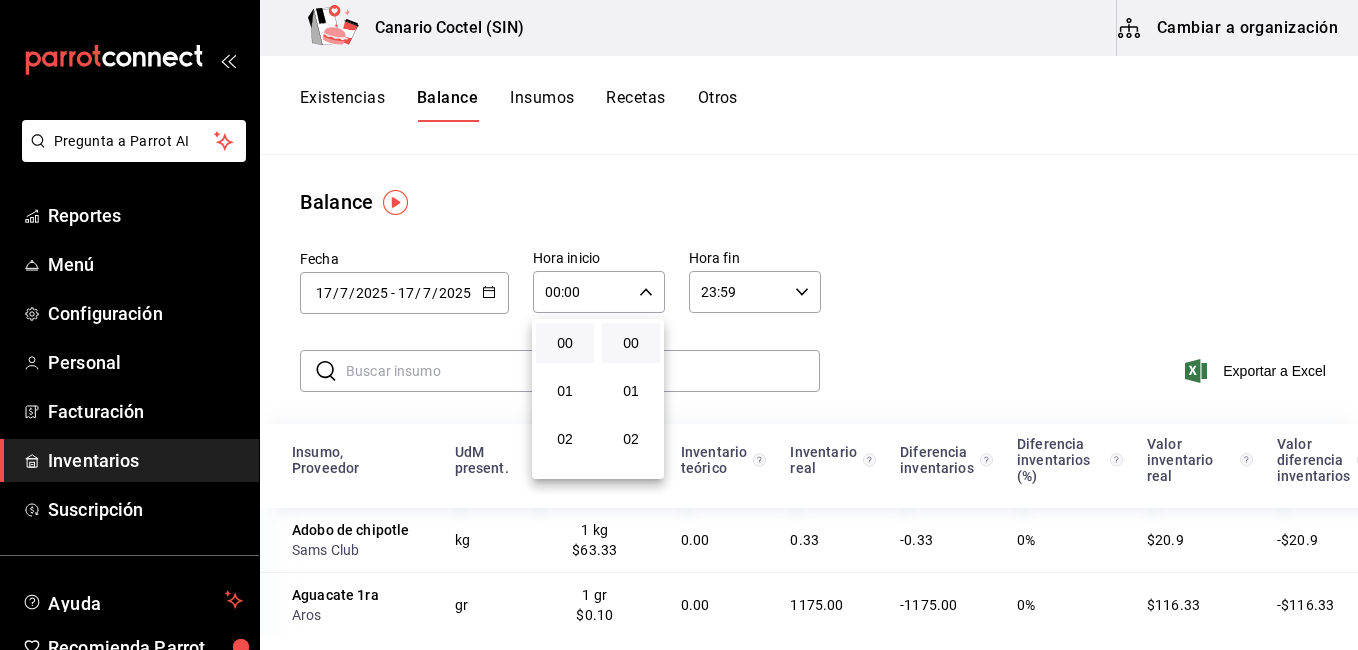 drag, startPoint x: 572, startPoint y: 341, endPoint x: 903, endPoint y: 271, distance: 338.32086 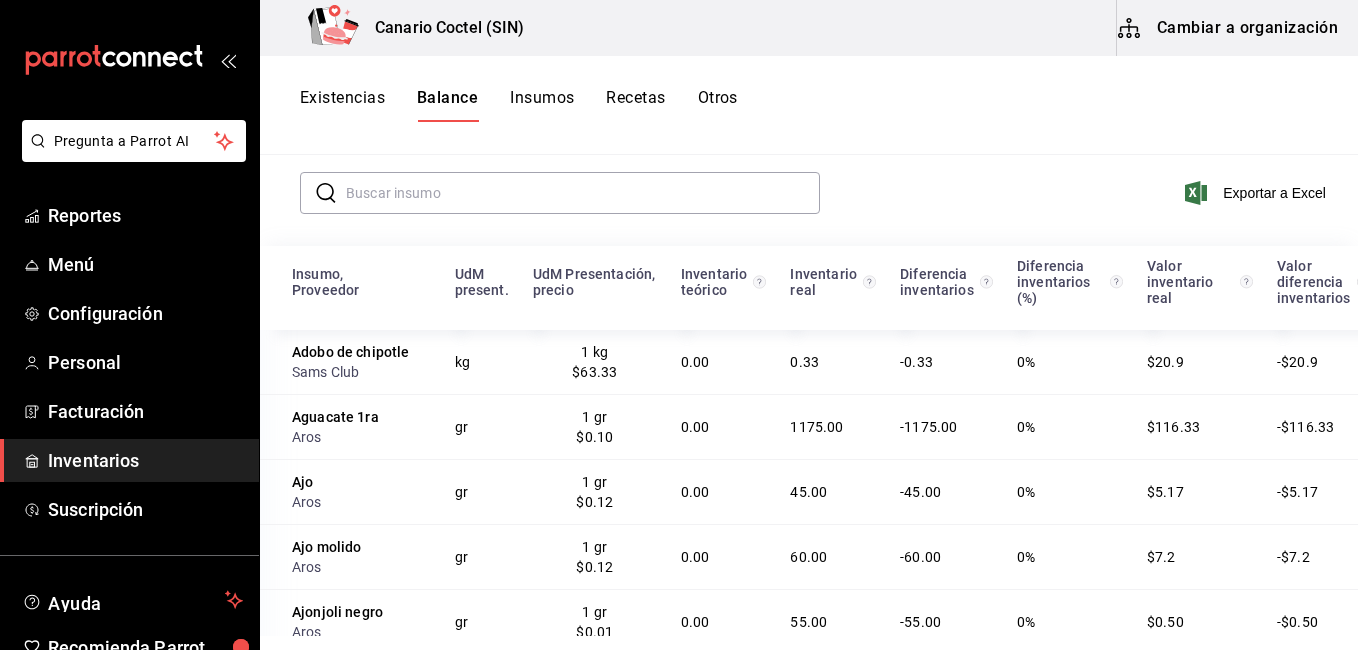 scroll, scrollTop: 200, scrollLeft: 0, axis: vertical 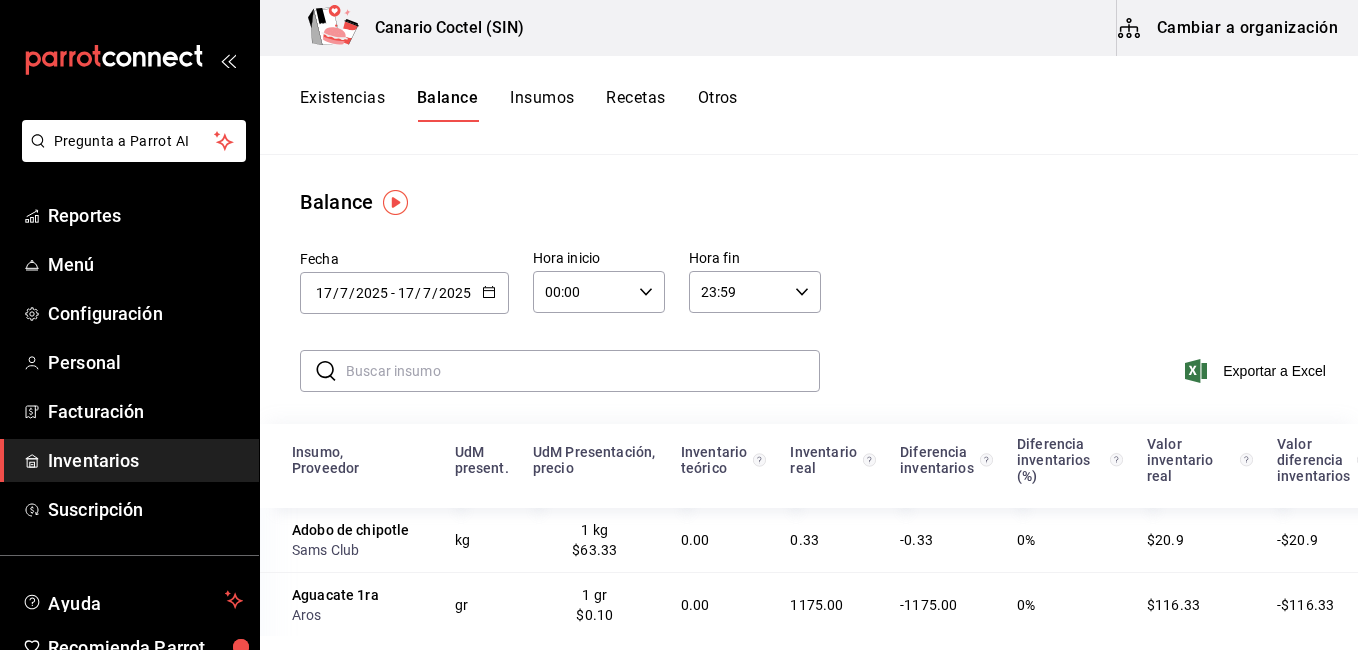 click at bounding box center (395, 202) 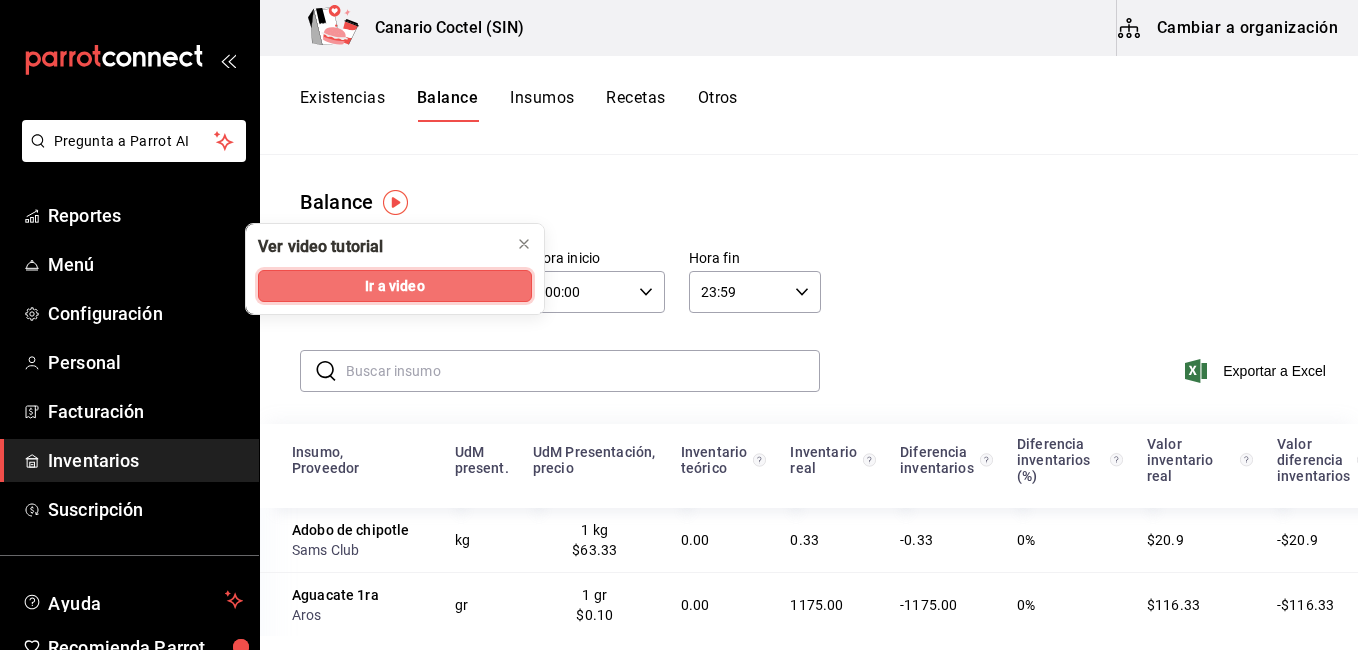 click on "Ir a video" at bounding box center (394, 286) 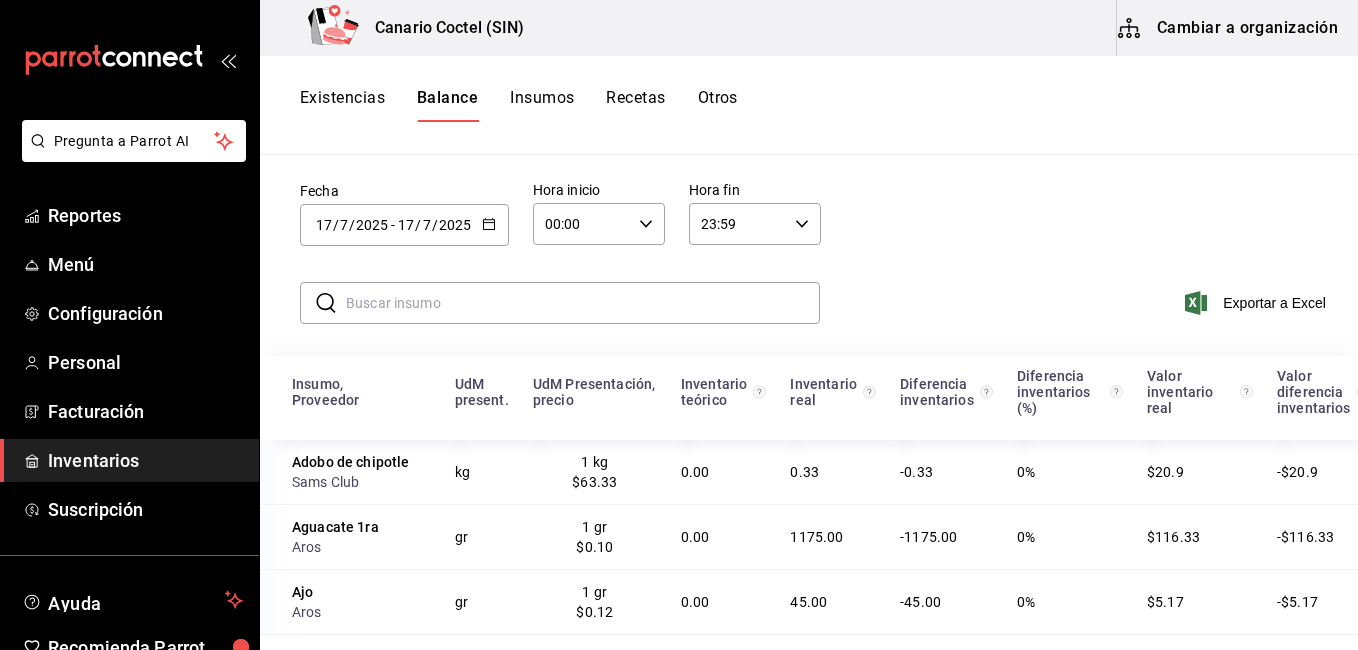 scroll, scrollTop: 200, scrollLeft: 0, axis: vertical 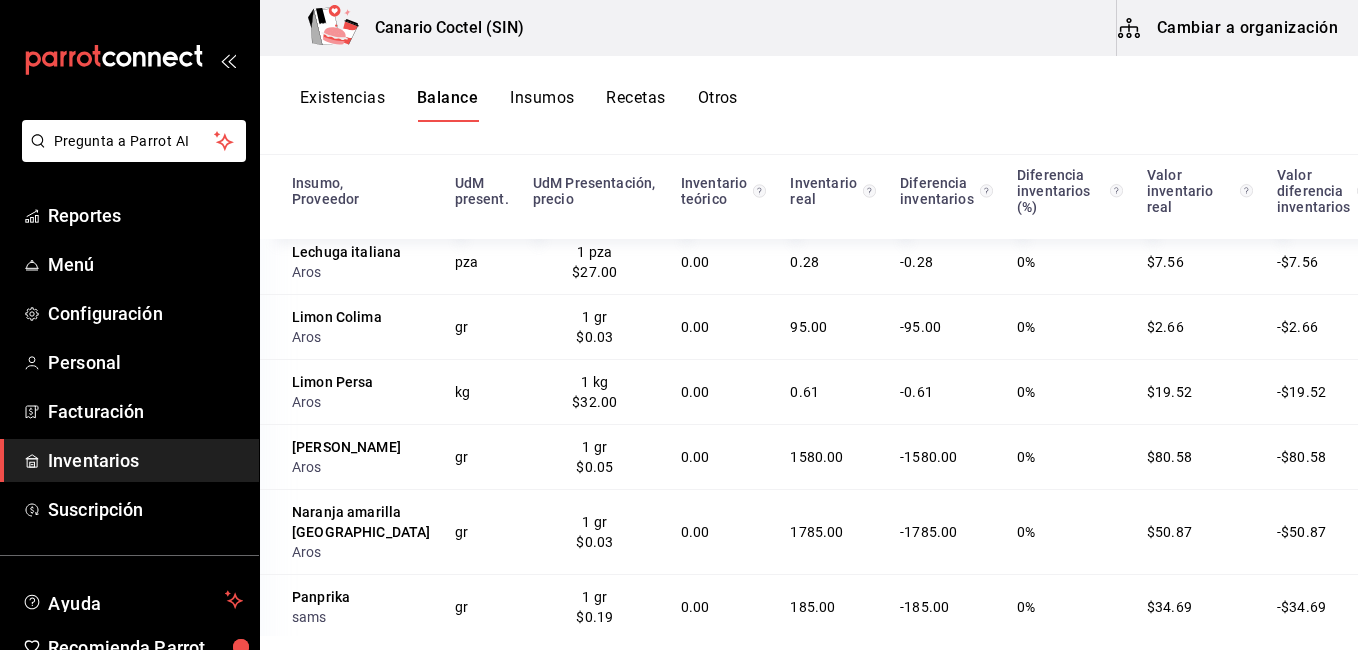 click on "Existencias Balance Insumos Recetas Otros" at bounding box center [809, 105] 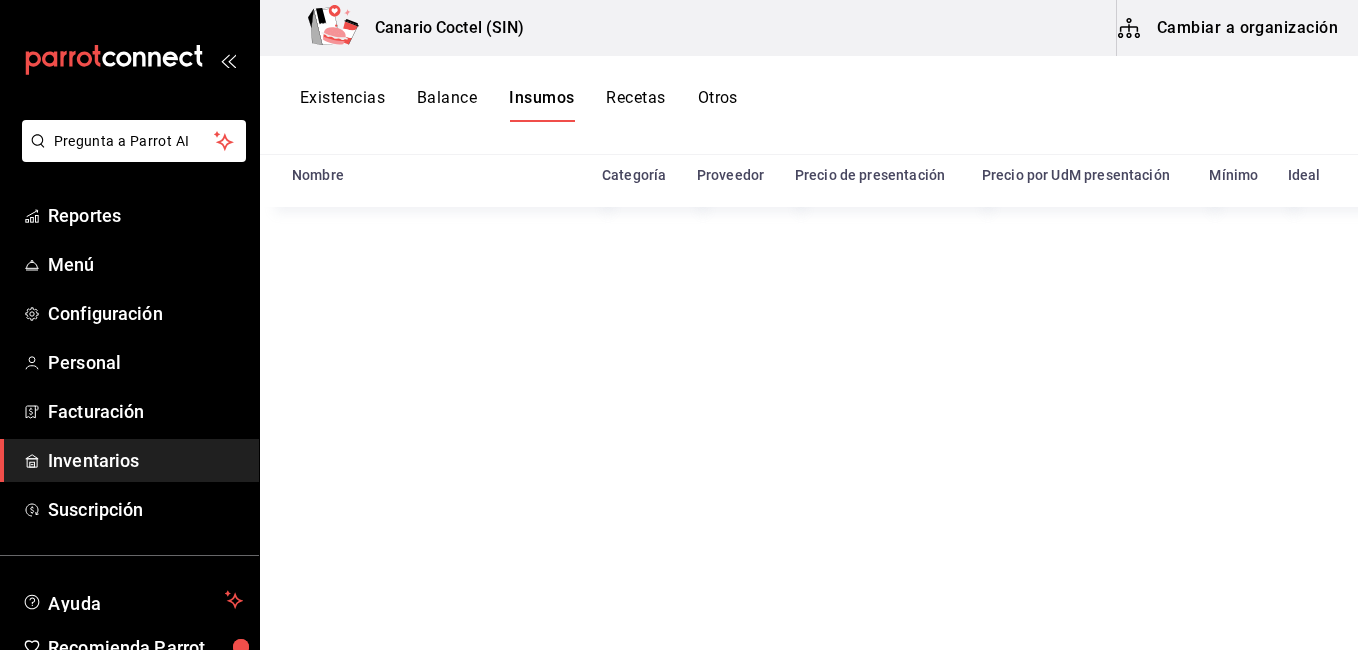 scroll, scrollTop: 246, scrollLeft: 0, axis: vertical 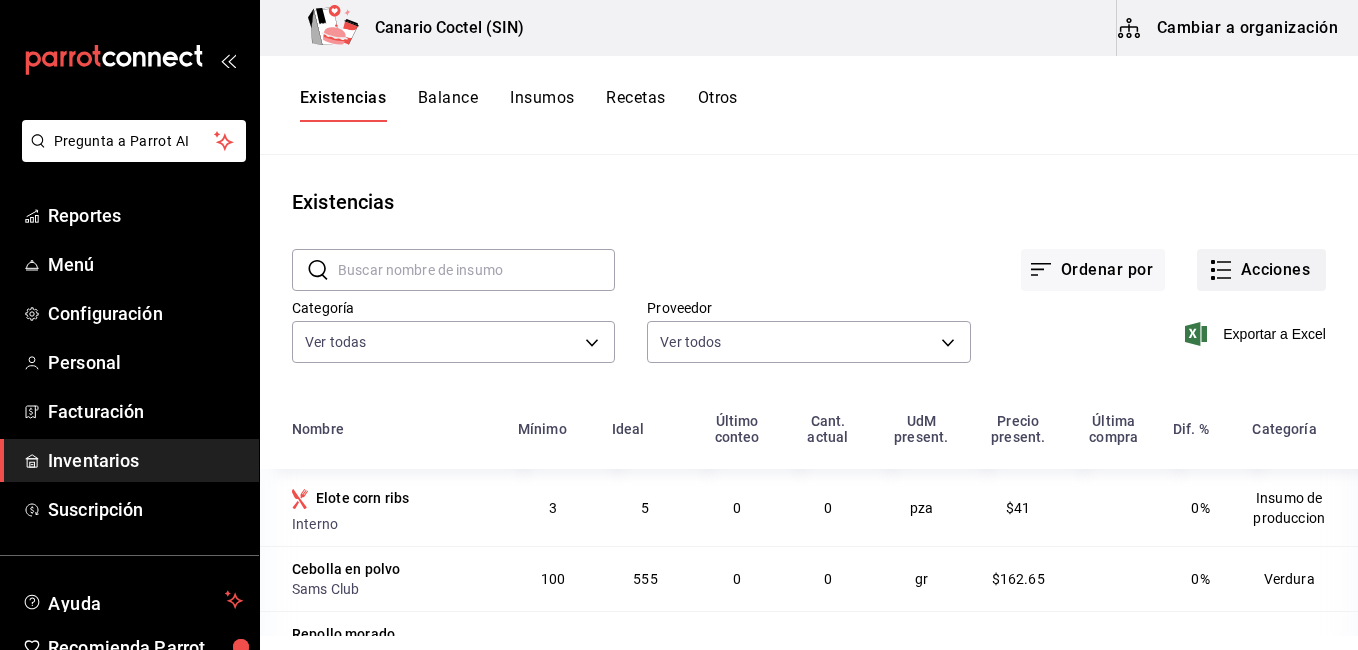 click on "Acciones" at bounding box center (1261, 270) 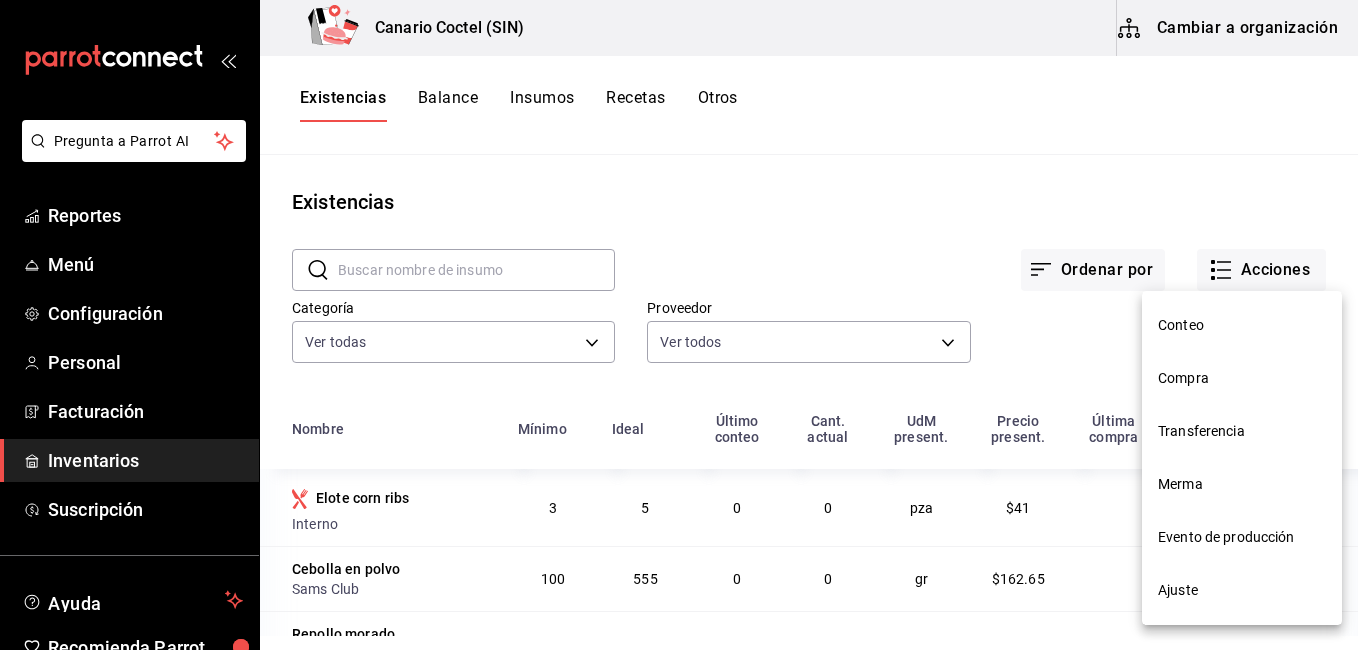 click on "Conteo" at bounding box center [1242, 325] 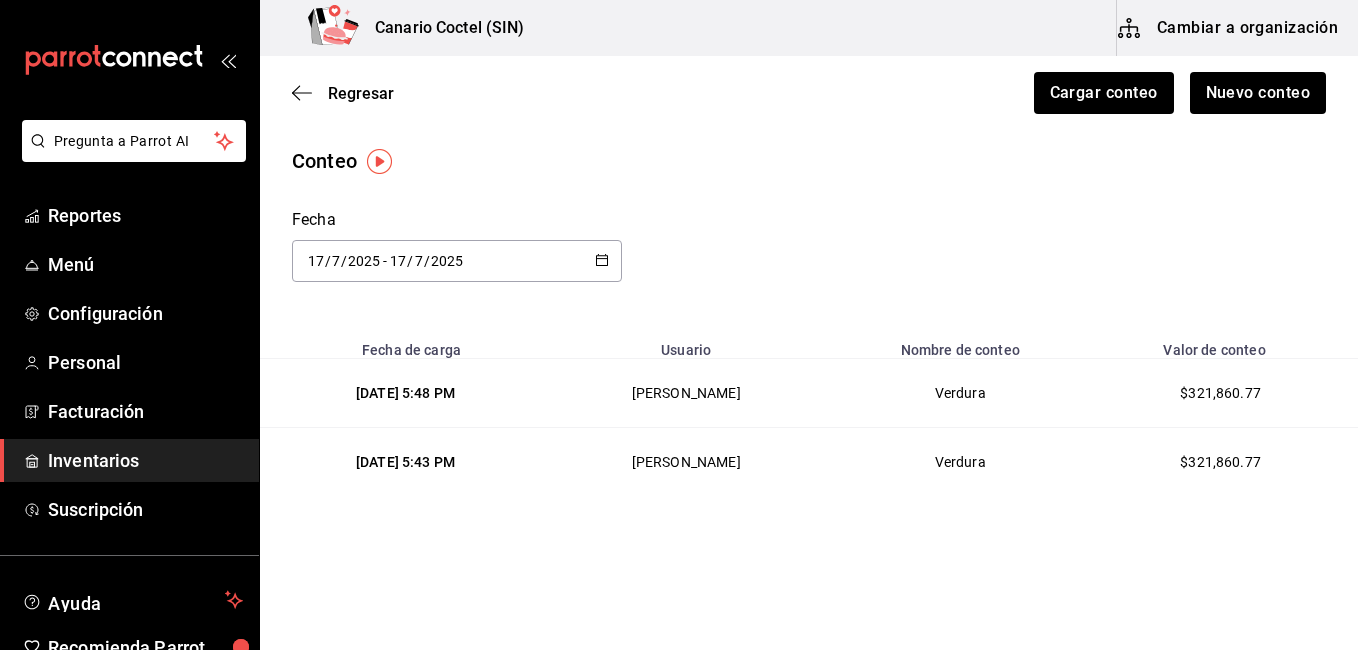 click on "[DATE] 5:48 PM" at bounding box center (405, 393) 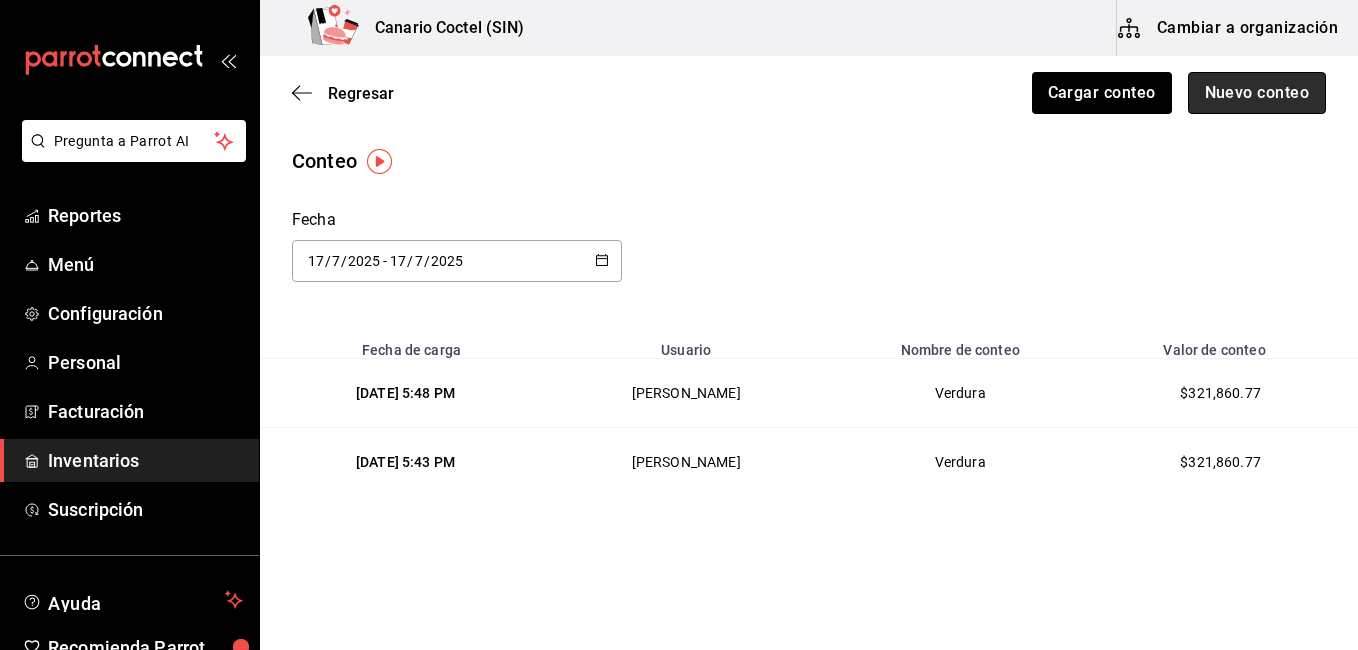 click on "Nuevo conteo" at bounding box center [1257, 93] 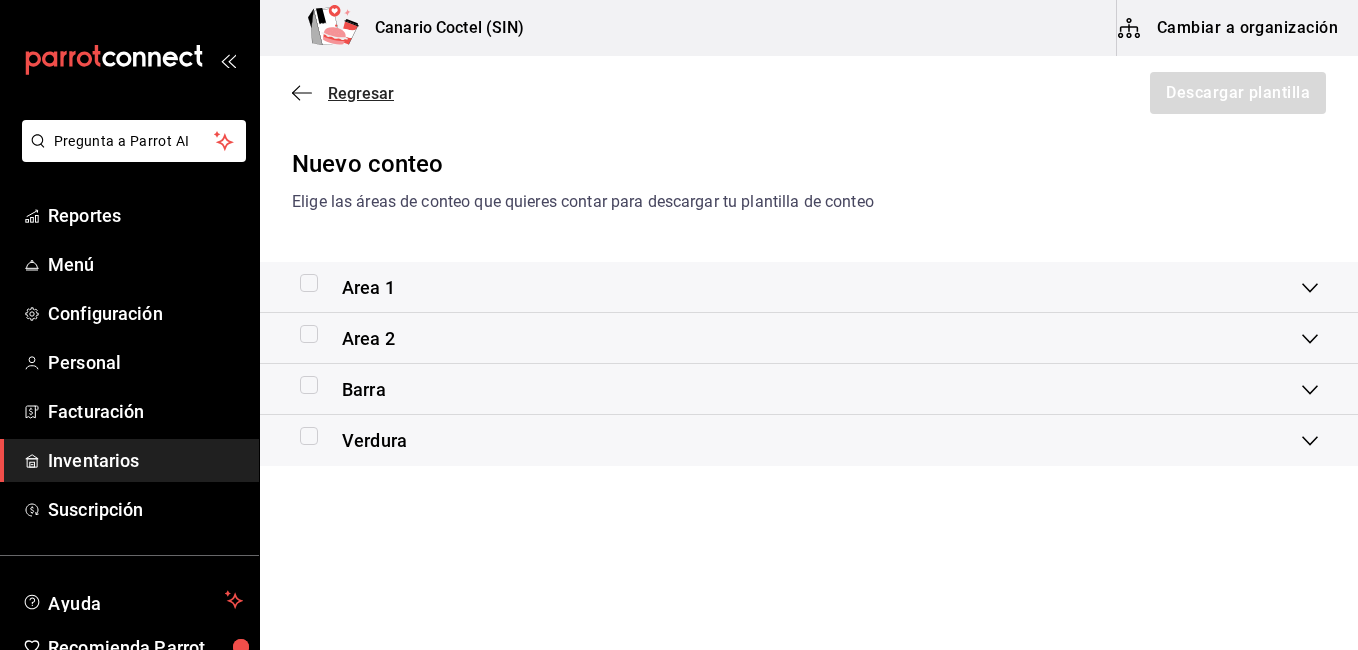 click on "Regresar" at bounding box center [343, 93] 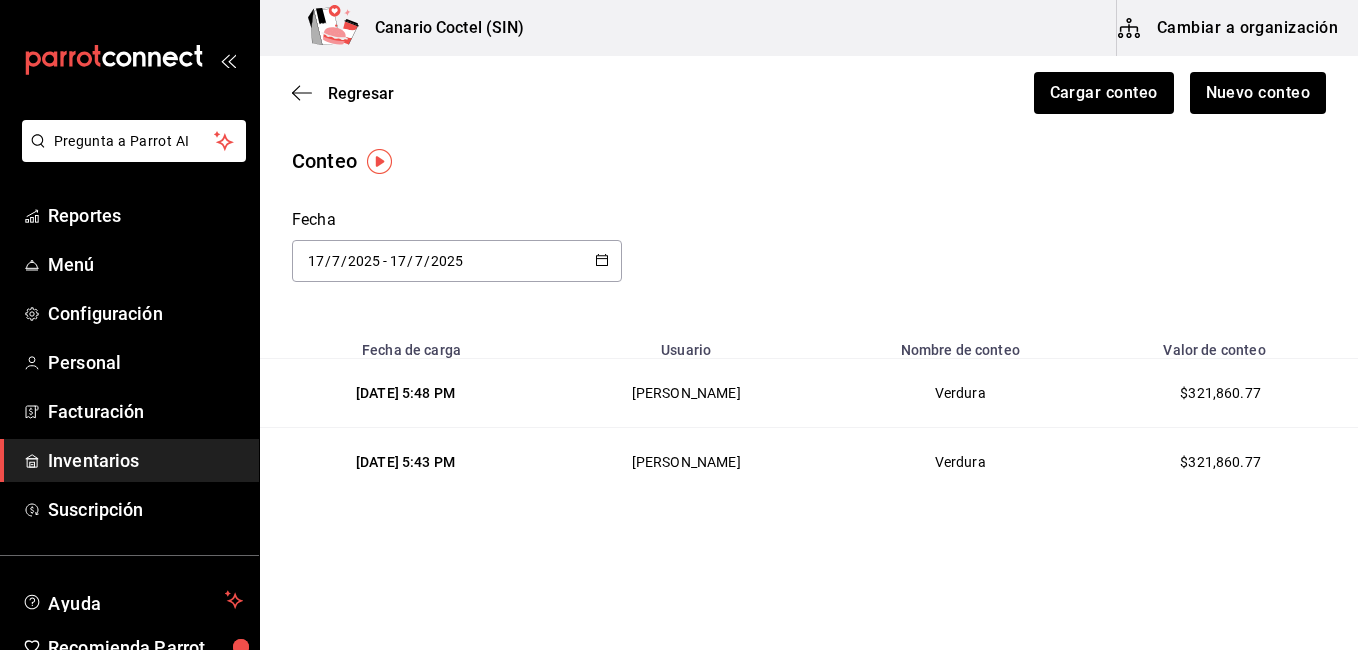 click at bounding box center (379, 161) 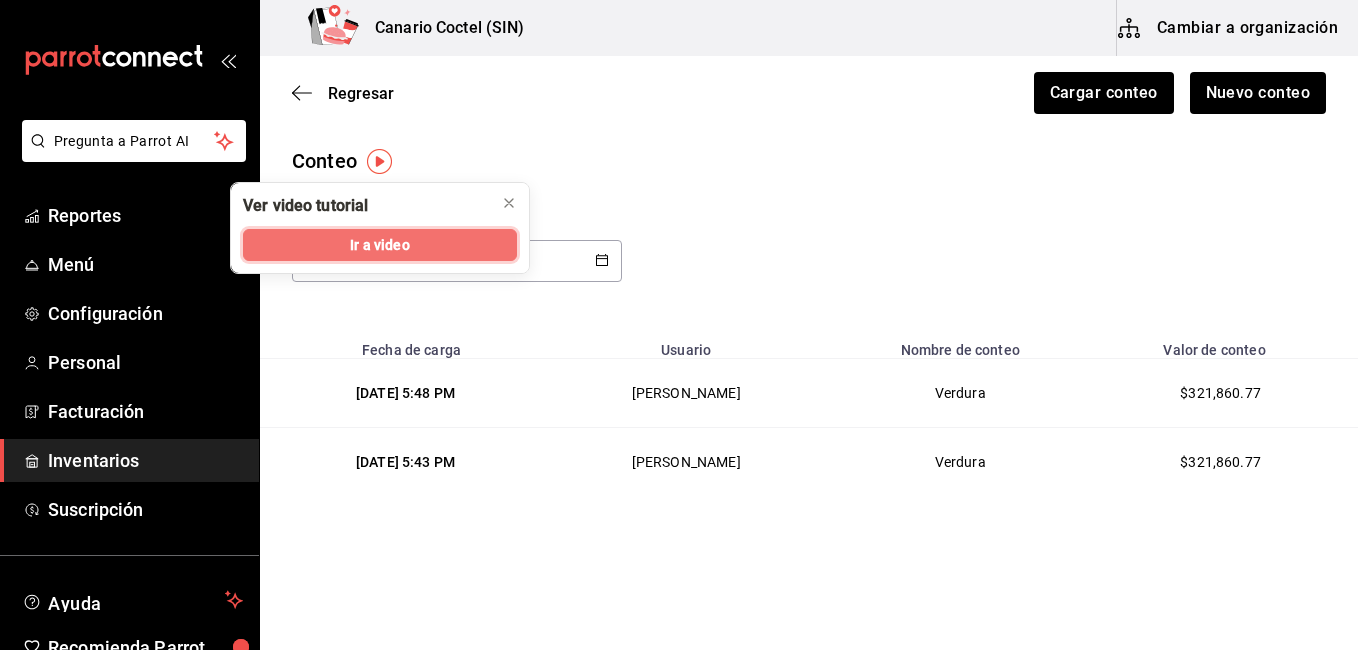 click on "Ir a video" at bounding box center (379, 245) 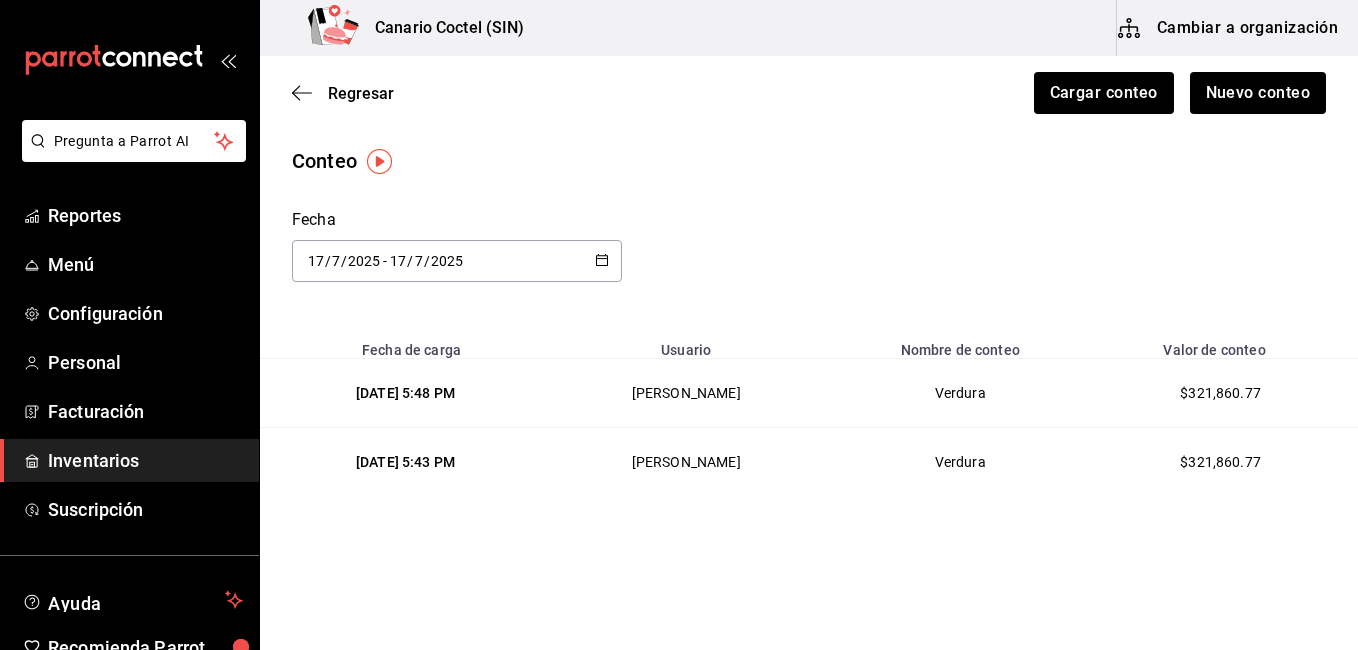 drag, startPoint x: 125, startPoint y: 449, endPoint x: 196, endPoint y: 403, distance: 84.59905 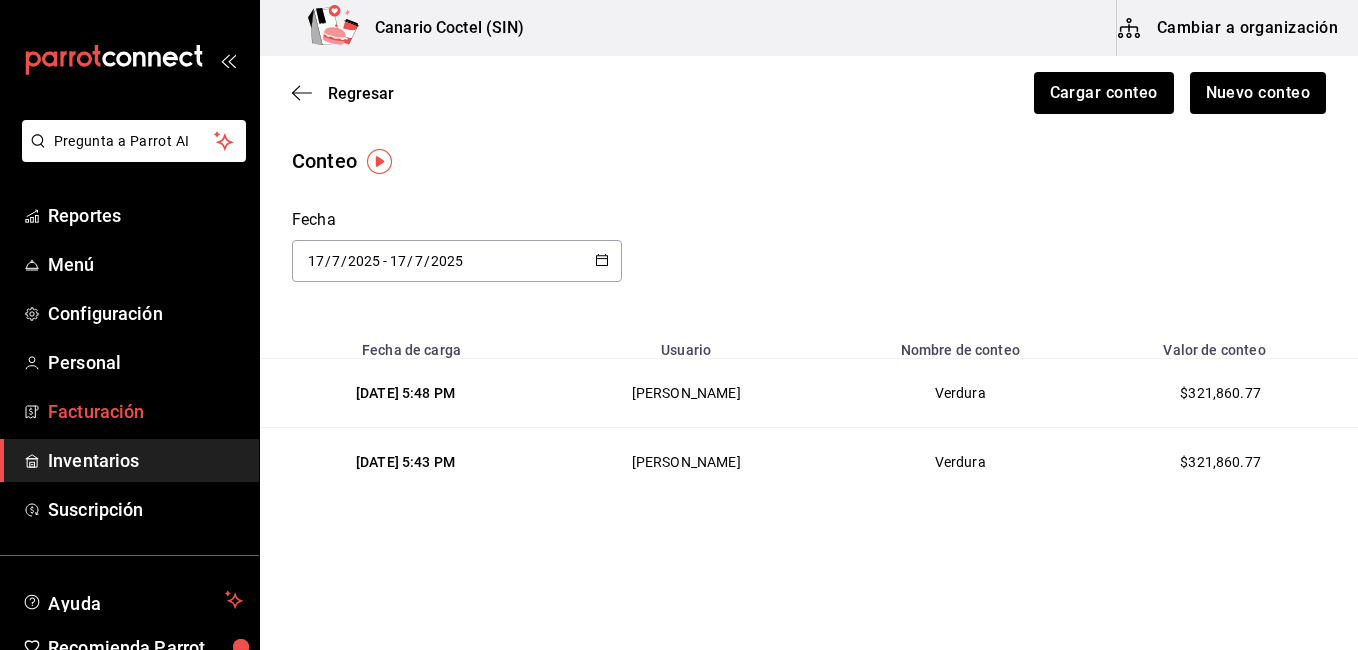 click on "Inventarios" at bounding box center [145, 460] 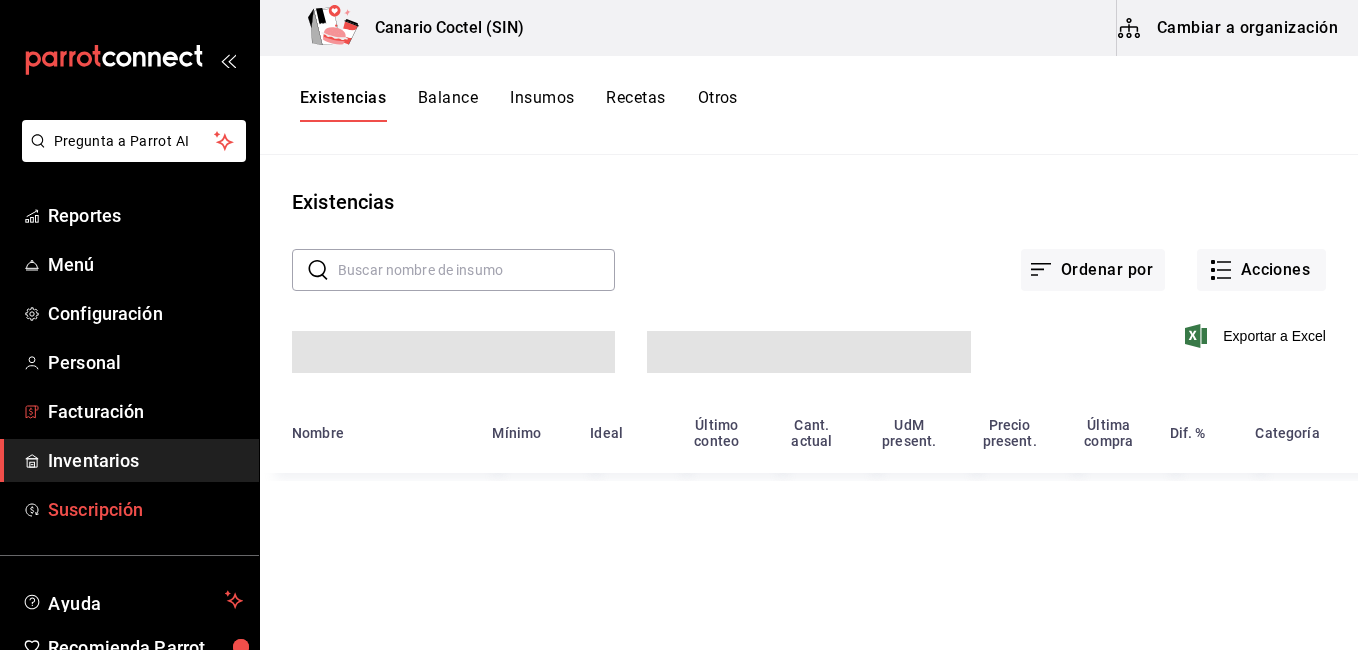 scroll, scrollTop: 105, scrollLeft: 0, axis: vertical 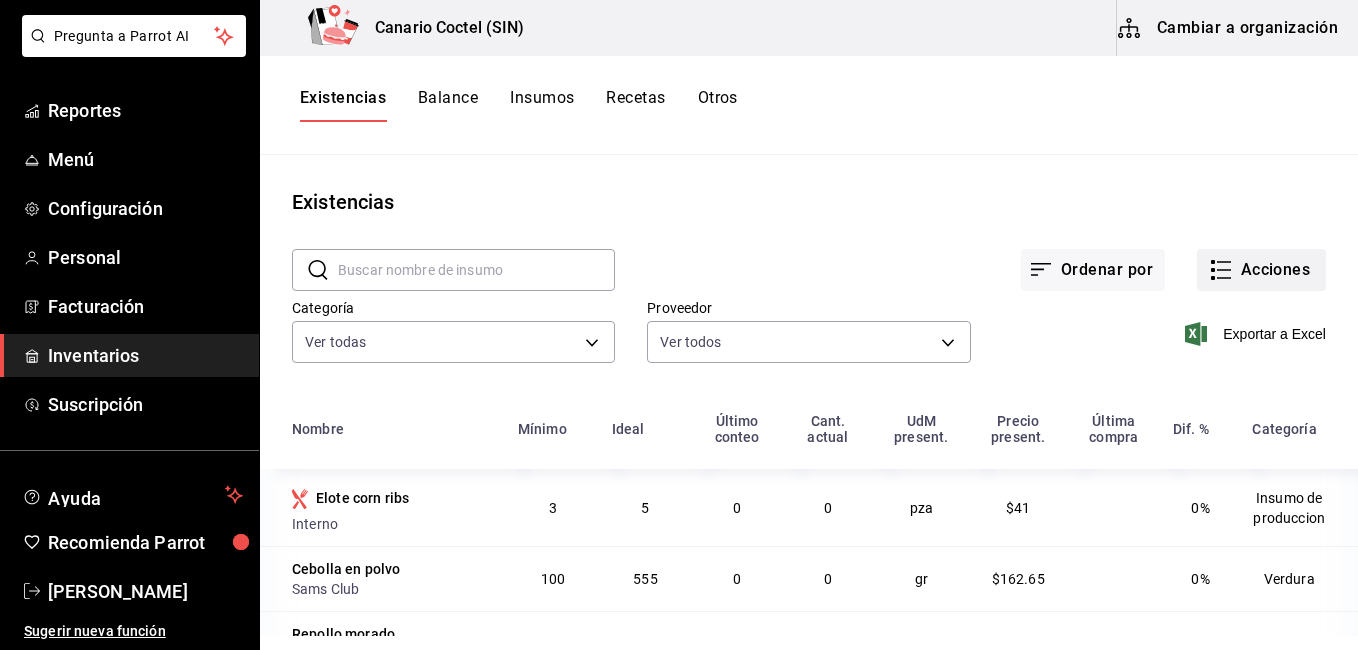 click 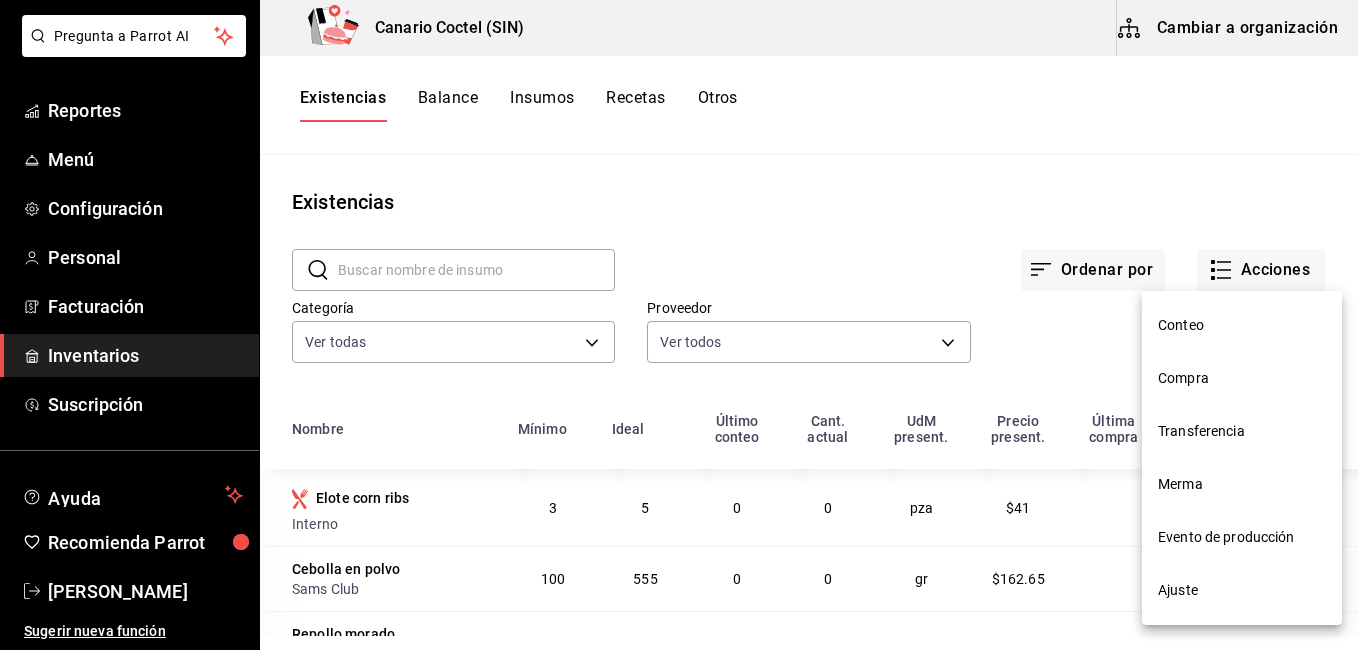 click on "Ajuste" at bounding box center (1242, 590) 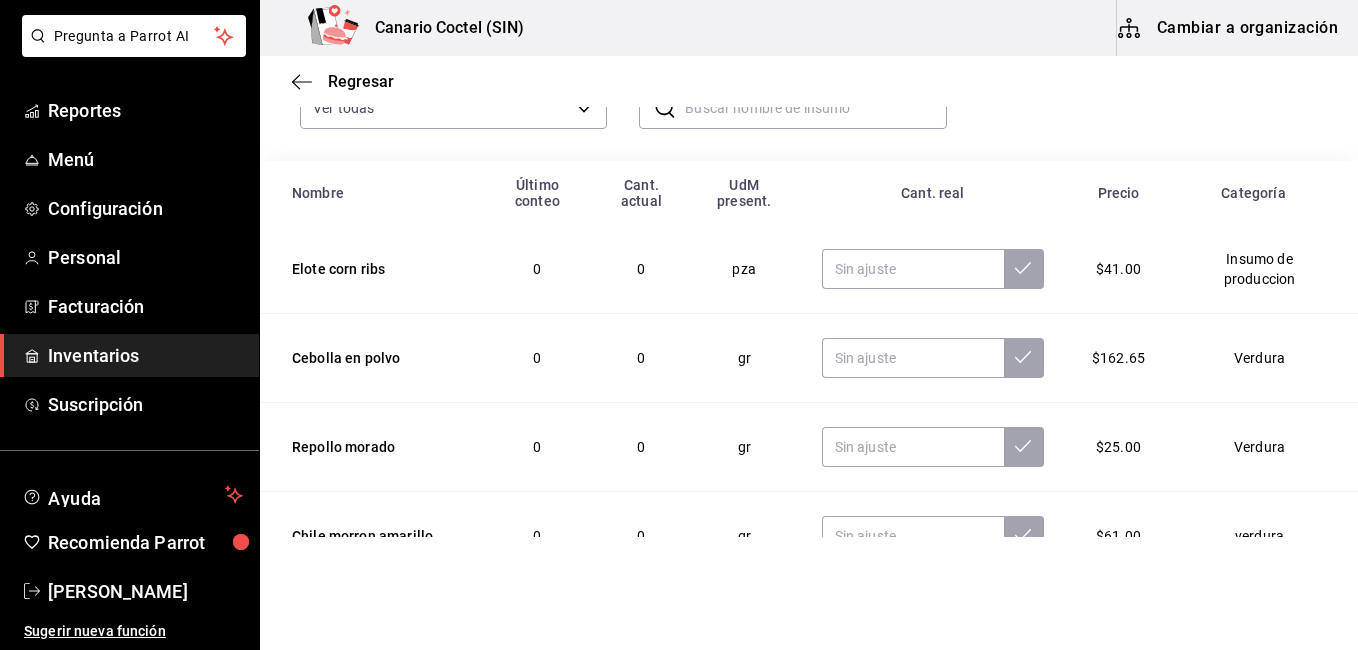 scroll, scrollTop: 200, scrollLeft: 0, axis: vertical 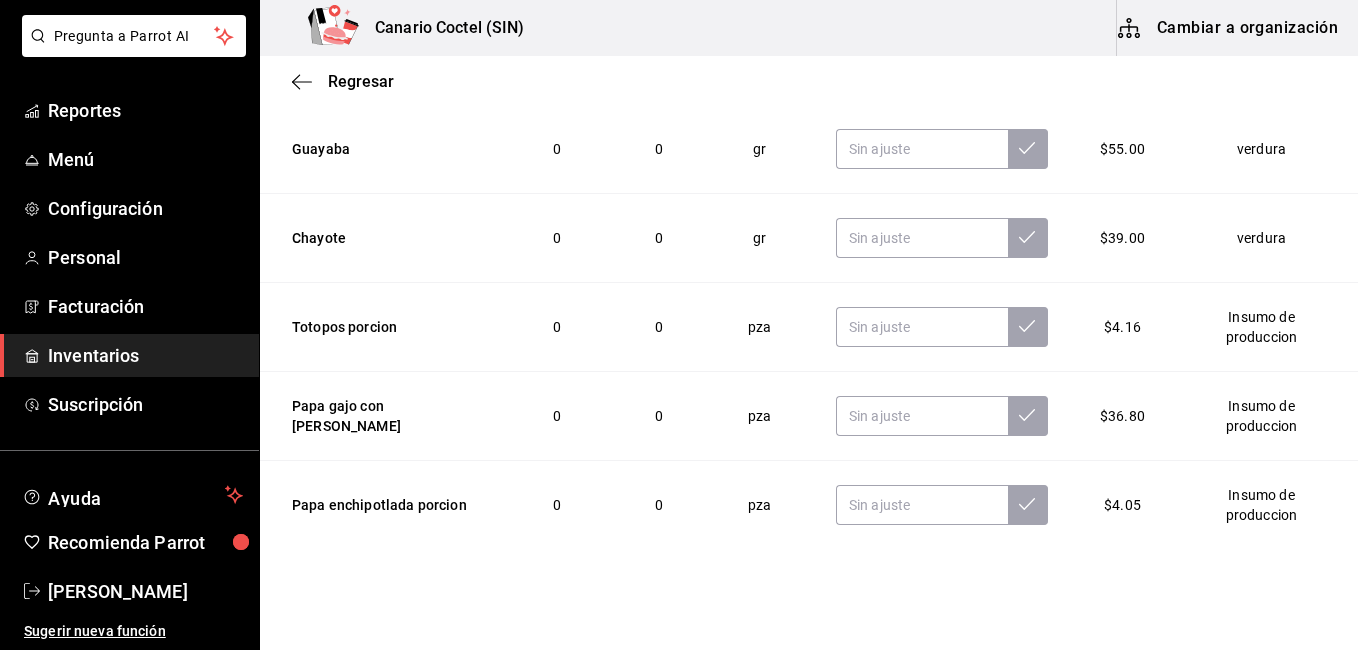 click on "Inventarios" at bounding box center [145, 355] 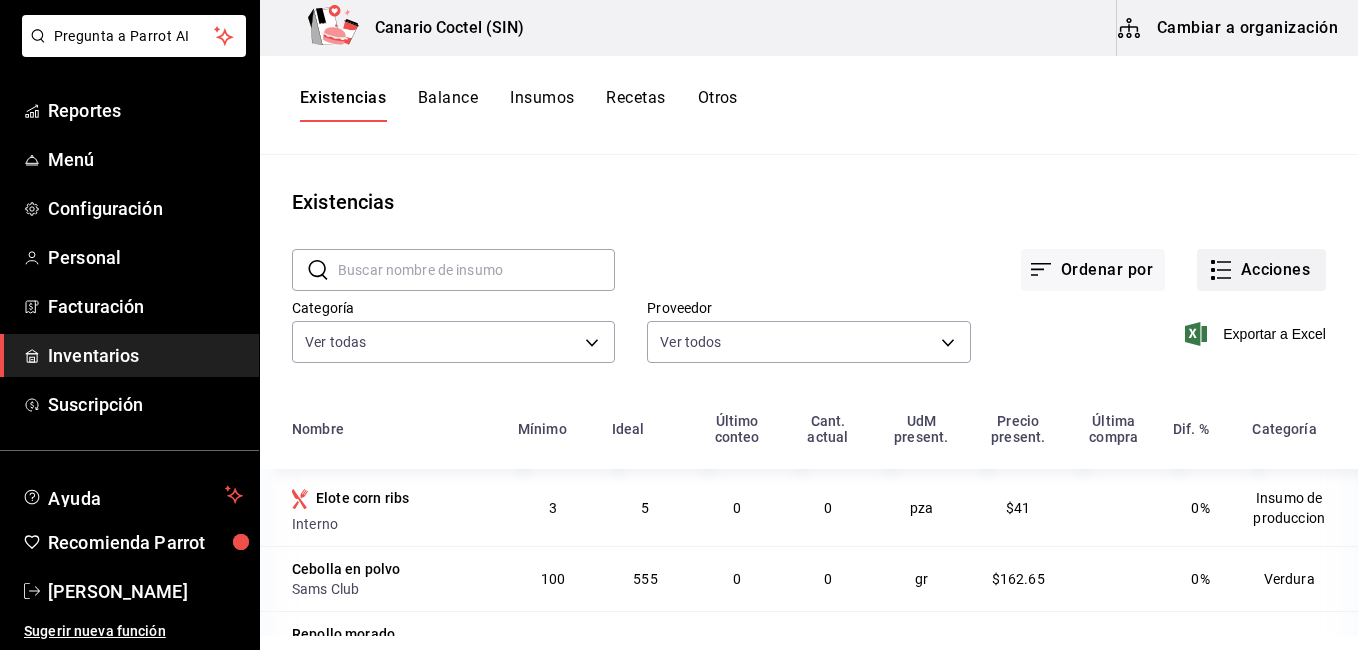 click on "Acciones" at bounding box center [1261, 270] 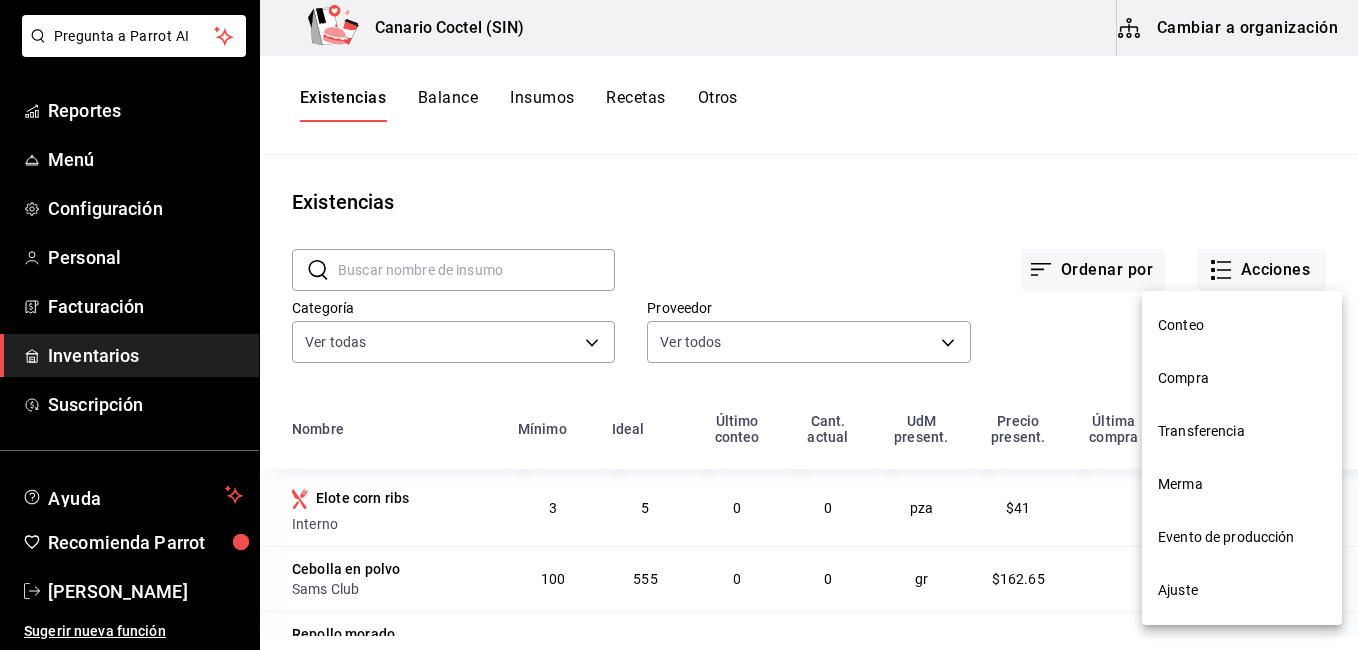 click on "Conteo" at bounding box center [1242, 325] 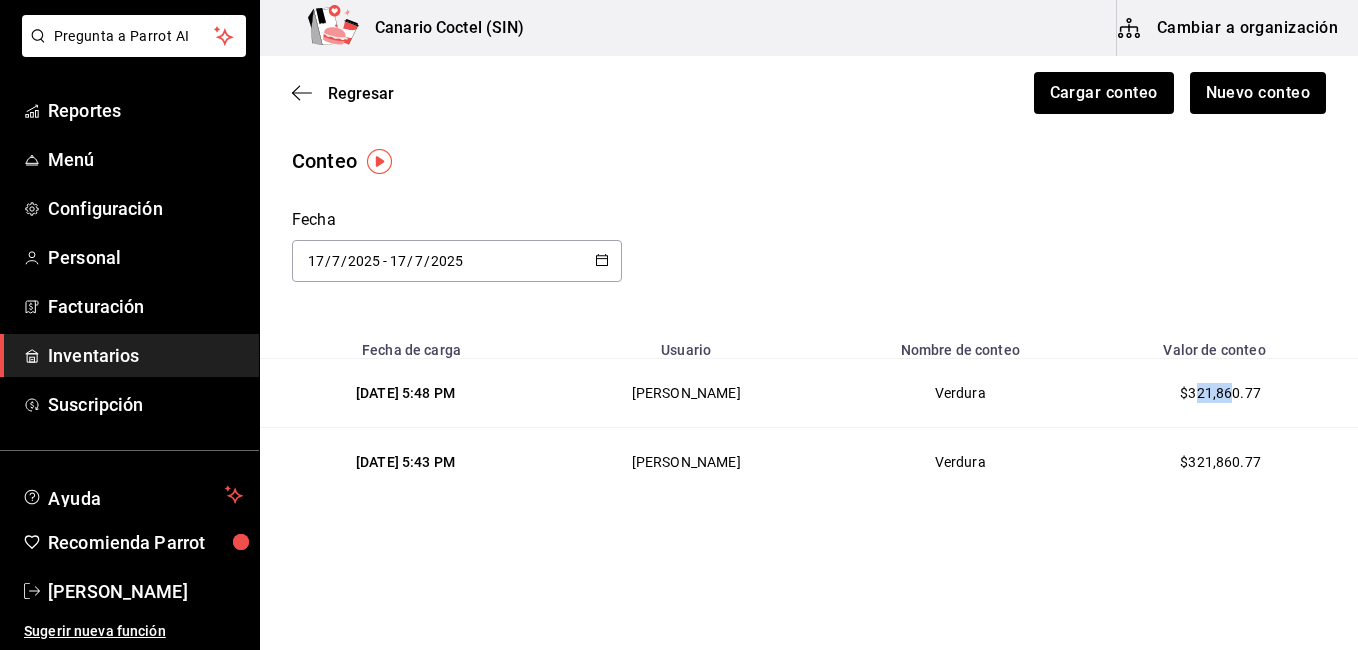 click on "$321,860.77" at bounding box center (1220, 393) 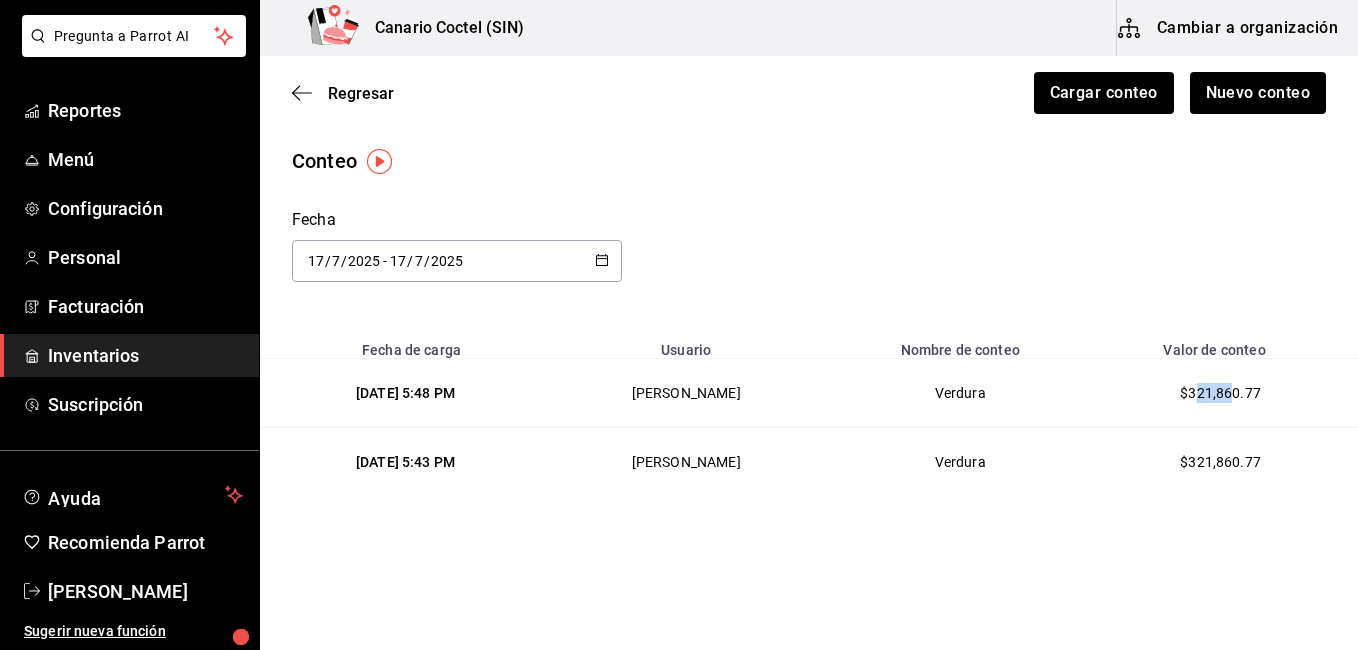 scroll, scrollTop: 5, scrollLeft: 0, axis: vertical 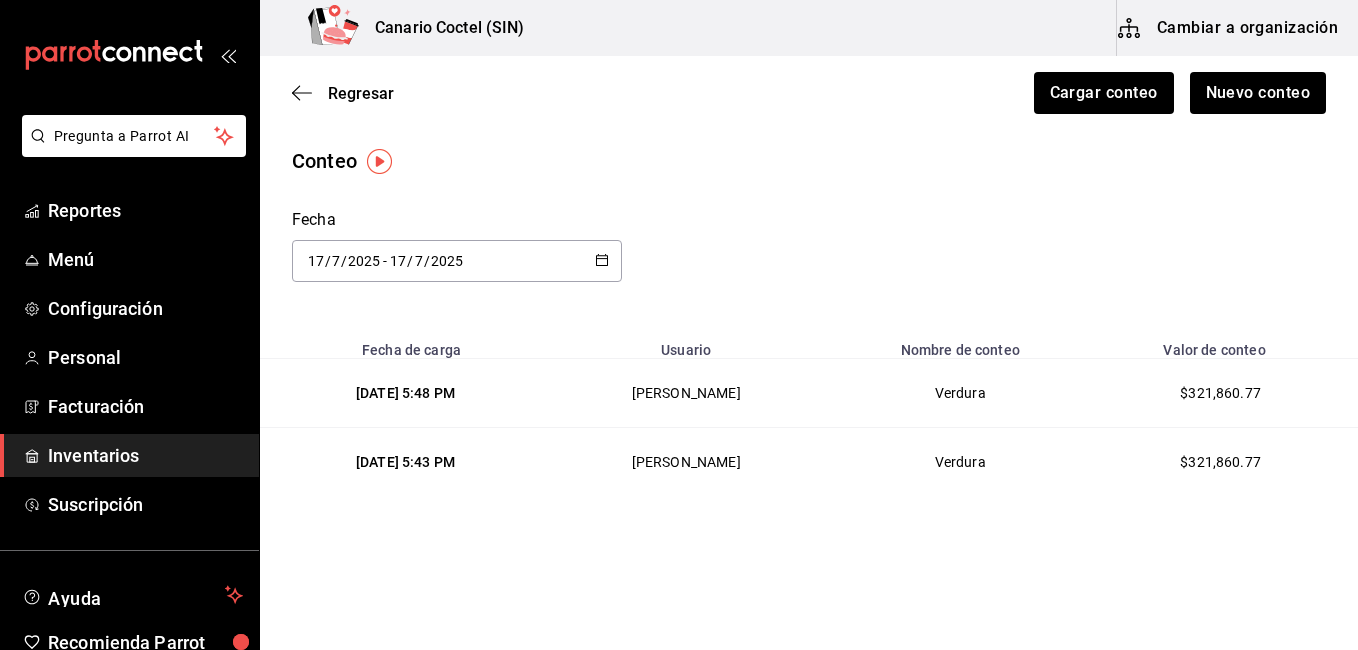 click on "Conteo Fecha [DATE] [DATE] - [DATE] [DATE]" at bounding box center (809, 214) 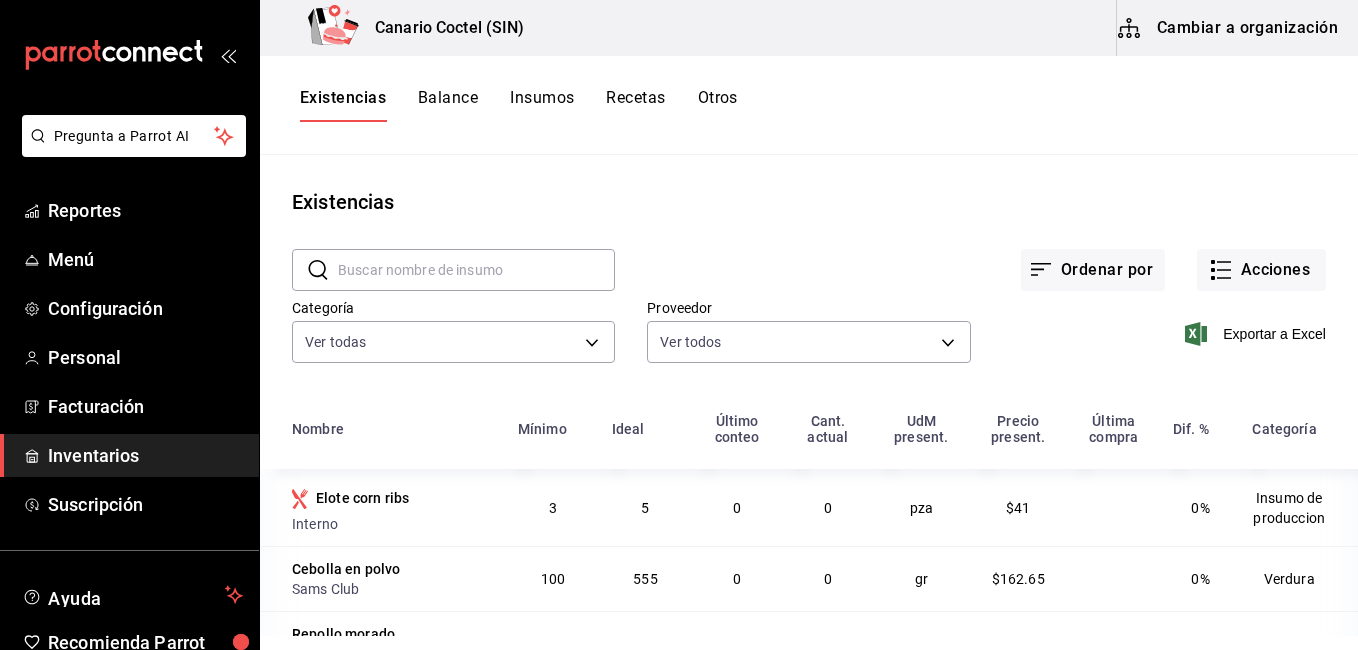 click on "Balance" at bounding box center (448, 105) 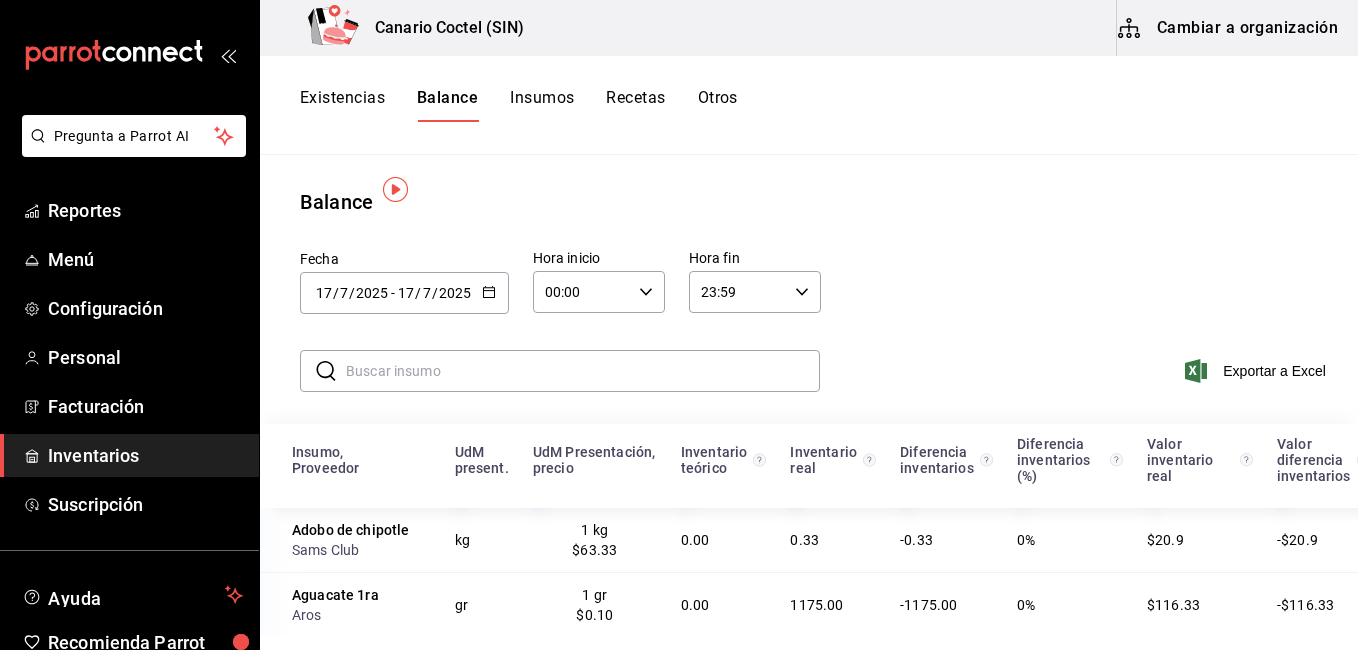 scroll, scrollTop: 100, scrollLeft: 0, axis: vertical 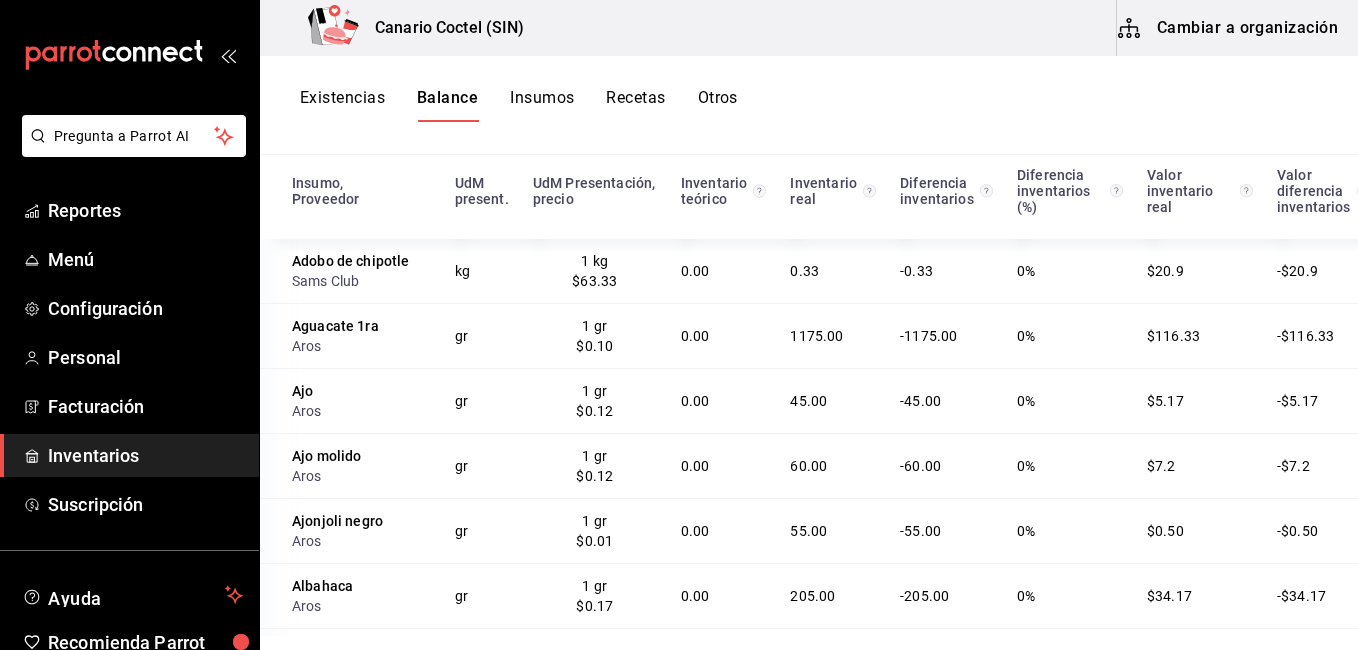click on "Insumos" at bounding box center (542, 105) 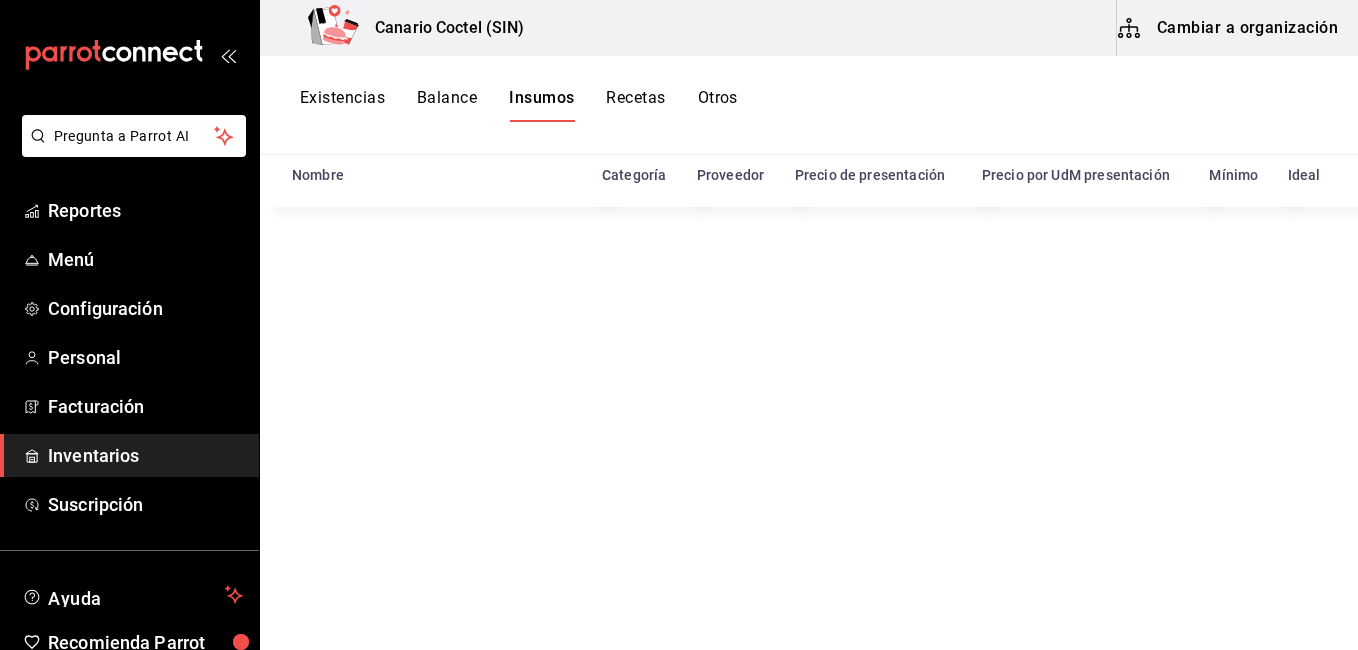 scroll, scrollTop: 246, scrollLeft: 0, axis: vertical 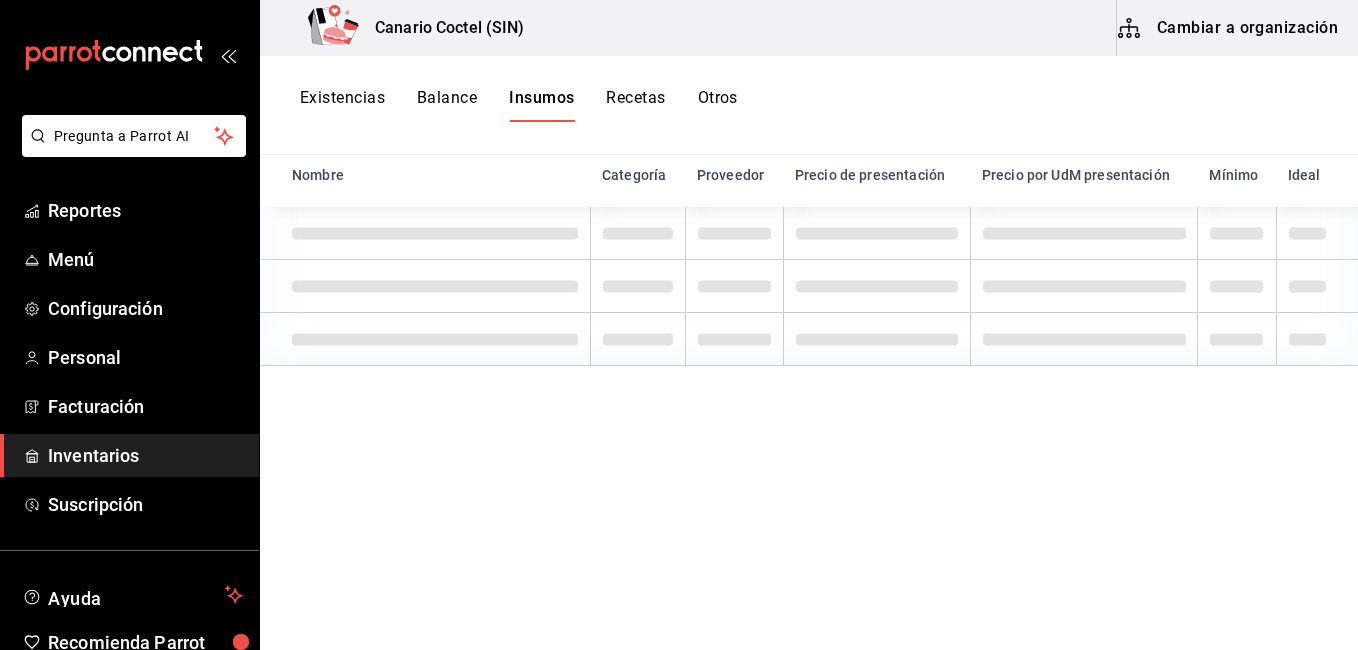click on "Balance" at bounding box center (447, 105) 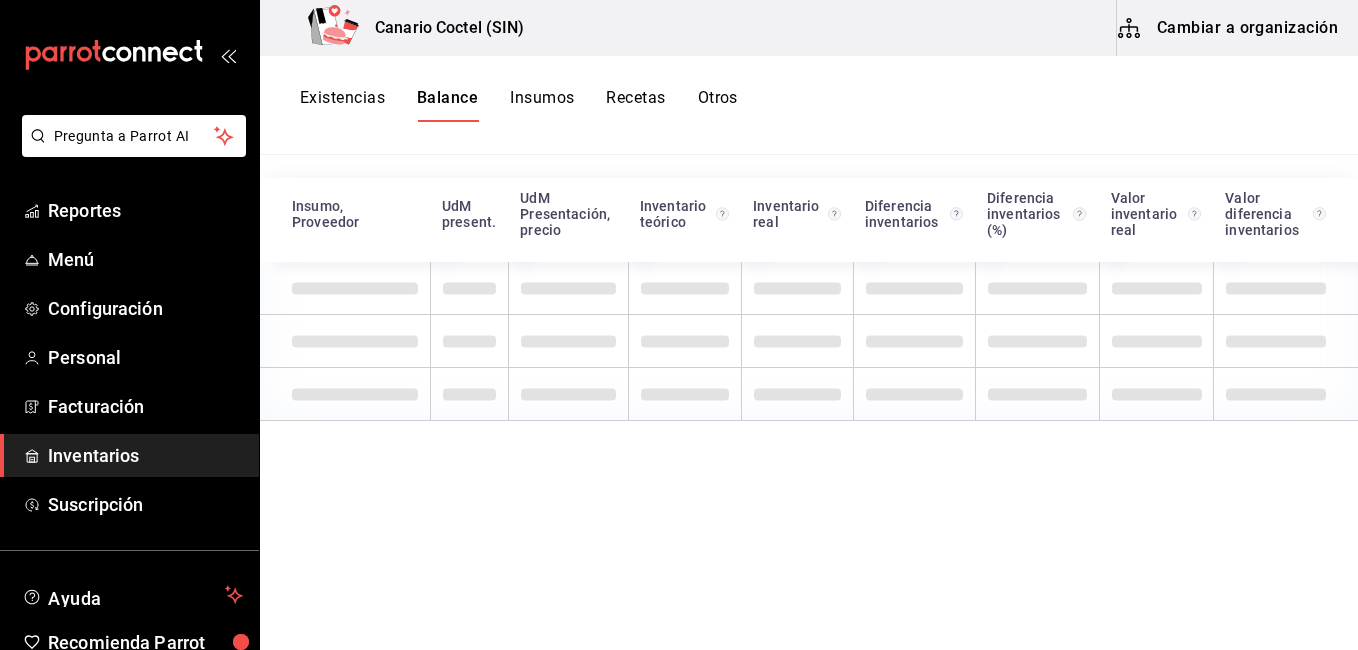click on "Existencias" at bounding box center [342, 105] 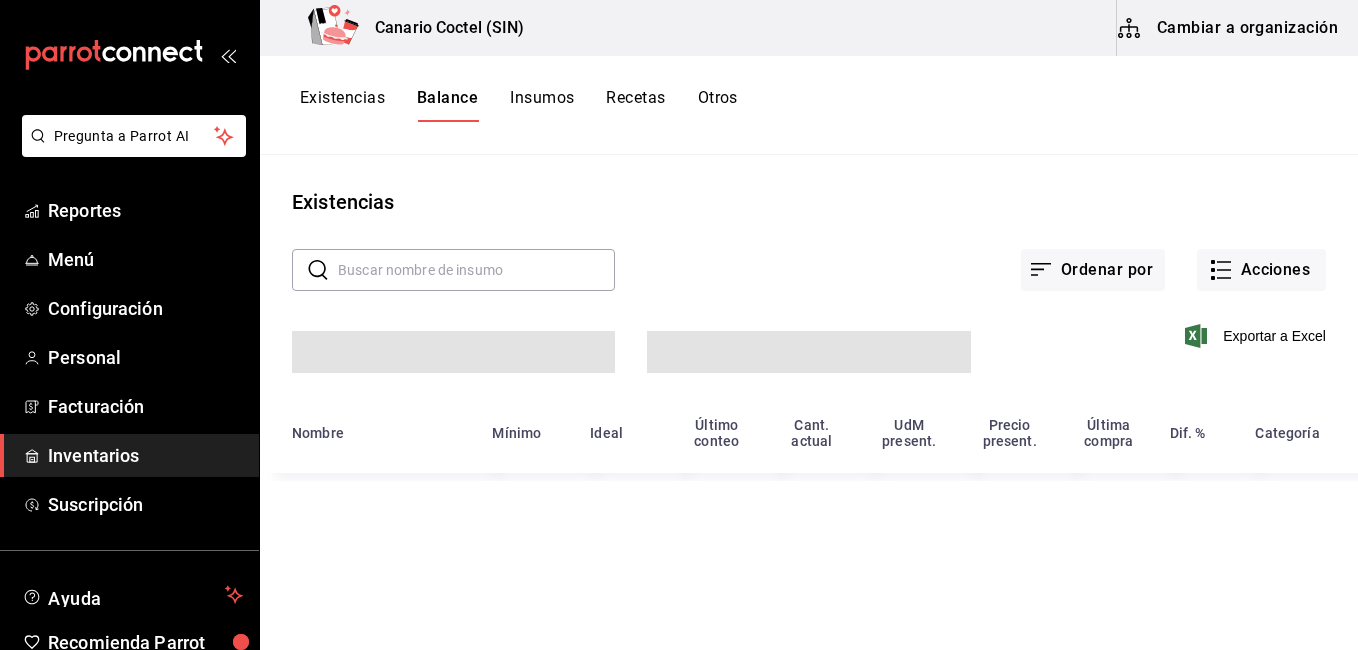 scroll, scrollTop: 0, scrollLeft: 0, axis: both 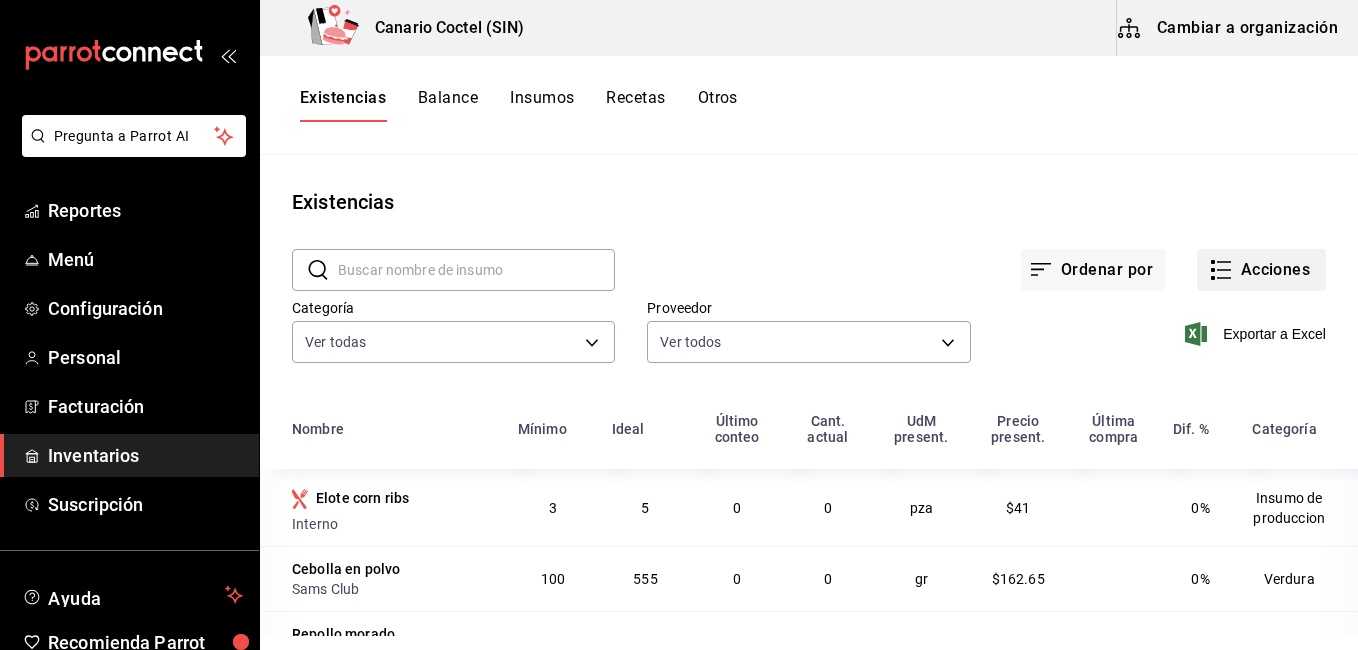 click on "Acciones" at bounding box center (1261, 270) 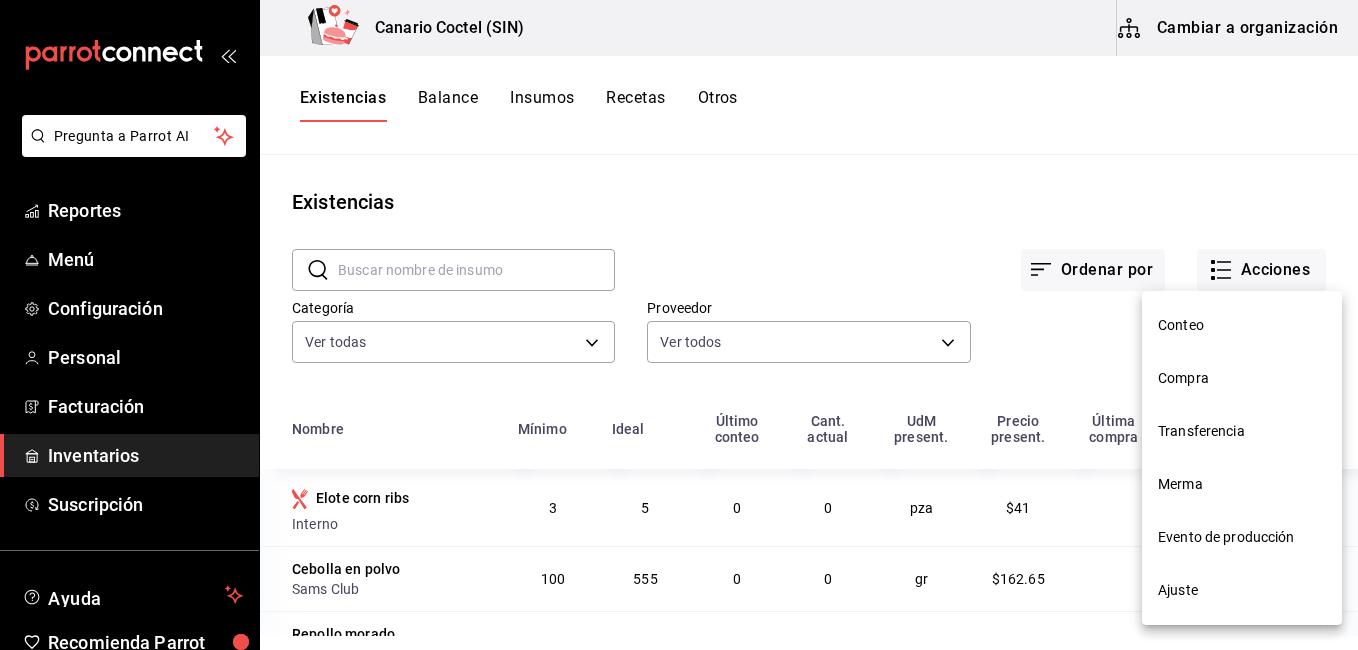 click on "Conteo" at bounding box center [1242, 325] 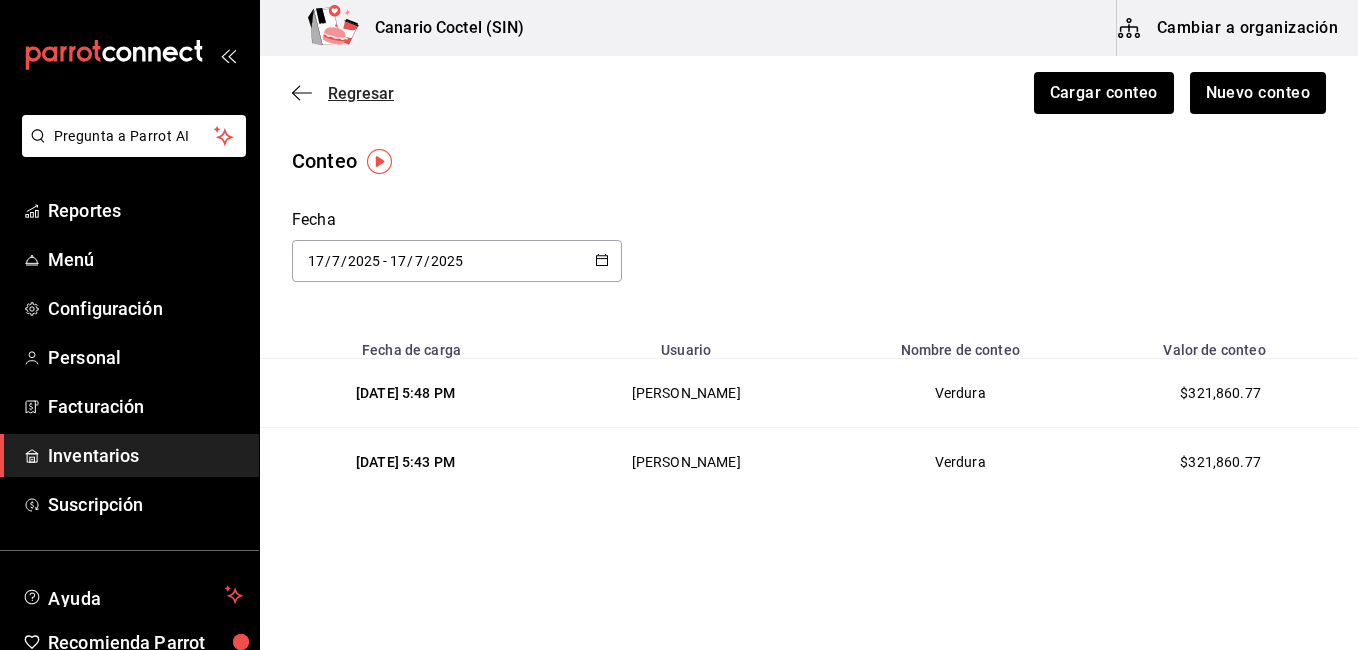 click on "Regresar" at bounding box center [343, 93] 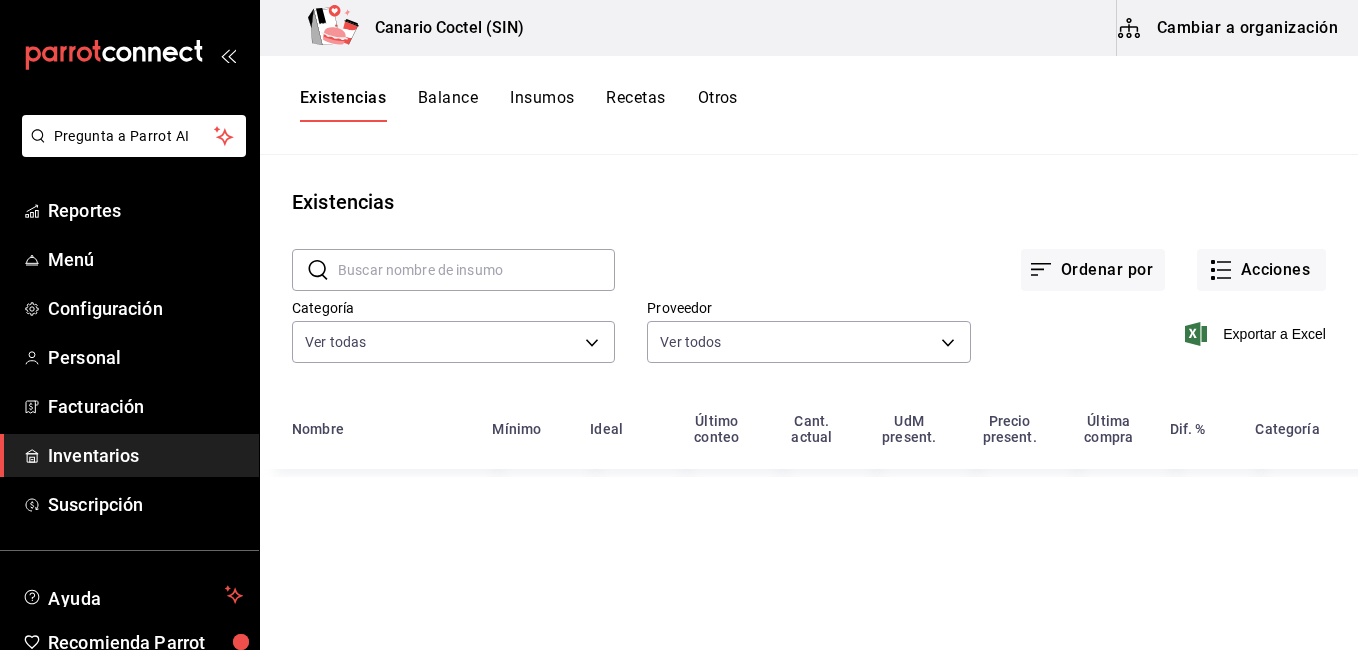 click on "Otros" at bounding box center (718, 105) 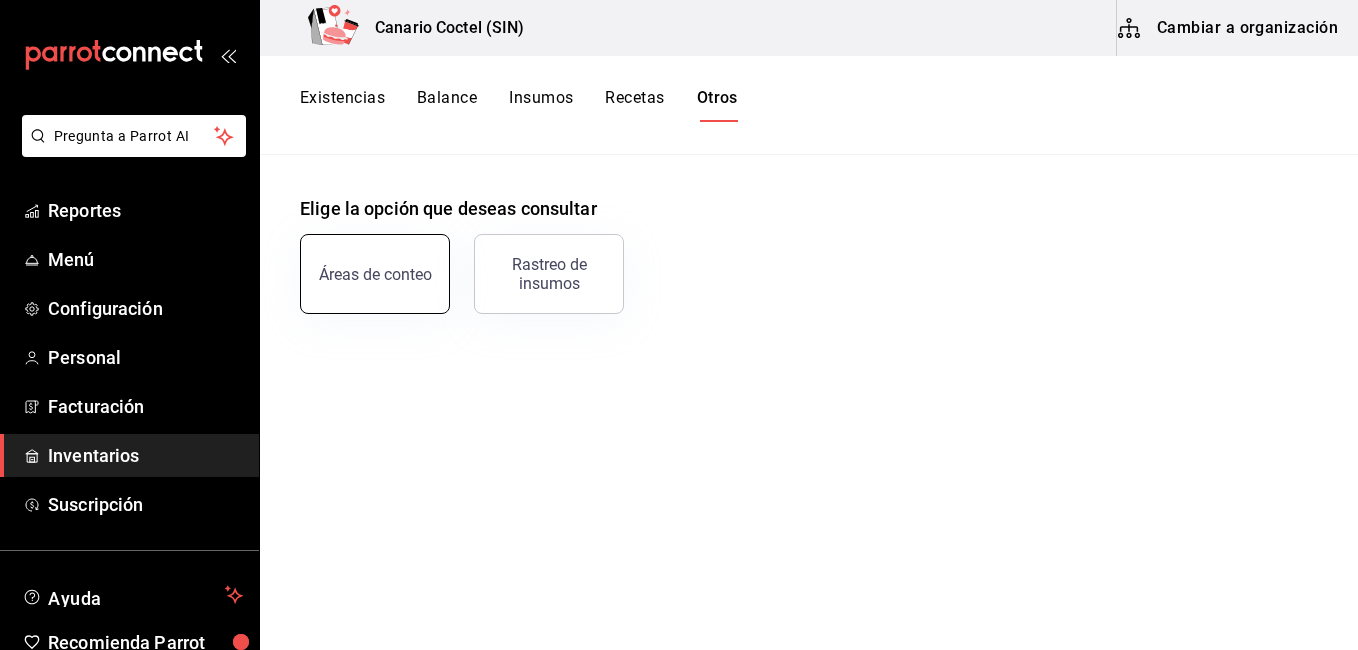 click on "Áreas de conteo" at bounding box center (375, 274) 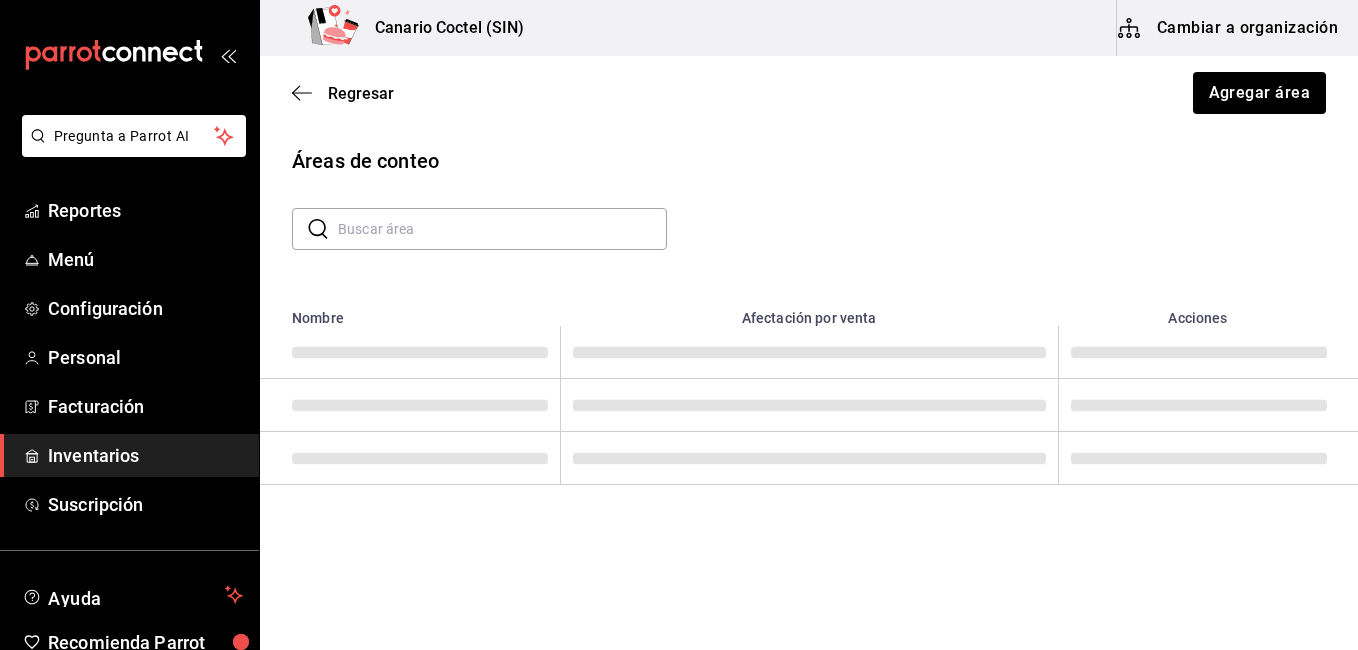 click at bounding box center [502, 229] 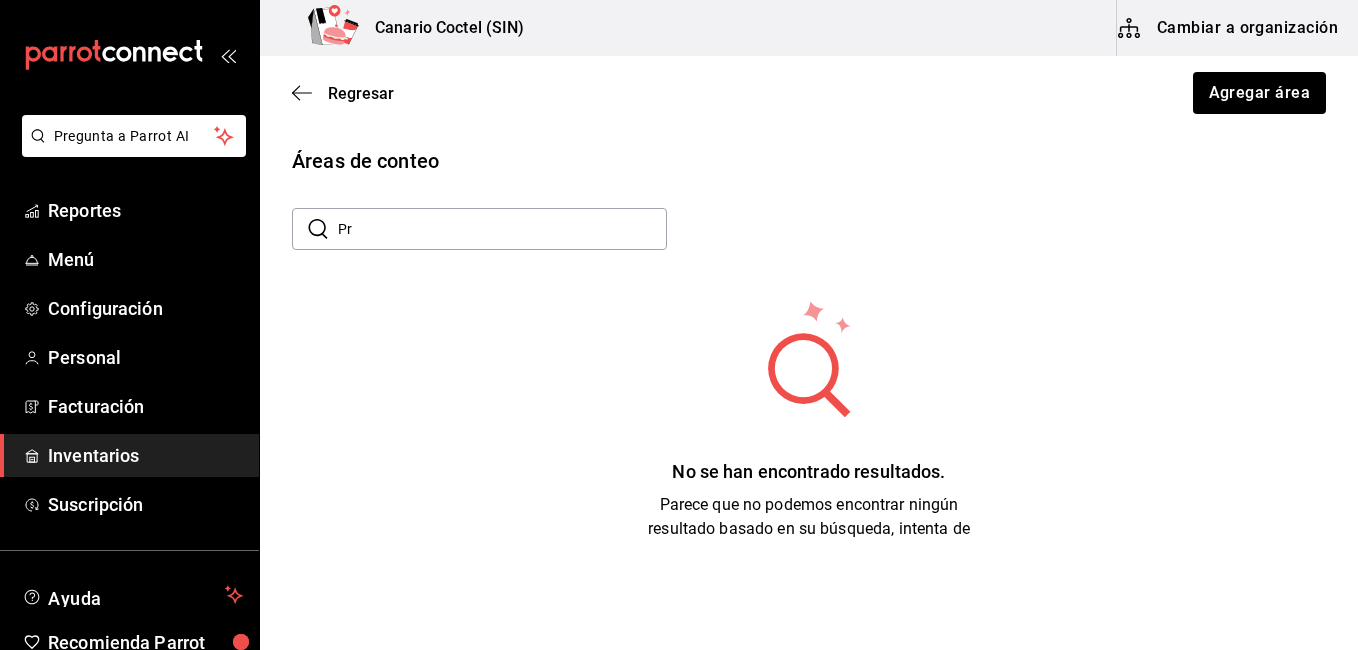 type on "P" 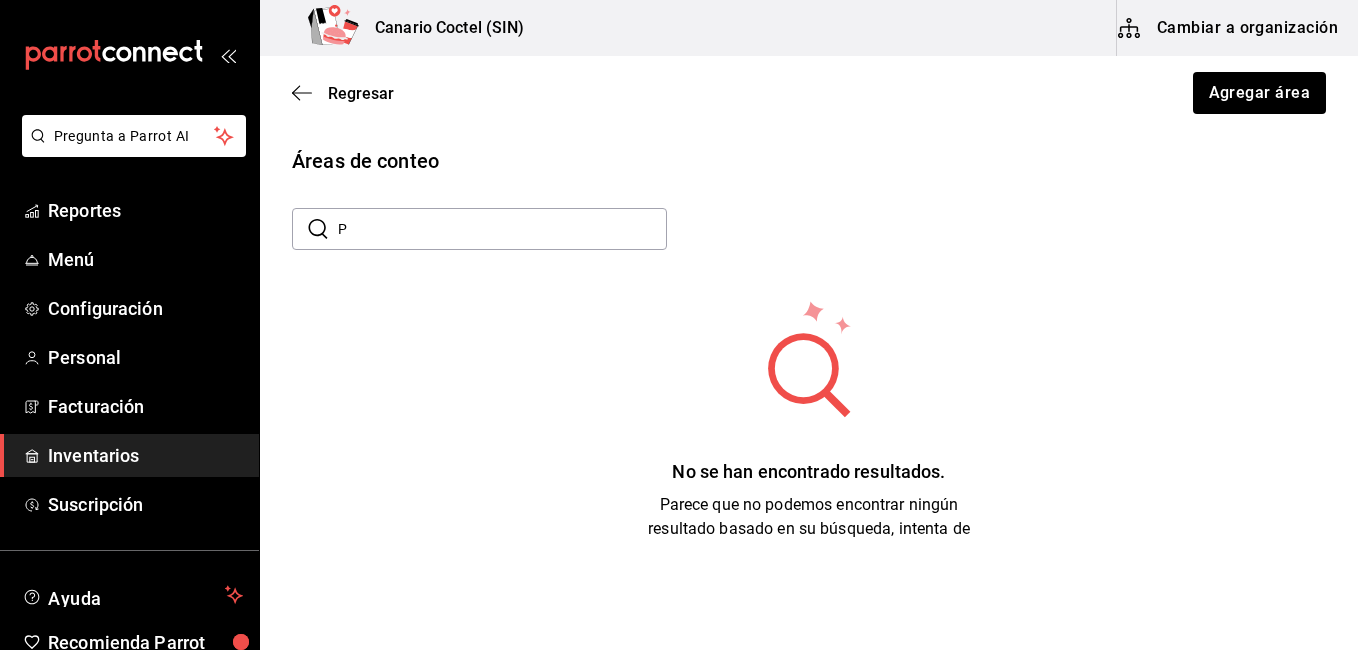 type 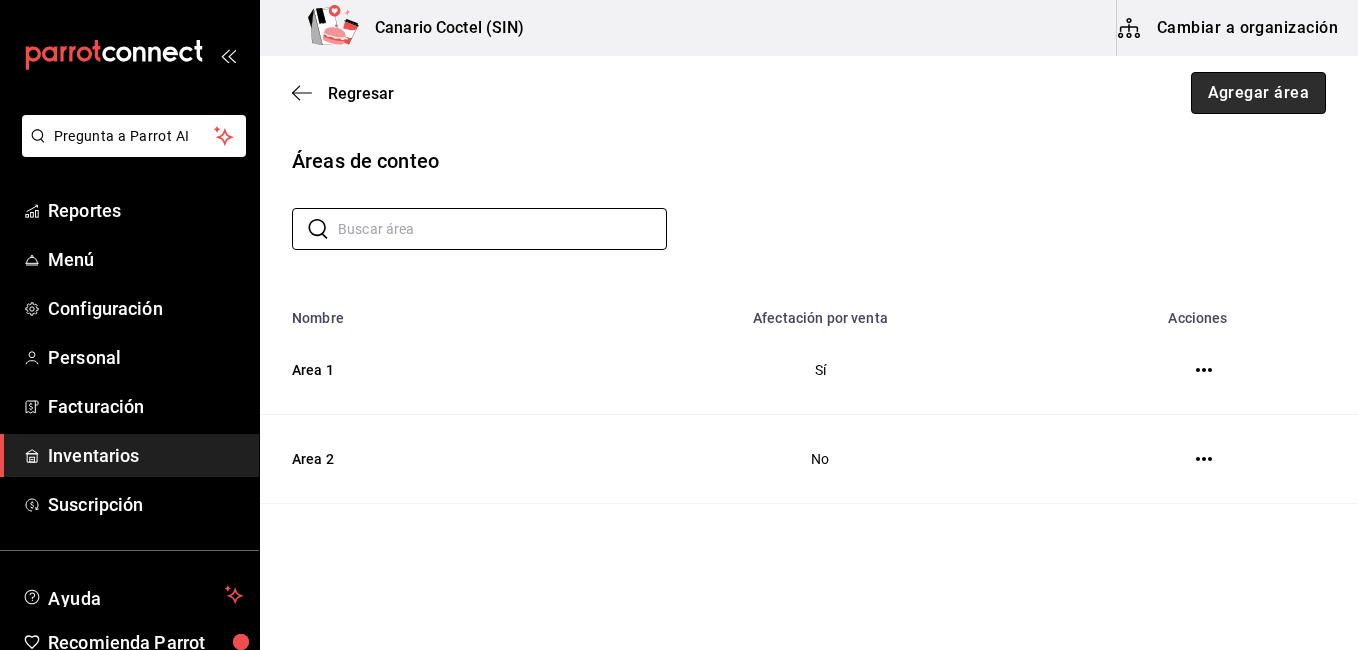 click on "Agregar área" at bounding box center [1259, 93] 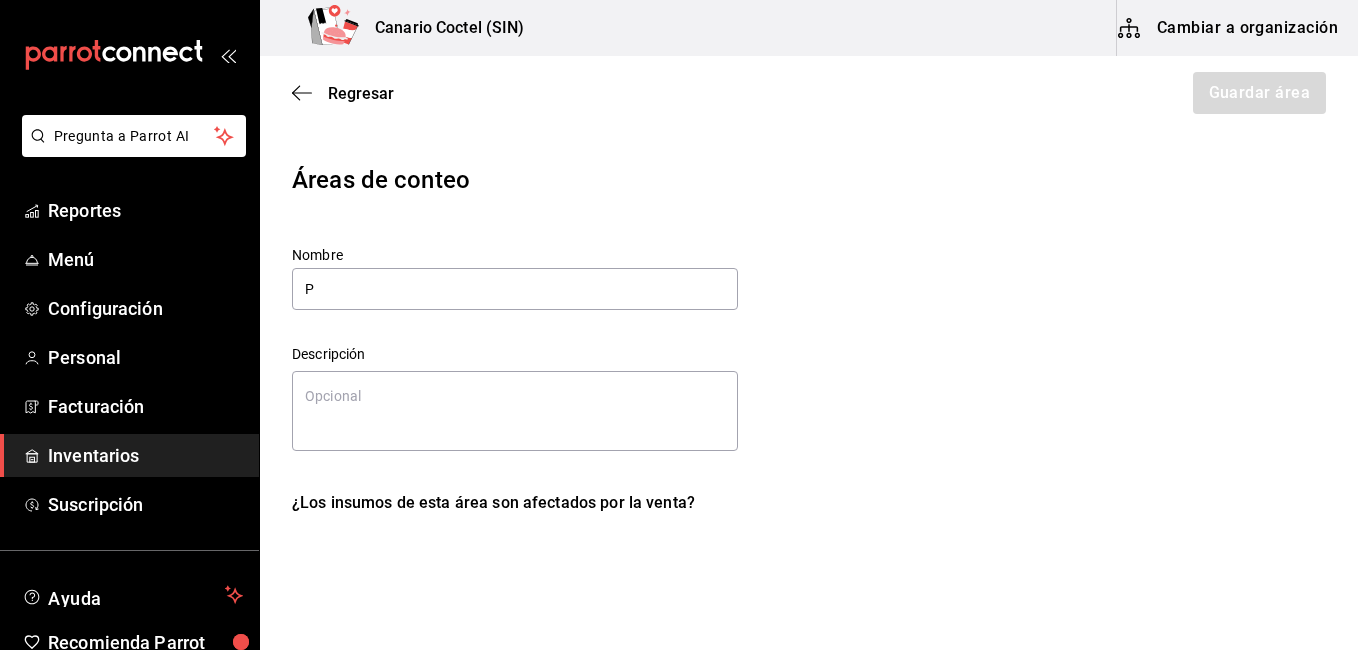 type on "Pr" 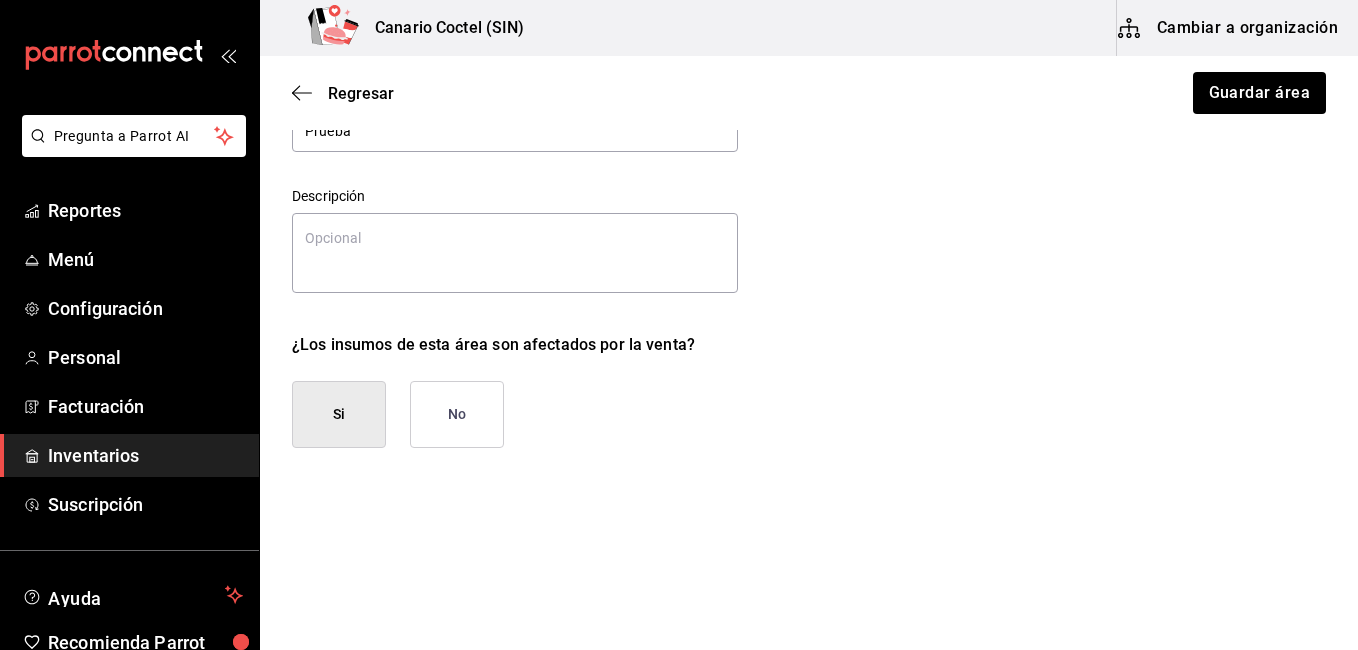 scroll, scrollTop: 165, scrollLeft: 0, axis: vertical 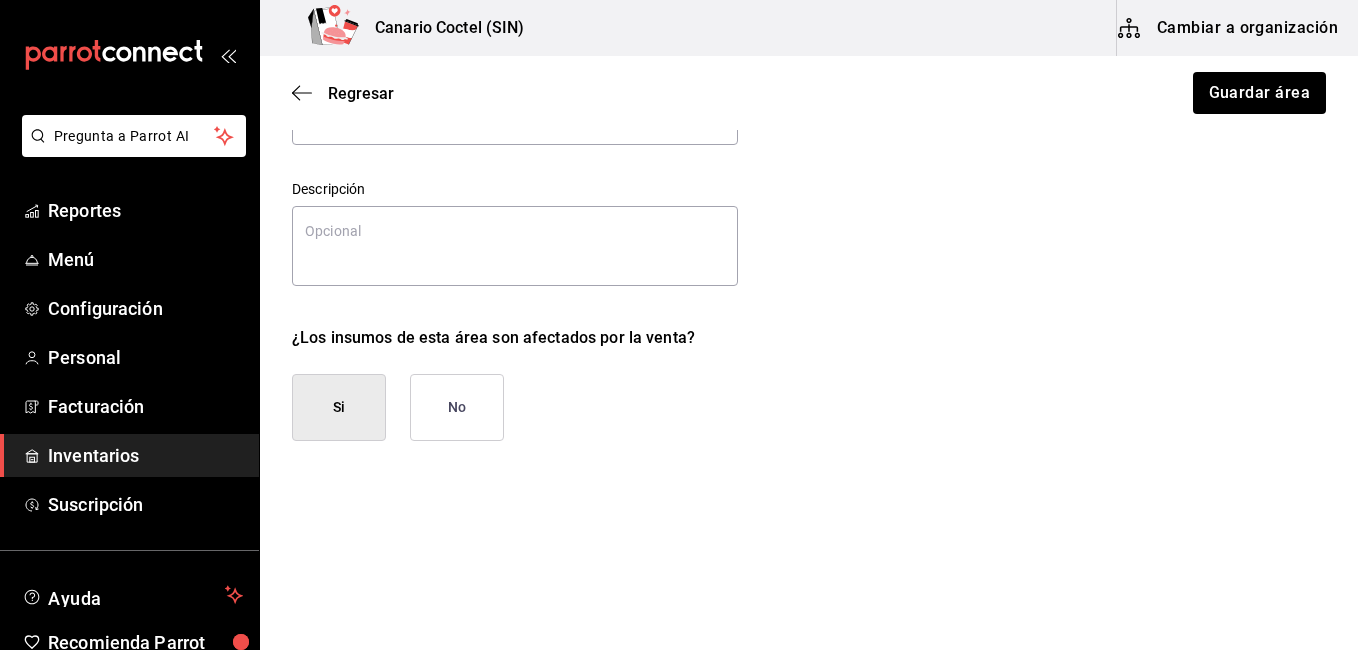 type on "Prueba" 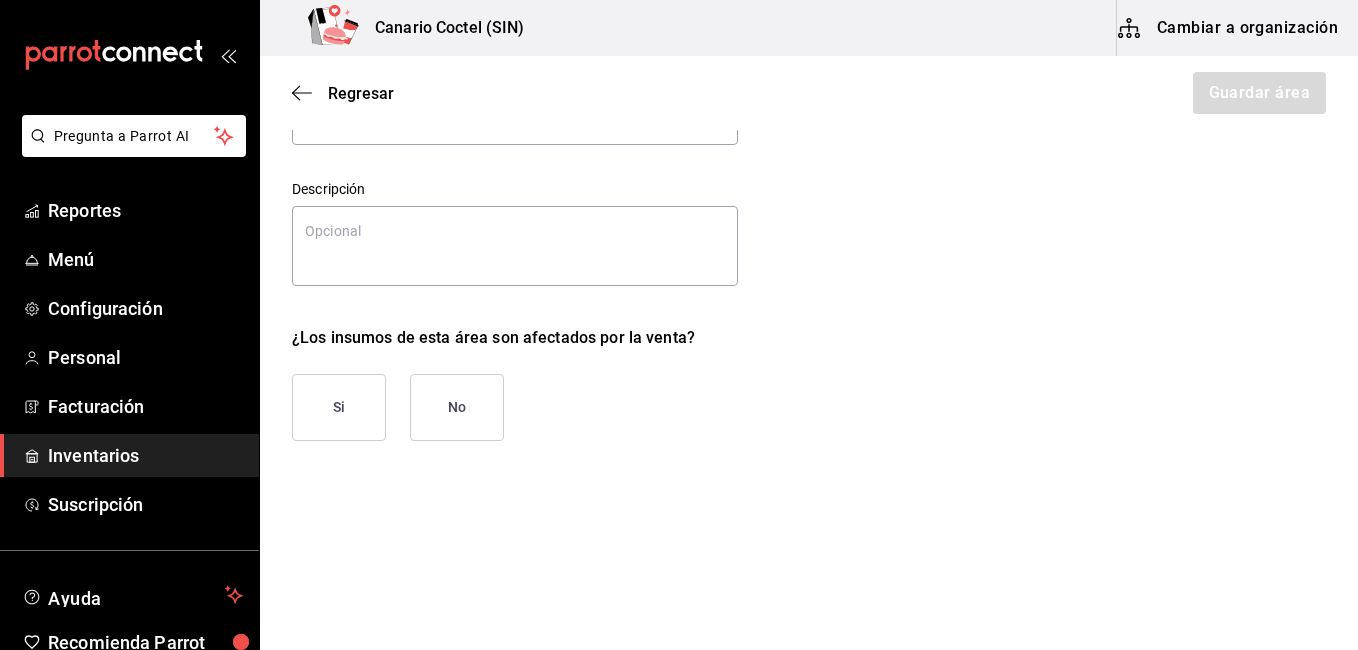 click on "Si" at bounding box center (339, 407) 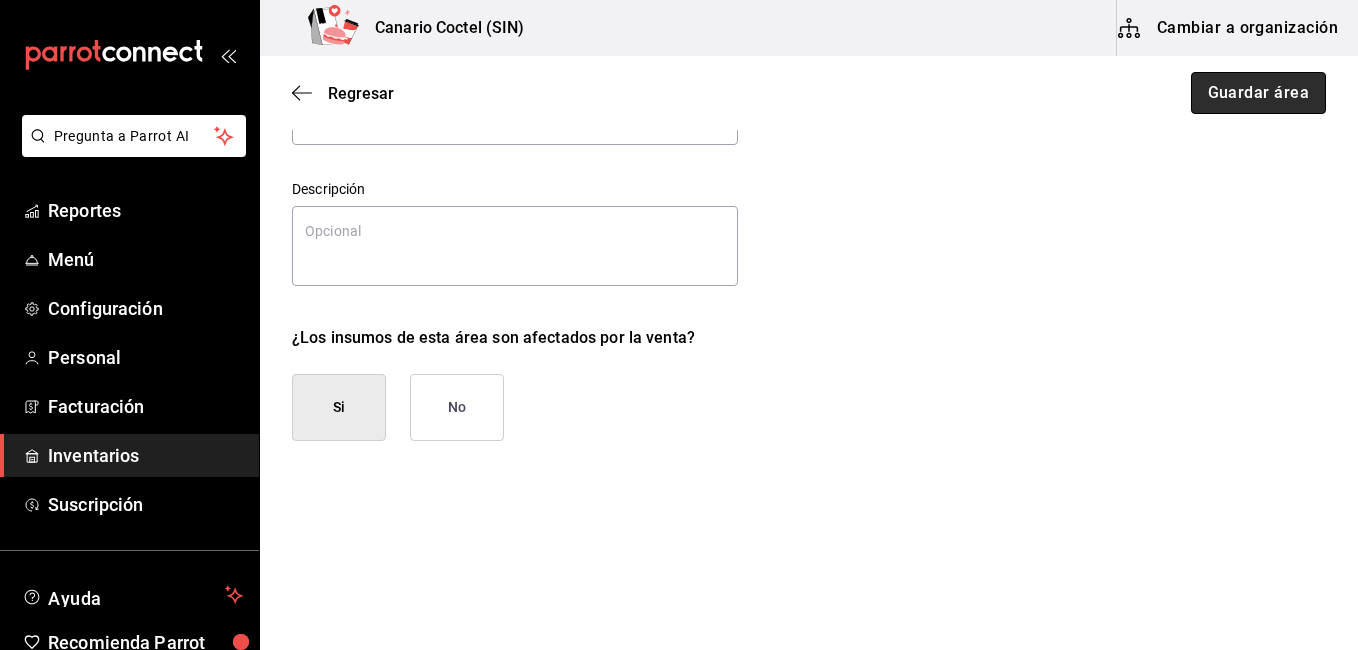 click on "Guardar área" at bounding box center [1259, 93] 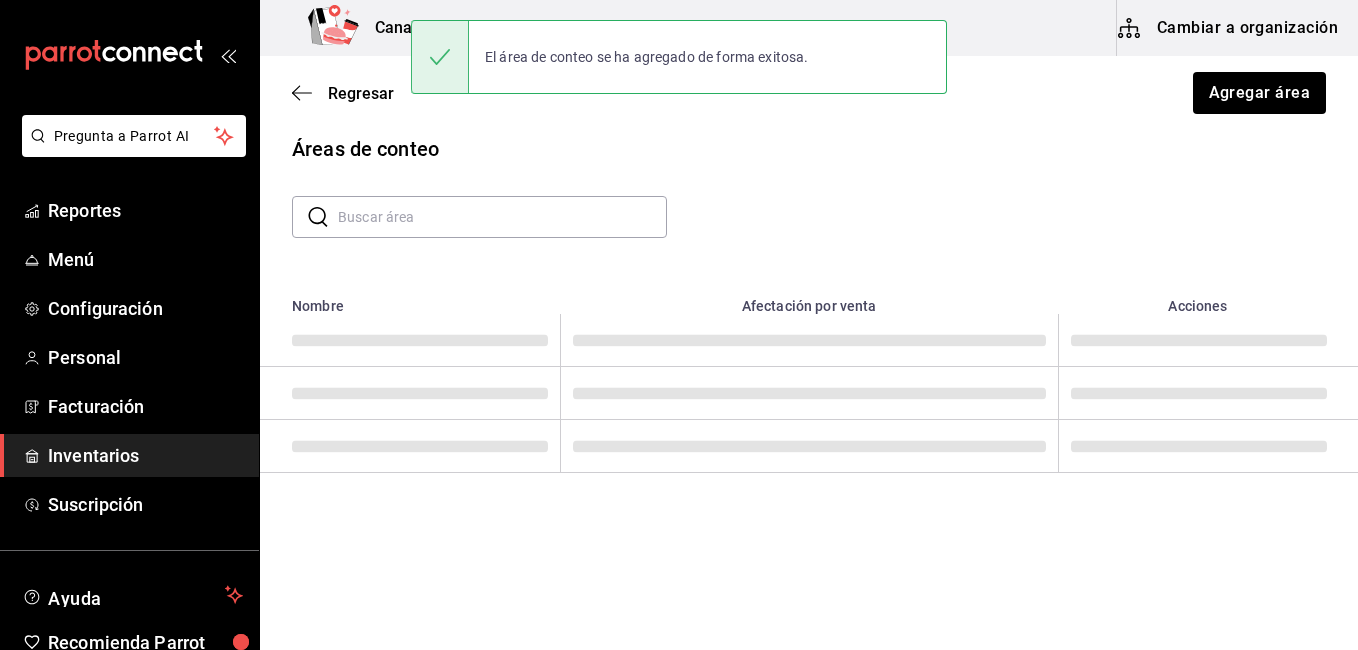 scroll, scrollTop: 13, scrollLeft: 0, axis: vertical 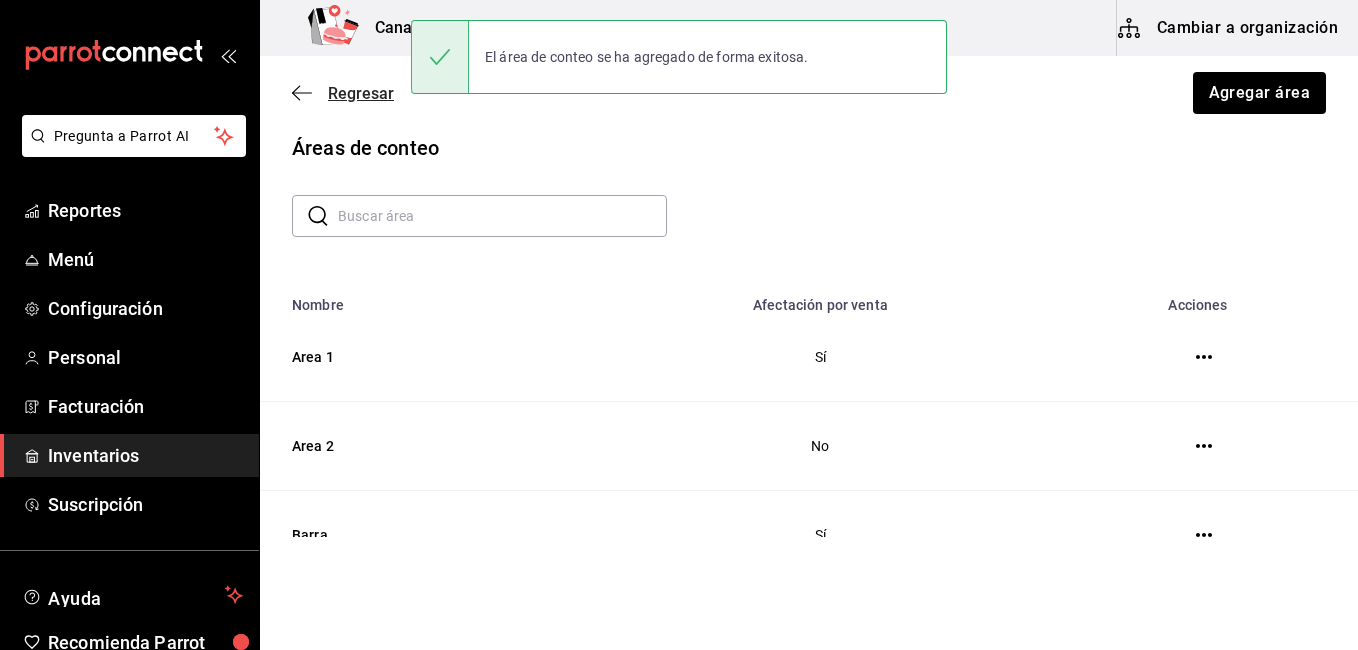 click 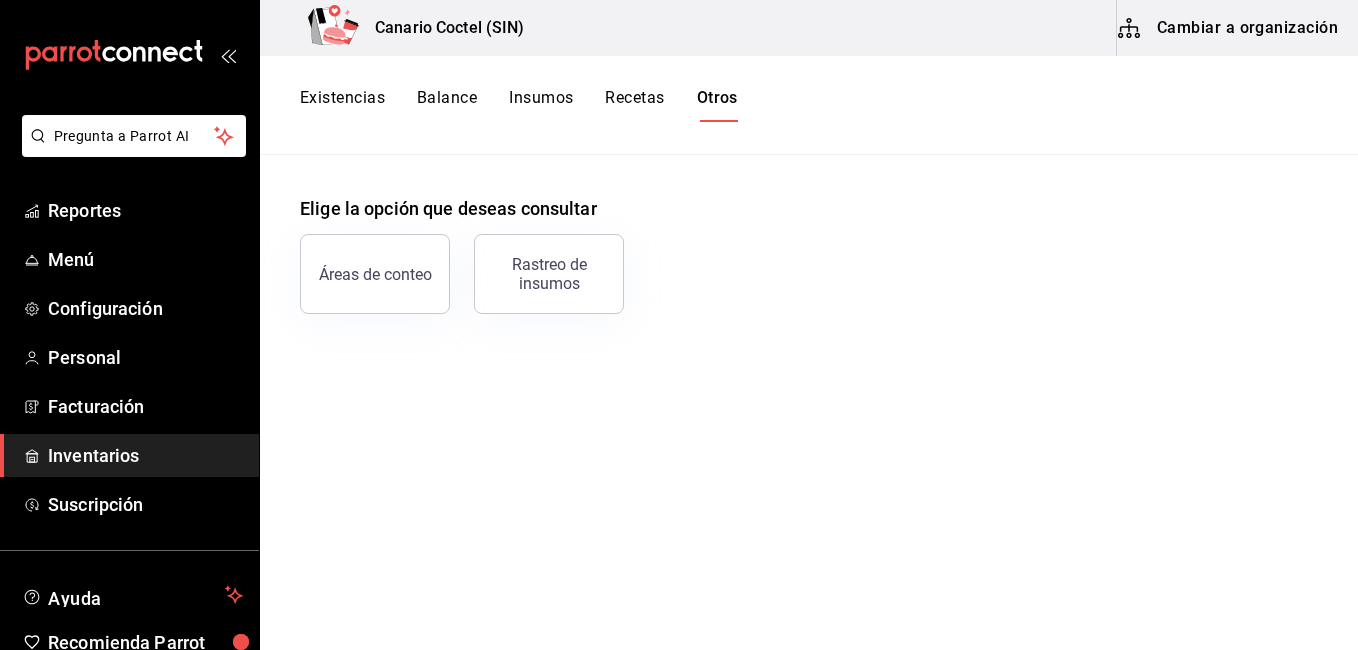 click on "Existencias" at bounding box center [342, 105] 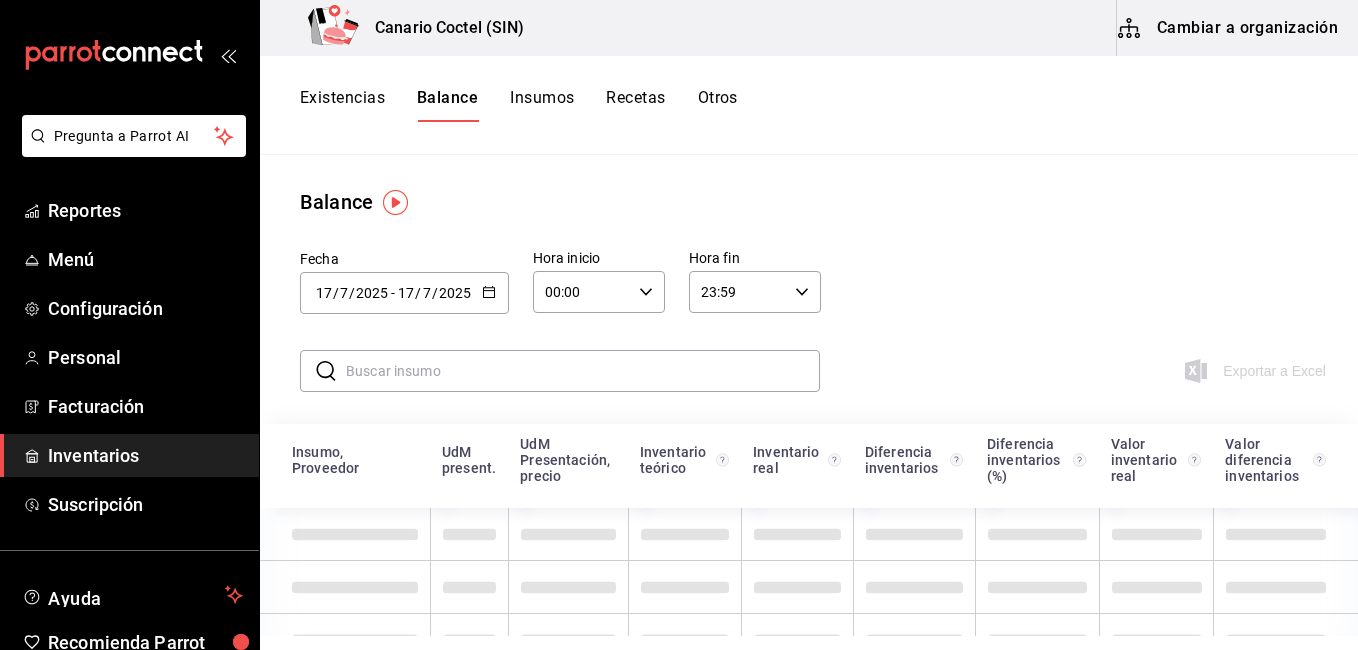 click on "Existencias" at bounding box center [342, 105] 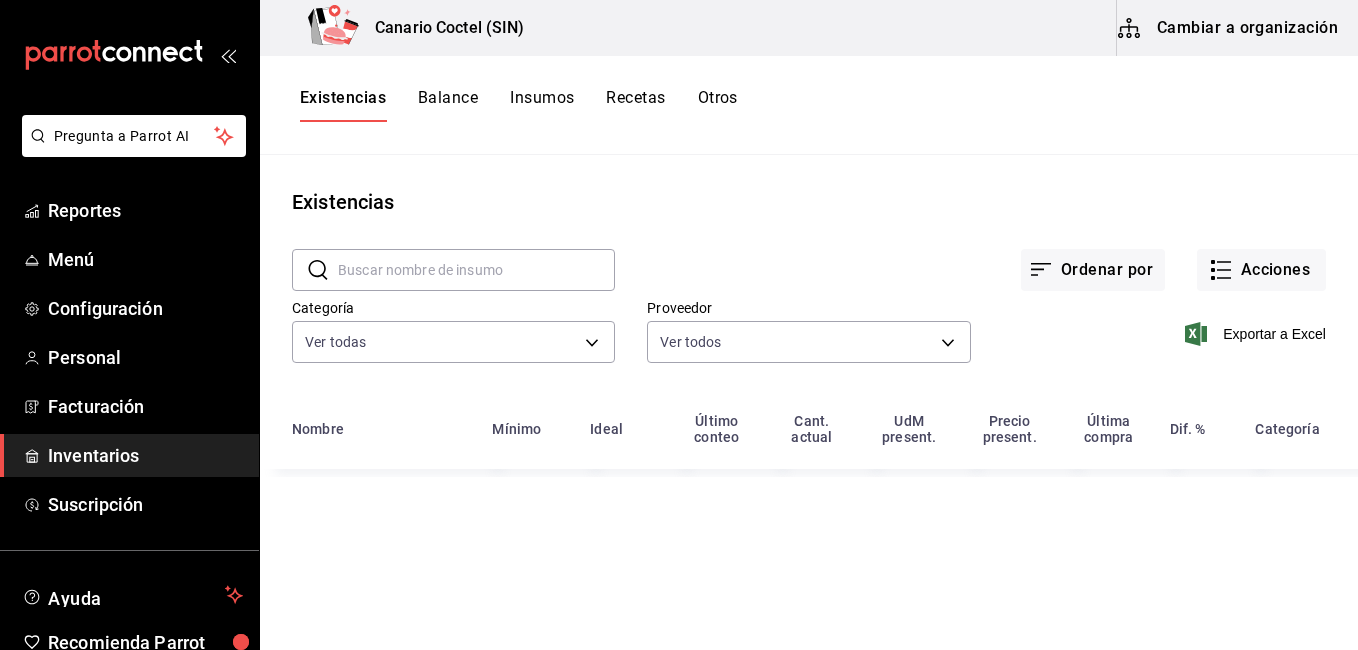 click on "Insumos" at bounding box center (542, 105) 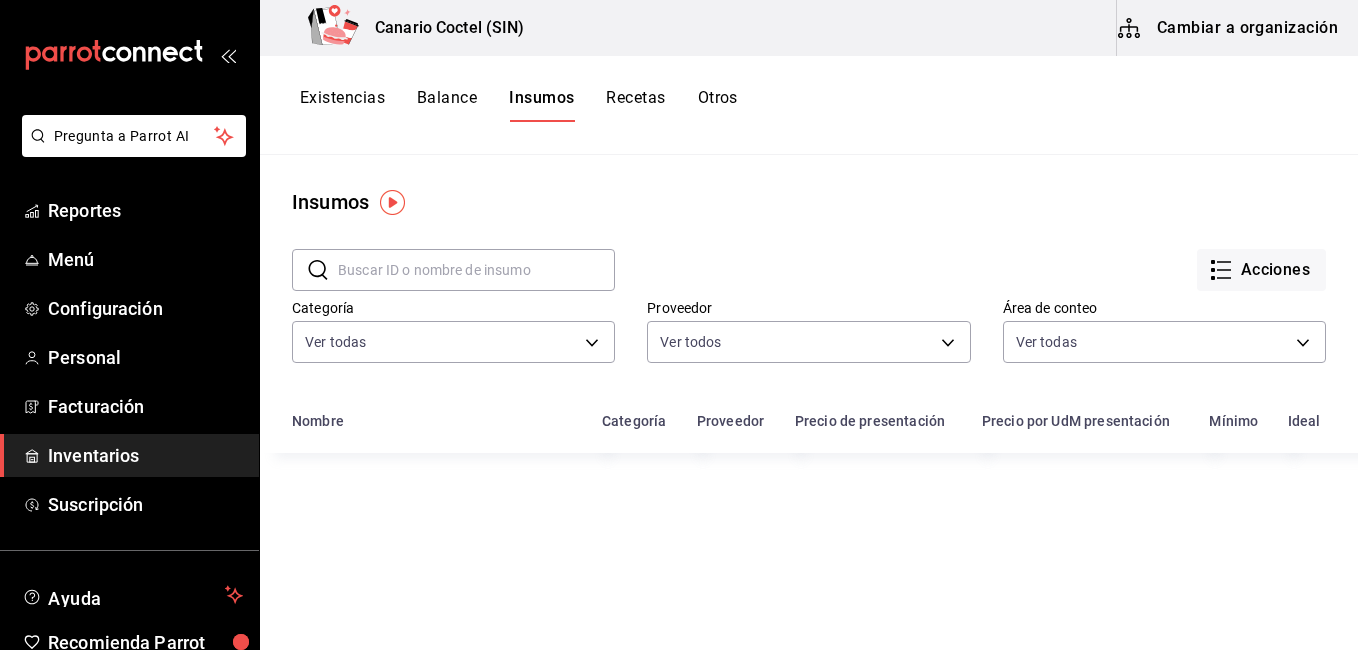click at bounding box center [476, 270] 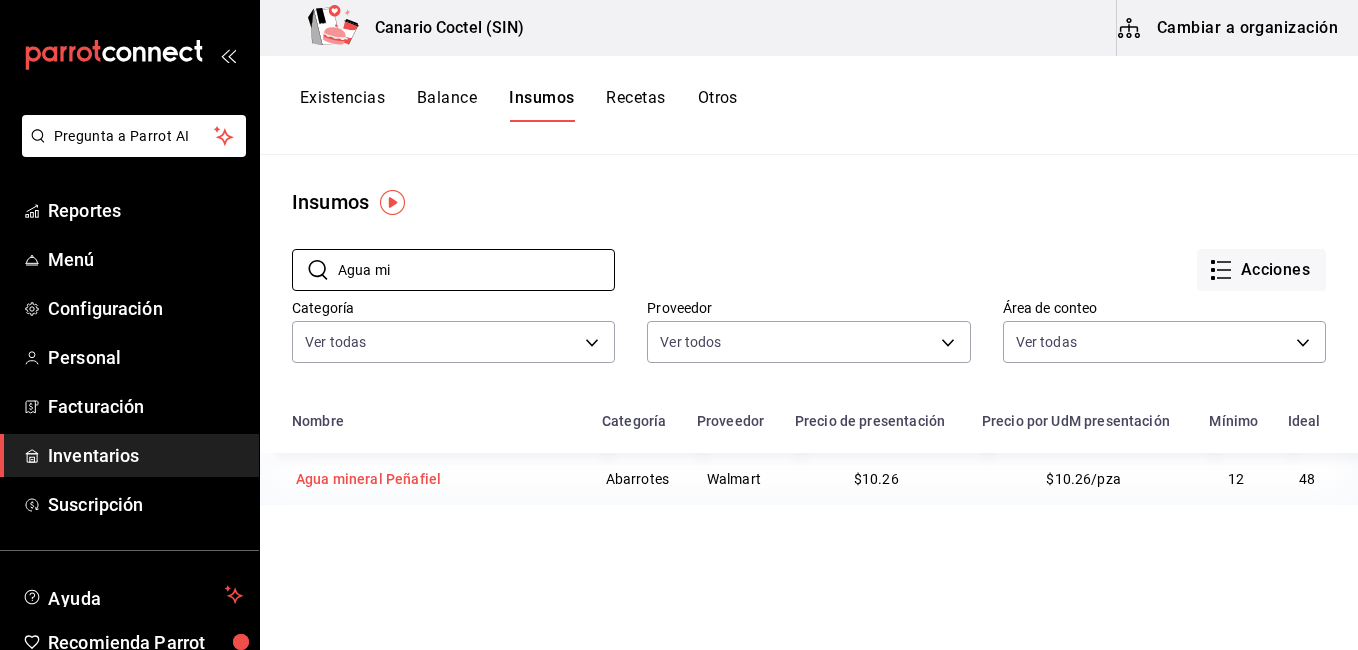 type on "Agua mi" 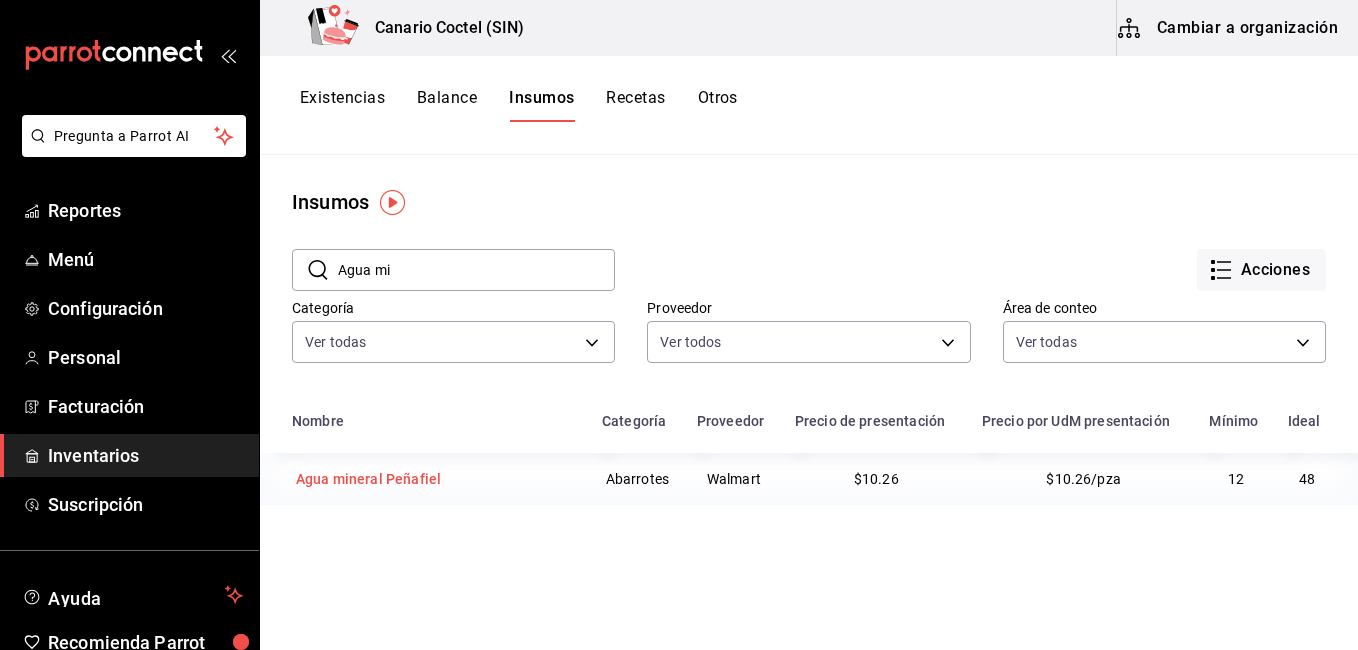 click on "Agua mineral Peñafiel" at bounding box center [368, 479] 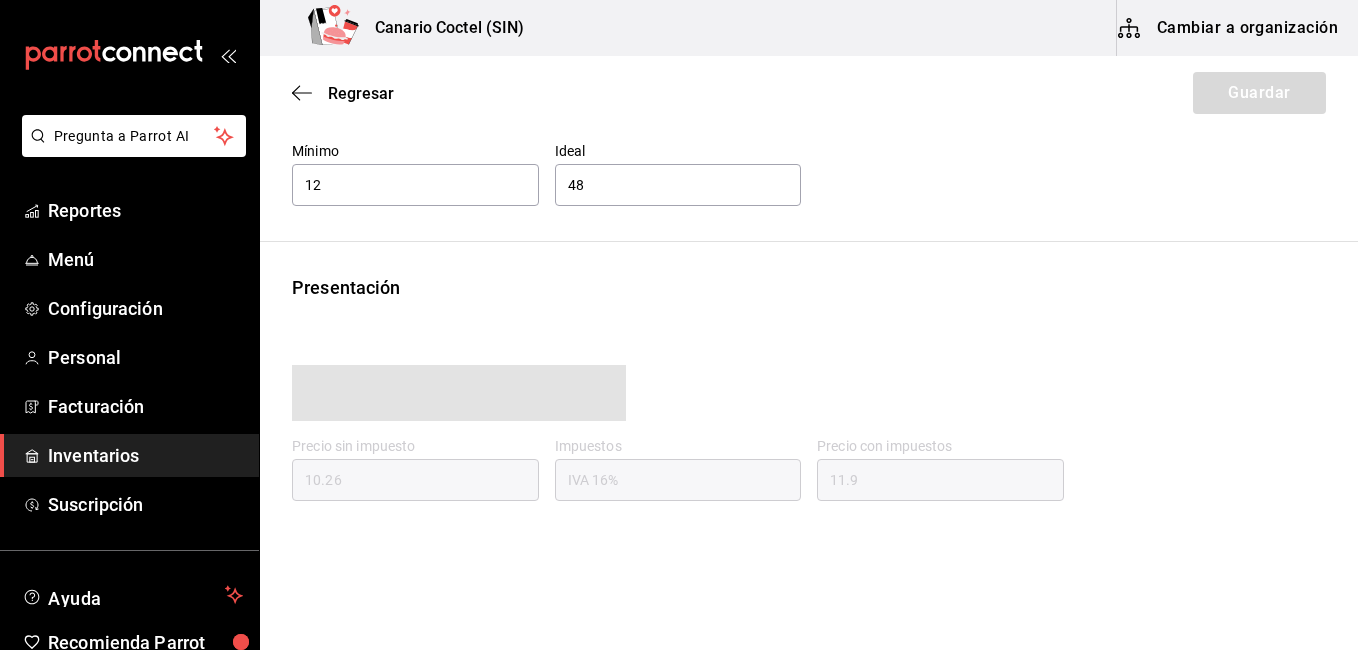 type on "11.90" 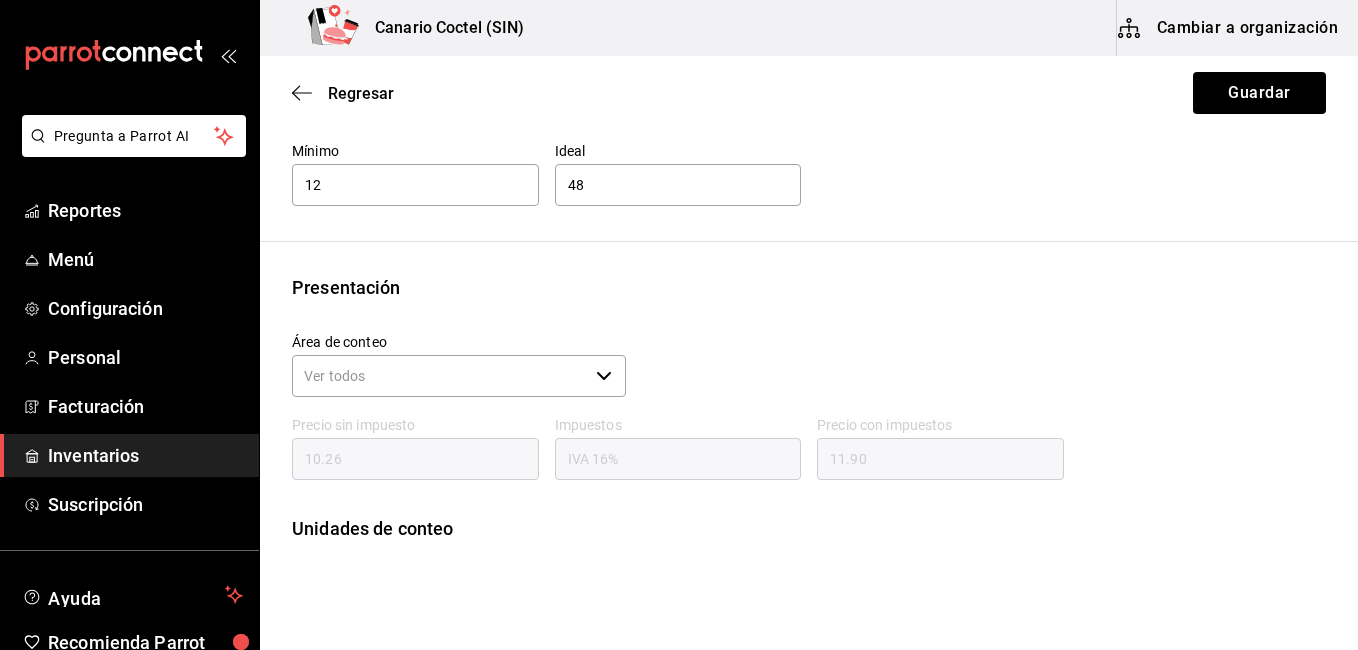 scroll, scrollTop: 200, scrollLeft: 0, axis: vertical 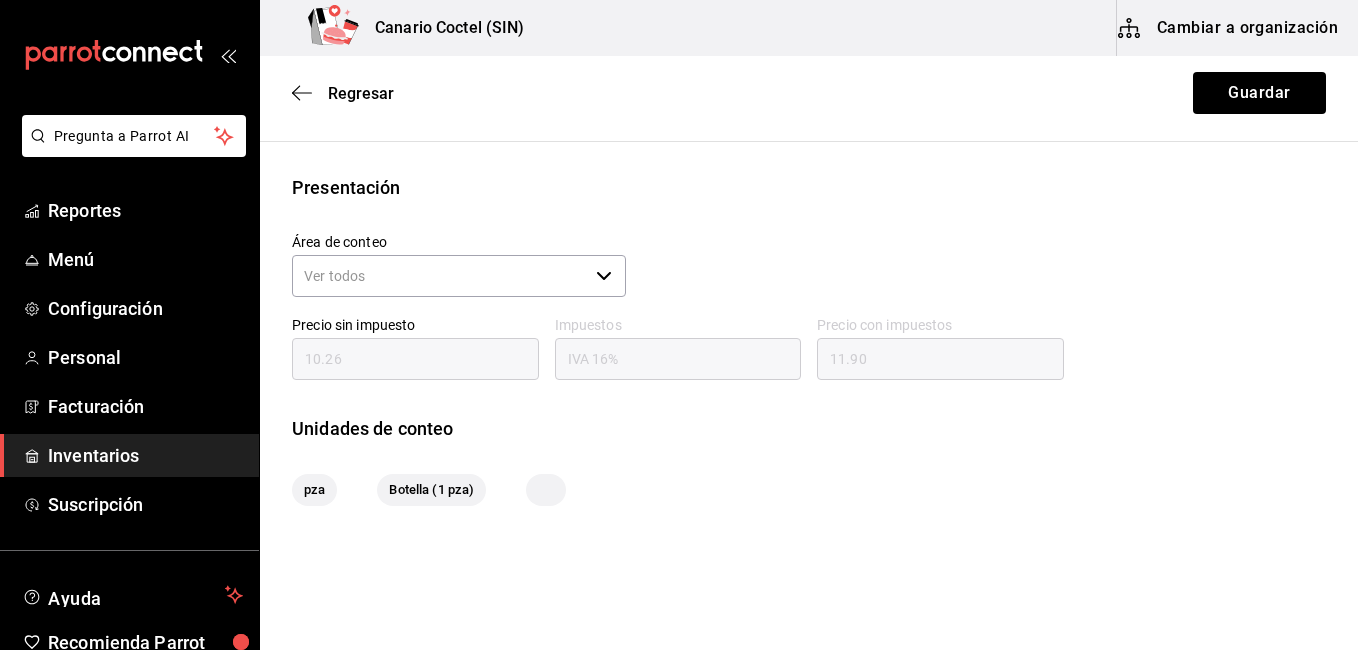 click on "10.26" at bounding box center (415, 359) 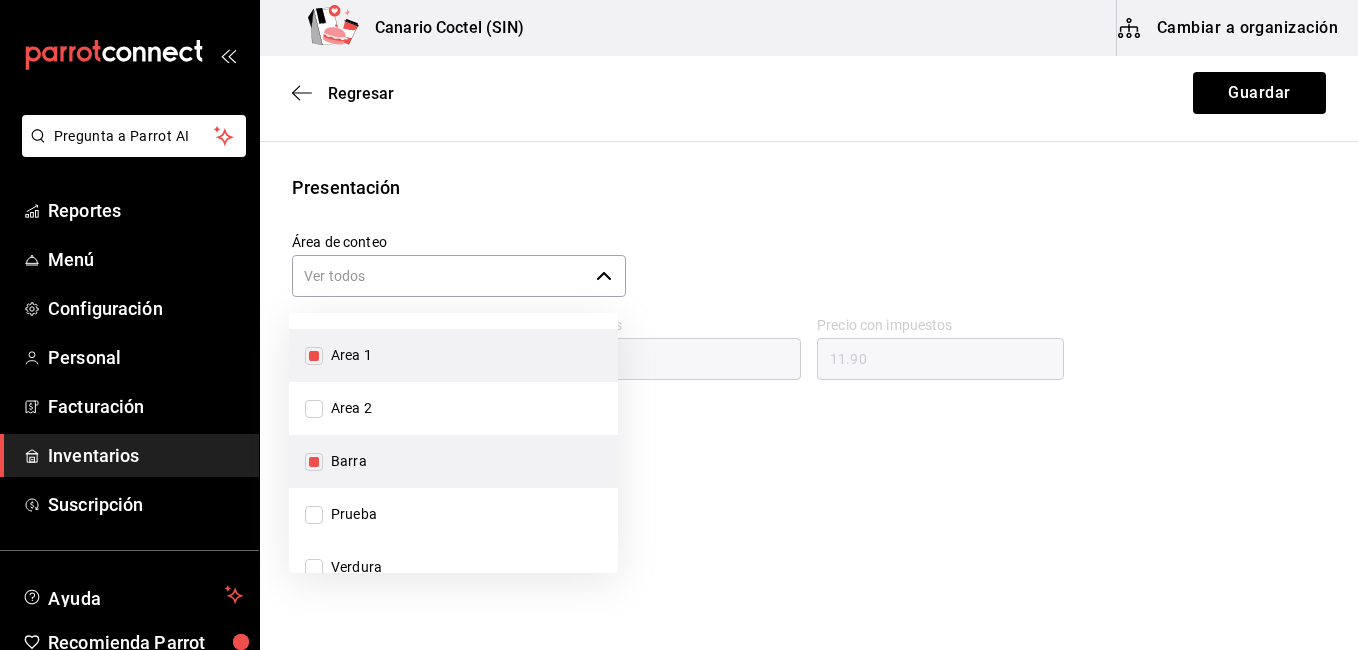 click on "Área de conteo" at bounding box center [440, 276] 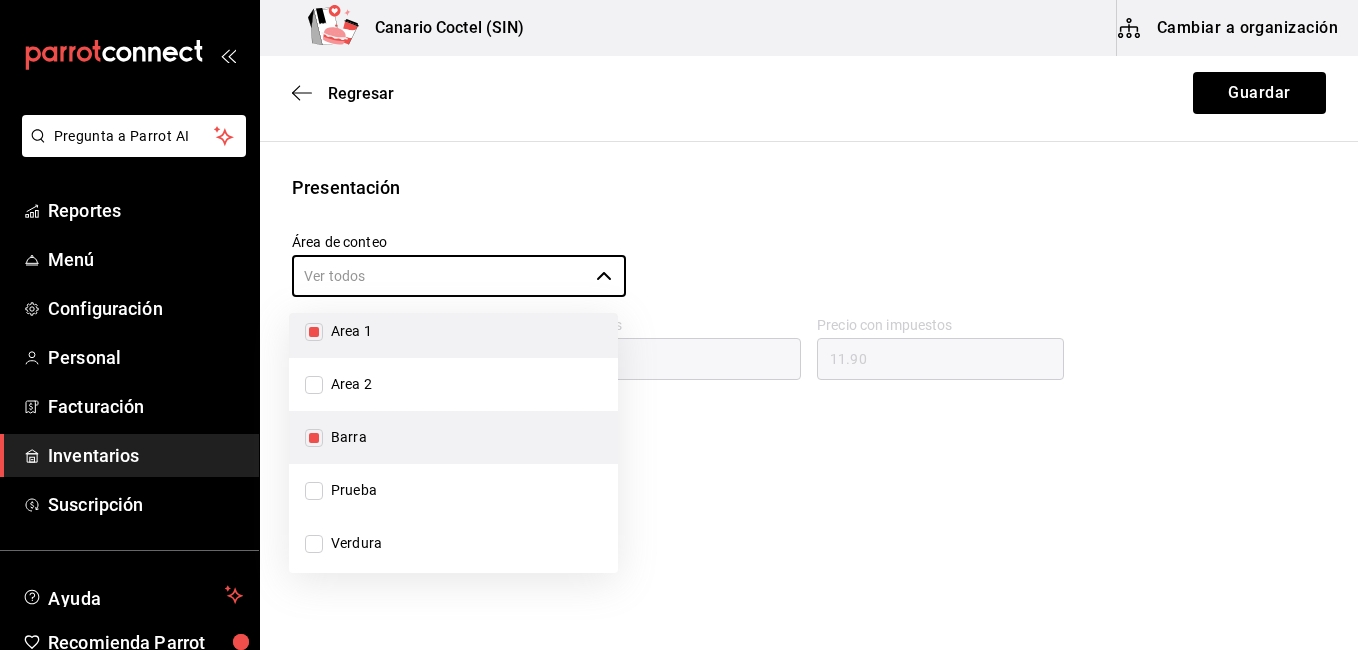 scroll, scrollTop: 37, scrollLeft: 0, axis: vertical 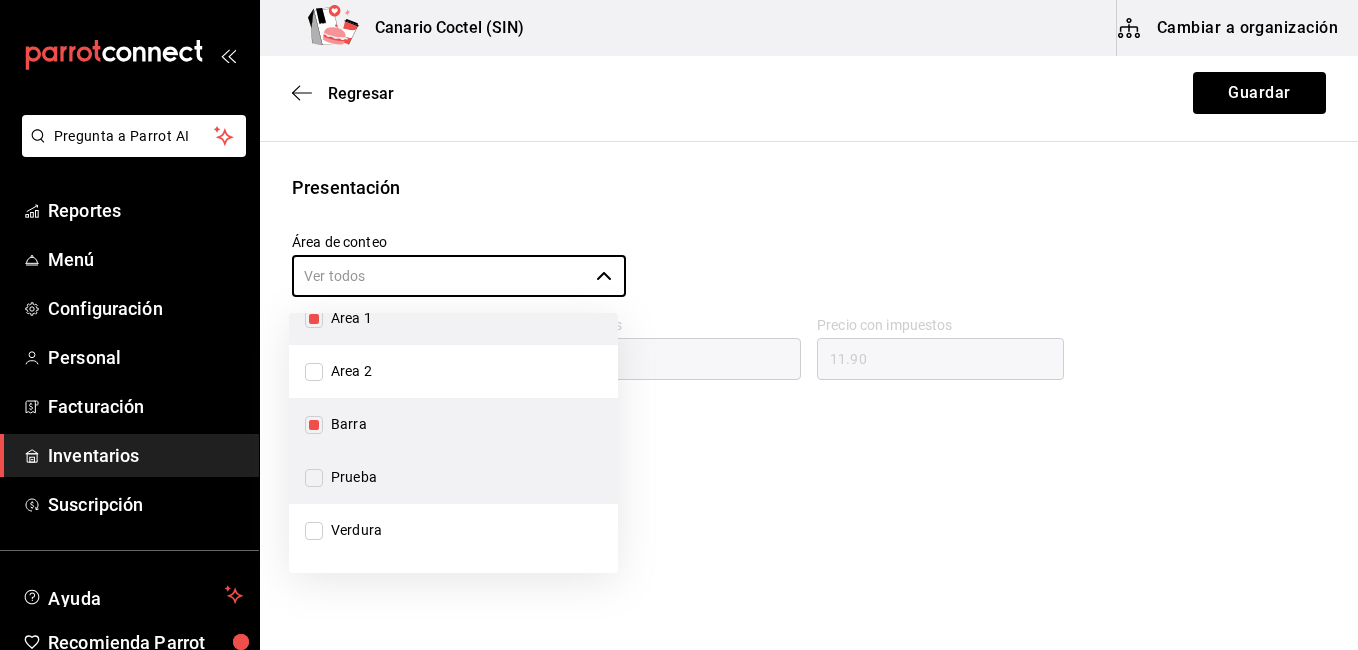 click on "Prueba" at bounding box center (350, 477) 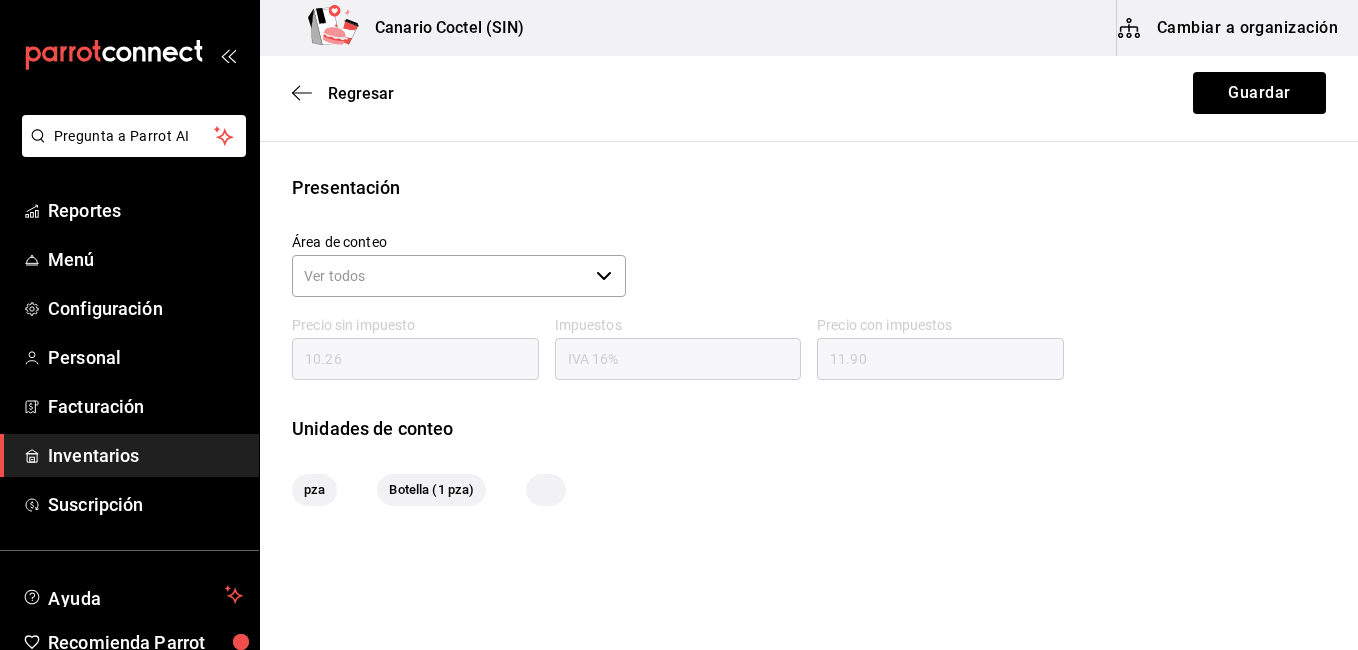click on "Precio sin impuesto 10.26" at bounding box center [407, 341] 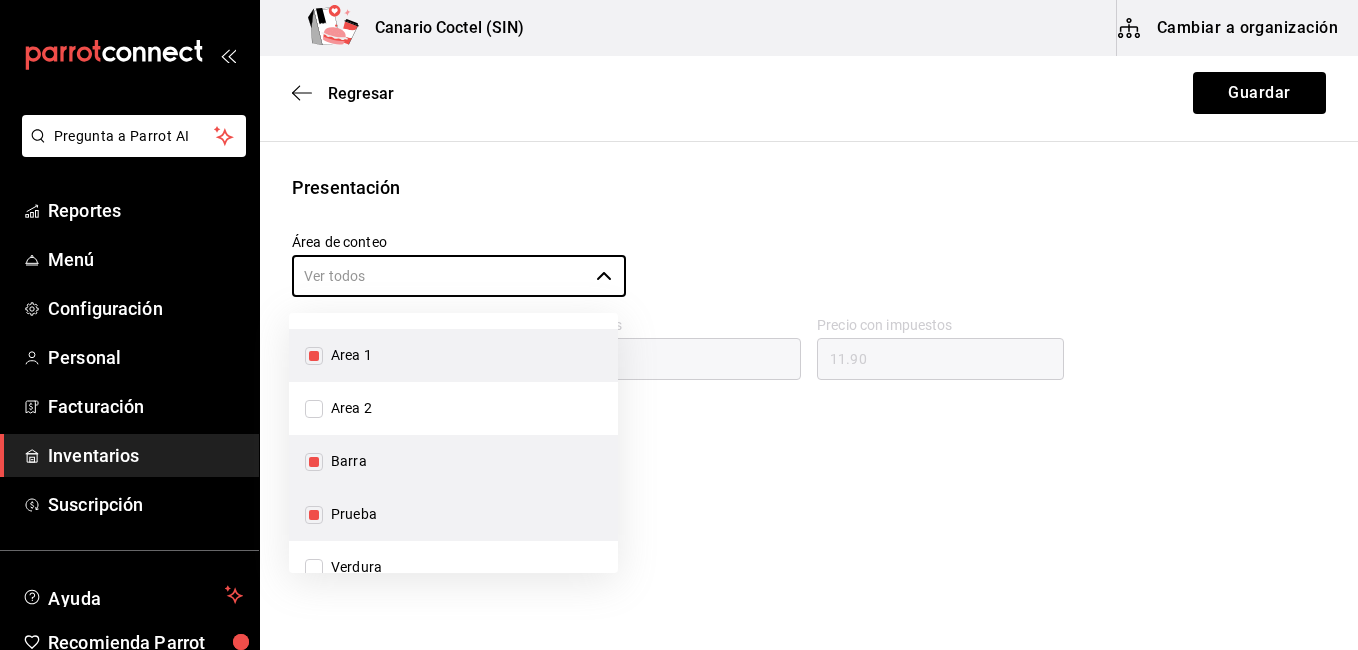 drag, startPoint x: 405, startPoint y: 288, endPoint x: 383, endPoint y: 331, distance: 48.30114 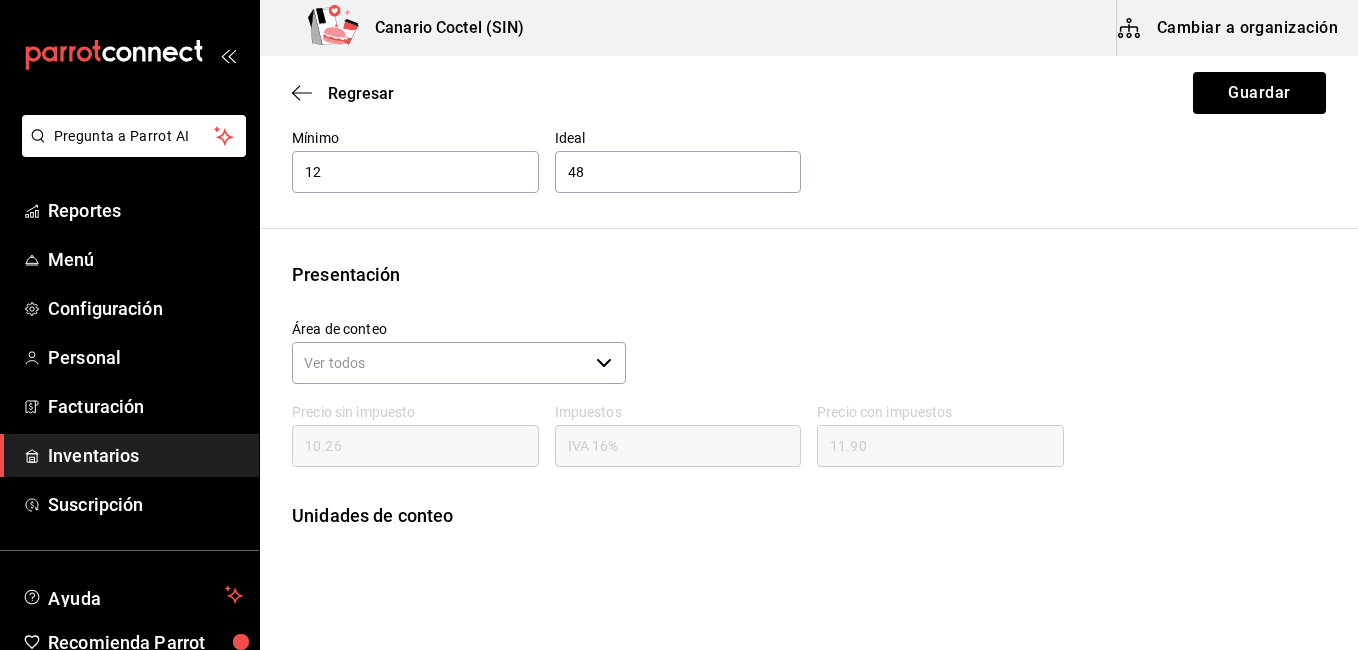 scroll, scrollTop: 97, scrollLeft: 0, axis: vertical 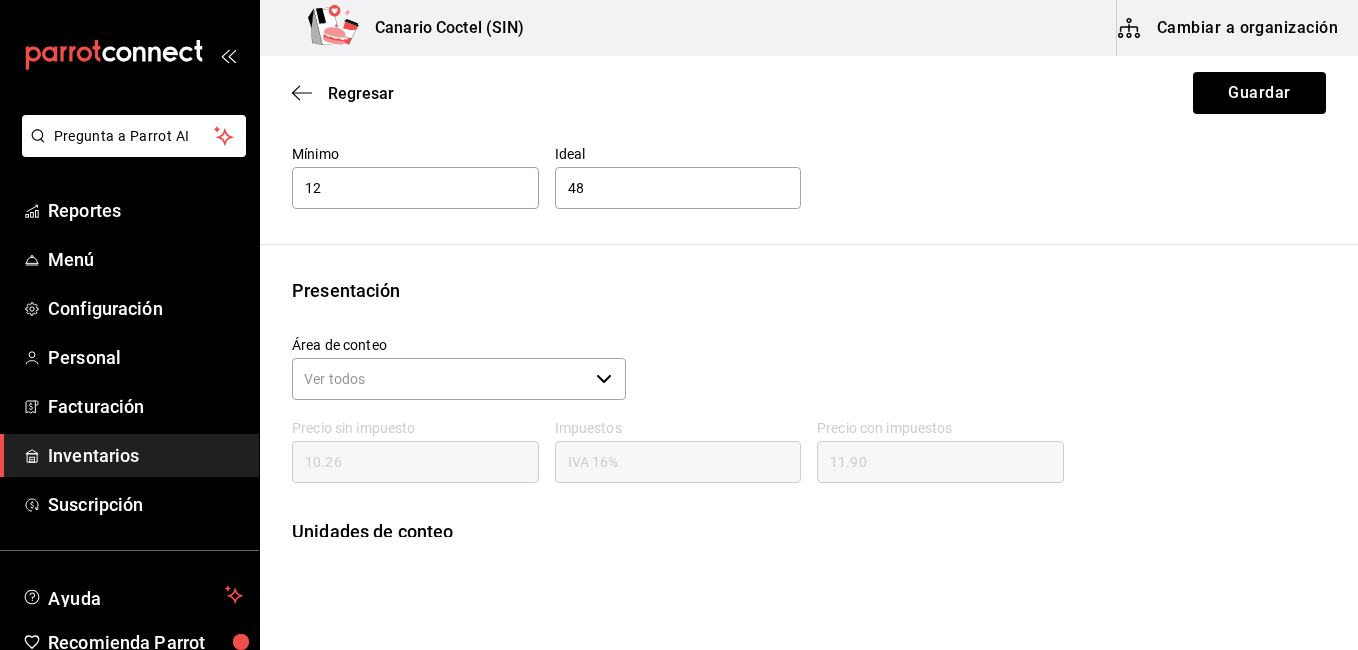 click on "Área de conteo" at bounding box center [440, 379] 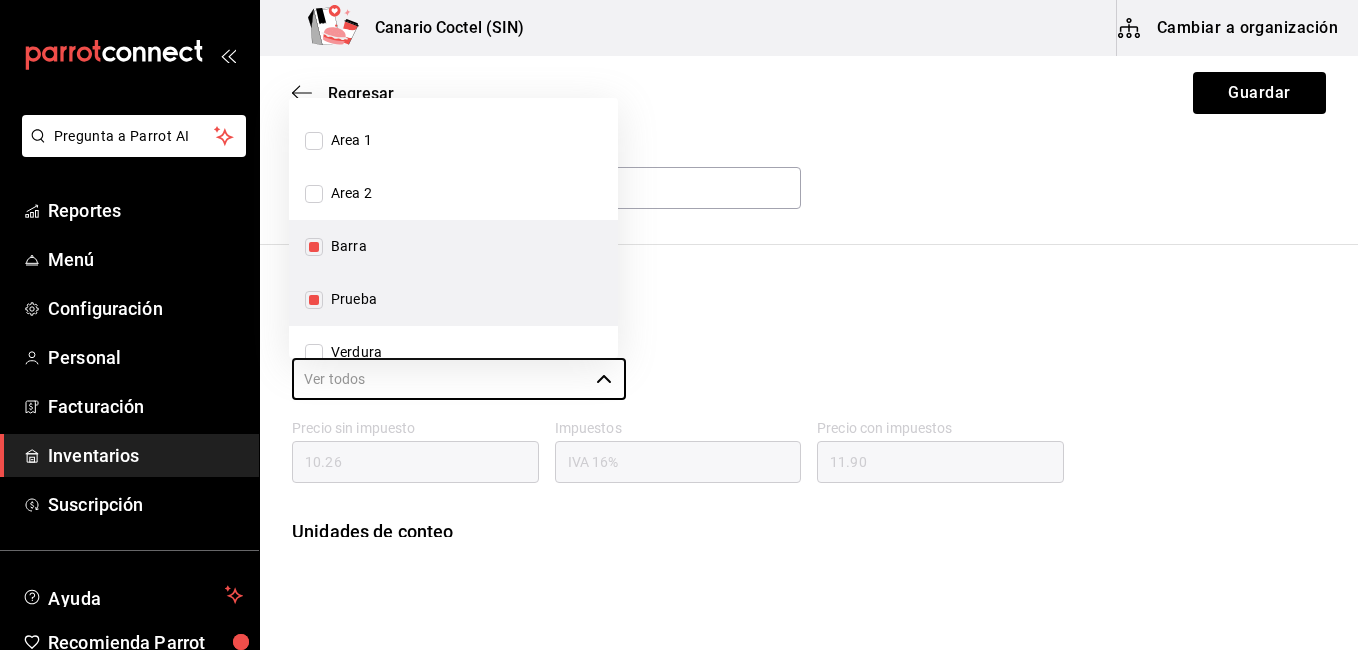 click on "Barra" at bounding box center (345, 246) 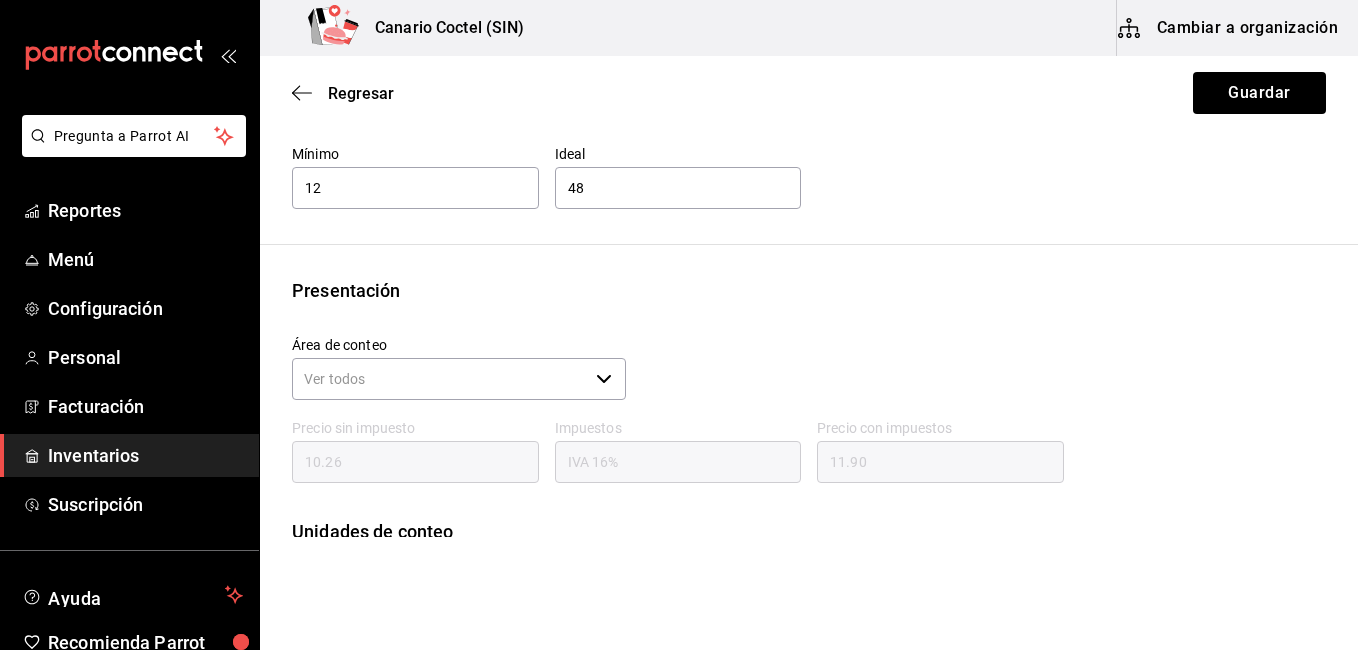scroll, scrollTop: 197, scrollLeft: 0, axis: vertical 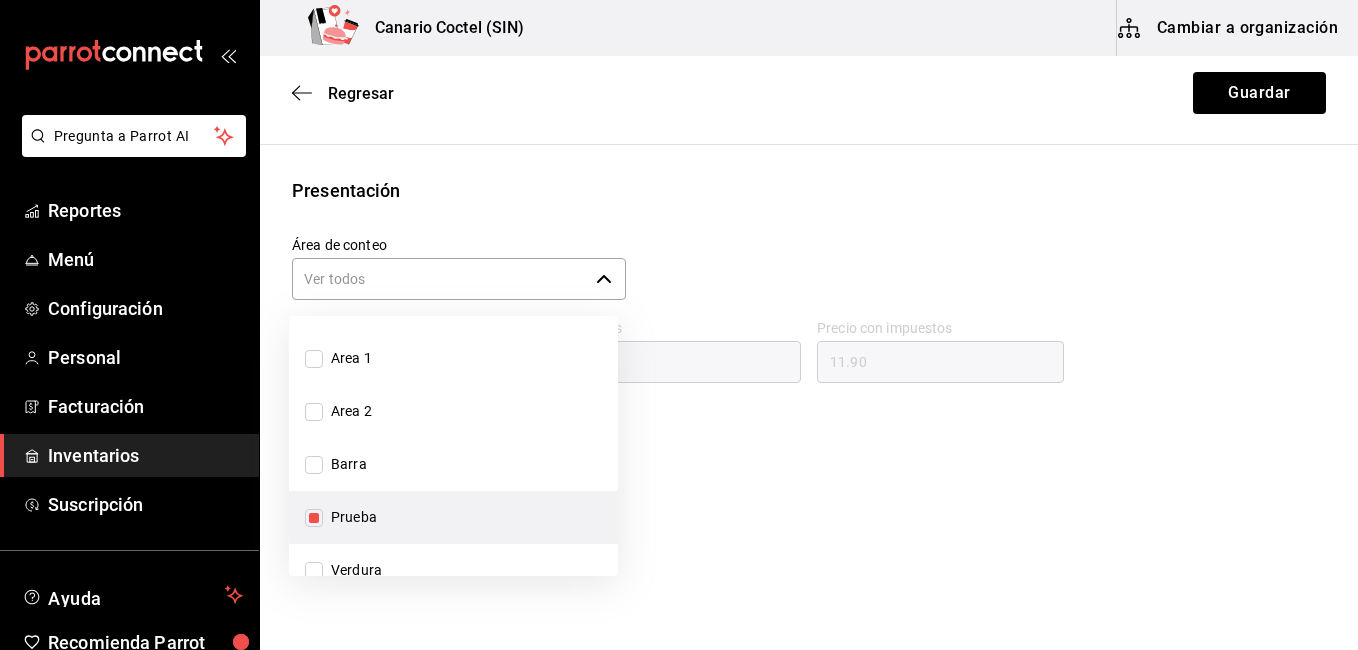 click on "Área de conteo" at bounding box center [440, 279] 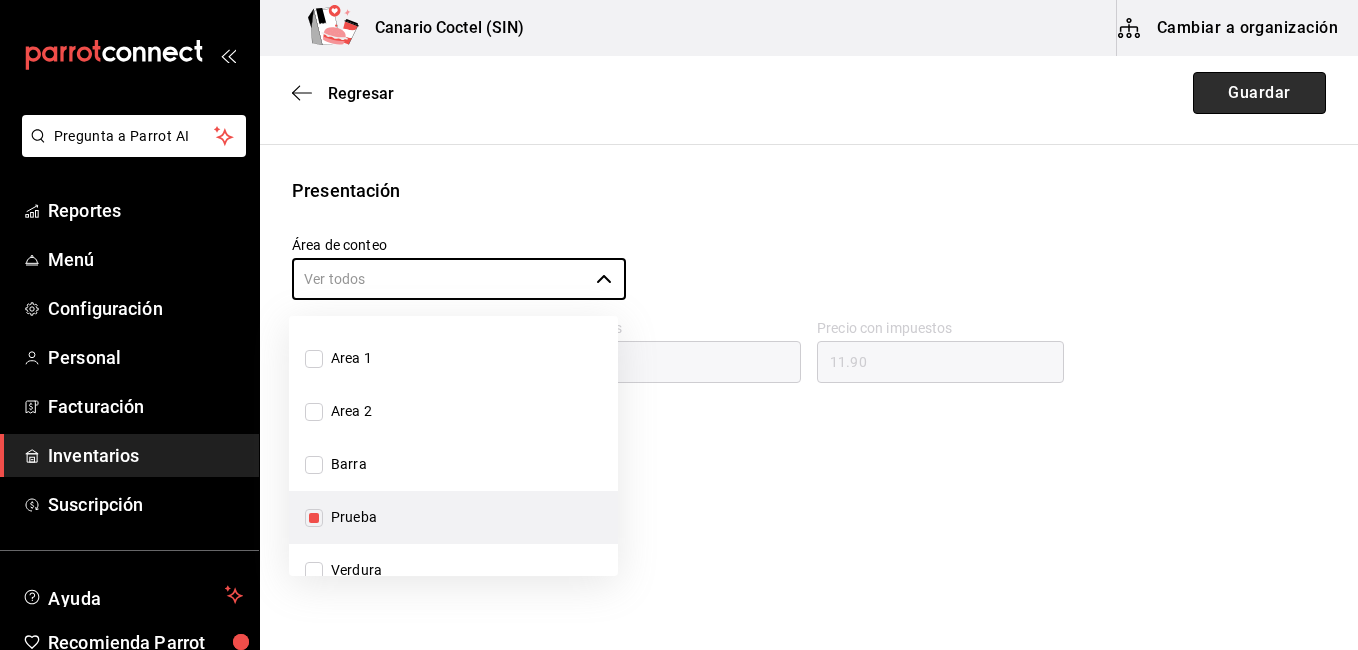 click on "Guardar" at bounding box center (1259, 93) 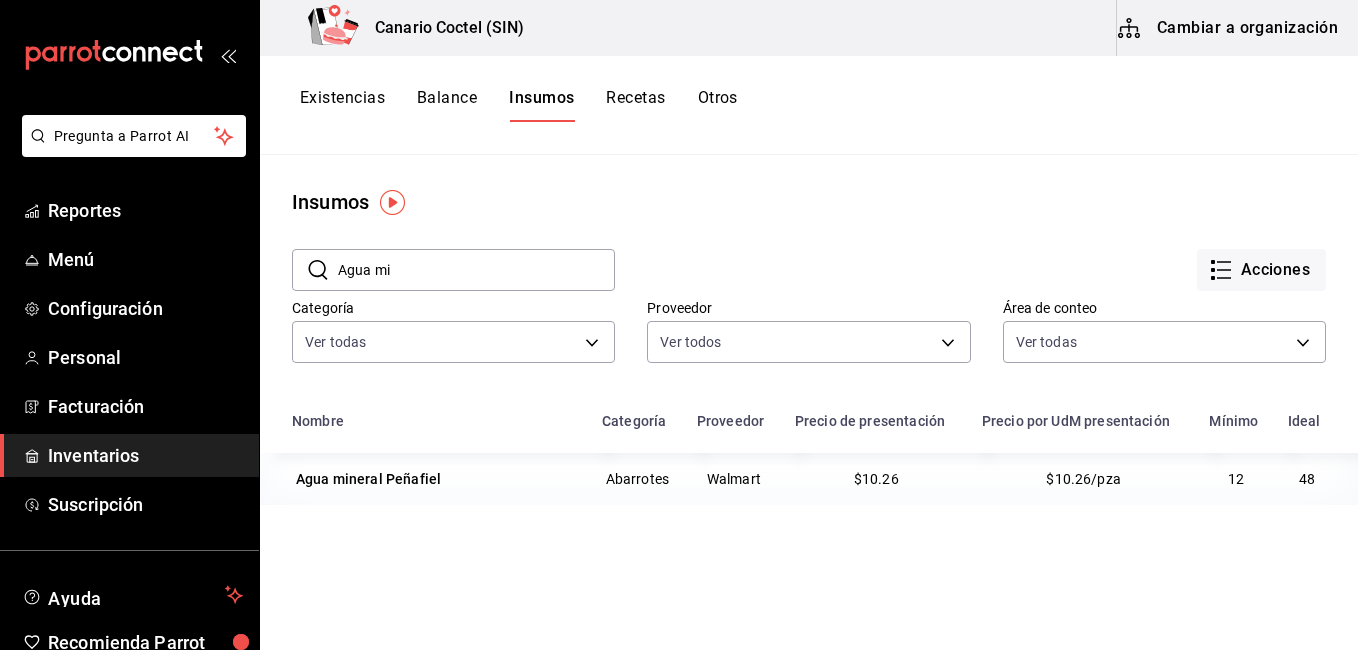 click on "Existencias" at bounding box center (342, 105) 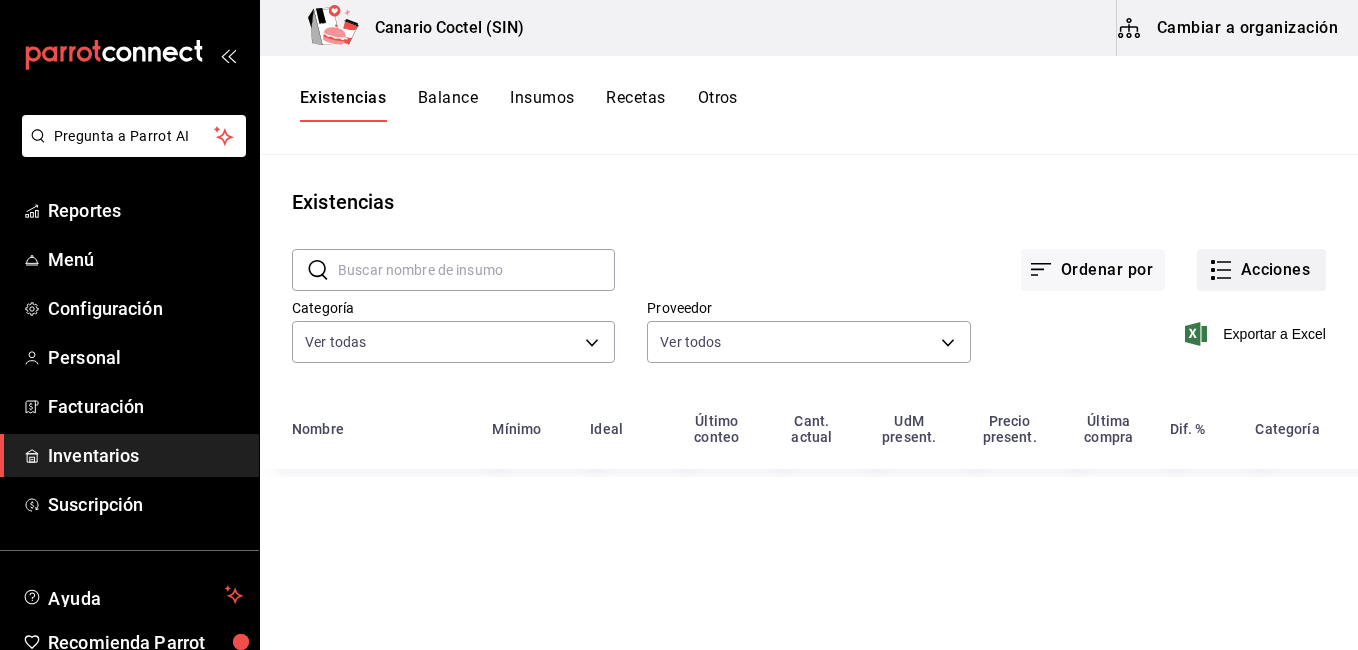 click on "Acciones" at bounding box center (1261, 270) 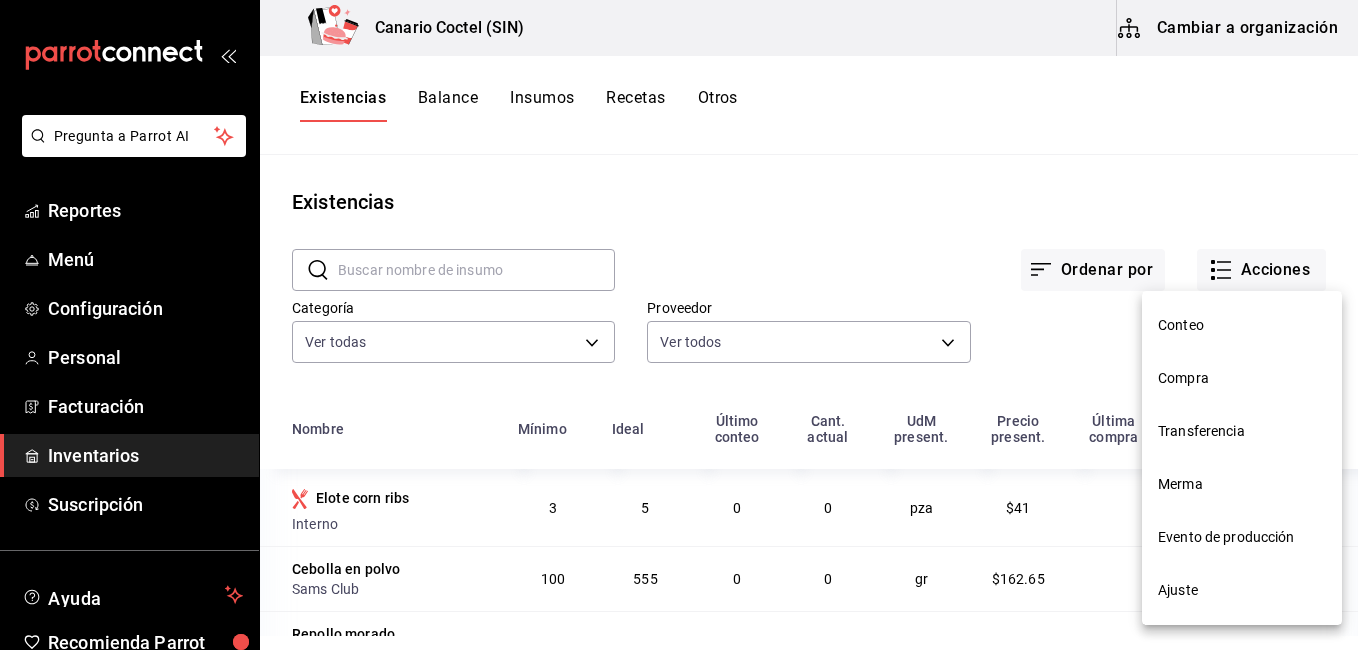 click on "Conteo" at bounding box center (1242, 325) 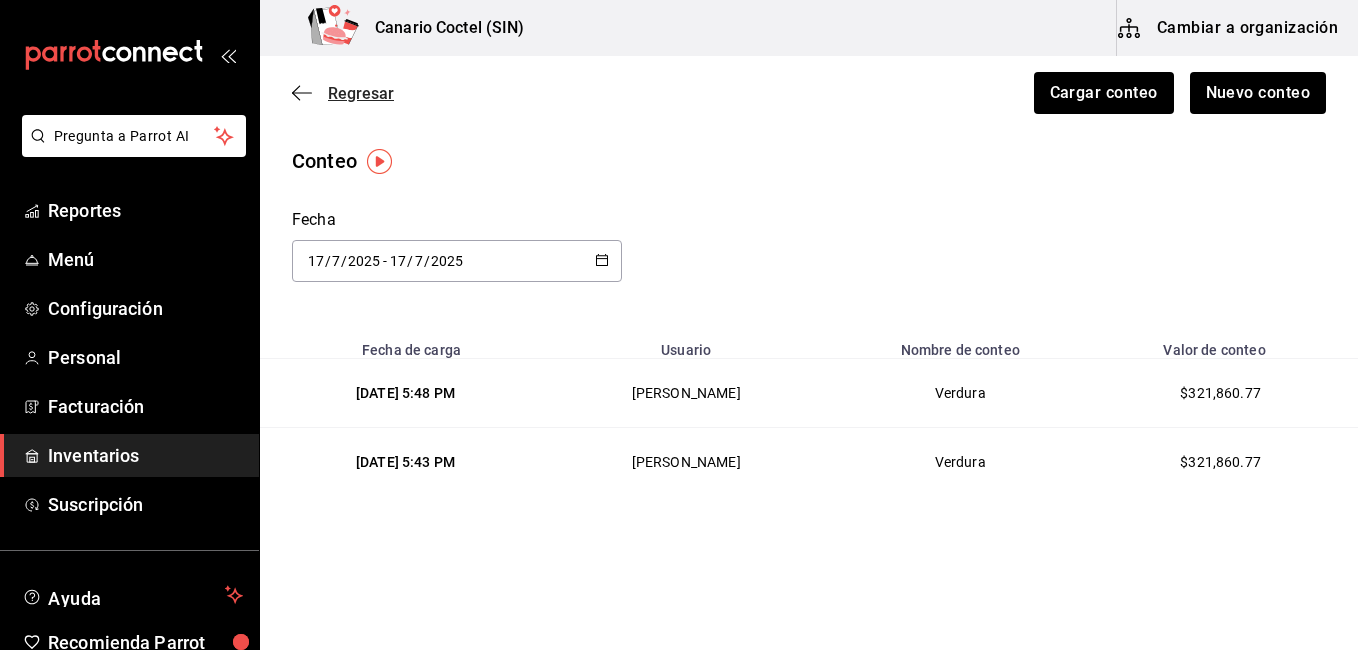 click on "Regresar" at bounding box center (361, 93) 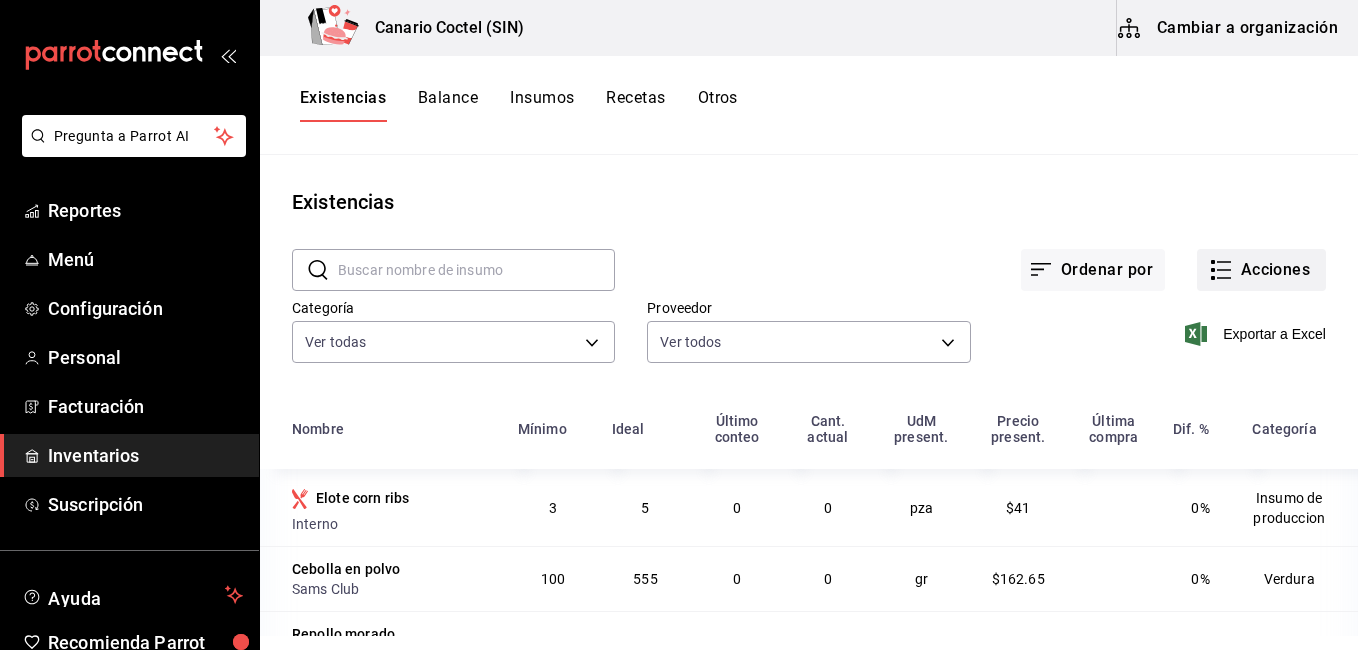 click on "Acciones" at bounding box center [1261, 270] 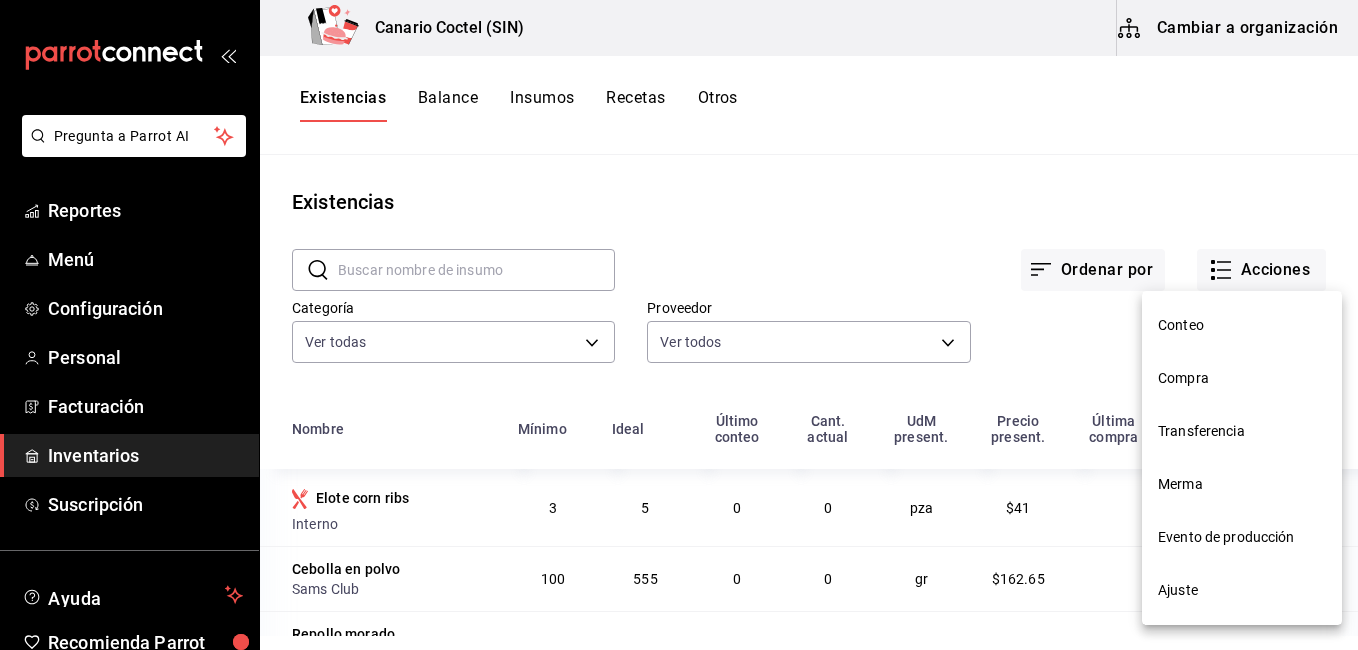 click on "Conteo" at bounding box center (1242, 325) 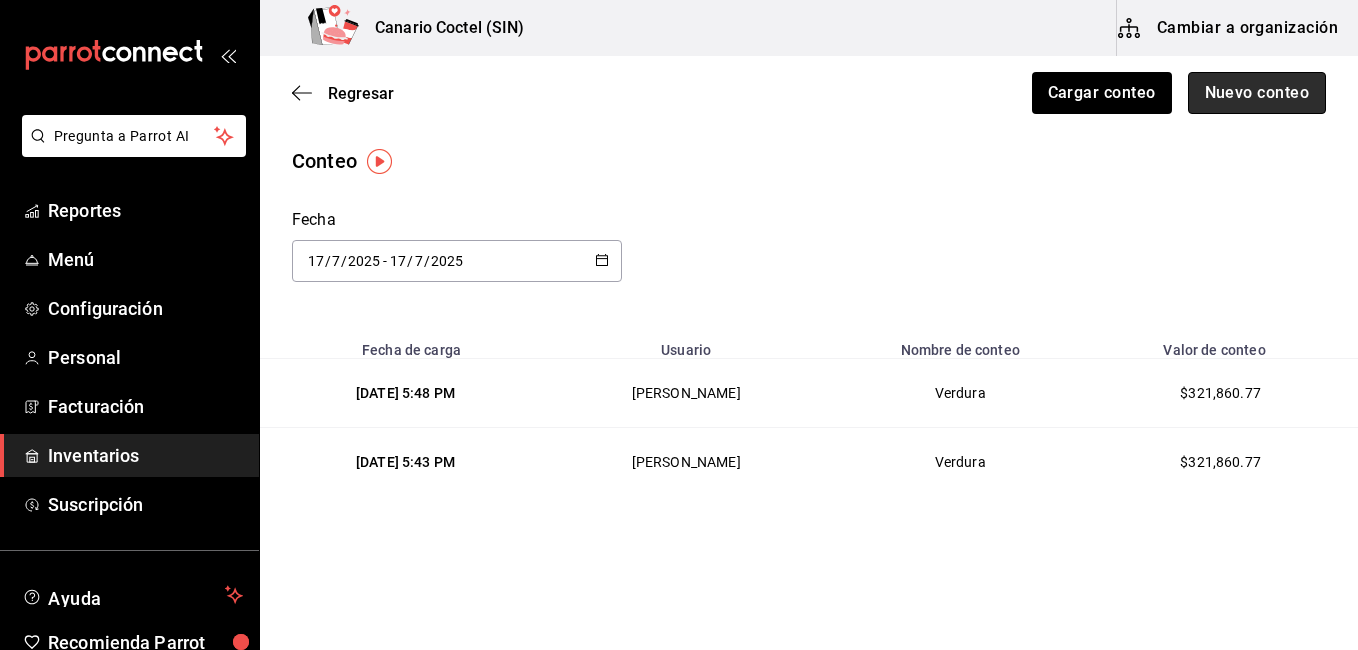 click on "Nuevo conteo" at bounding box center (1257, 93) 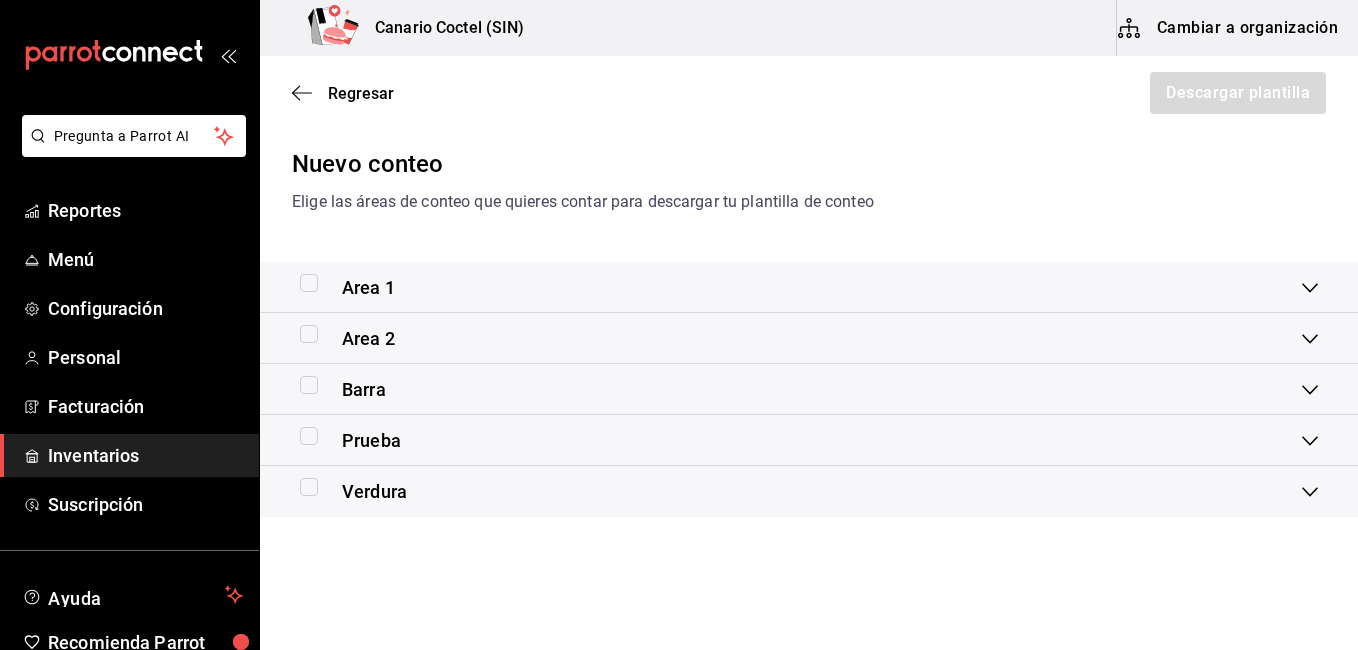 click at bounding box center (309, 436) 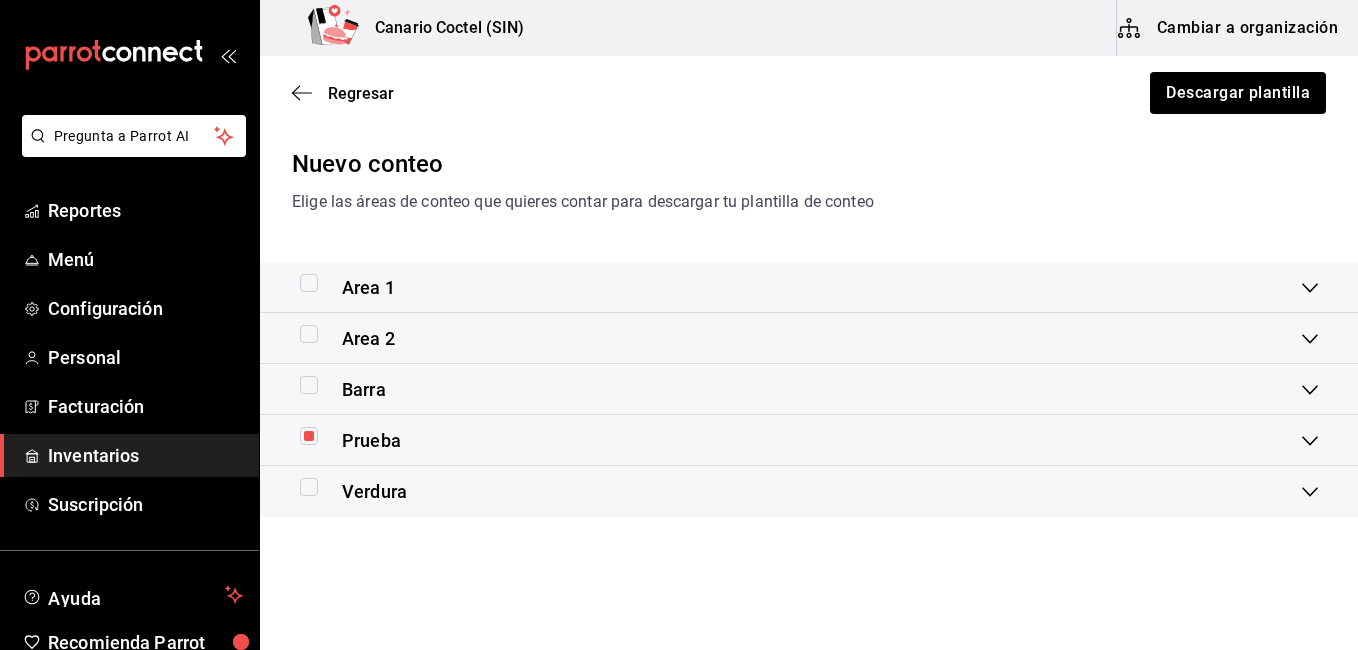 click 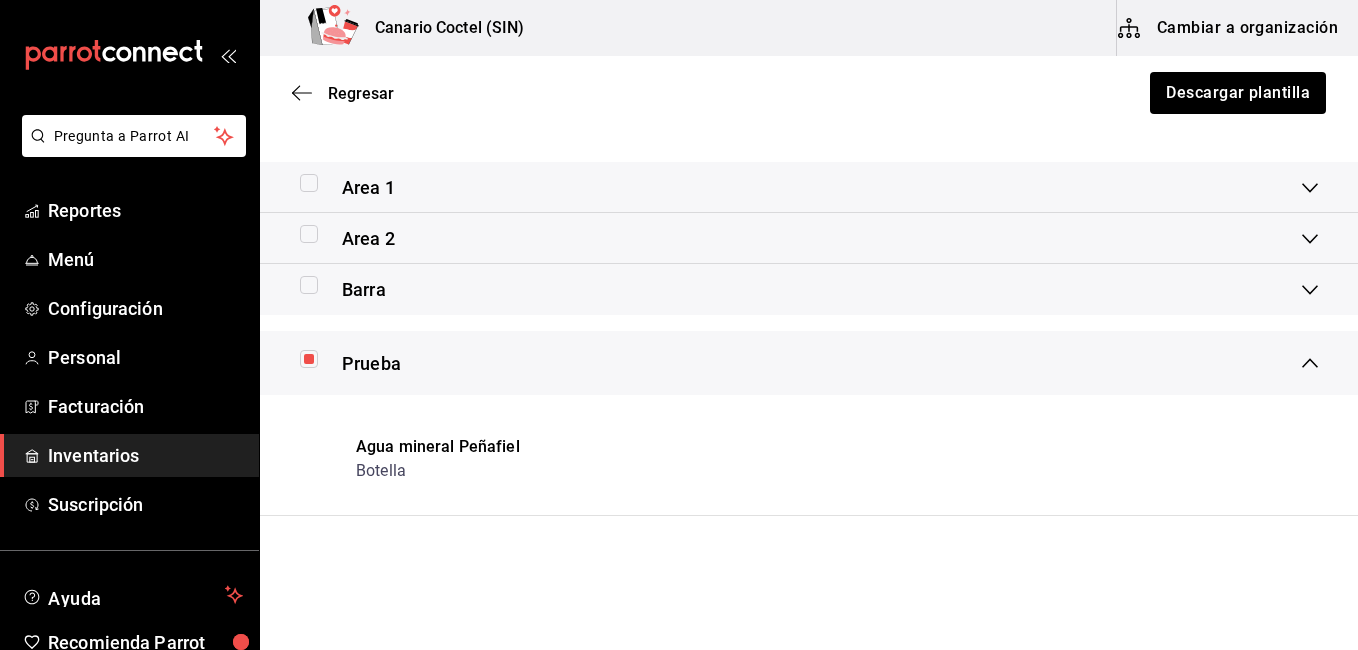 click 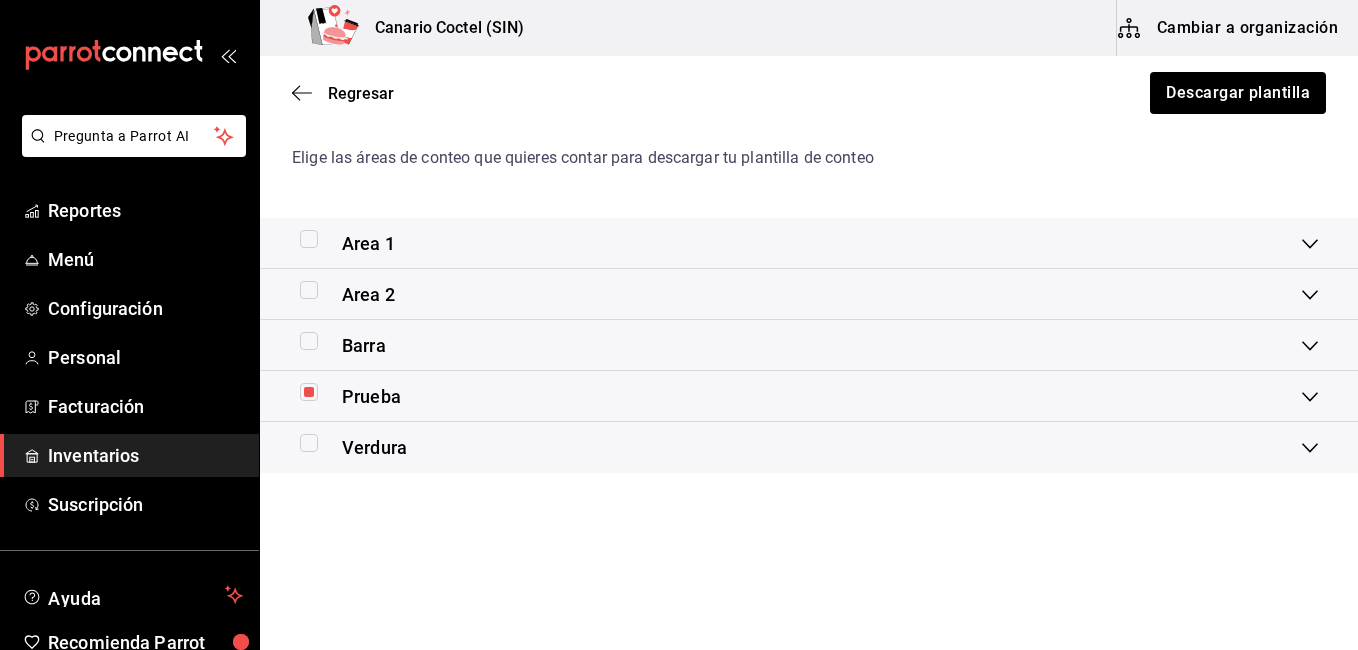 scroll, scrollTop: 44, scrollLeft: 0, axis: vertical 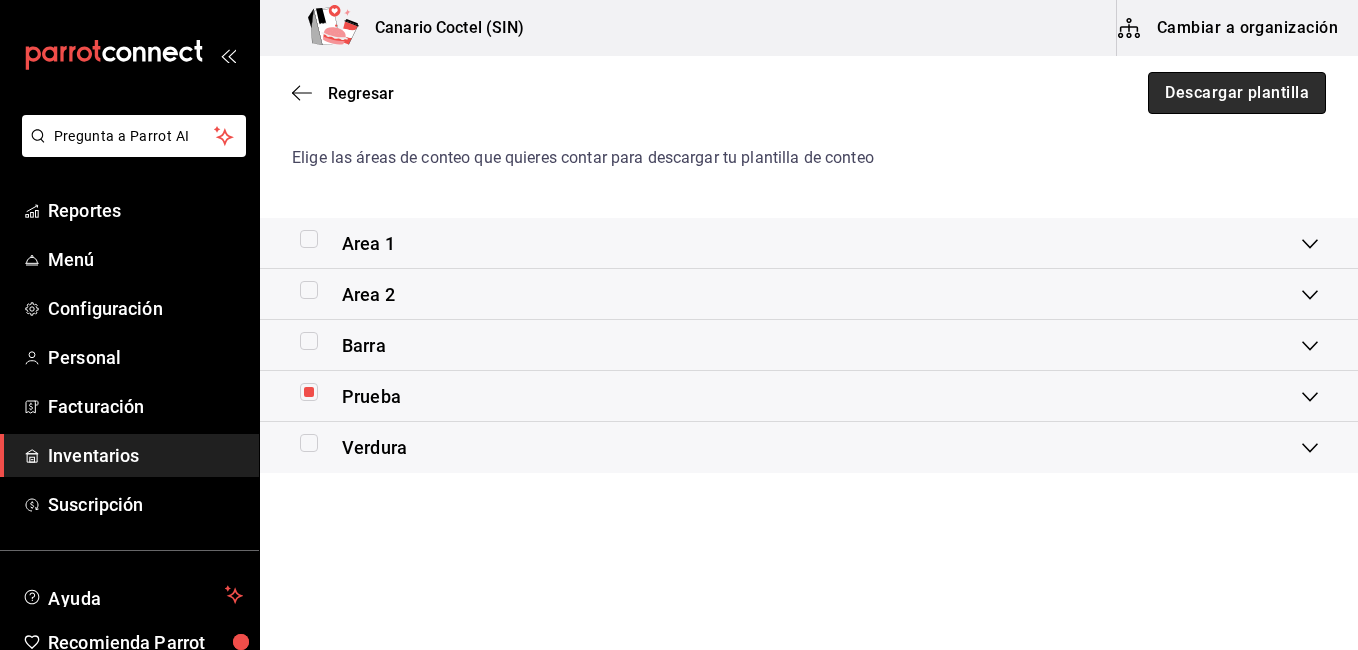 click on "Descargar plantilla" at bounding box center [1237, 93] 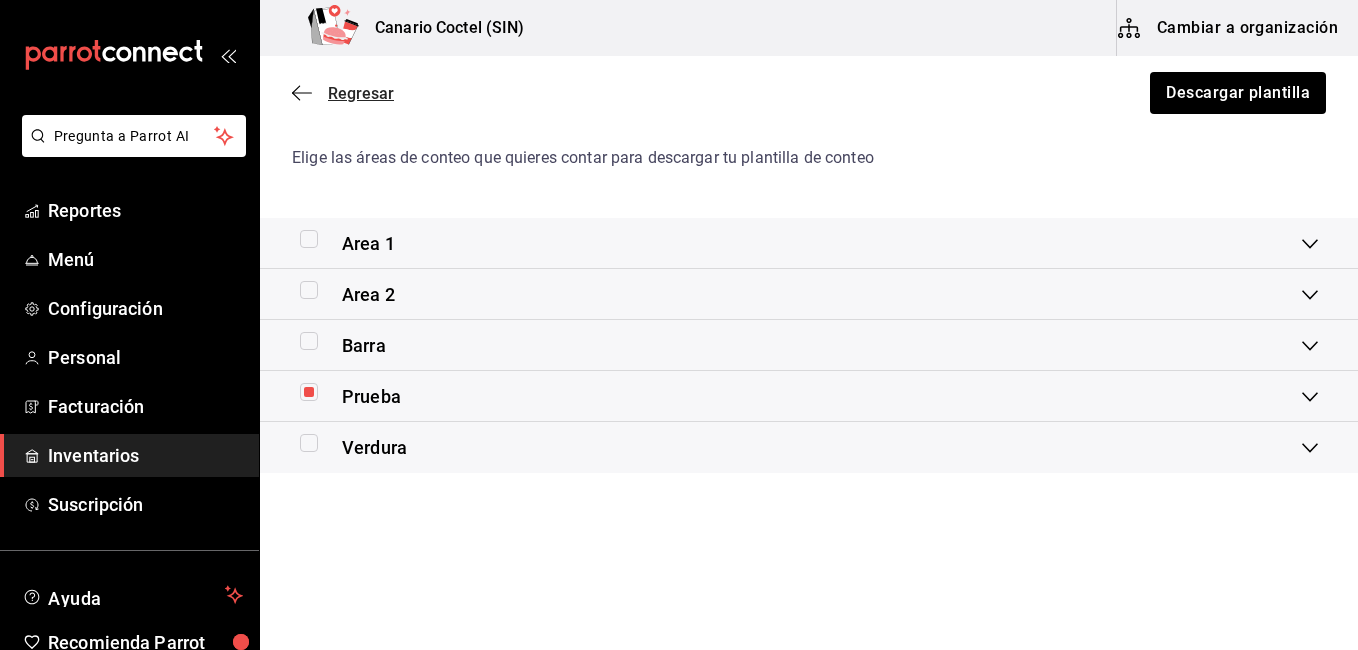 click on "Regresar" at bounding box center (343, 93) 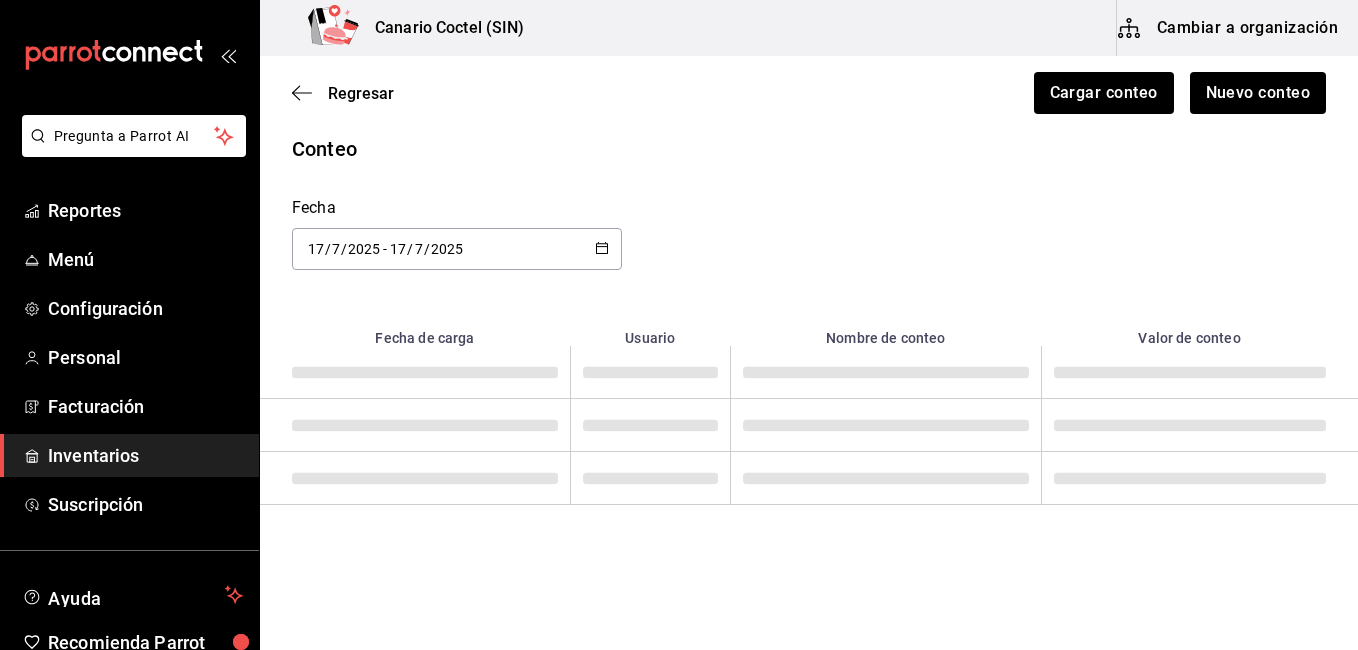 scroll, scrollTop: 0, scrollLeft: 0, axis: both 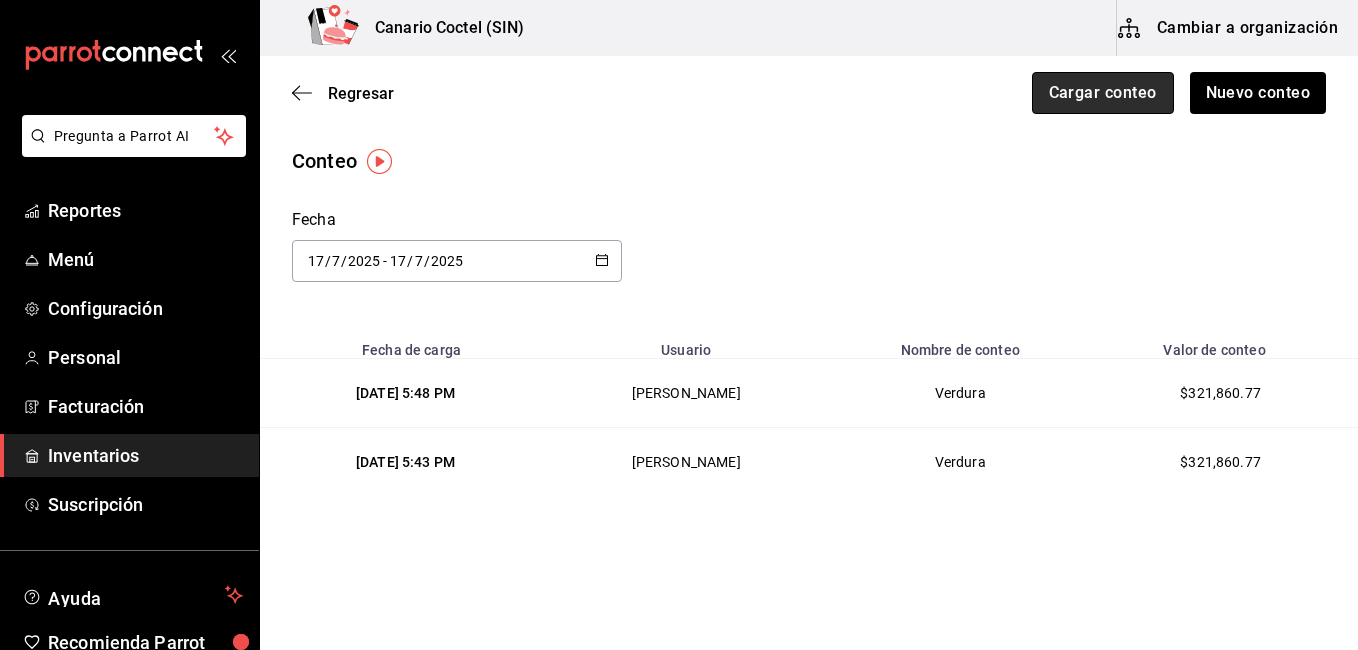 click on "Cargar conteo" at bounding box center [1103, 93] 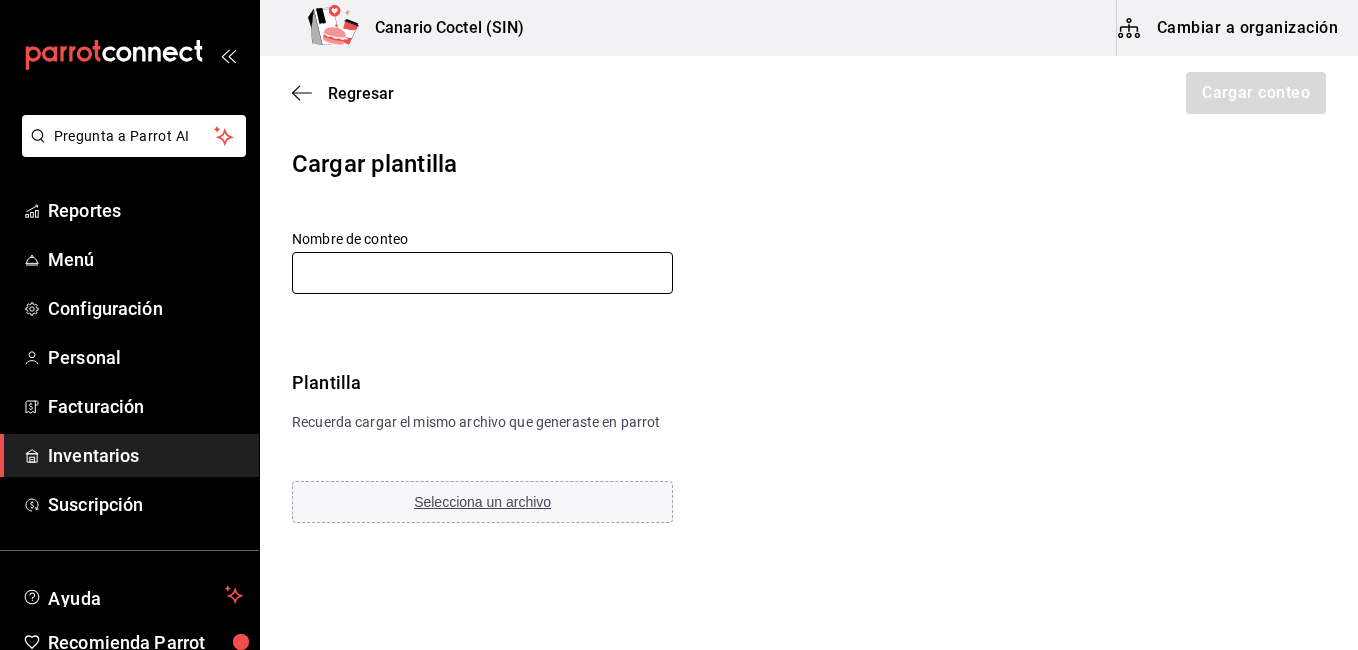 click at bounding box center (482, 273) 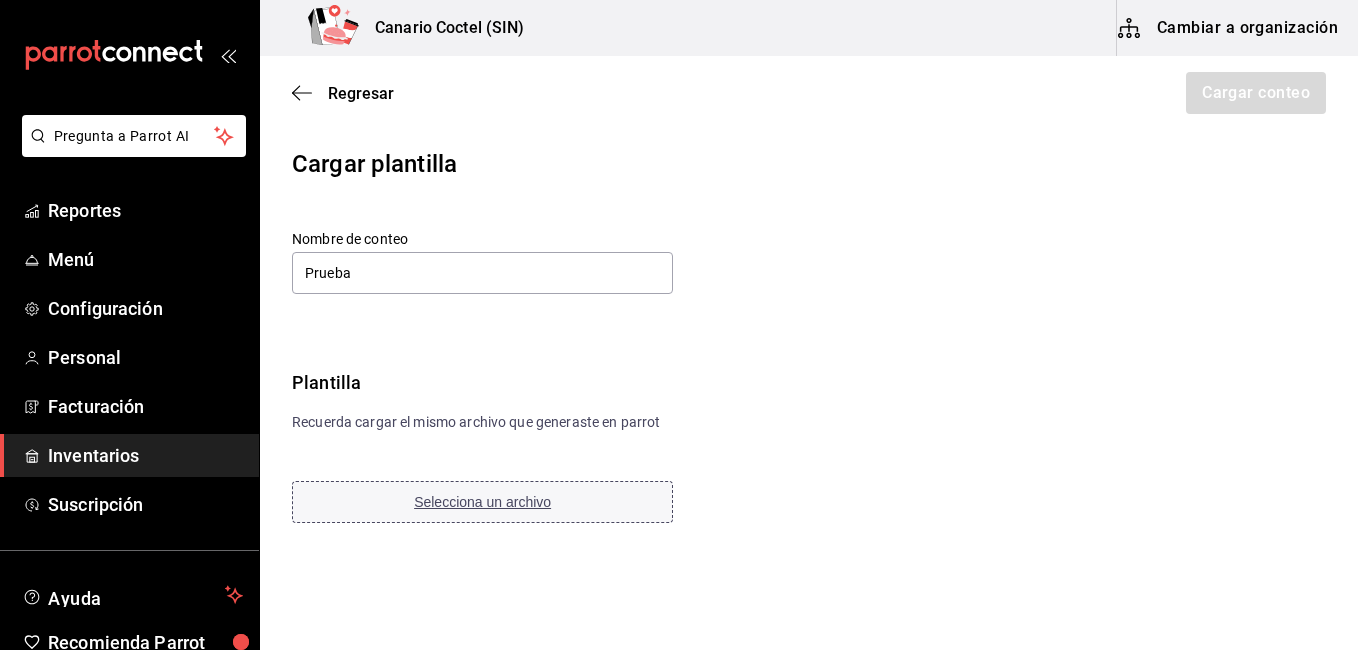 type on "Prueba" 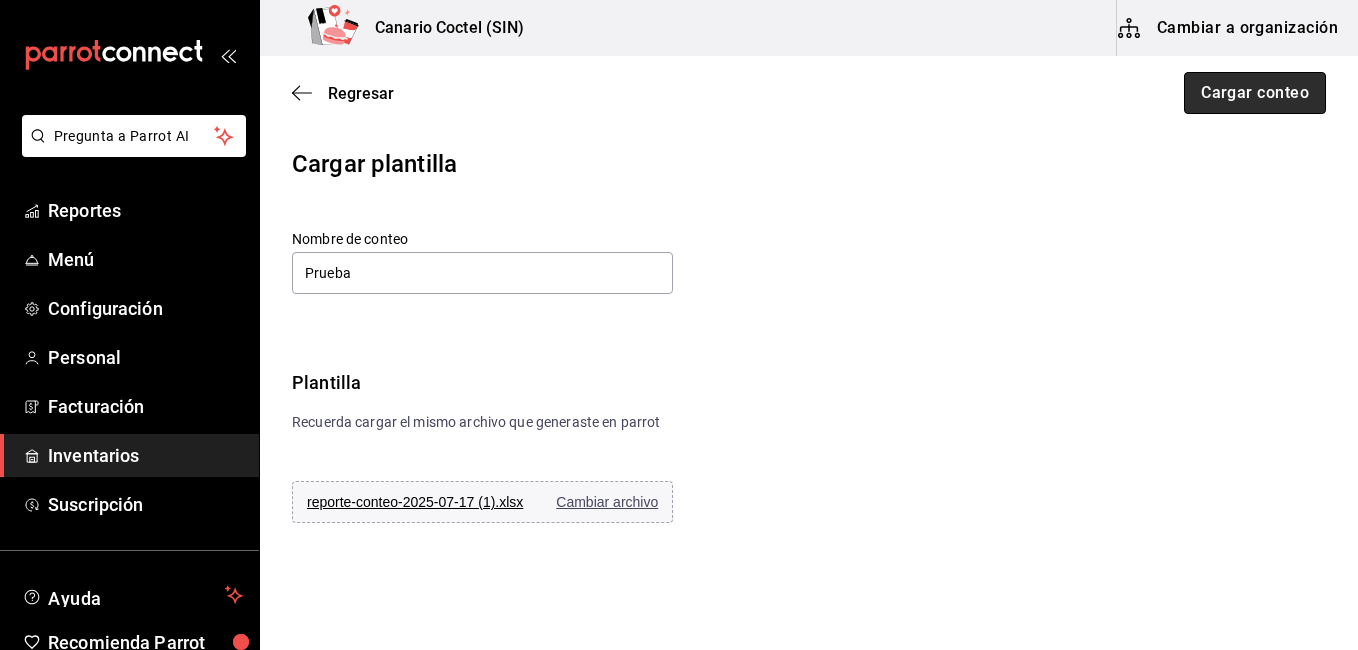 click on "Cargar conteo" at bounding box center (1255, 93) 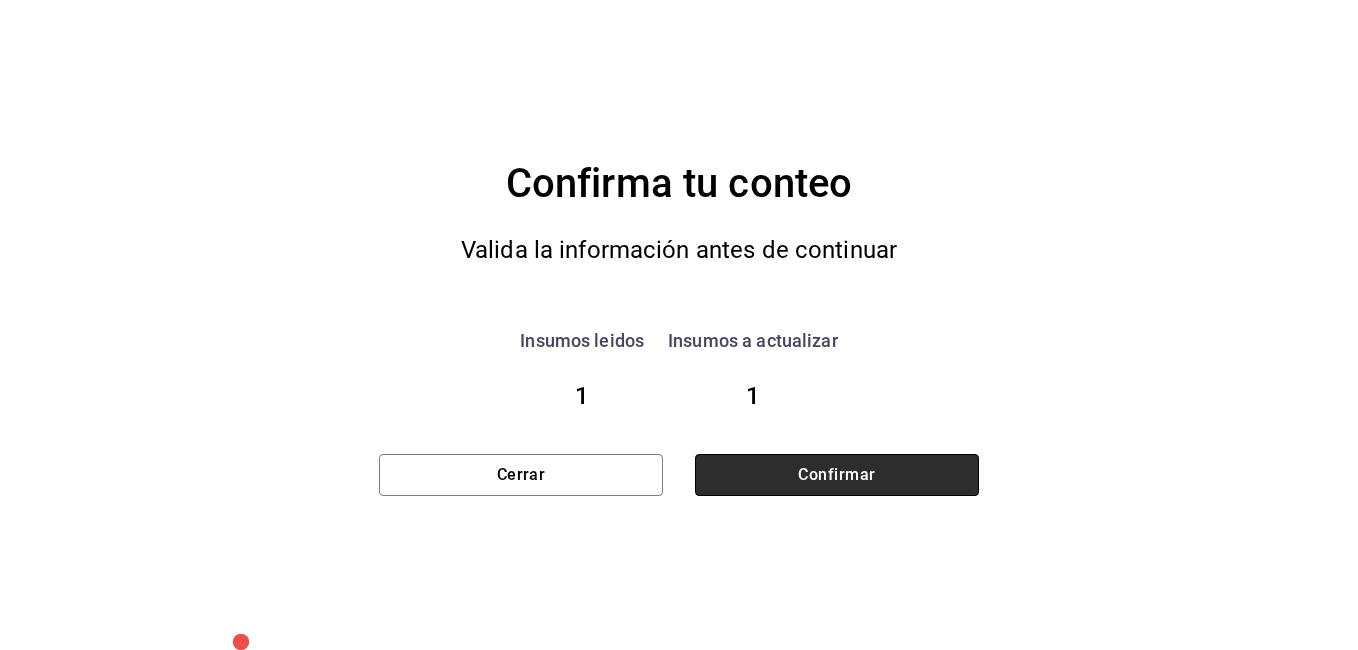 click on "Confirmar" at bounding box center [837, 475] 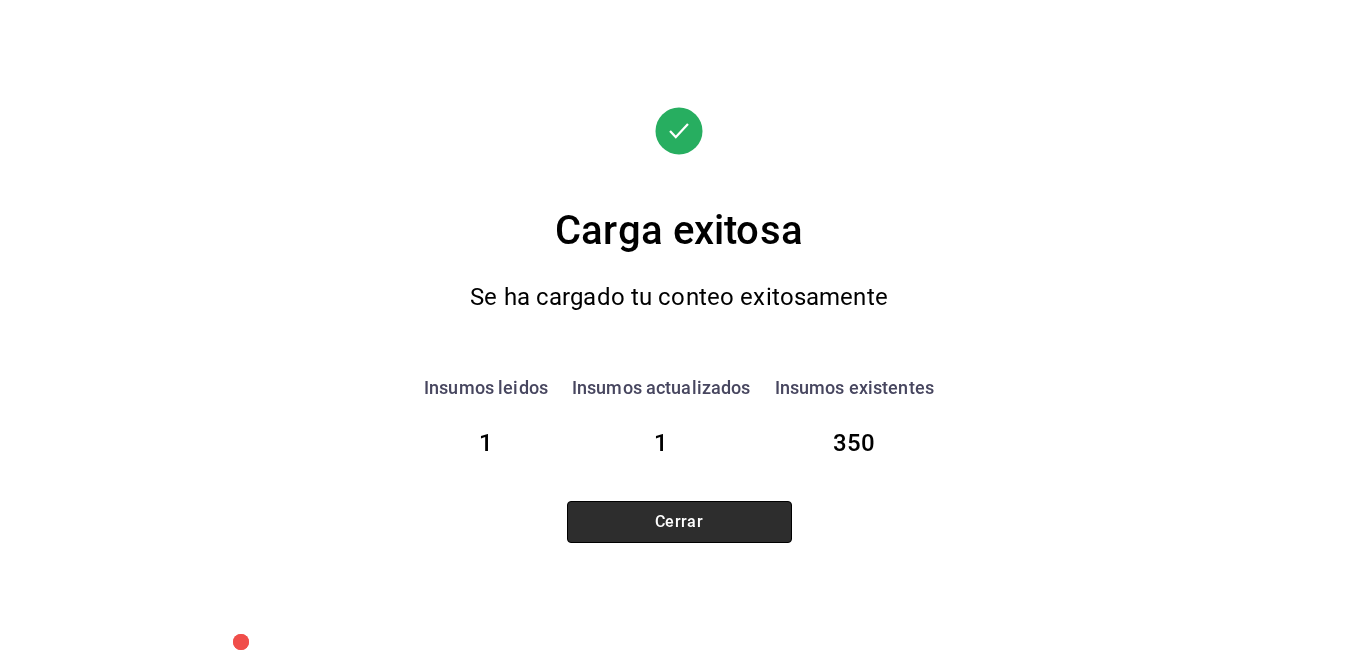 click on "Cerrar" at bounding box center (679, 522) 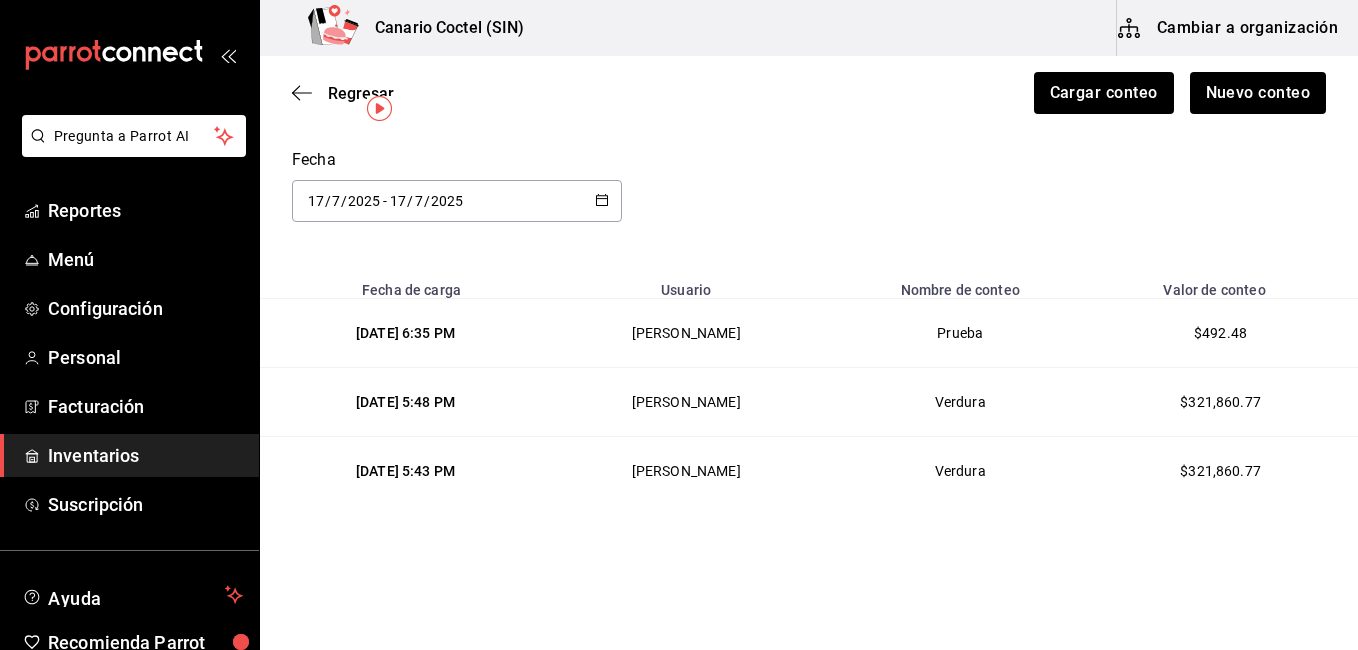 scroll, scrollTop: 0, scrollLeft: 0, axis: both 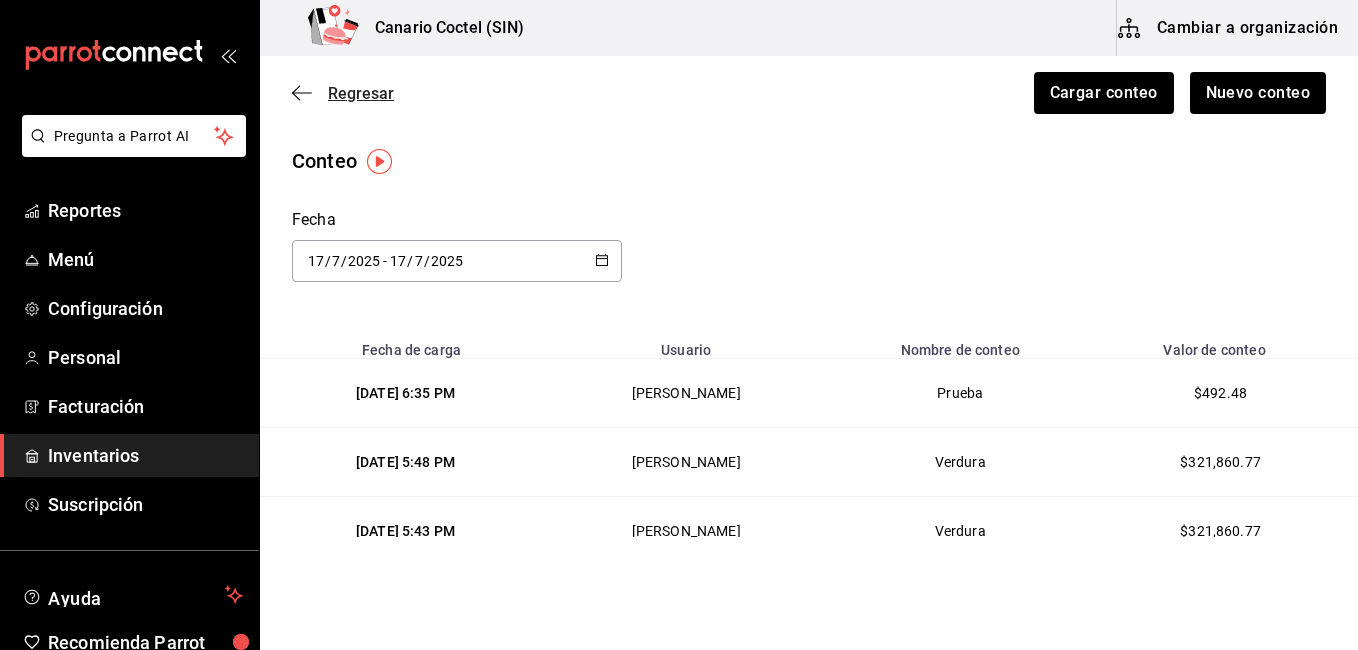 click on "Regresar" at bounding box center [343, 93] 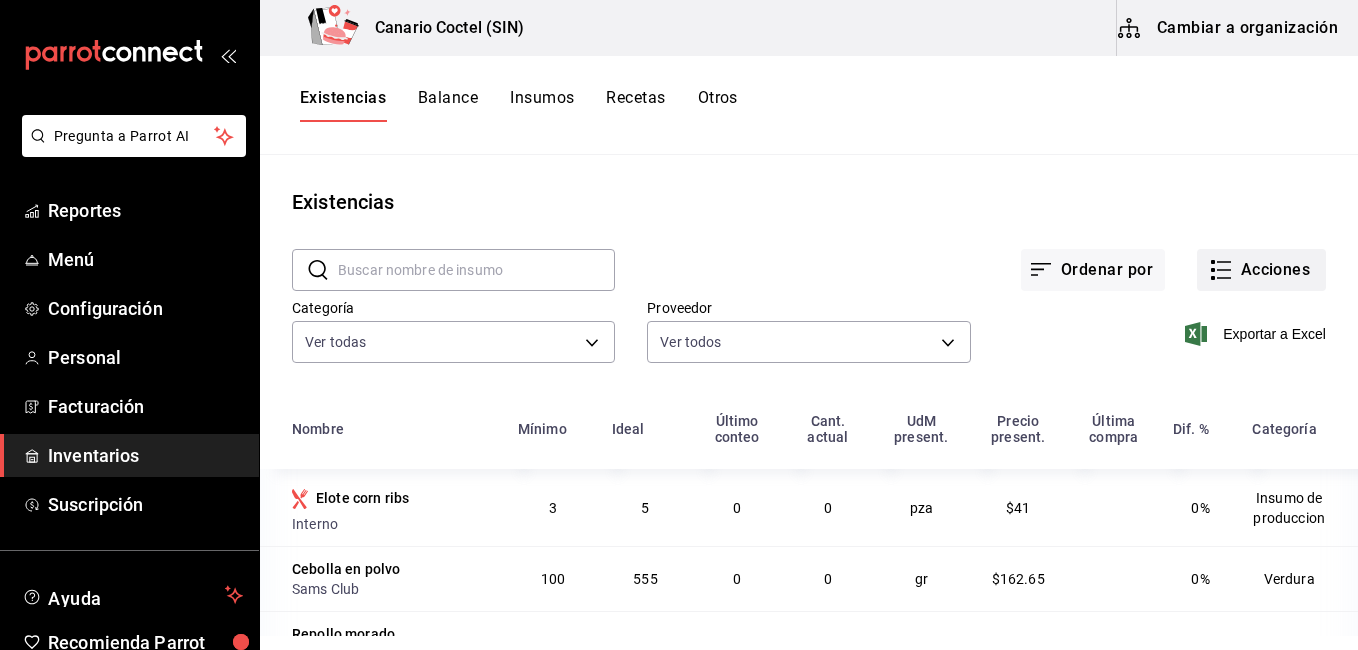click on "Acciones" at bounding box center [1261, 270] 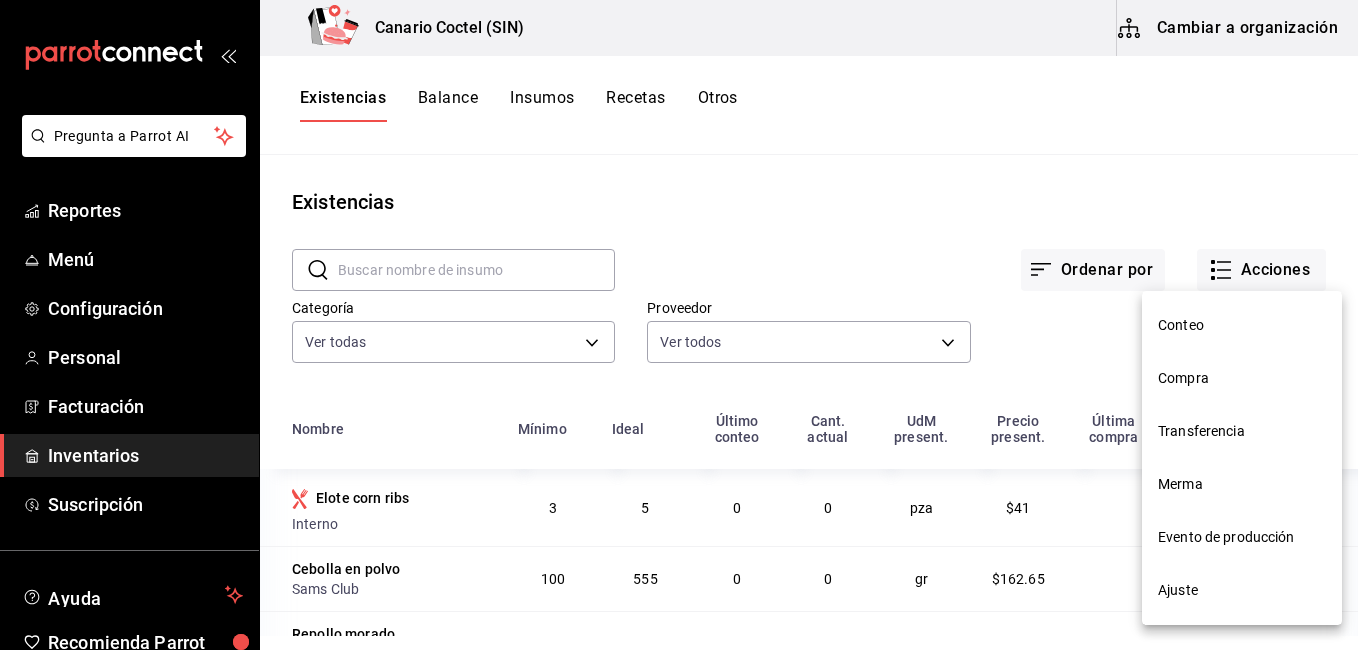 click on "Ajuste" at bounding box center (1242, 590) 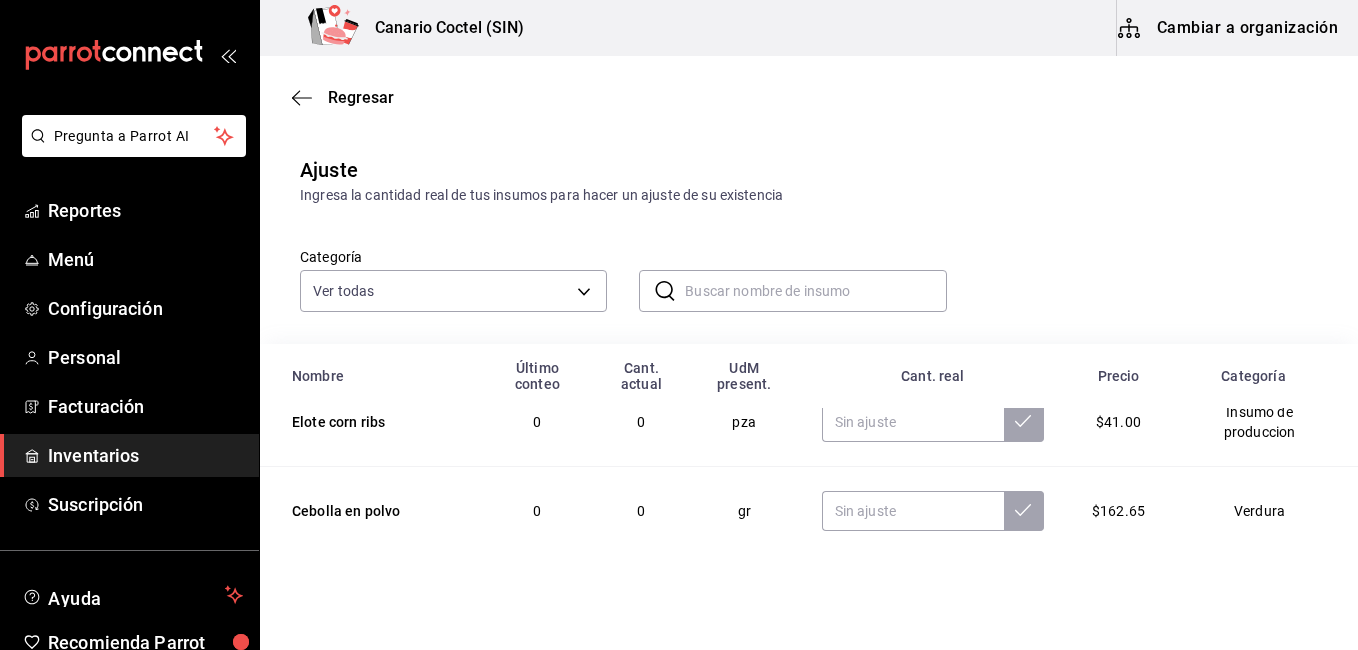 scroll, scrollTop: 0, scrollLeft: 0, axis: both 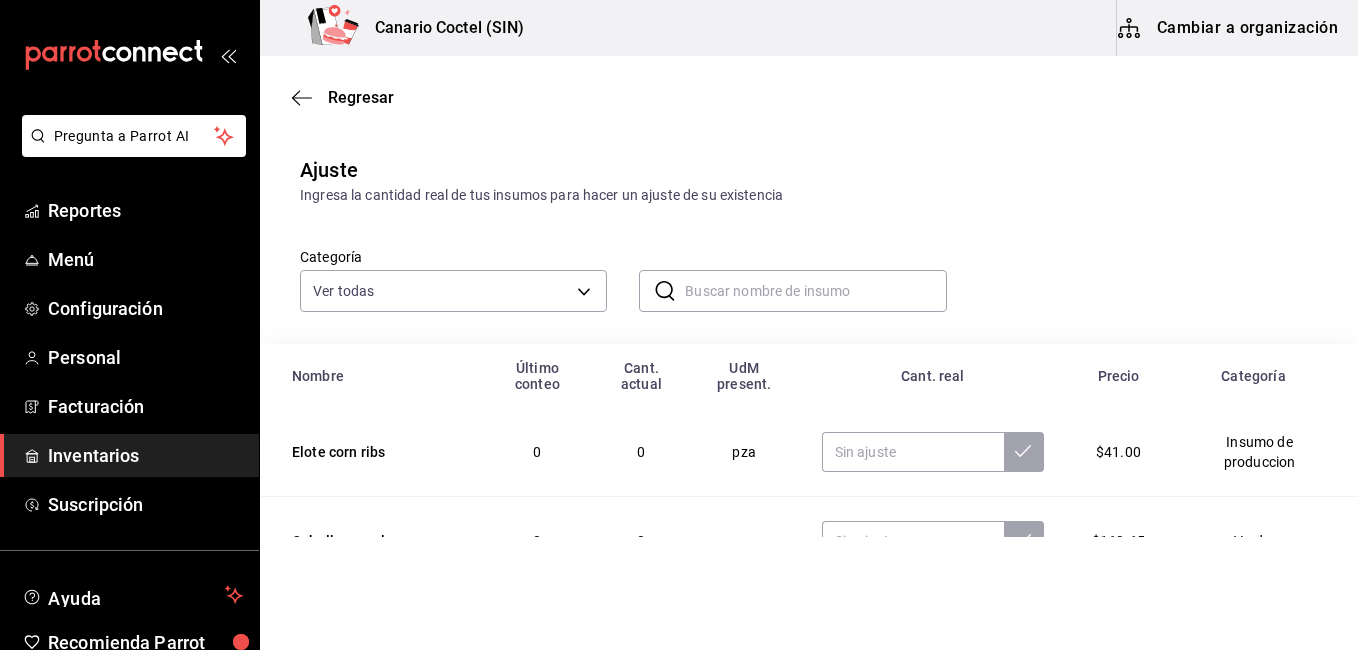 click at bounding box center (815, 291) 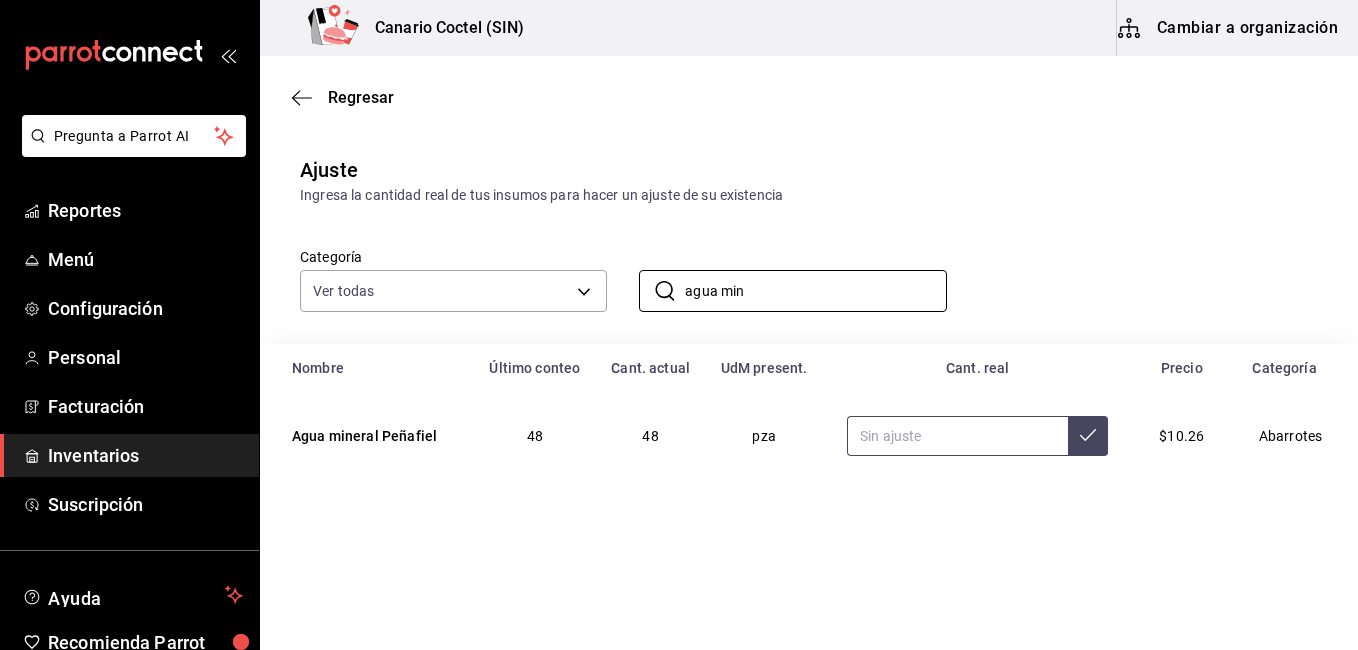 type on "agua min" 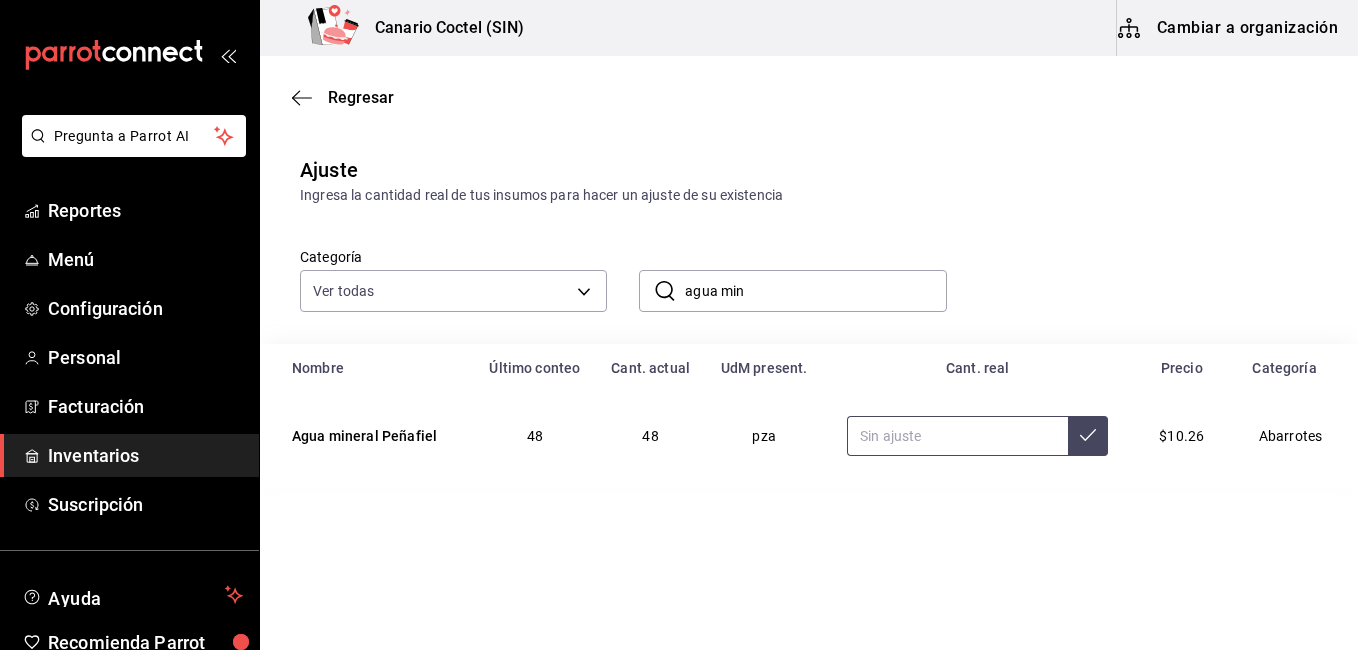 click at bounding box center [957, 436] 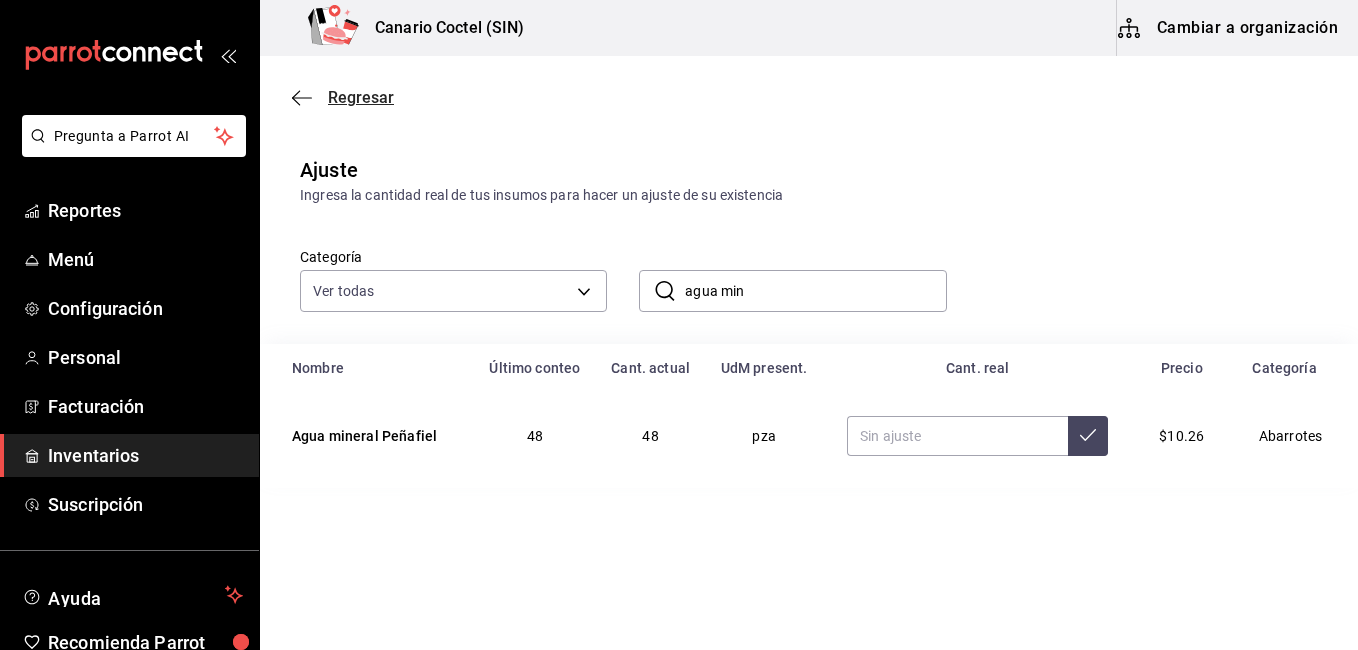 click 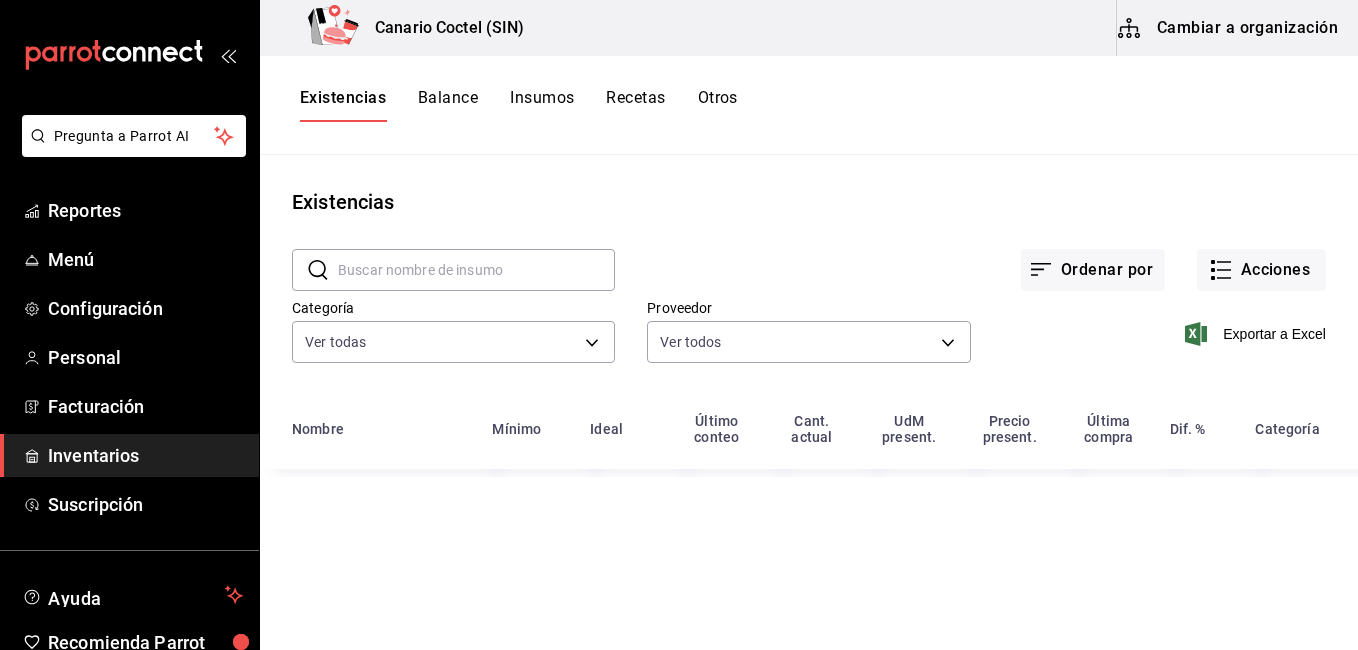 click on "Balance" at bounding box center (448, 105) 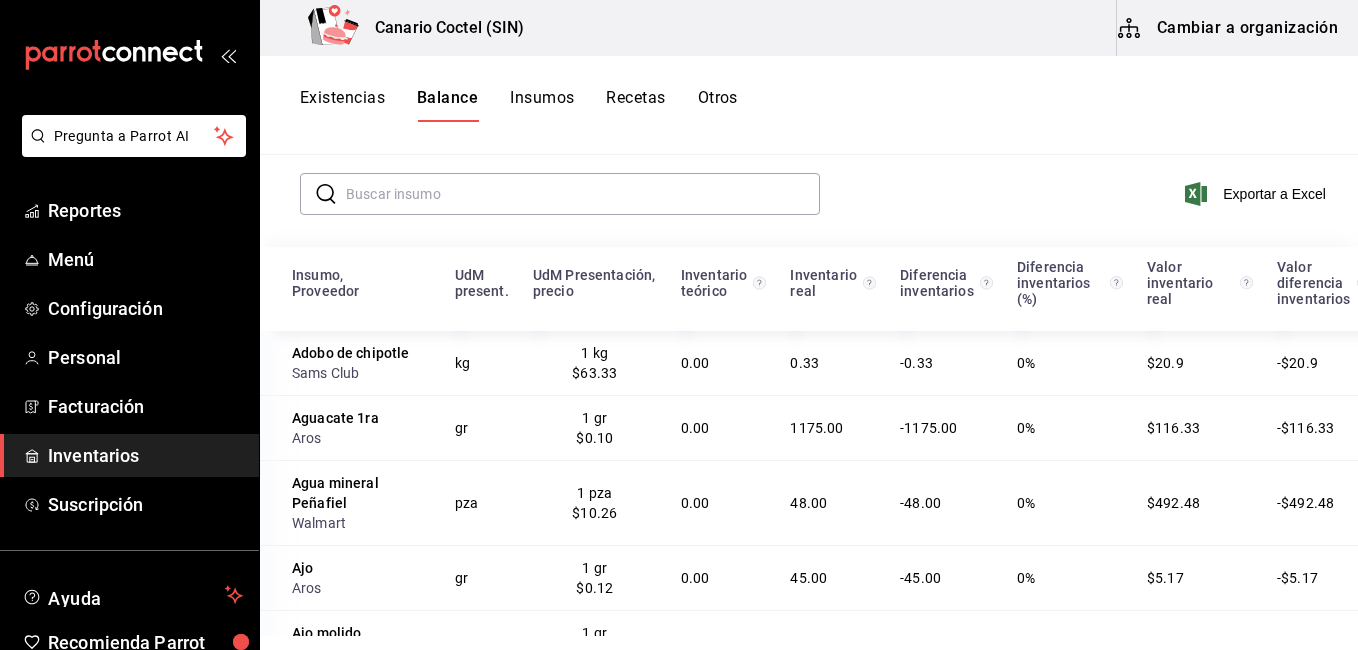 scroll, scrollTop: 200, scrollLeft: 0, axis: vertical 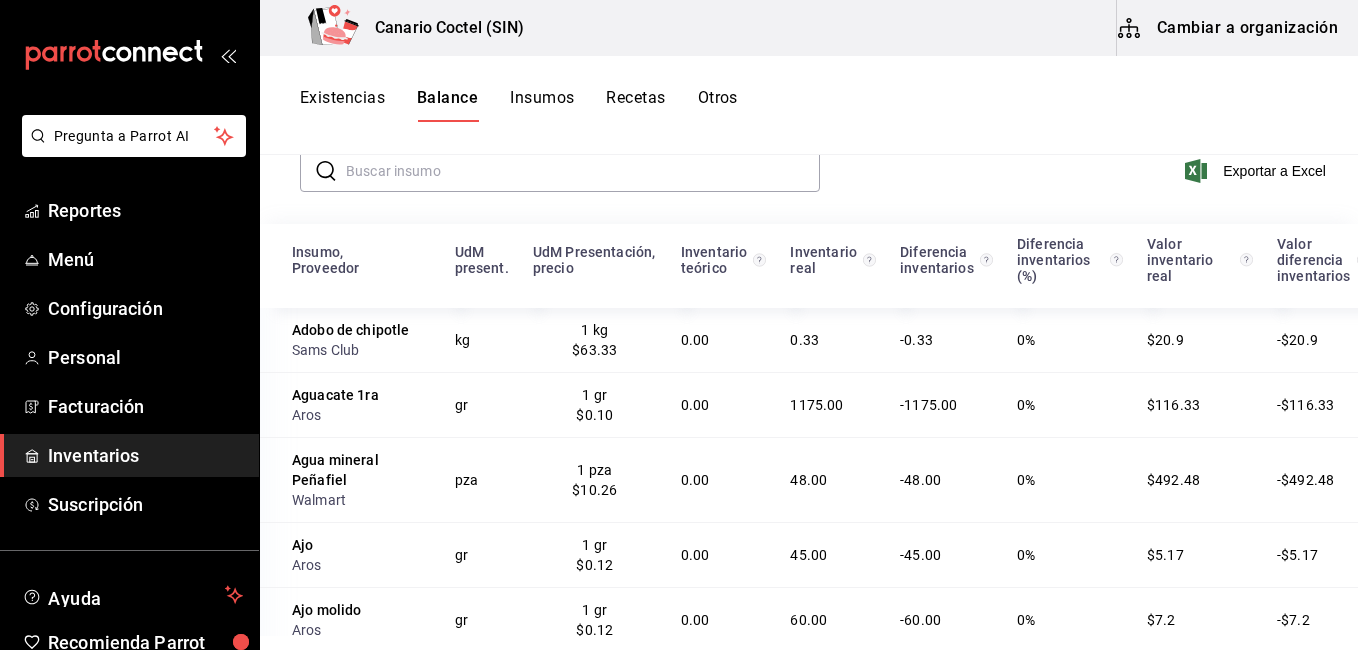 click at bounding box center (583, 171) 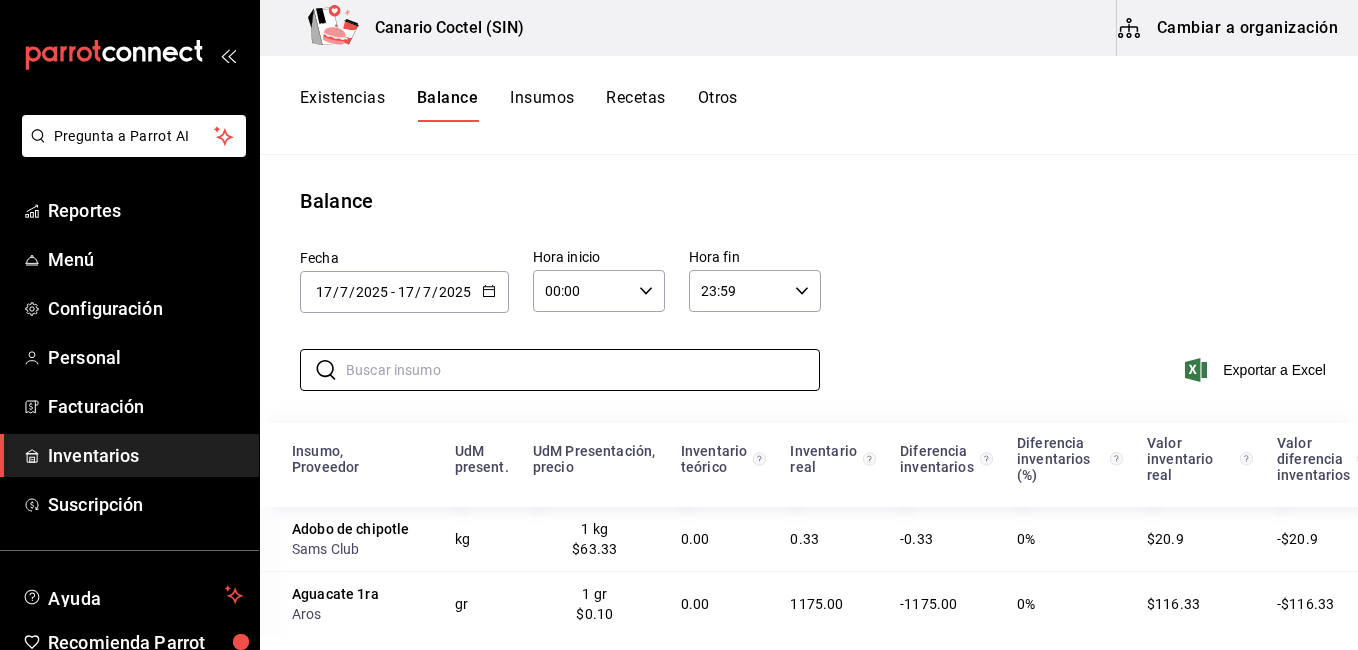 scroll, scrollTop: 0, scrollLeft: 0, axis: both 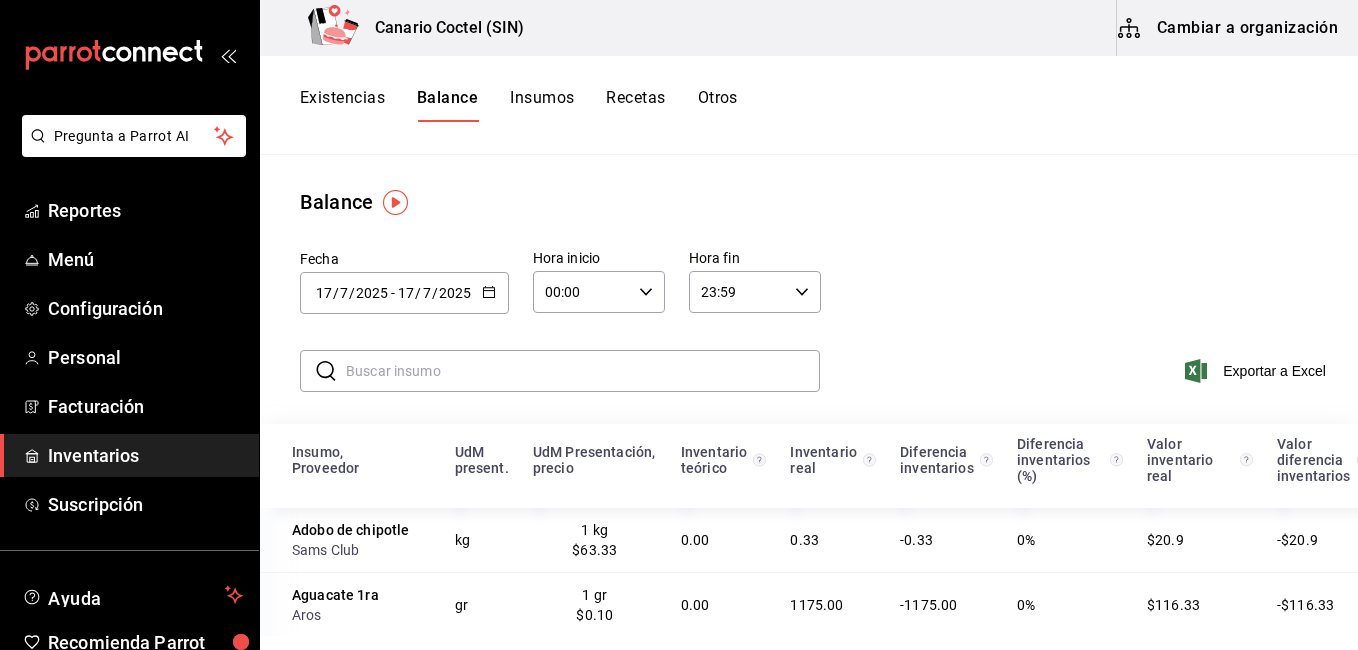 click at bounding box center (583, 371) 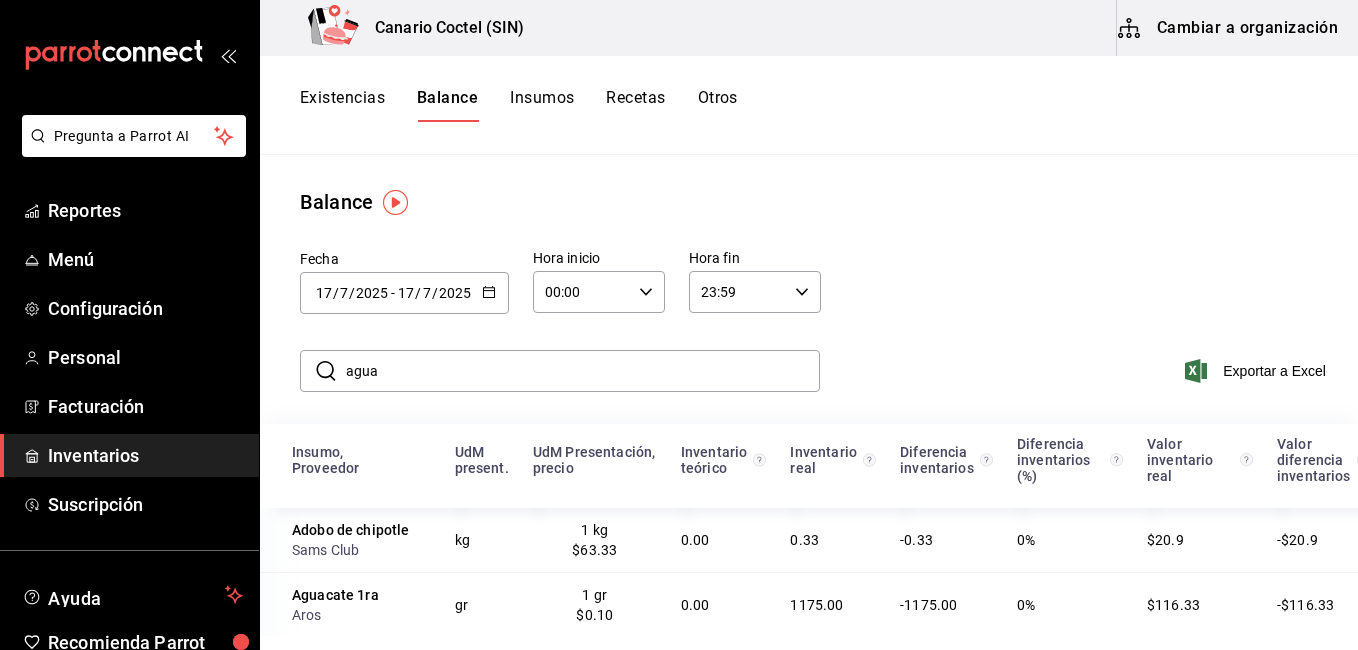 type on "agua" 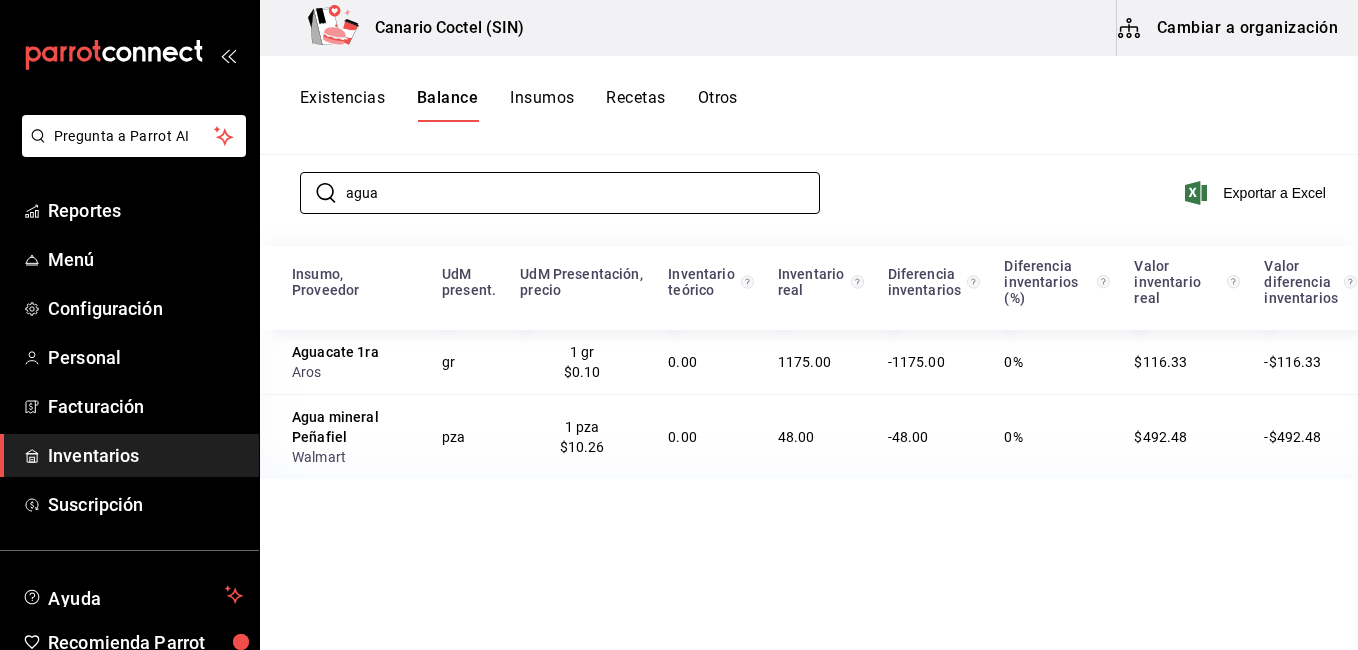 scroll, scrollTop: 200, scrollLeft: 0, axis: vertical 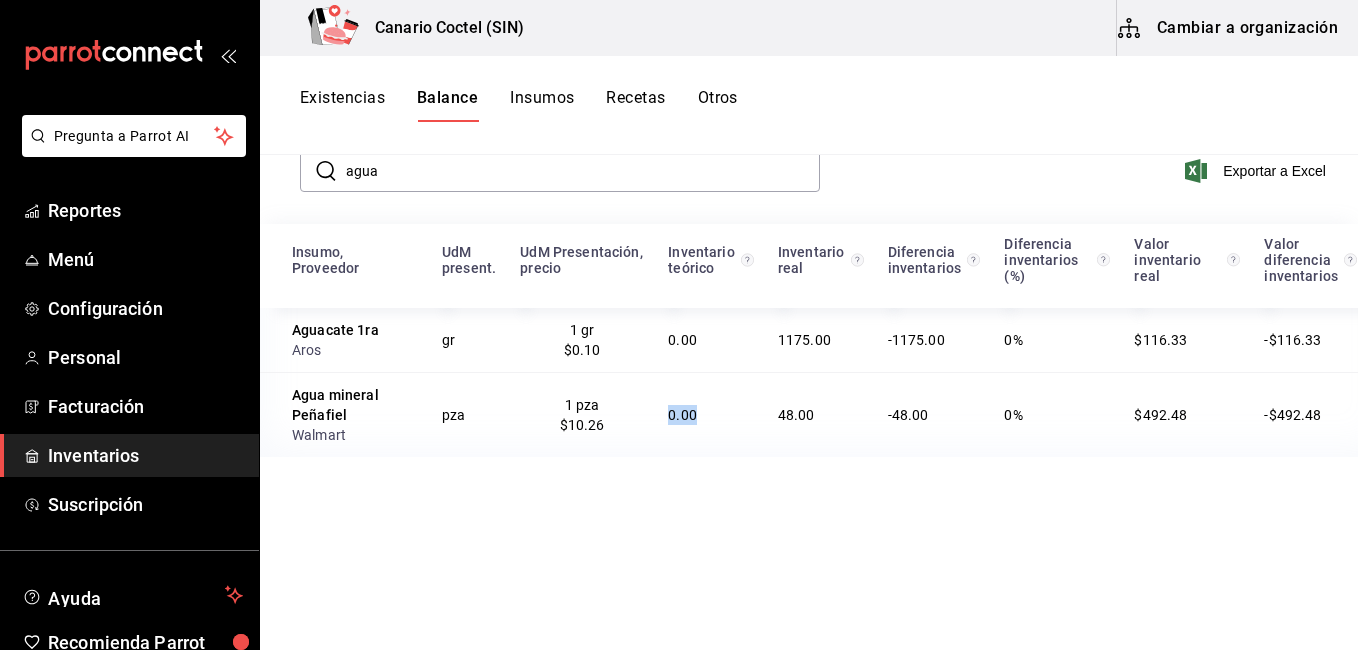 drag, startPoint x: 667, startPoint y: 414, endPoint x: 703, endPoint y: 425, distance: 37.64306 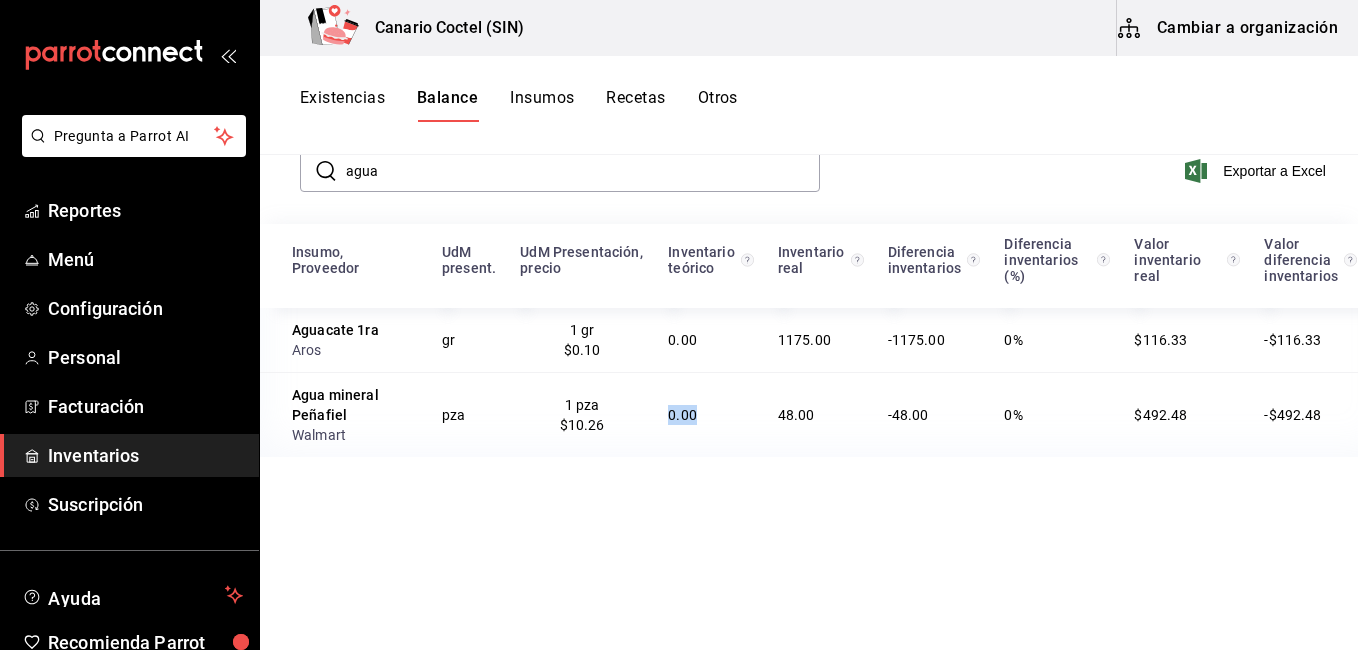drag, startPoint x: 703, startPoint y: 425, endPoint x: 693, endPoint y: 426, distance: 10.049875 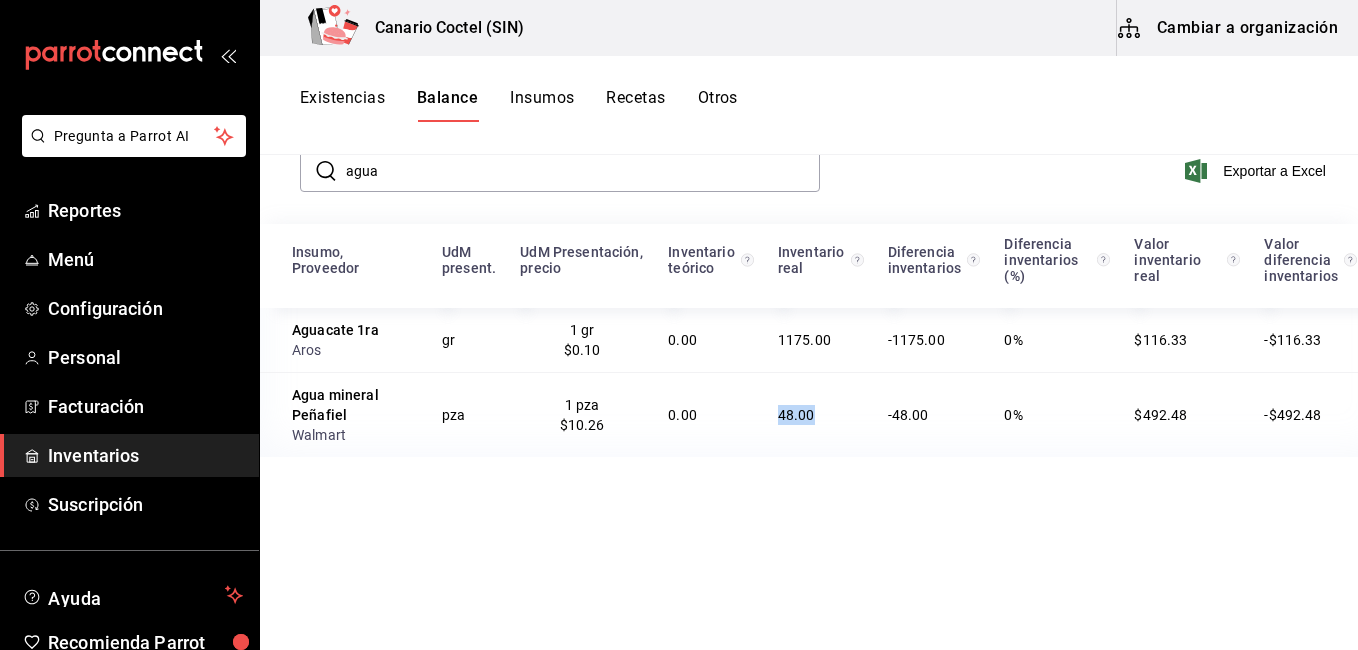 drag, startPoint x: 773, startPoint y: 414, endPoint x: 820, endPoint y: 422, distance: 47.67599 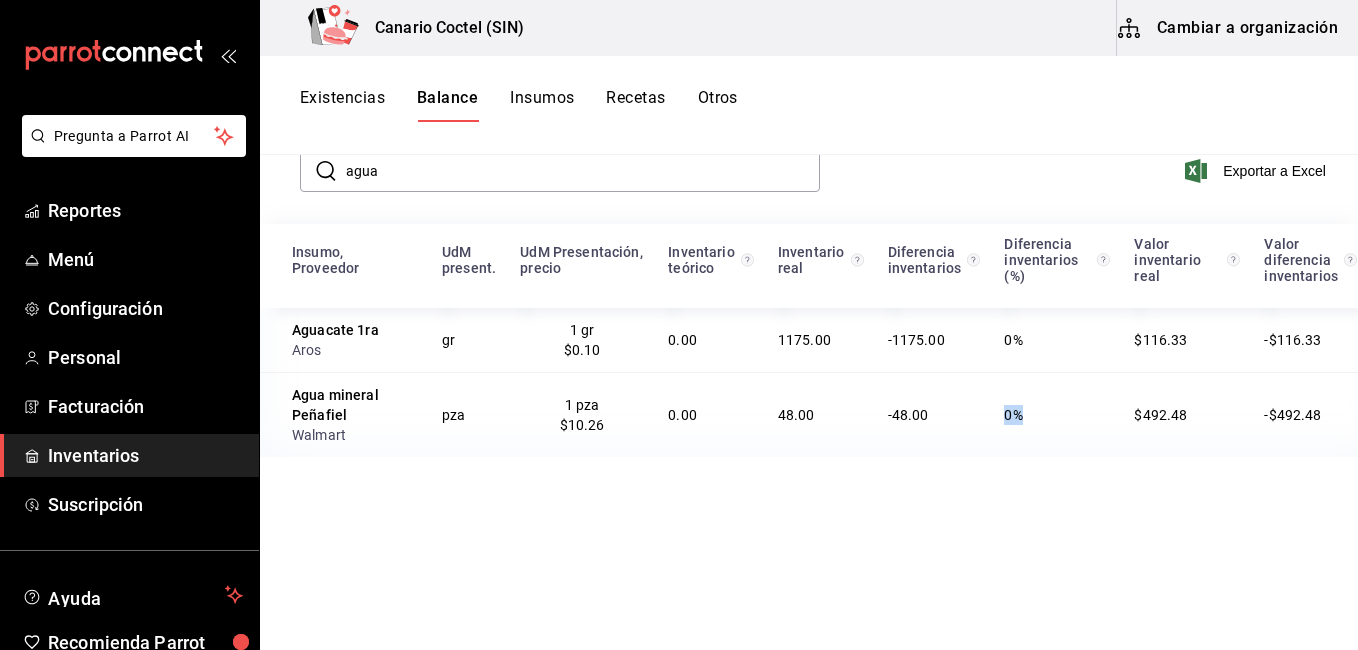 drag, startPoint x: 820, startPoint y: 422, endPoint x: 1020, endPoint y: 424, distance: 200.01 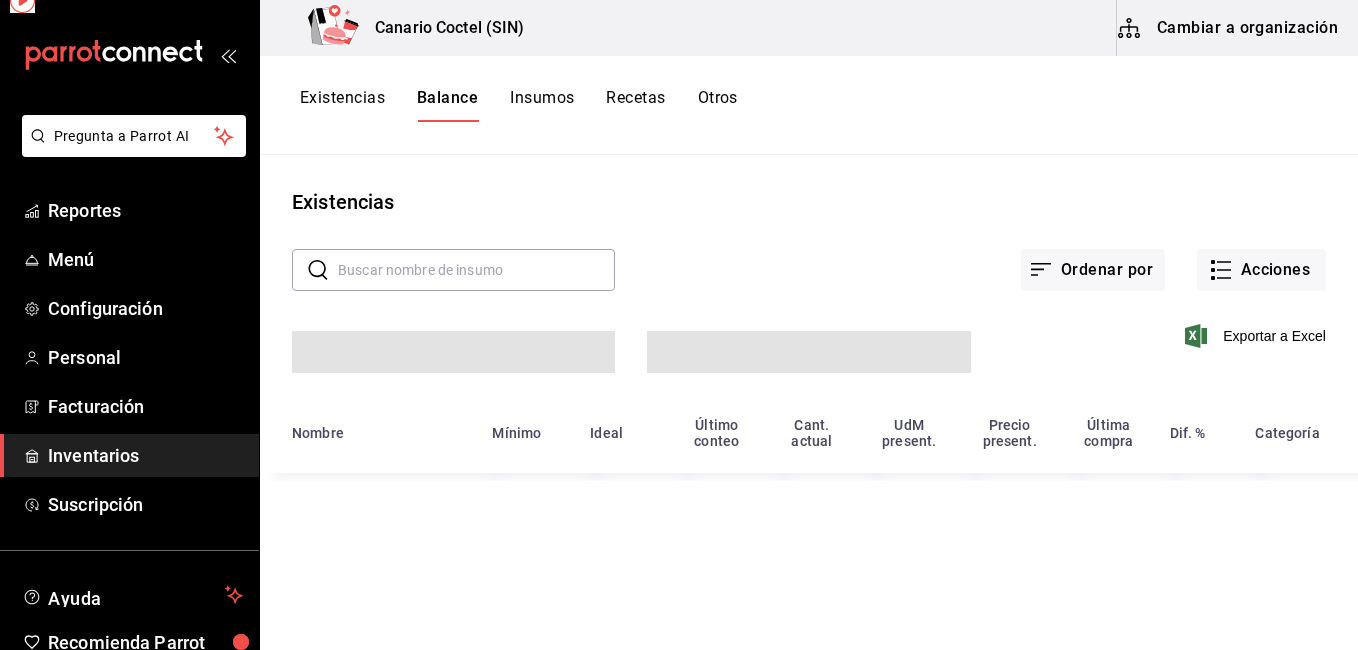 scroll, scrollTop: 0, scrollLeft: 0, axis: both 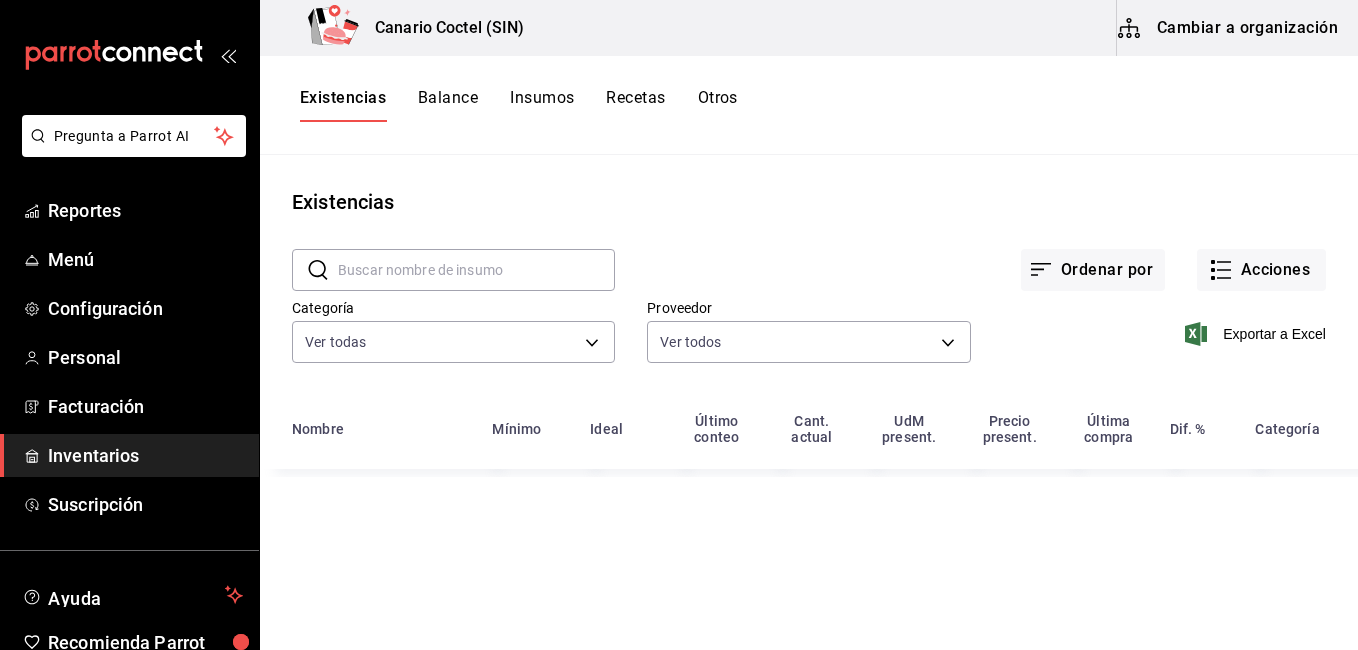 click on "Insumos" at bounding box center (542, 105) 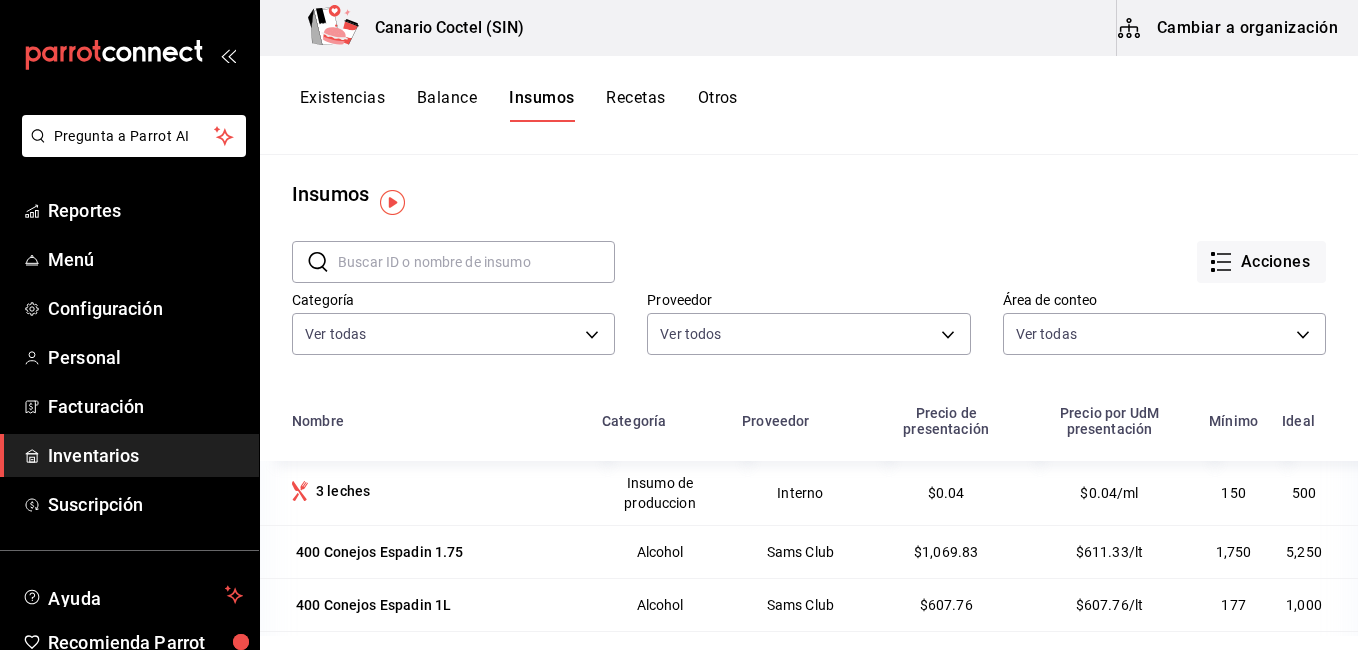 scroll, scrollTop: 0, scrollLeft: 0, axis: both 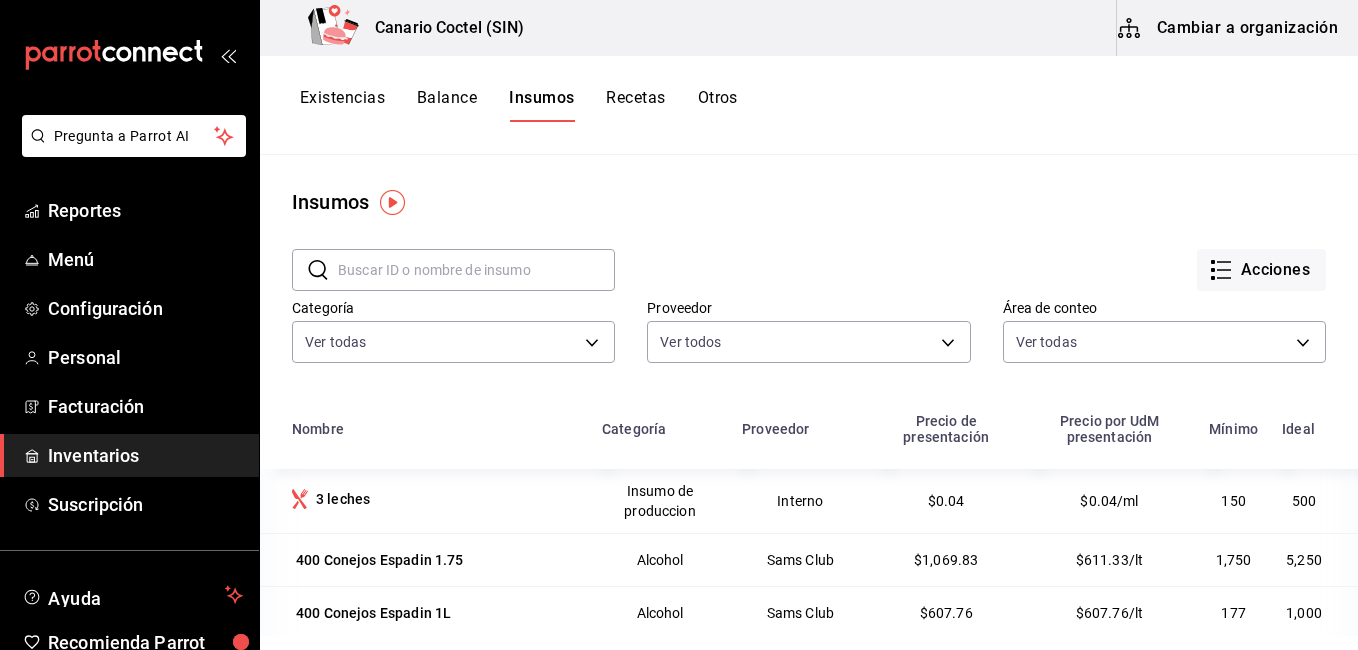 click on "Existencias" at bounding box center [342, 105] 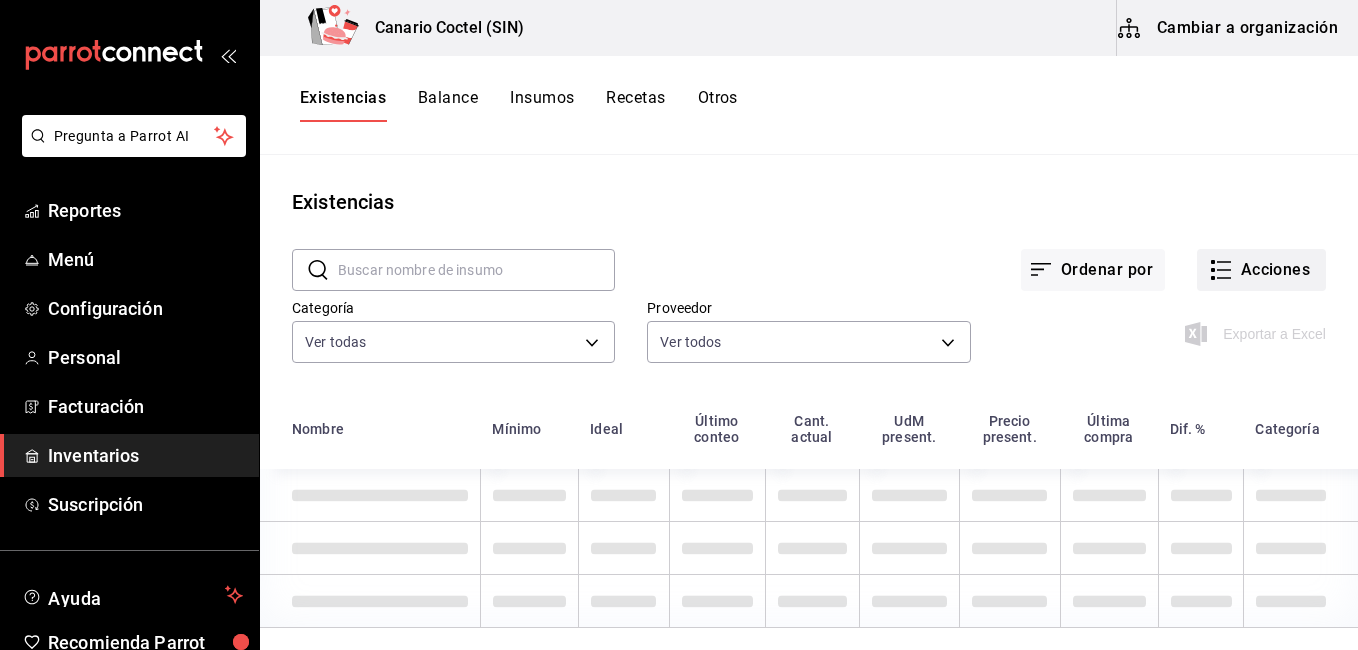 click on "Acciones" at bounding box center (1261, 270) 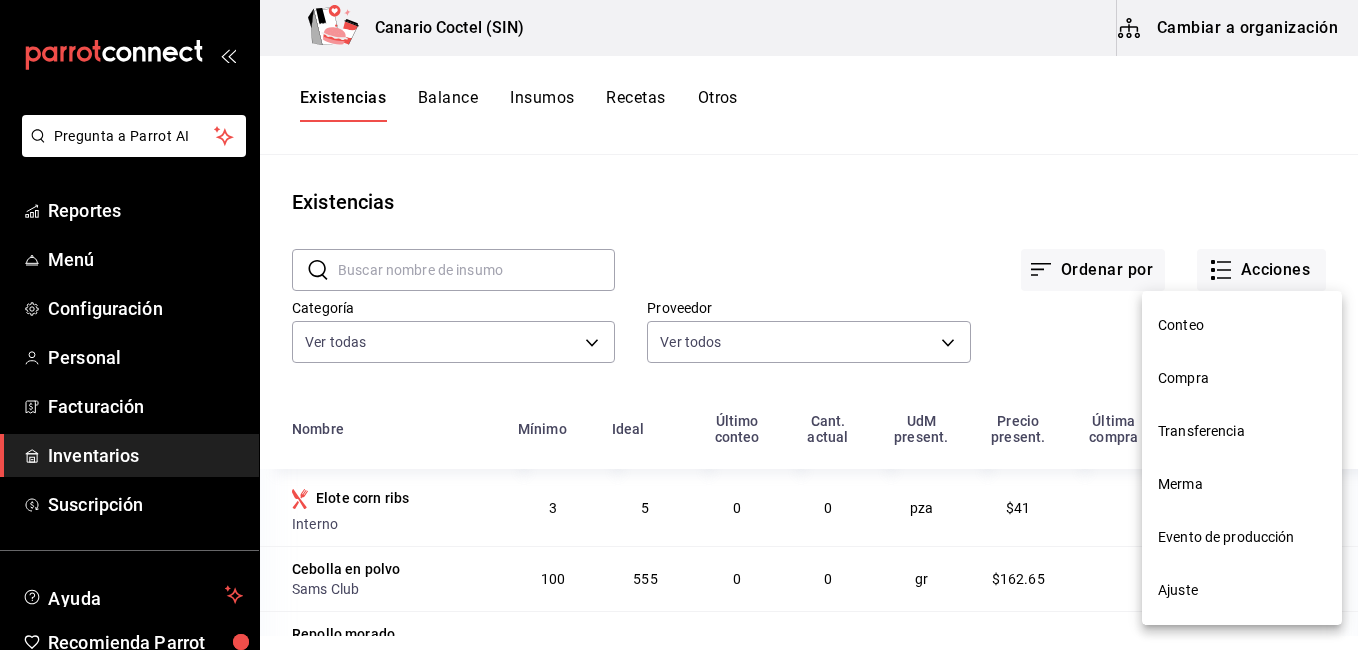 click on "Conteo" at bounding box center (1242, 325) 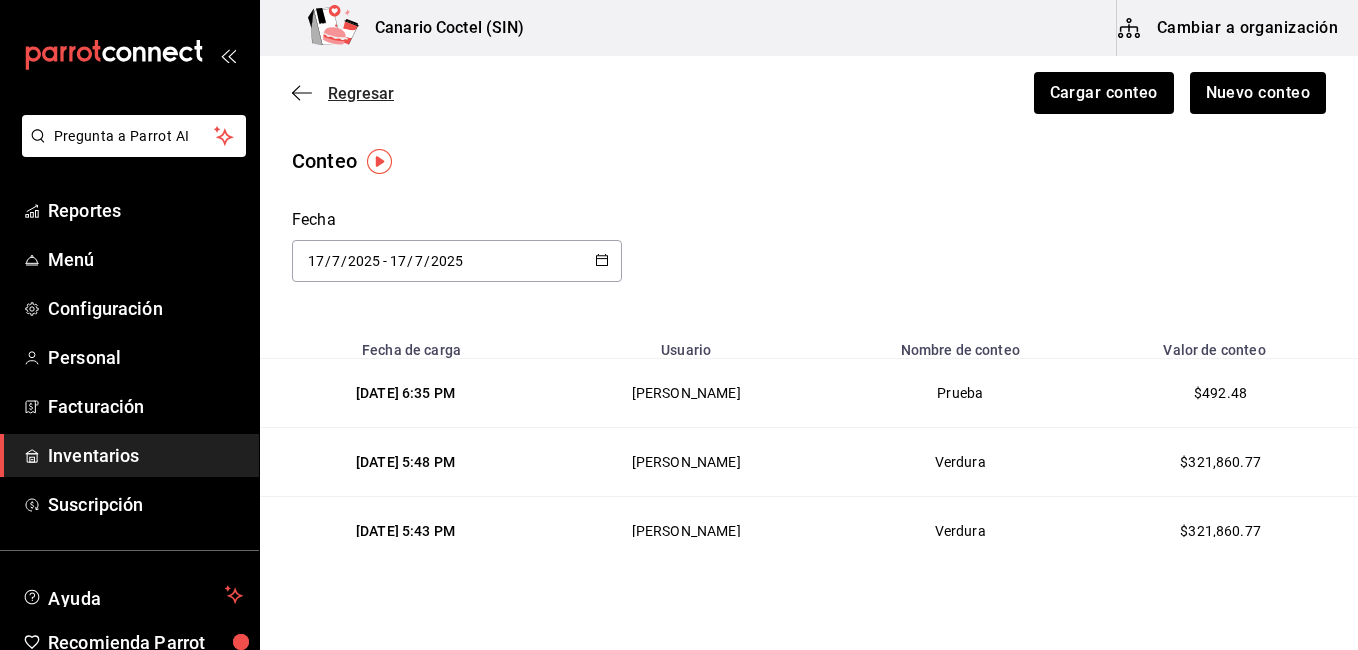 click 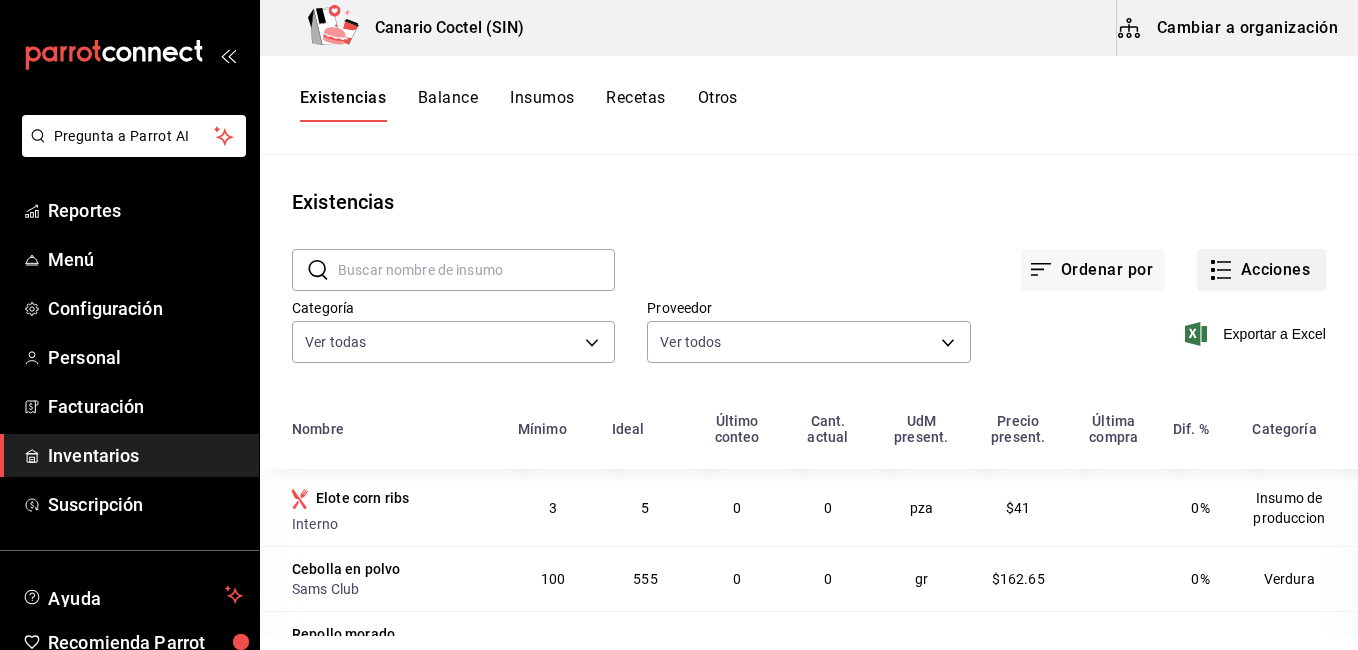 click on "Acciones" at bounding box center [1261, 270] 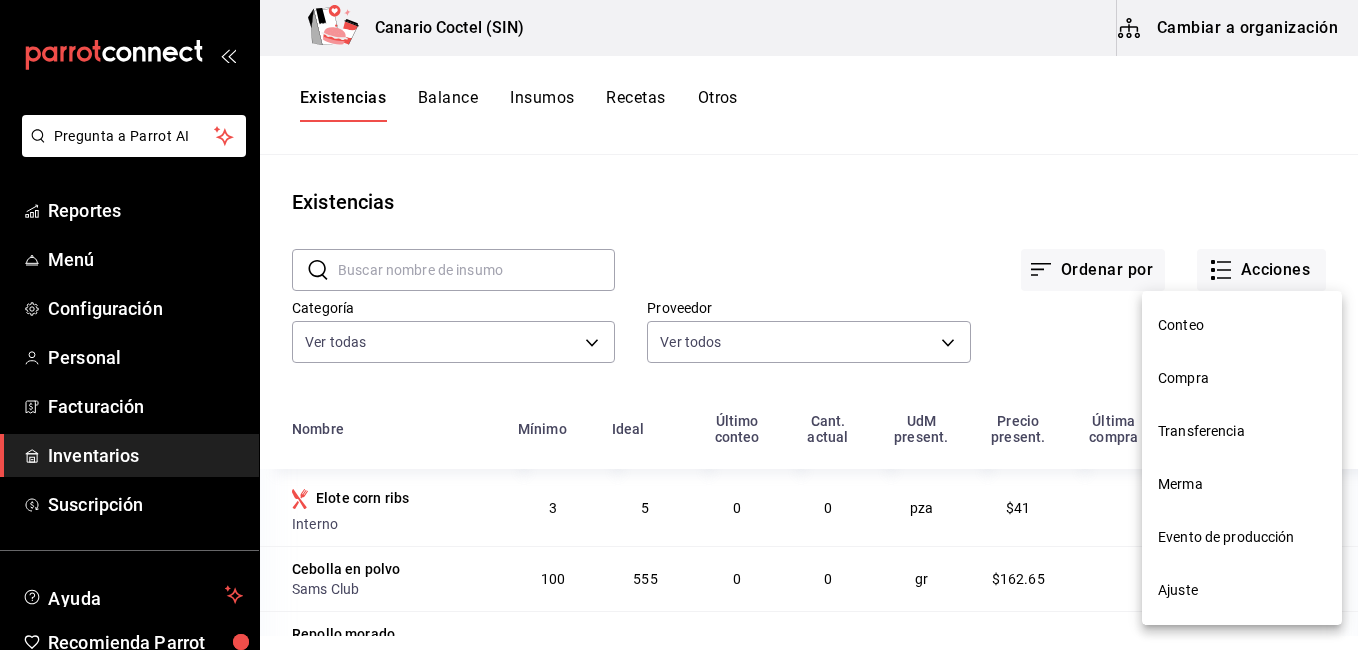 click on "Conteo" at bounding box center [1242, 325] 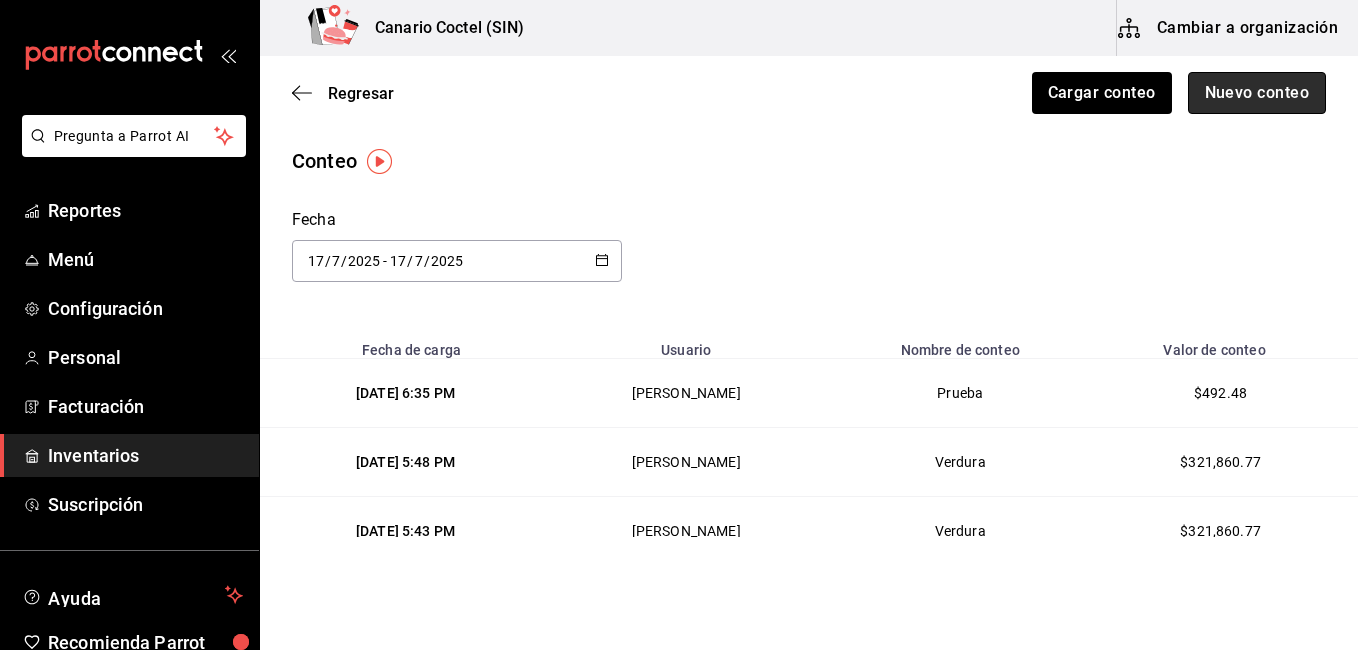 click on "Nuevo conteo" at bounding box center [1257, 93] 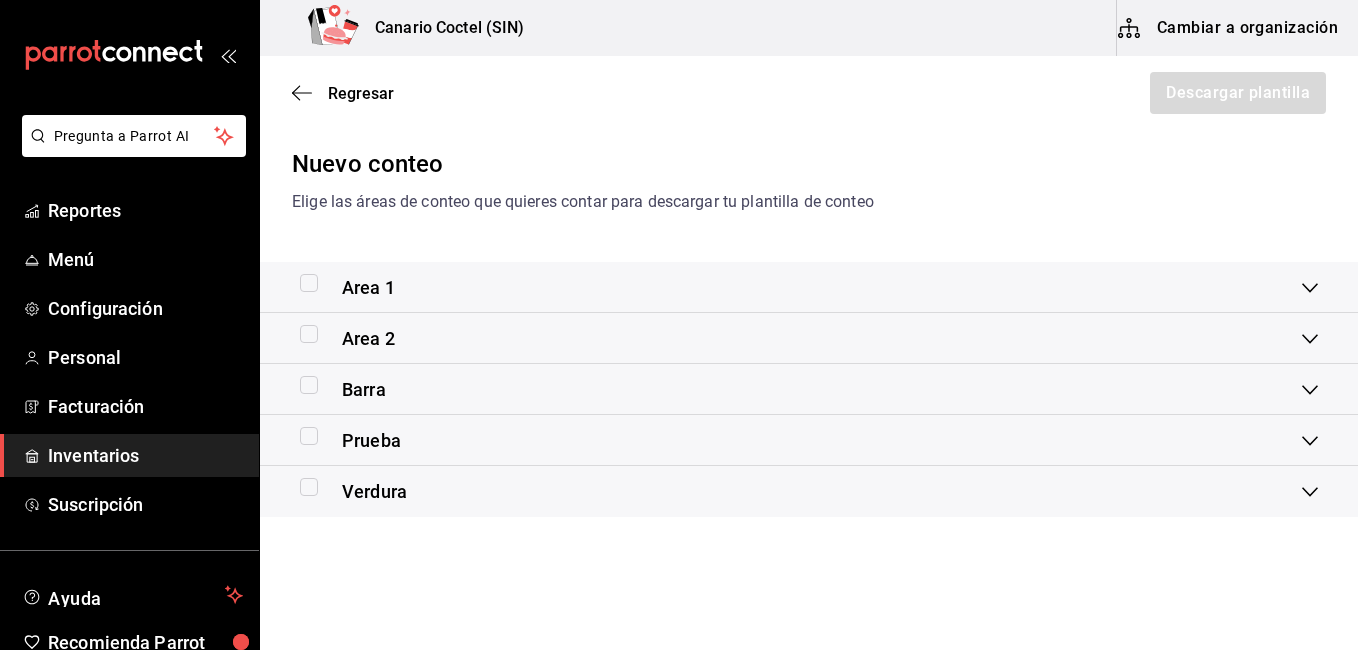 click at bounding box center [309, 385] 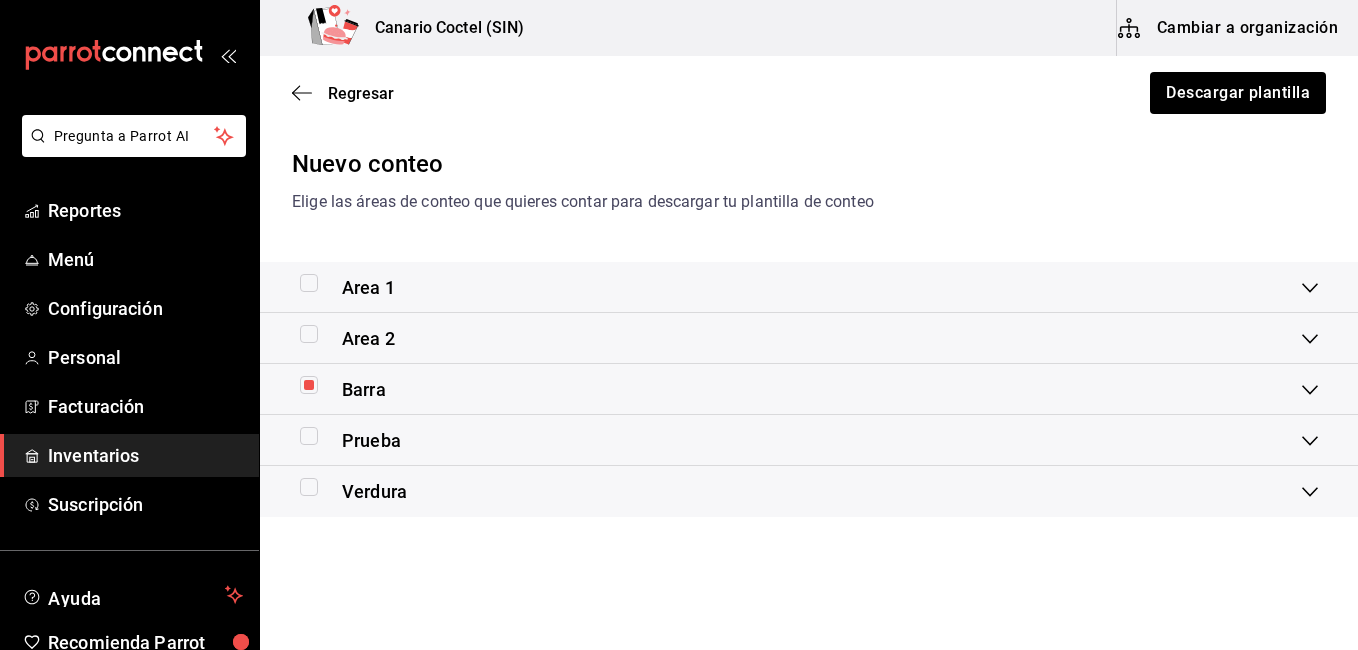 click on "Barra" at bounding box center [809, 389] 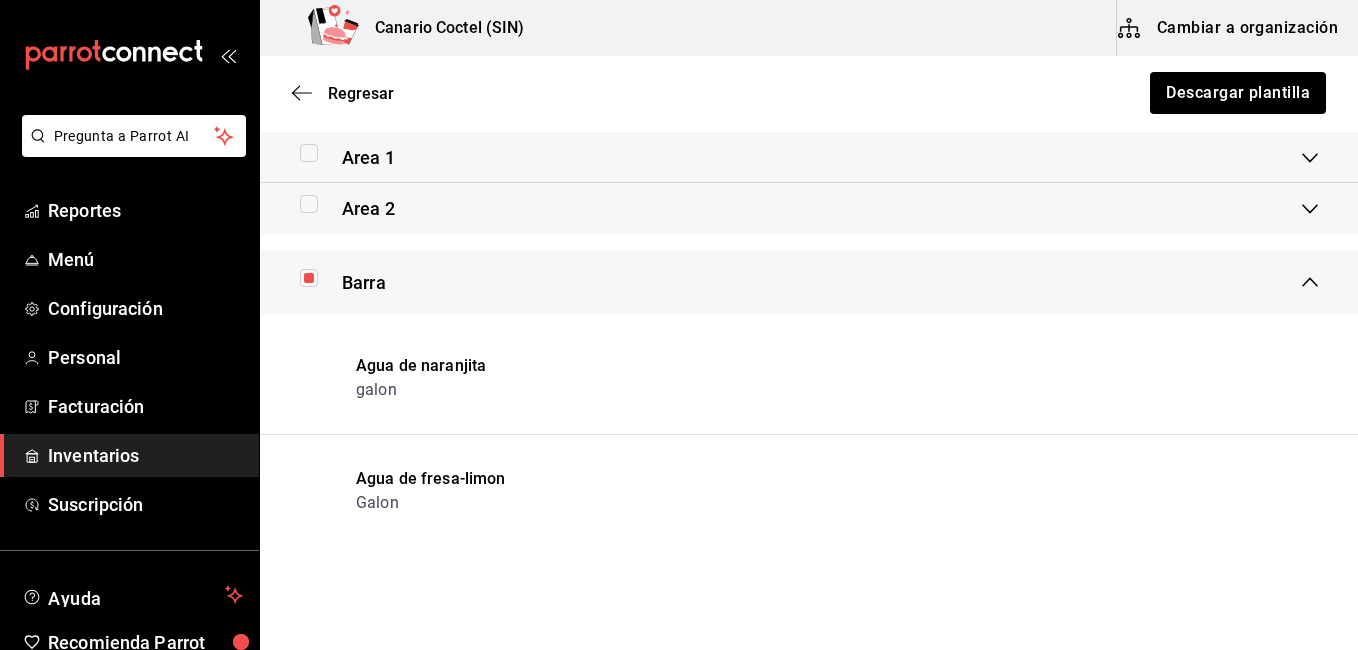 scroll, scrollTop: 100, scrollLeft: 0, axis: vertical 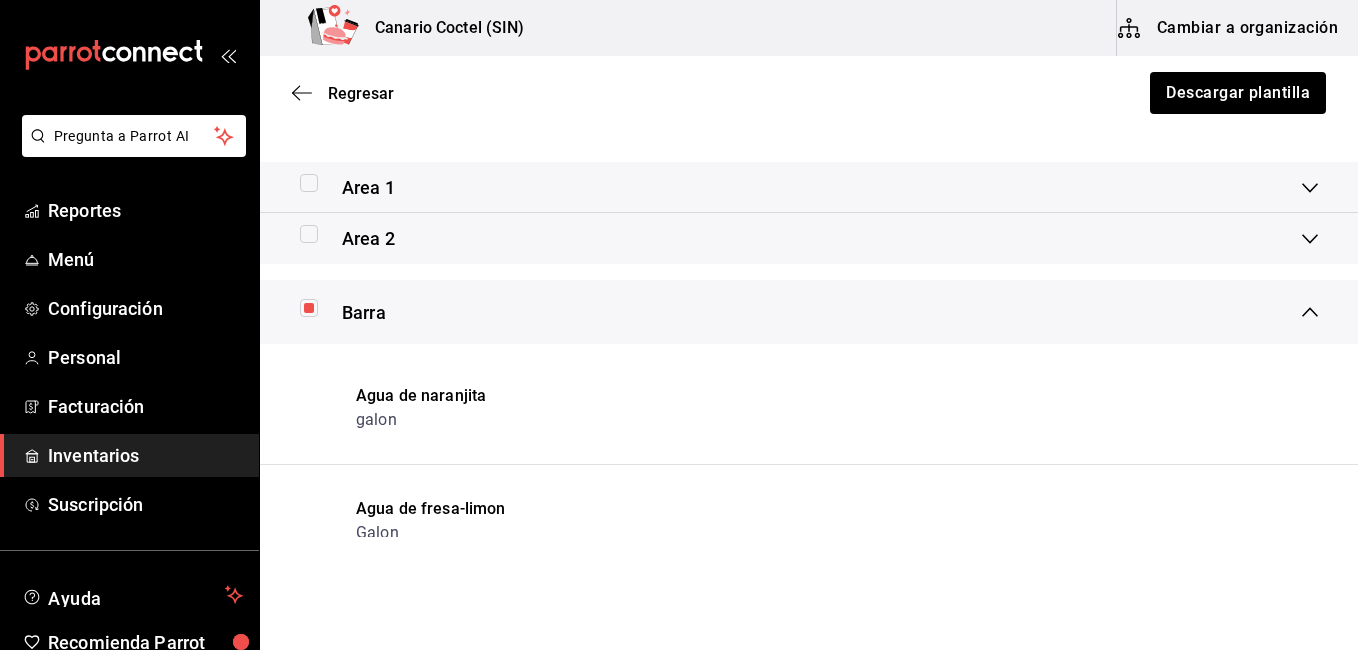 click at bounding box center (309, 308) 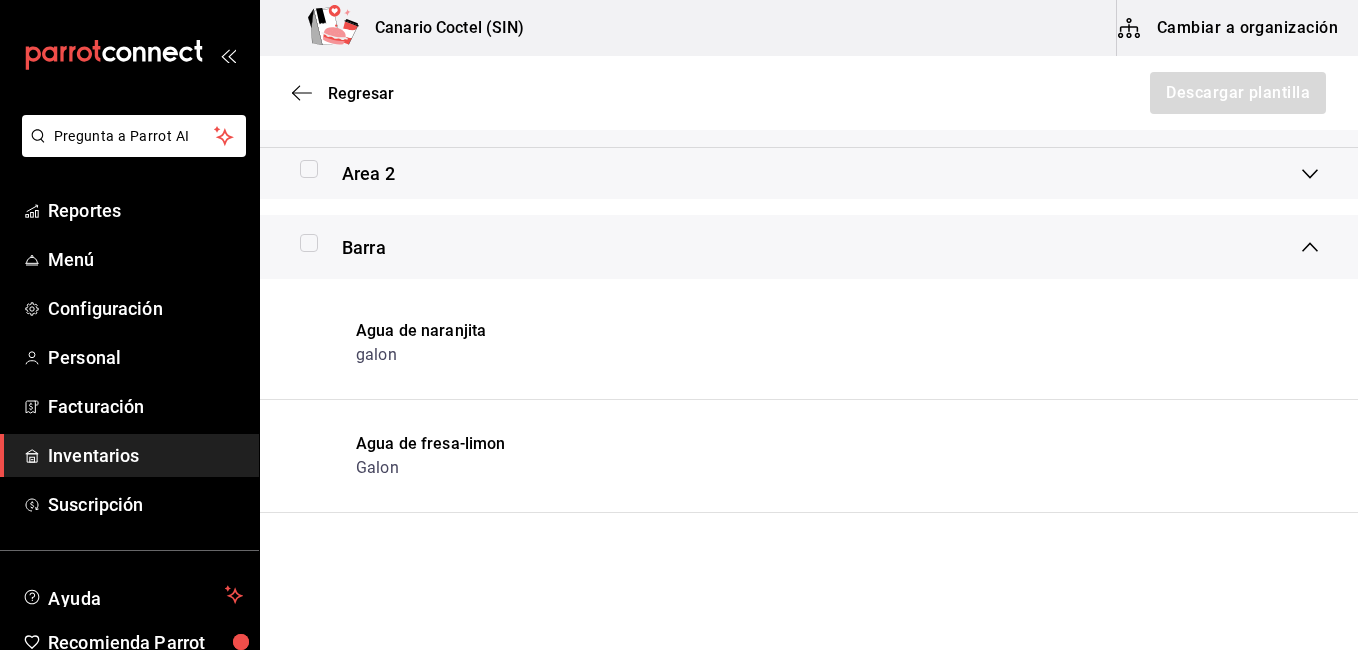 scroll, scrollTop: 200, scrollLeft: 0, axis: vertical 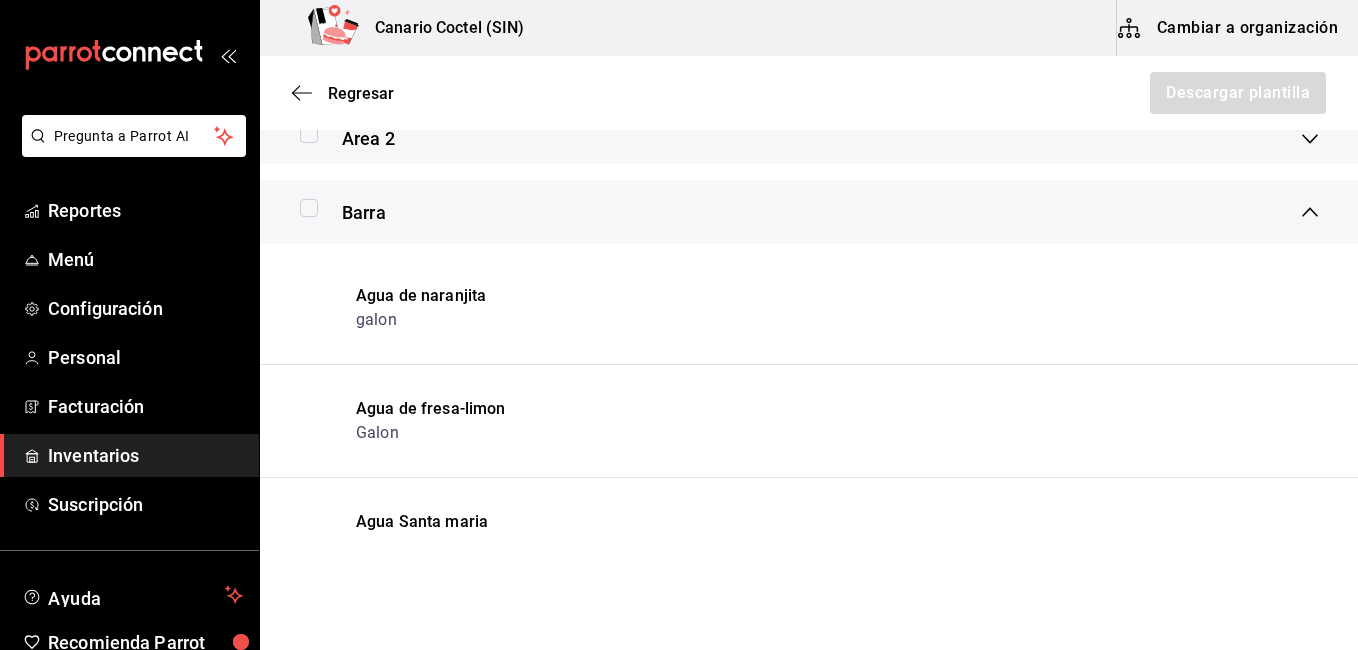 click 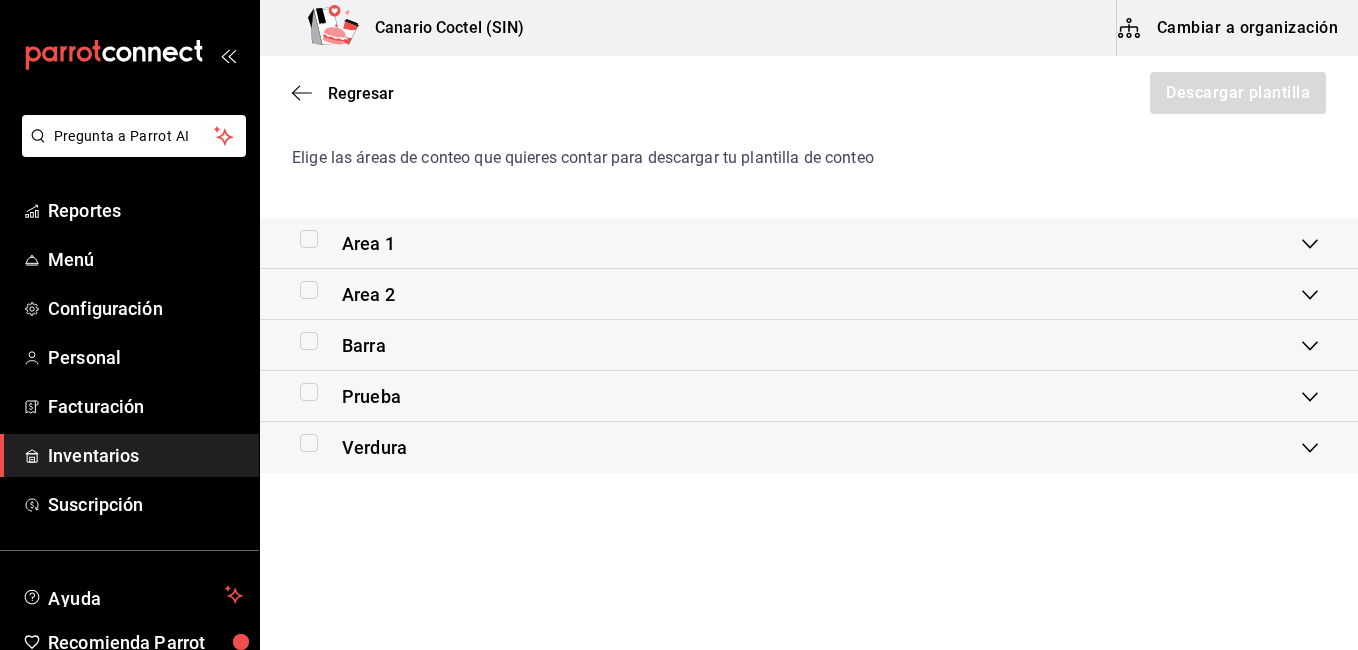scroll, scrollTop: 44, scrollLeft: 0, axis: vertical 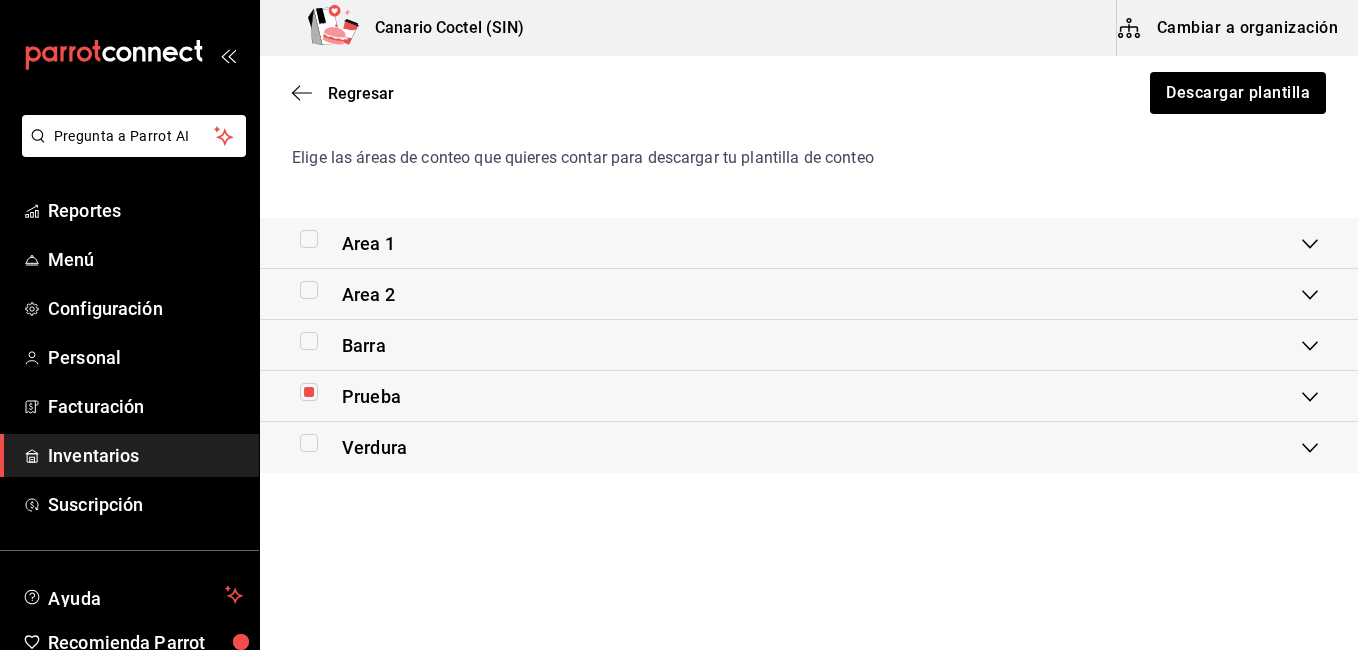 click 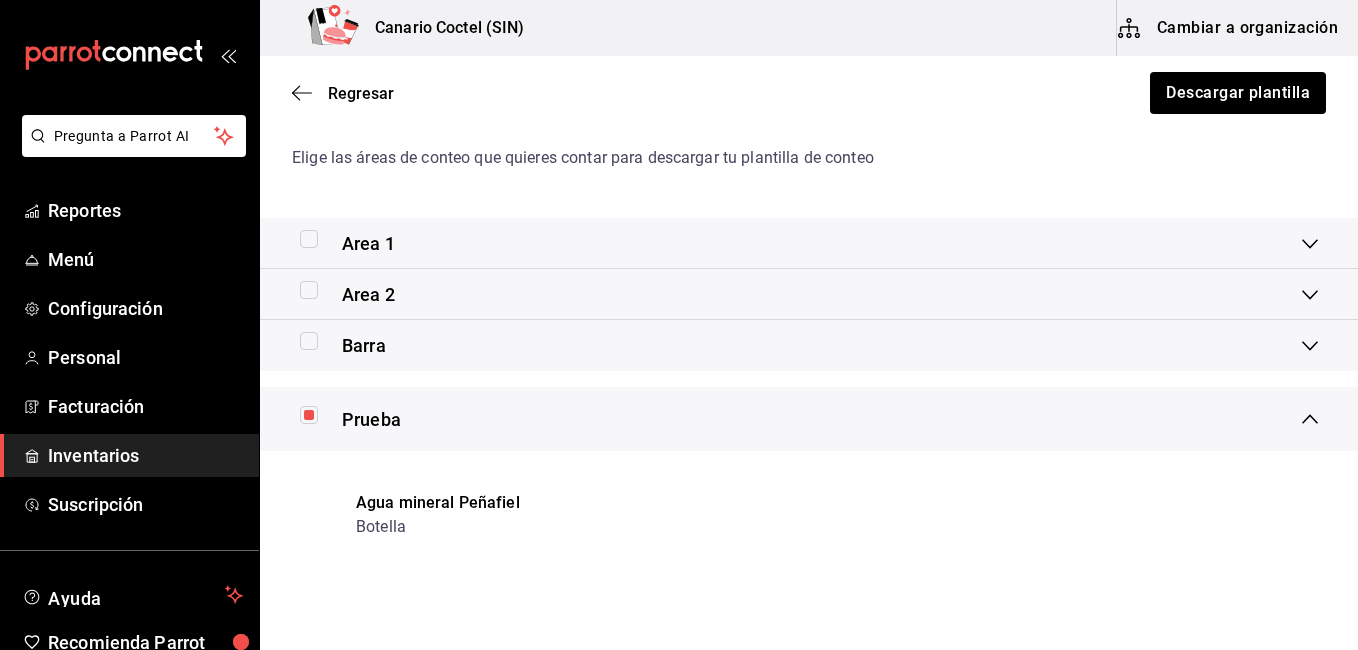click 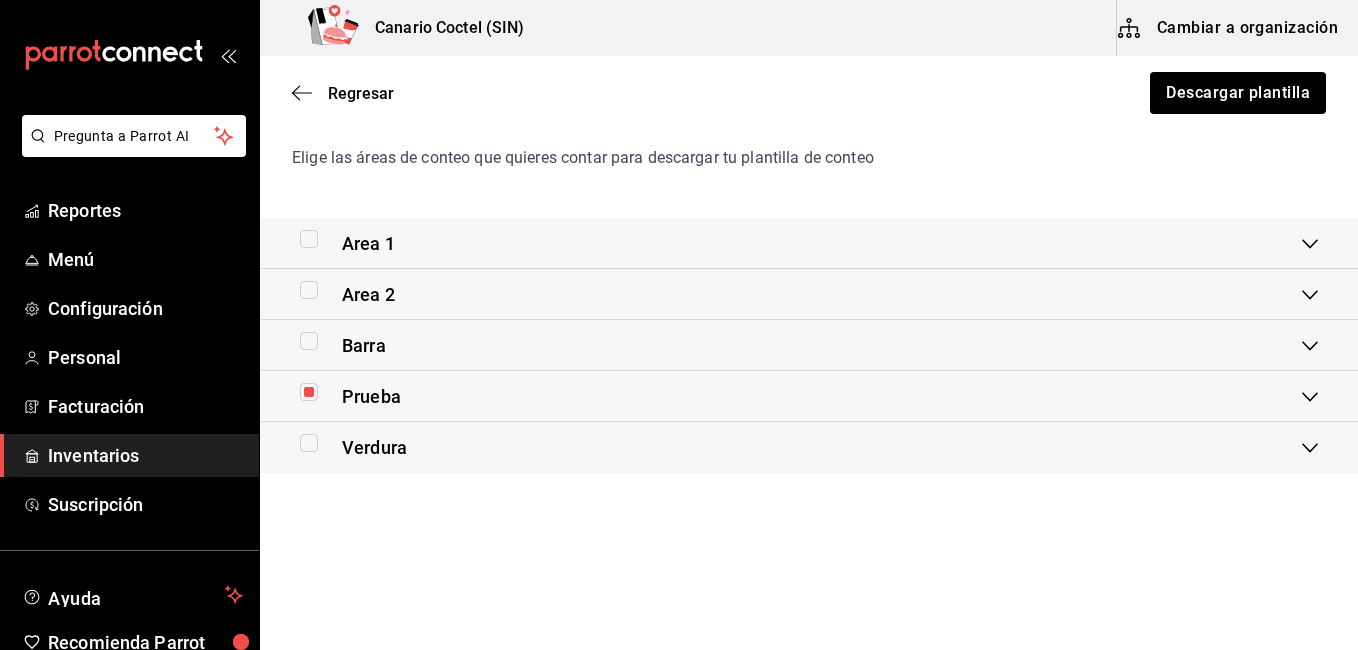 click at bounding box center (309, 341) 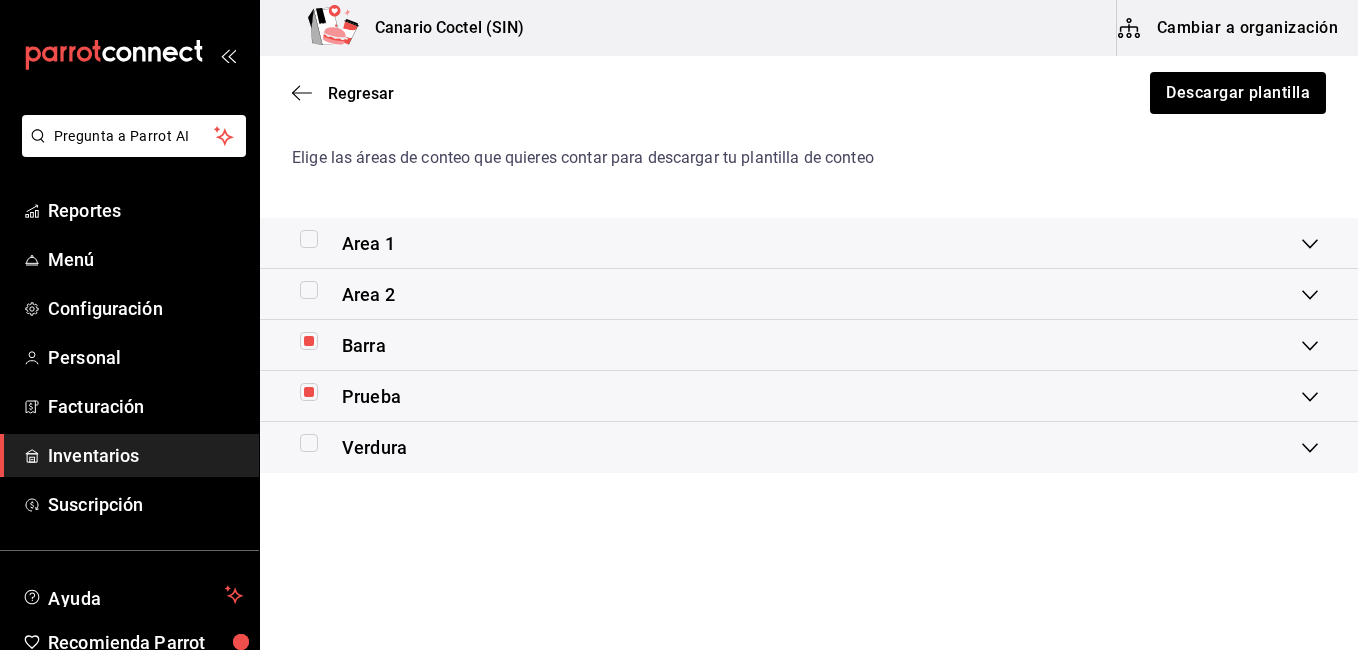 click at bounding box center [309, 392] 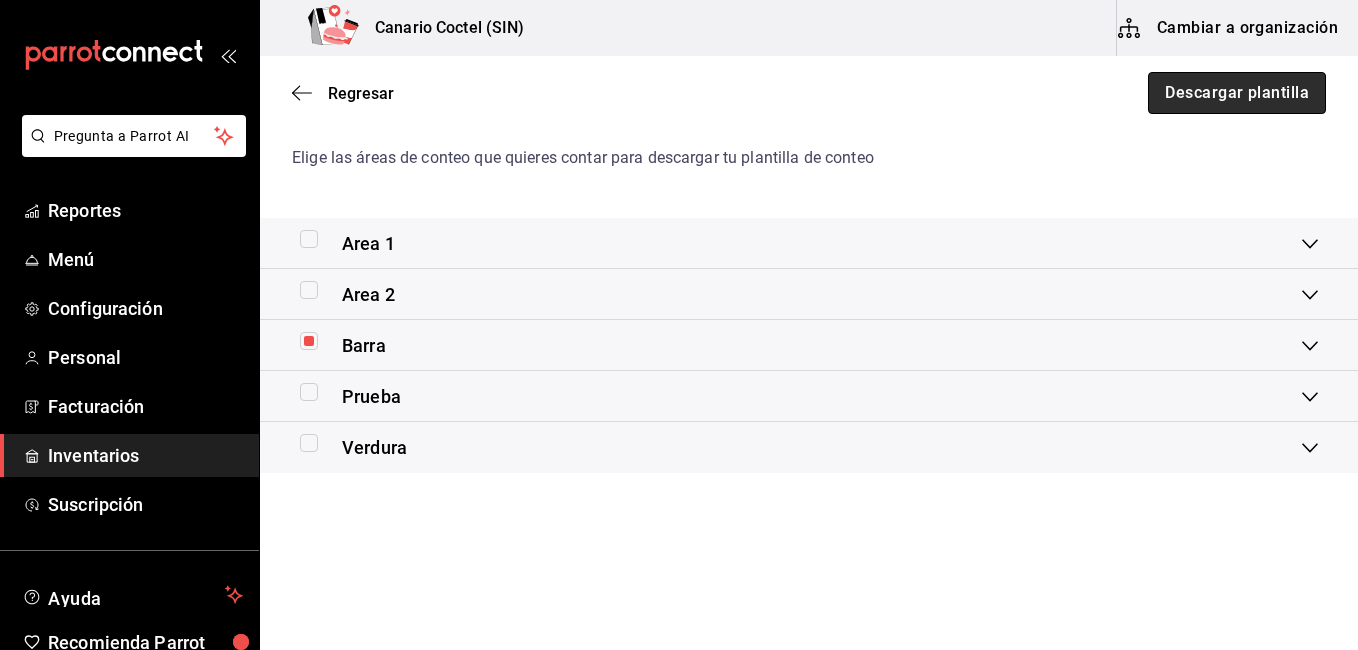 click on "Descargar plantilla" at bounding box center [1237, 93] 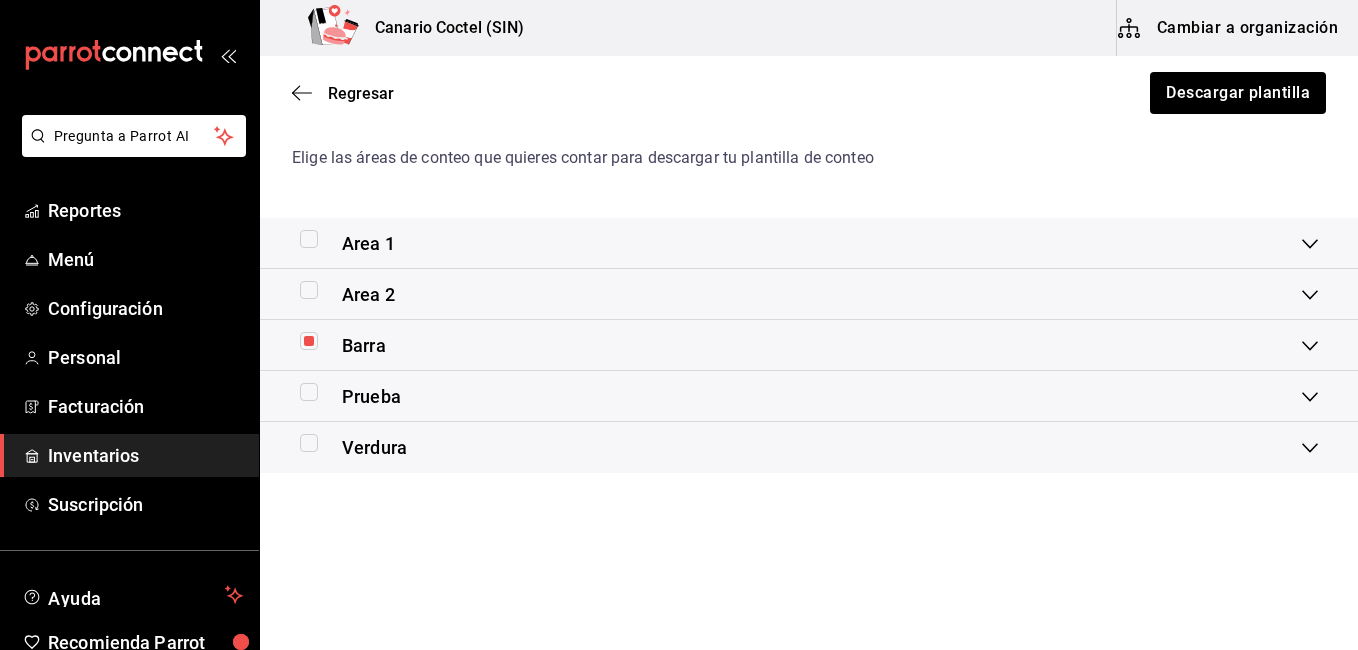 click on "Inventarios" at bounding box center (145, 455) 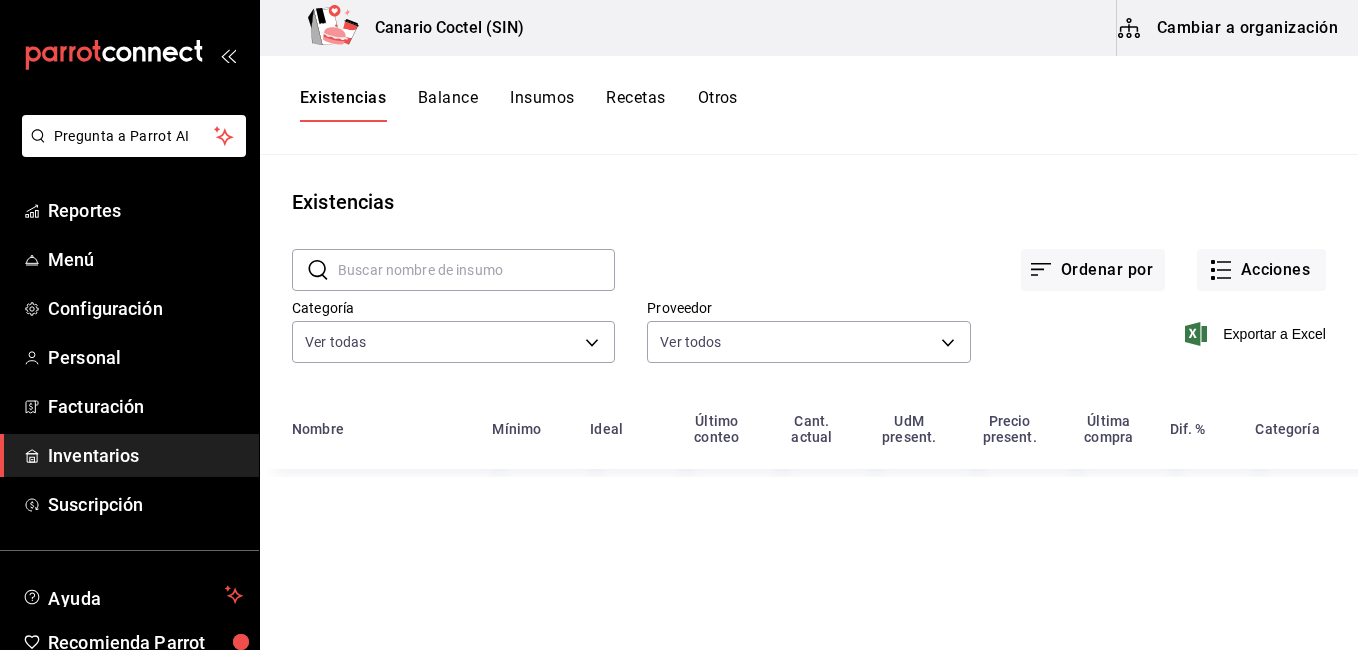 click on "Insumos" at bounding box center (542, 105) 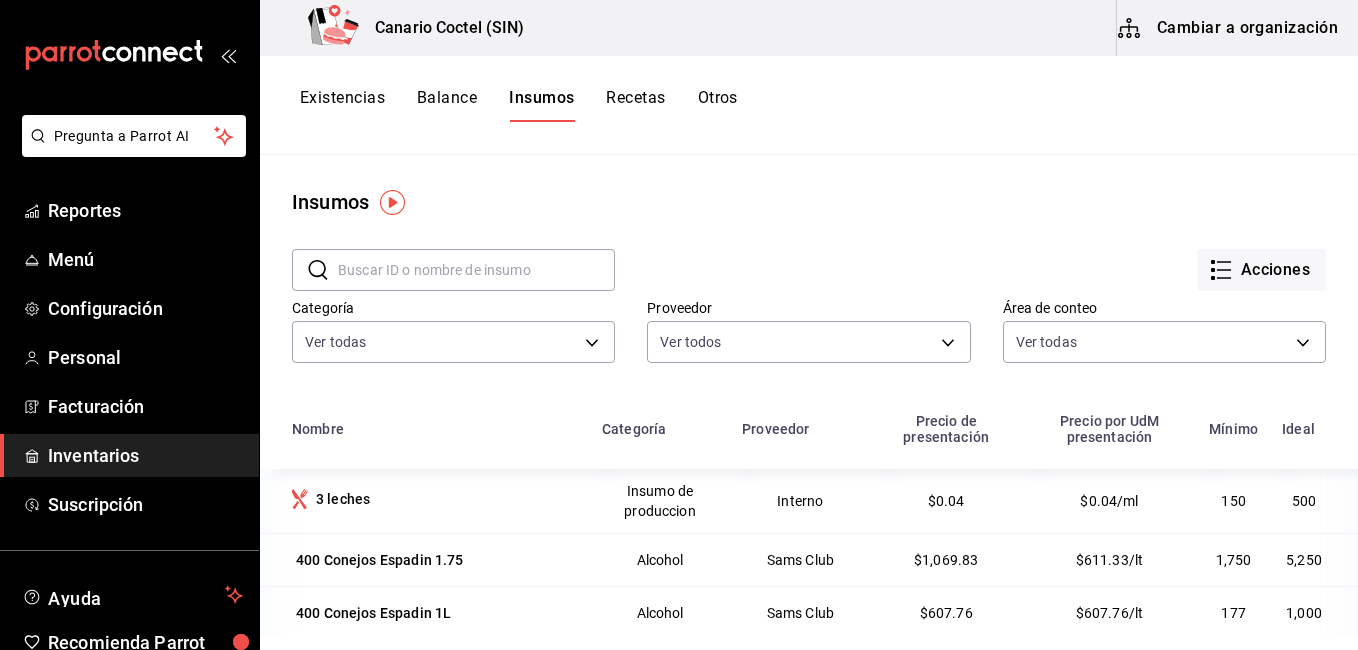 click at bounding box center (476, 270) 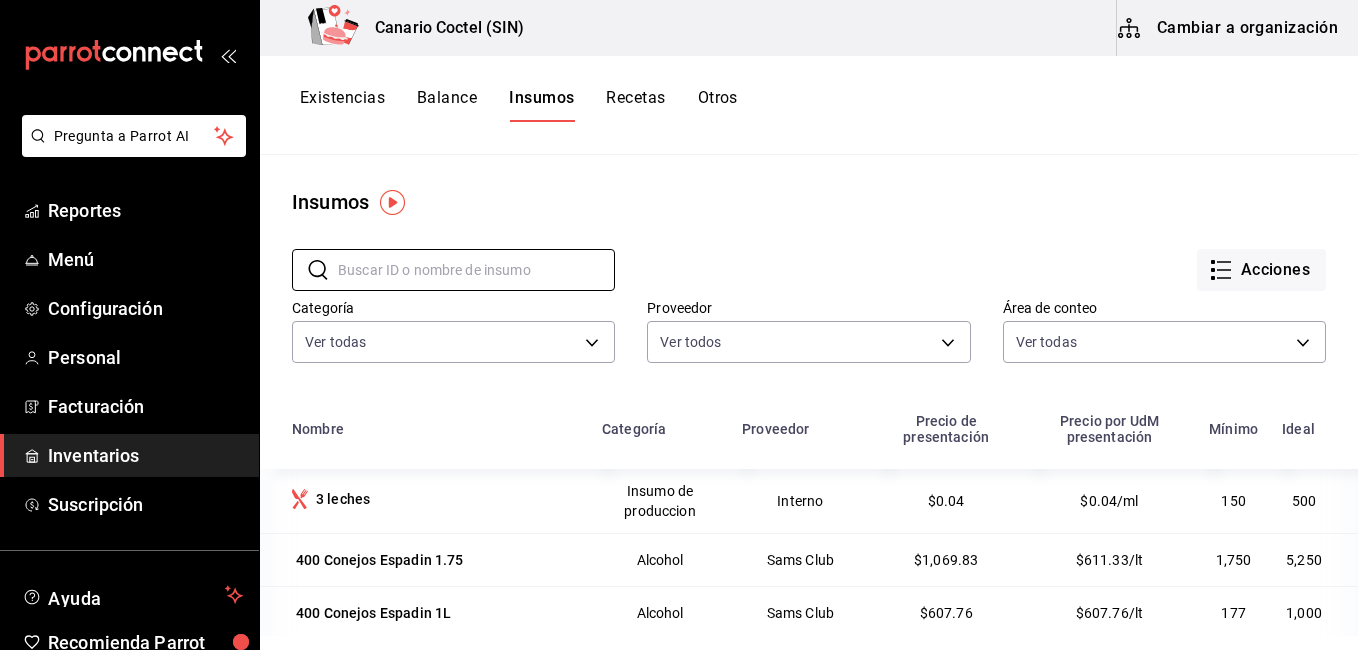 click on "Cambiar a organización" at bounding box center [1229, 28] 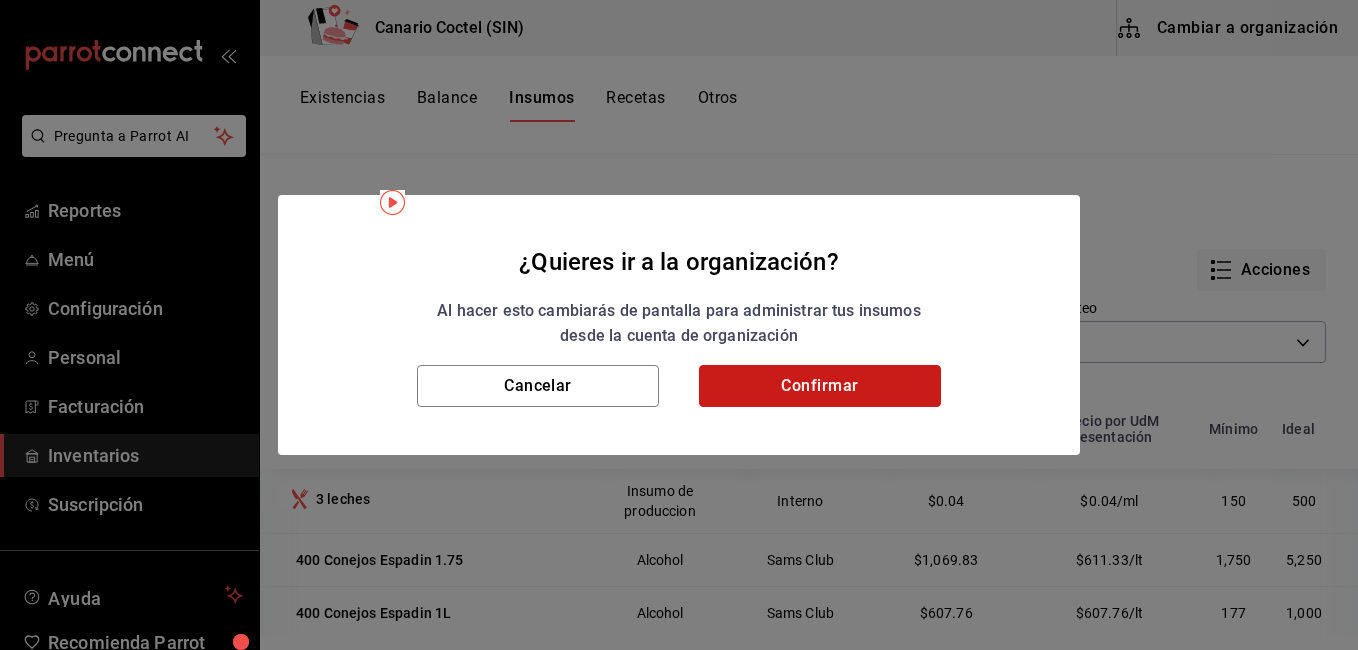click on "Confirmar" at bounding box center (820, 386) 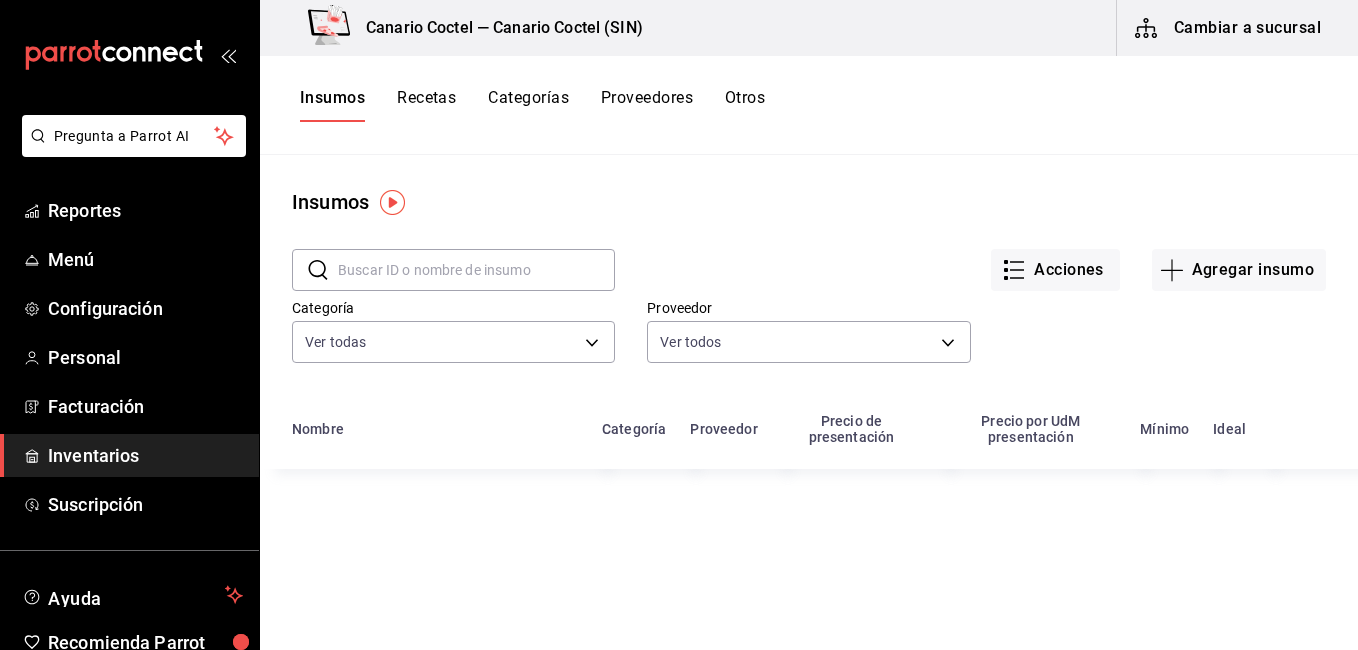 click at bounding box center [476, 270] 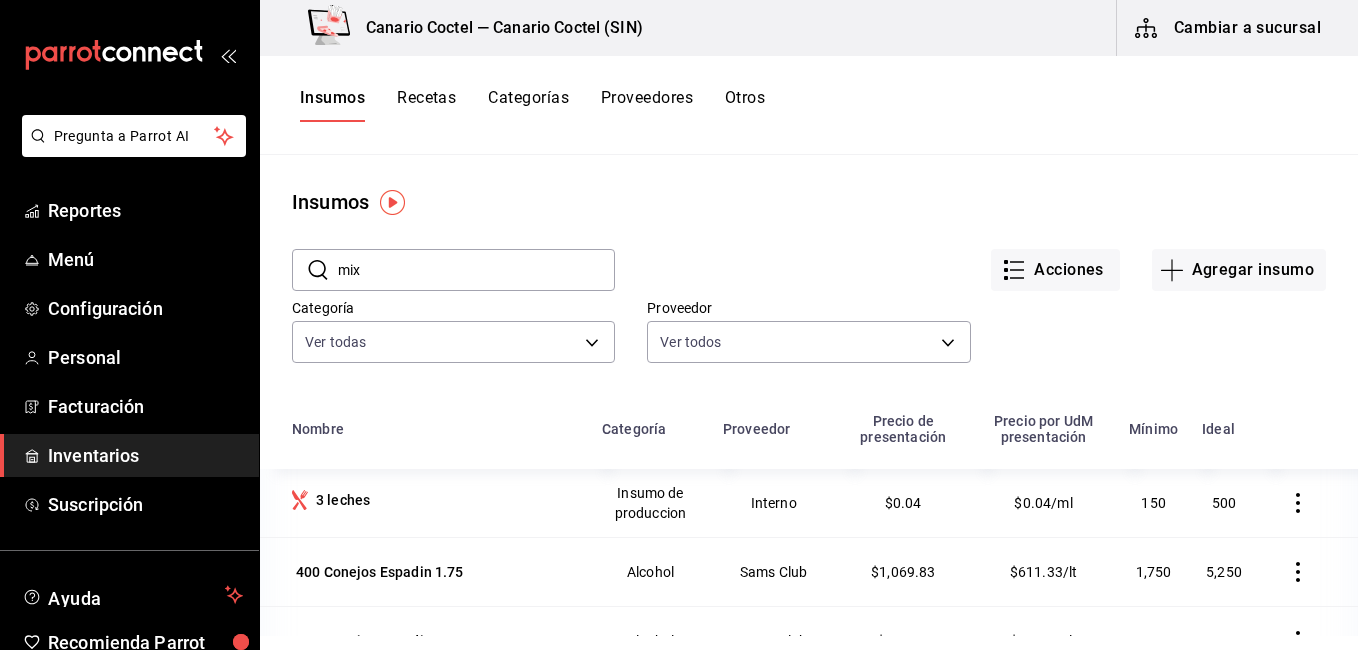 type on "mix" 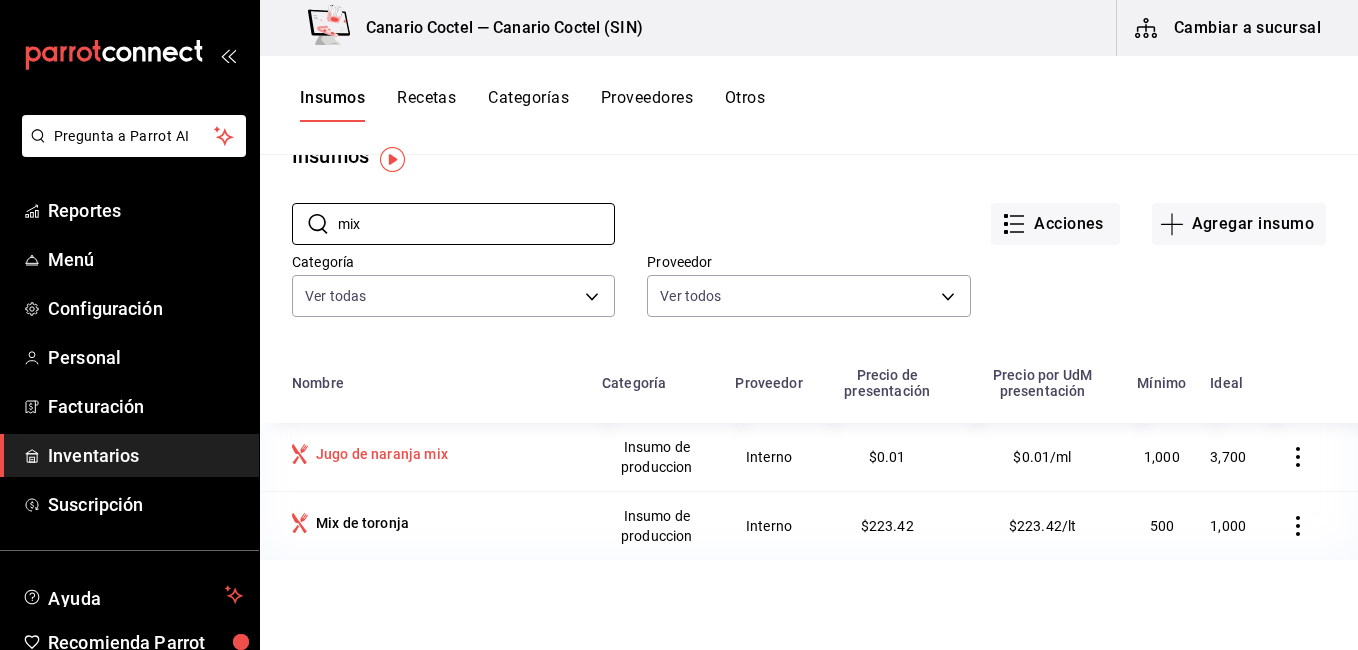 scroll, scrollTop: 0, scrollLeft: 0, axis: both 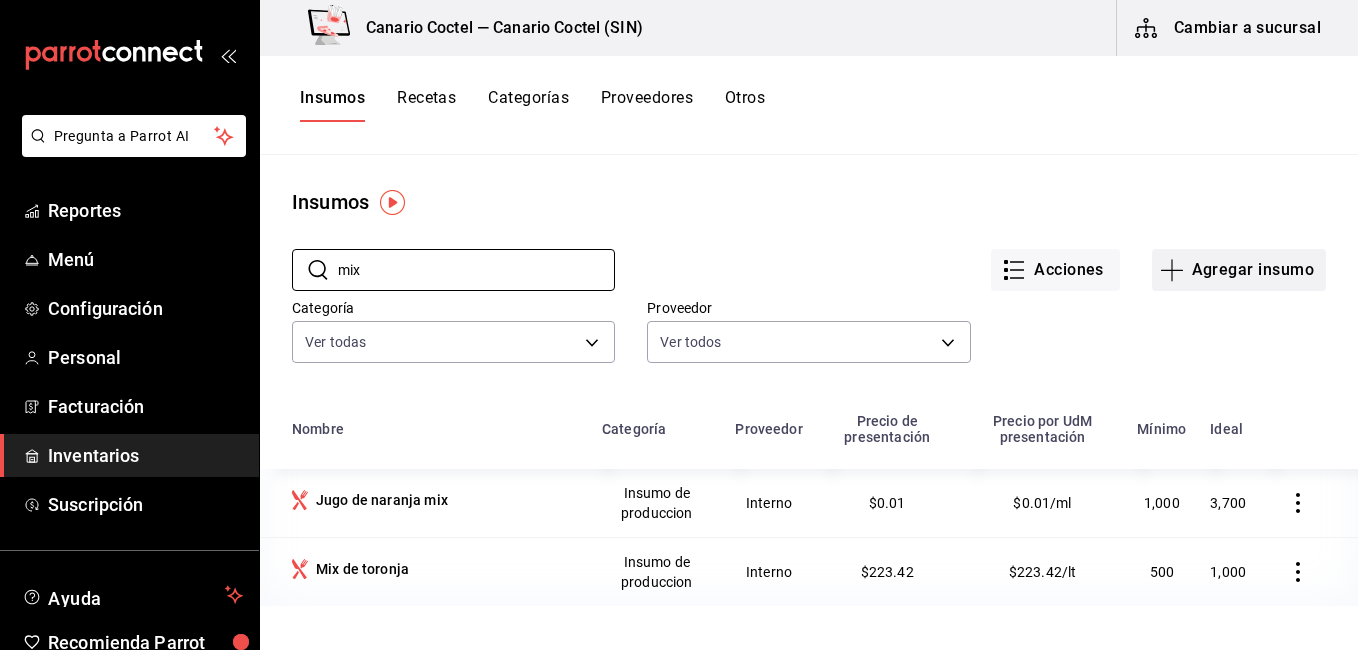 click on "Agregar insumo" at bounding box center (1239, 270) 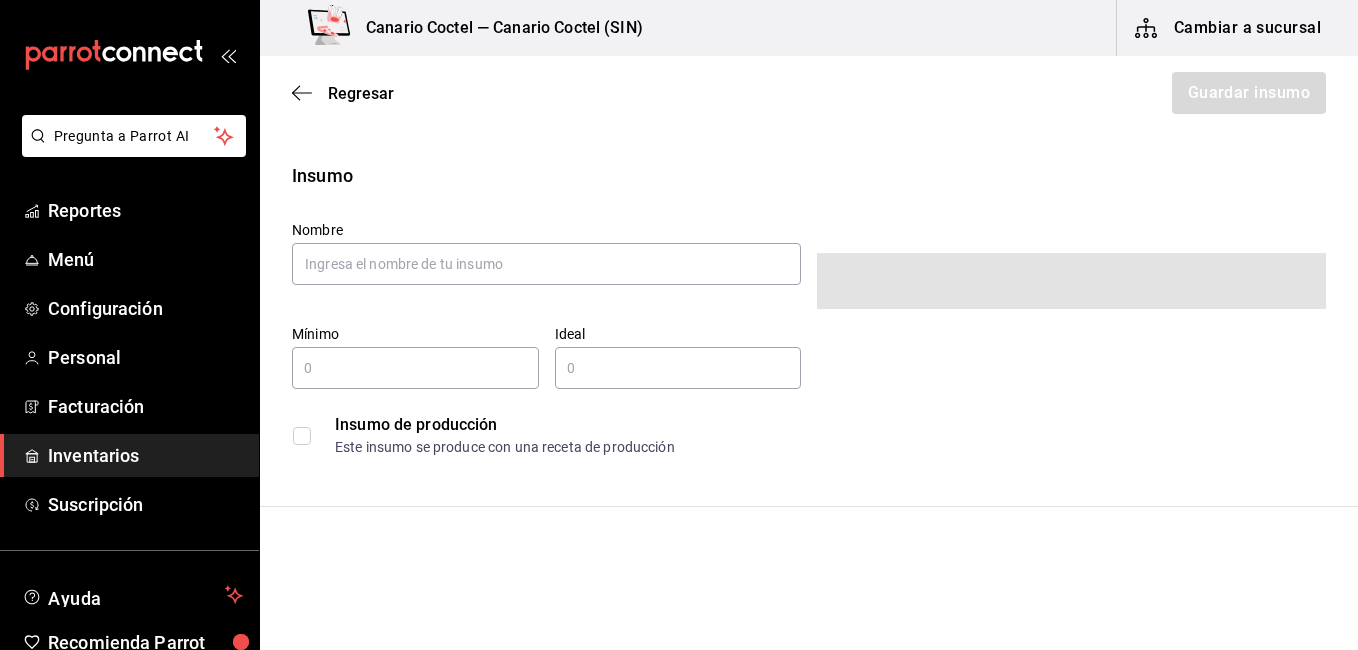 type on "$0.00" 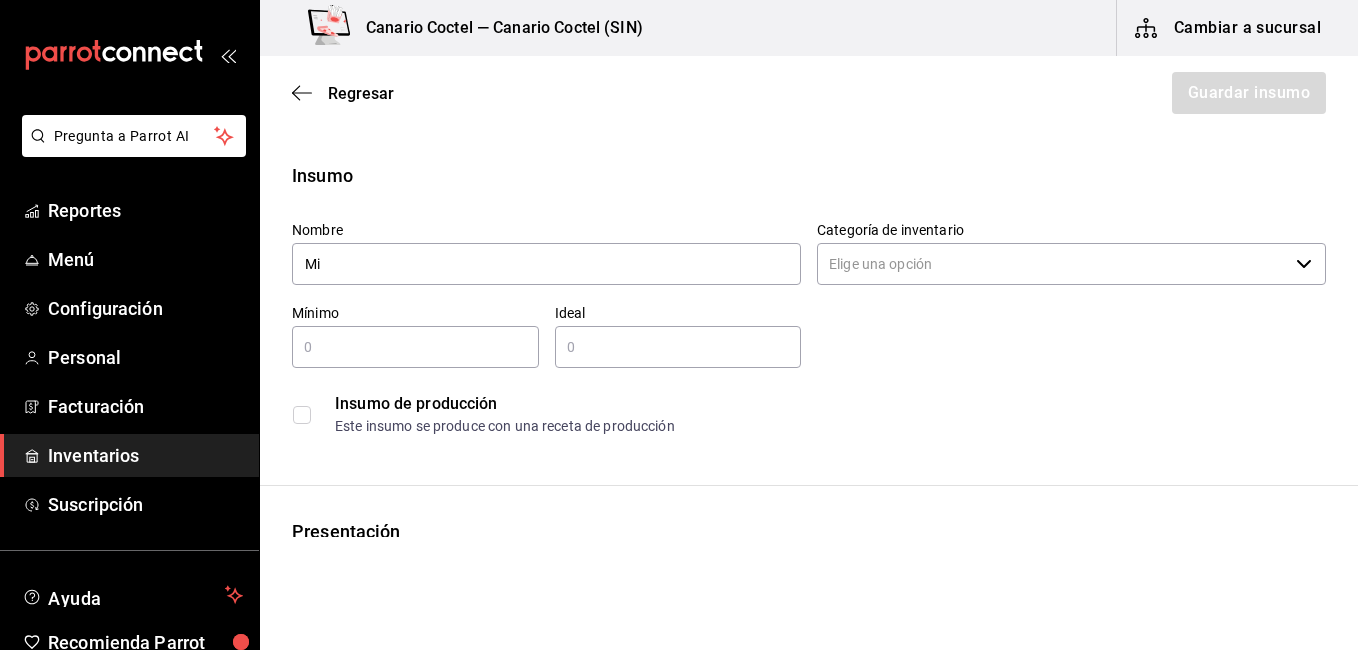 type on "M" 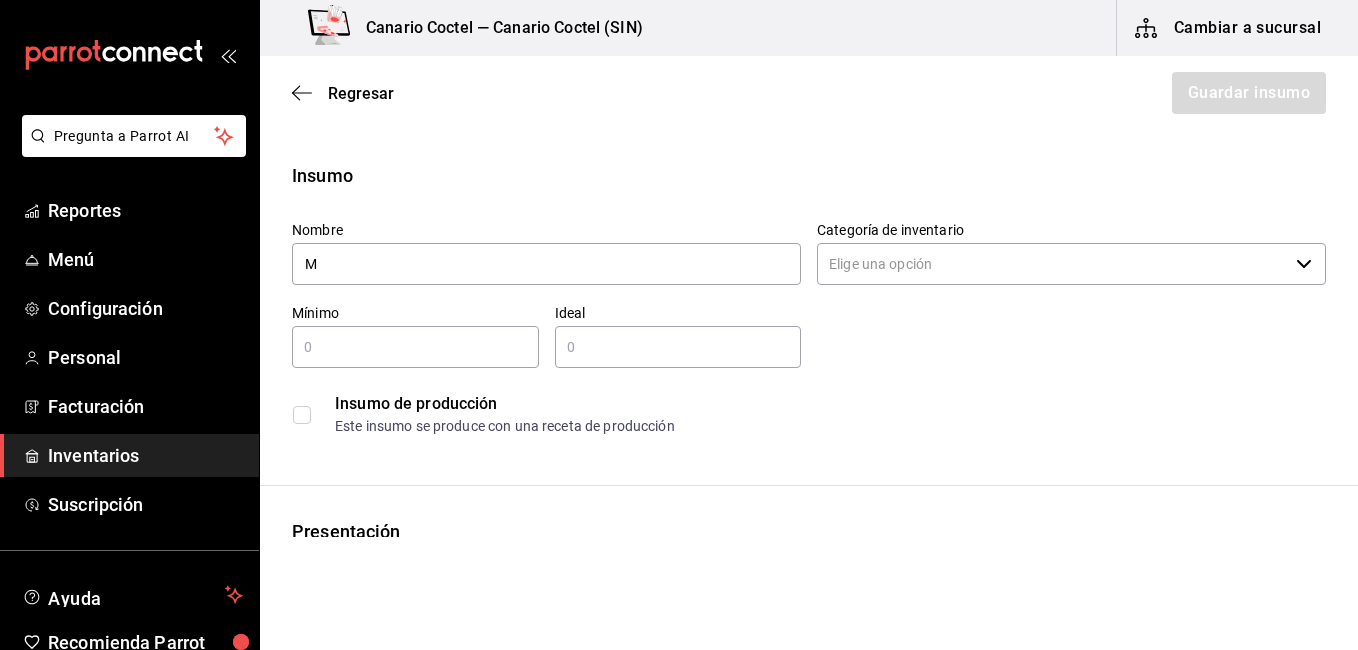 type 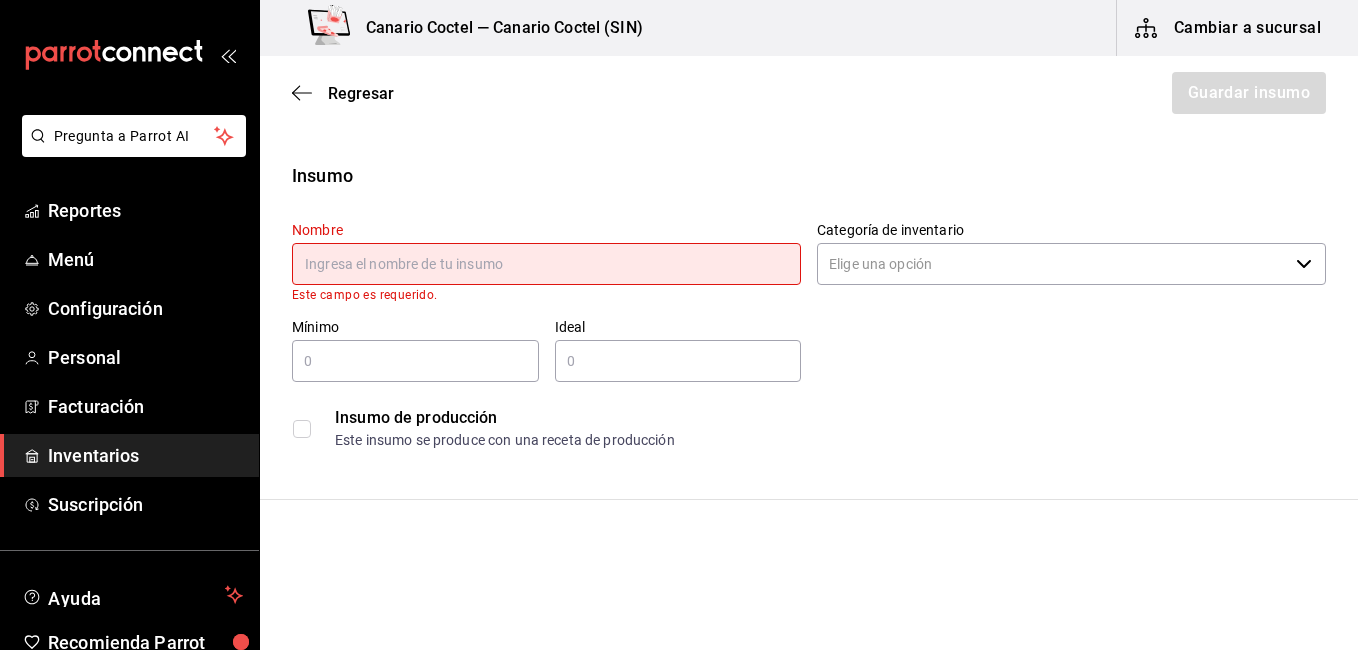 click on "Regresar Guardar insumo" at bounding box center [809, 93] 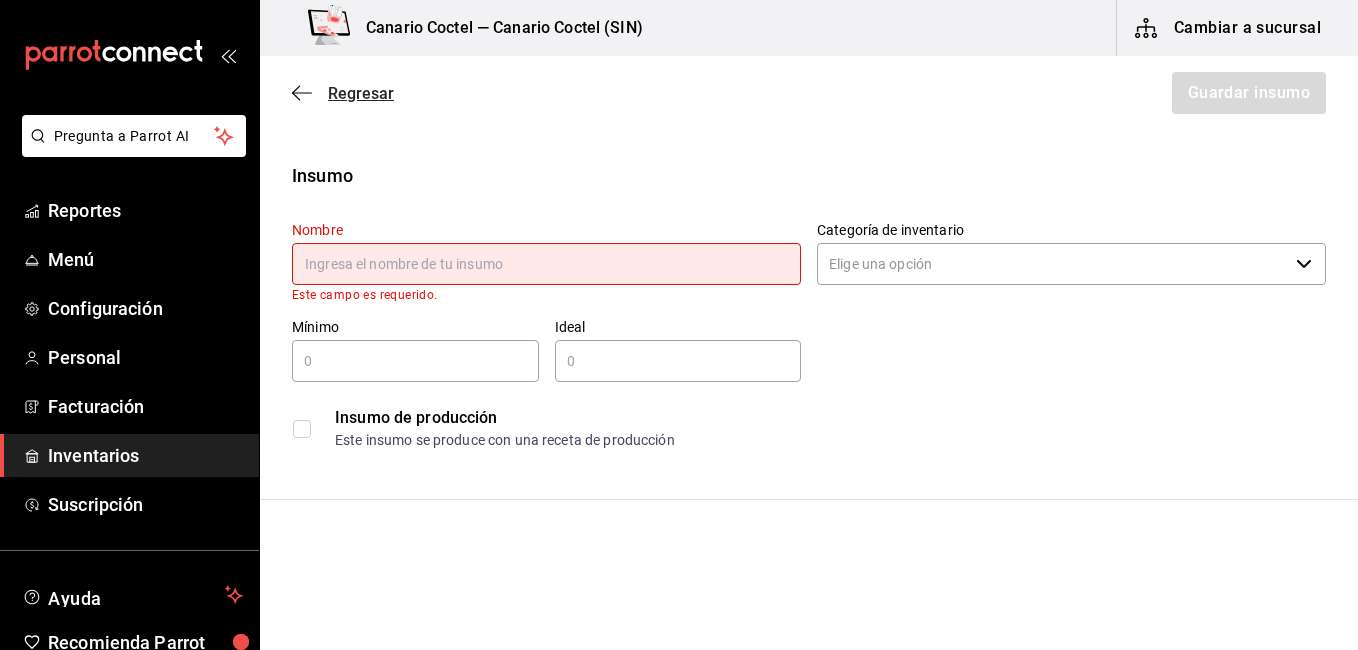 click 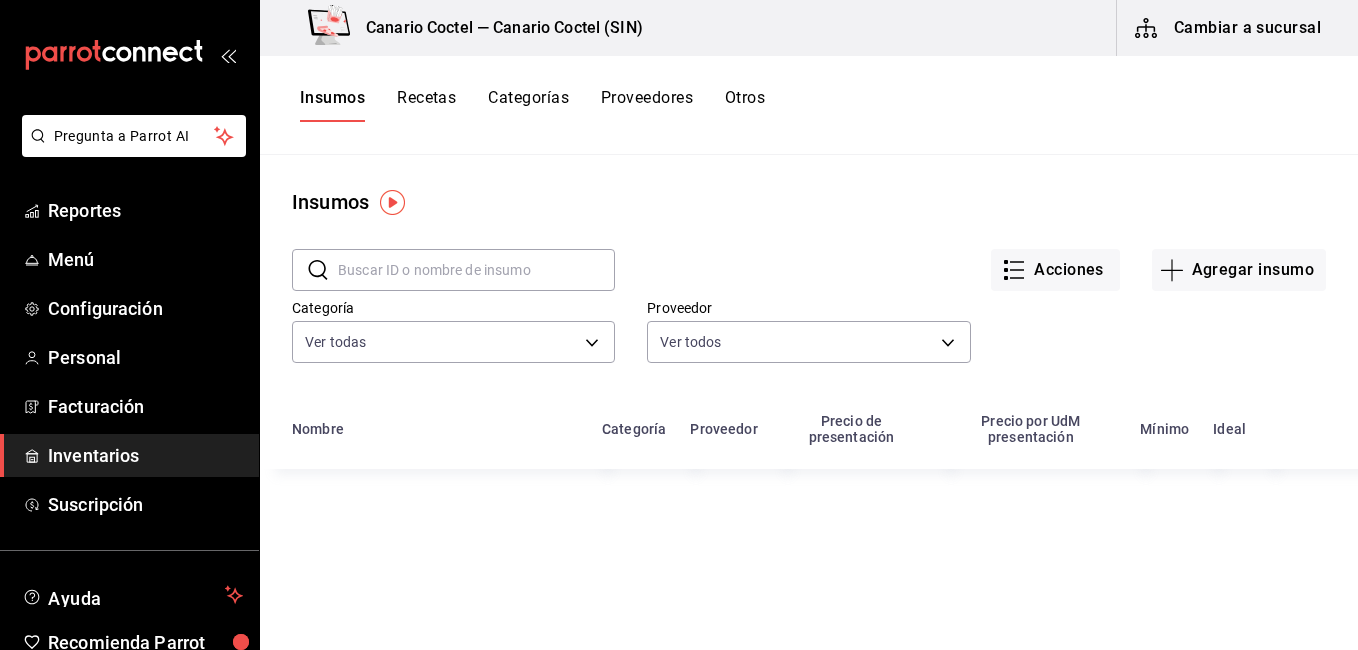 click at bounding box center (476, 270) 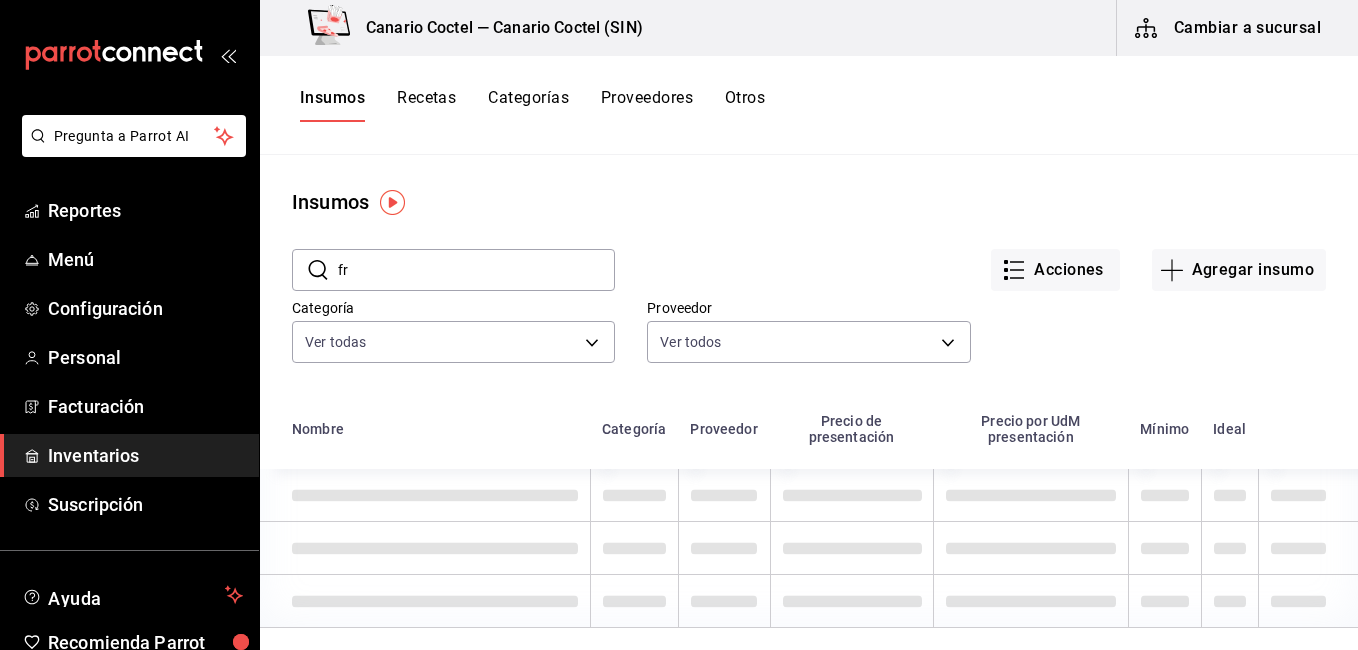 type on "f" 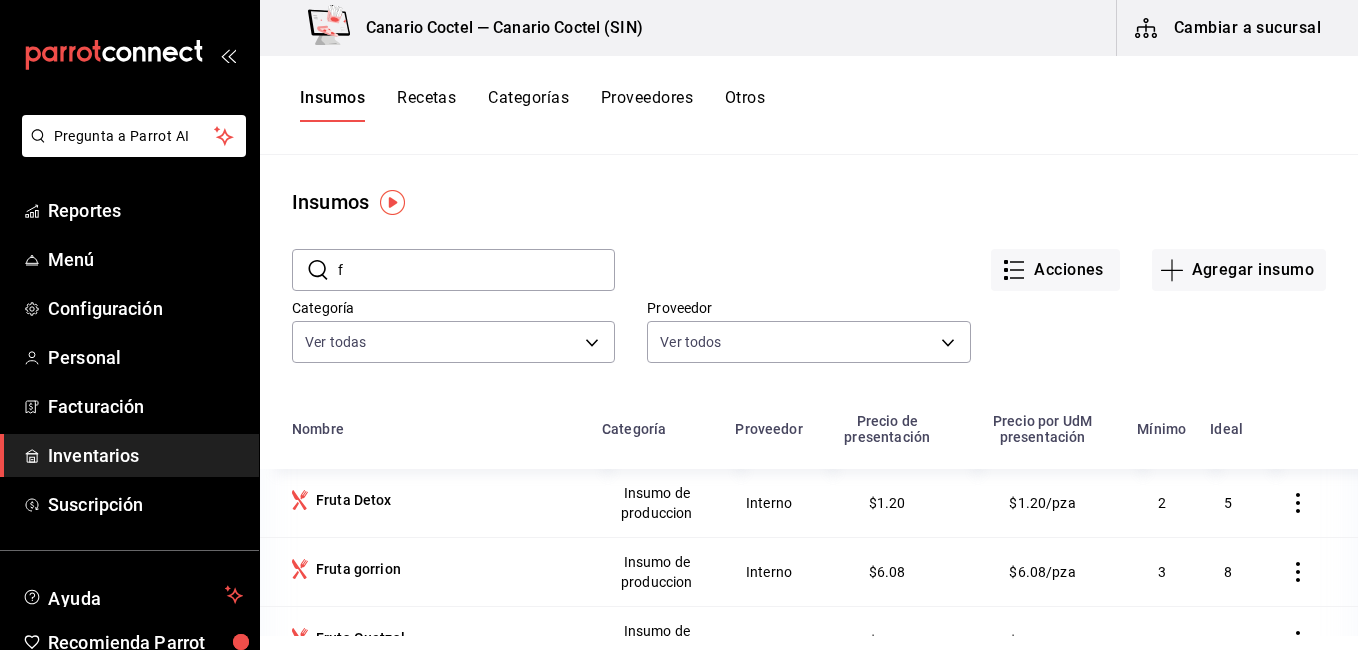 type 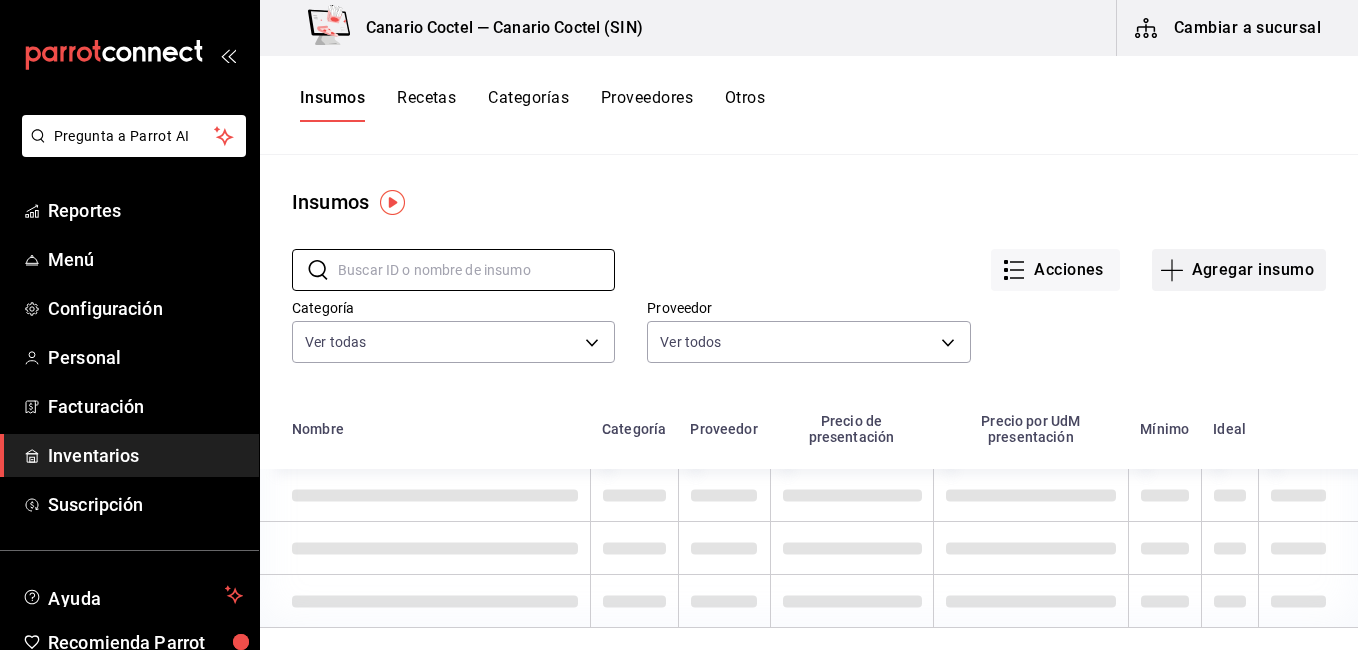 click on "Agregar insumo" at bounding box center [1239, 270] 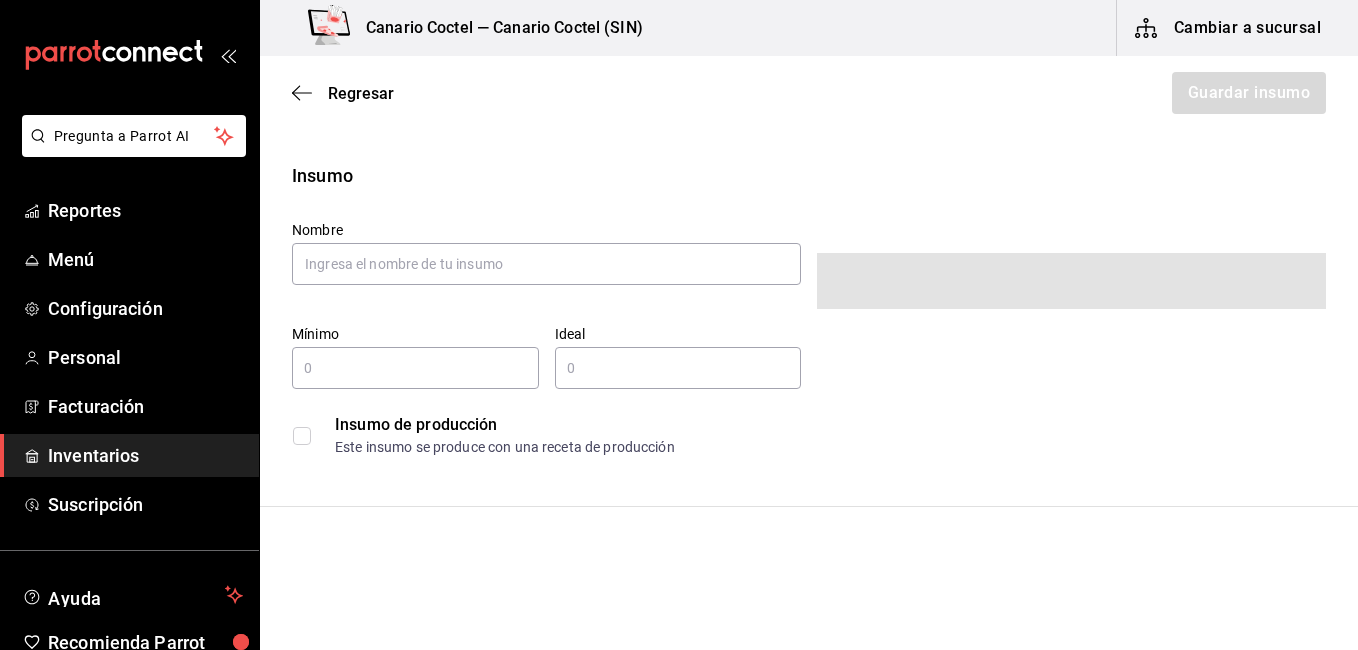 click at bounding box center [1071, 281] 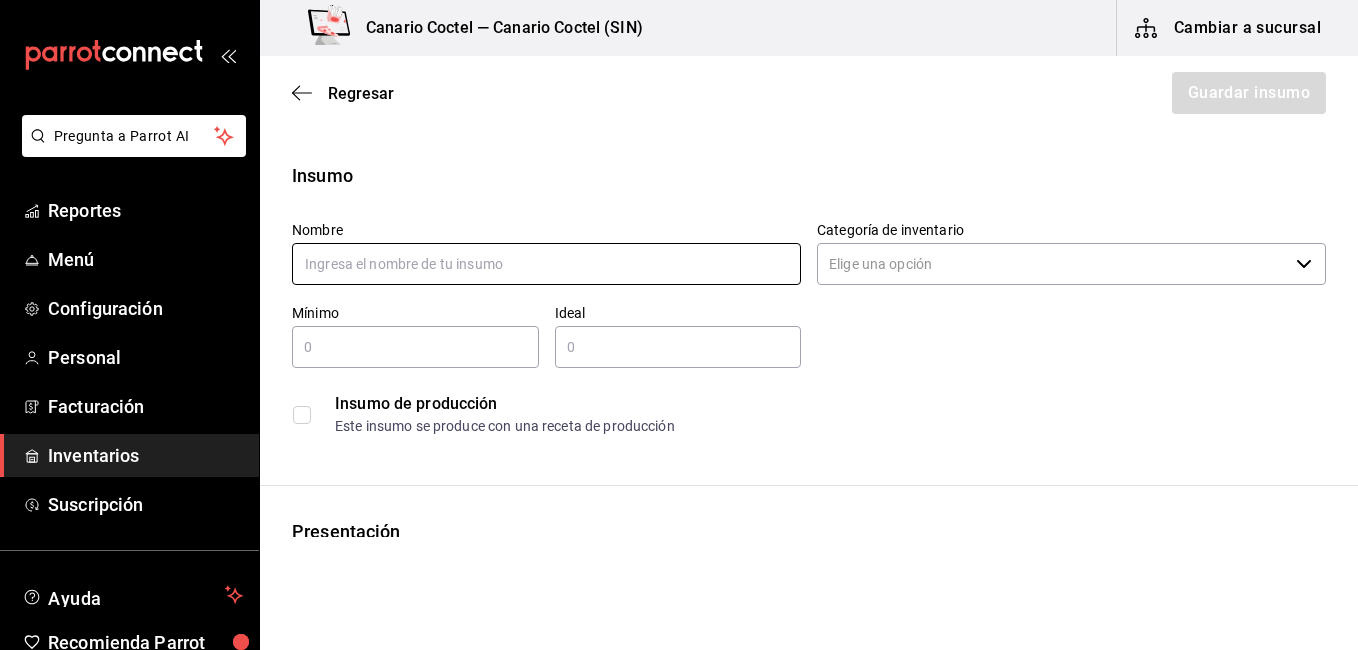click at bounding box center [546, 264] 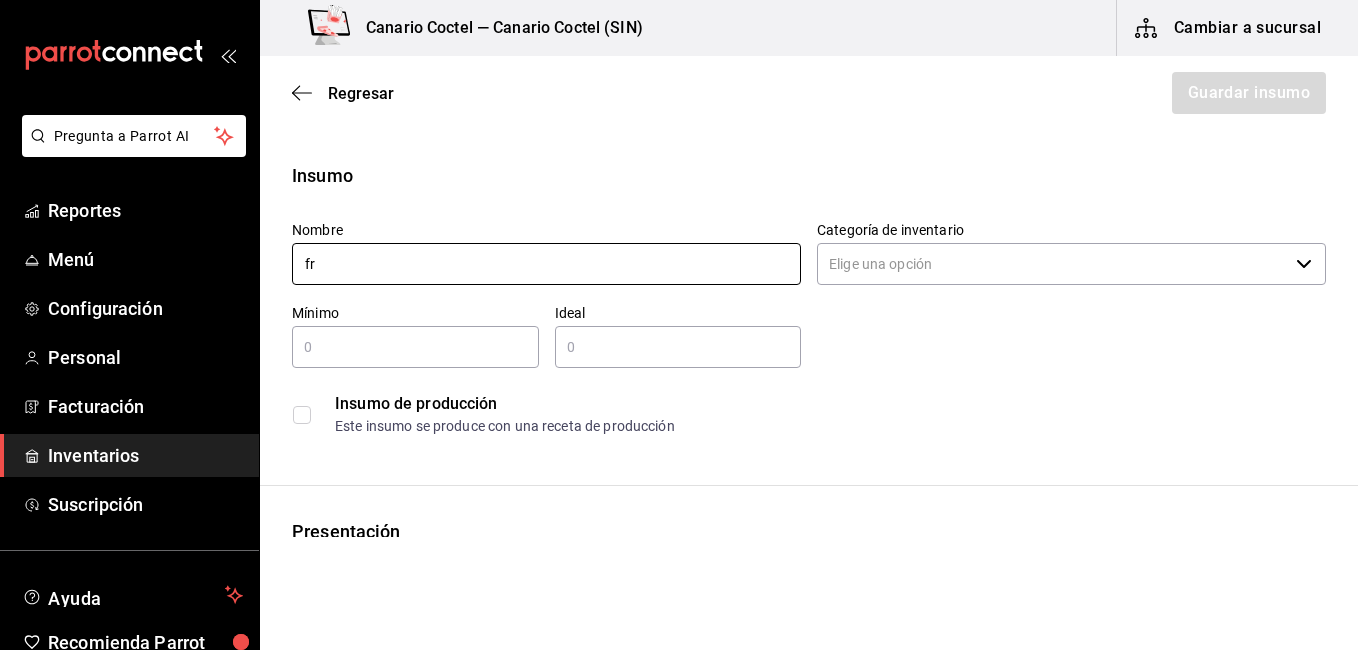 type on "f" 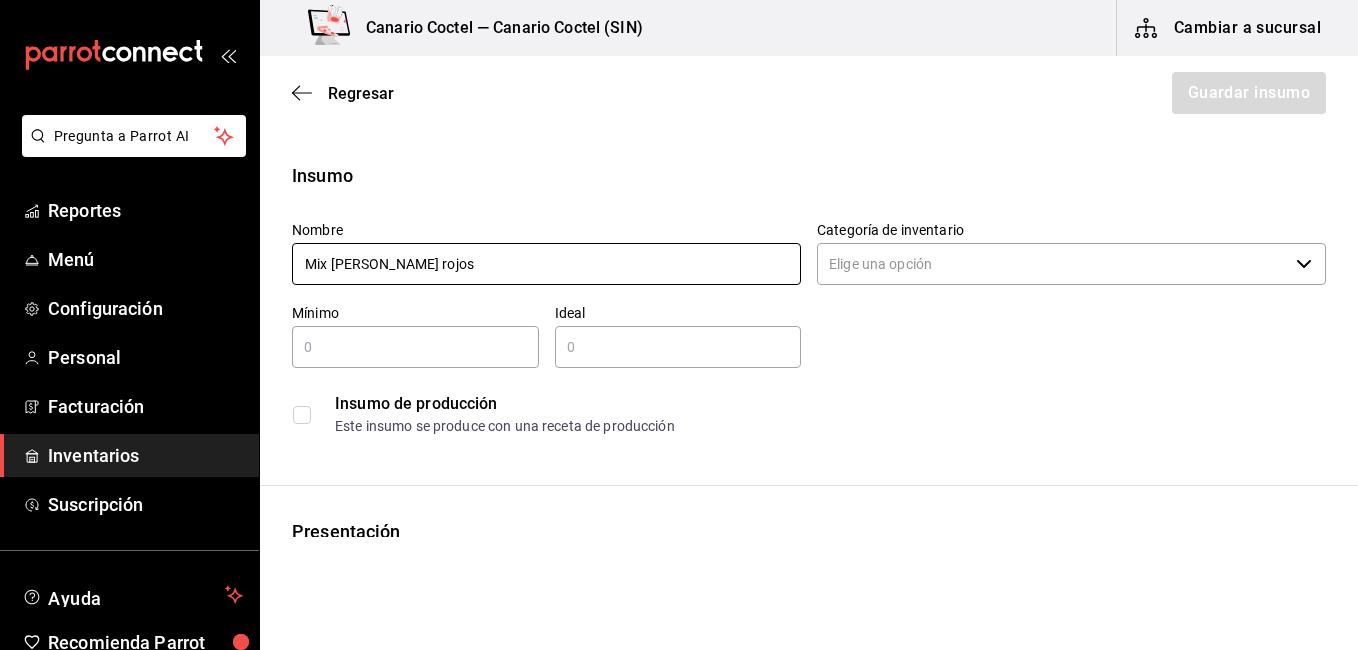 type on "Mix [PERSON_NAME] rojos" 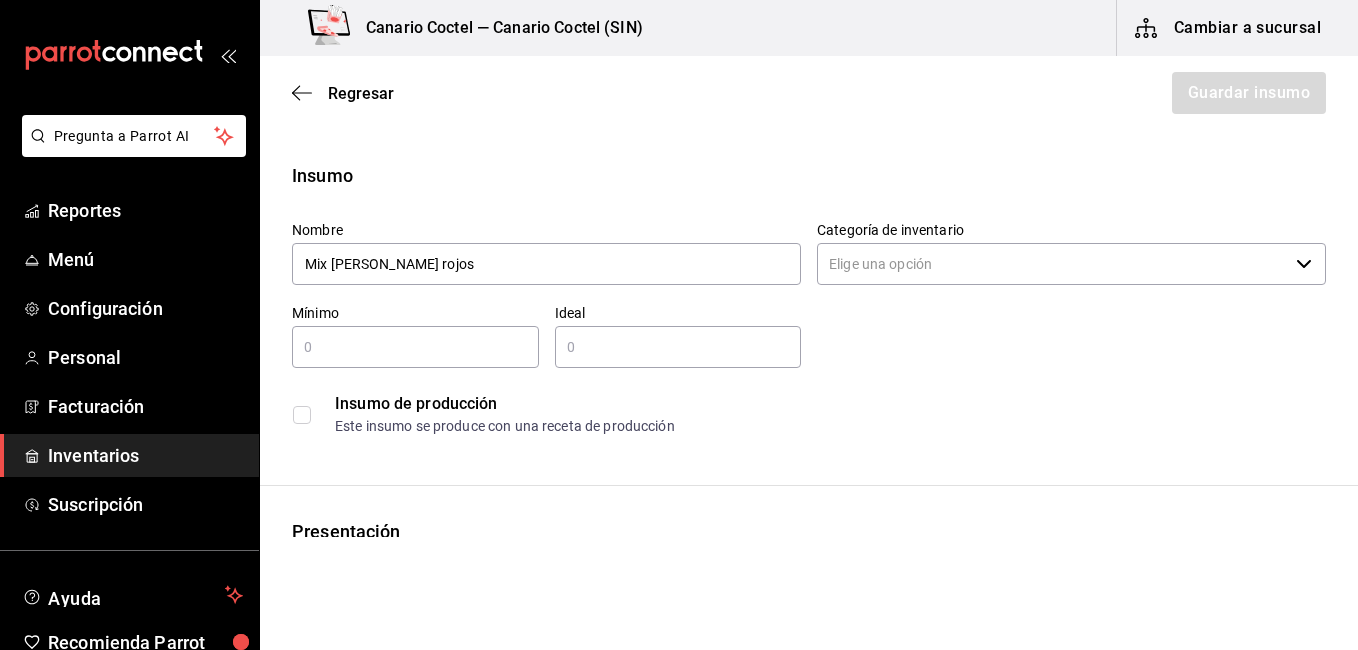 click on "Categoría de inventario" at bounding box center (1052, 264) 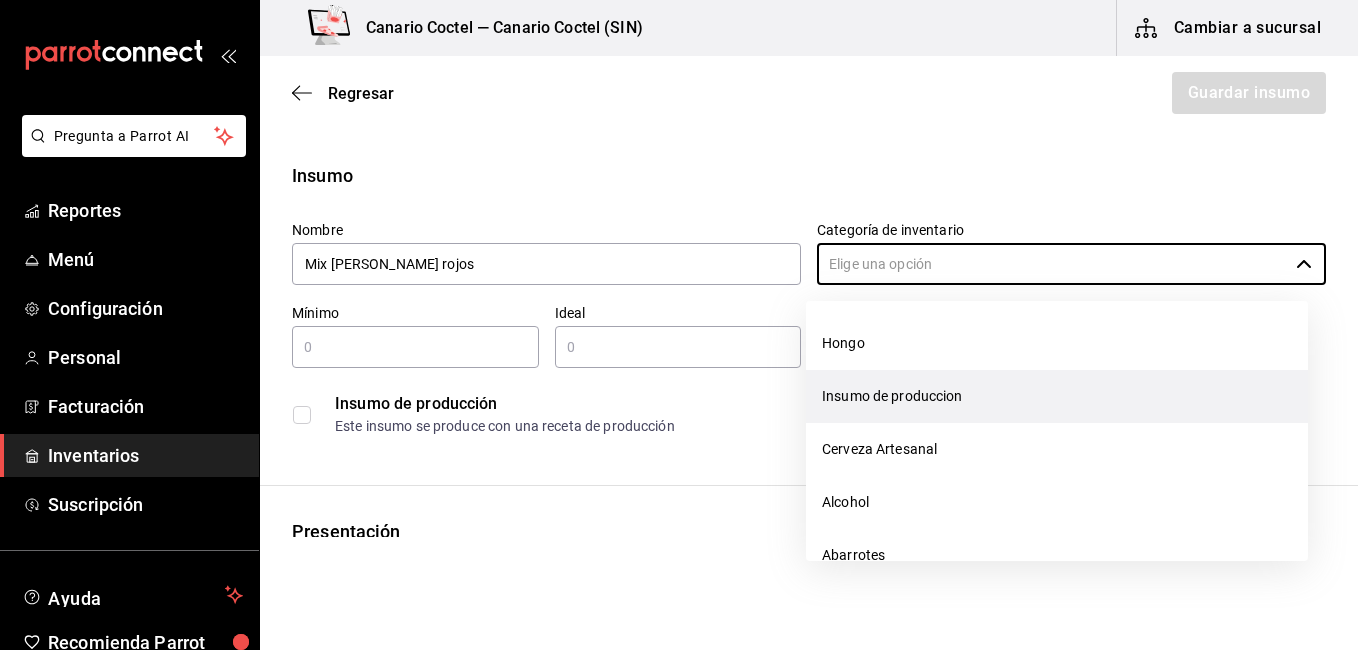 click on "Insumo de produccion" at bounding box center (1057, 396) 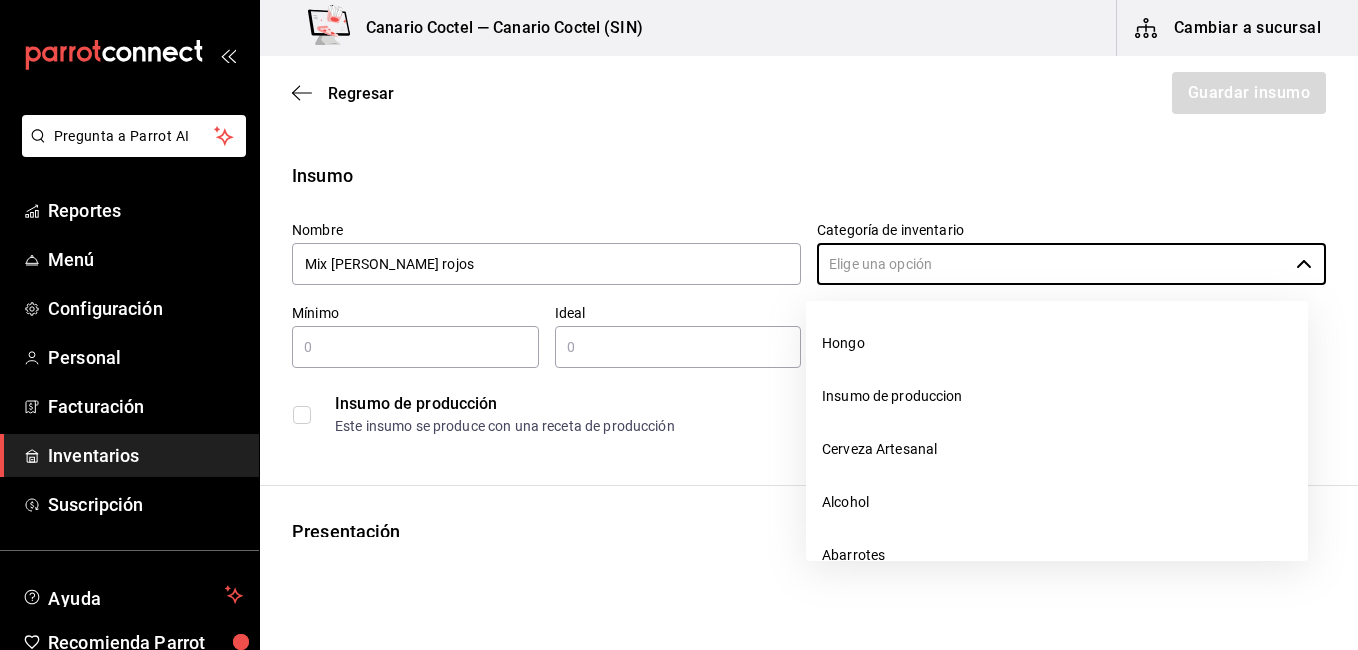type on "Insumo de produccion" 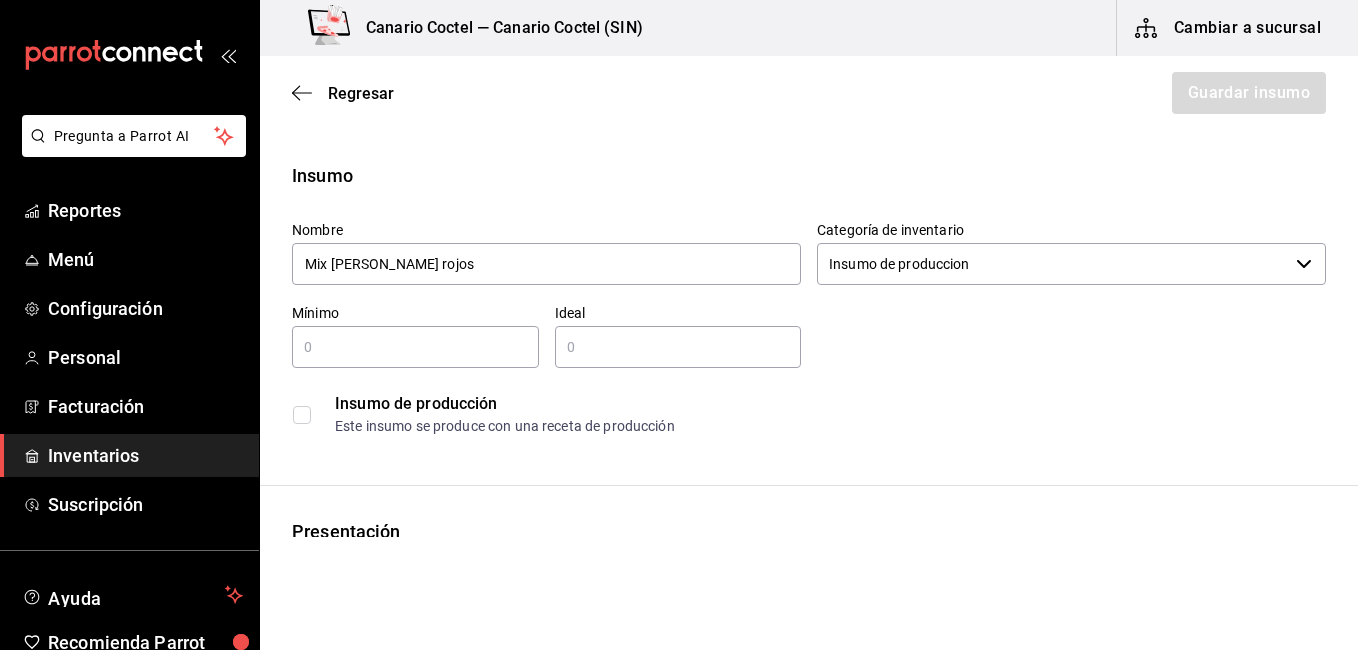 click on "​" at bounding box center (415, 347) 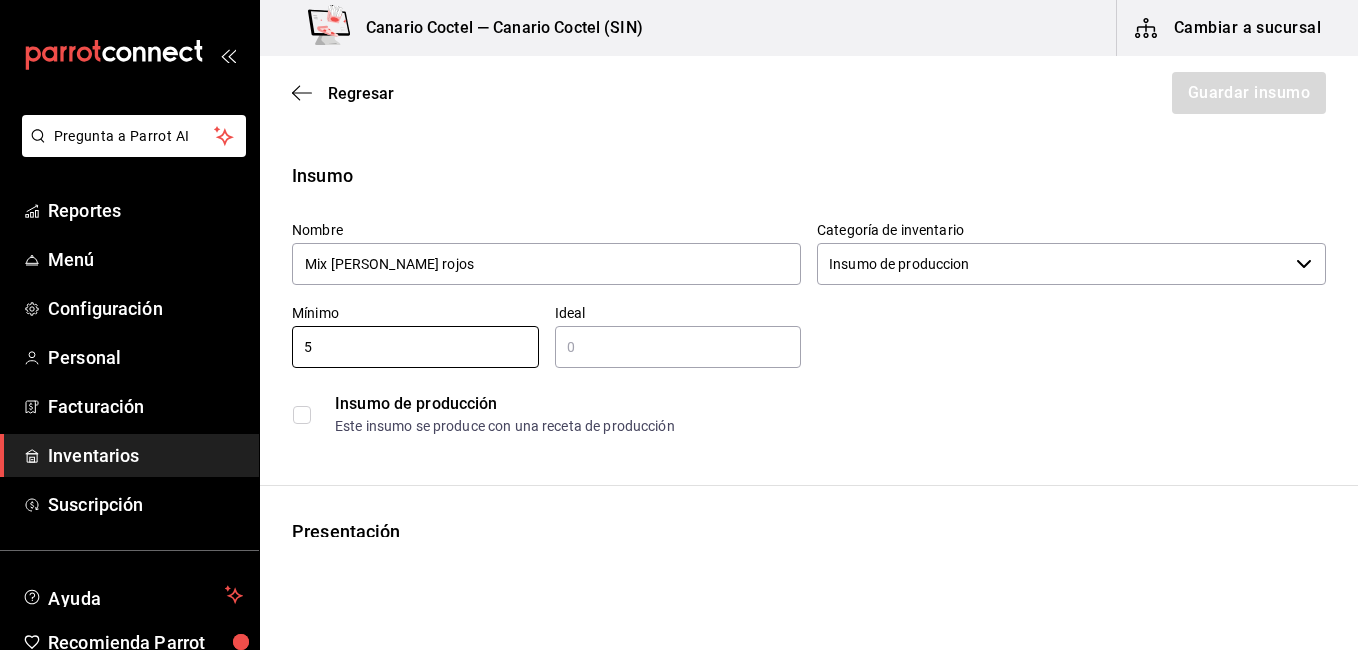 type on "5" 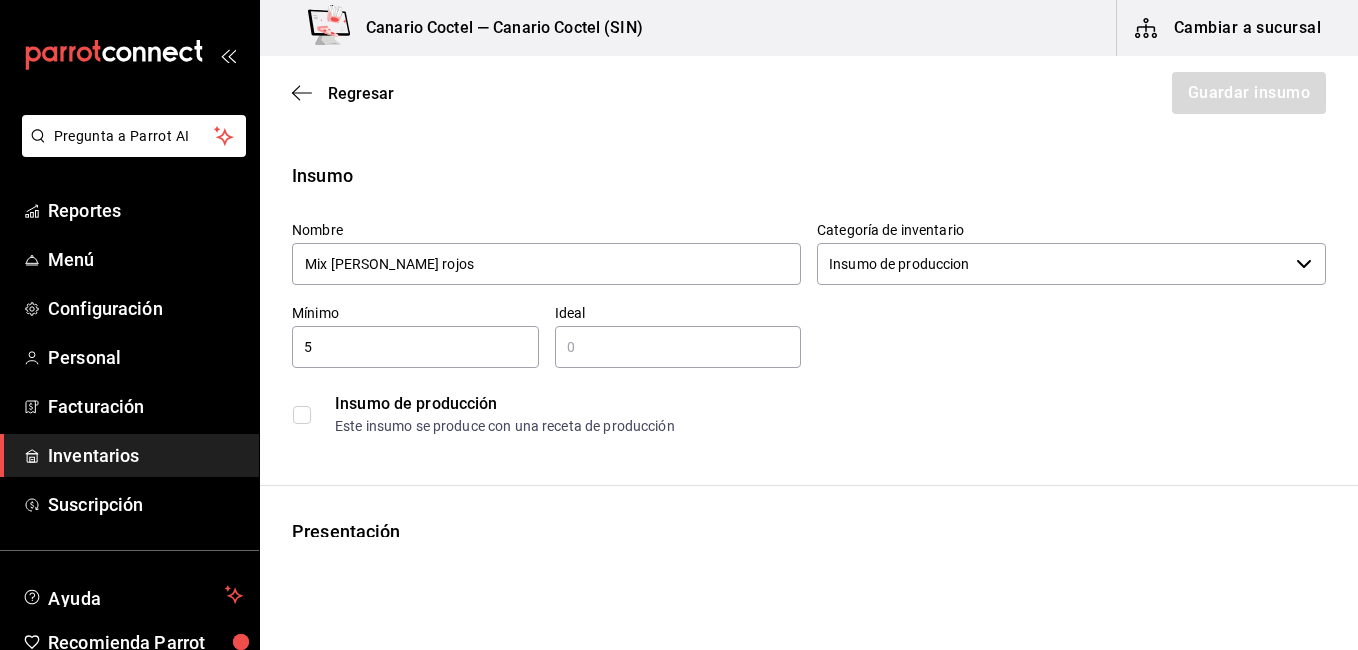 click at bounding box center (678, 347) 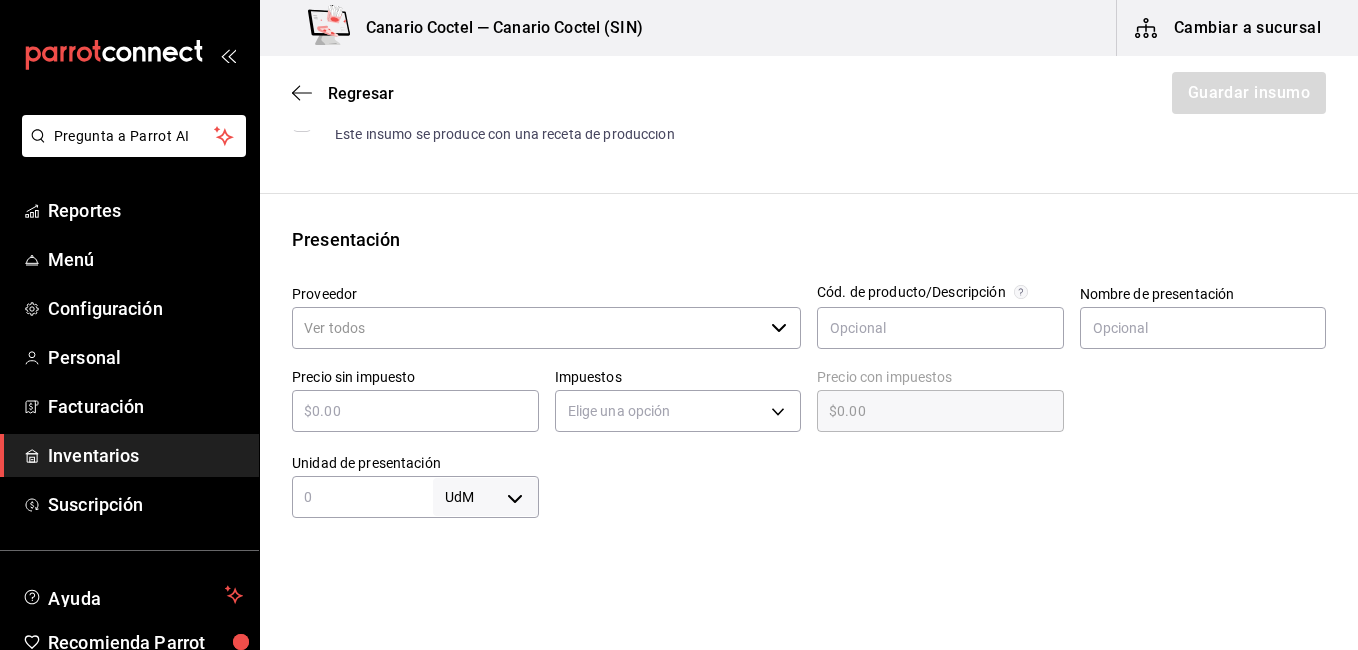 scroll, scrollTop: 300, scrollLeft: 0, axis: vertical 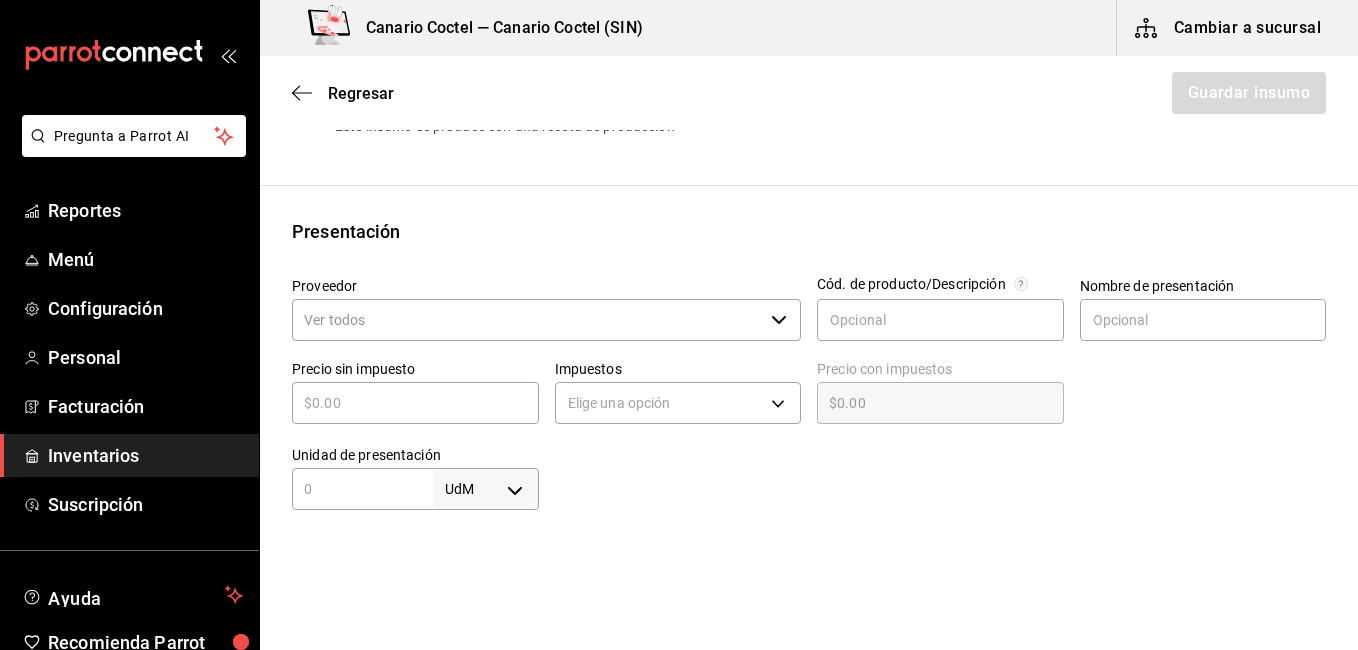 type on "10" 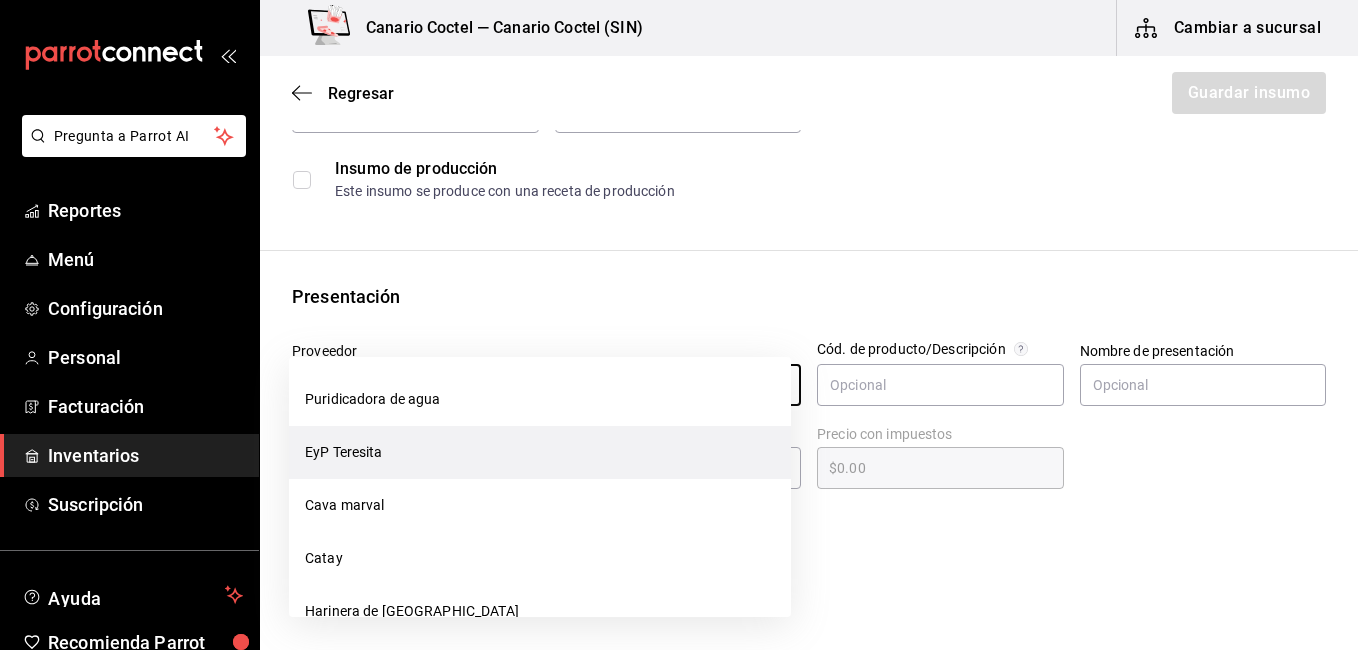 scroll, scrollTop: 200, scrollLeft: 0, axis: vertical 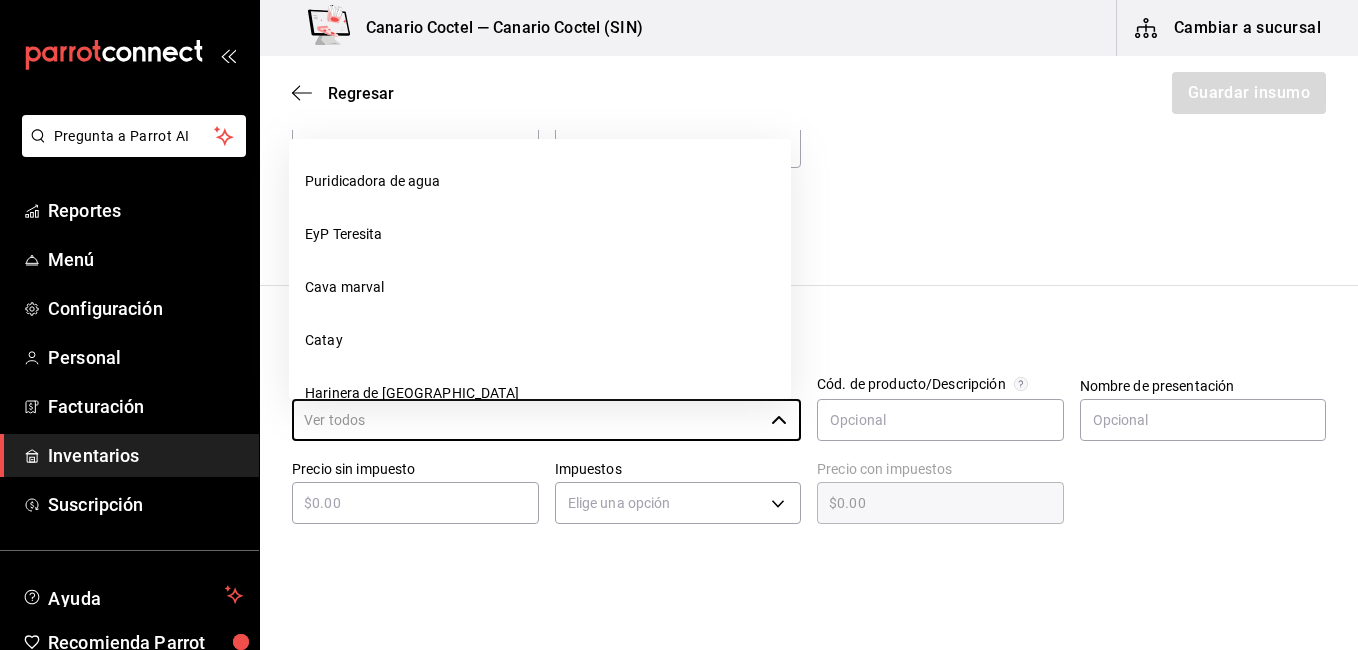 click on "Presentación" at bounding box center (809, 331) 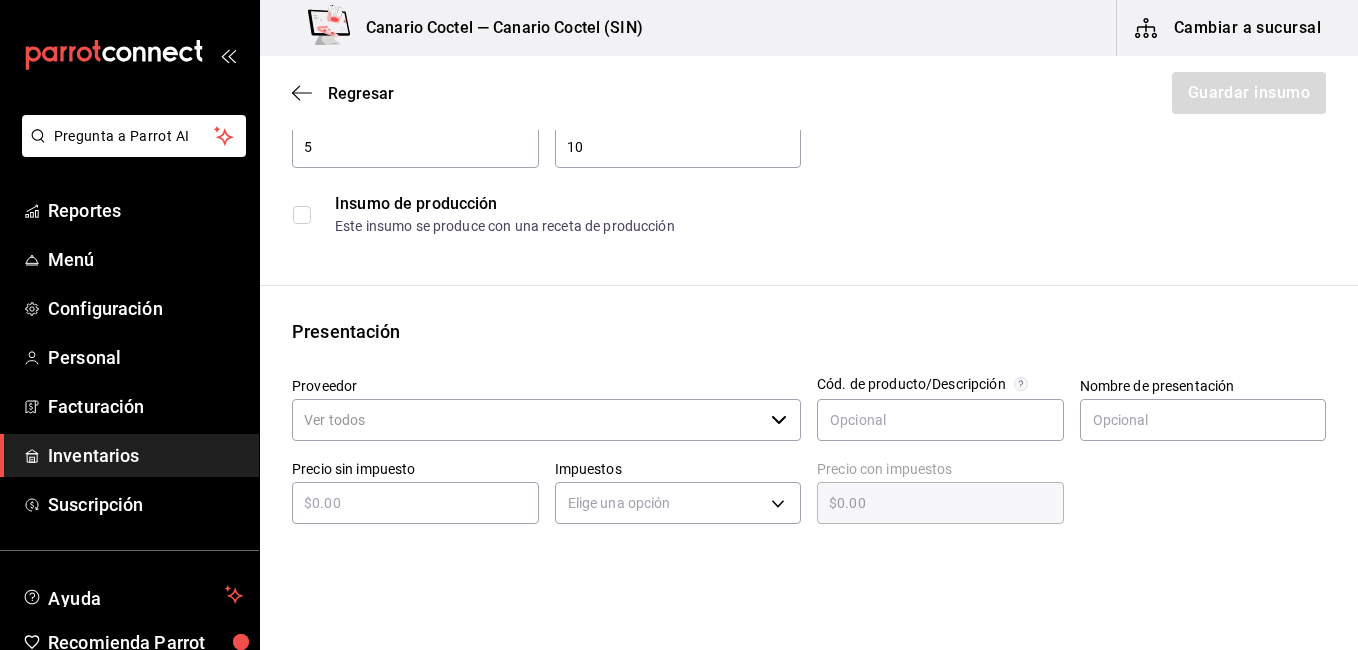 click at bounding box center [302, 215] 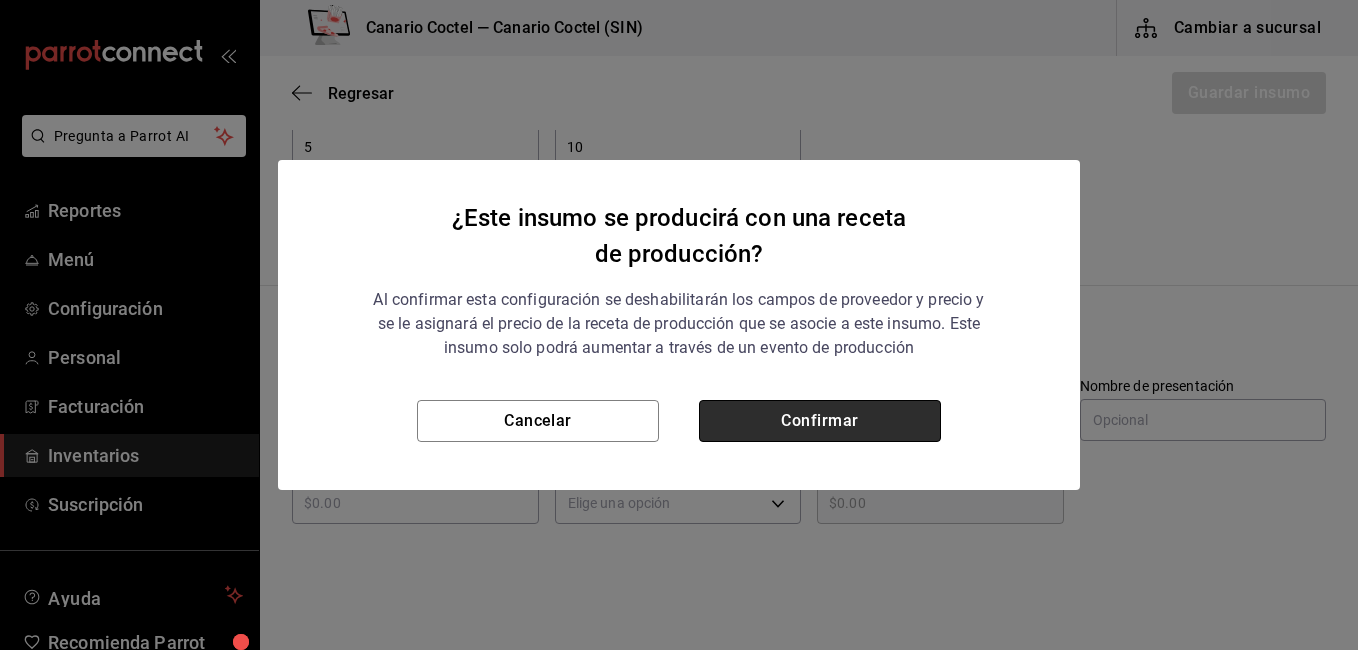 click on "Confirmar" at bounding box center (820, 421) 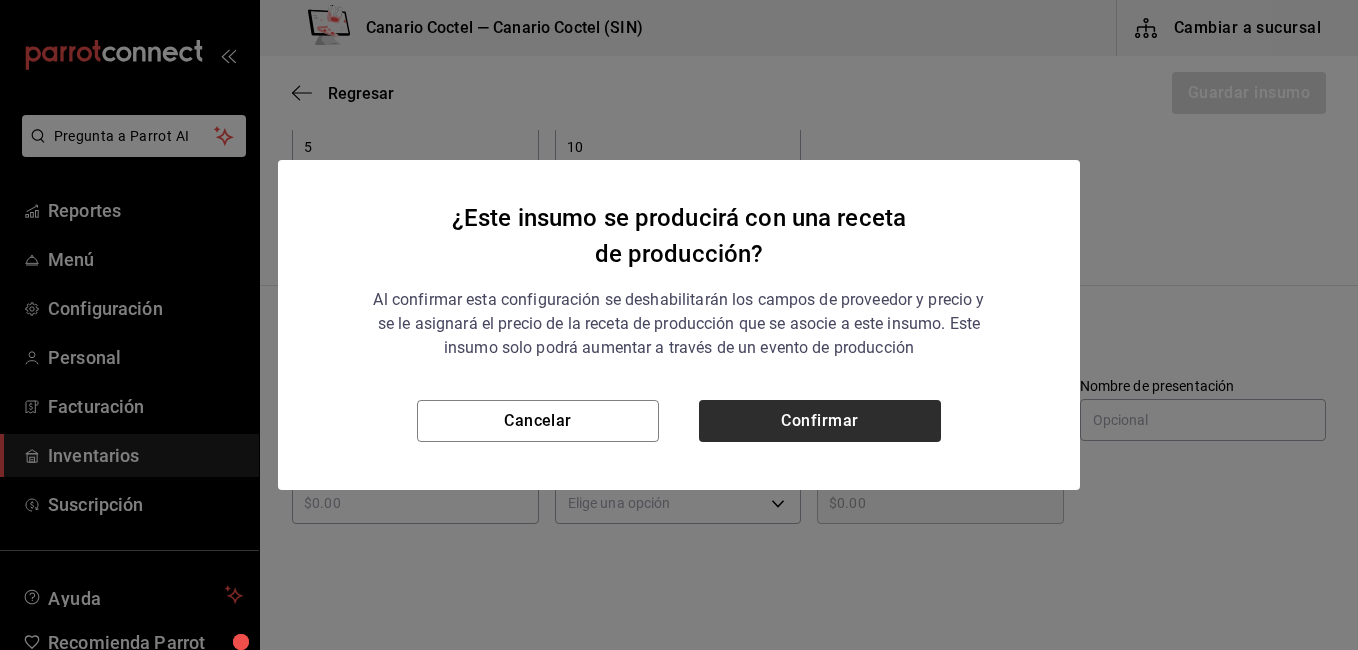 checkbox on "true" 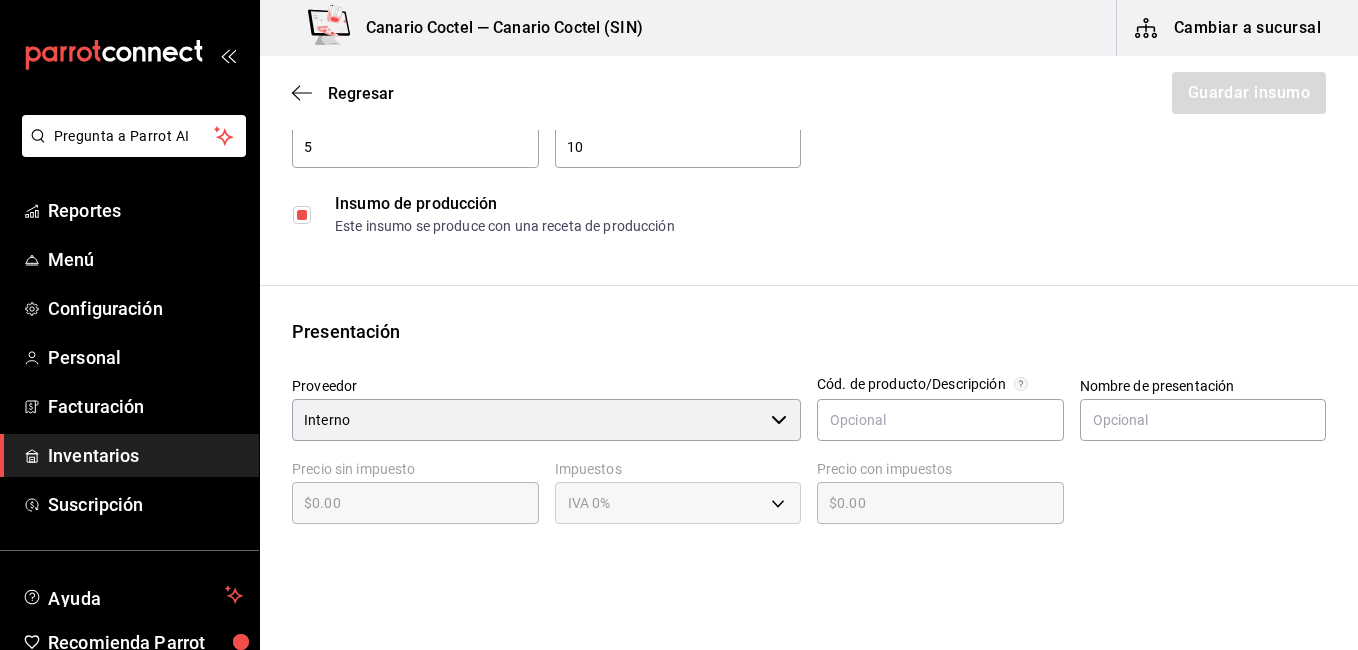 scroll, scrollTop: 300, scrollLeft: 0, axis: vertical 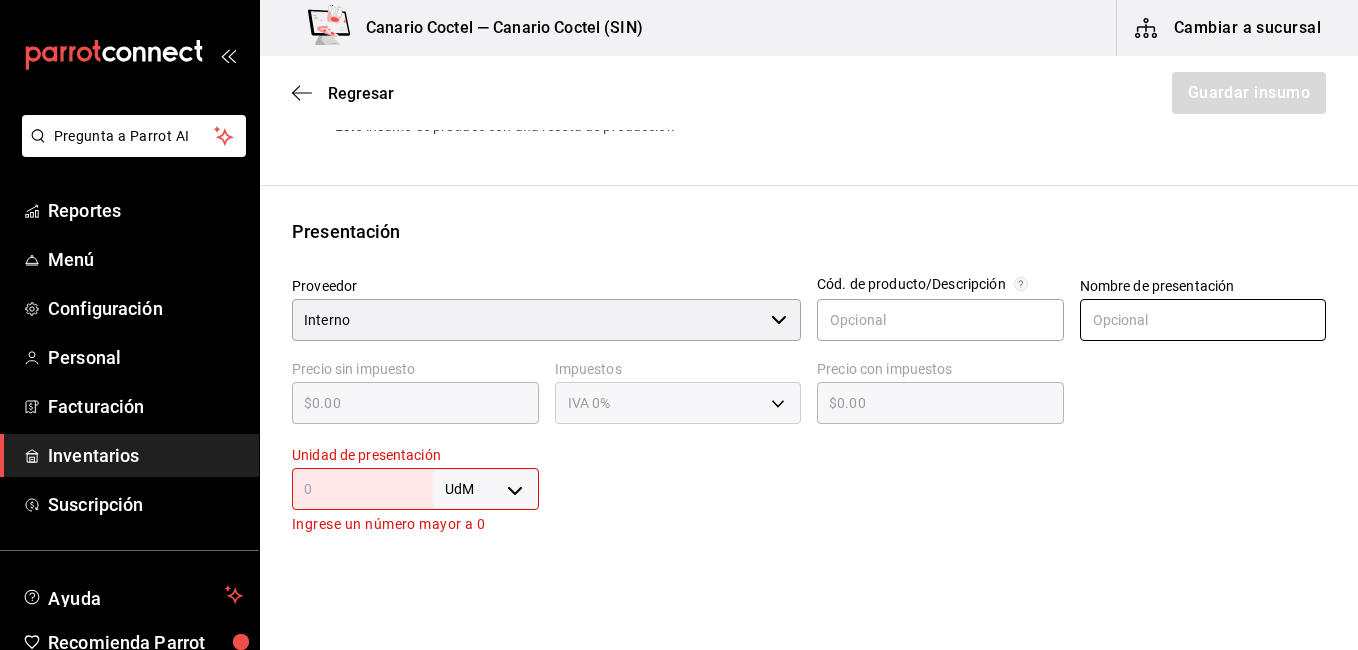 click at bounding box center (1203, 320) 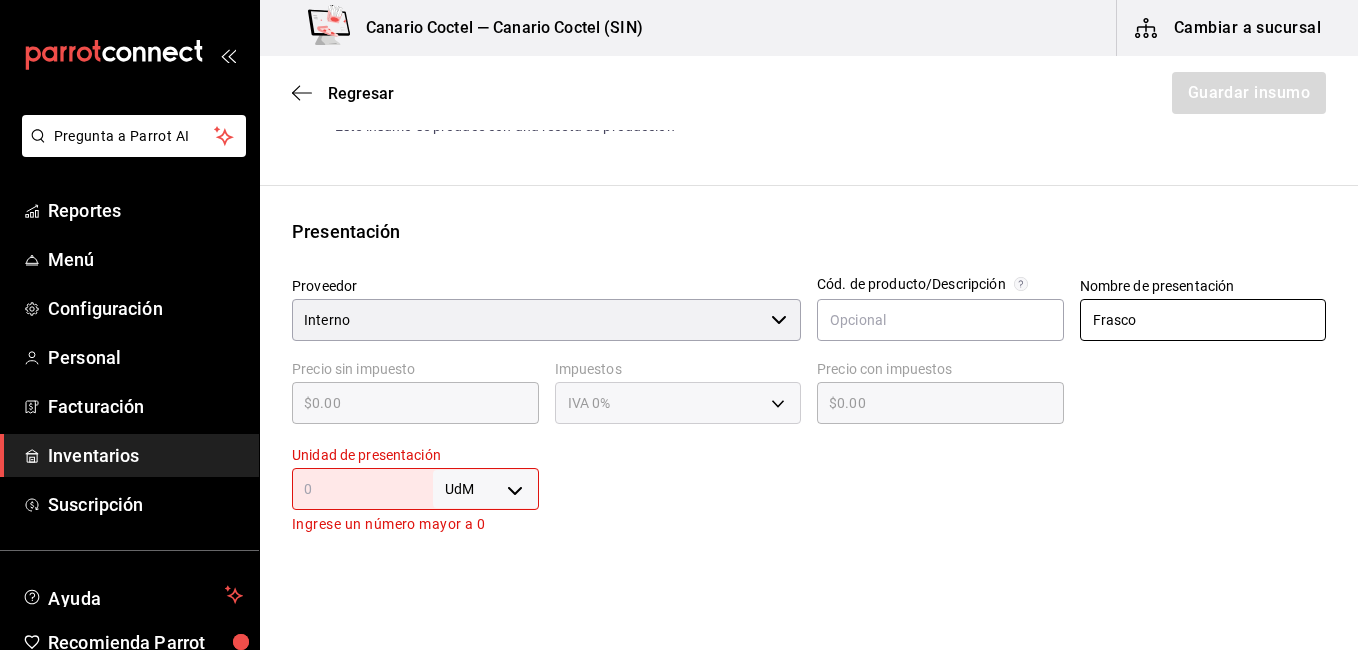click on "Frasco" at bounding box center (1203, 320) 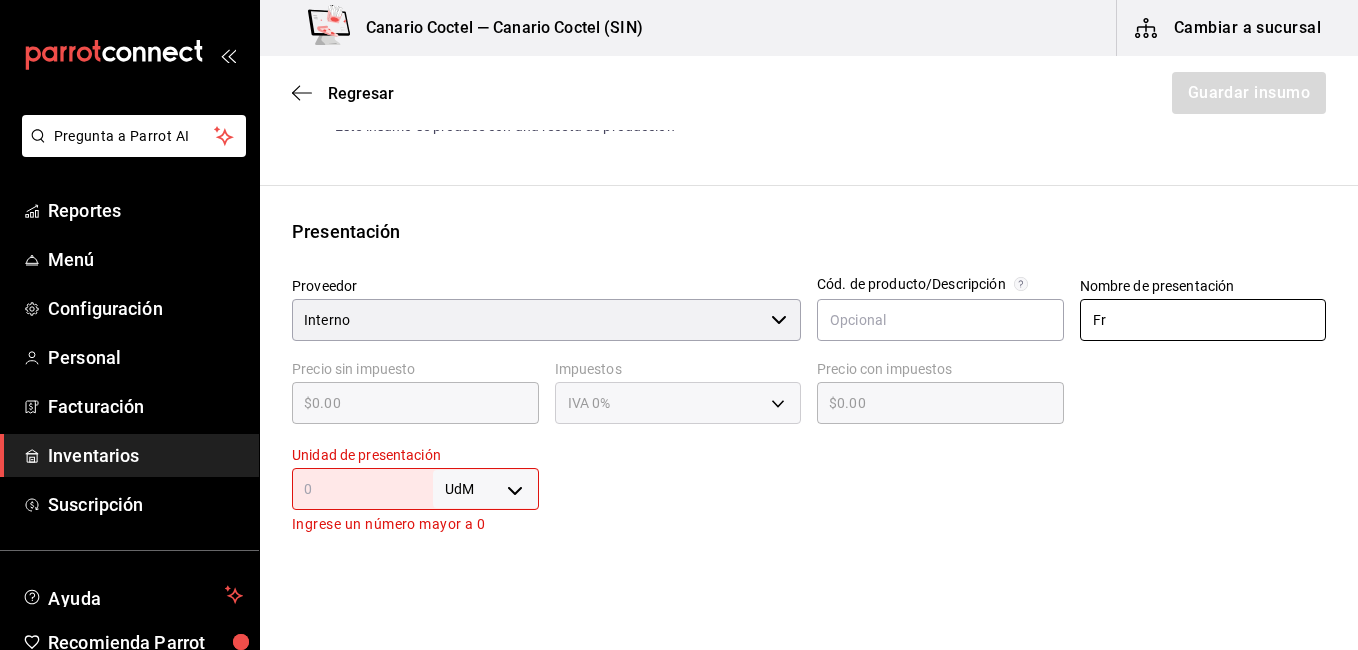 type on "F" 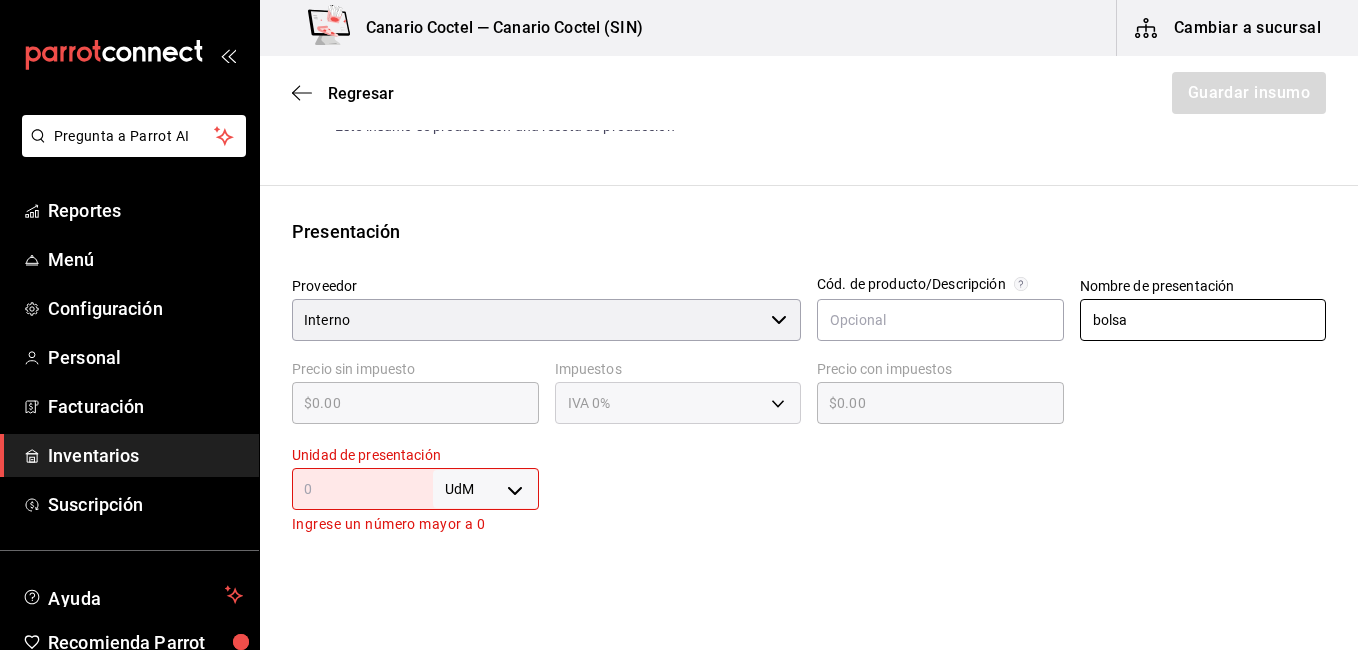 type on "Bolsa" 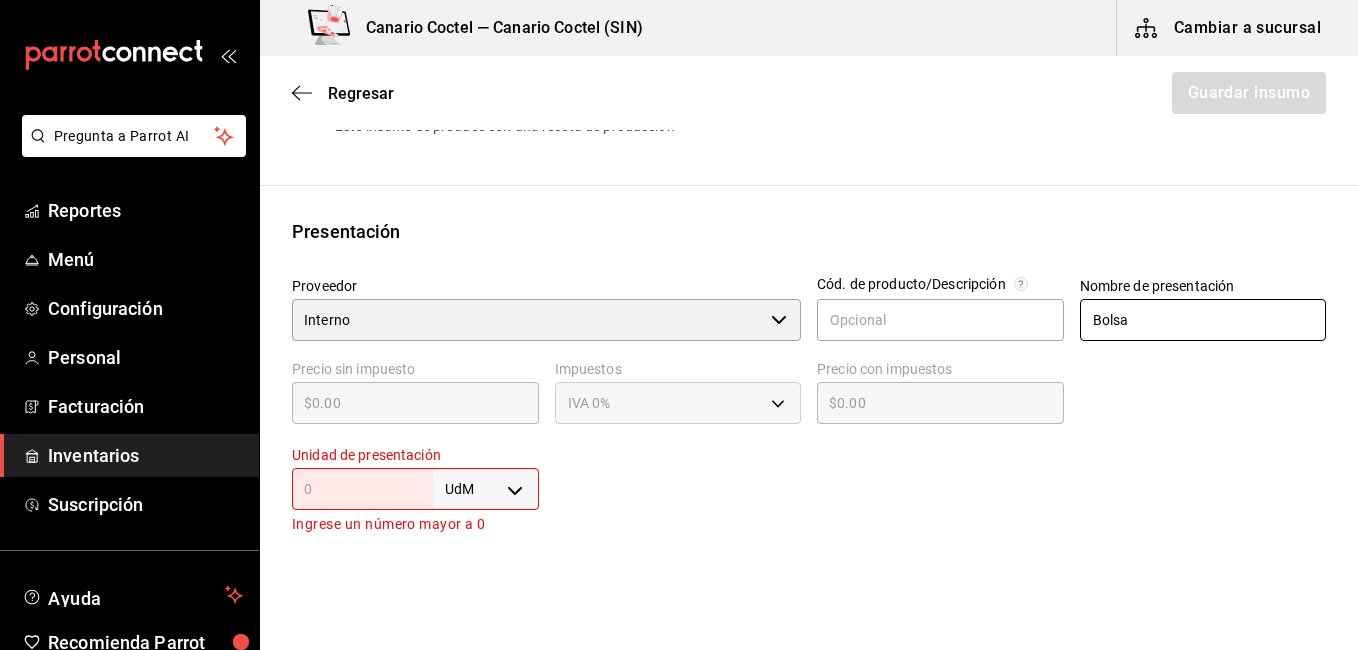 scroll, scrollTop: 400, scrollLeft: 0, axis: vertical 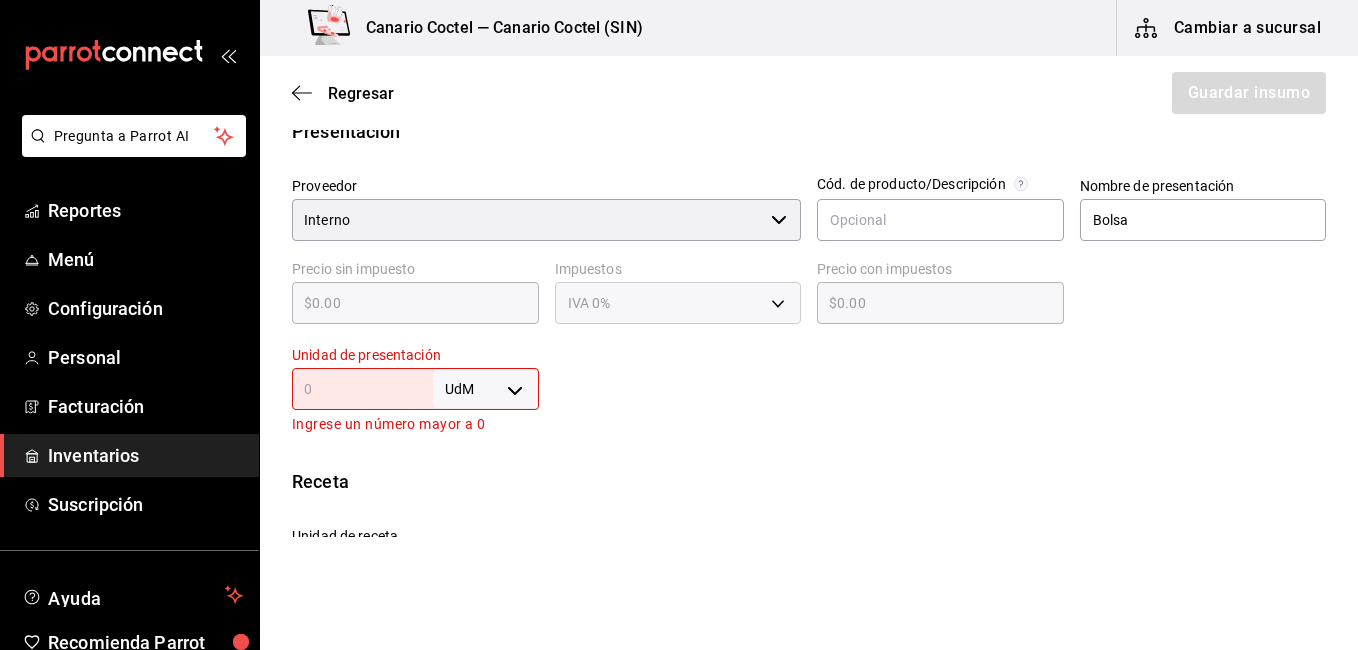 click at bounding box center (362, 389) 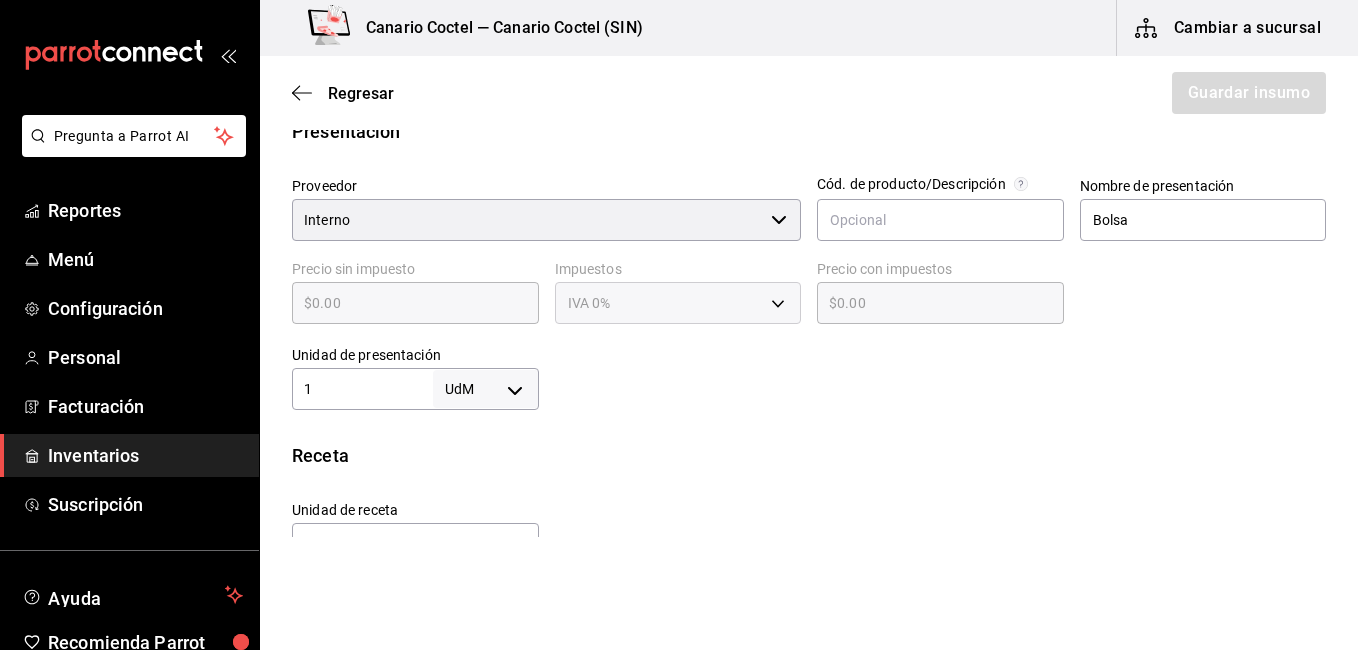 type on "1" 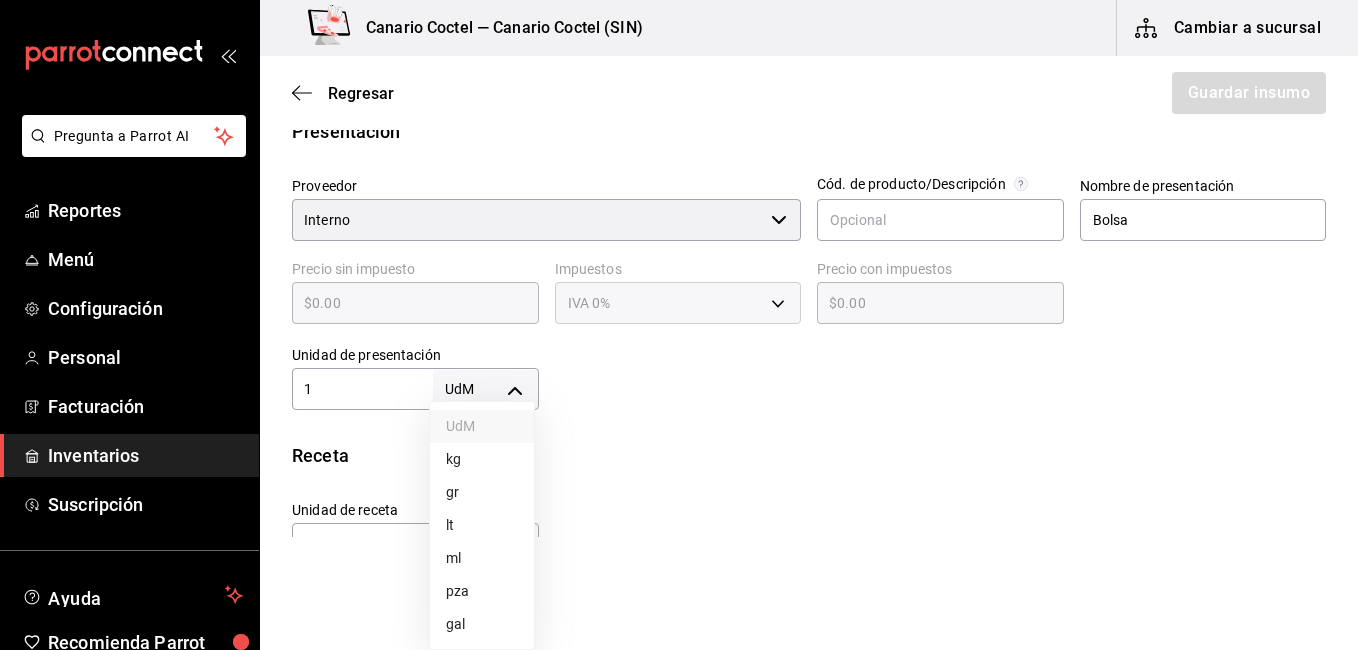 click on "pza" at bounding box center (482, 591) 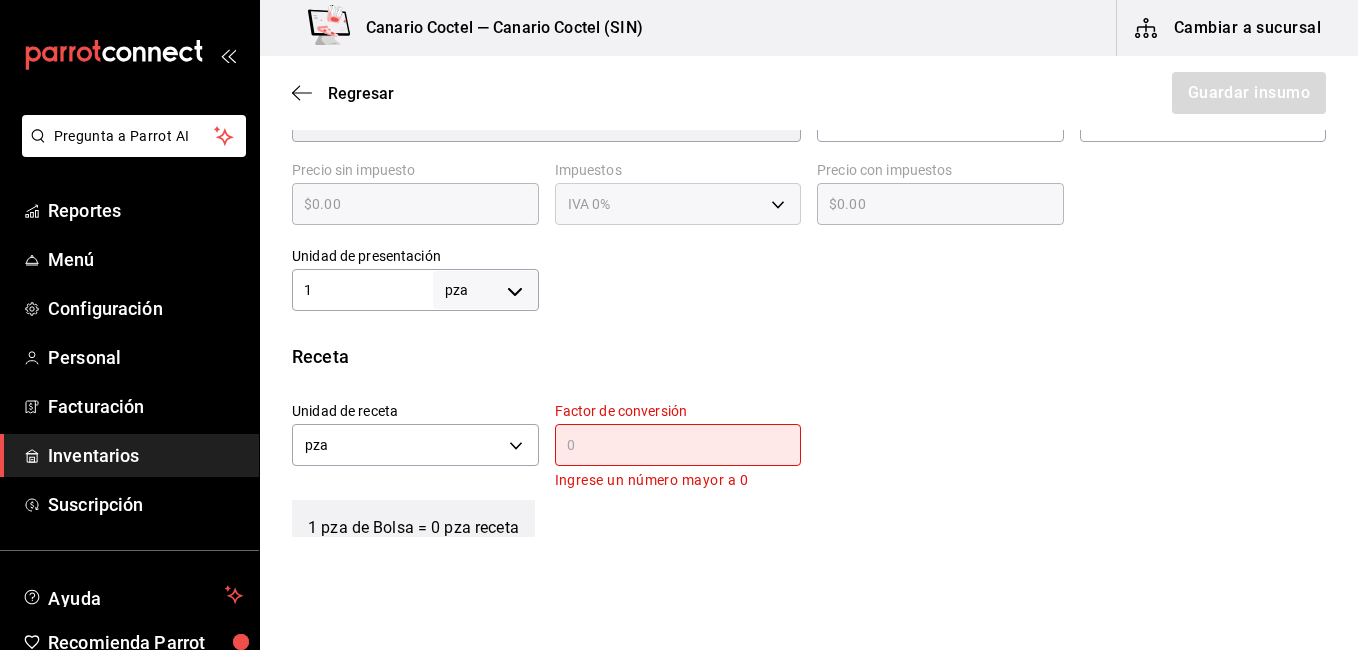 scroll, scrollTop: 500, scrollLeft: 0, axis: vertical 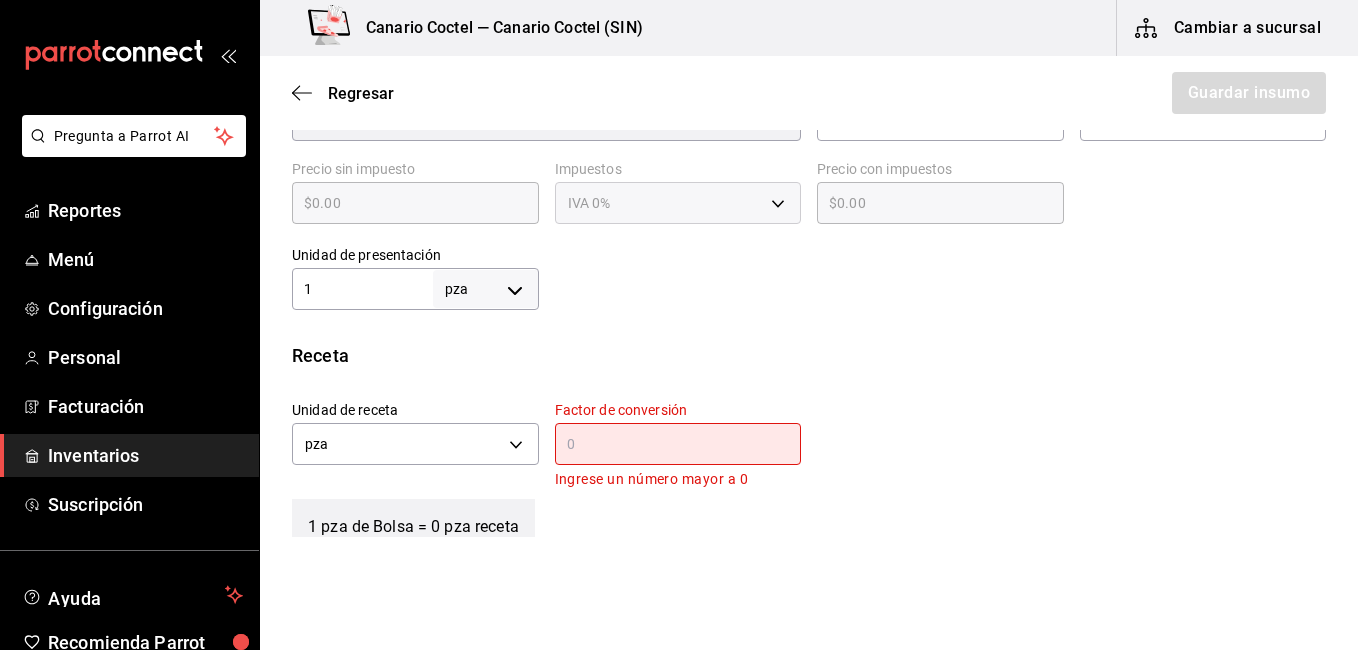 click at bounding box center (678, 444) 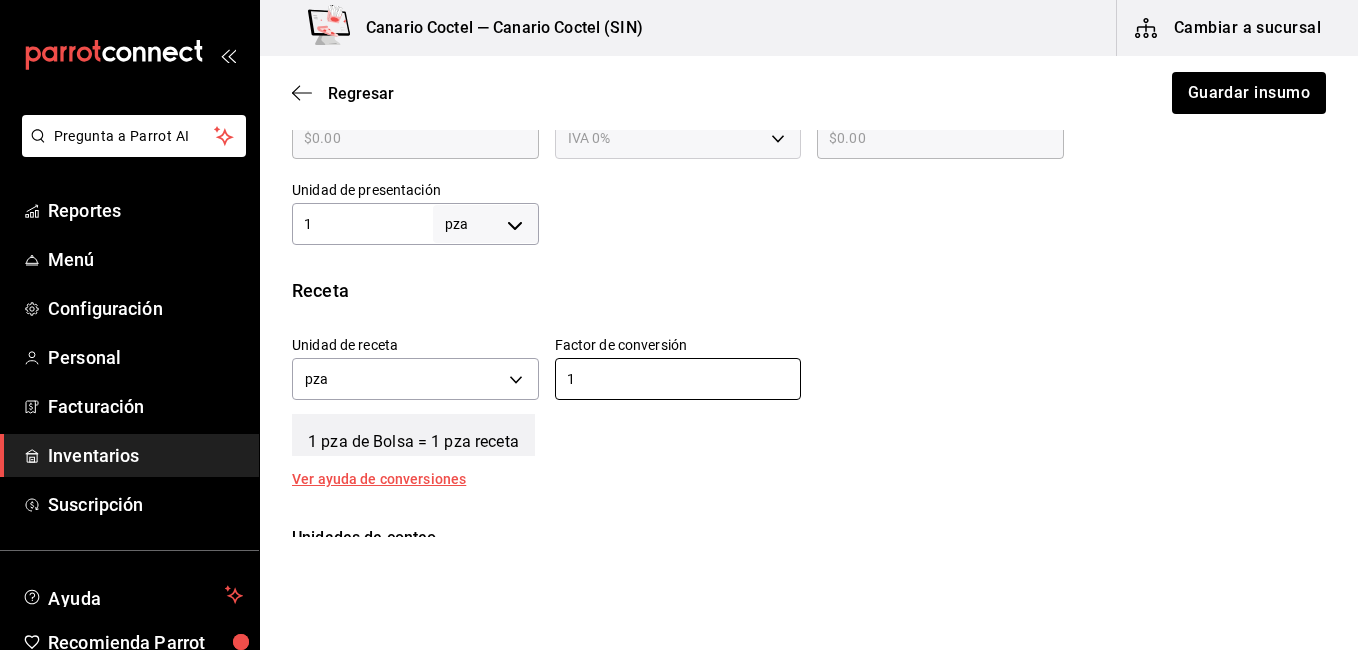 scroll, scrollTop: 600, scrollLeft: 0, axis: vertical 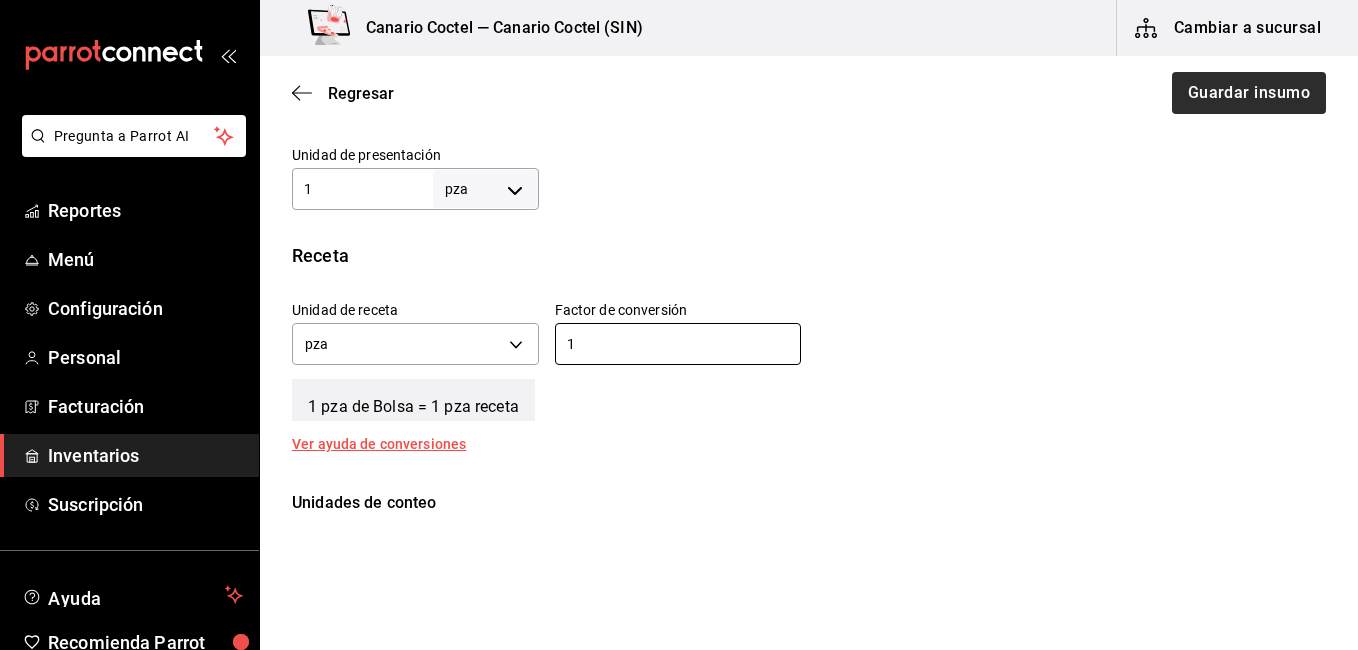type on "1" 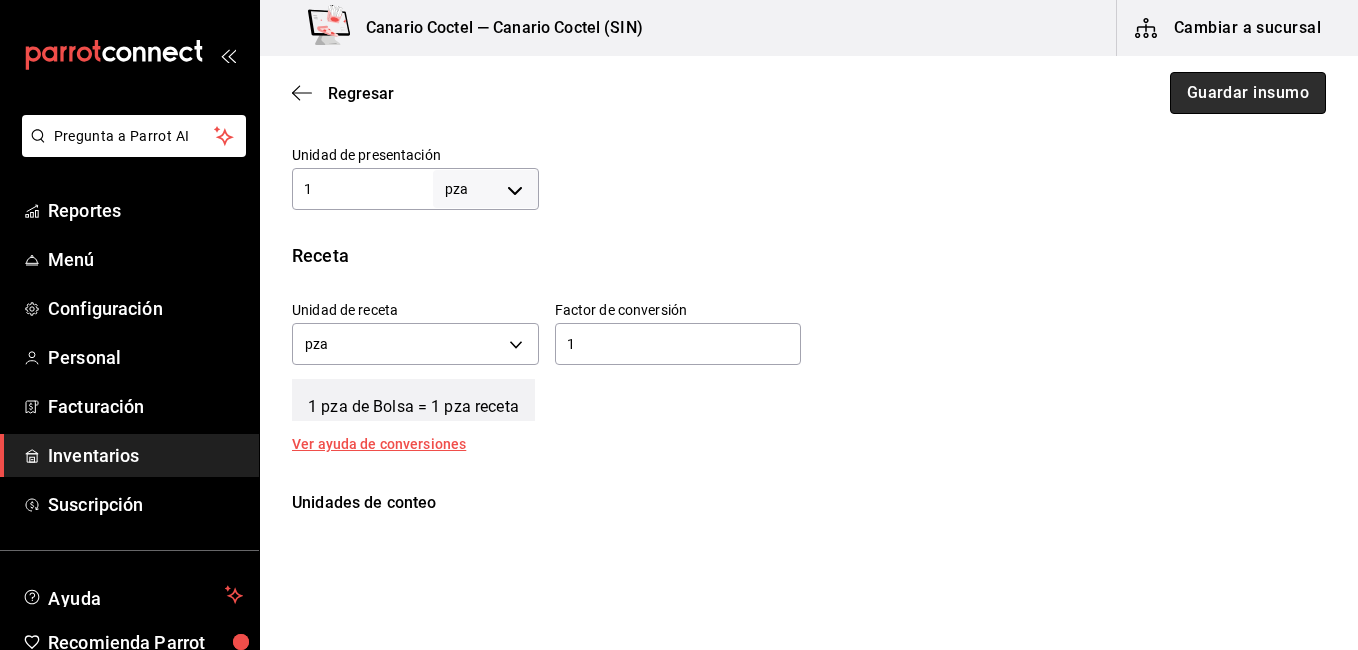 click on "Guardar insumo" at bounding box center (1248, 93) 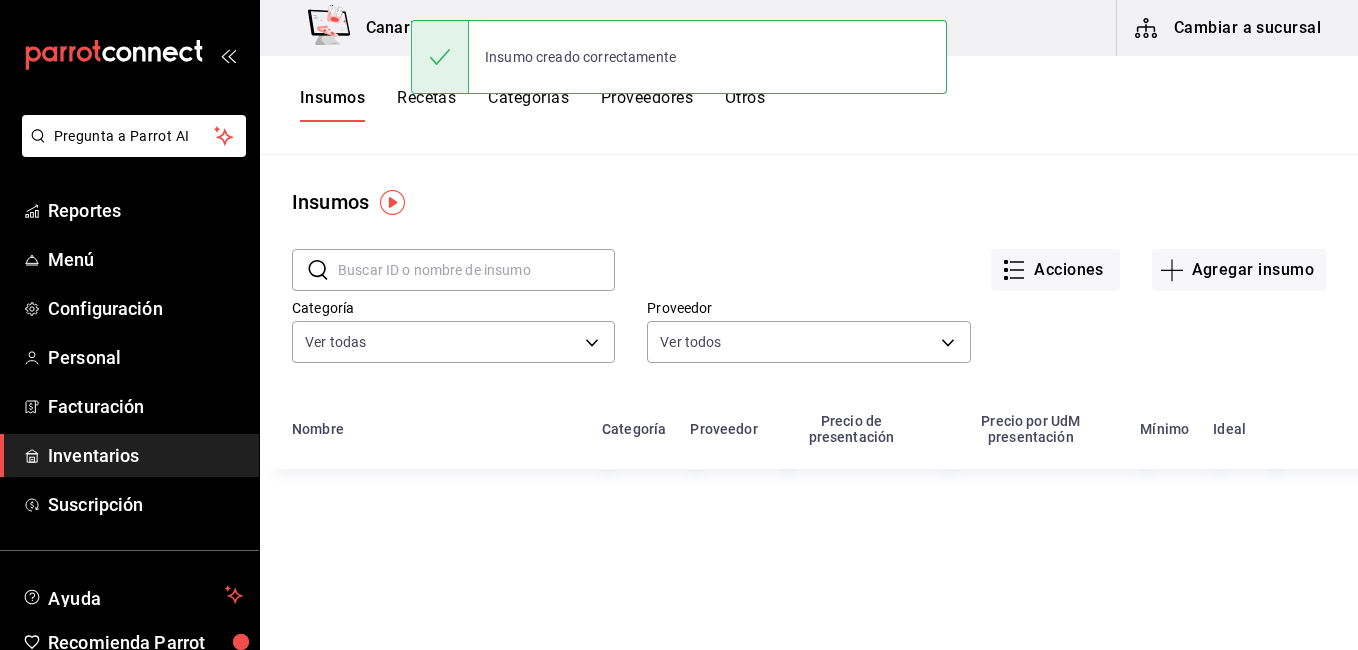 click on "Recetas" at bounding box center (426, 105) 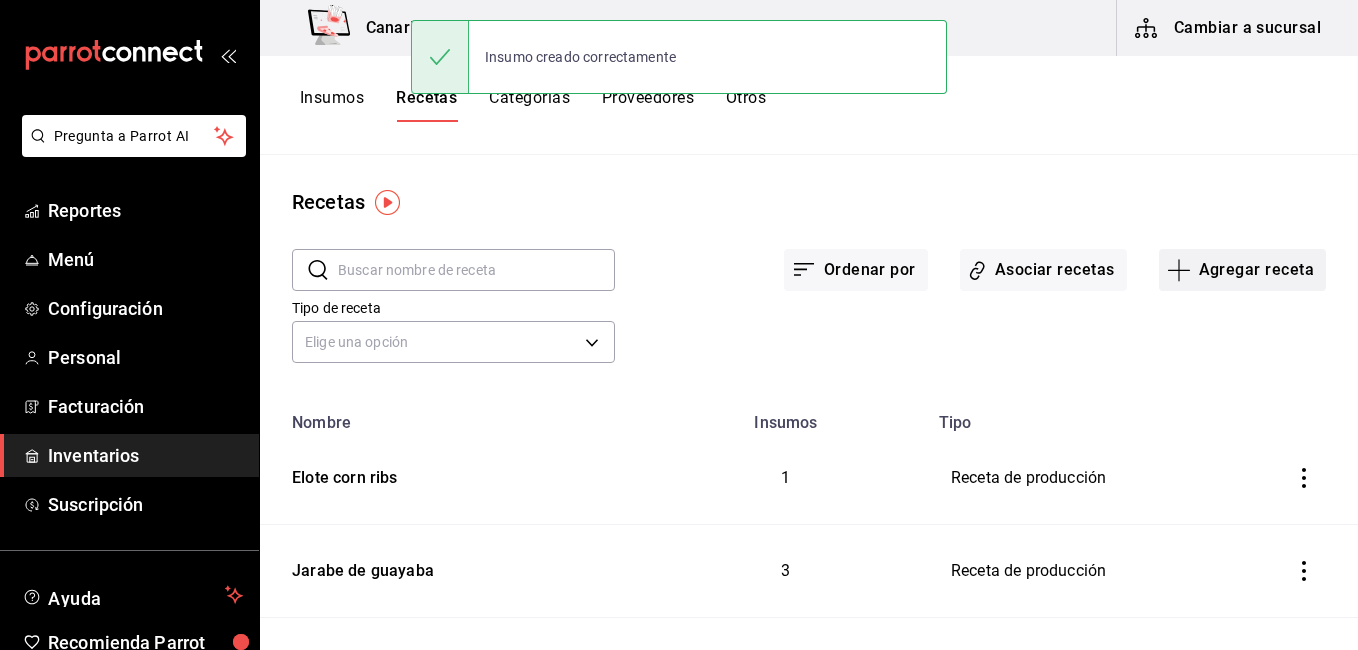 click on "Agregar receta" at bounding box center [1242, 270] 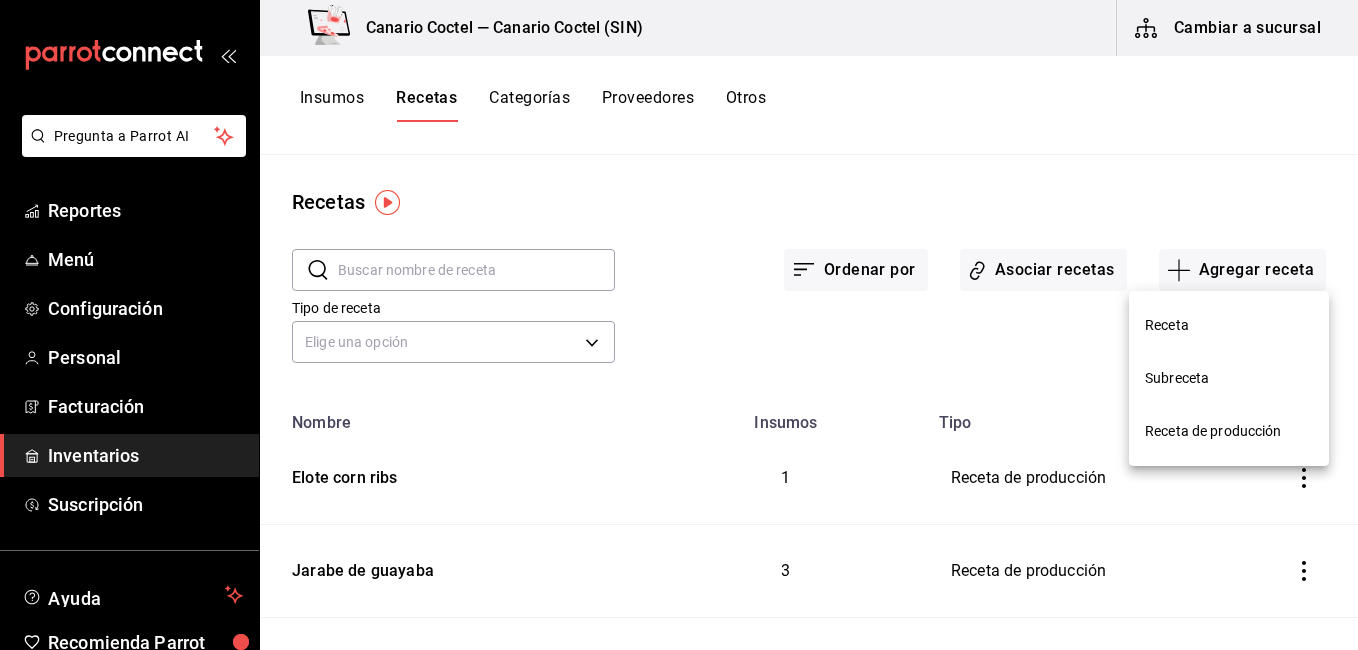 click on "Receta" at bounding box center [1229, 325] 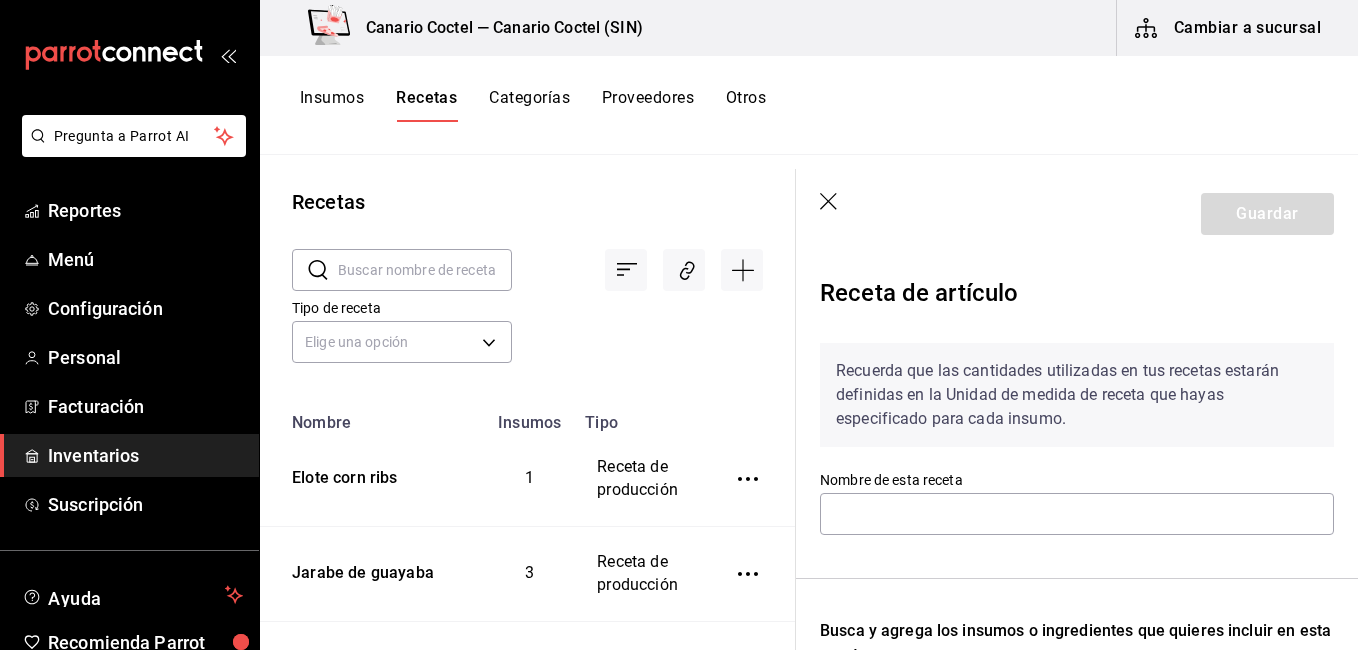 click 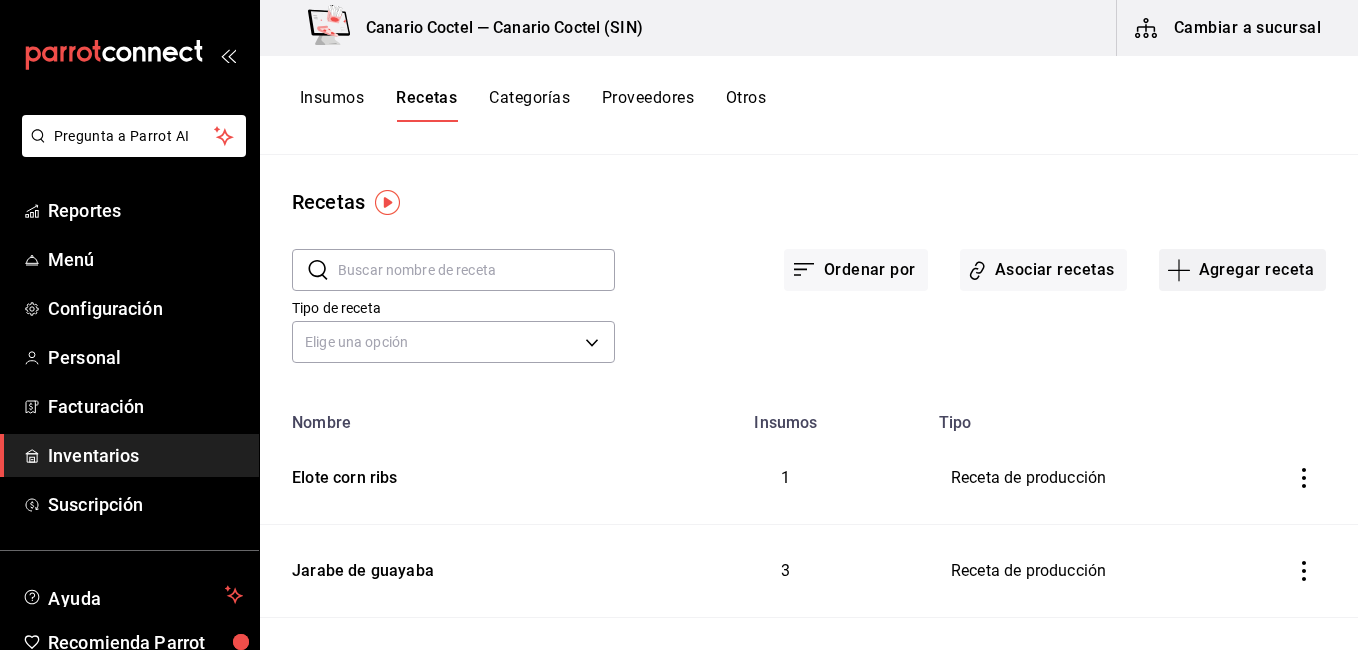 click on "Agregar receta" at bounding box center (1242, 270) 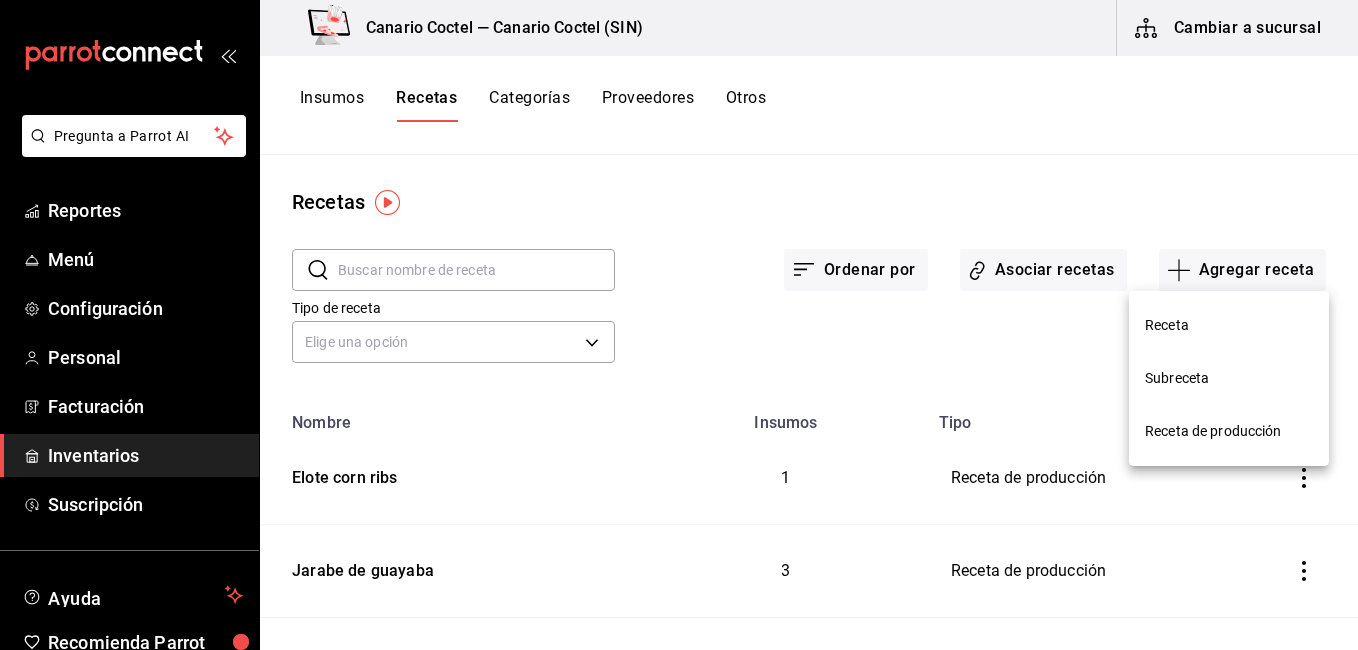 click on "Receta de producción" at bounding box center [1229, 431] 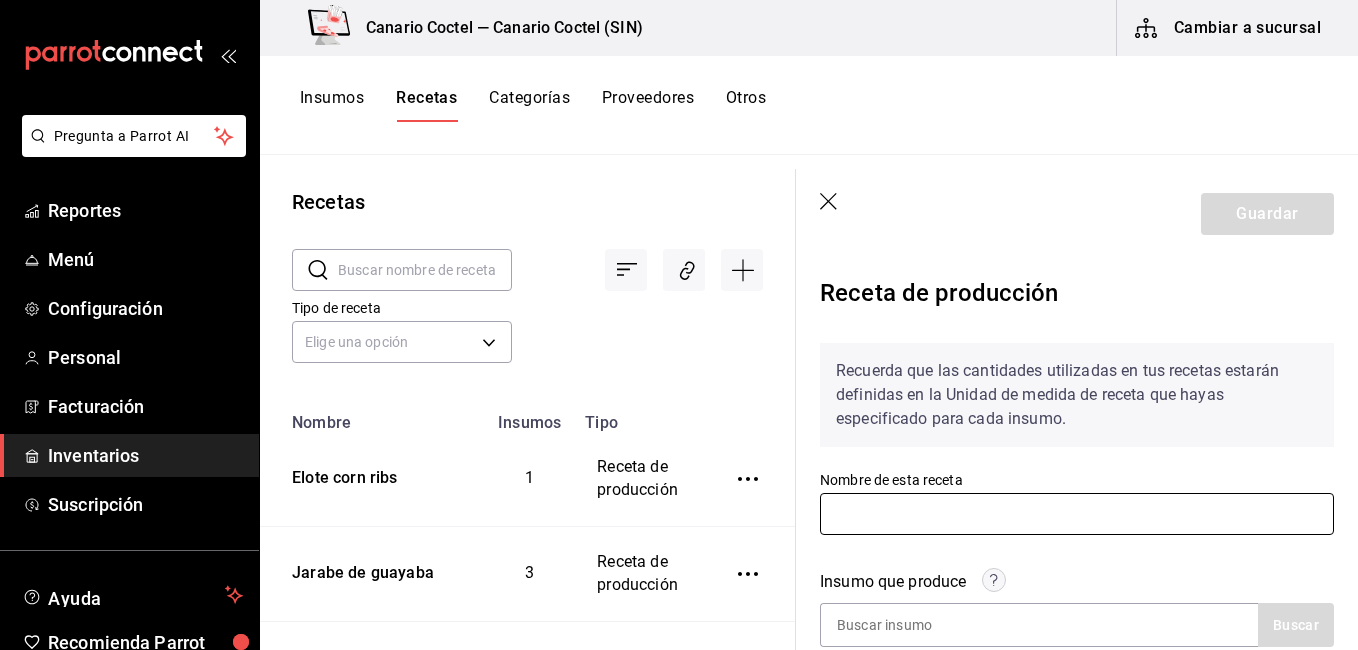 scroll, scrollTop: 200, scrollLeft: 0, axis: vertical 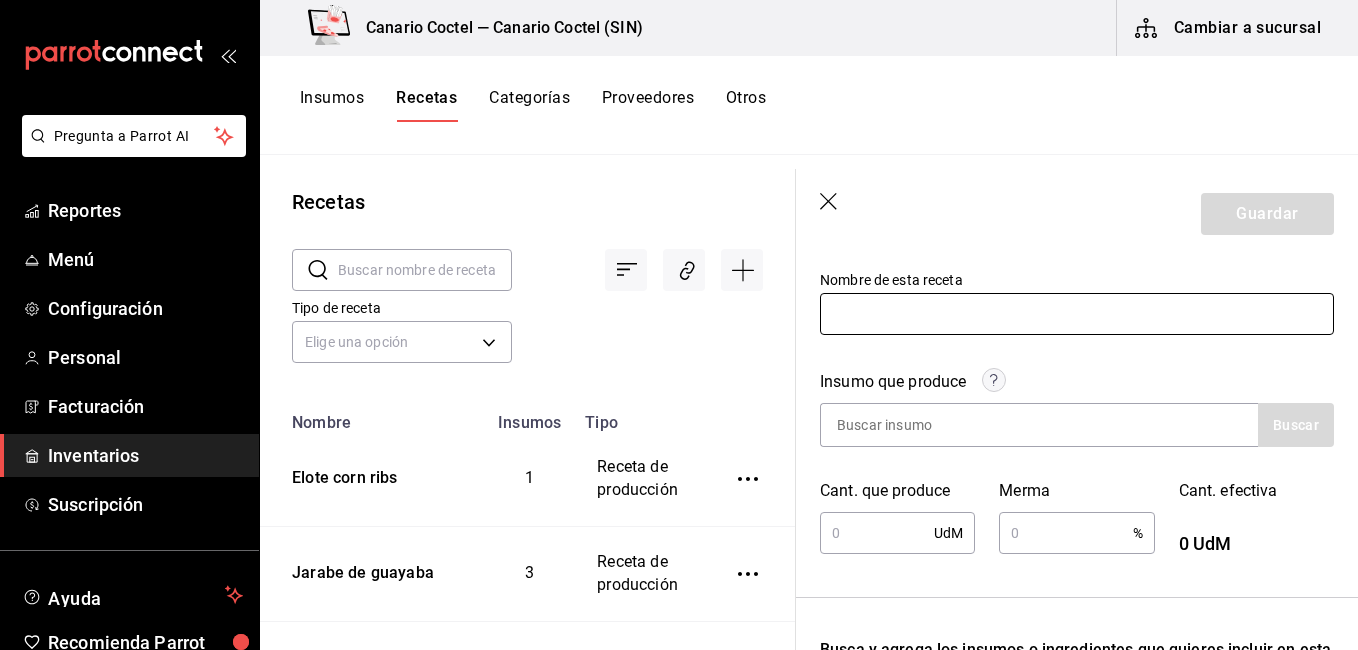 click at bounding box center [1077, 314] 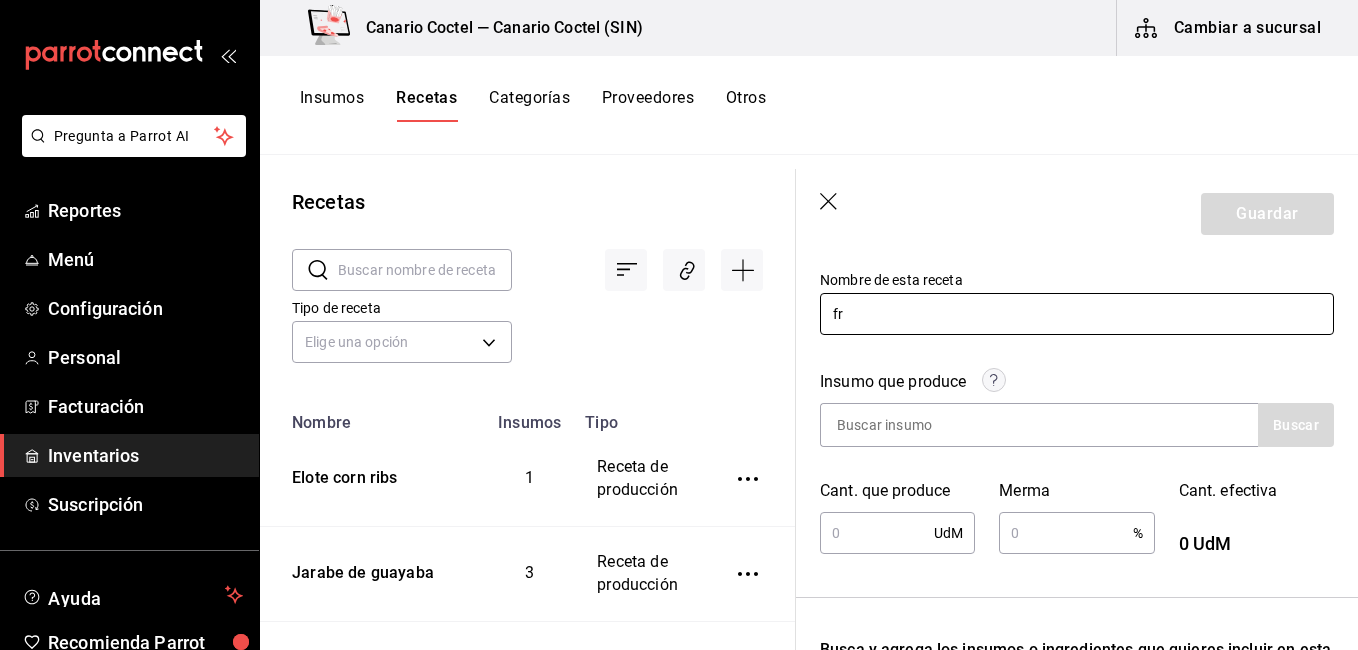 type on "f" 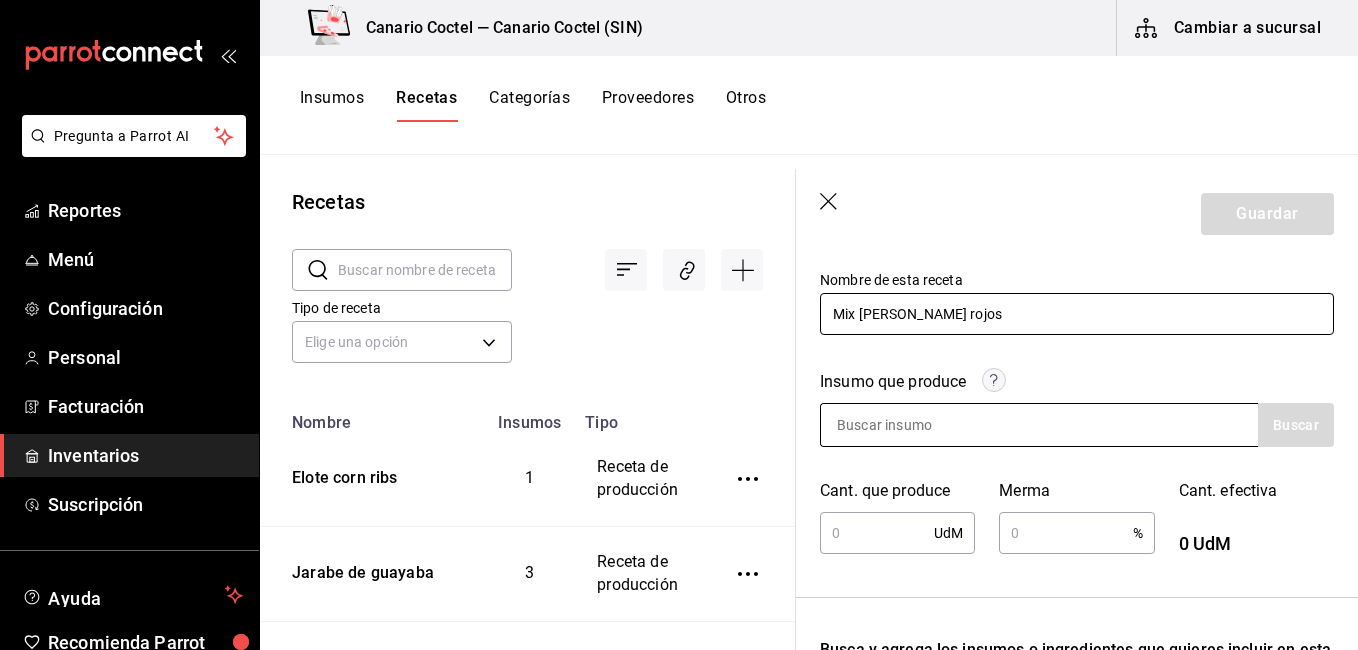 type on "Mix frutos rojos" 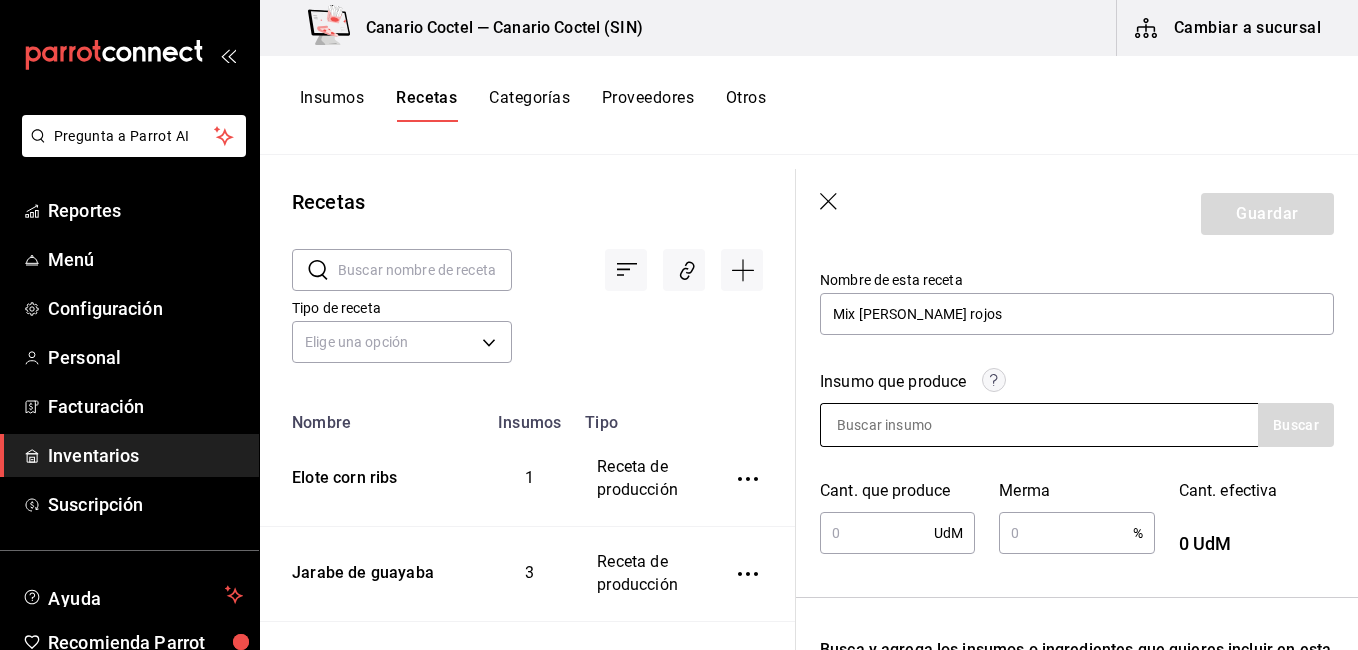 click at bounding box center (921, 425) 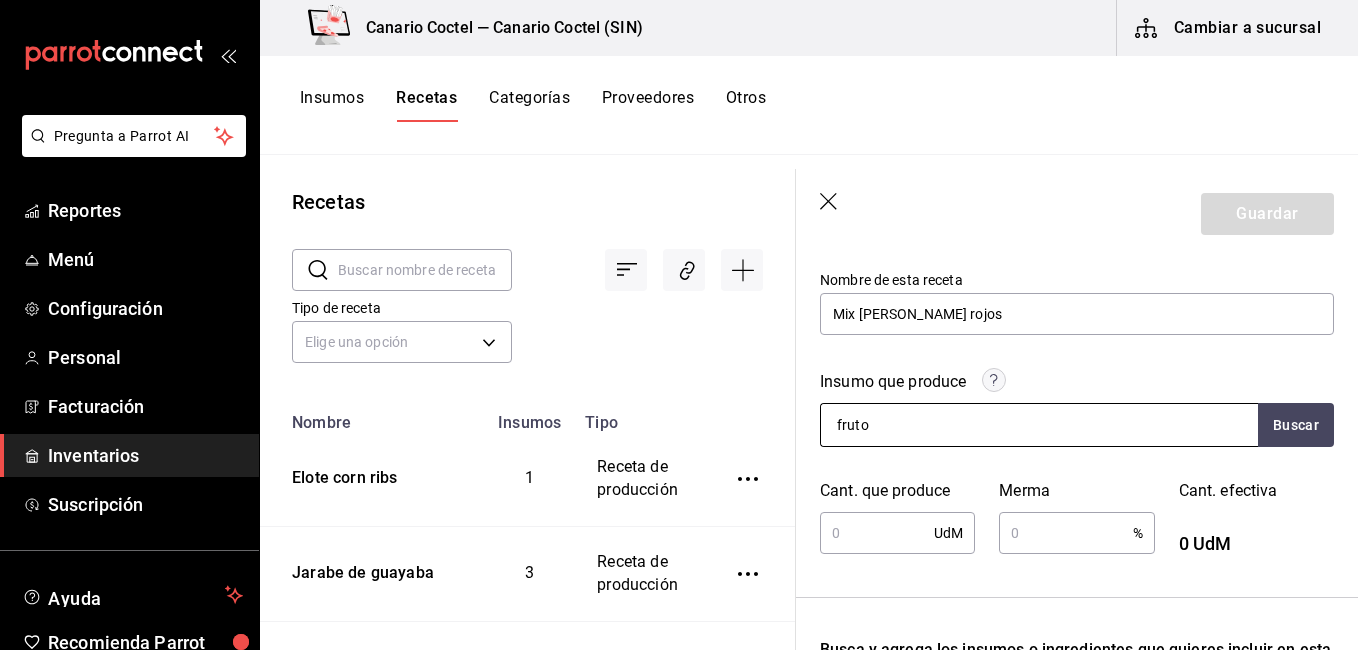 type on "frutos" 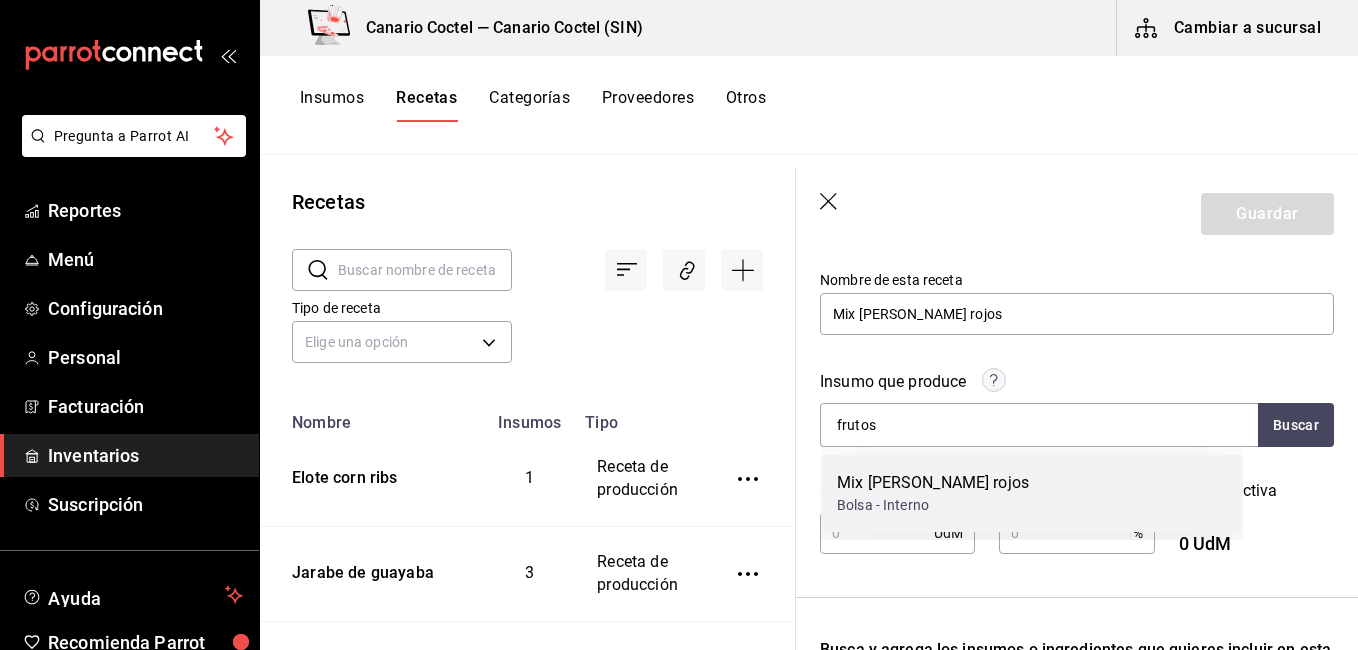 click on "Mix [PERSON_NAME] rojos" at bounding box center [933, 483] 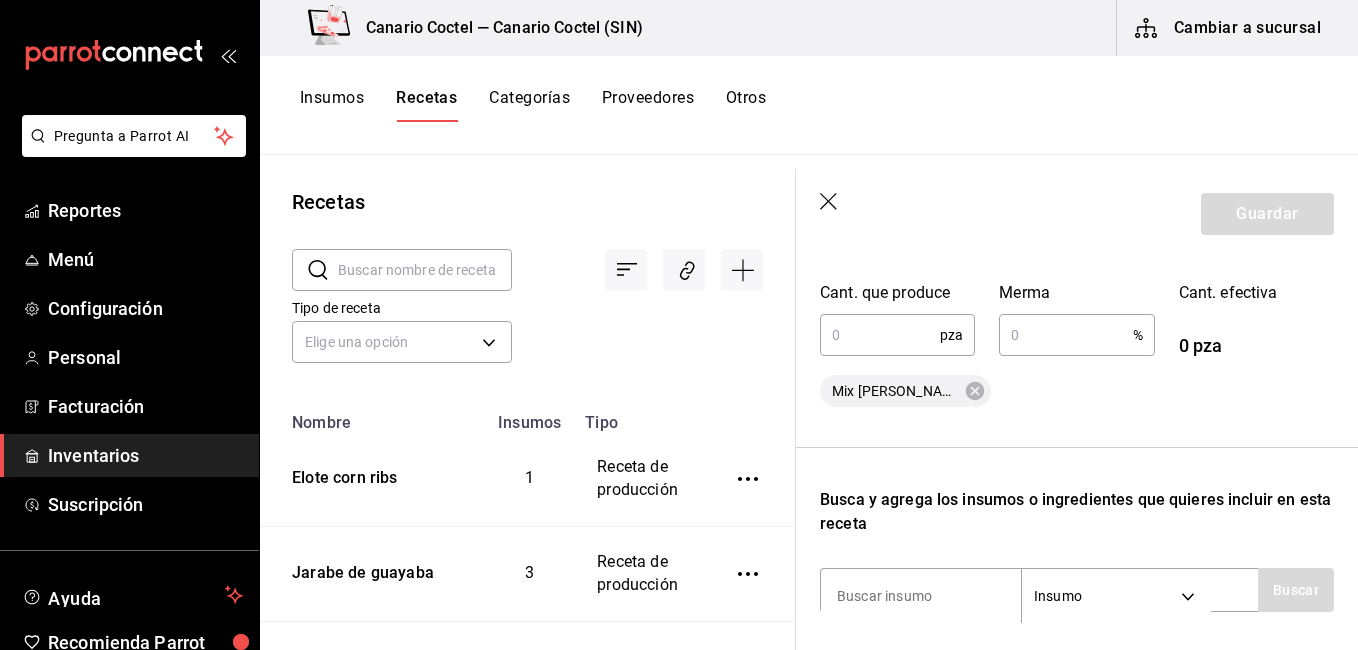 scroll, scrollTop: 400, scrollLeft: 0, axis: vertical 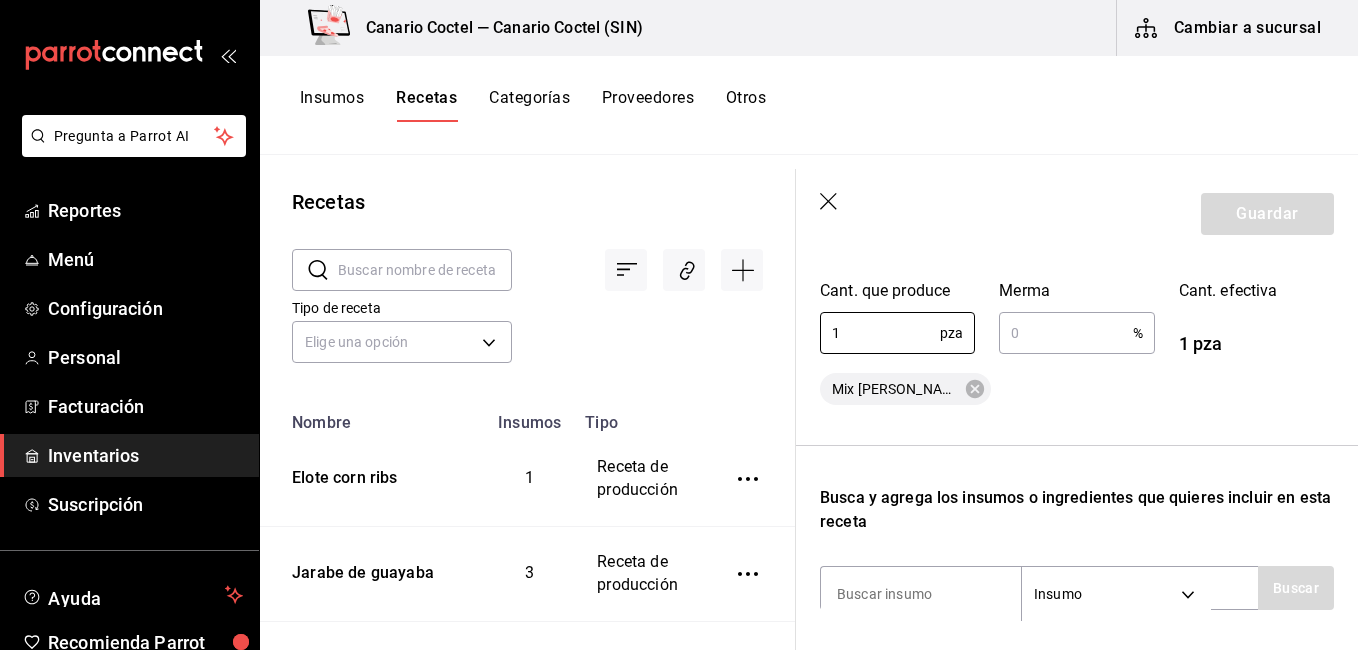 type on "1" 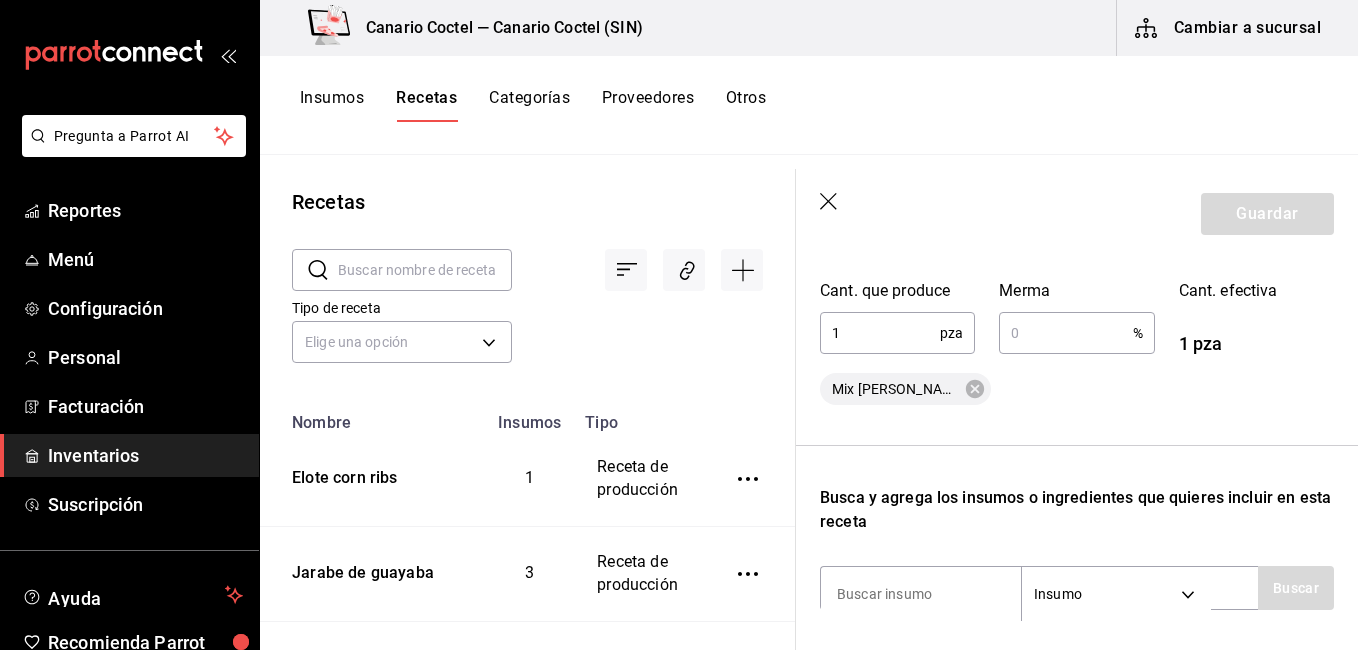 click at bounding box center (1065, 333) 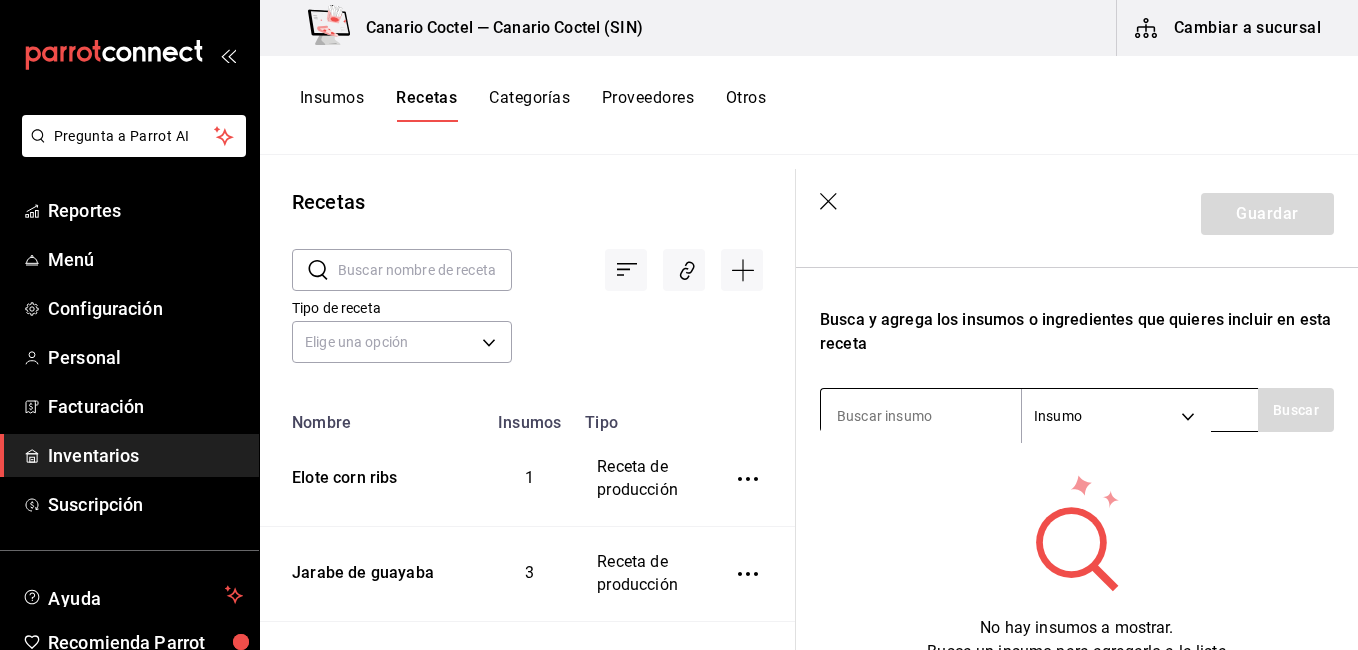 scroll, scrollTop: 600, scrollLeft: 0, axis: vertical 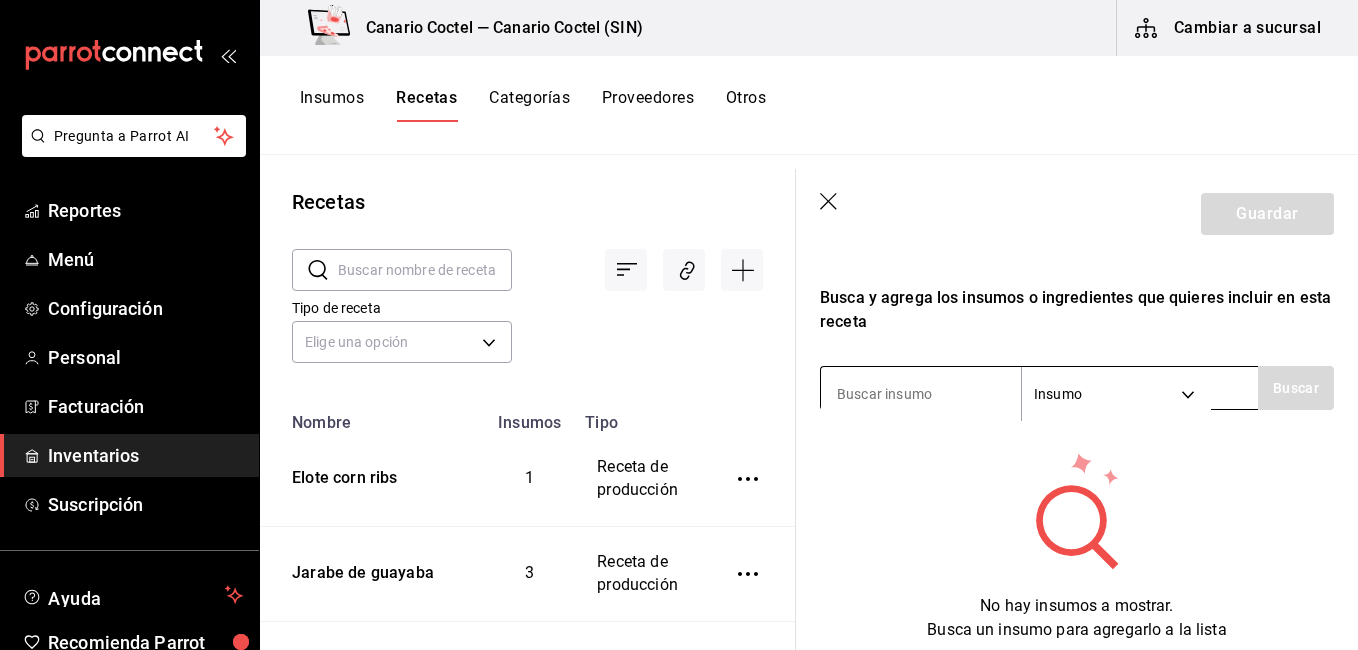 click at bounding box center [921, 394] 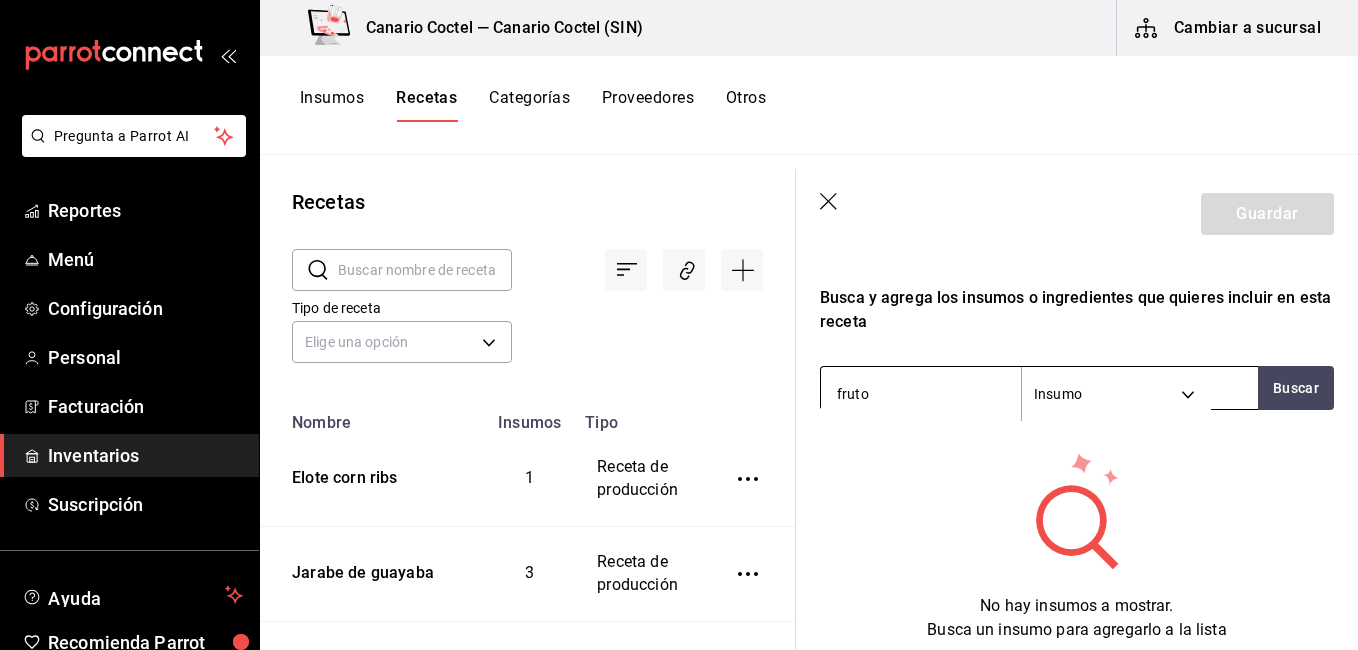 type on "frutos" 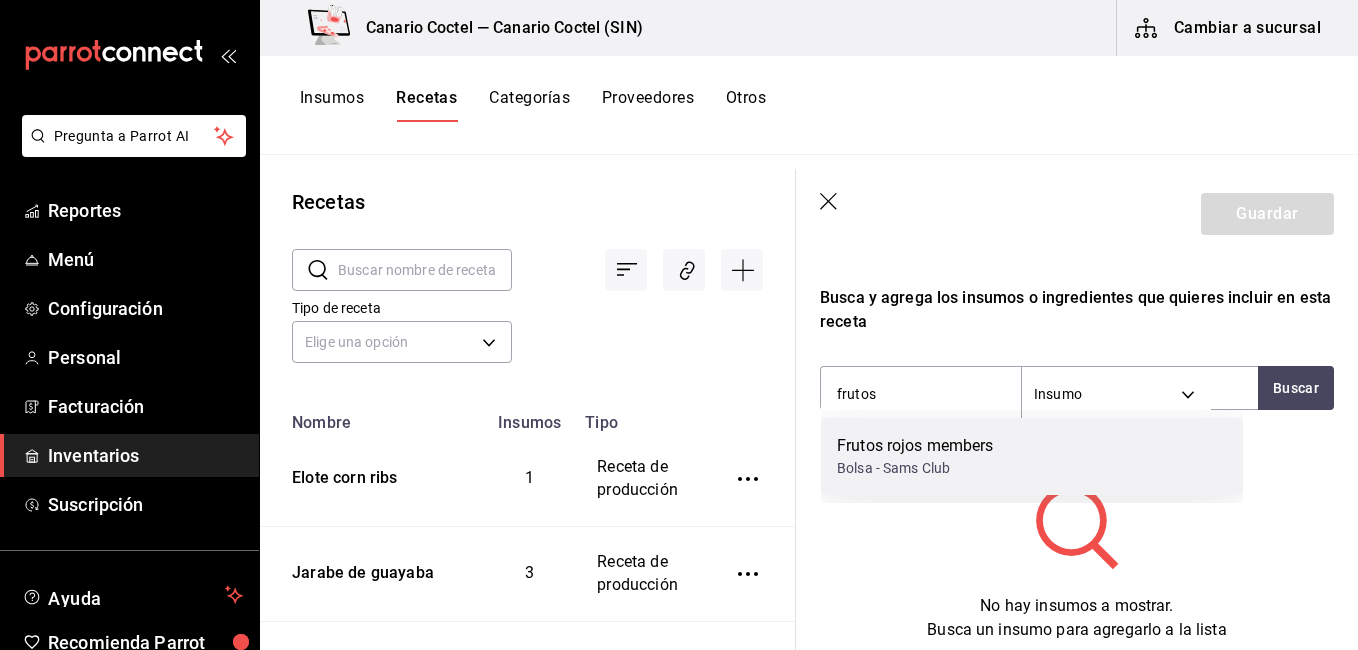 click on "Frutos rojos members" at bounding box center (915, 446) 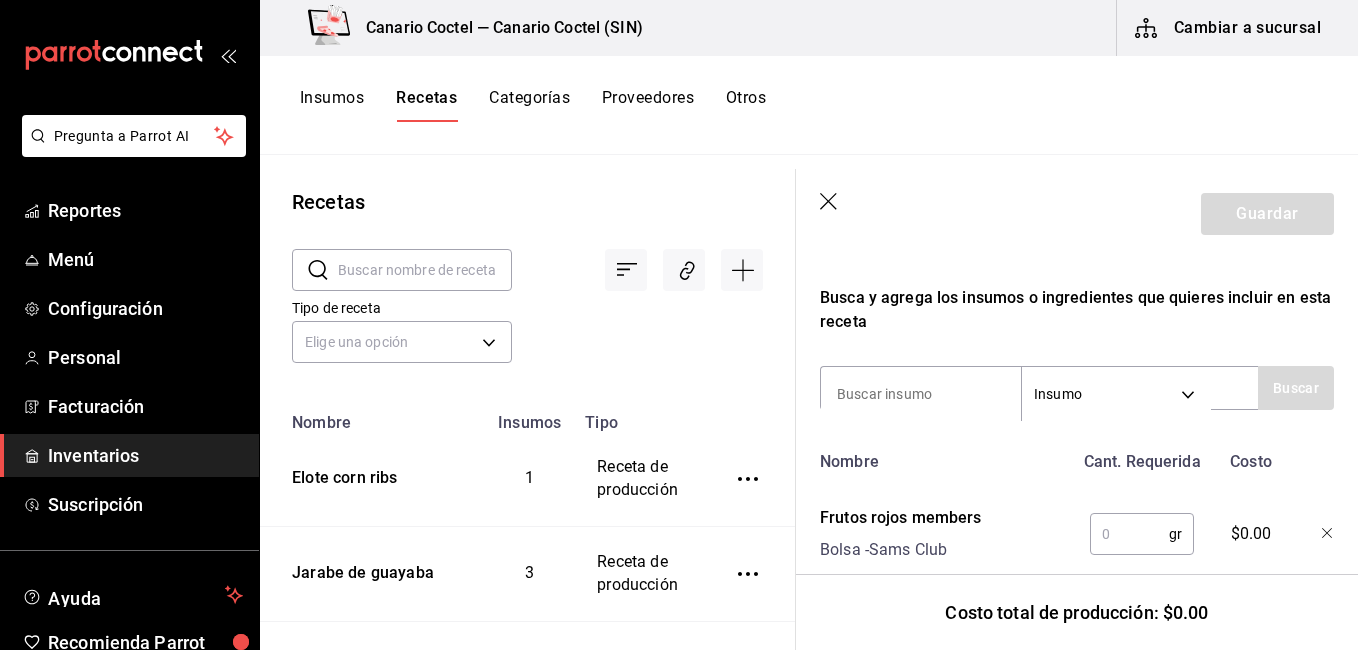 scroll, scrollTop: 656, scrollLeft: 0, axis: vertical 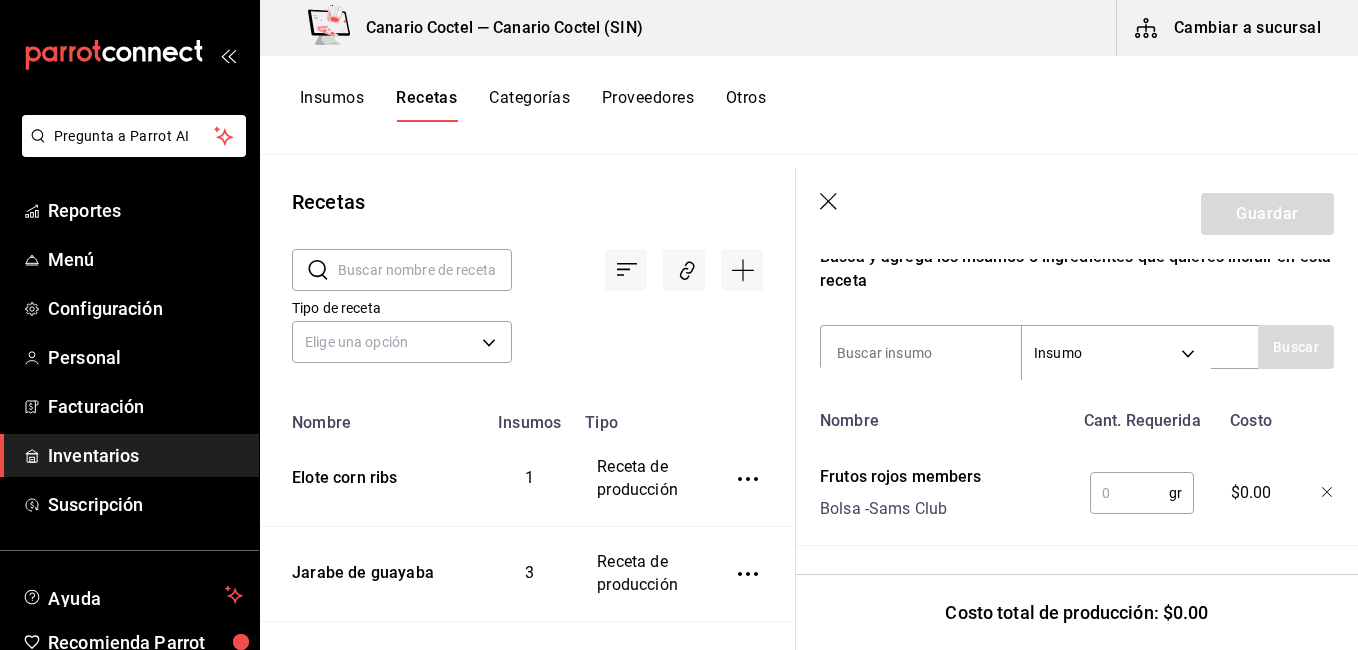 click at bounding box center [1129, 493] 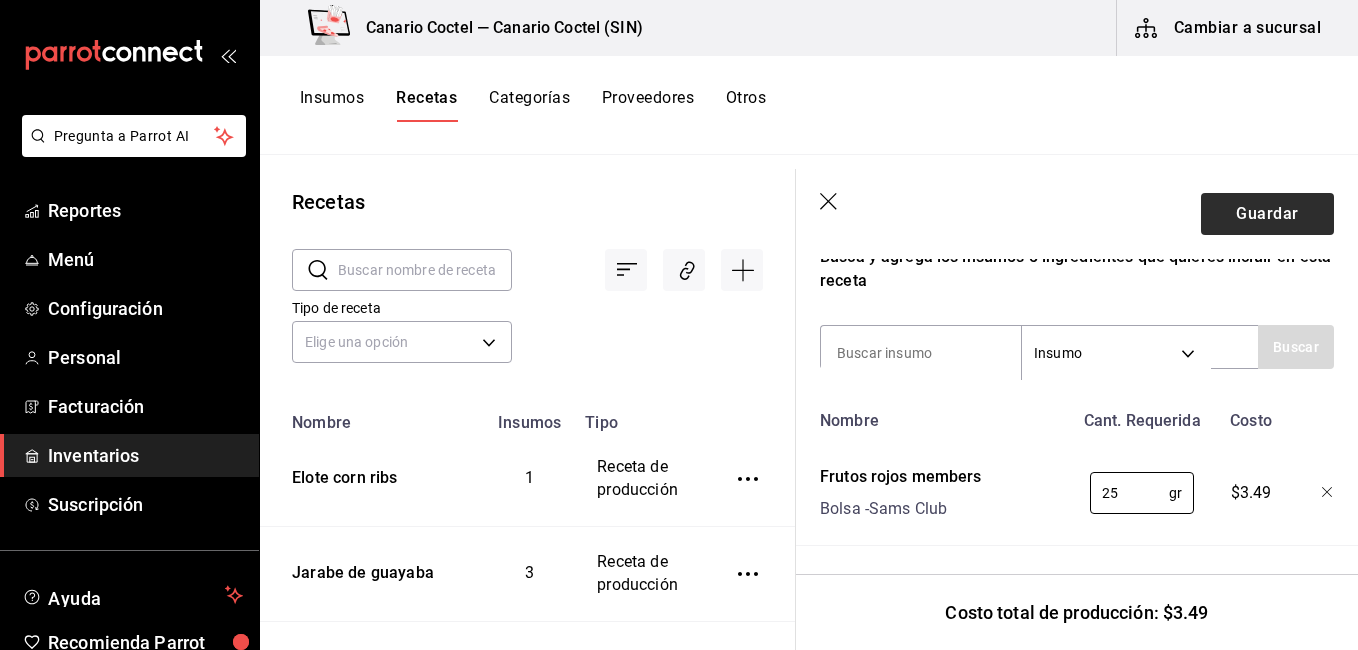 type on "25" 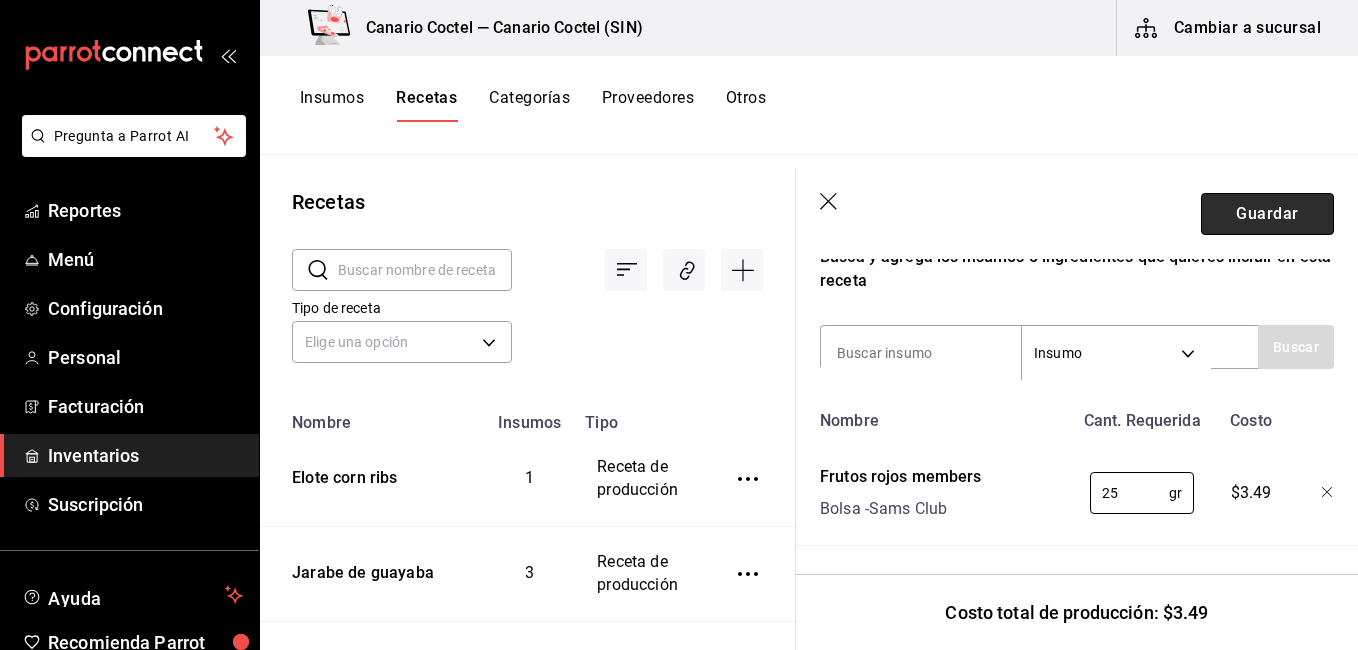 click on "Guardar" at bounding box center (1267, 214) 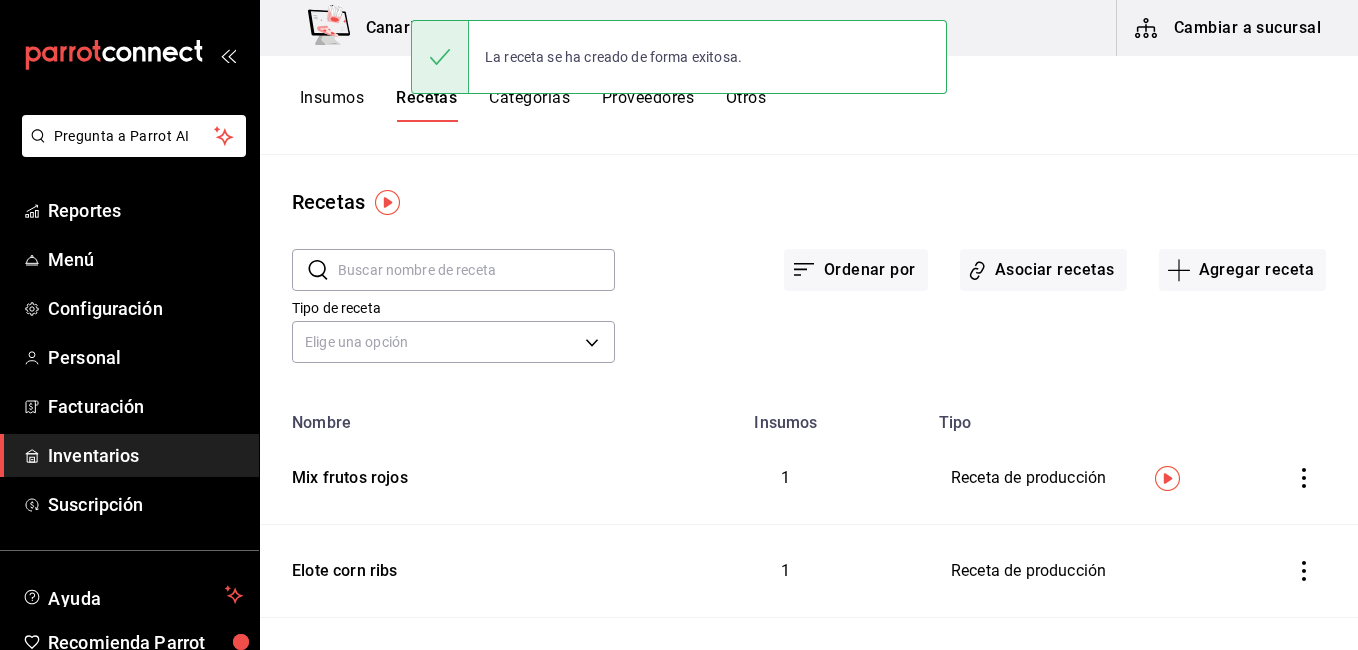 scroll, scrollTop: 0, scrollLeft: 0, axis: both 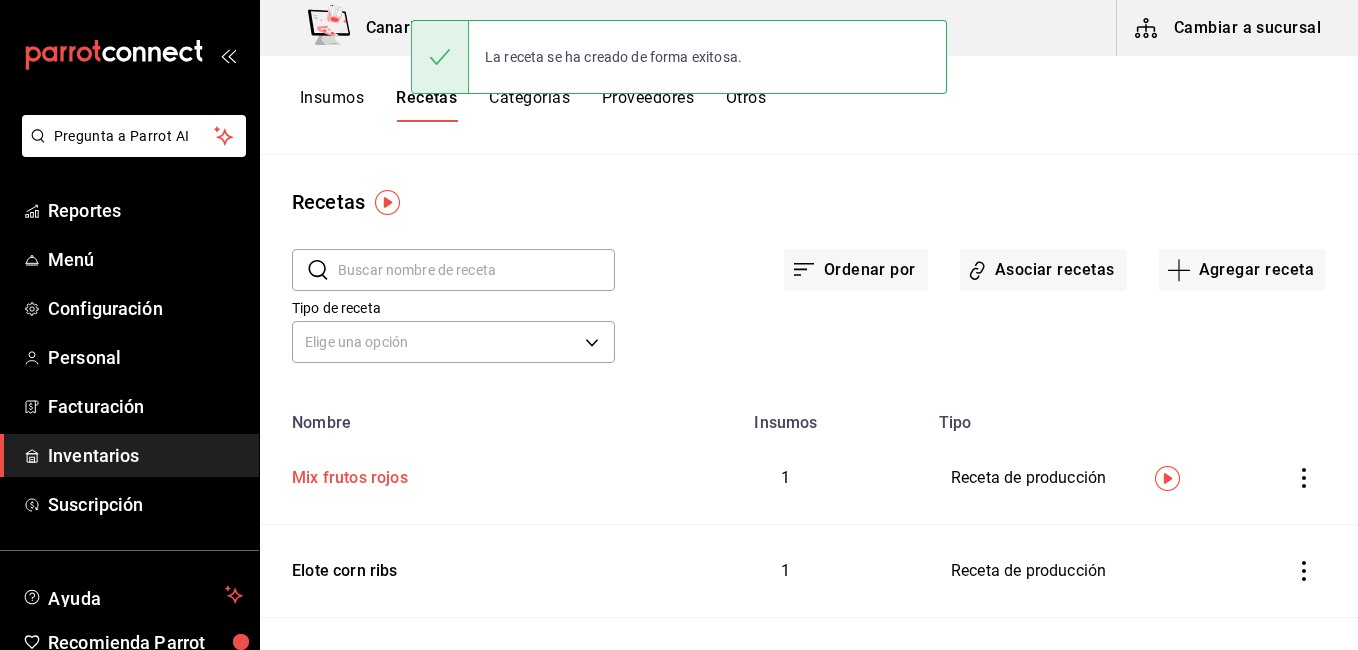 click on "Mix frutos rojos" at bounding box center (452, 478) 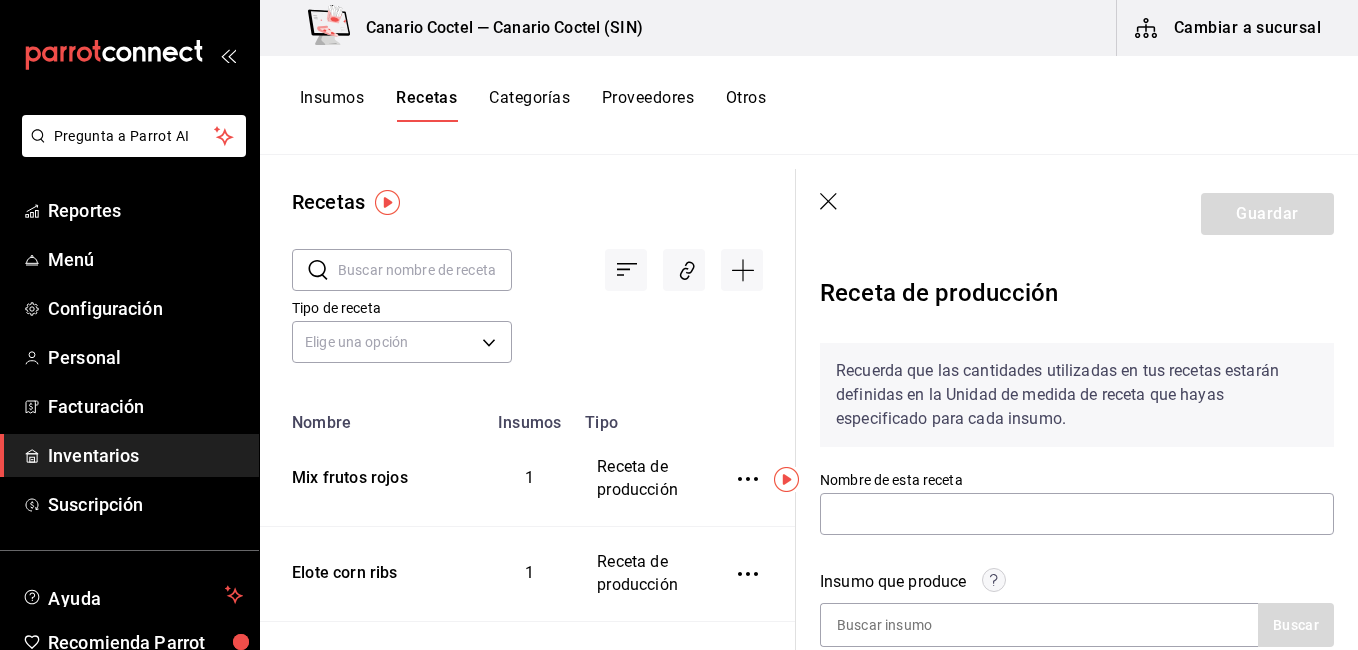 type on "Mix frutos rojos" 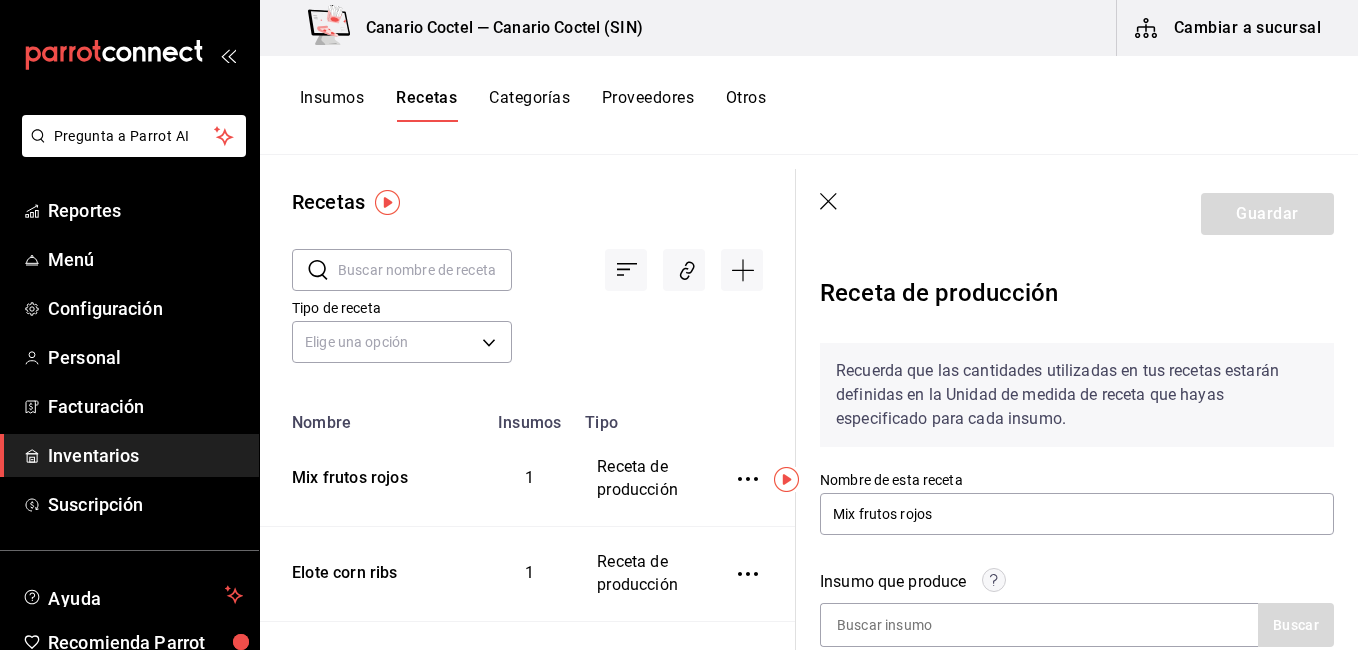 type on "1" 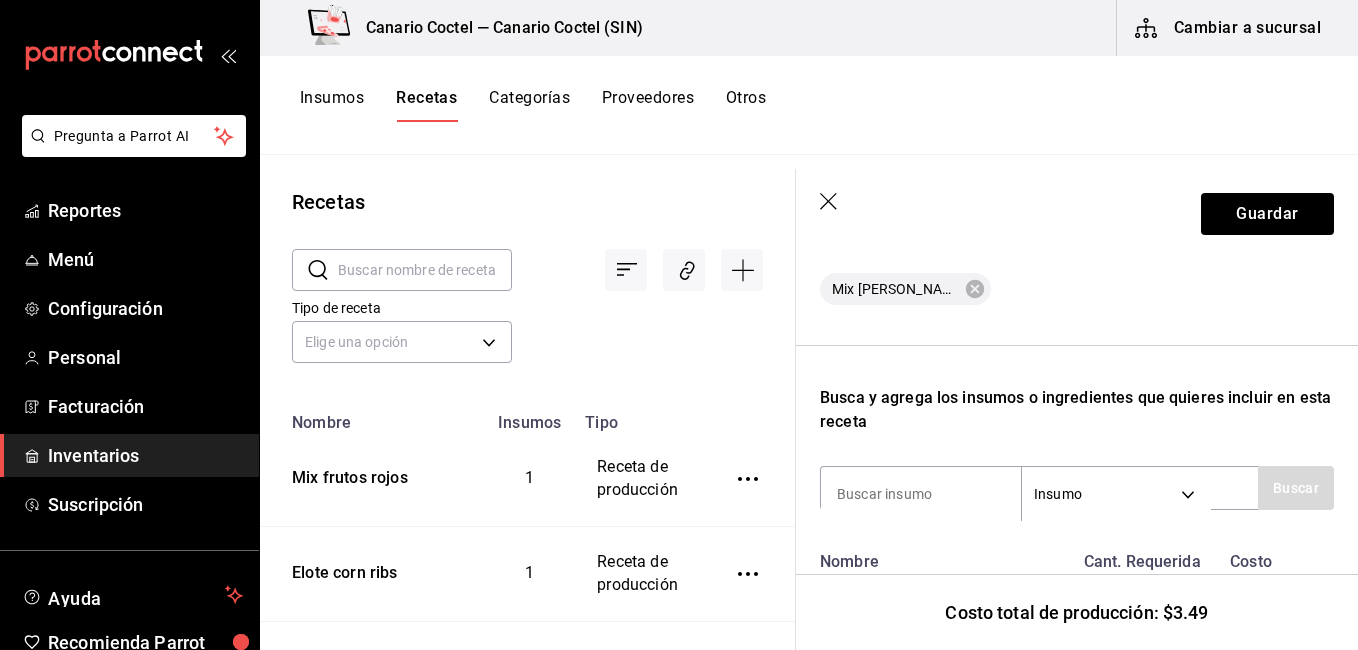 scroll, scrollTop: 656, scrollLeft: 0, axis: vertical 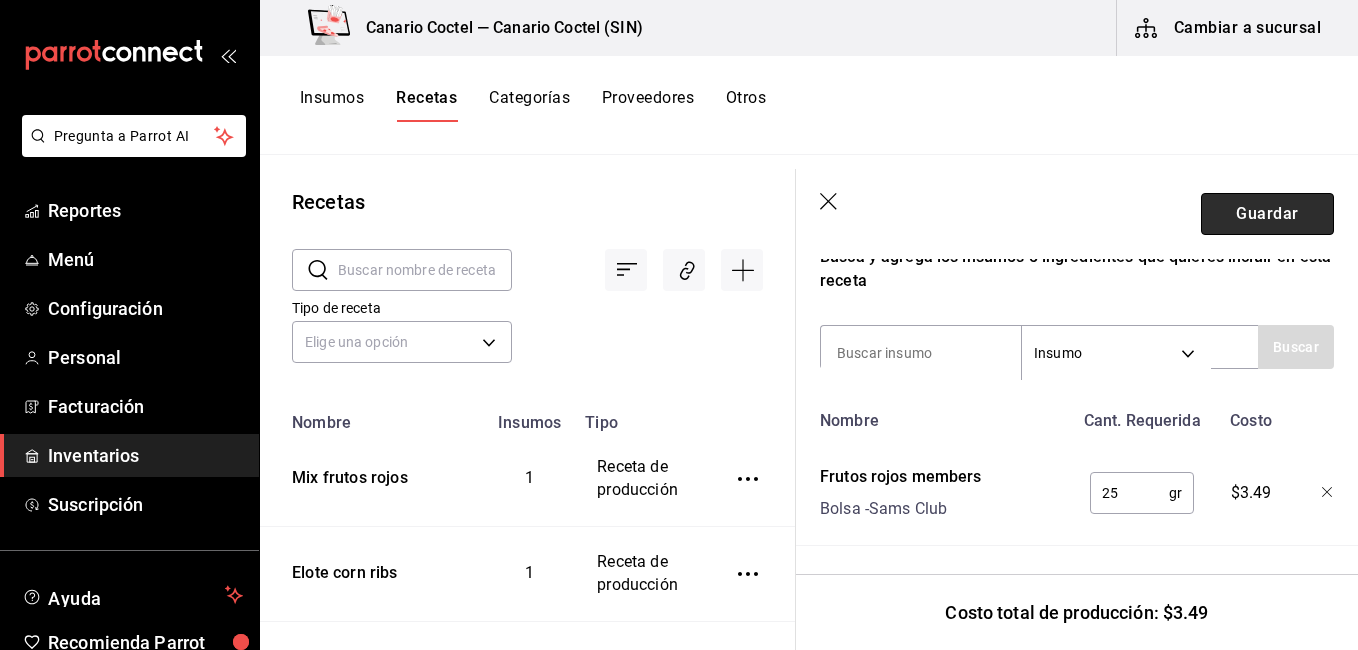 click on "Guardar" at bounding box center [1267, 214] 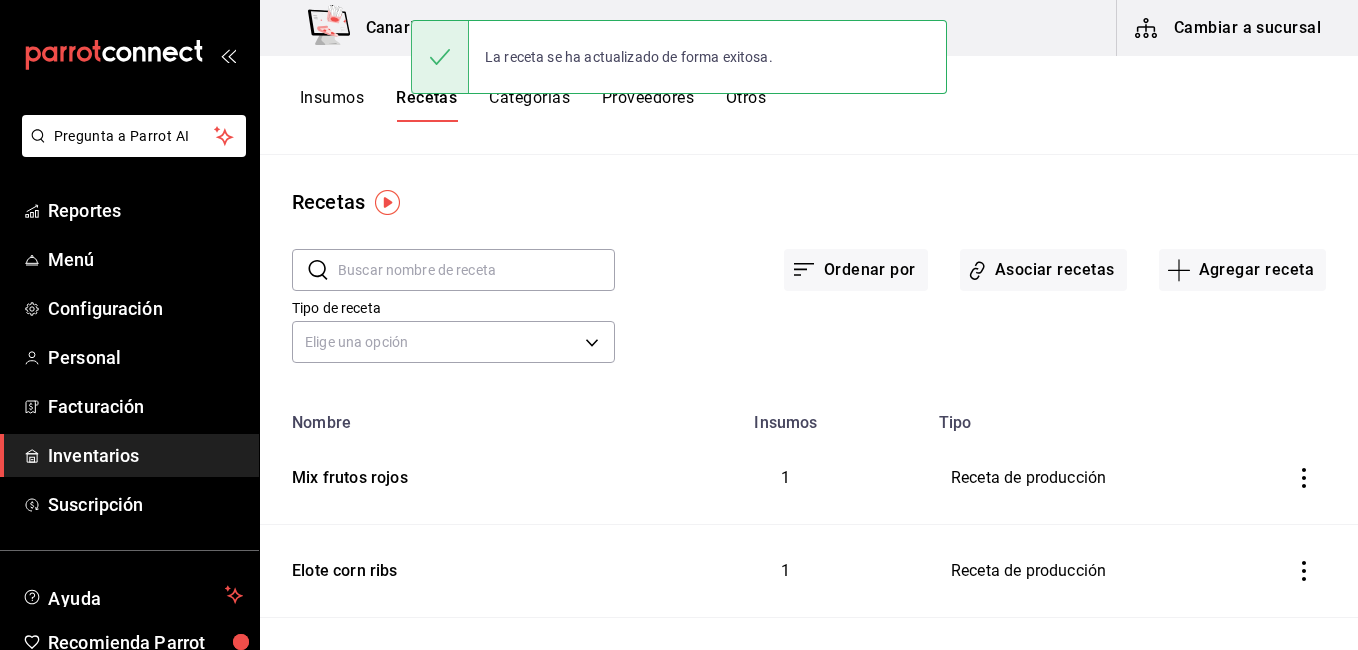 scroll, scrollTop: 0, scrollLeft: 0, axis: both 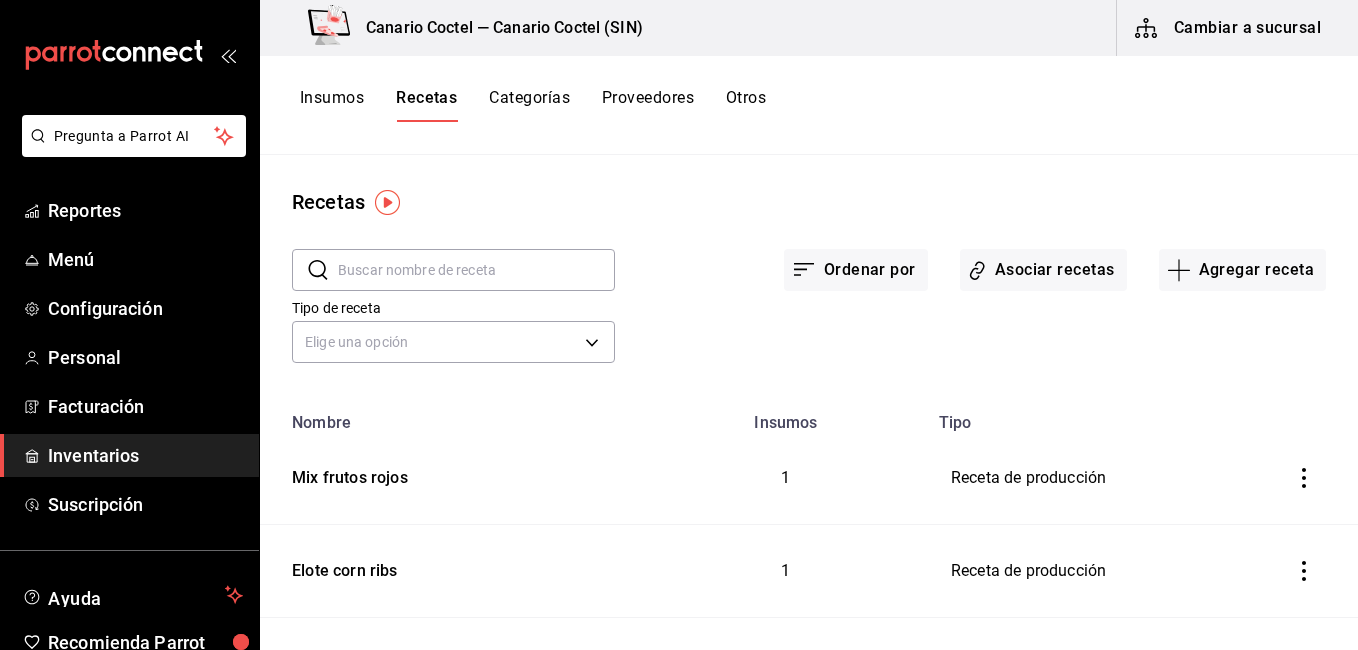 drag, startPoint x: 342, startPoint y: 91, endPoint x: 119, endPoint y: 479, distance: 447.5187 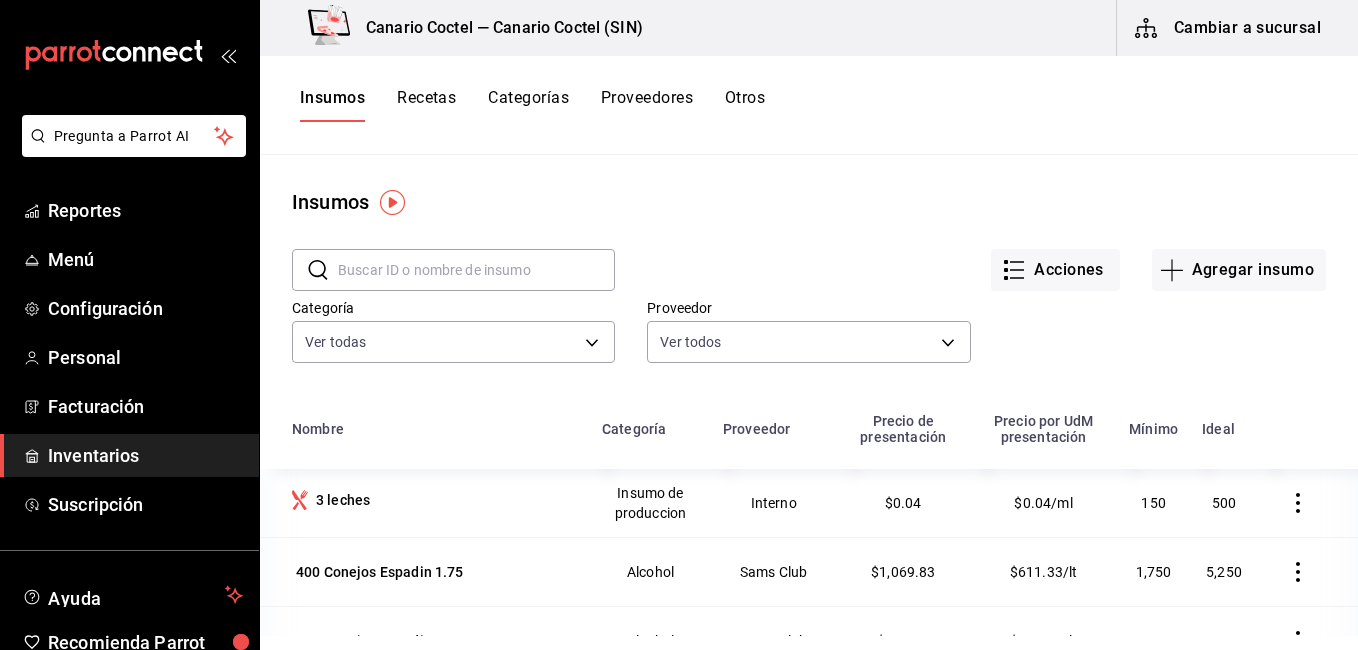 click on "Cambiar a sucursal" at bounding box center [1229, 28] 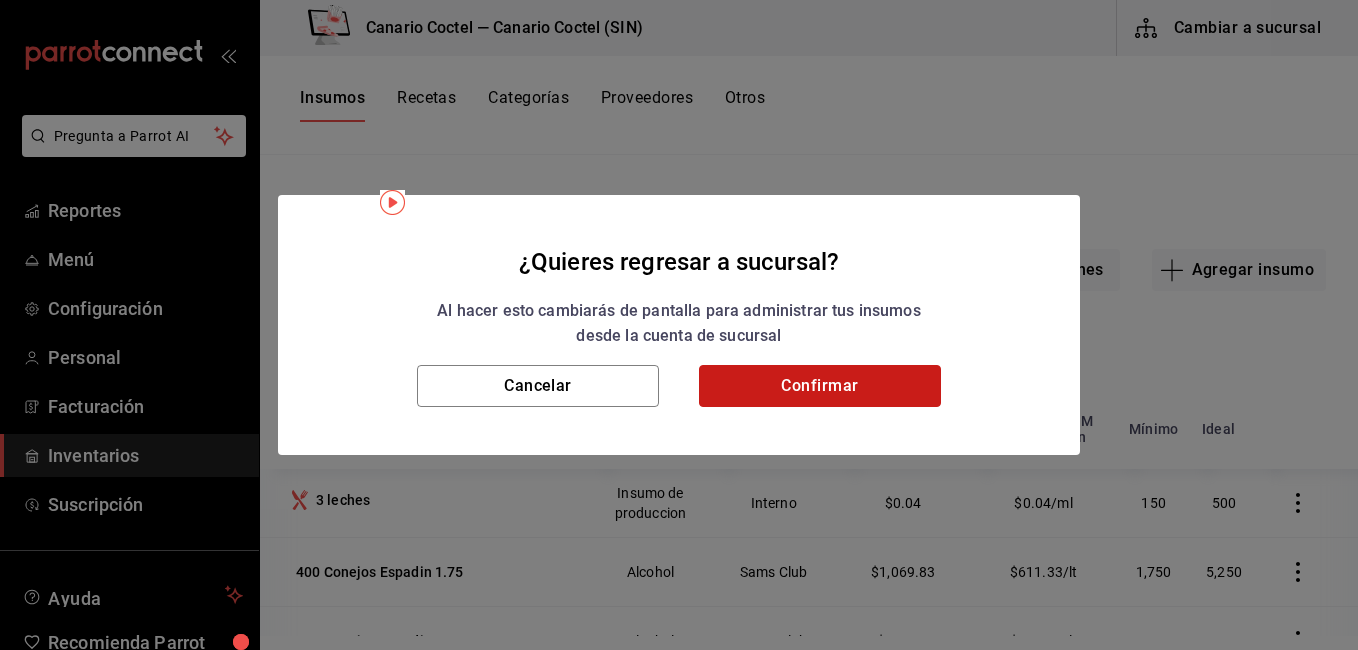 click on "Confirmar" at bounding box center [820, 386] 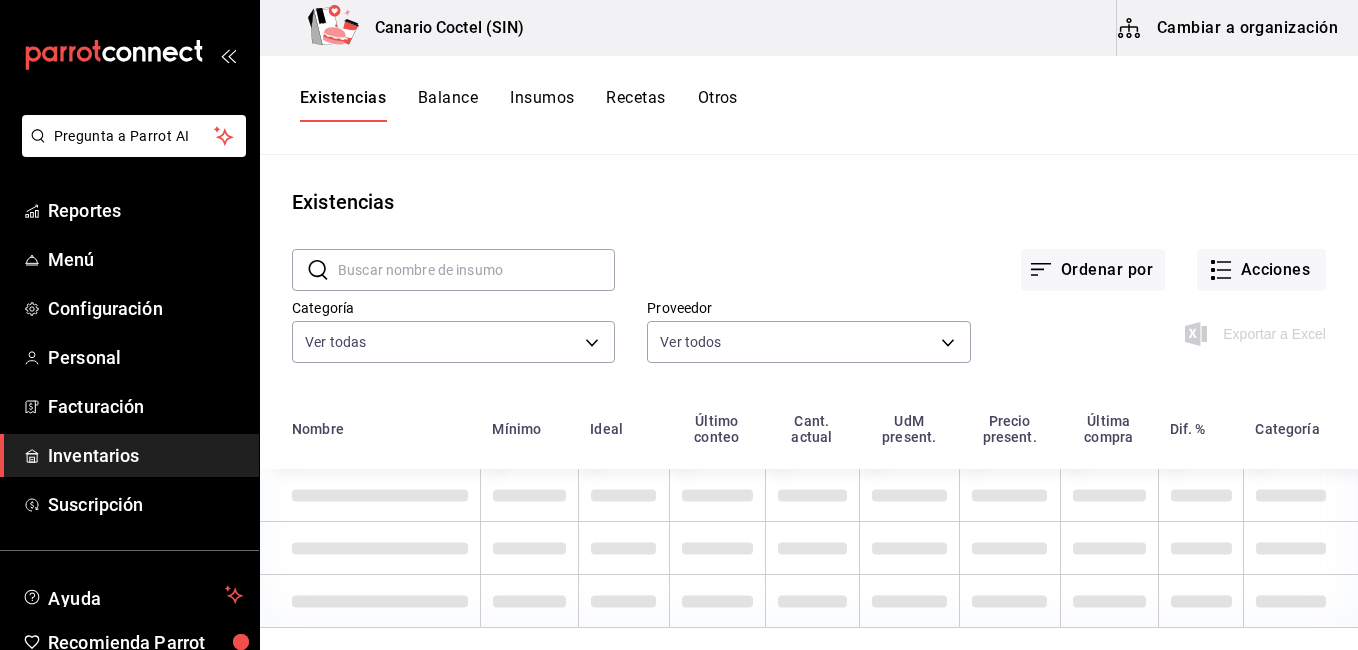 click on "Insumos" at bounding box center (542, 105) 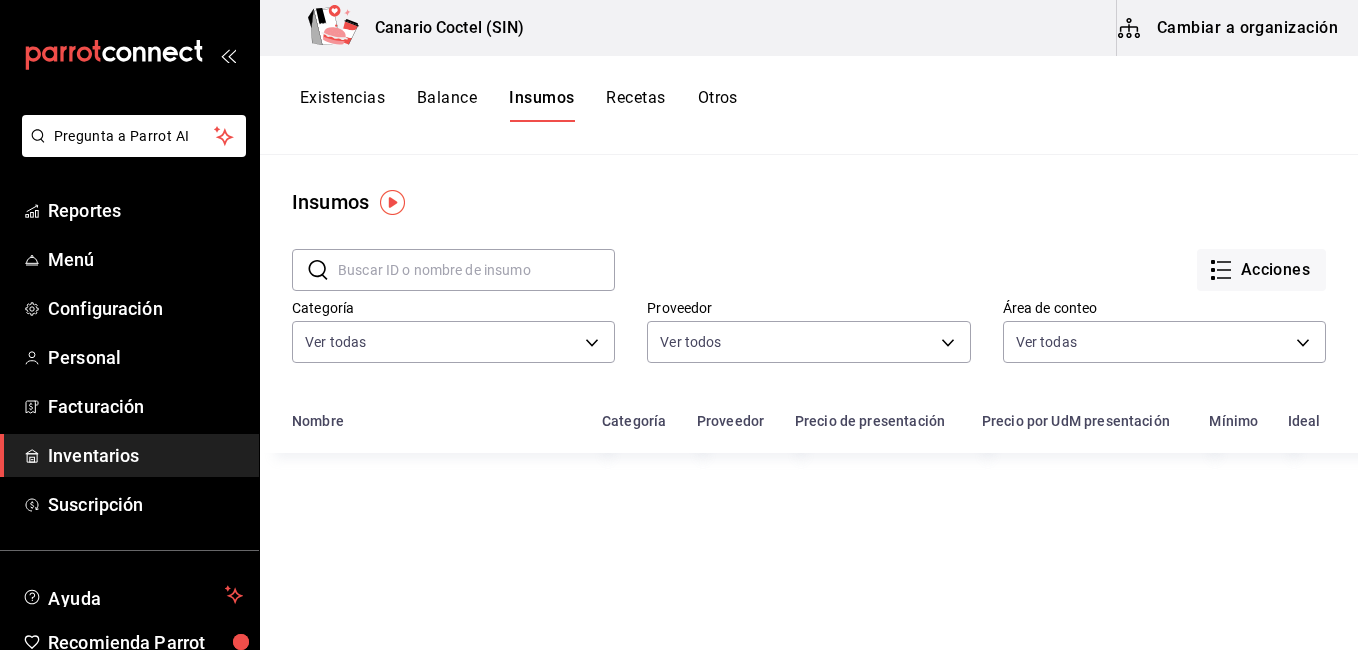 click at bounding box center [476, 270] 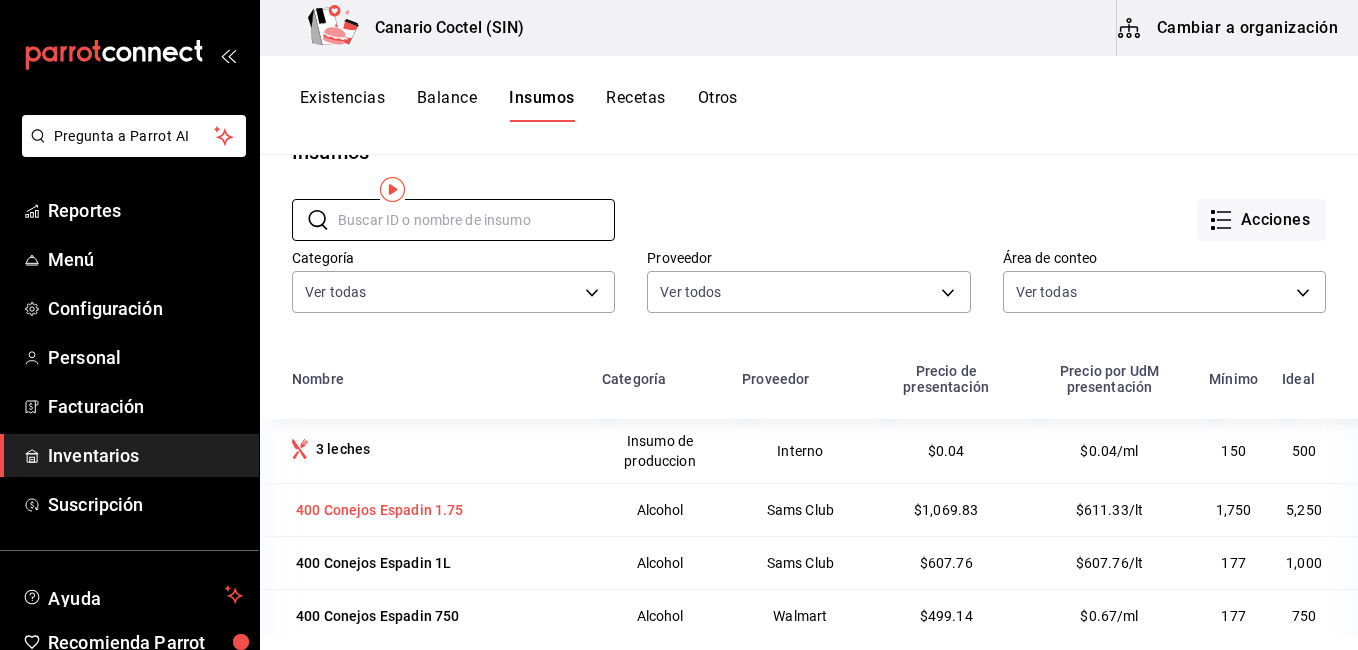 scroll, scrollTop: 100, scrollLeft: 0, axis: vertical 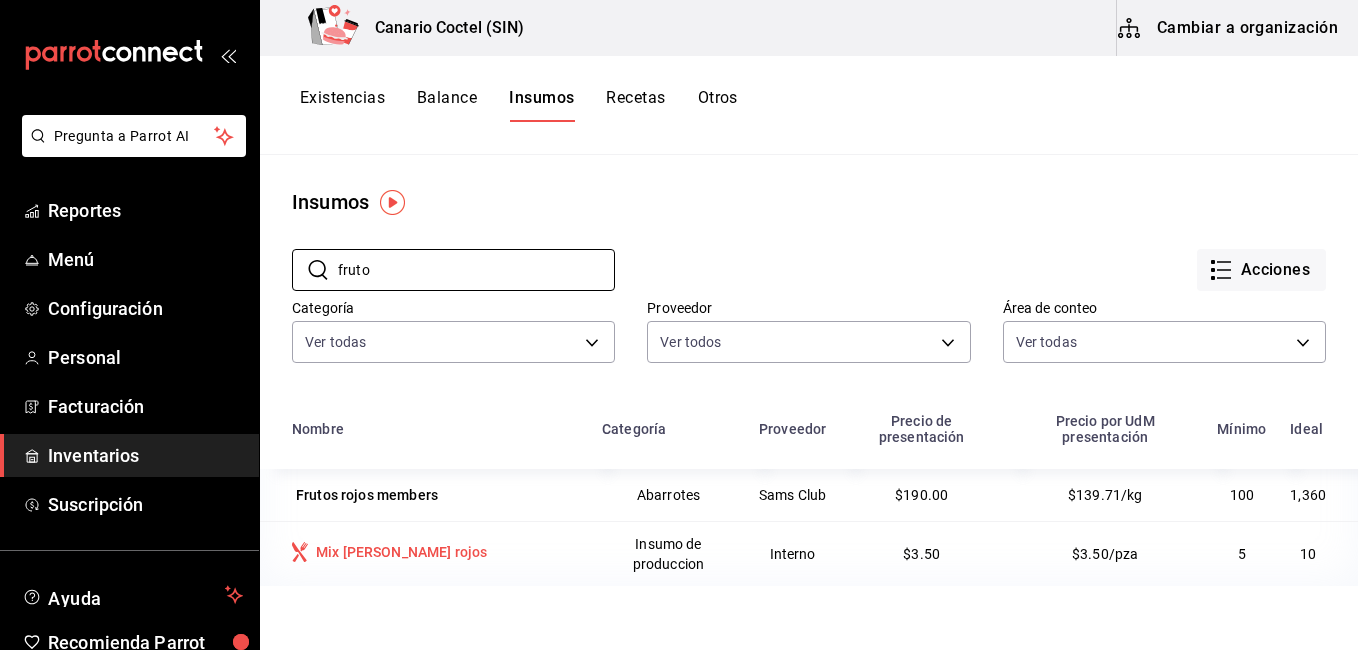 type on "fruto" 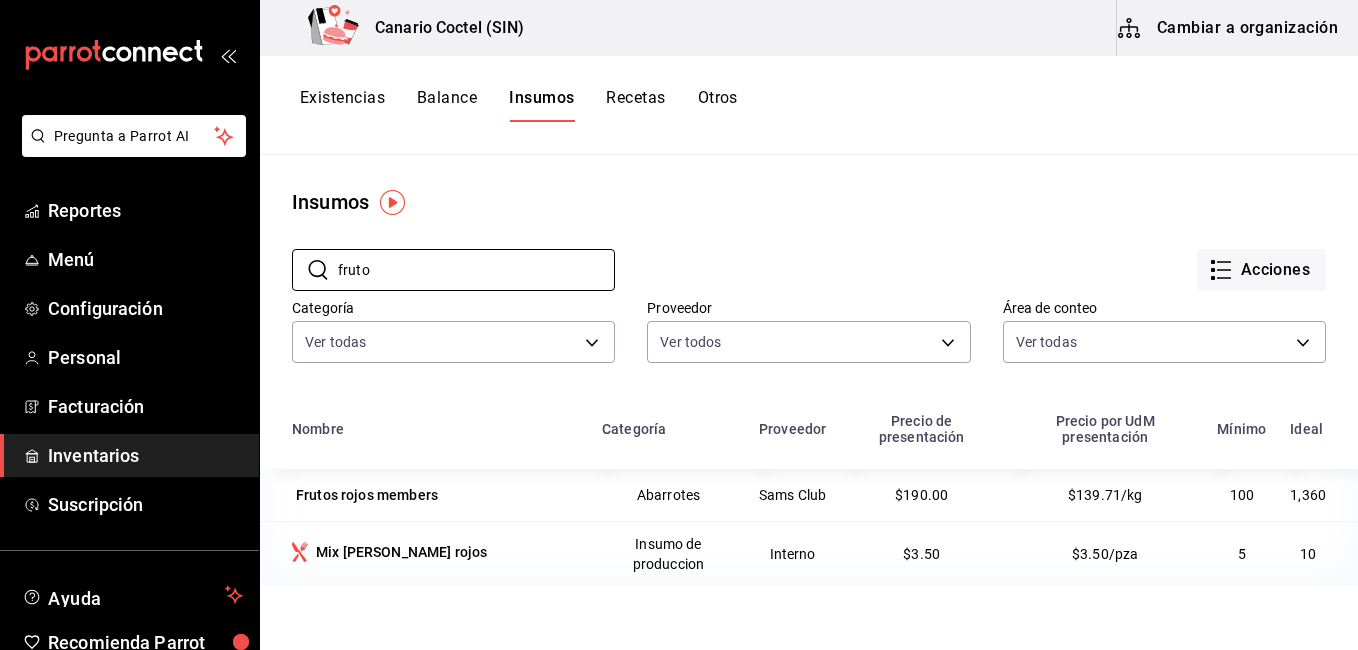 drag, startPoint x: 408, startPoint y: 563, endPoint x: 413, endPoint y: 547, distance: 16.763054 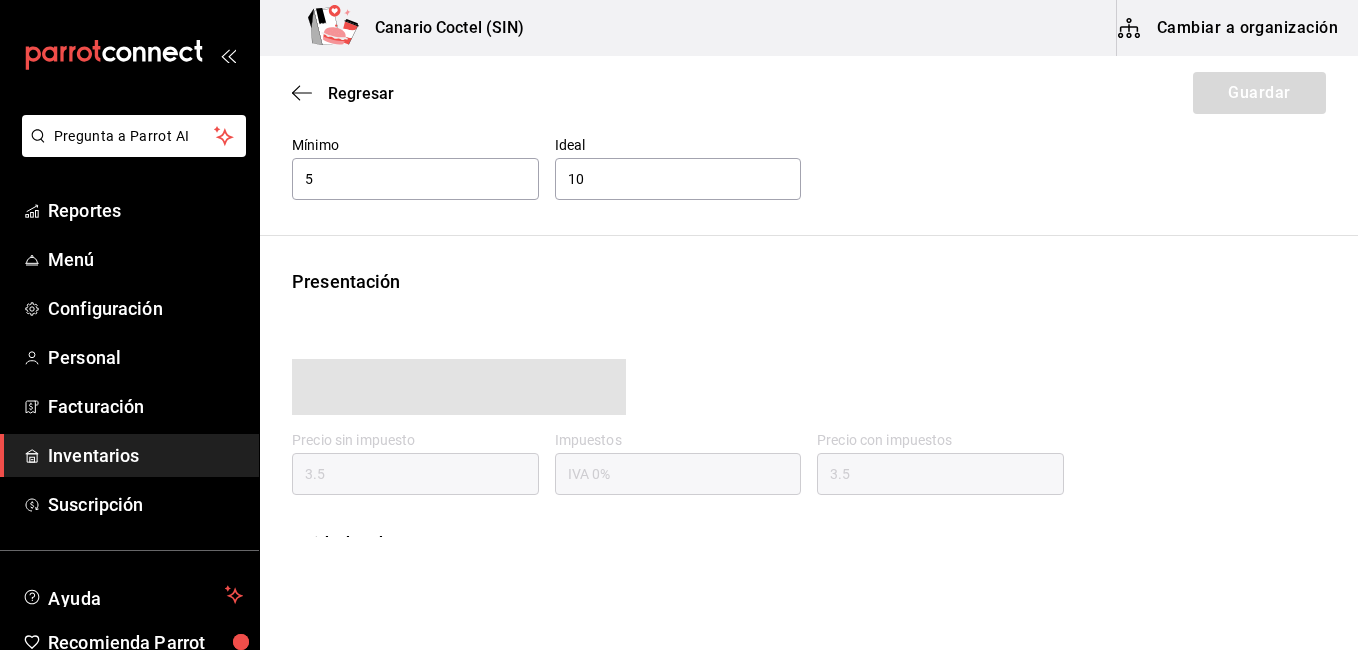 type on "3.50" 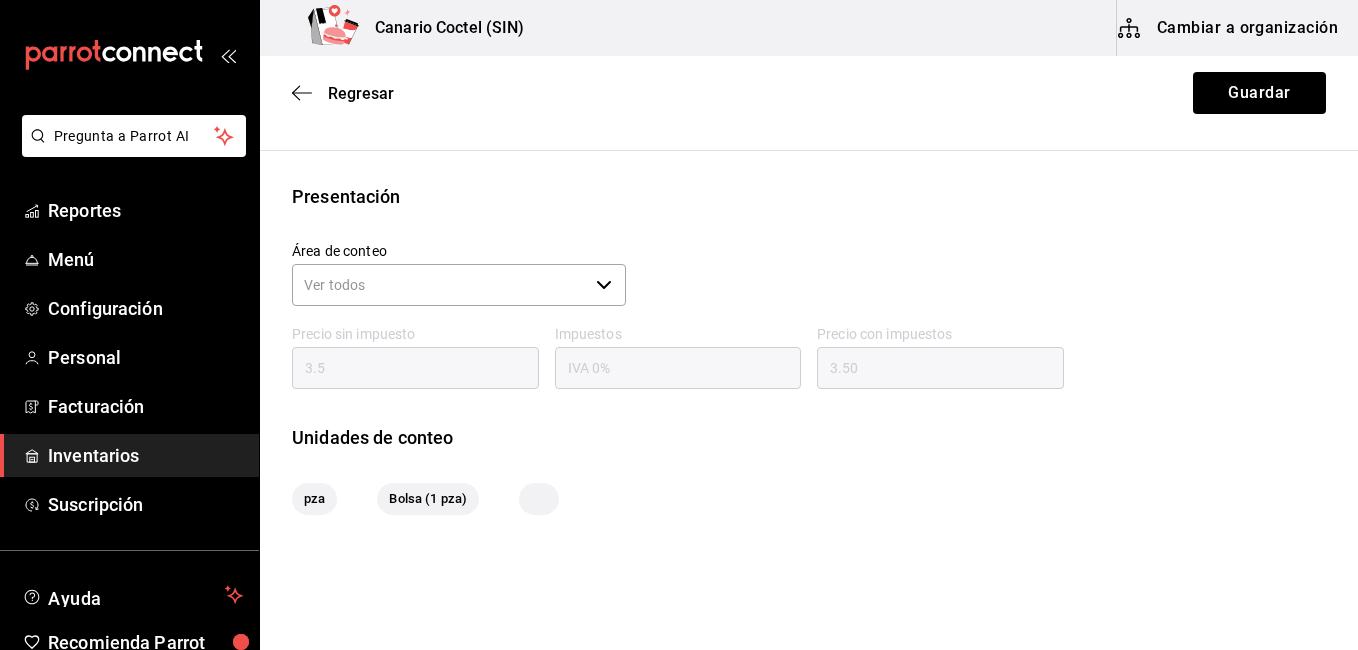 scroll, scrollTop: 200, scrollLeft: 0, axis: vertical 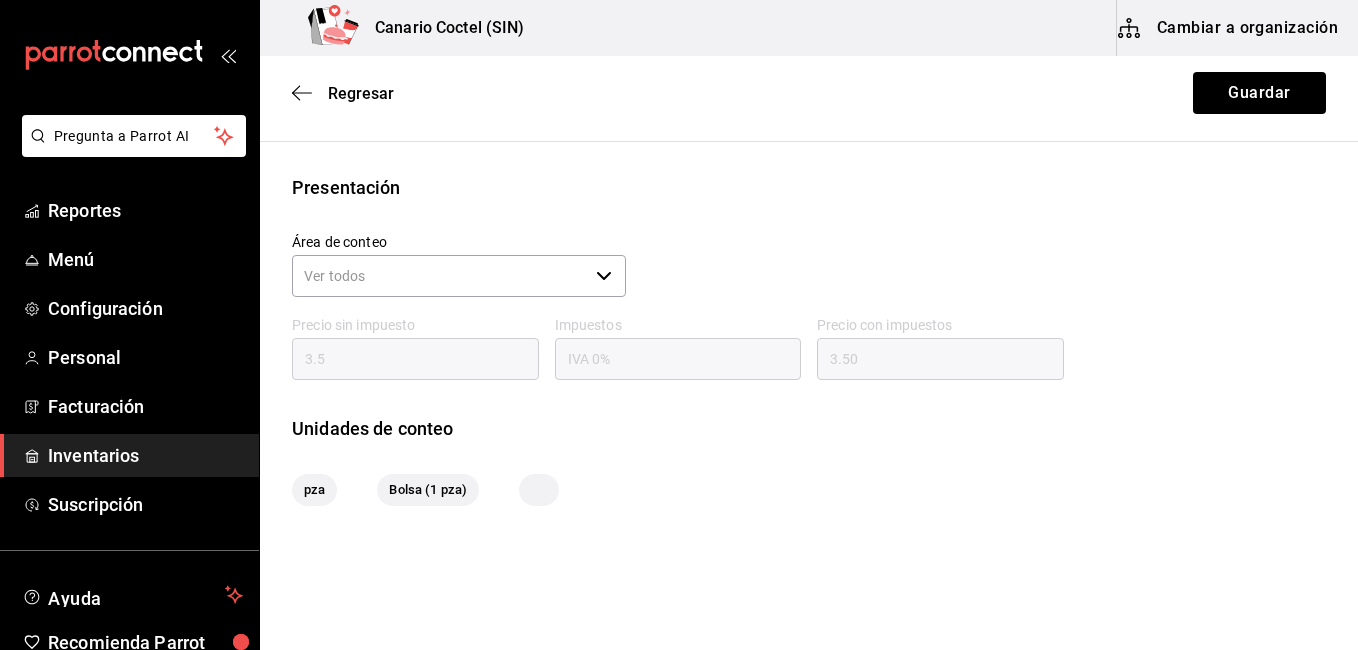 click on "Área de conteo" at bounding box center (440, 276) 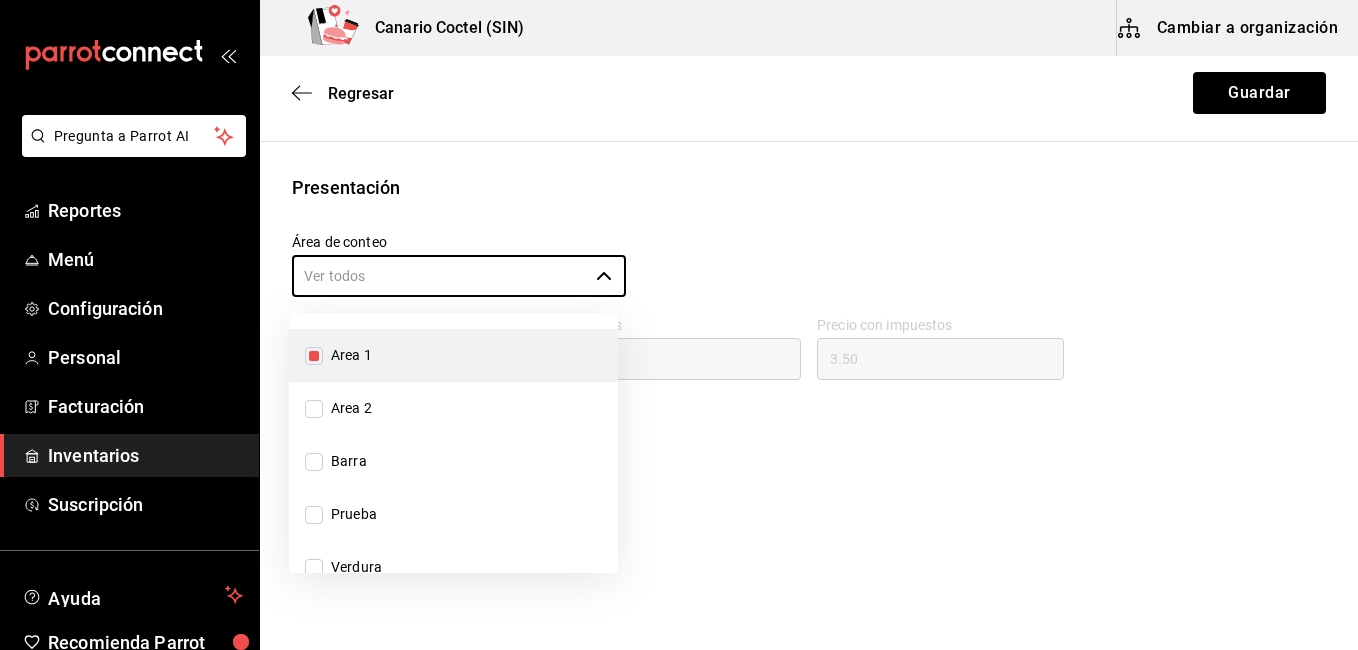 drag, startPoint x: 322, startPoint y: 452, endPoint x: 358, endPoint y: 449, distance: 36.124783 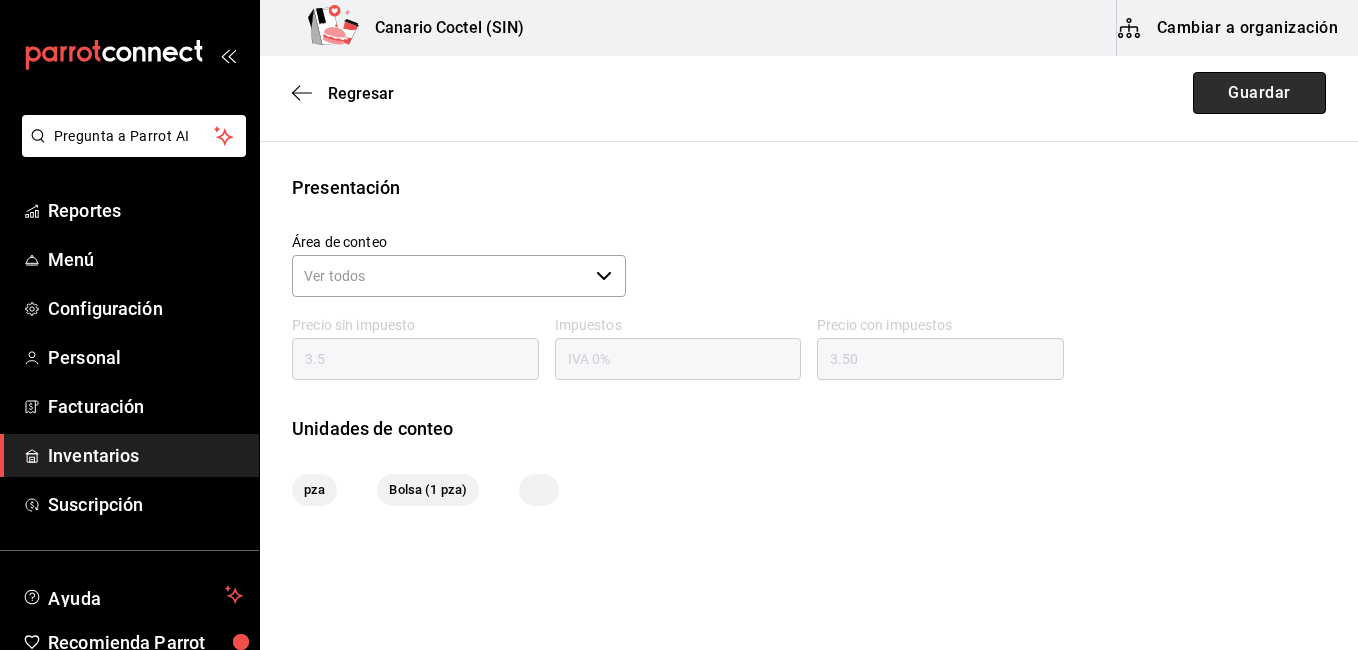 click on "Guardar" at bounding box center [1259, 93] 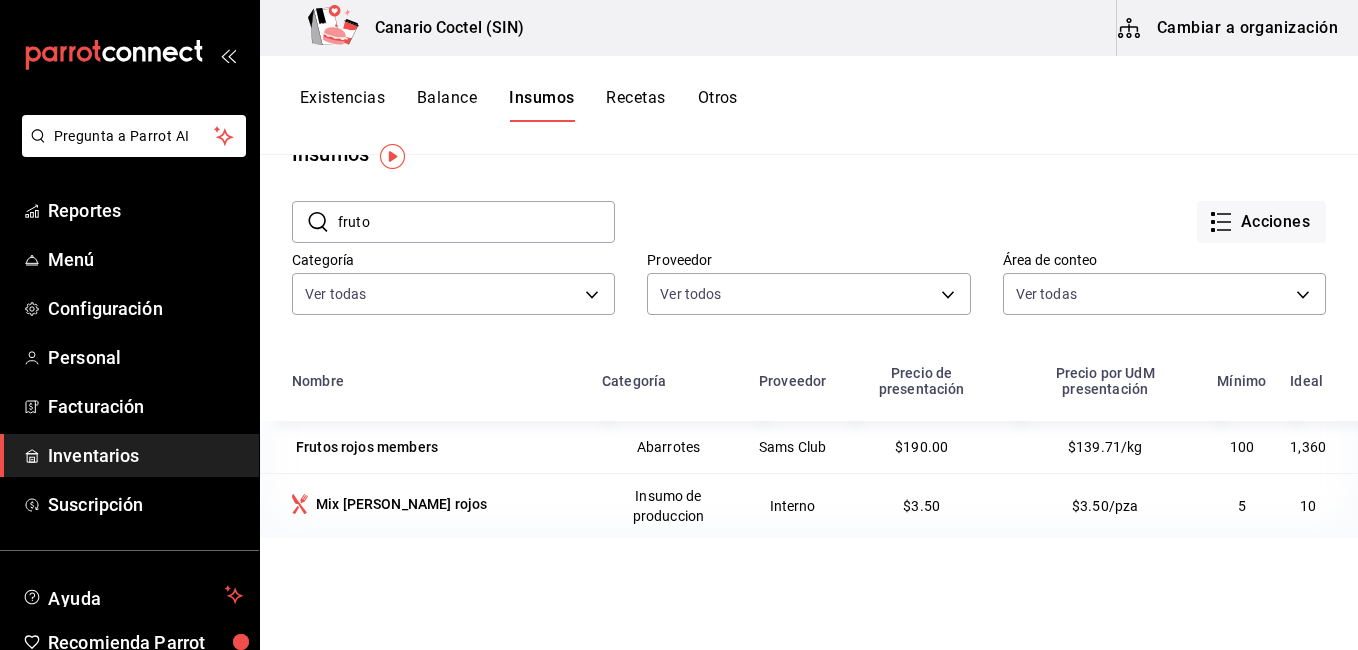 scroll, scrollTop: 46, scrollLeft: 0, axis: vertical 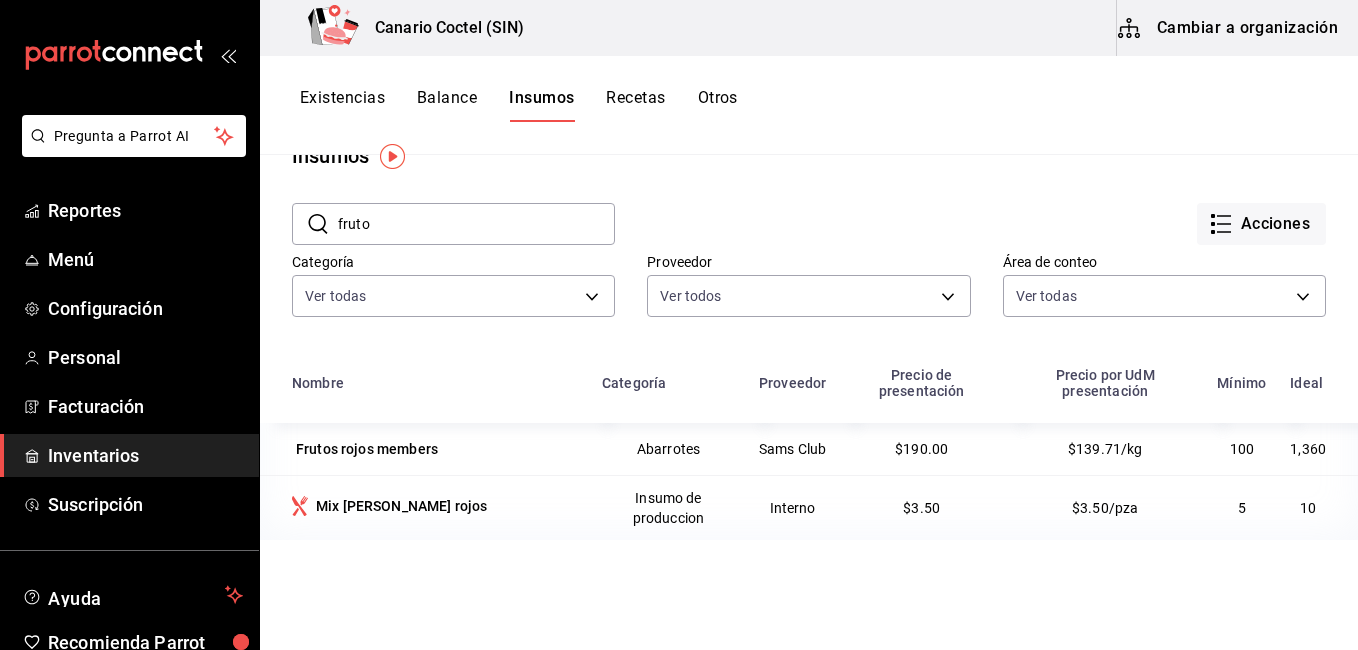 click on "fruto" at bounding box center [476, 224] 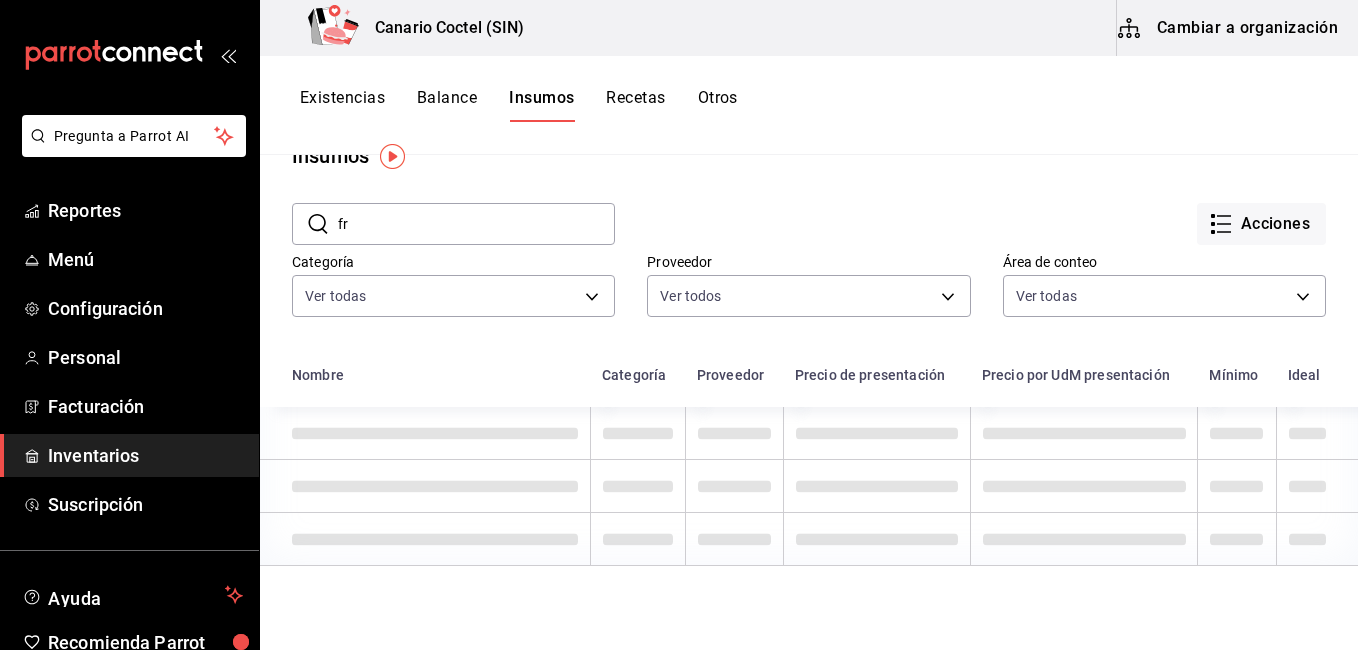 type on "f" 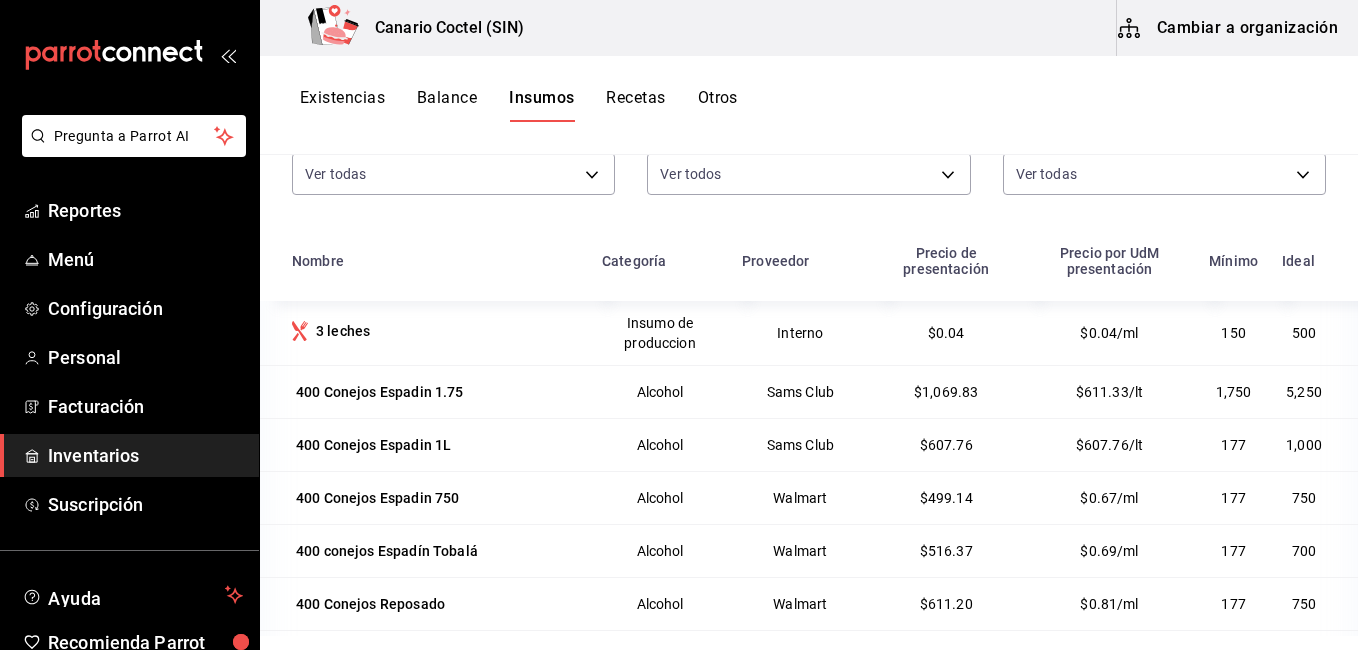 scroll, scrollTop: 146, scrollLeft: 0, axis: vertical 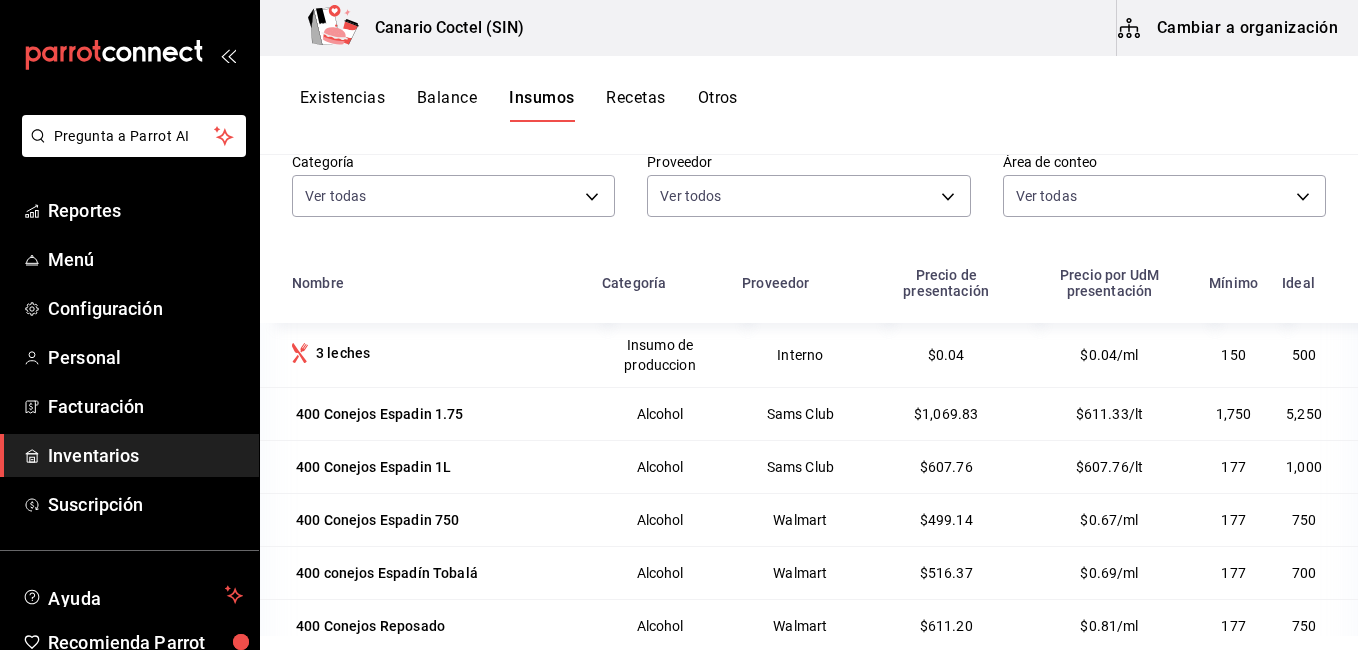 type 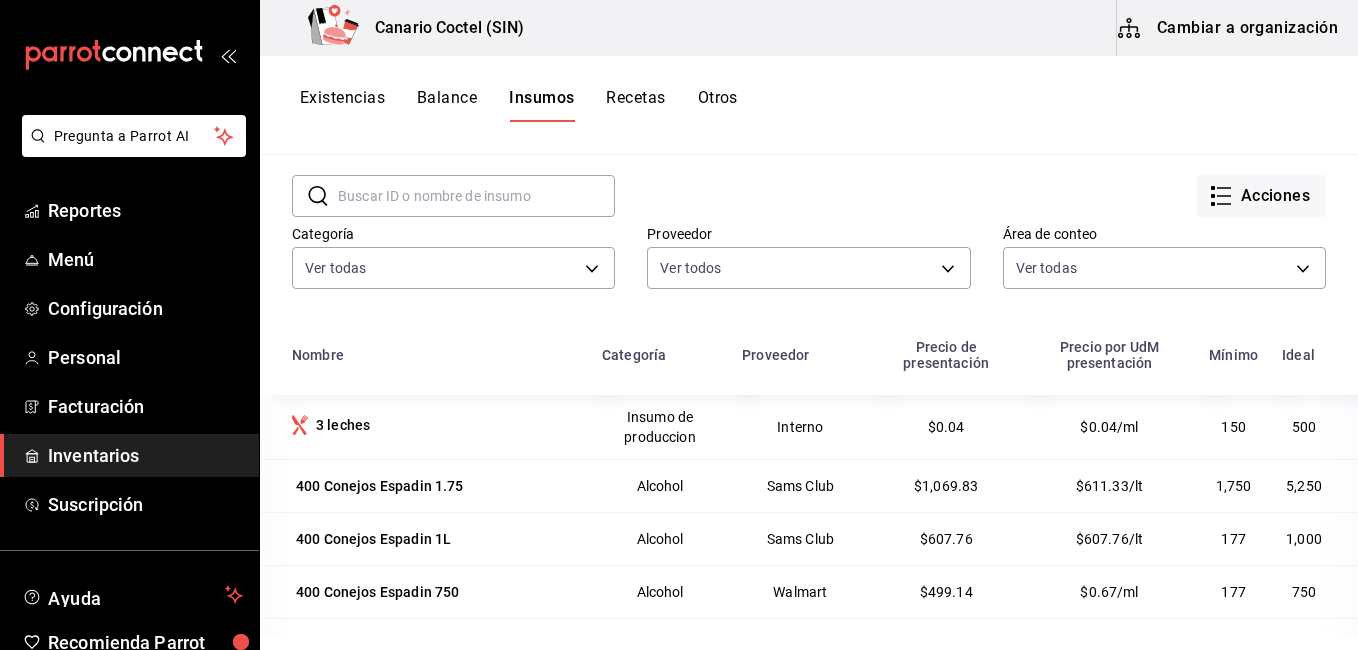 scroll, scrollTop: 0, scrollLeft: 0, axis: both 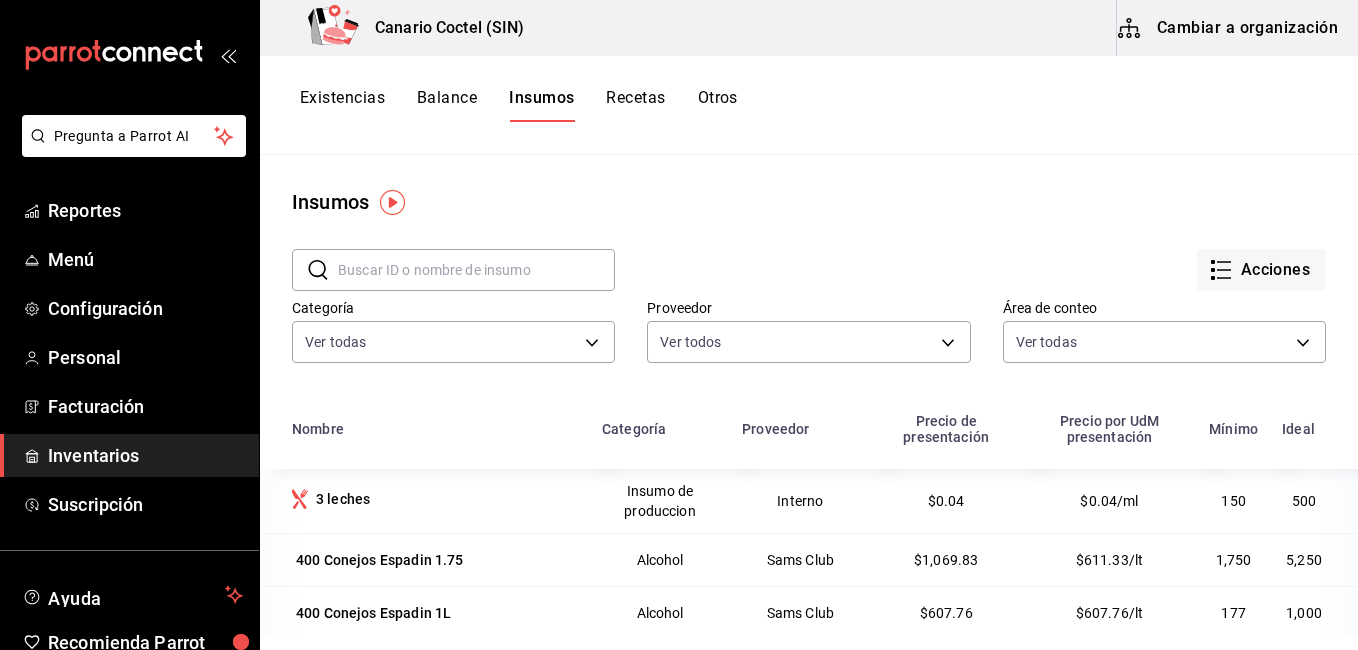 click on "Existencias" at bounding box center (342, 105) 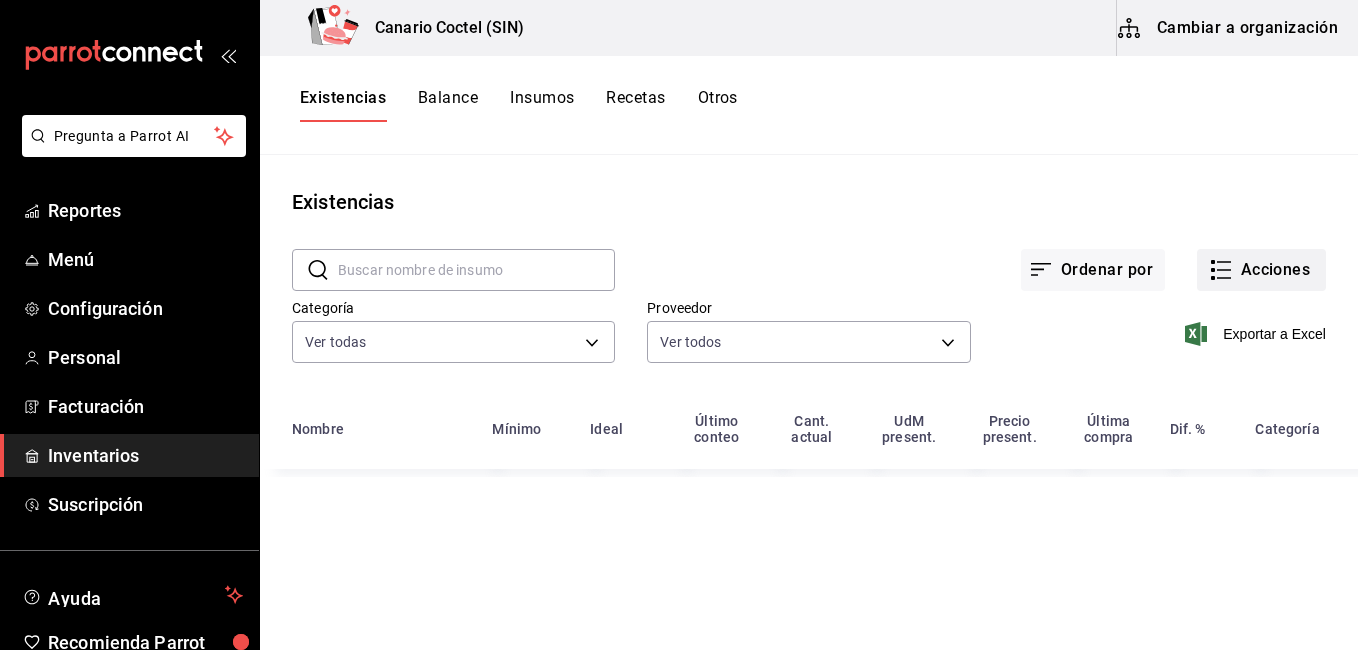 click on "Acciones" at bounding box center (1261, 270) 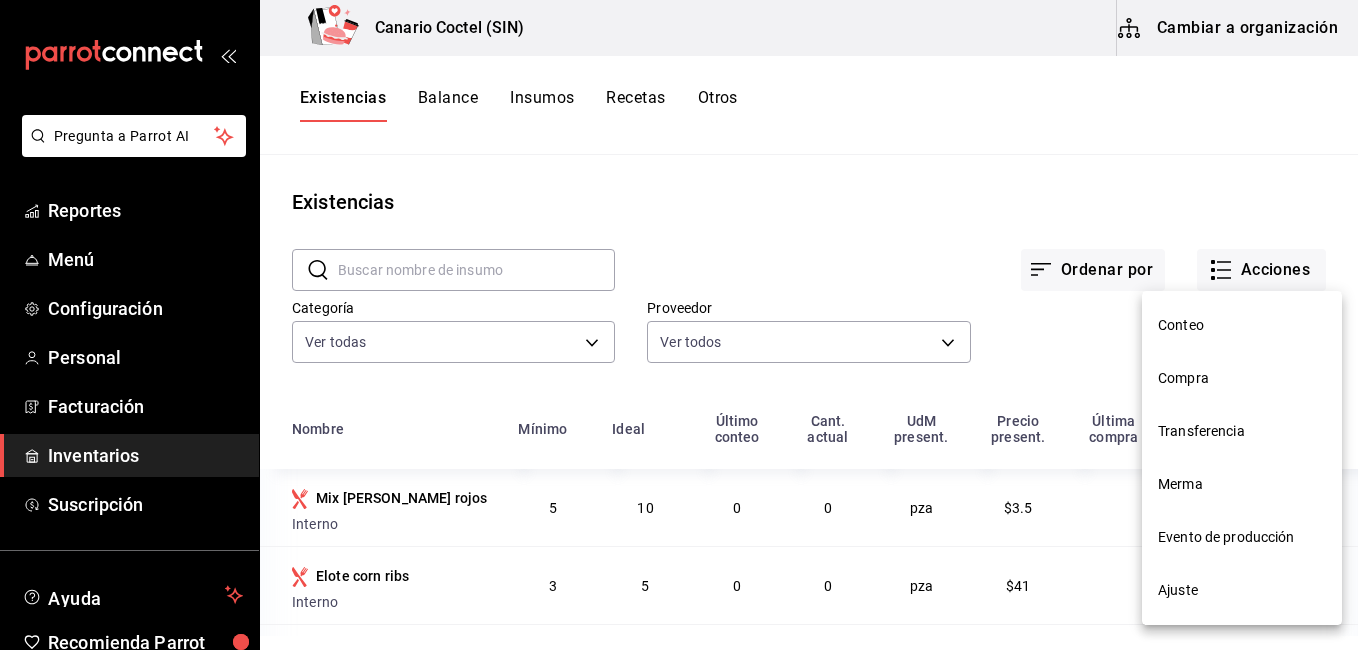 click on "Conteo" at bounding box center [1242, 325] 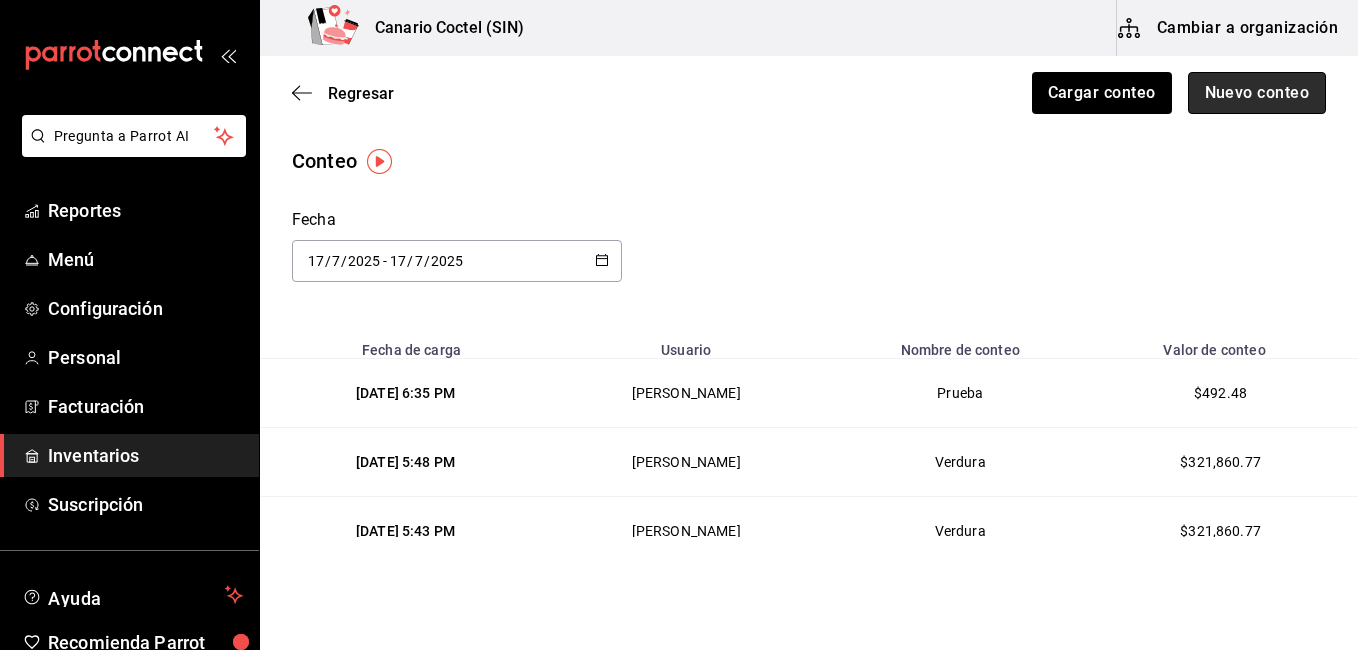 click on "Nuevo conteo" at bounding box center [1257, 93] 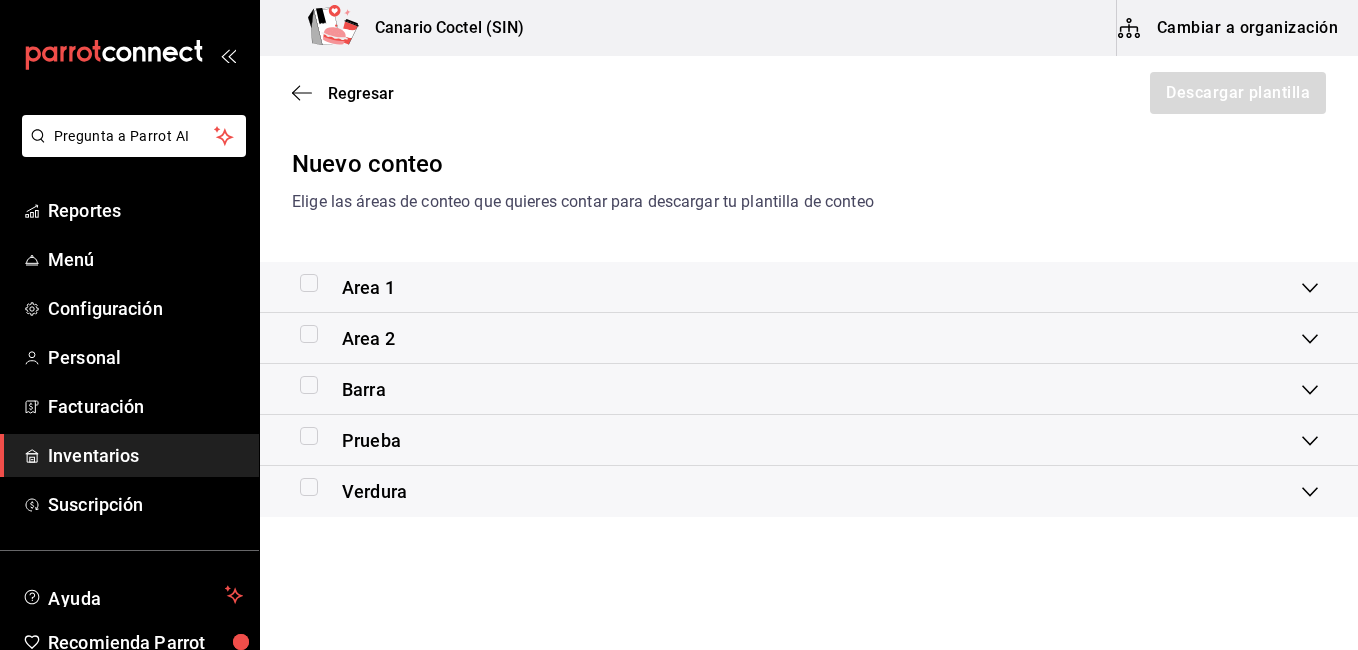 click at bounding box center [309, 283] 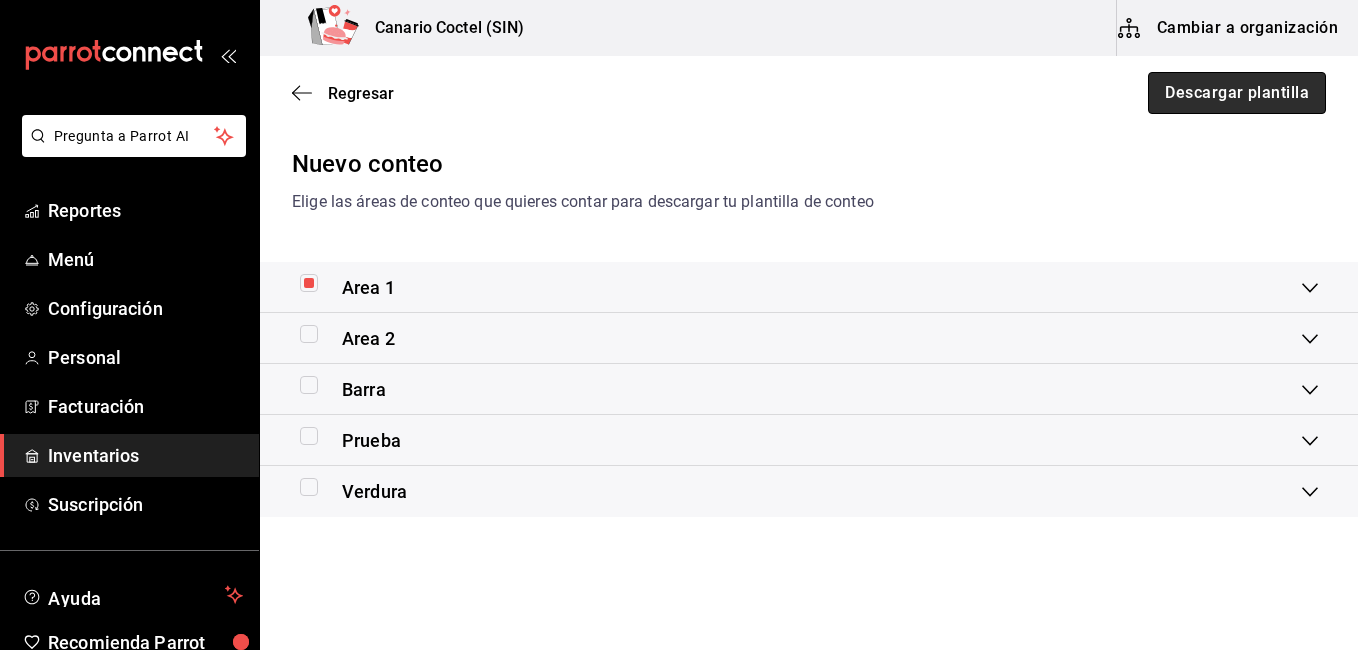 click on "Descargar plantilla" at bounding box center [1237, 93] 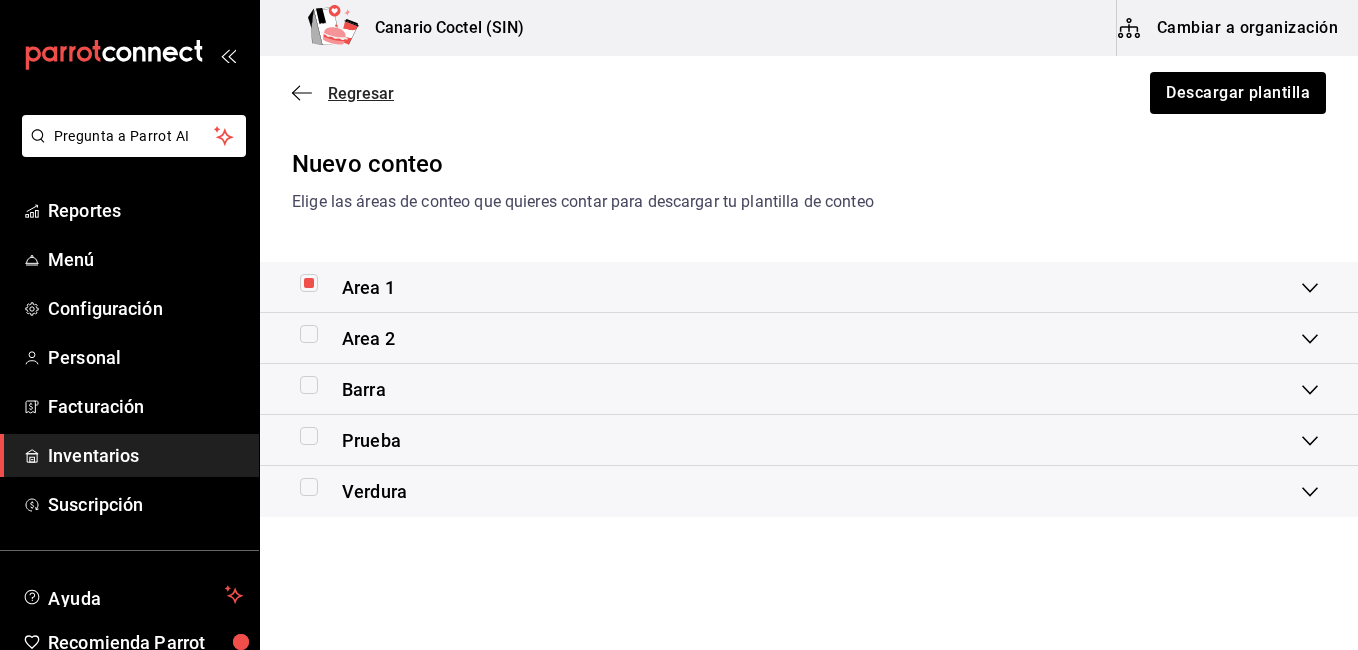 click on "Regresar" at bounding box center (343, 93) 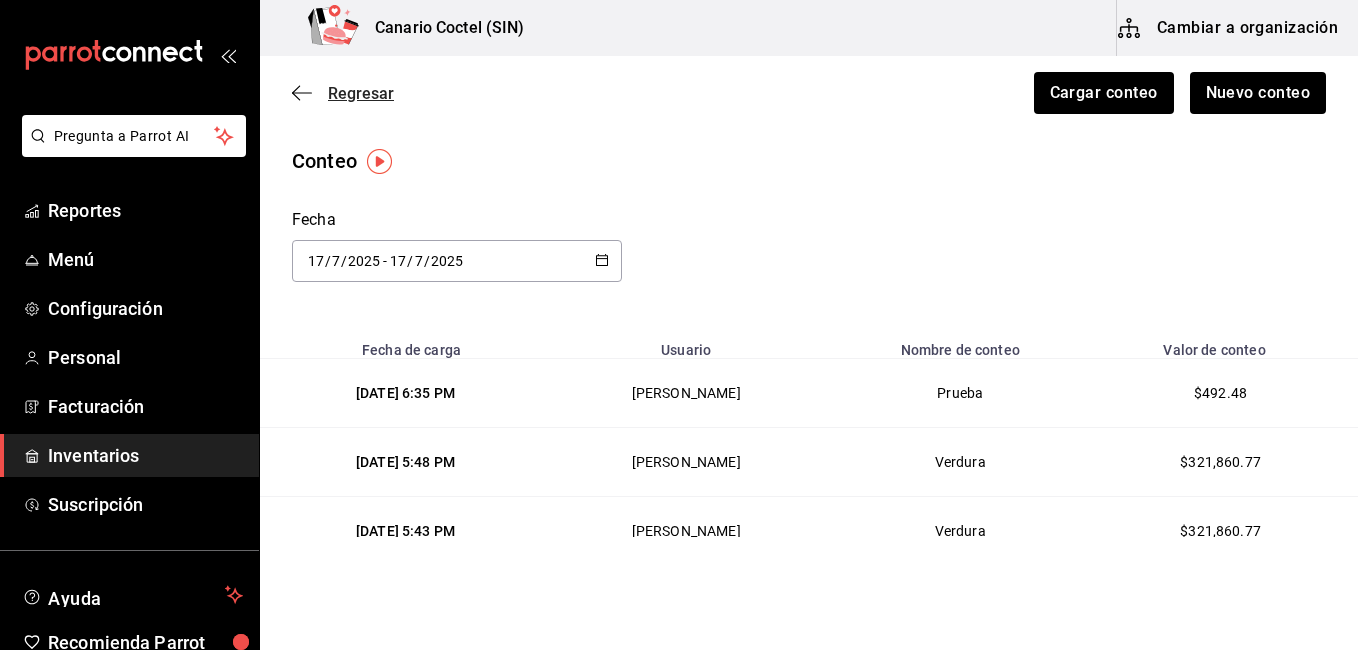 click on "Regresar" at bounding box center (361, 93) 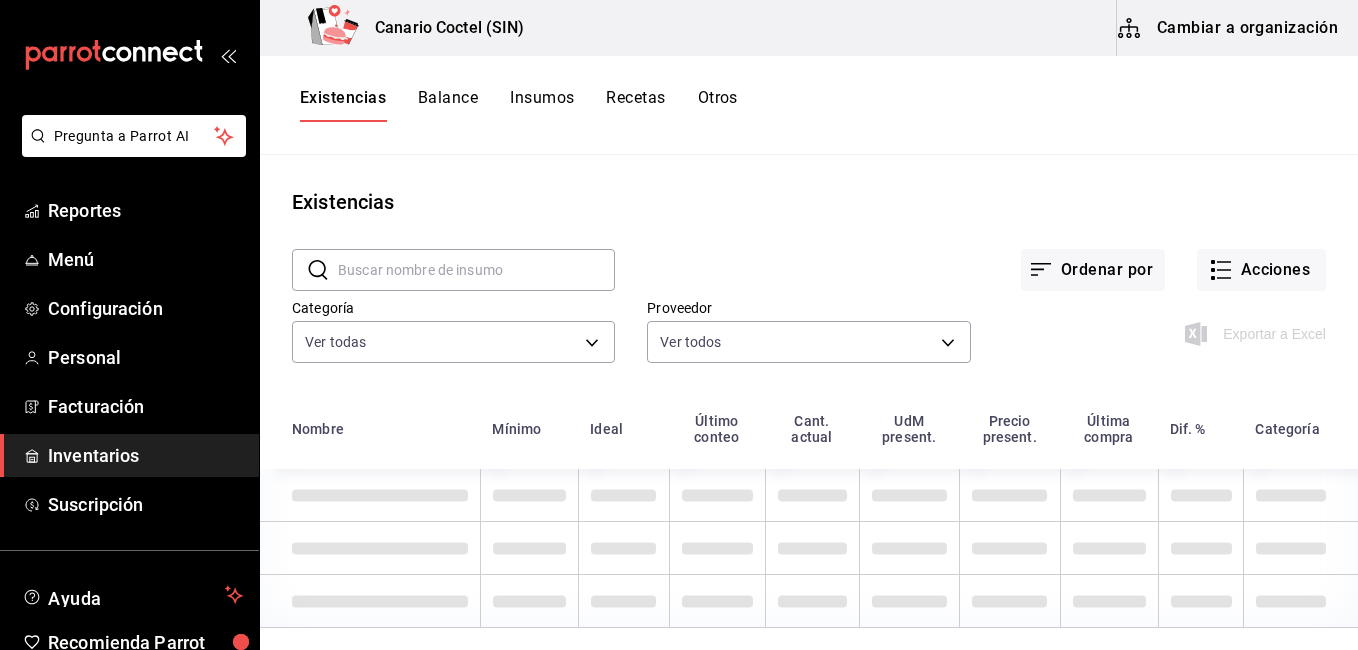 click on "Cambiar a organización" at bounding box center [1229, 28] 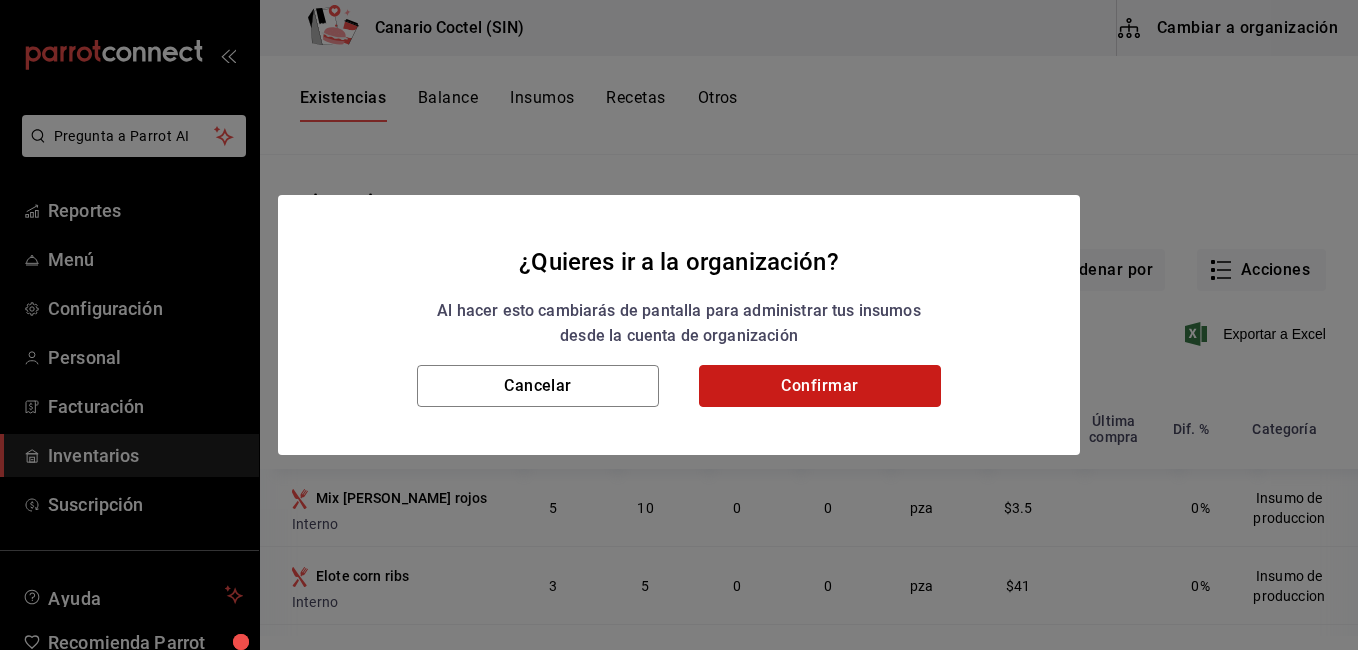 click on "Confirmar" at bounding box center [820, 386] 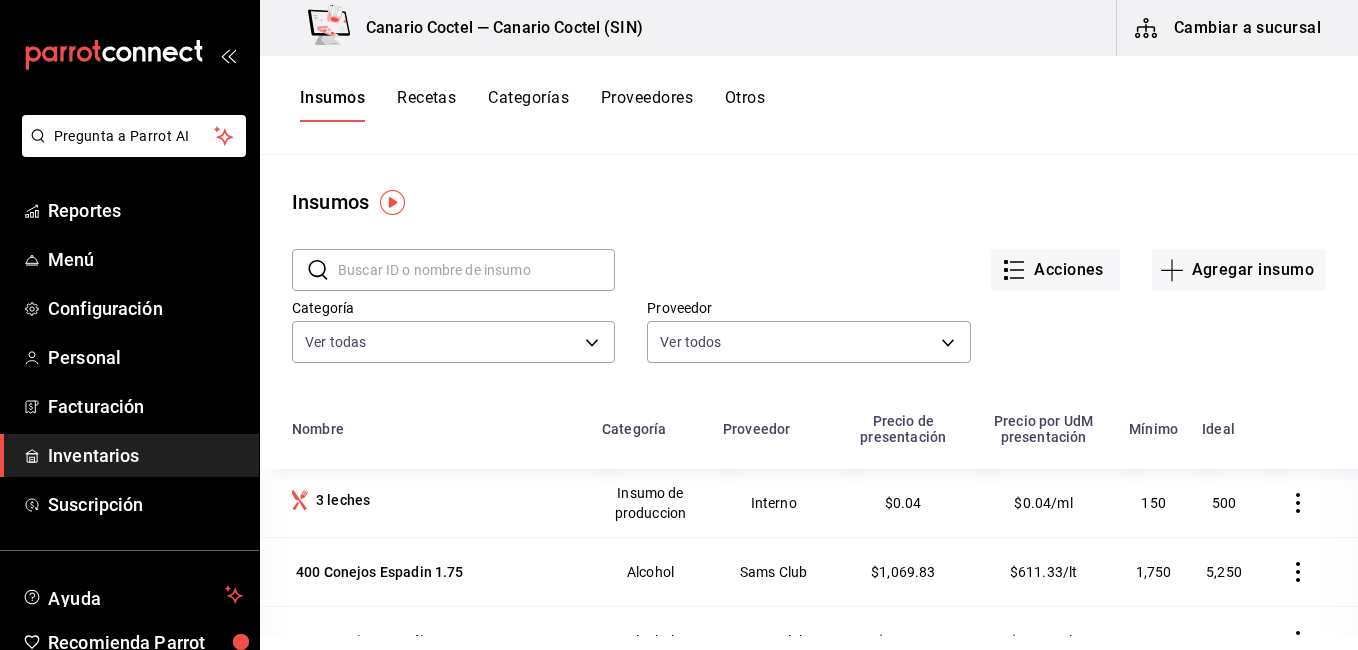 click at bounding box center [476, 270] 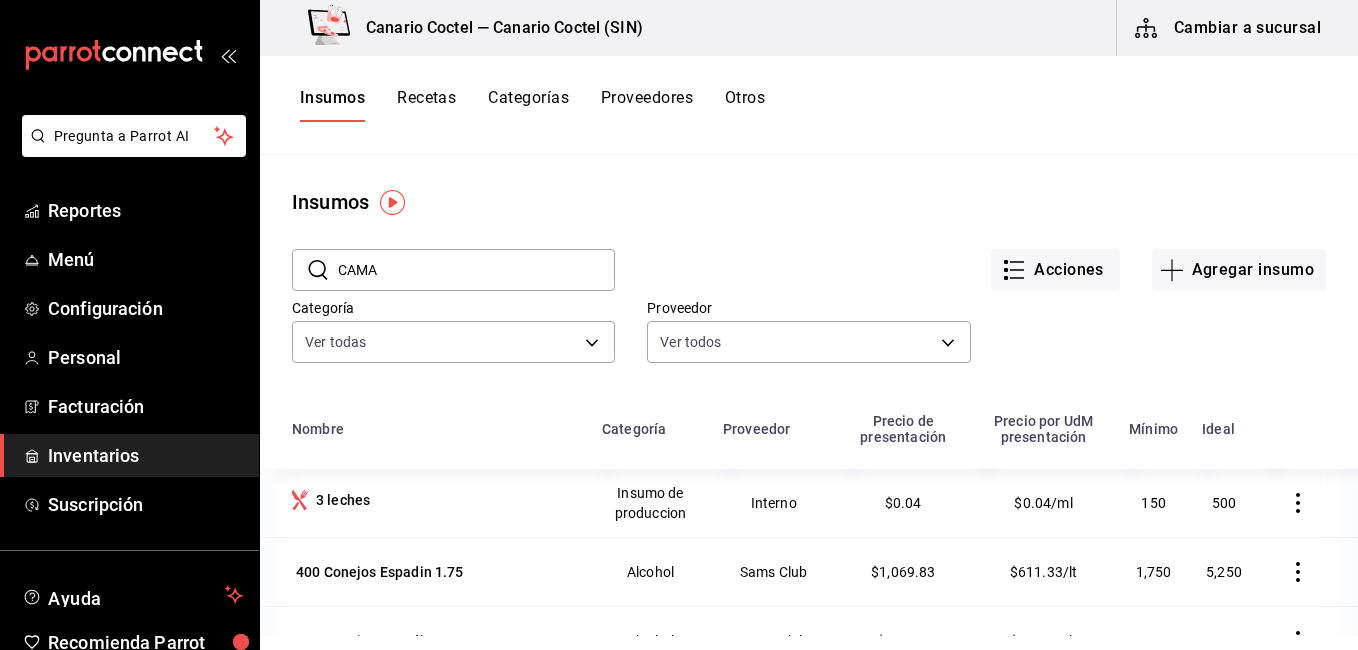 type on "CAMA" 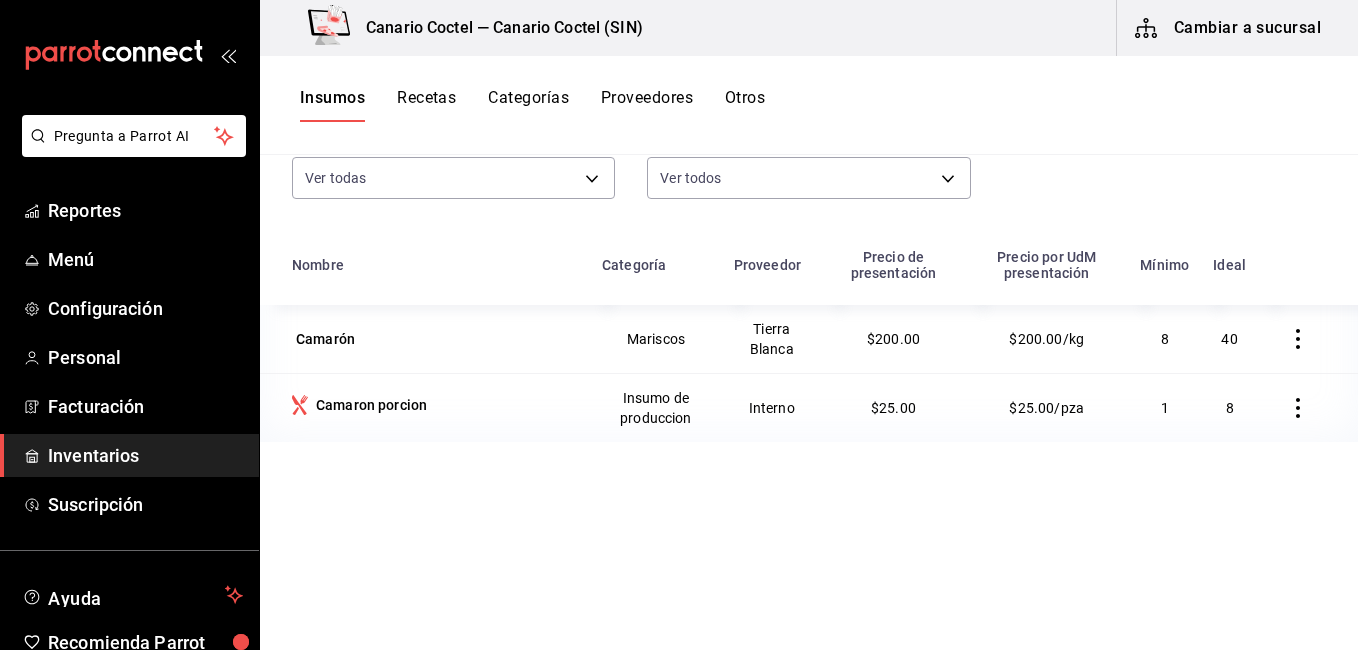 scroll, scrollTop: 200, scrollLeft: 0, axis: vertical 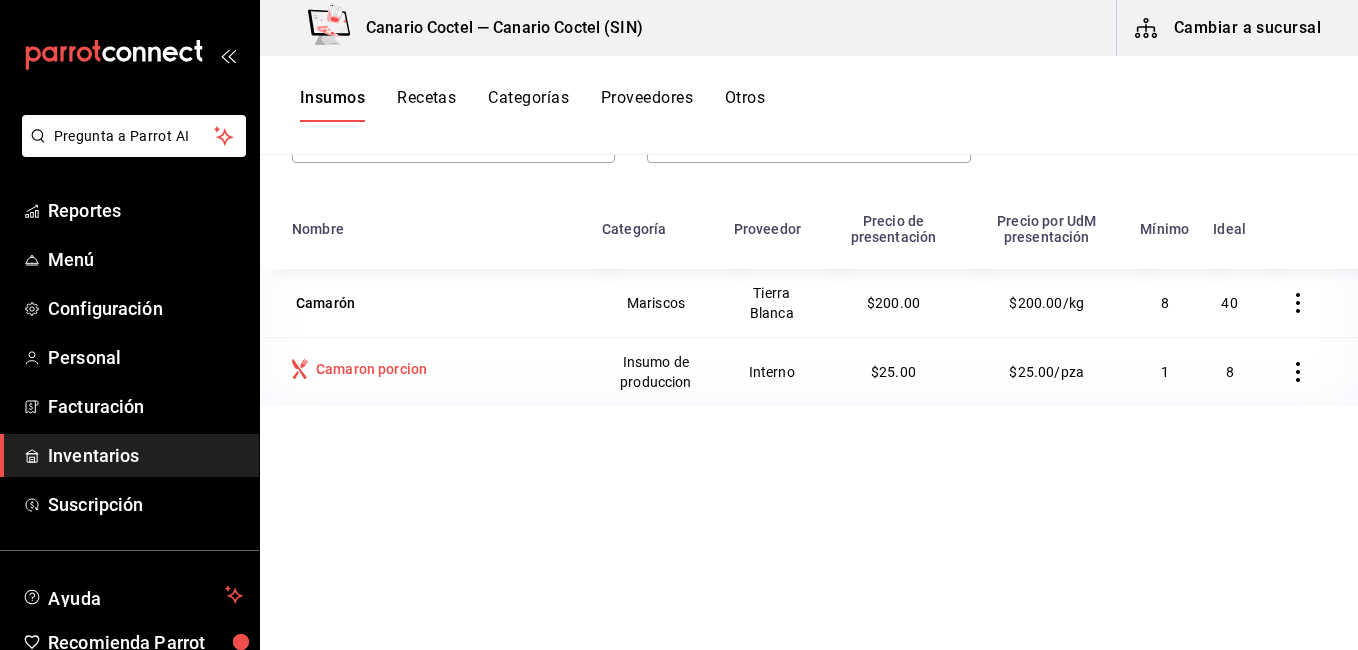 click on "Camaron porcion" at bounding box center (367, 371) 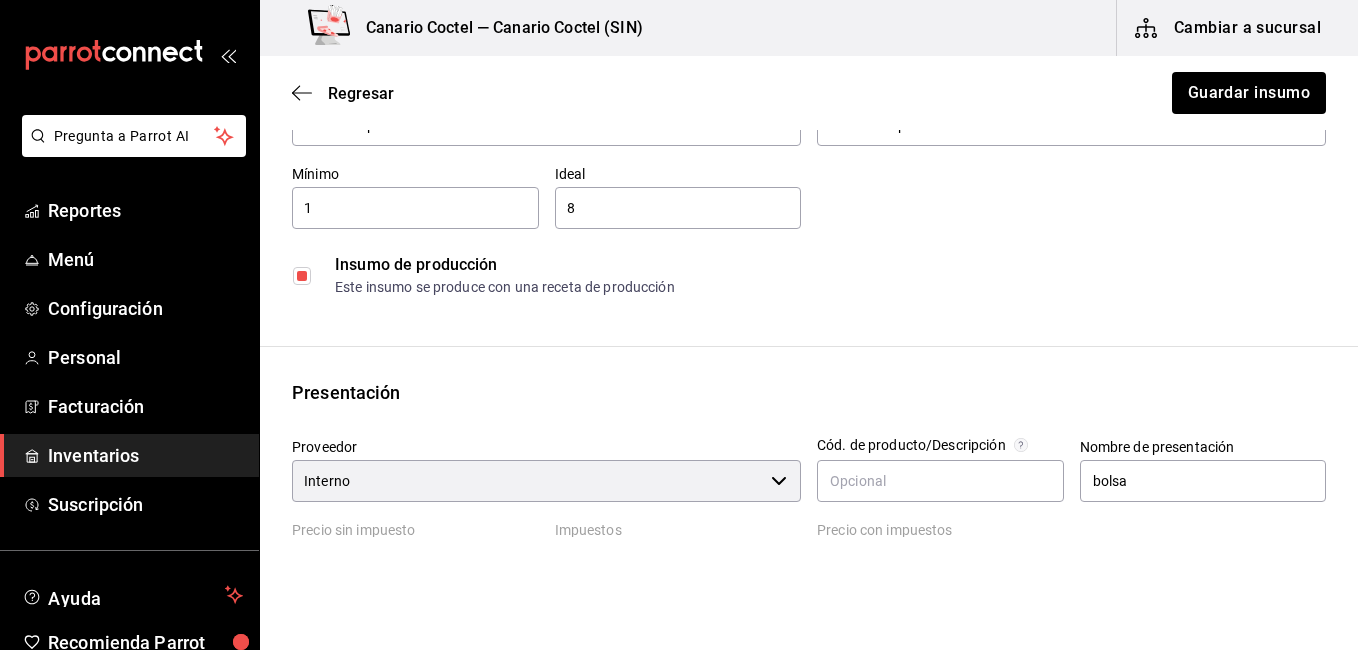 scroll, scrollTop: 100, scrollLeft: 0, axis: vertical 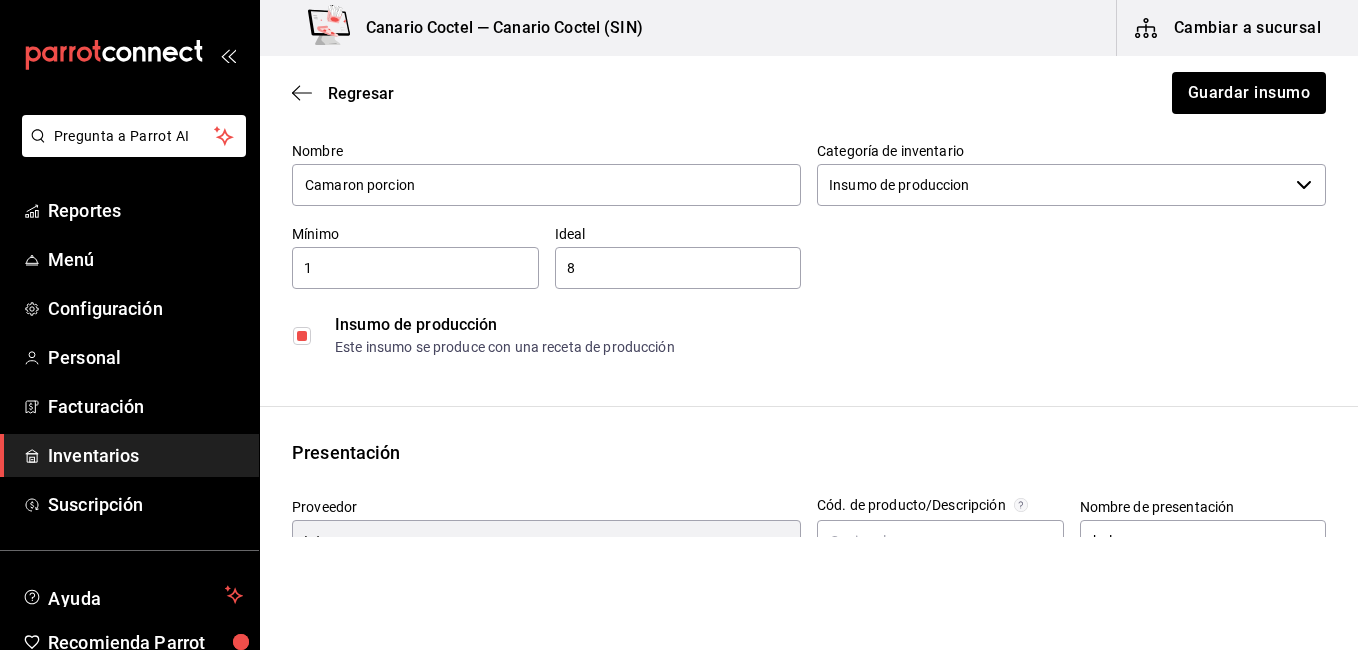click on "Regresar Guardar insumo" at bounding box center [809, 93] 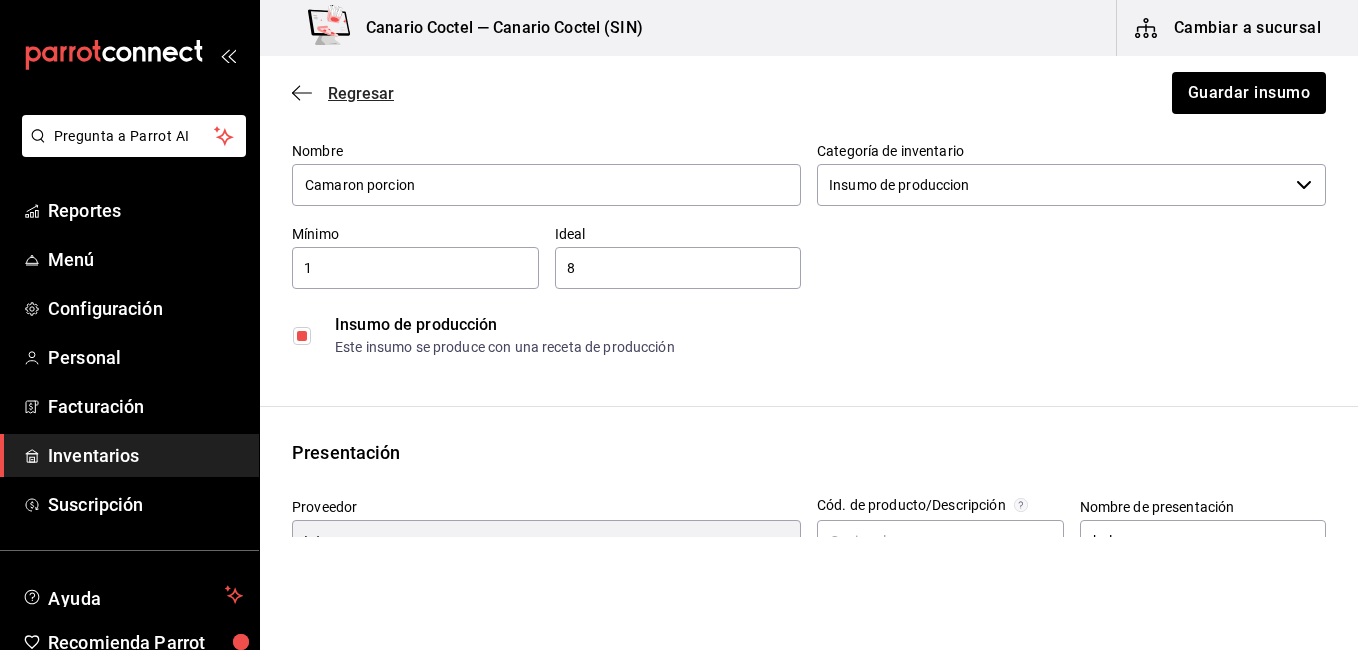 click on "Regresar" at bounding box center [361, 93] 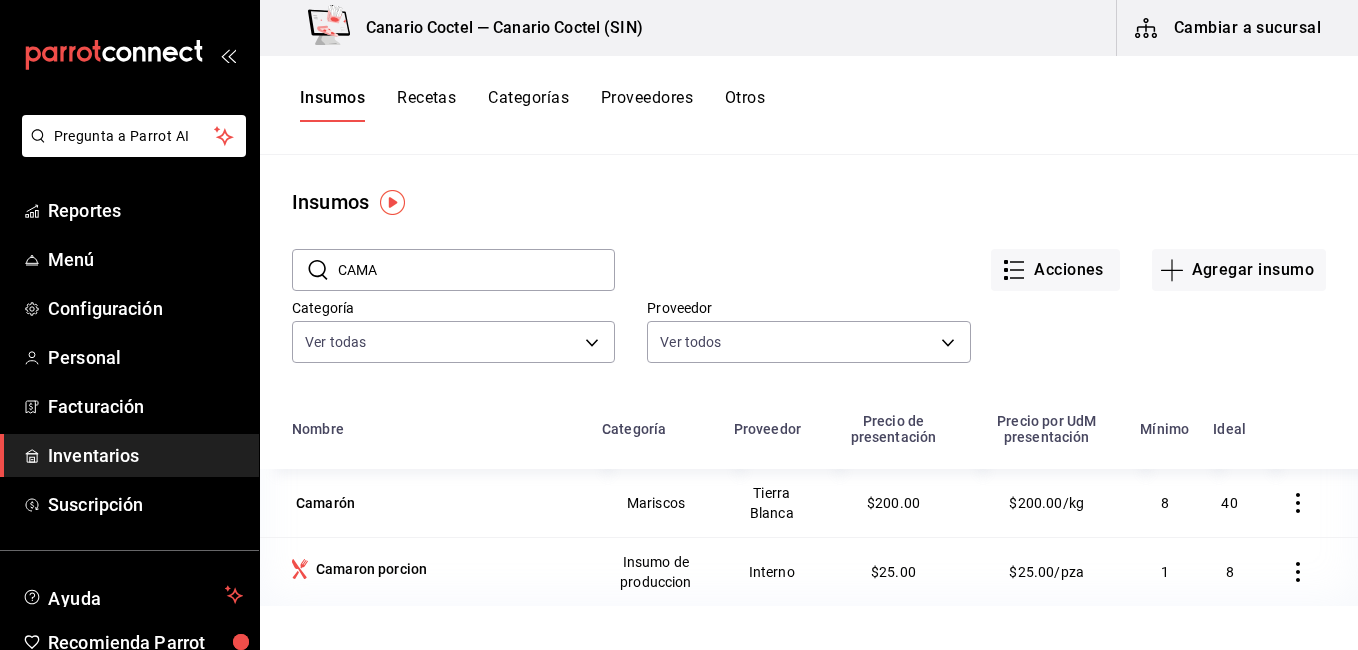click on "Recetas" at bounding box center [426, 105] 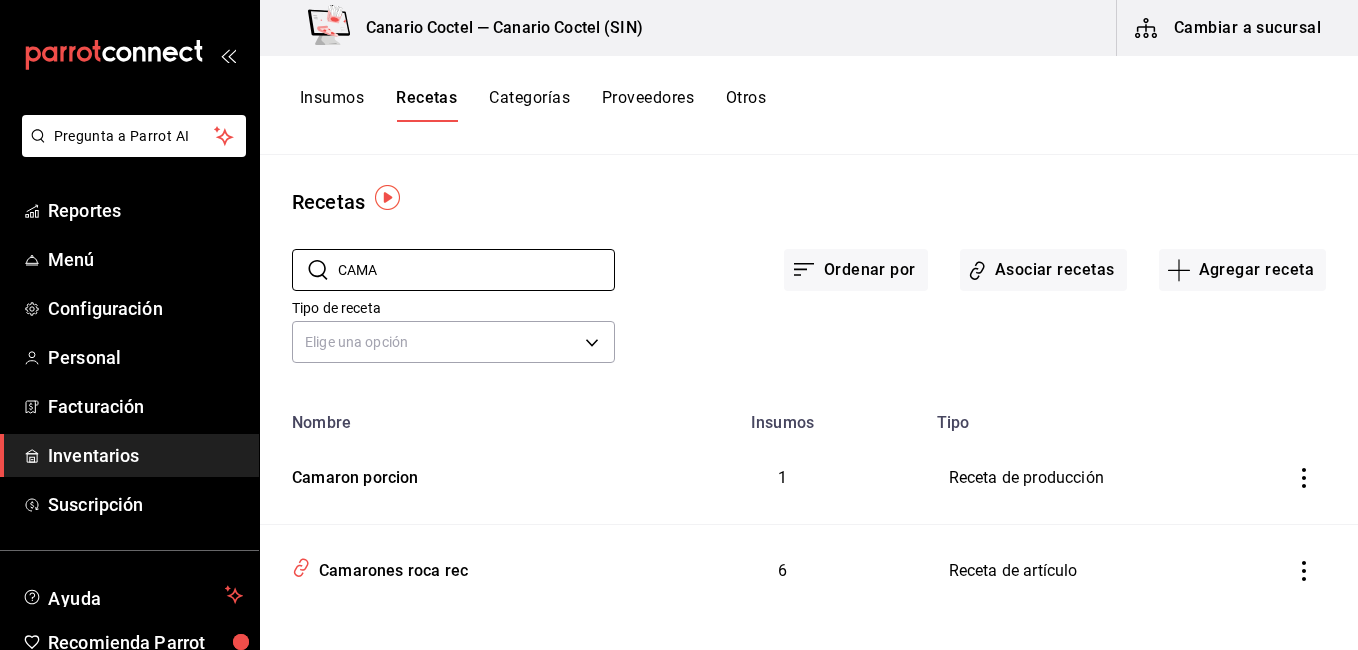 scroll, scrollTop: 21, scrollLeft: 0, axis: vertical 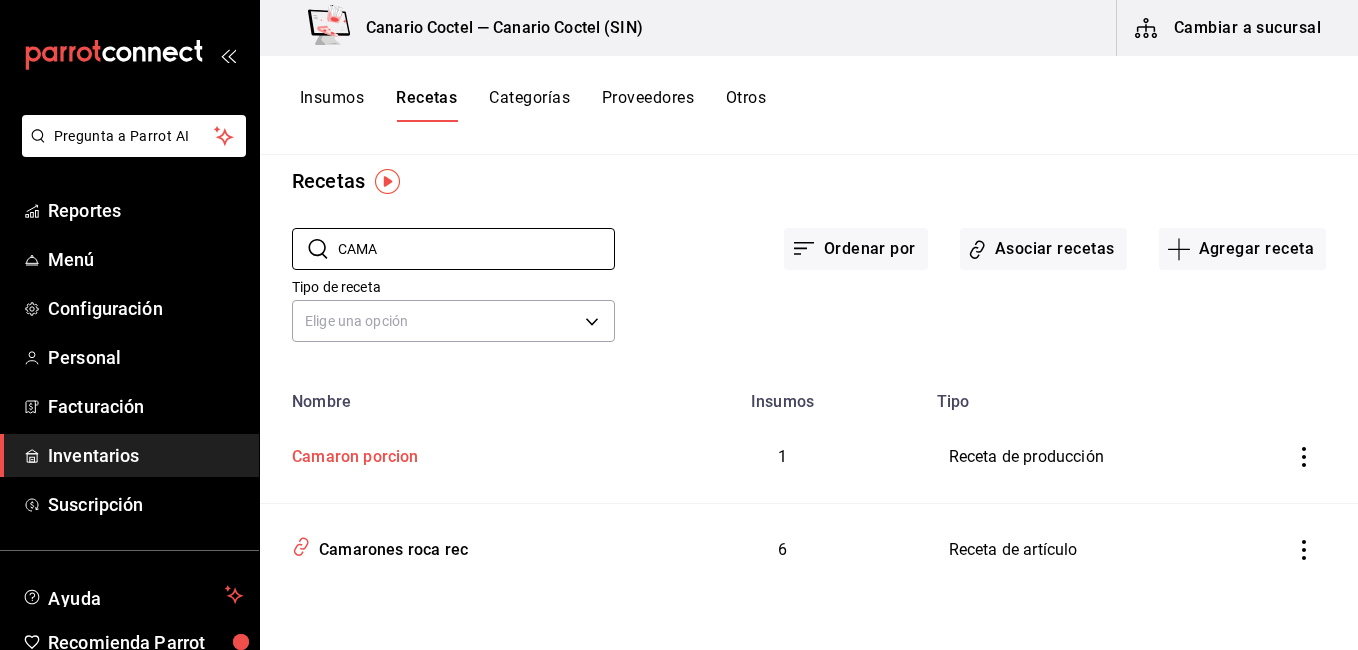 type on "CAMA" 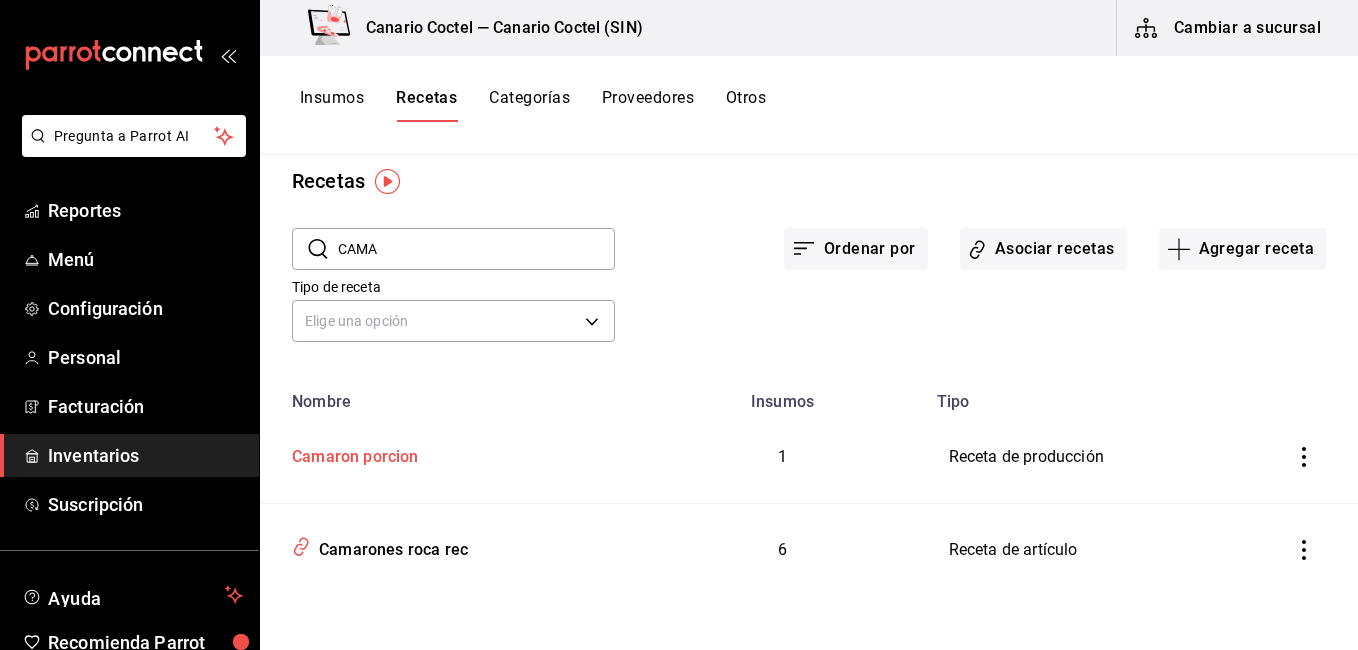 click on "Camaron porcion" at bounding box center [351, 453] 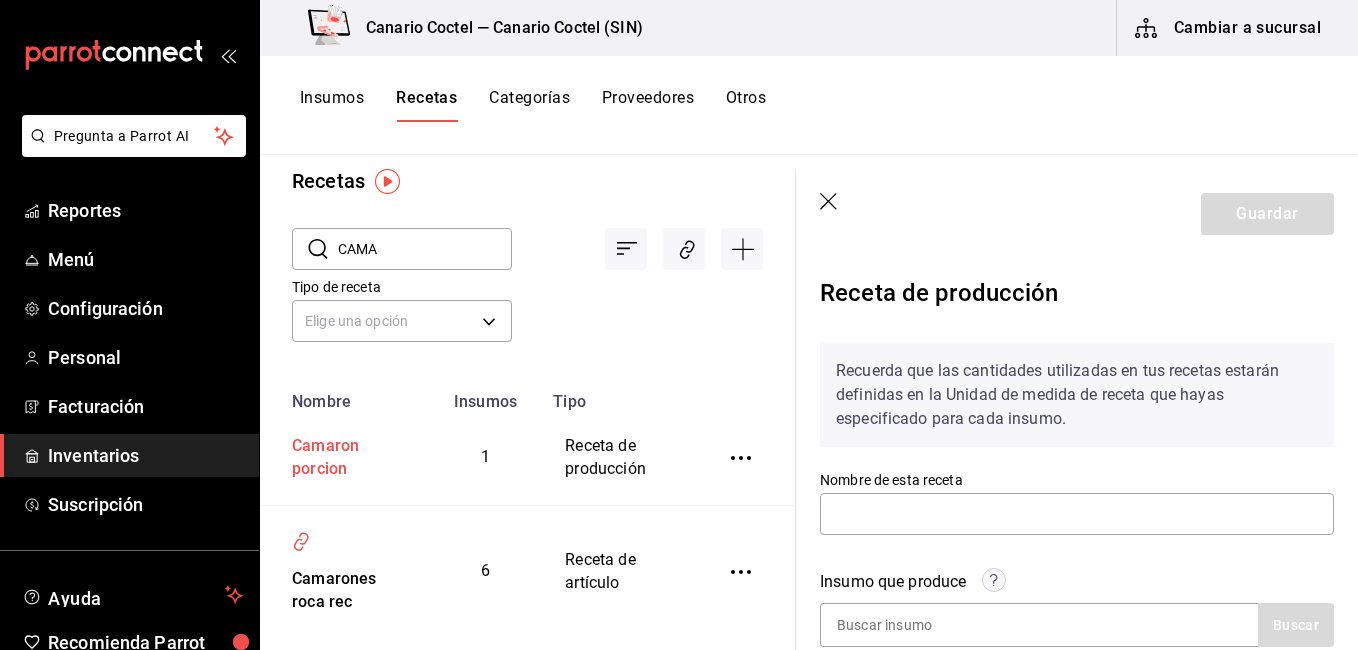 type on "Camaron porcion" 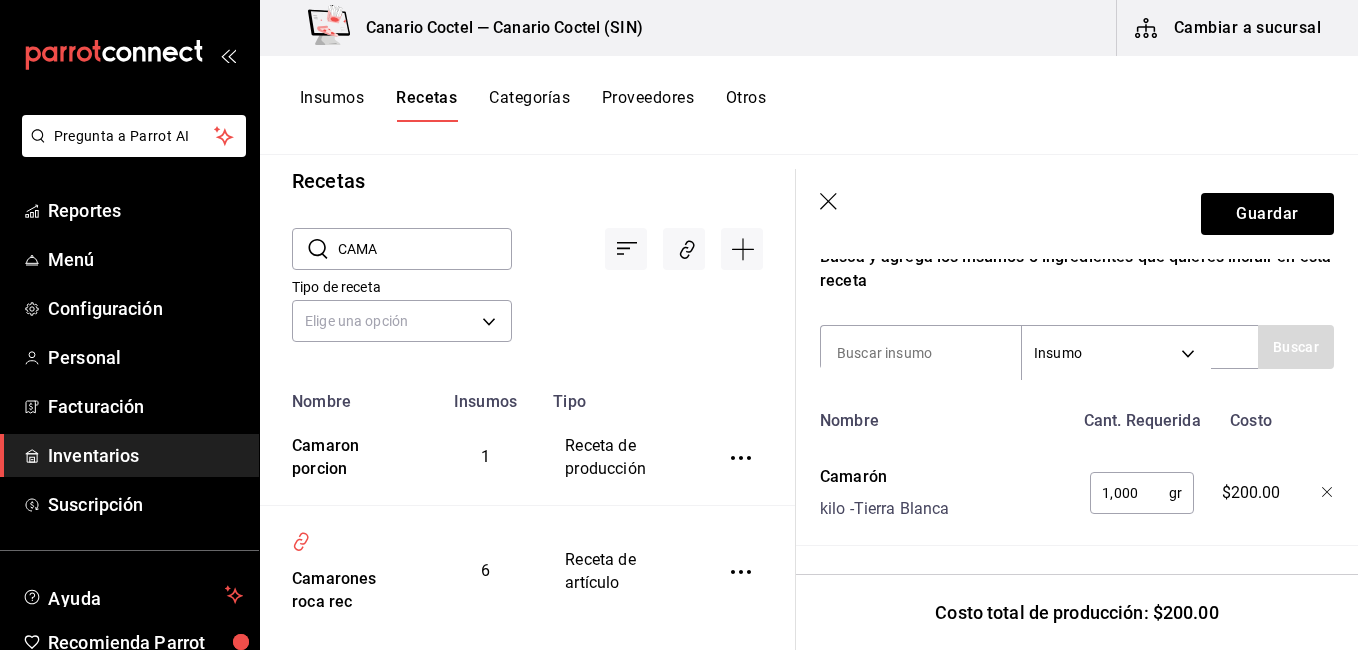 scroll, scrollTop: 656, scrollLeft: 0, axis: vertical 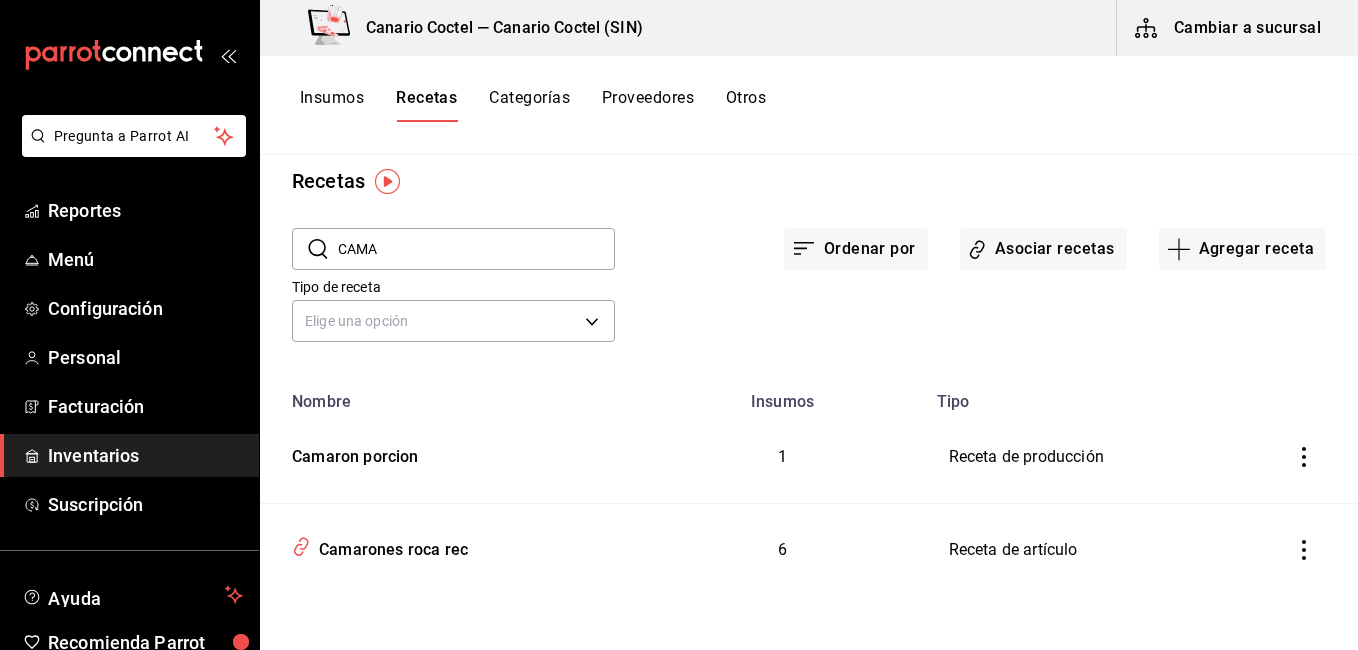 click on "Insumos" at bounding box center (332, 105) 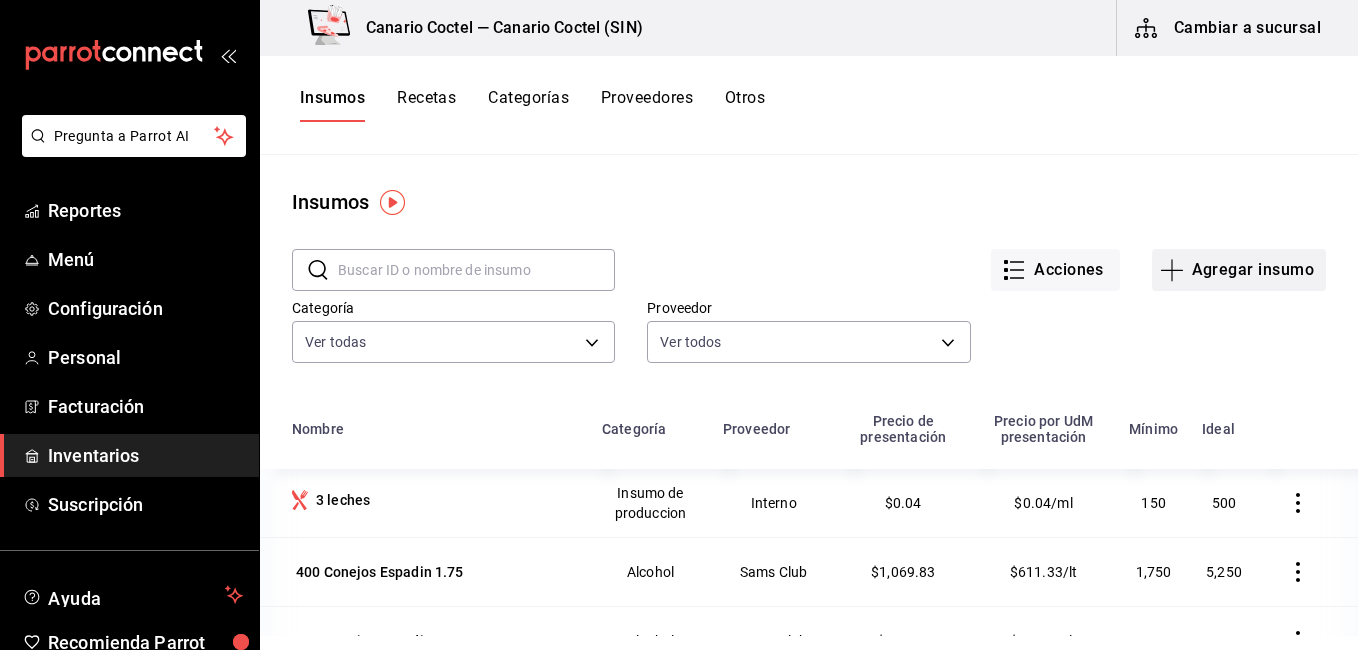 type 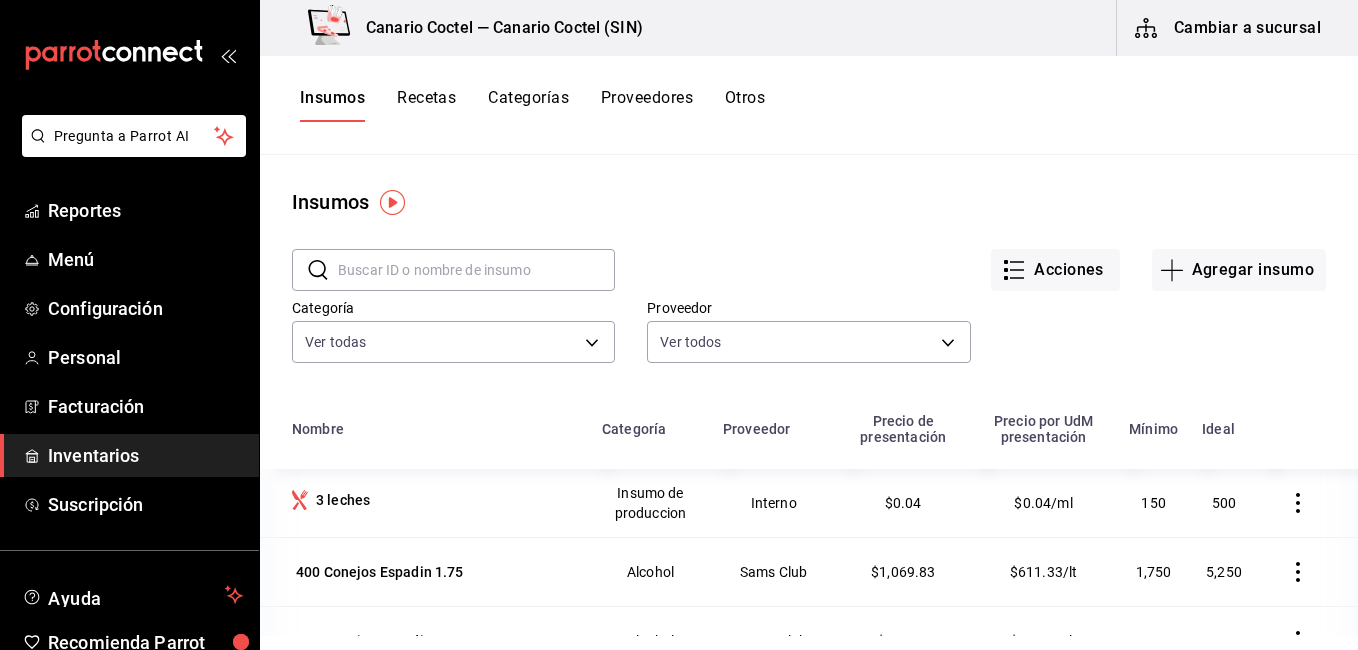 click at bounding box center [476, 270] 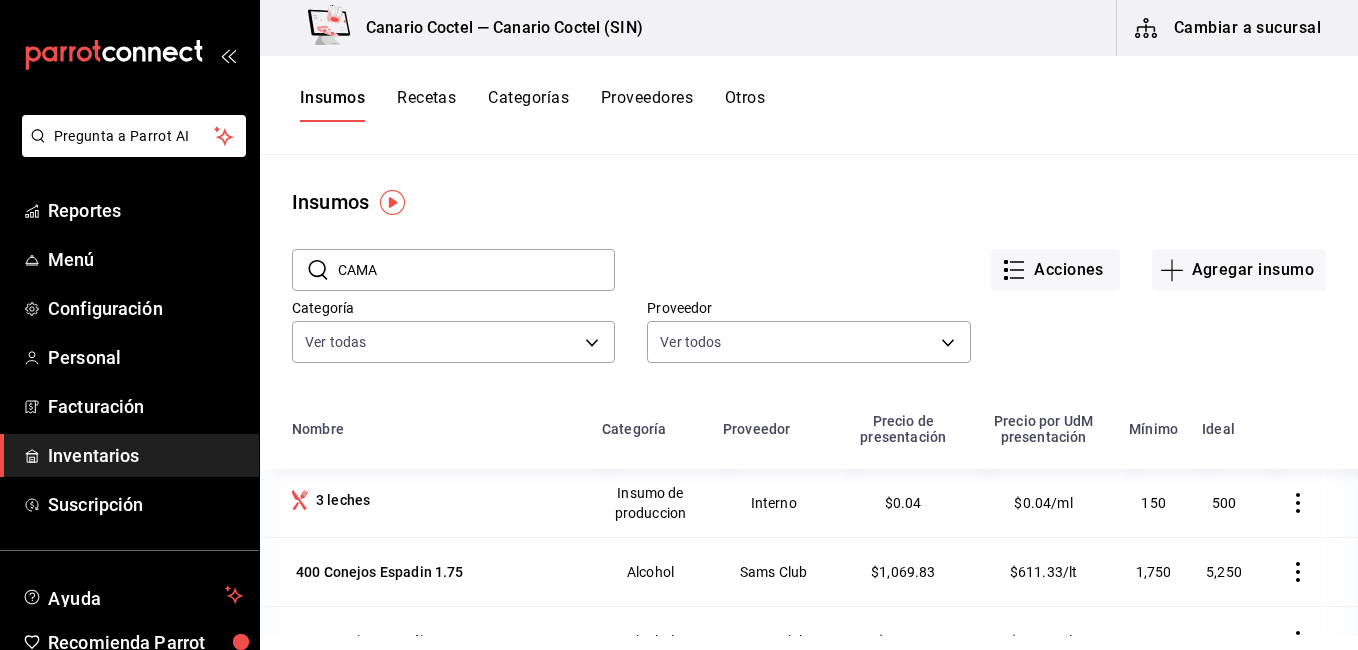 type on "CAMA" 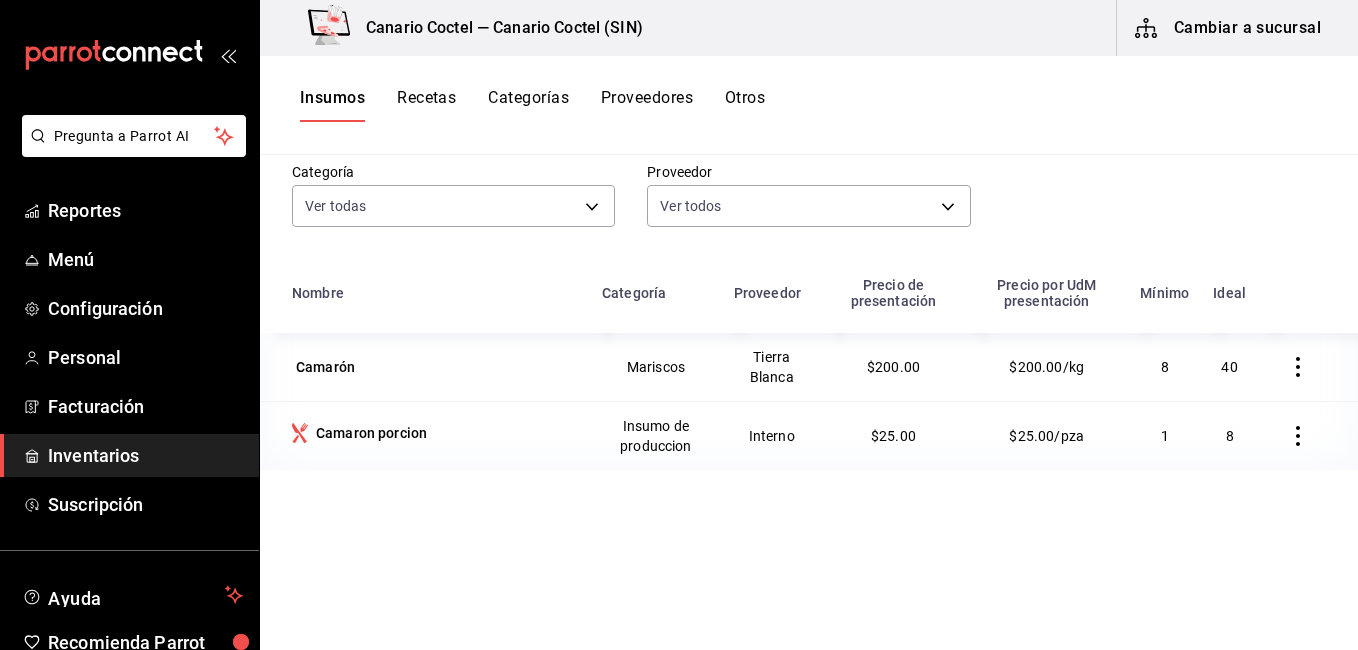 scroll, scrollTop: 200, scrollLeft: 0, axis: vertical 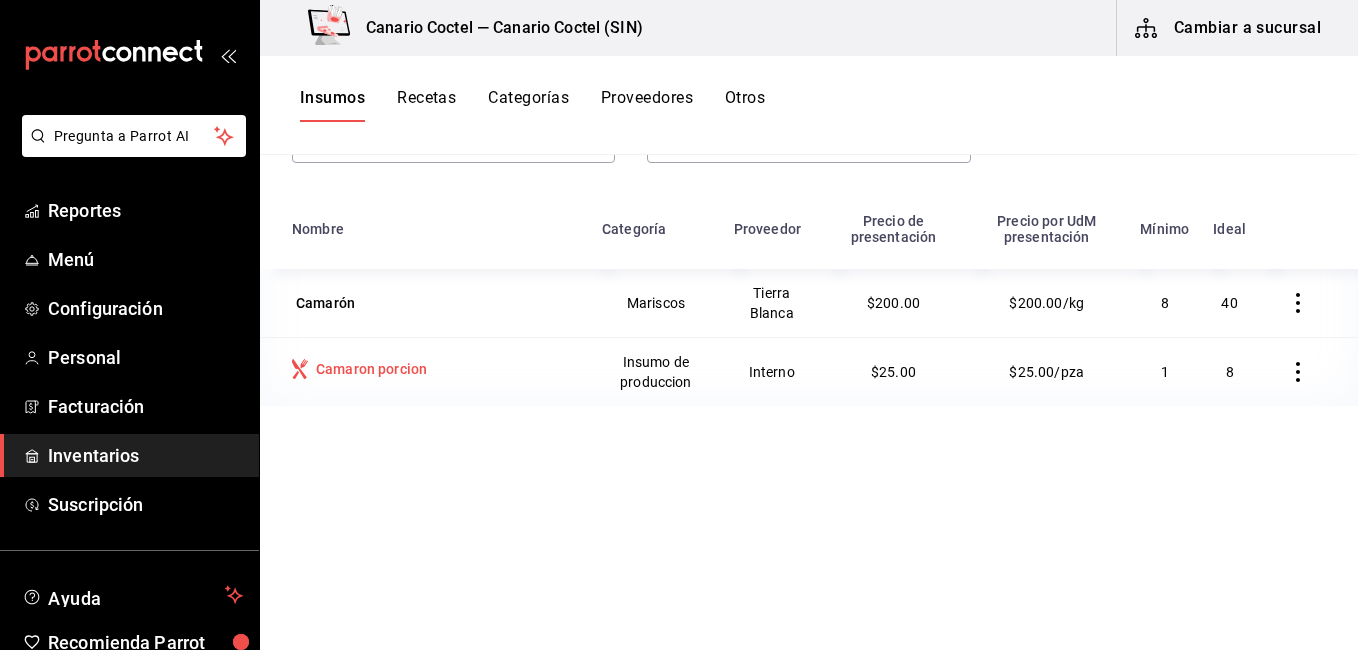 click on "Camaron porcion" at bounding box center (435, 371) 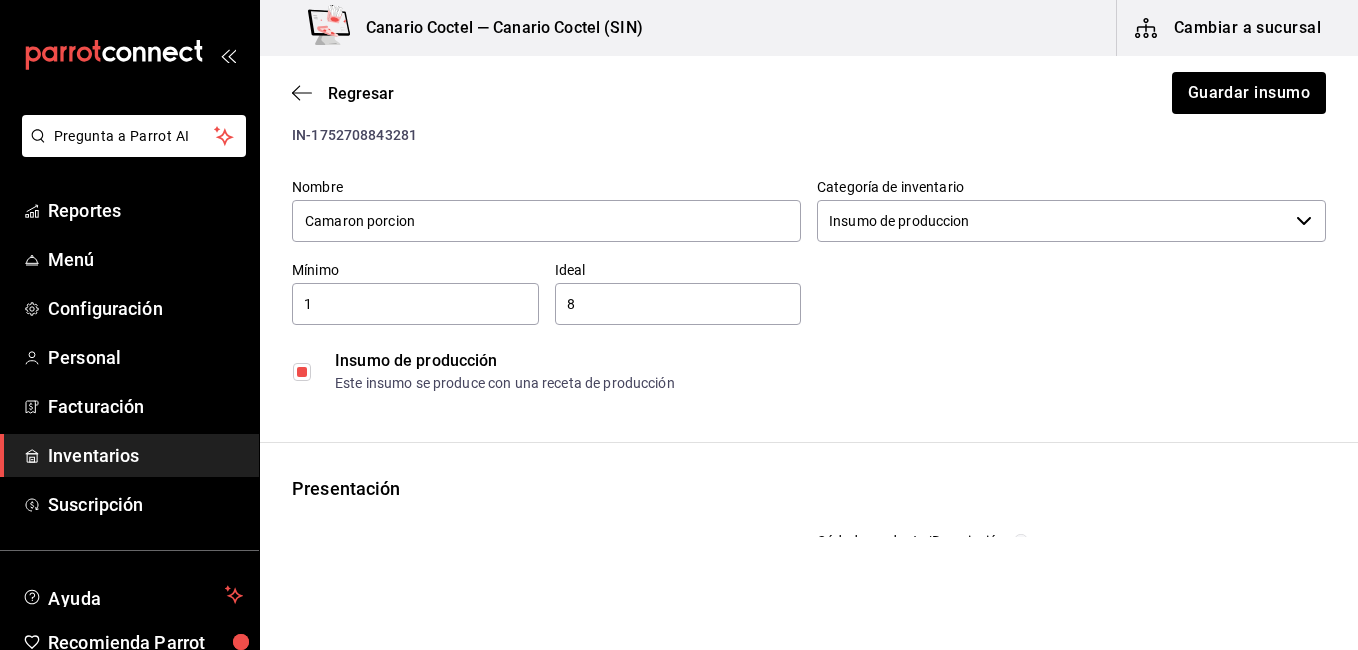 scroll, scrollTop: 100, scrollLeft: 0, axis: vertical 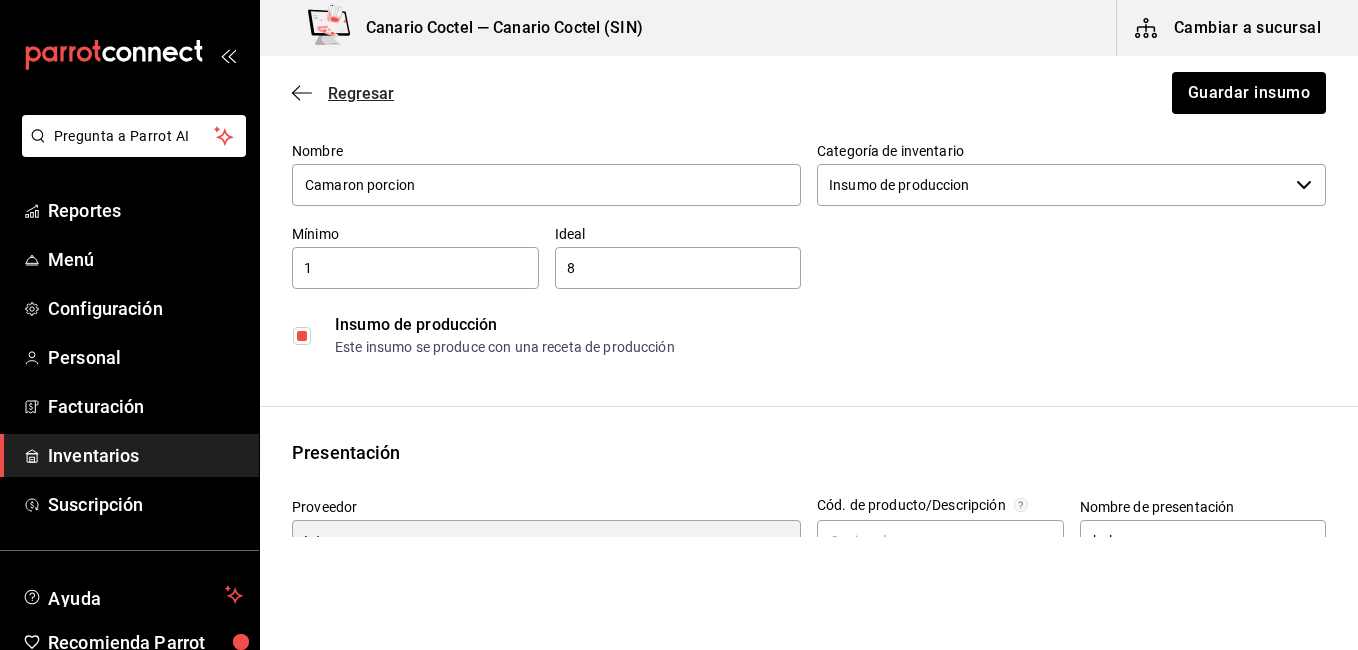 click on "Regresar" at bounding box center [343, 93] 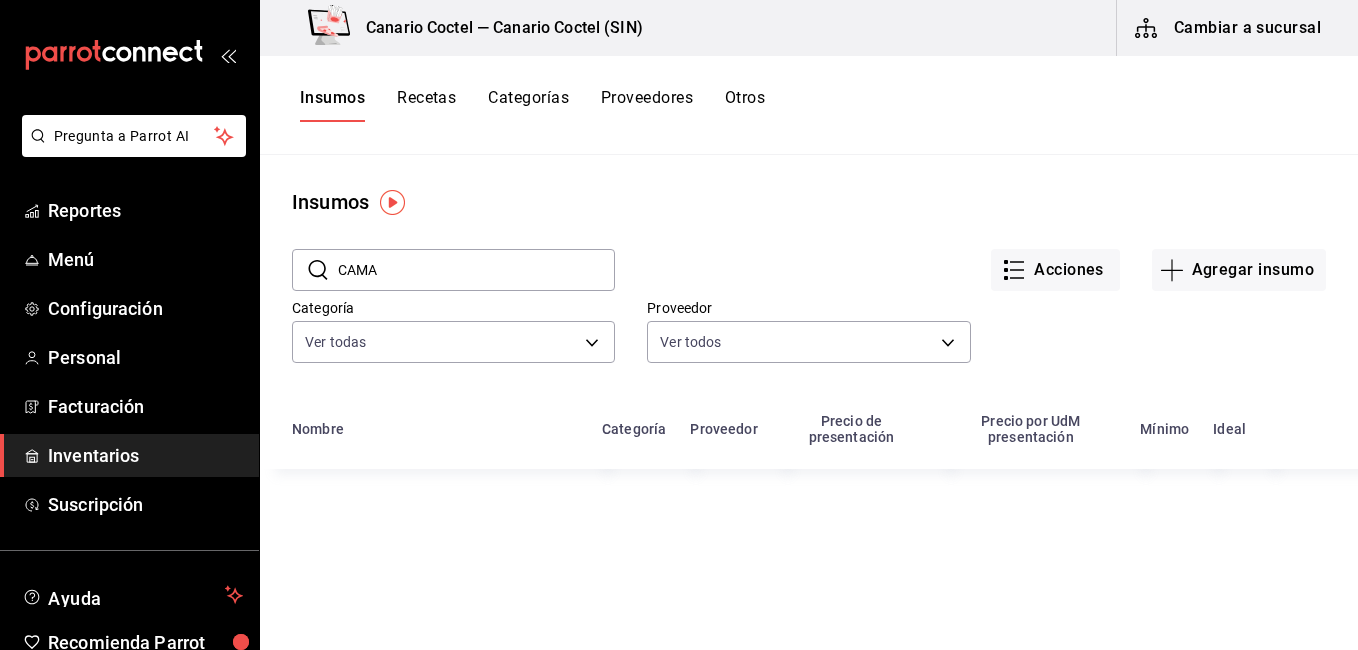click on "Recetas" at bounding box center [426, 105] 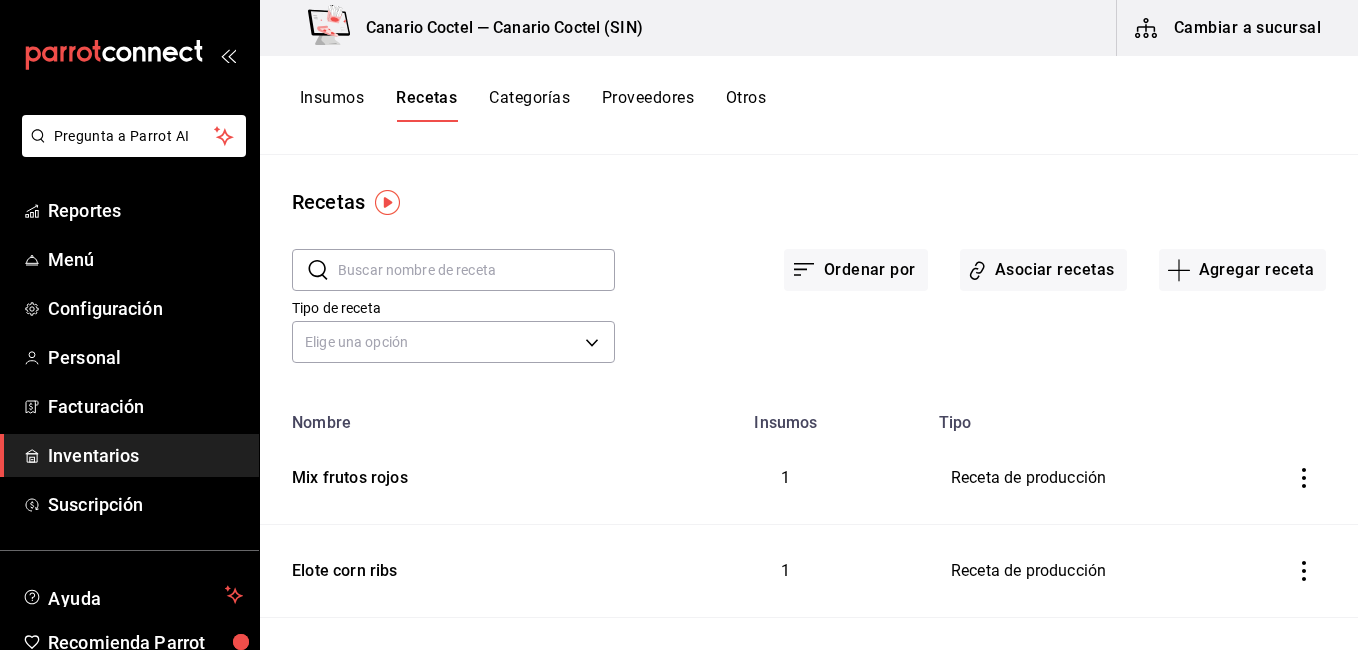 click at bounding box center [476, 270] 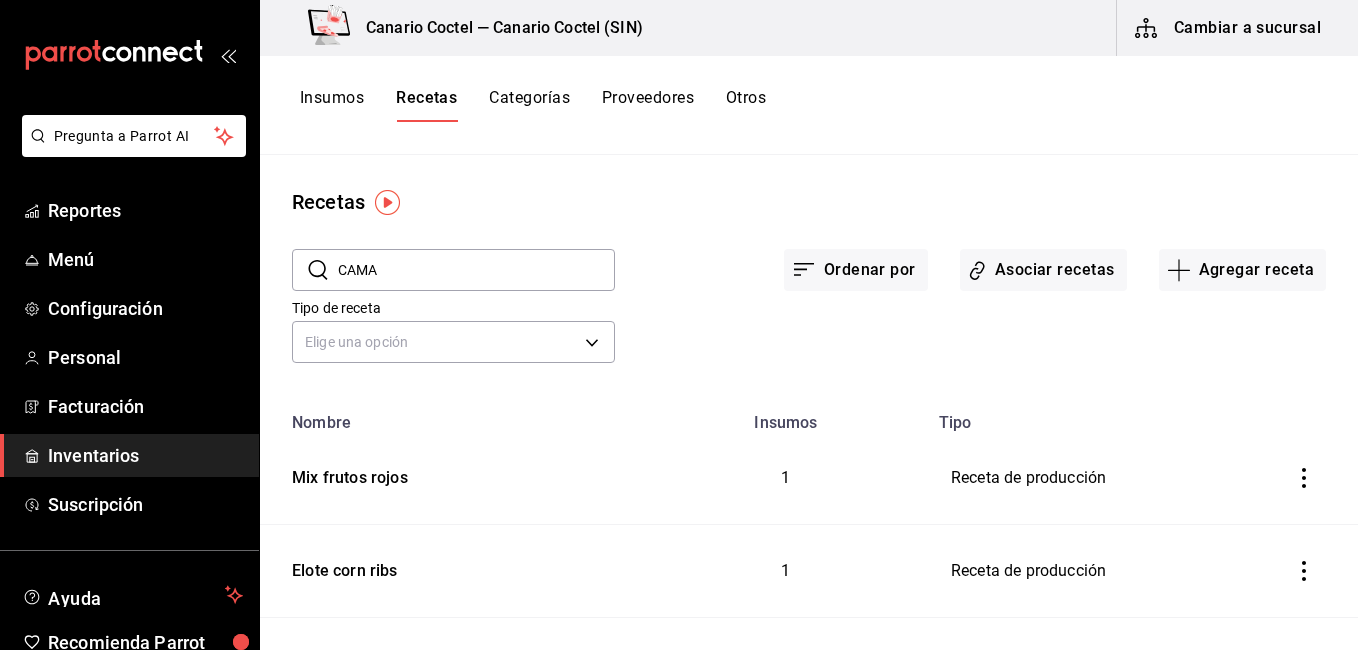 type on "CAMA" 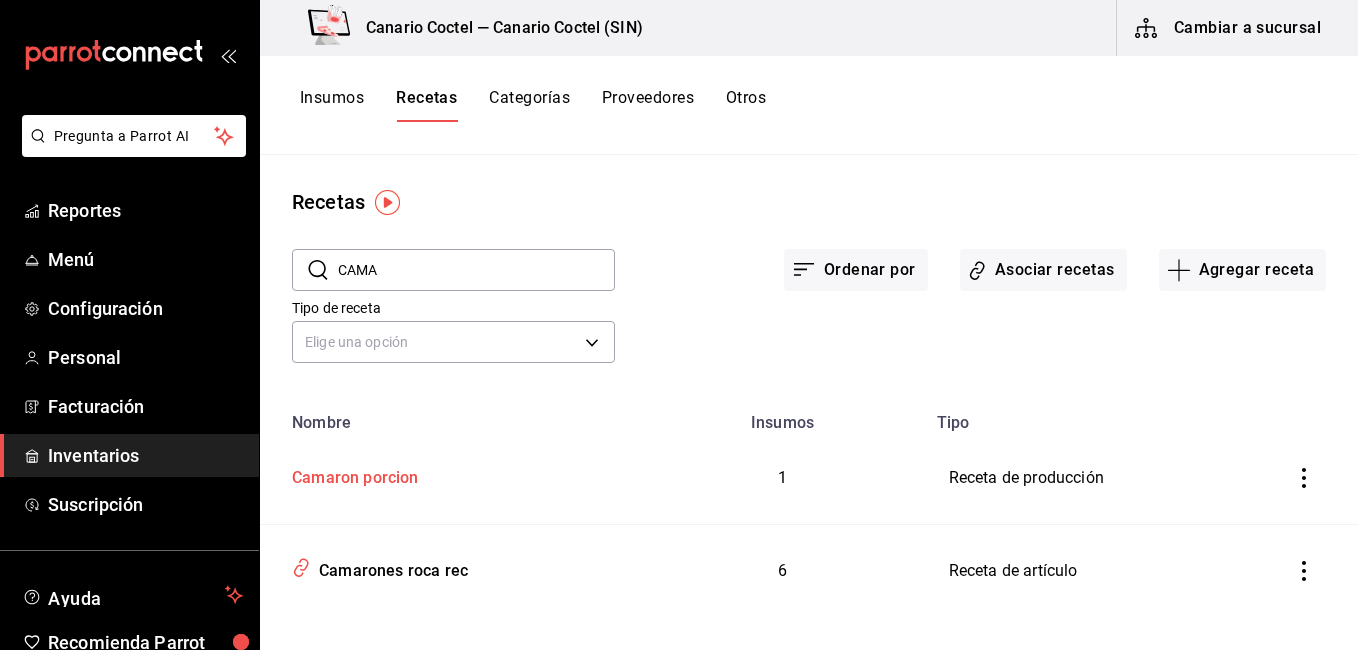 click on "Camaron porcion" at bounding box center (351, 474) 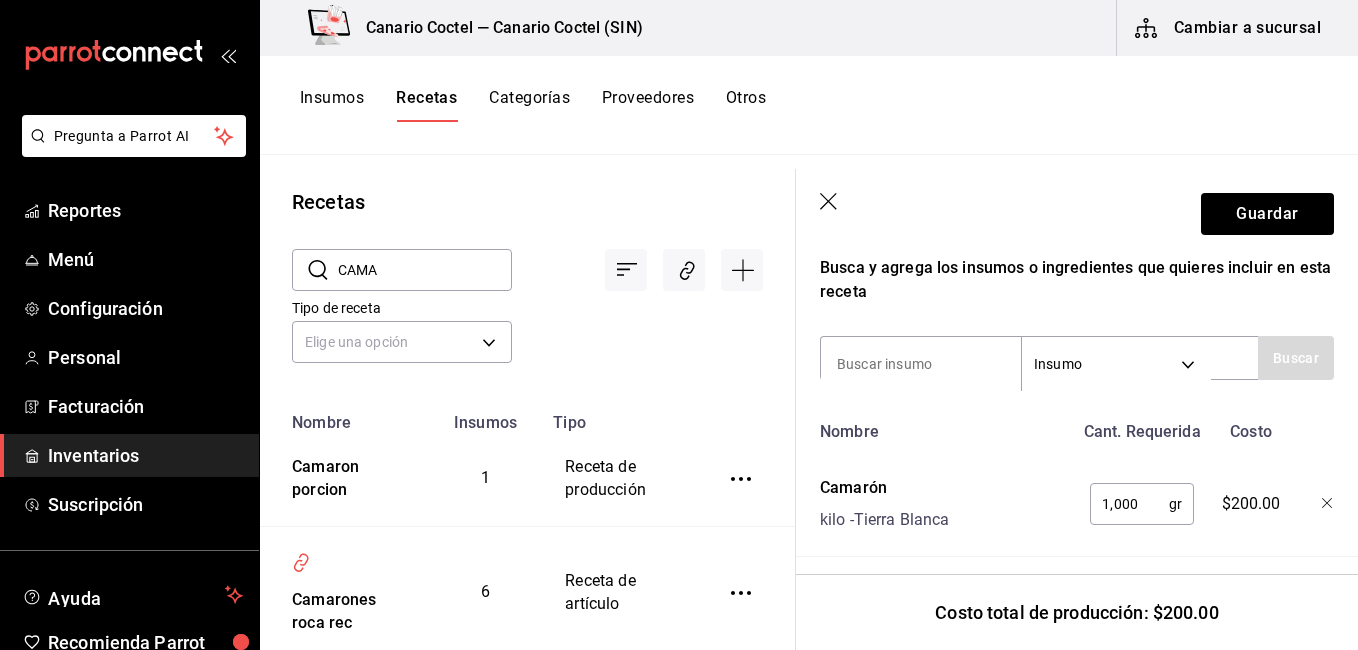 scroll, scrollTop: 656, scrollLeft: 0, axis: vertical 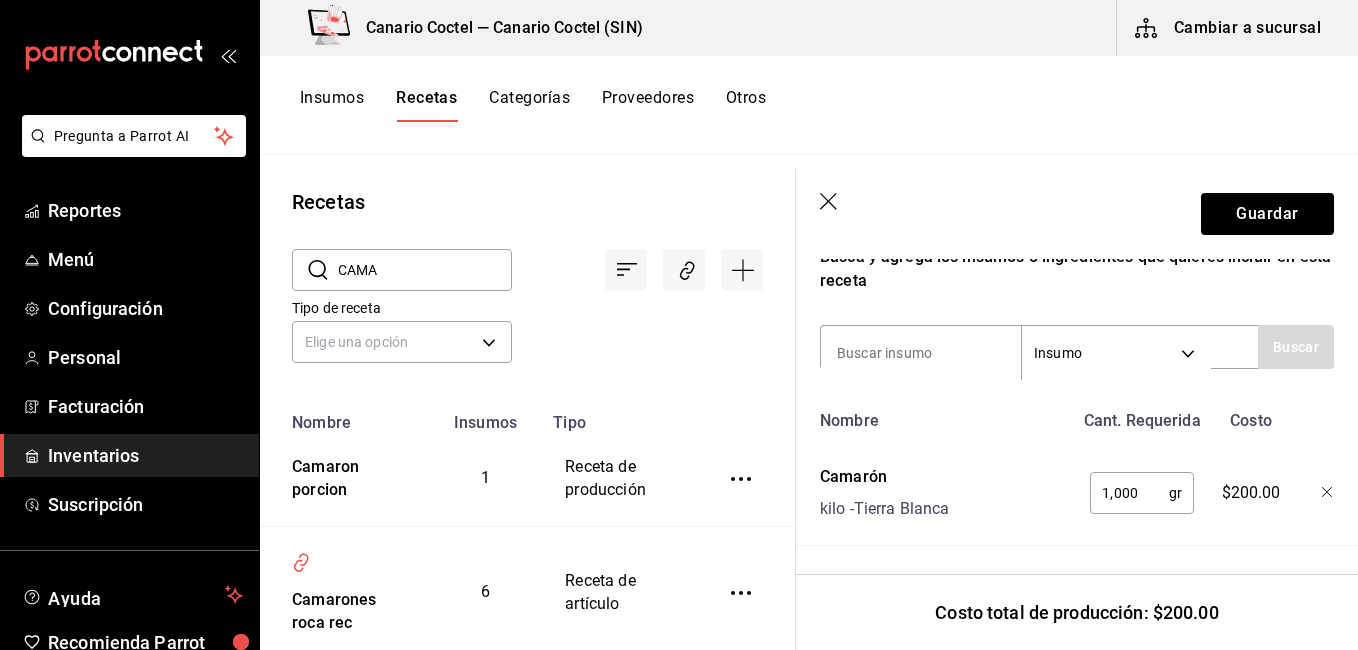 click on "1,000" at bounding box center [1129, 493] 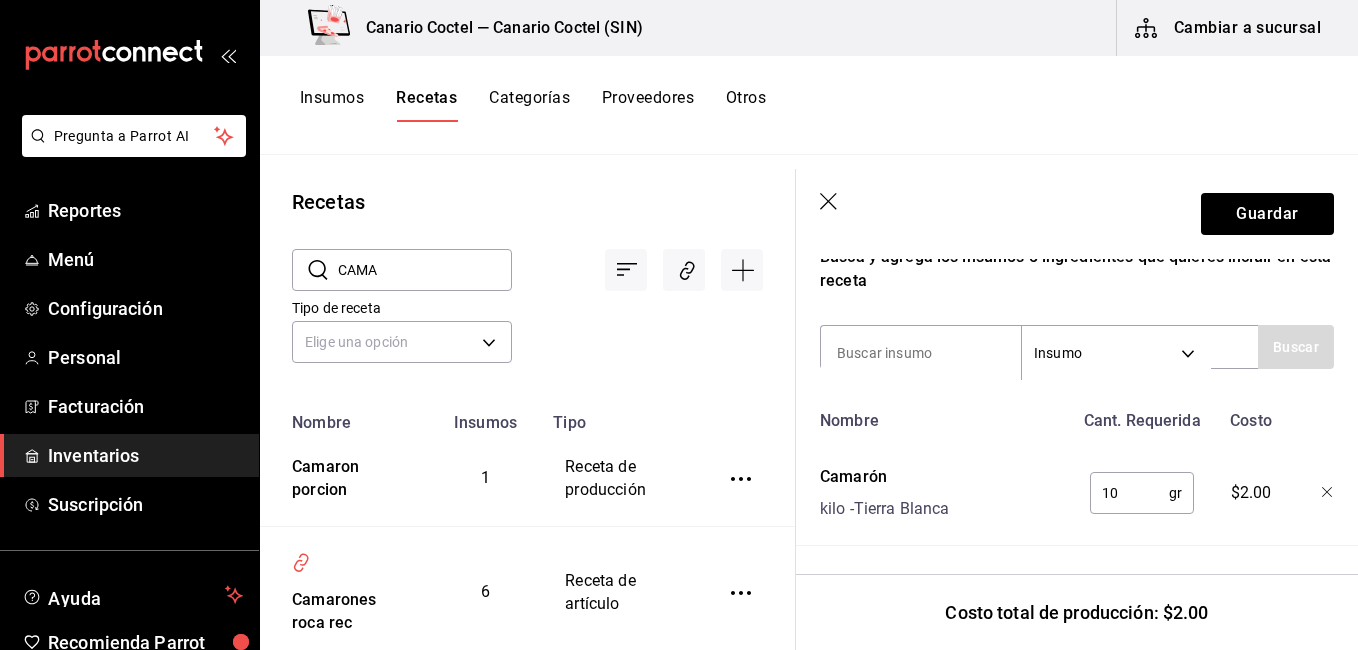 type on "1" 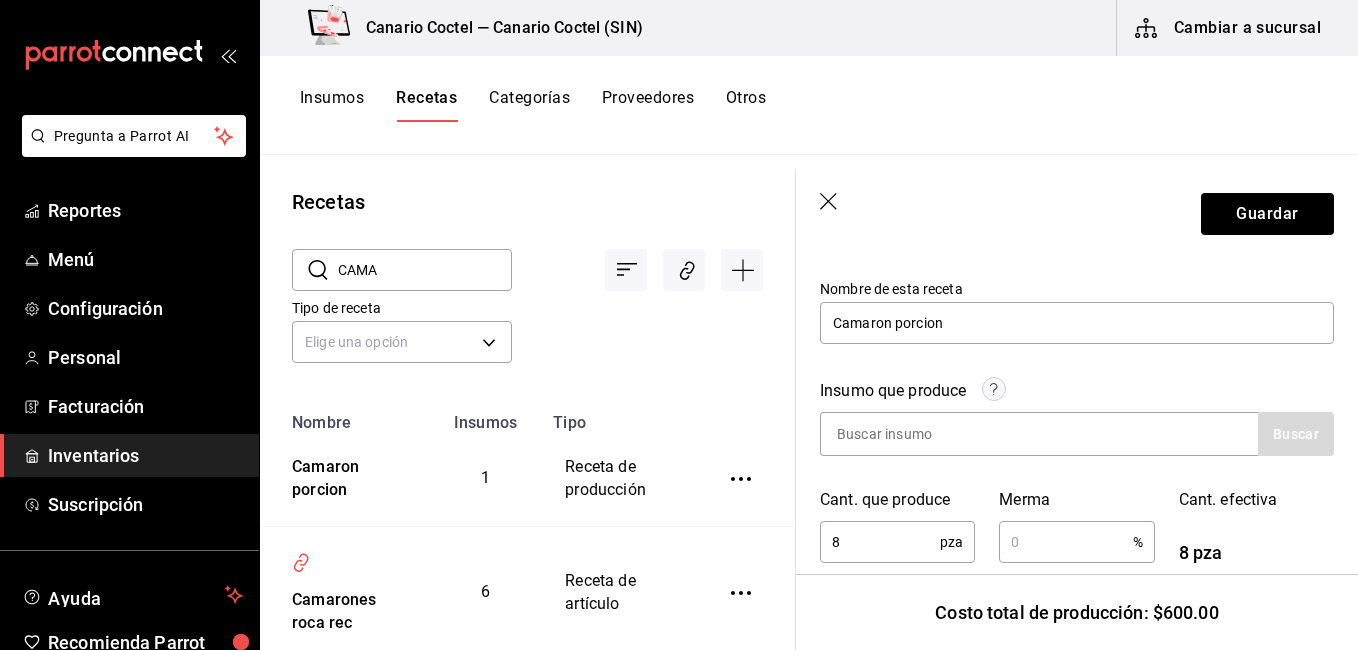 scroll, scrollTop: 156, scrollLeft: 0, axis: vertical 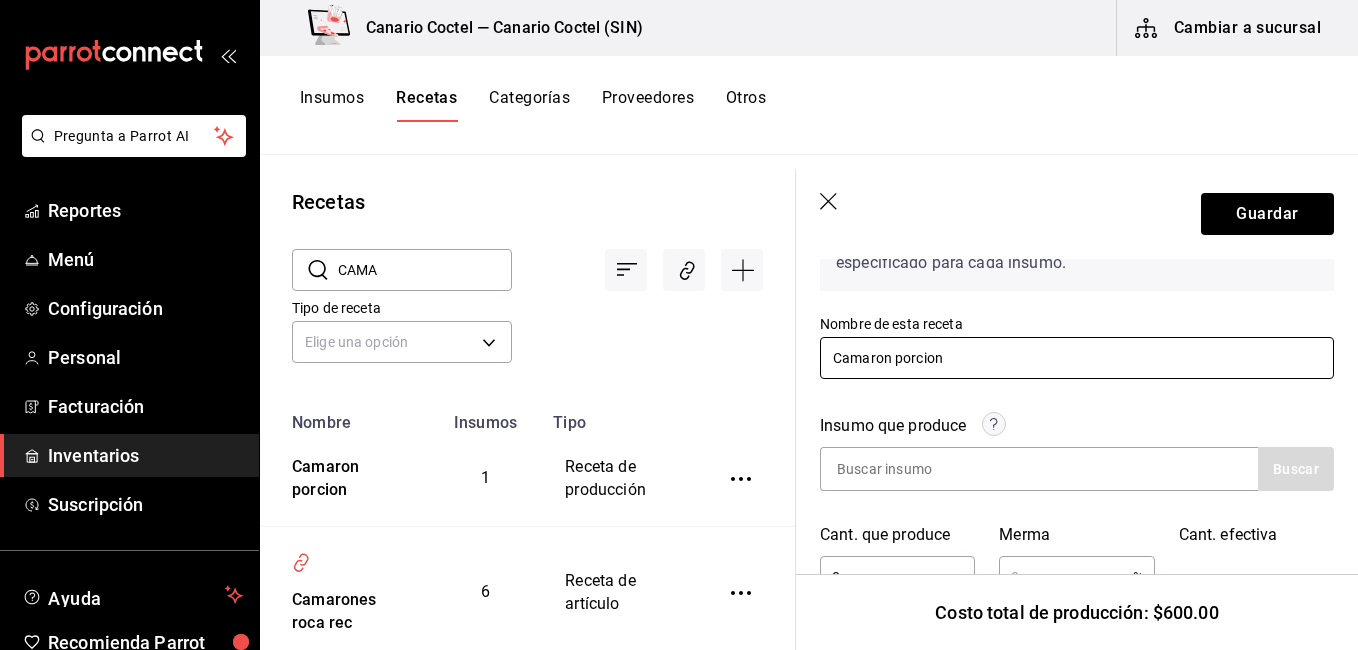 click on "Camaron porcion" at bounding box center [1077, 358] 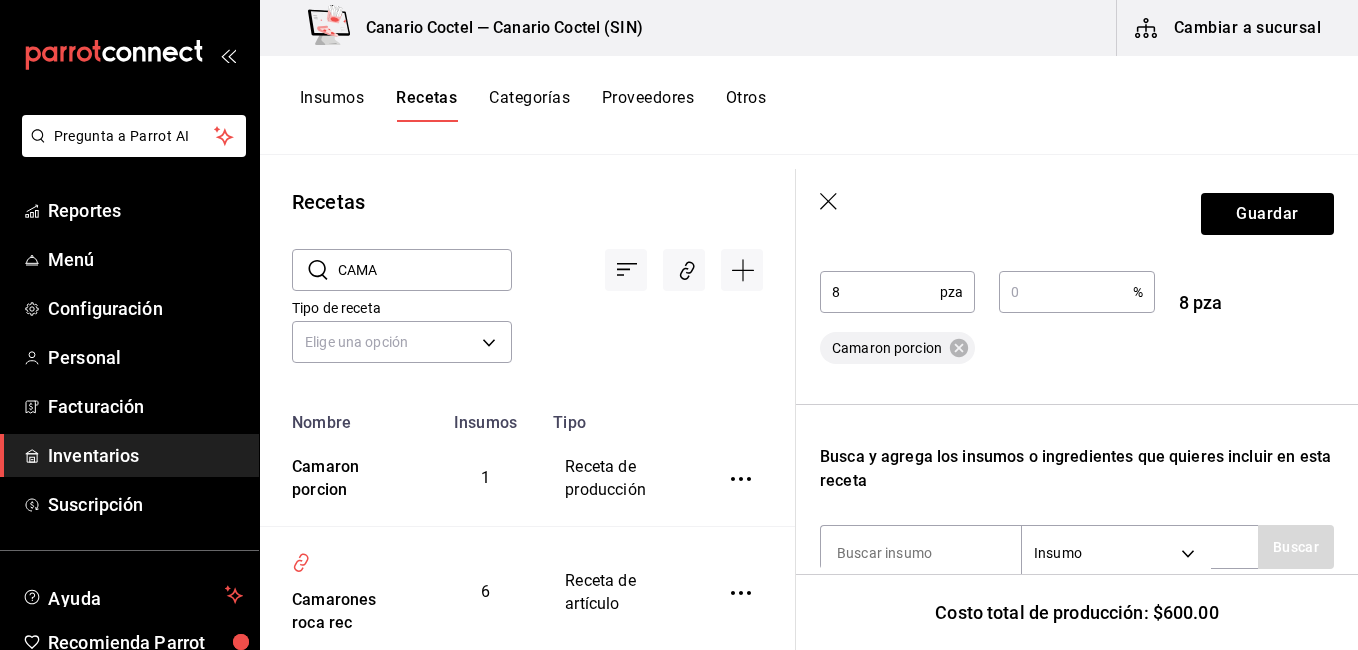 scroll, scrollTop: 456, scrollLeft: 0, axis: vertical 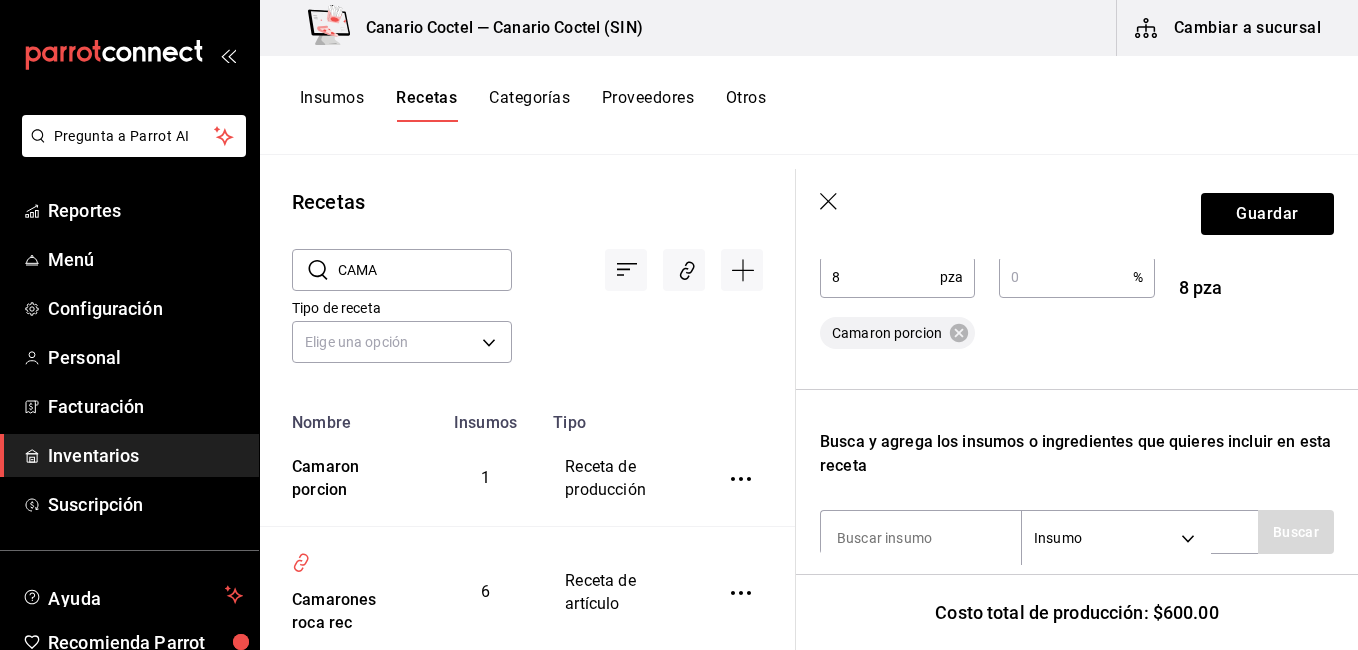 click on "8" at bounding box center (880, 277) 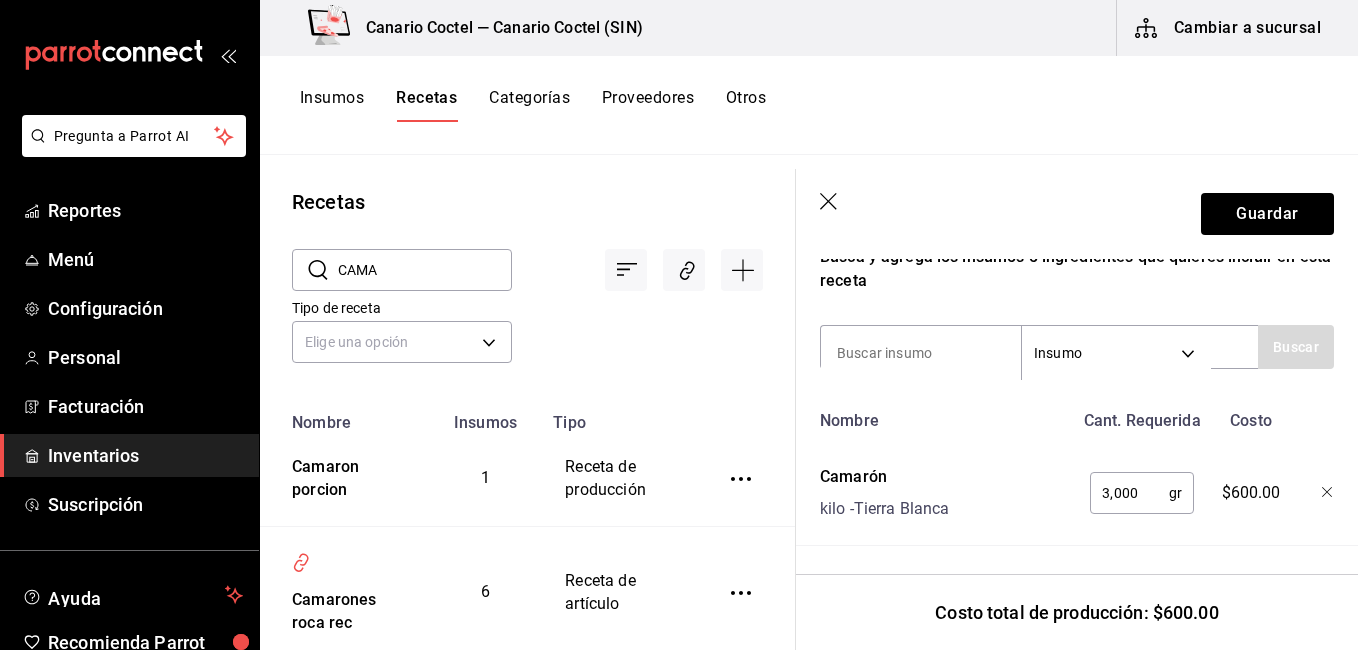 scroll, scrollTop: 656, scrollLeft: 0, axis: vertical 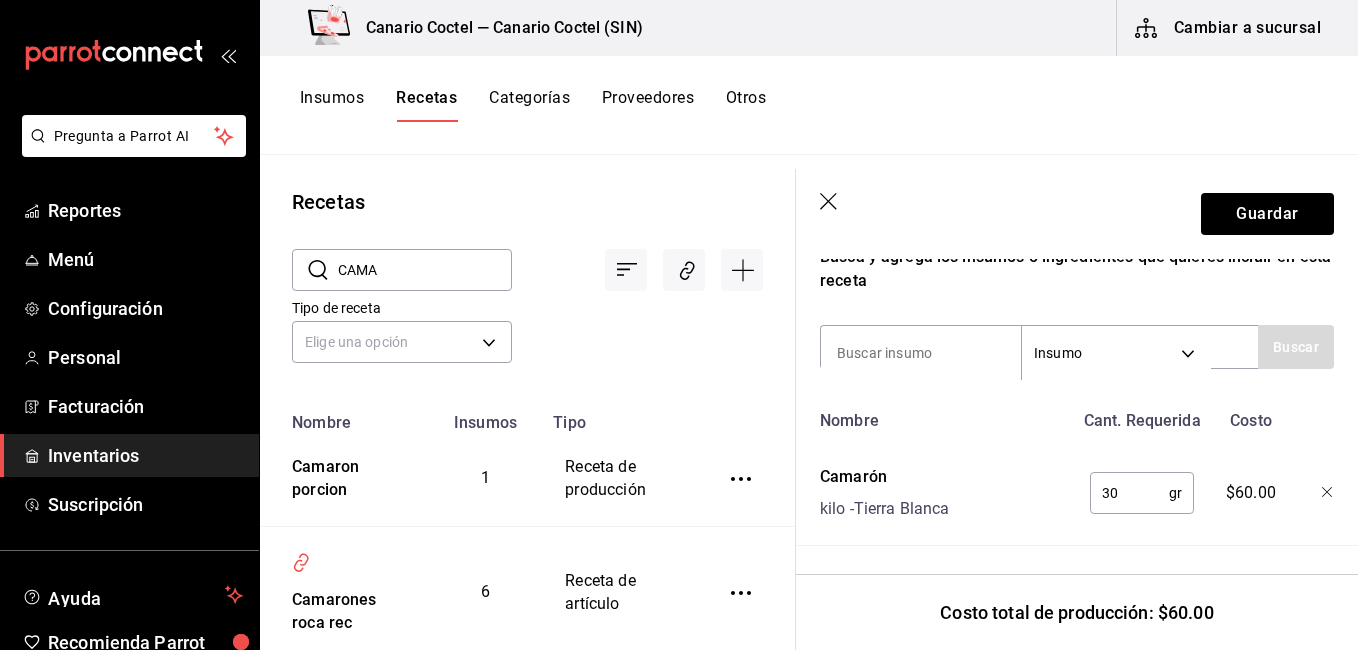 type on "3" 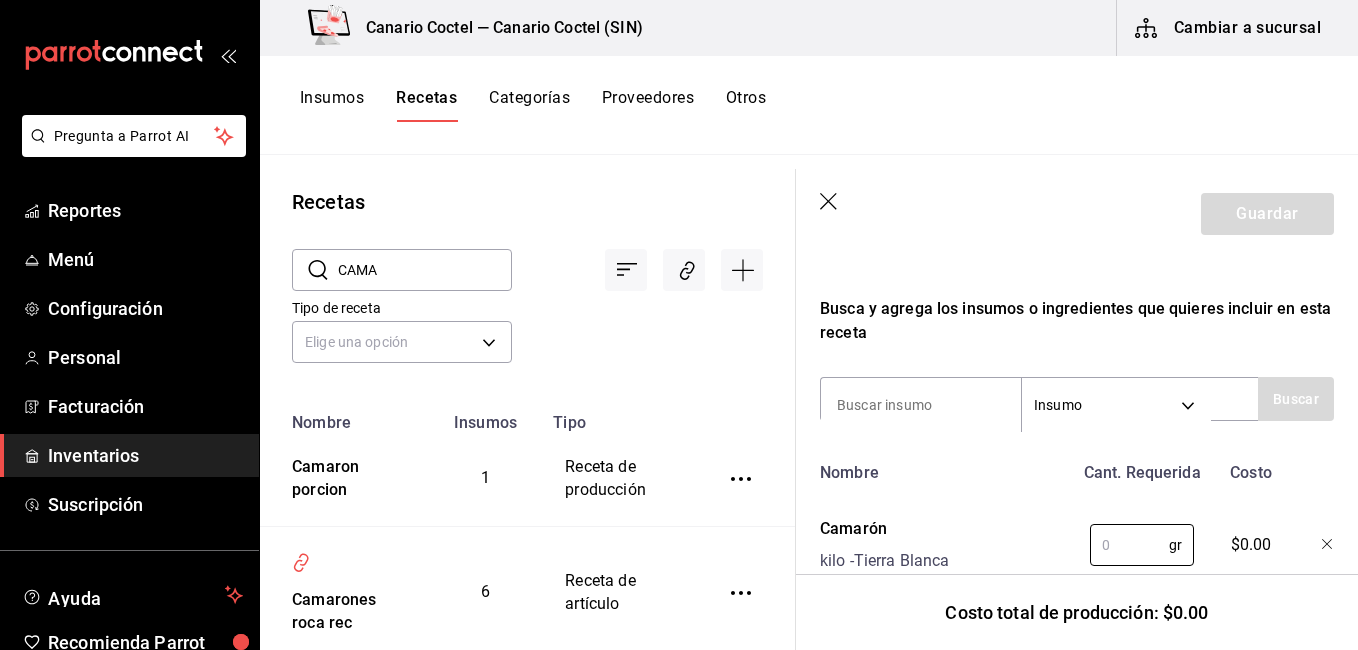 scroll, scrollTop: 656, scrollLeft: 0, axis: vertical 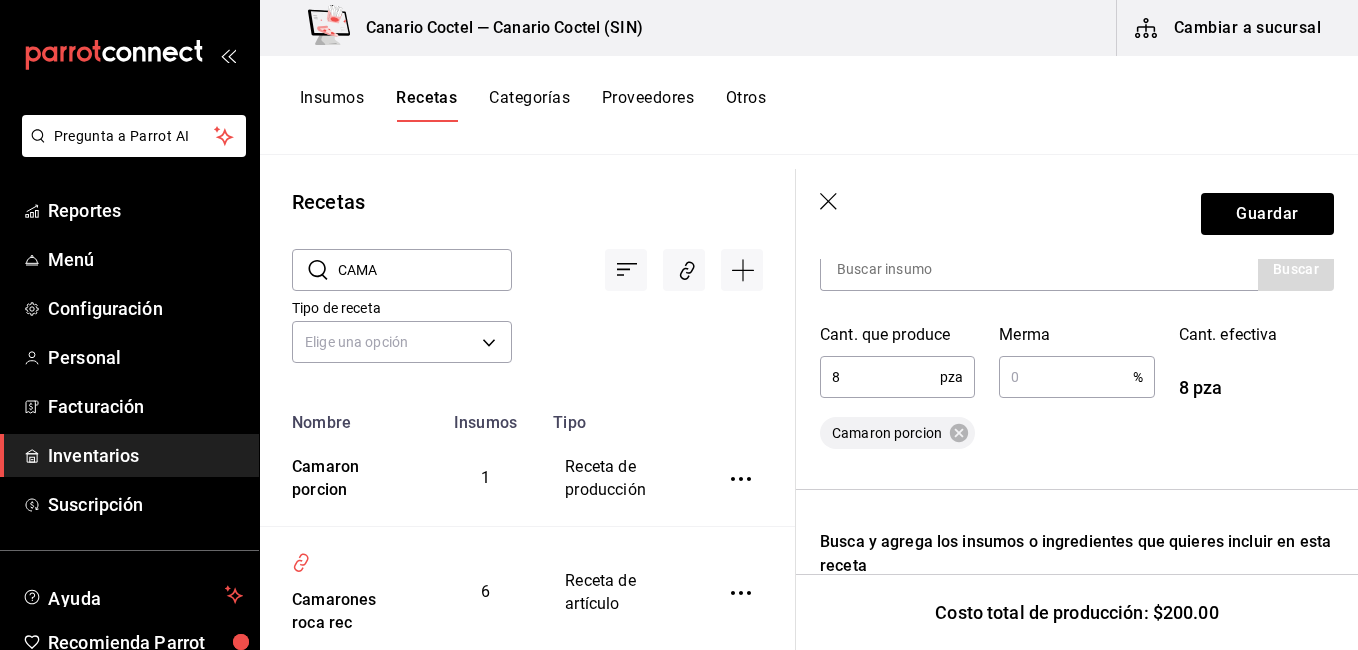 type on "1,000" 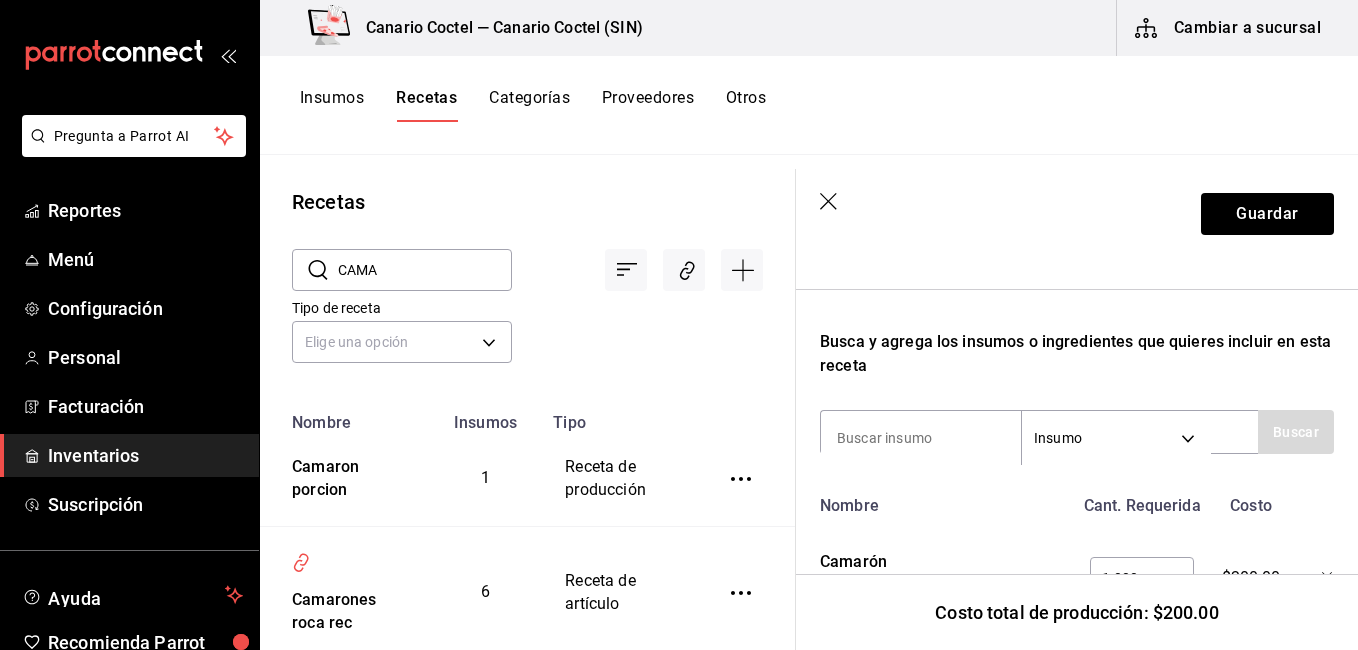 scroll, scrollTop: 656, scrollLeft: 0, axis: vertical 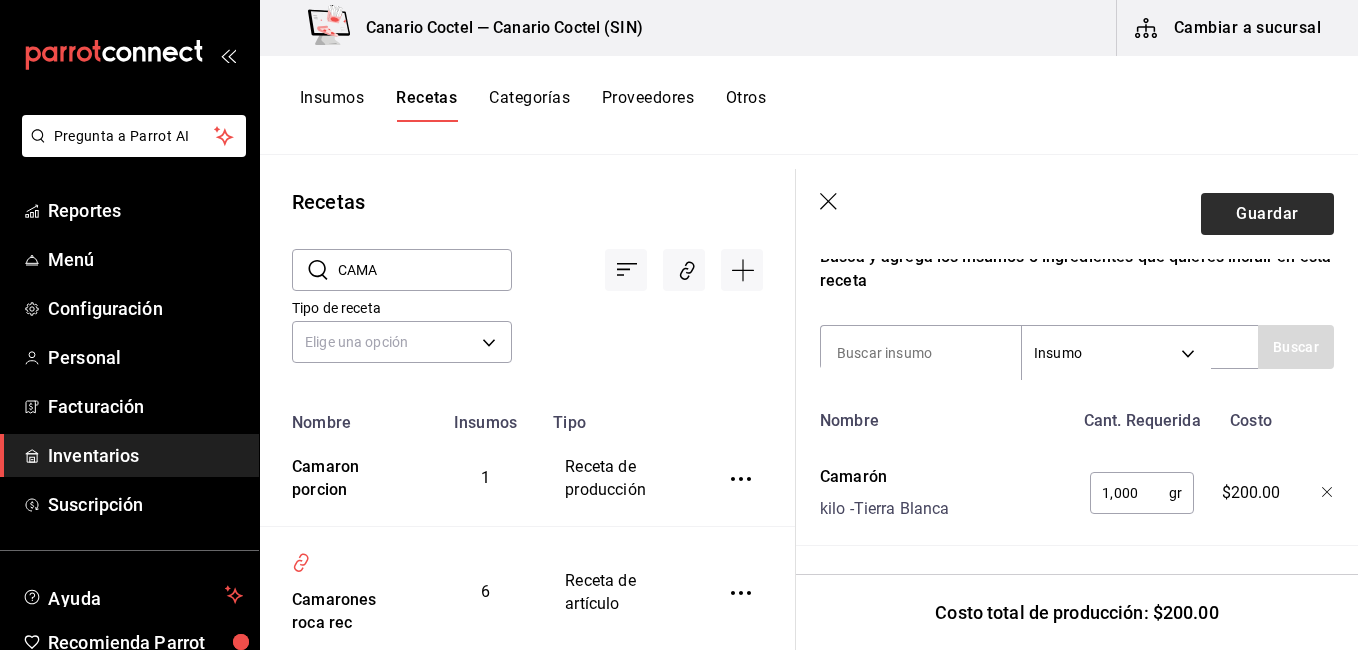 type on "6" 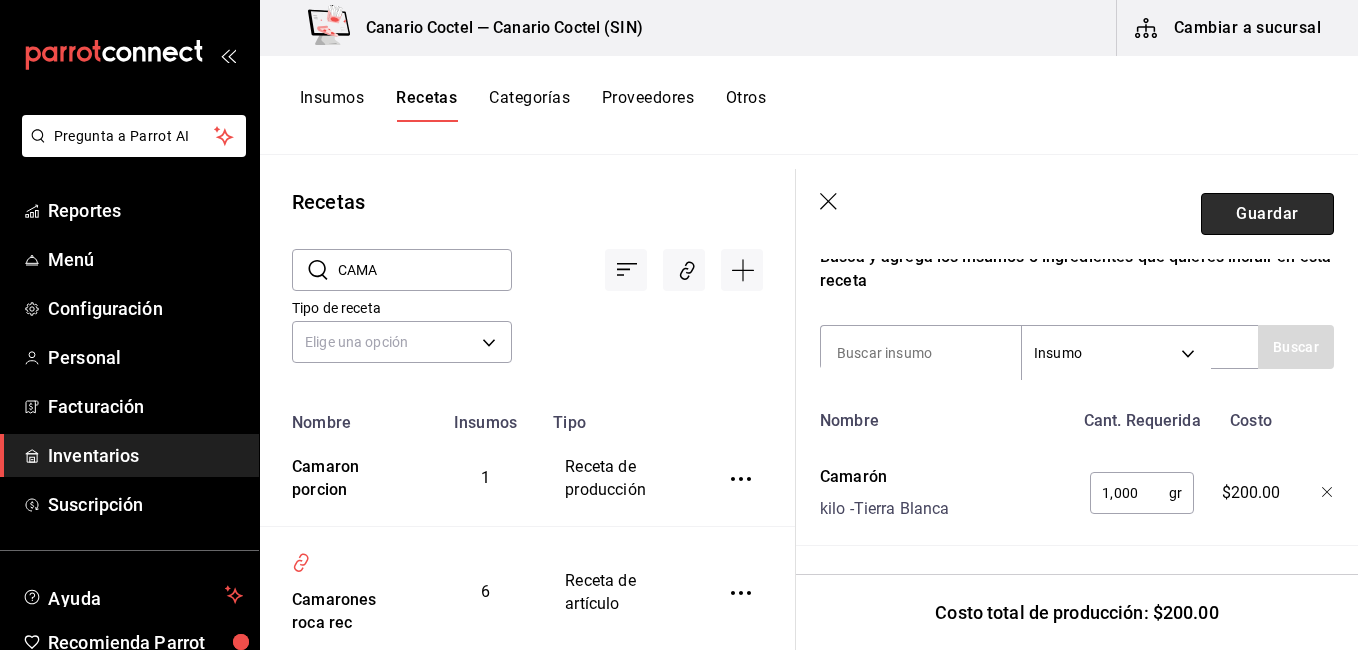 click on "Guardar" at bounding box center (1267, 214) 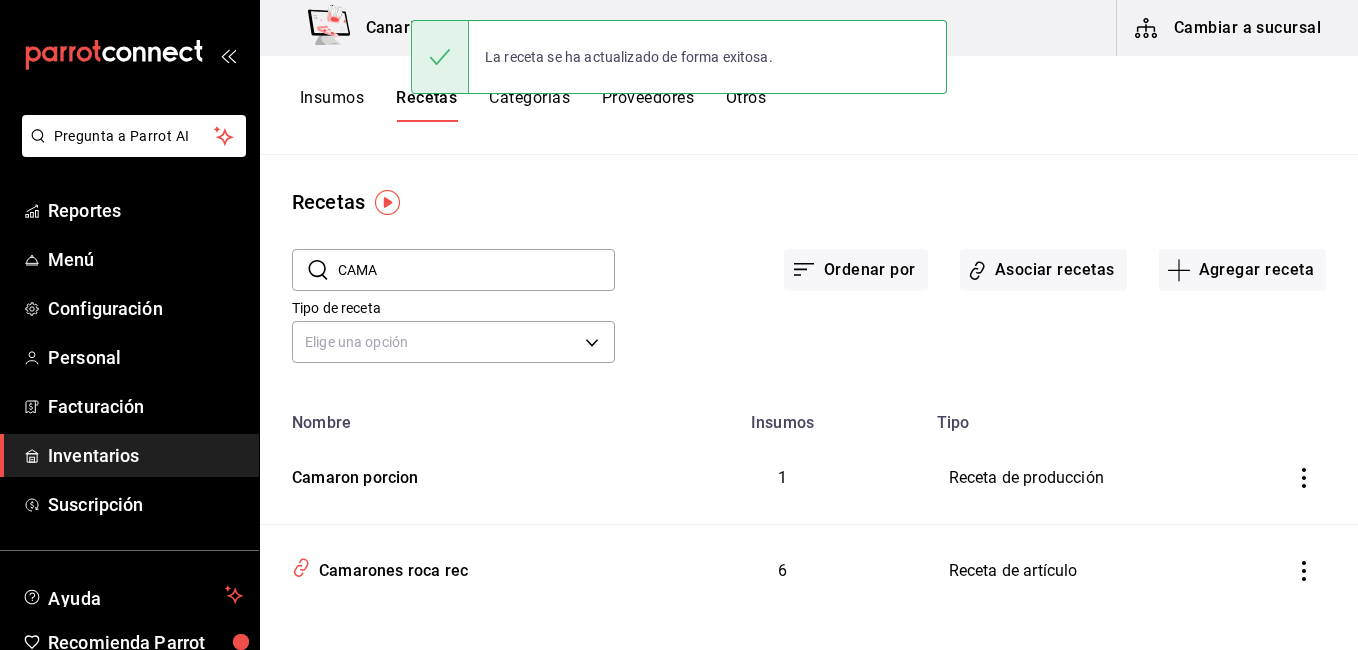 scroll, scrollTop: 0, scrollLeft: 0, axis: both 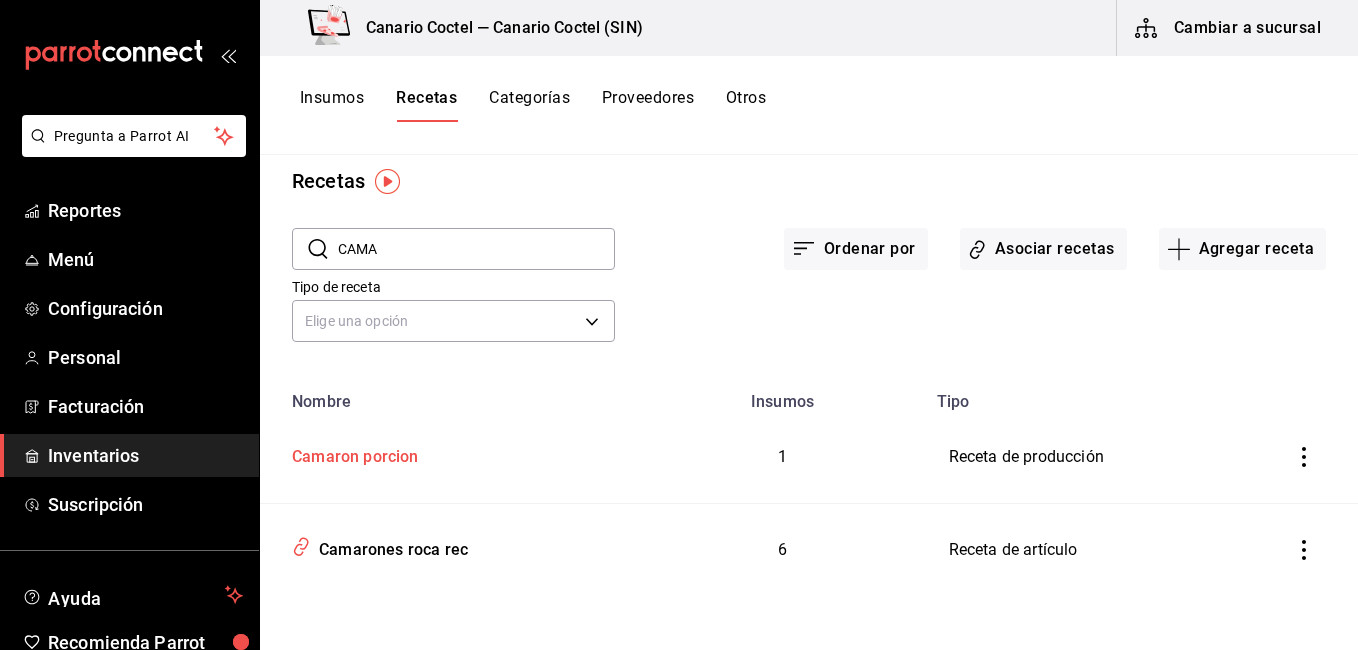 click on "Camaron porcion" at bounding box center [351, 453] 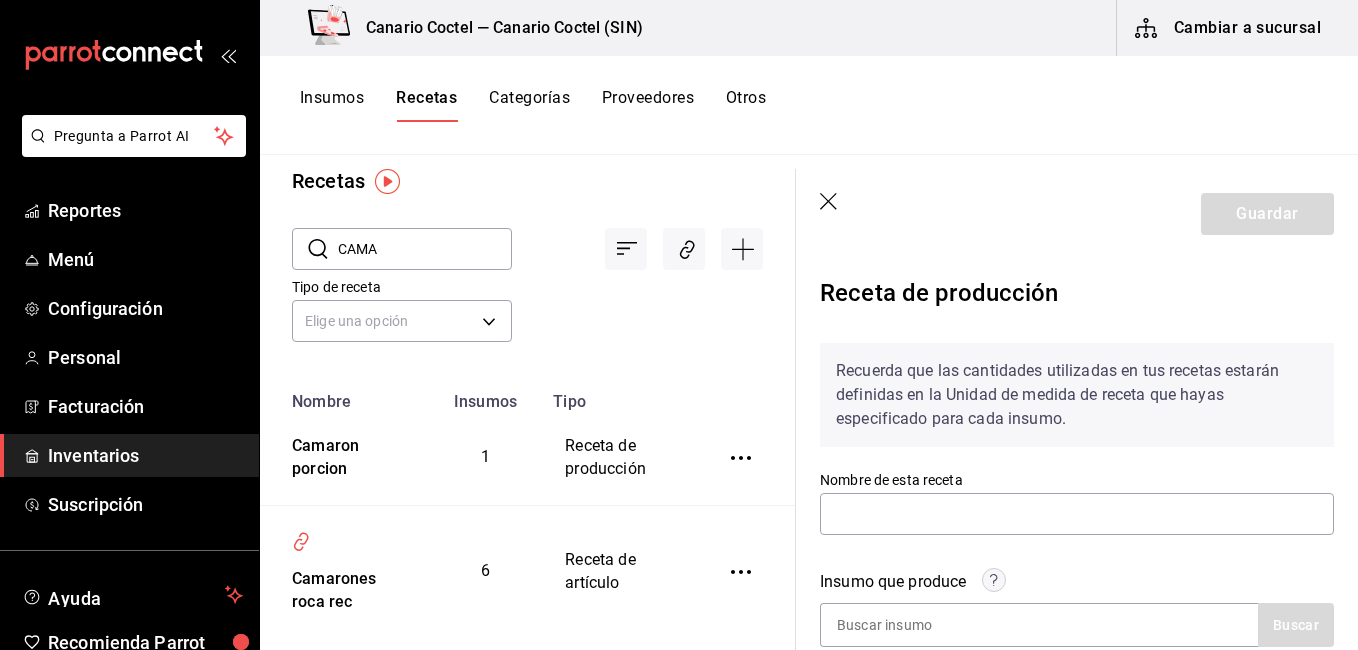 type on "Camaron porcion" 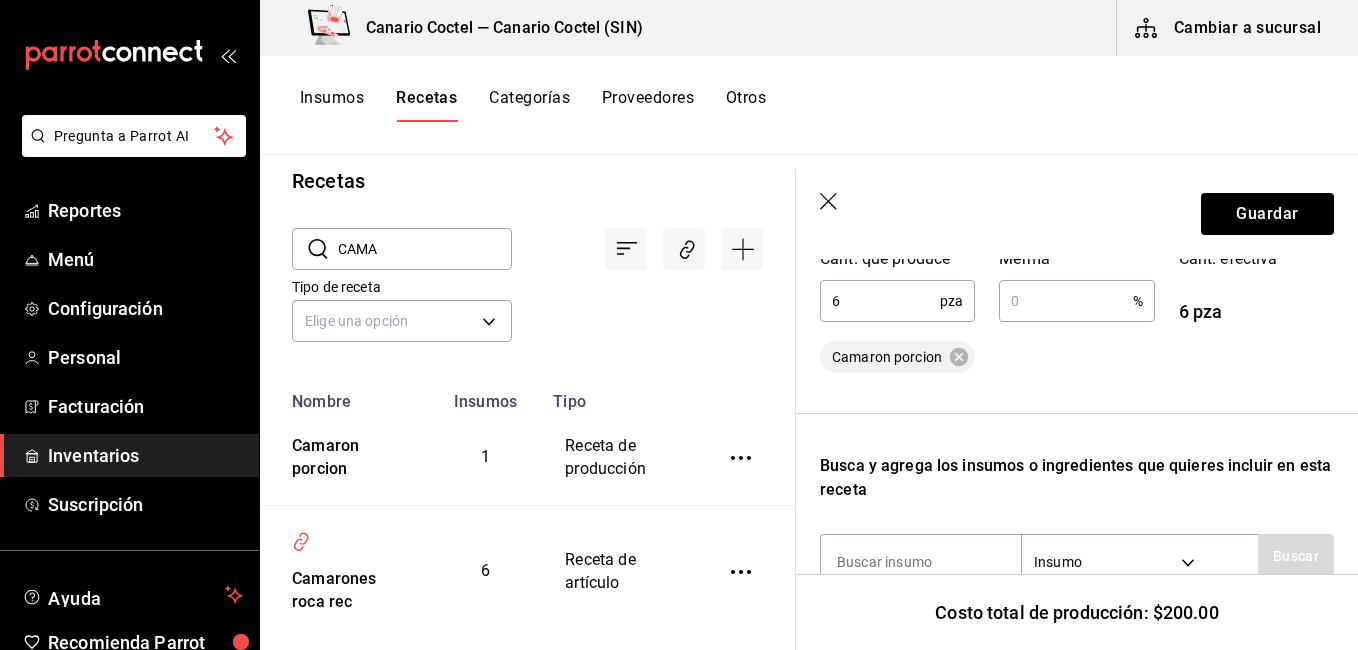 scroll, scrollTop: 451, scrollLeft: 0, axis: vertical 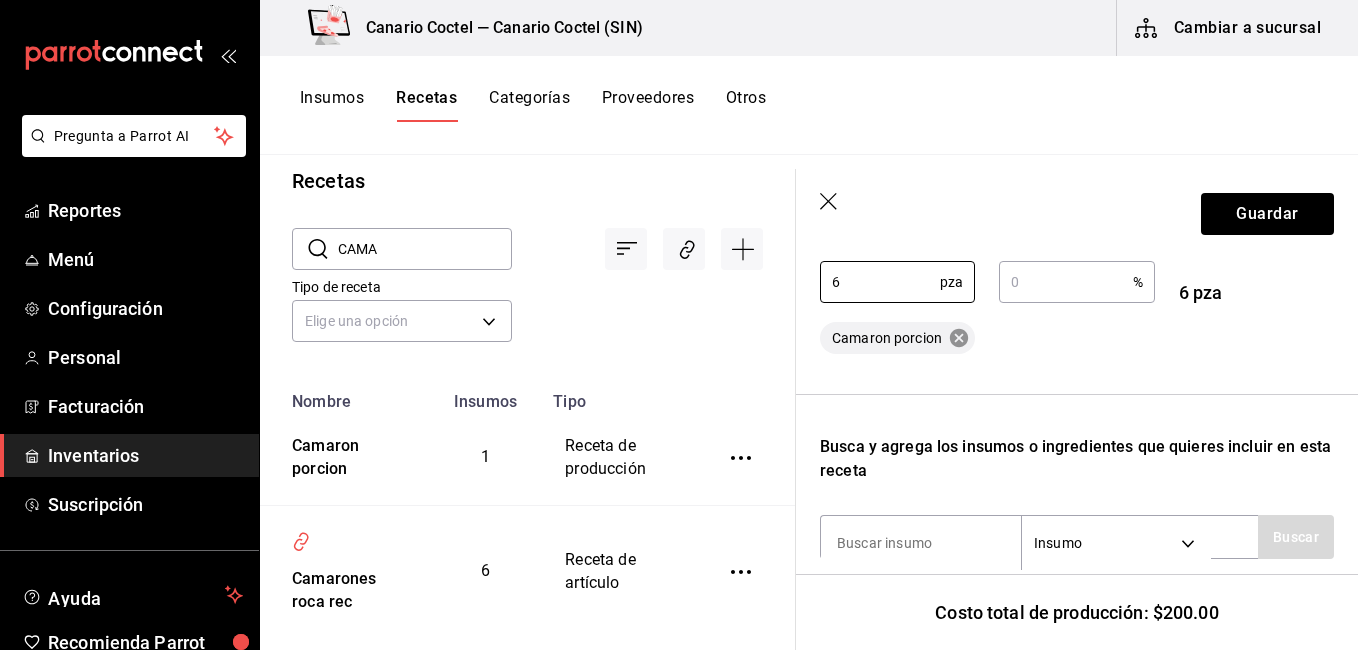drag, startPoint x: 876, startPoint y: 278, endPoint x: 967, endPoint y: 327, distance: 103.35376 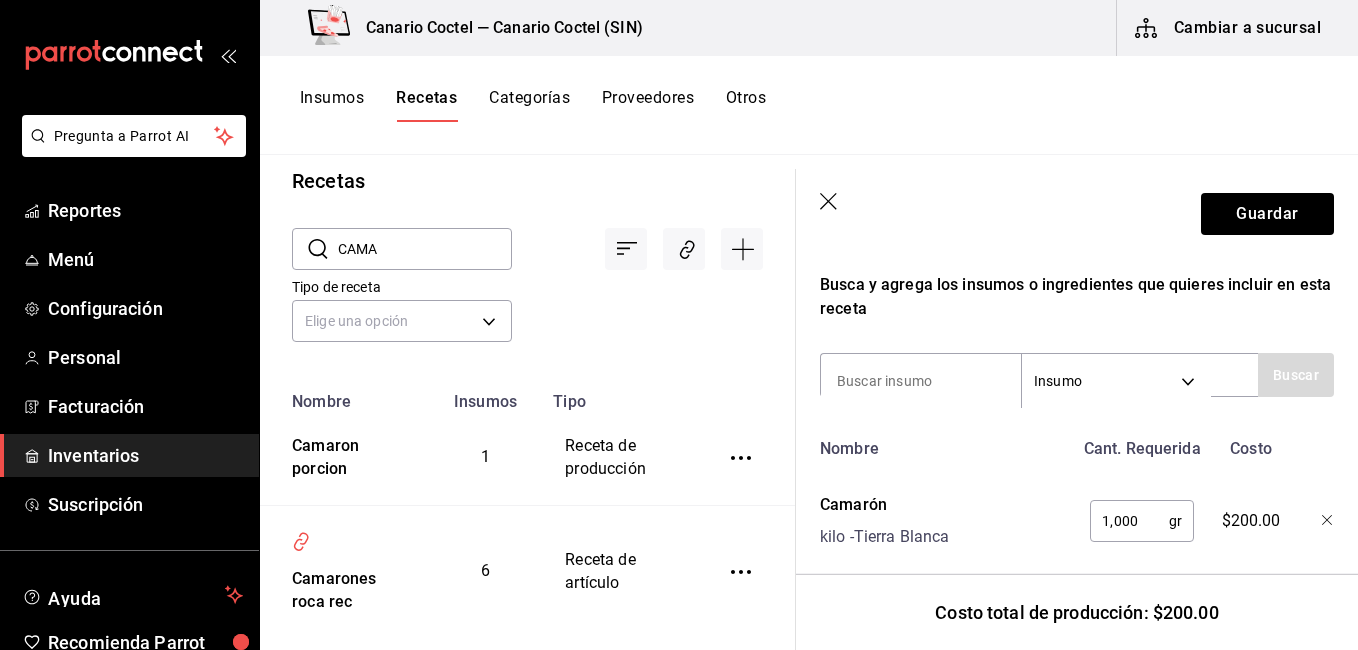 scroll, scrollTop: 656, scrollLeft: 0, axis: vertical 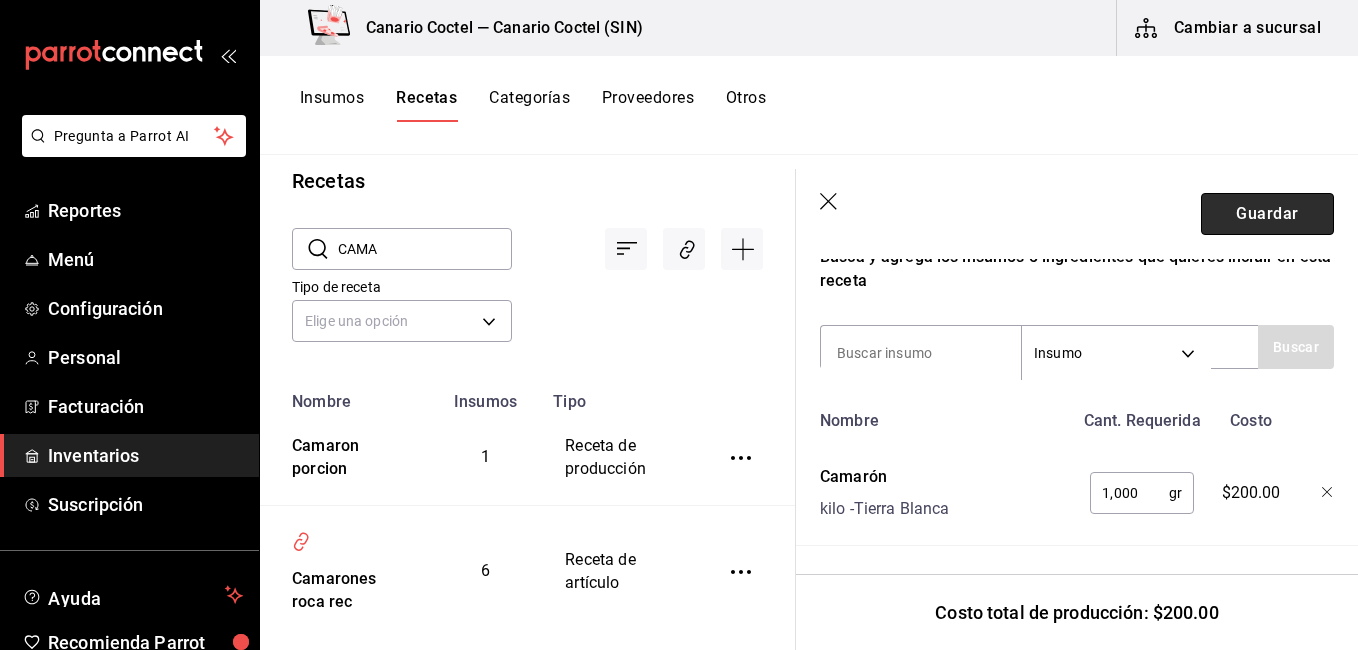 click on "Guardar" at bounding box center [1267, 214] 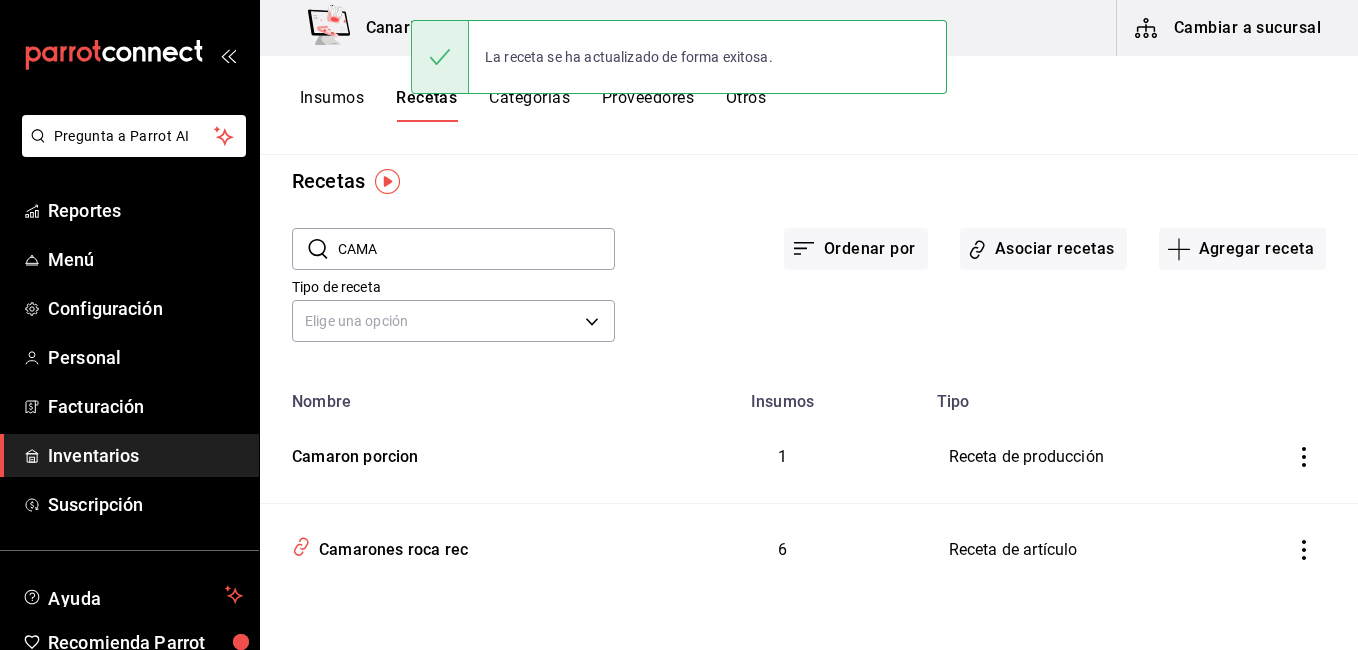 scroll, scrollTop: 0, scrollLeft: 0, axis: both 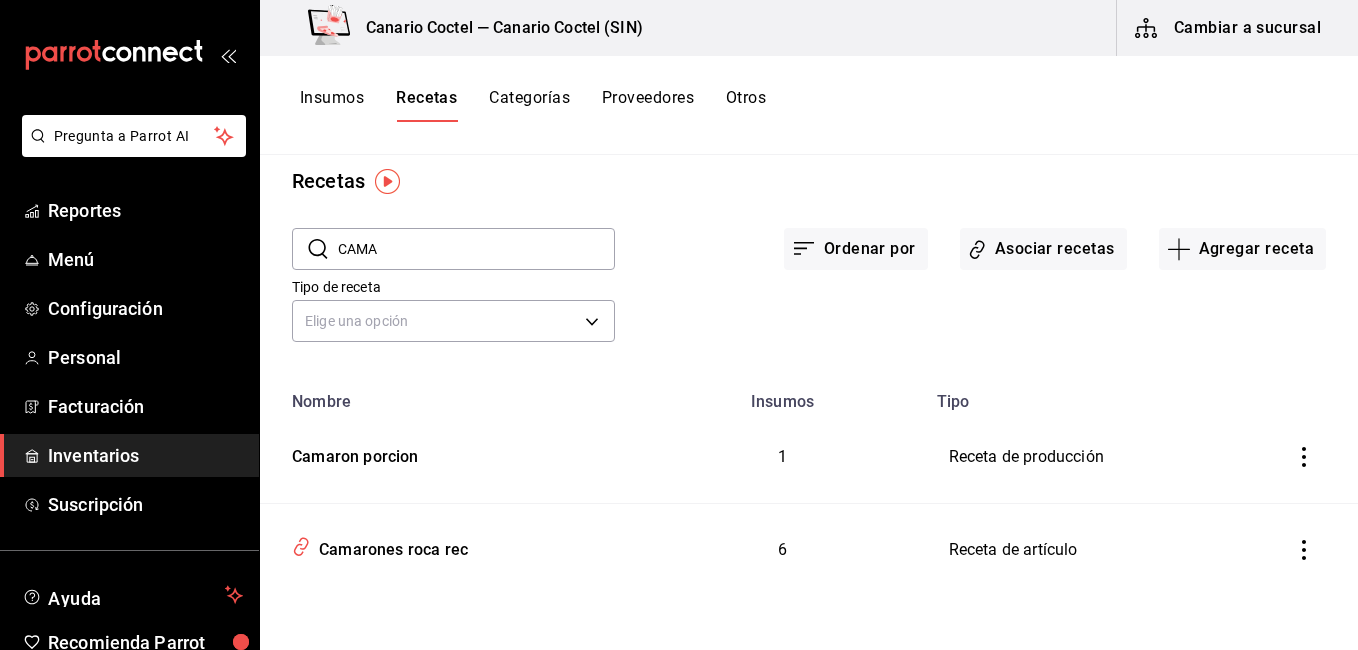 click on "Insumos" at bounding box center (332, 105) 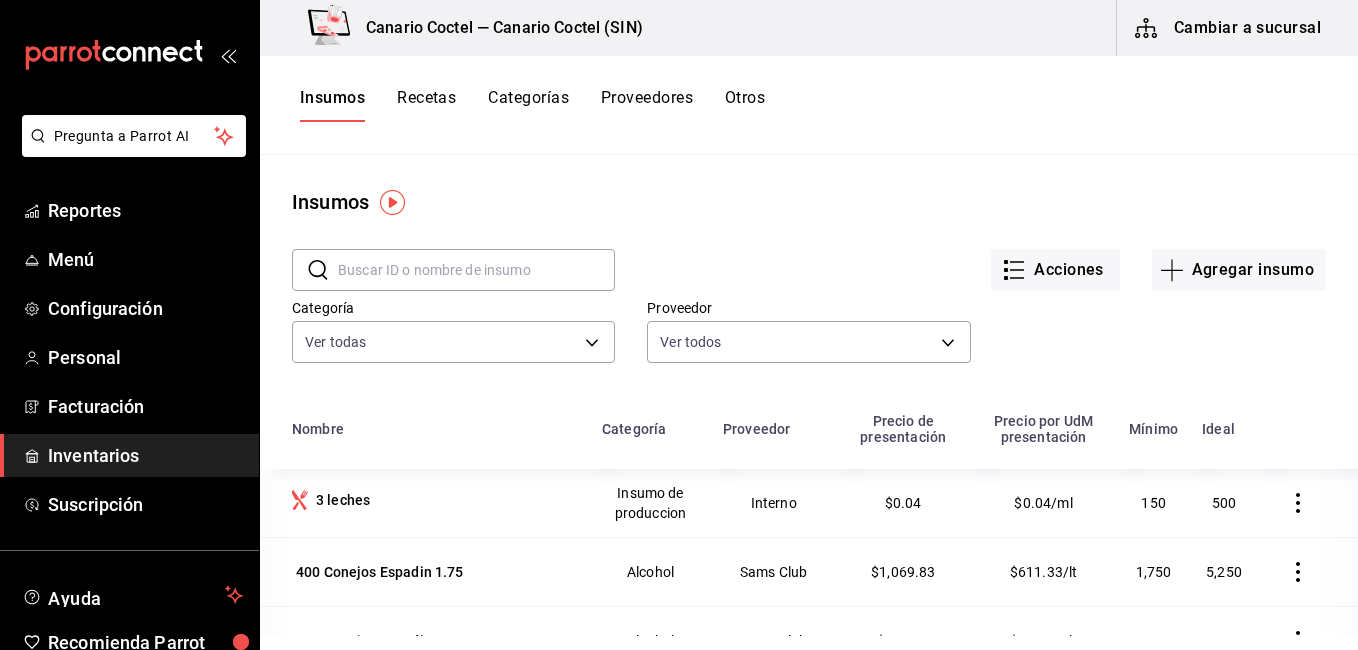 click at bounding box center (476, 270) 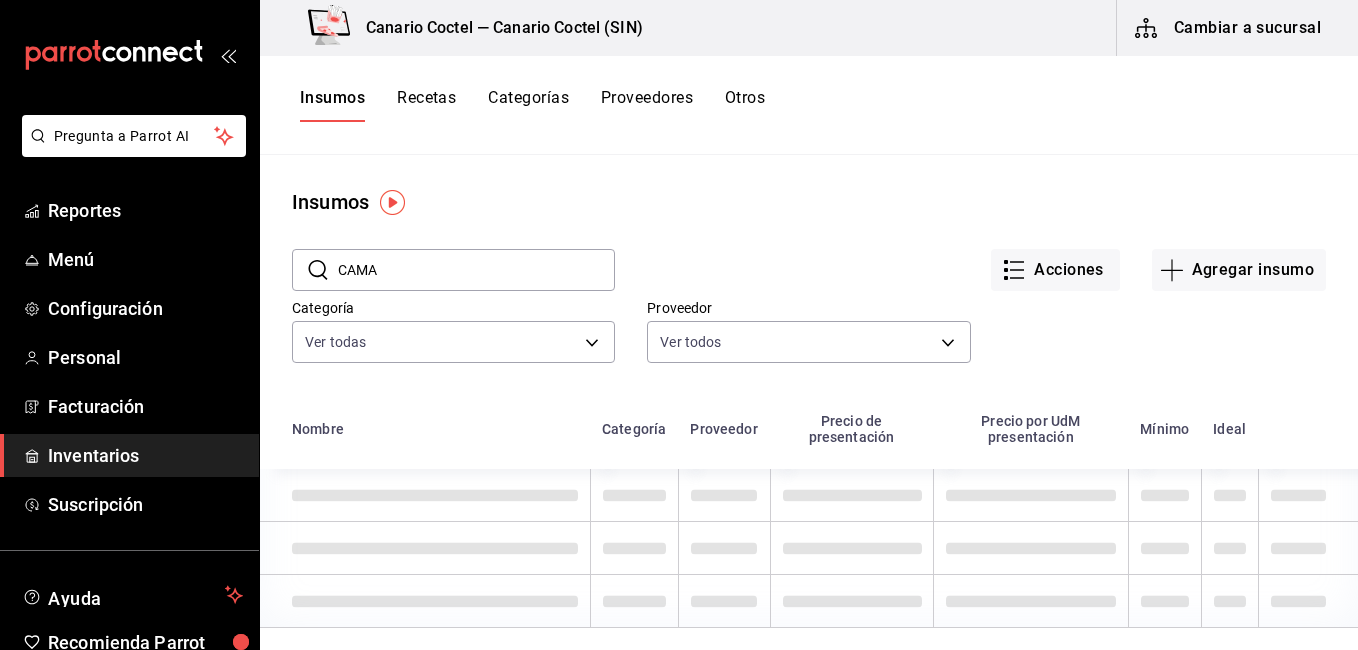 type on "CAMA" 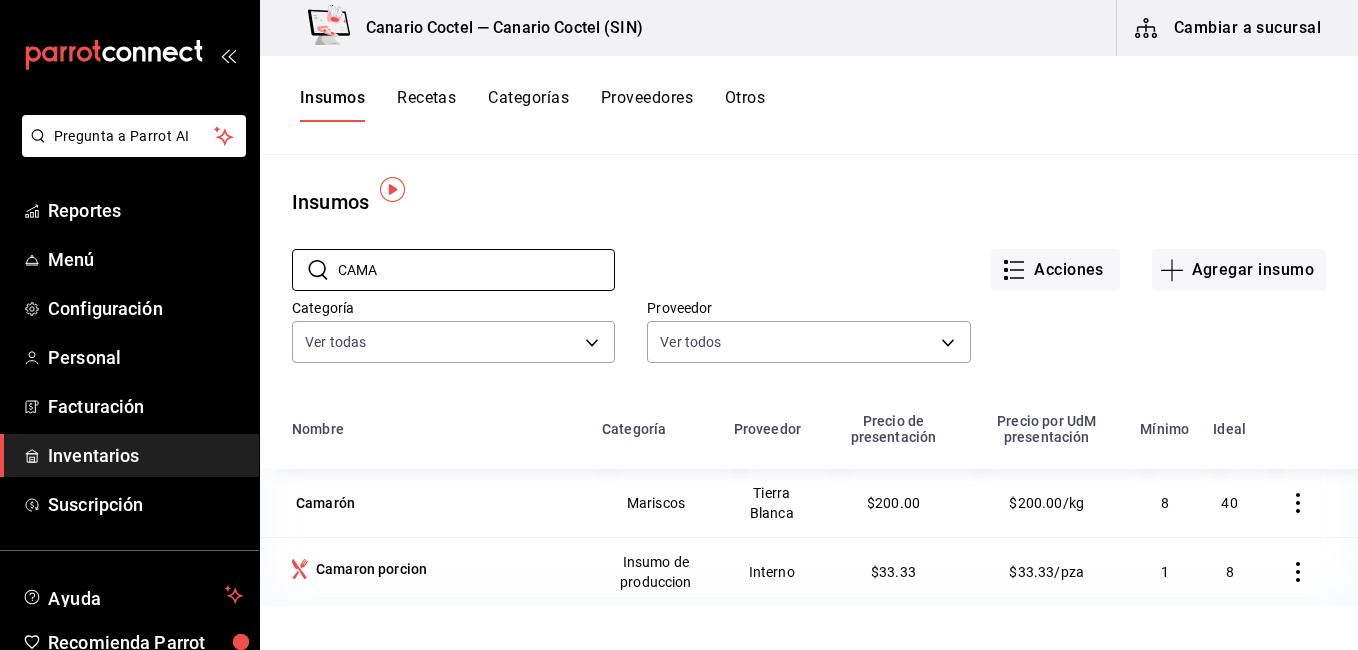 scroll, scrollTop: 100, scrollLeft: 0, axis: vertical 